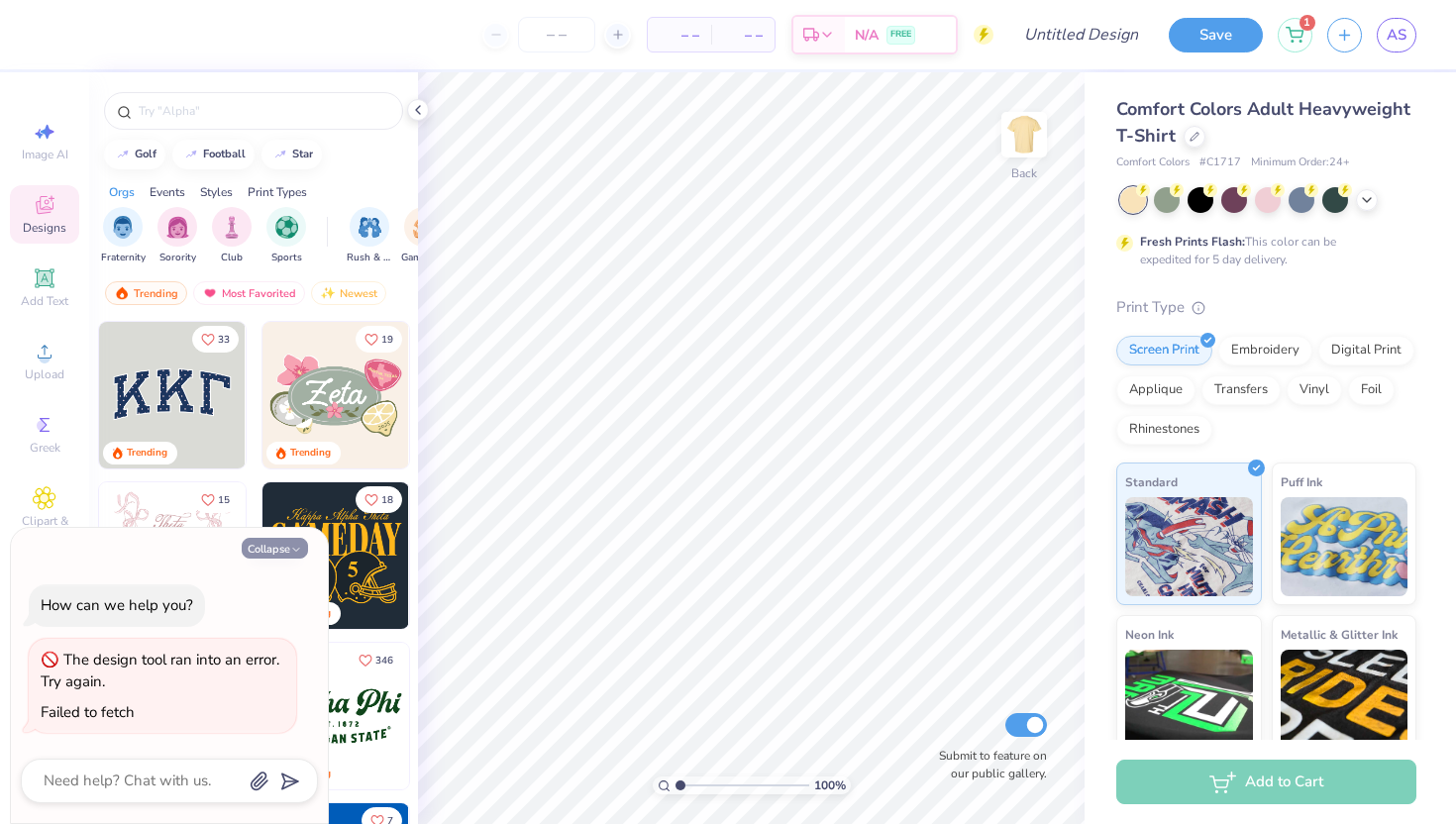 scroll, scrollTop: 0, scrollLeft: 0, axis: both 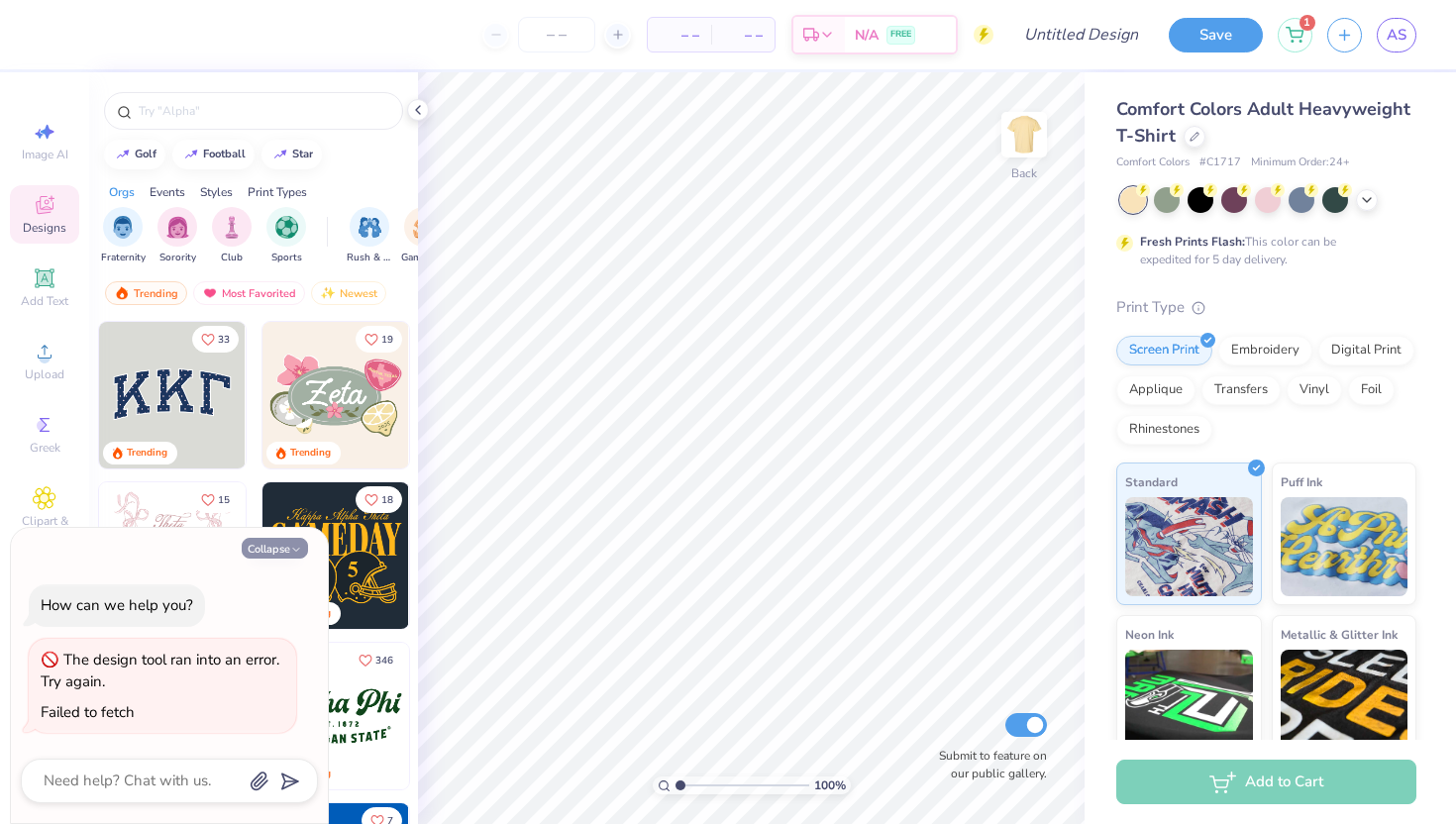 click on "Collapse" at bounding box center [274, 548] 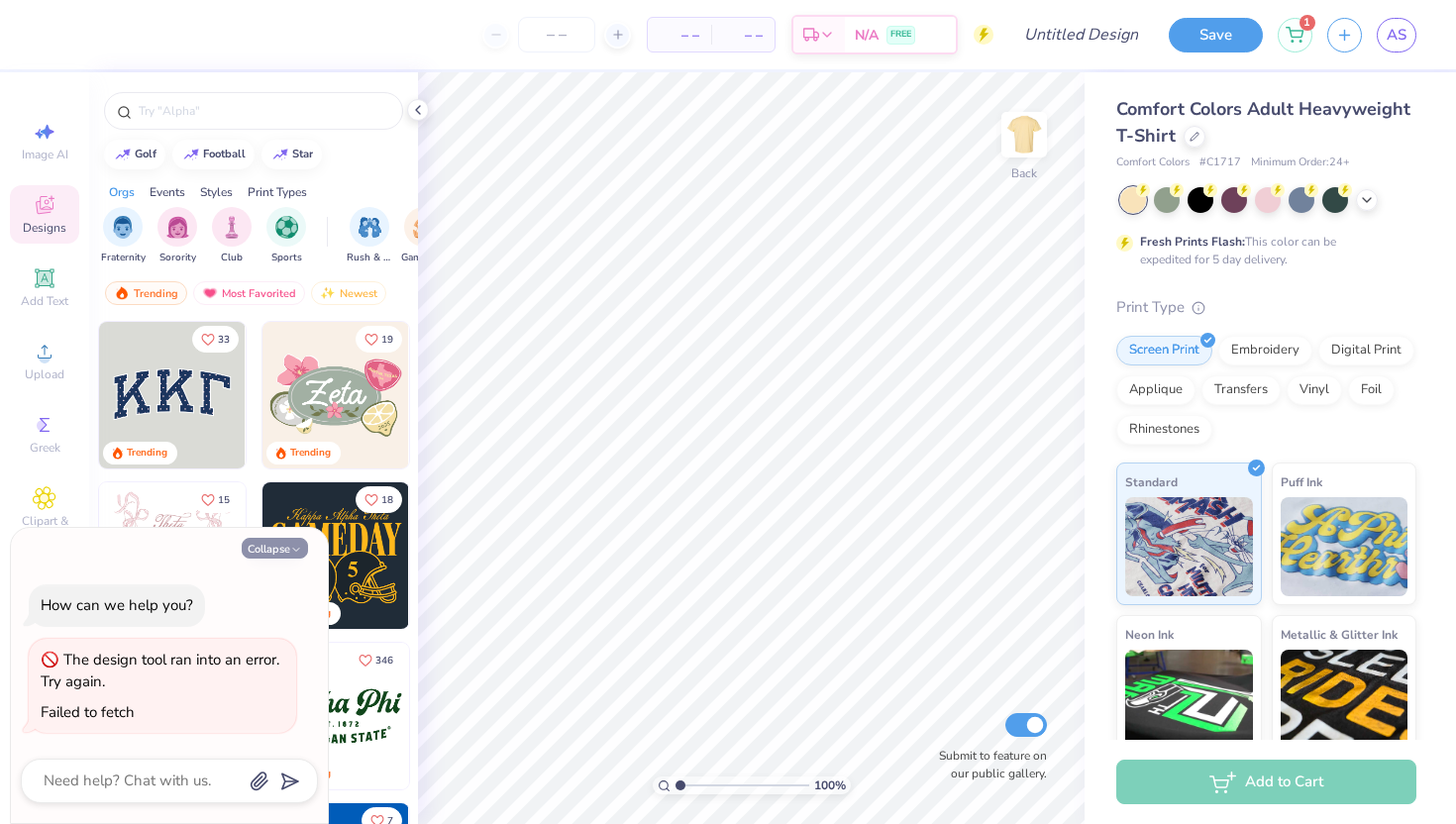 type on "x" 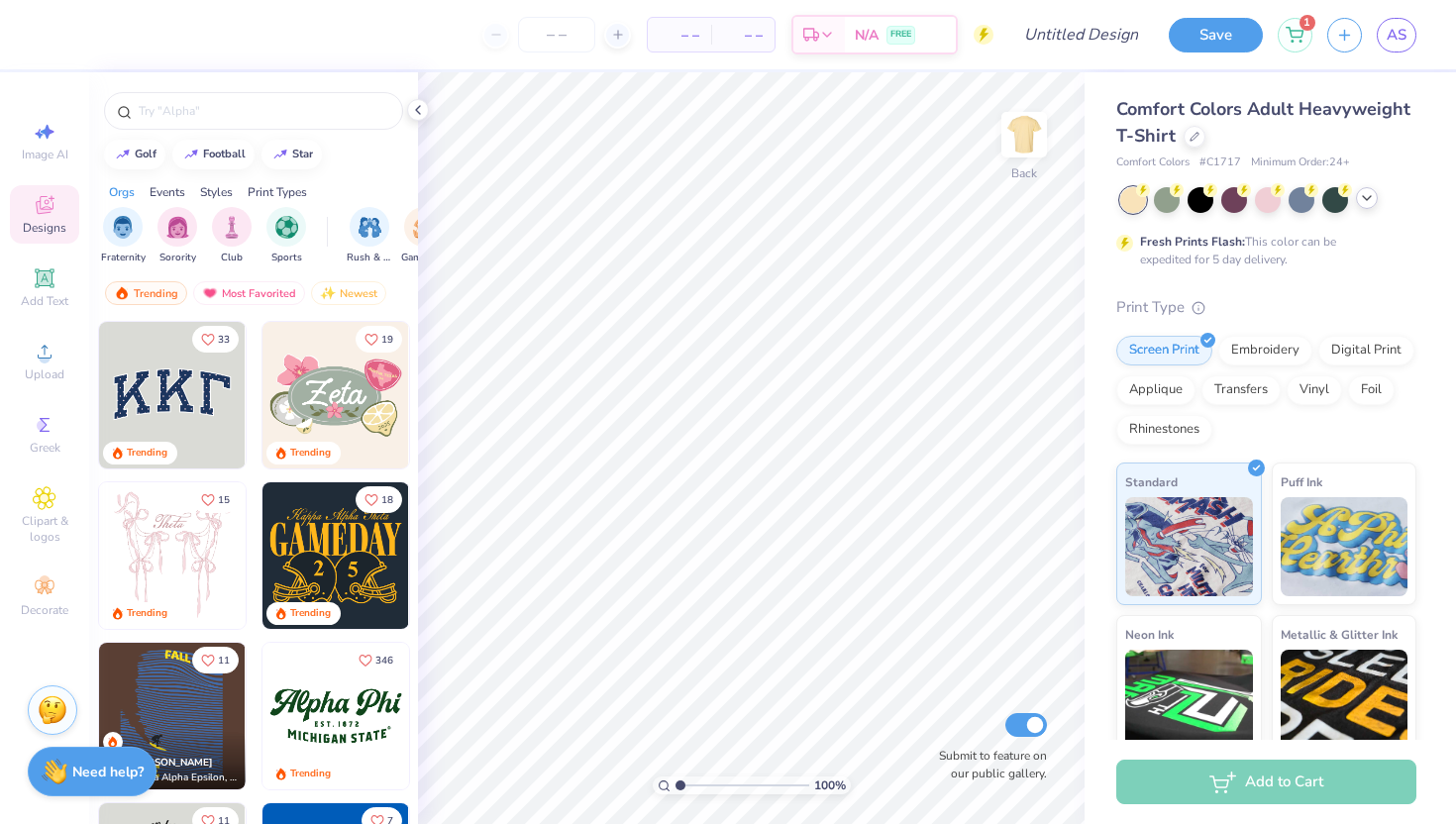click 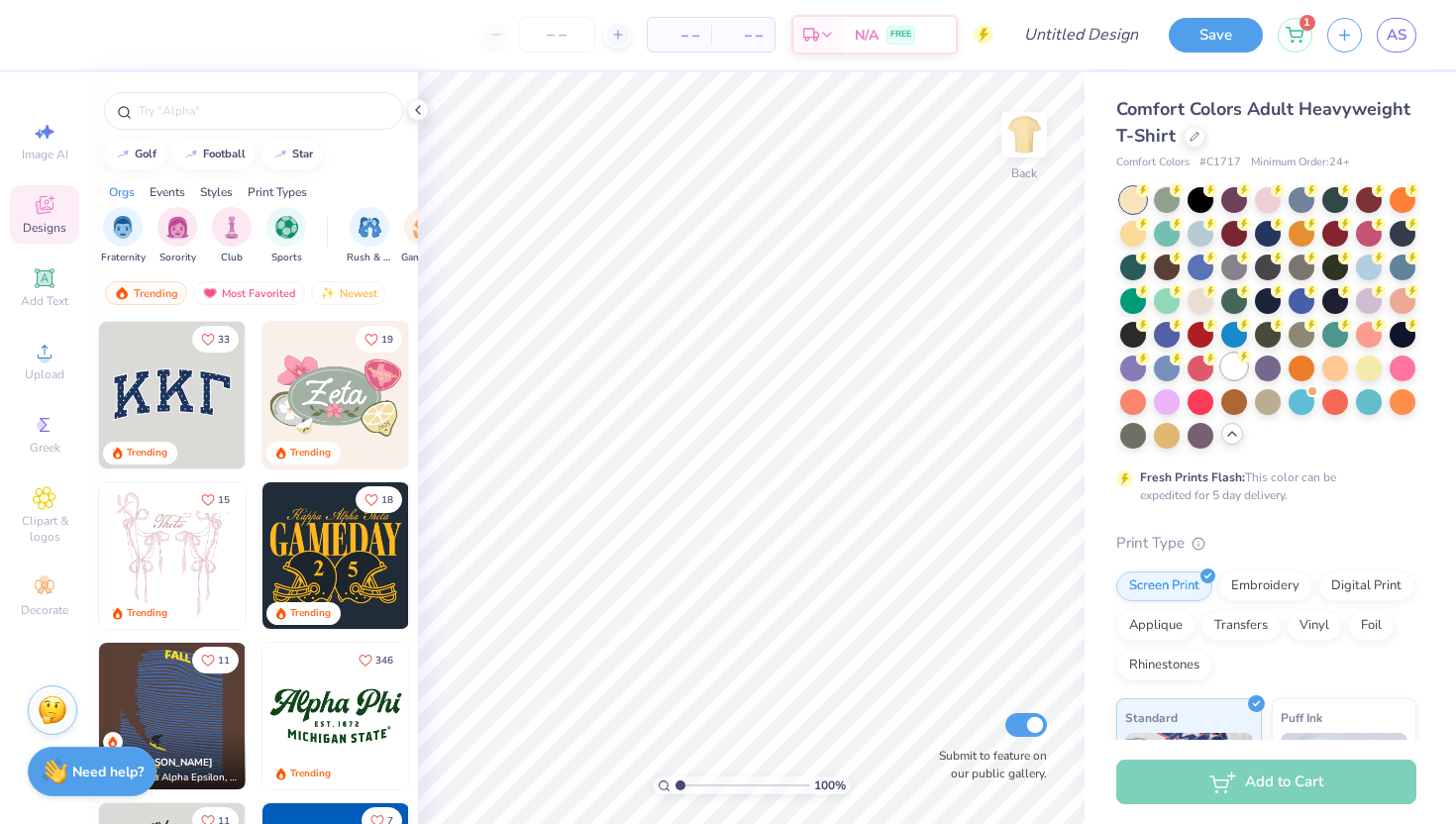 click at bounding box center [1234, 366] 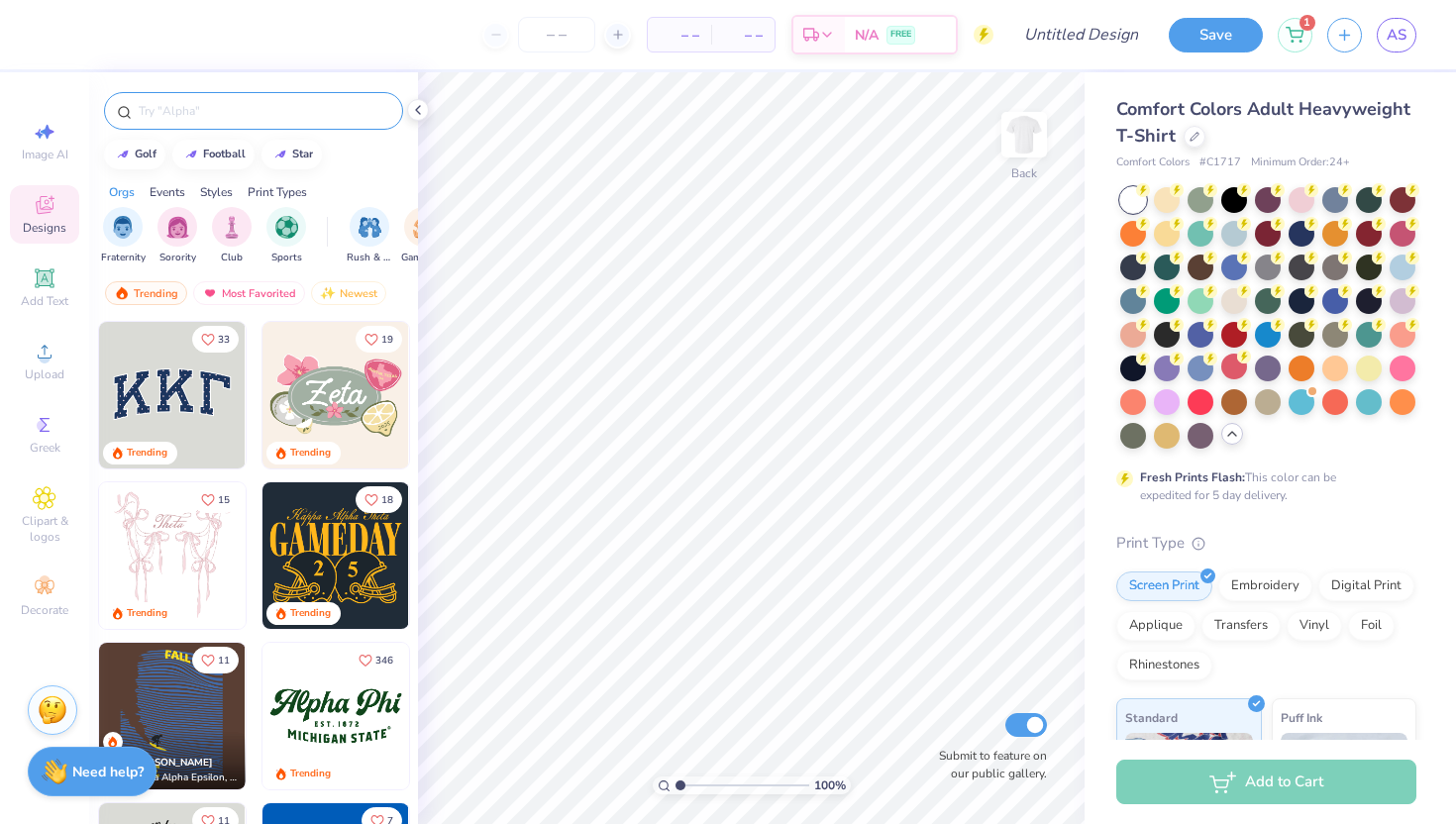 click at bounding box center [263, 111] 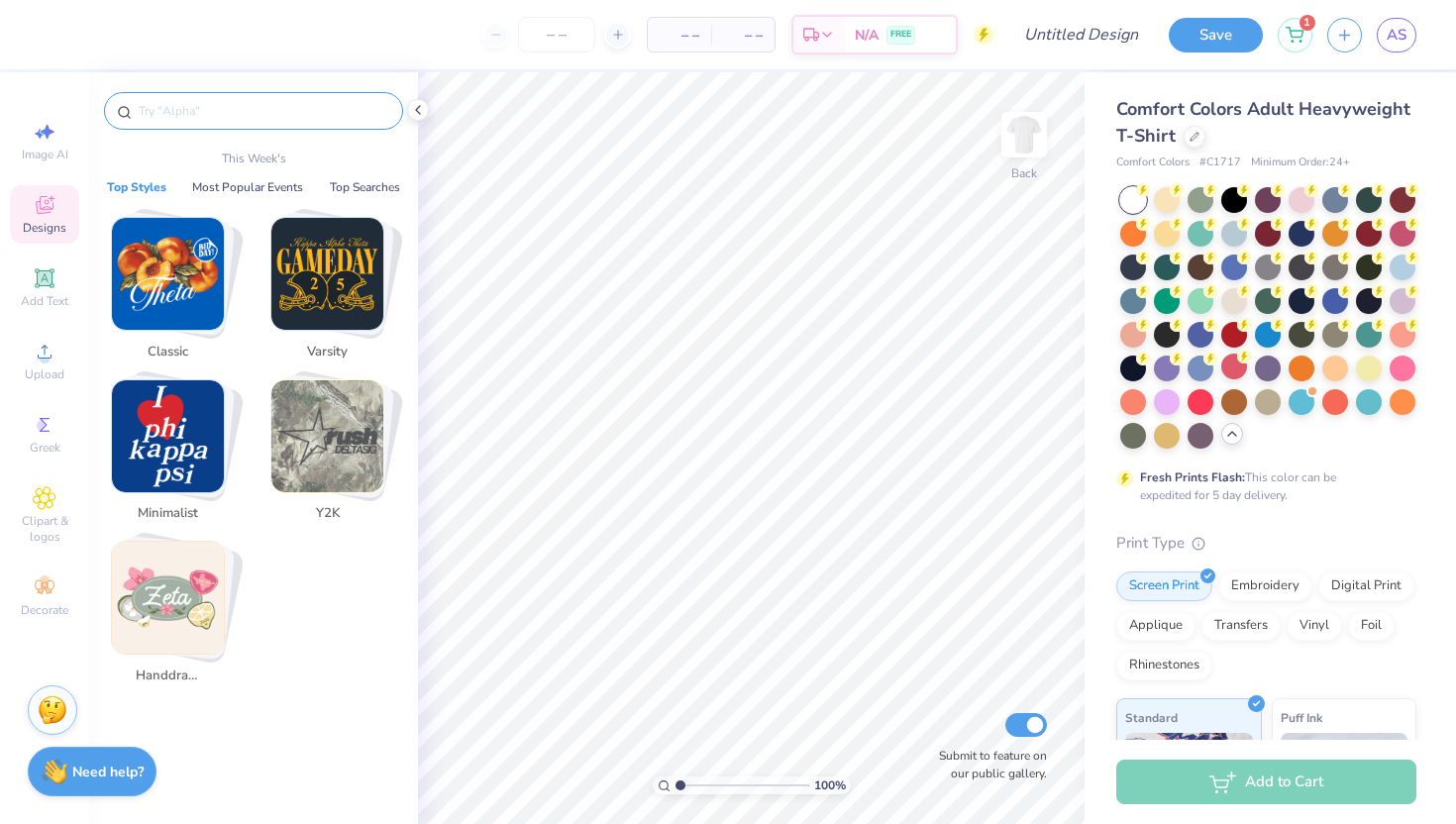 click at bounding box center [263, 111] 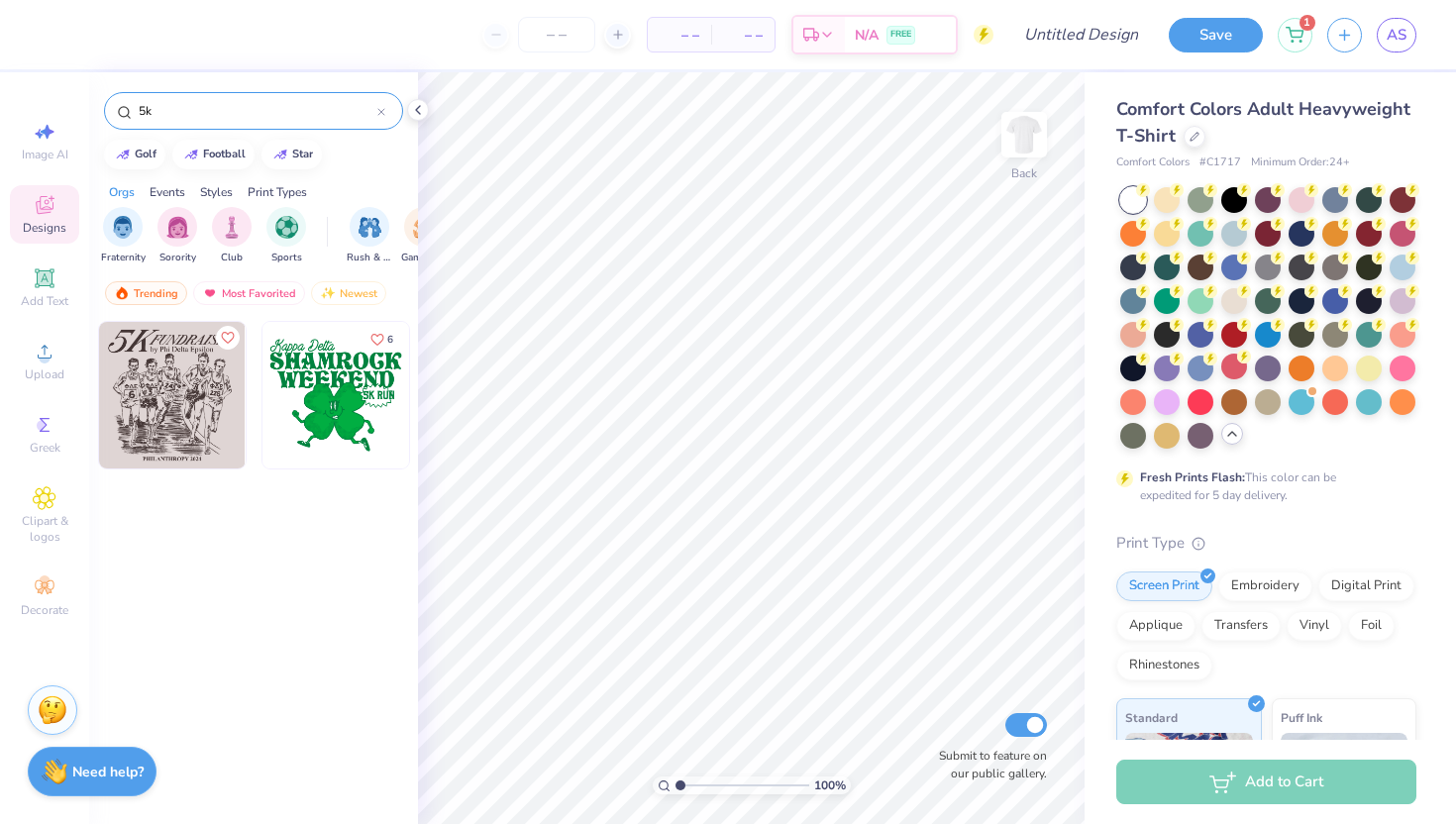 type on "5k" 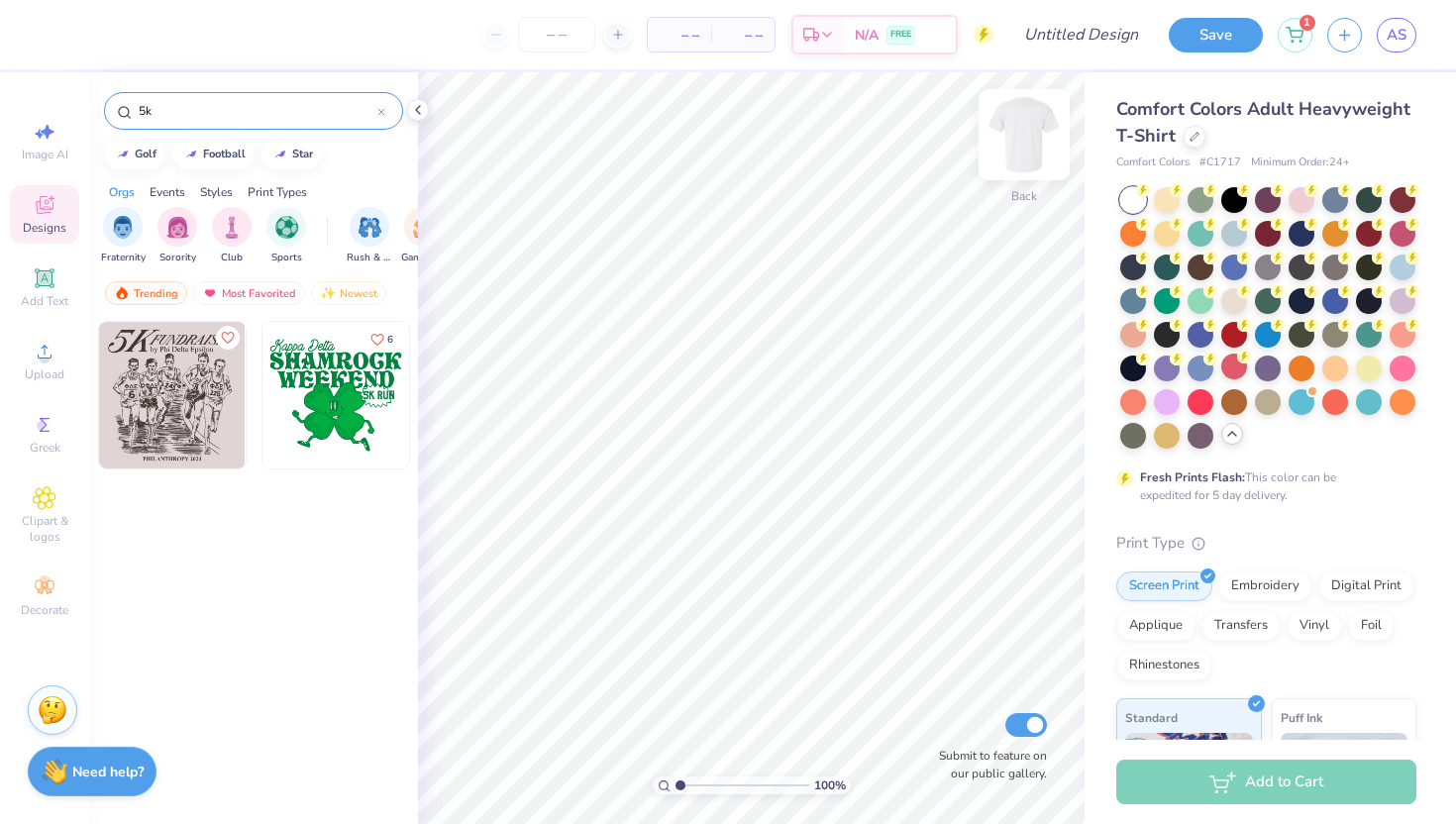 click at bounding box center (1024, 135) 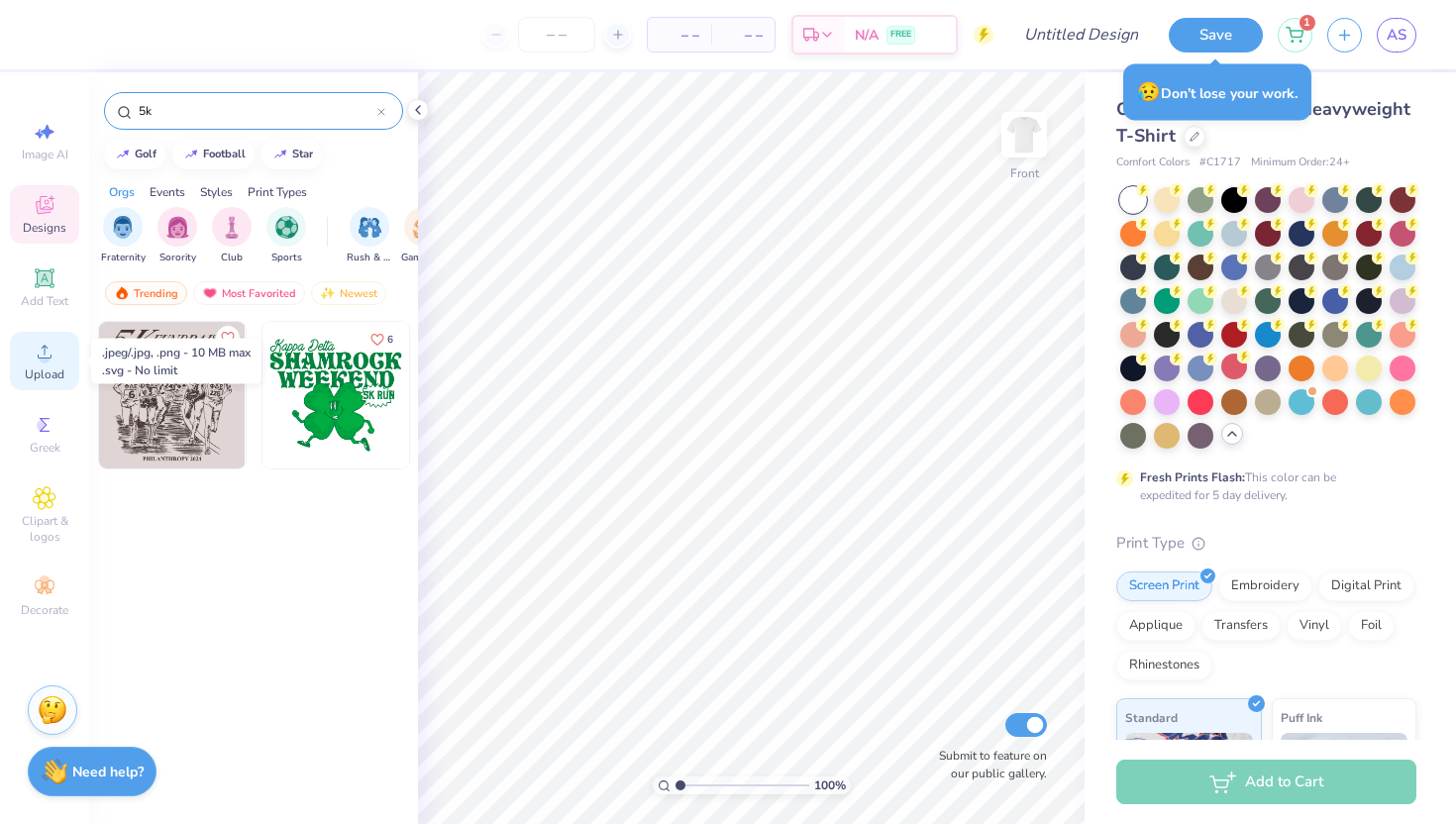 click 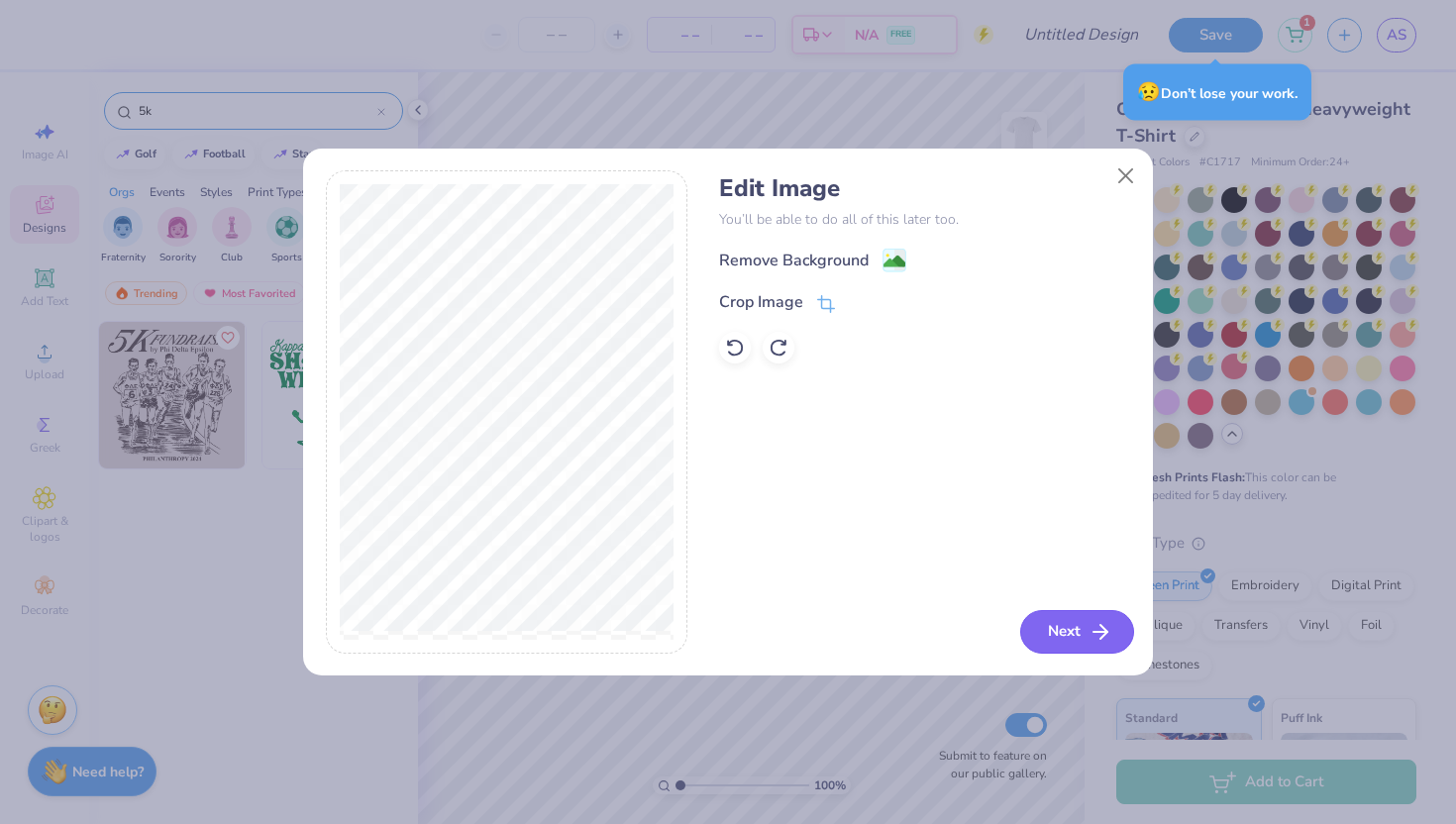 click 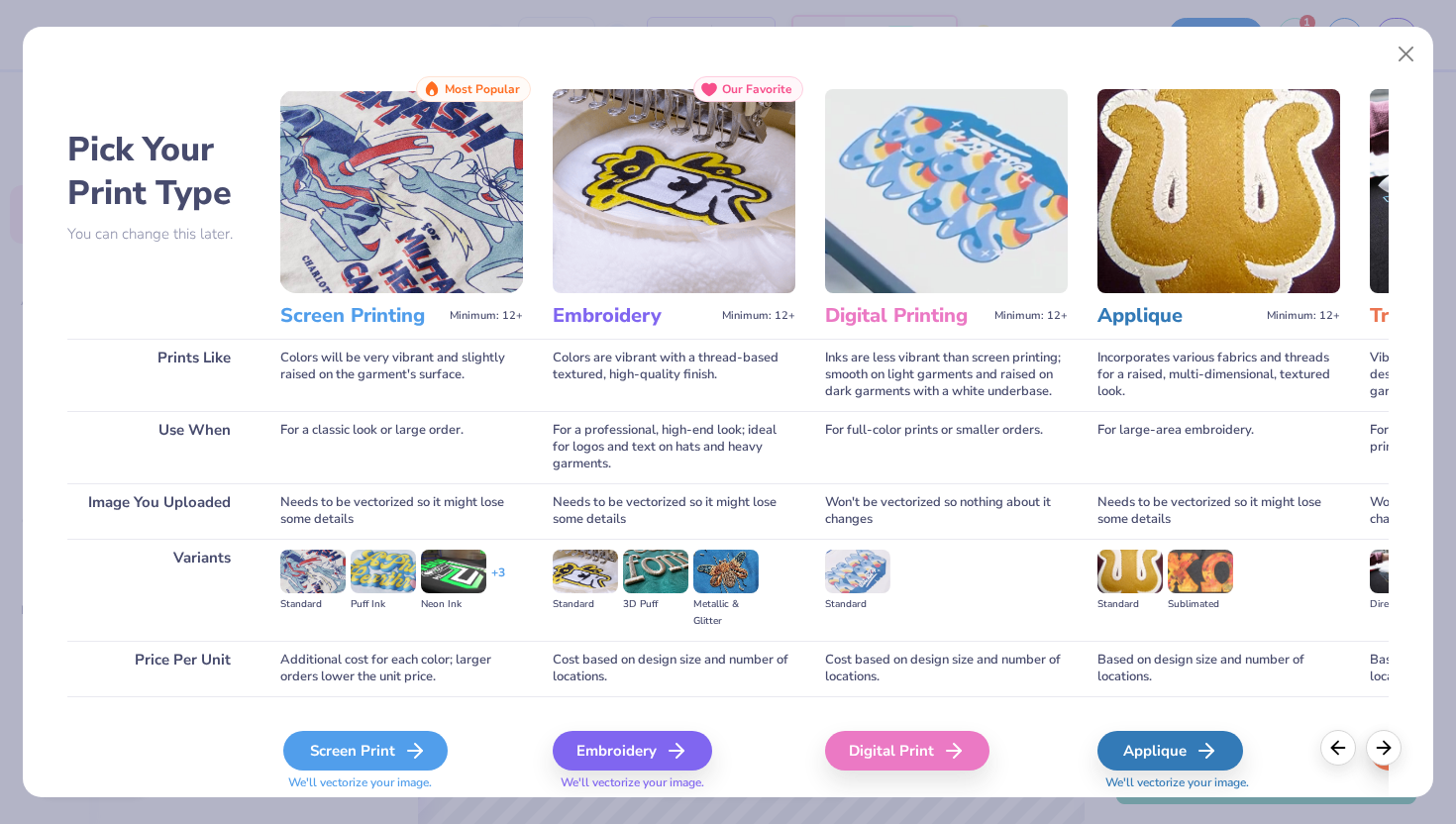 click on "Screen Print" at bounding box center [365, 751] 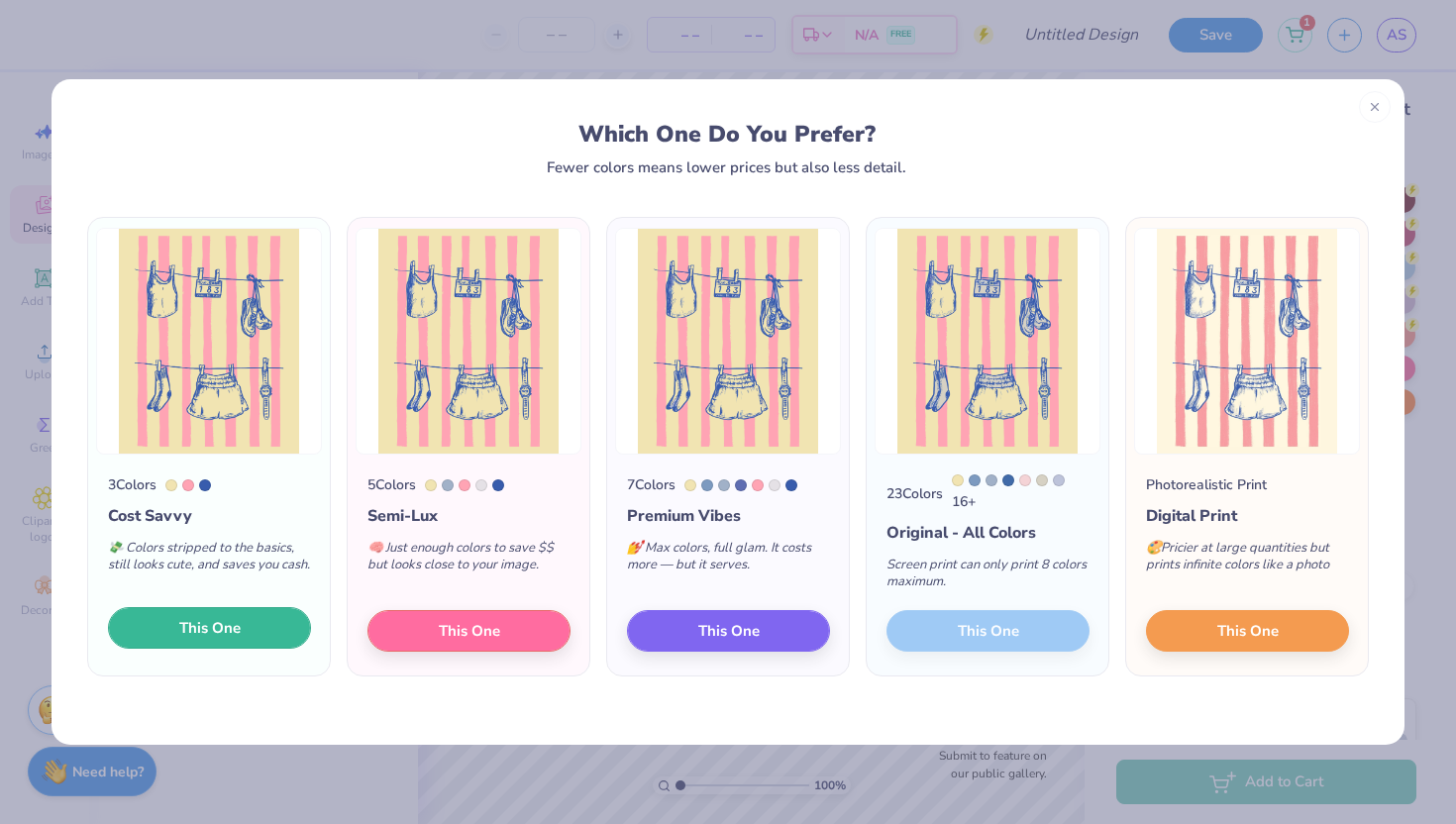 click on "This One" at bounding box center [209, 628] 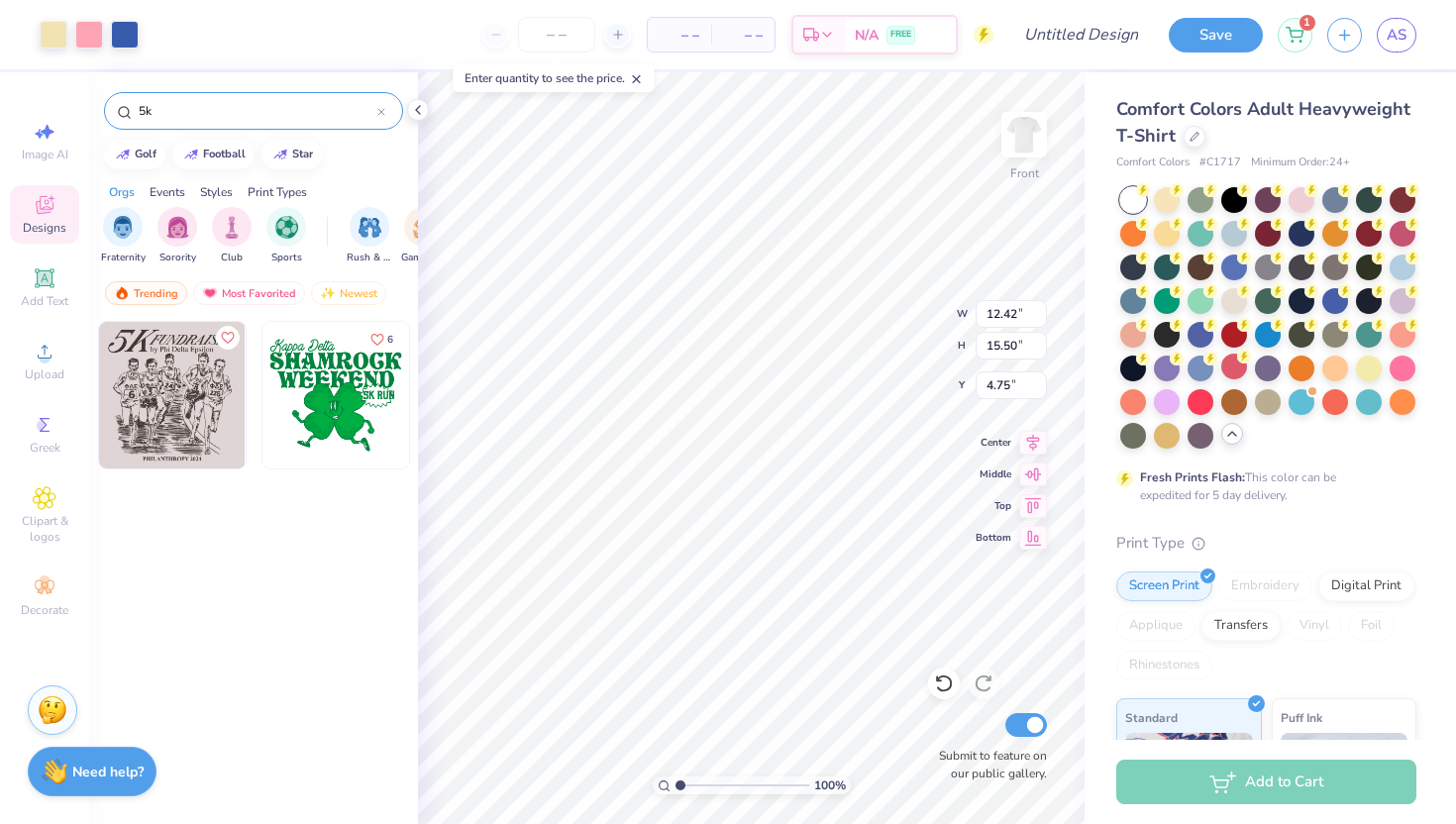 type on "12.42" 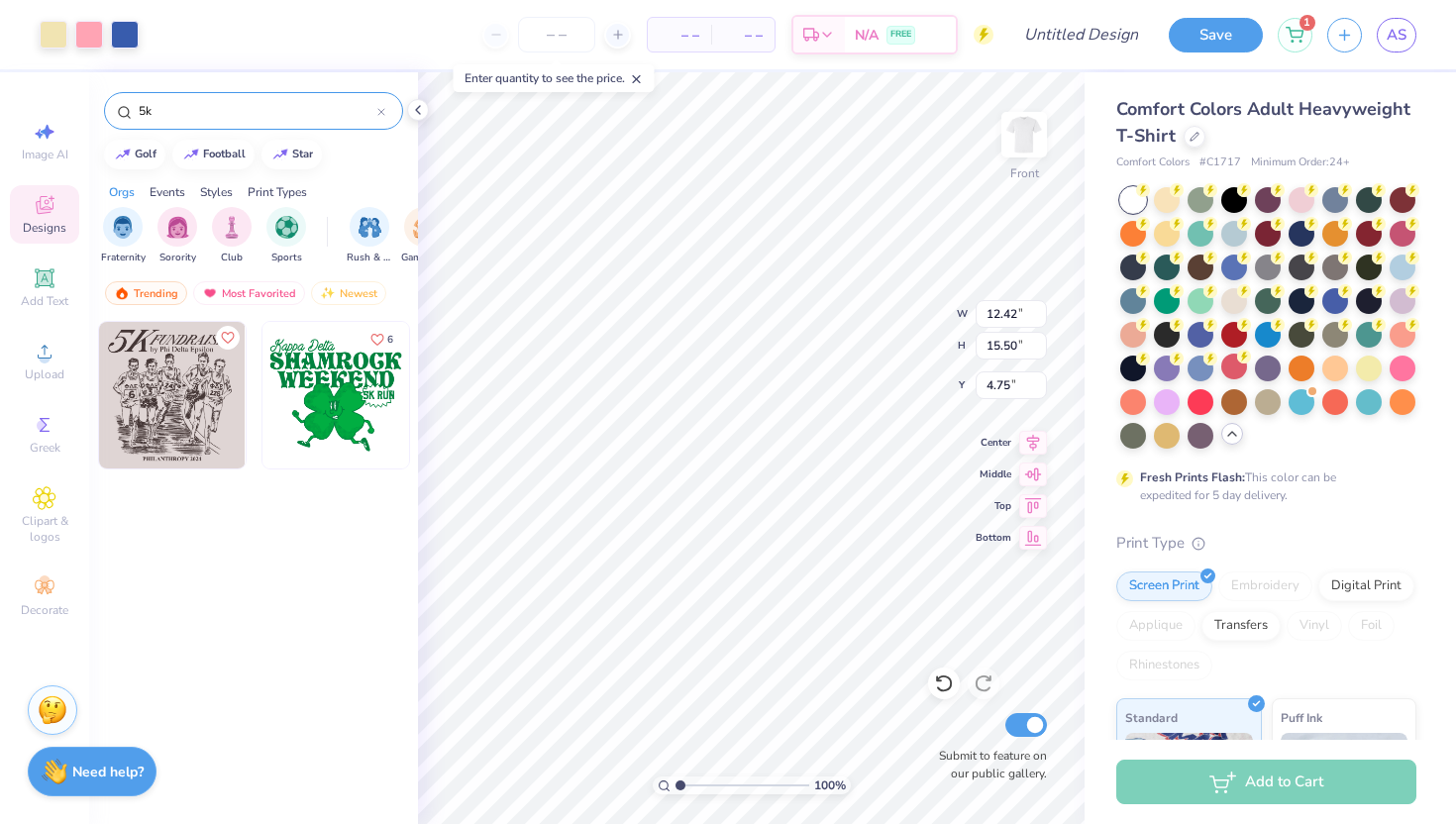 type on "15.50" 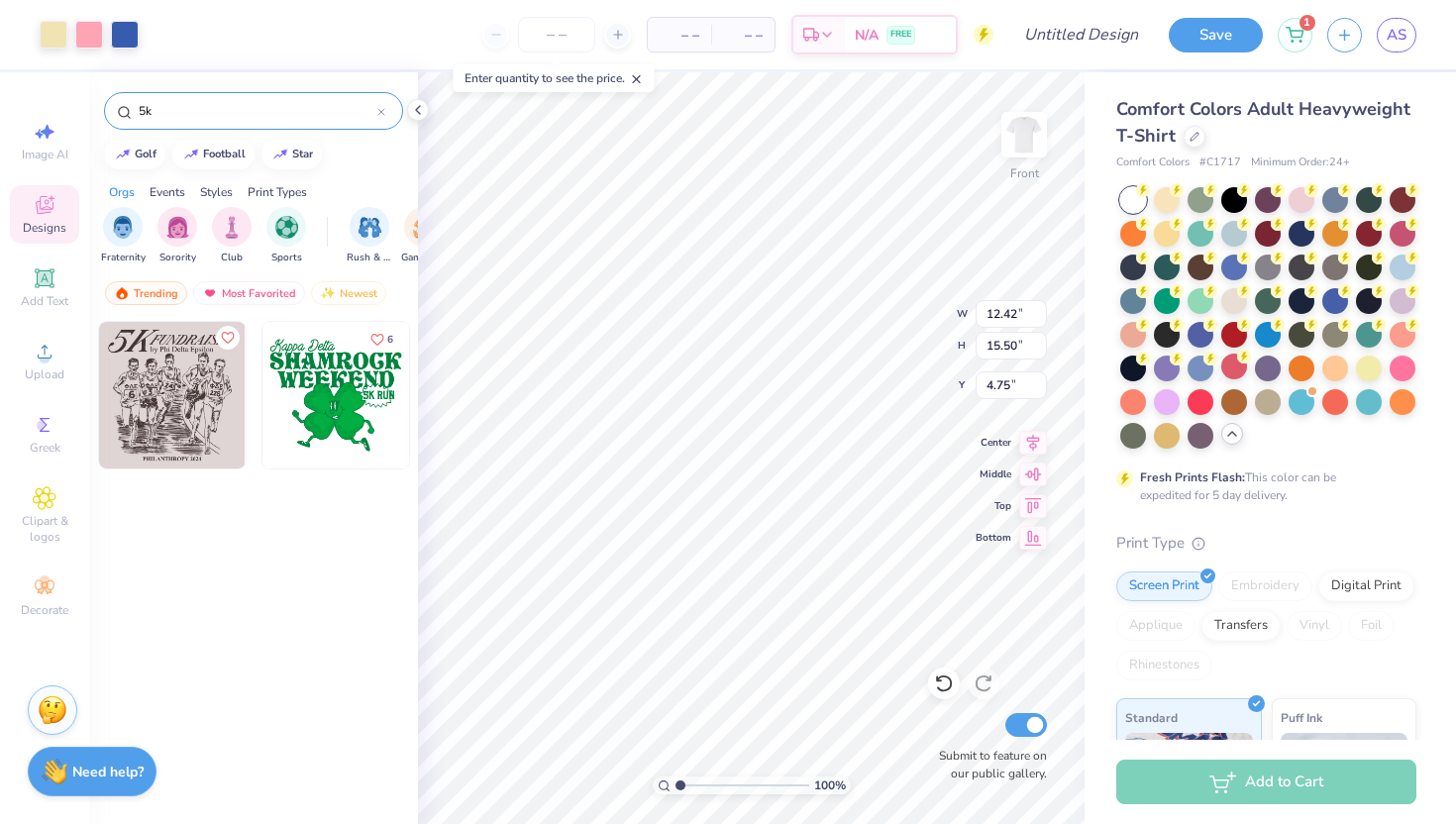 type on "6.00" 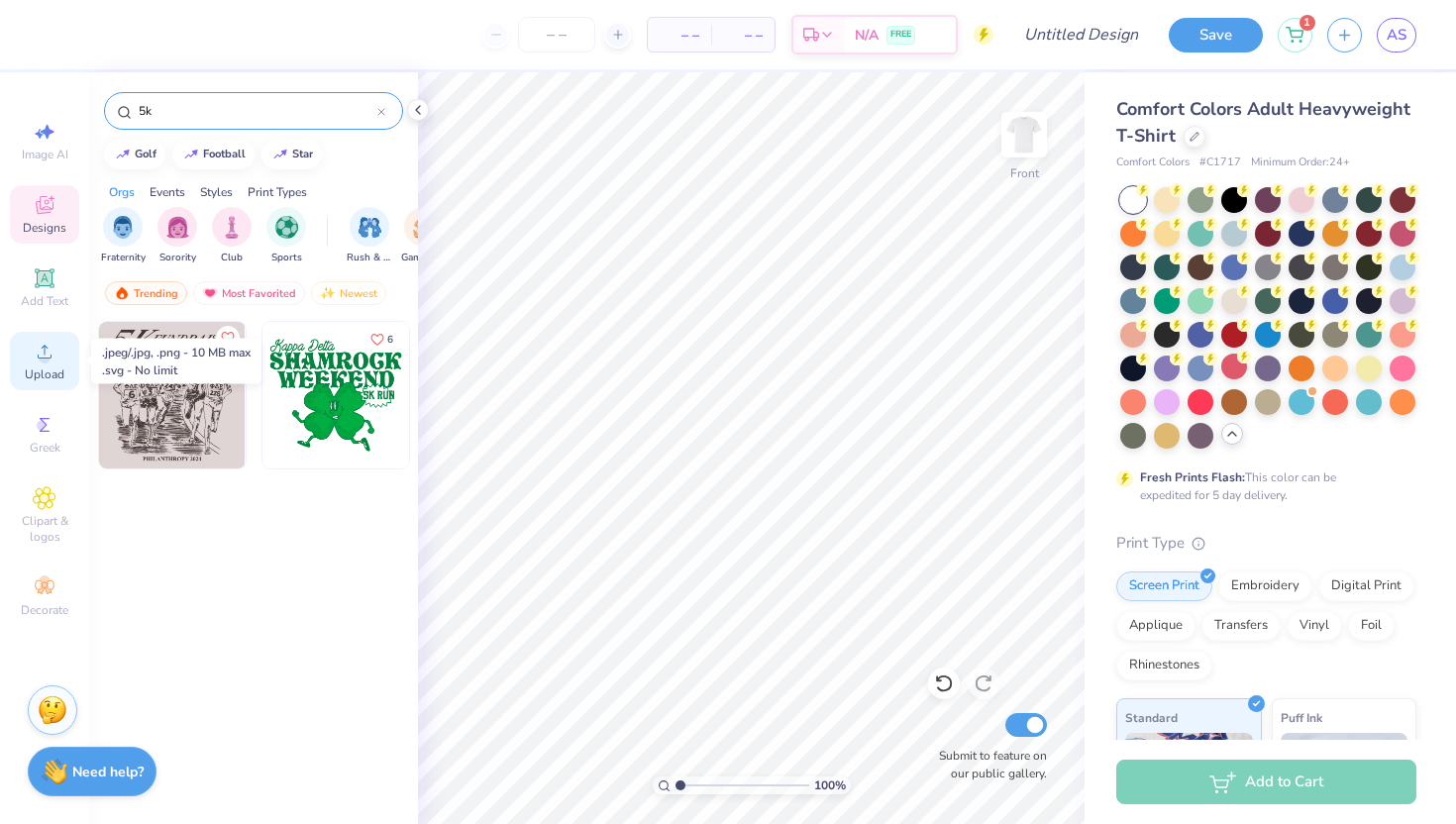 click 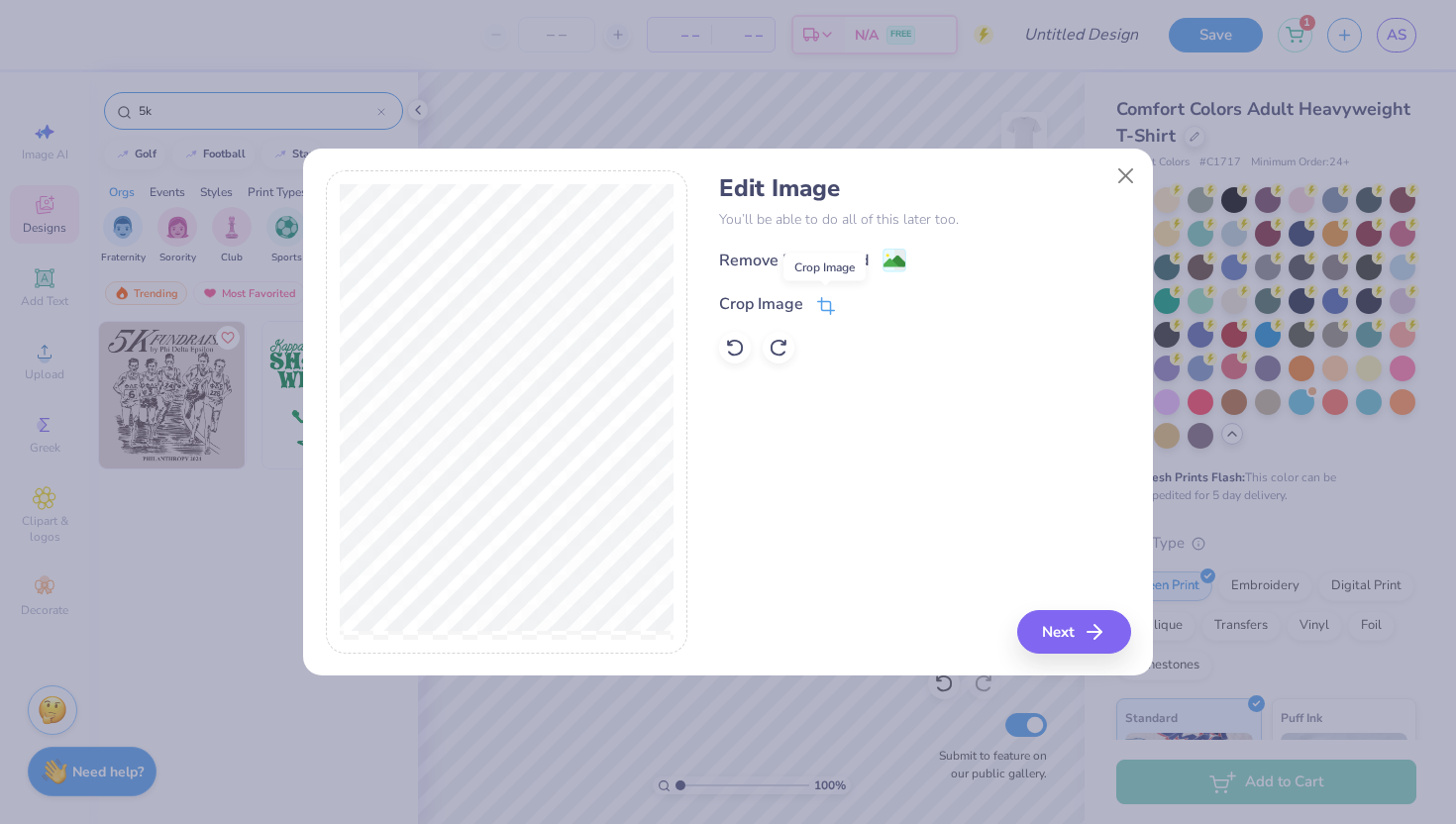 click 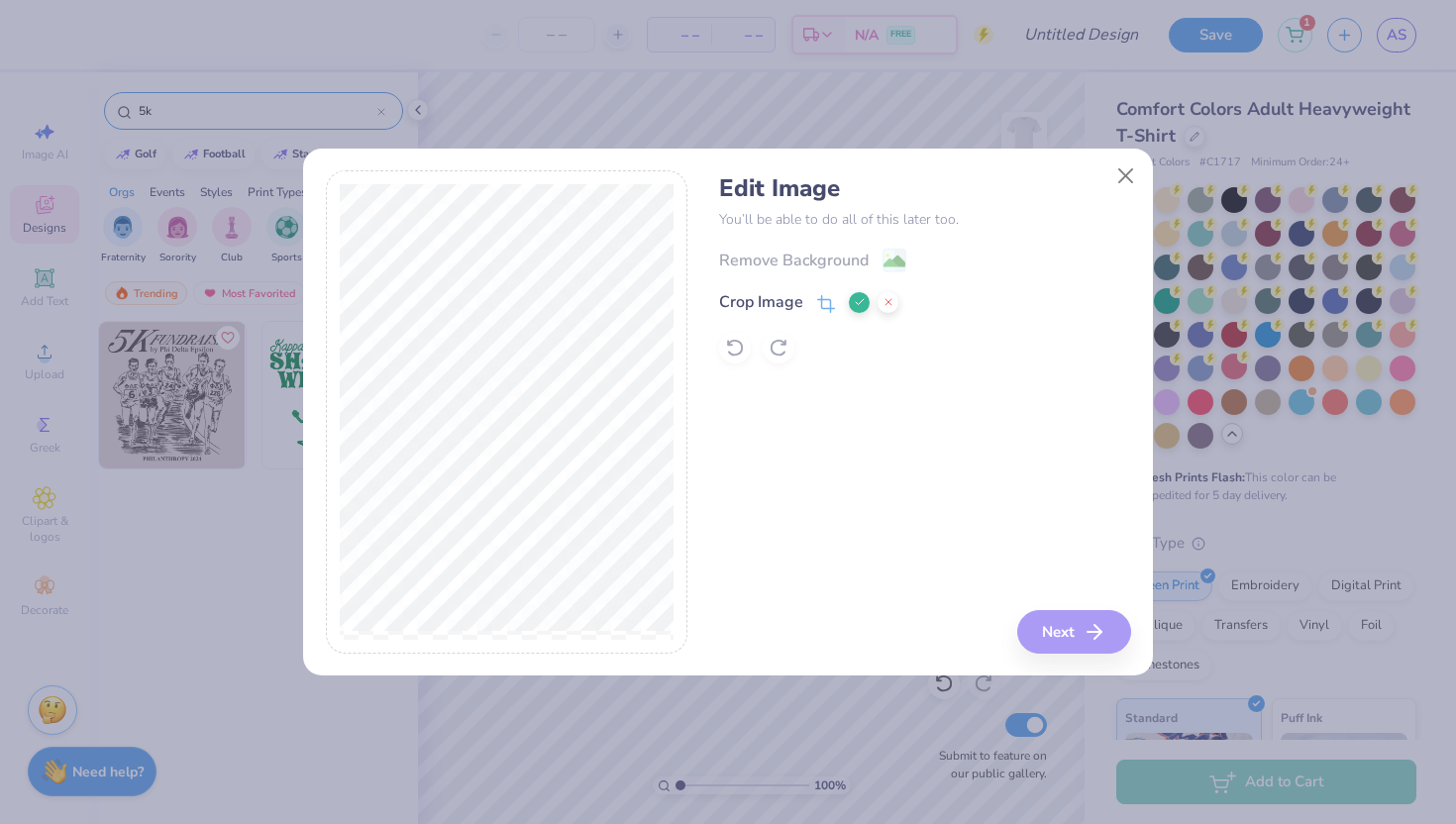 click on "Edit Image You’ll be able to do all of this later too. Remove Background Crop Image Next" at bounding box center [924, 412] 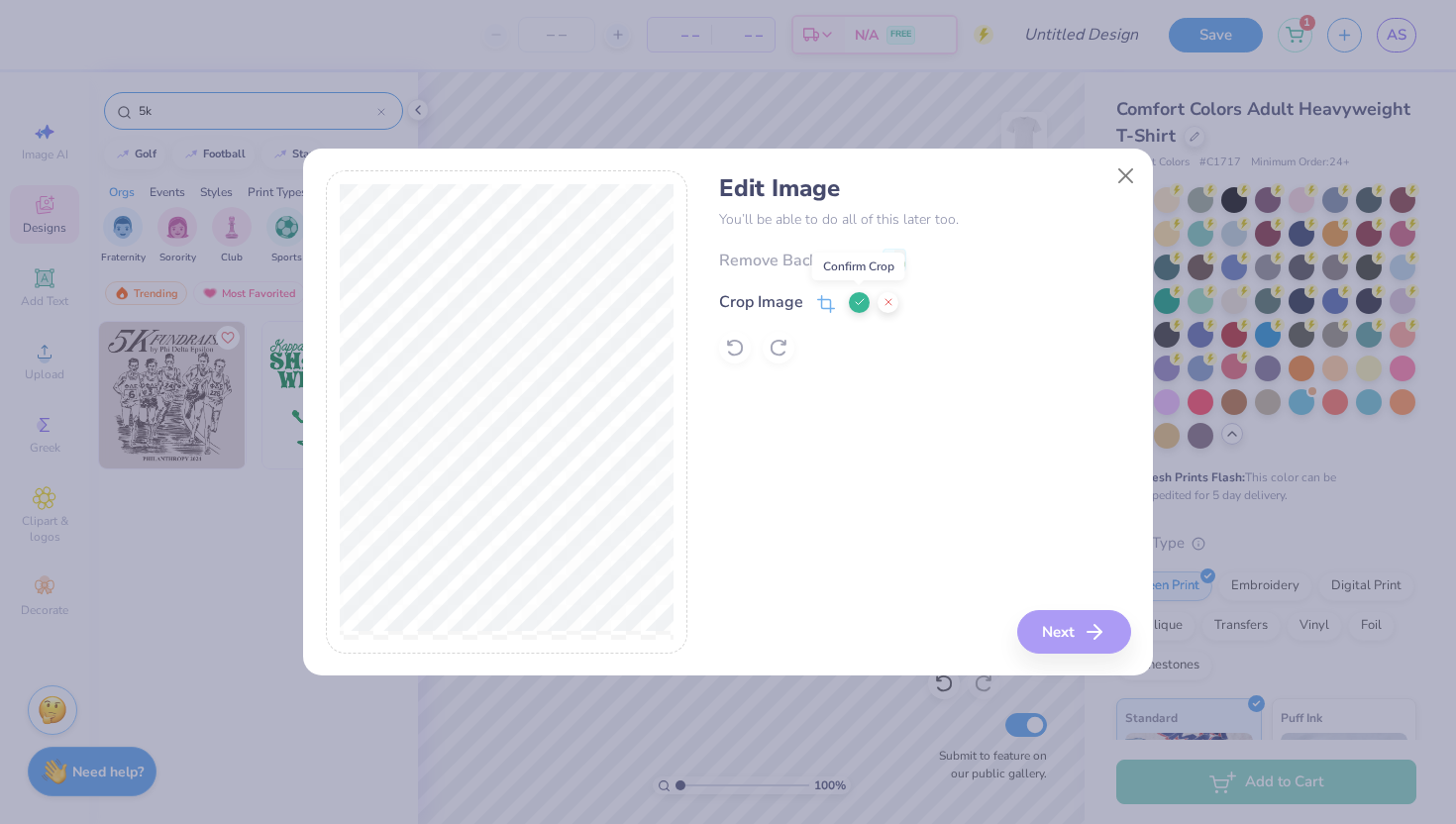 click 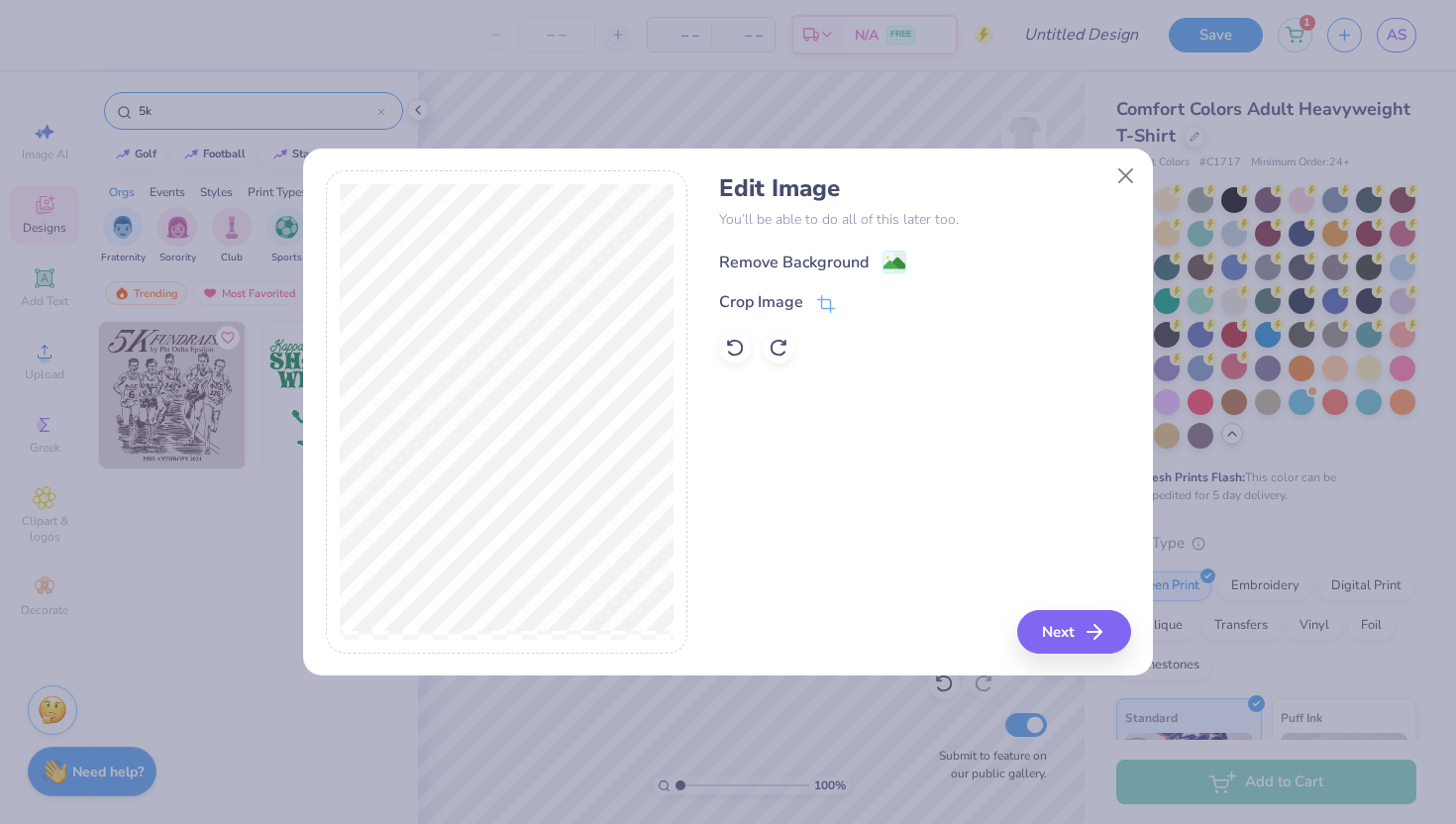 click 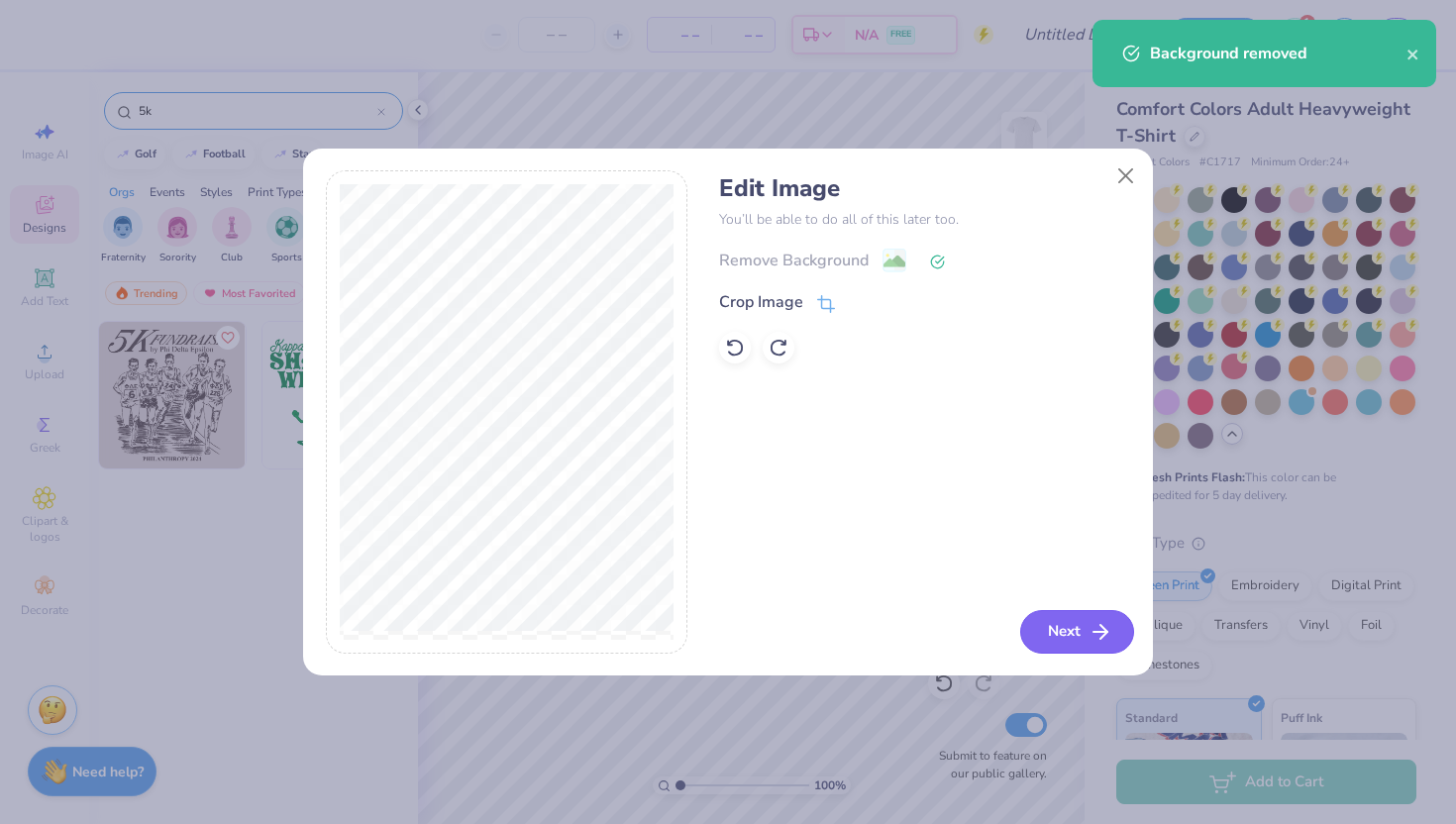 click on "Next" at bounding box center (1077, 632) 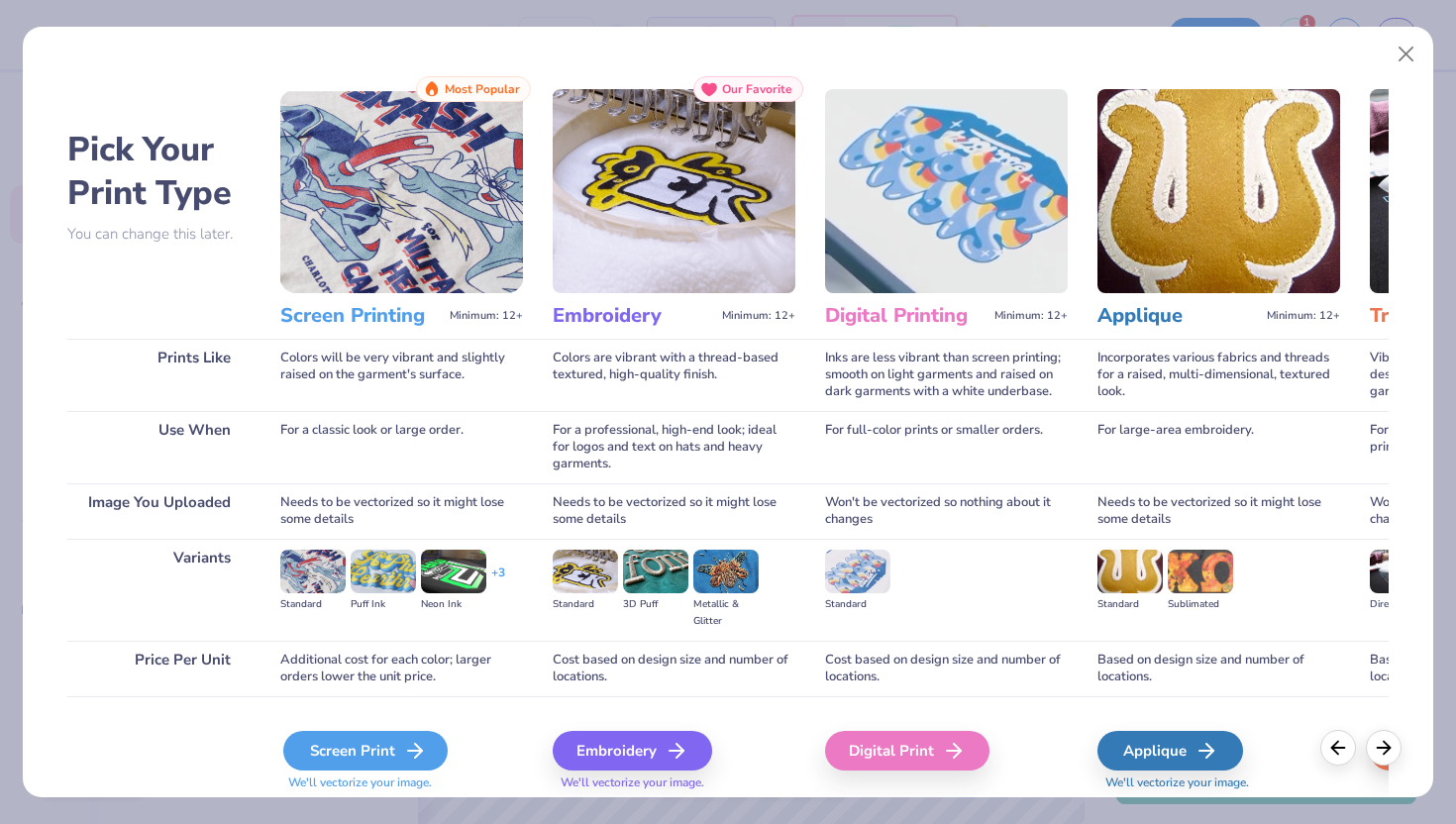 click on "Screen Print" at bounding box center (365, 751) 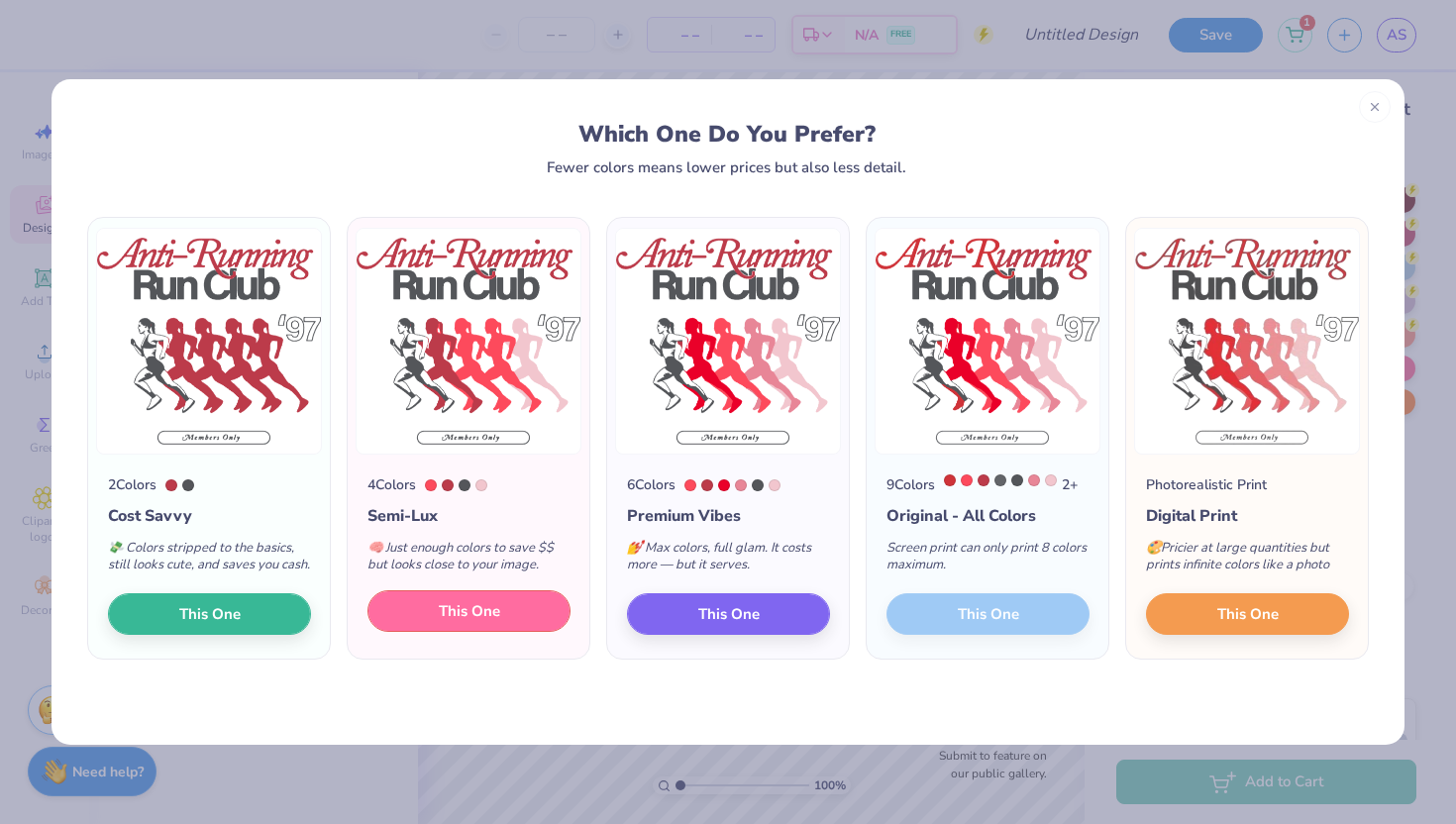 click on "This One" at bounding box center [469, 611] 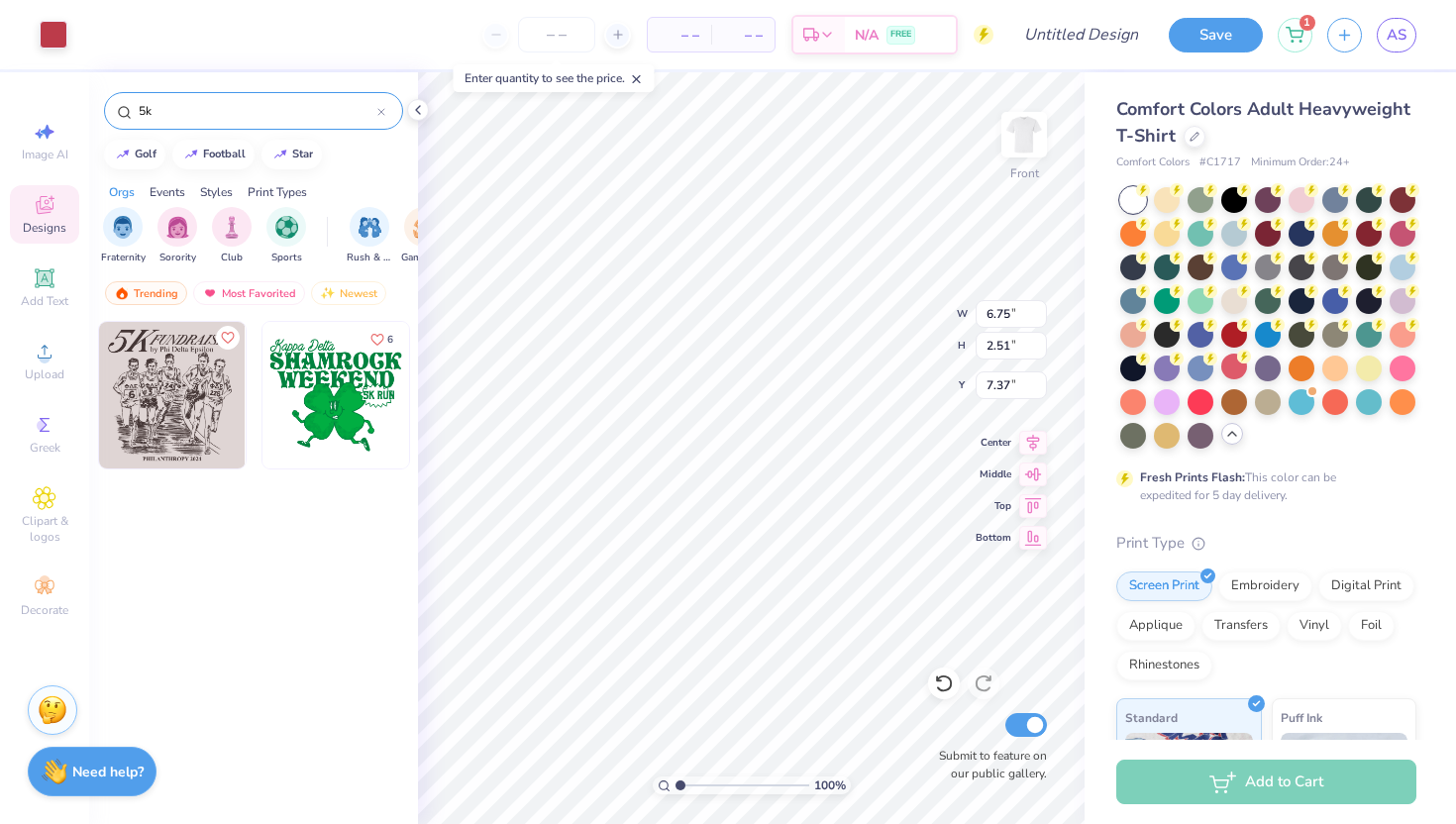 type on "7.40" 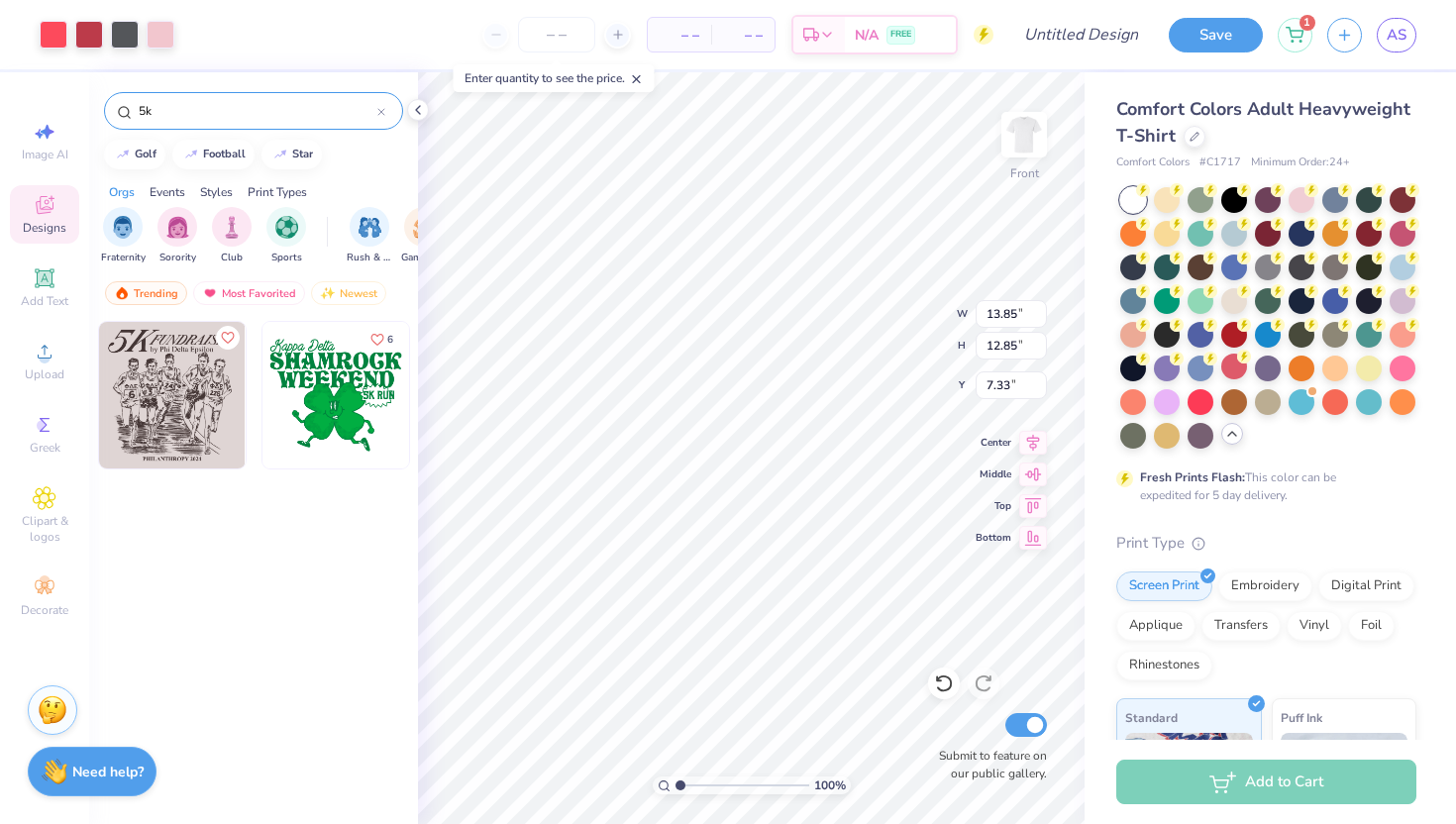 type on "12.68" 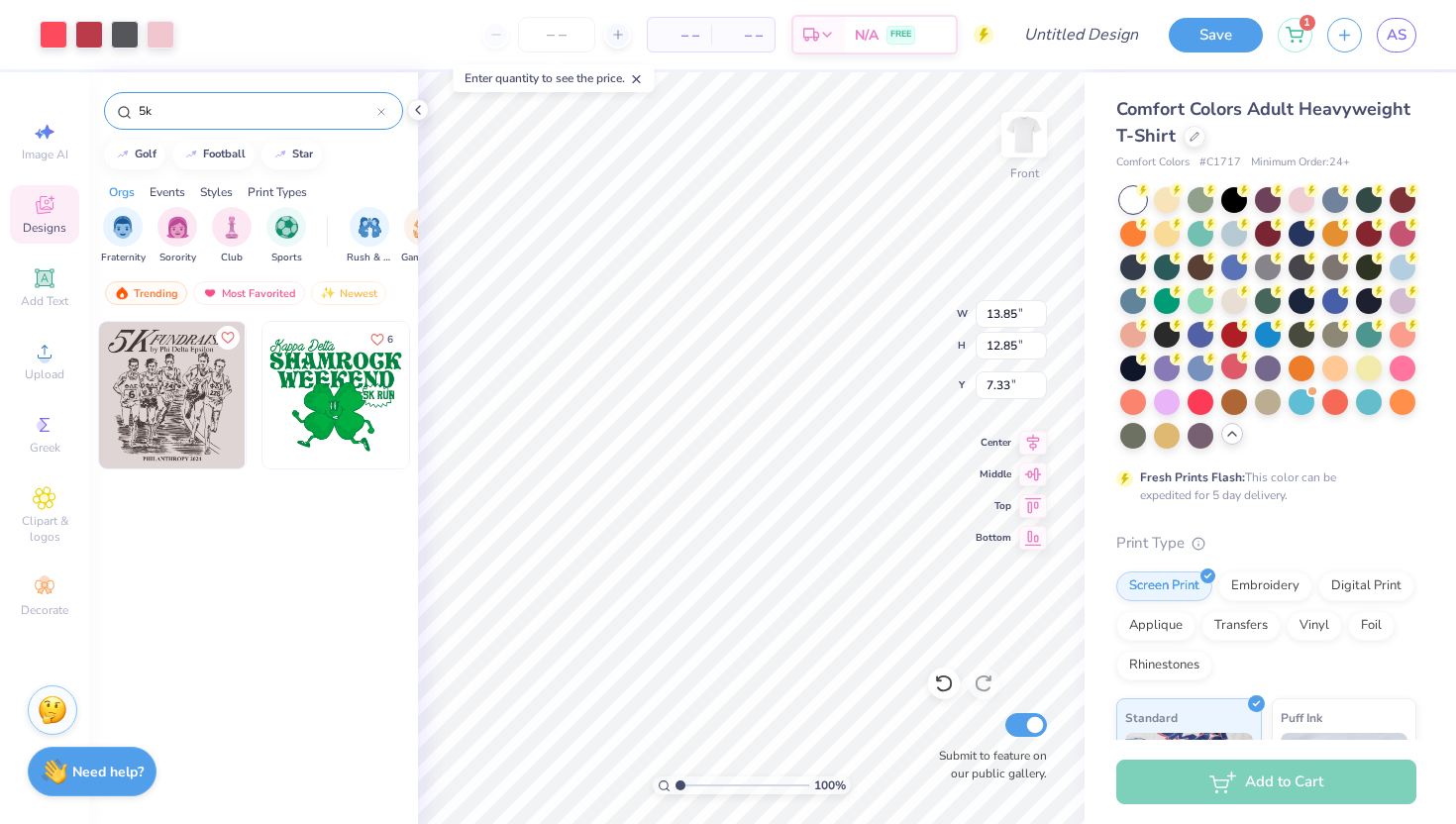 type on "11.76" 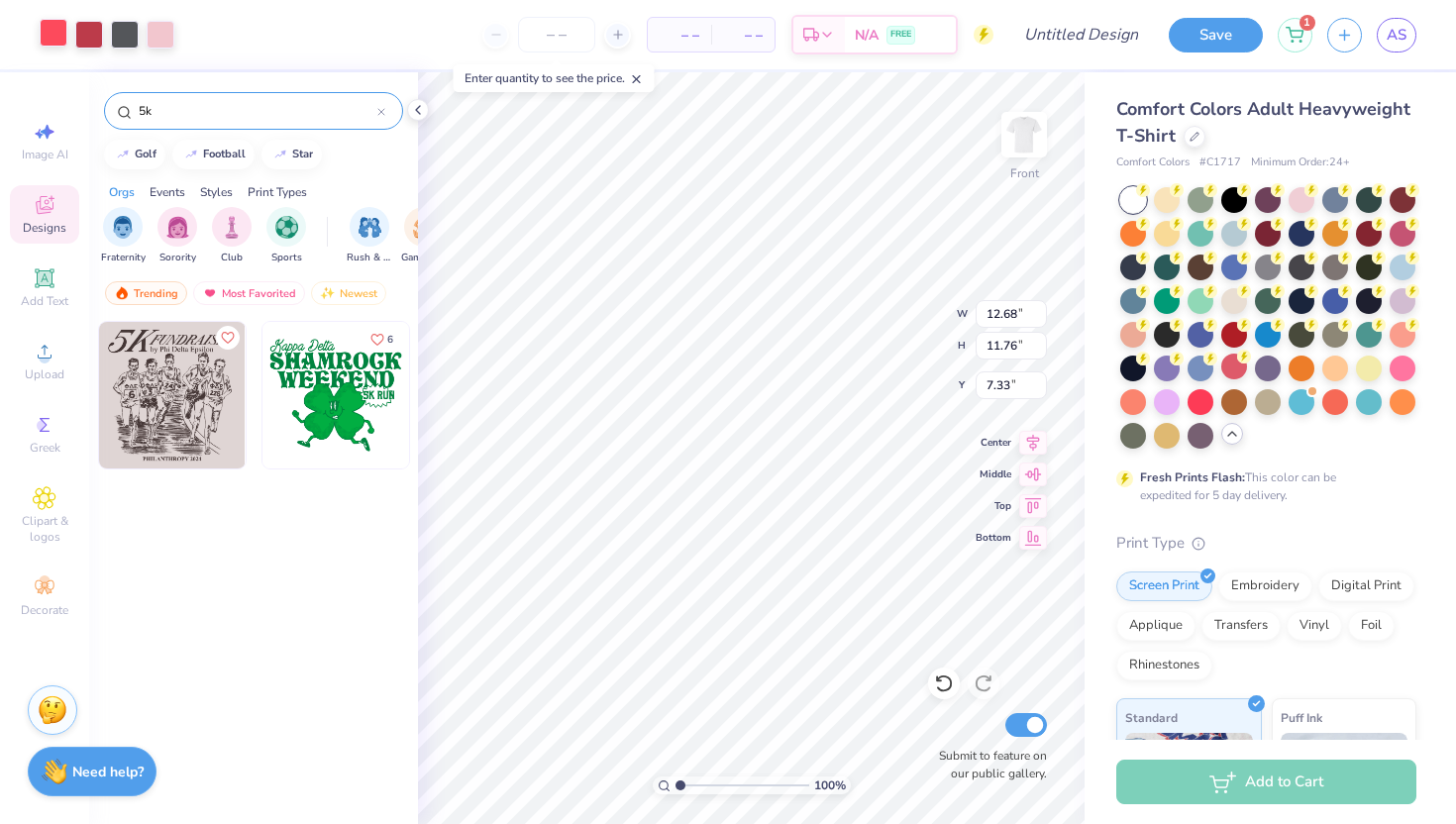 click at bounding box center [53, 33] 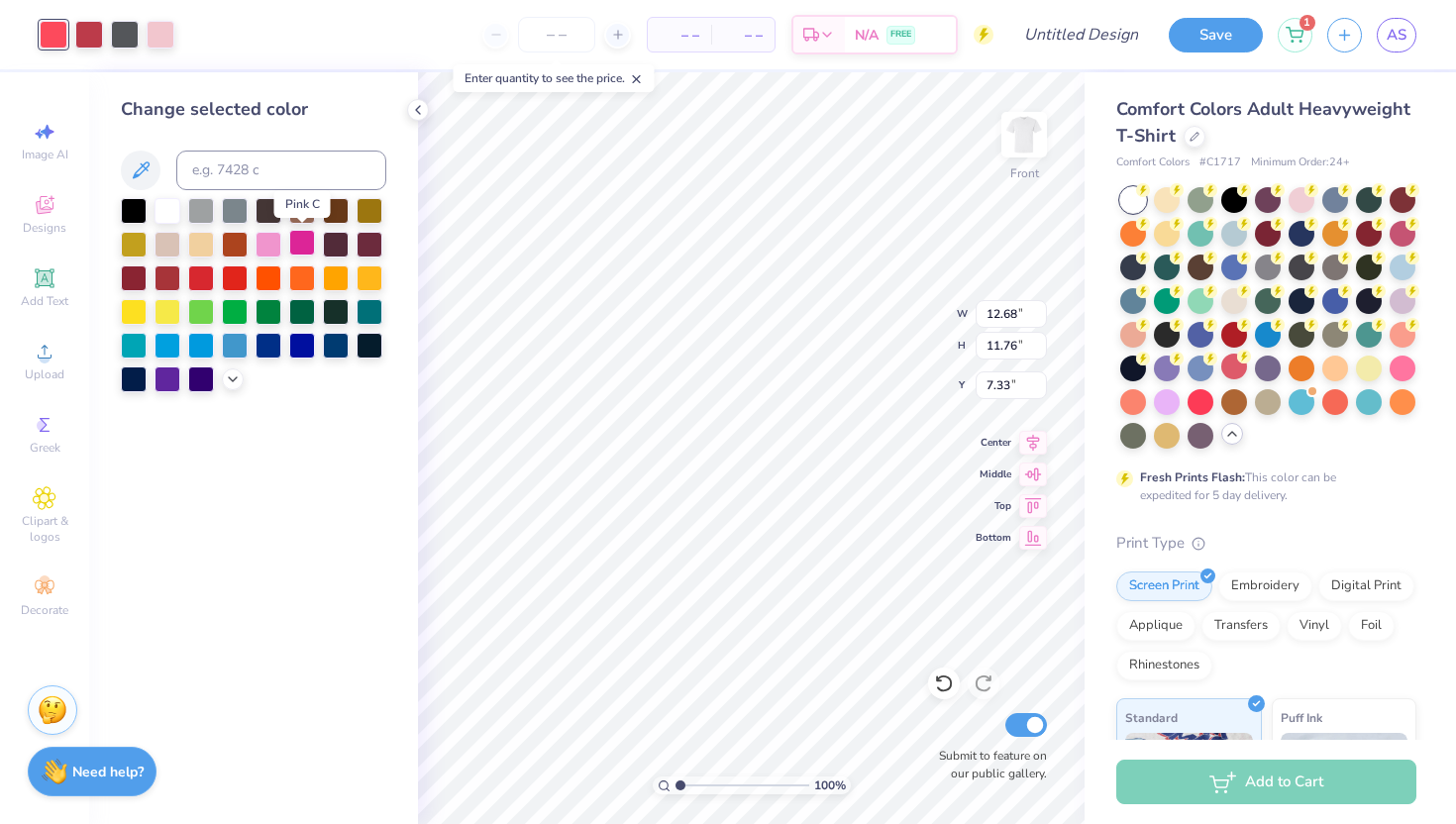 click at bounding box center (302, 243) 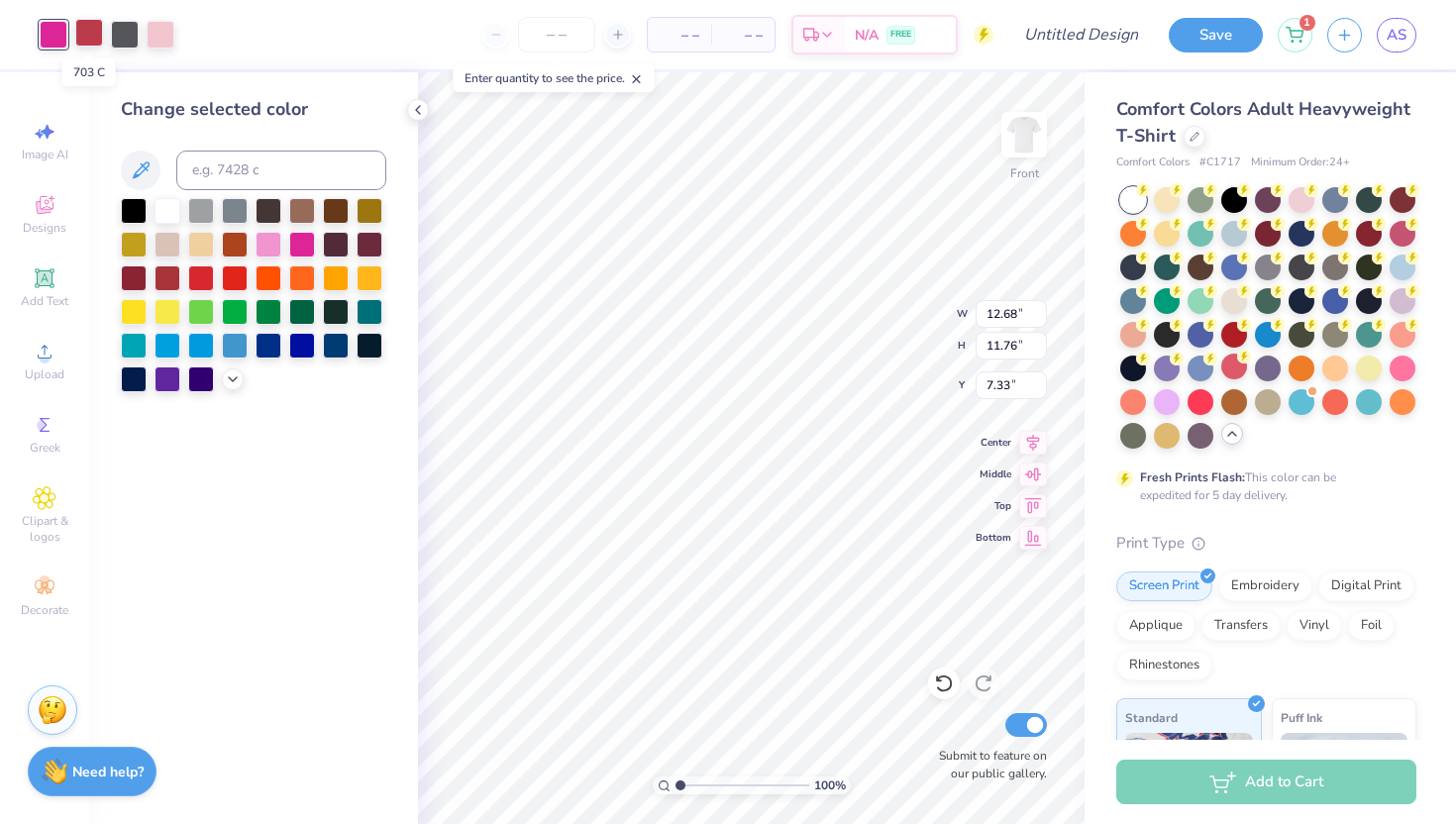 click at bounding box center (89, 33) 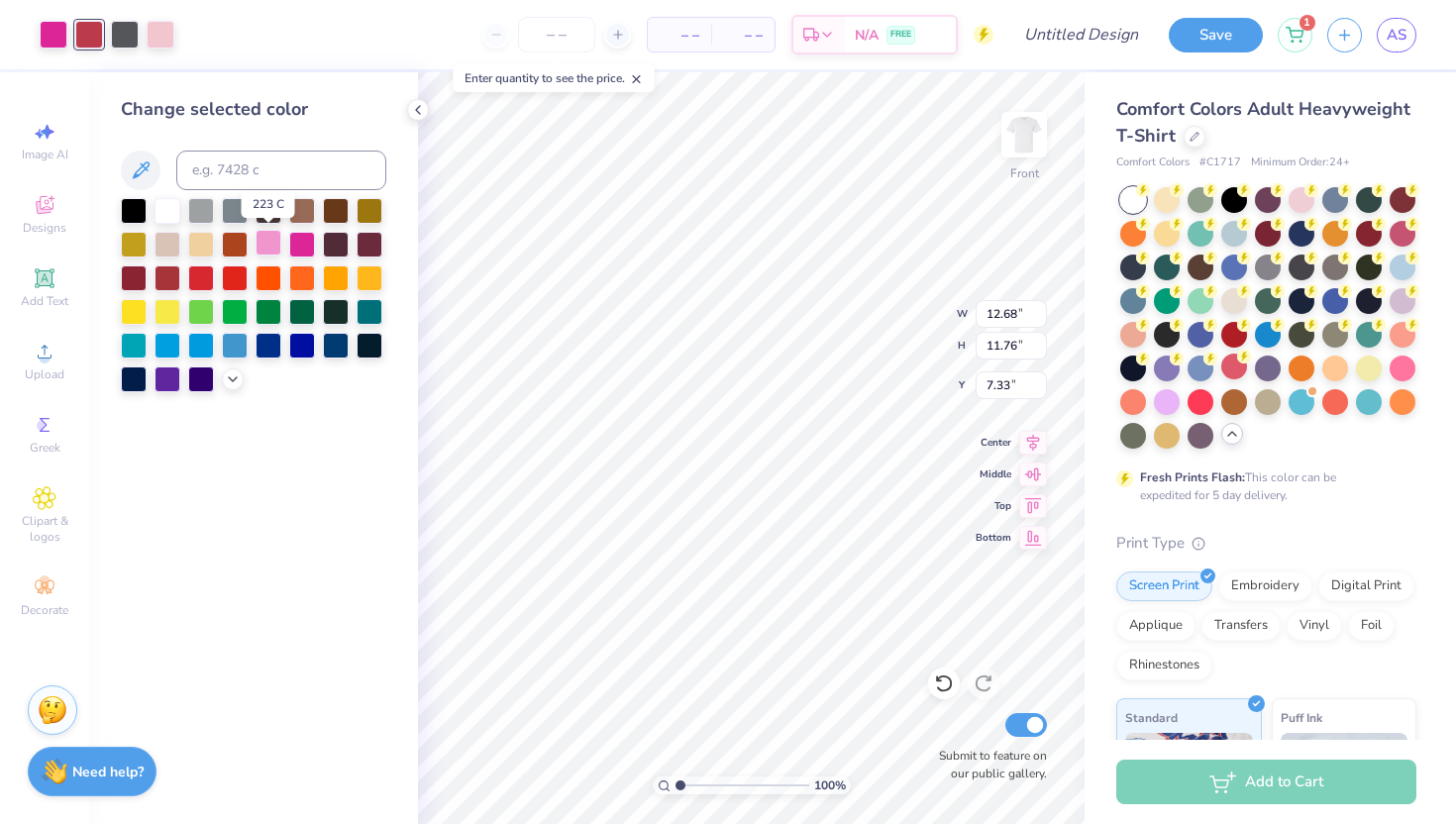 click at bounding box center (268, 243) 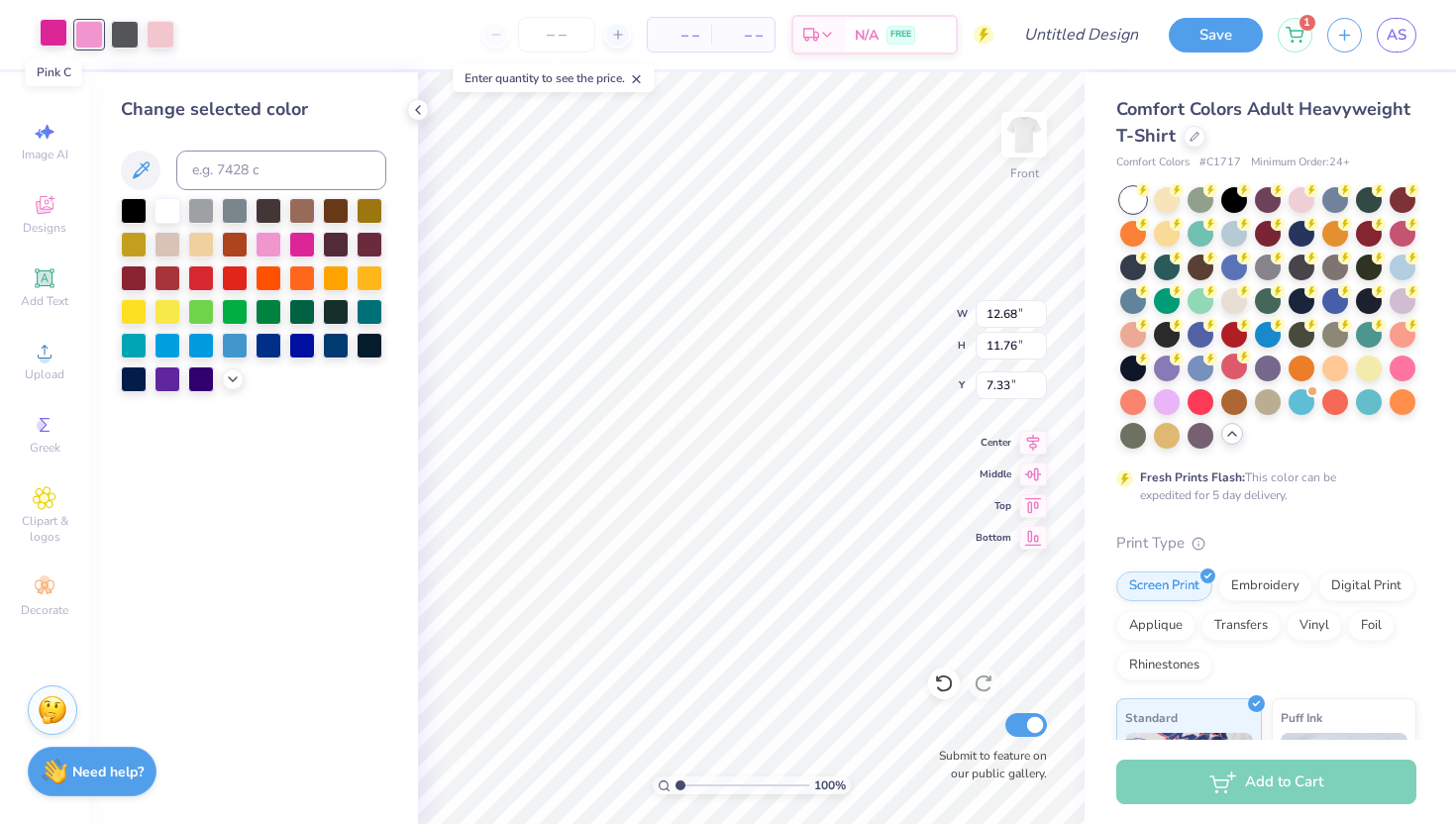 click at bounding box center [53, 33] 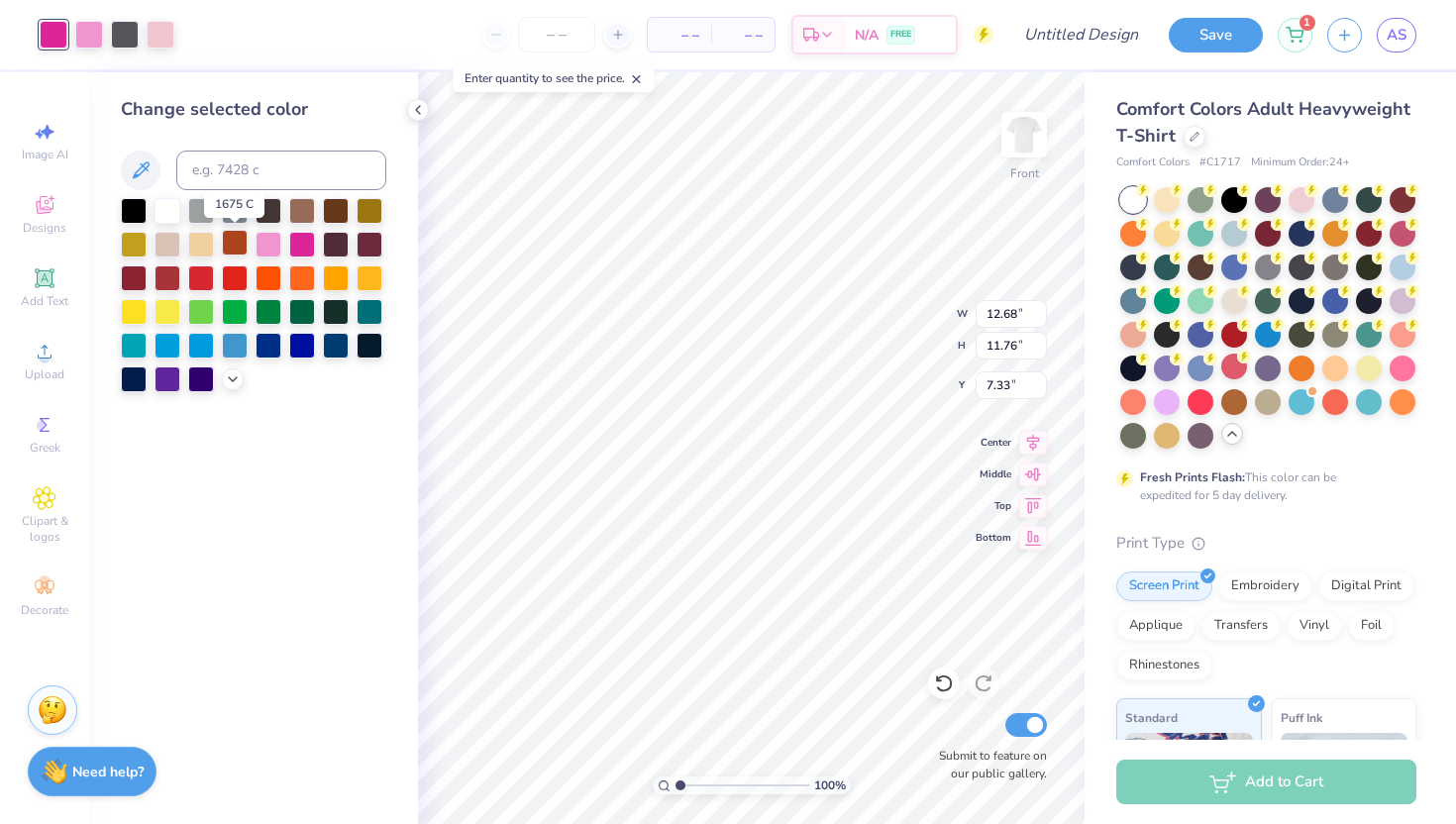 click at bounding box center (235, 243) 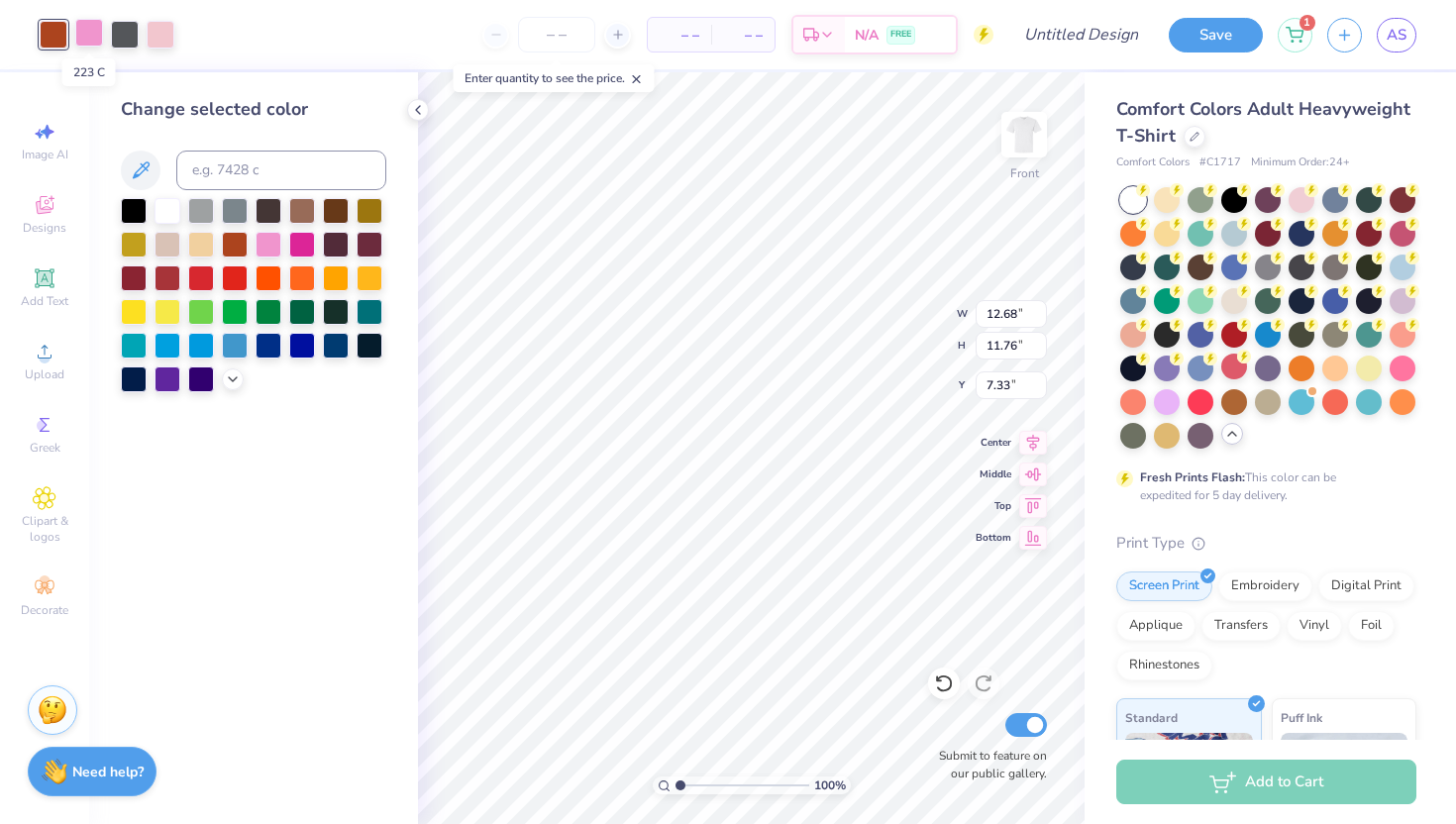 click at bounding box center (89, 33) 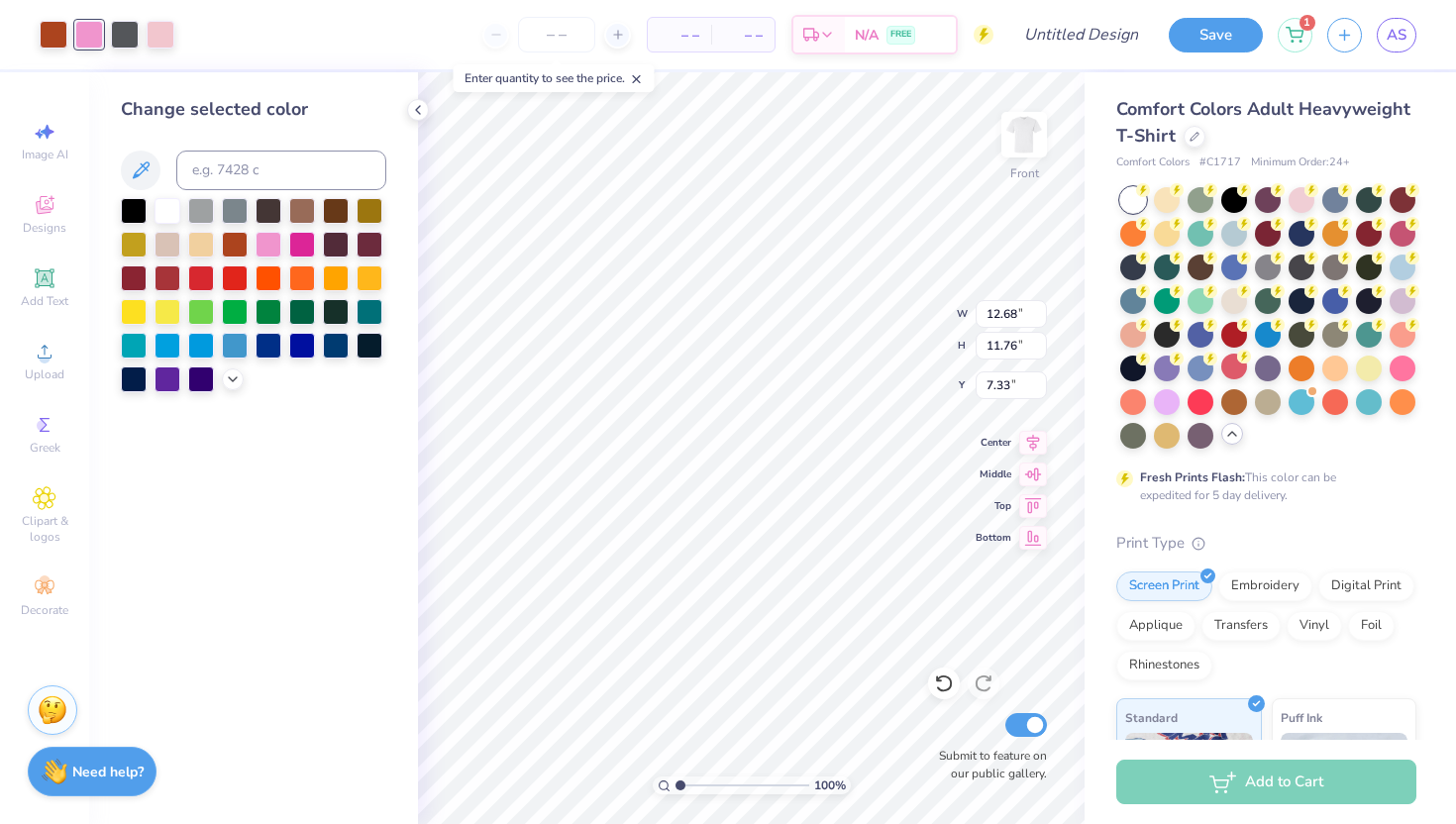 type on "7.34" 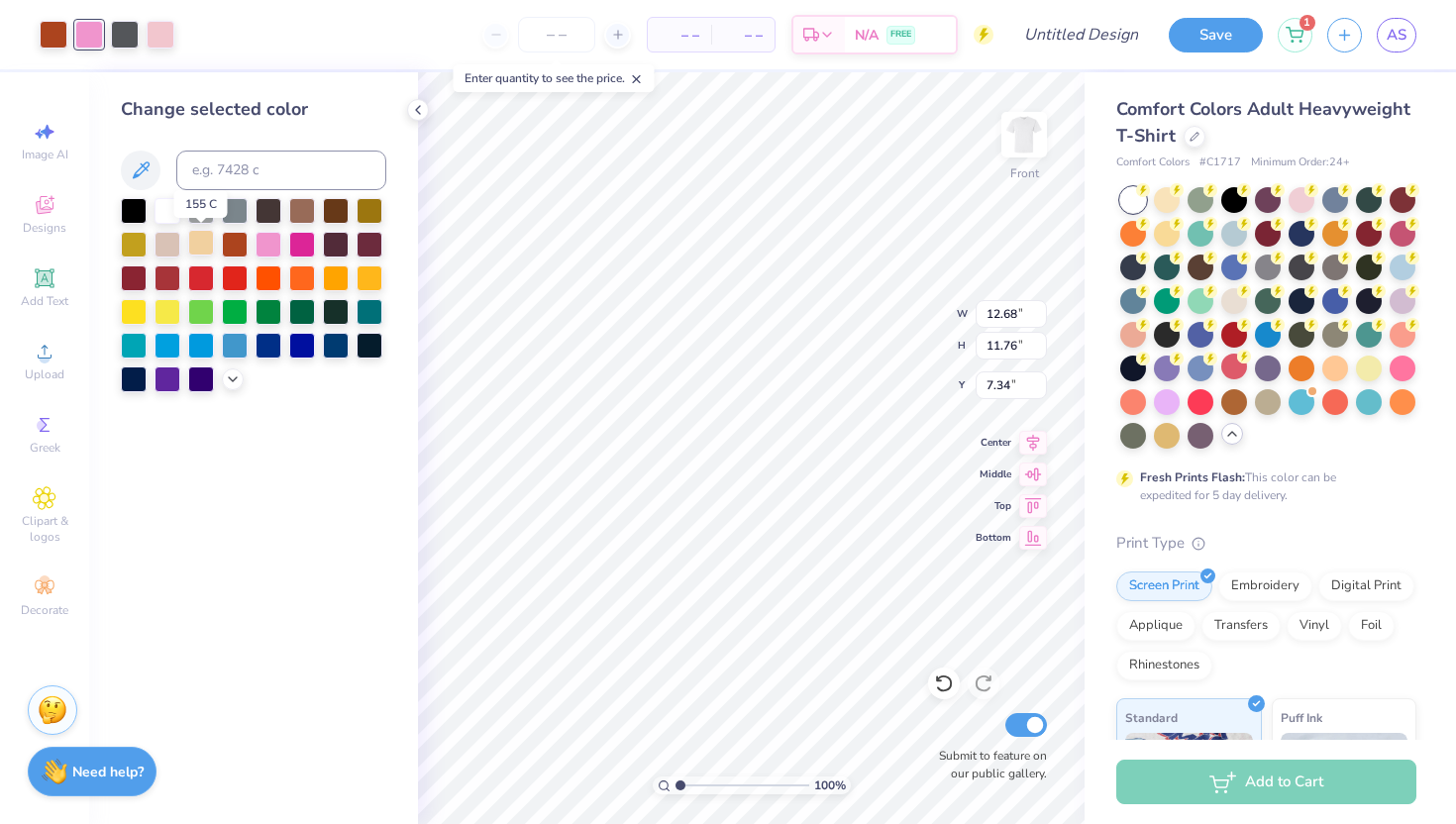 click at bounding box center (201, 243) 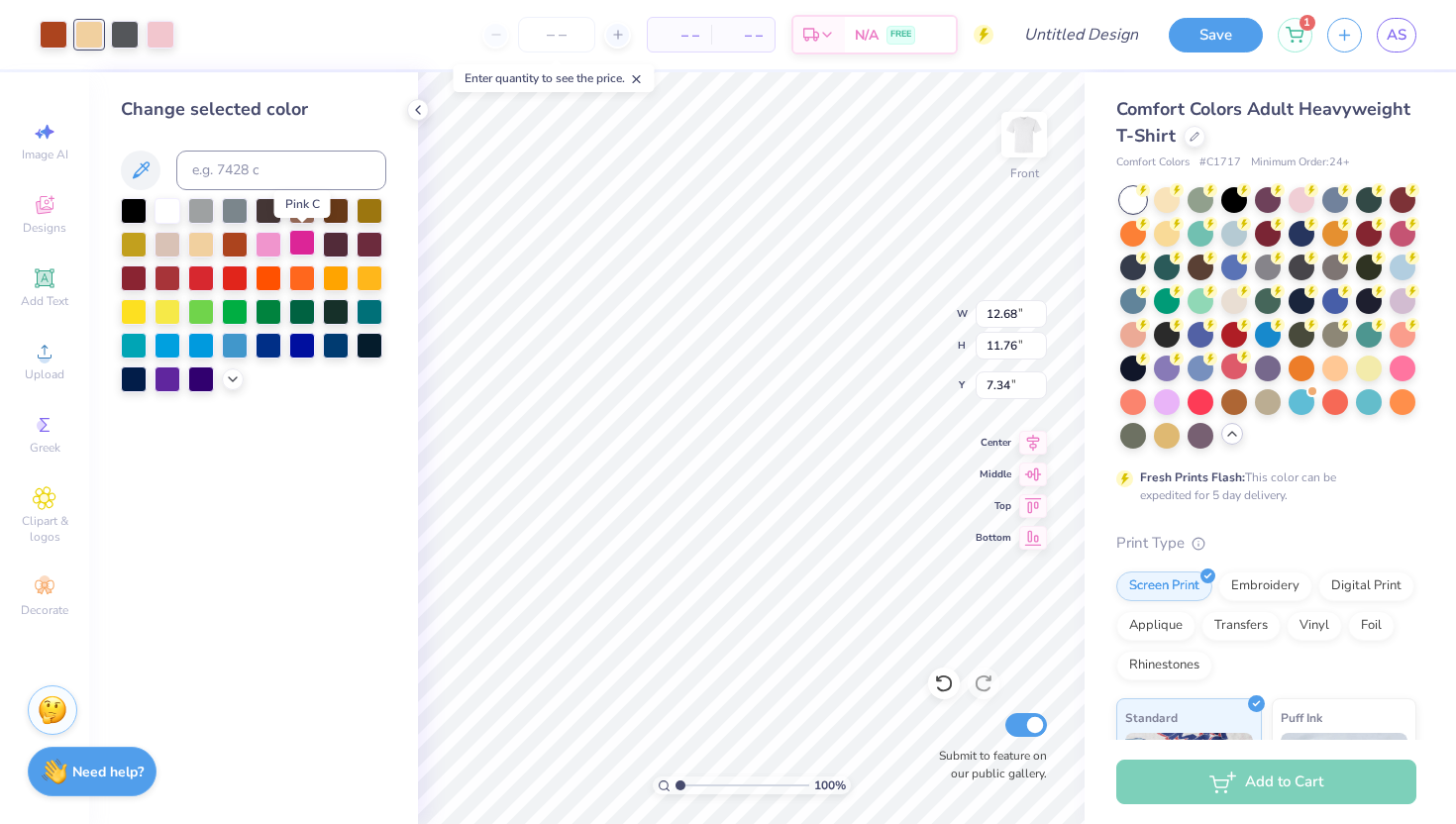 click at bounding box center [302, 243] 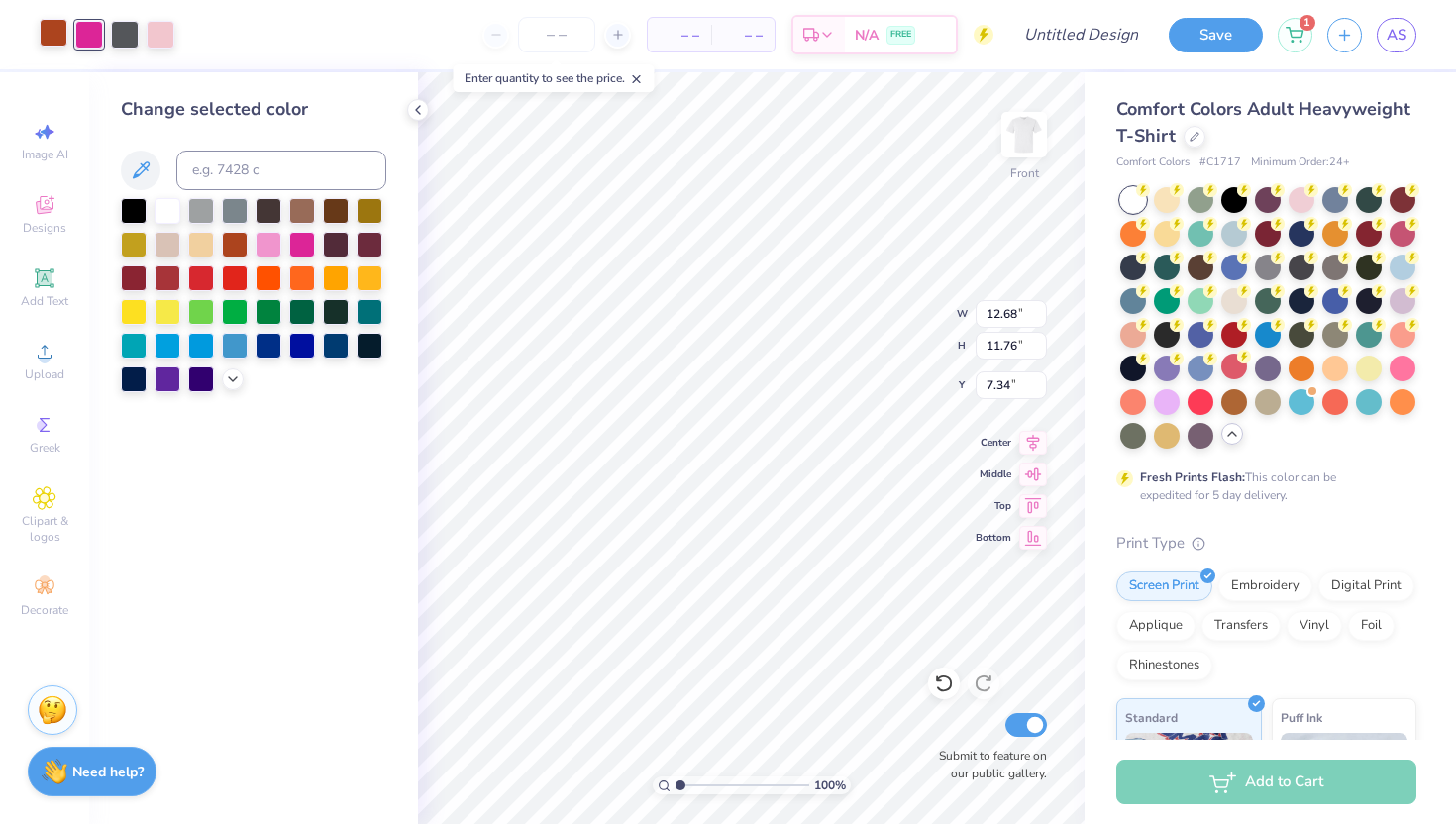 click at bounding box center (53, 33) 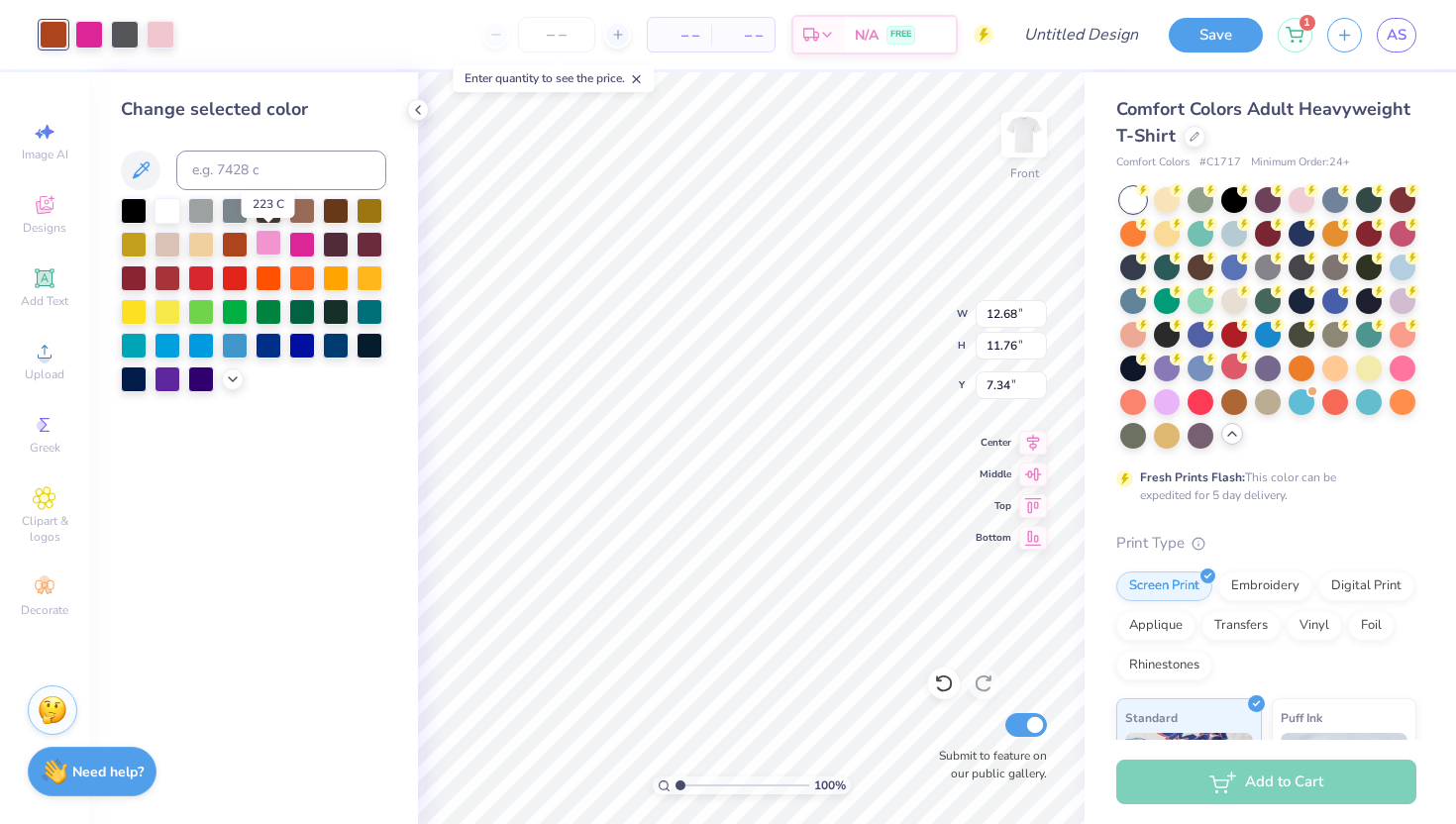 click at bounding box center (268, 243) 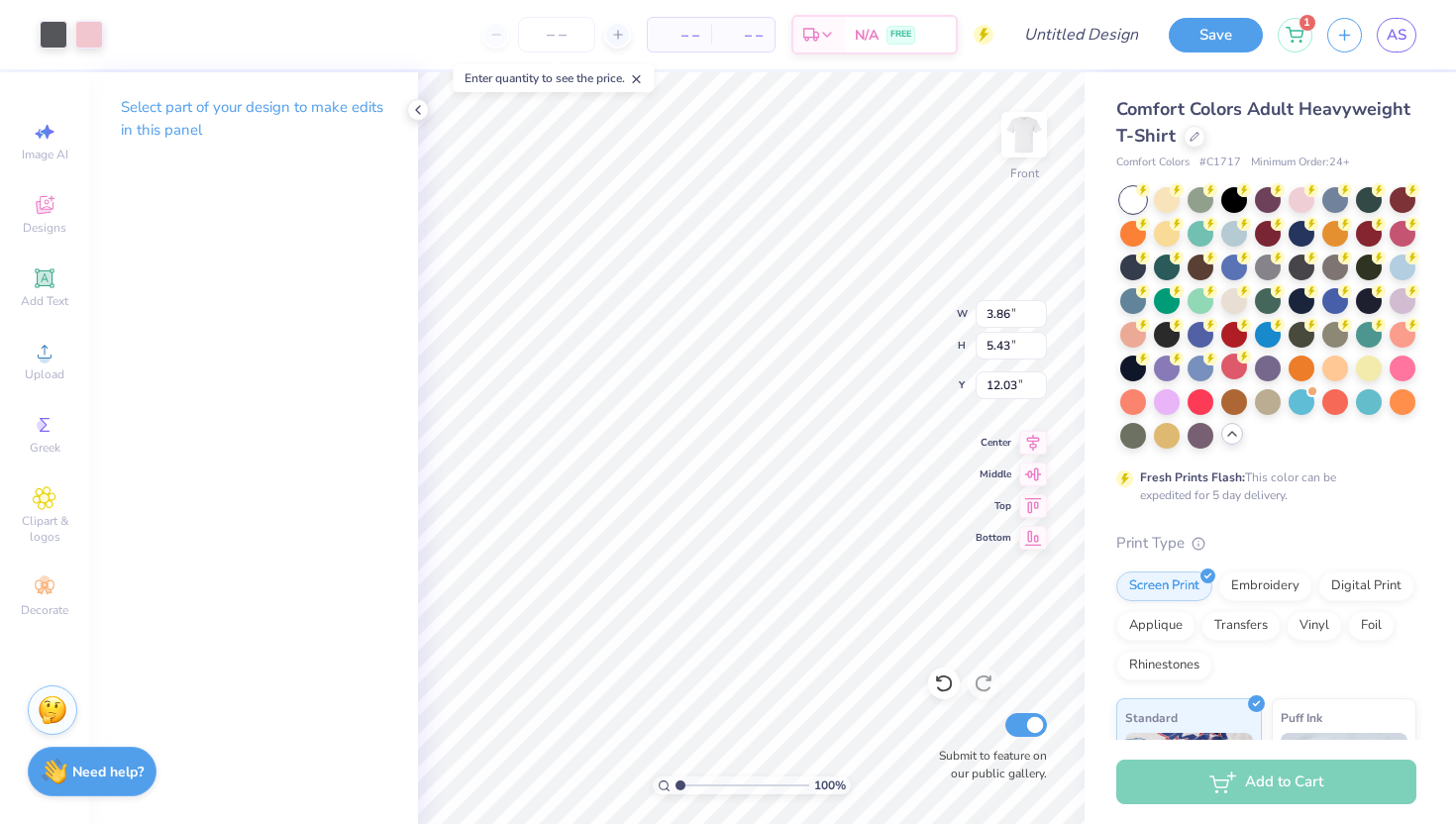 type on "11.72" 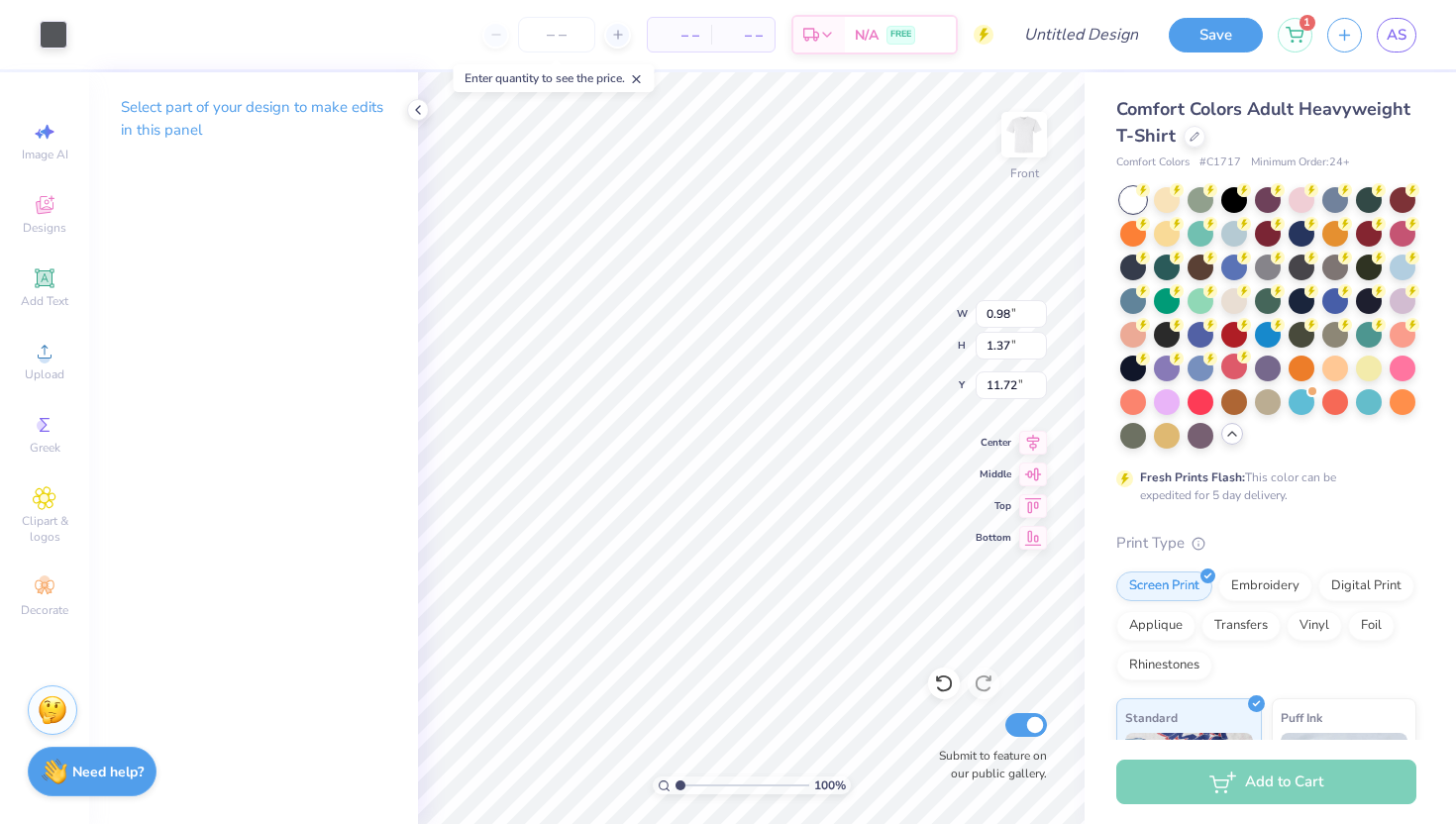 type on "11.84" 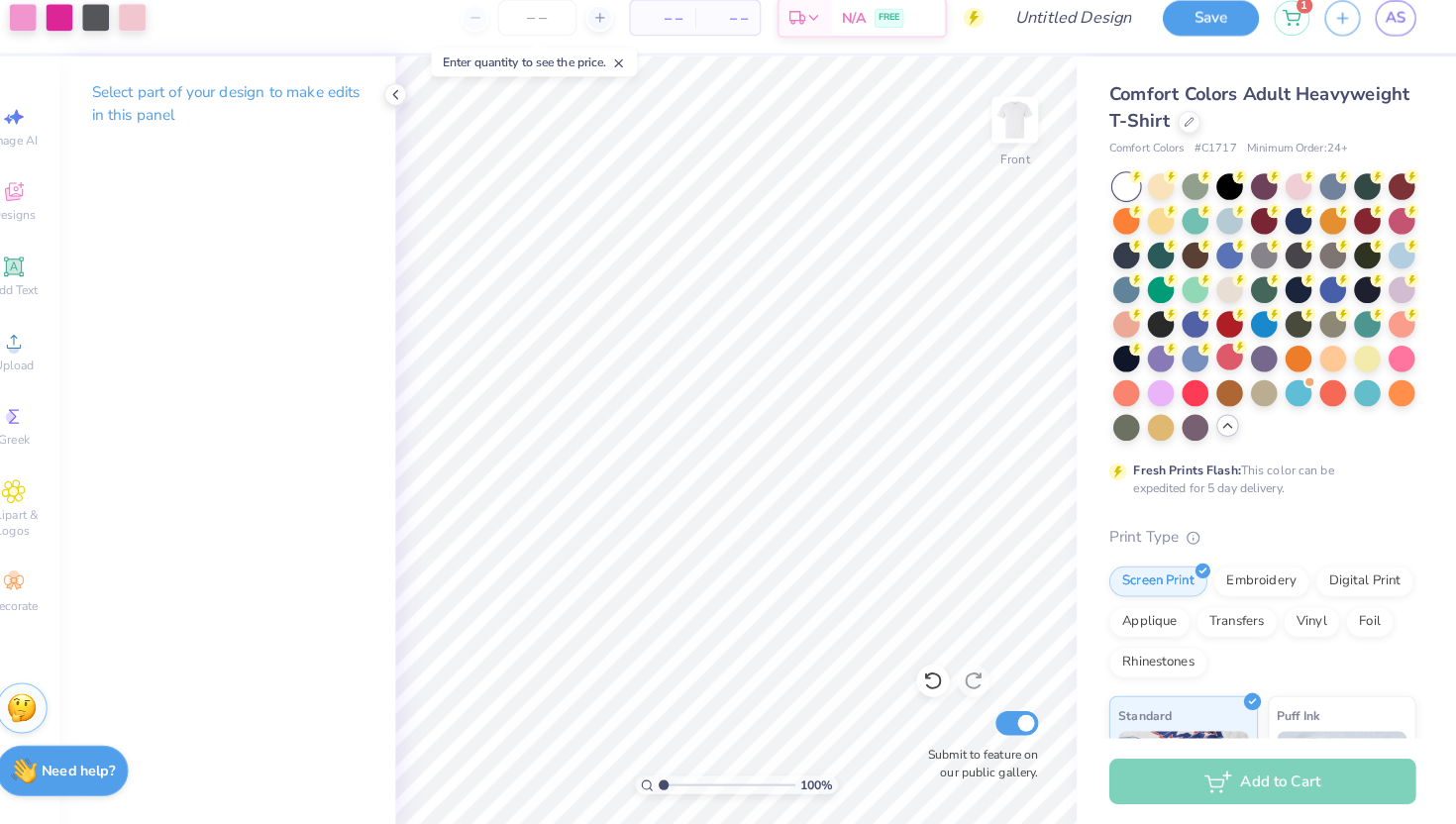 scroll, scrollTop: 0, scrollLeft: 0, axis: both 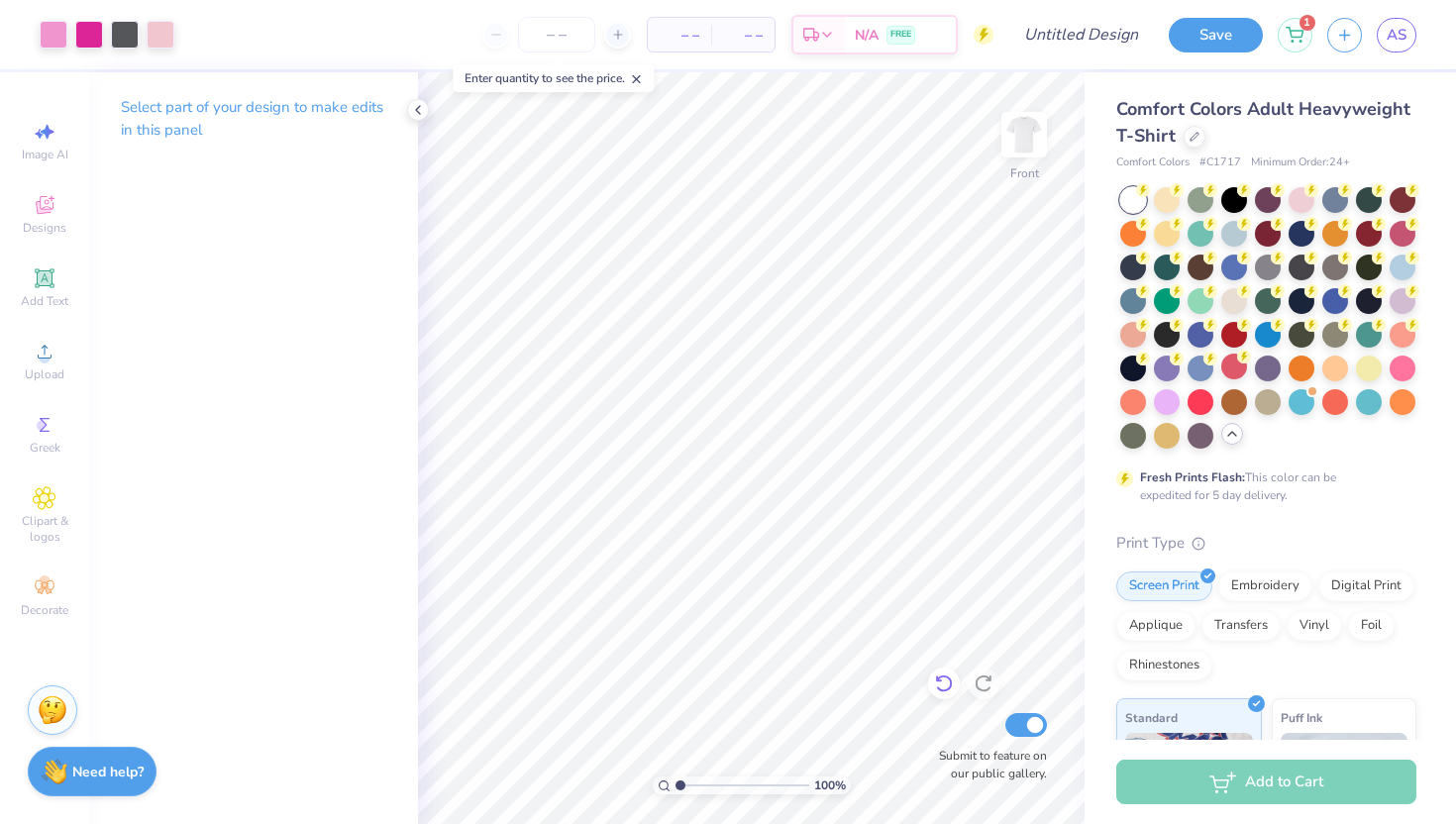 click 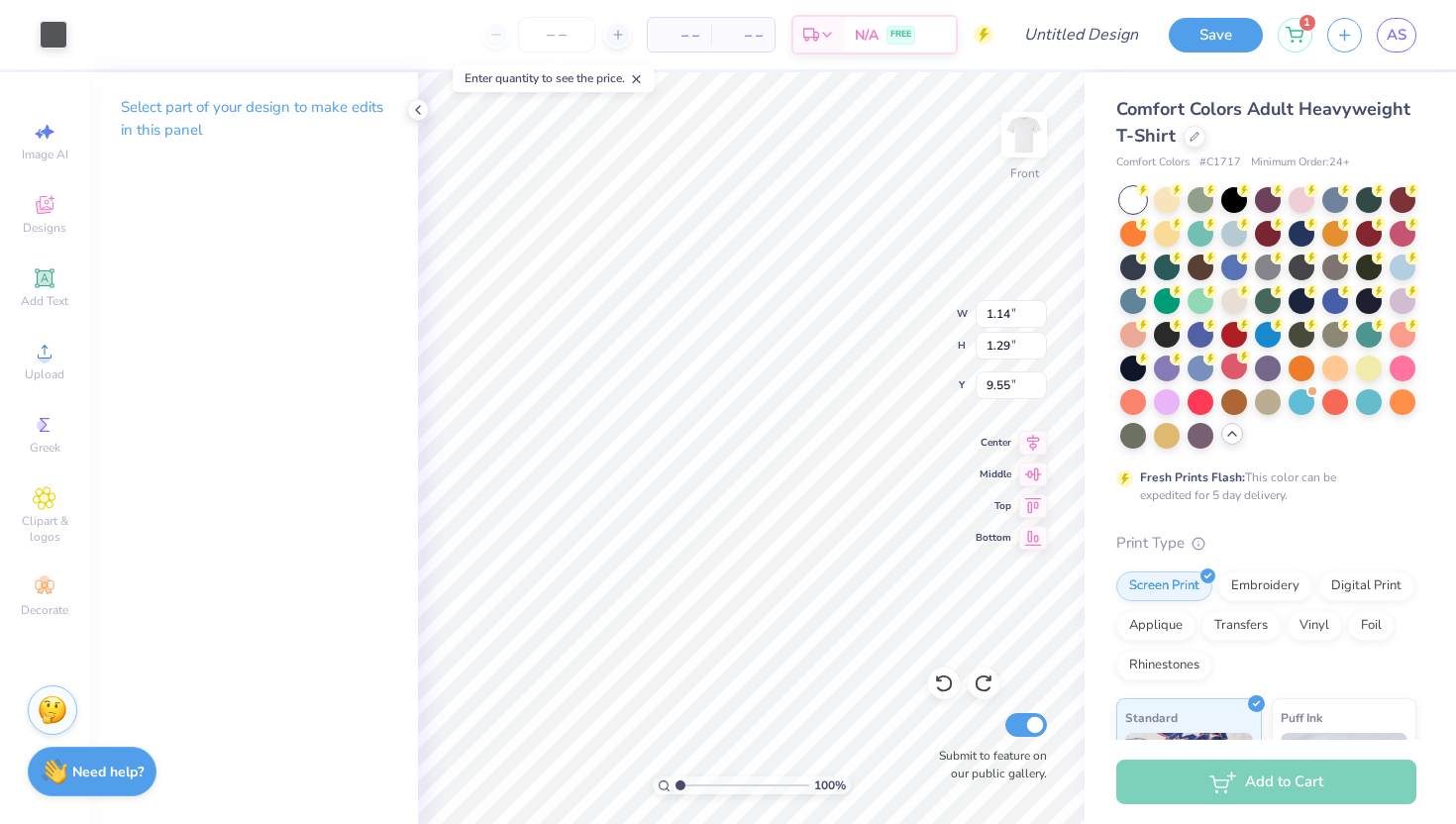 type on "9.56" 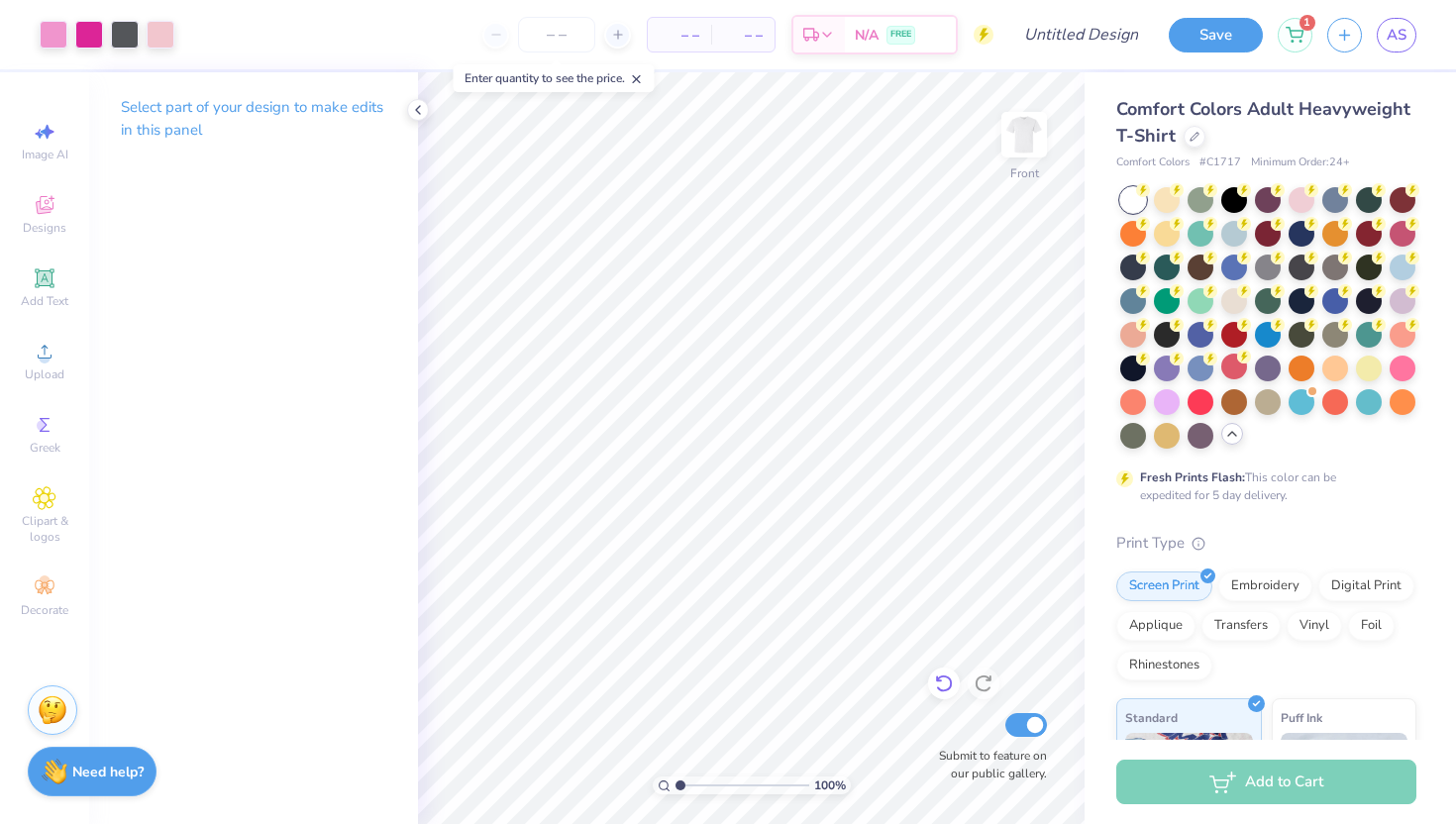 click 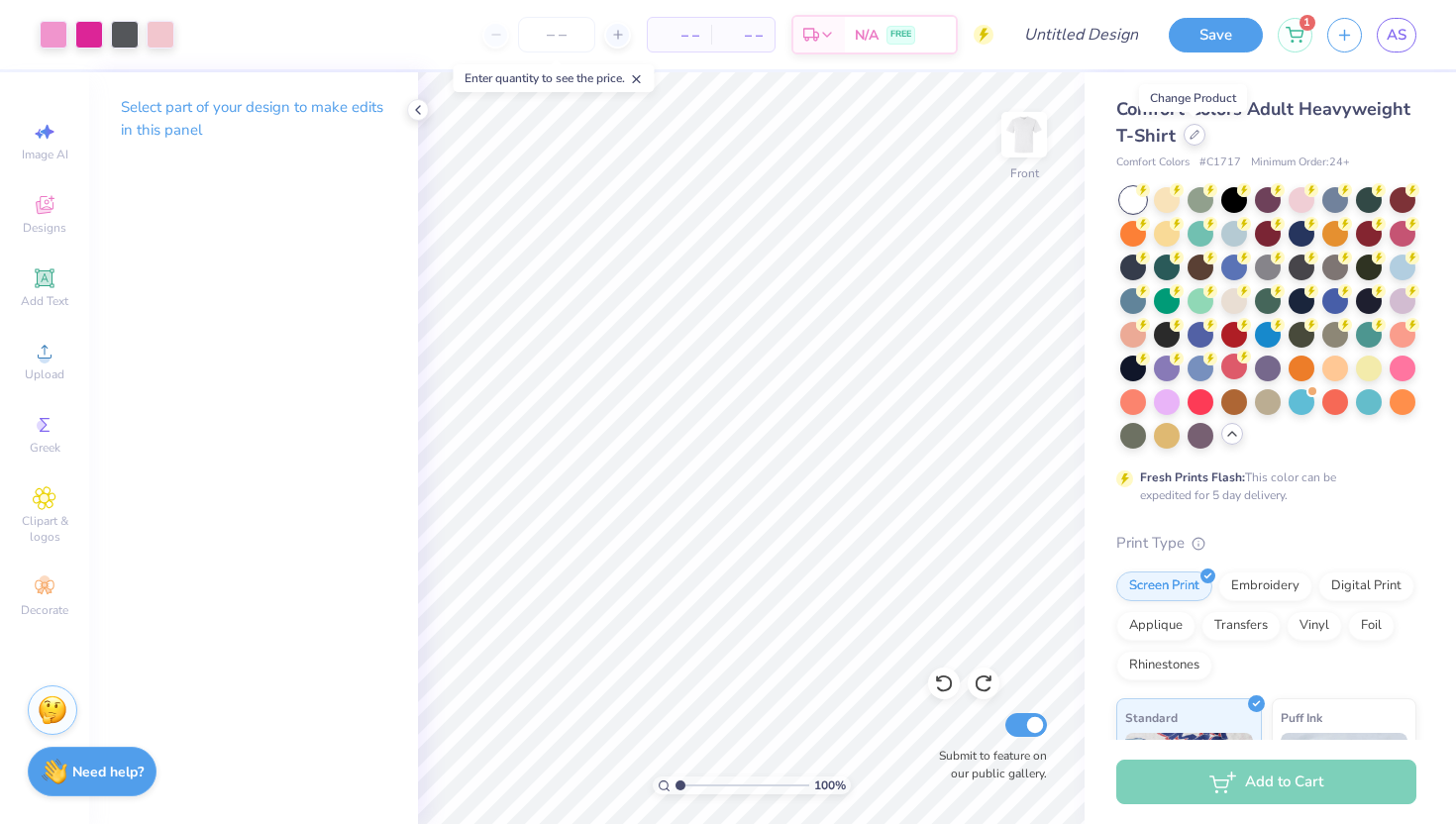 click 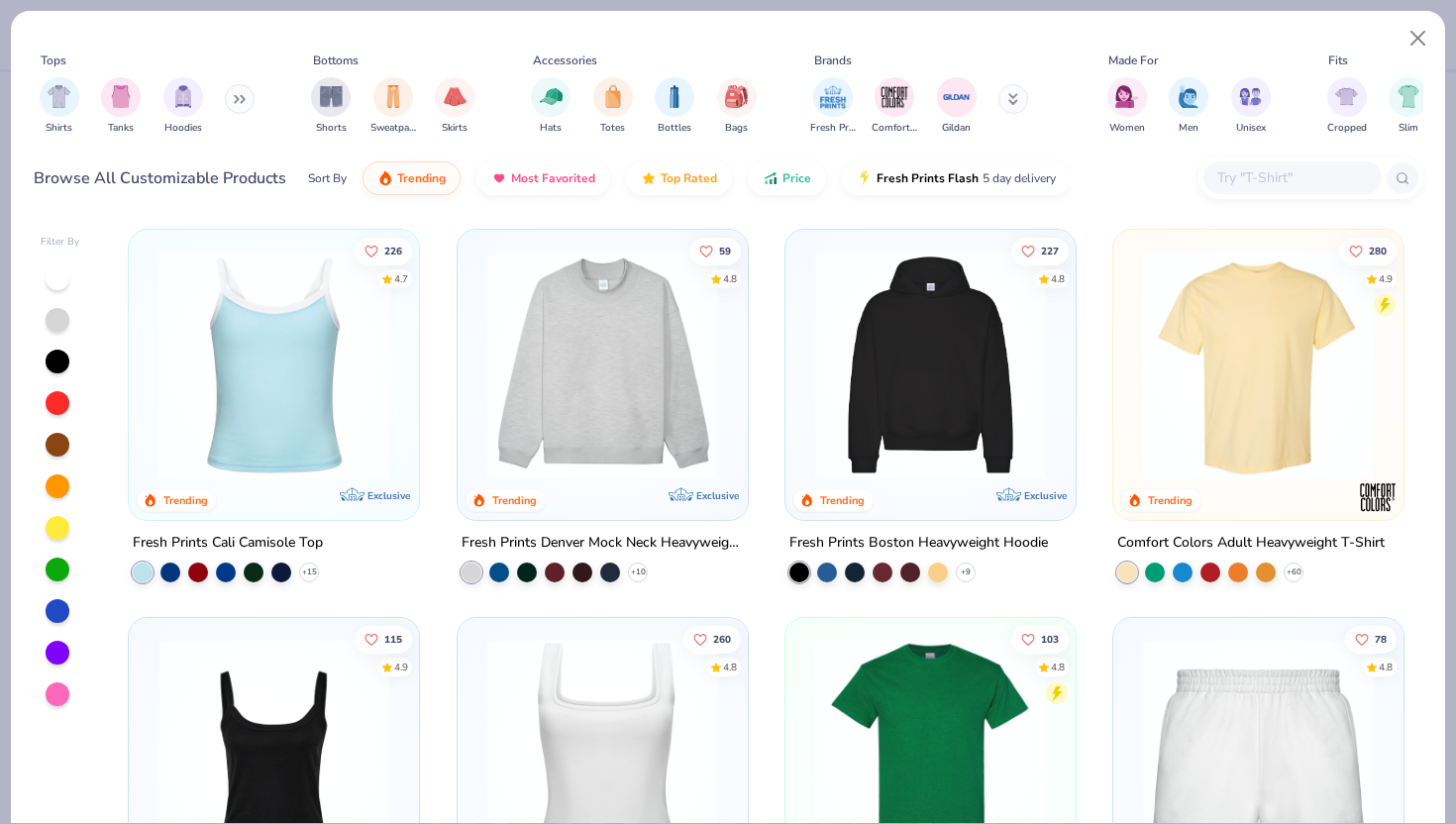 click at bounding box center [273, 364] 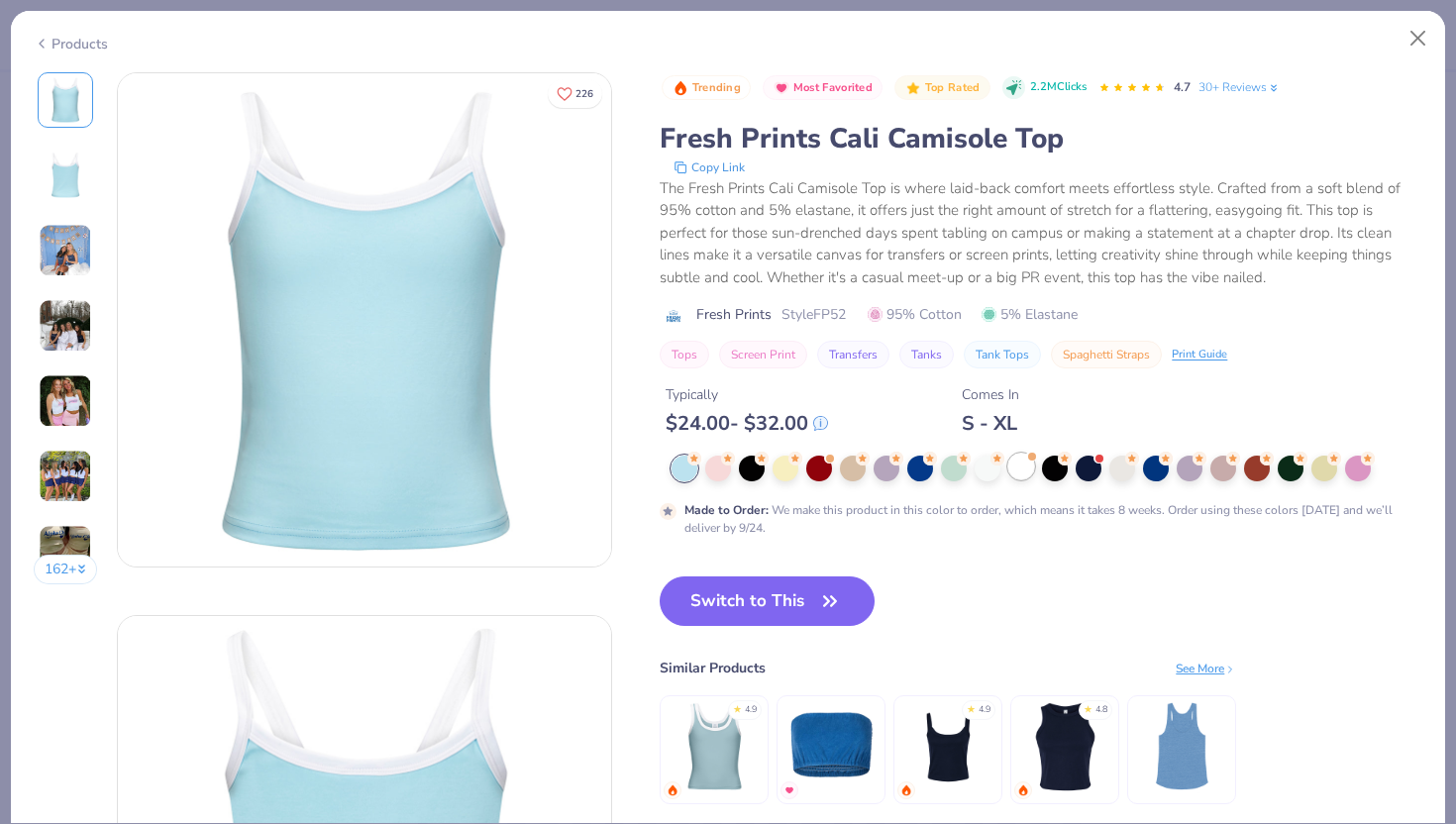 click at bounding box center (1021, 466) 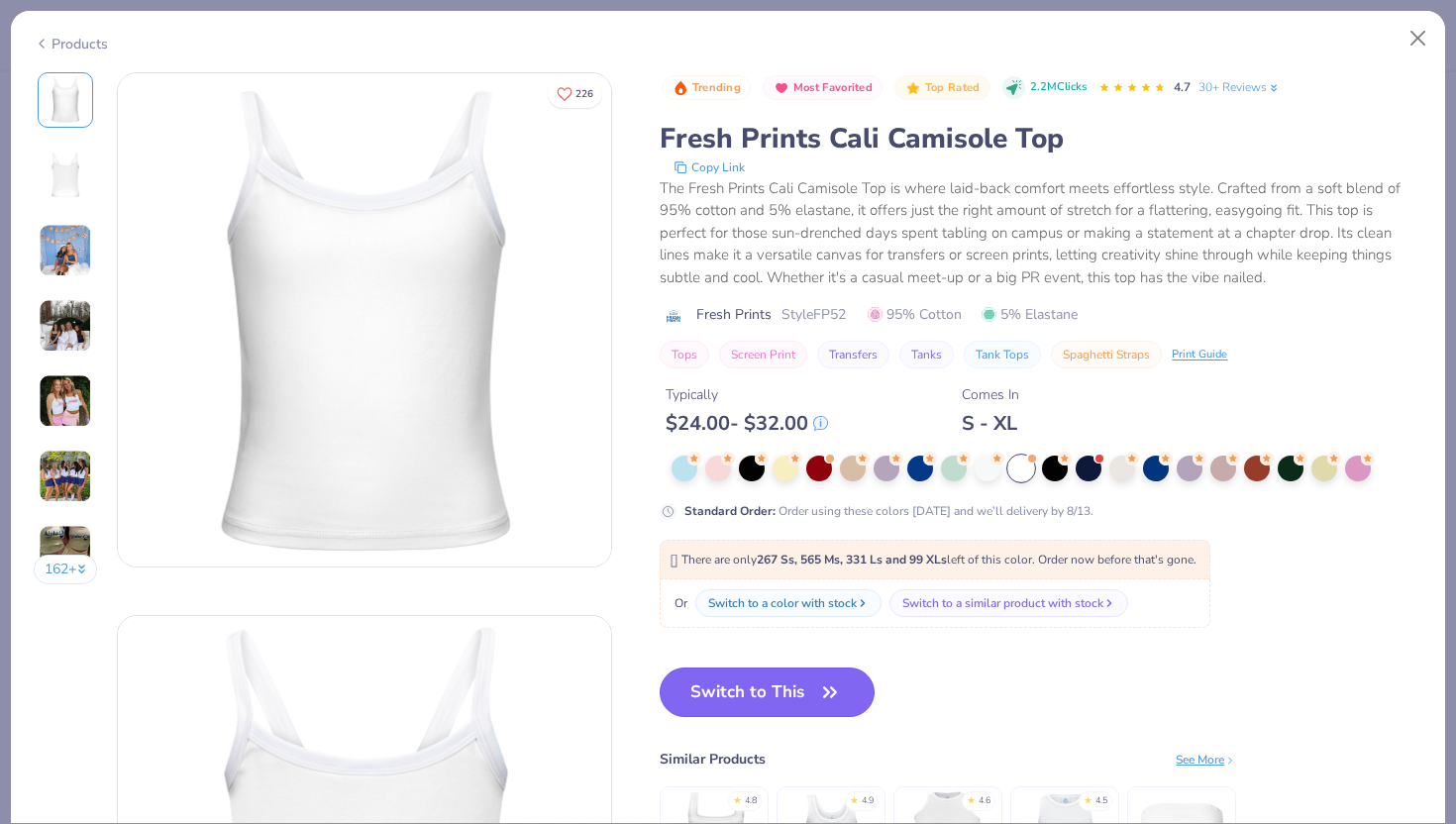 click on "Switch to This" at bounding box center [767, 692] 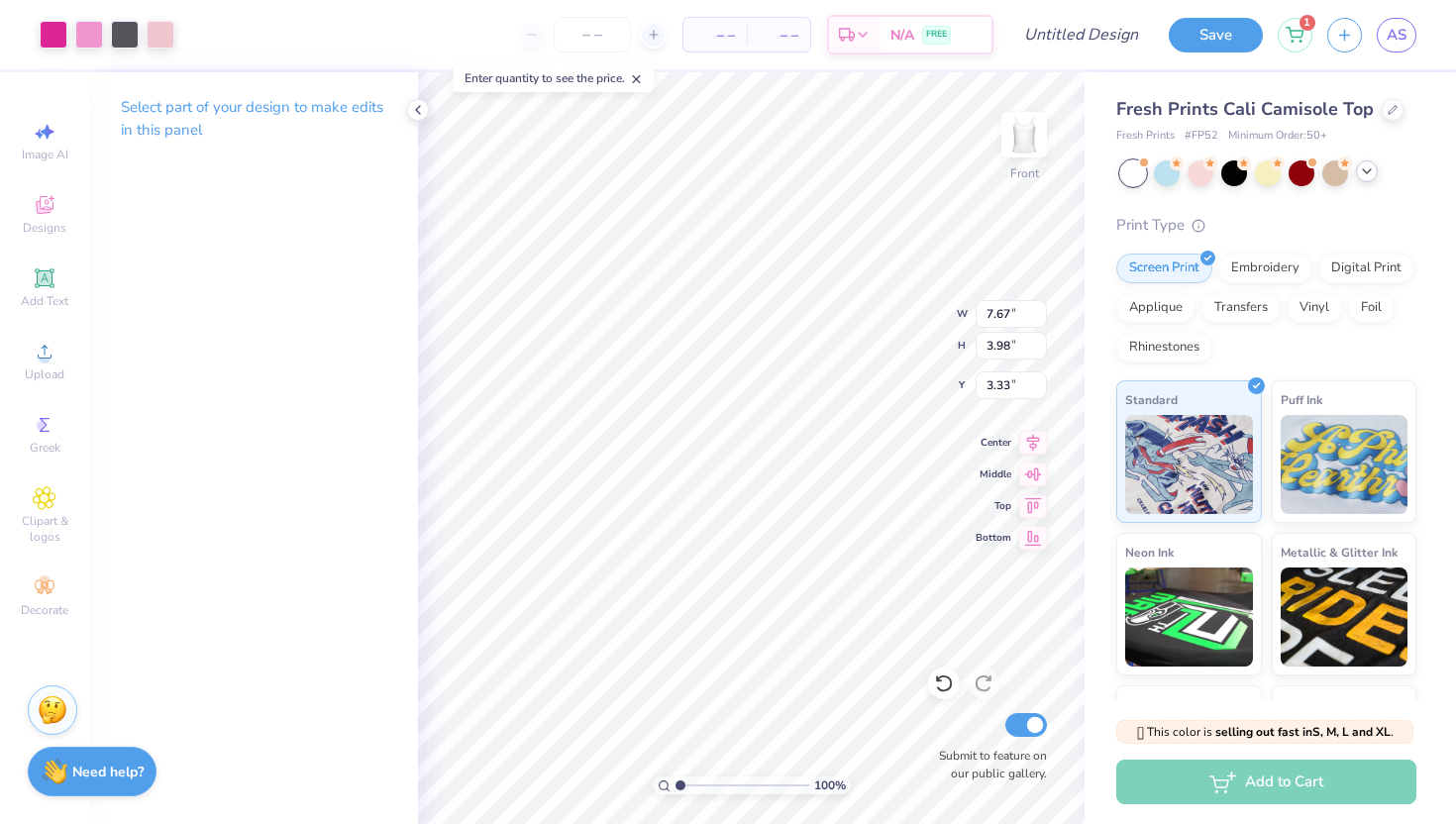 type on "5.63" 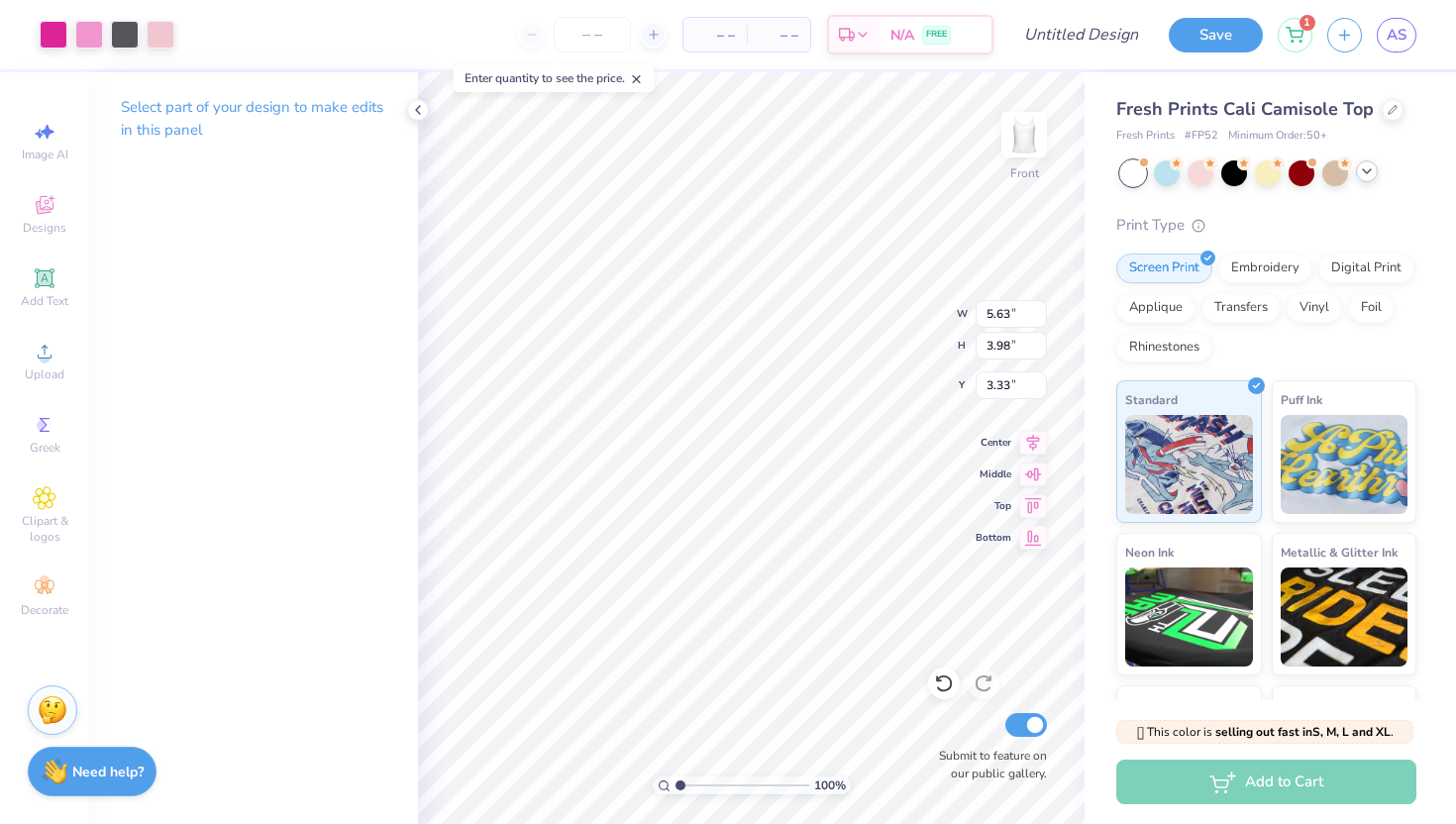 type on "2.92" 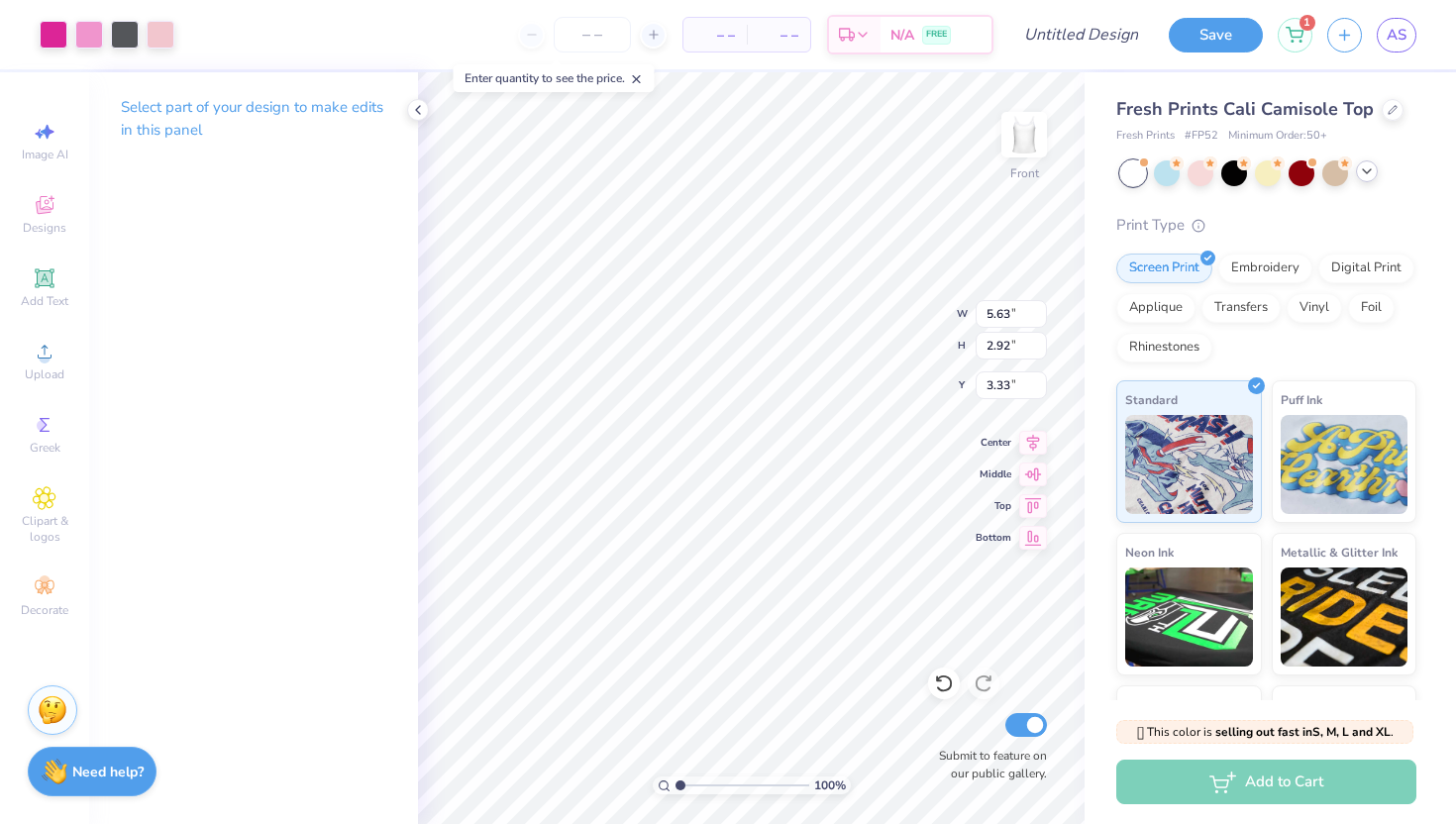 type on "1.82" 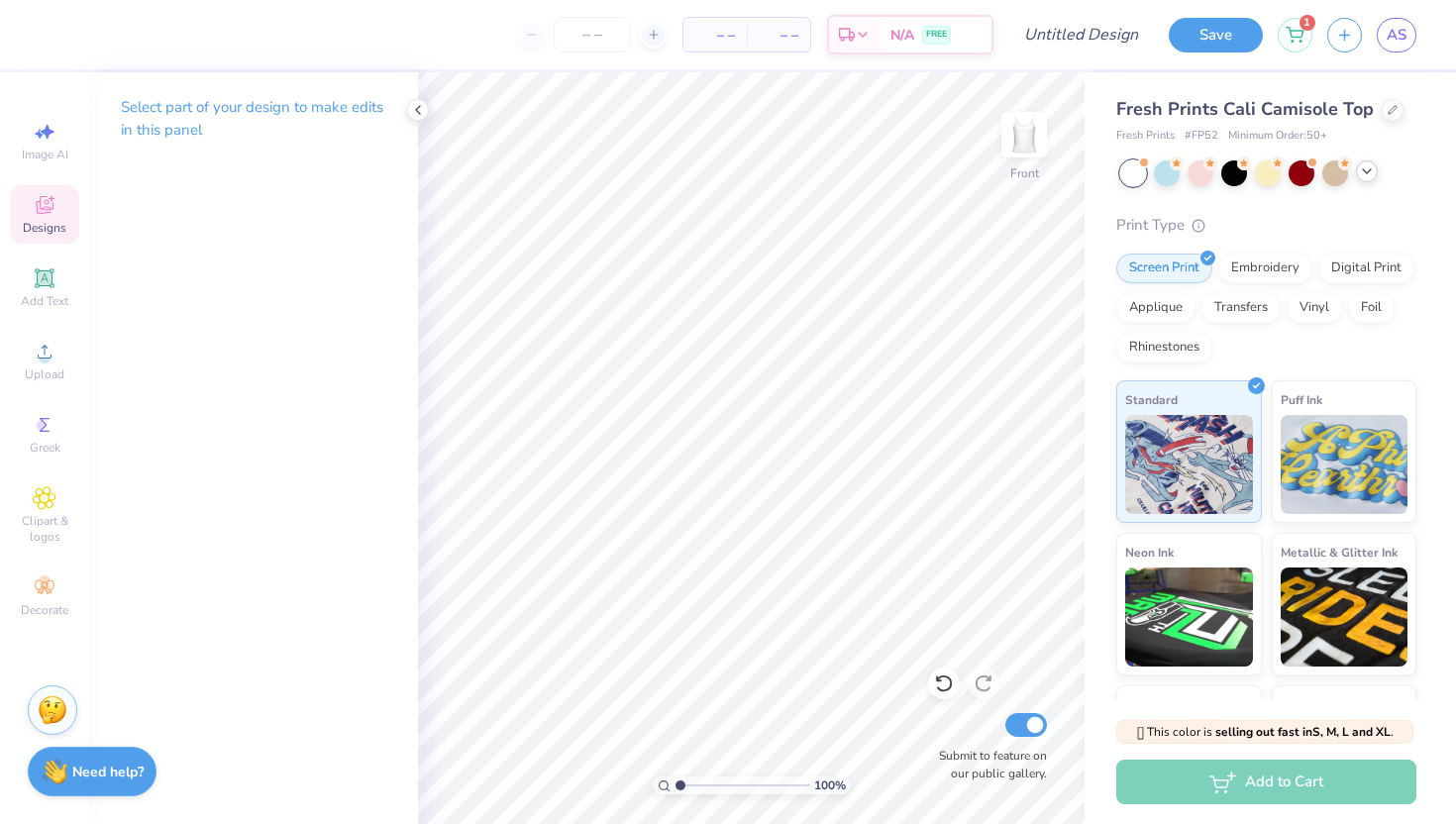 click 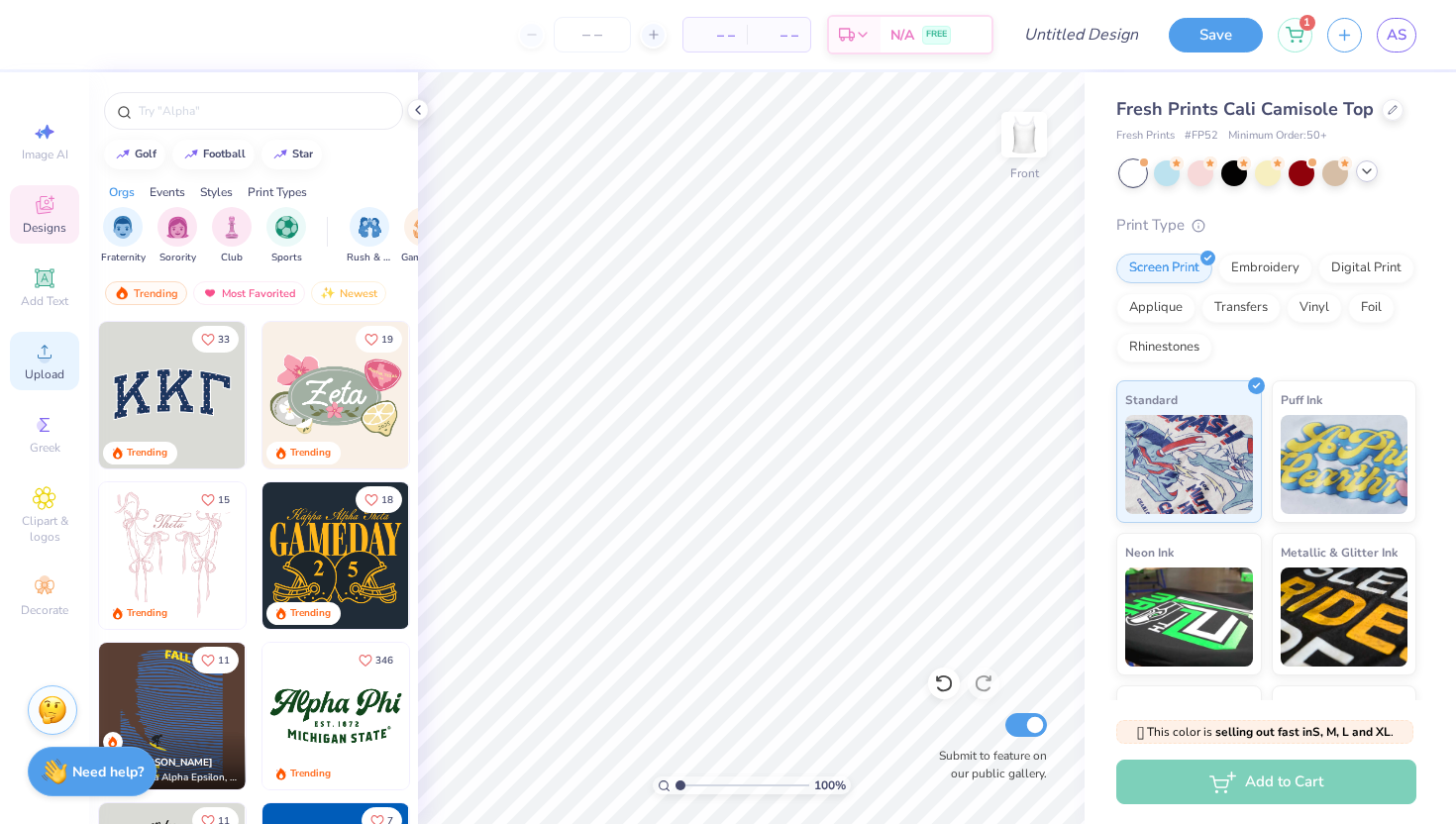 click 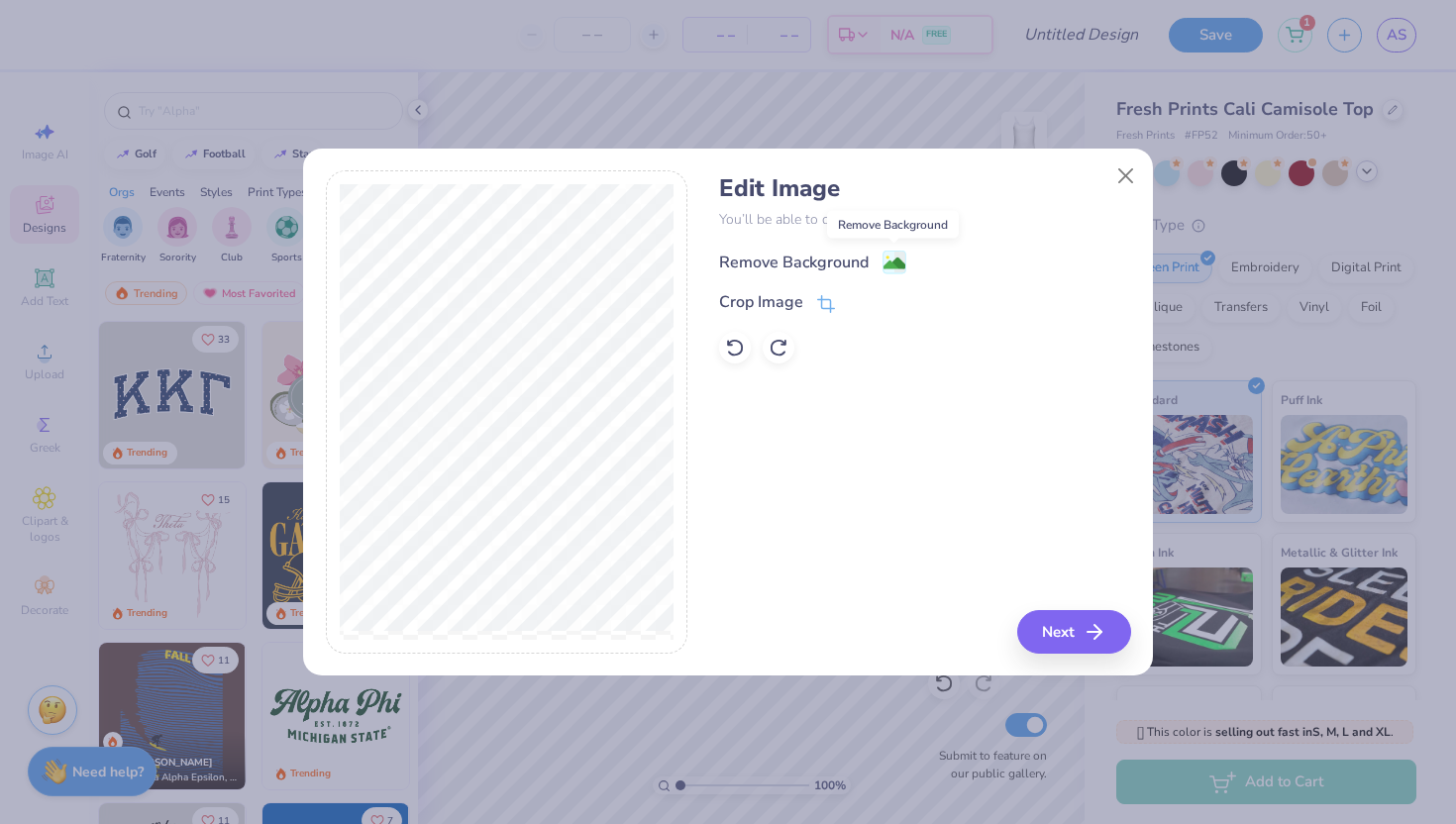 click 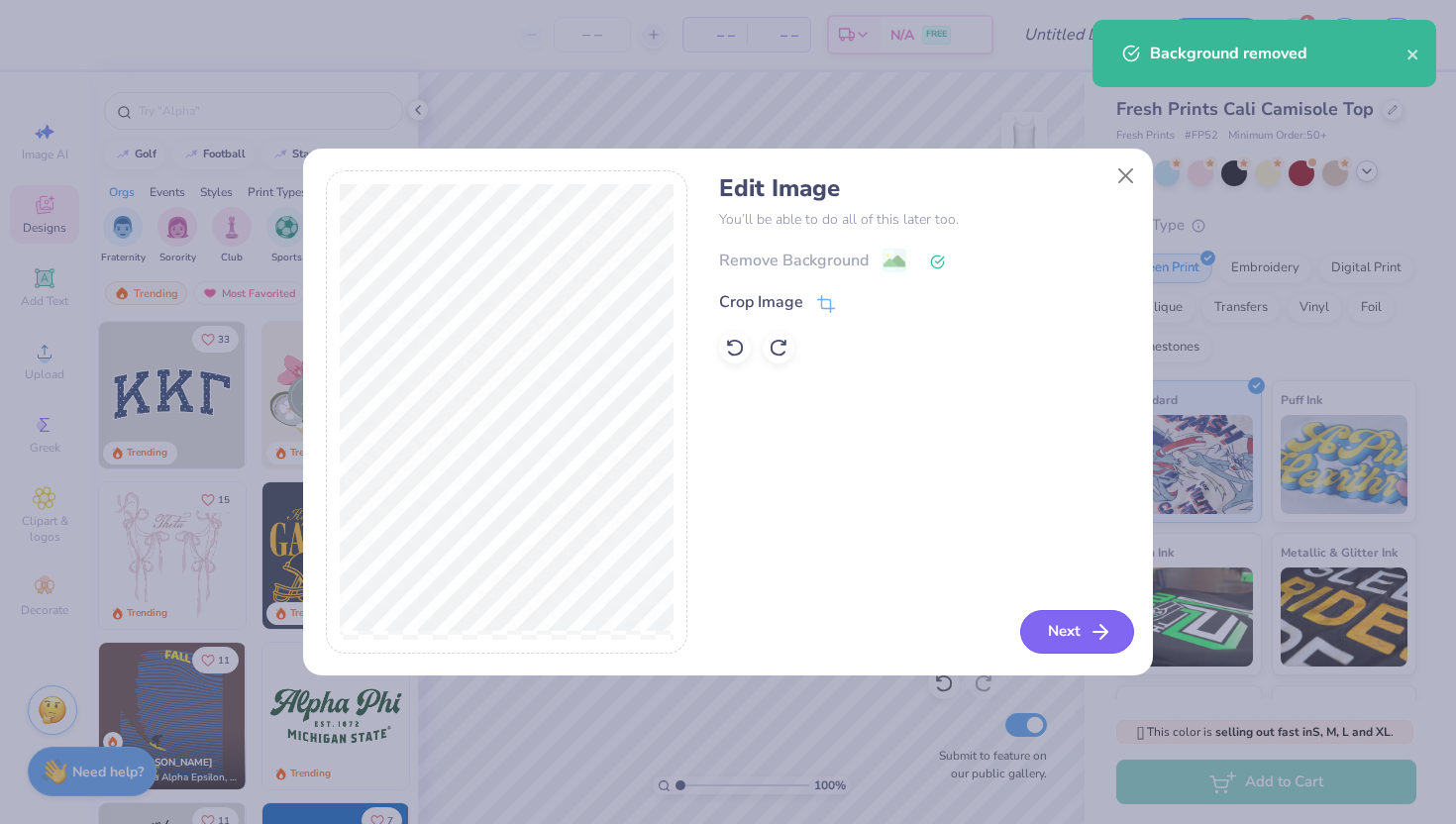 click on "Next" at bounding box center [1077, 632] 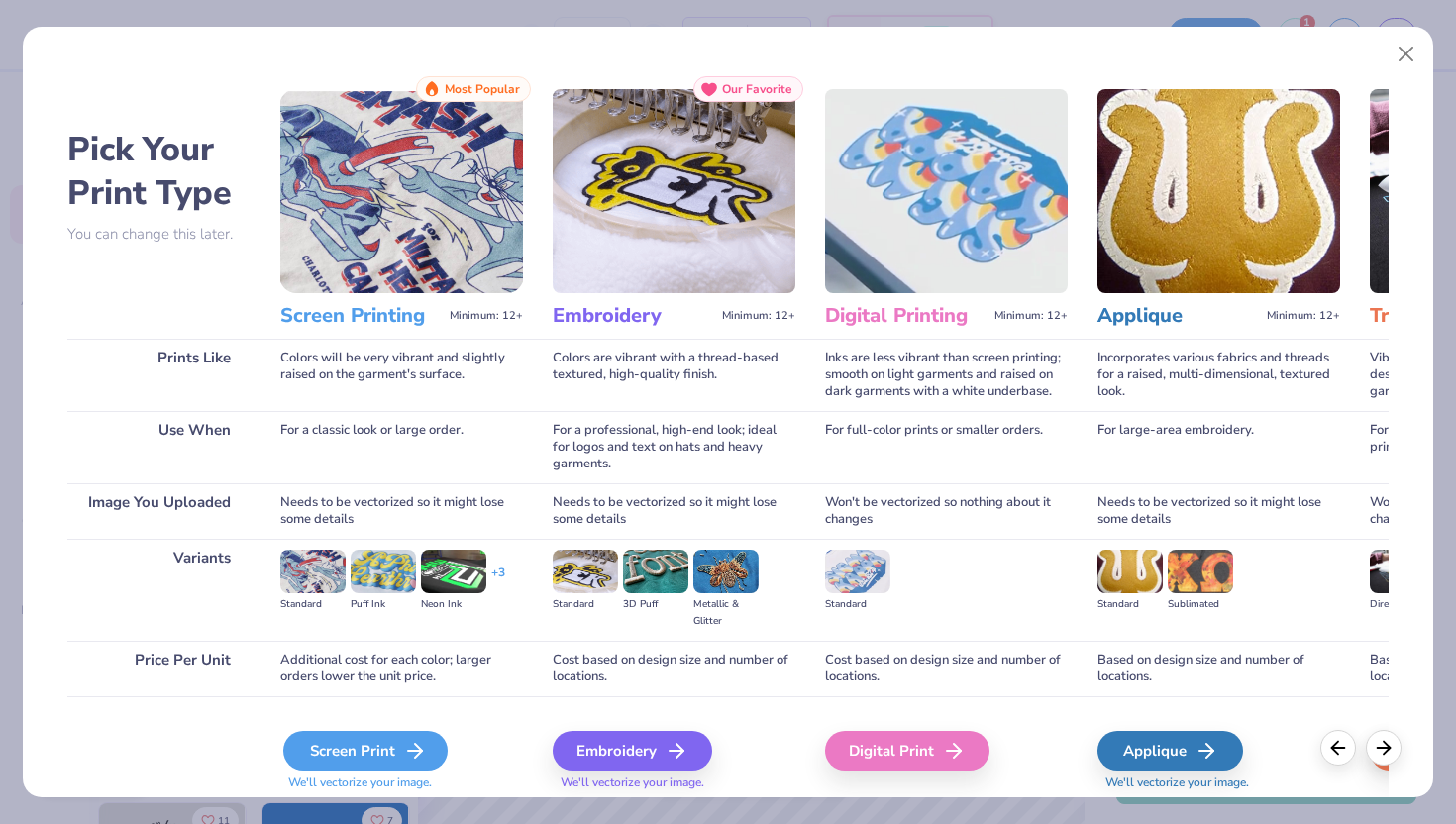click on "Screen Print" at bounding box center [365, 751] 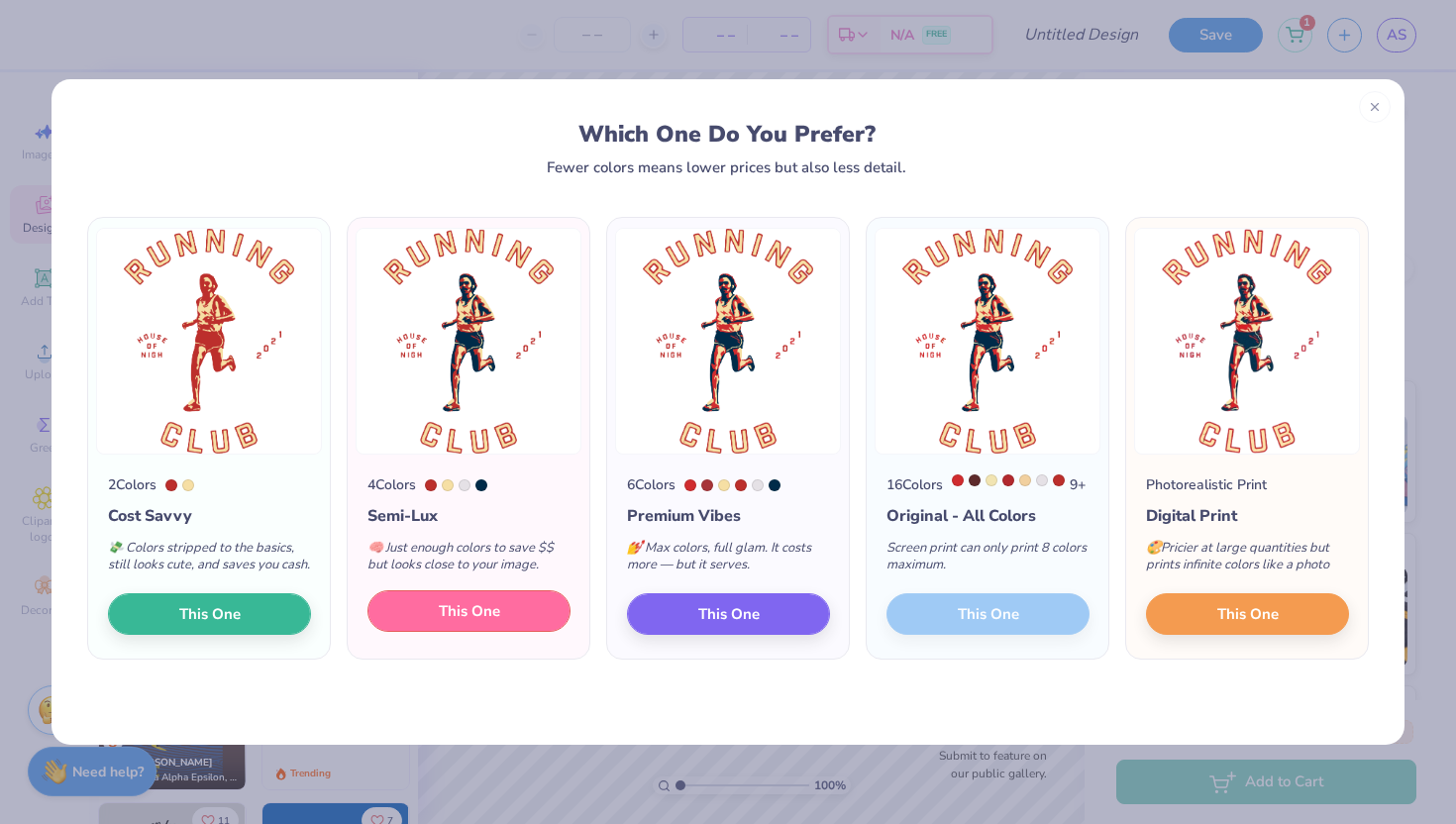 click on "This One" at bounding box center (469, 611) 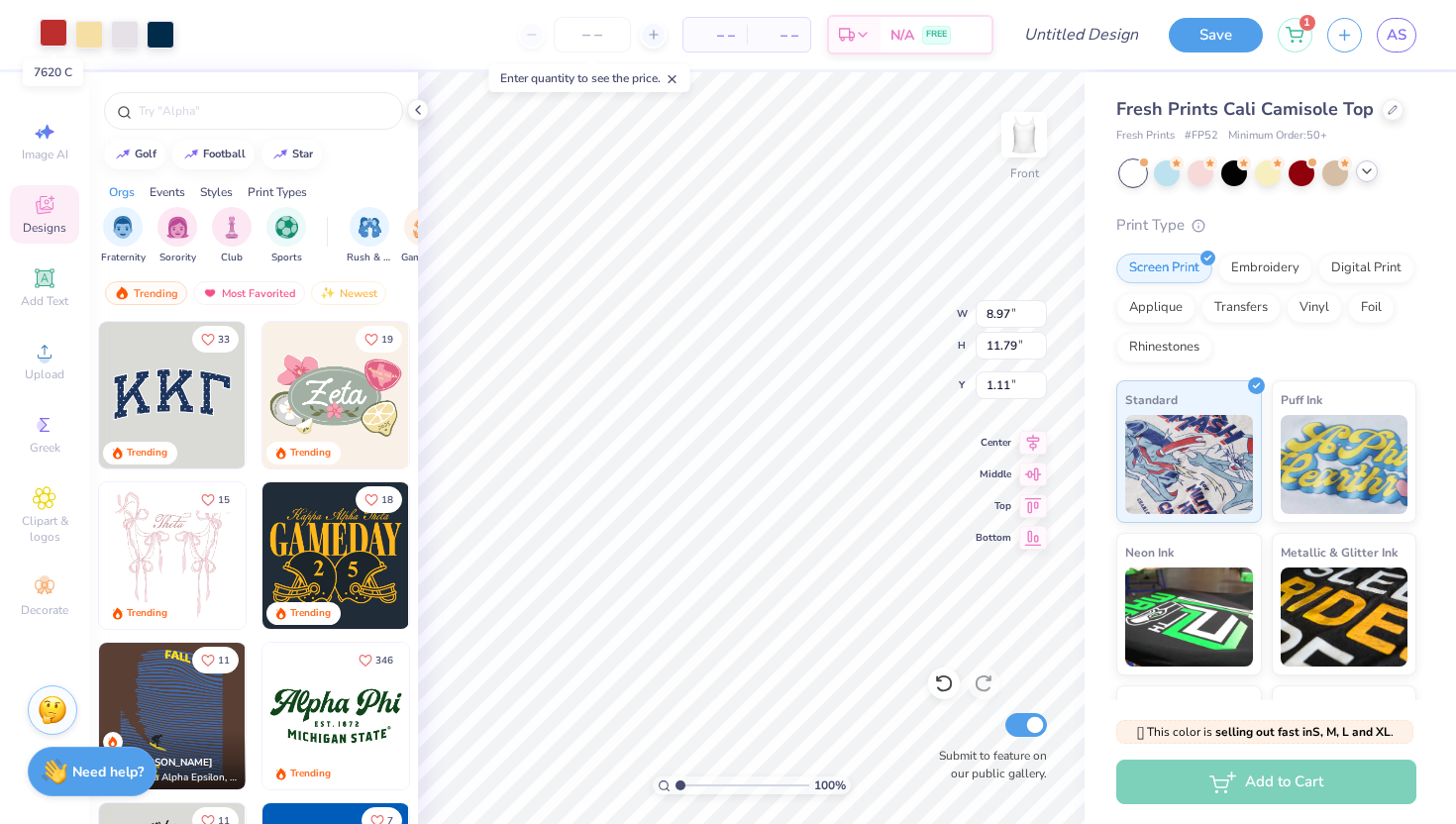 click at bounding box center [53, 33] 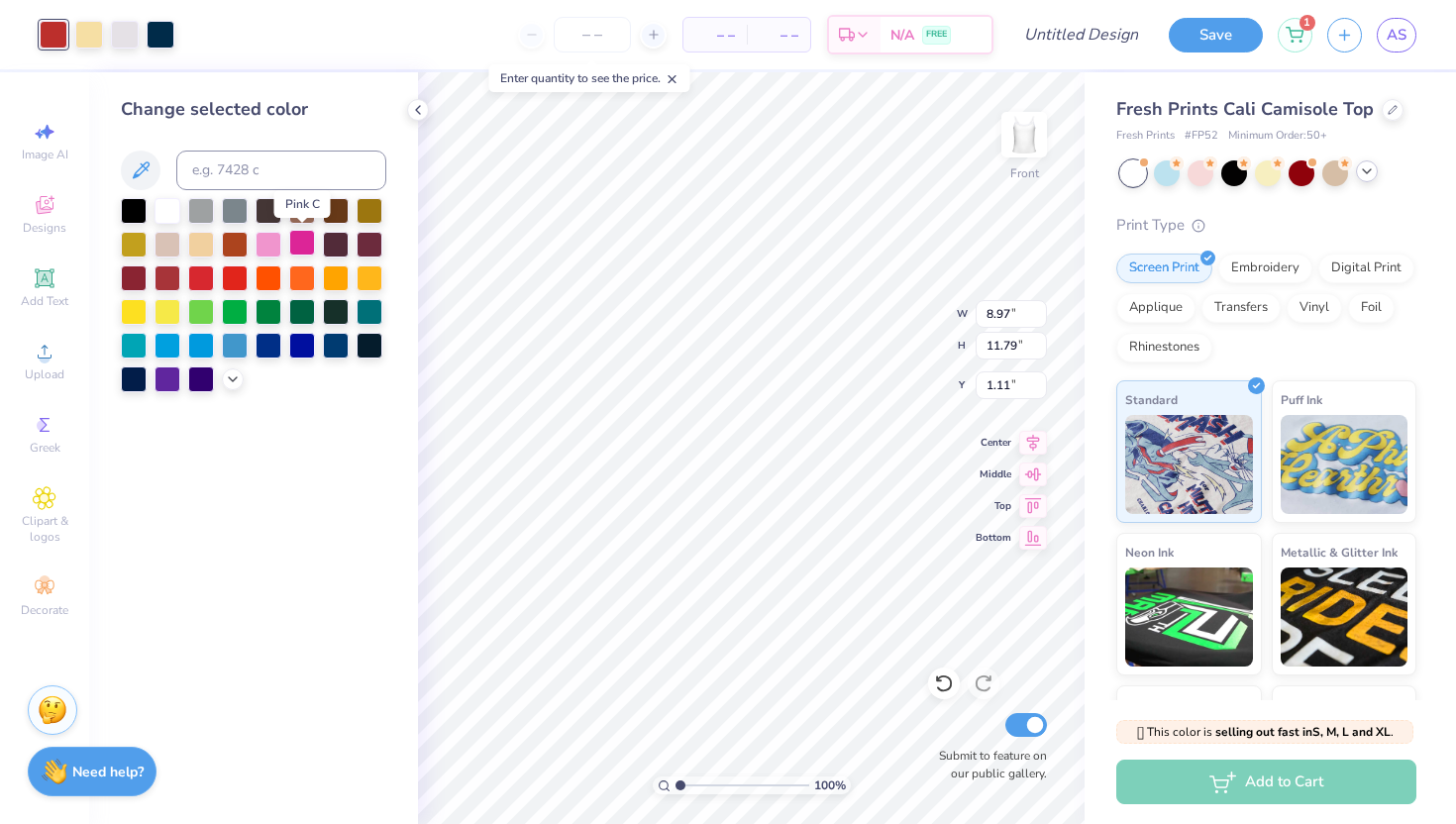 click at bounding box center [302, 243] 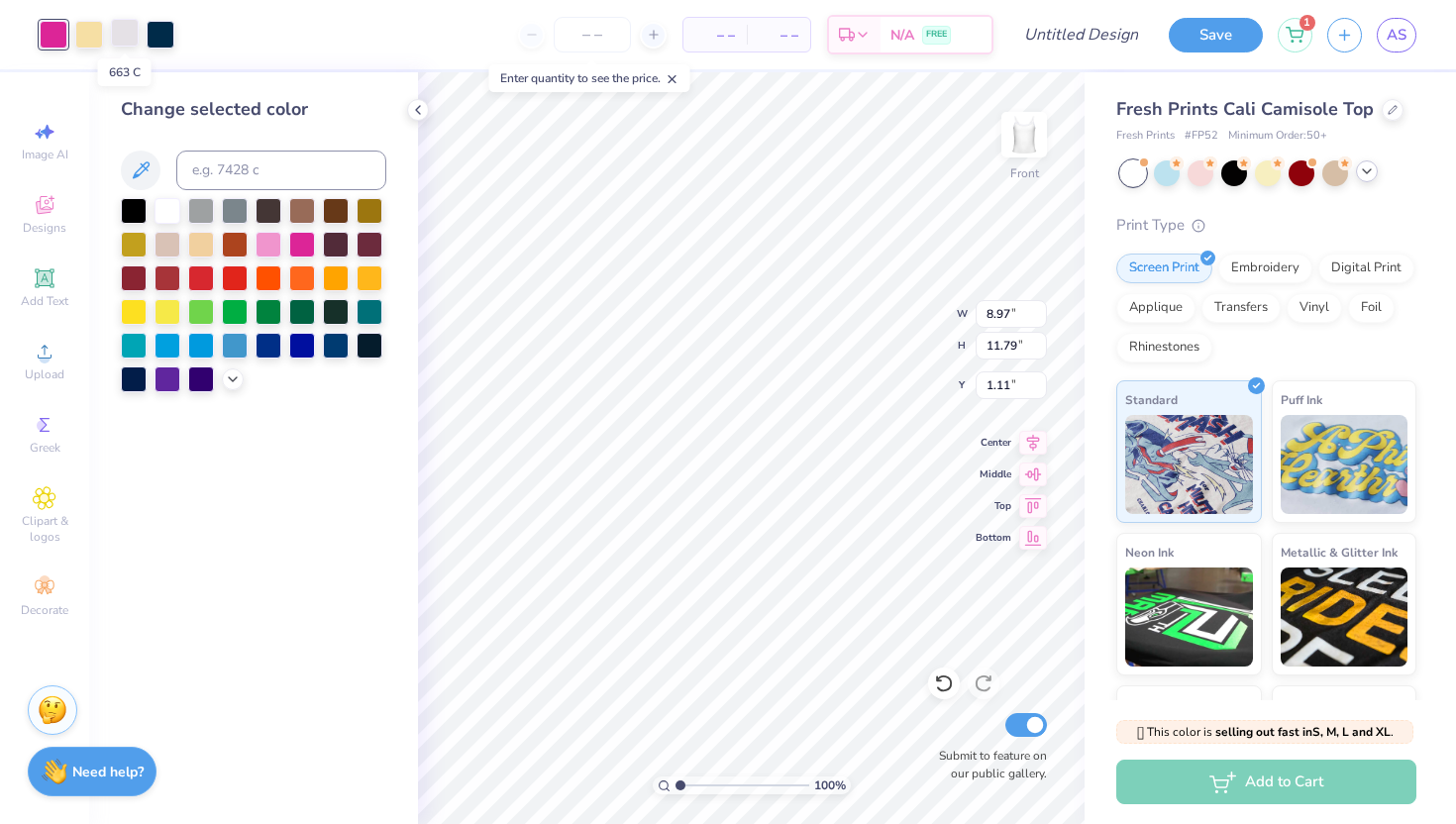 click at bounding box center (125, 33) 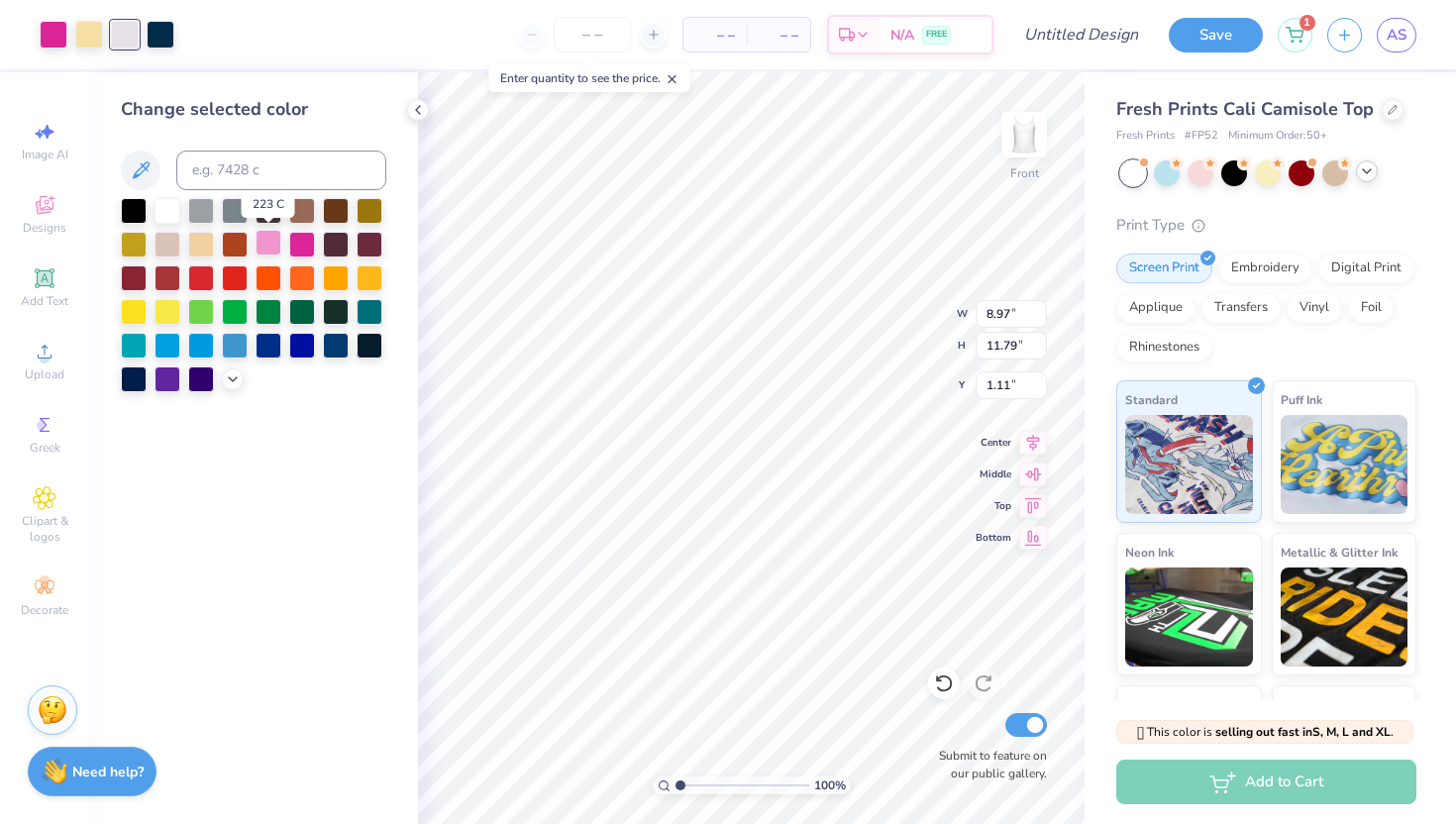 click at bounding box center (268, 243) 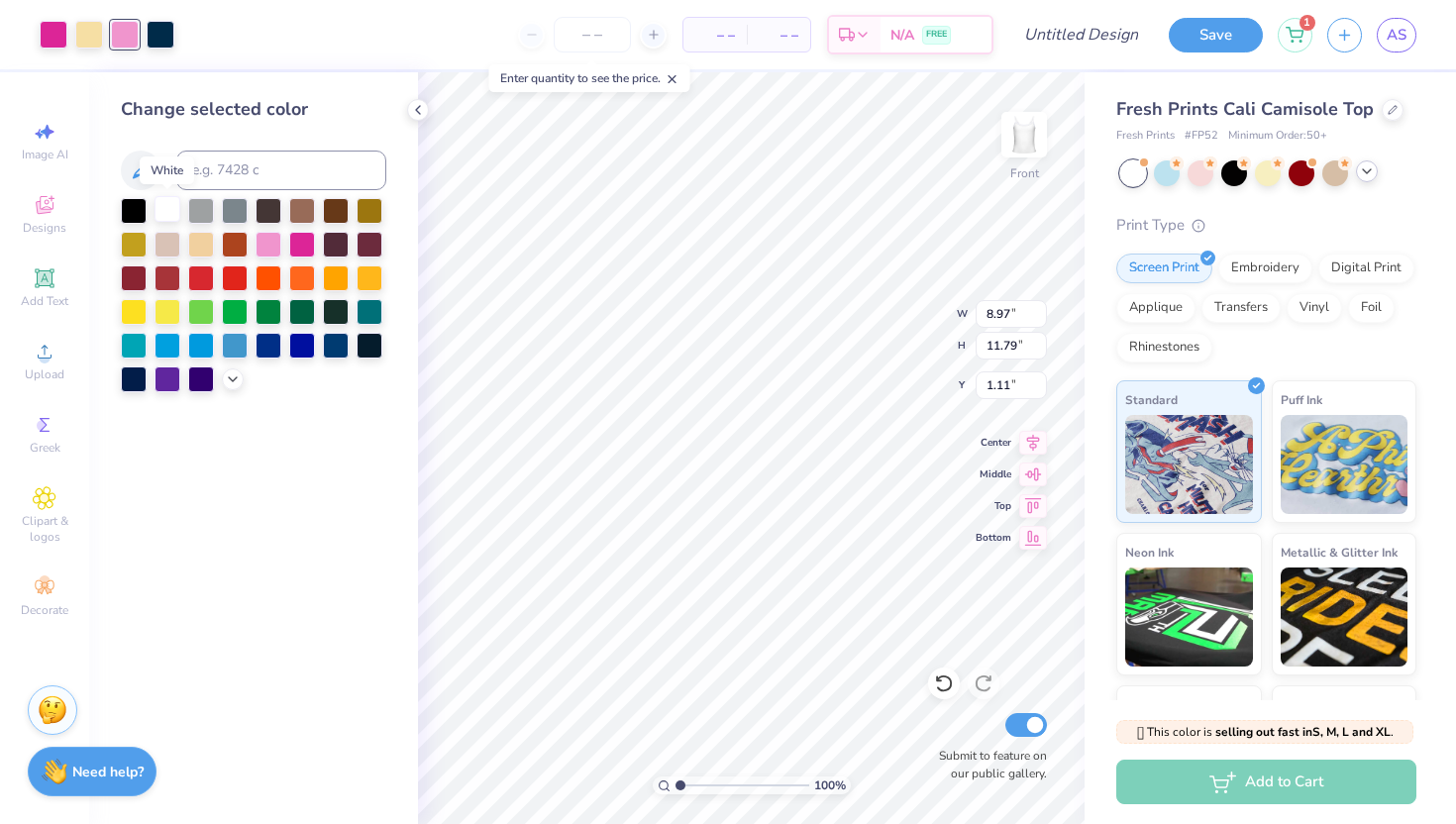 click at bounding box center (167, 209) 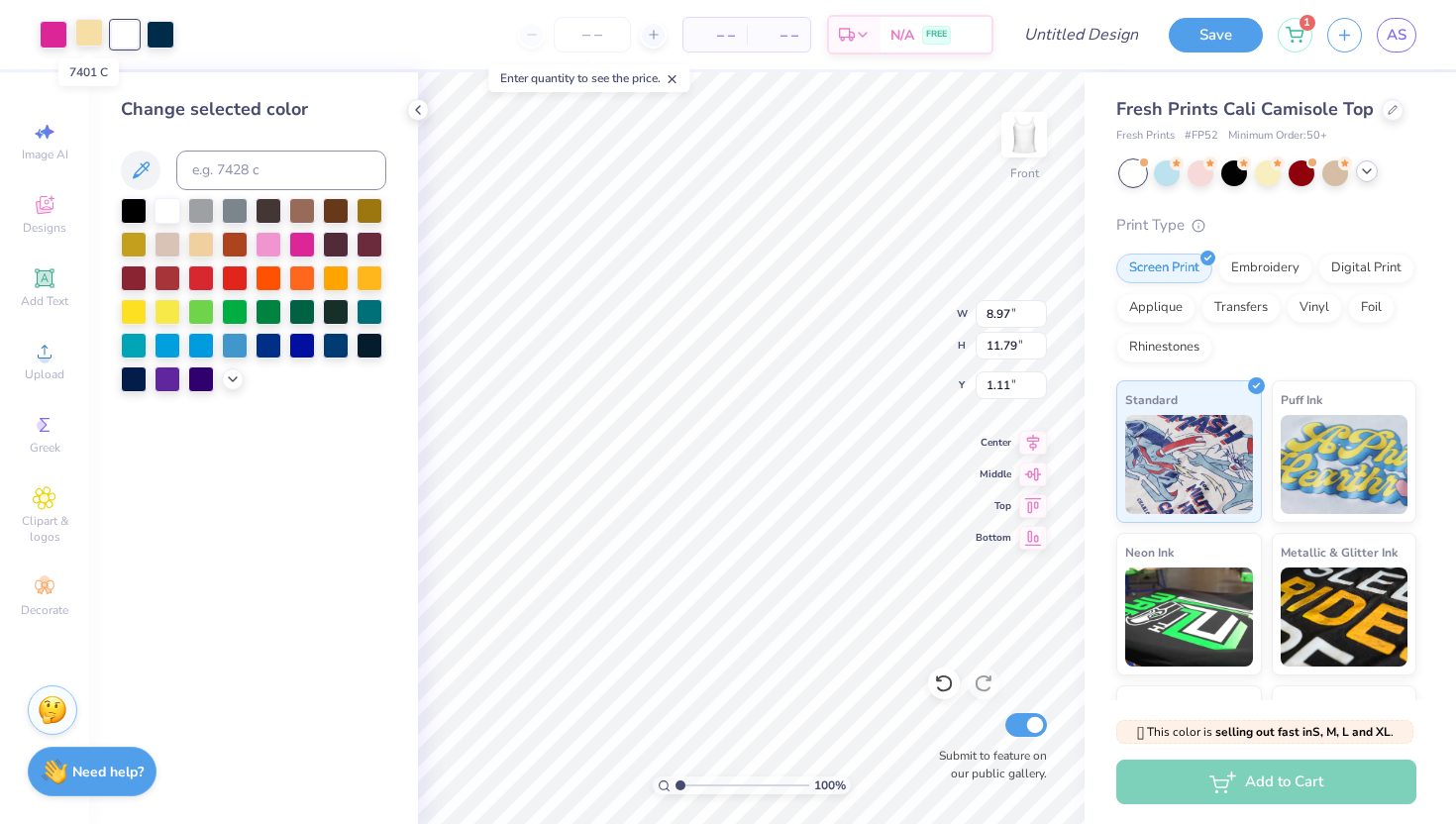 click at bounding box center [89, 33] 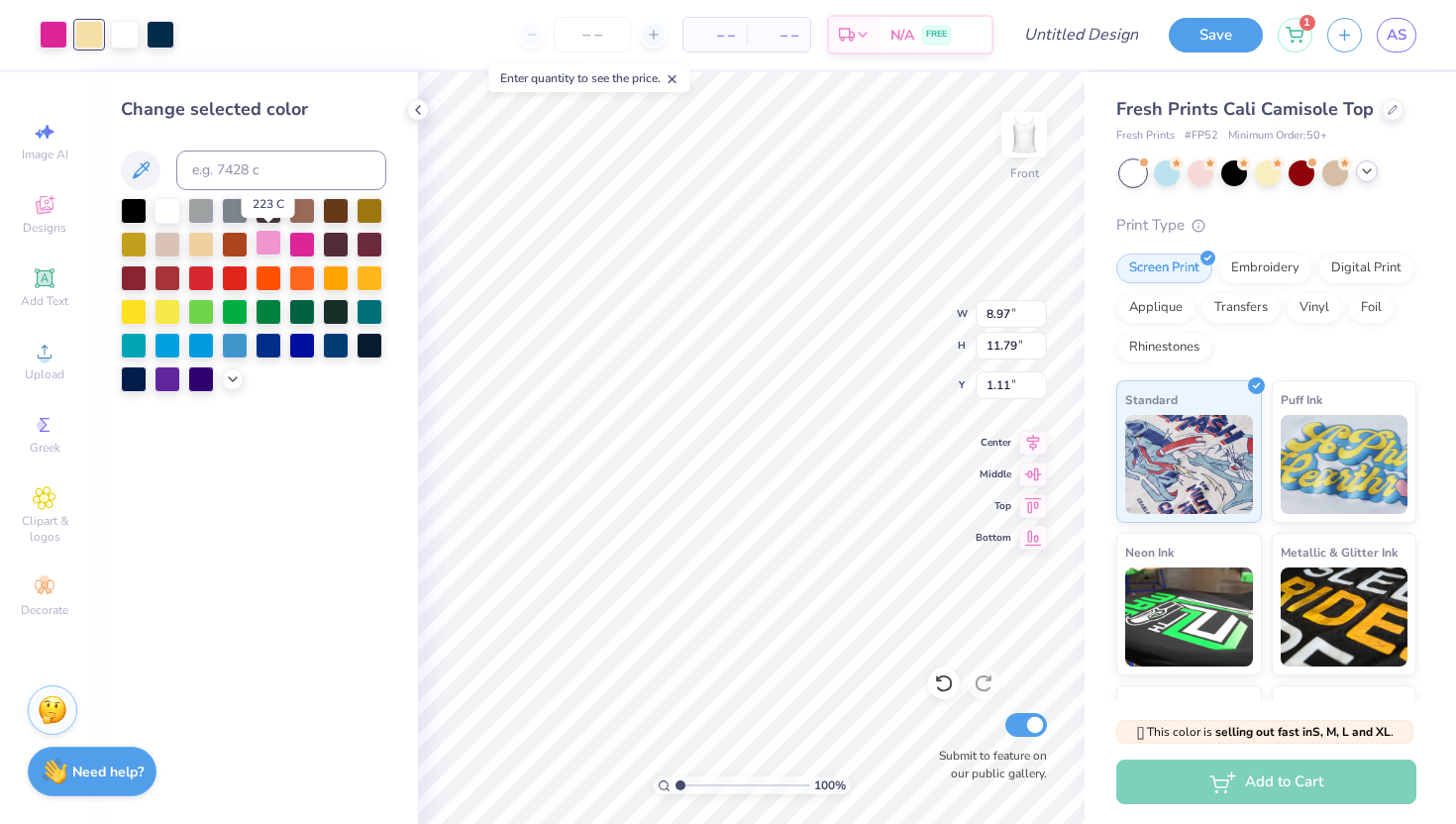 click at bounding box center (268, 243) 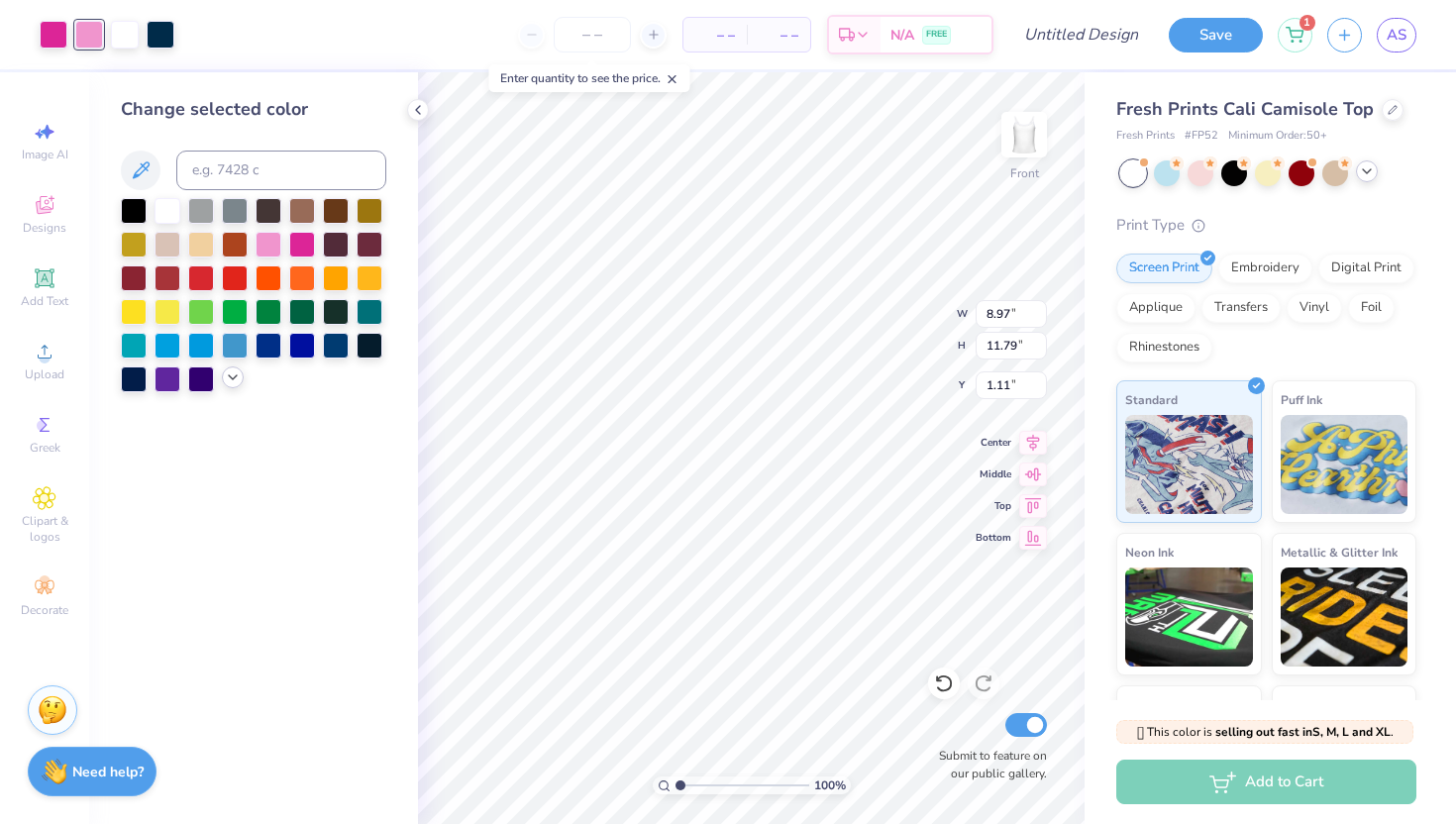 click 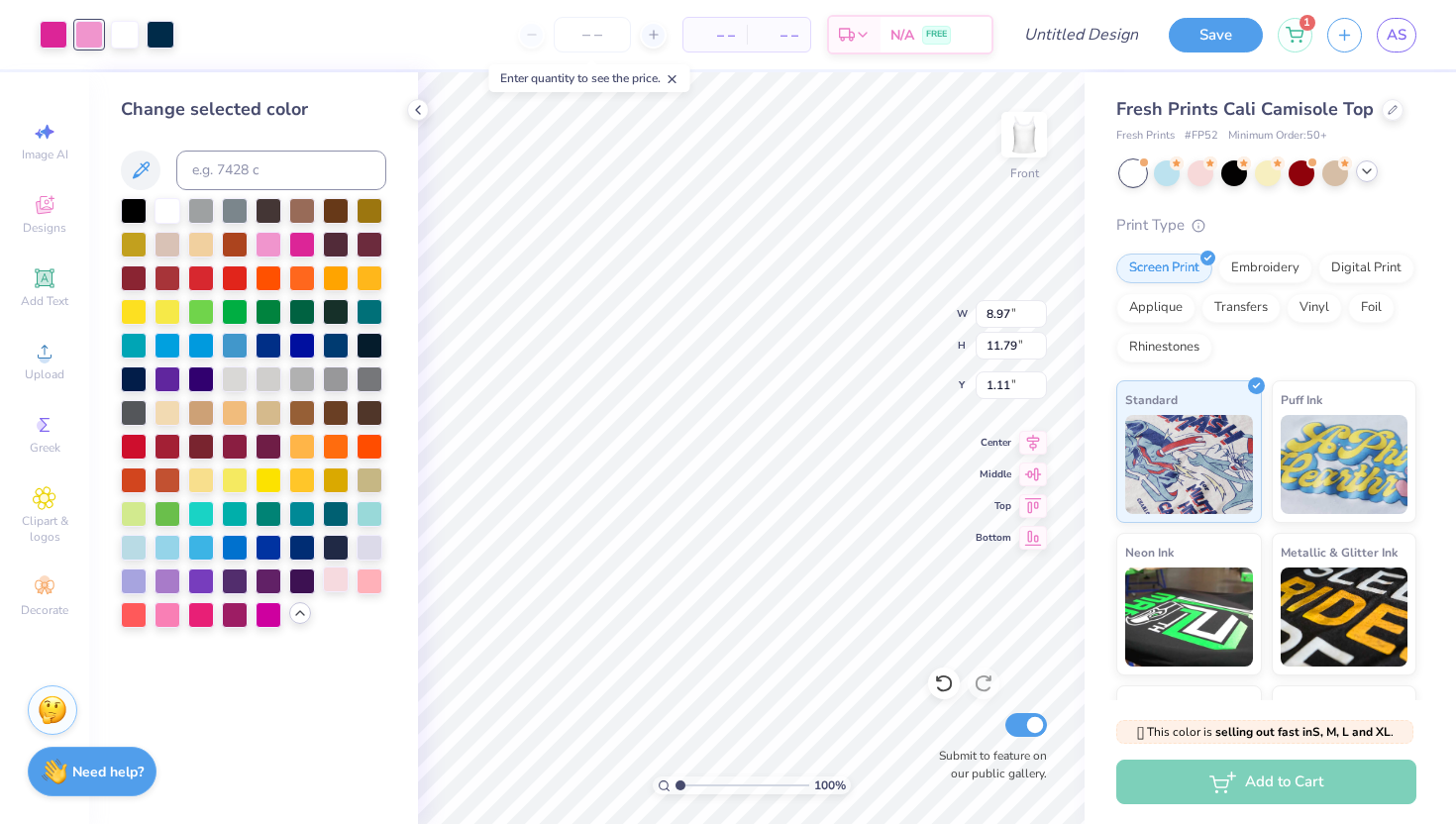 click at bounding box center (336, 579) 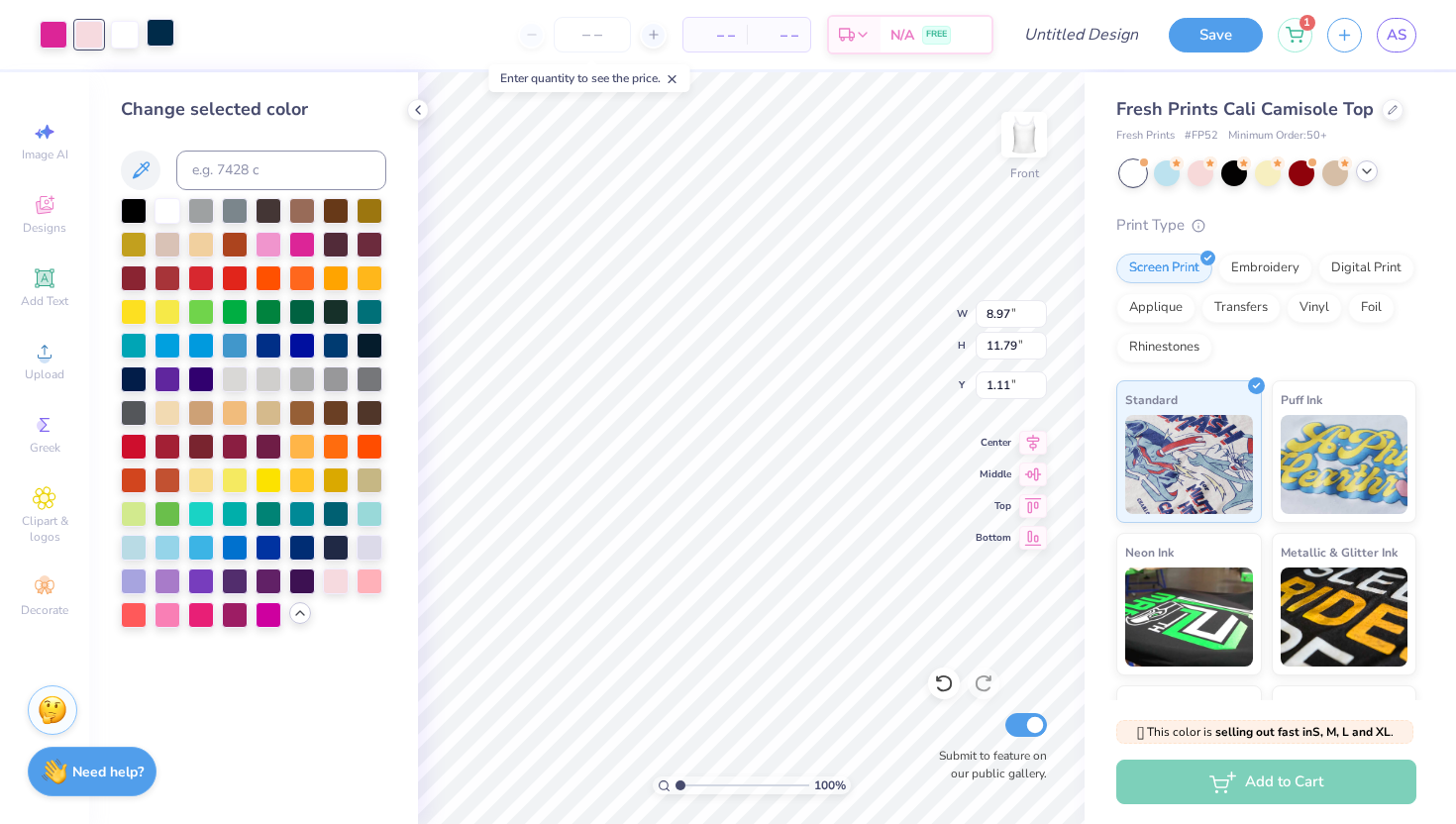 click at bounding box center (160, 33) 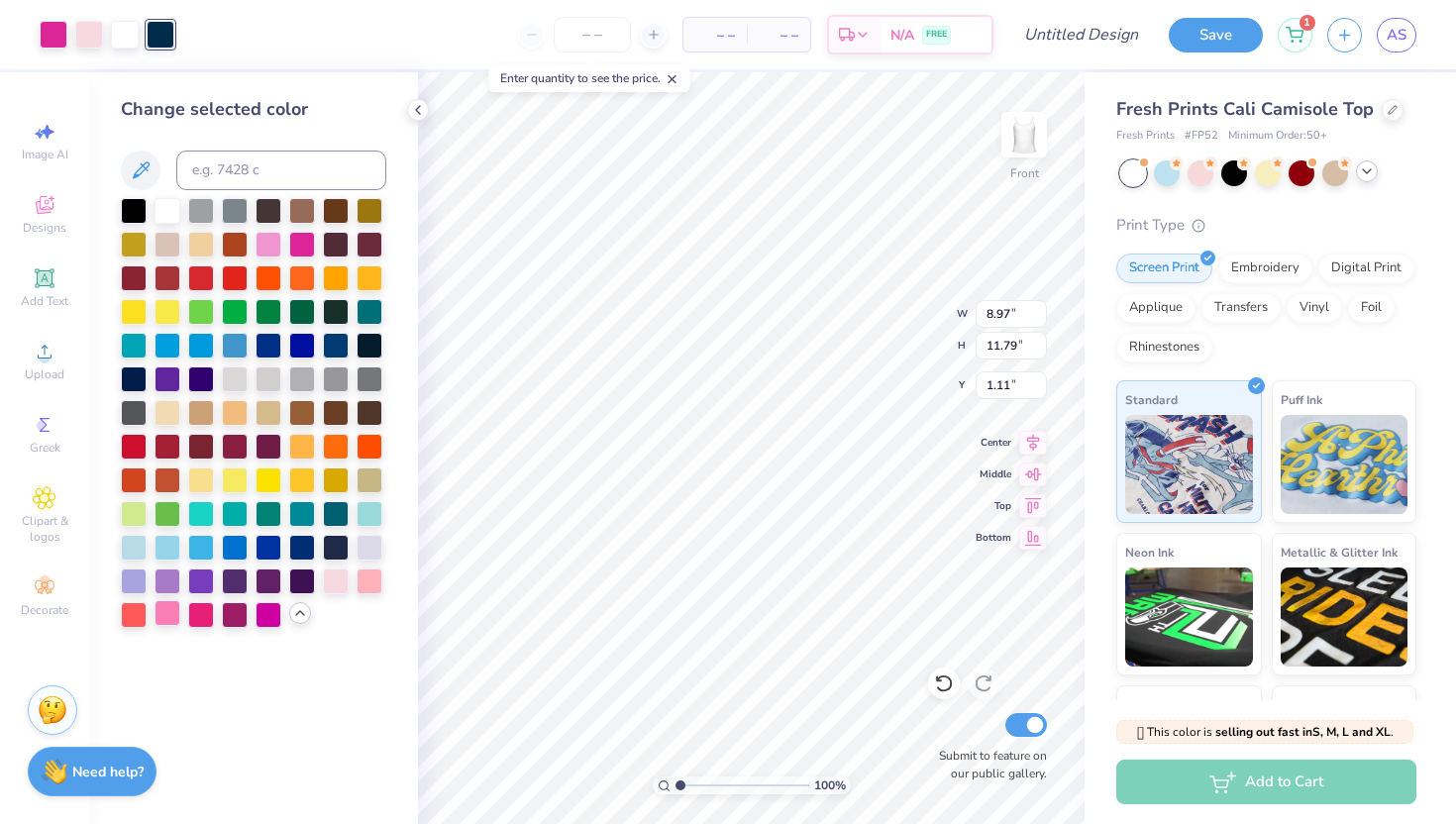click at bounding box center [167, 613] 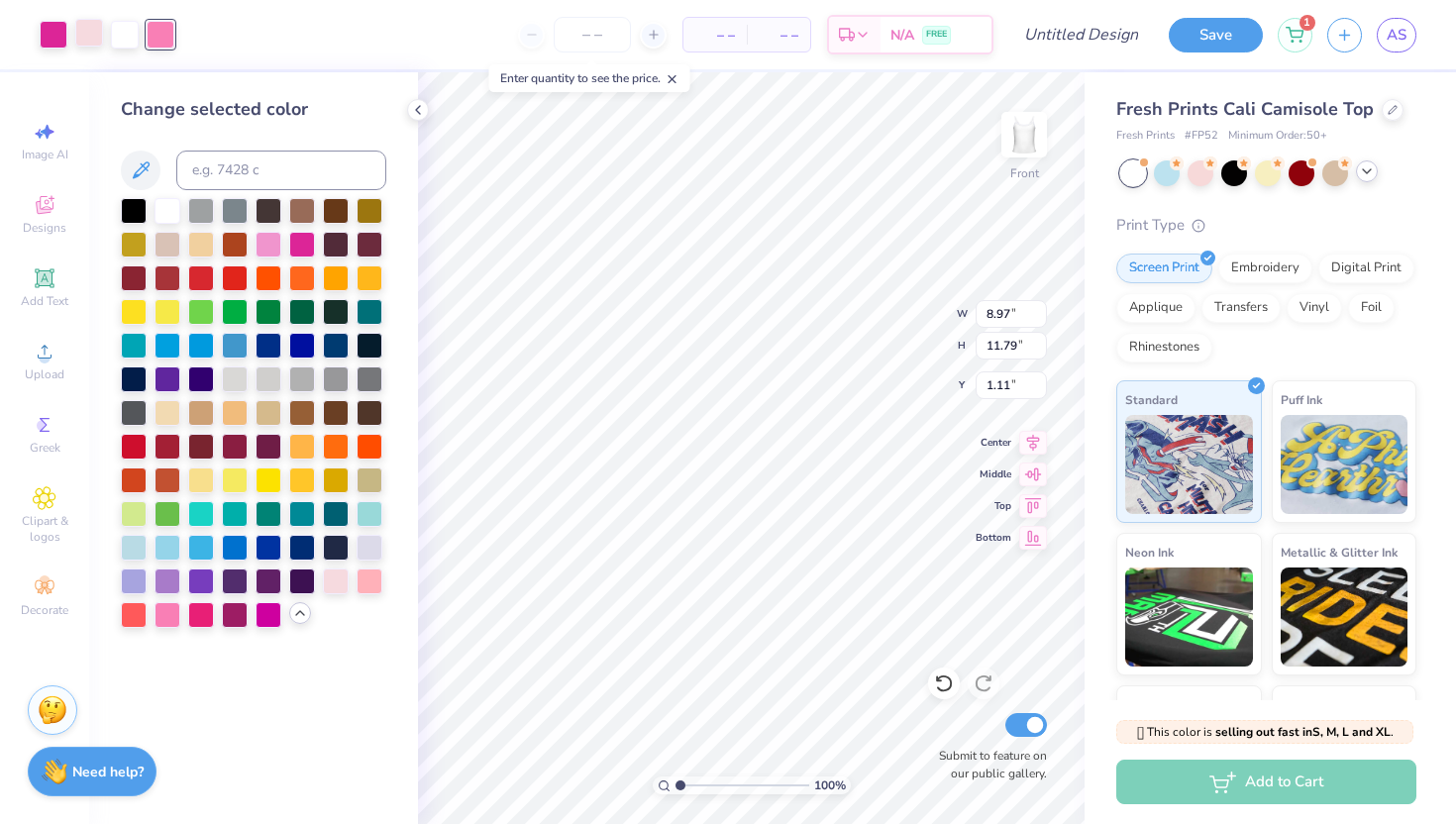 click at bounding box center (89, 33) 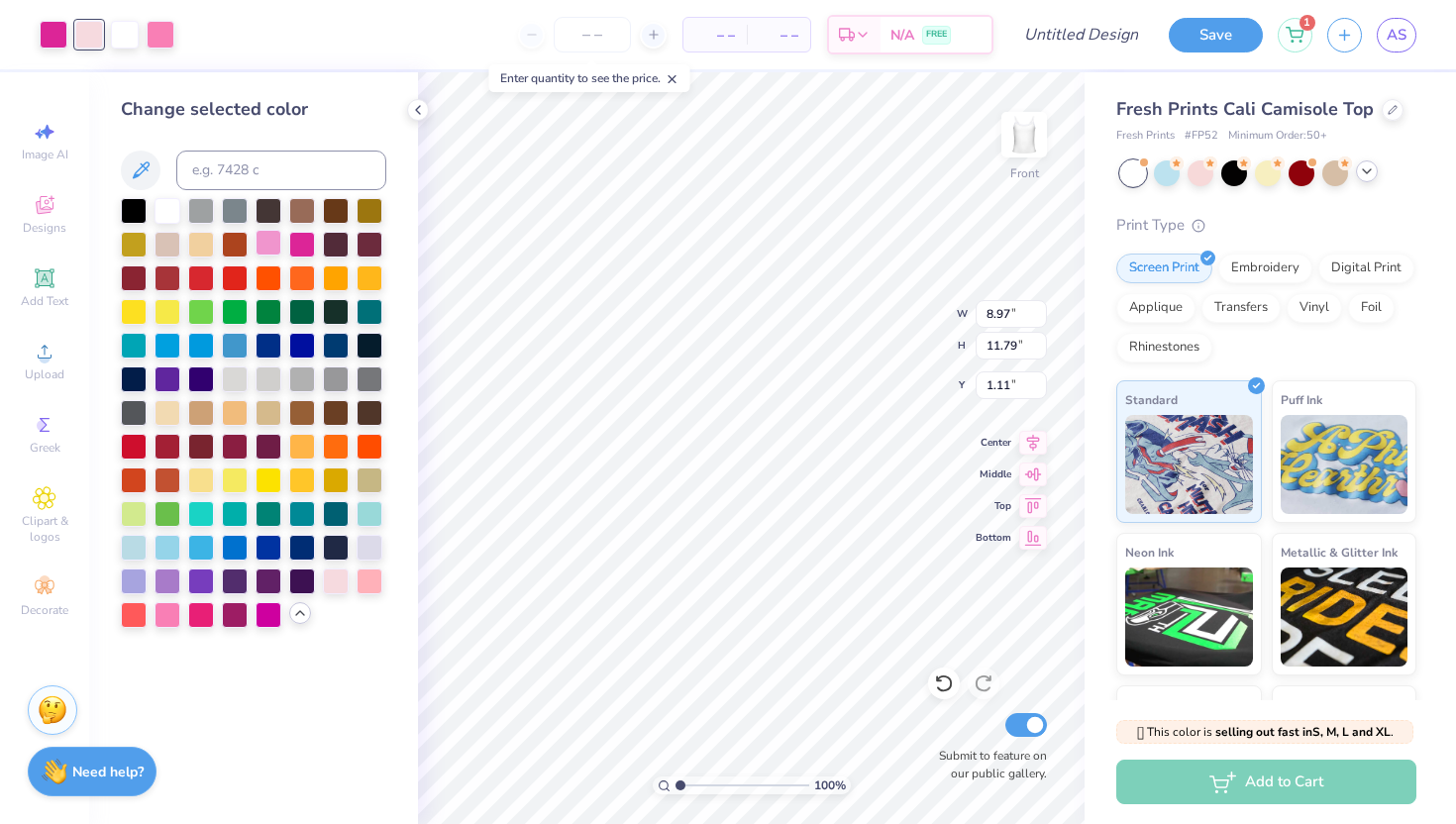 click at bounding box center (268, 243) 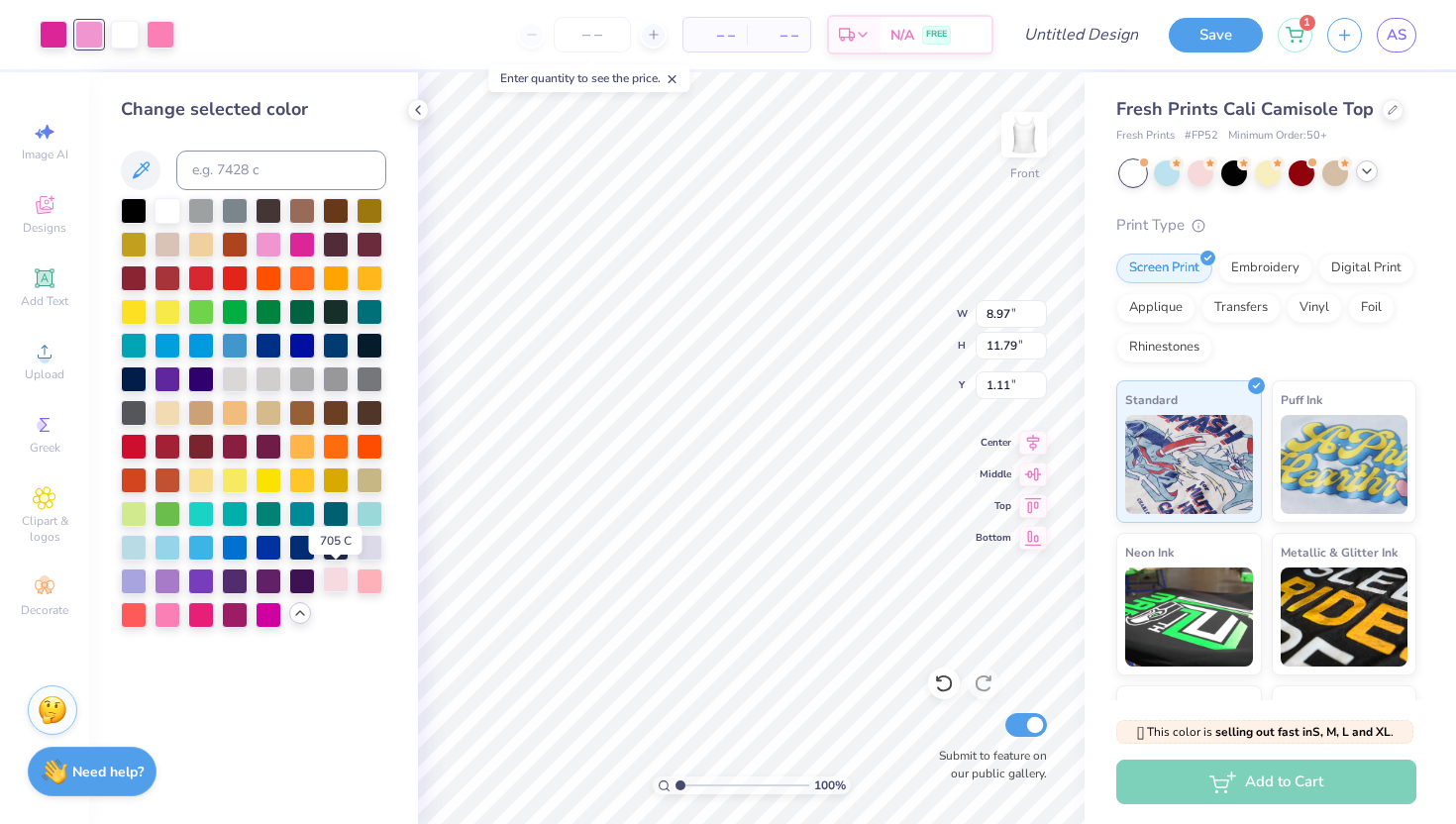 click at bounding box center [336, 579] 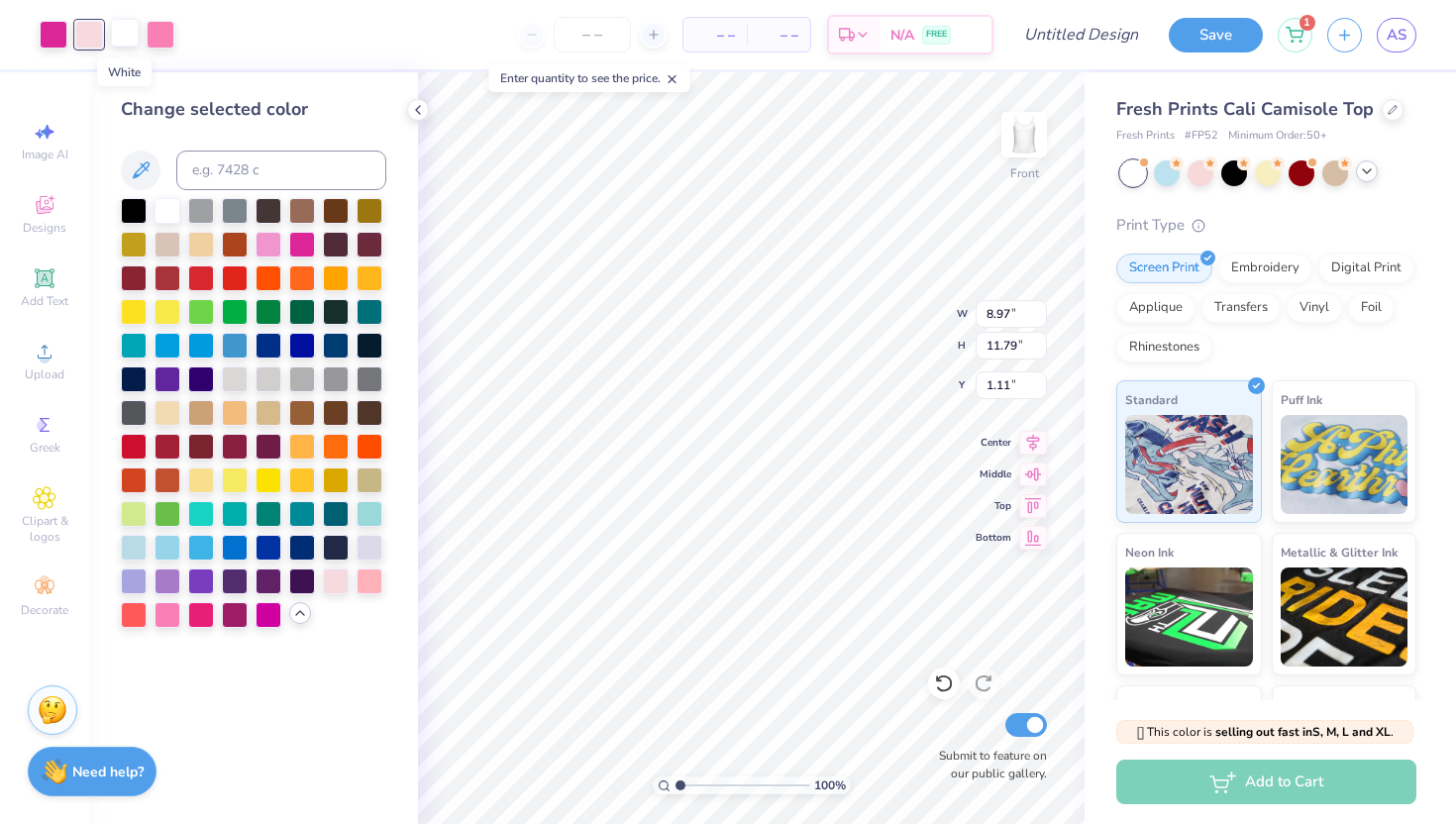 click at bounding box center (125, 33) 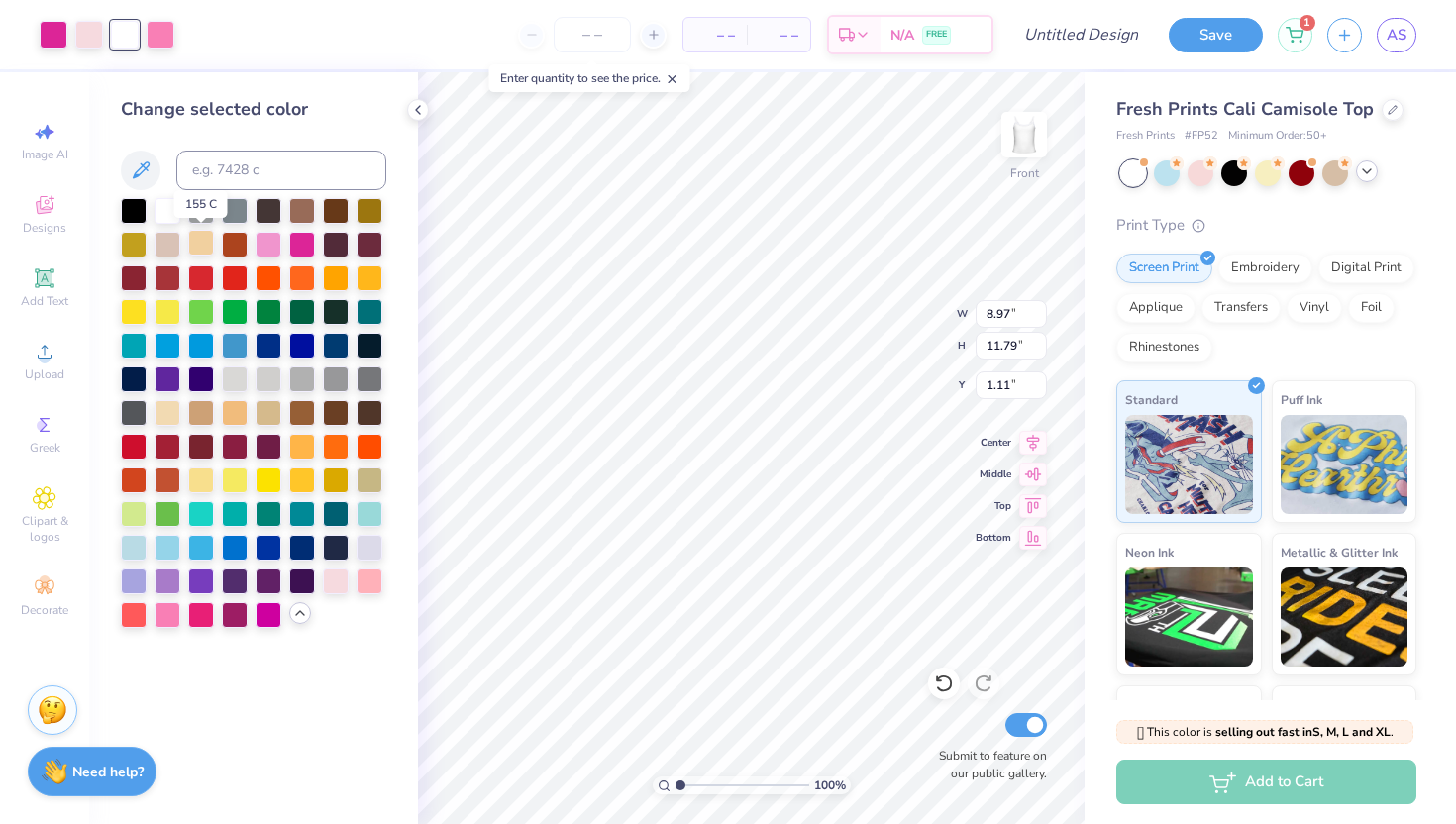 click at bounding box center [201, 243] 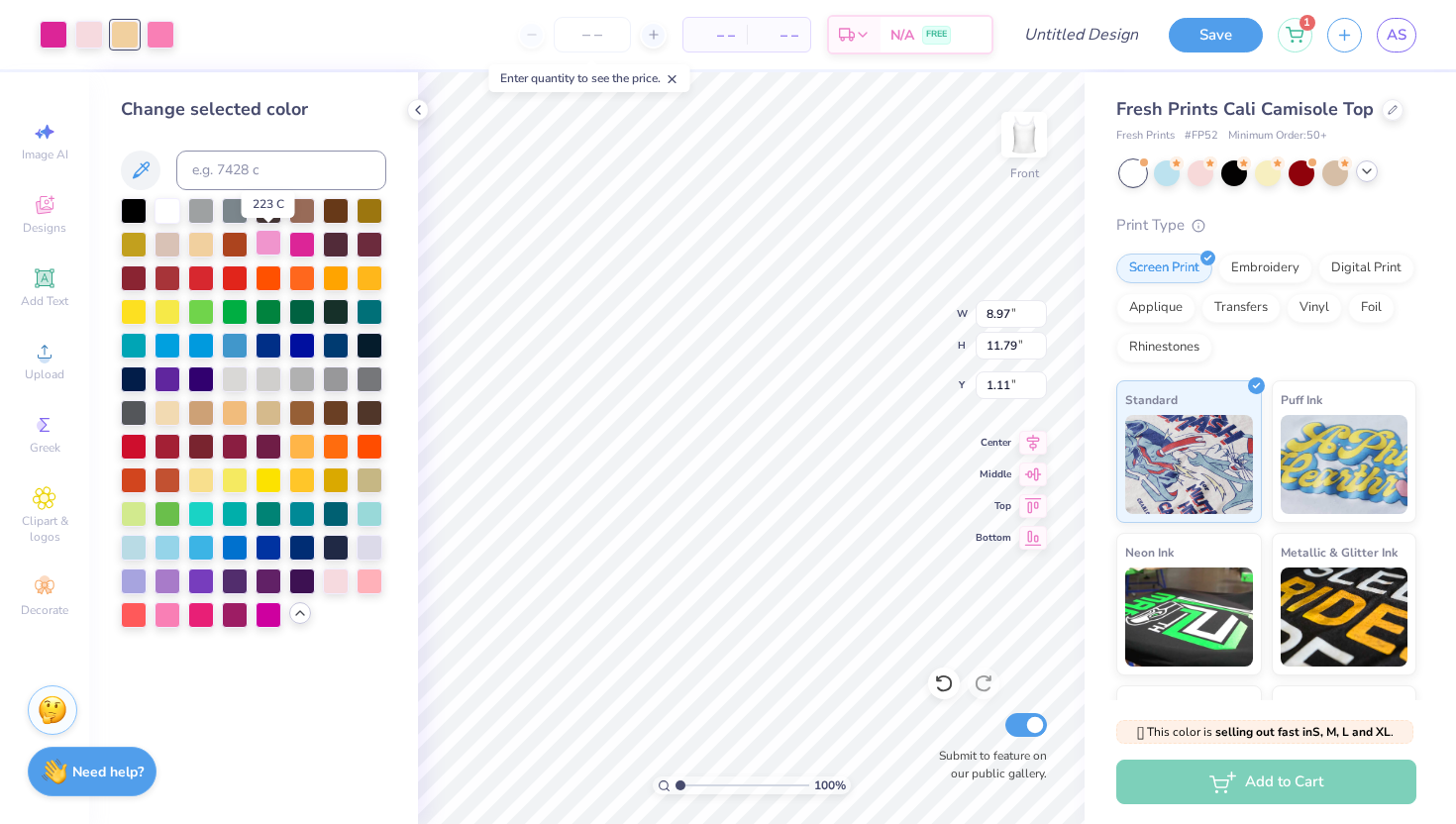 click at bounding box center [268, 243] 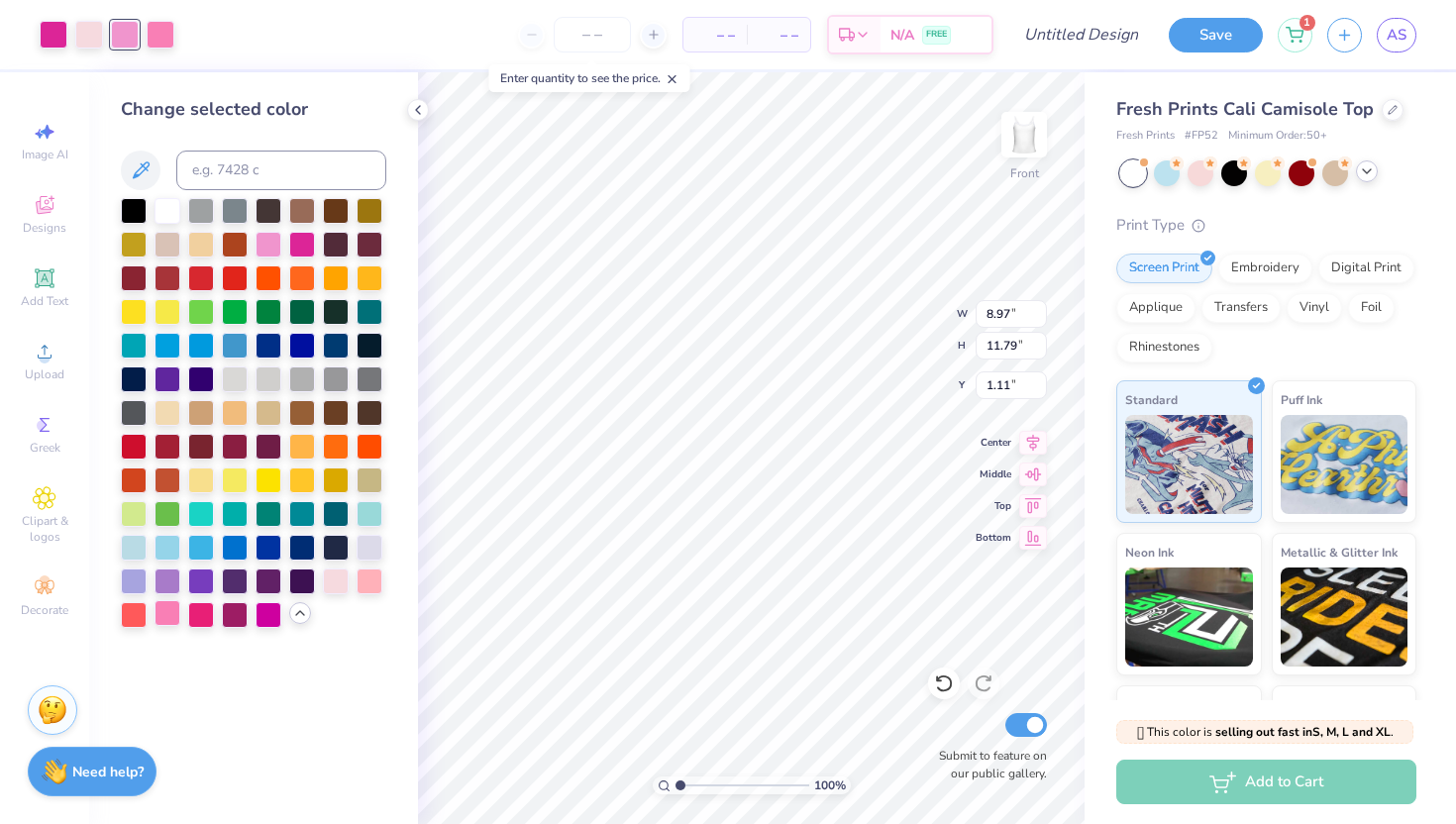 click at bounding box center (167, 613) 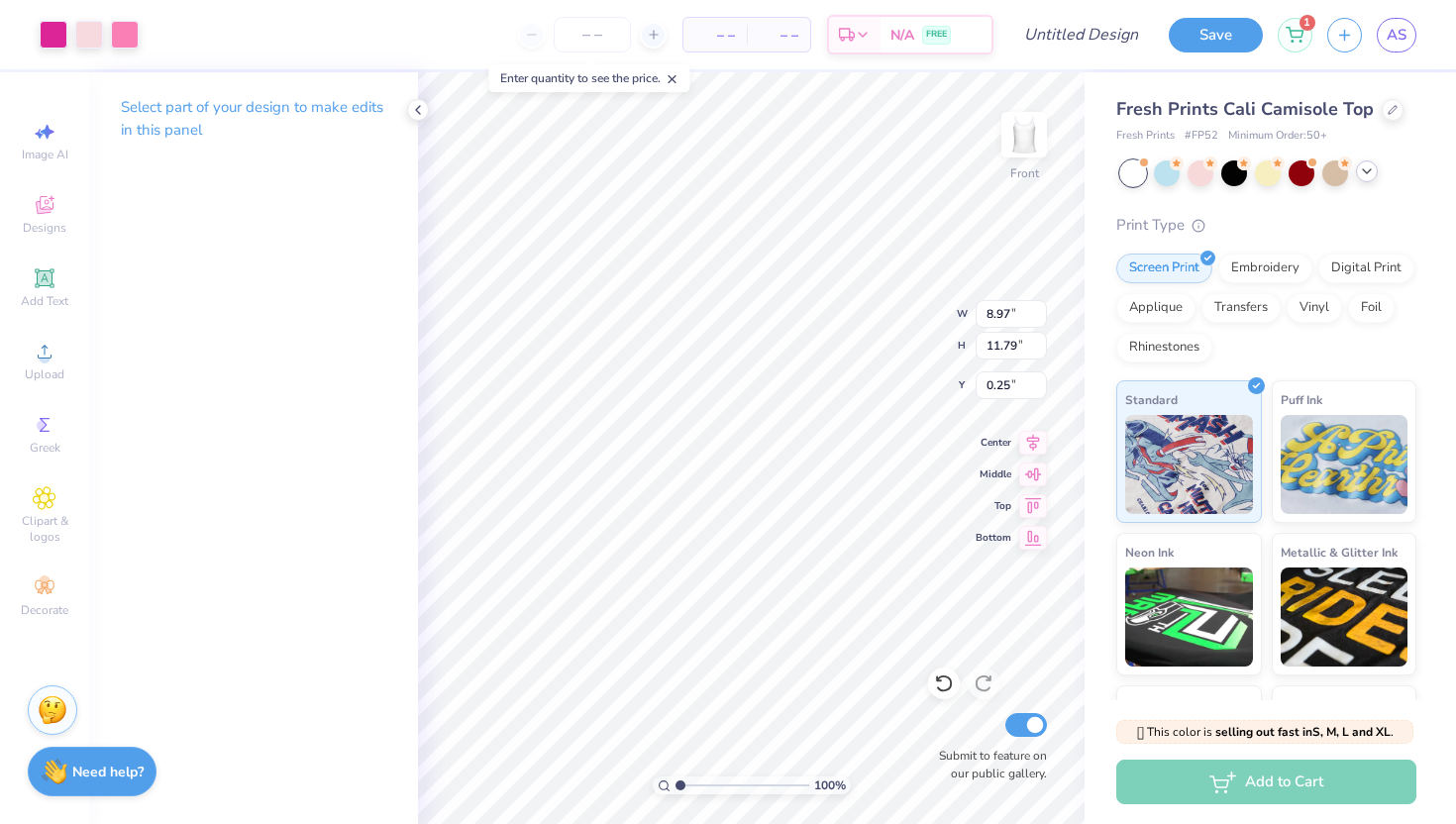 type on "0.25" 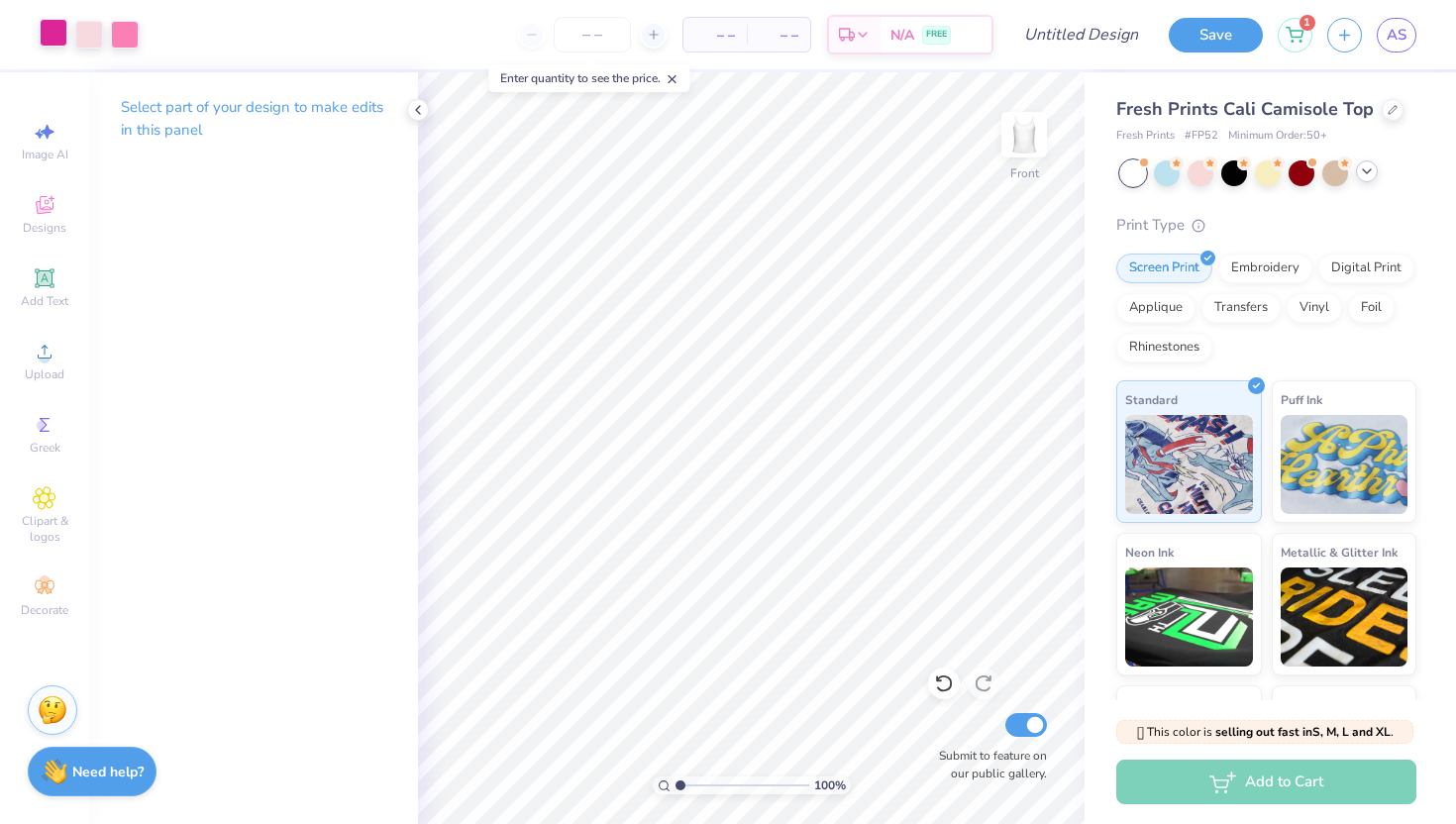 click at bounding box center (53, 33) 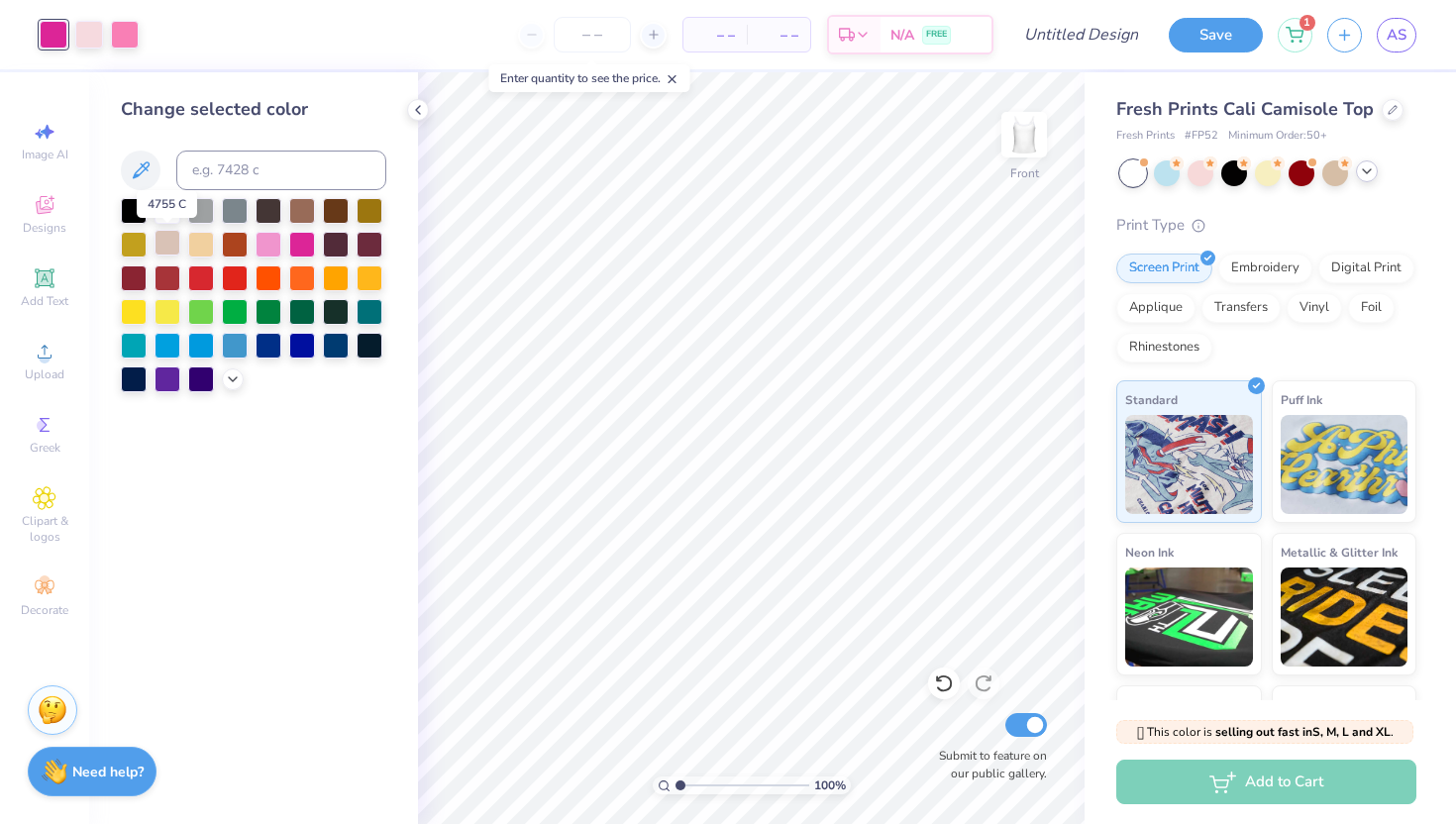click at bounding box center [167, 243] 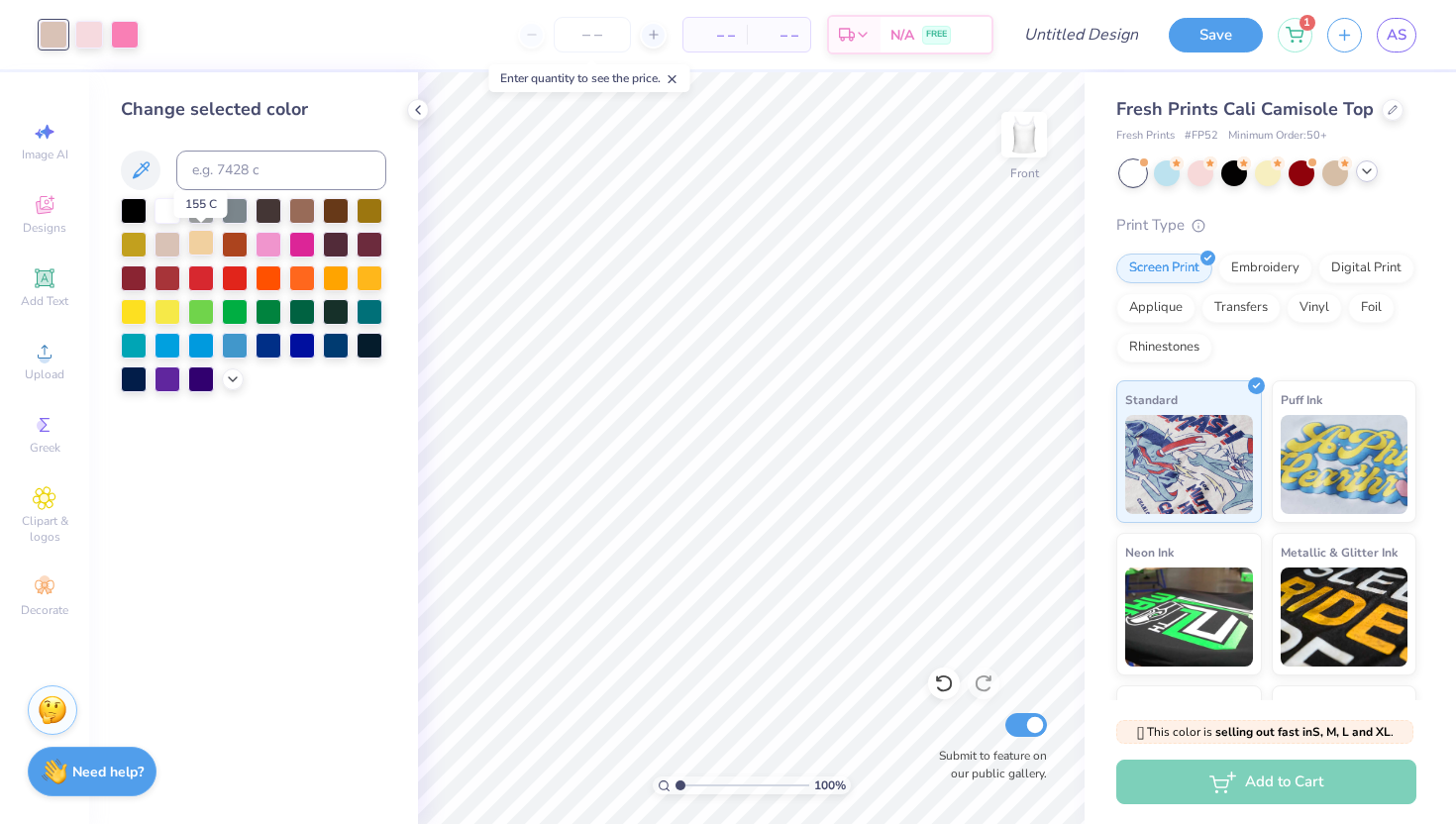 click at bounding box center (201, 243) 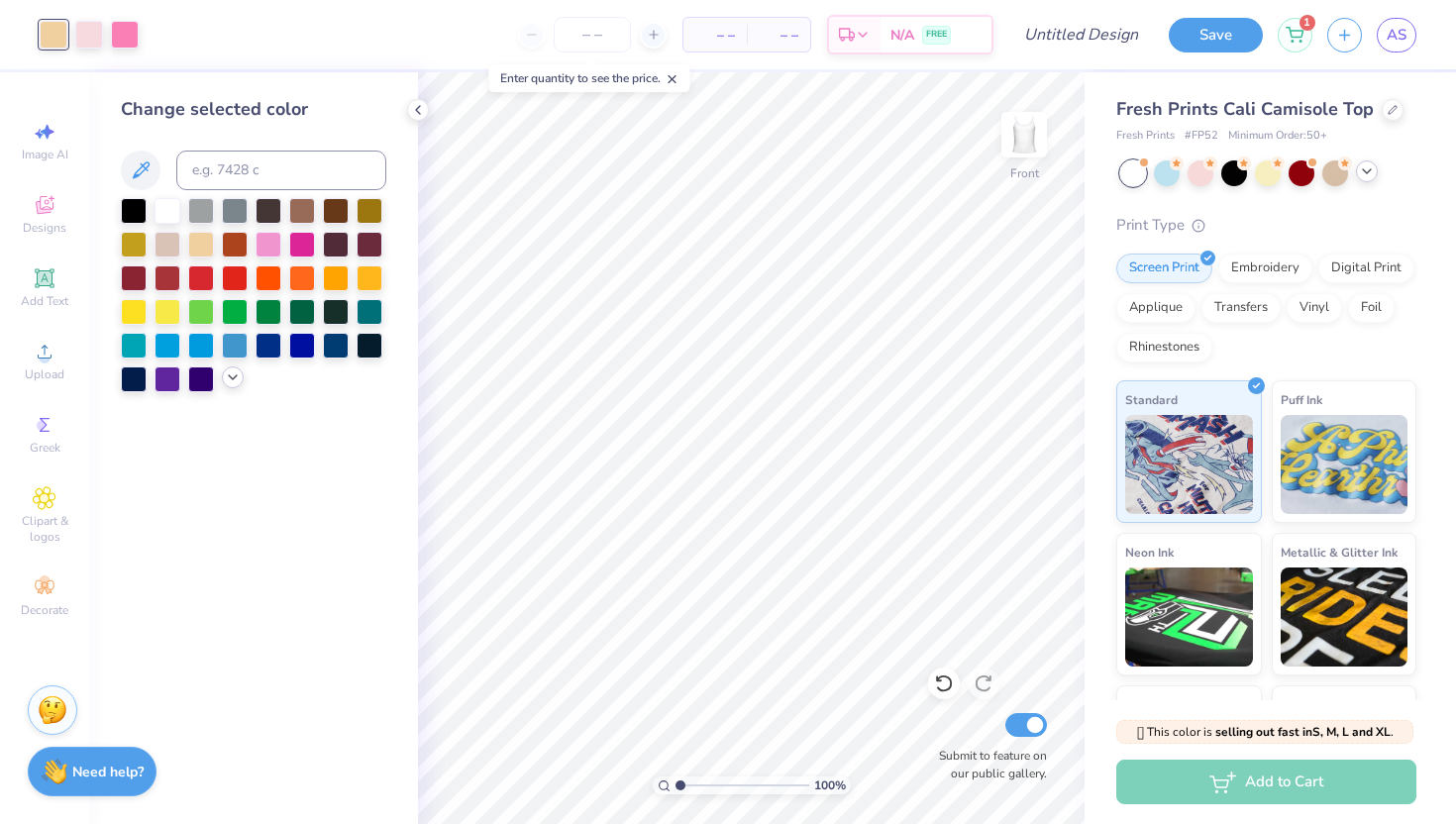 click 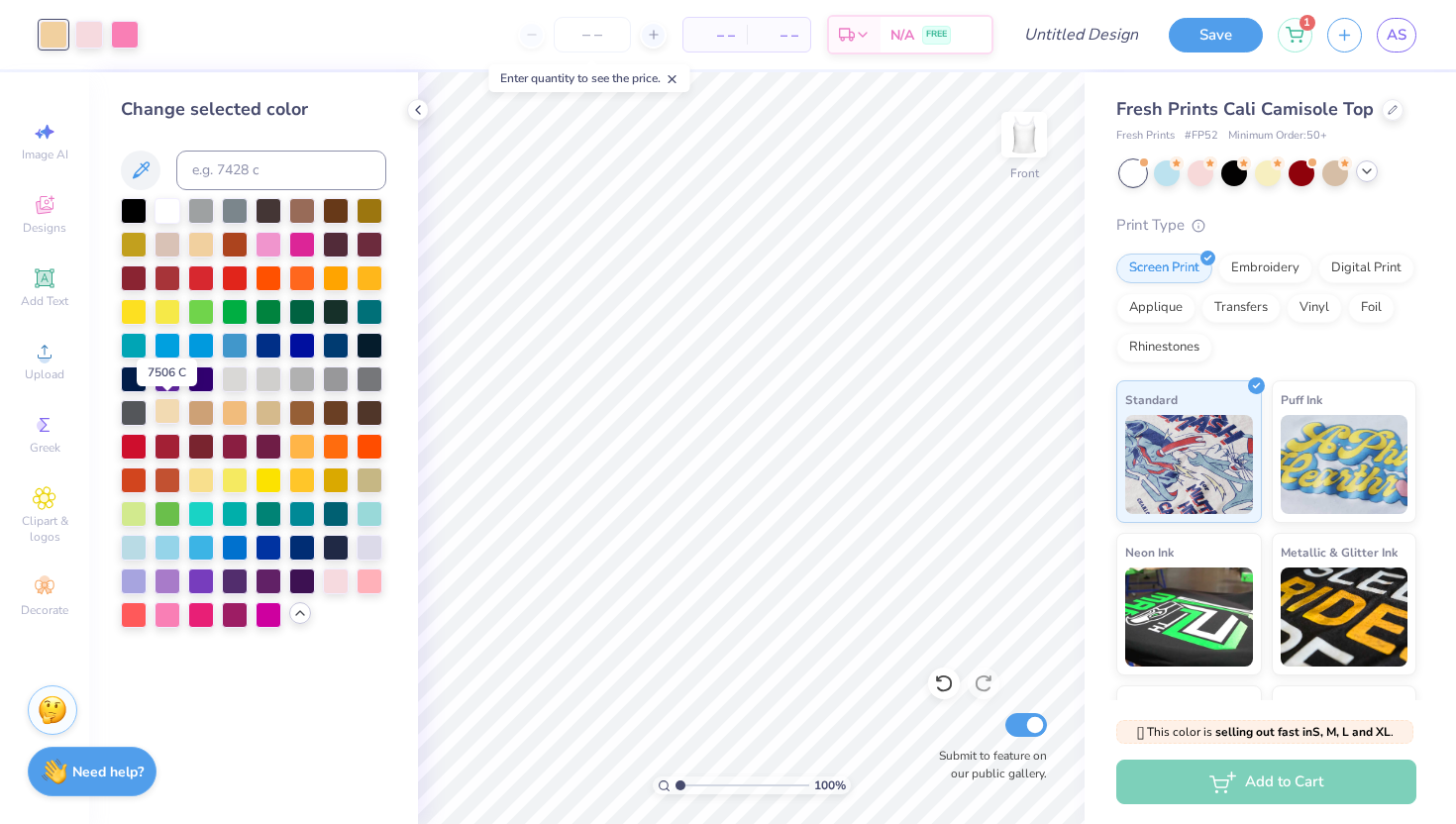 click at bounding box center (167, 411) 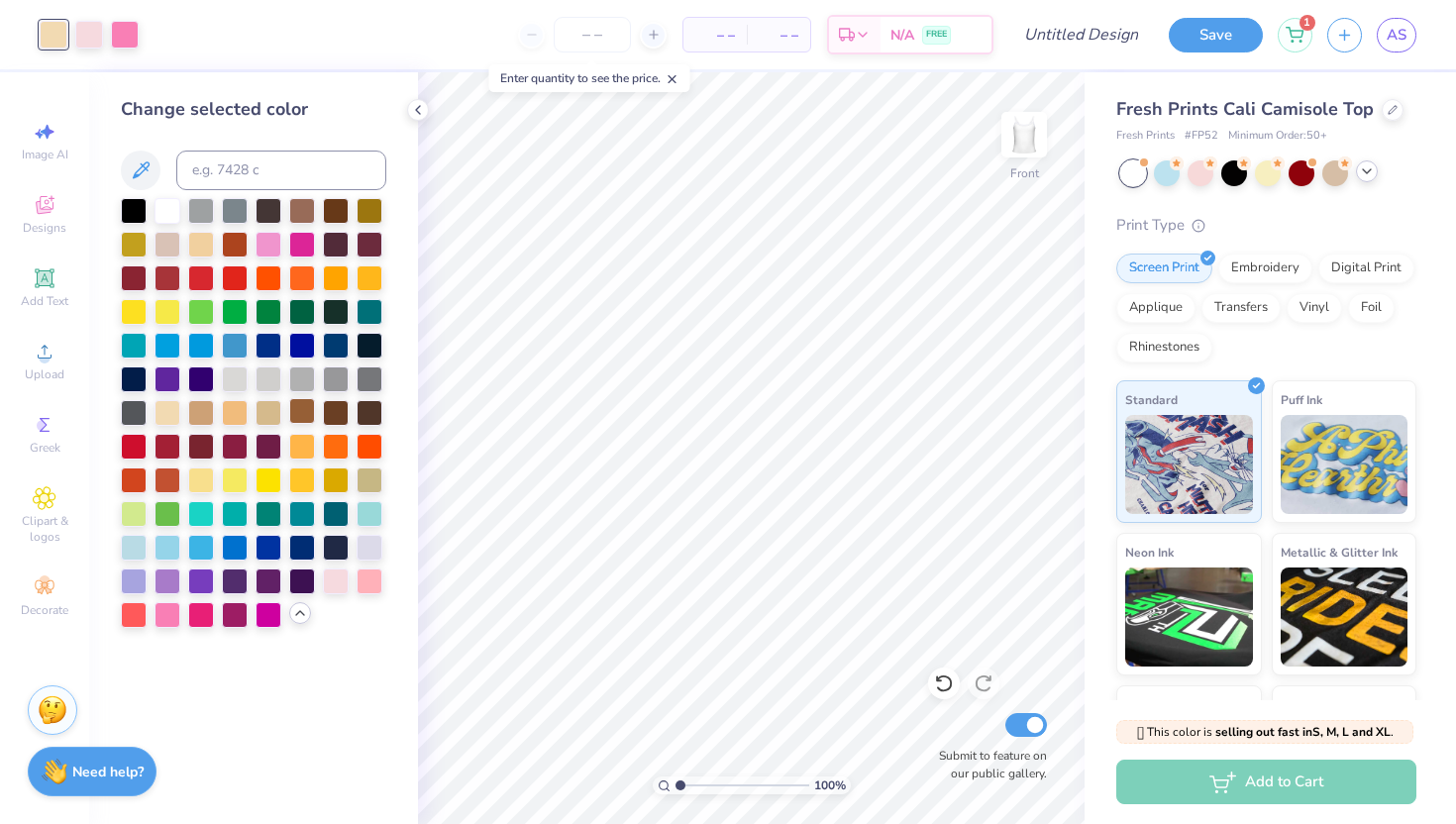 click at bounding box center [302, 411] 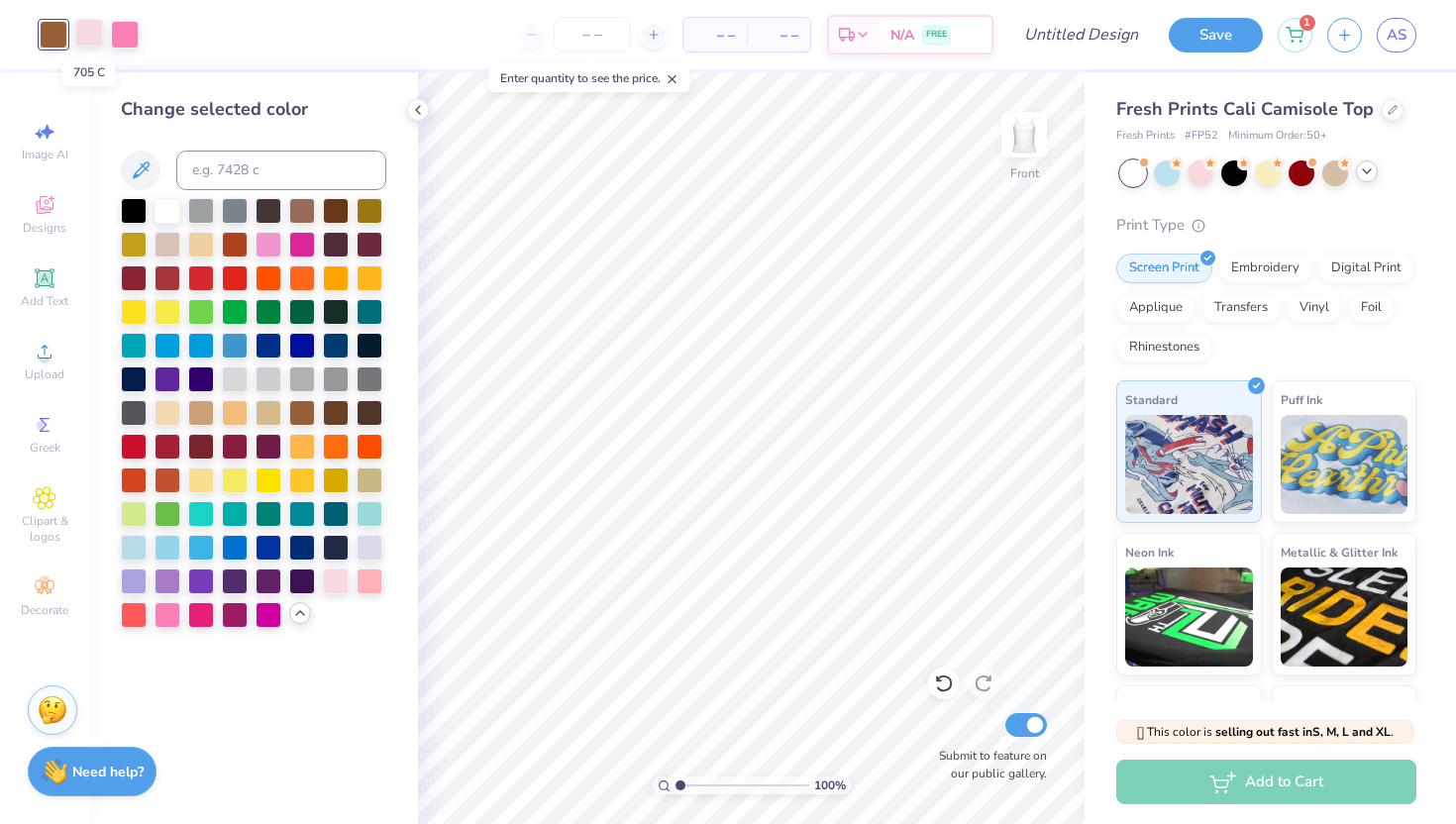 click at bounding box center [89, 33] 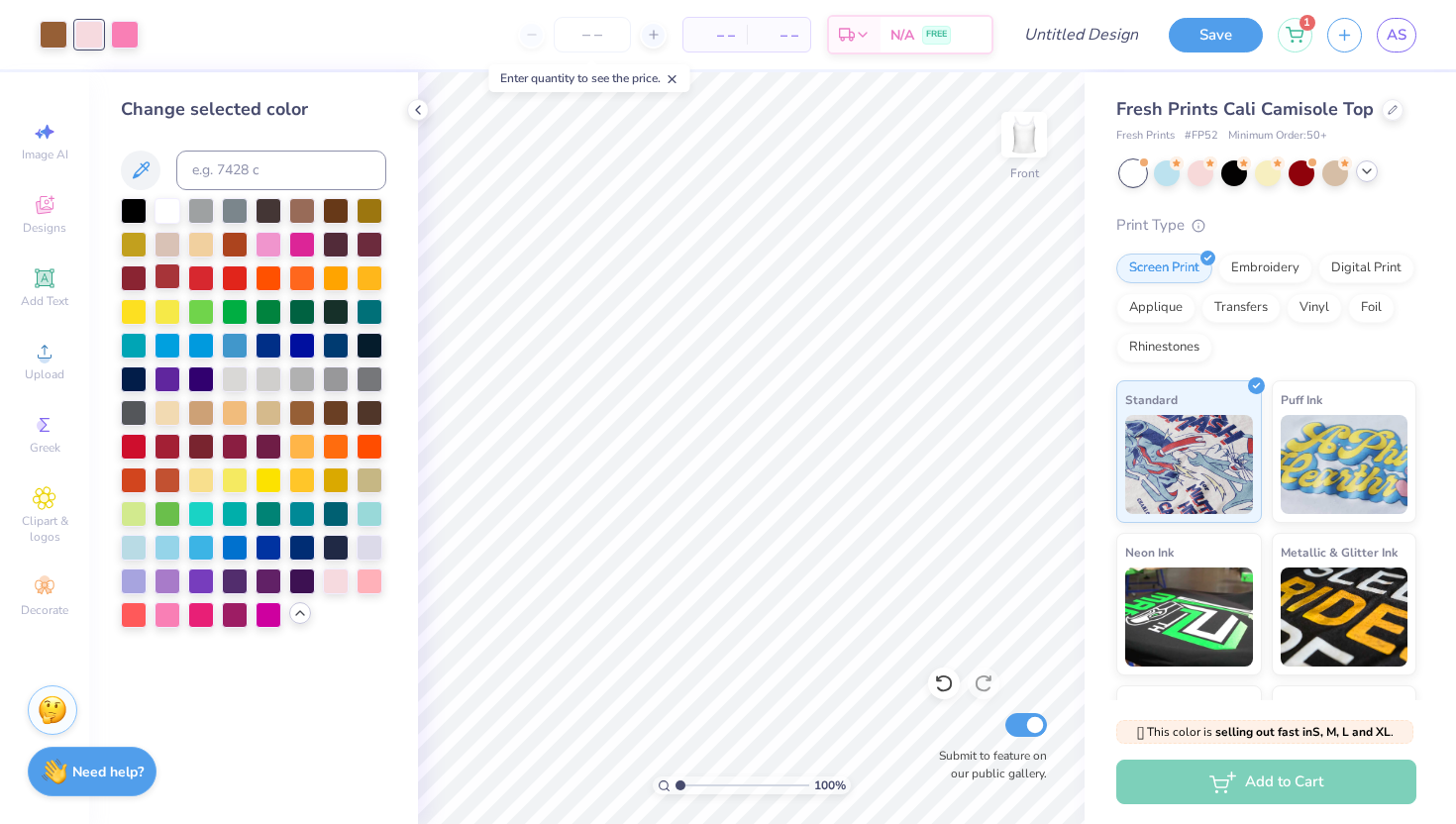 click at bounding box center (167, 276) 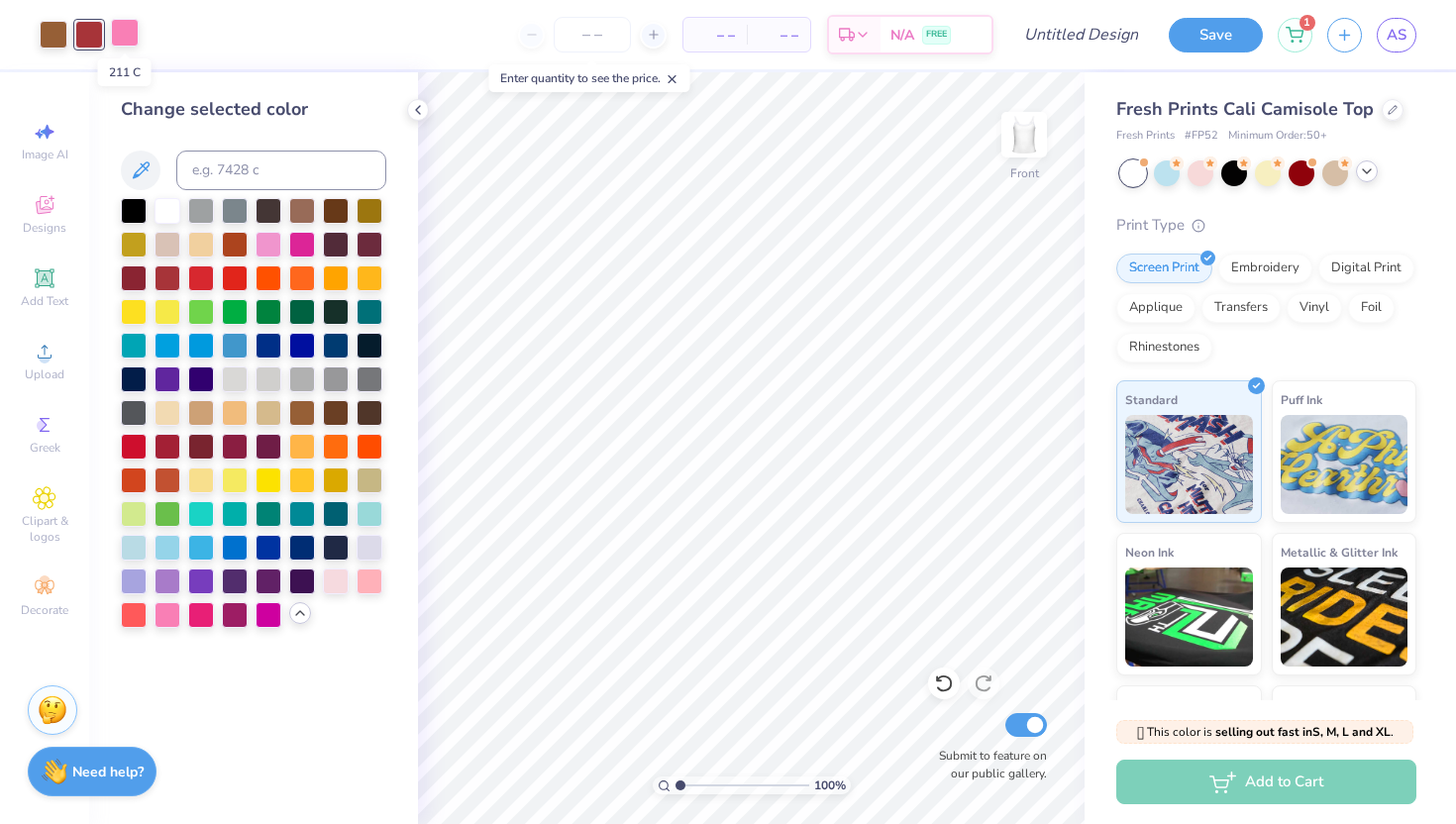 click at bounding box center (125, 33) 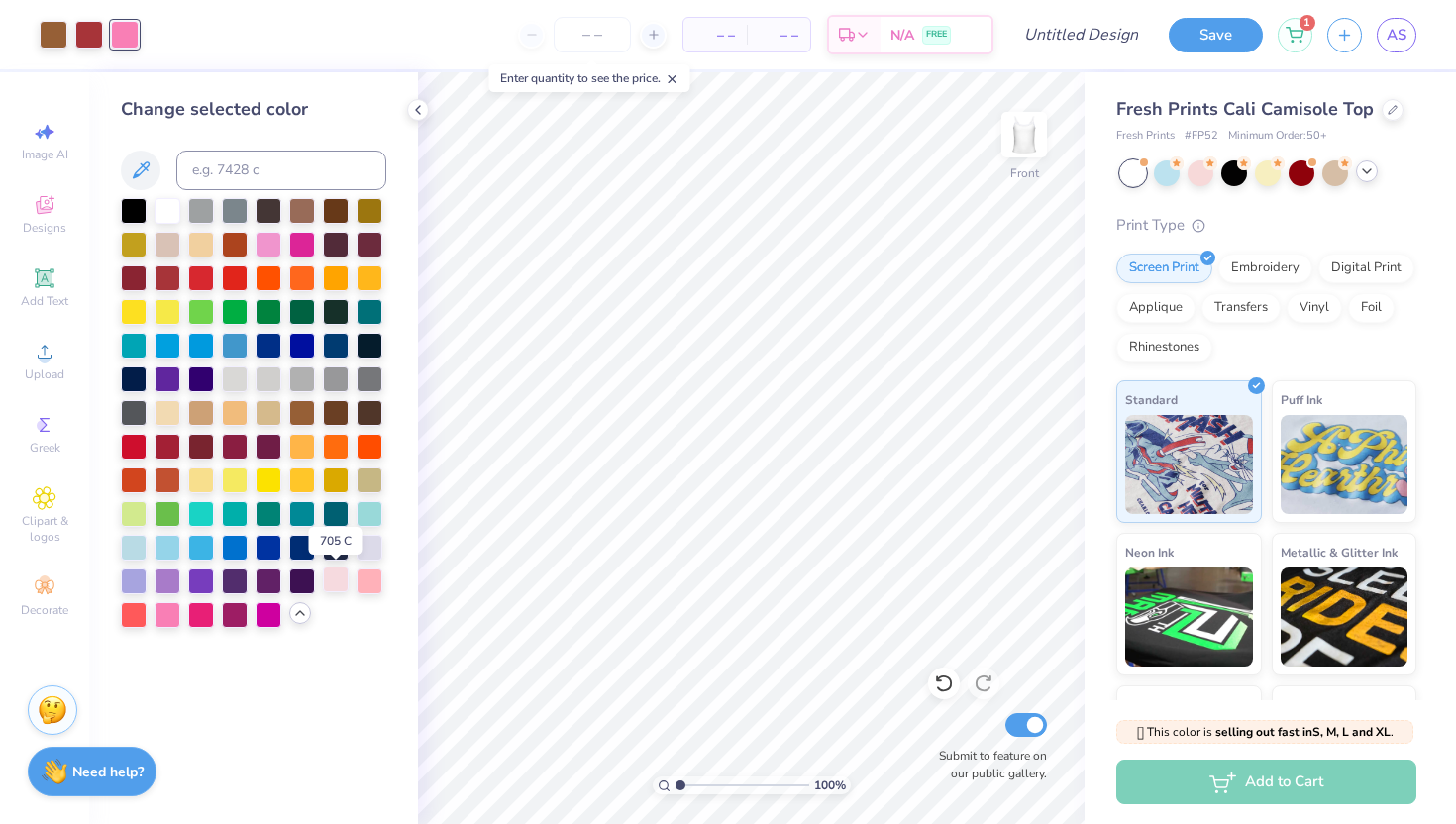 click at bounding box center [336, 579] 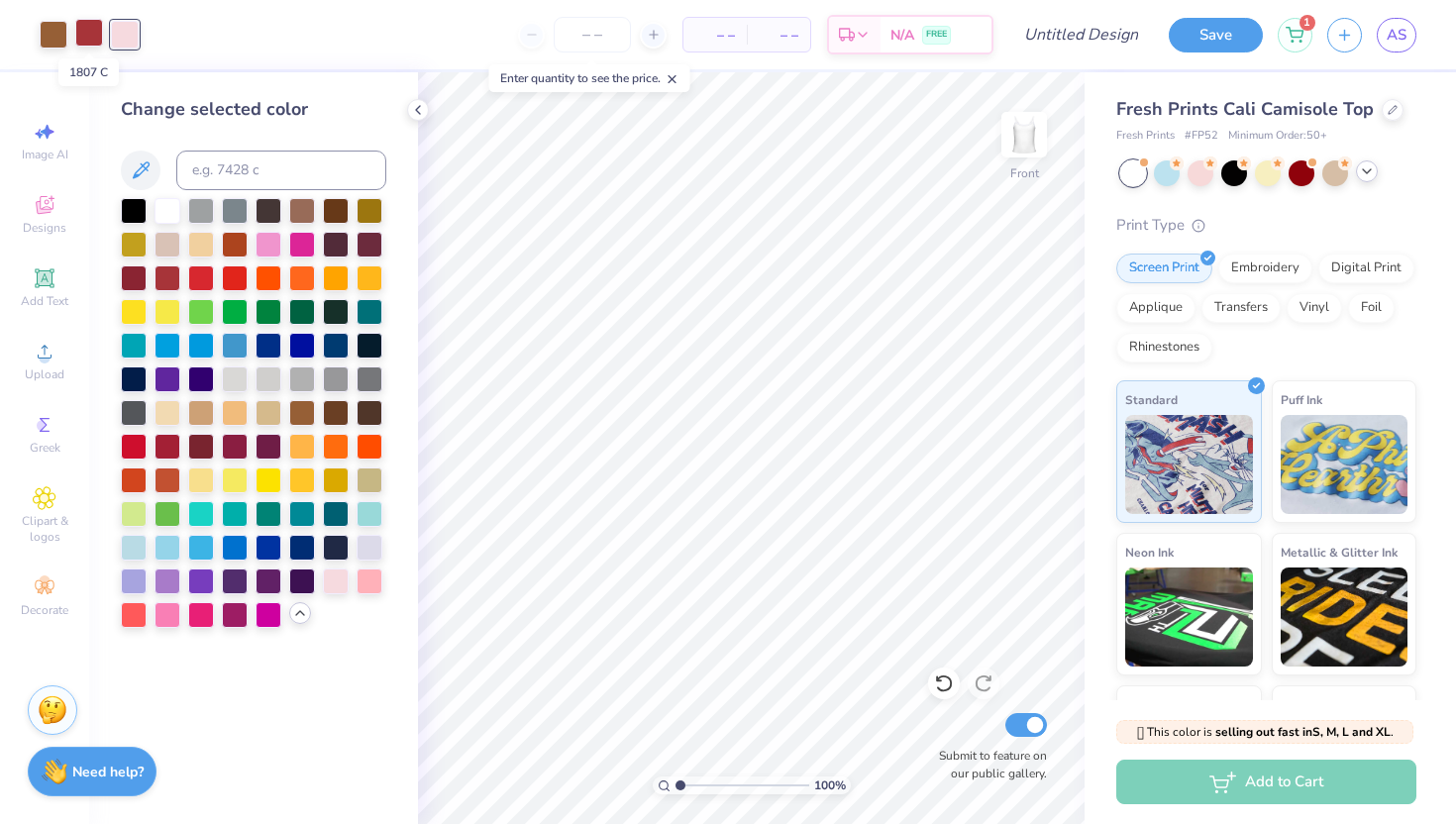 click at bounding box center (89, 33) 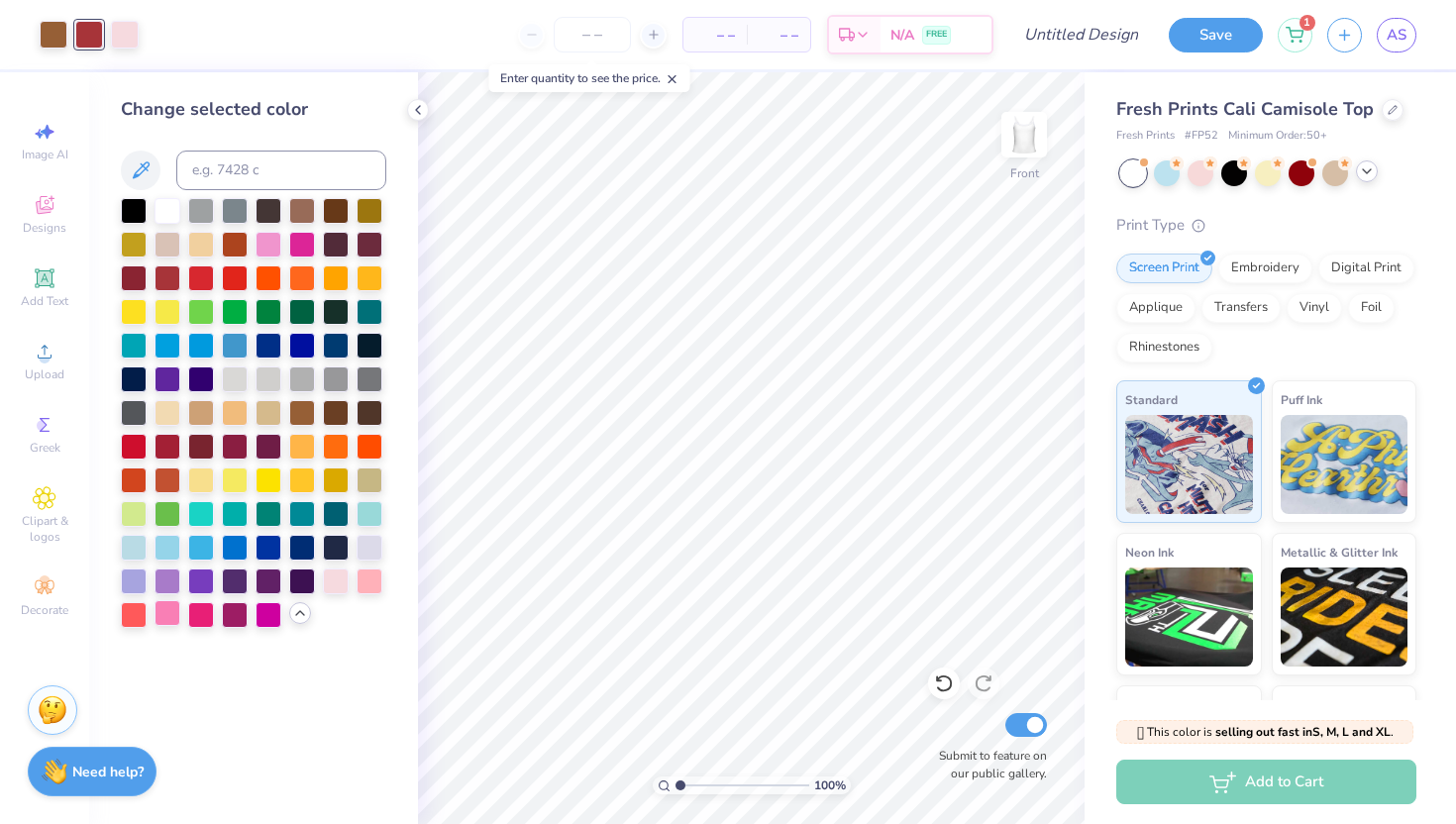 click at bounding box center (167, 613) 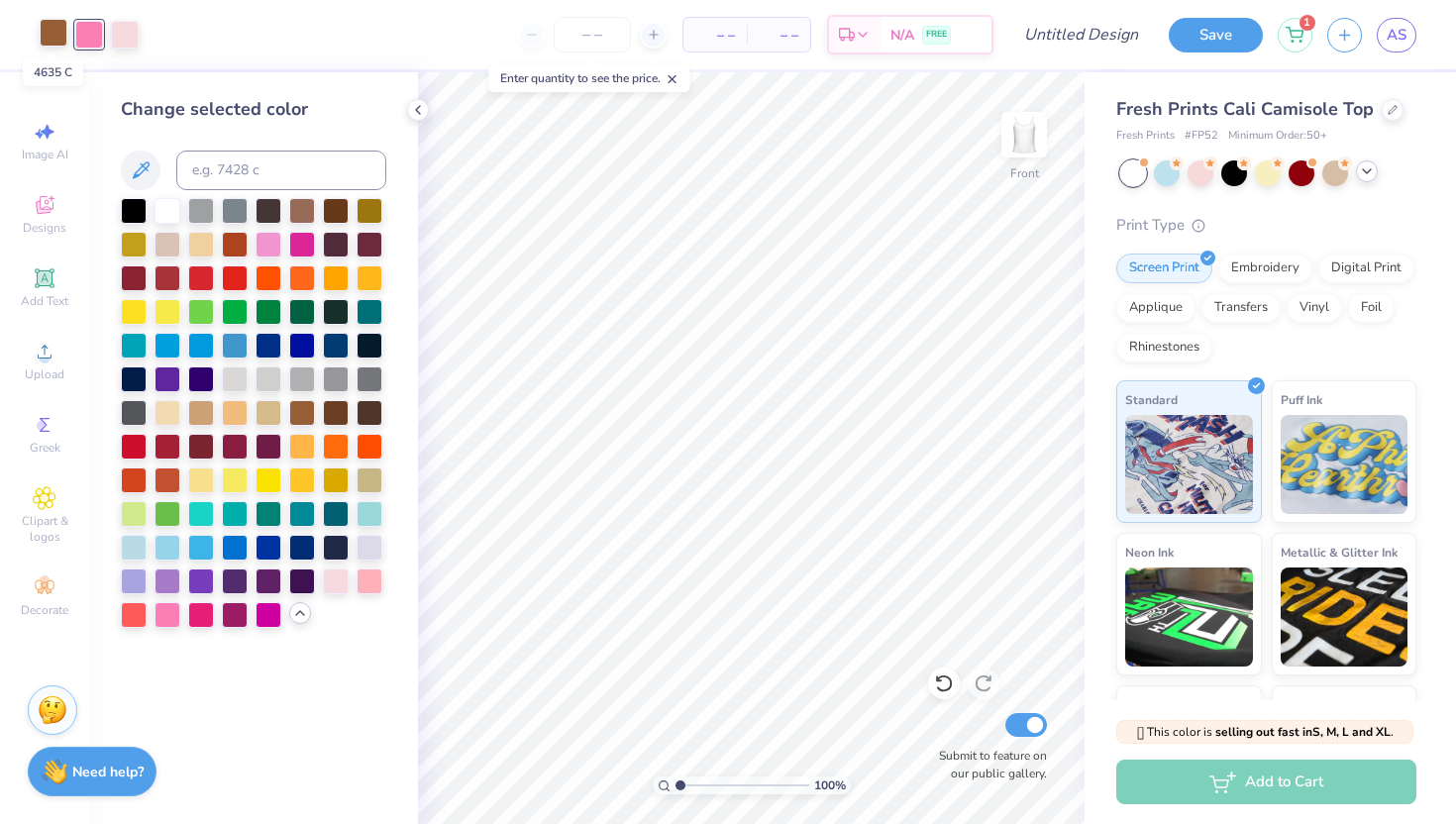 click at bounding box center (53, 33) 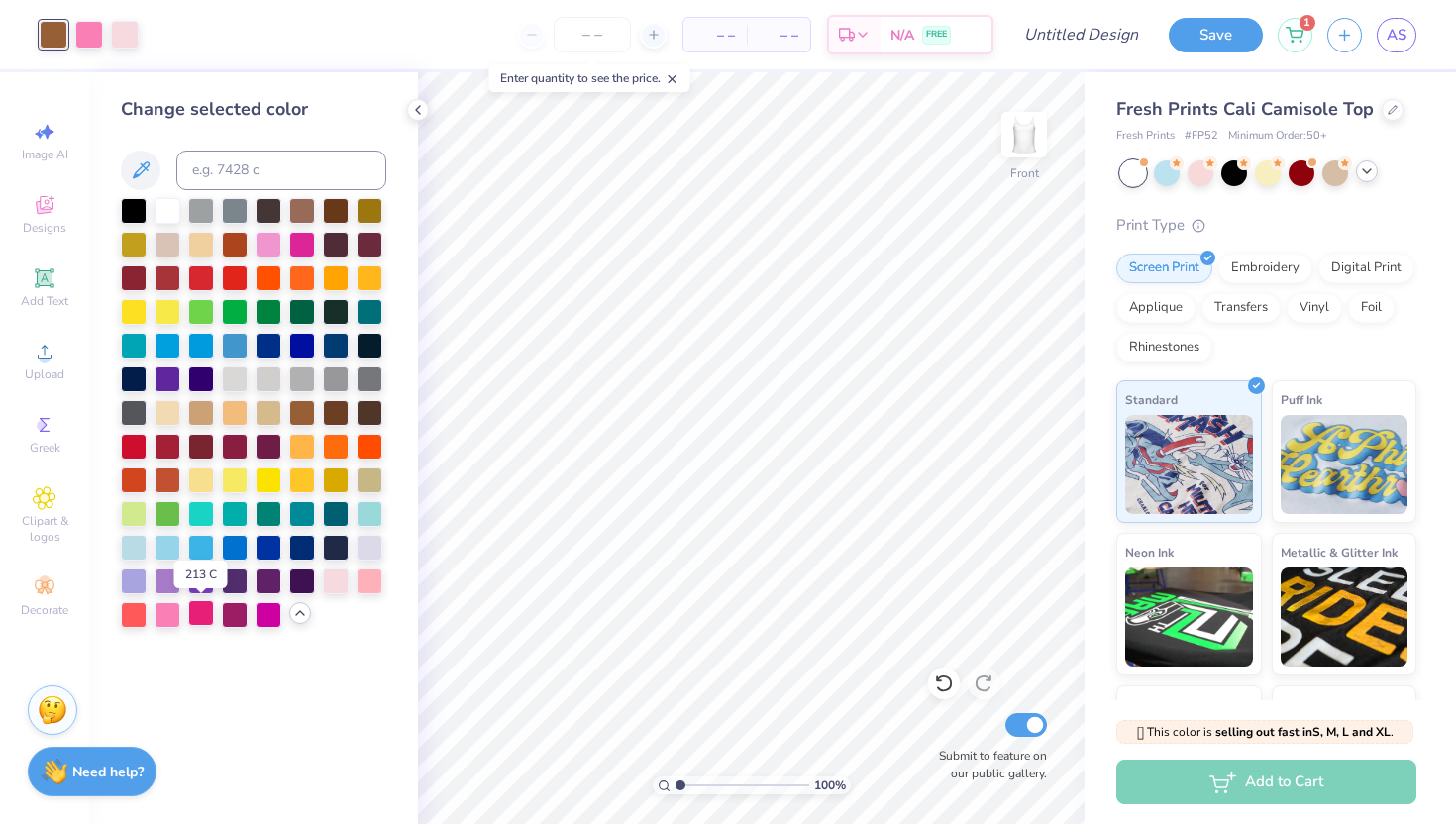 click at bounding box center (201, 613) 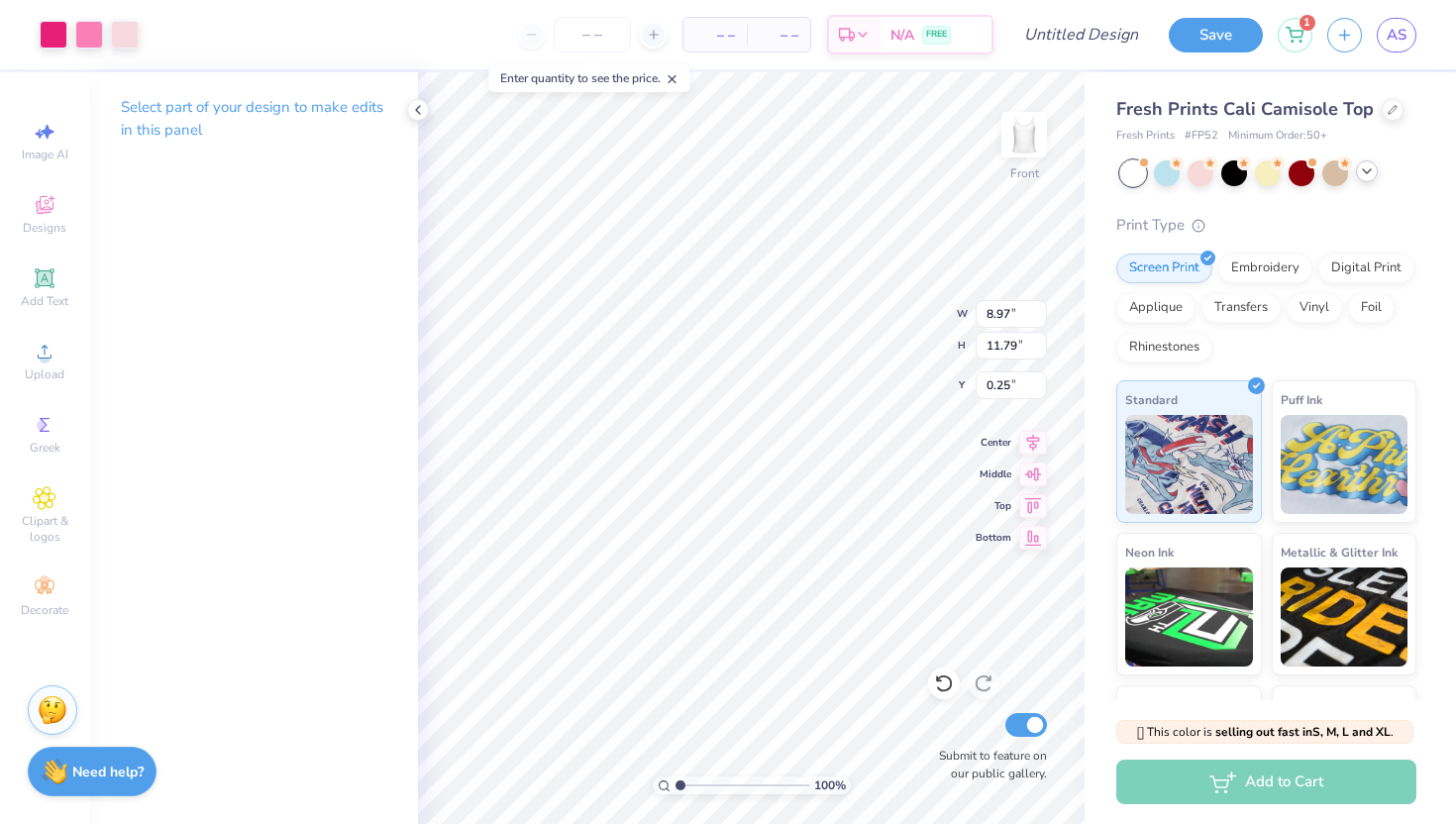 type on "6.85" 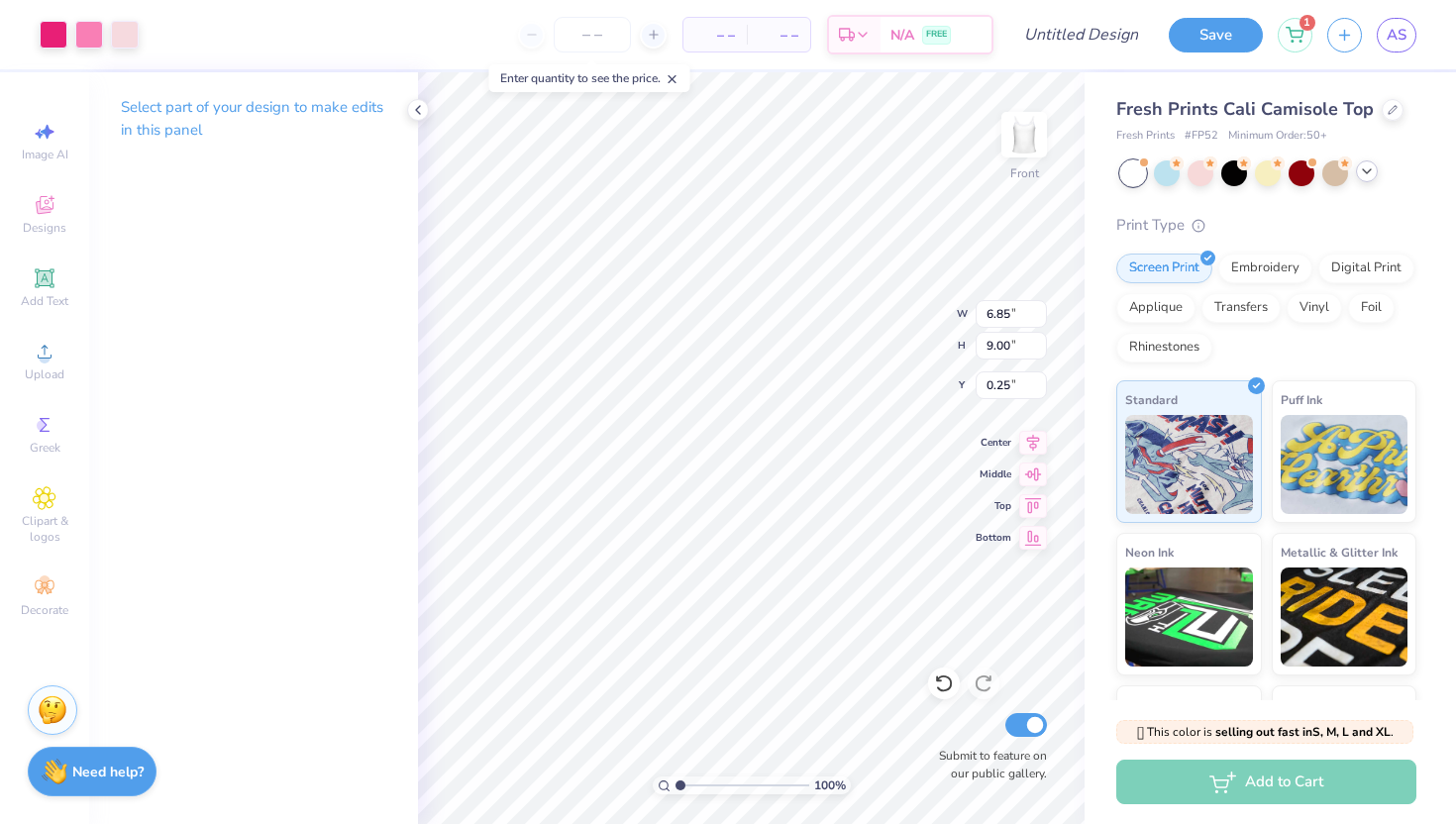 type on "2.20" 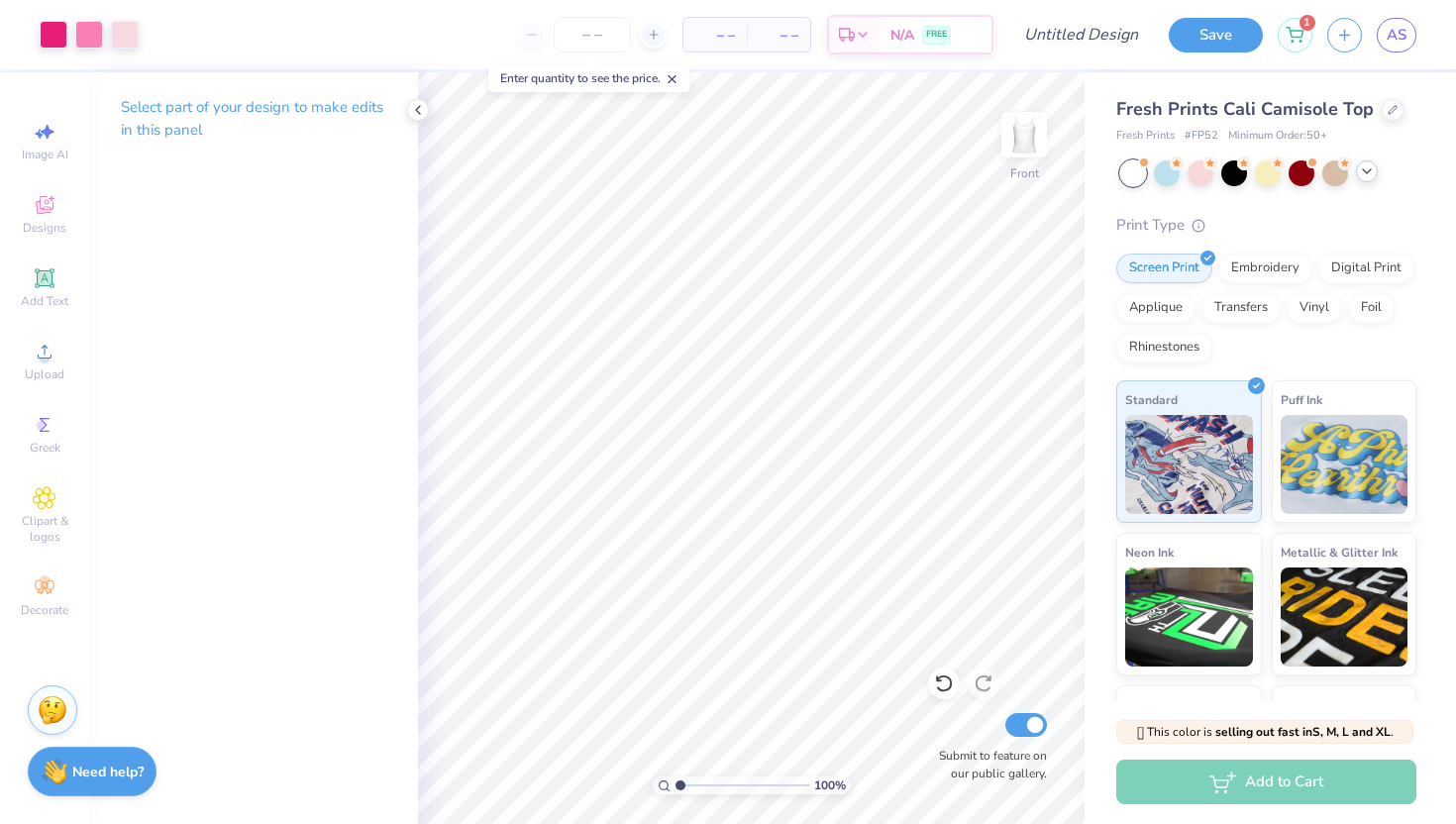 click on "100  % Front Submit to feature on our public gallery." at bounding box center [751, 448] 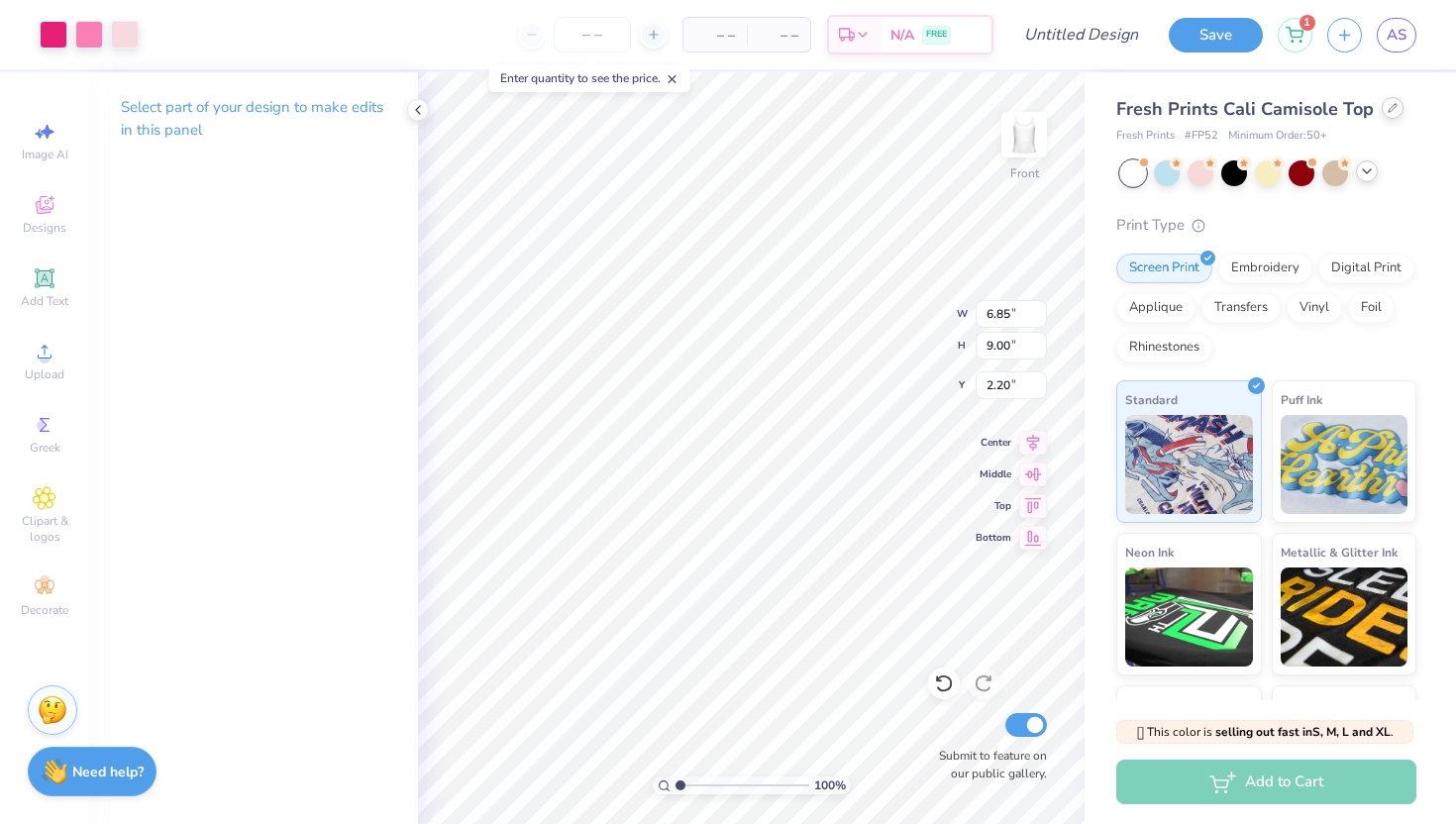 click 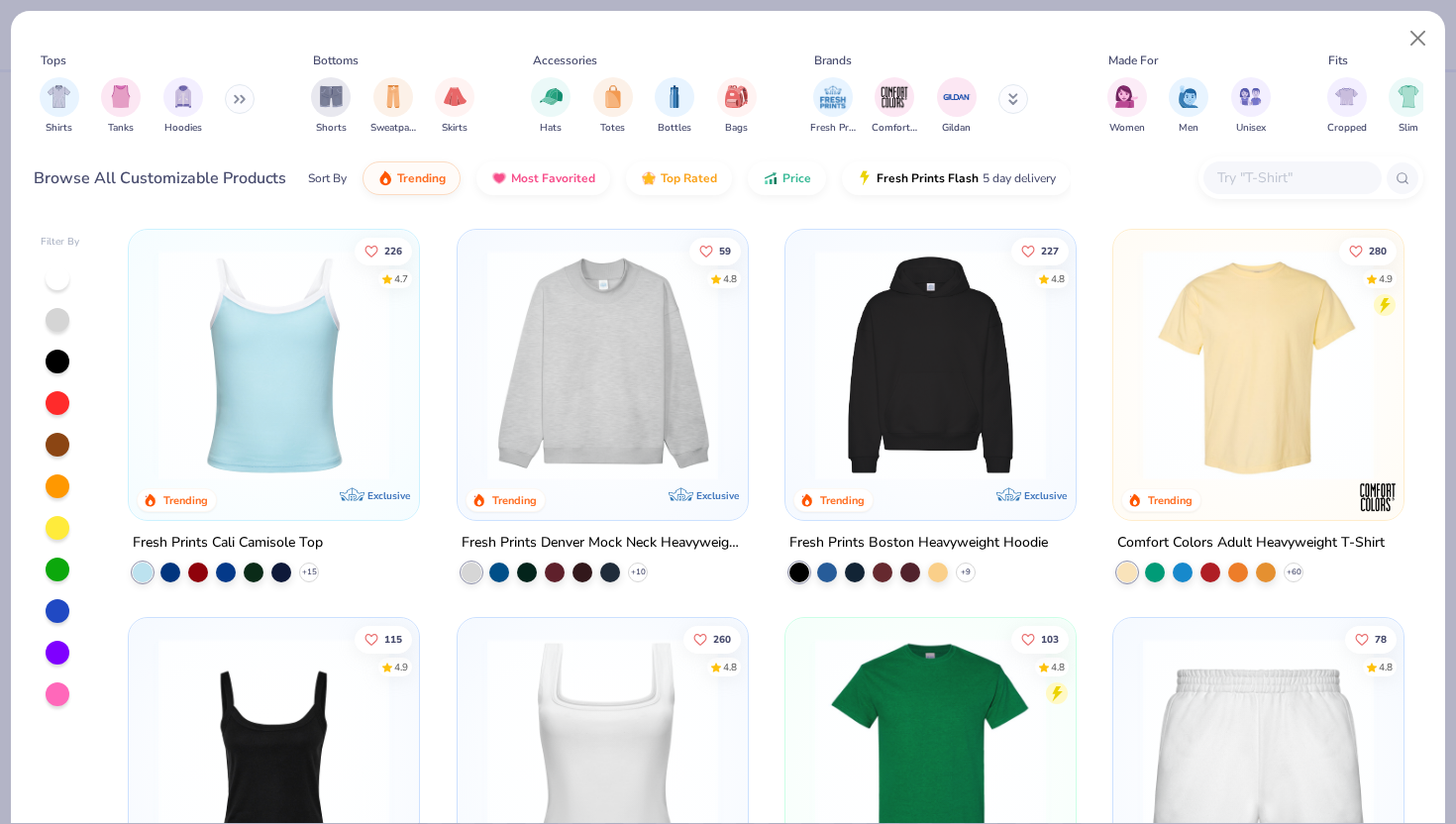 click at bounding box center [1258, 364] 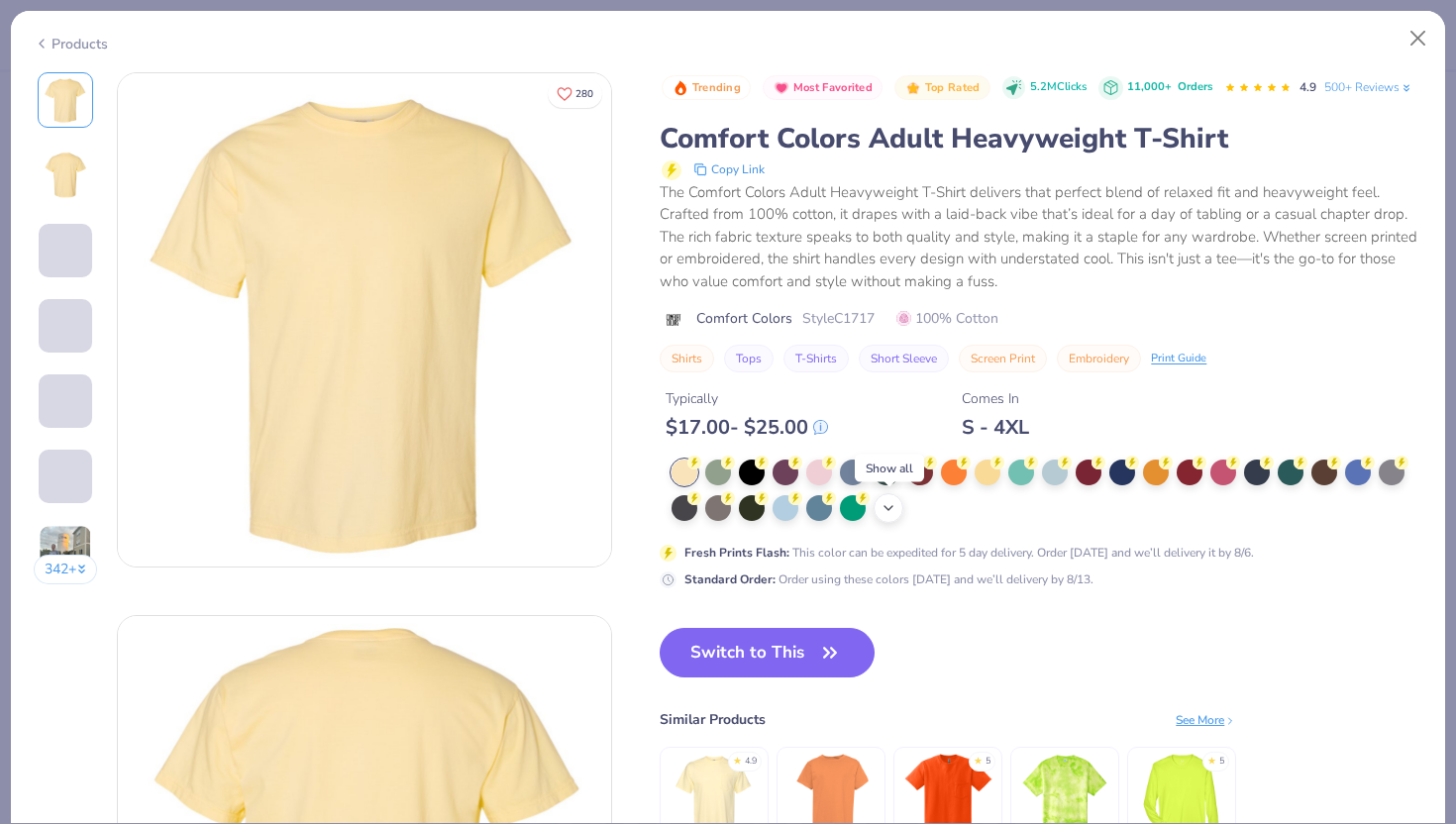 click 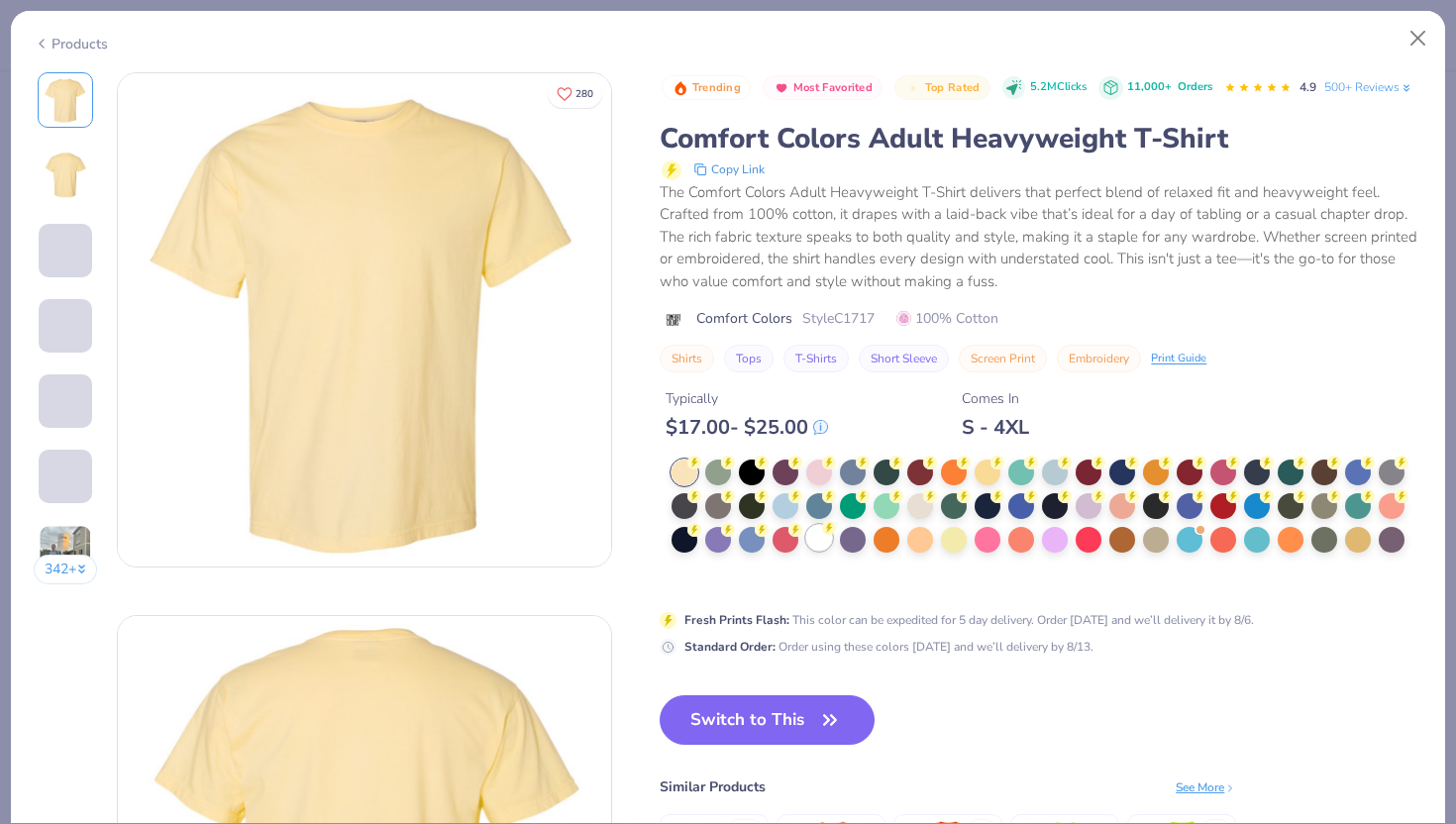 click 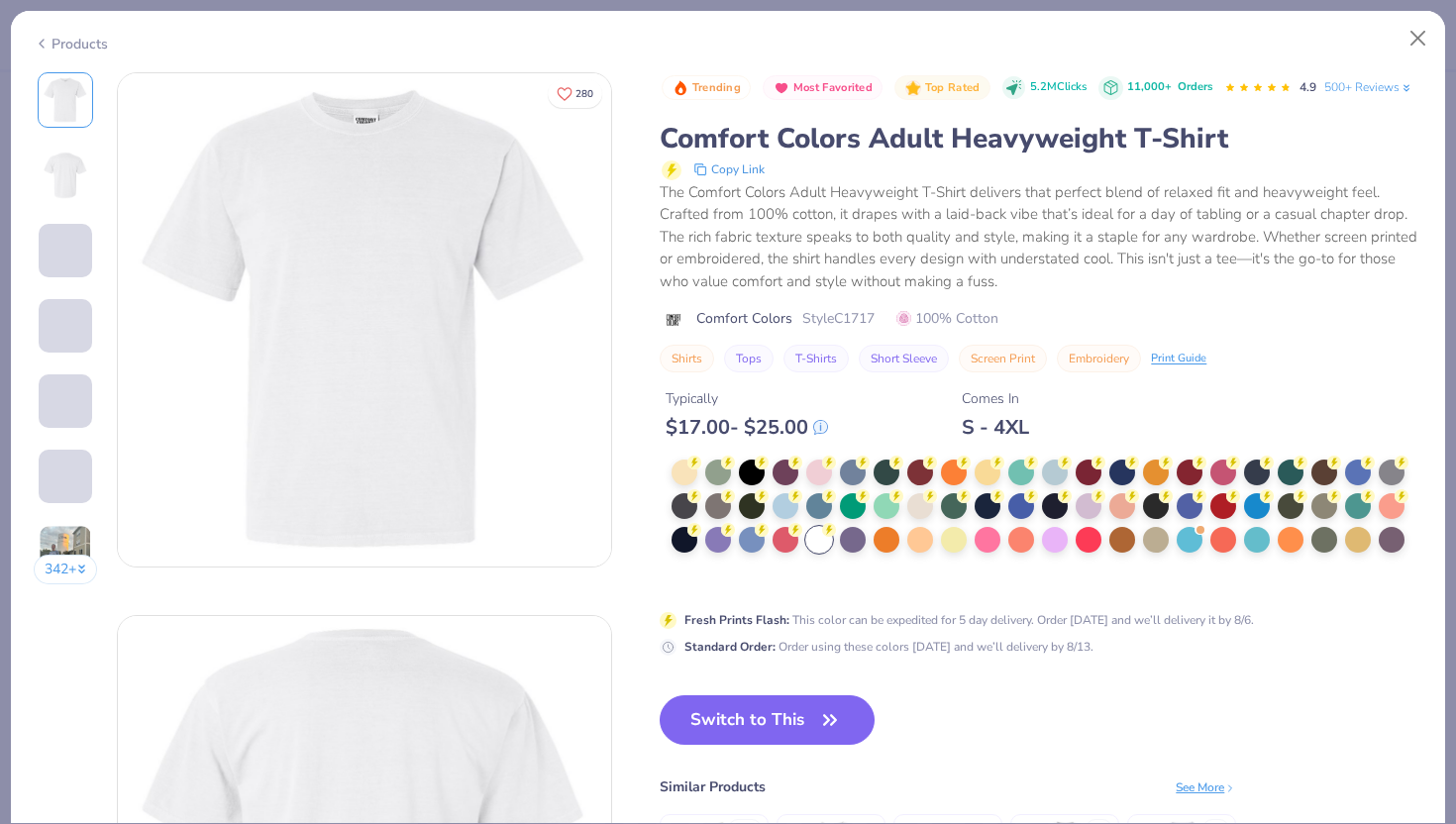 click on "Switch to This" at bounding box center (767, 720) 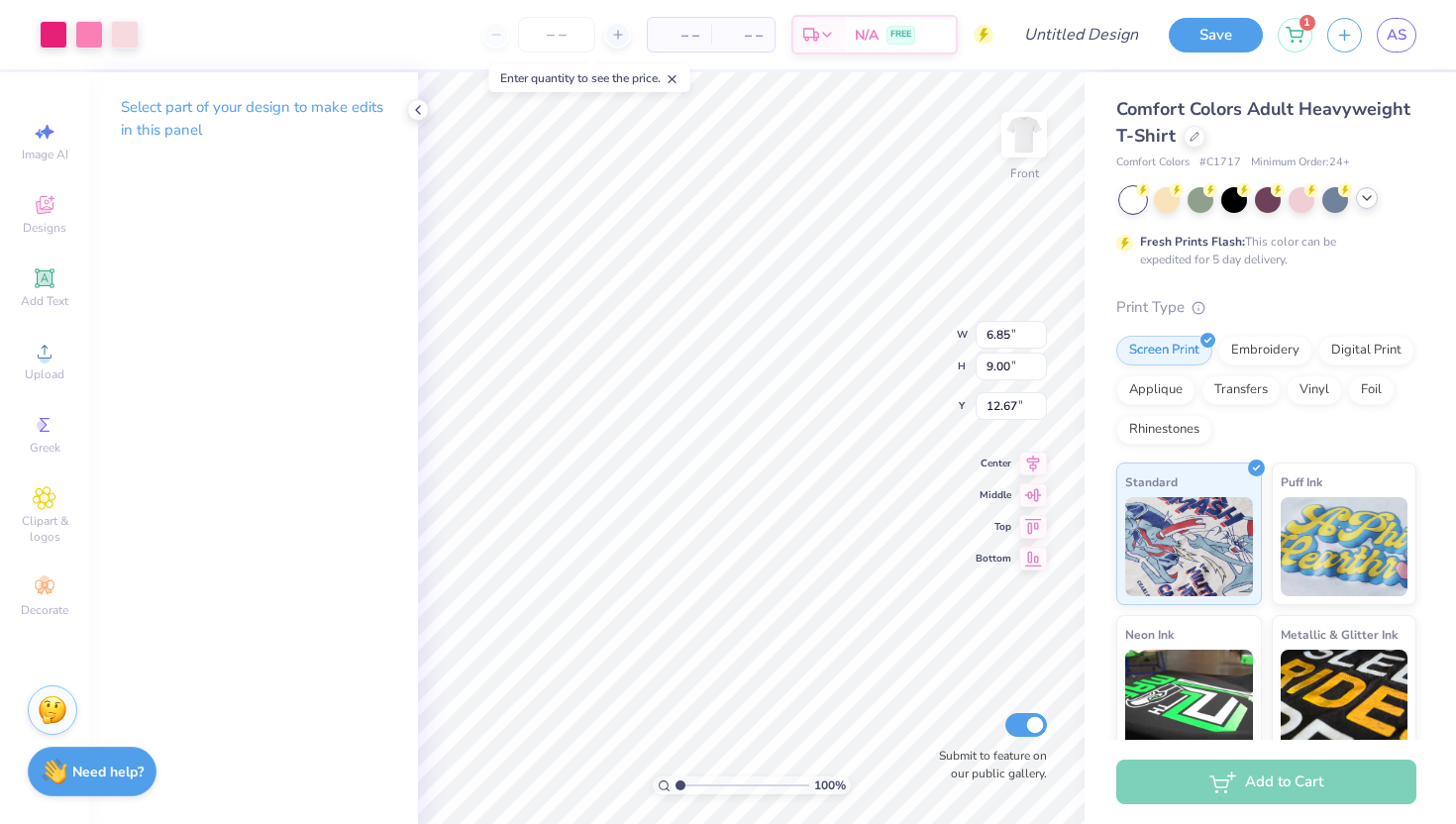 type on "9.22" 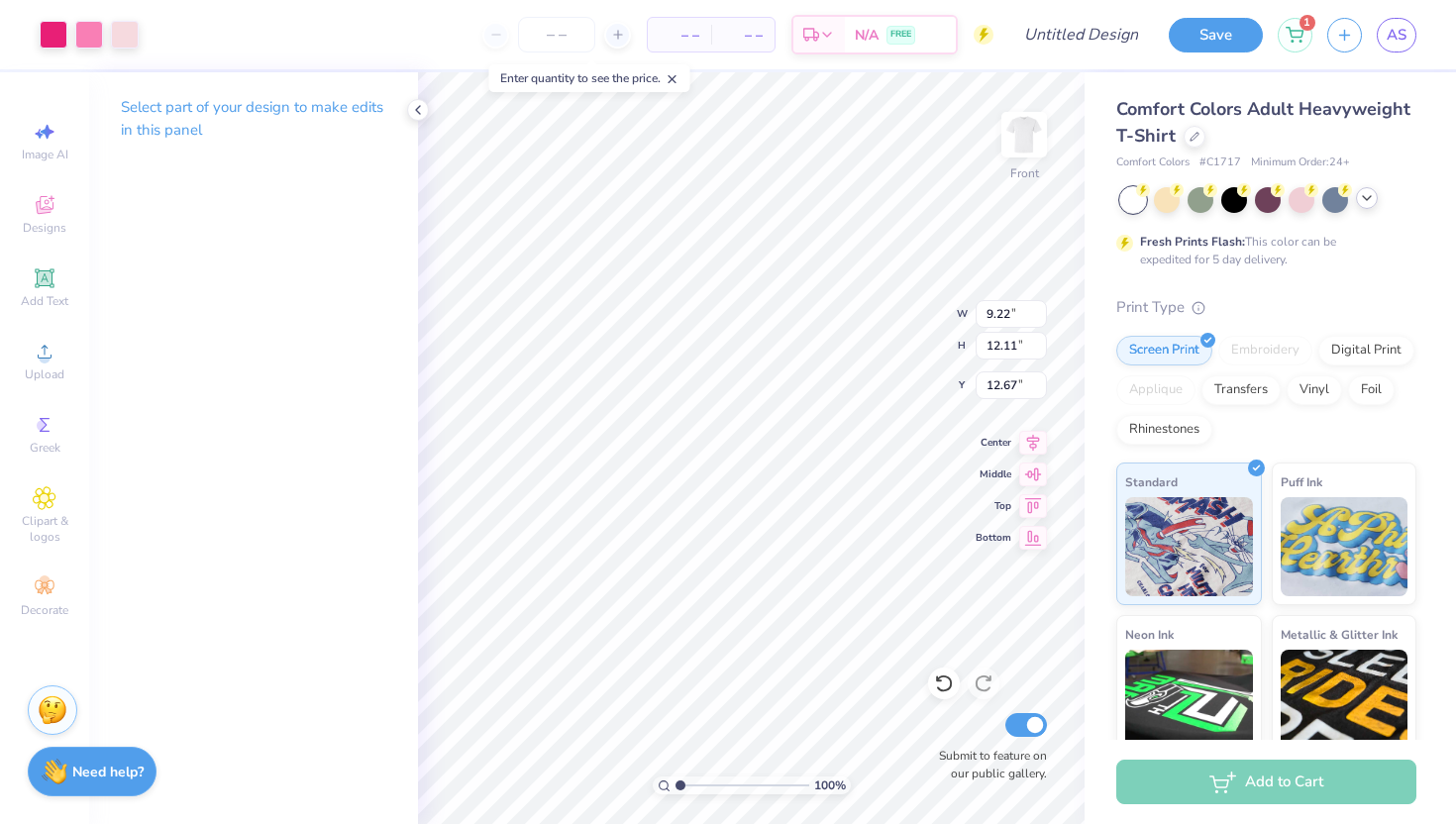 type on "6.37" 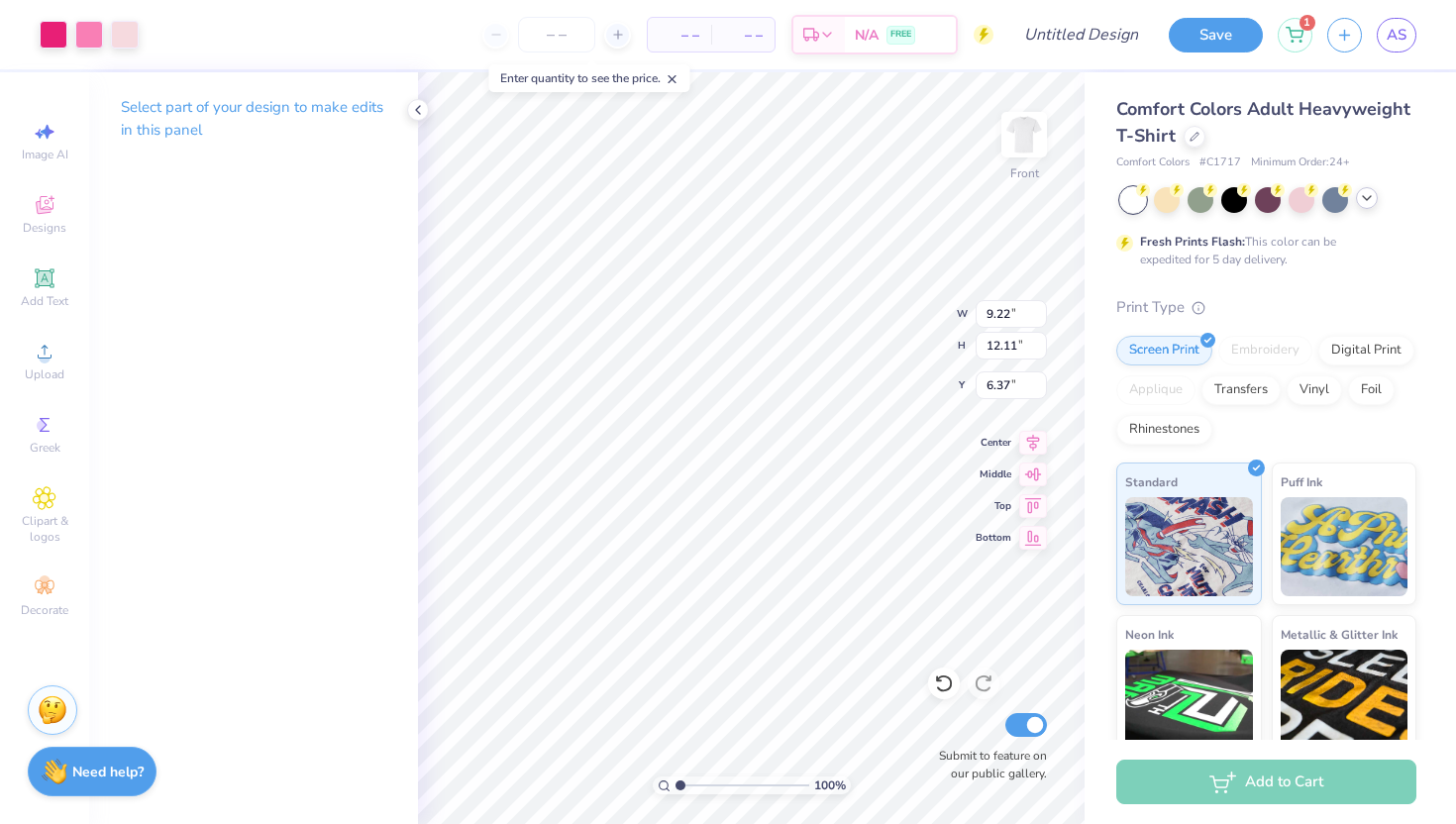 type on "10.39" 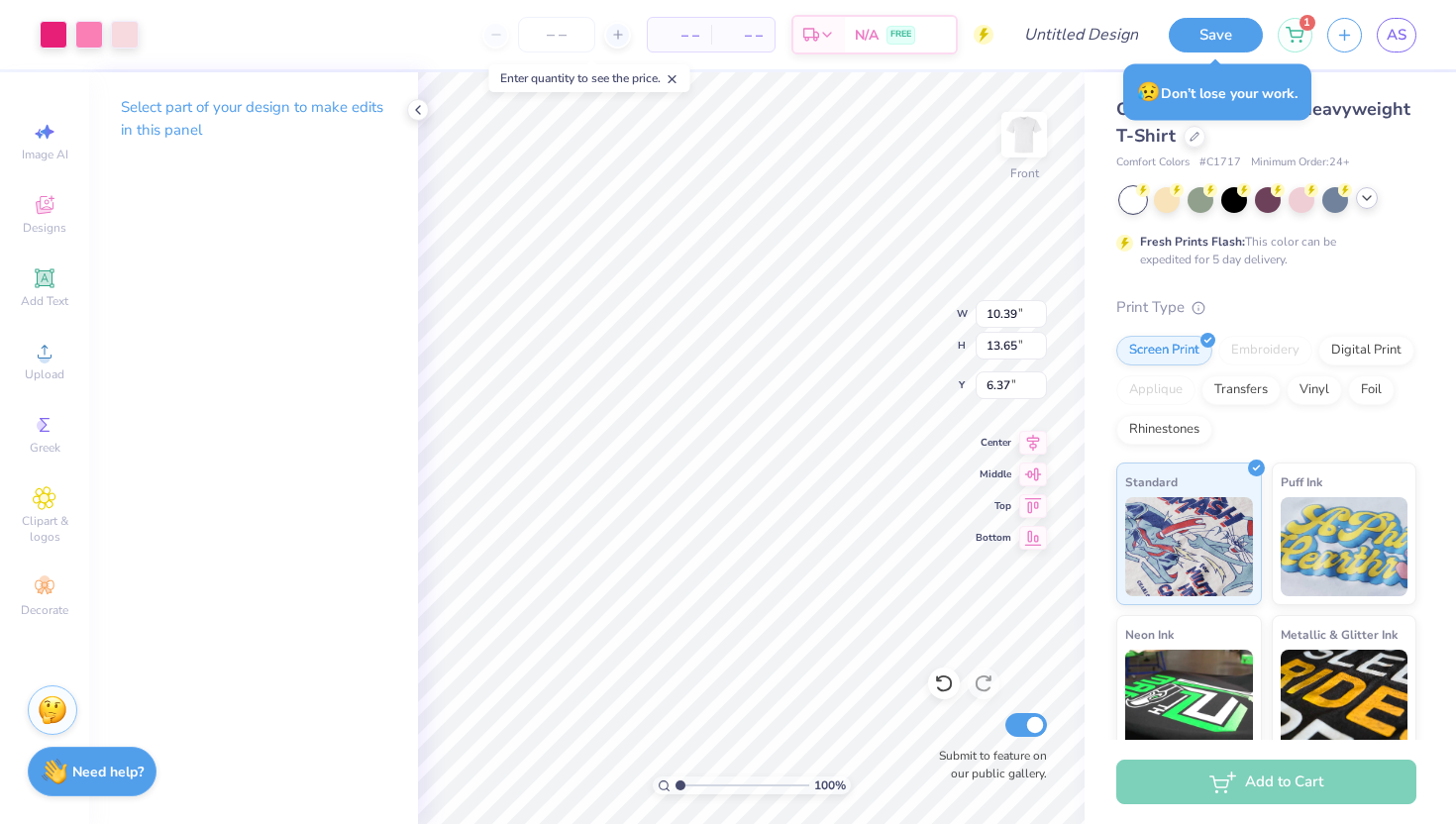 type on "6.35" 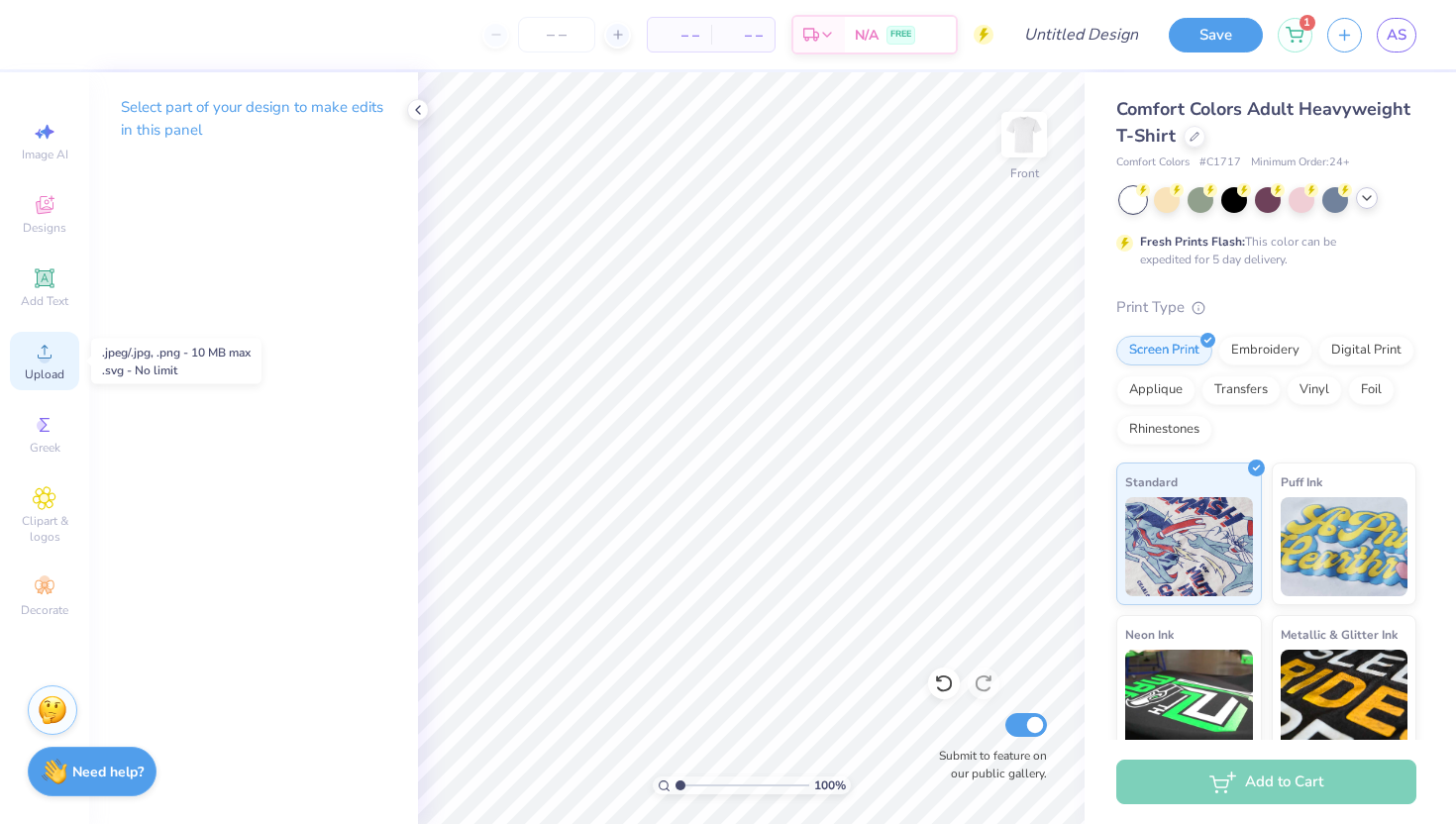 click 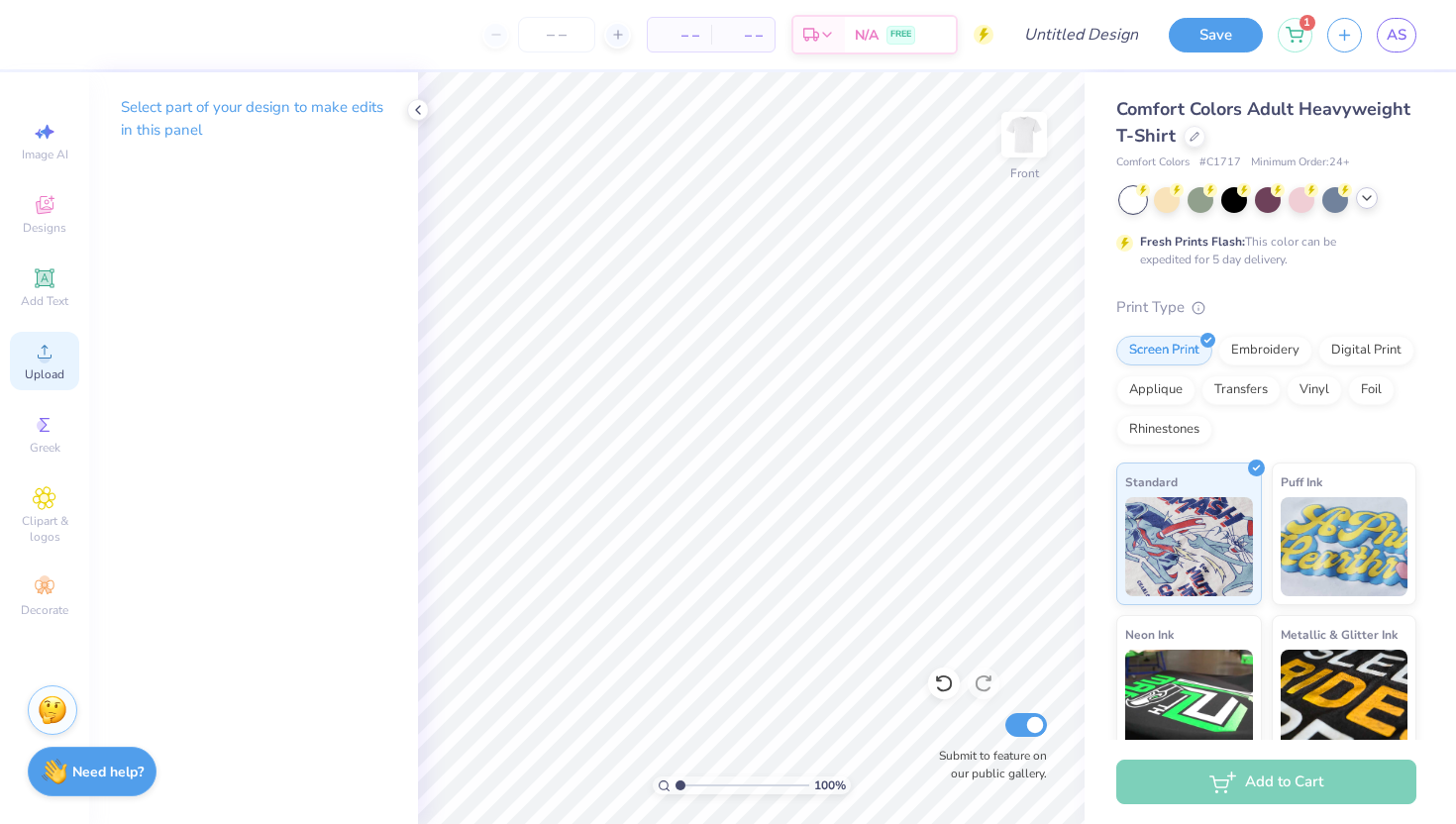 click 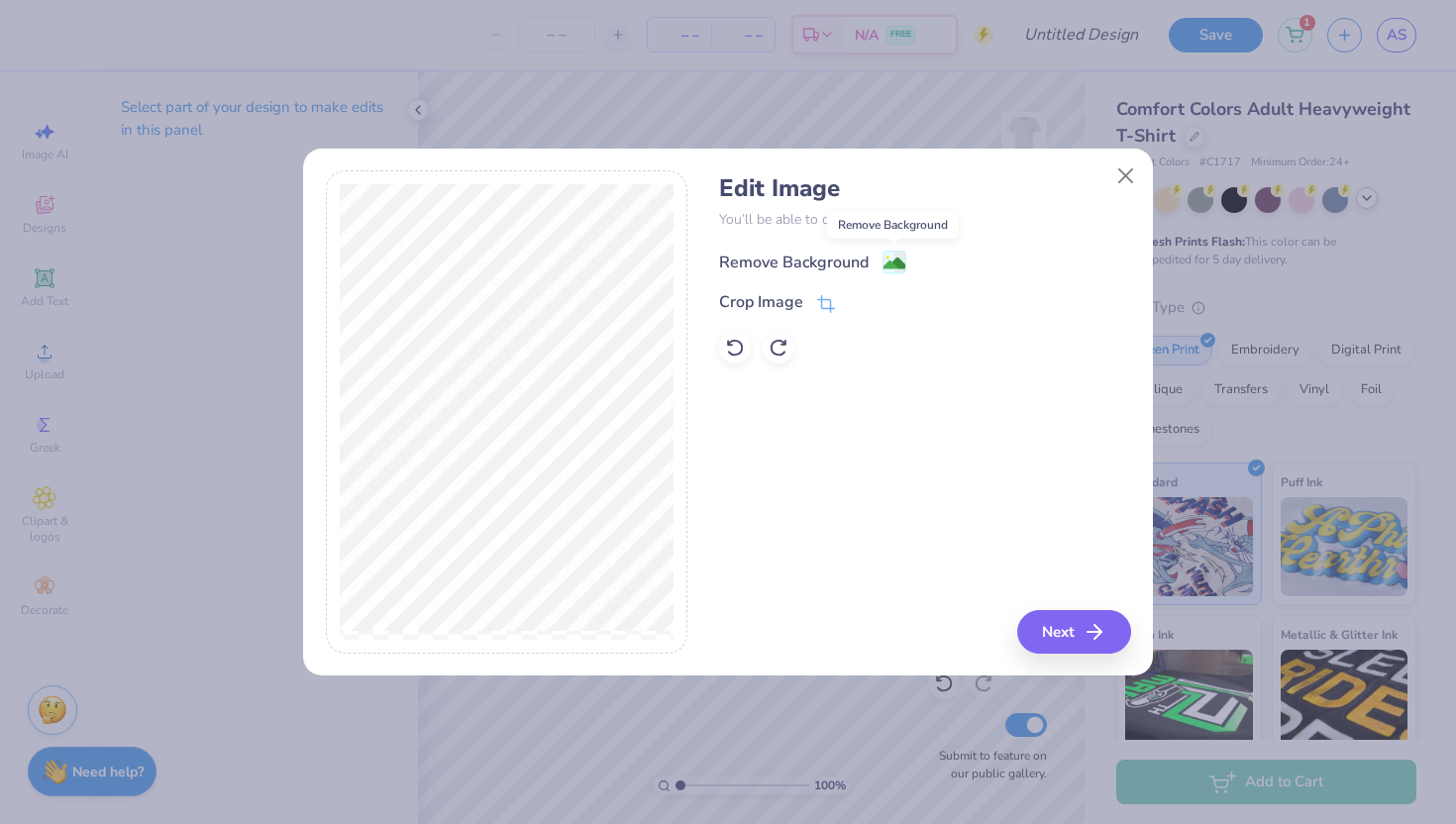 click 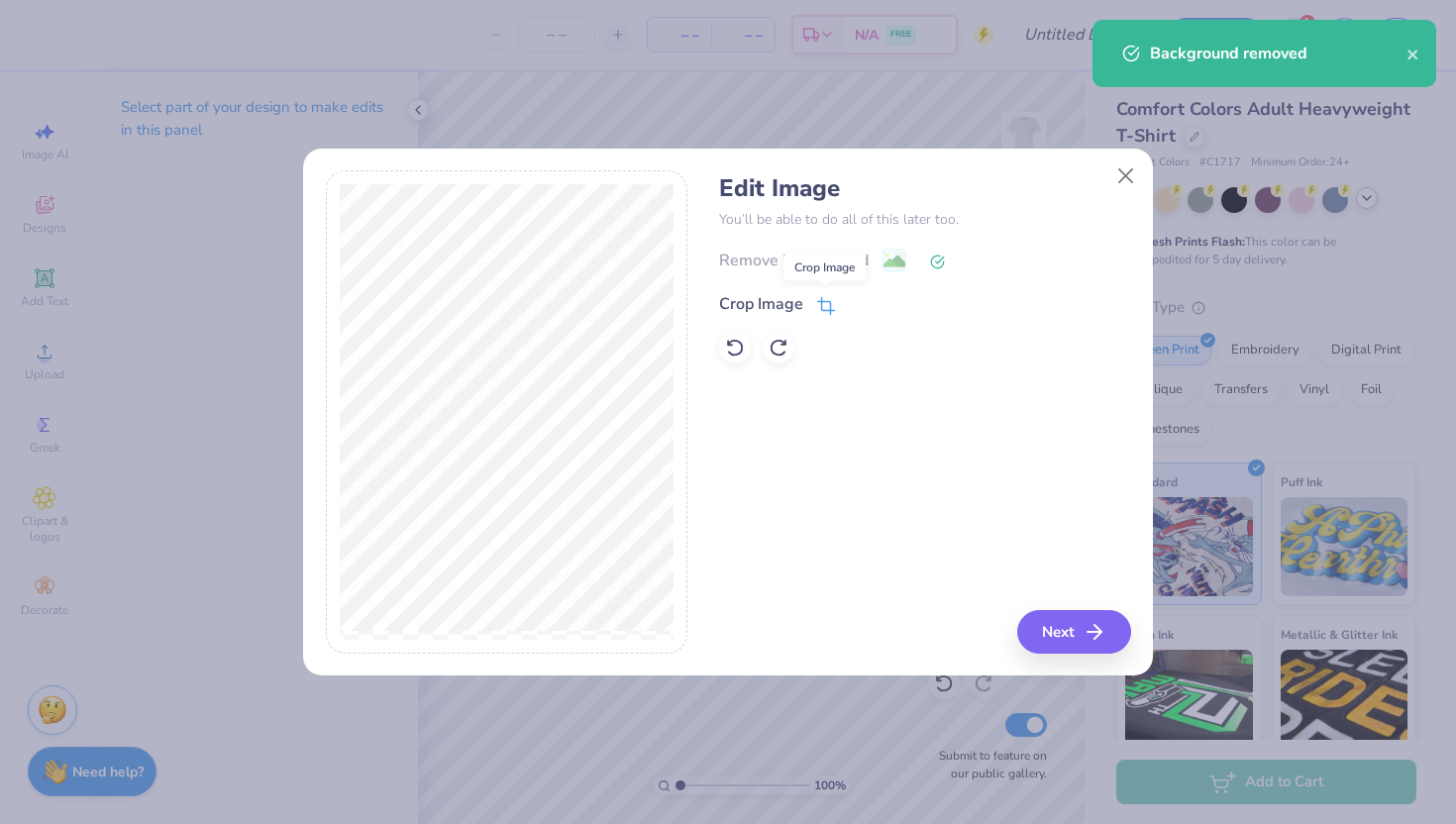 click 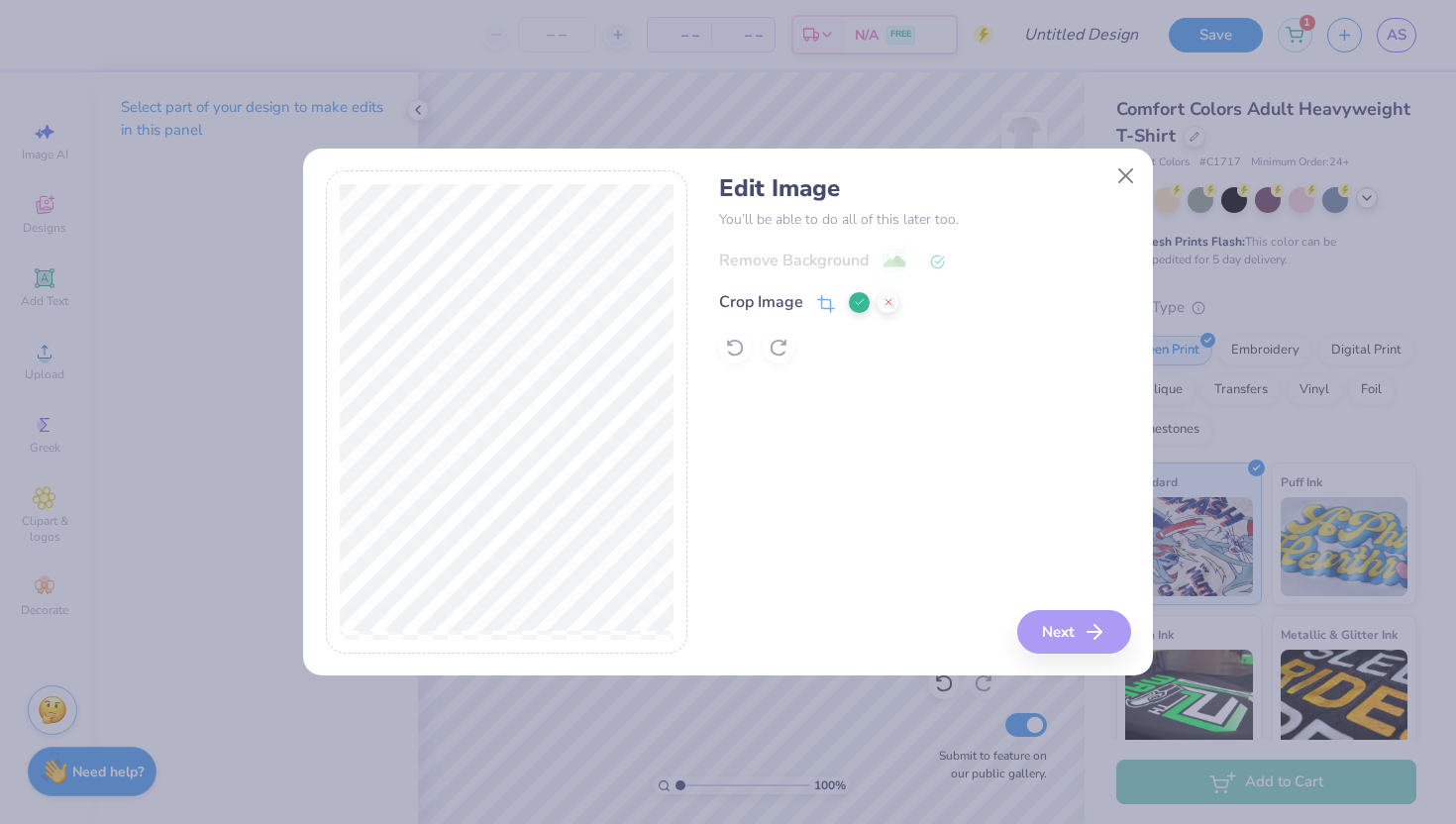 click 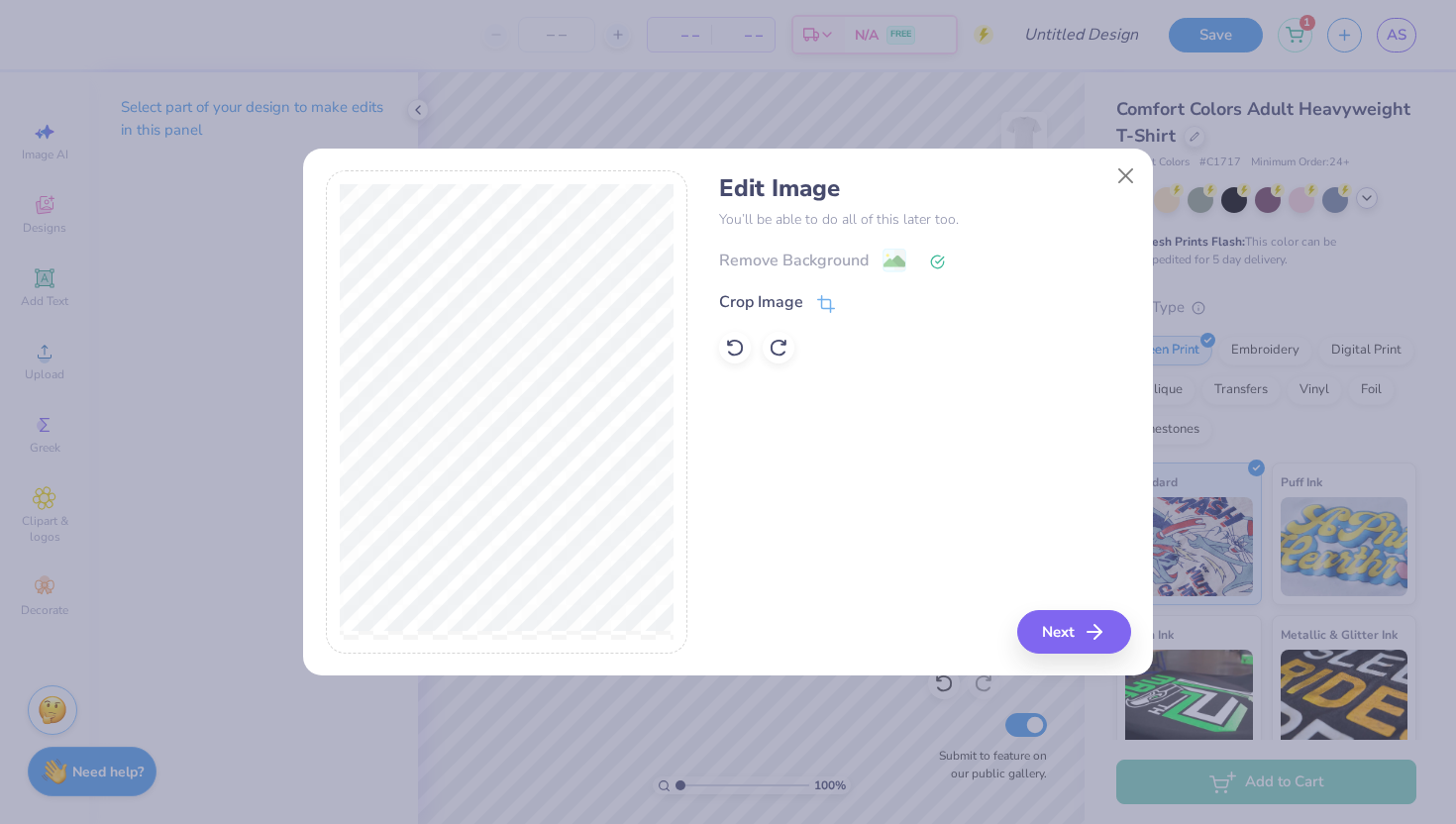 click on "Remove Background" at bounding box center (924, 259) 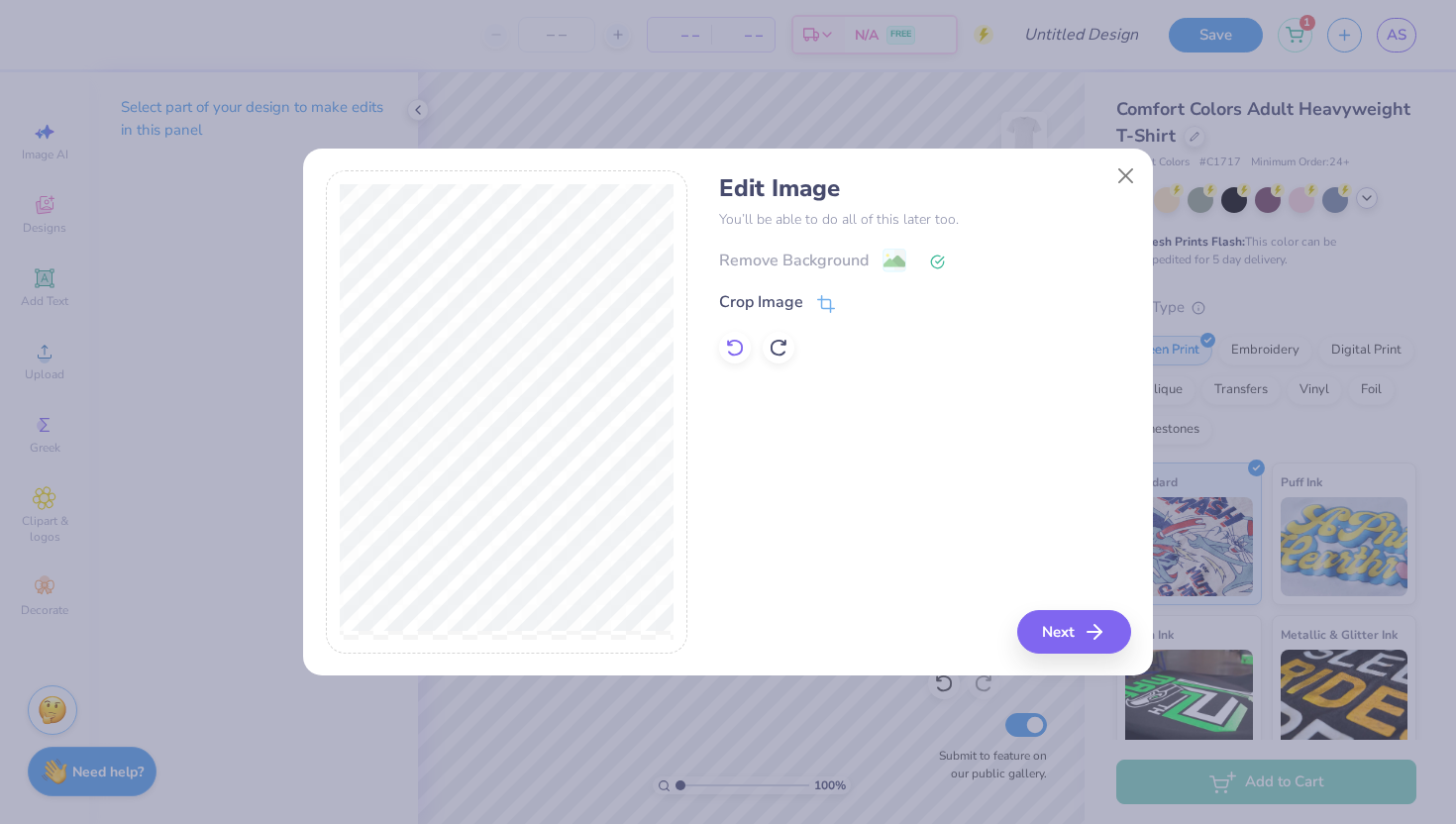 click 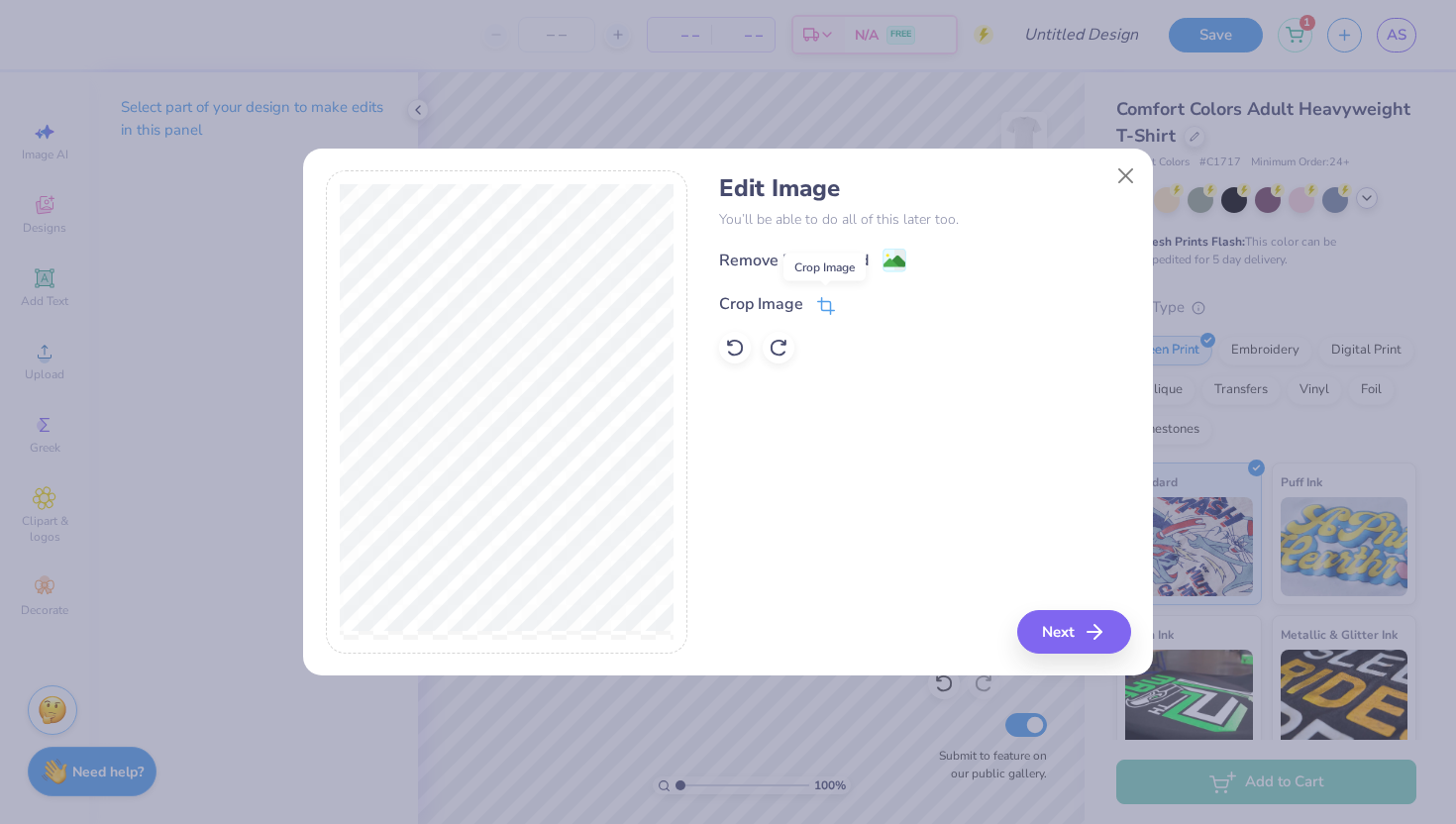 click 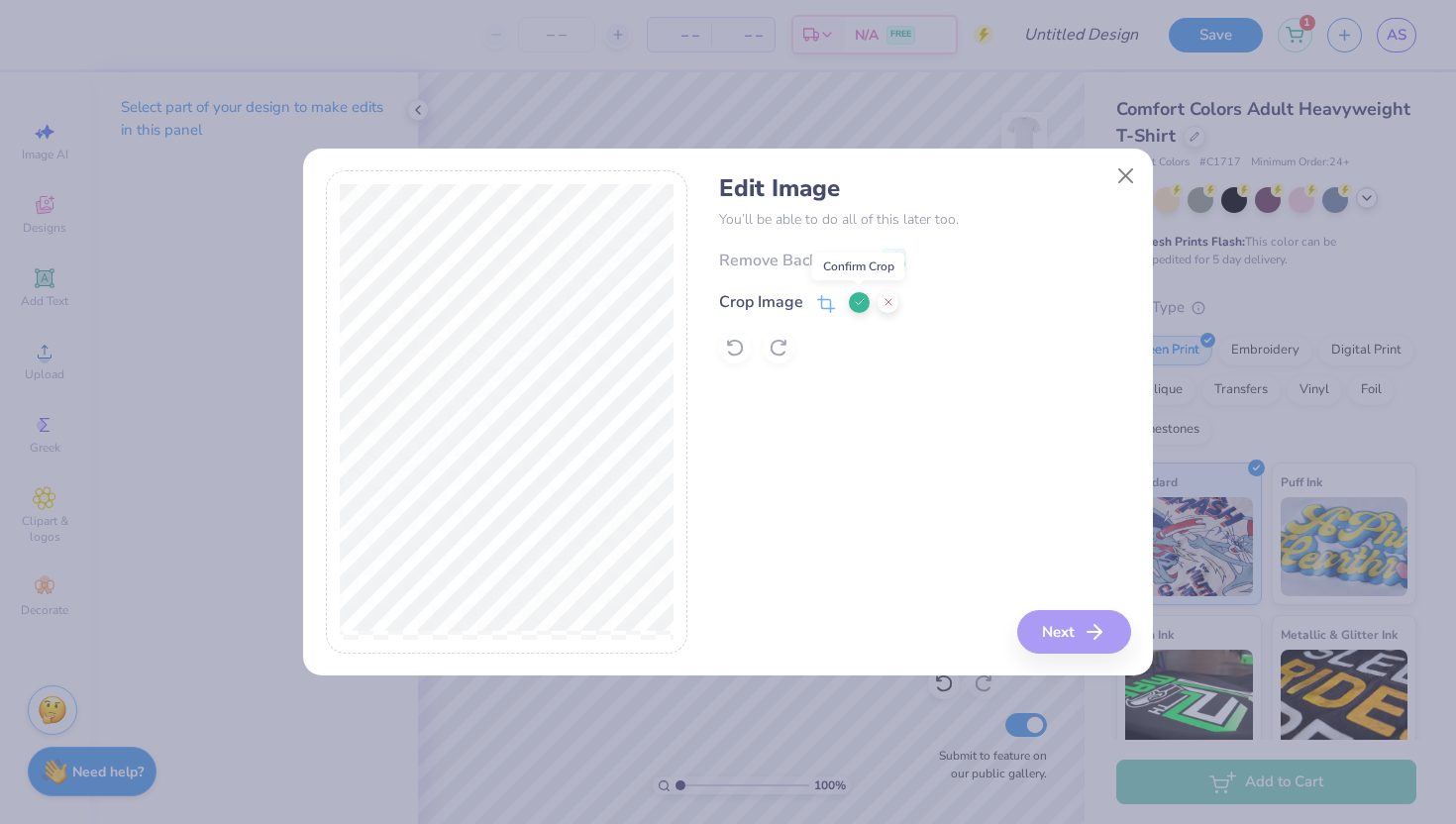 click 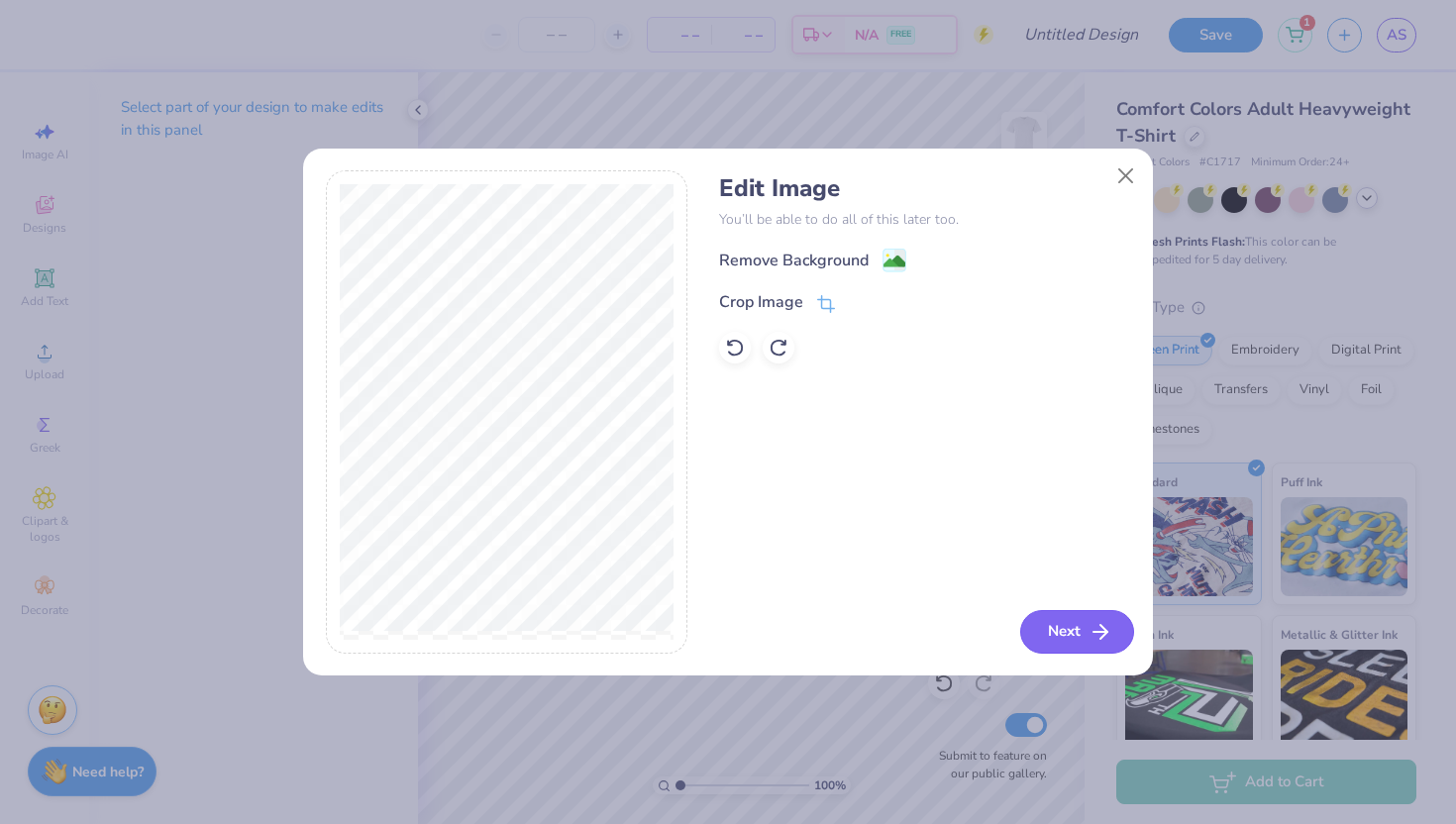 click on "Next" at bounding box center (1077, 632) 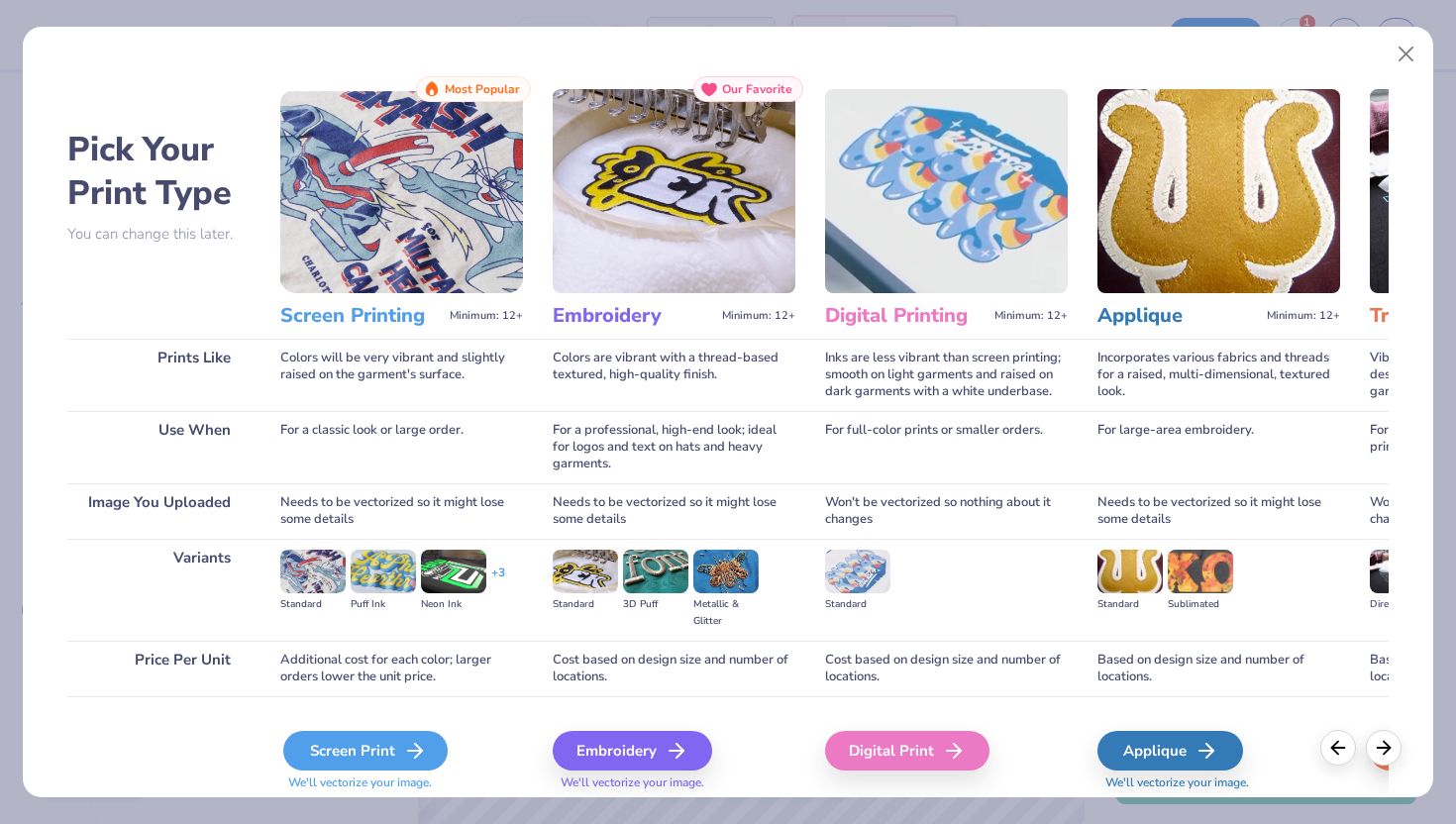 click 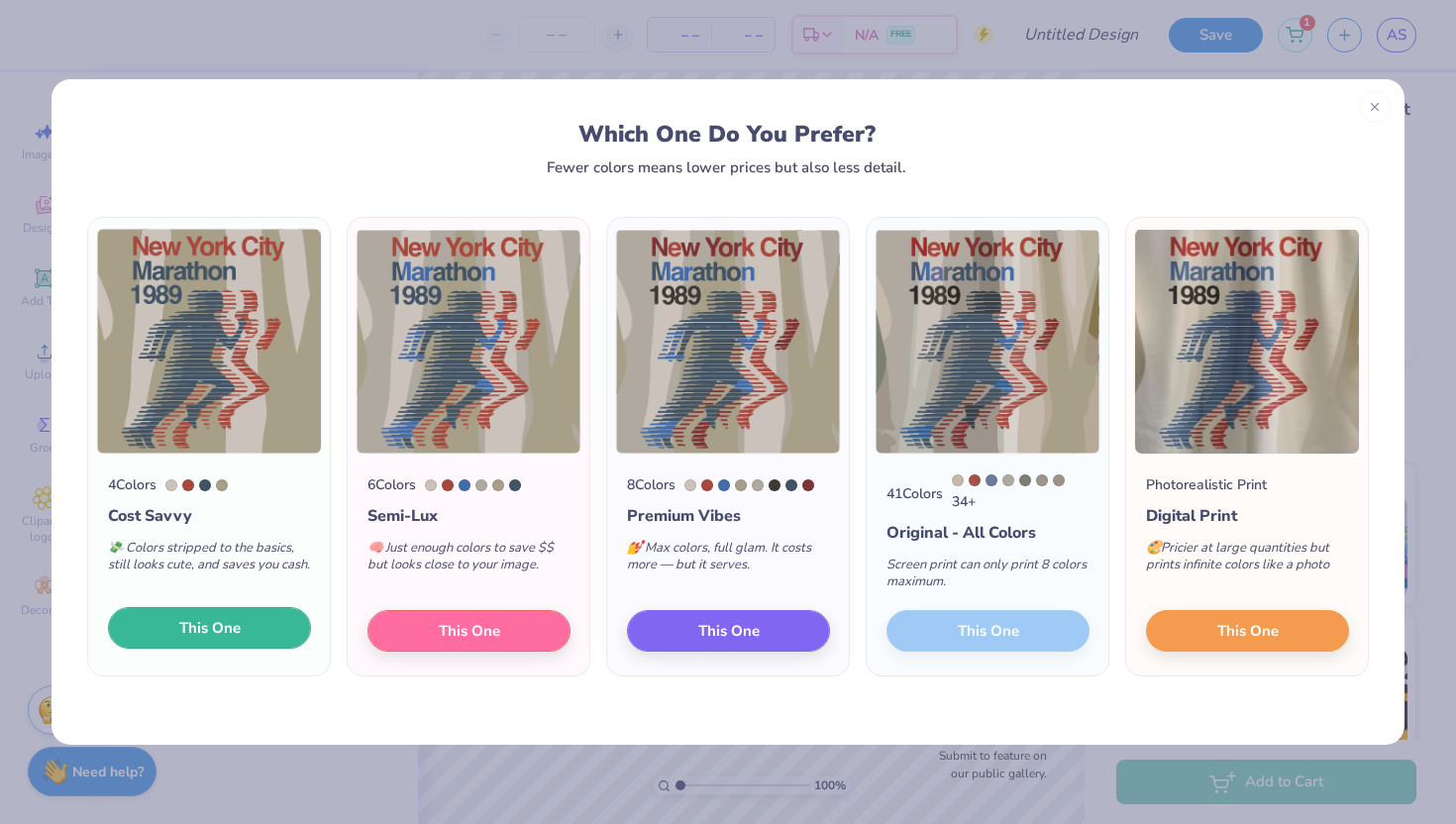 click on "This One" at bounding box center [209, 628] 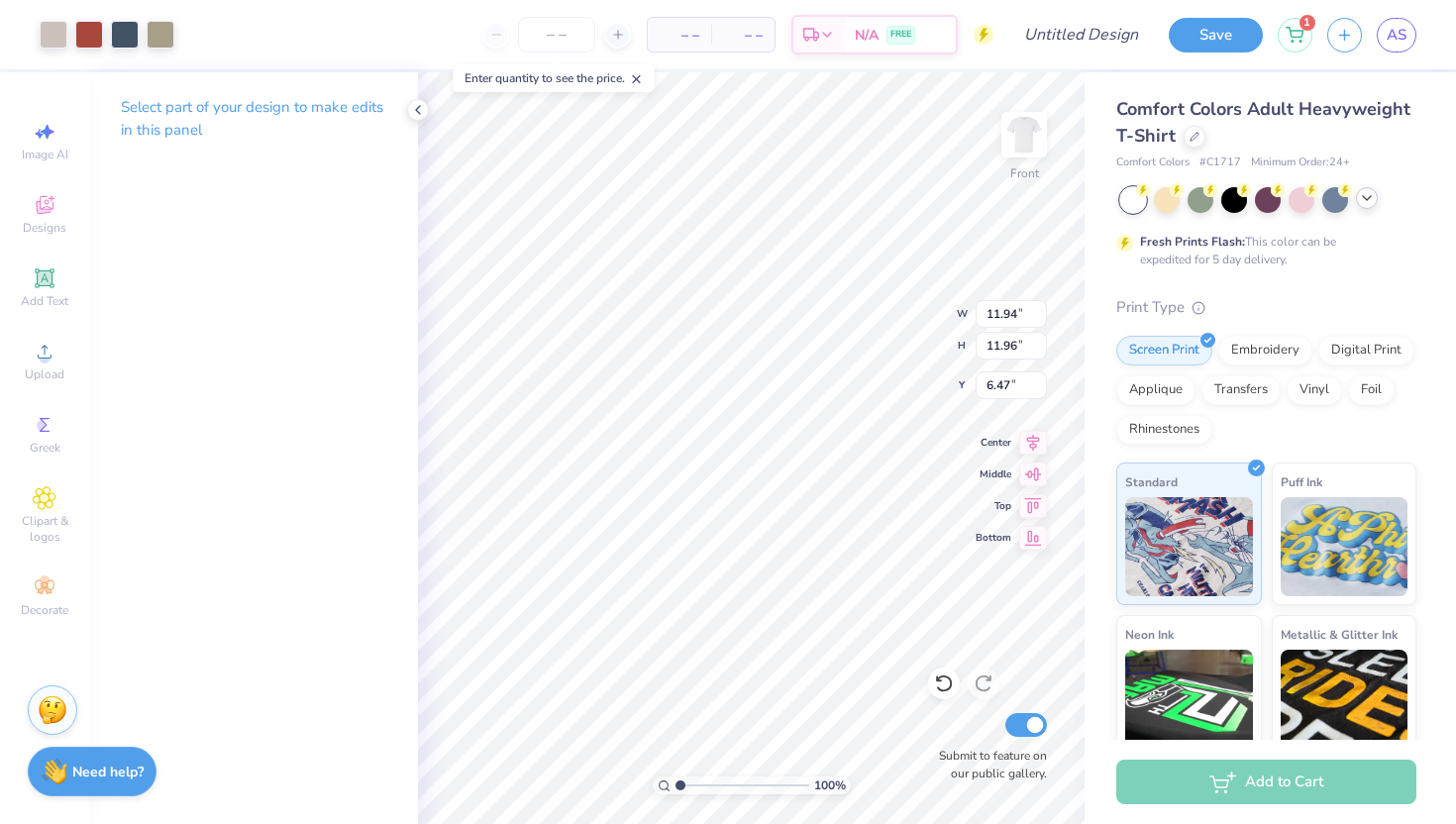 type on "11.94" 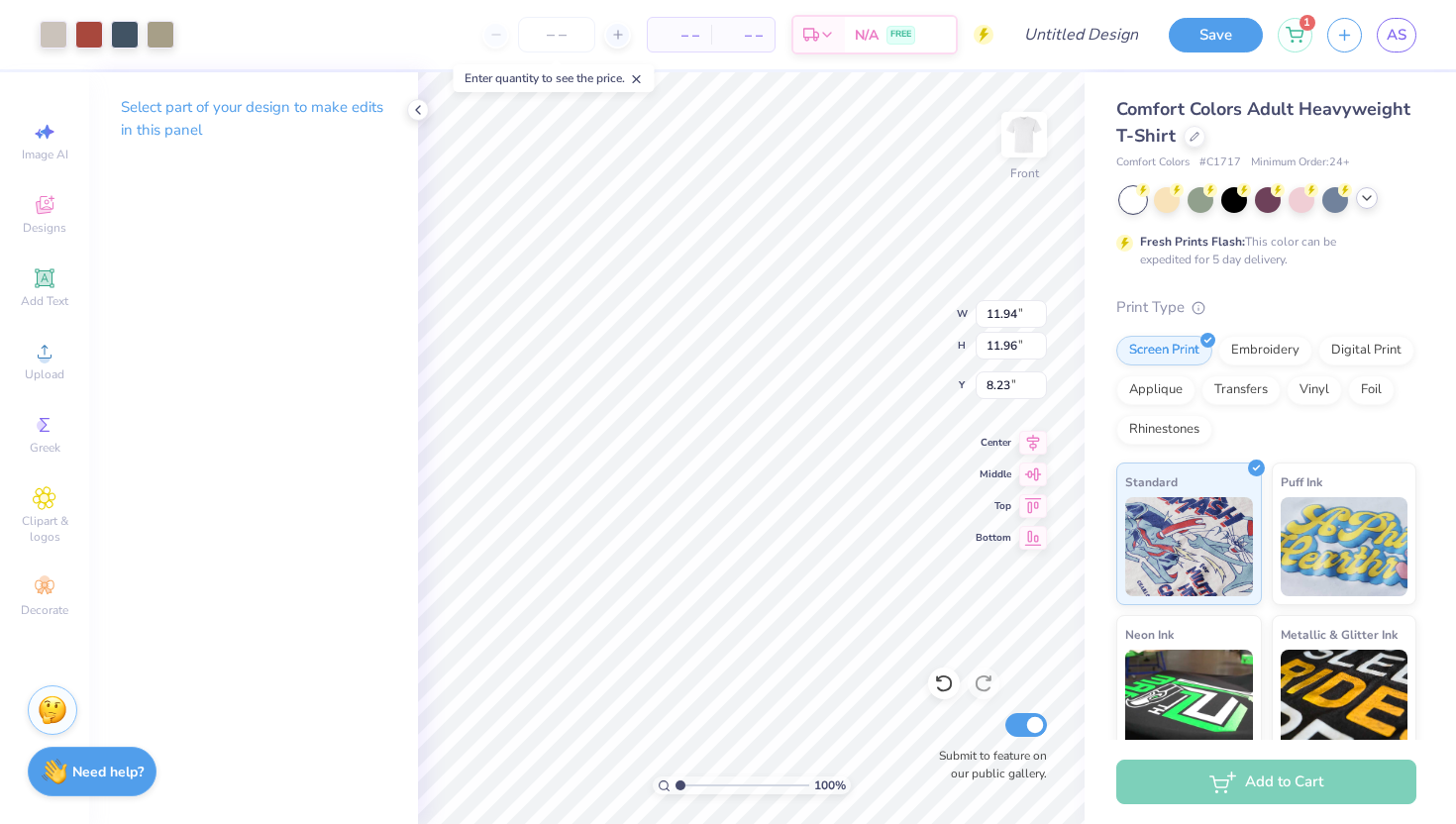 type on "8.23" 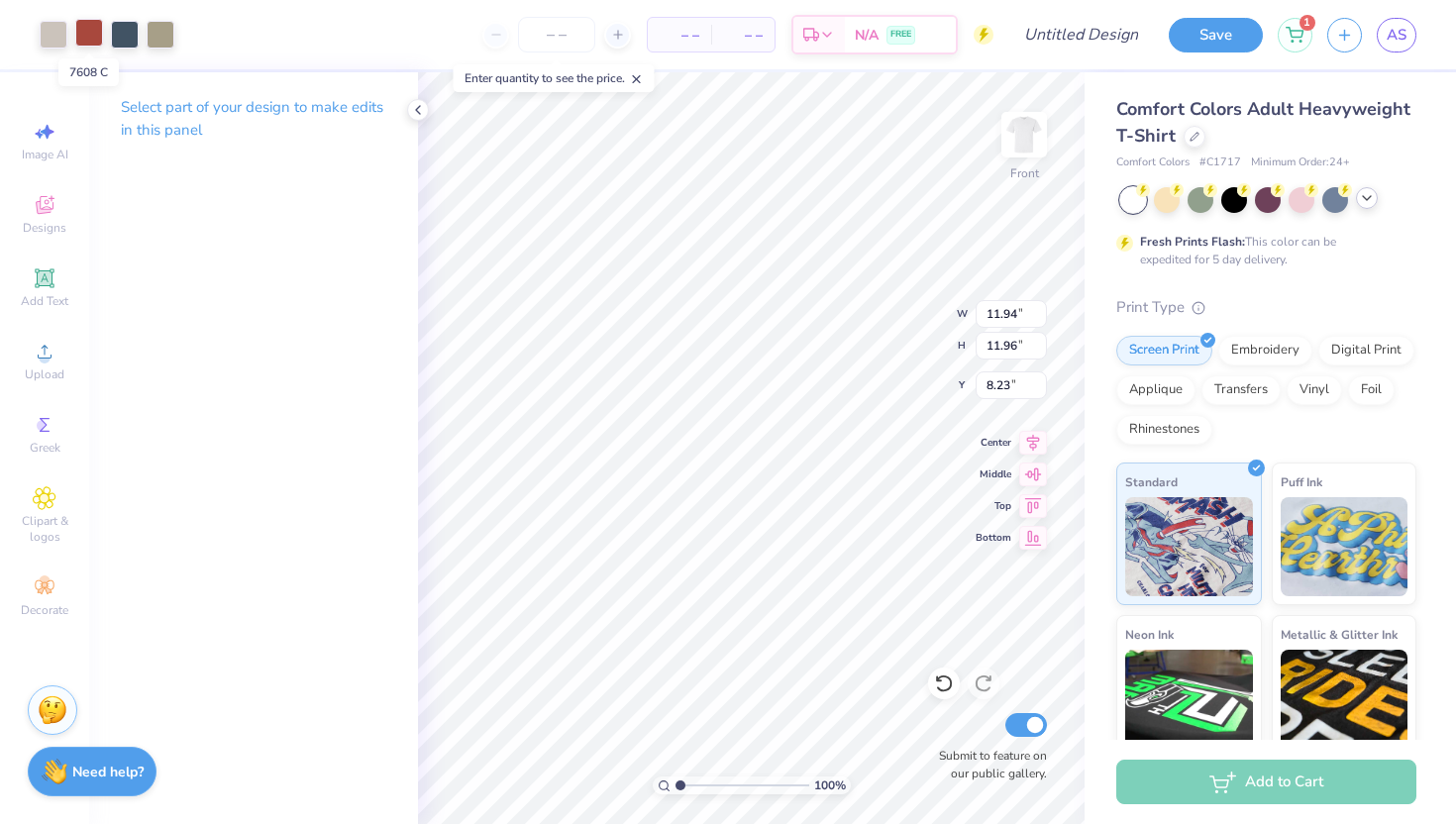 click at bounding box center [89, 33] 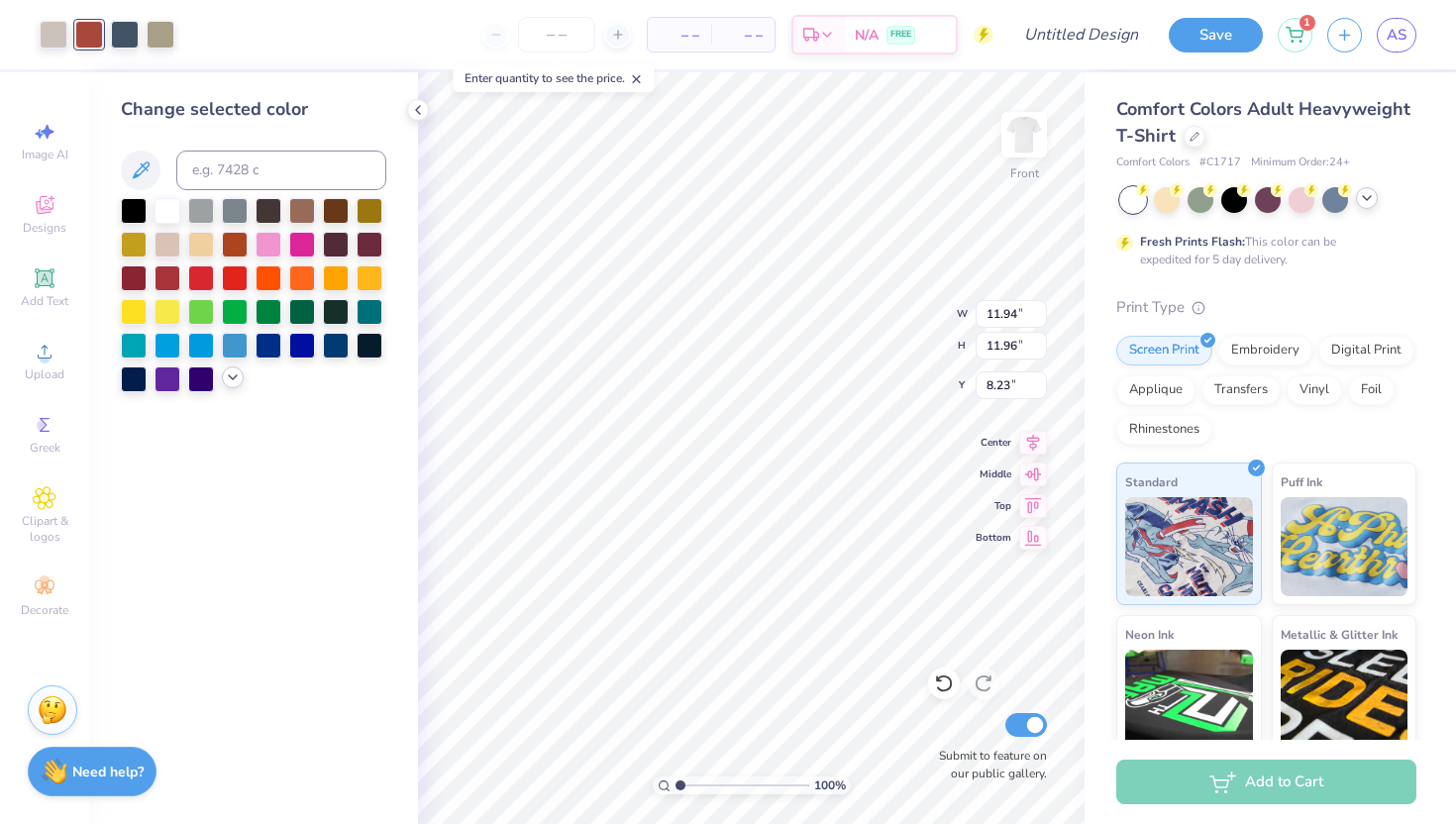 click 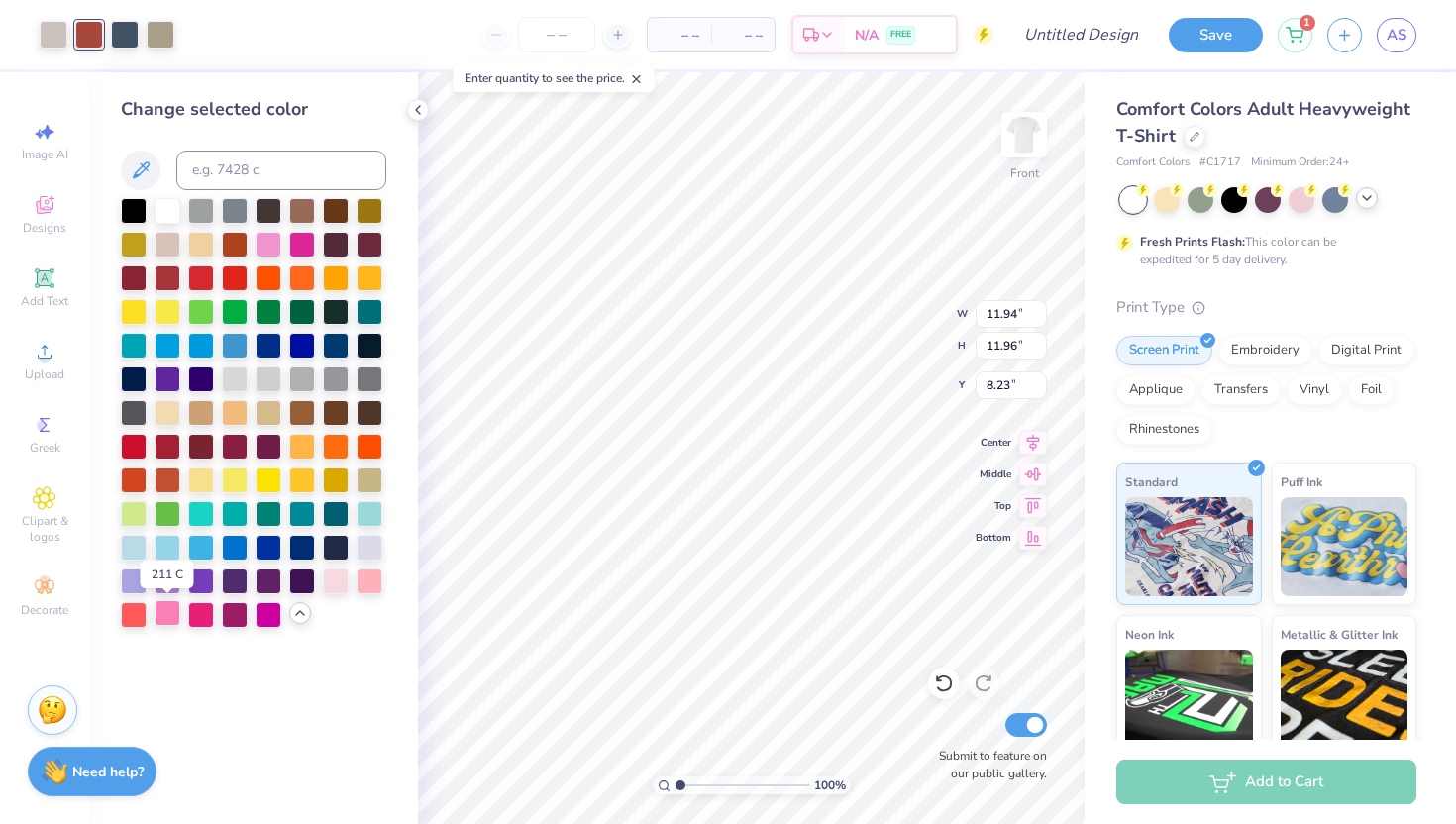 click at bounding box center (167, 613) 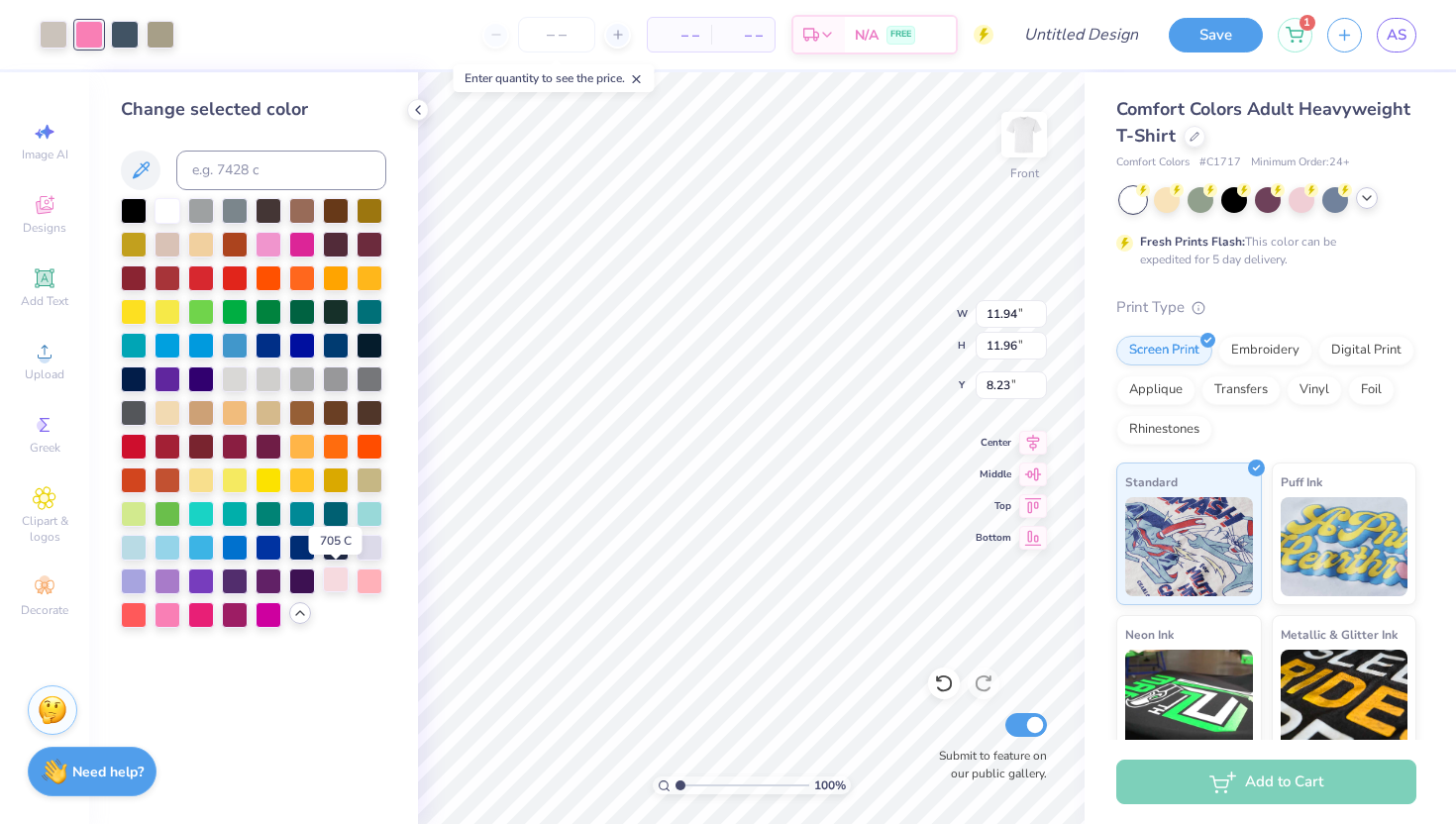 click at bounding box center [336, 579] 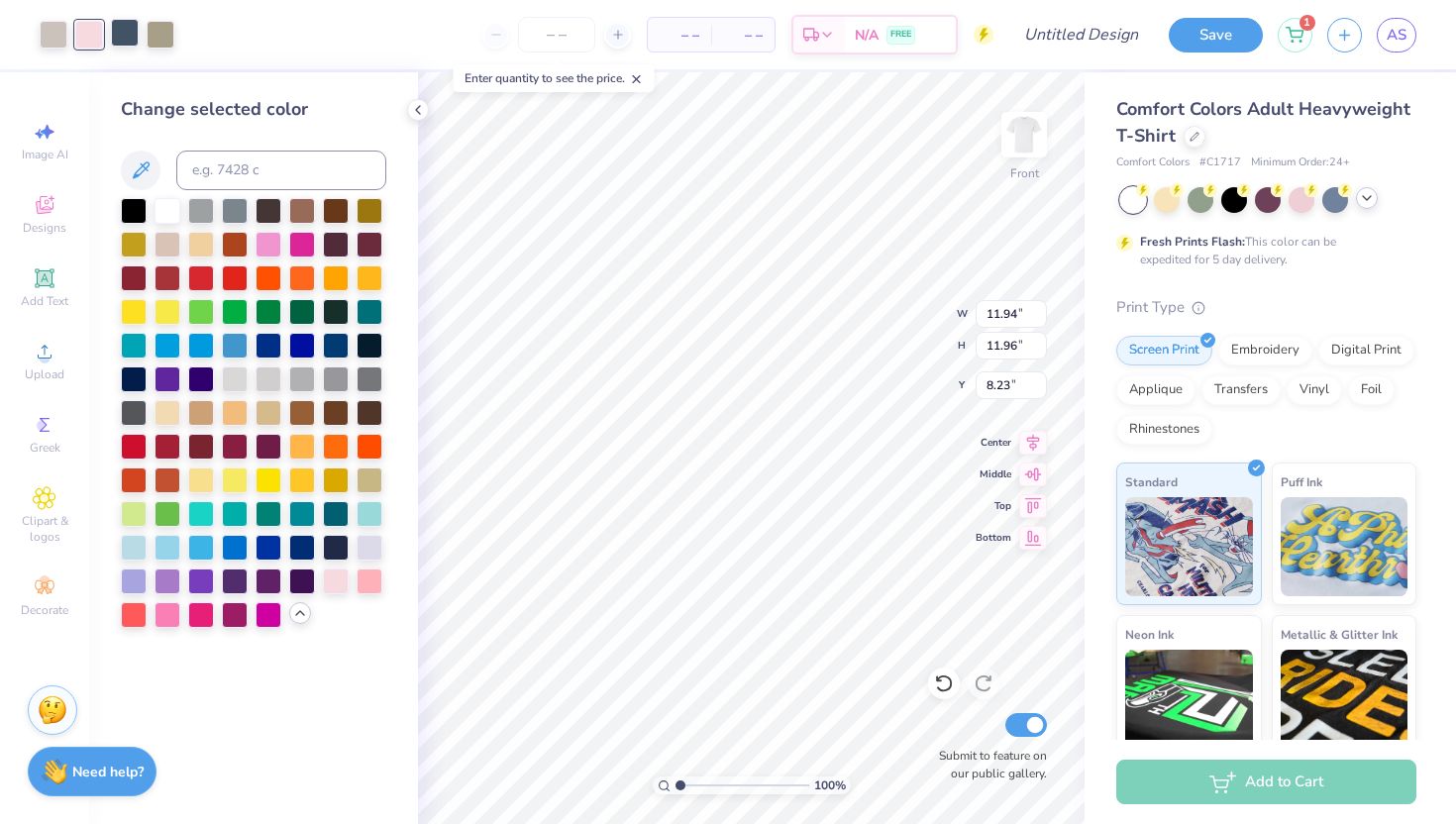 click at bounding box center (125, 33) 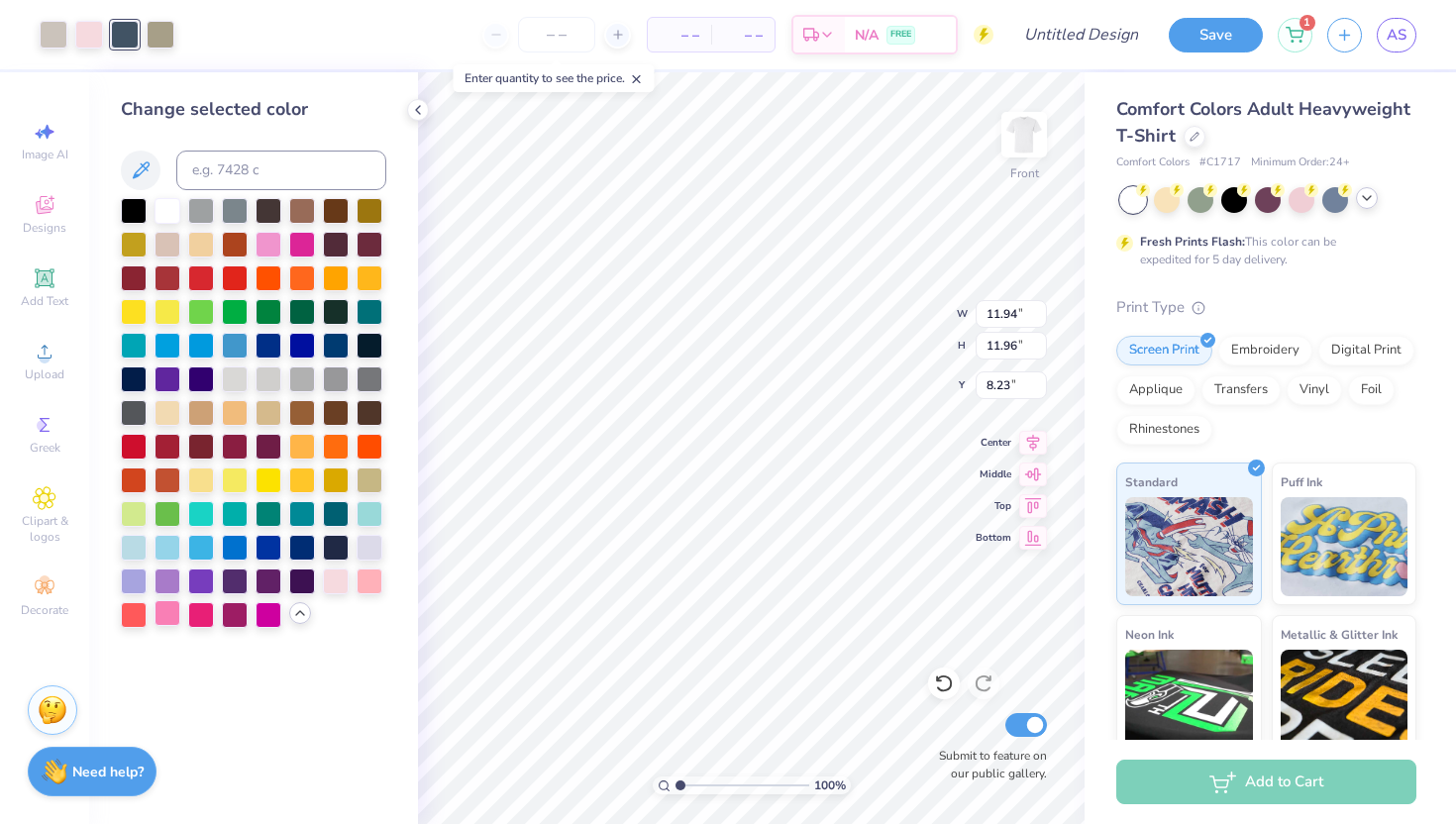 click at bounding box center [167, 613] 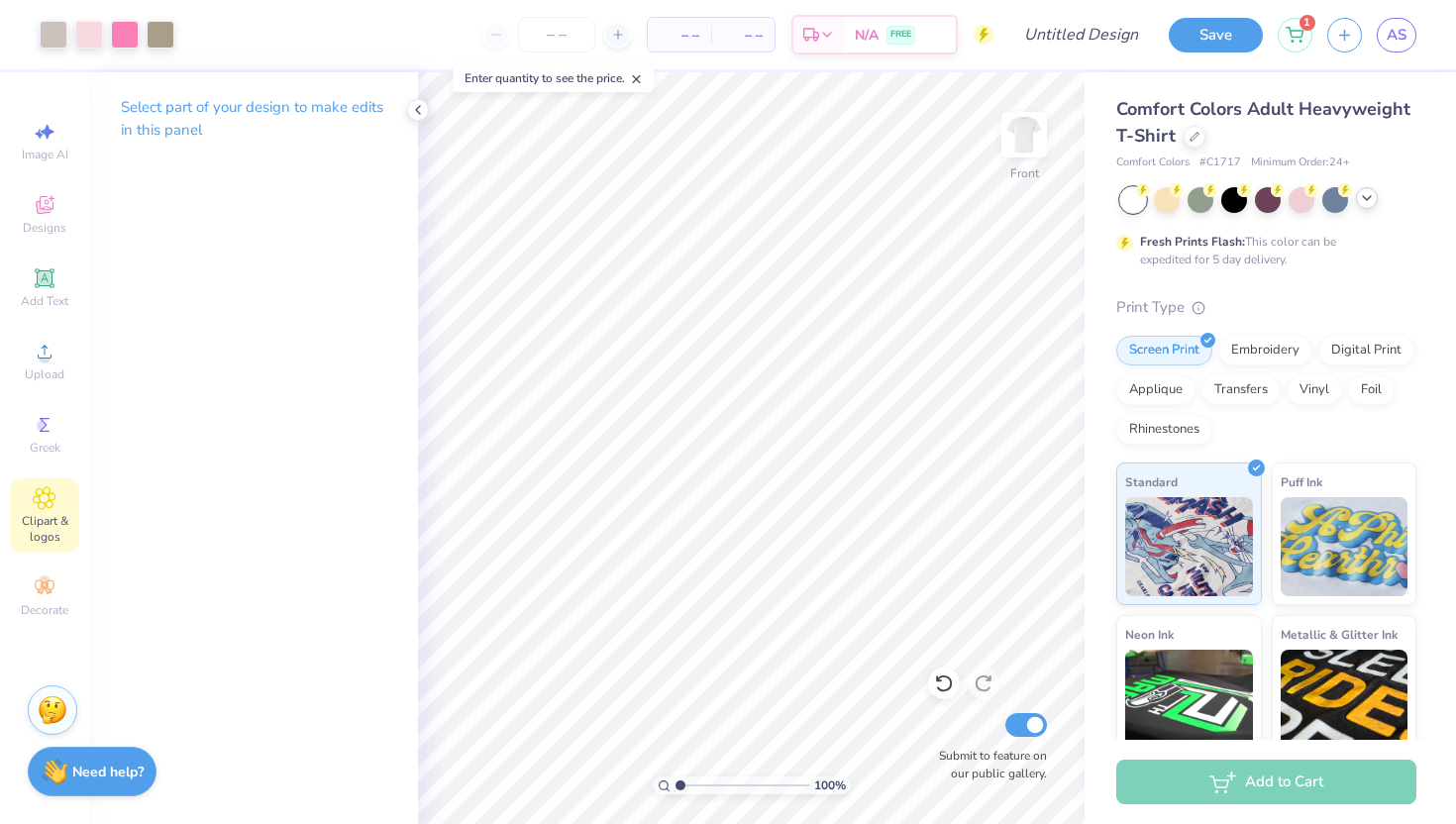 click on "Clipart & logos" at bounding box center [45, 529] 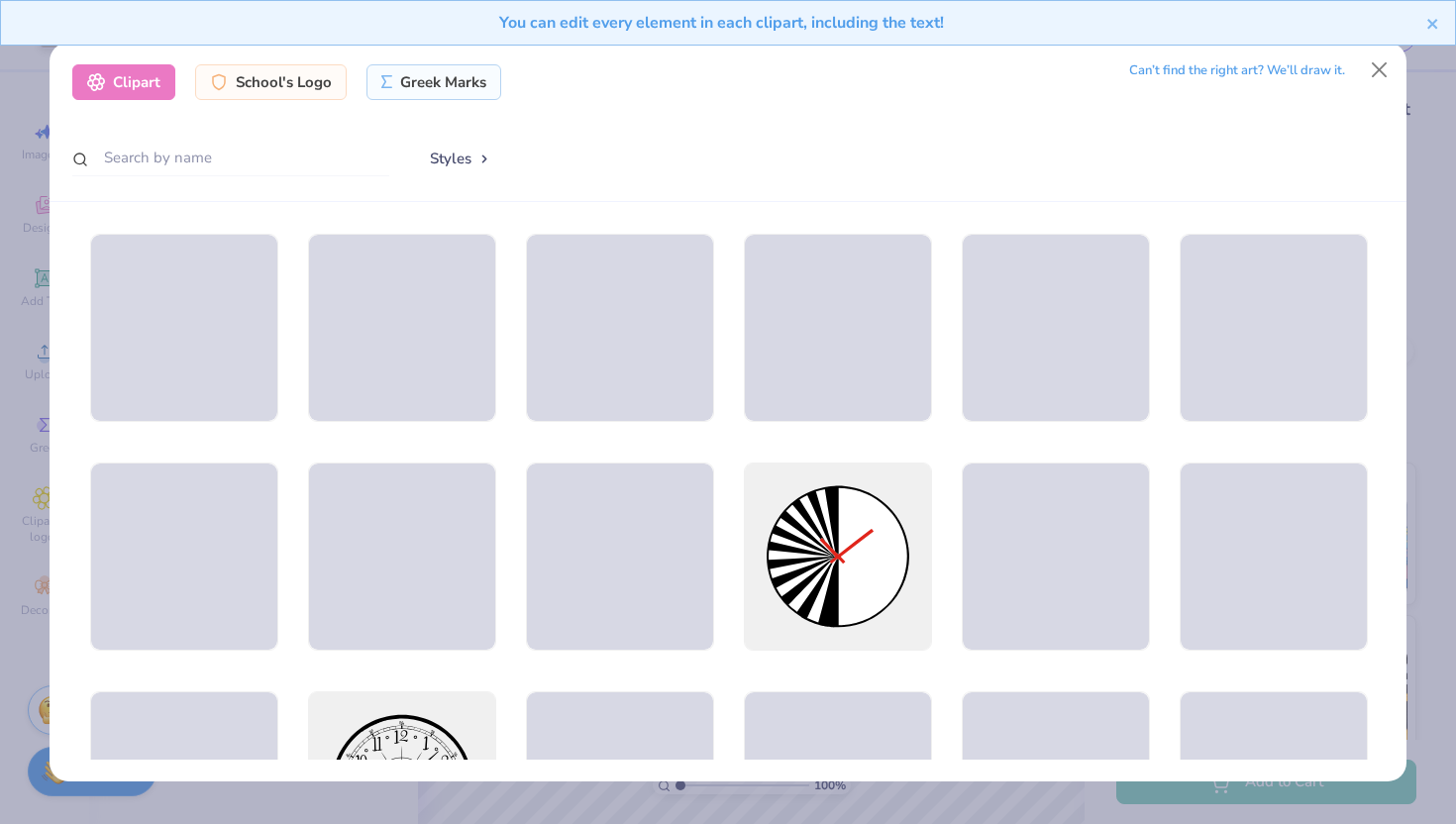 click at bounding box center [231, 158] 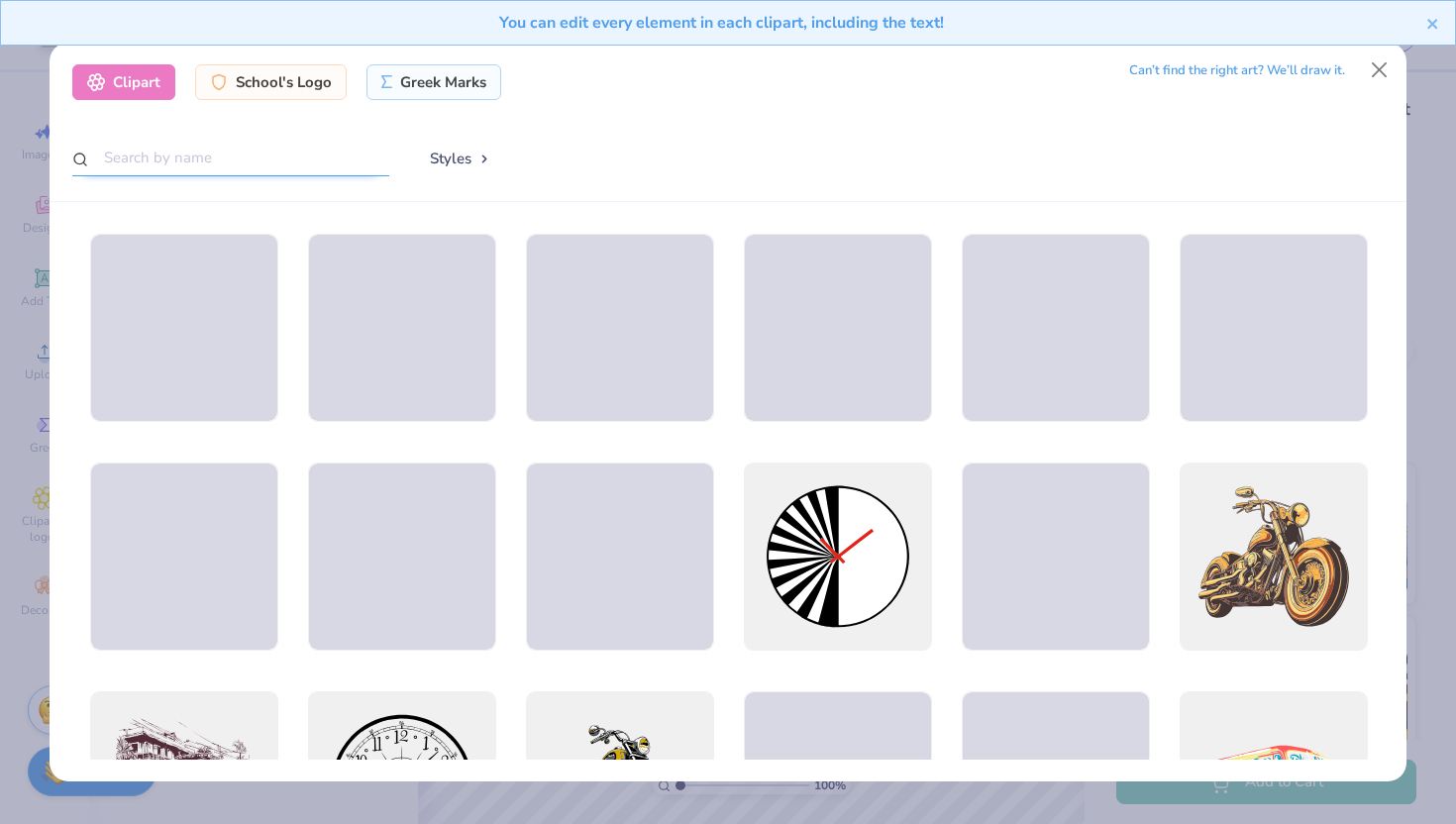 click at bounding box center (231, 157) 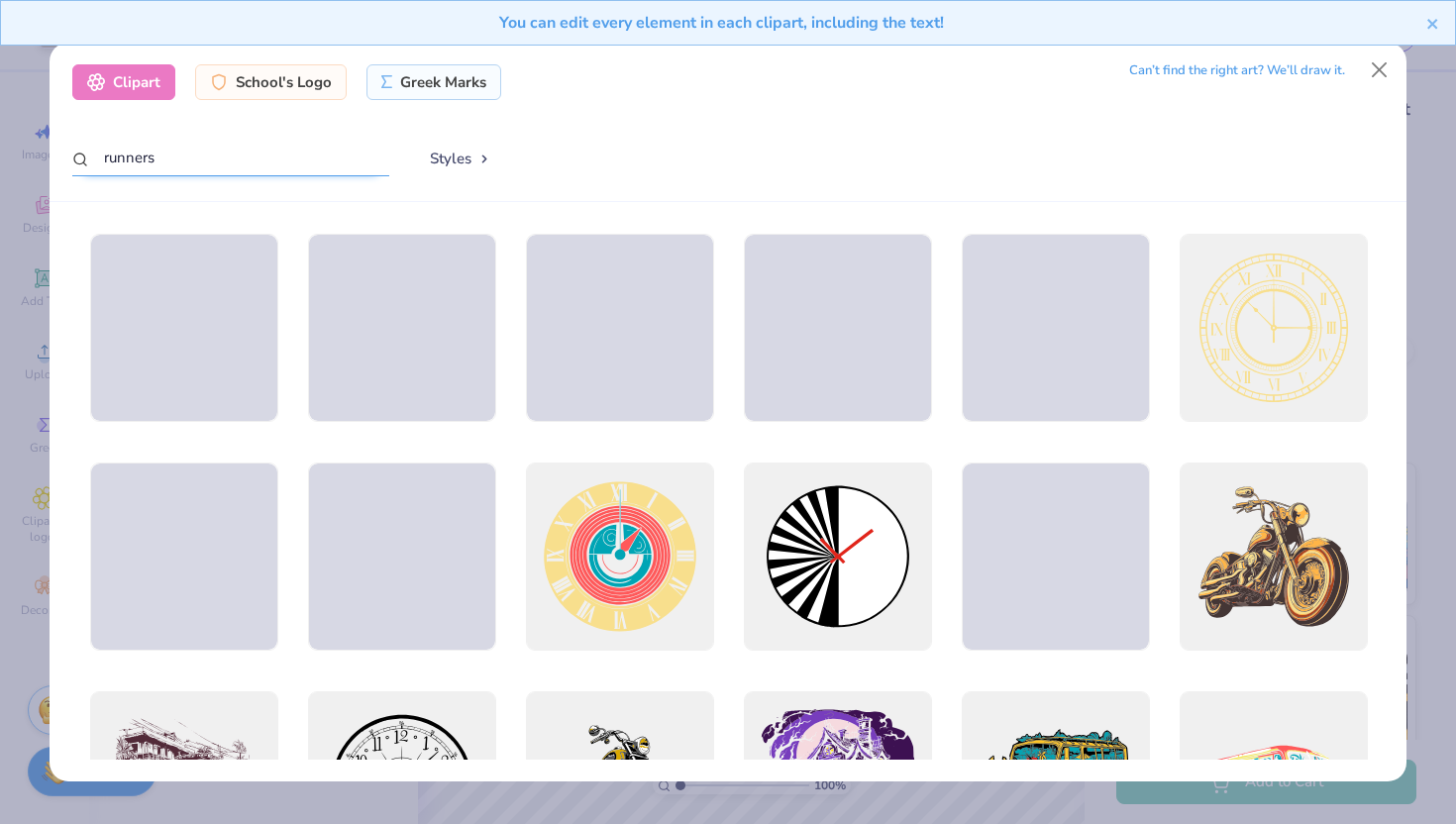 type on "runners" 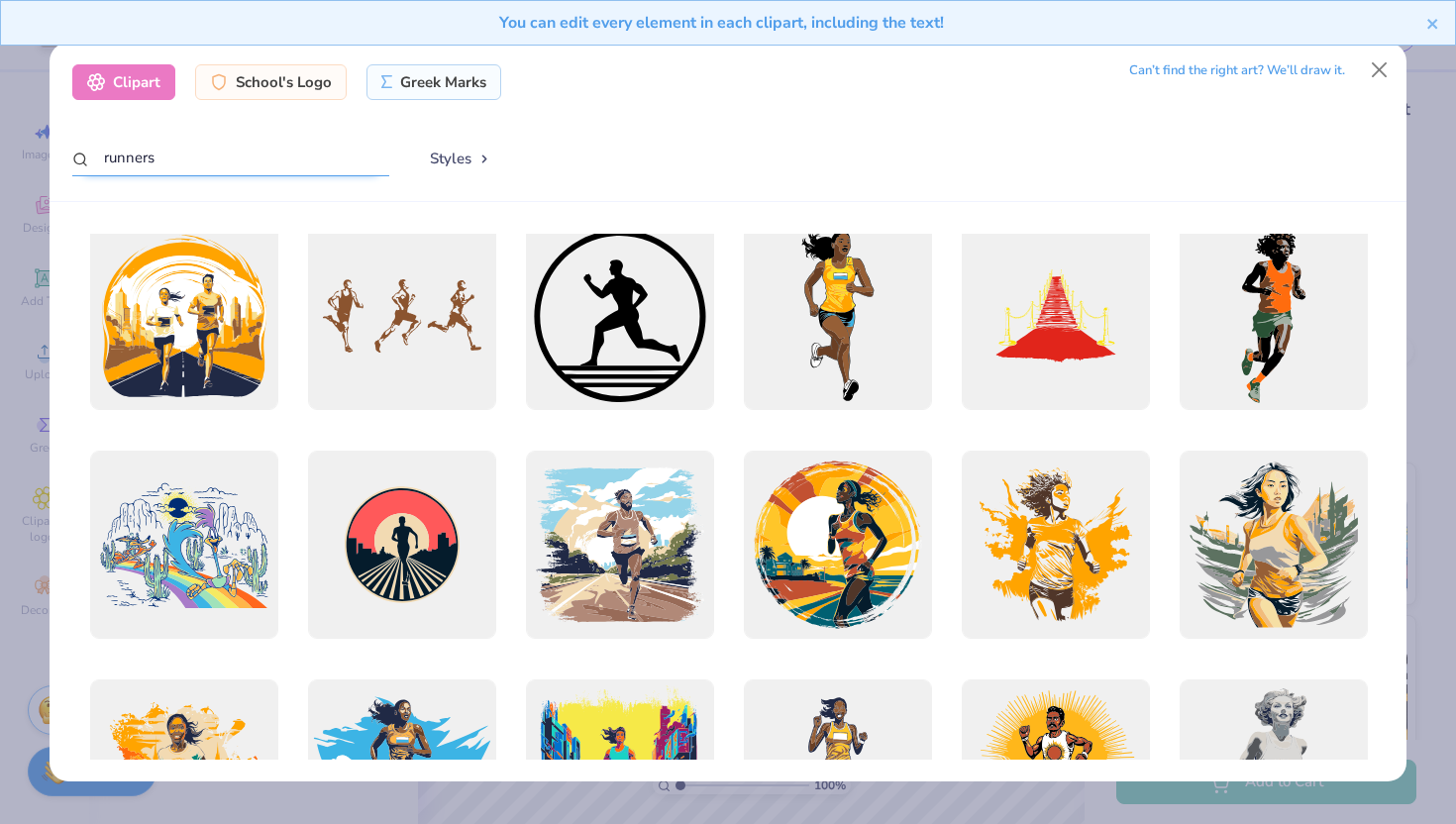 scroll, scrollTop: 0, scrollLeft: 0, axis: both 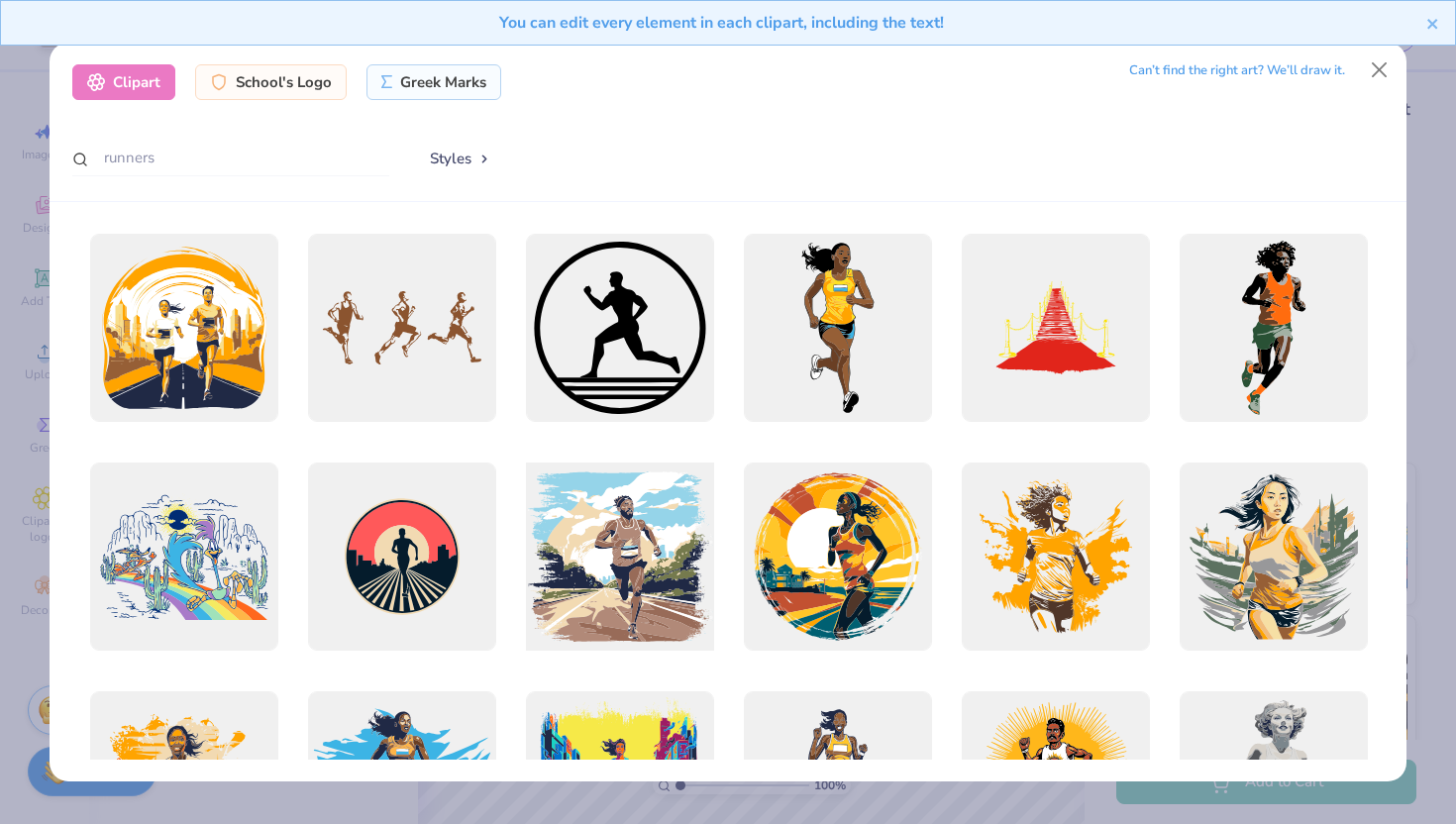 click at bounding box center [619, 557] 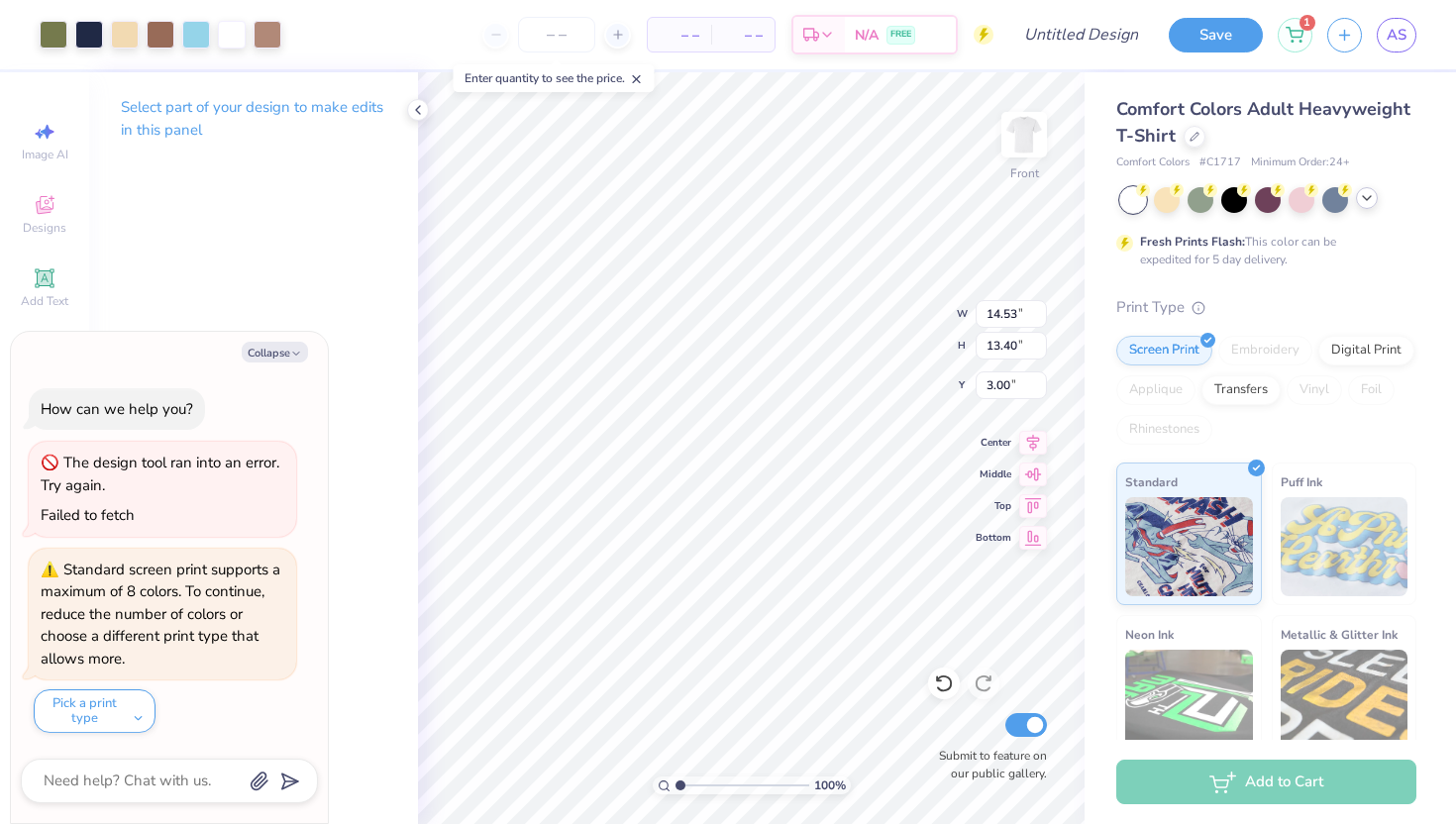 type on "x" 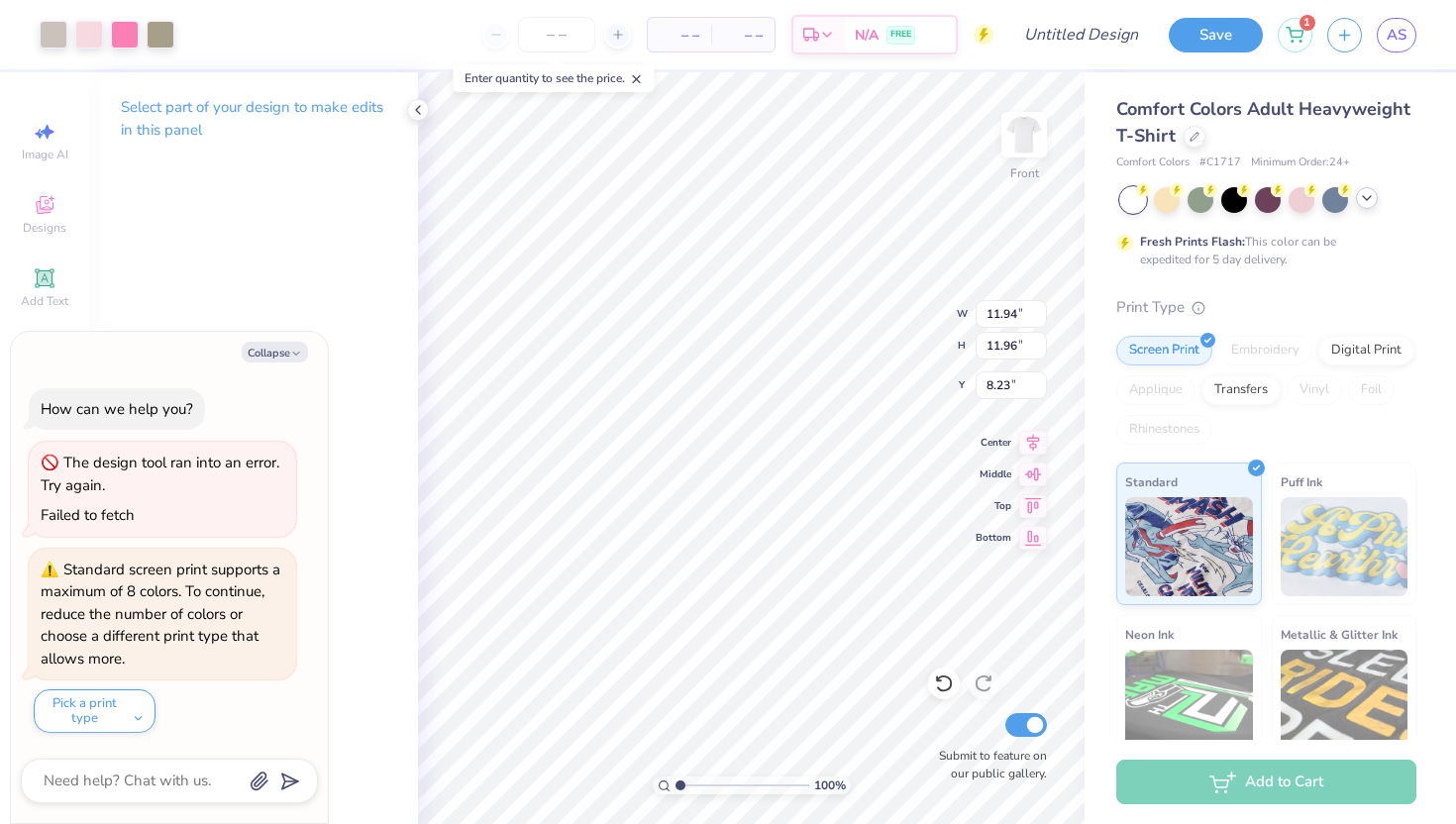 type on "x" 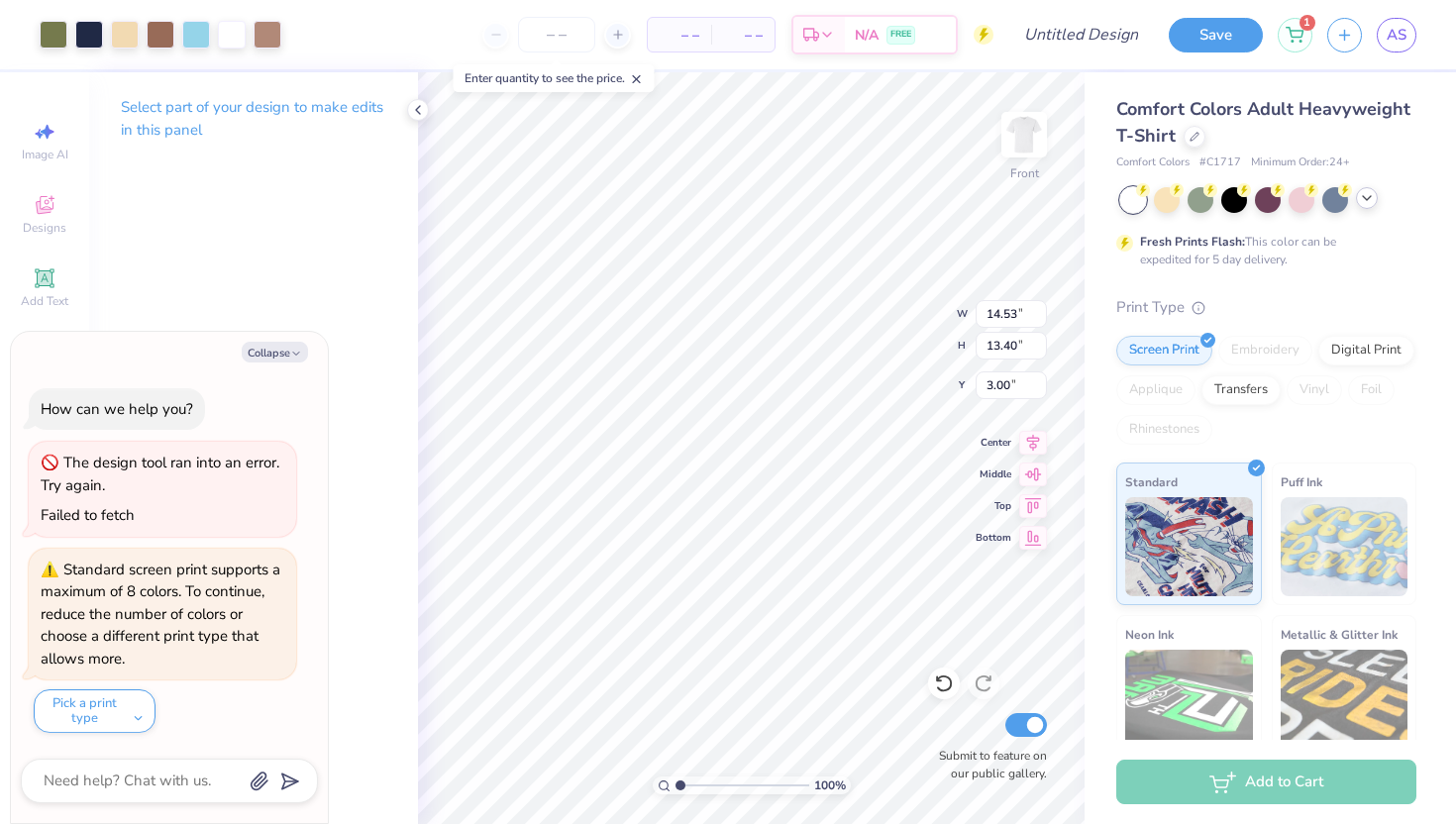 type on "x" 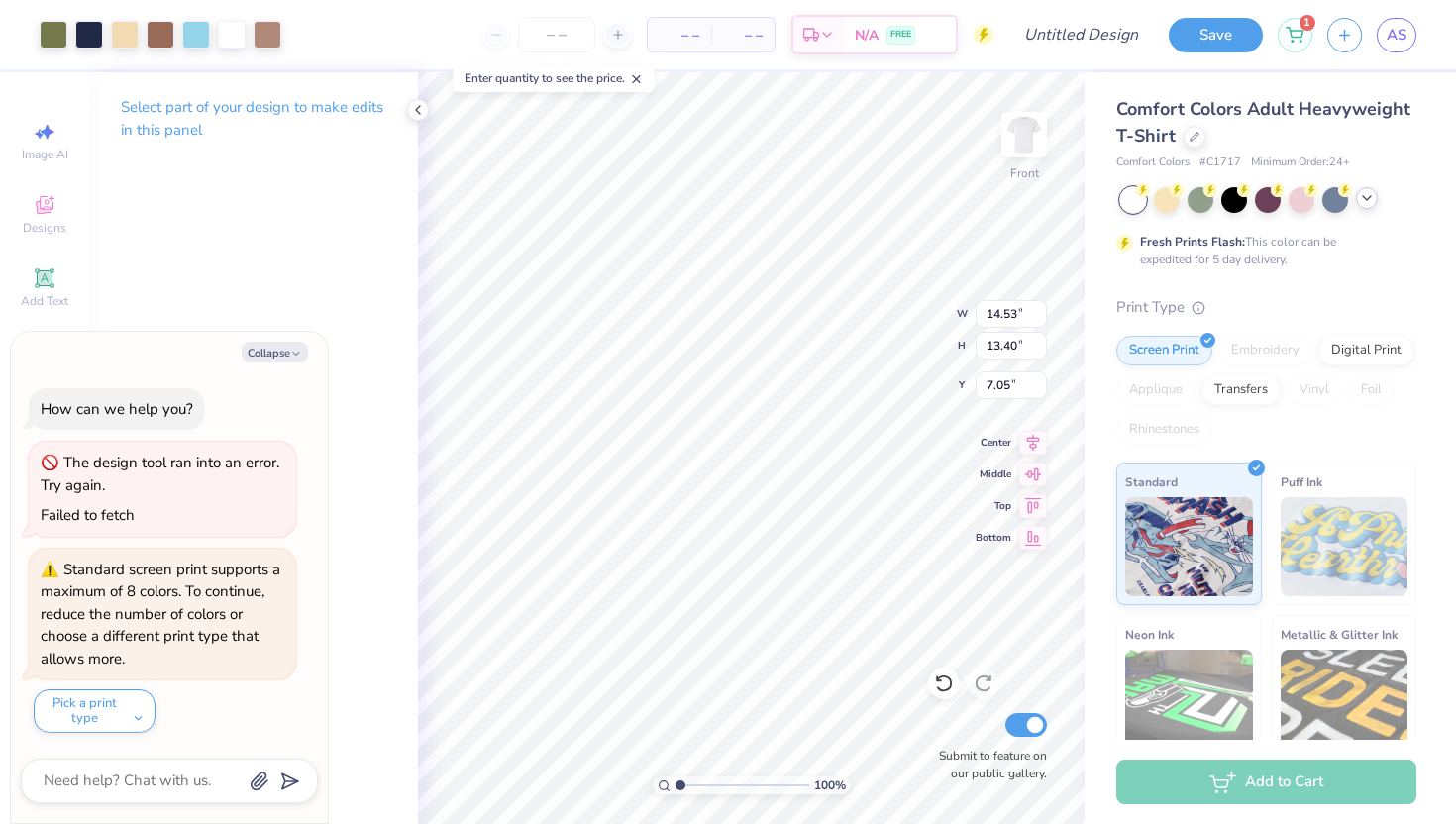 type on "x" 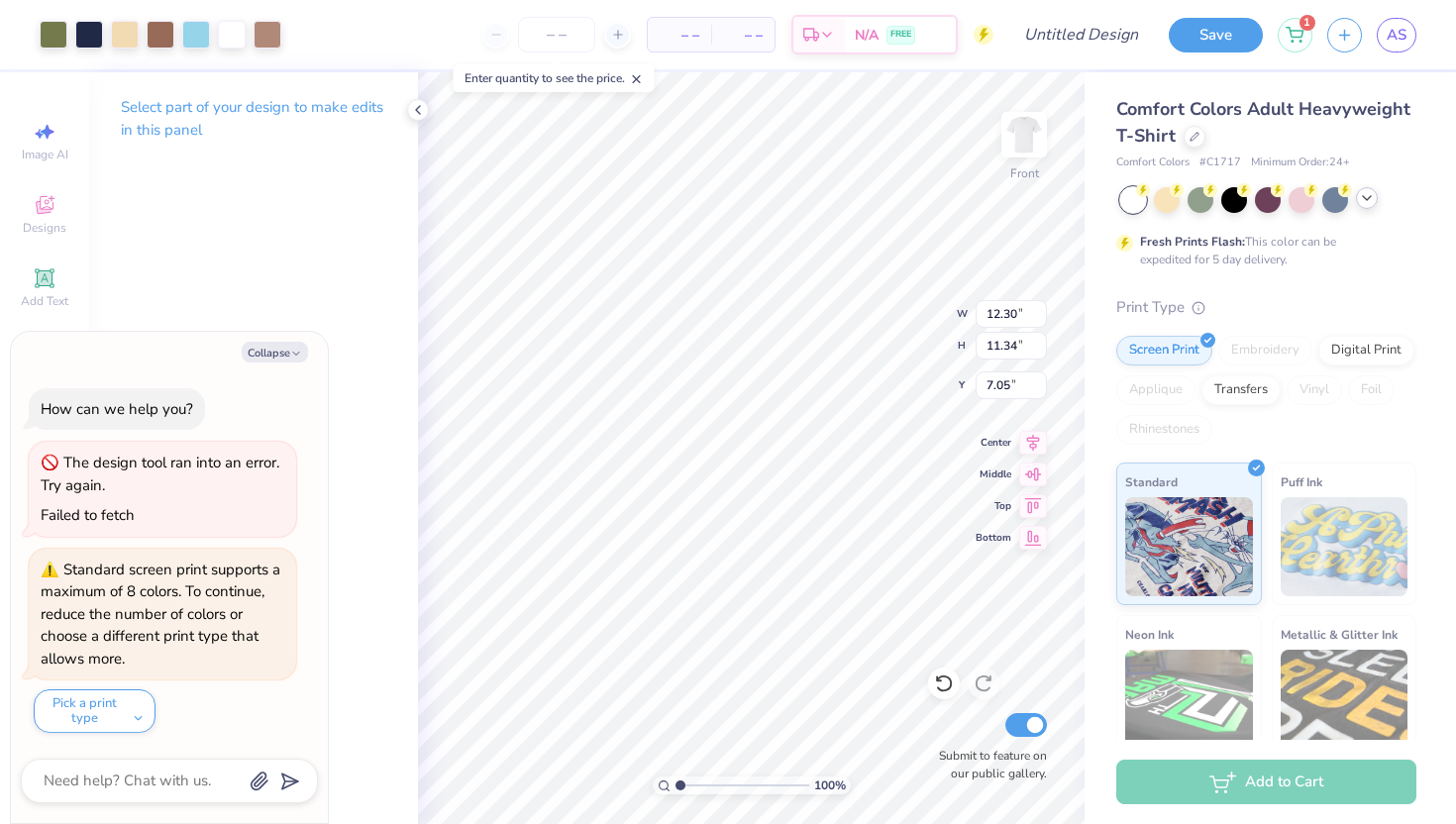 type on "x" 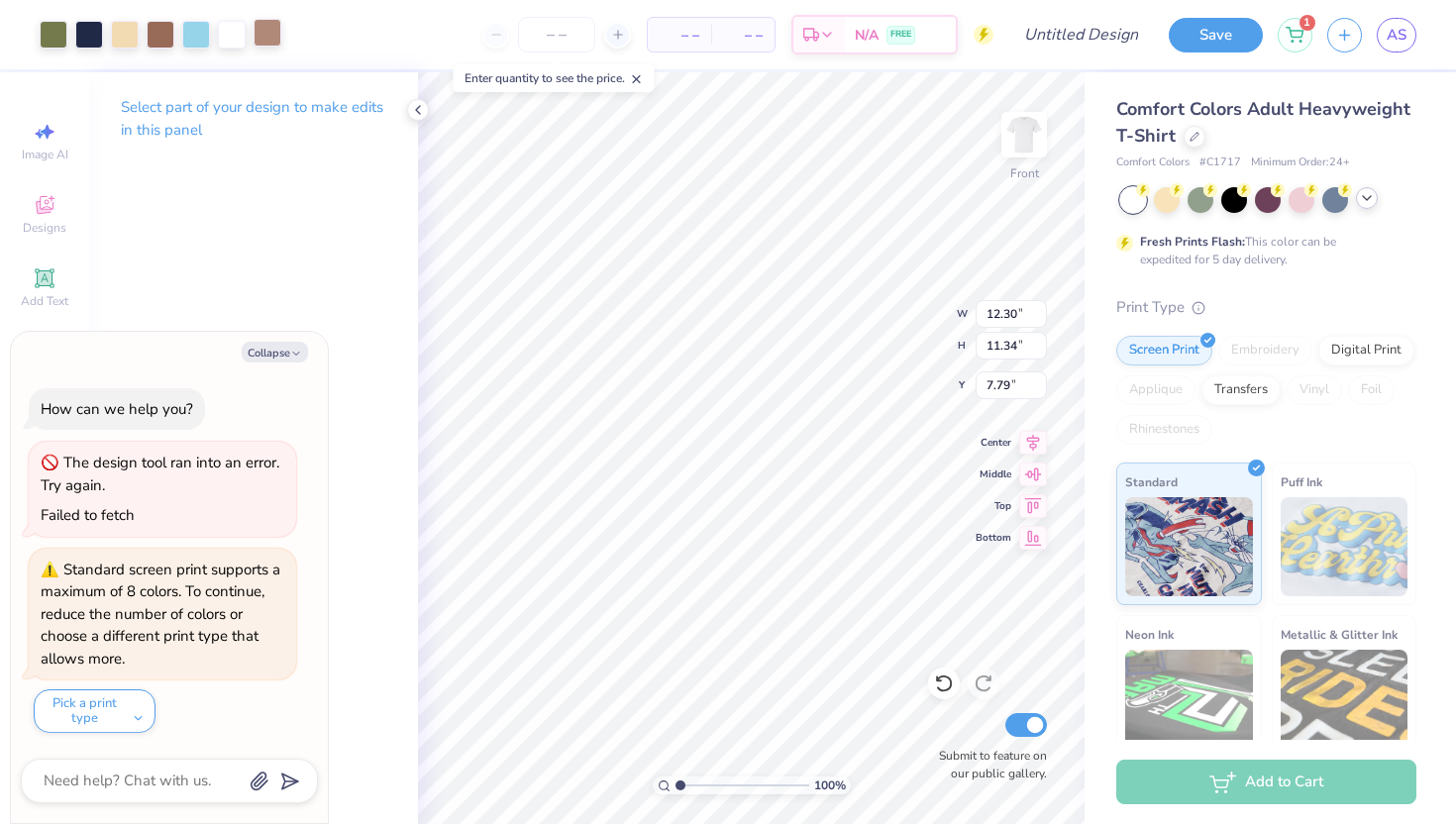 click at bounding box center (267, 33) 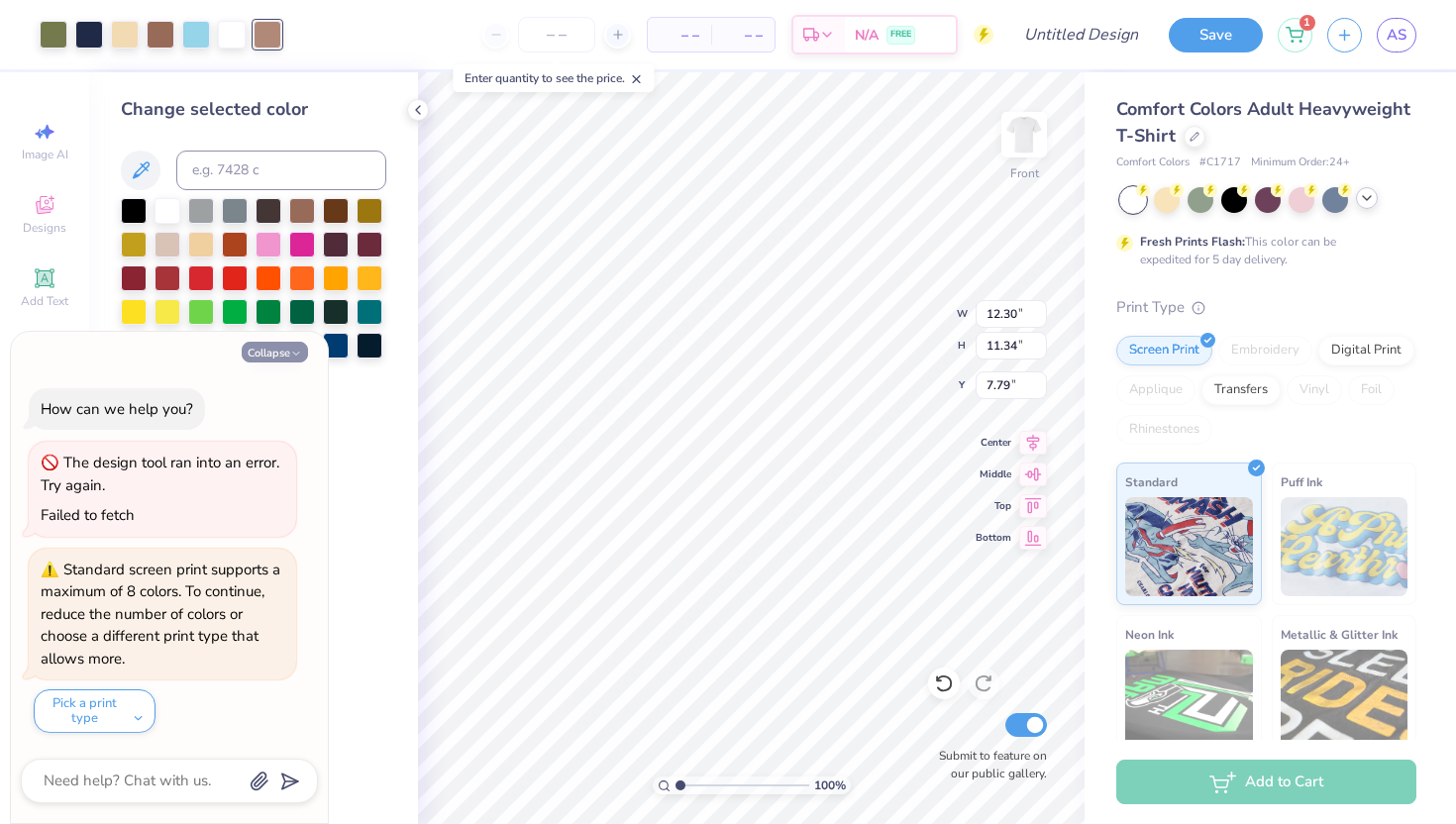 click 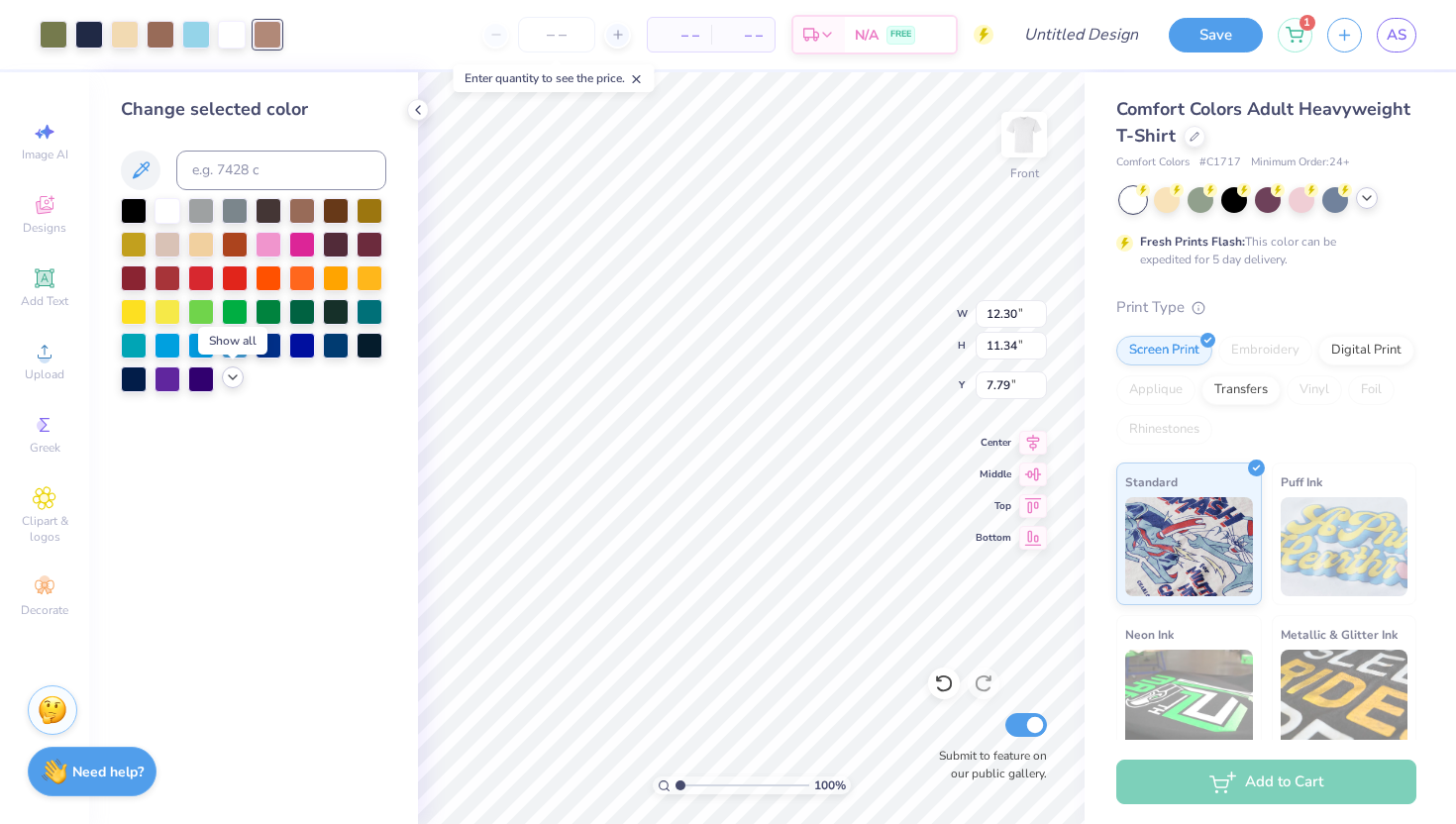click 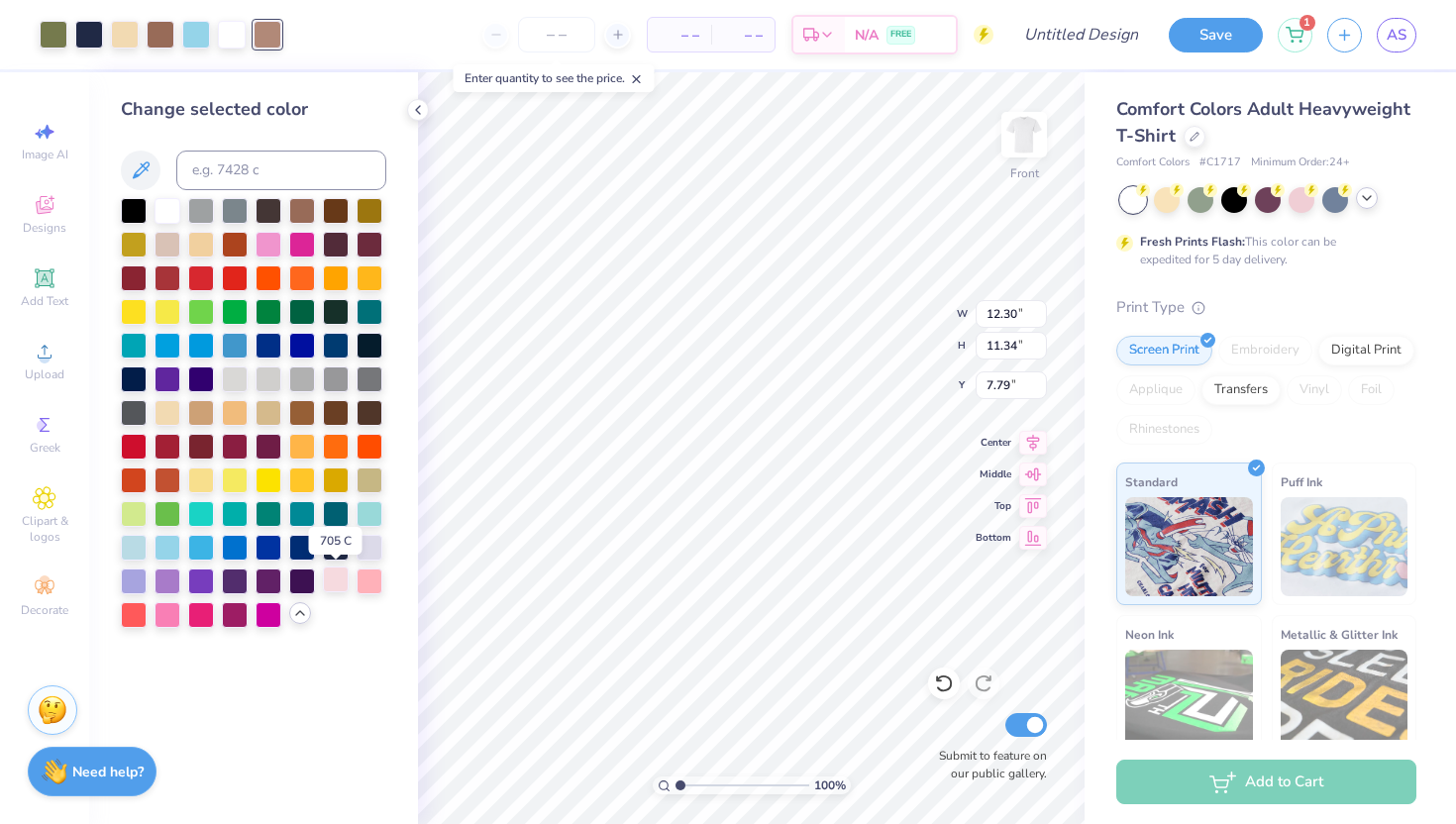 click at bounding box center [336, 579] 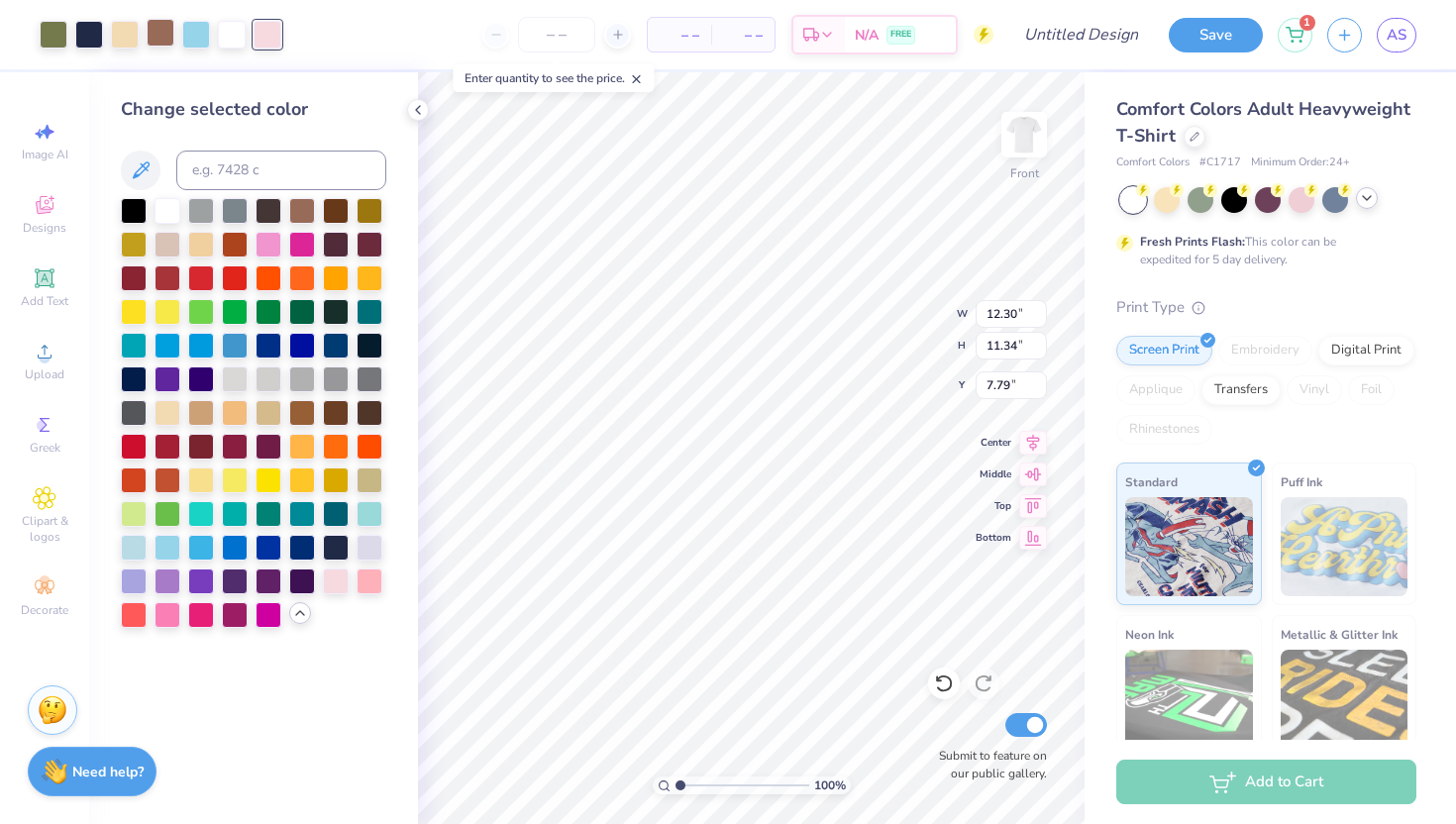 click at bounding box center (160, 33) 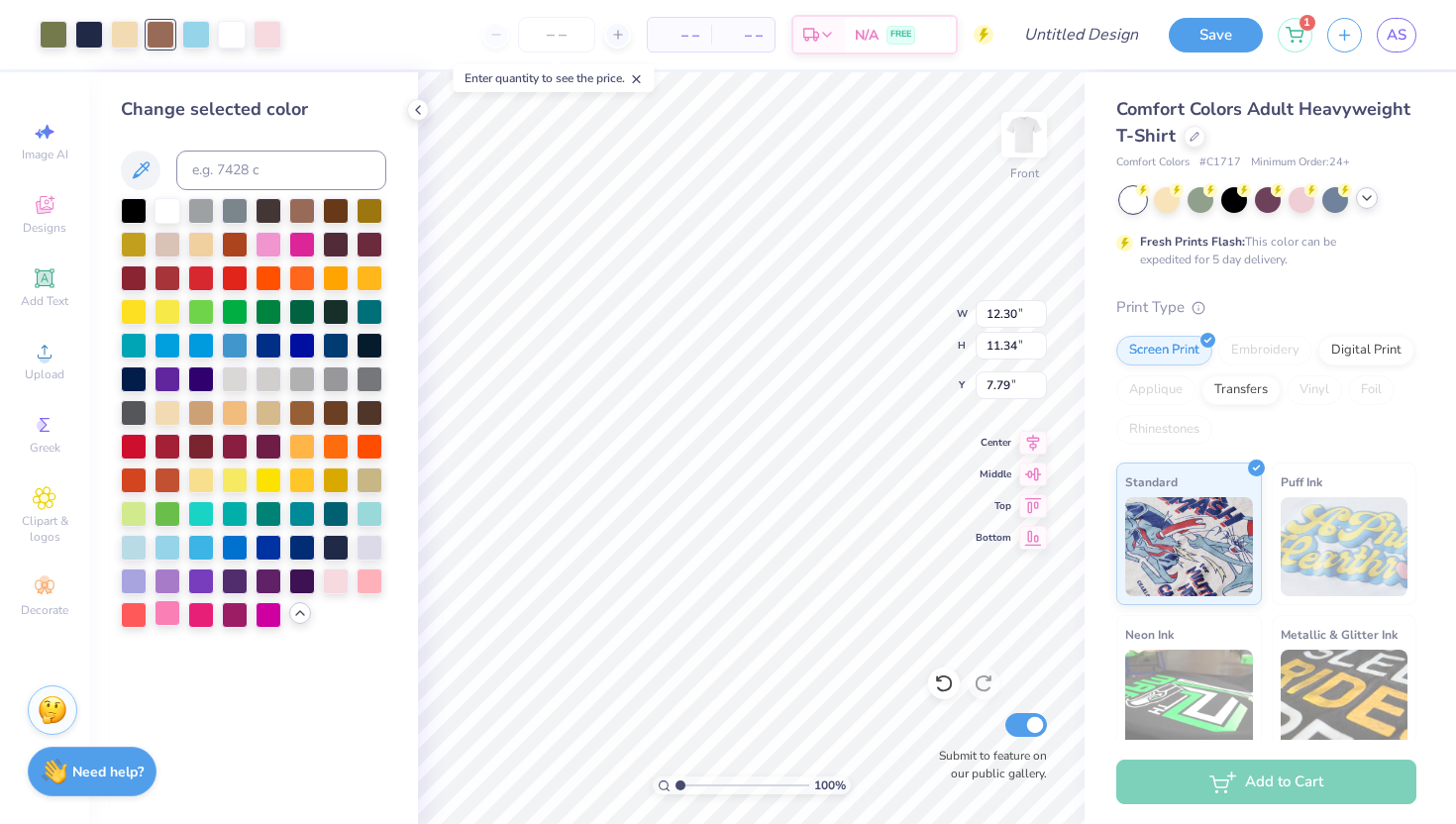 click at bounding box center (167, 613) 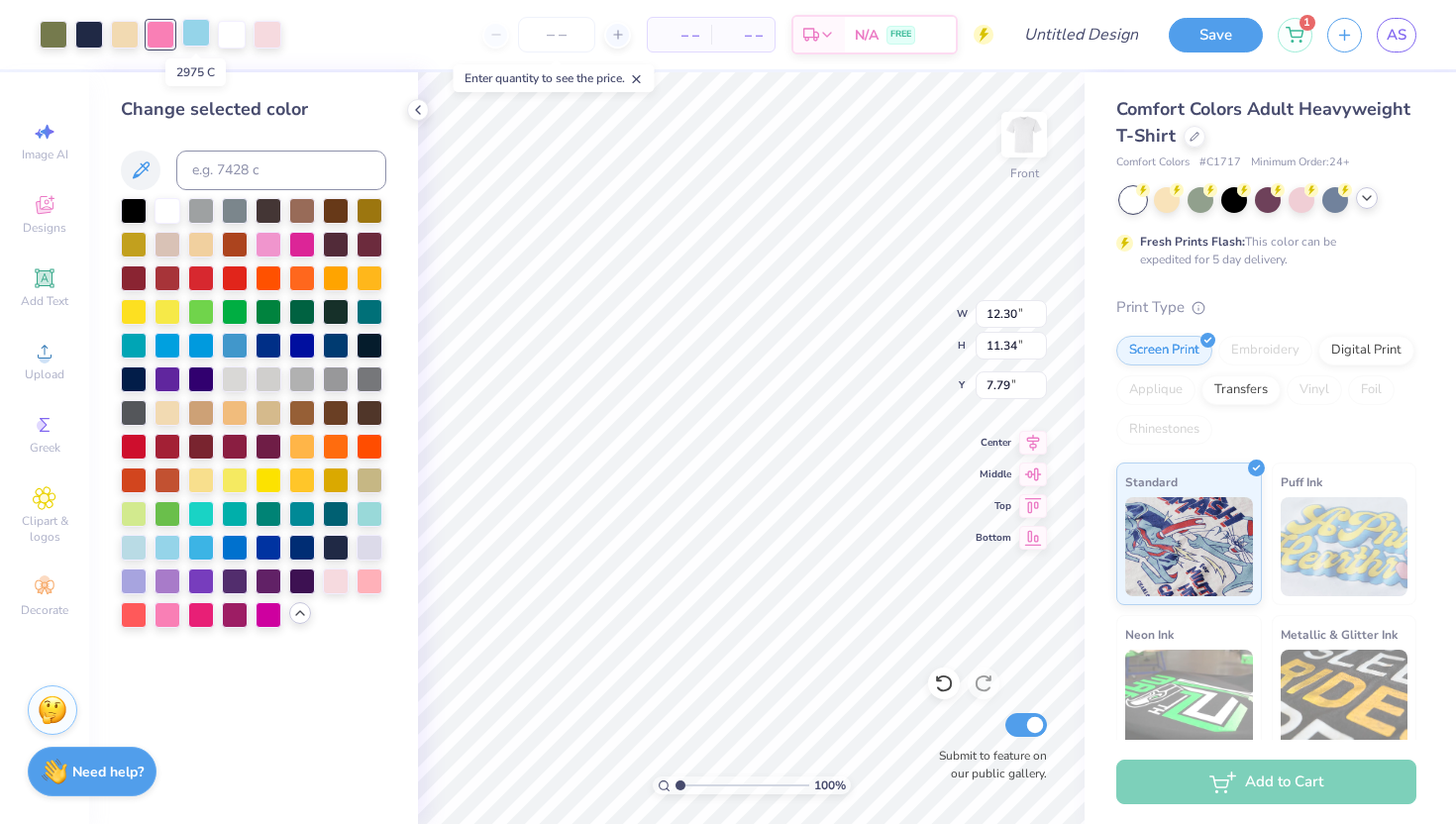 click at bounding box center (196, 33) 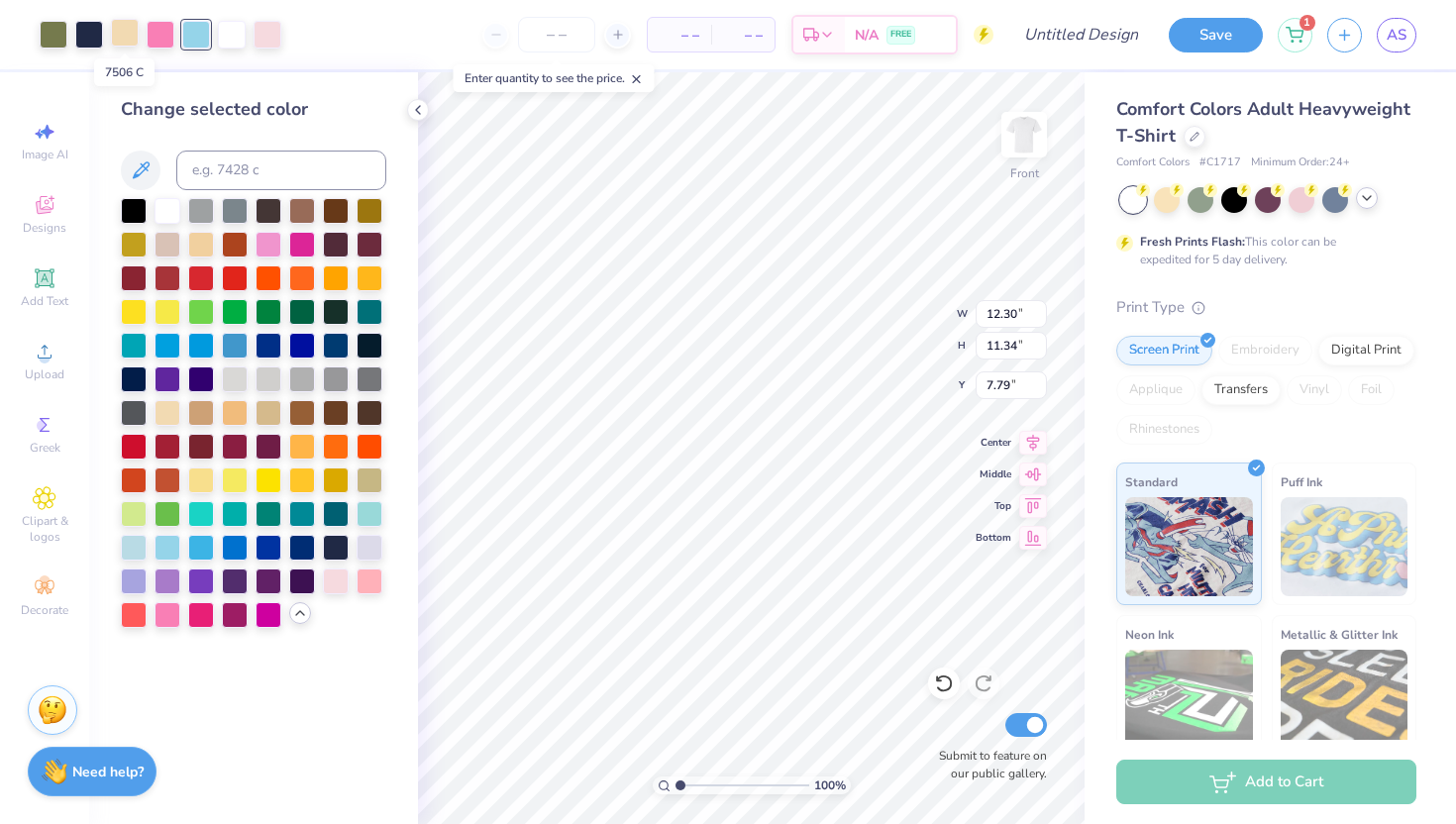click at bounding box center [125, 33] 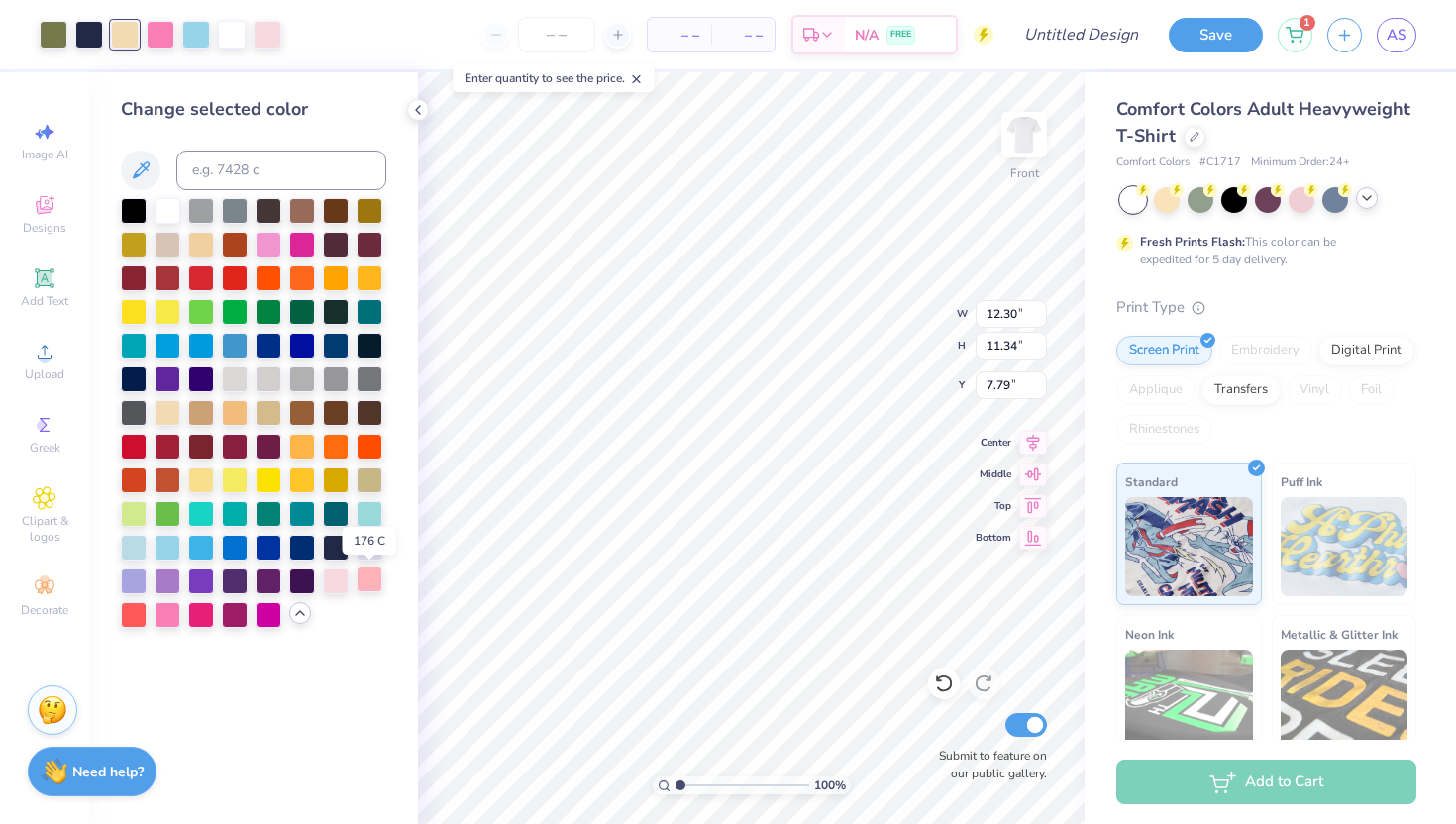 click at bounding box center (369, 579) 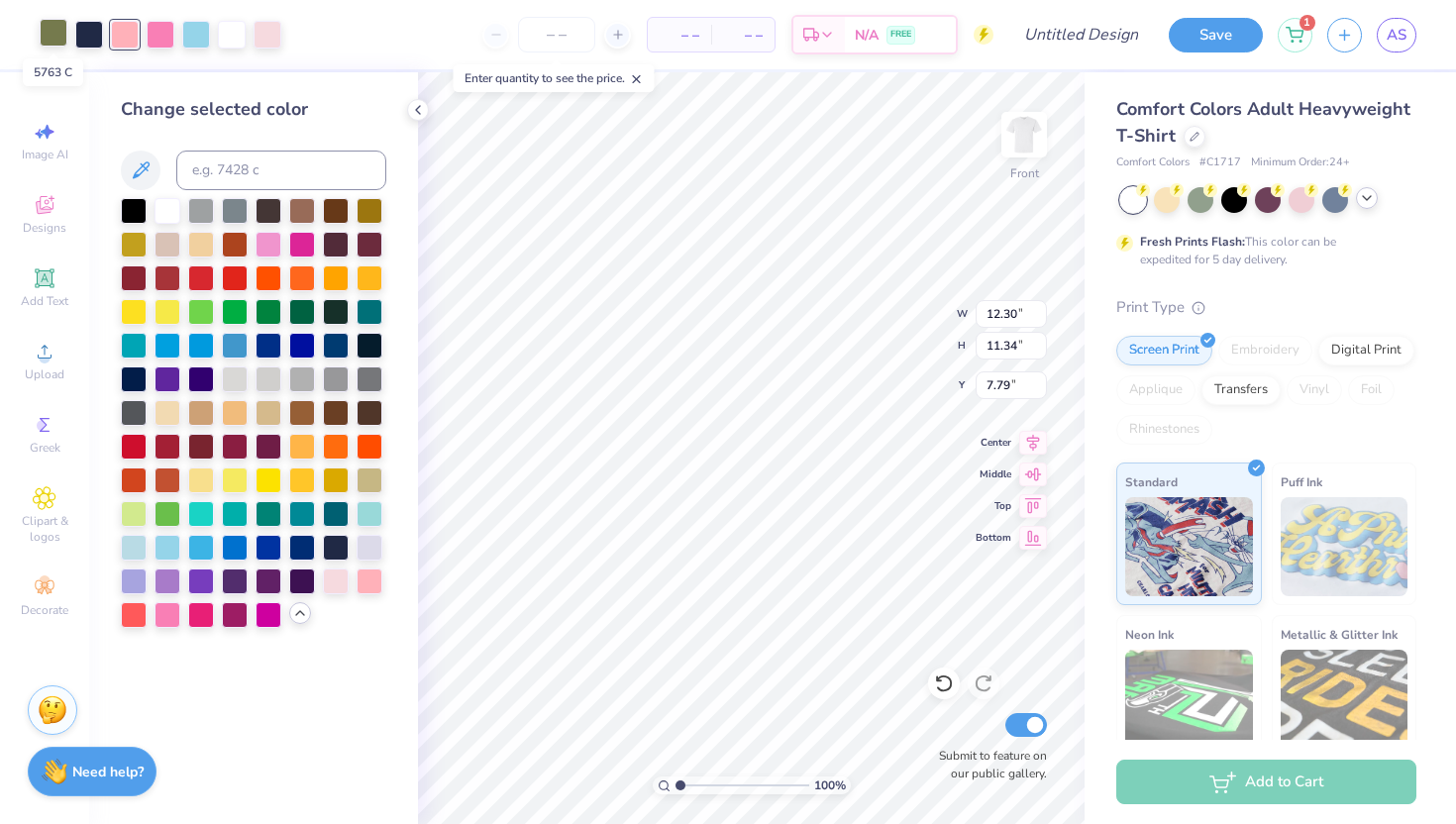 click at bounding box center [53, 33] 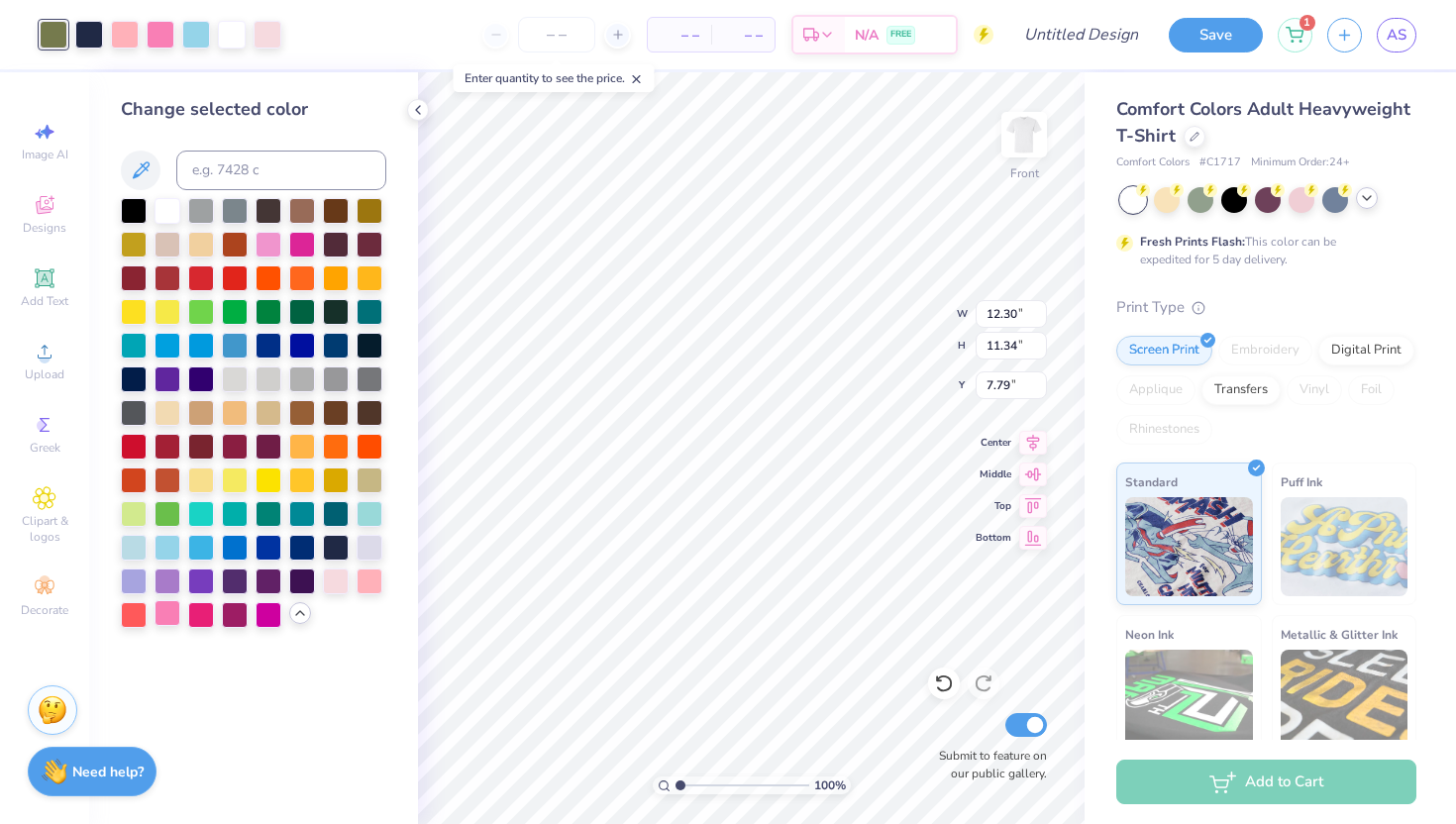 click at bounding box center (167, 613) 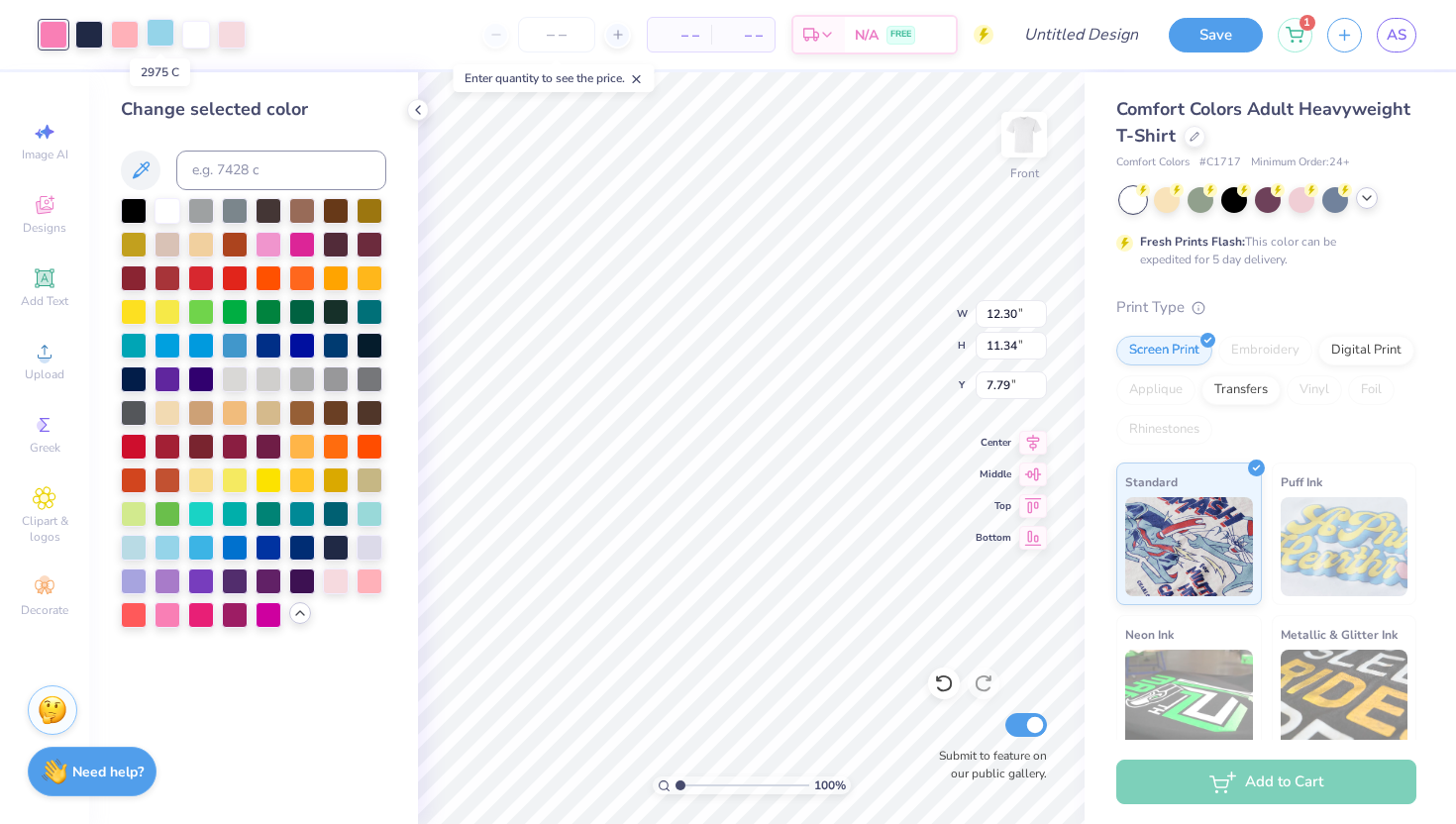 click at bounding box center (160, 33) 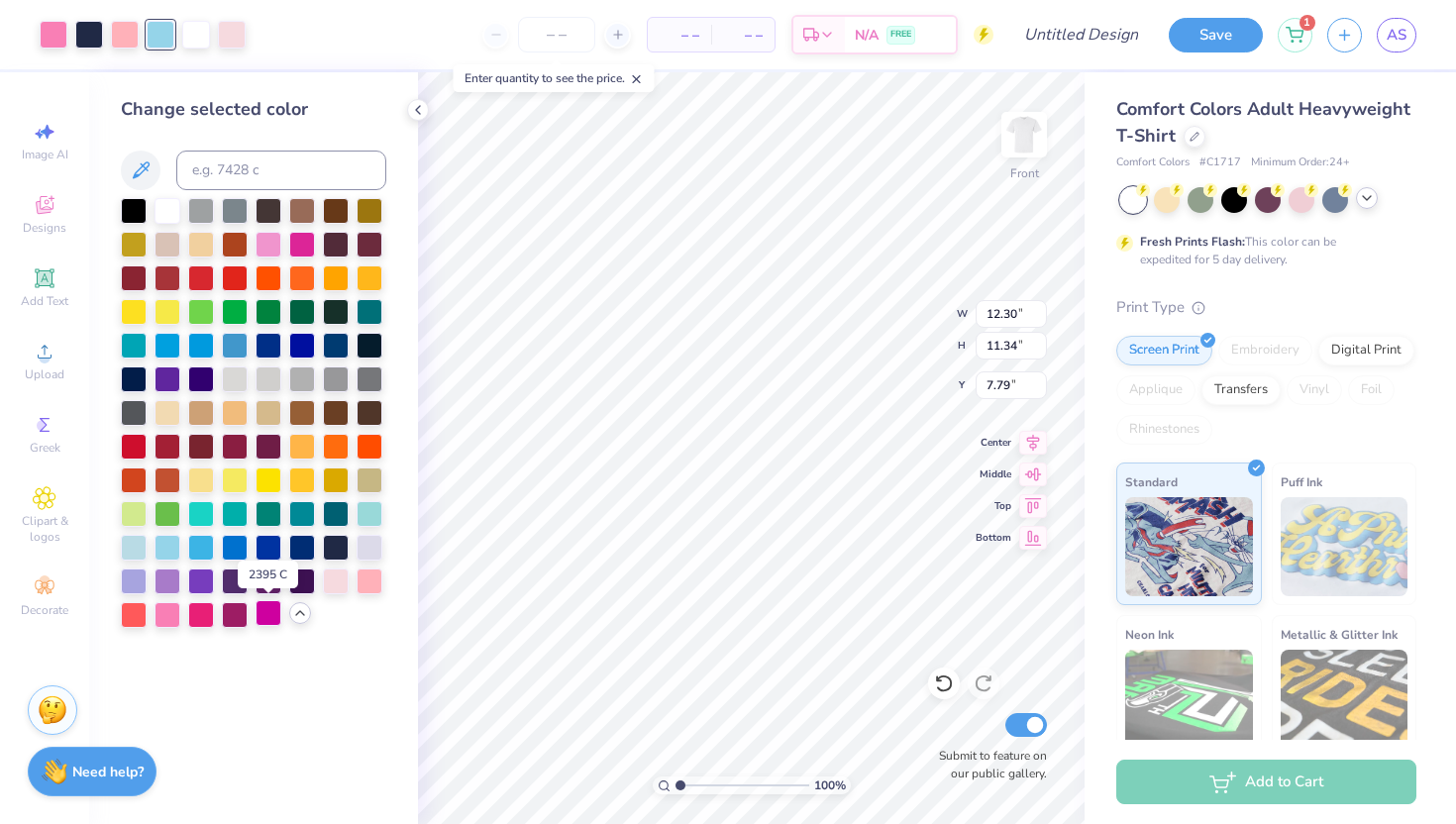 click at bounding box center [268, 613] 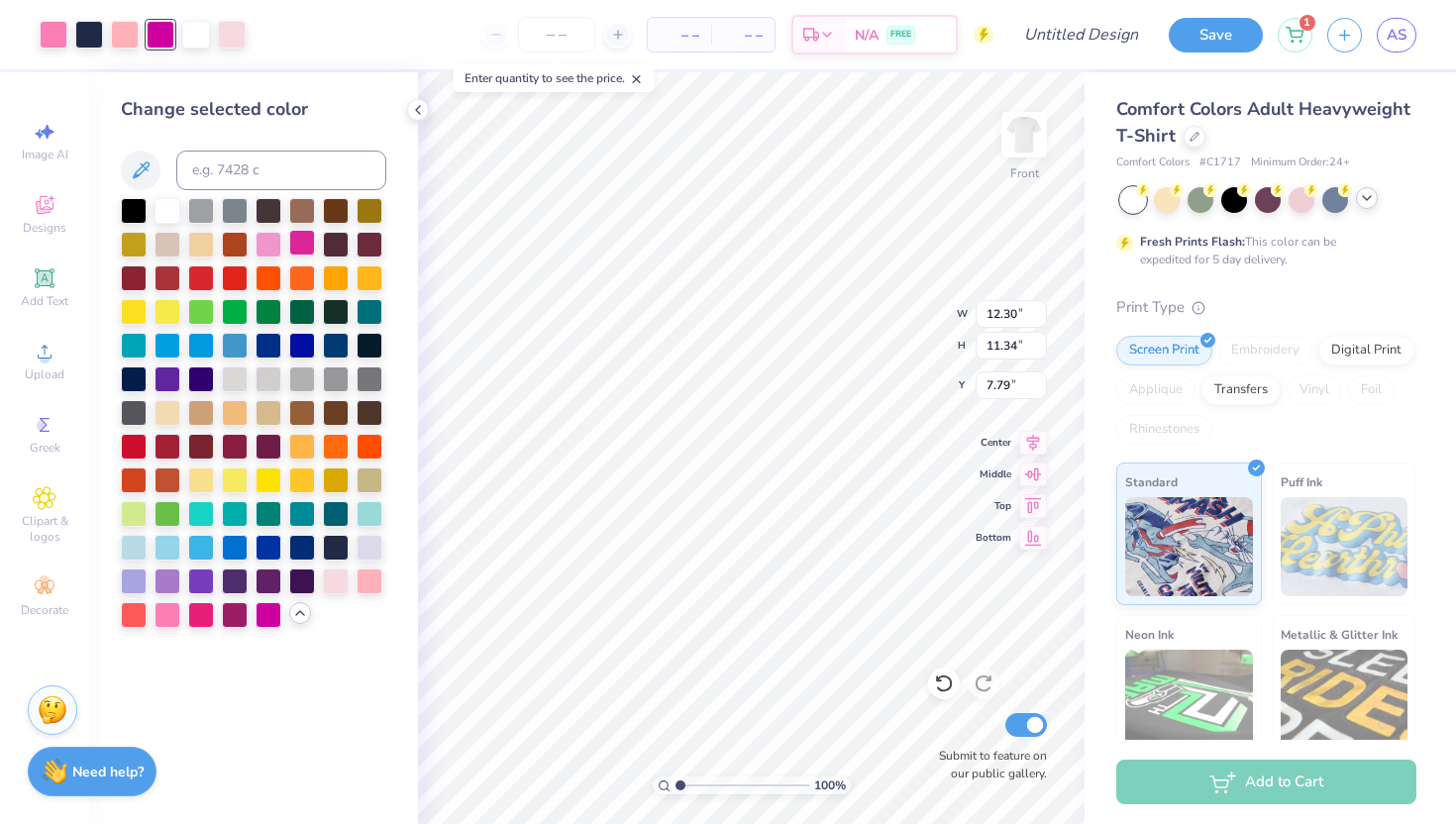 click at bounding box center [302, 243] 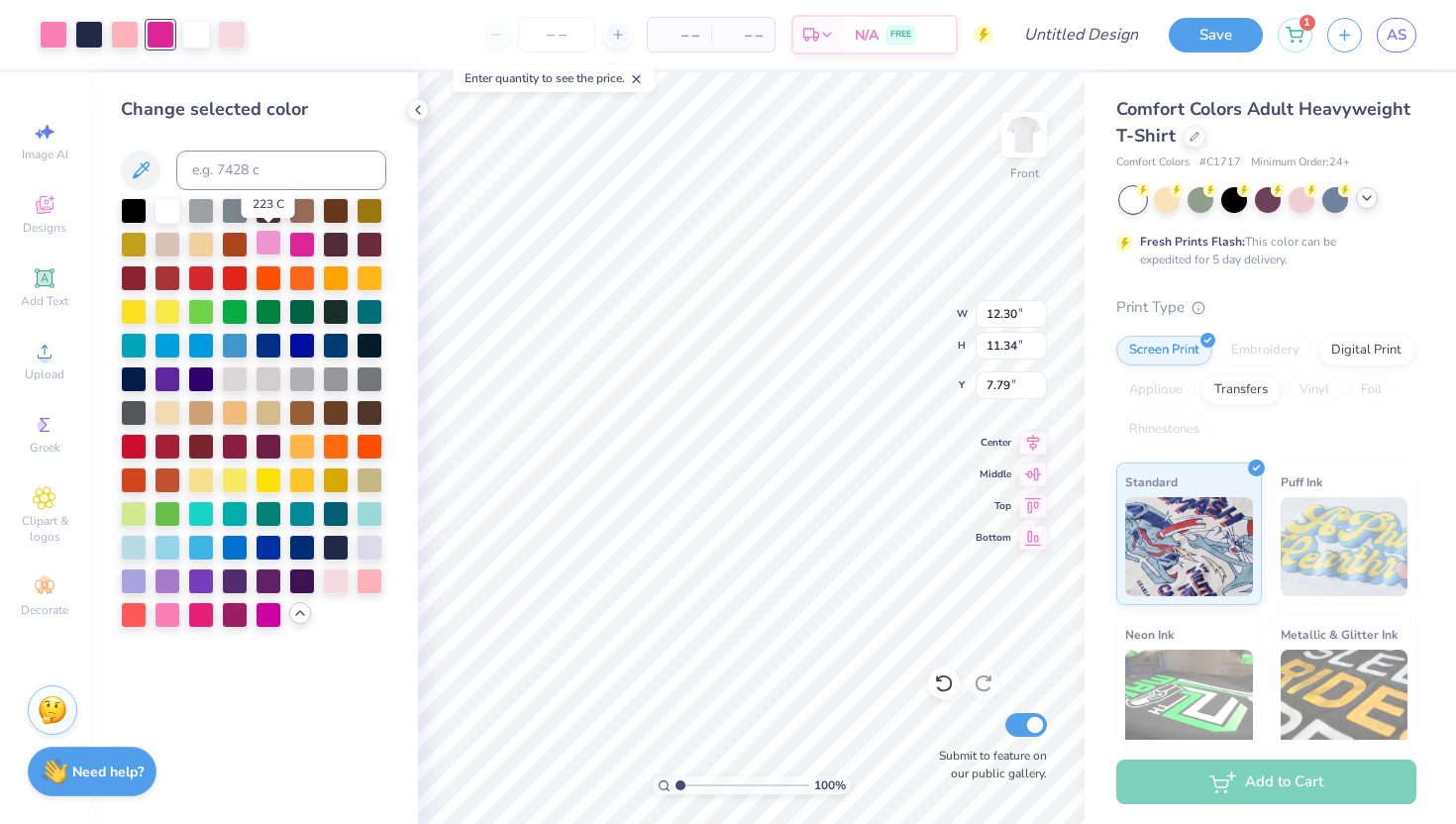 click at bounding box center [268, 243] 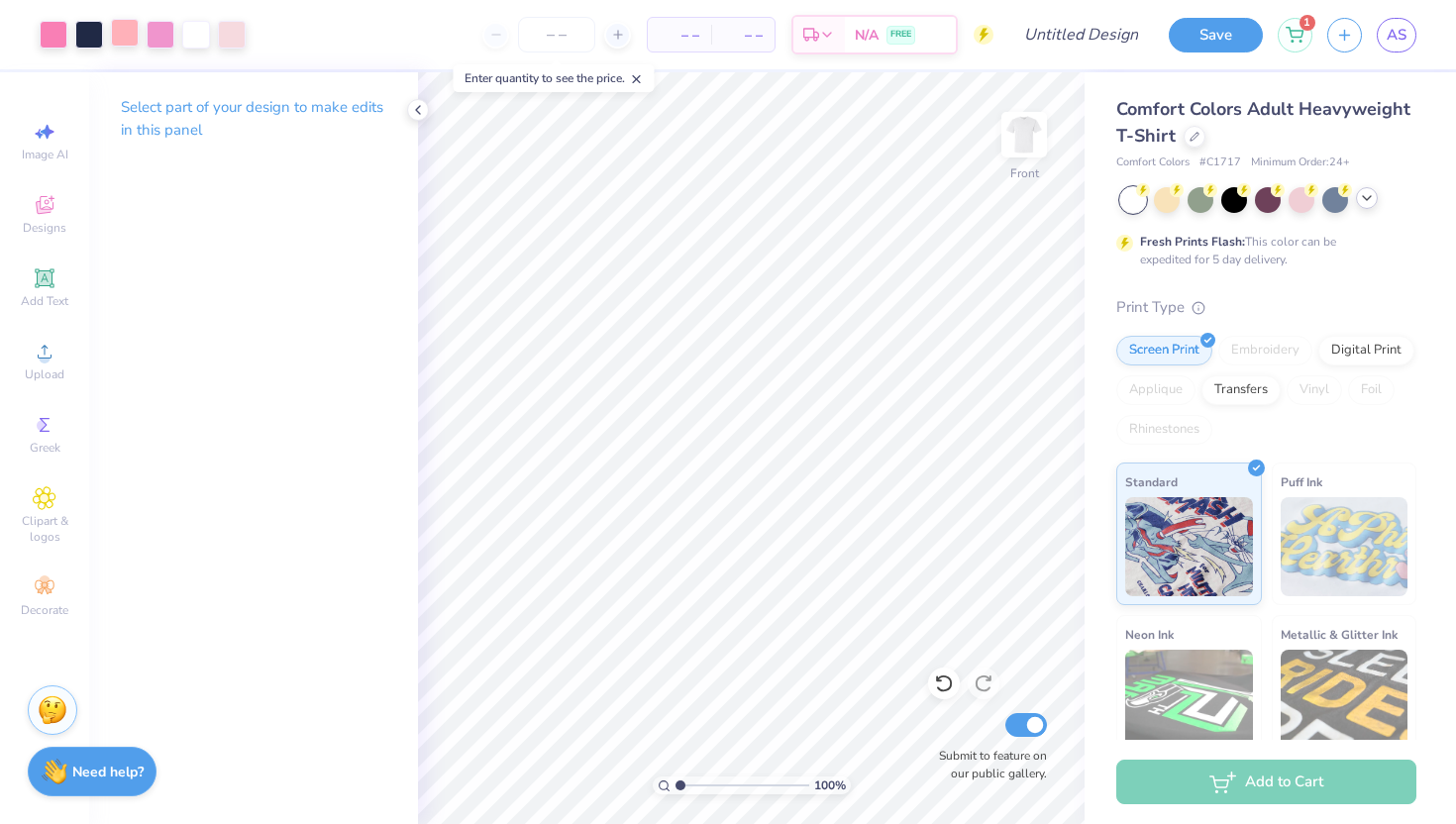 click at bounding box center (125, 33) 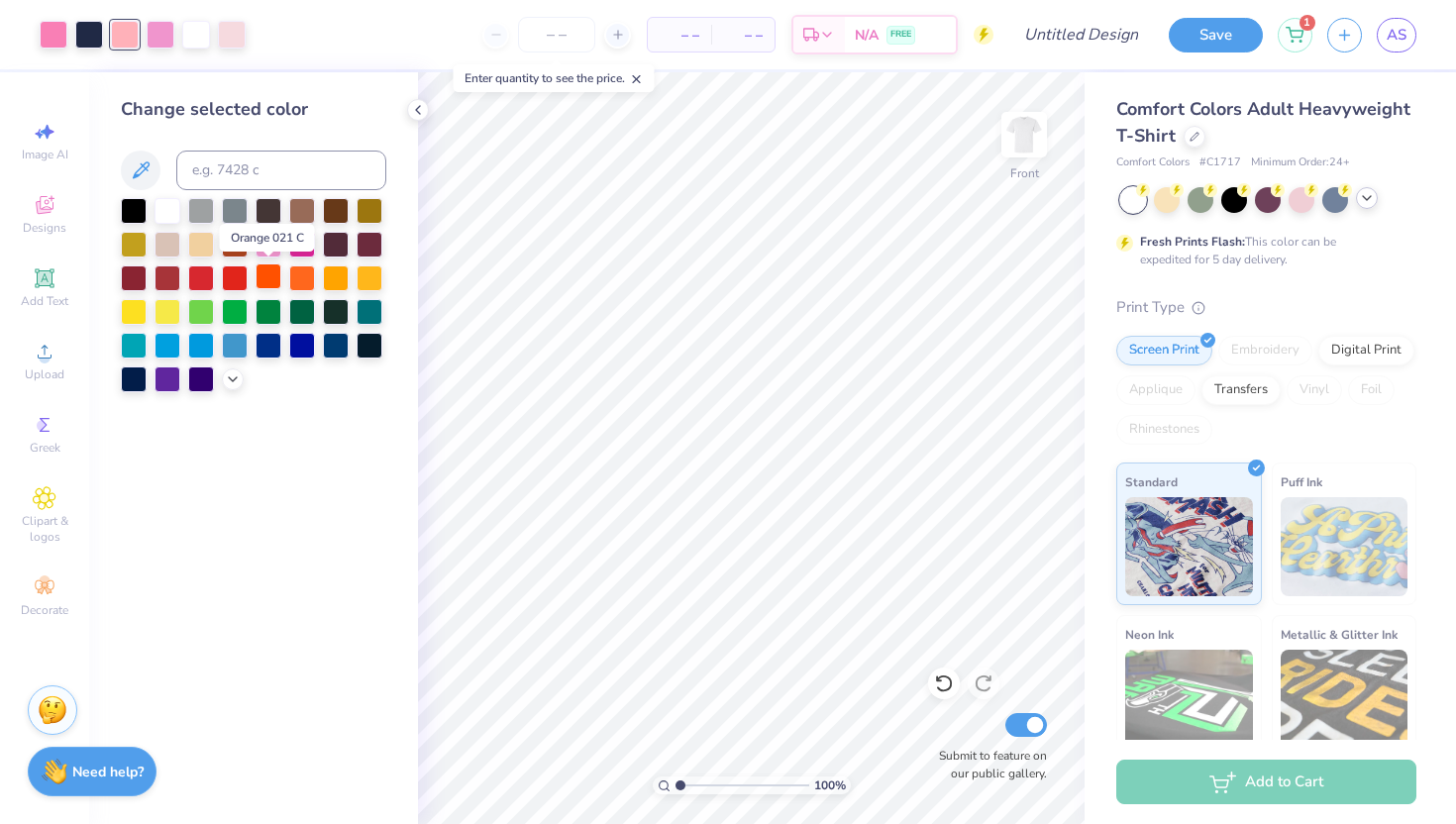 click at bounding box center (268, 276) 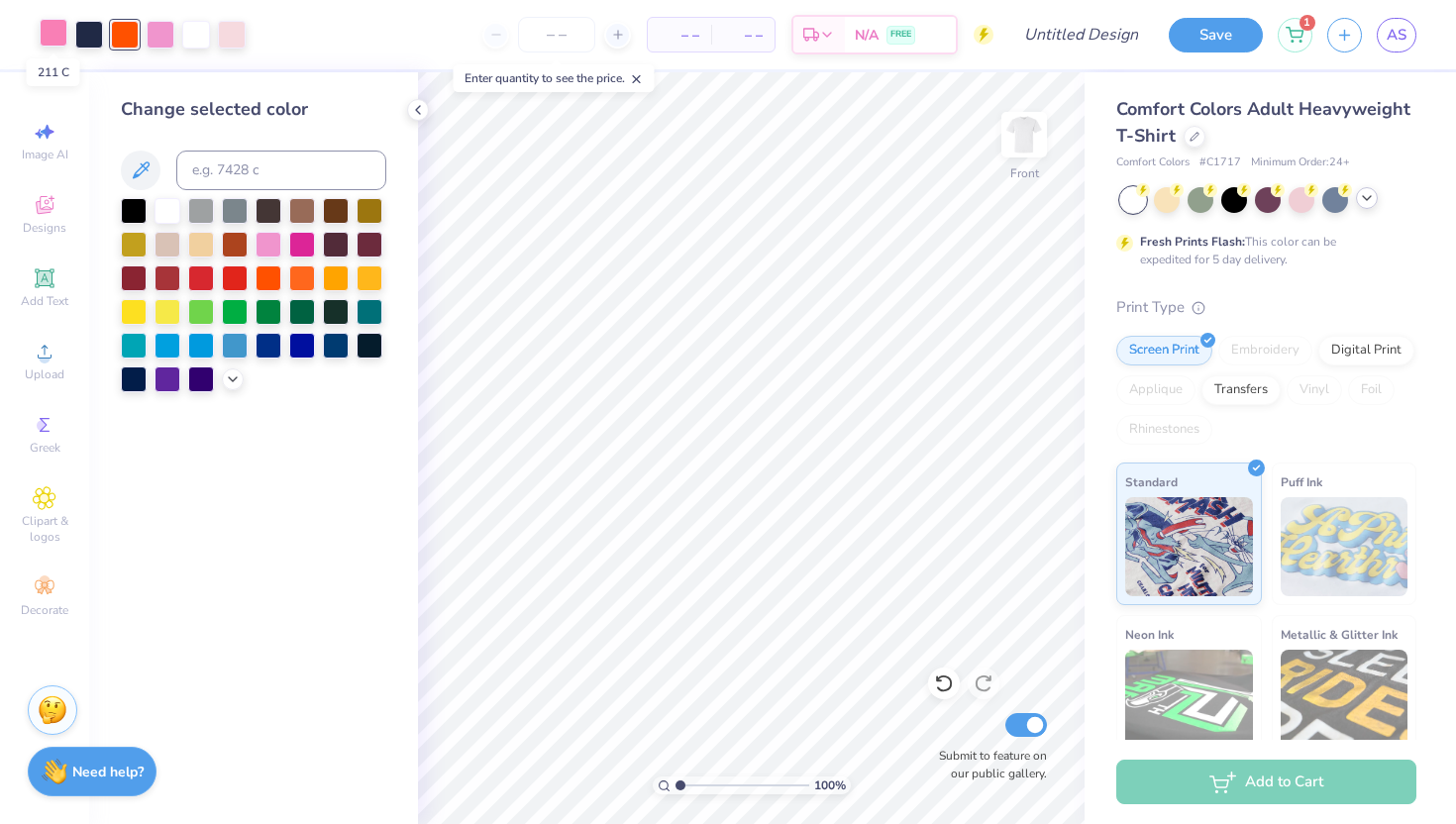 click at bounding box center (53, 33) 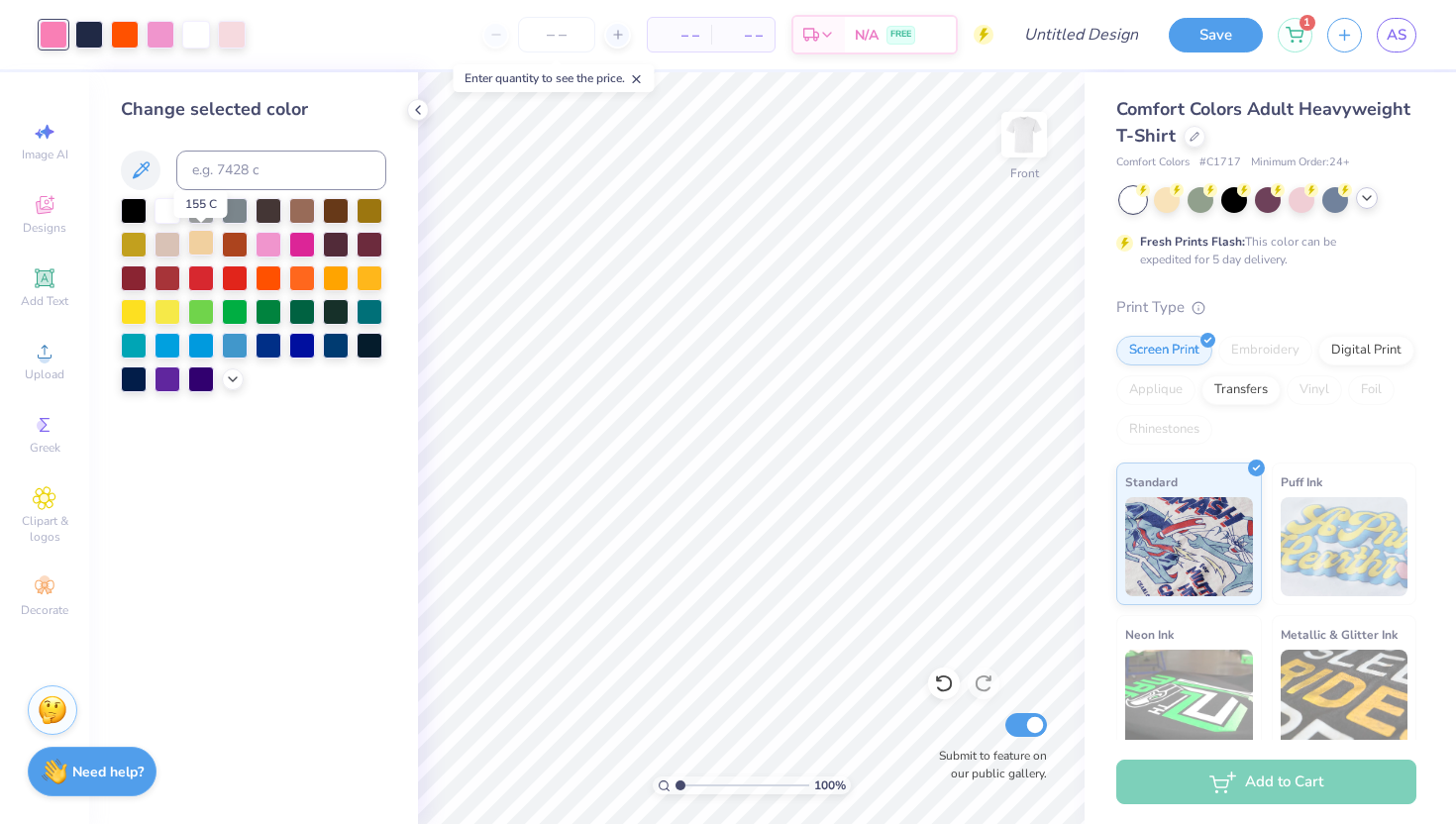 click at bounding box center [201, 243] 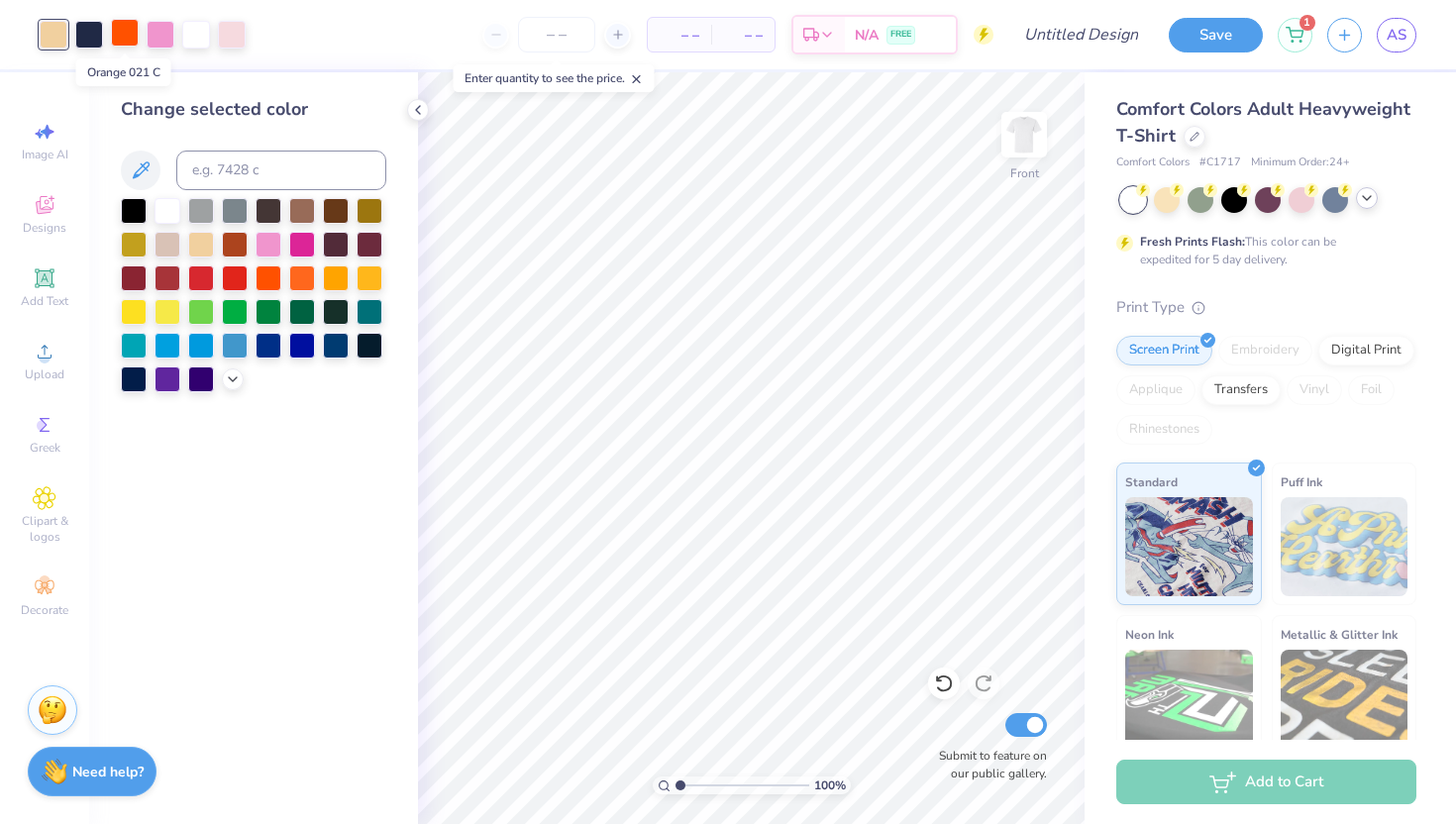 click at bounding box center [125, 33] 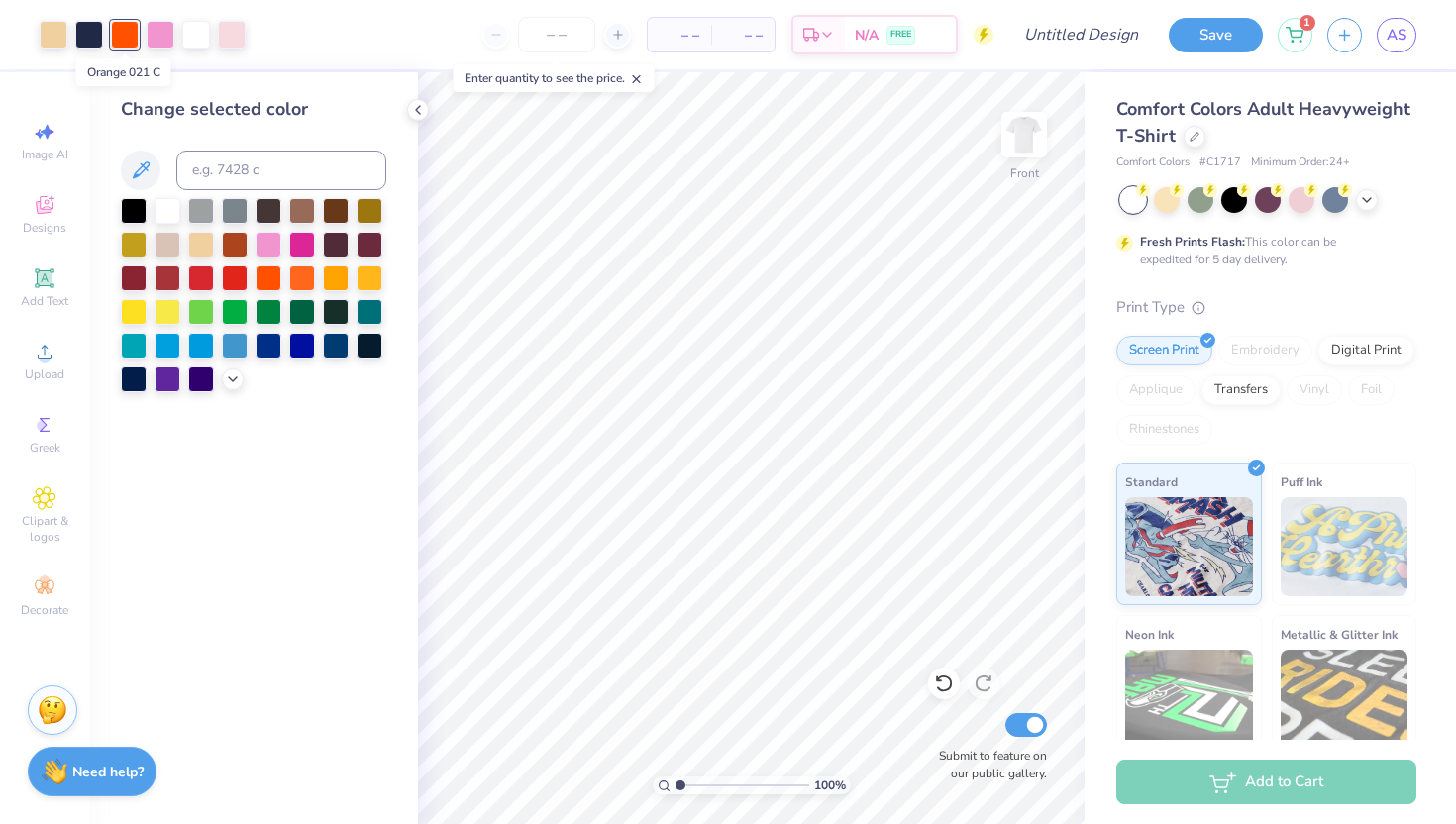 scroll, scrollTop: 0, scrollLeft: 0, axis: both 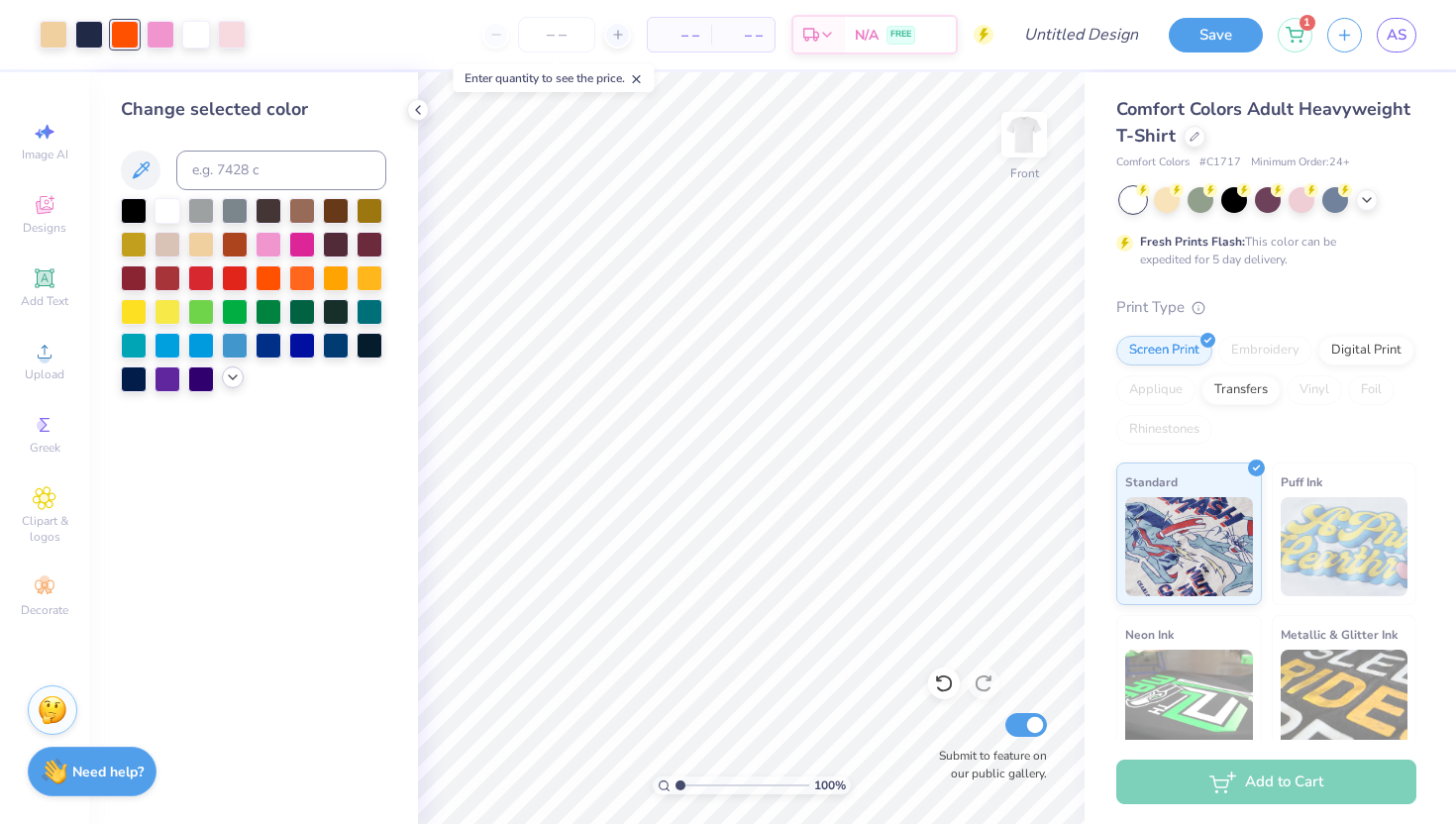 click 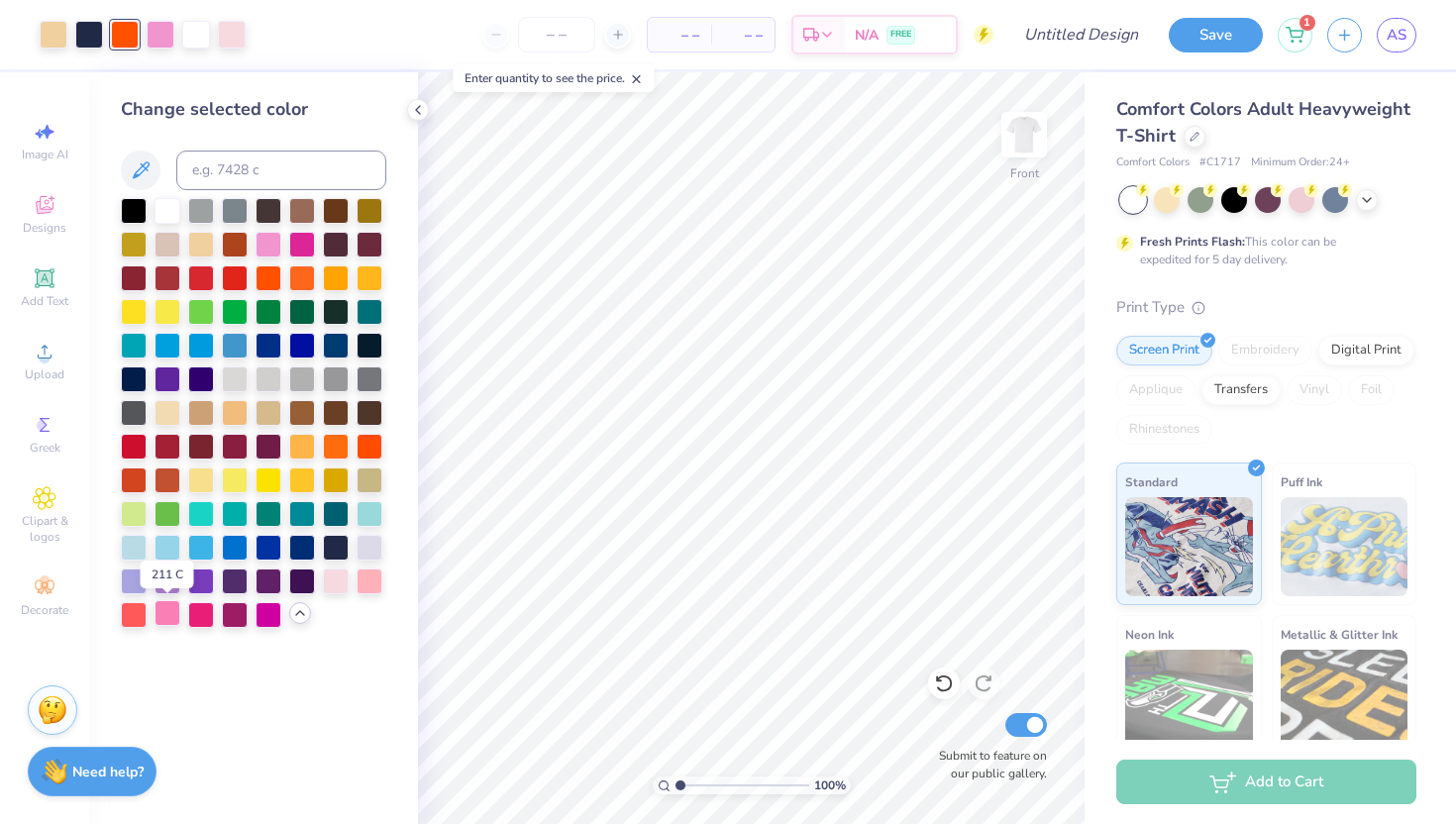 click at bounding box center (167, 613) 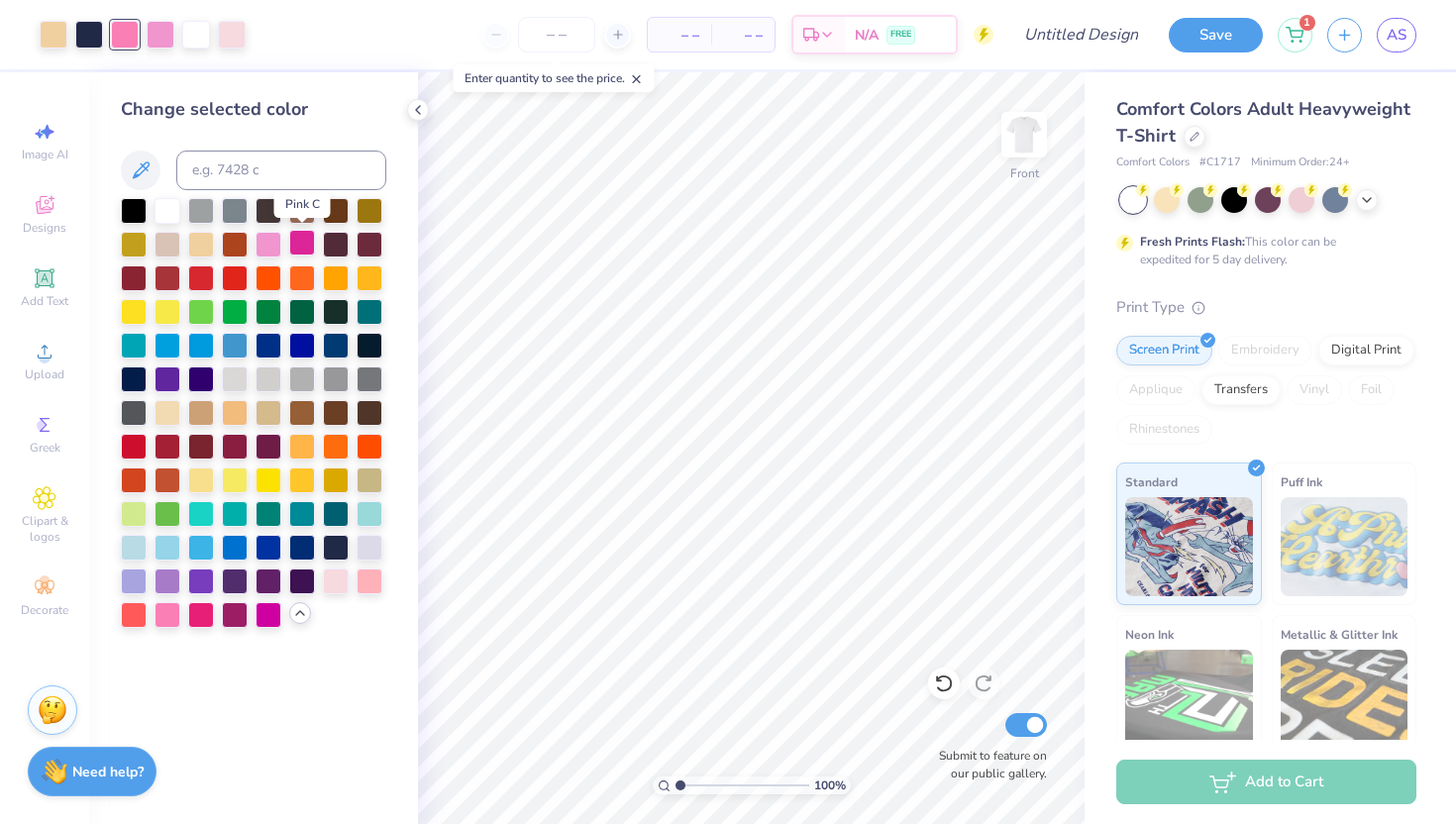 click at bounding box center [302, 243] 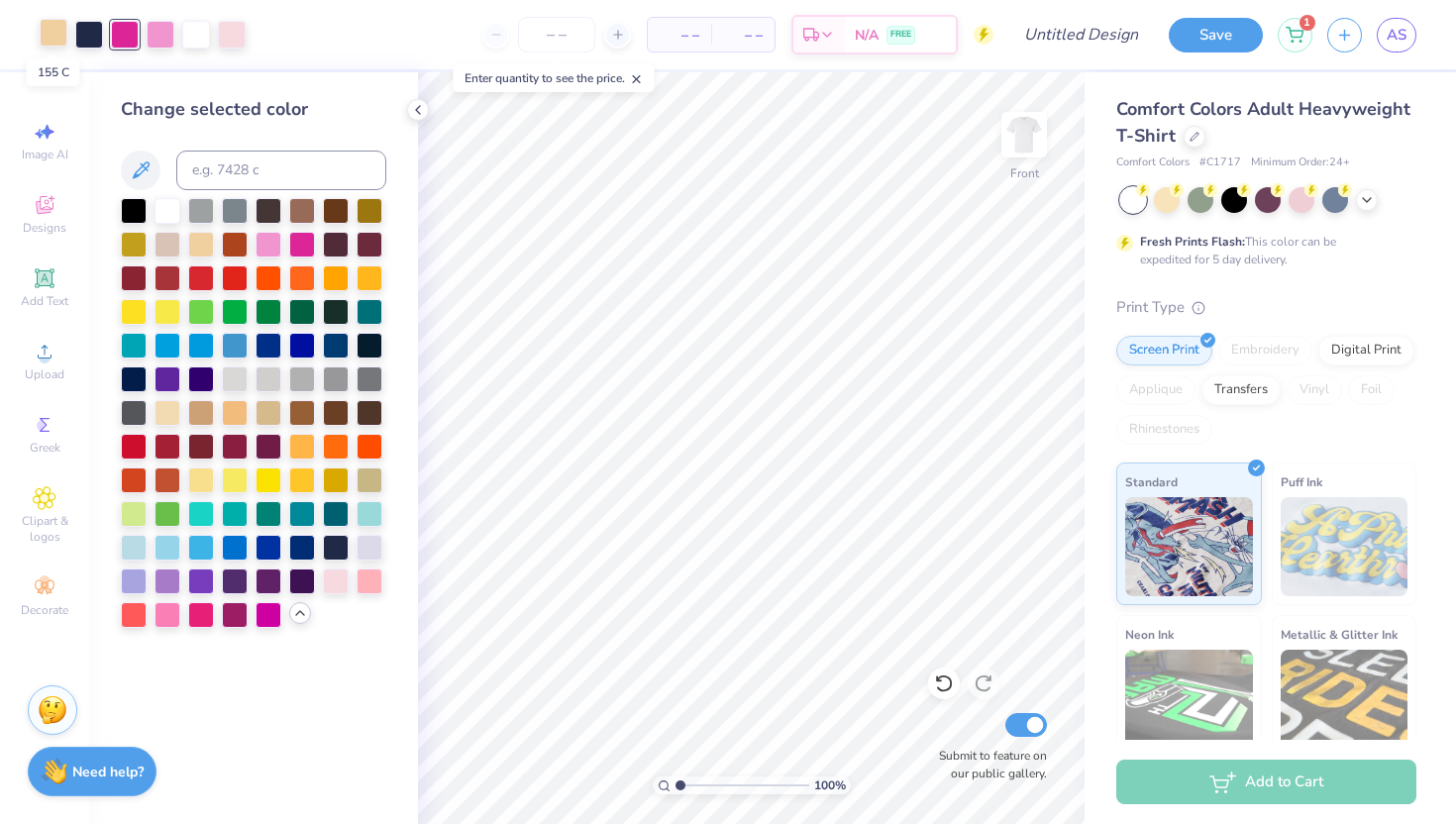 click at bounding box center (53, 33) 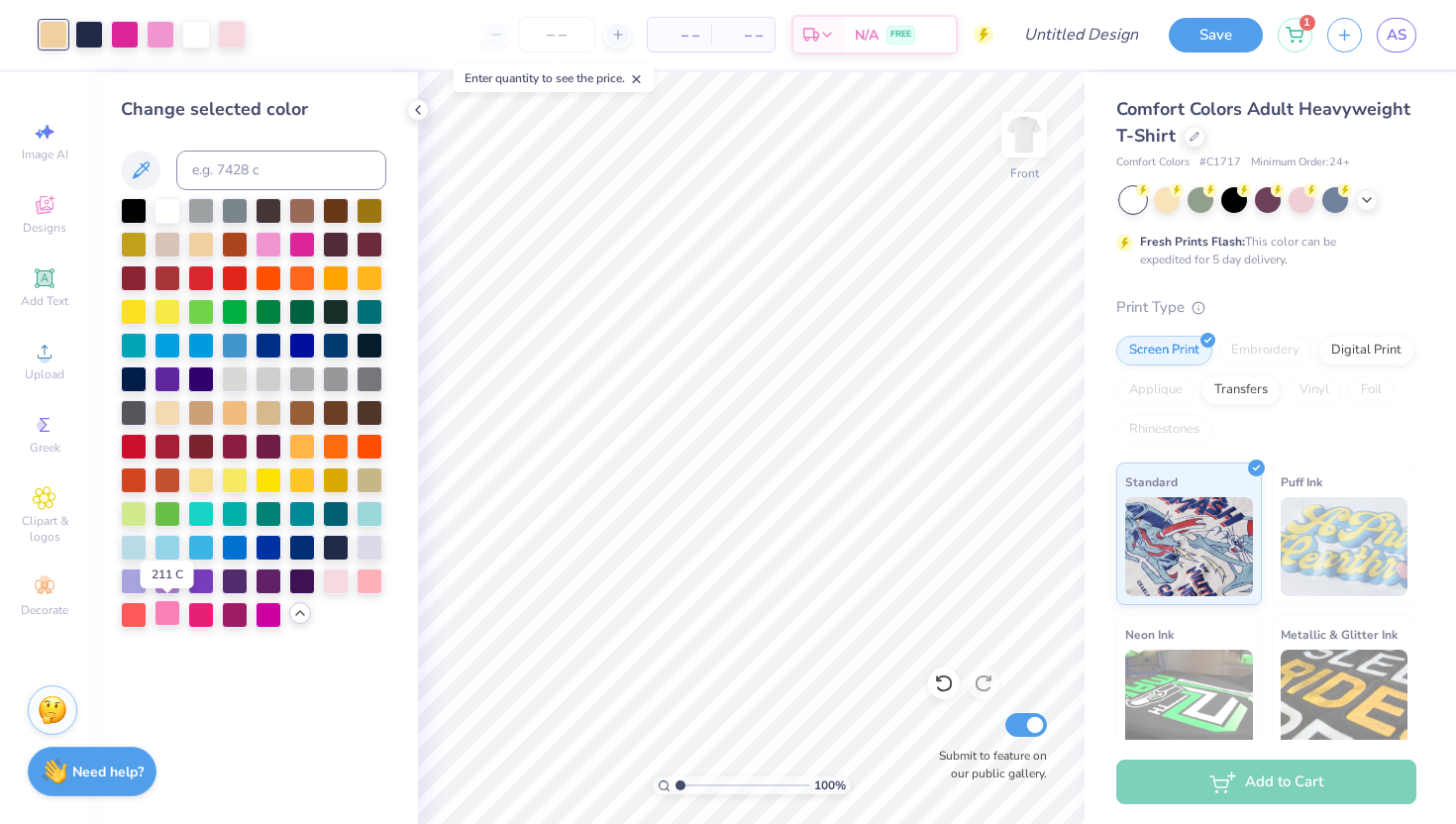 click at bounding box center [167, 613] 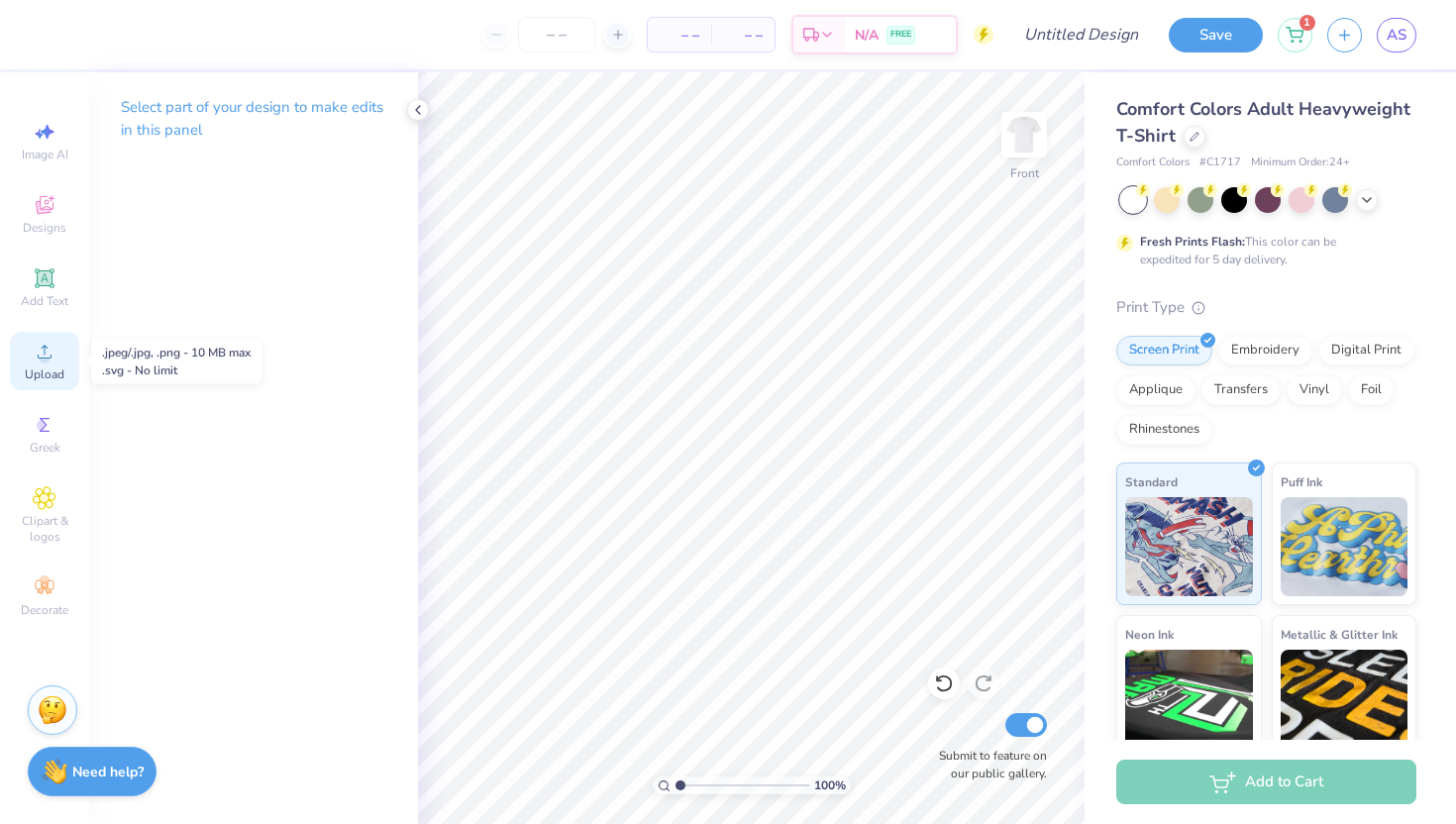 click on "Upload" at bounding box center (45, 374) 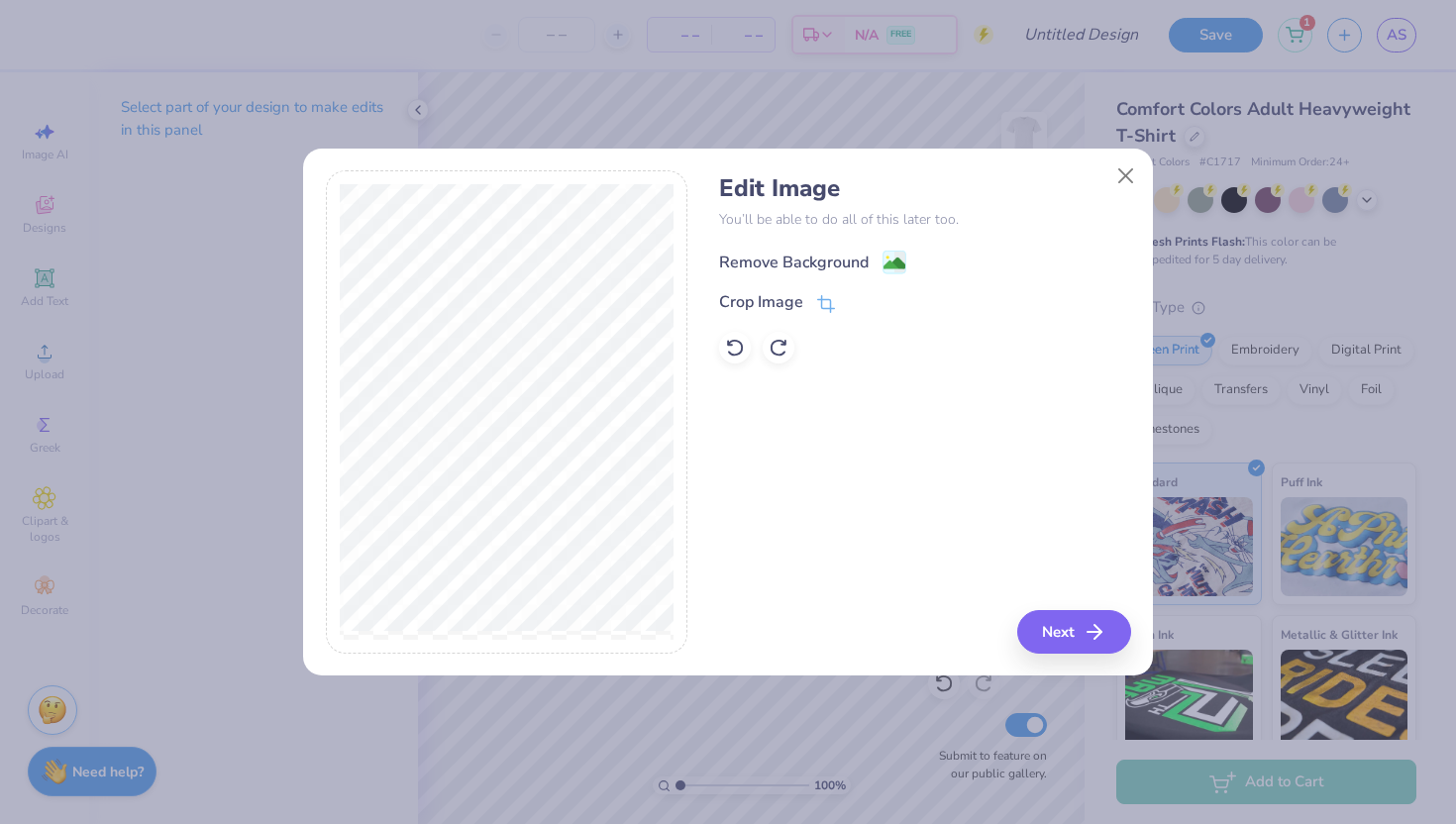 click 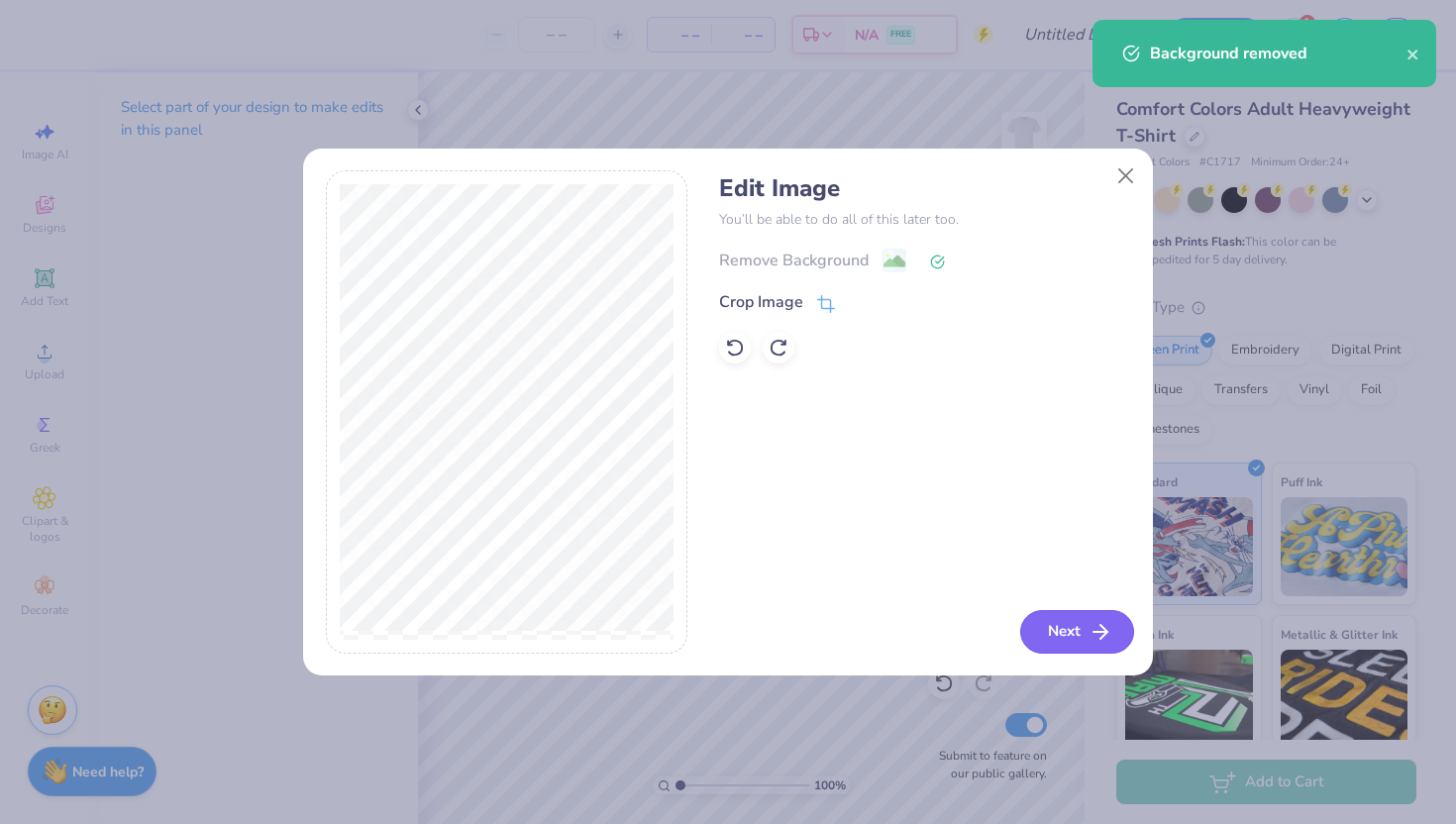 click on "Next" at bounding box center (1077, 632) 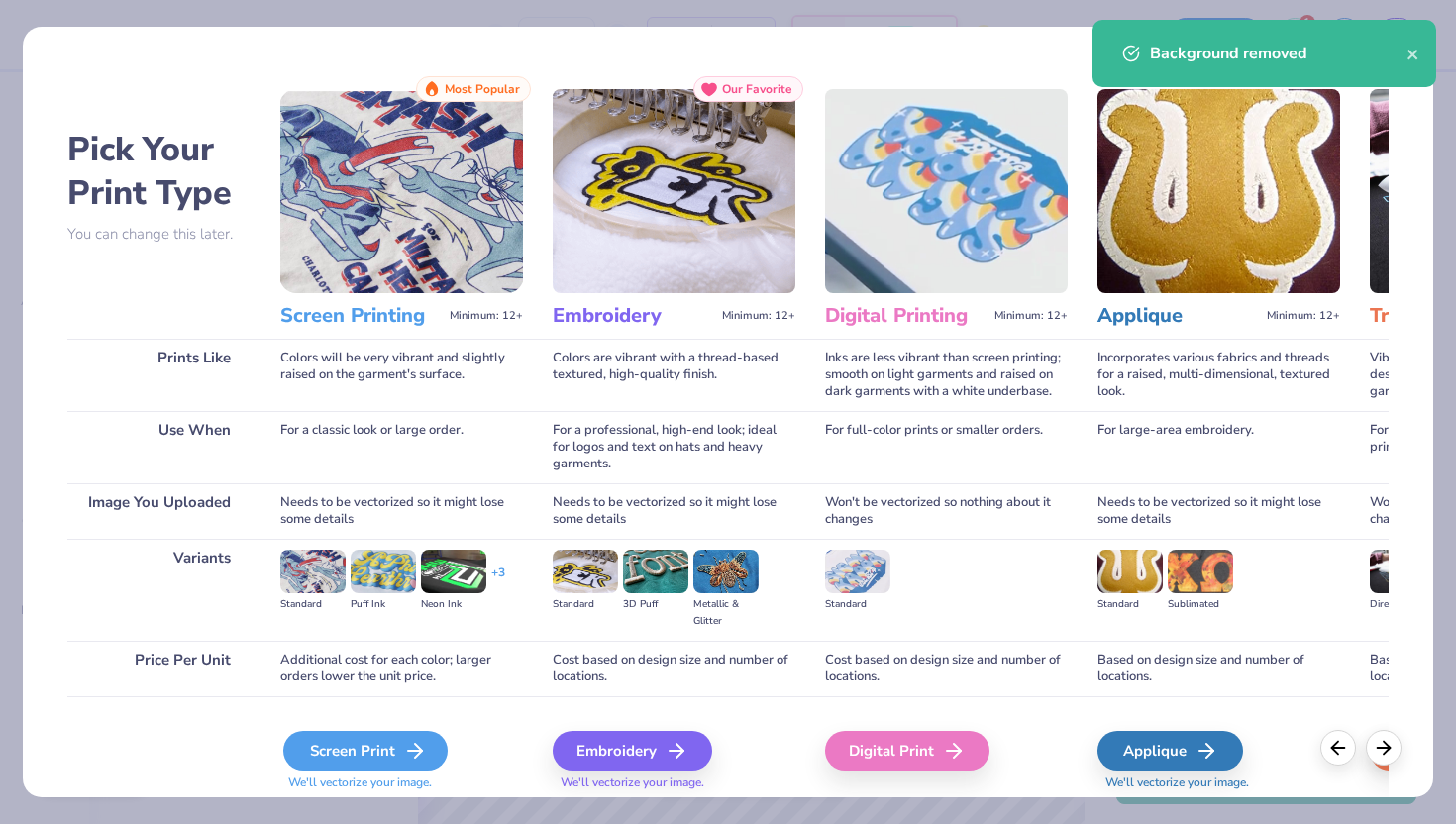 click on "Screen Print" at bounding box center (365, 751) 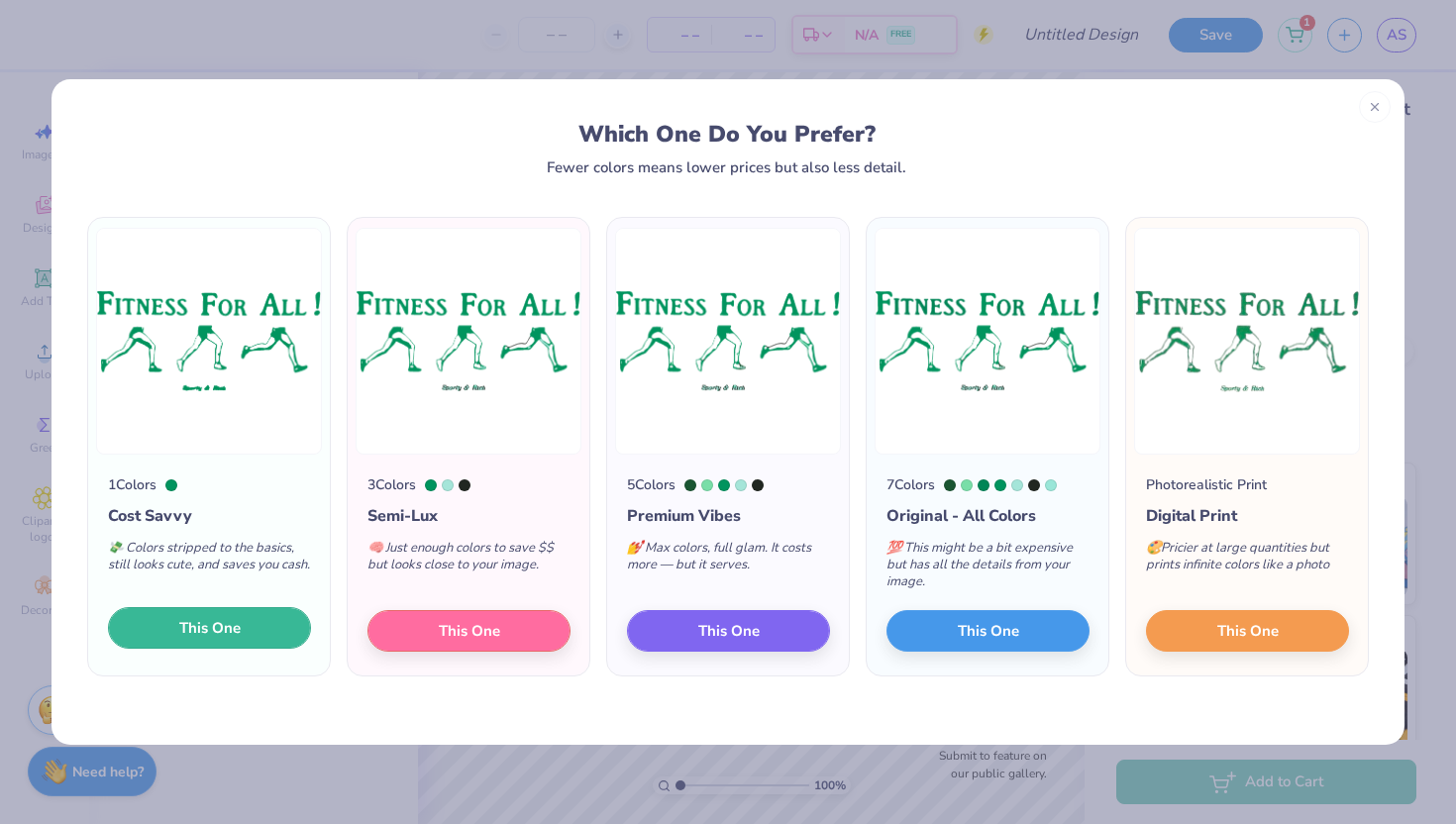 click on "This One" at bounding box center (209, 628) 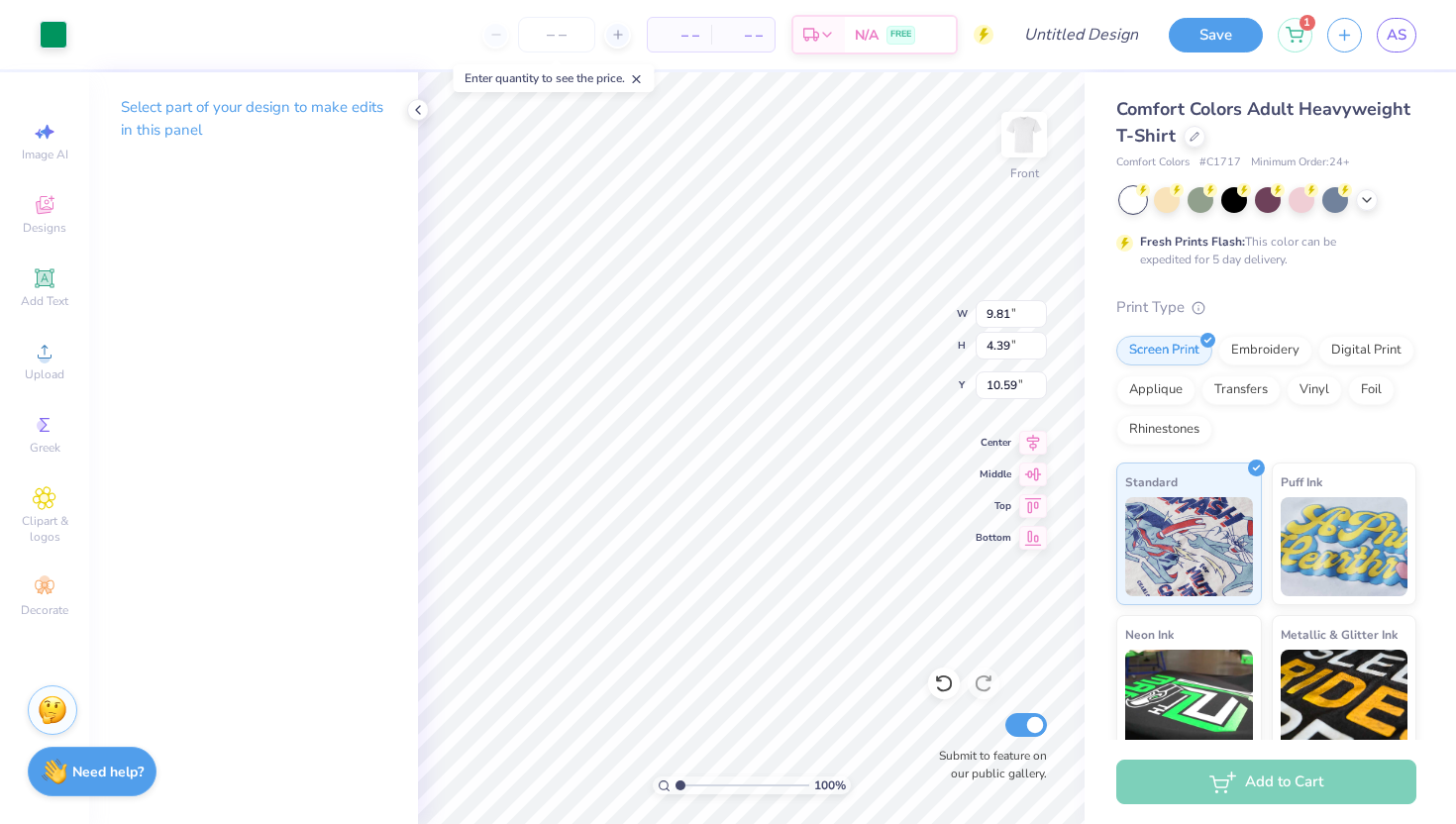 type on "9.81" 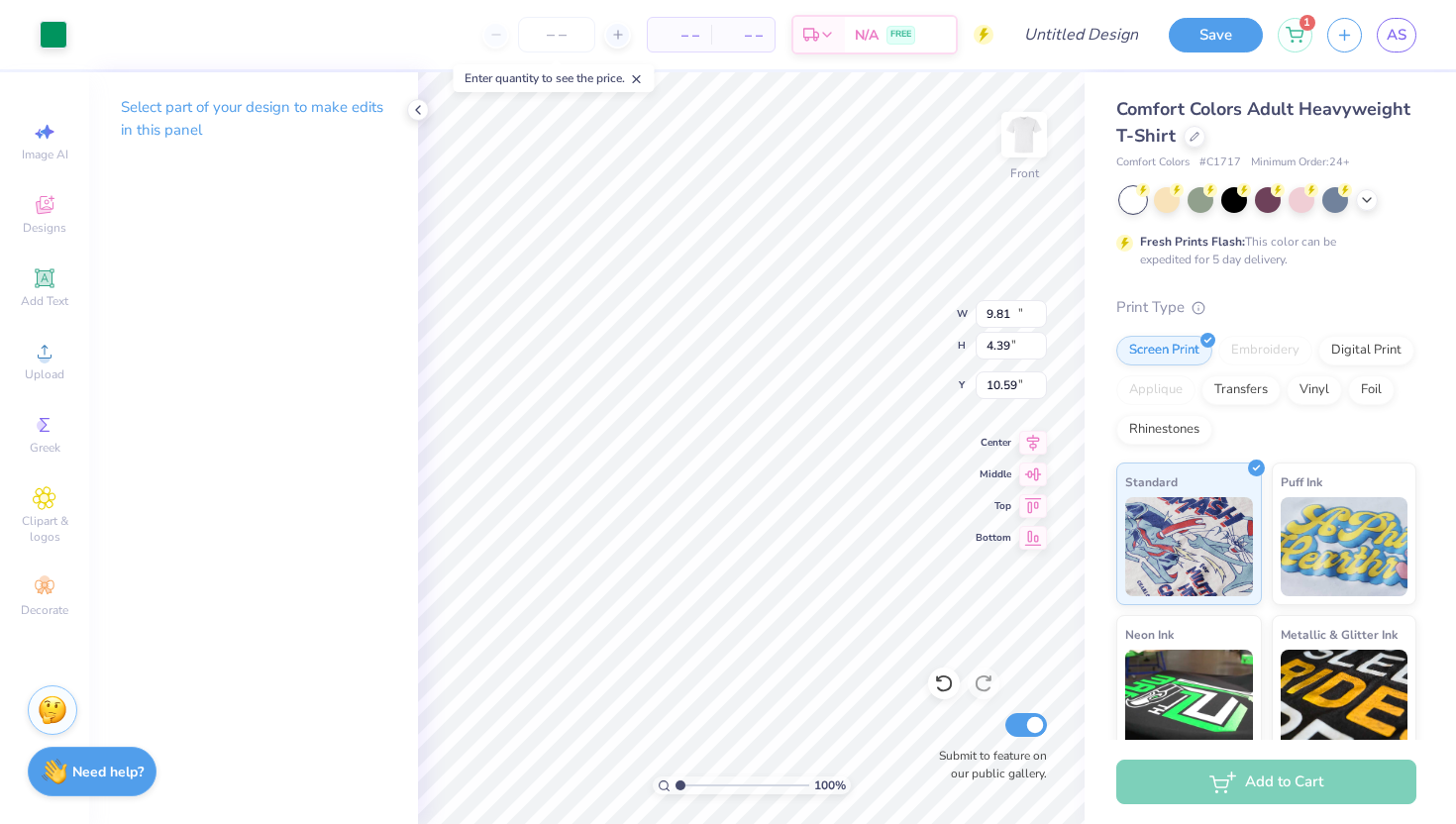 type on "12.09" 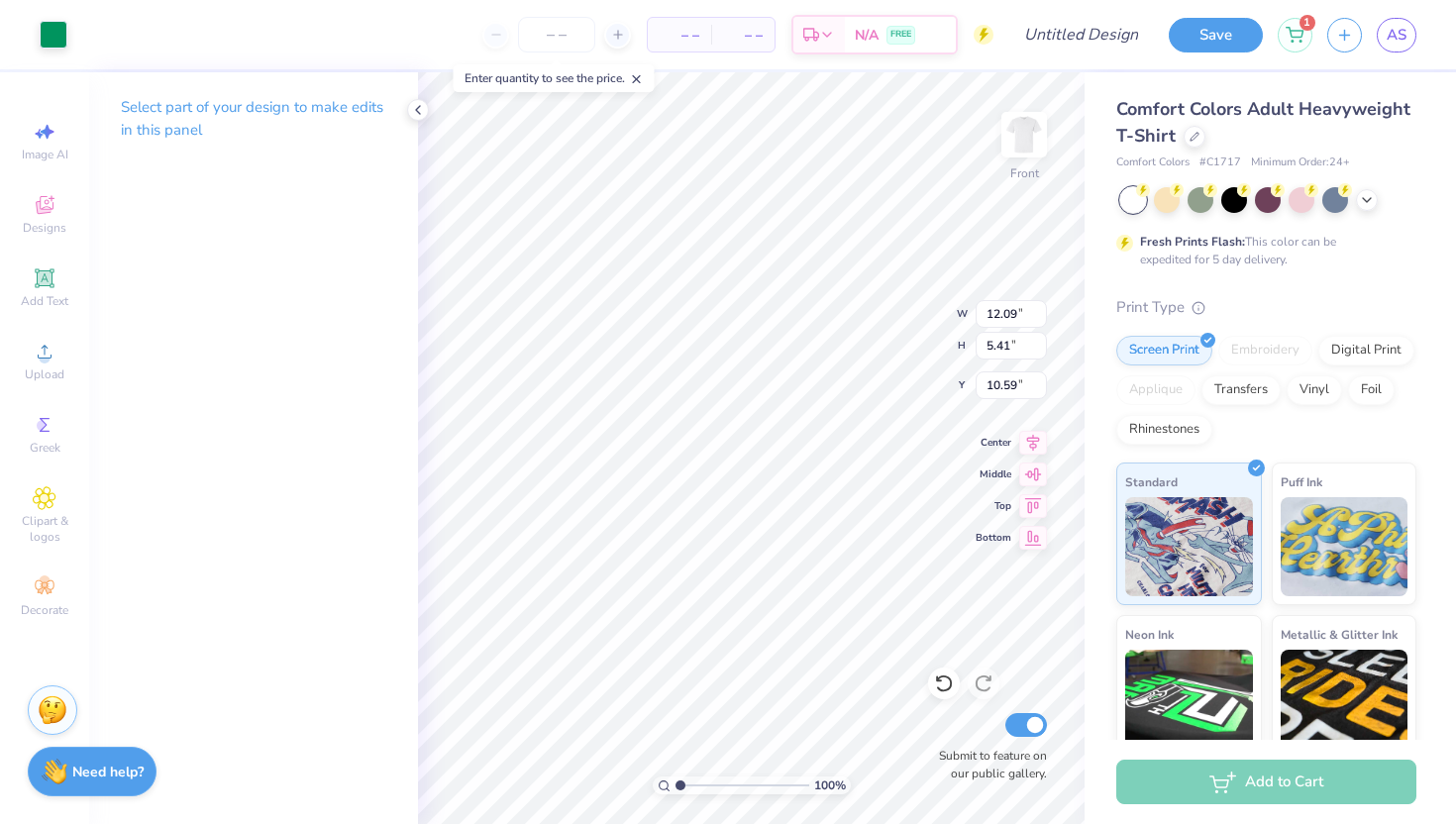 type on "9.81" 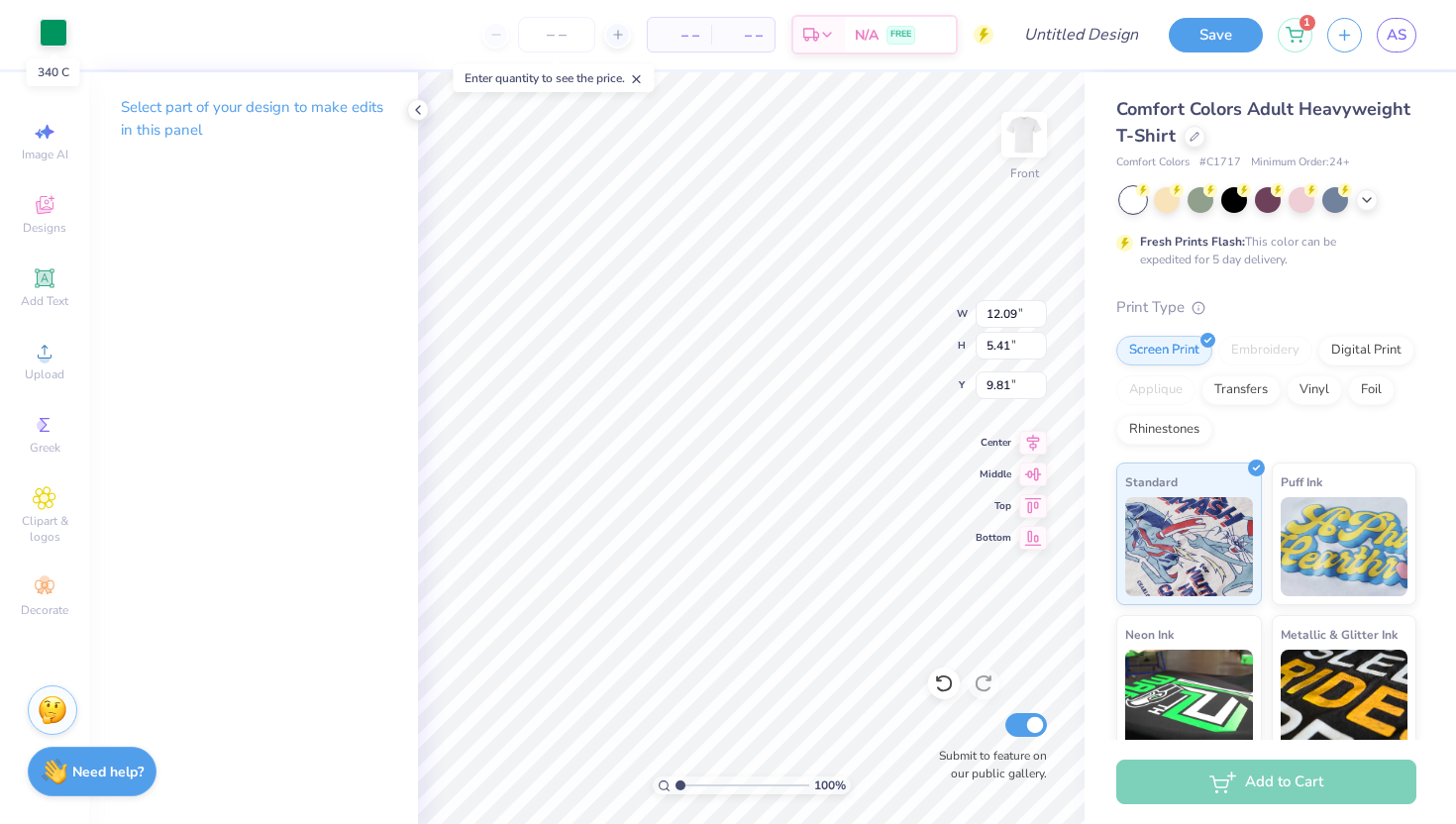 click at bounding box center (53, 33) 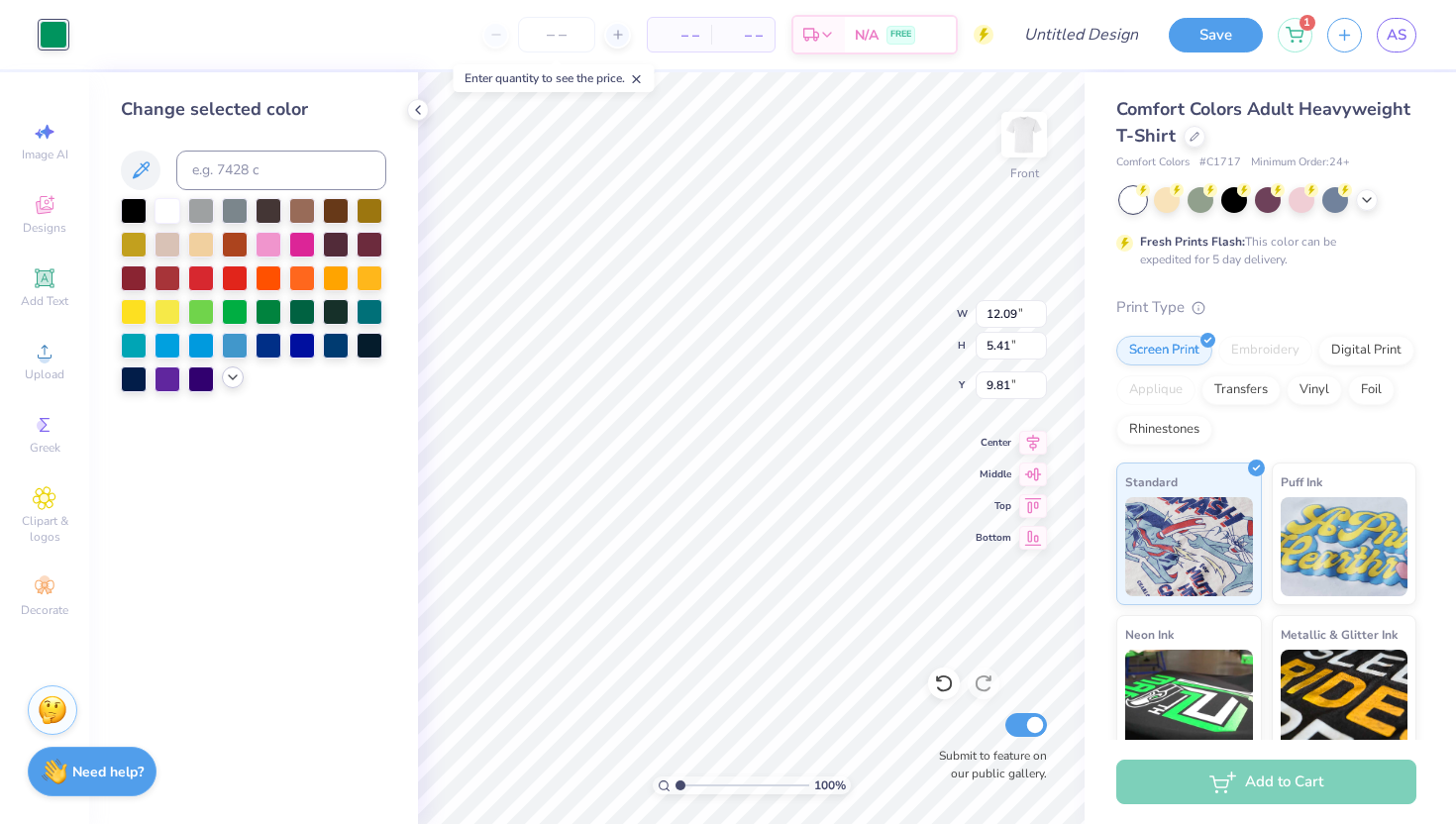 click 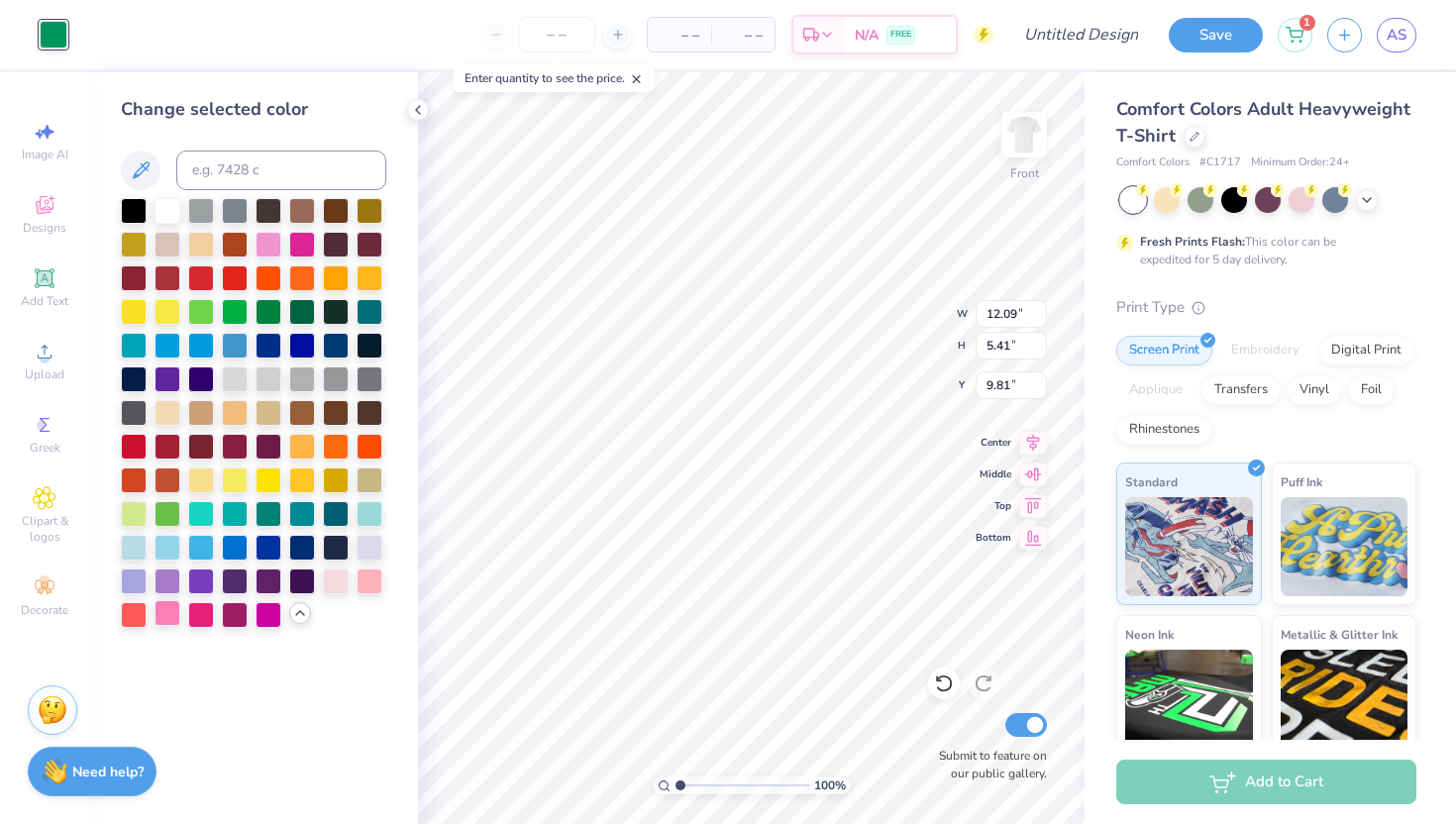 click at bounding box center [167, 613] 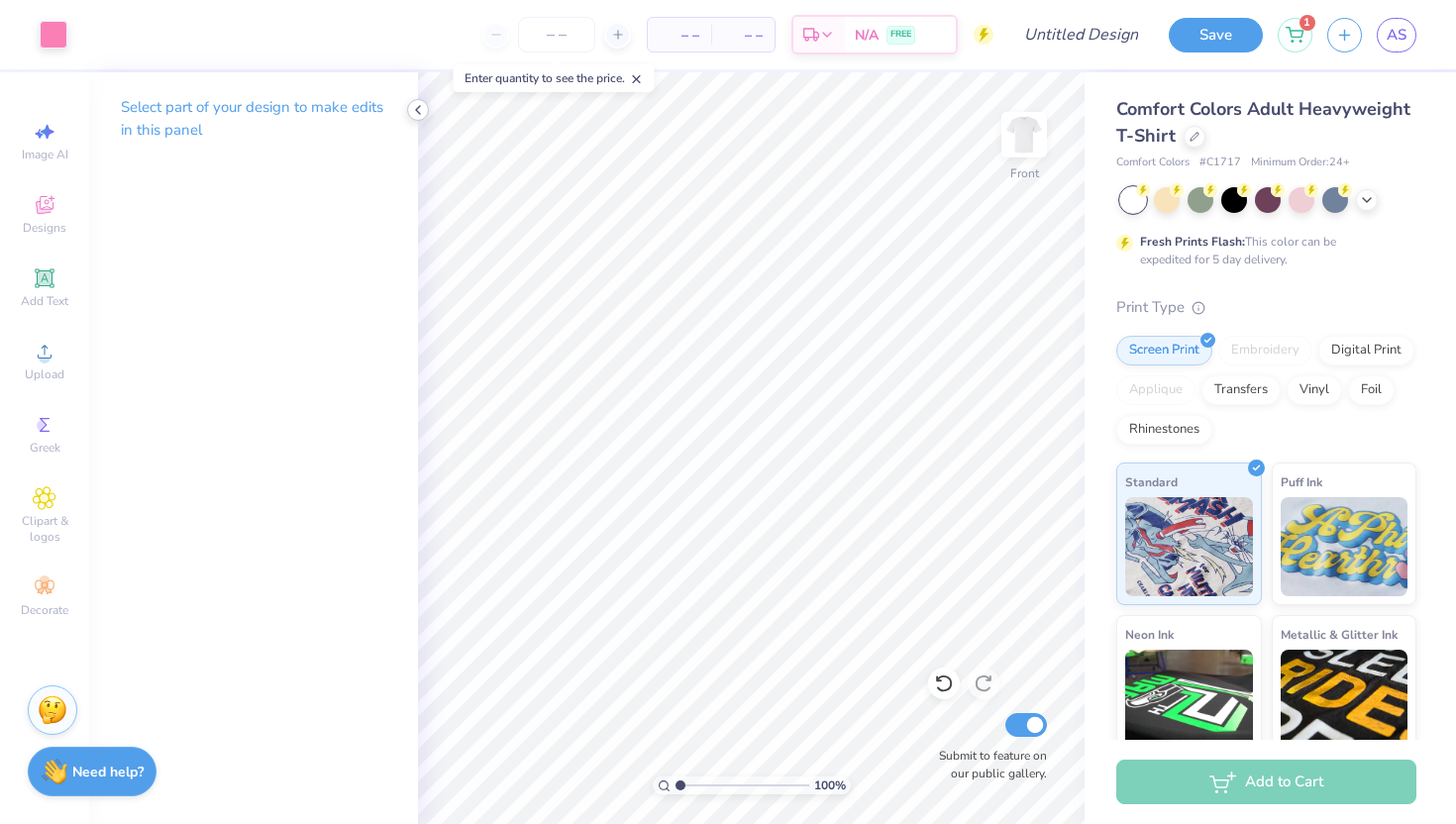 click 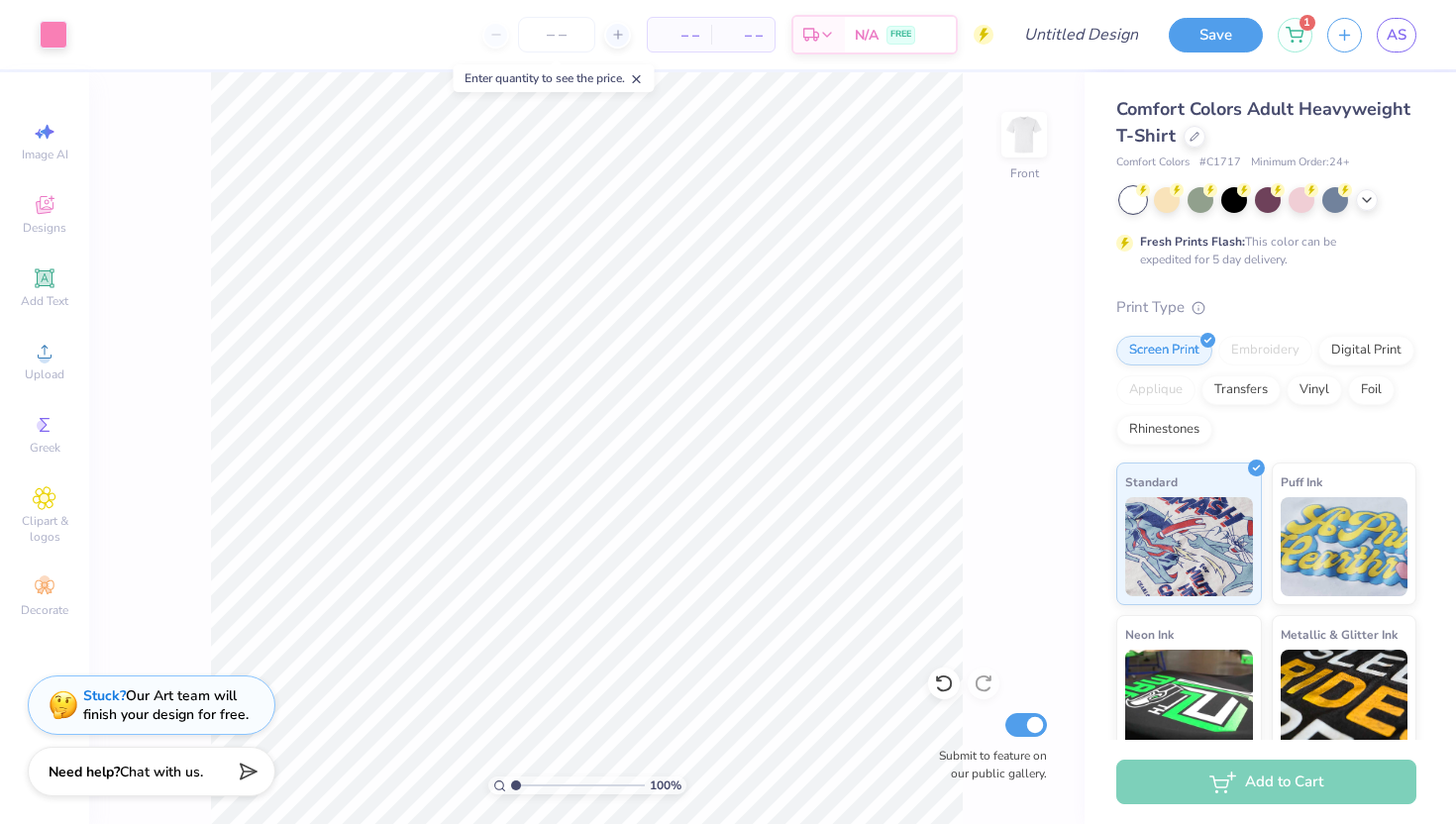 click 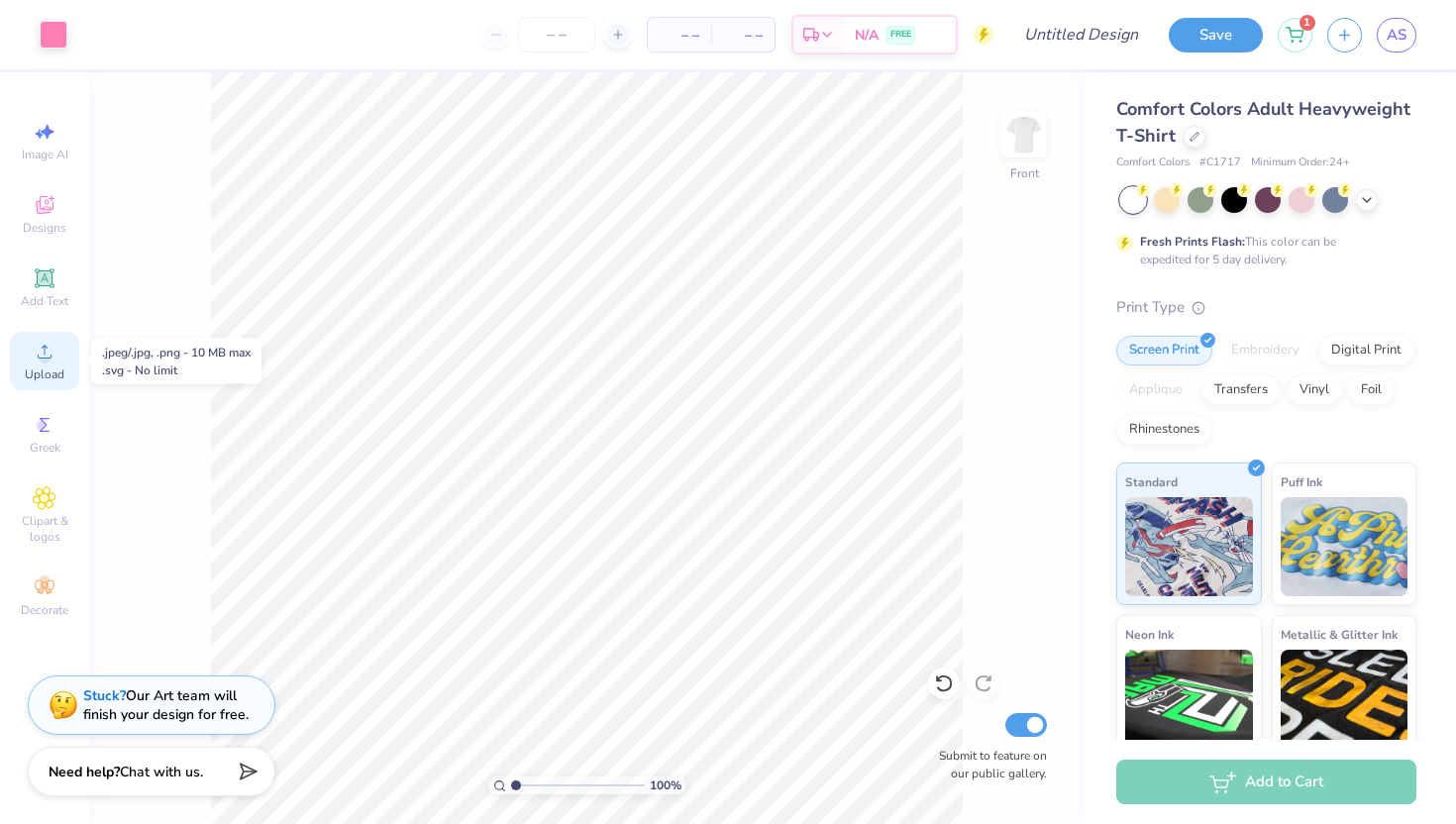click 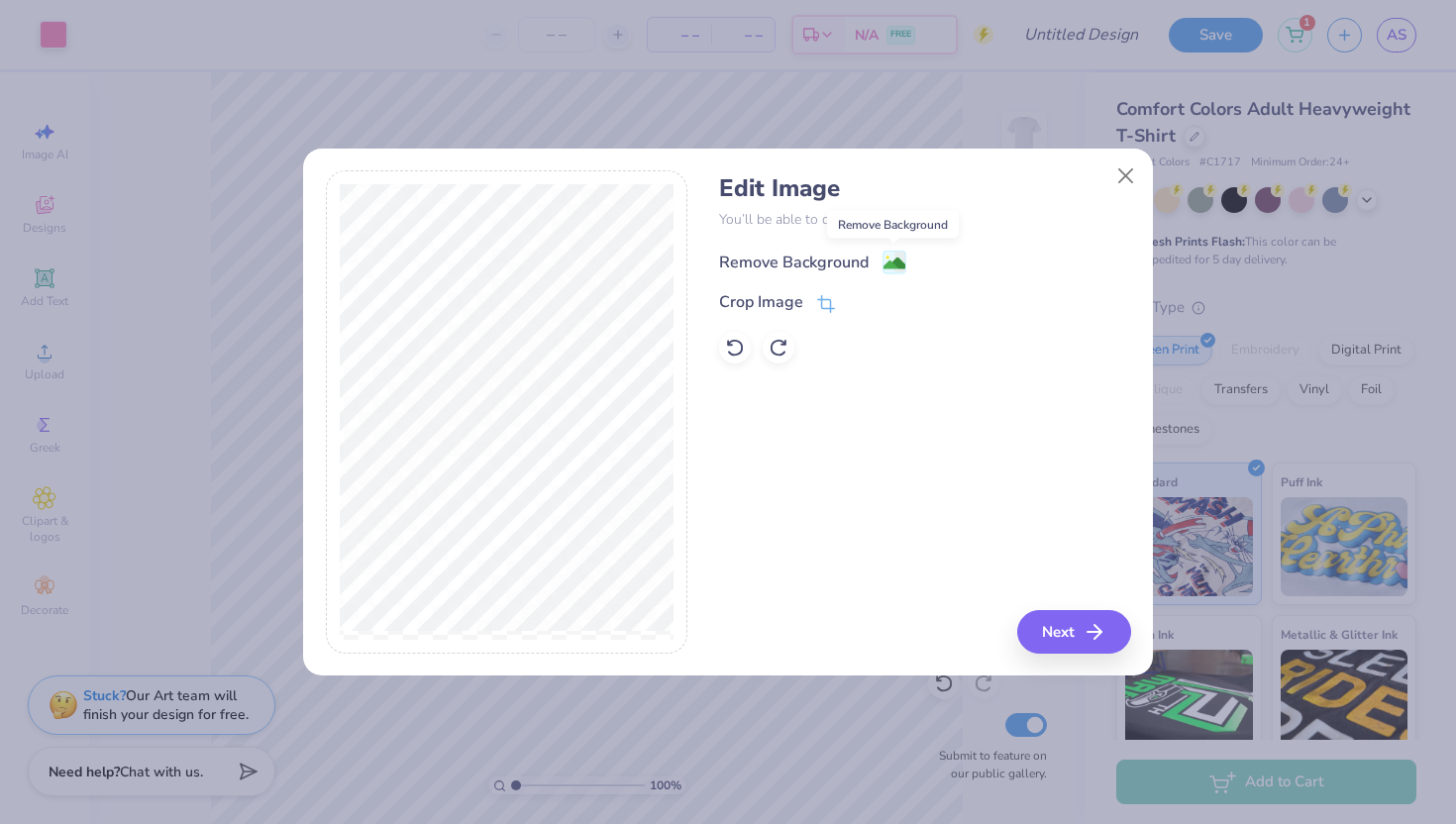 click 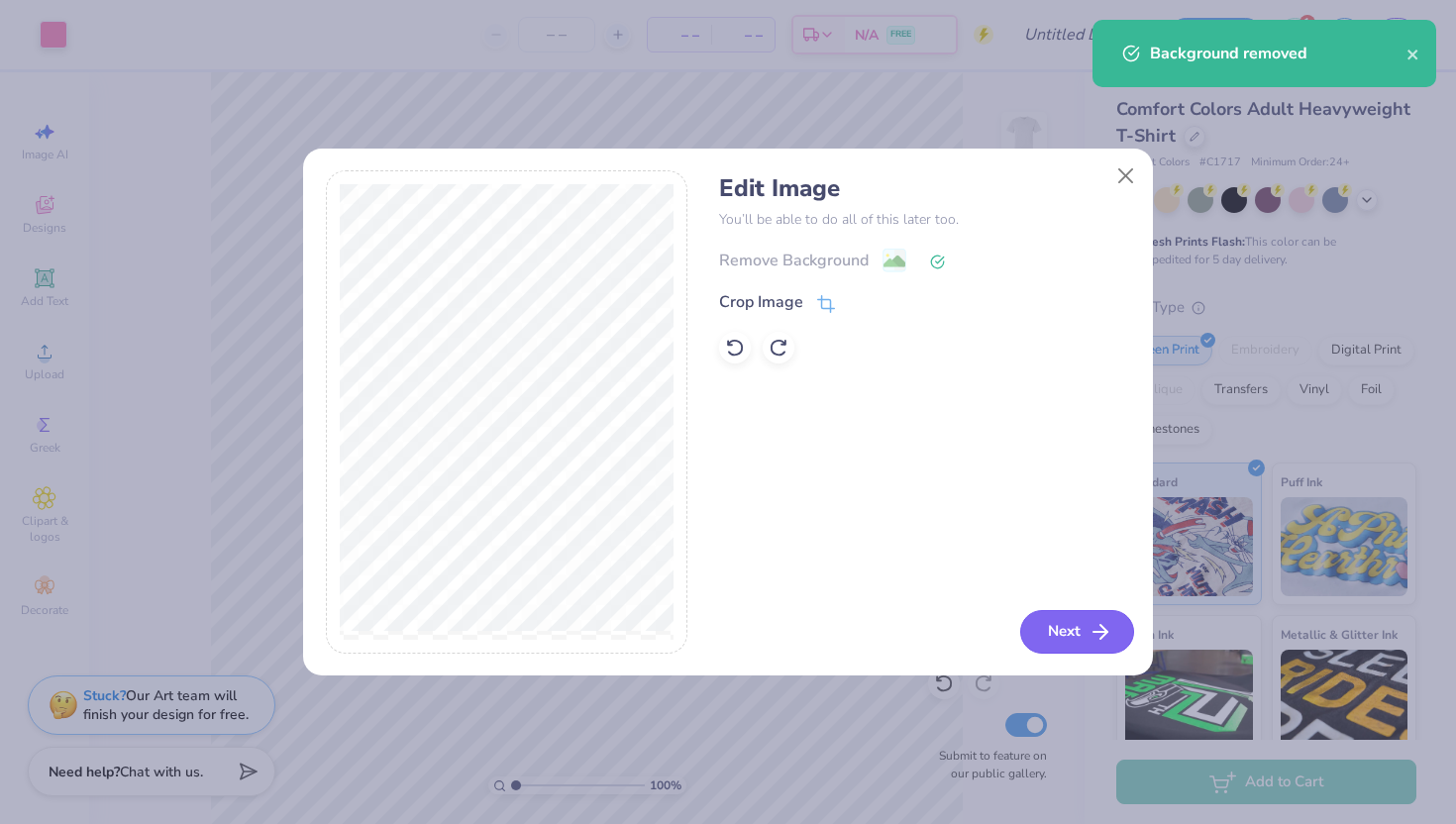 click on "Next" at bounding box center (1077, 632) 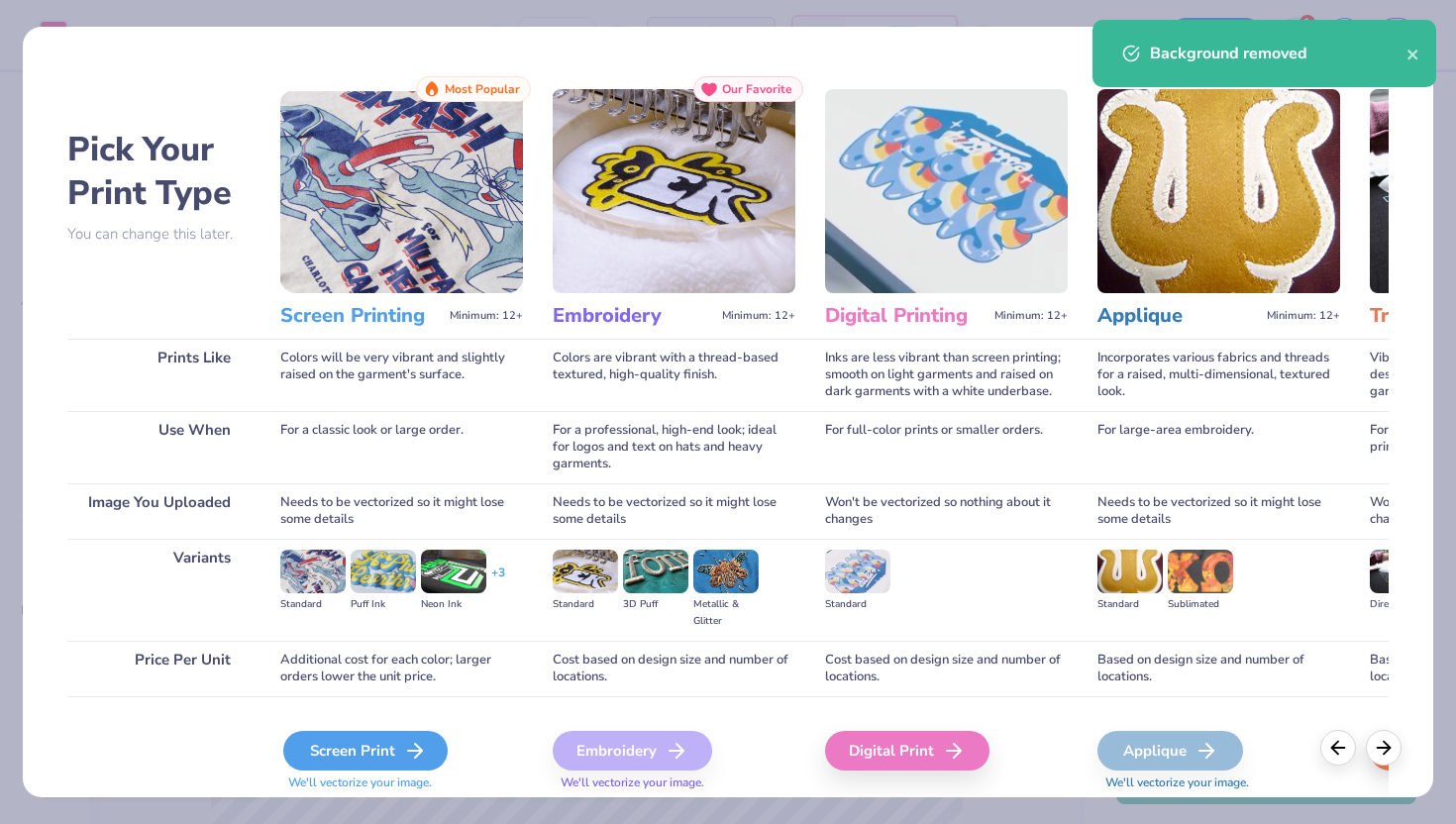 click on "Screen Print" at bounding box center [365, 751] 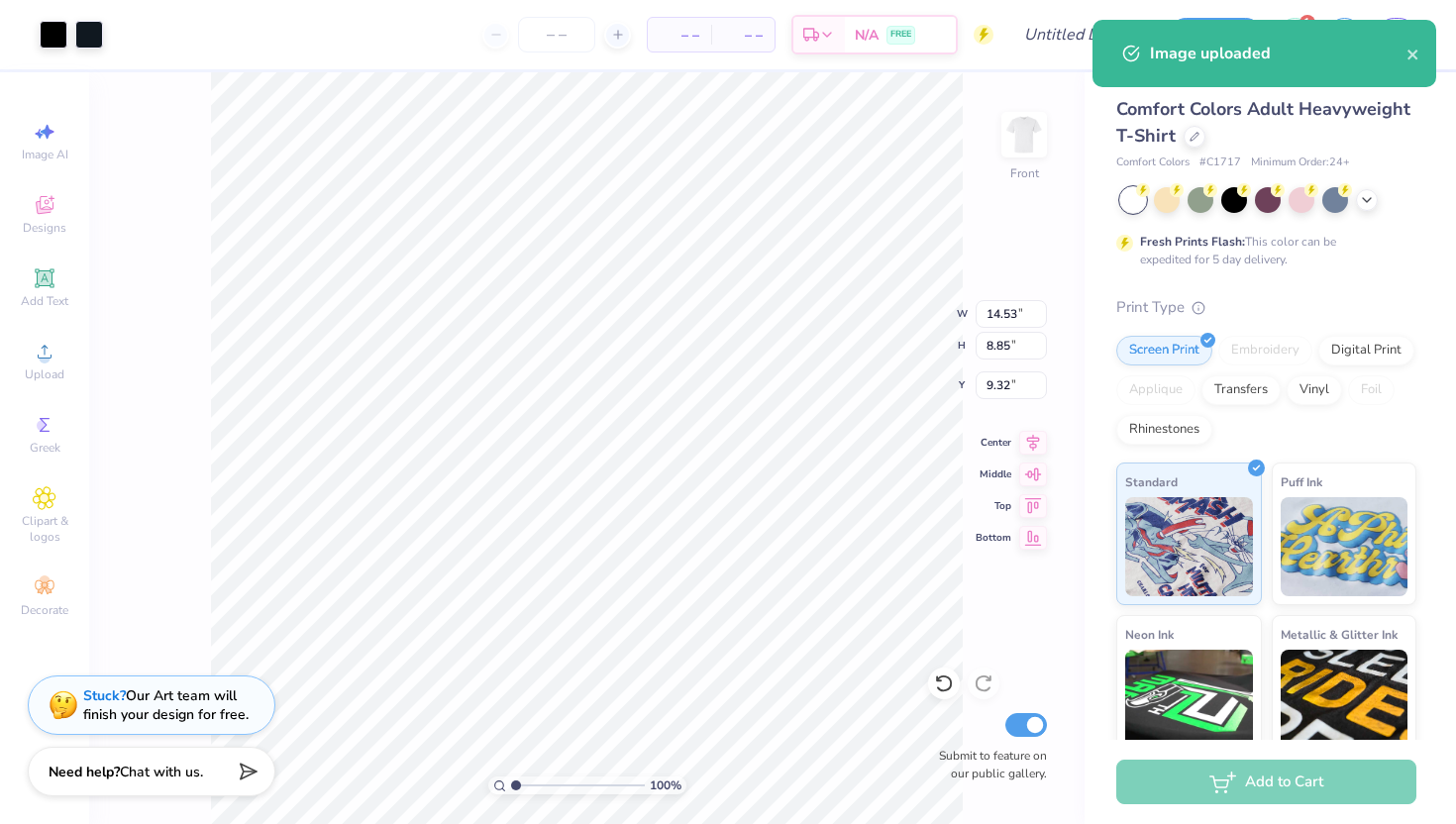 type on "14.84" 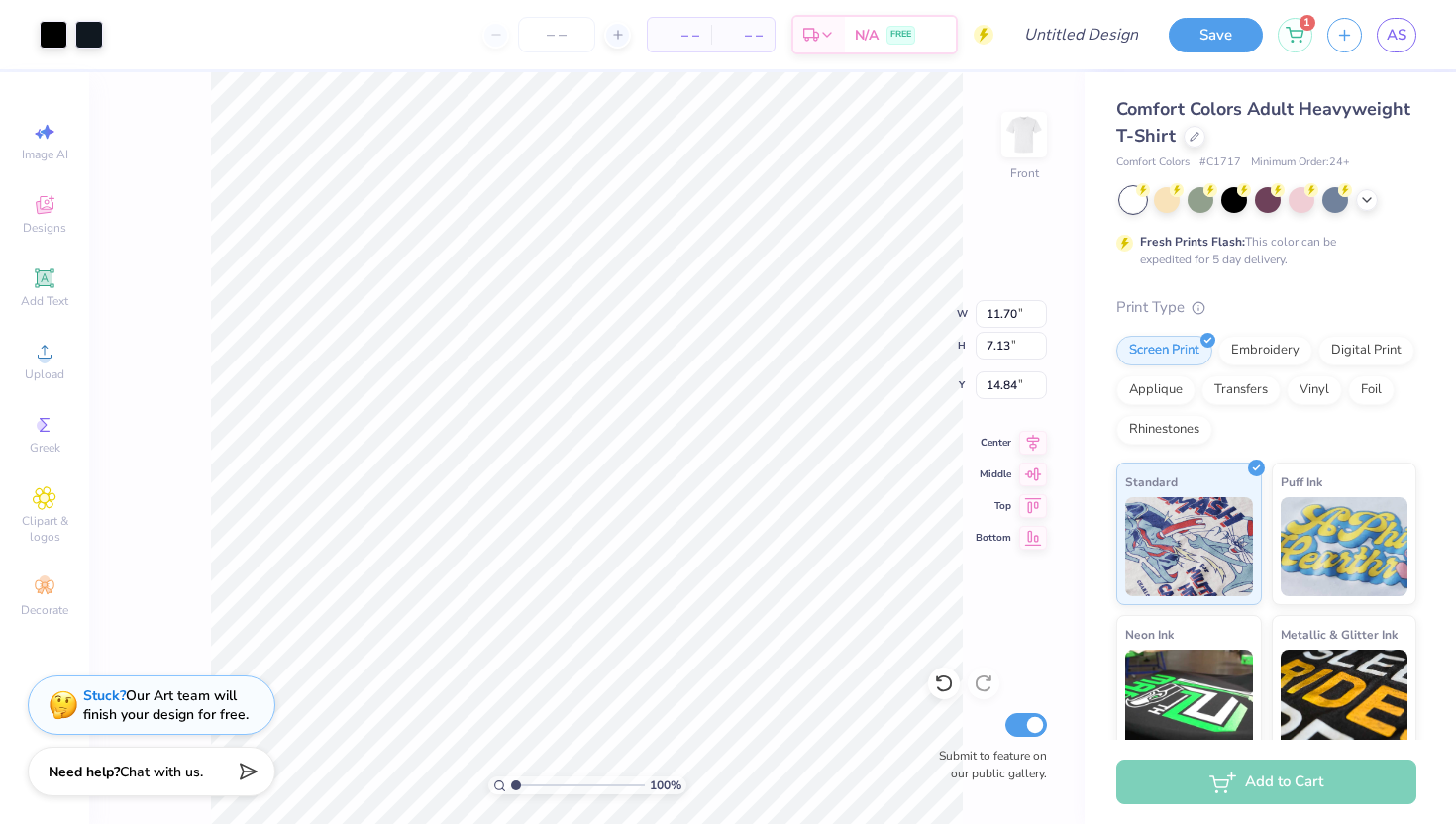 type on "11.70" 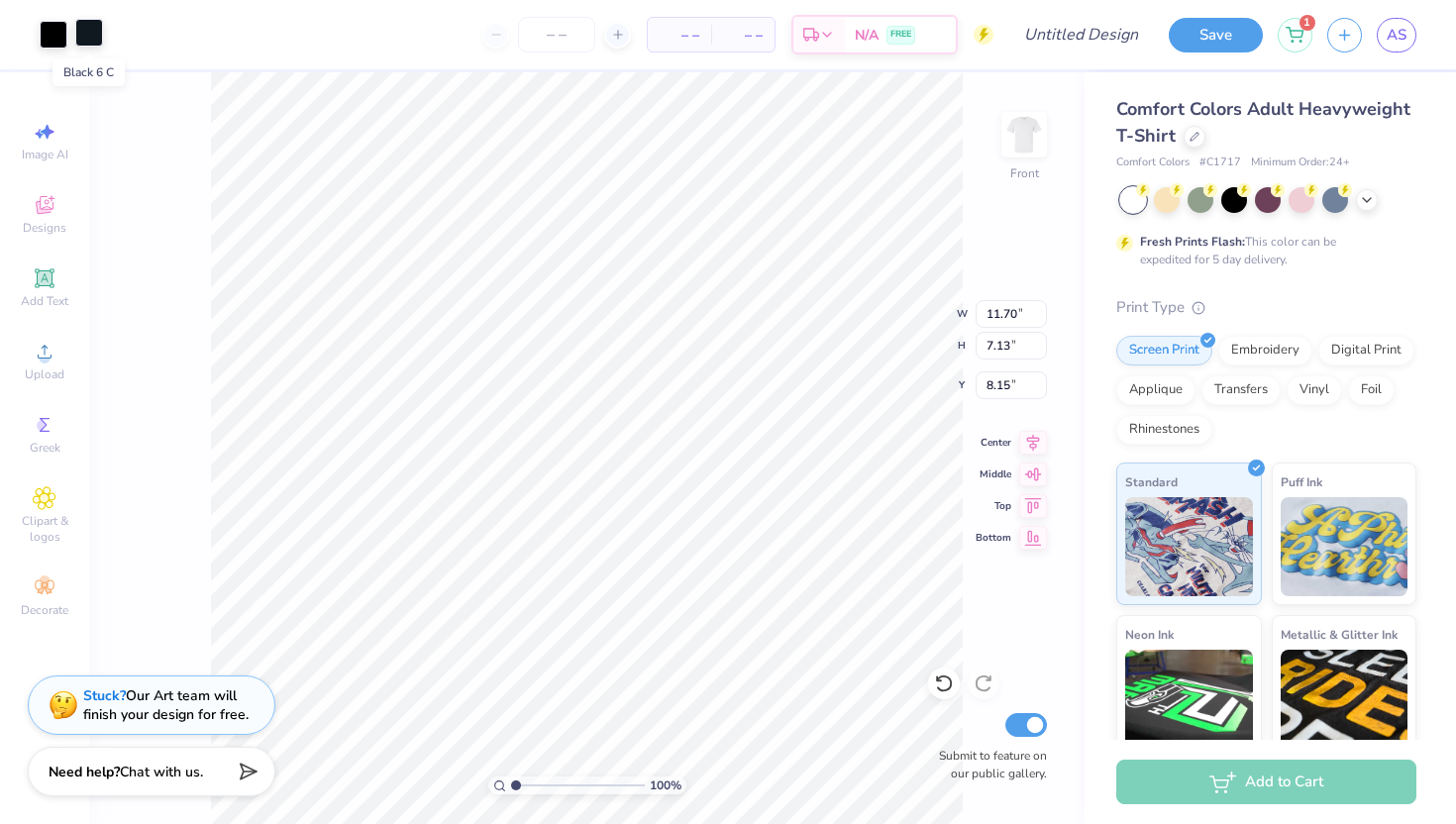 click at bounding box center (89, 33) 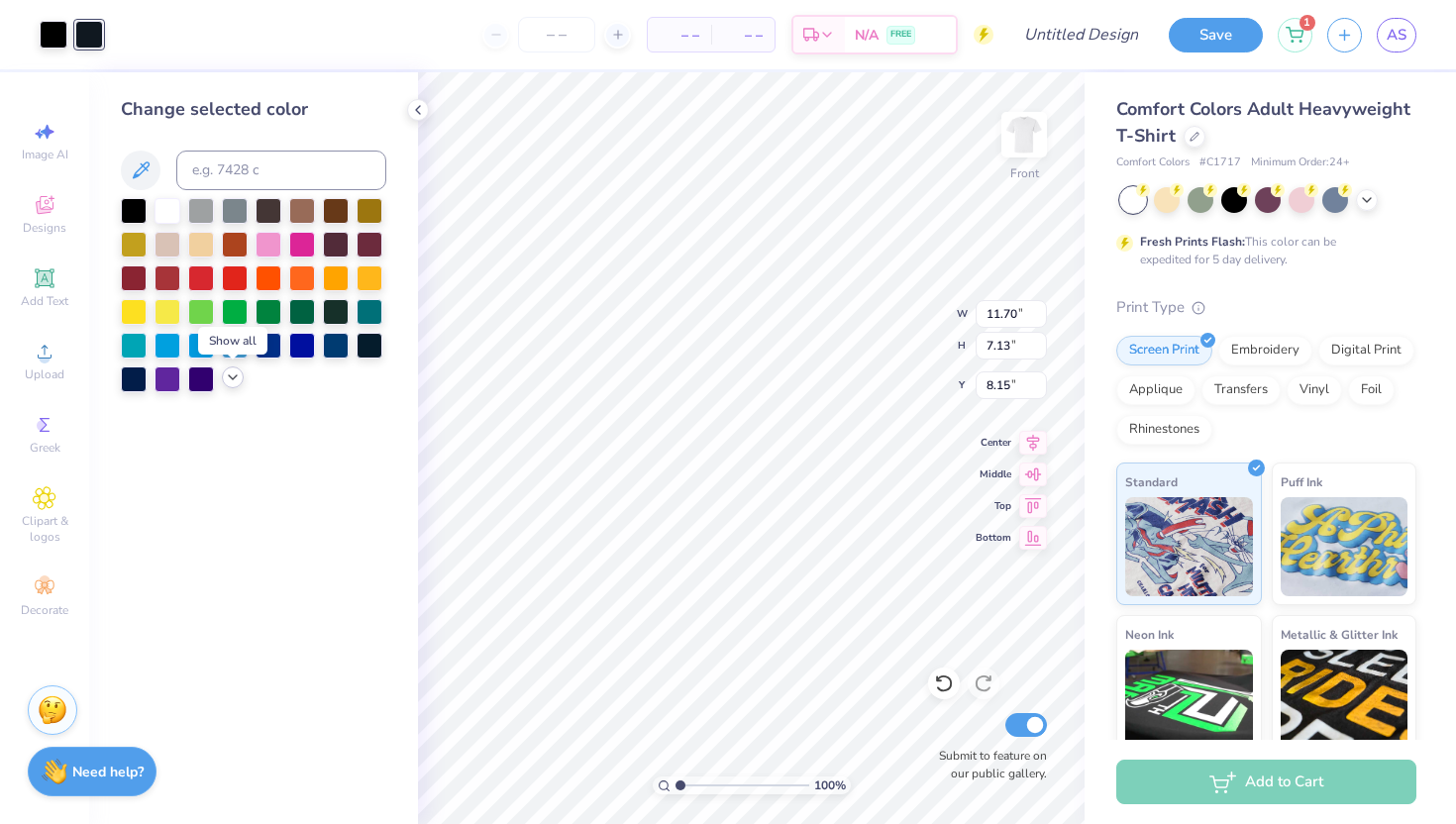 click 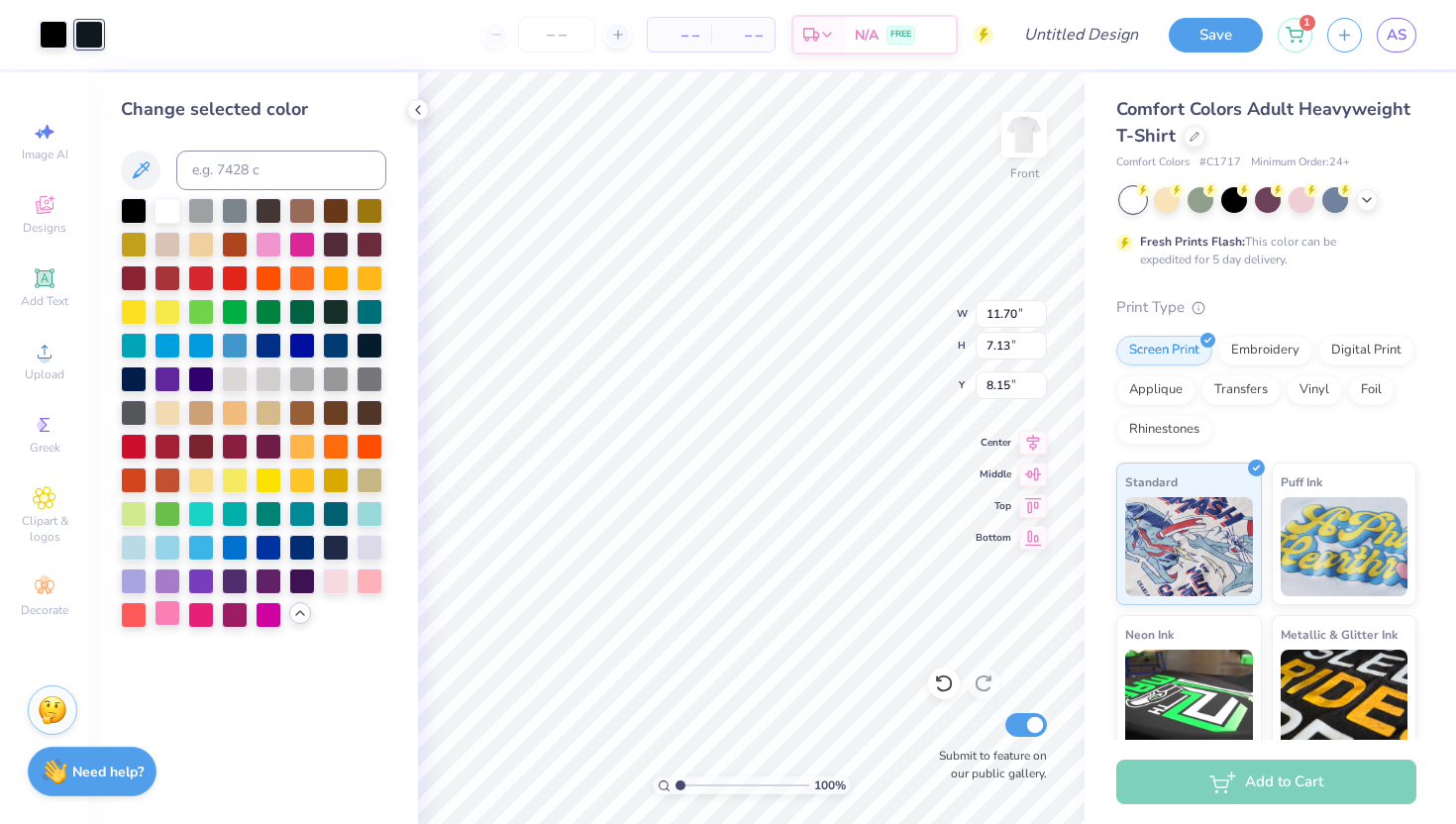 click at bounding box center (167, 613) 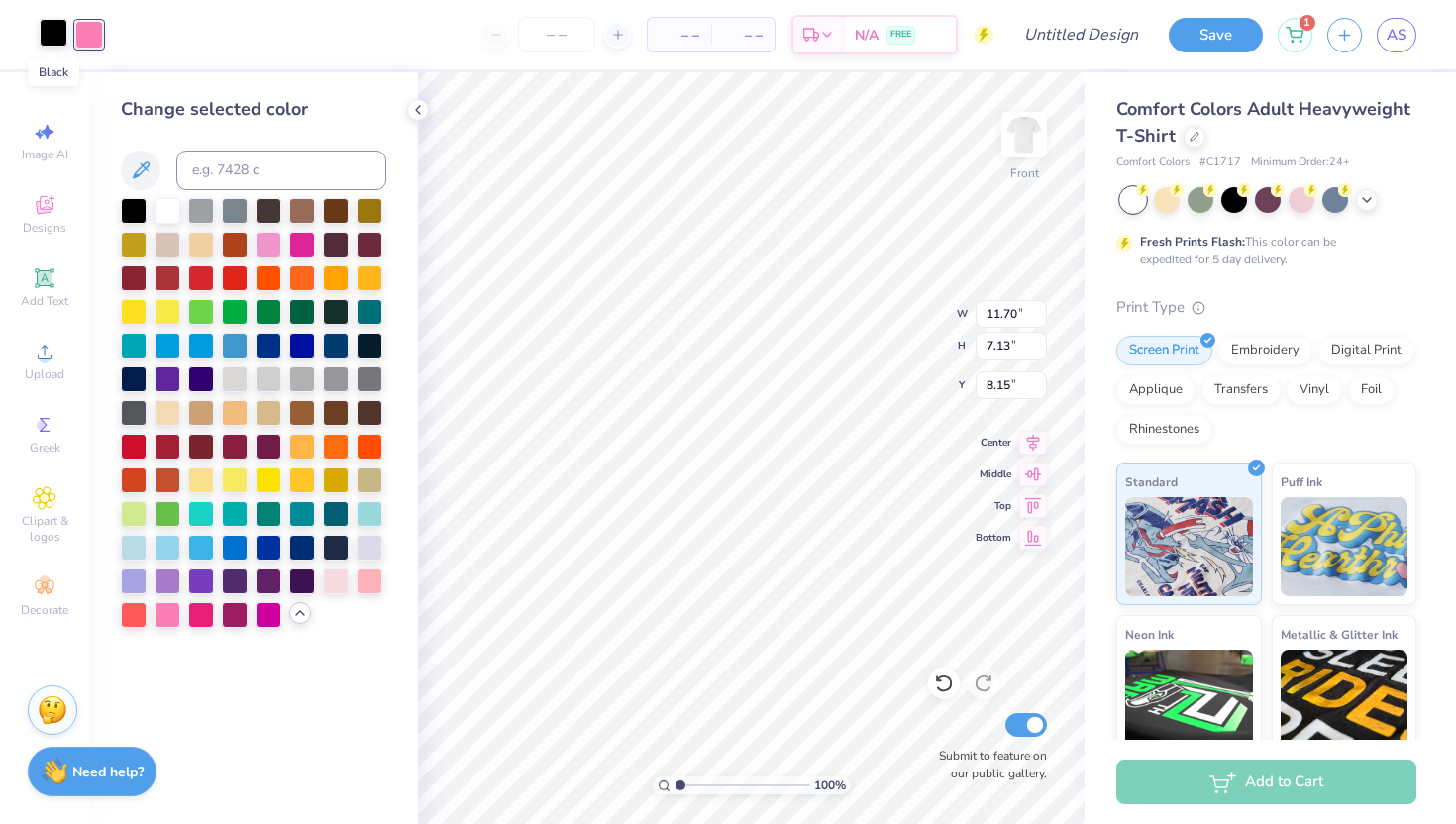click at bounding box center [53, 33] 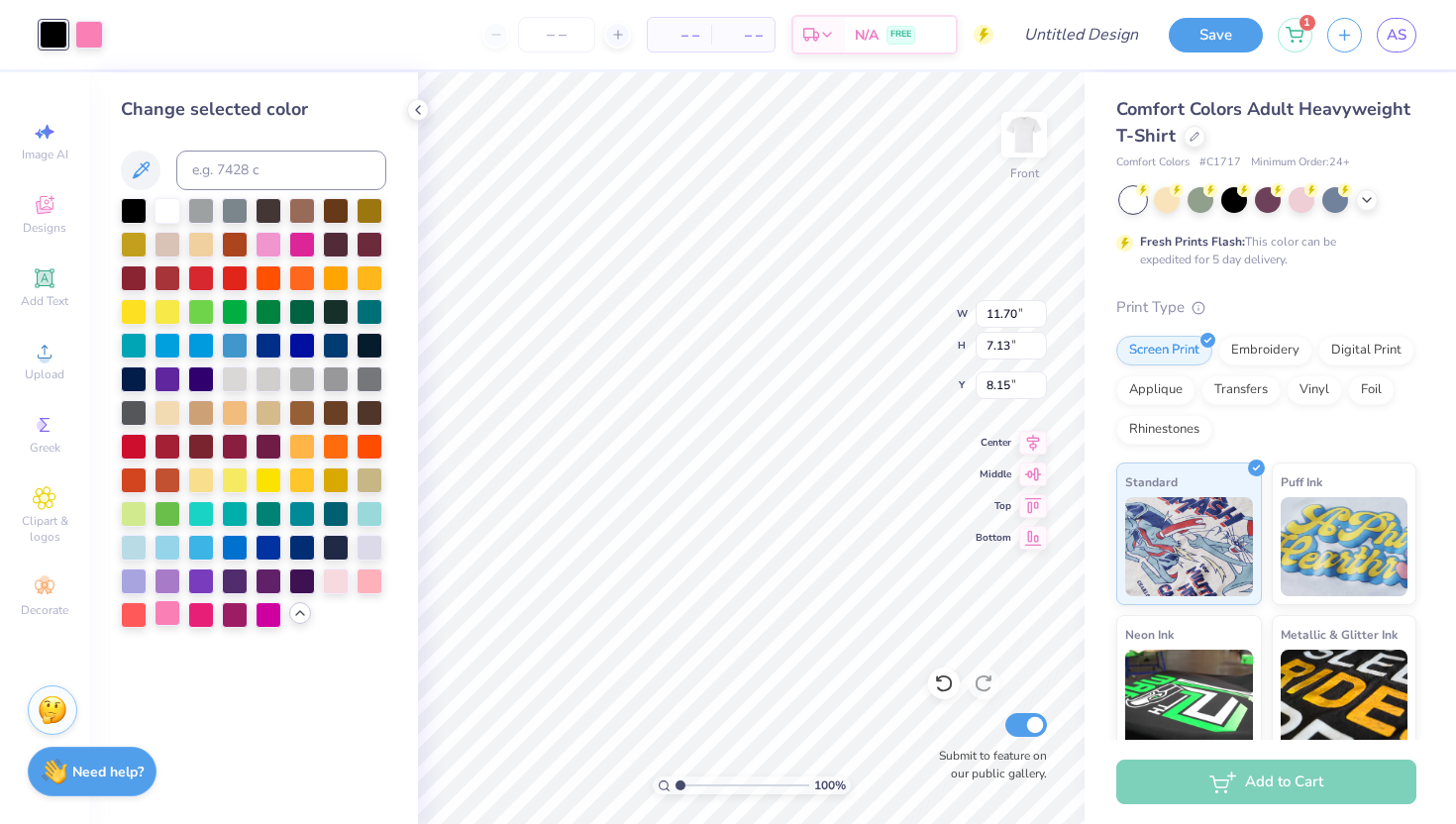 click at bounding box center [167, 613] 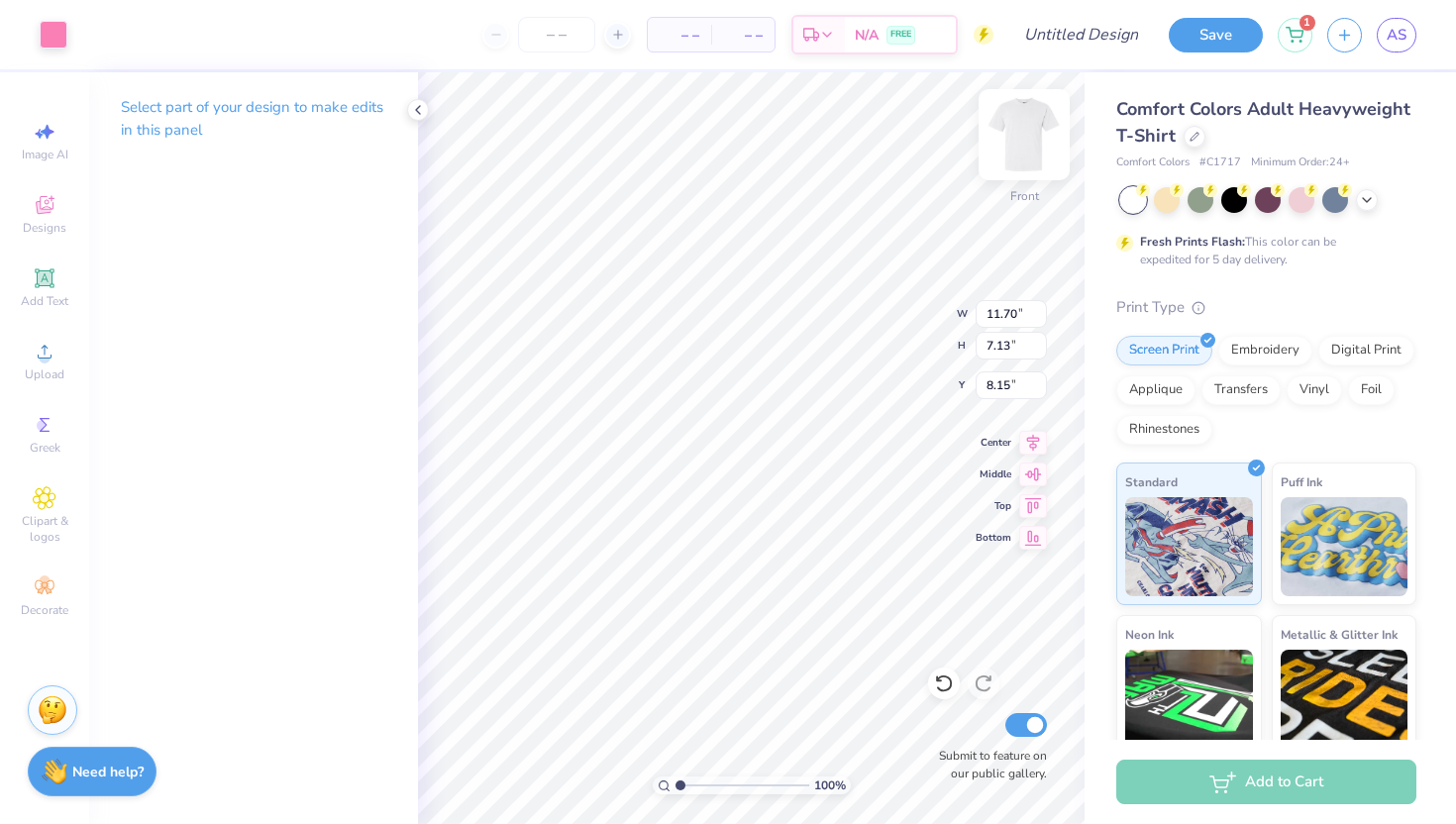 click at bounding box center (1024, 135) 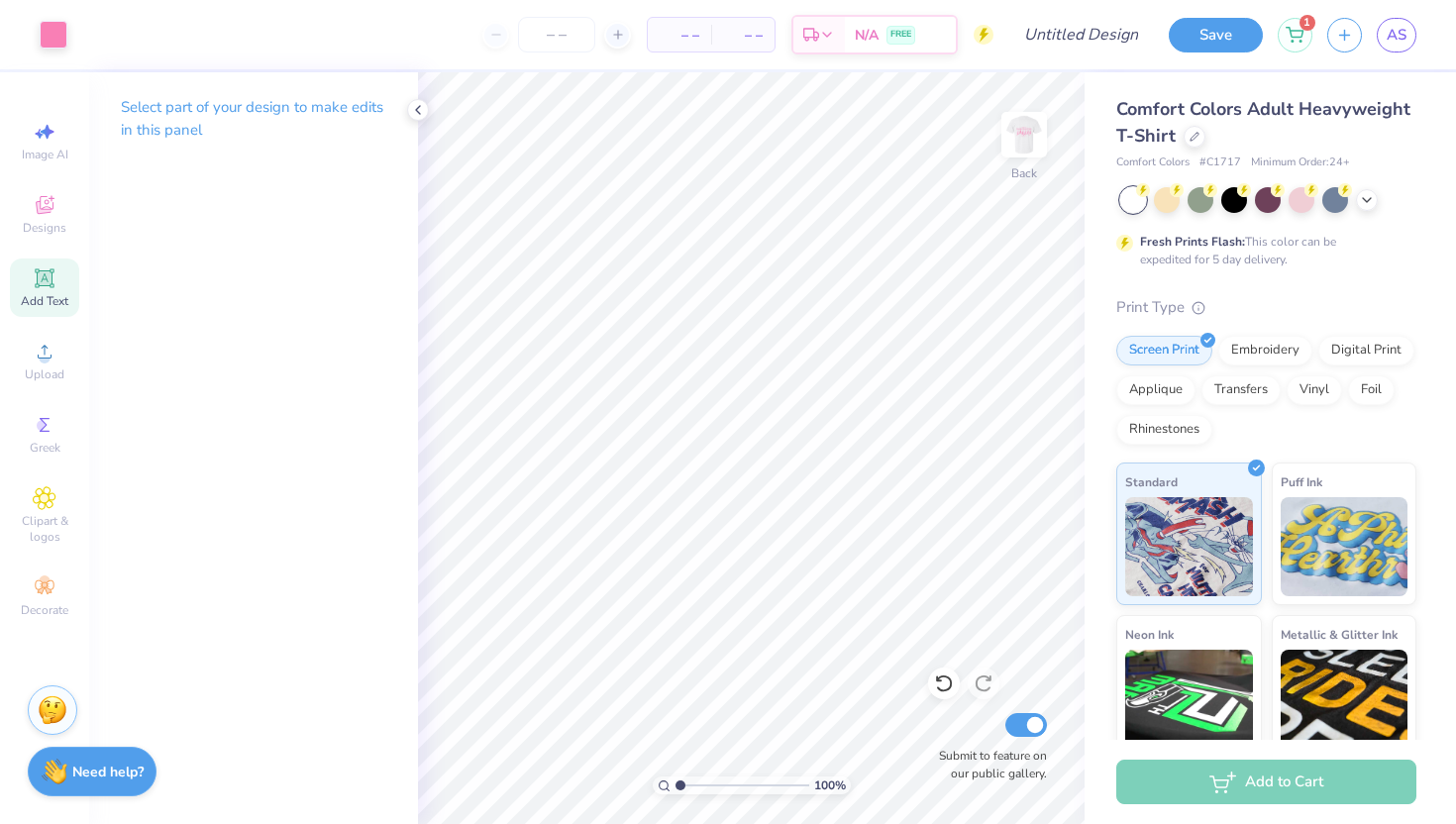 click on "Add Text" at bounding box center (45, 301) 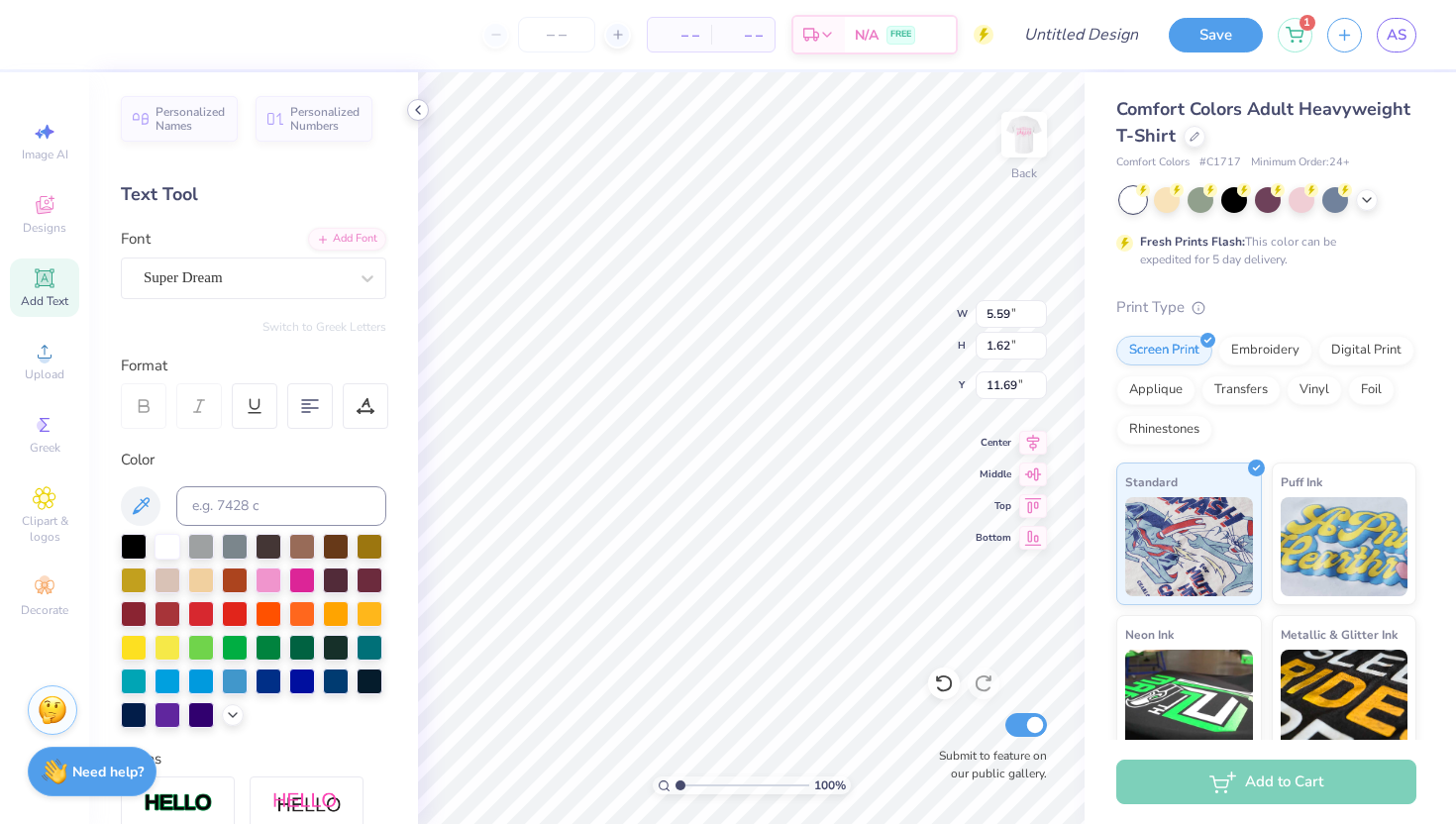 click 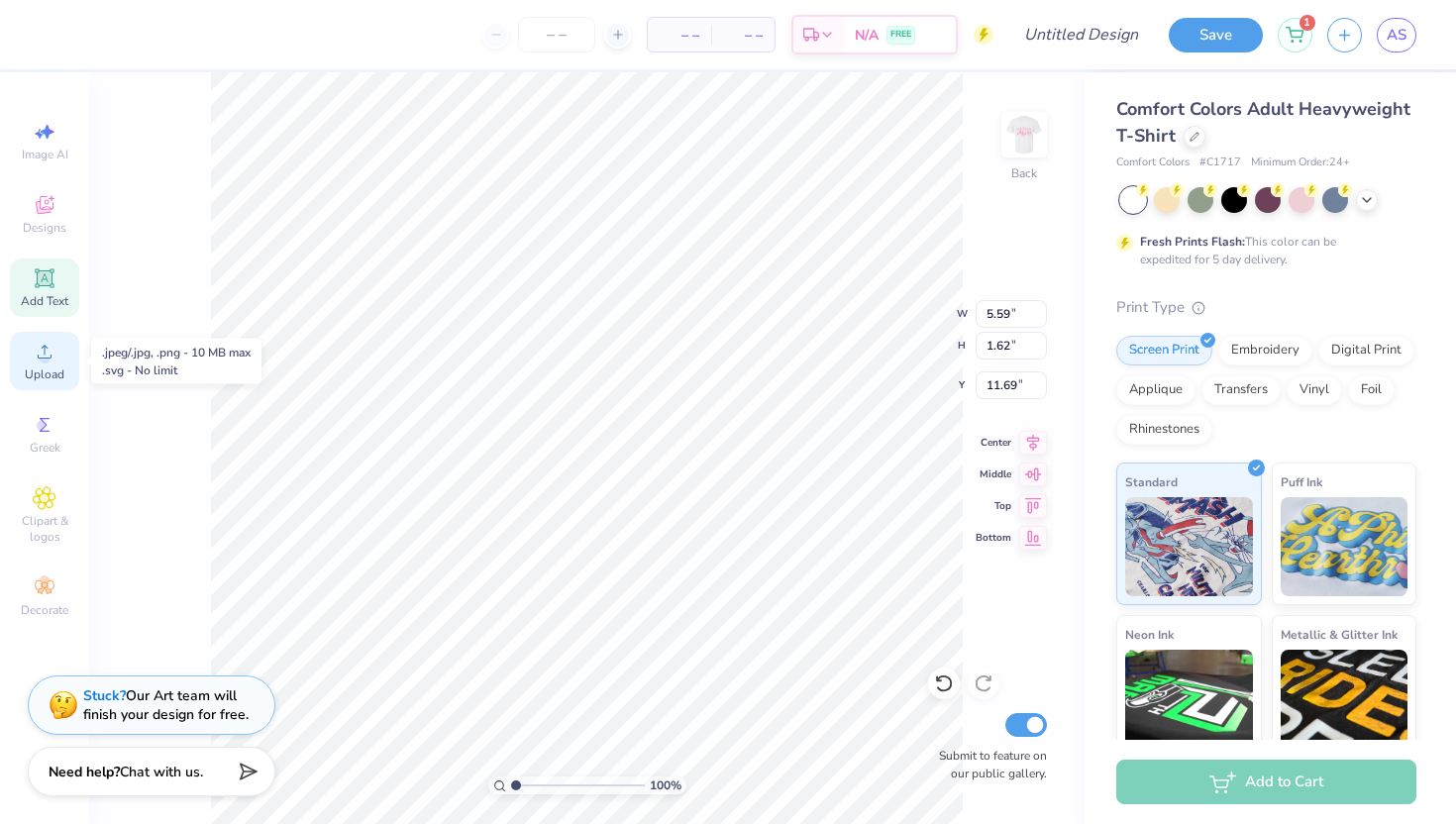 click on "Upload" at bounding box center (45, 374) 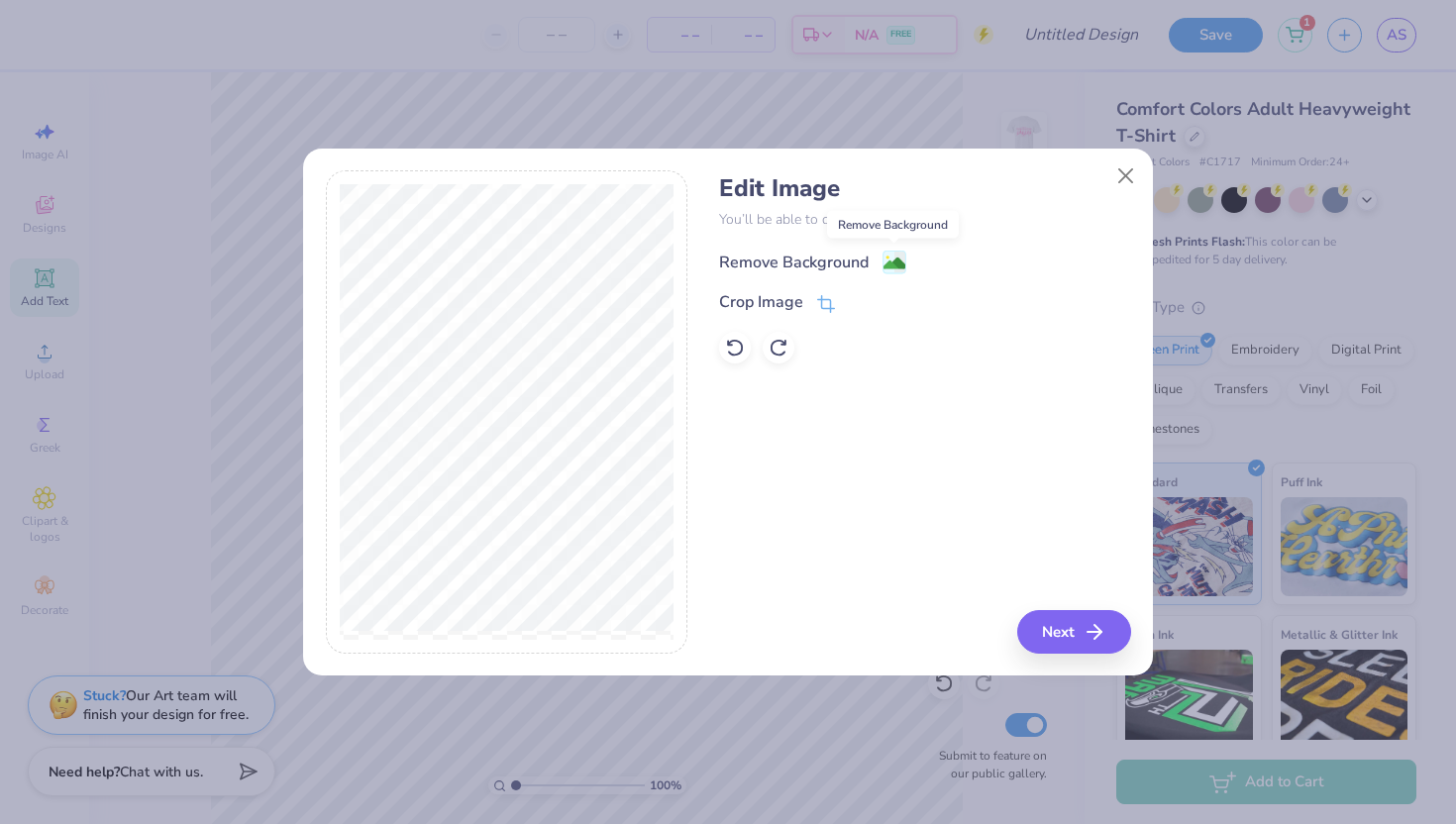click 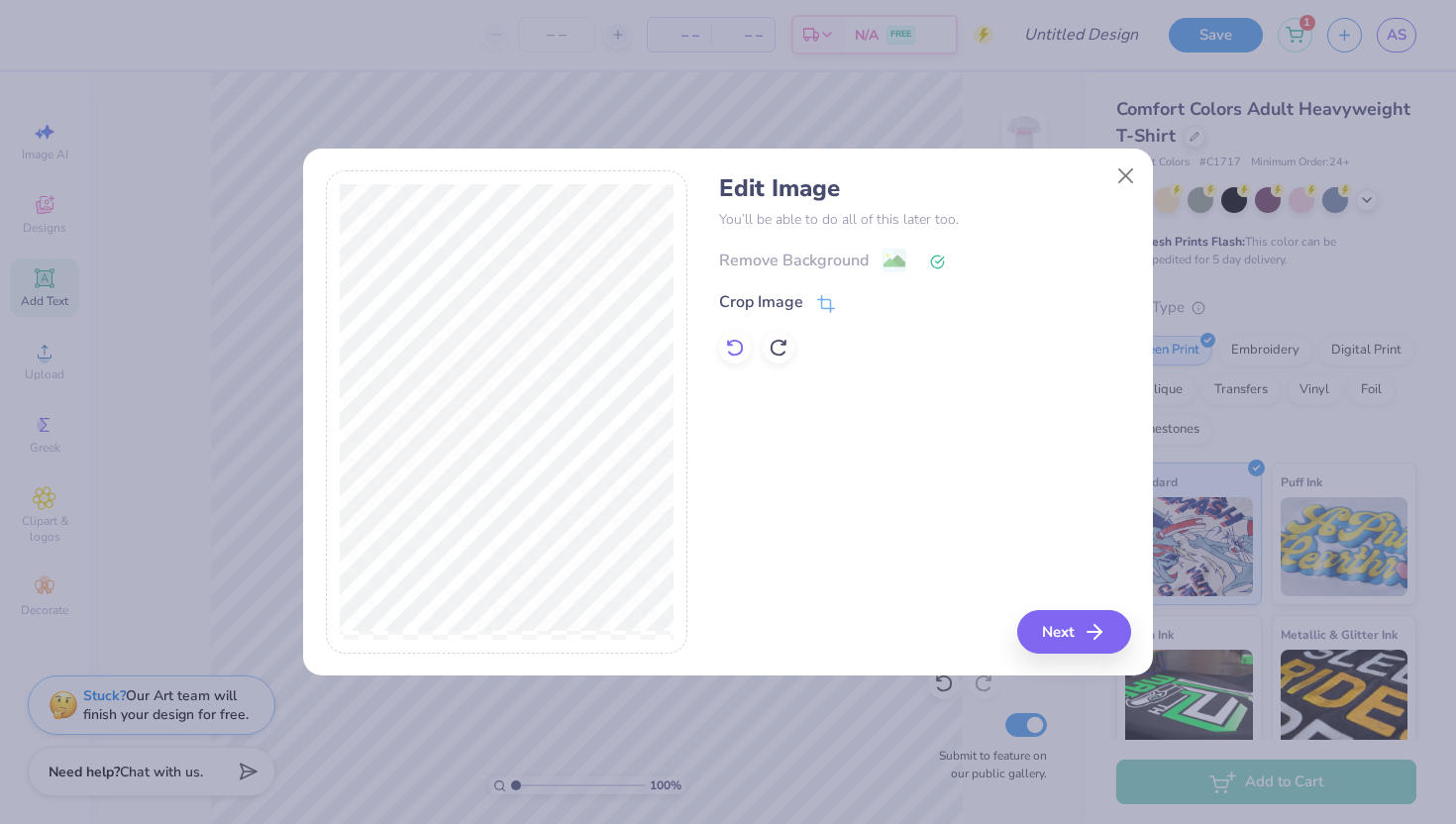 click 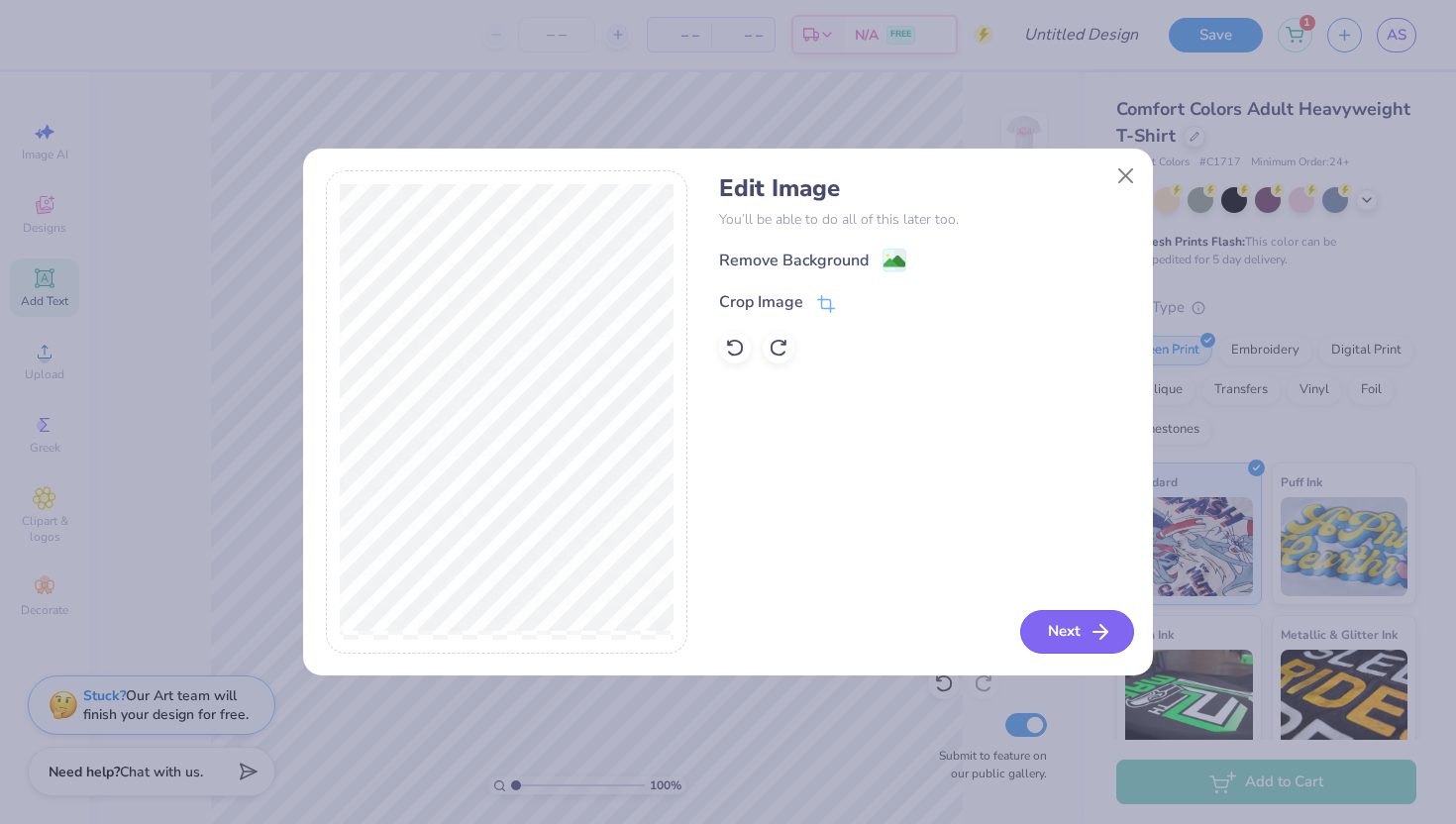 click on "Next" at bounding box center (1077, 632) 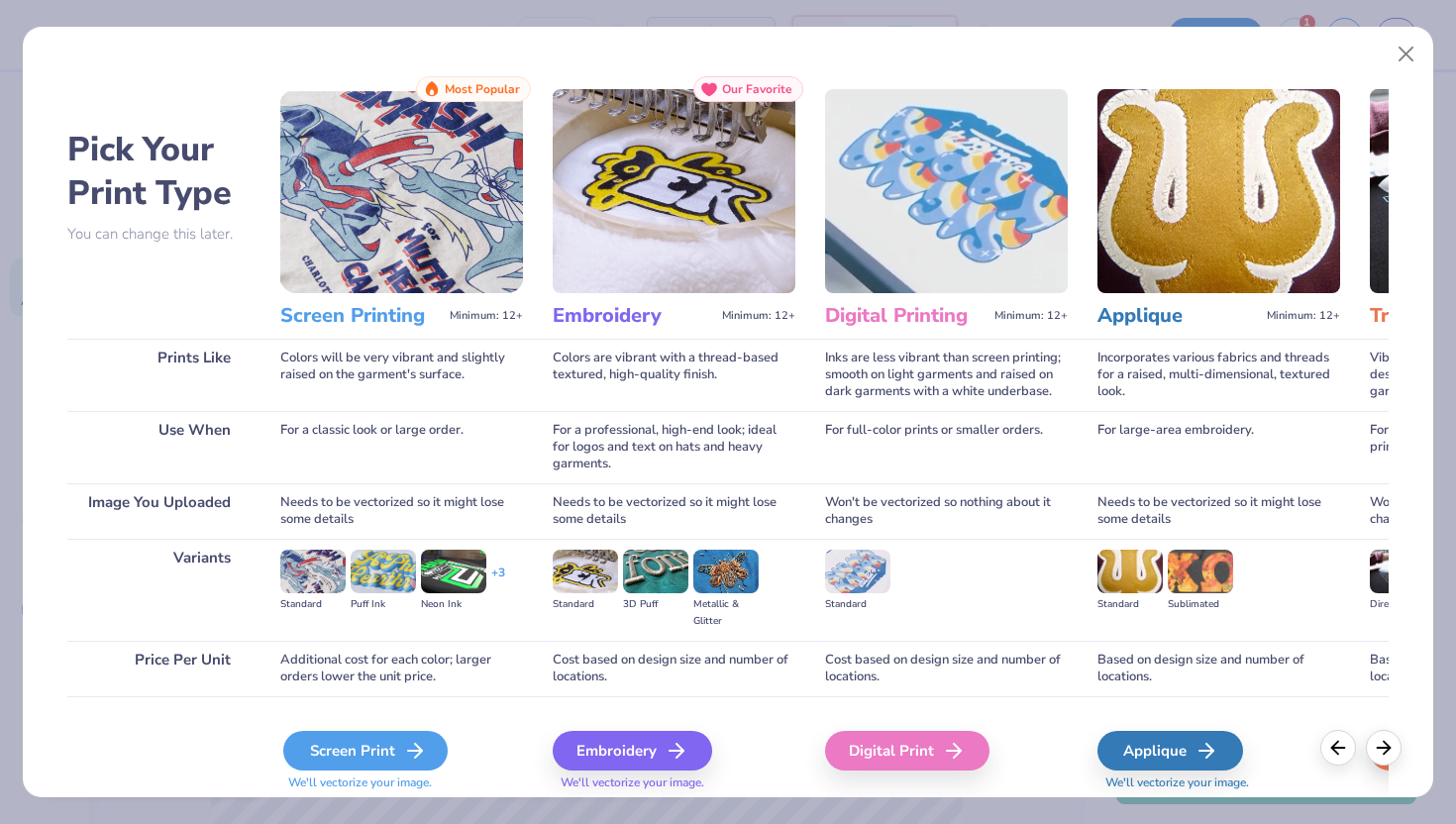 click on "Screen Print" at bounding box center [365, 751] 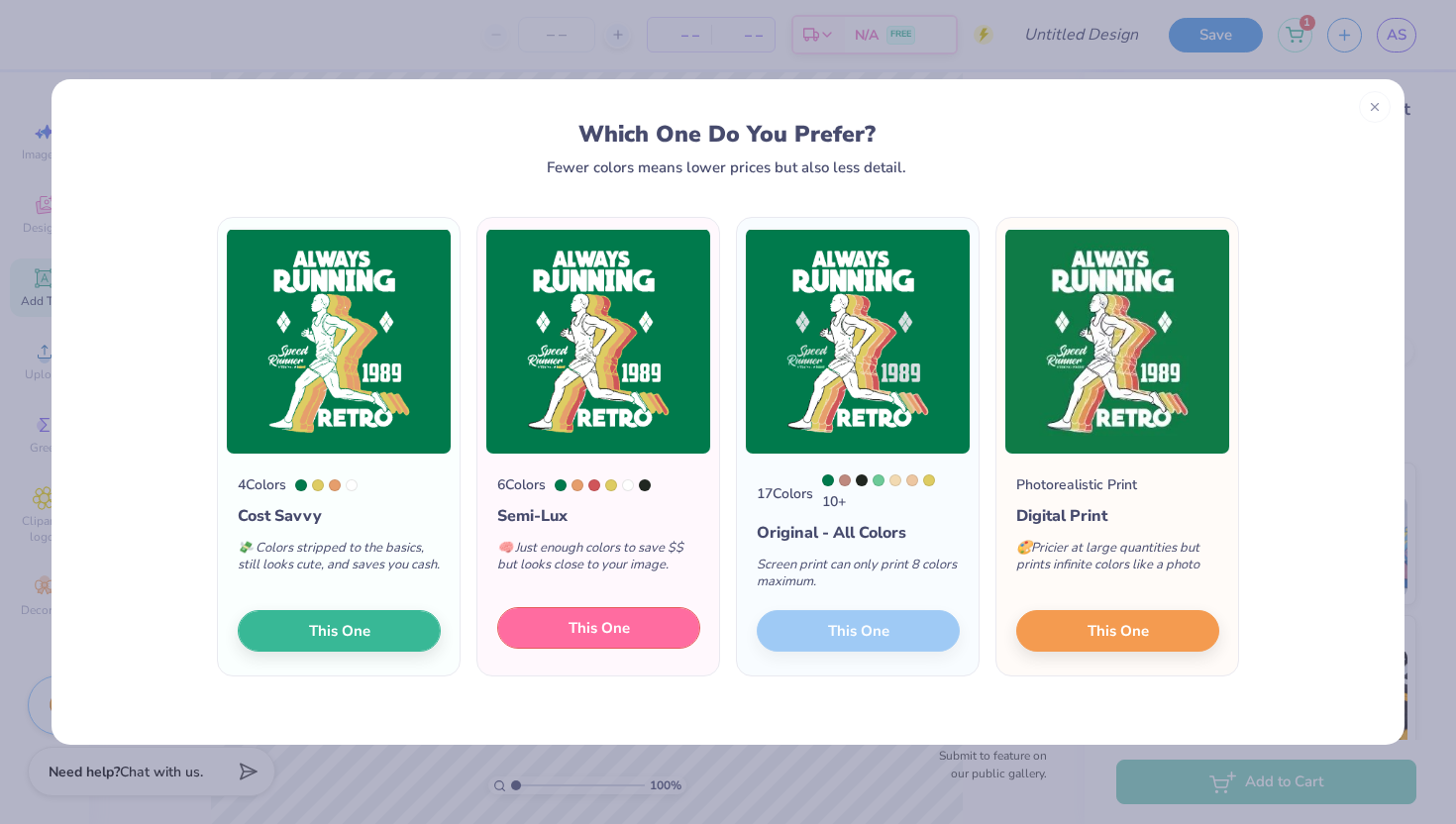click on "This One" at bounding box center (598, 628) 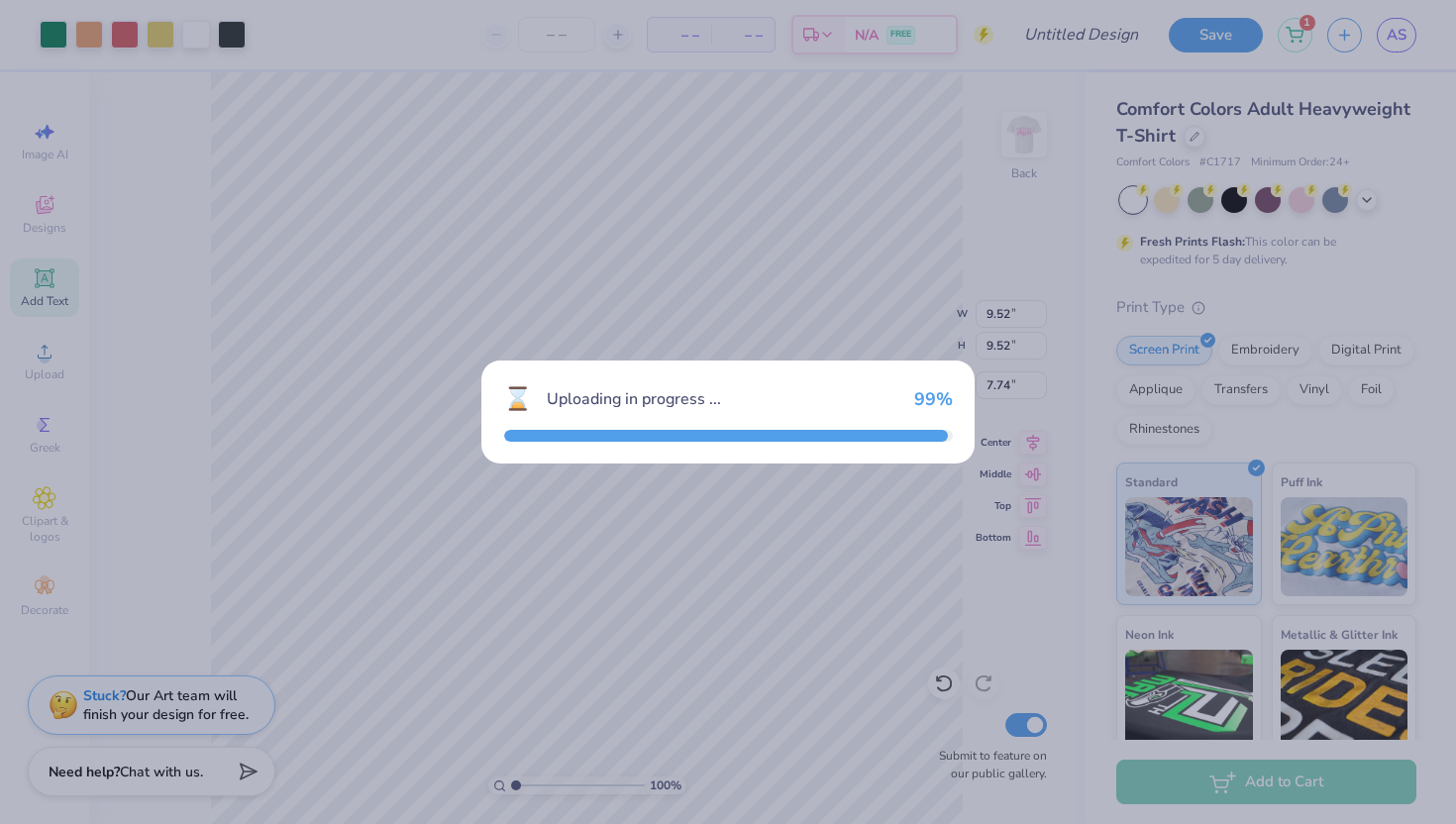 type on "9.52" 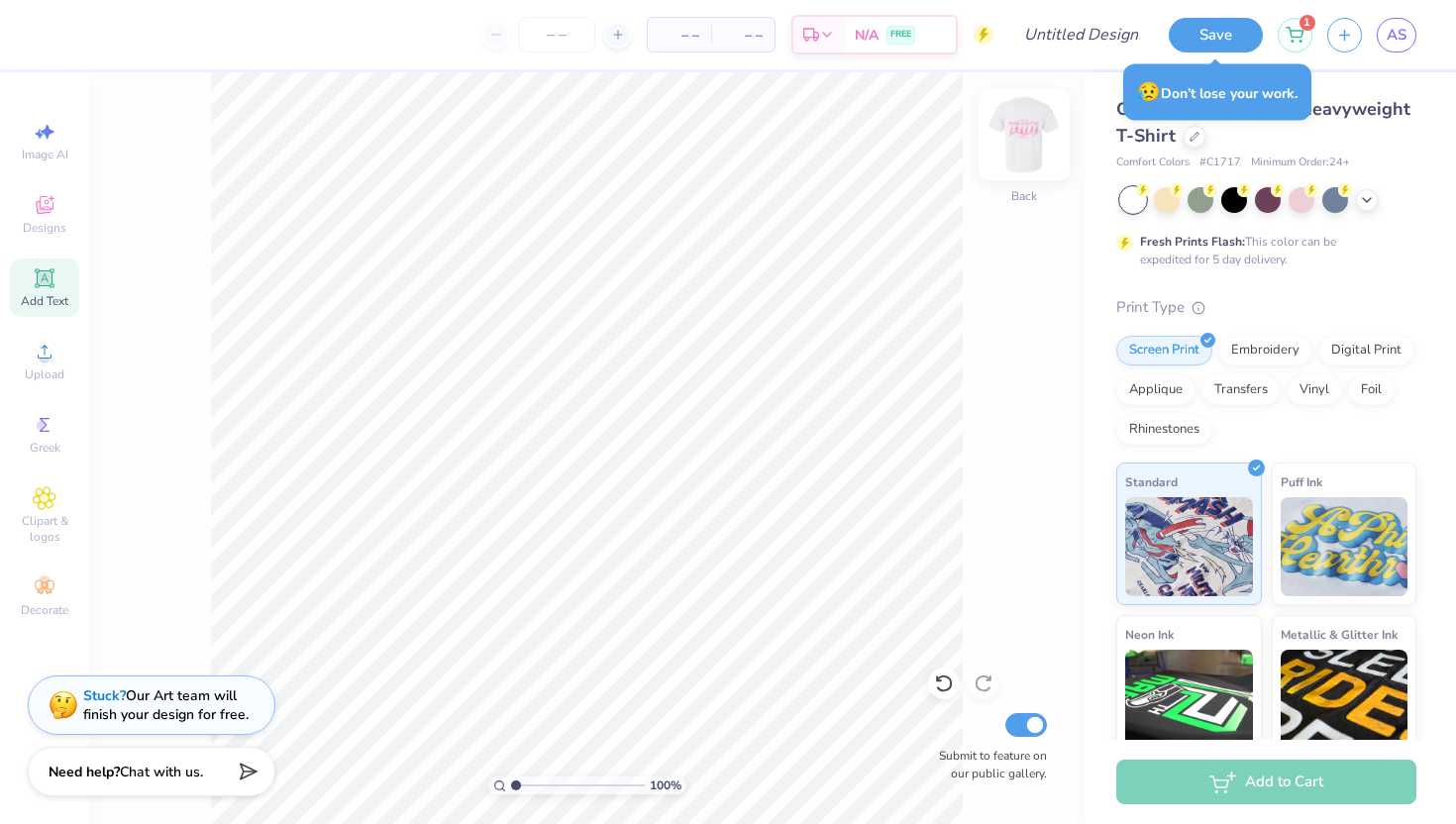 click at bounding box center [1024, 135] 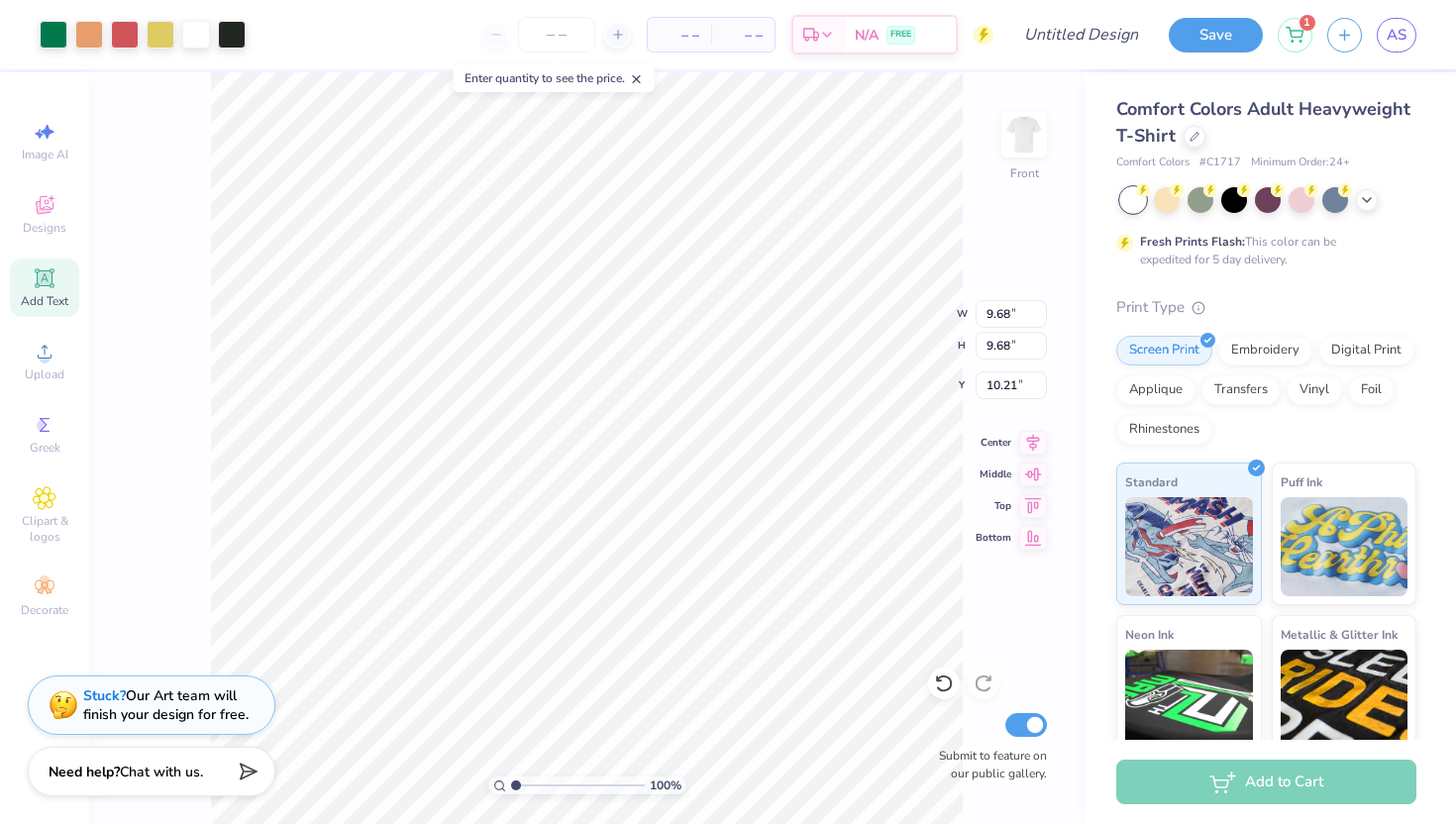 type on "7.31" 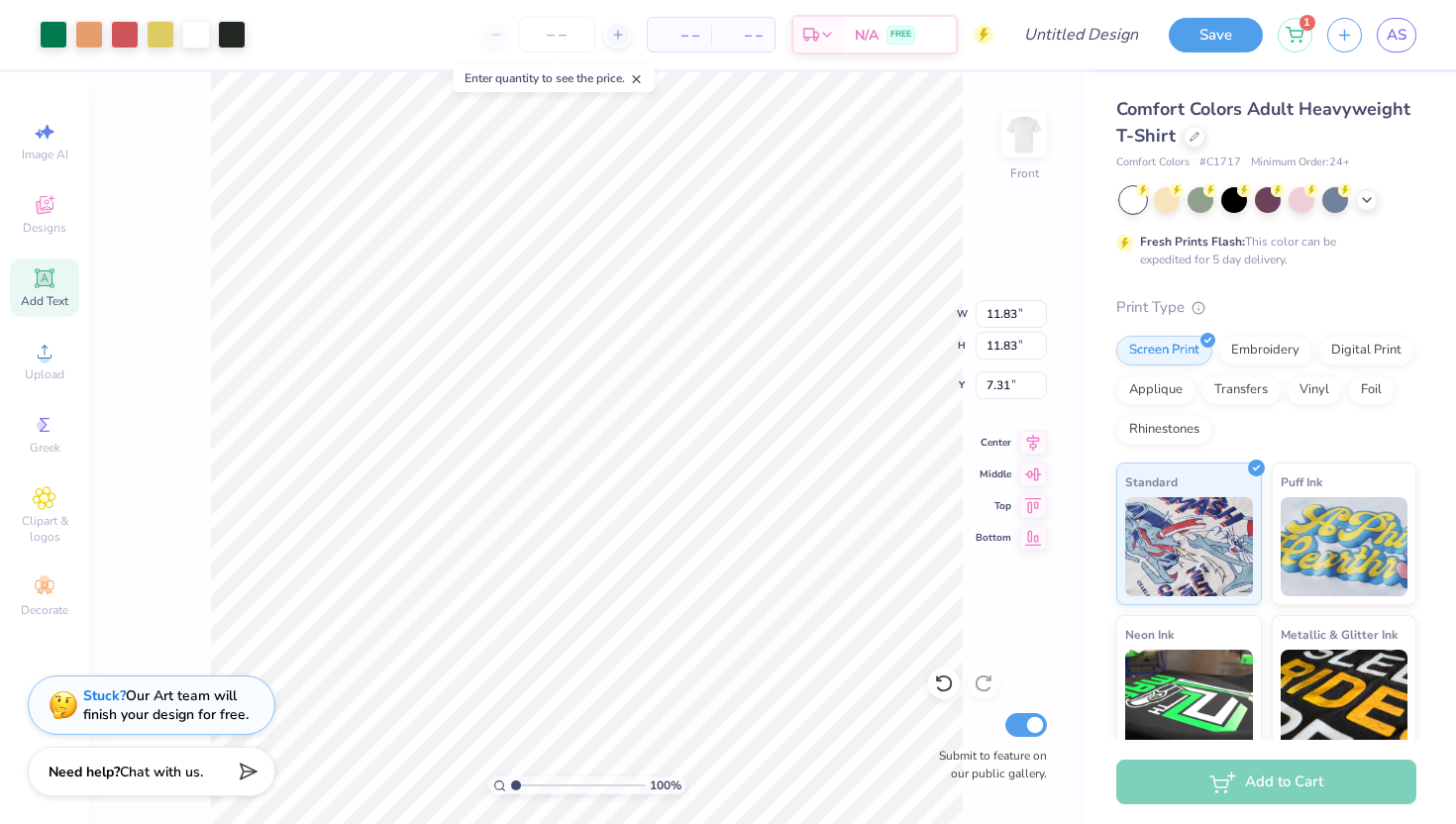 type on "11.83" 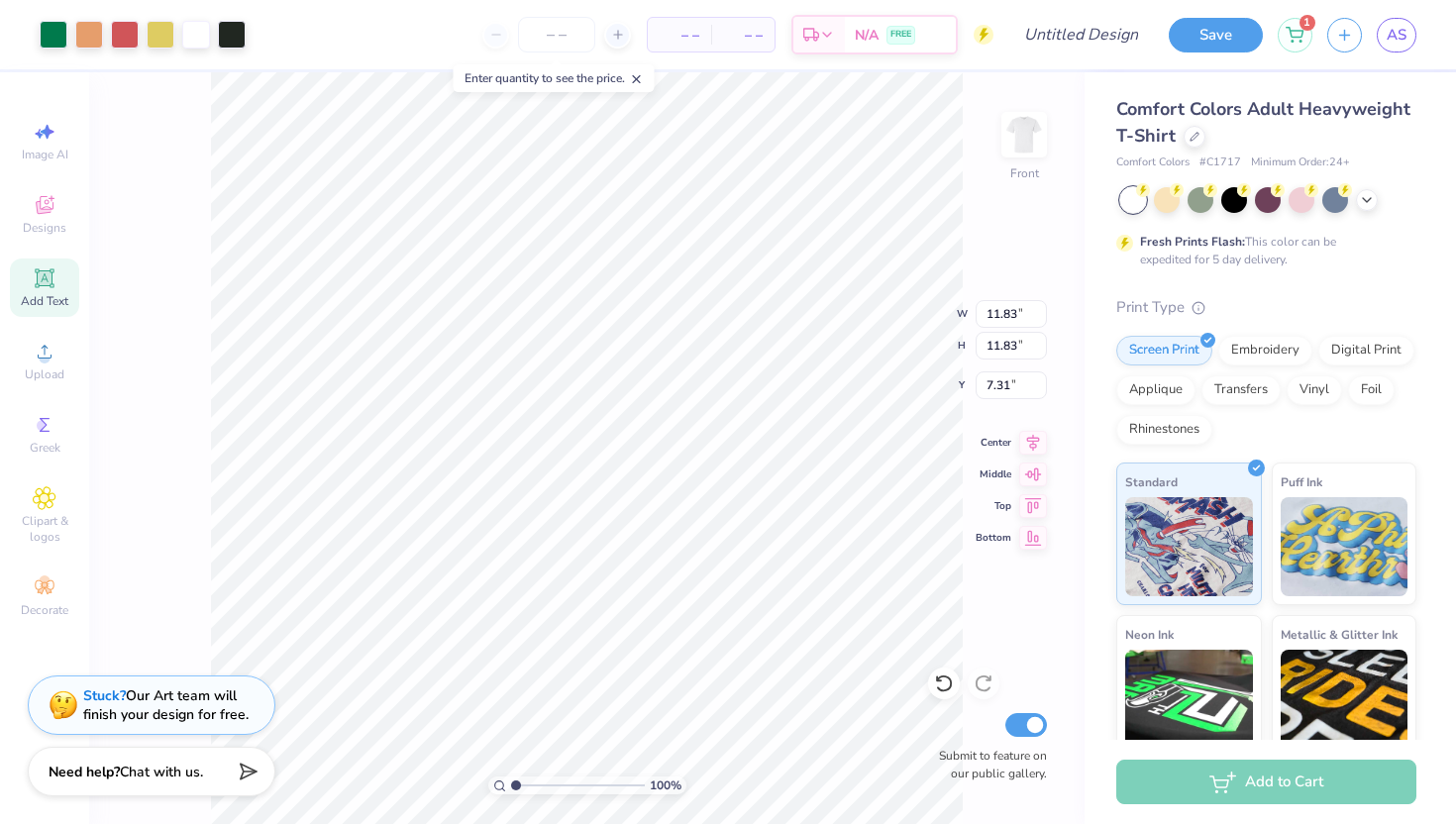 type on "8.56" 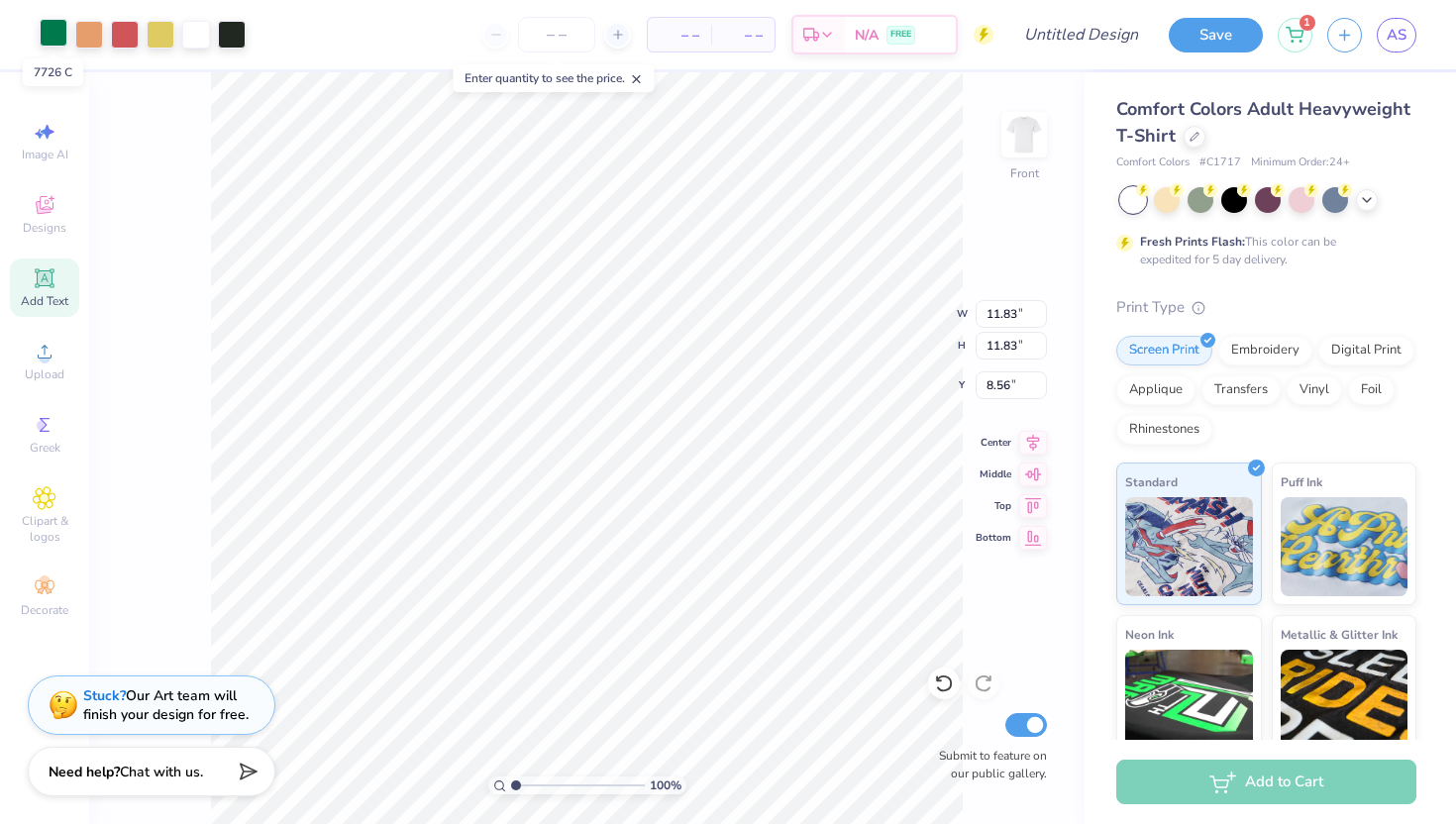 click at bounding box center (53, 33) 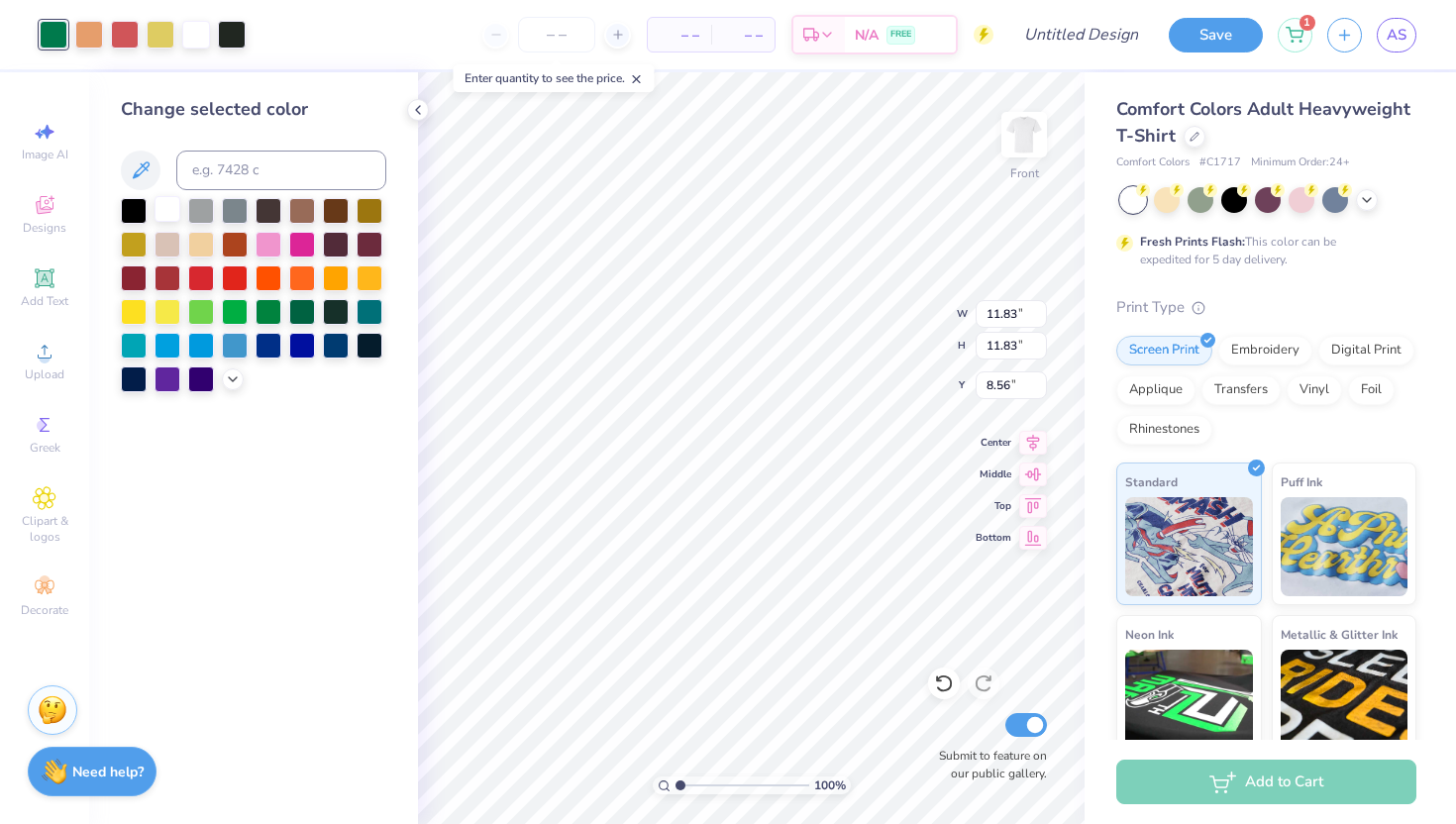 click at bounding box center (167, 209) 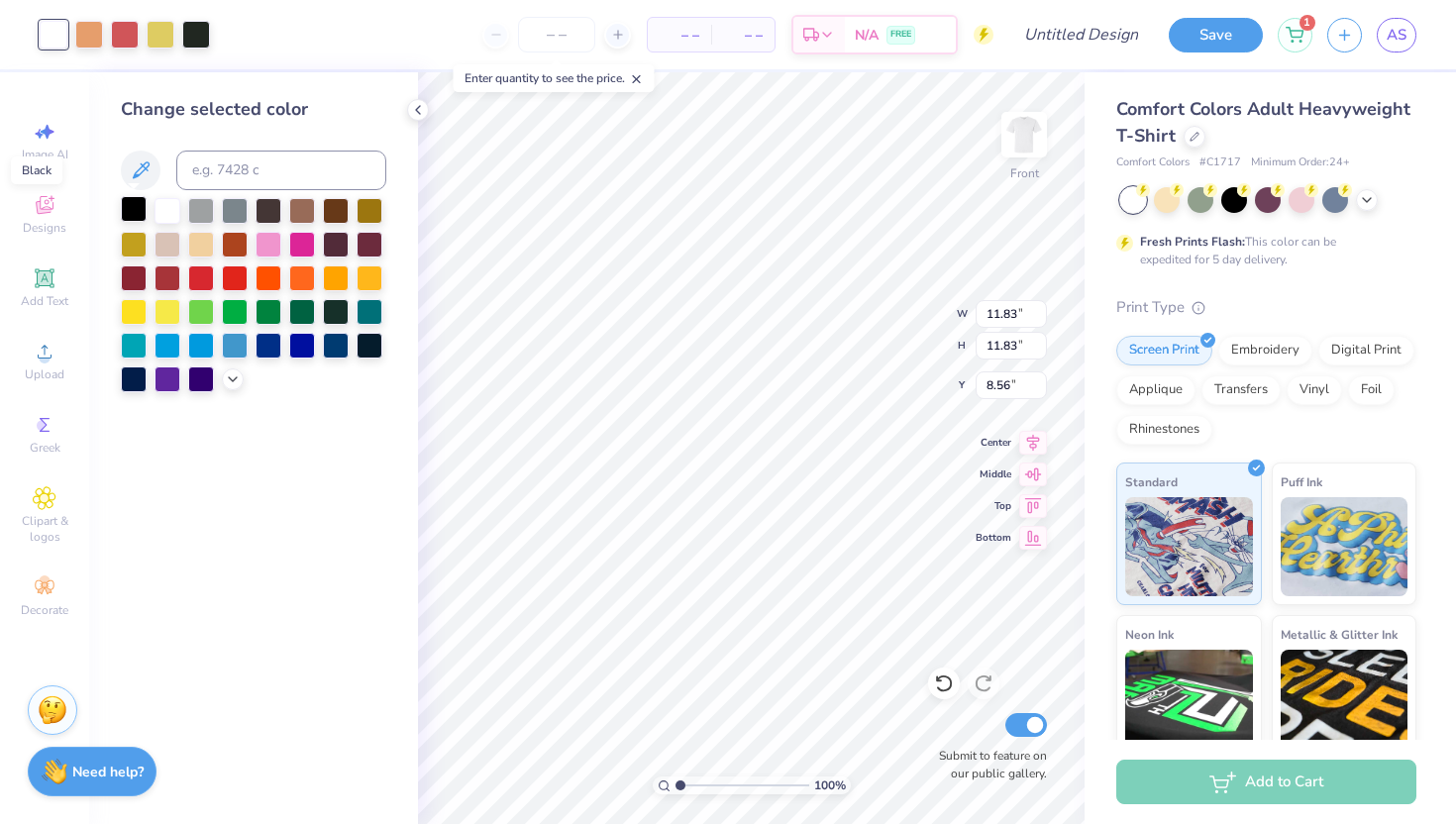 click at bounding box center (134, 209) 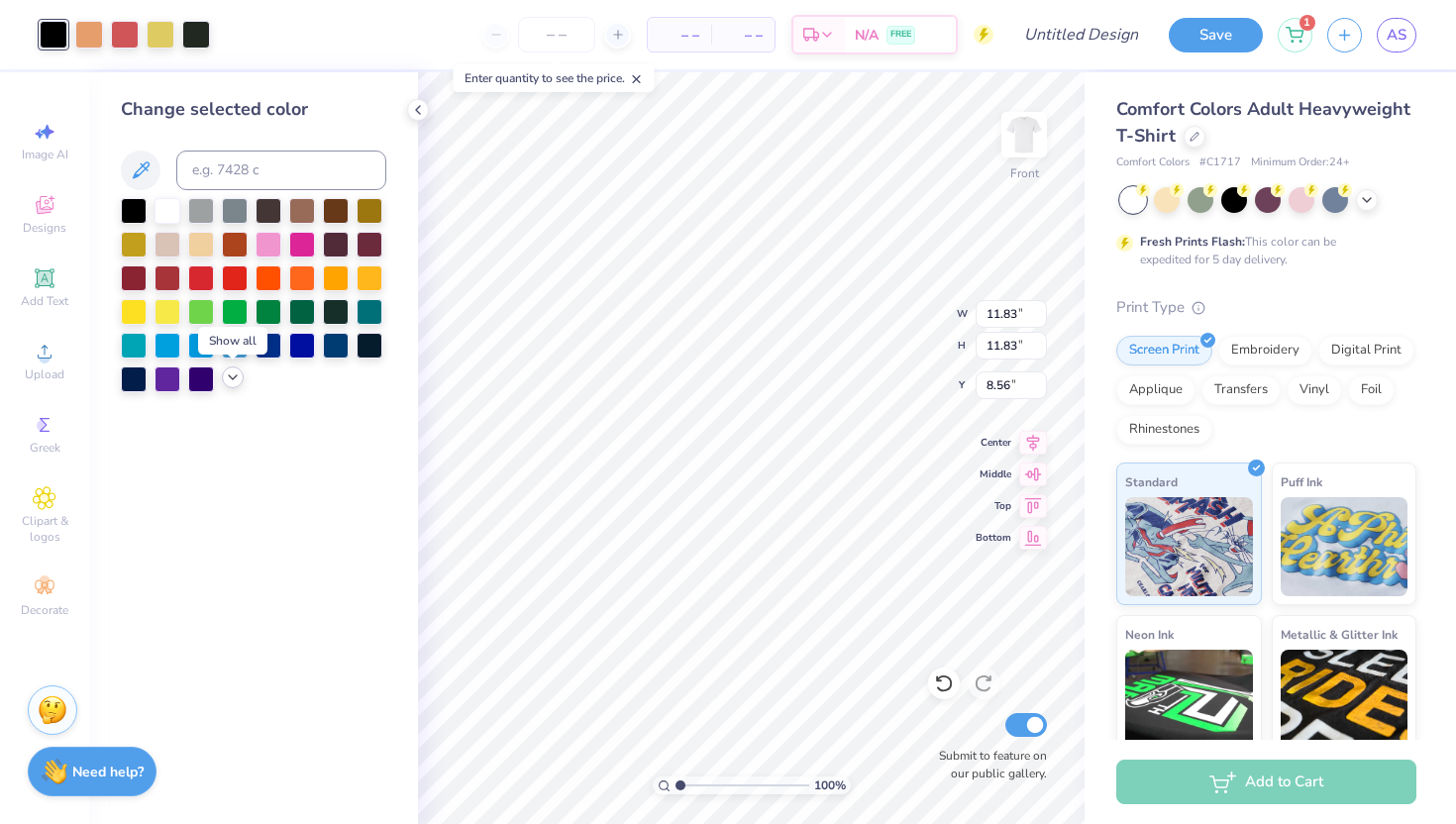 click 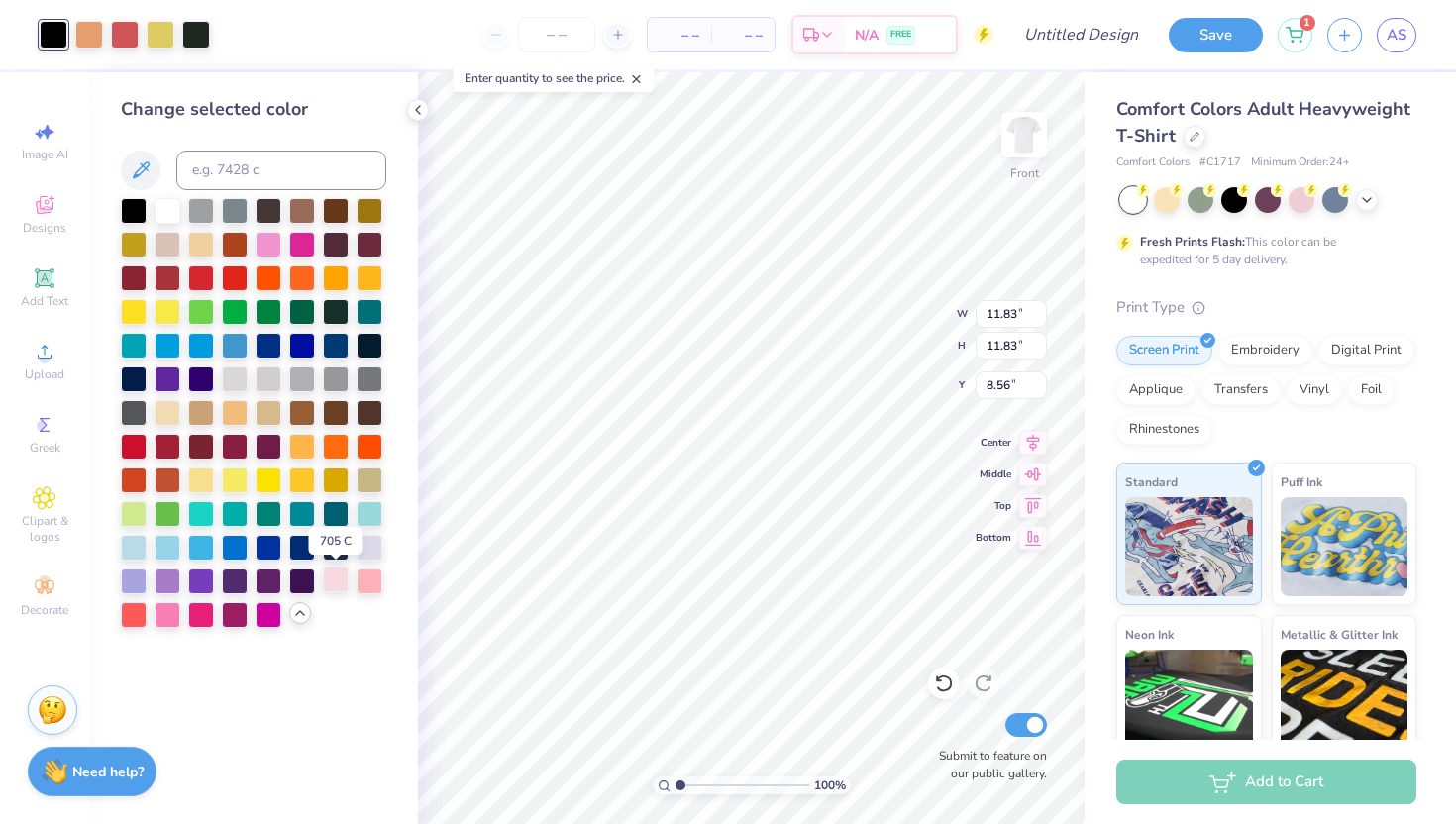 click at bounding box center [336, 579] 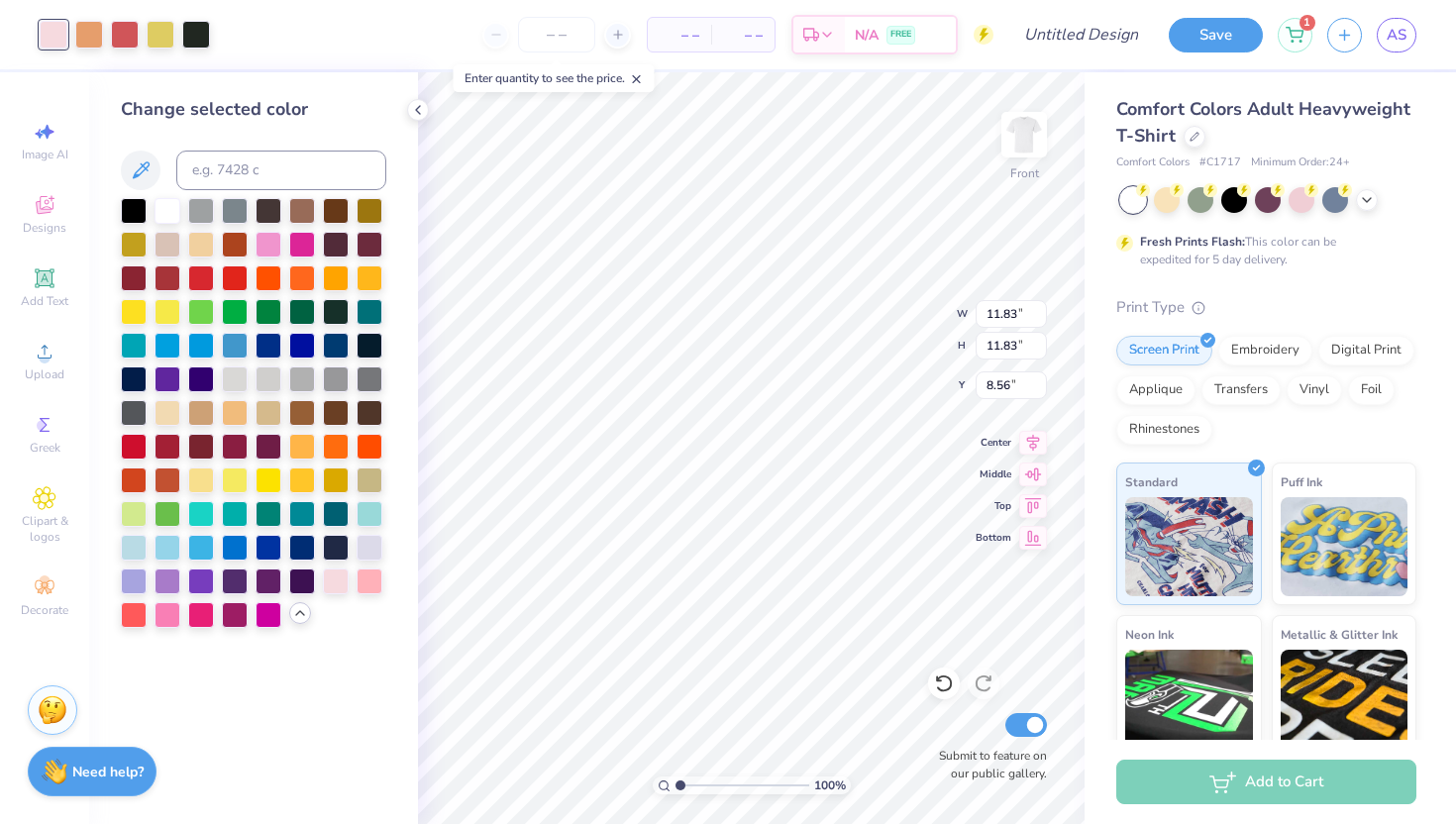 click on "Submit to feature on our public gallery." at bounding box center [988, 746] 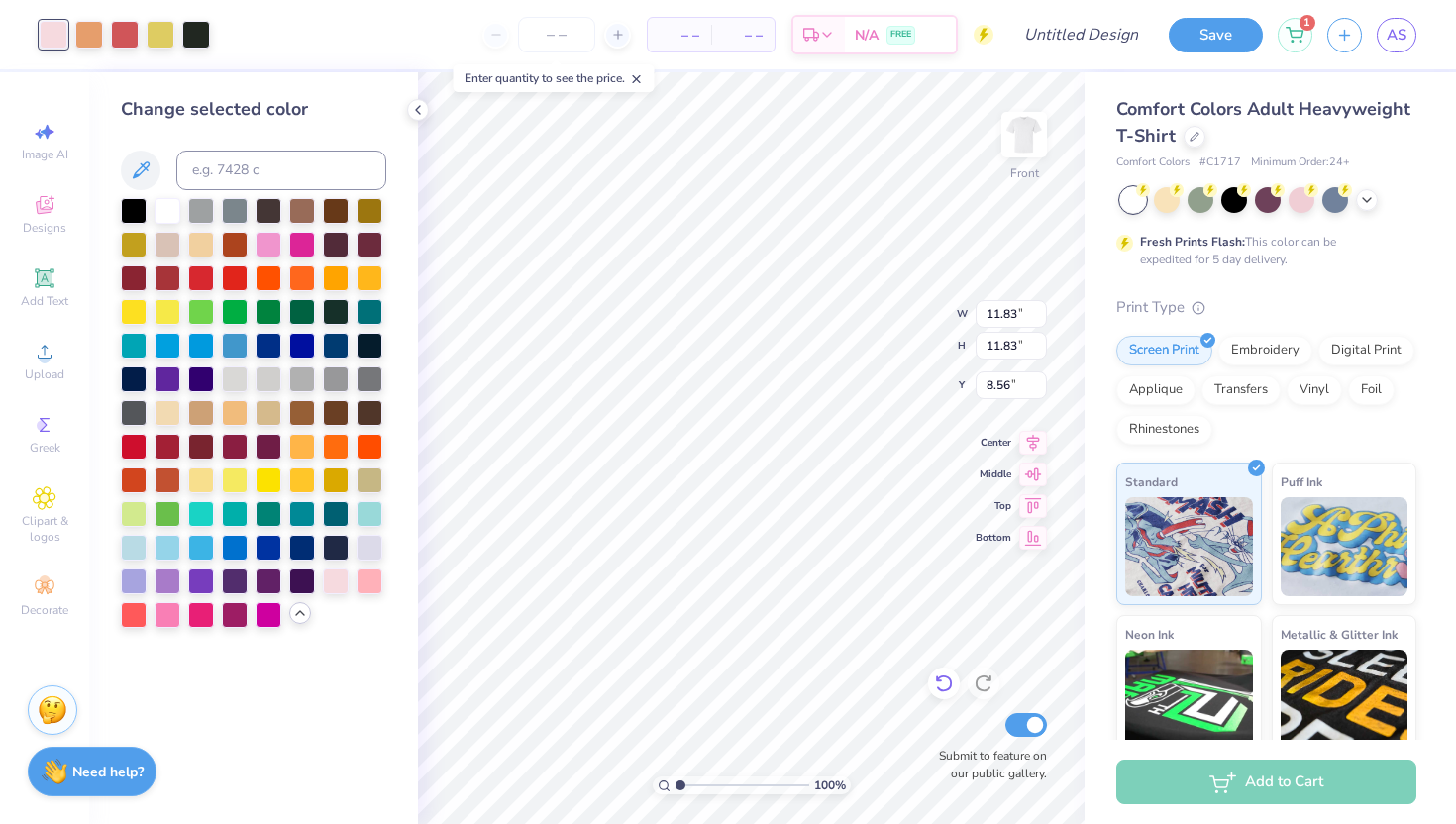 click 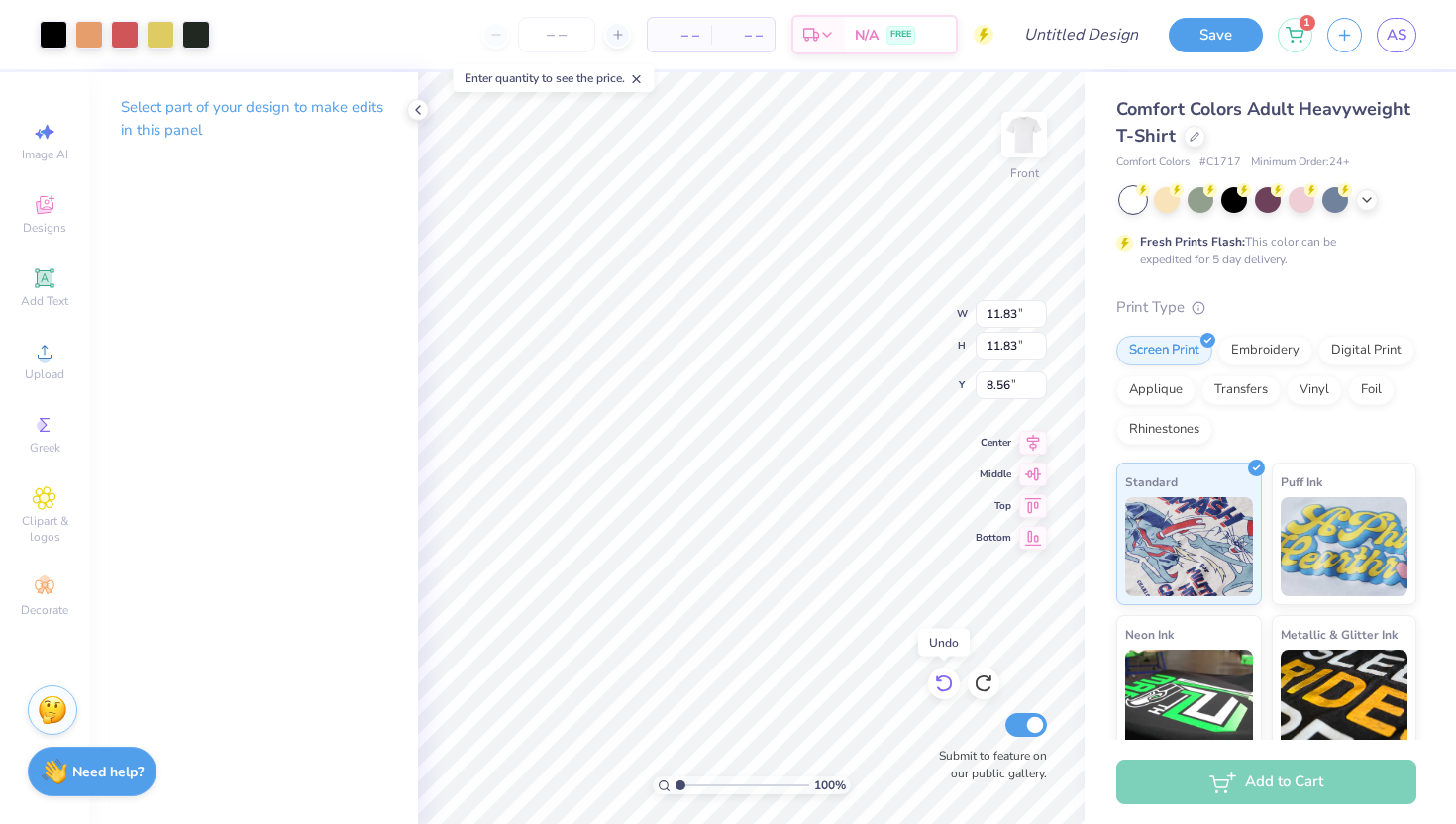 click 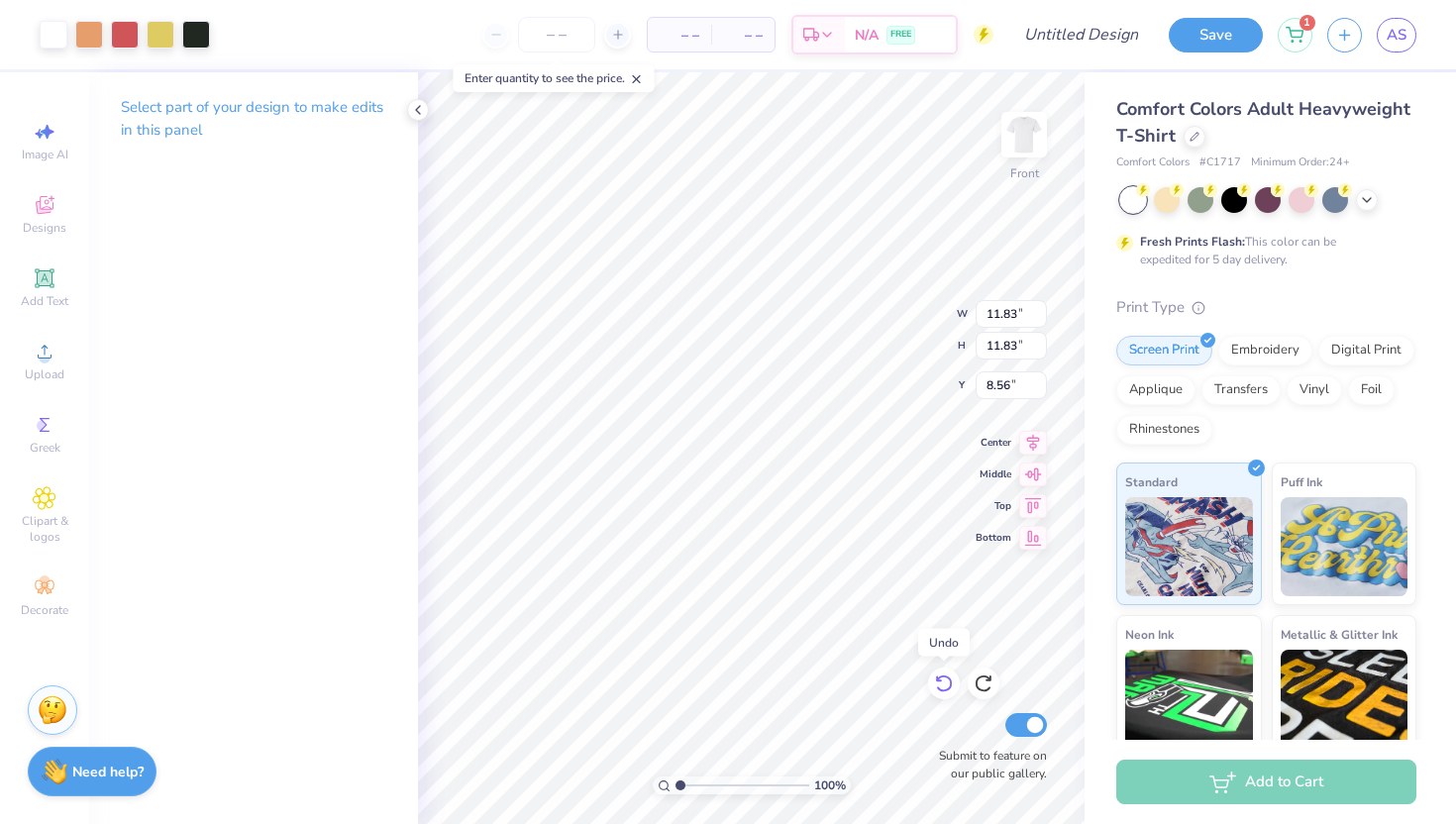 click 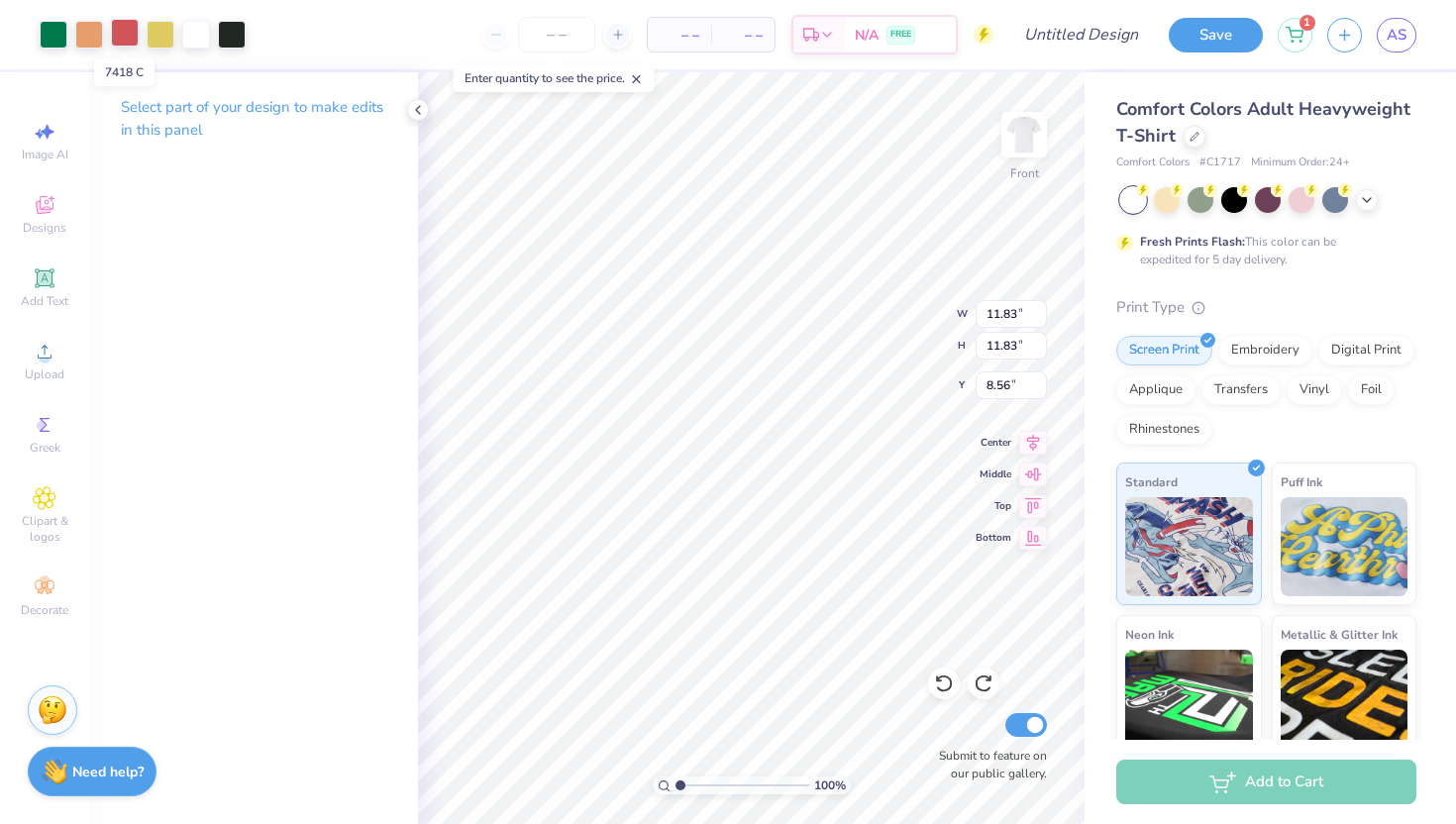 click at bounding box center (125, 33) 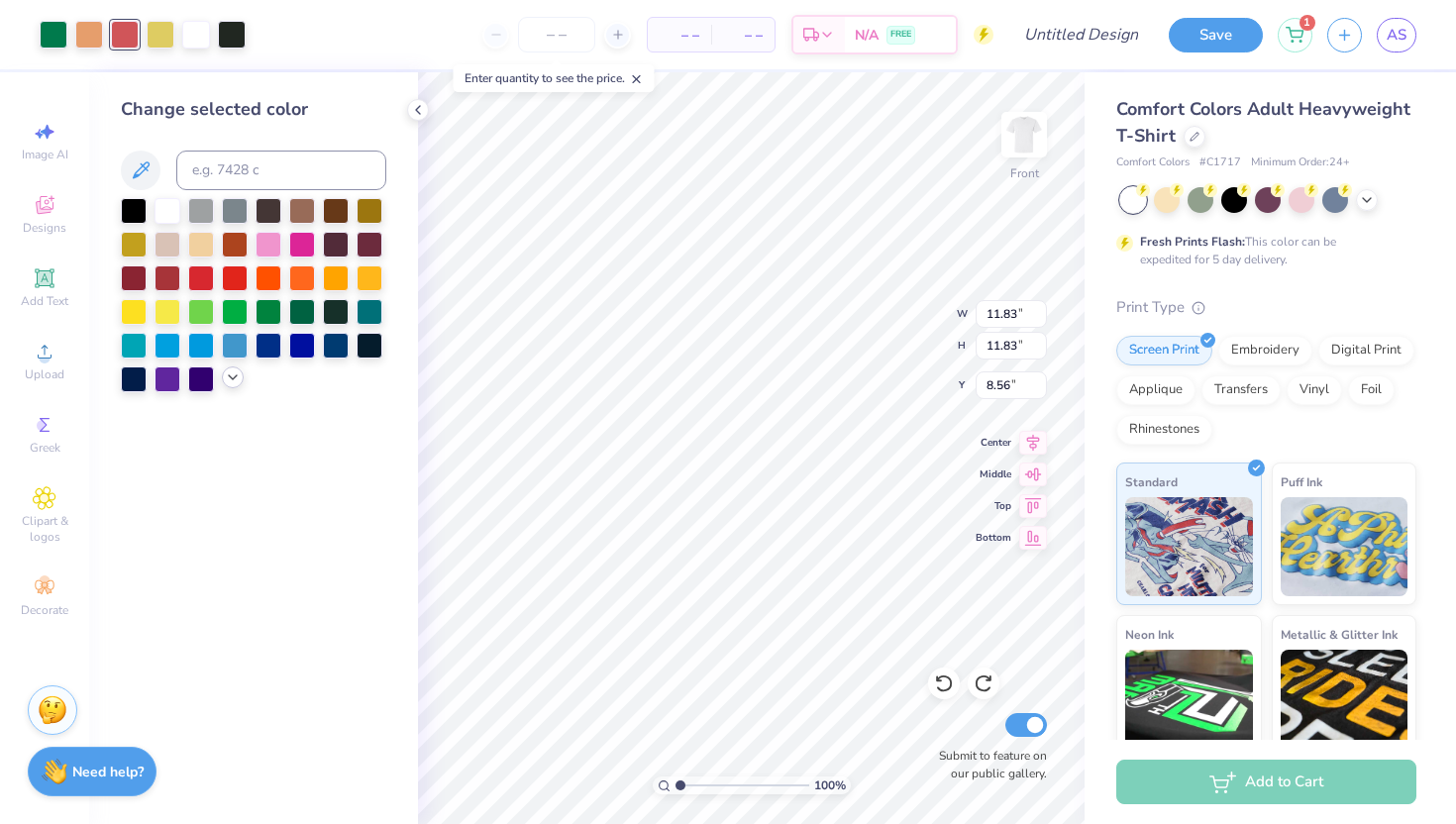 click 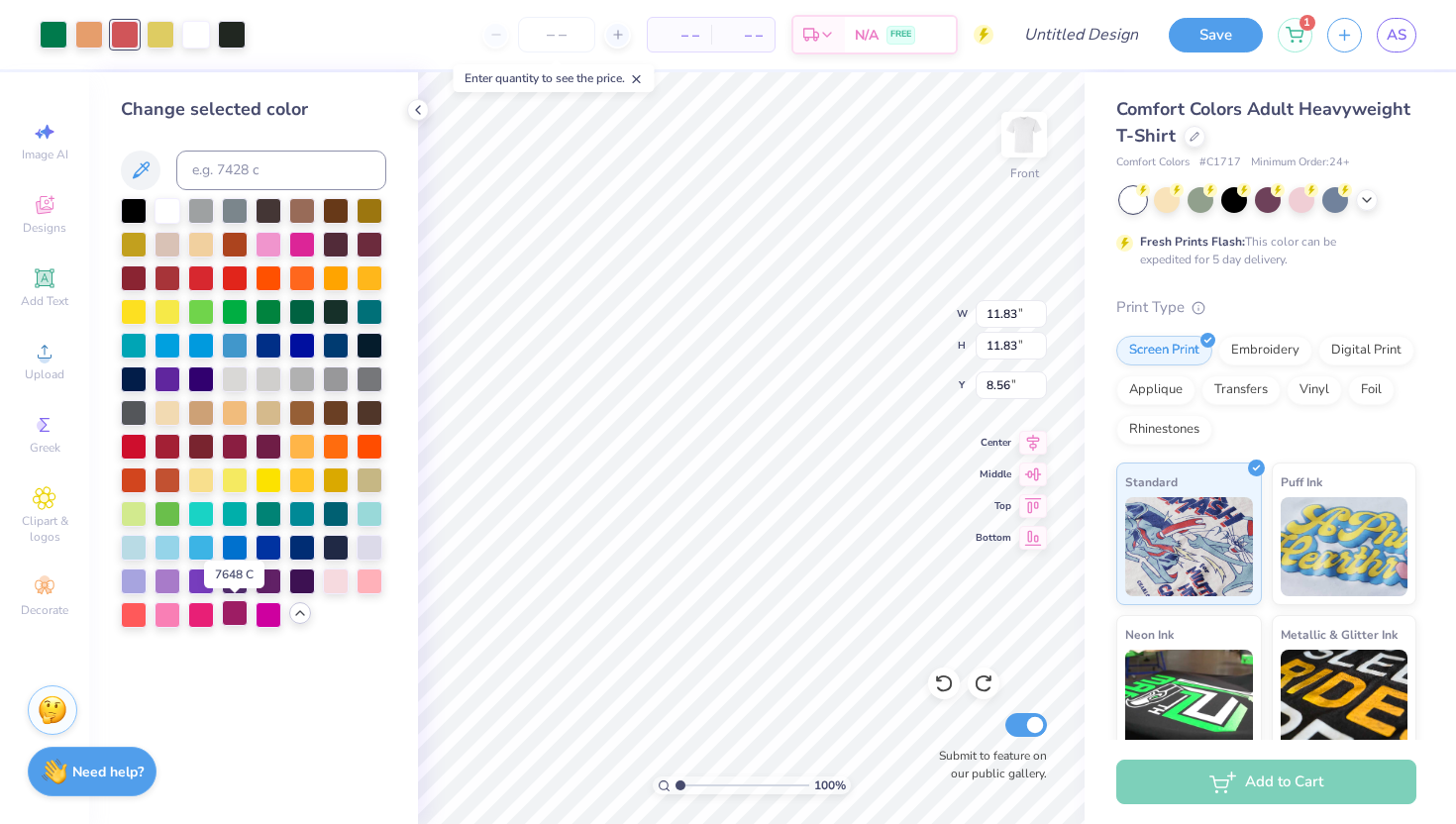 click at bounding box center (235, 613) 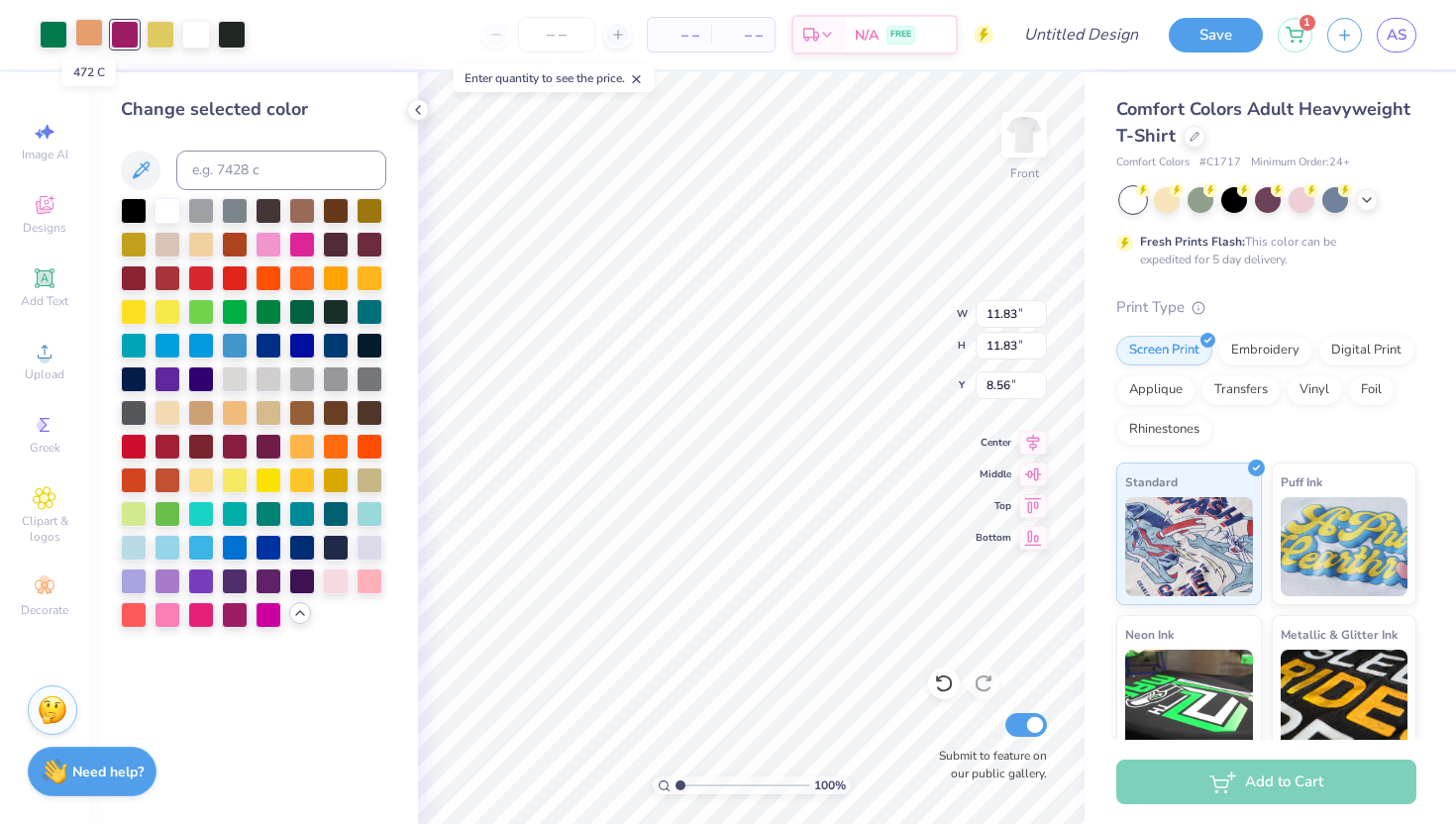 click at bounding box center [89, 33] 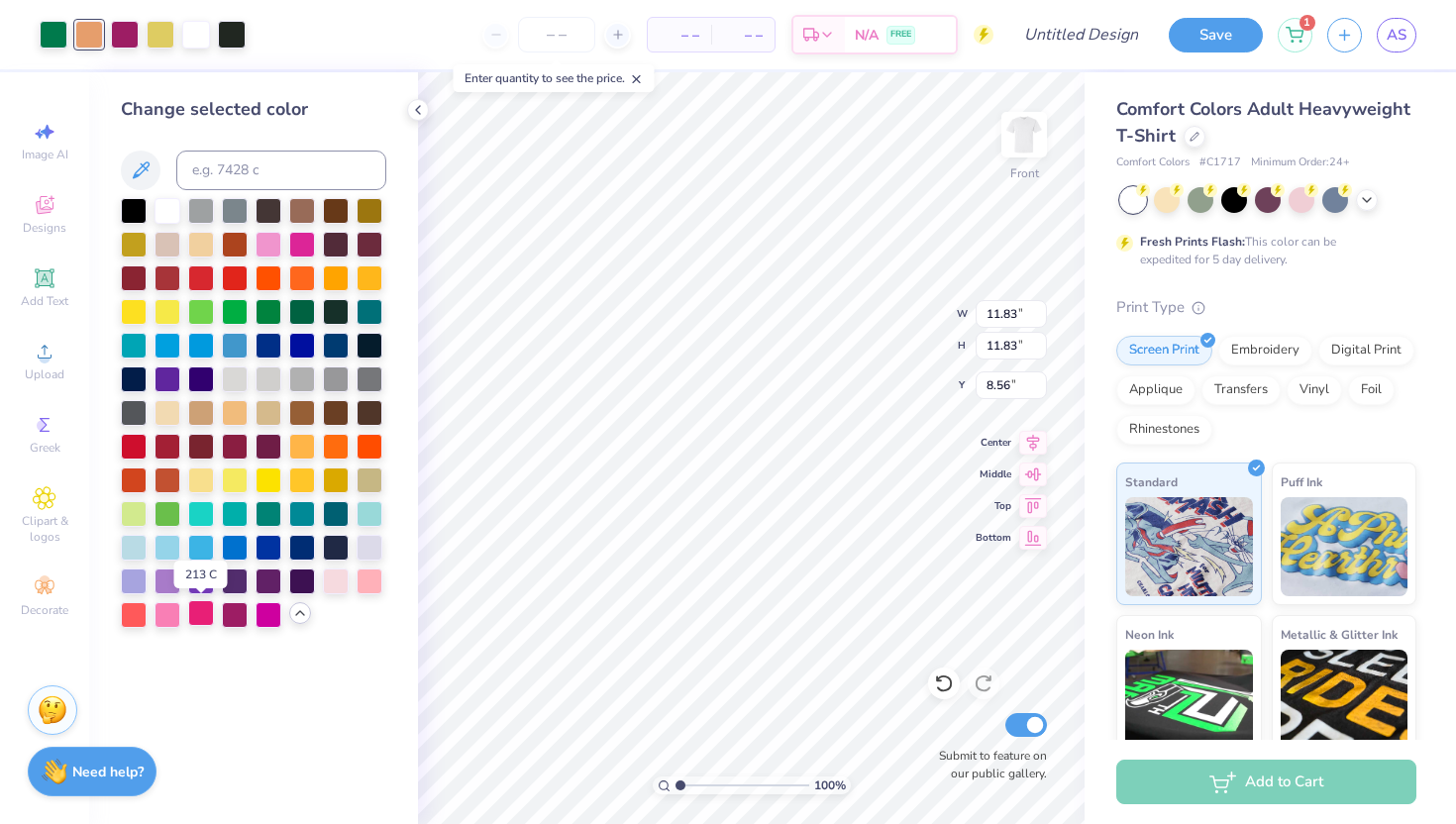 click at bounding box center [201, 613] 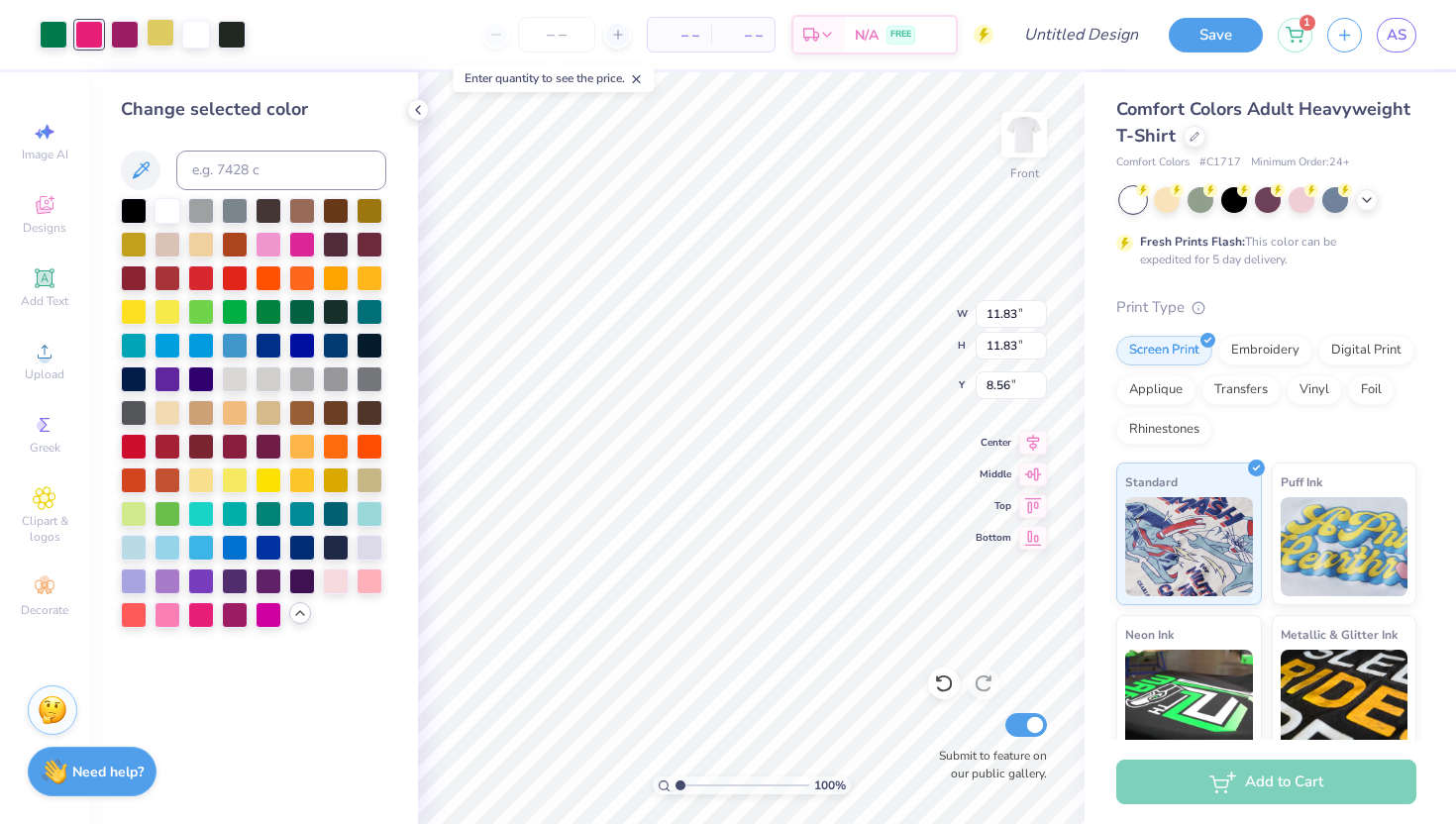 click at bounding box center (160, 33) 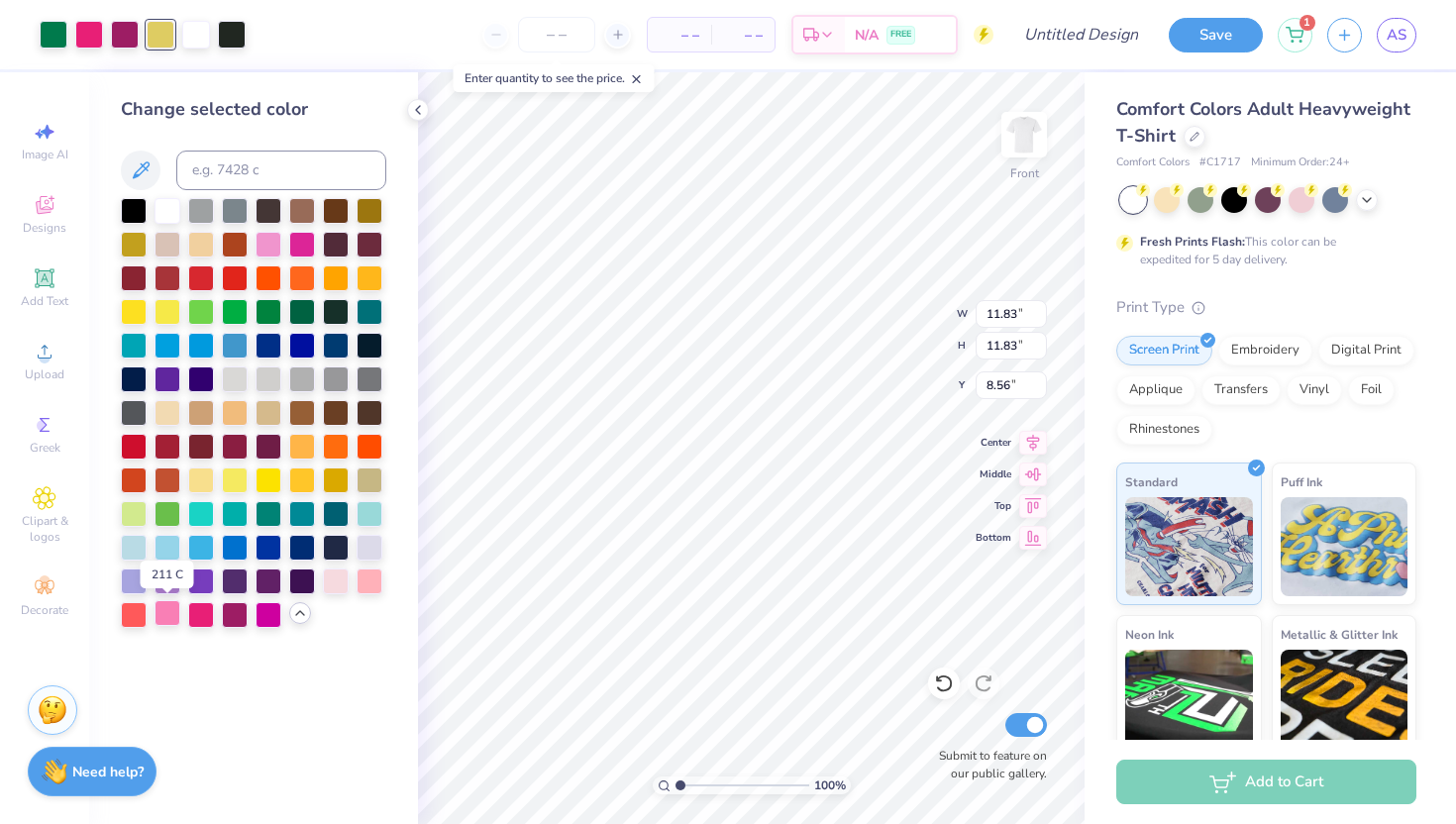 click at bounding box center (167, 613) 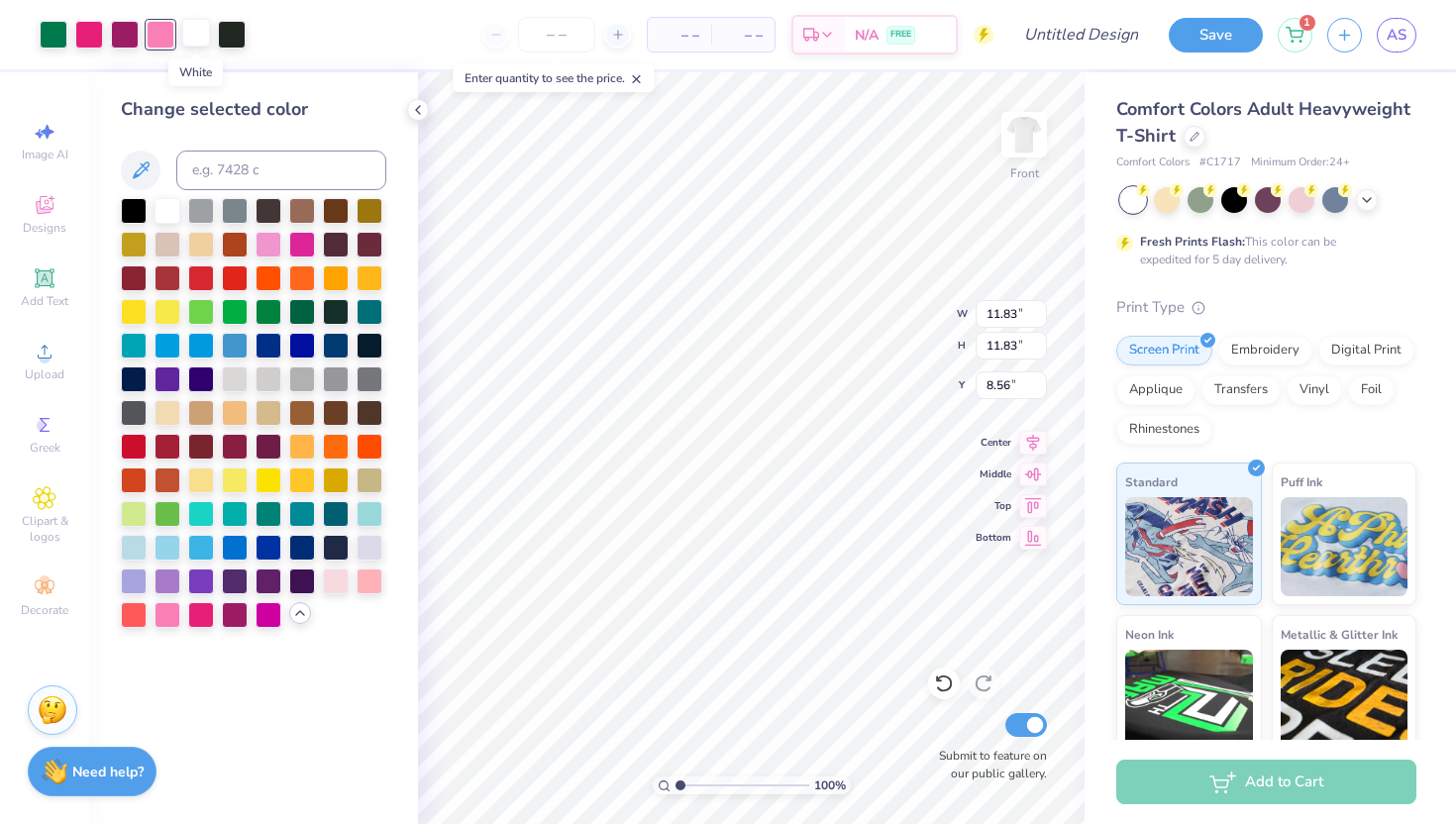click at bounding box center [196, 33] 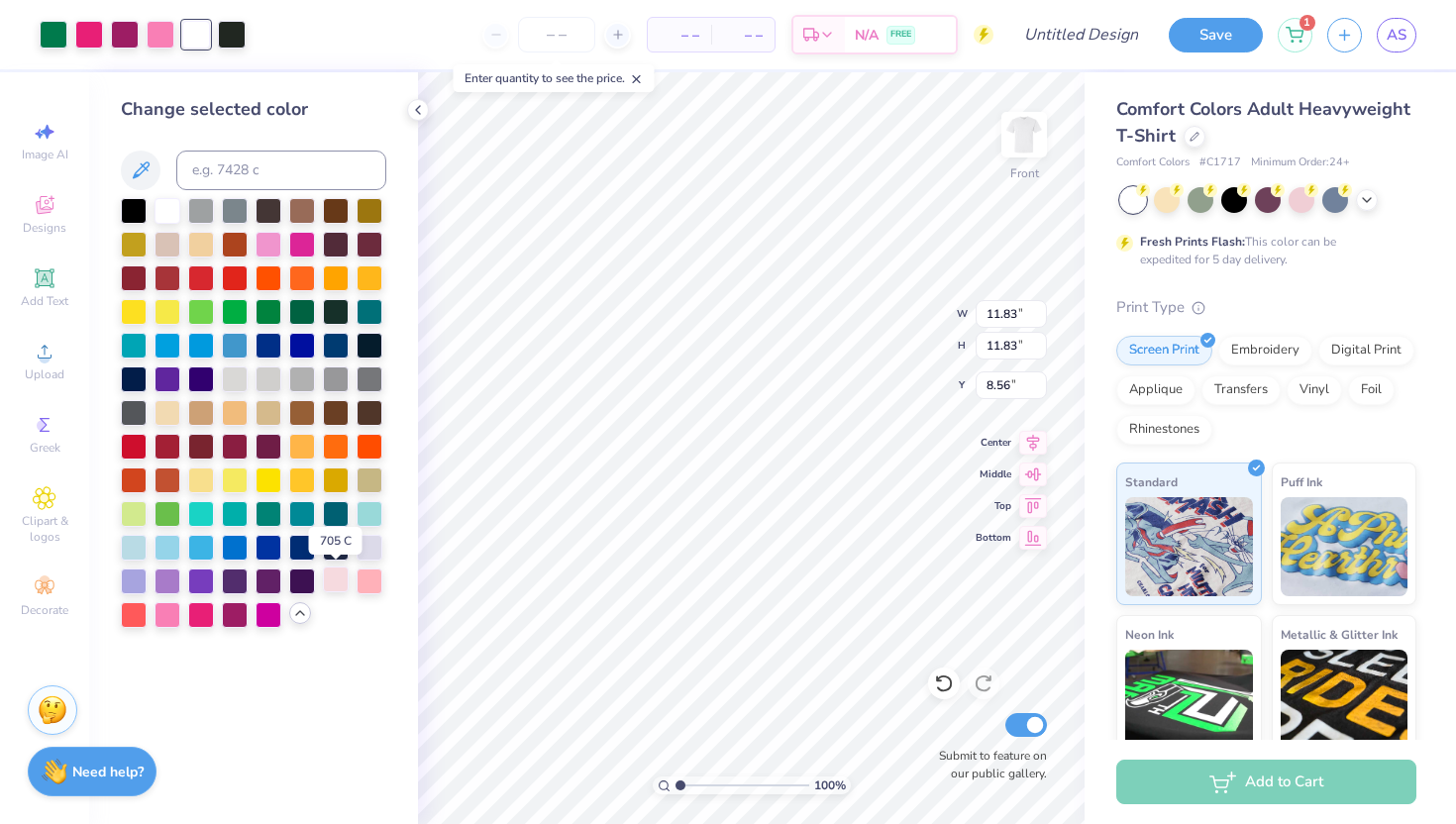 click at bounding box center (336, 579) 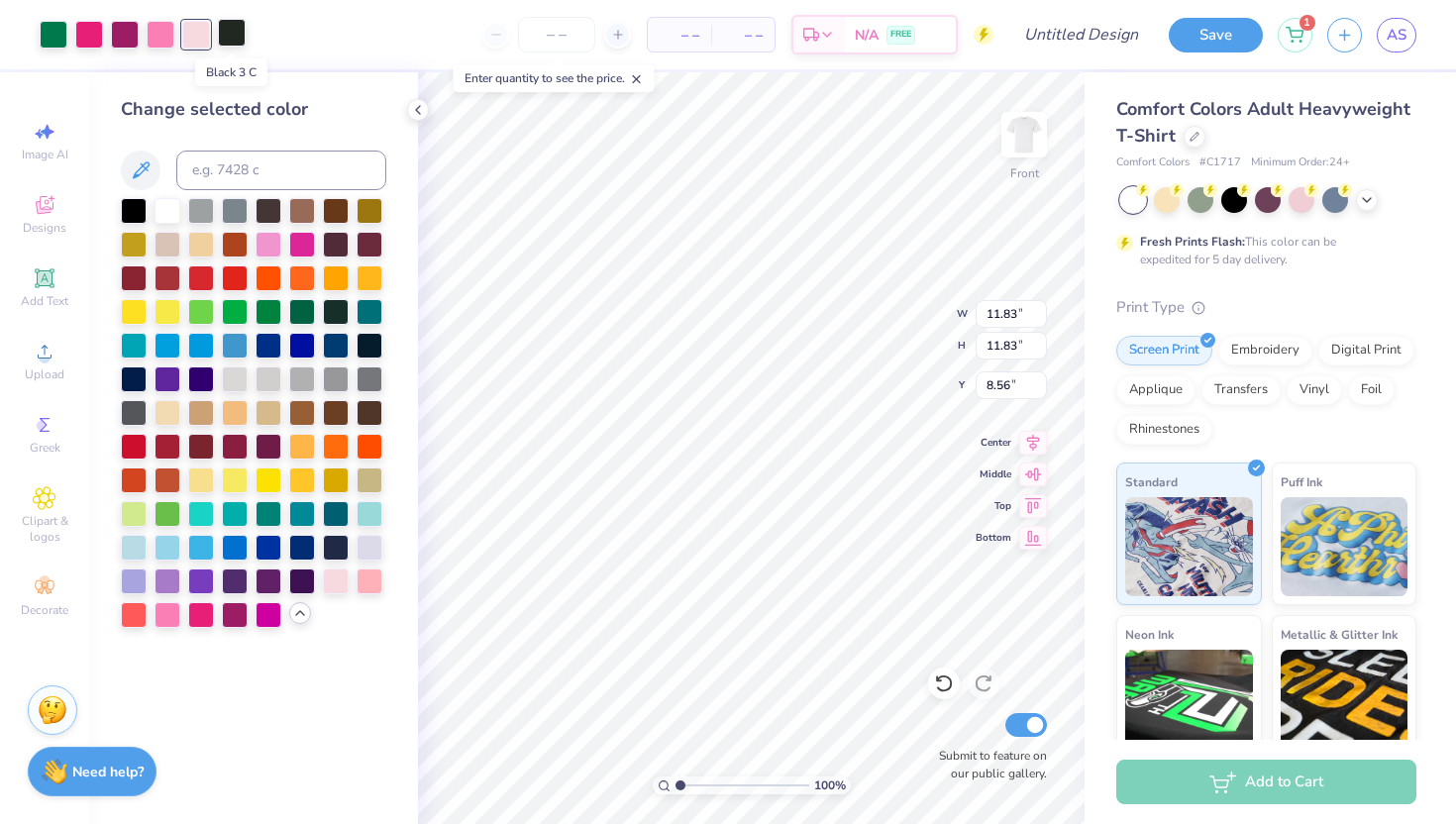 click at bounding box center [232, 33] 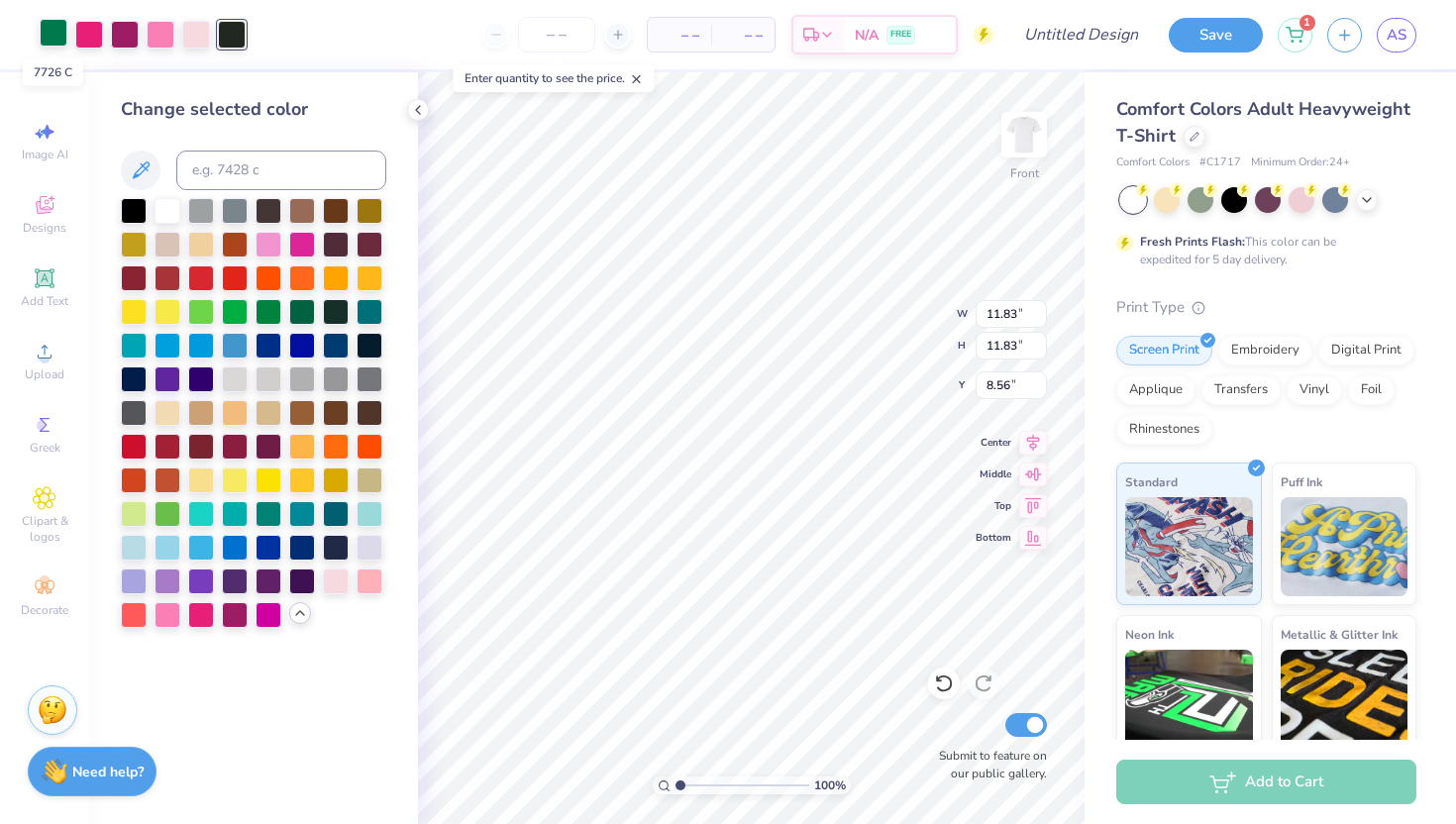 click at bounding box center [53, 33] 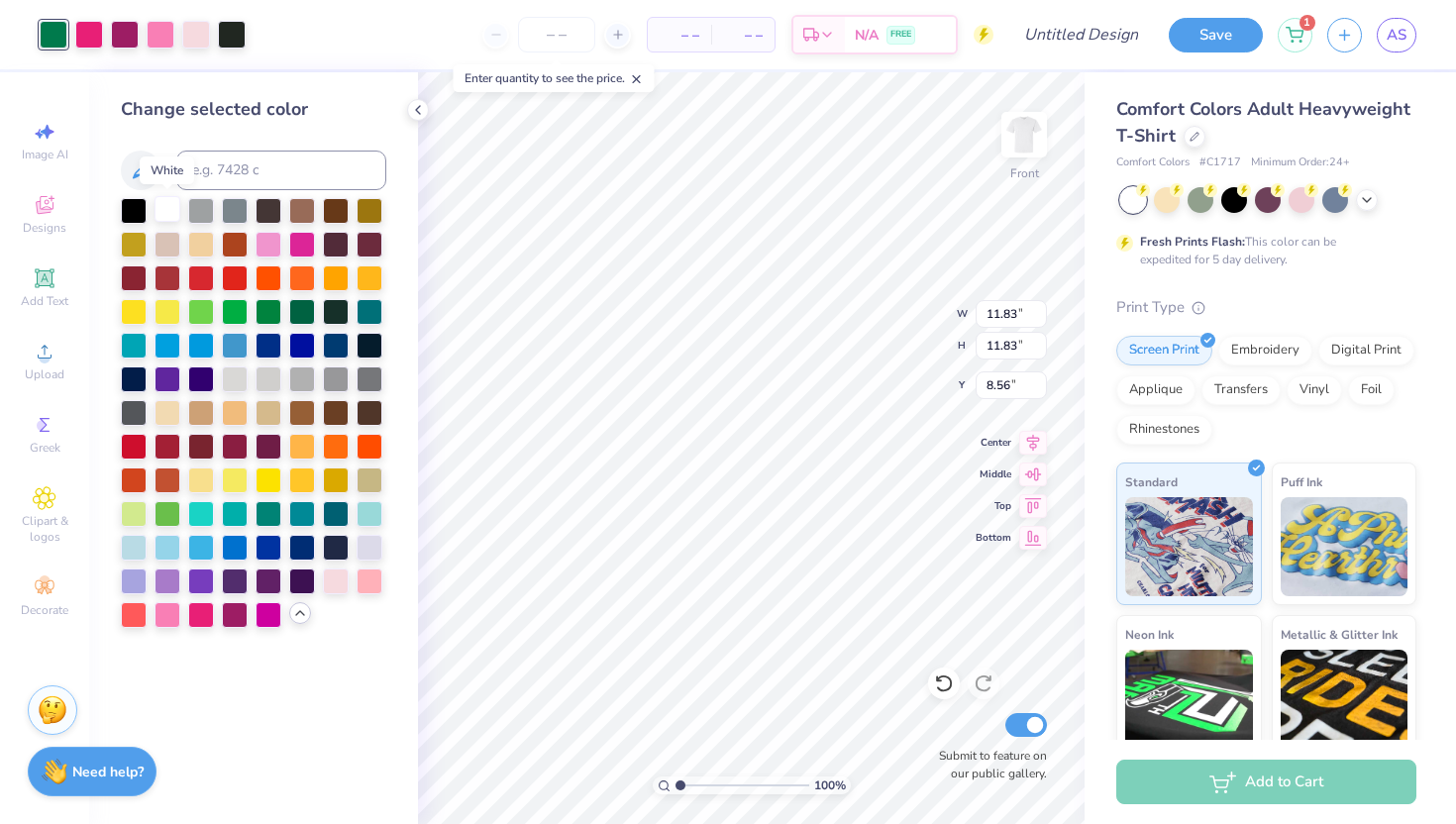 click at bounding box center [167, 209] 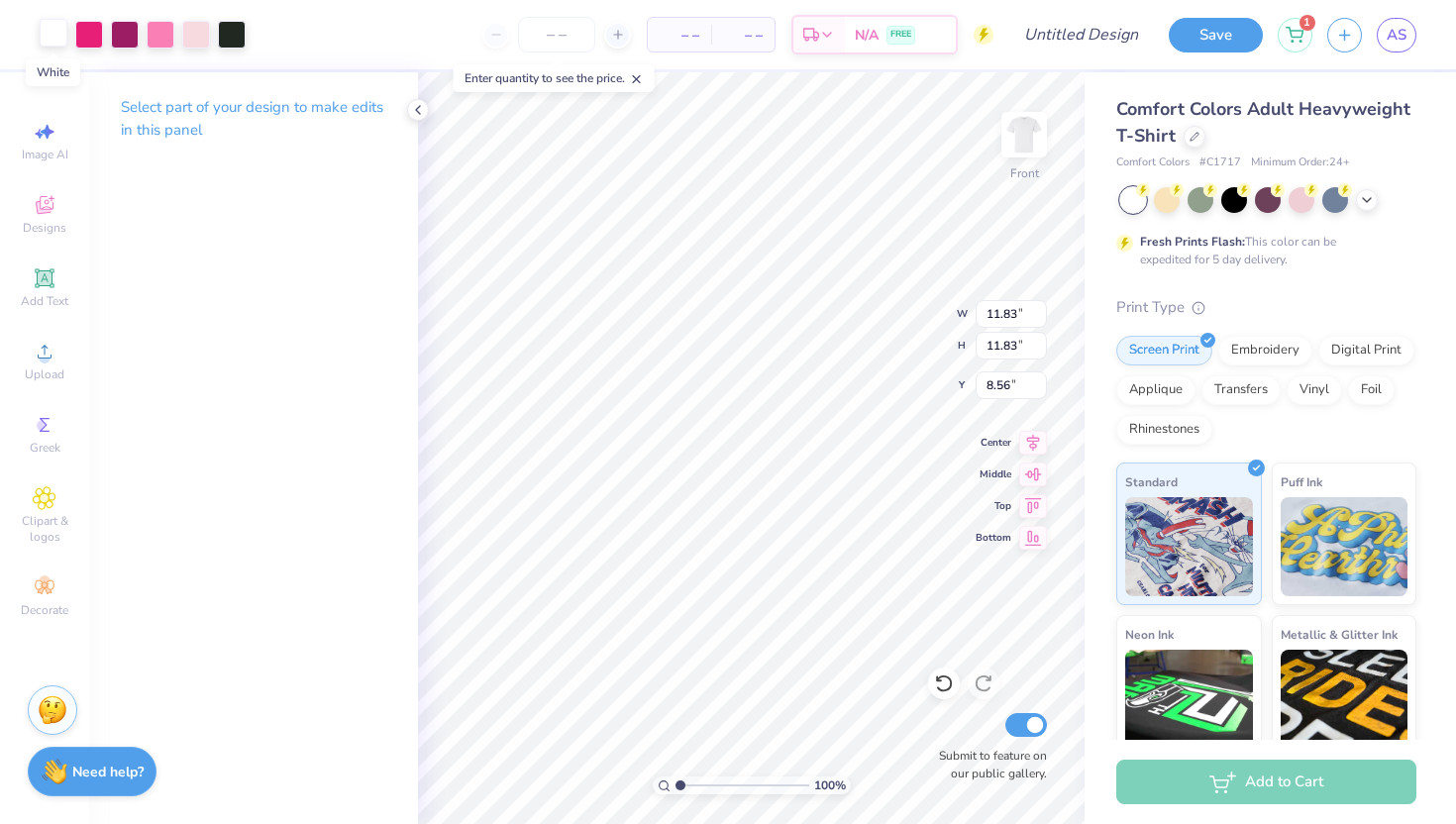 click at bounding box center (53, 33) 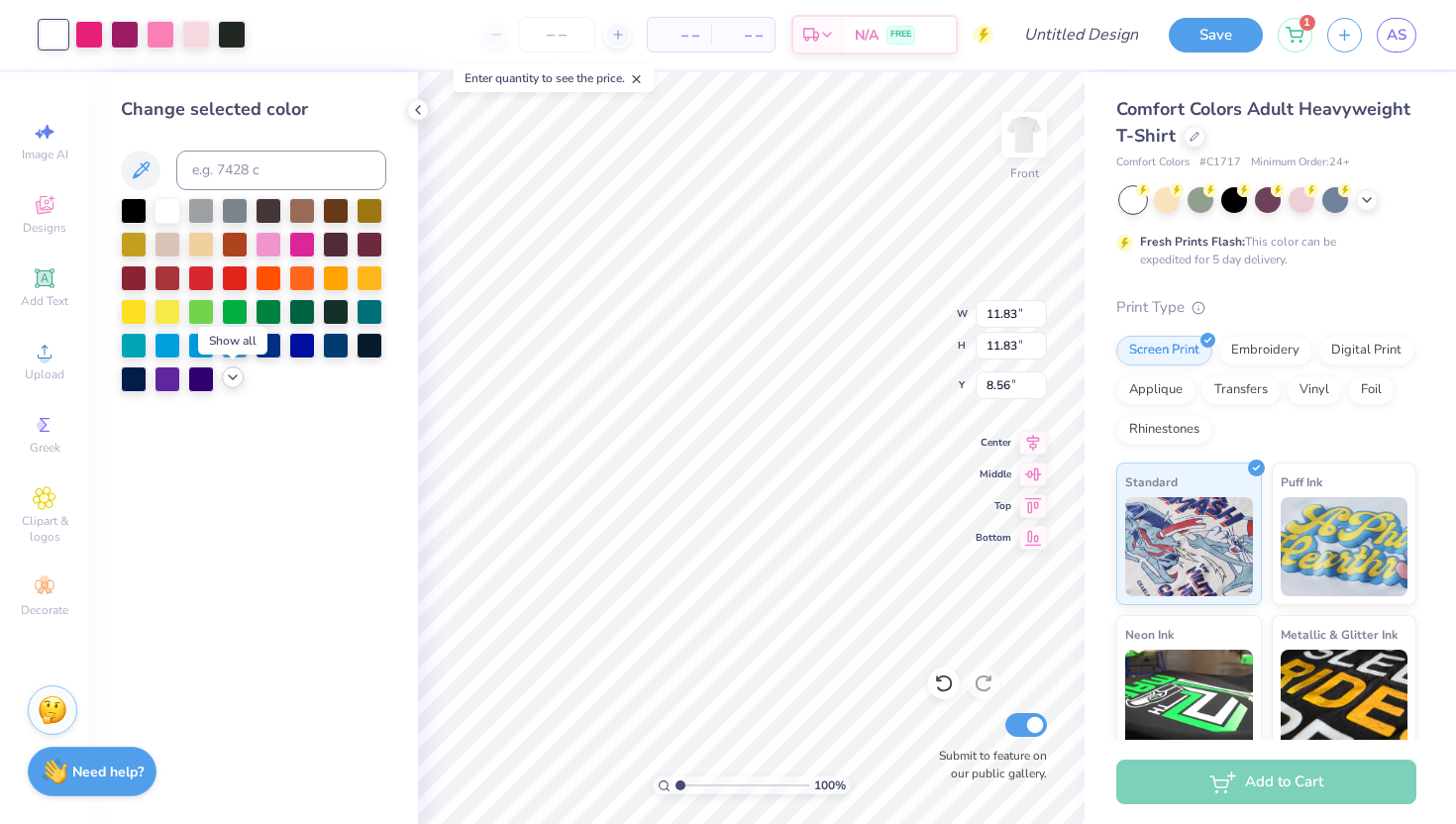click 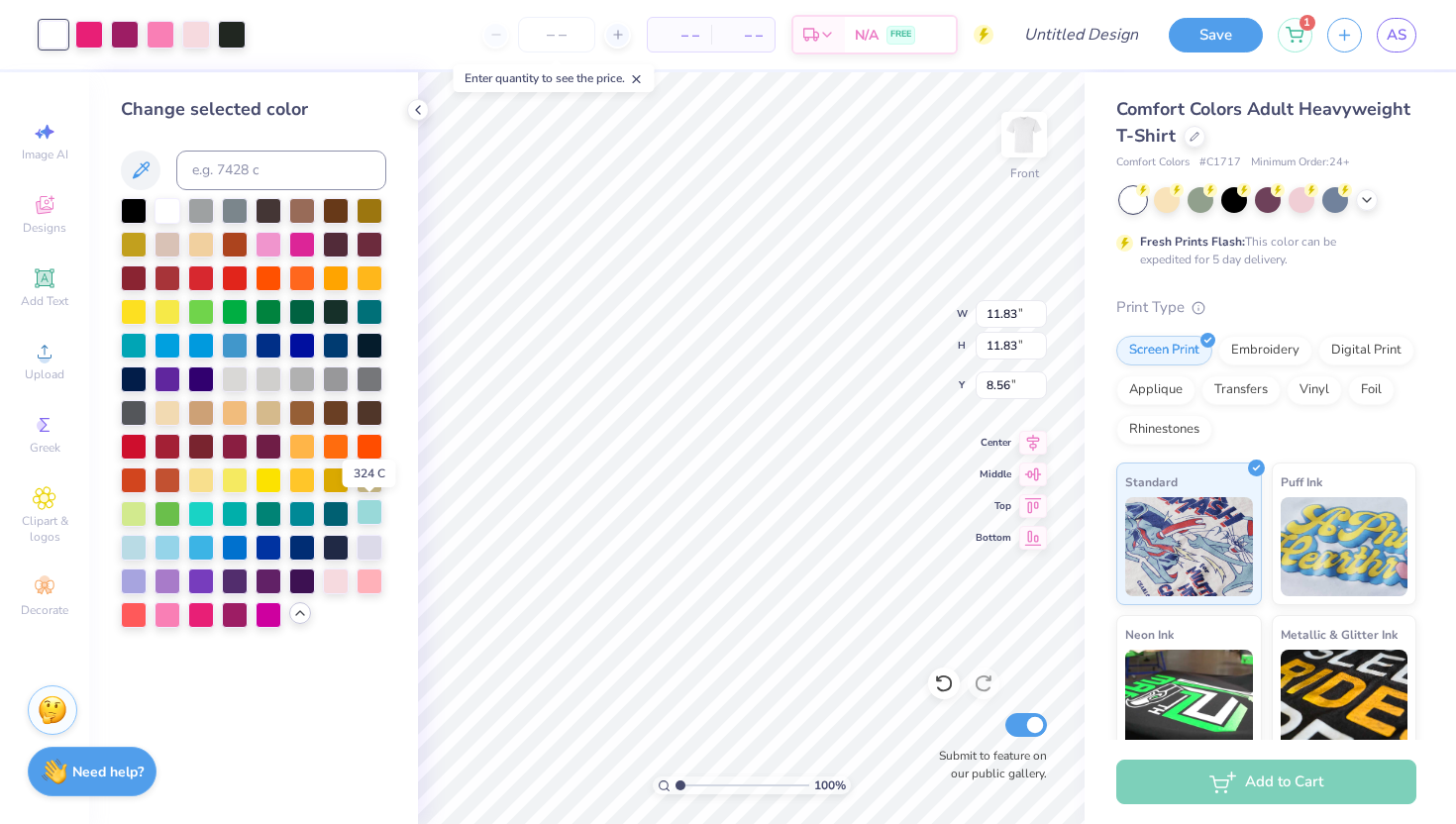 click at bounding box center (369, 512) 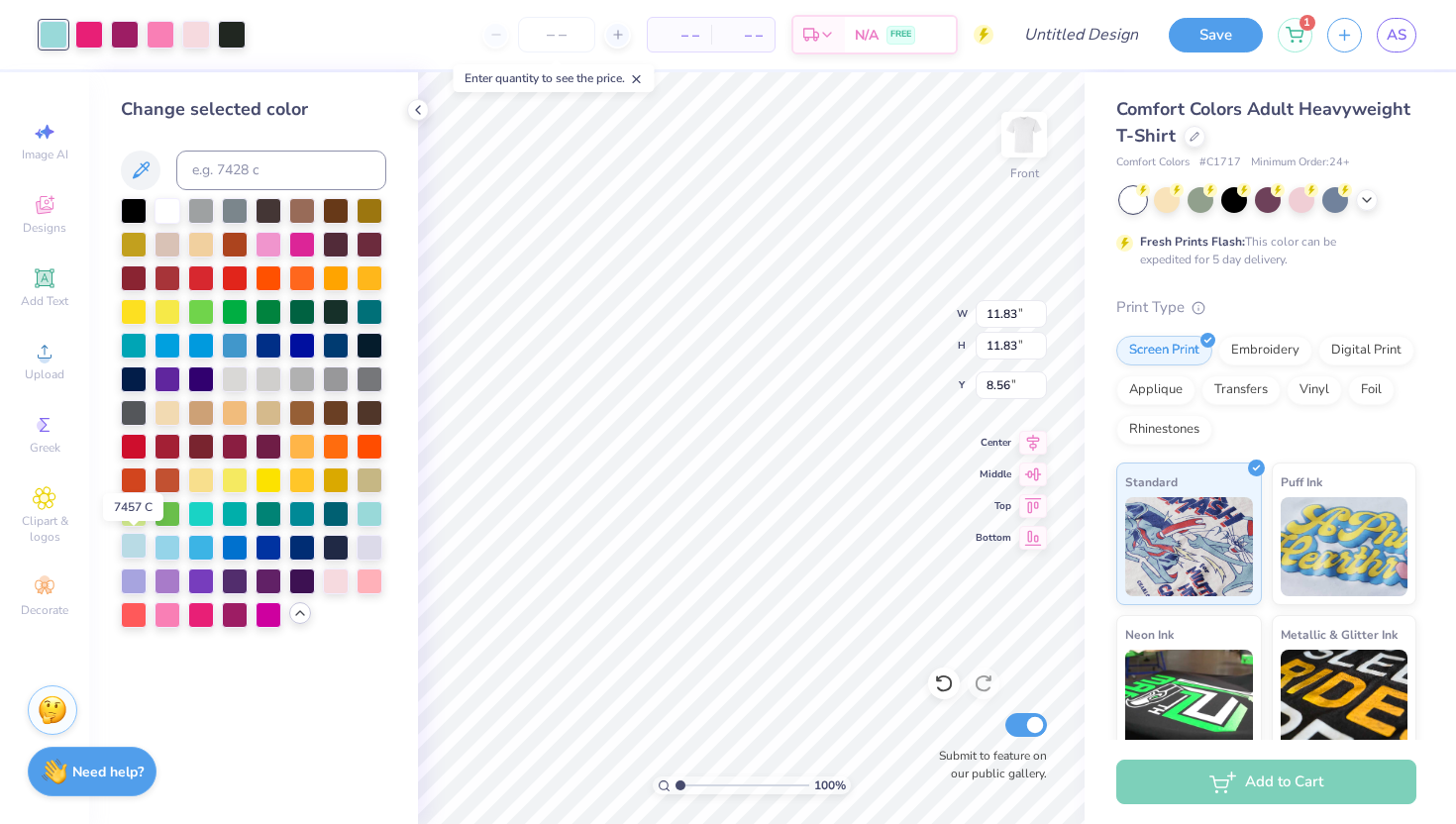 click at bounding box center [134, 546] 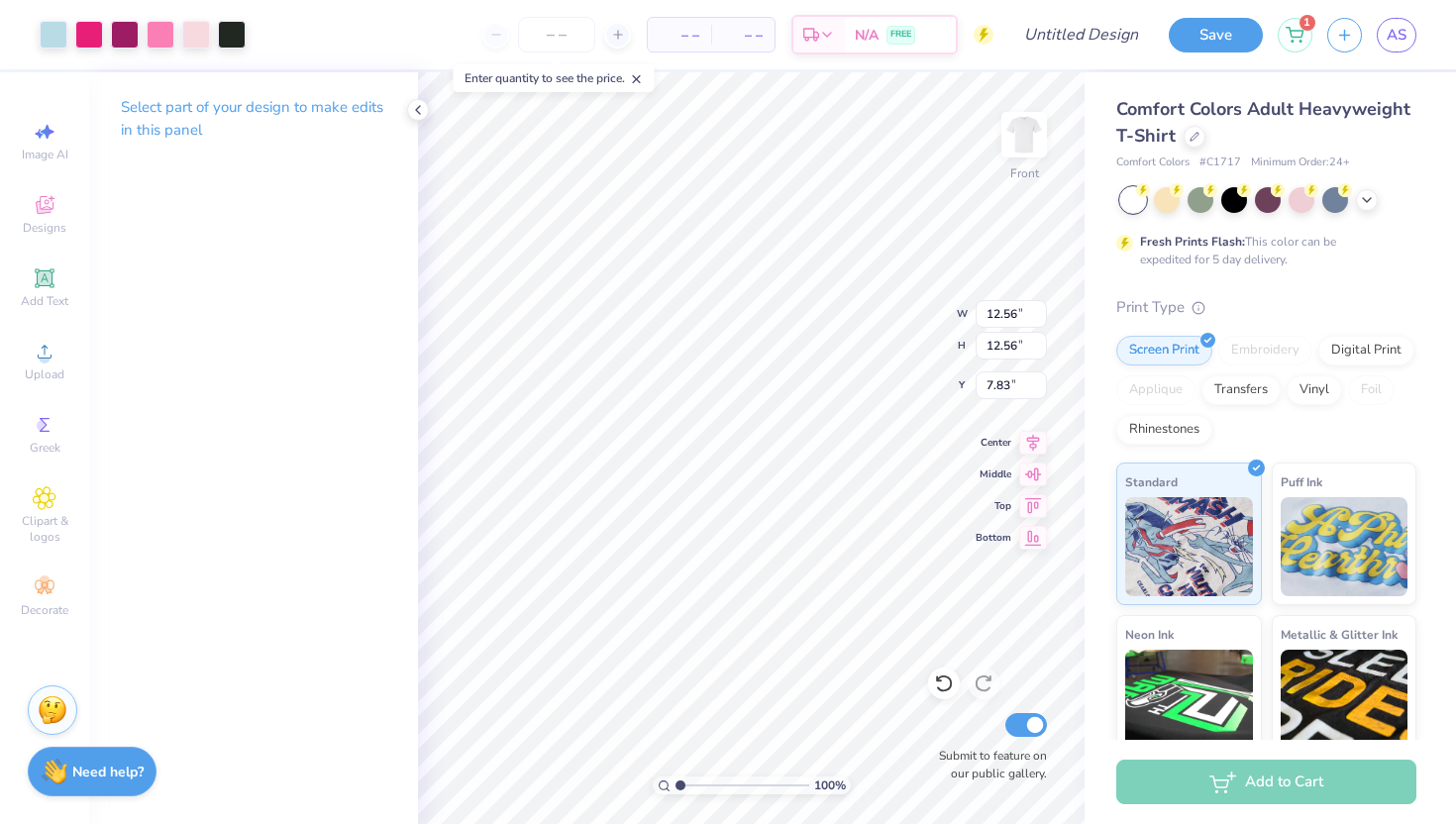 type on "12.56" 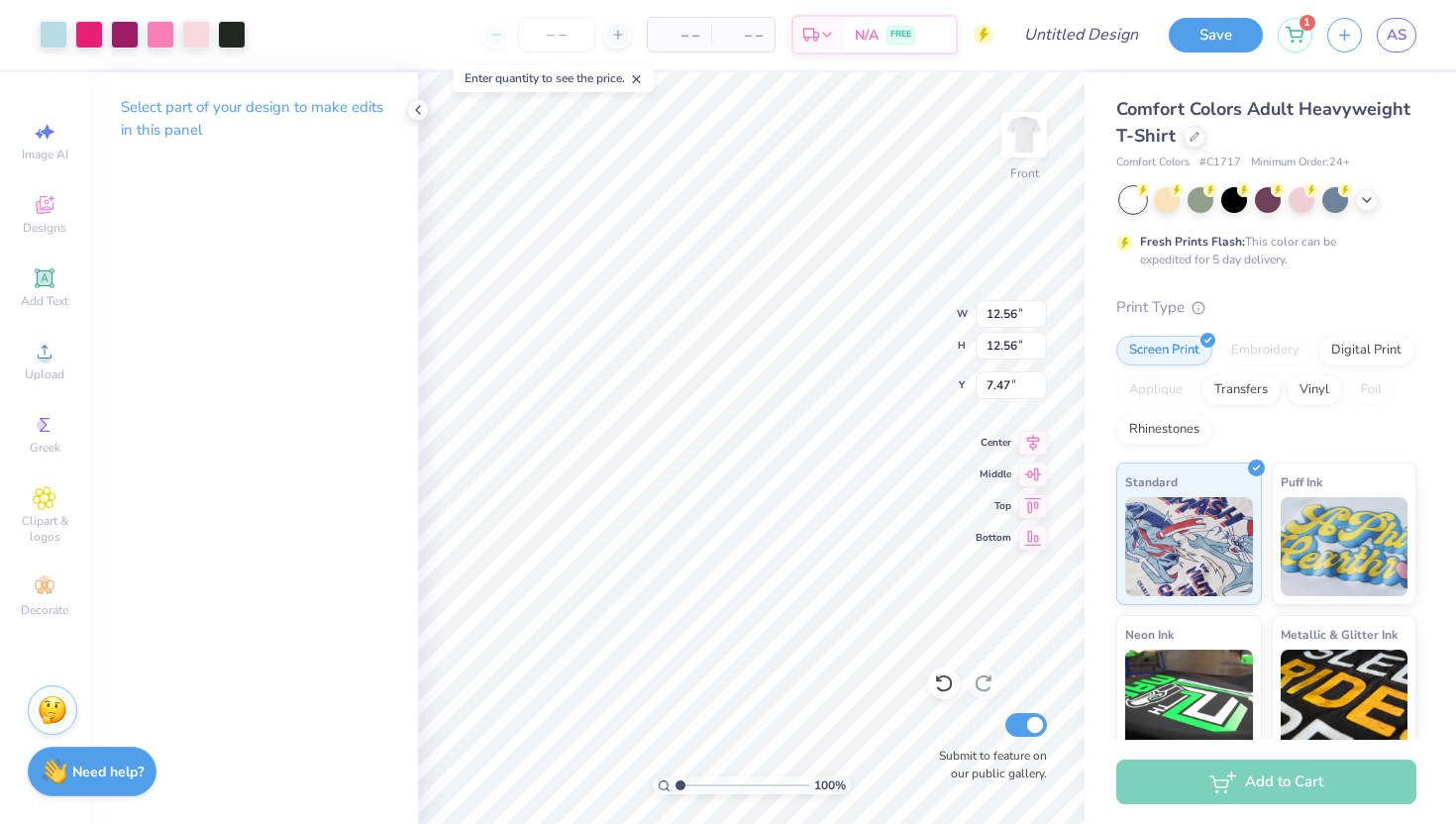 type on "6.08" 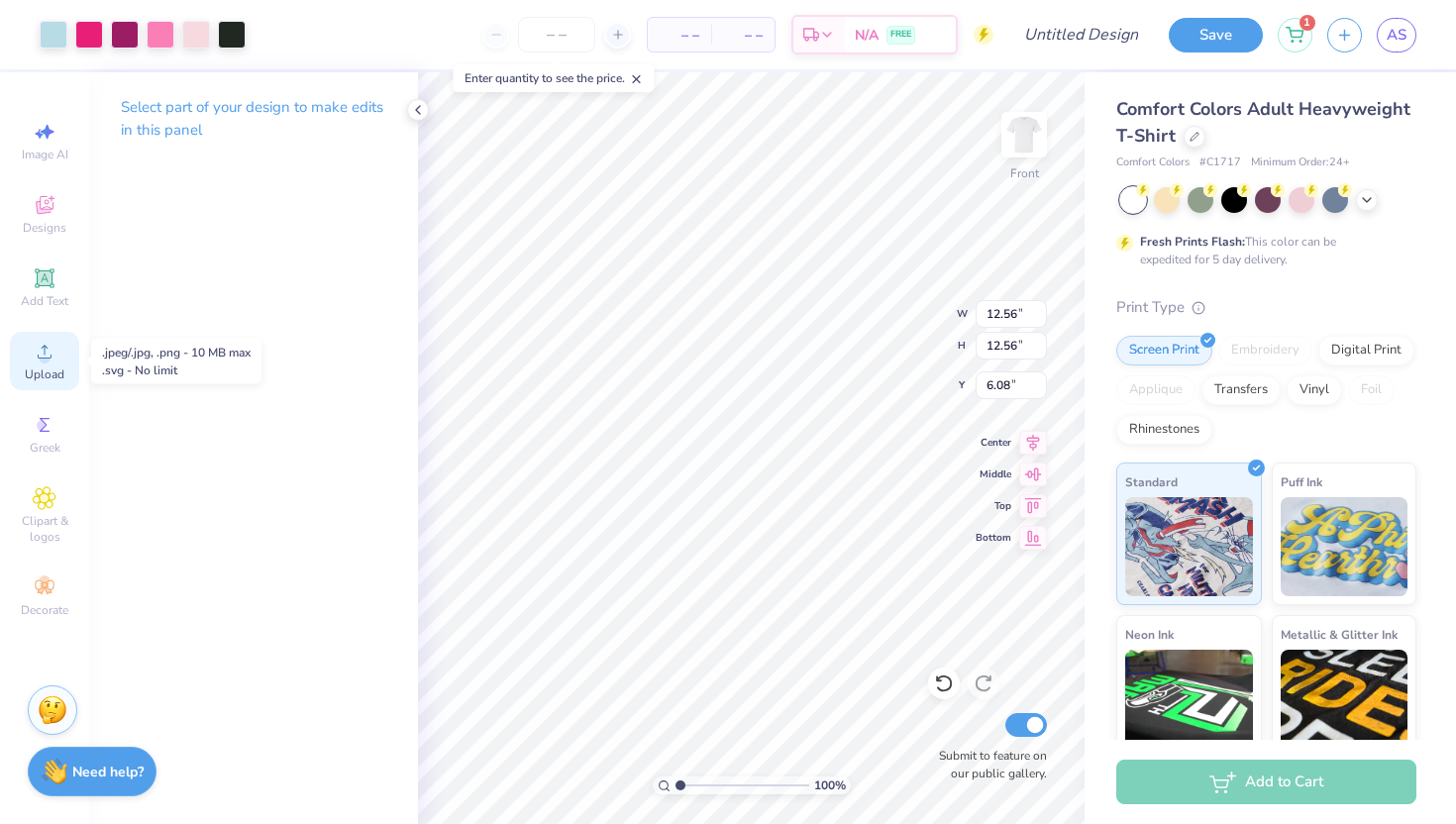 click 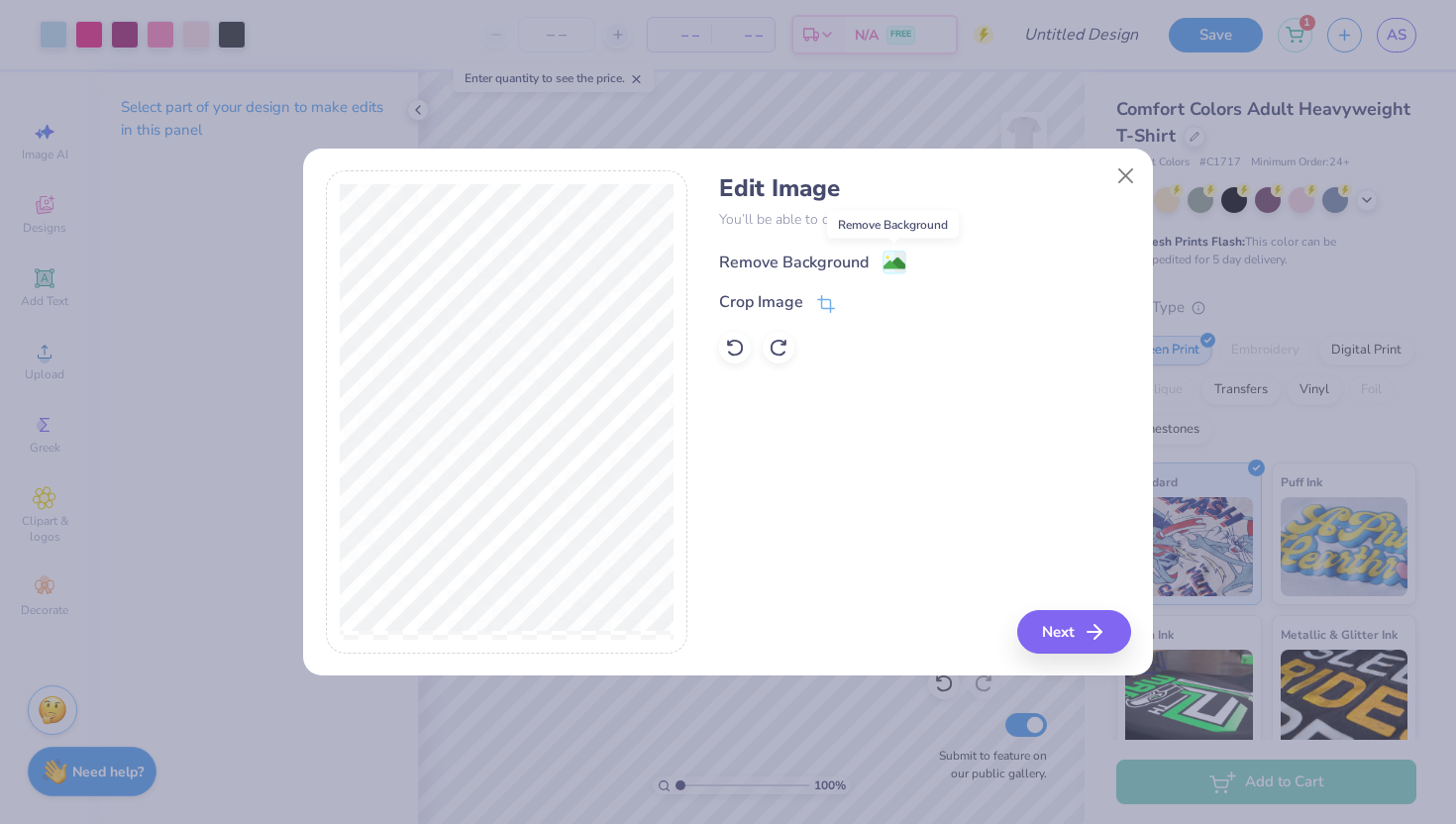 click 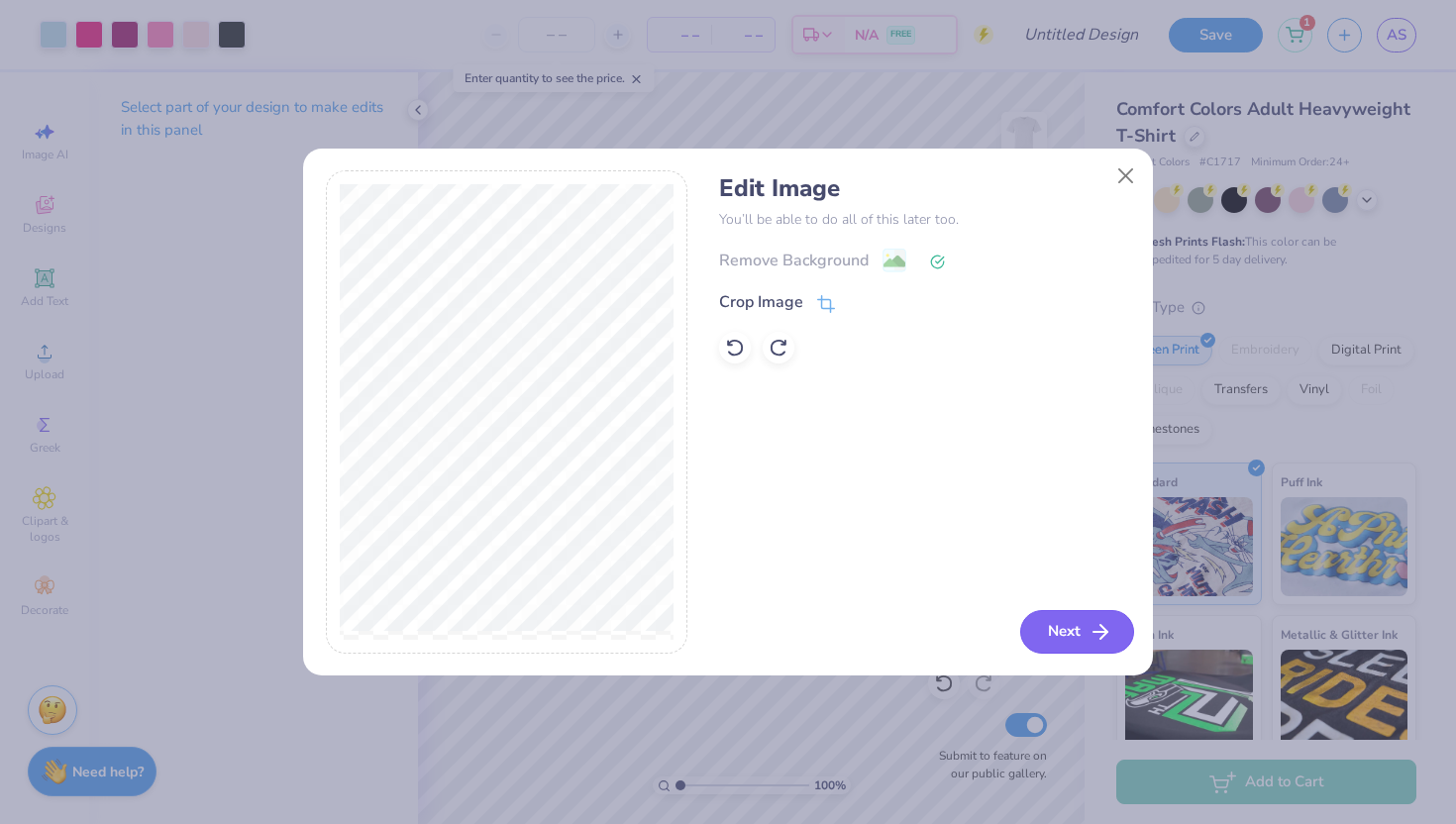 click on "Next" at bounding box center [1077, 632] 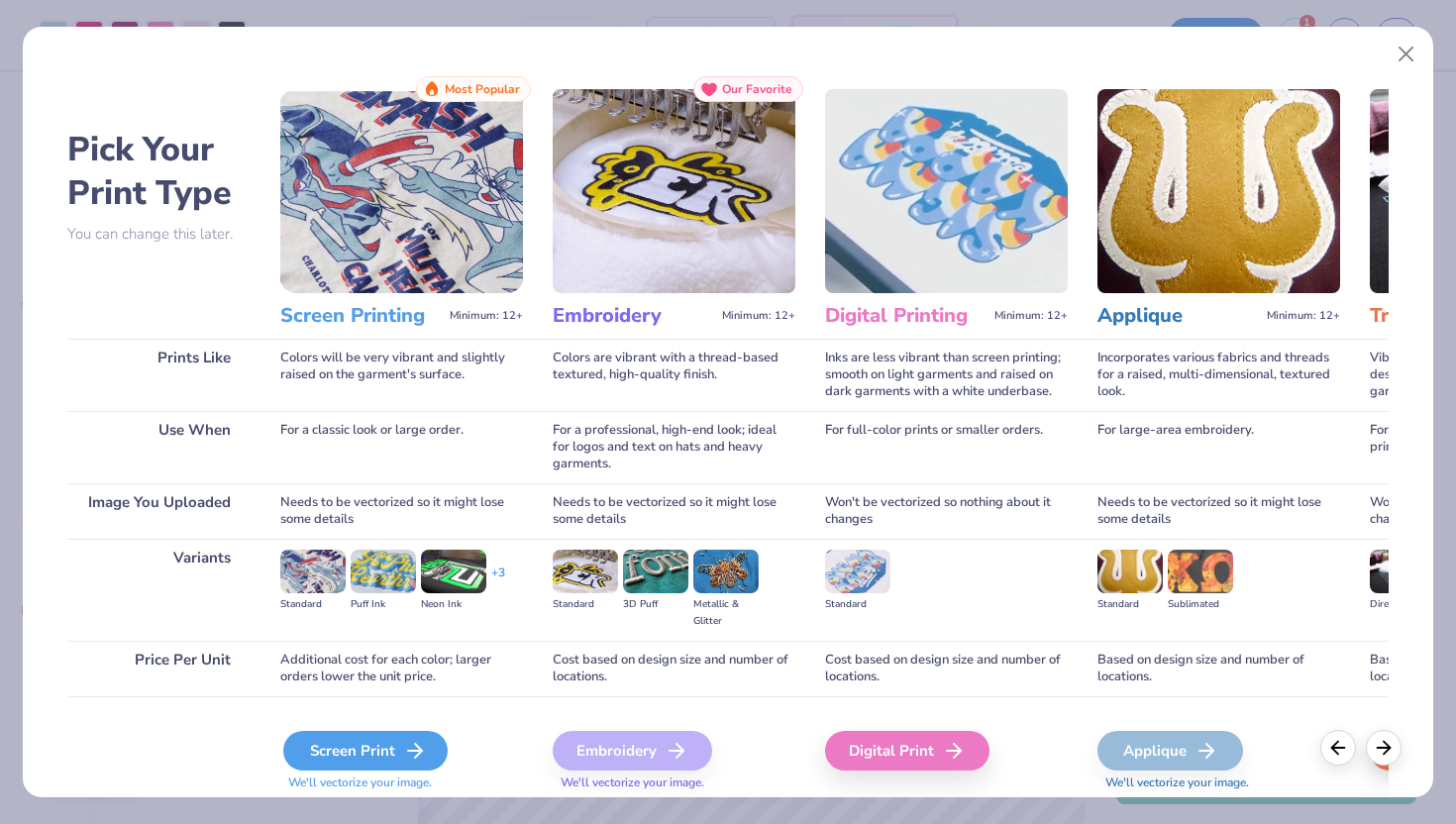 click on "Screen Print" at bounding box center [365, 751] 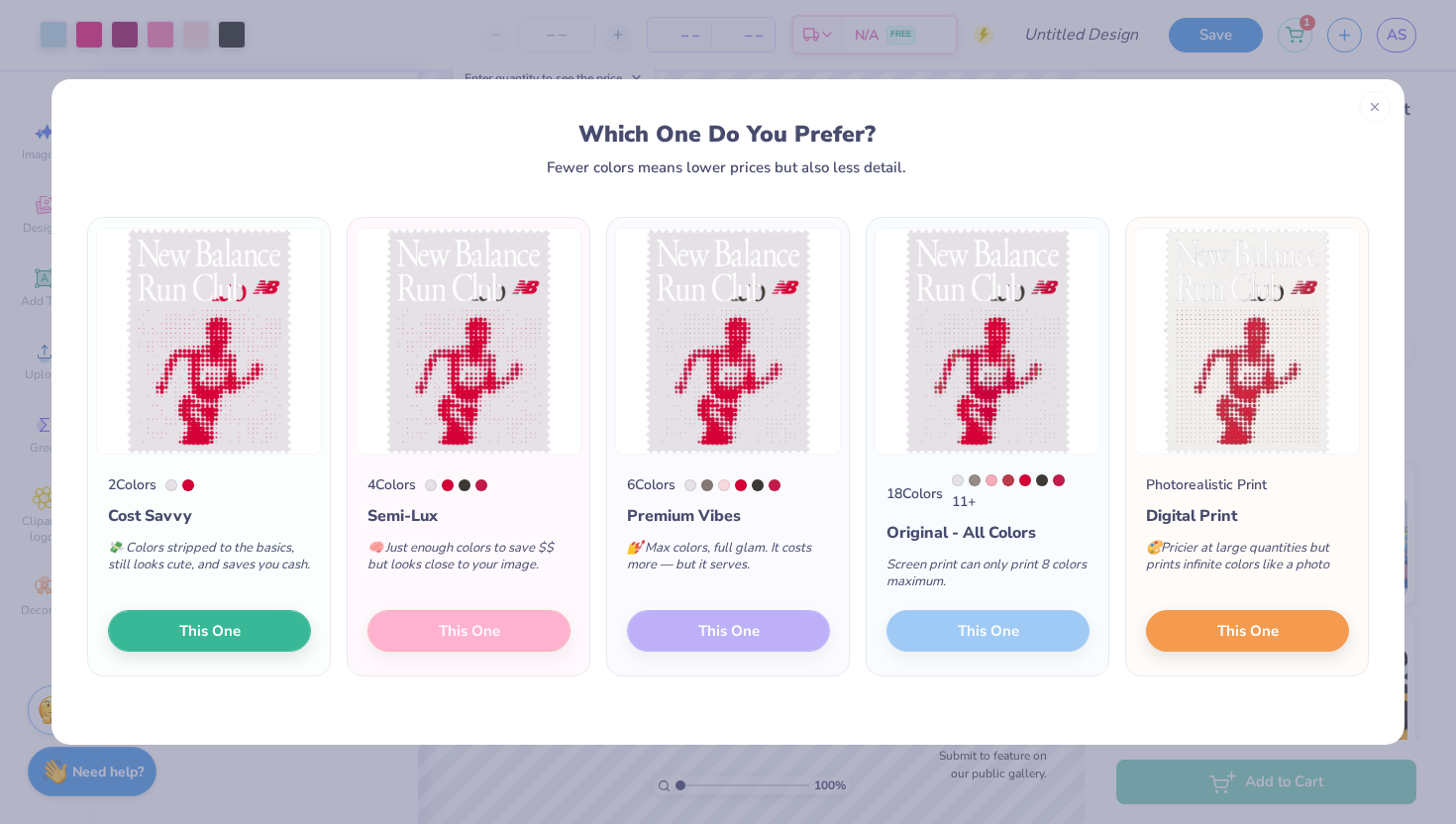 click on "4  Colors Semi-Lux 🧠   Just enough colors to save $$ but looks close to your image. This One" at bounding box center (468, 565) 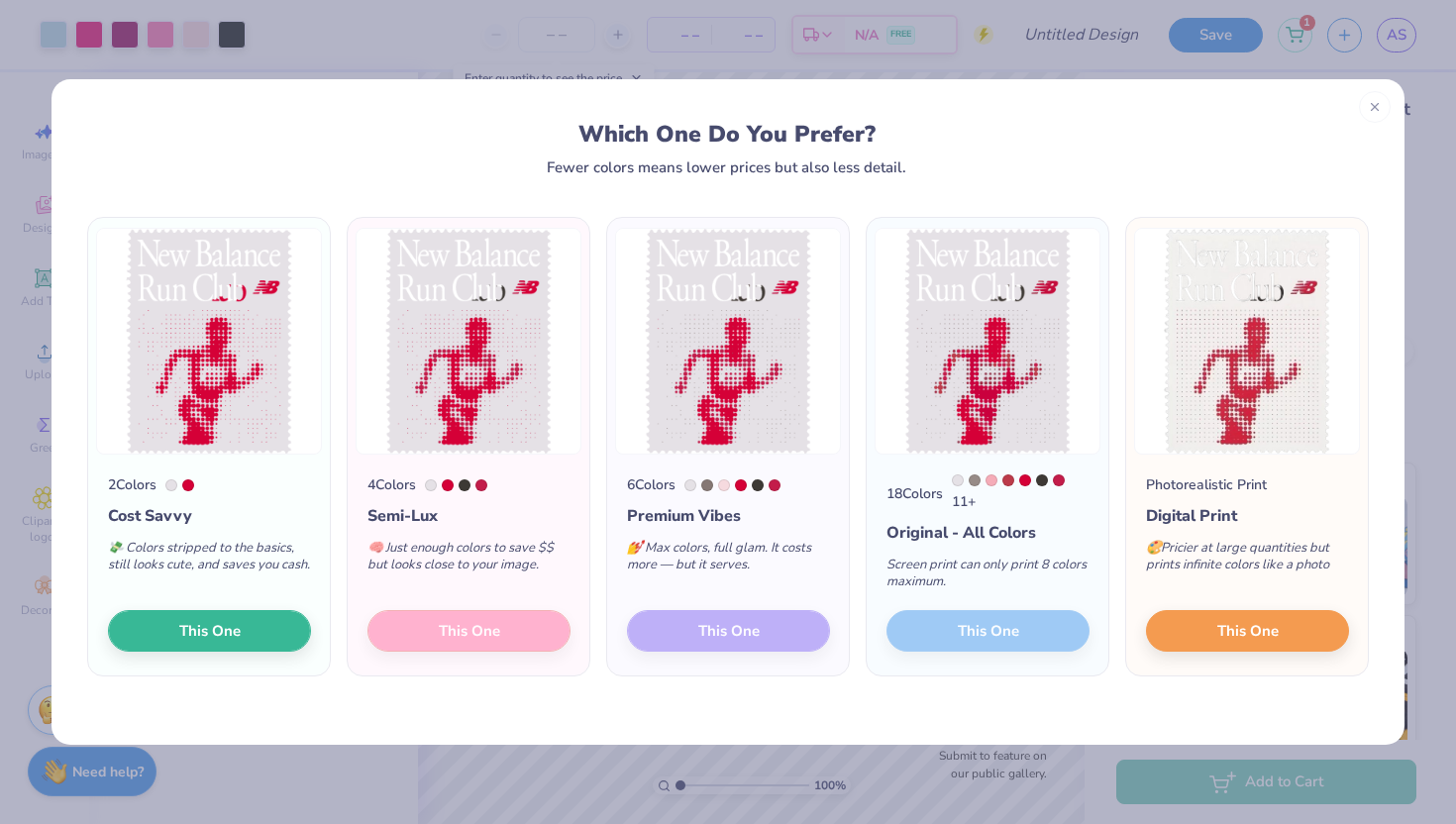 click on "4  Colors Semi-Lux 🧠   Just enough colors to save $$ but looks close to your image. This One" at bounding box center (468, 565) 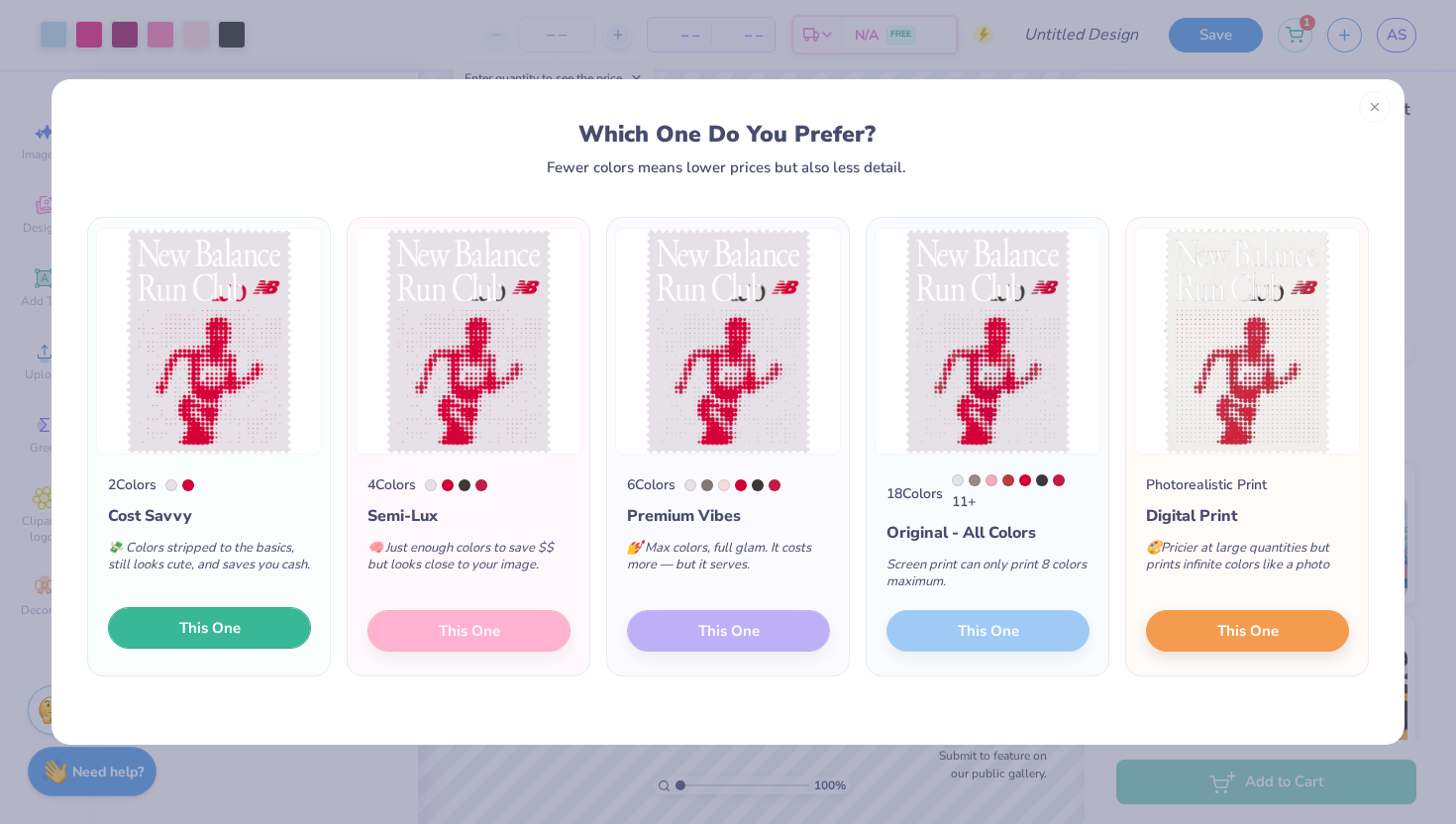 click on "This One" at bounding box center [209, 628] 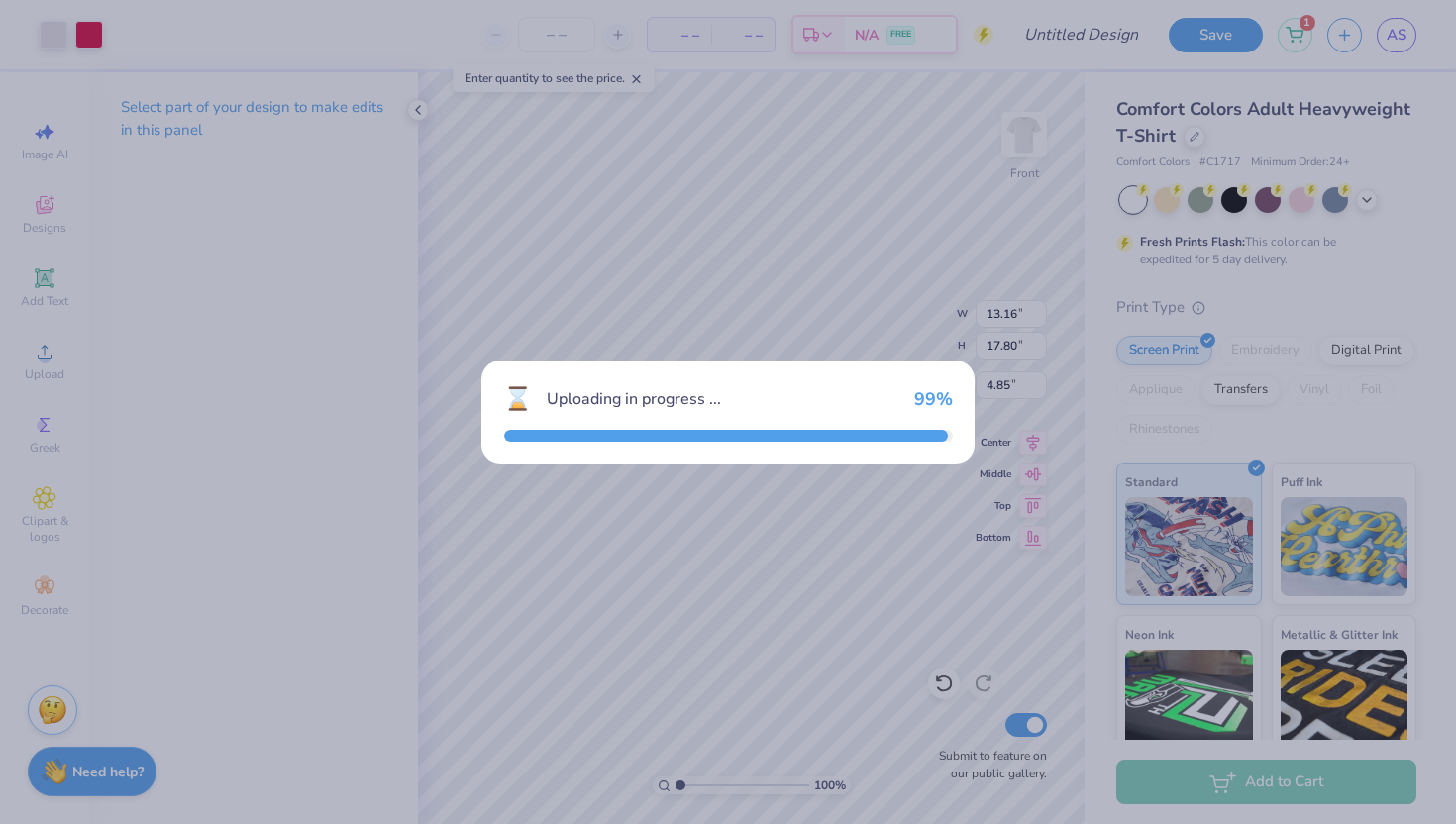 type on "13.16" 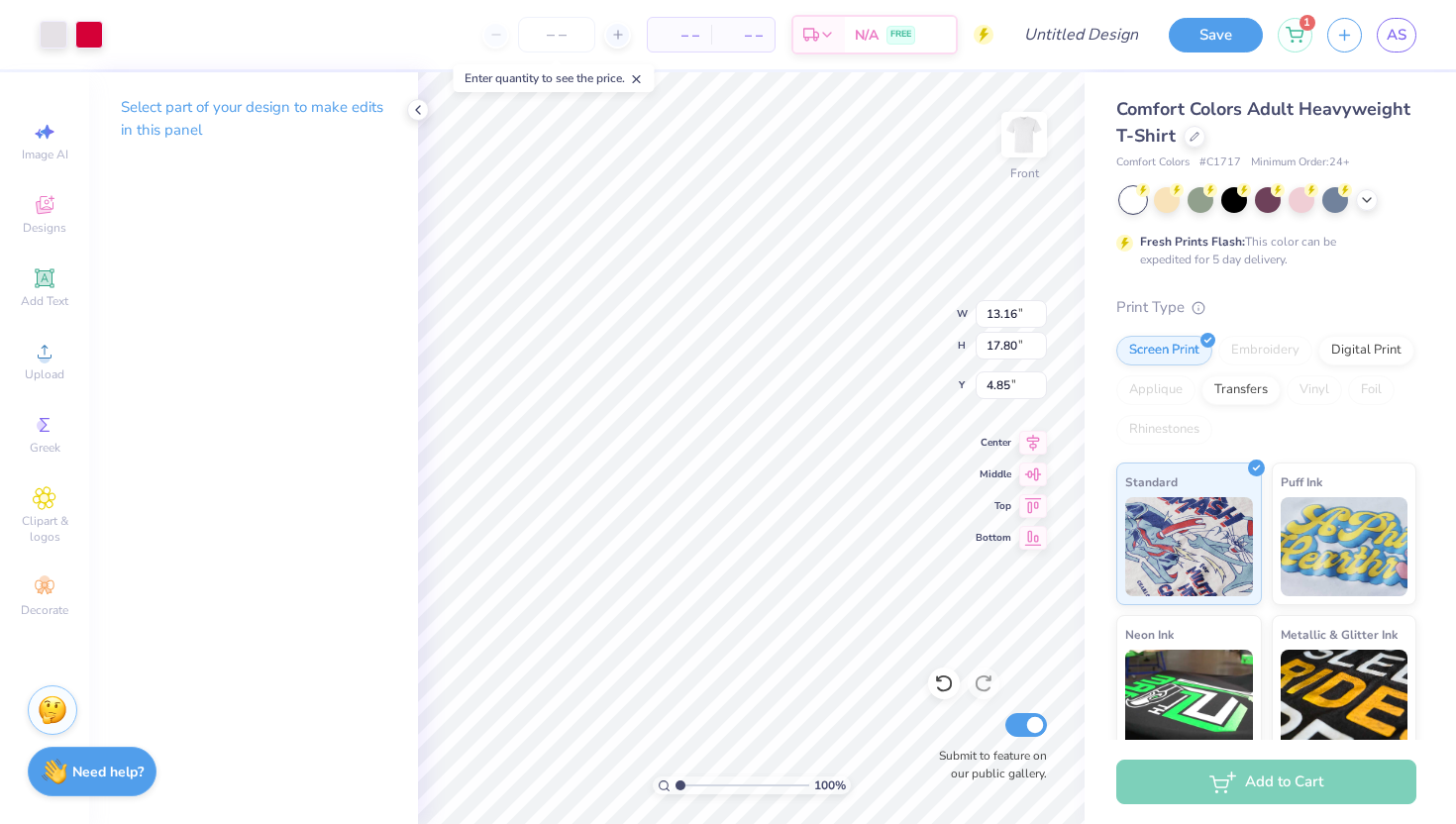 type on "0.50" 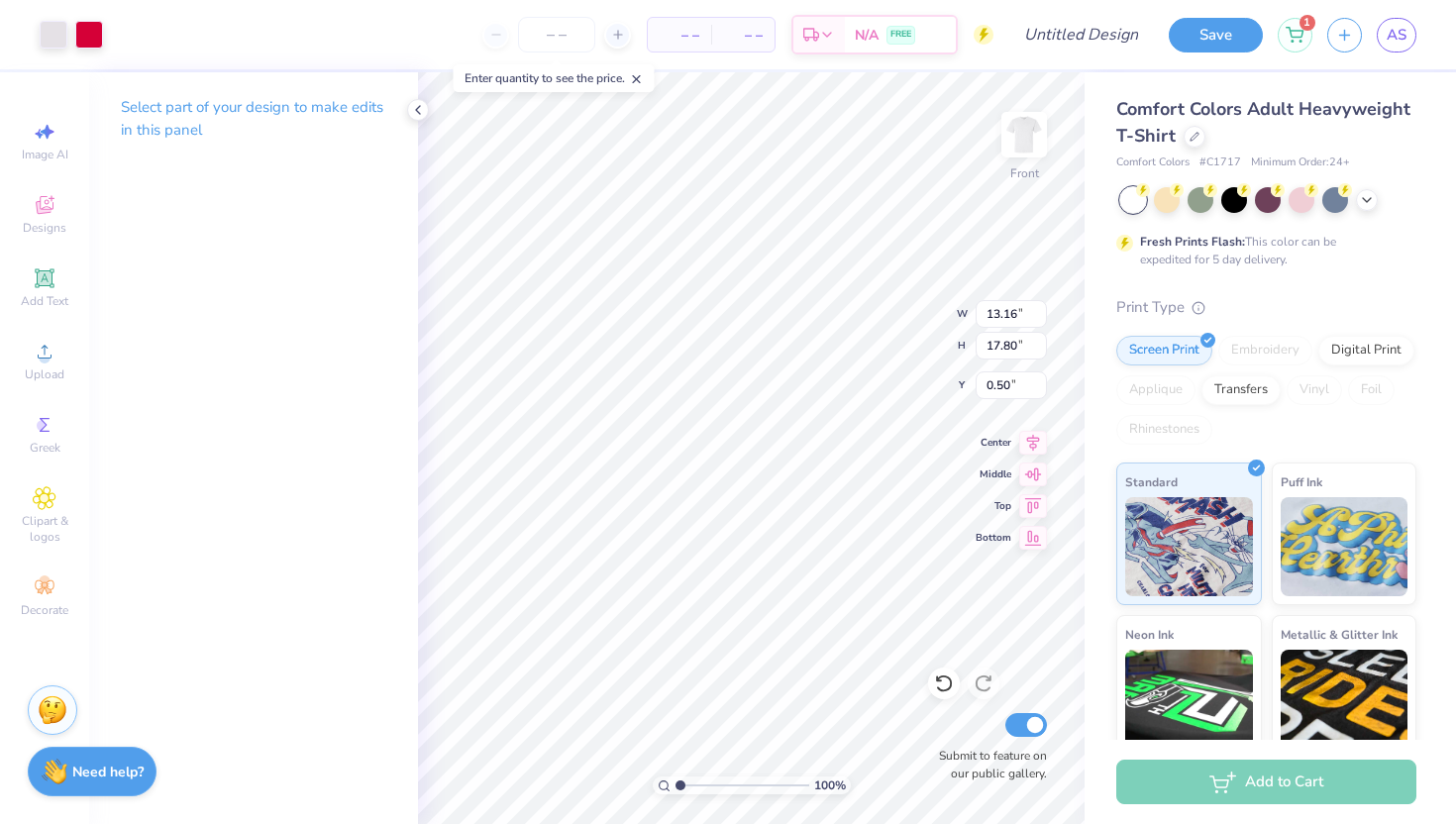 type on "9.17" 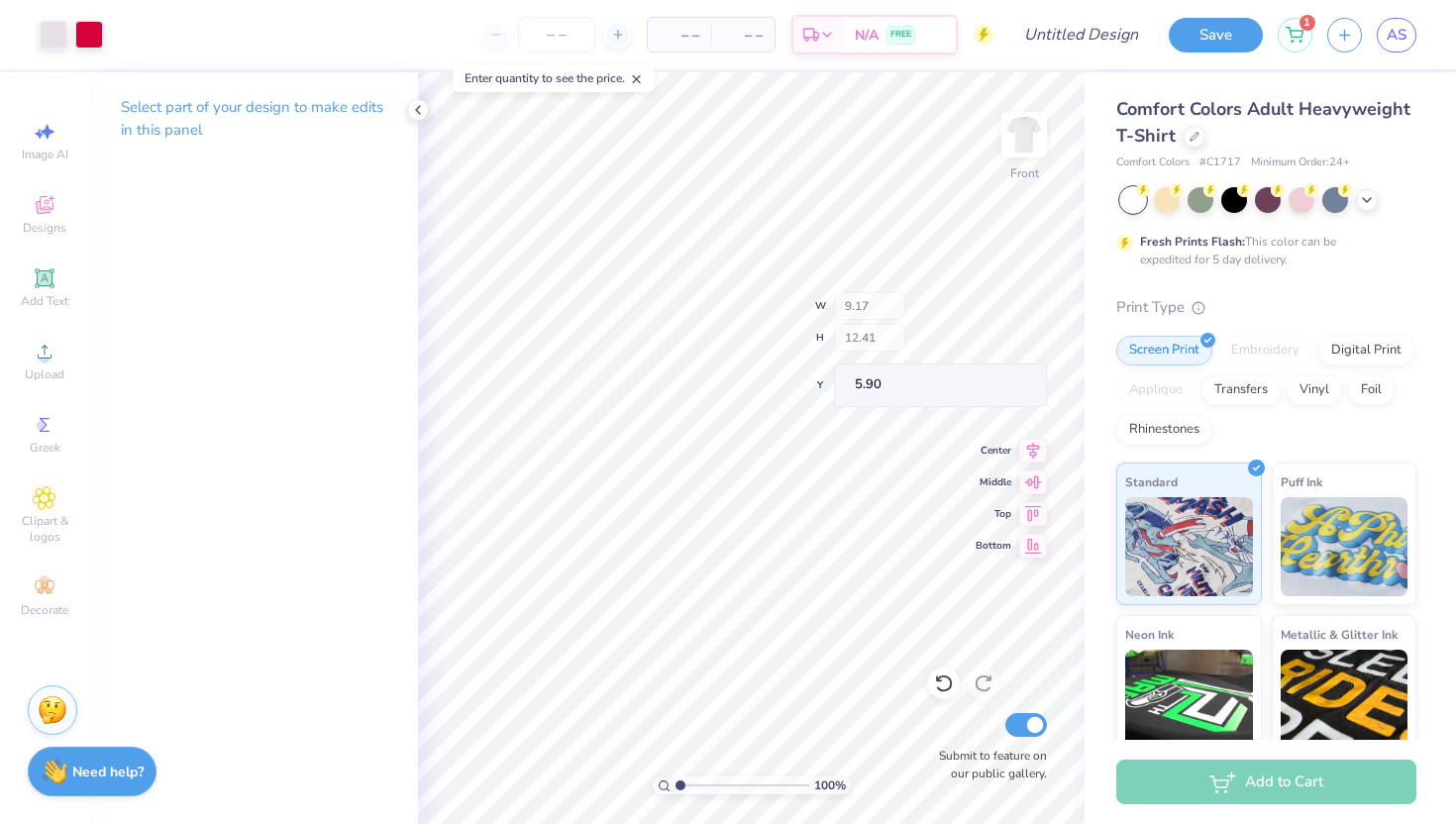 type on "6.79" 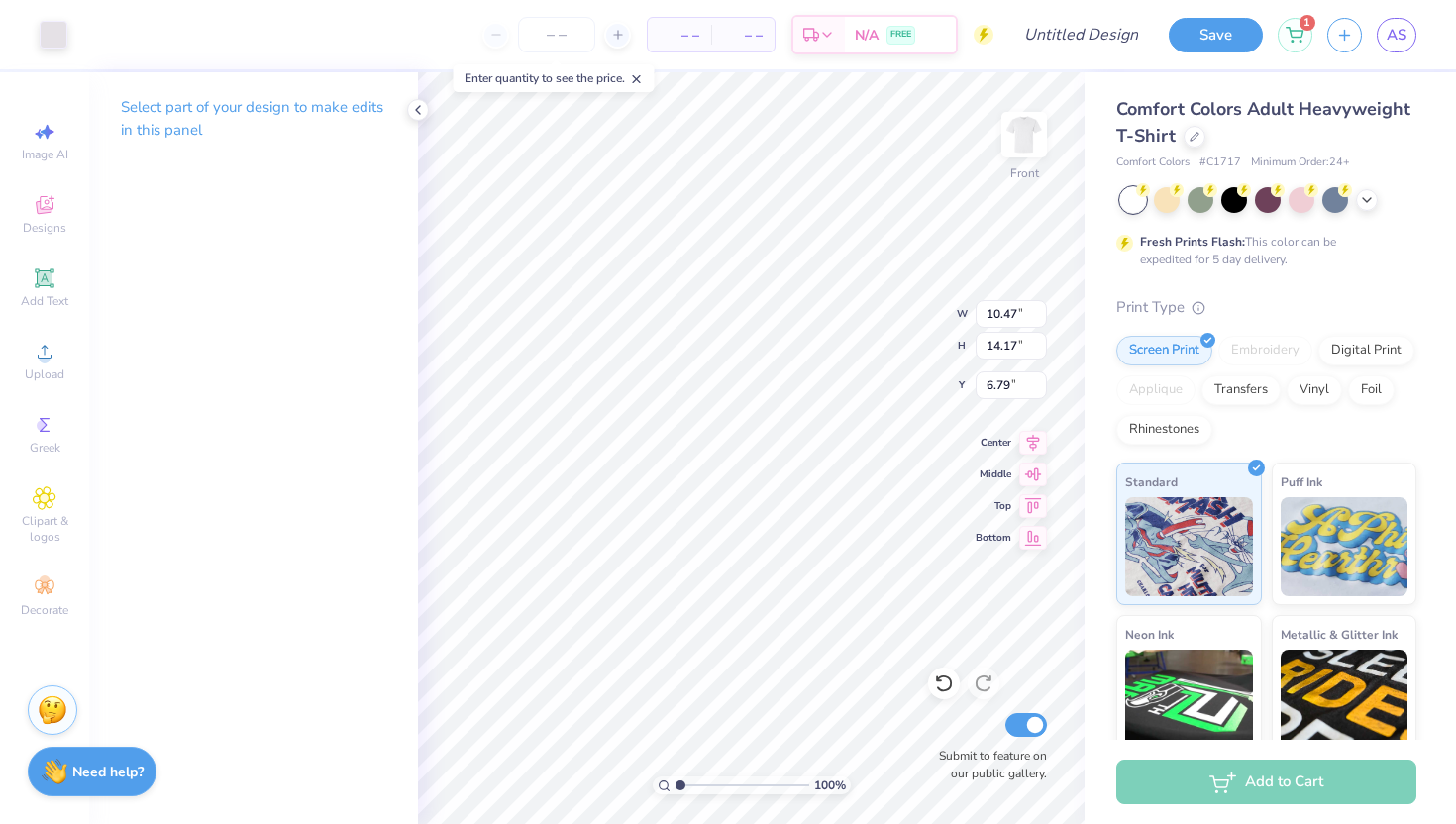 type on "10.47" 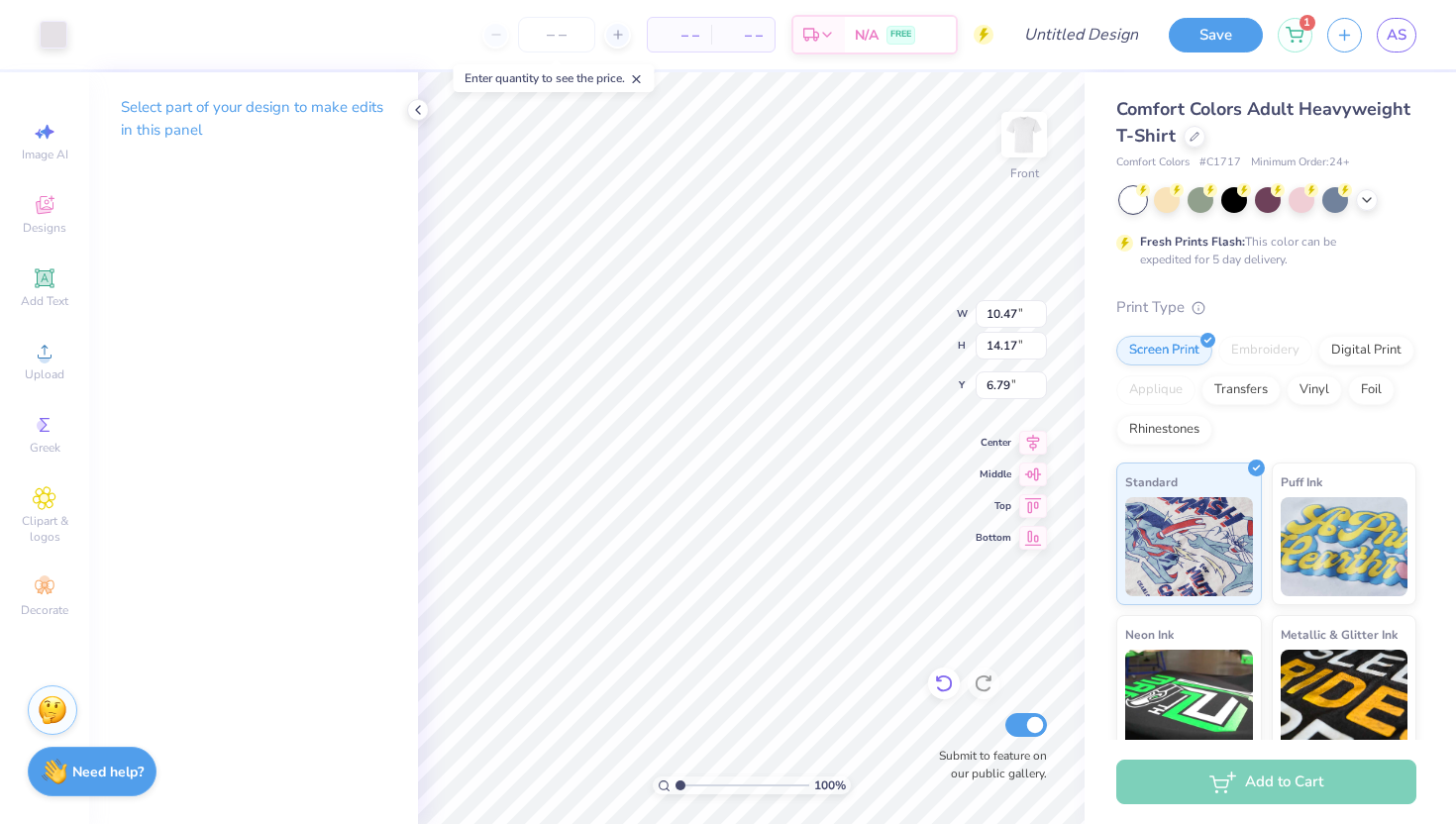 click at bounding box center [944, 683] 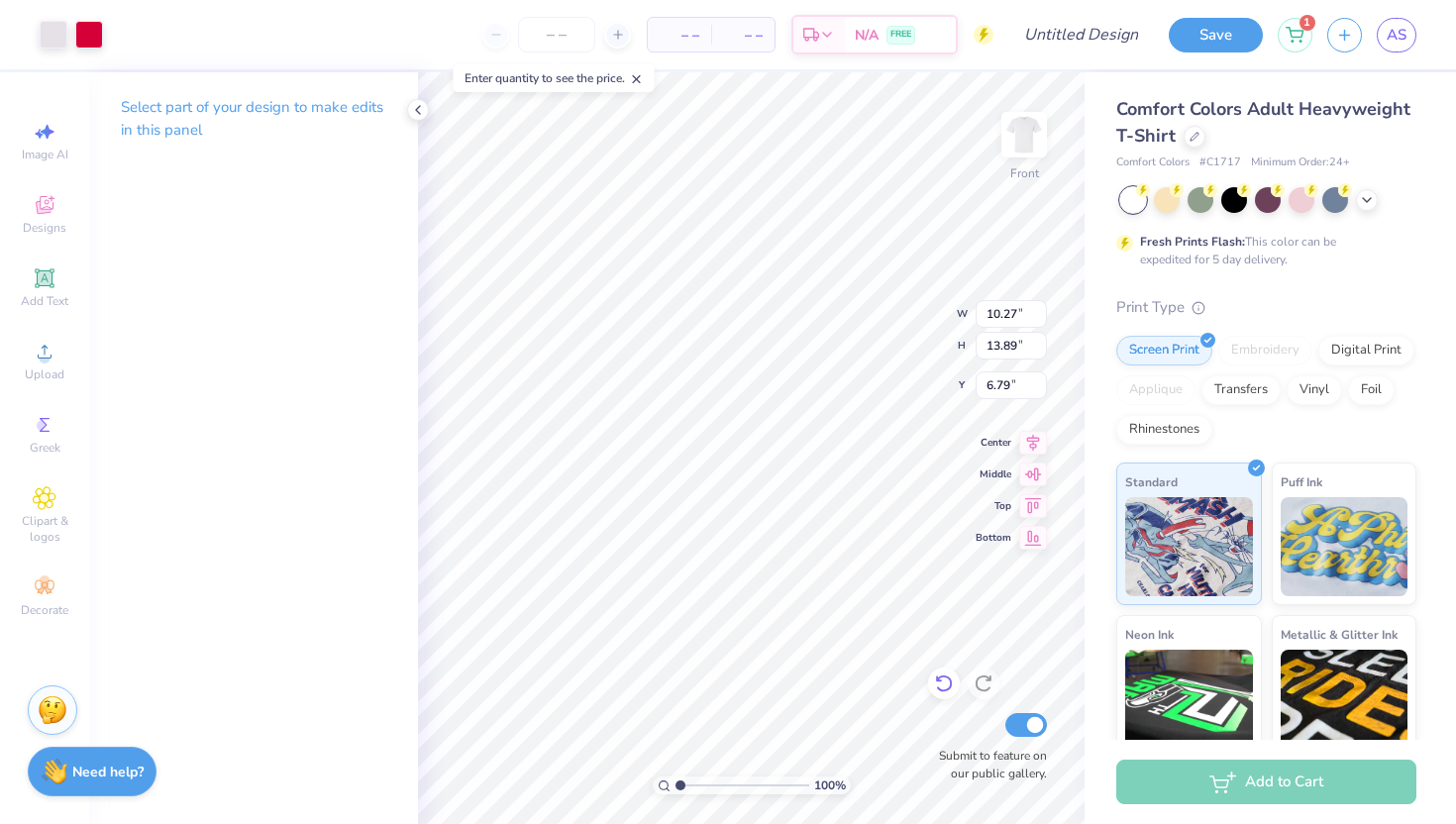 type on "10.27" 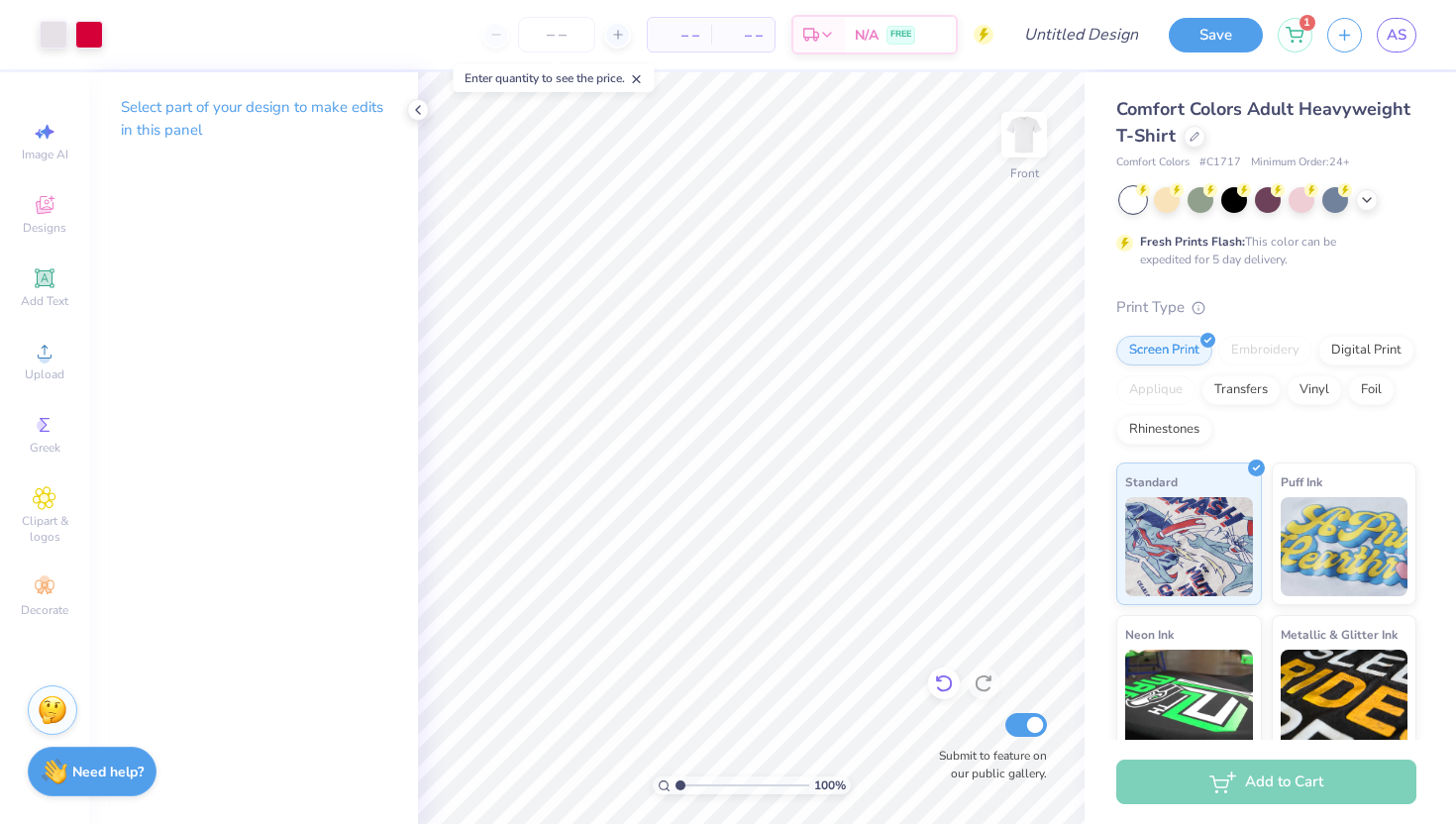 click 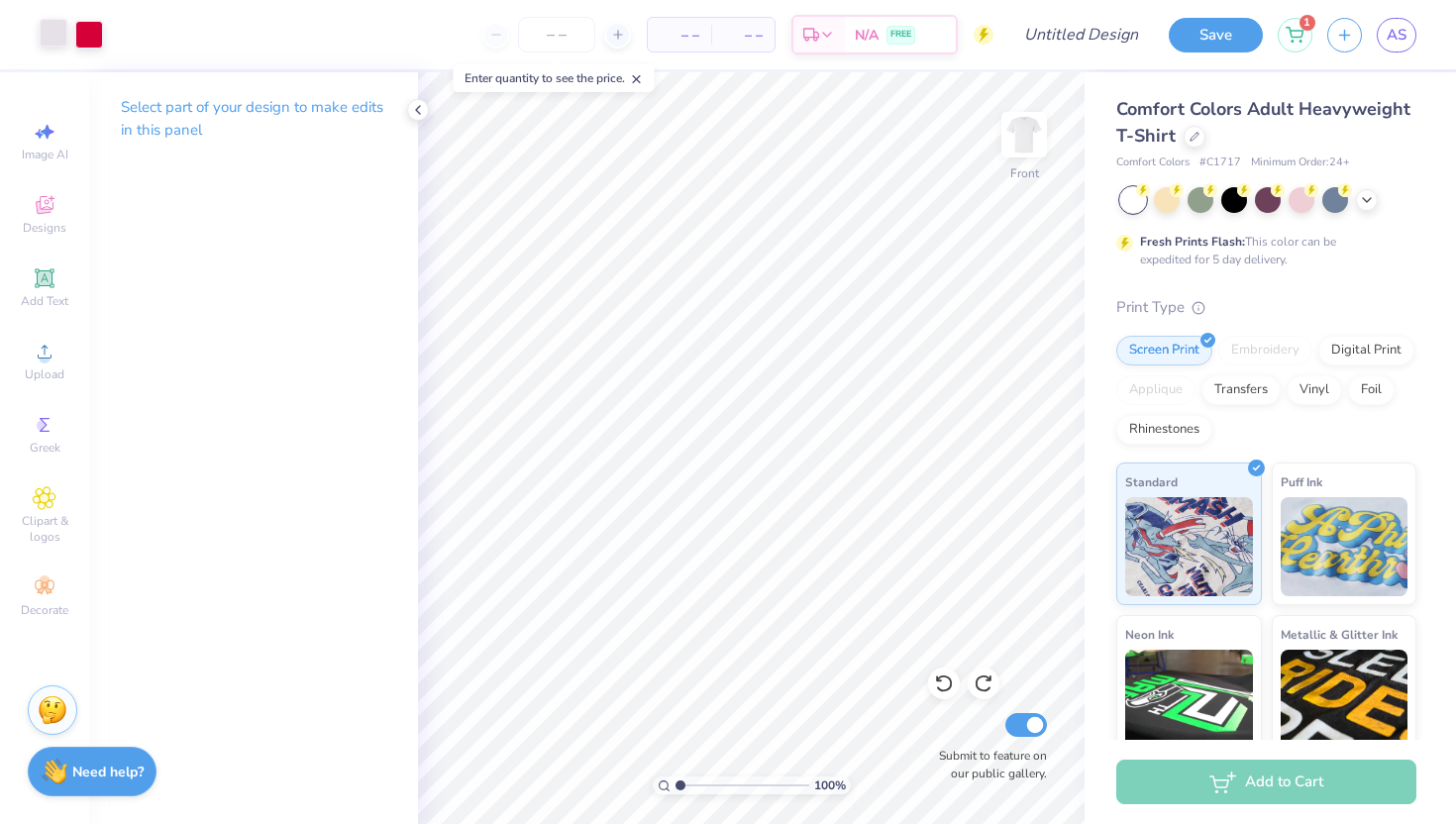 click at bounding box center (53, 33) 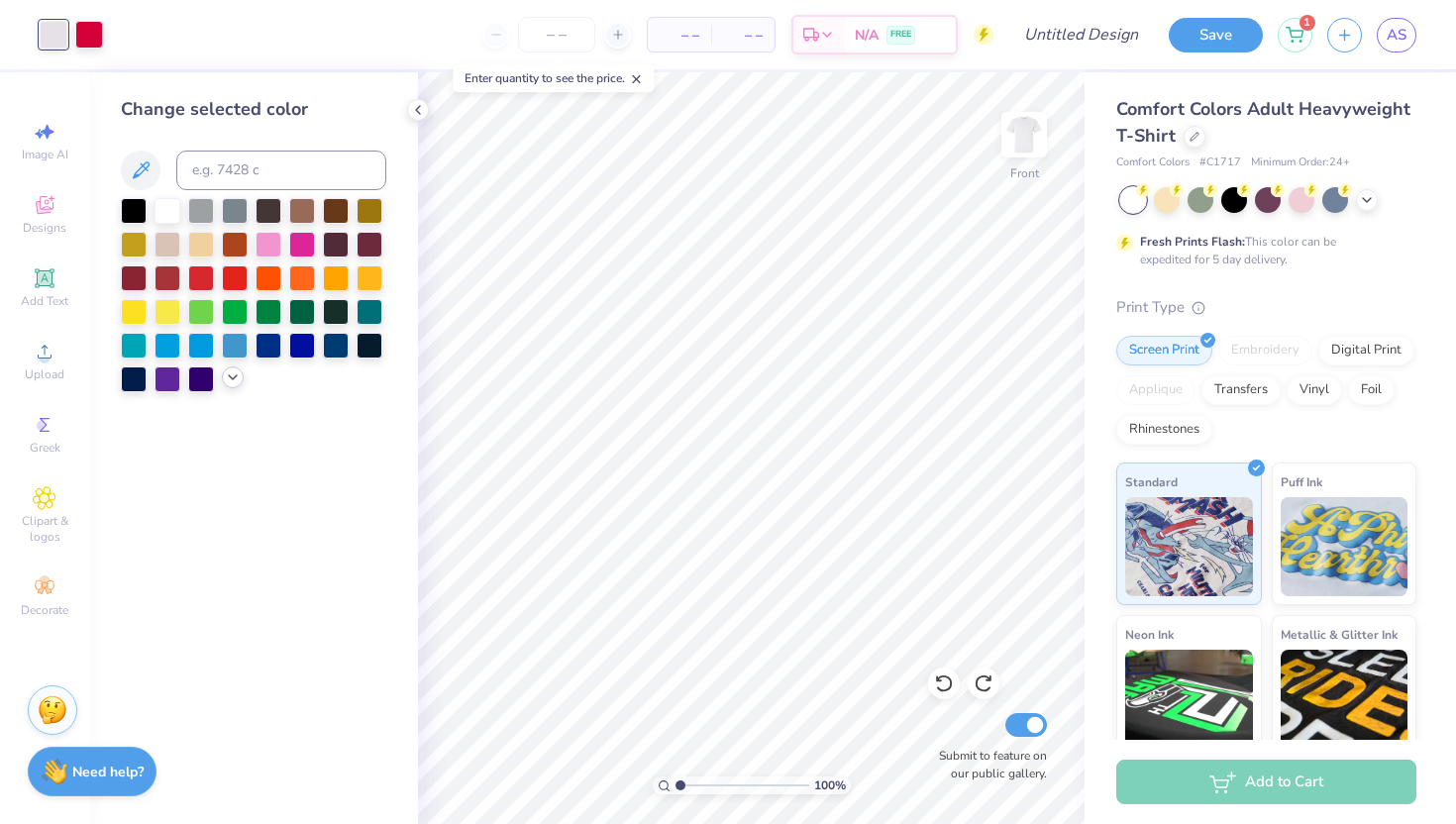 click 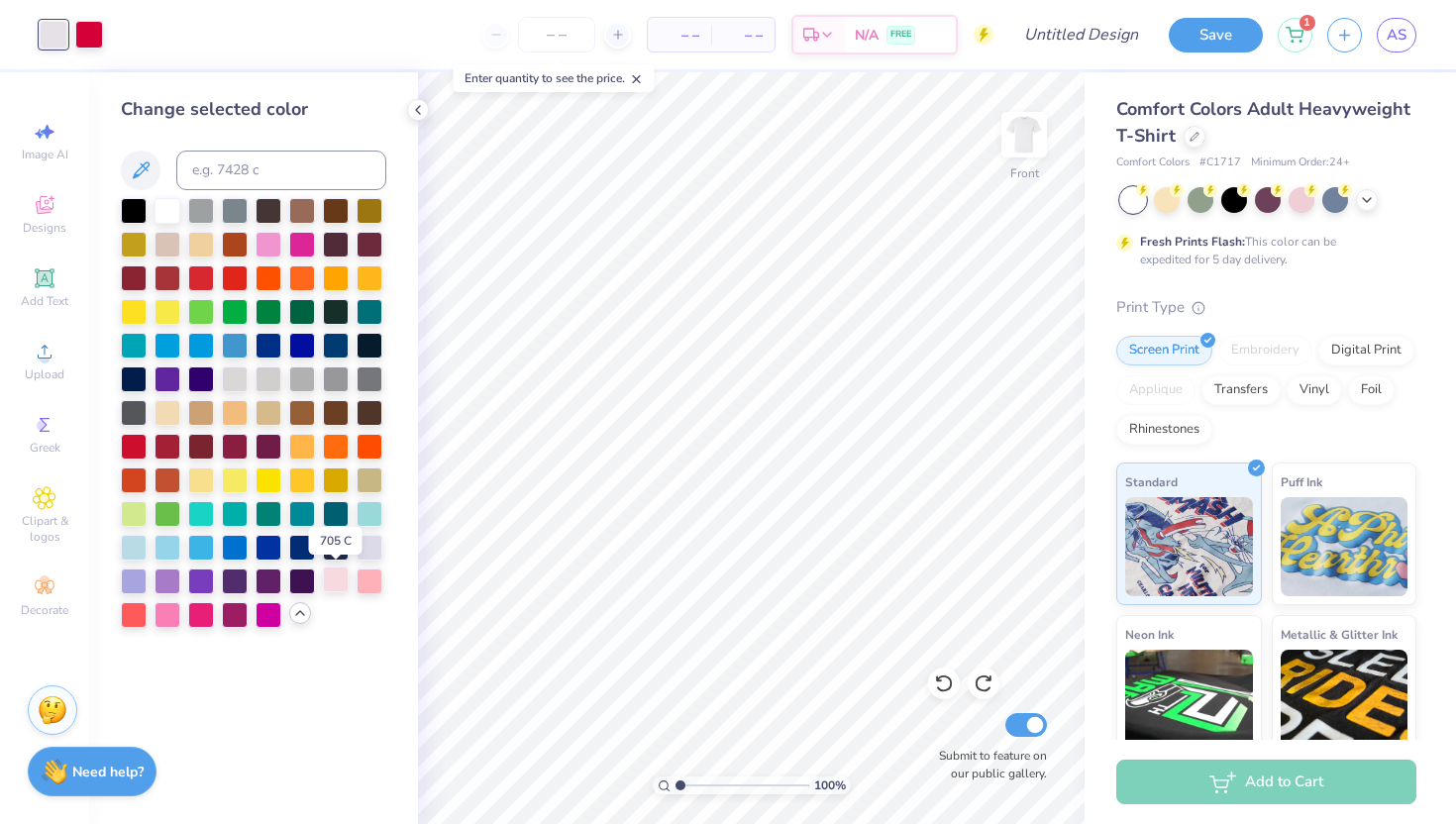 click at bounding box center [336, 579] 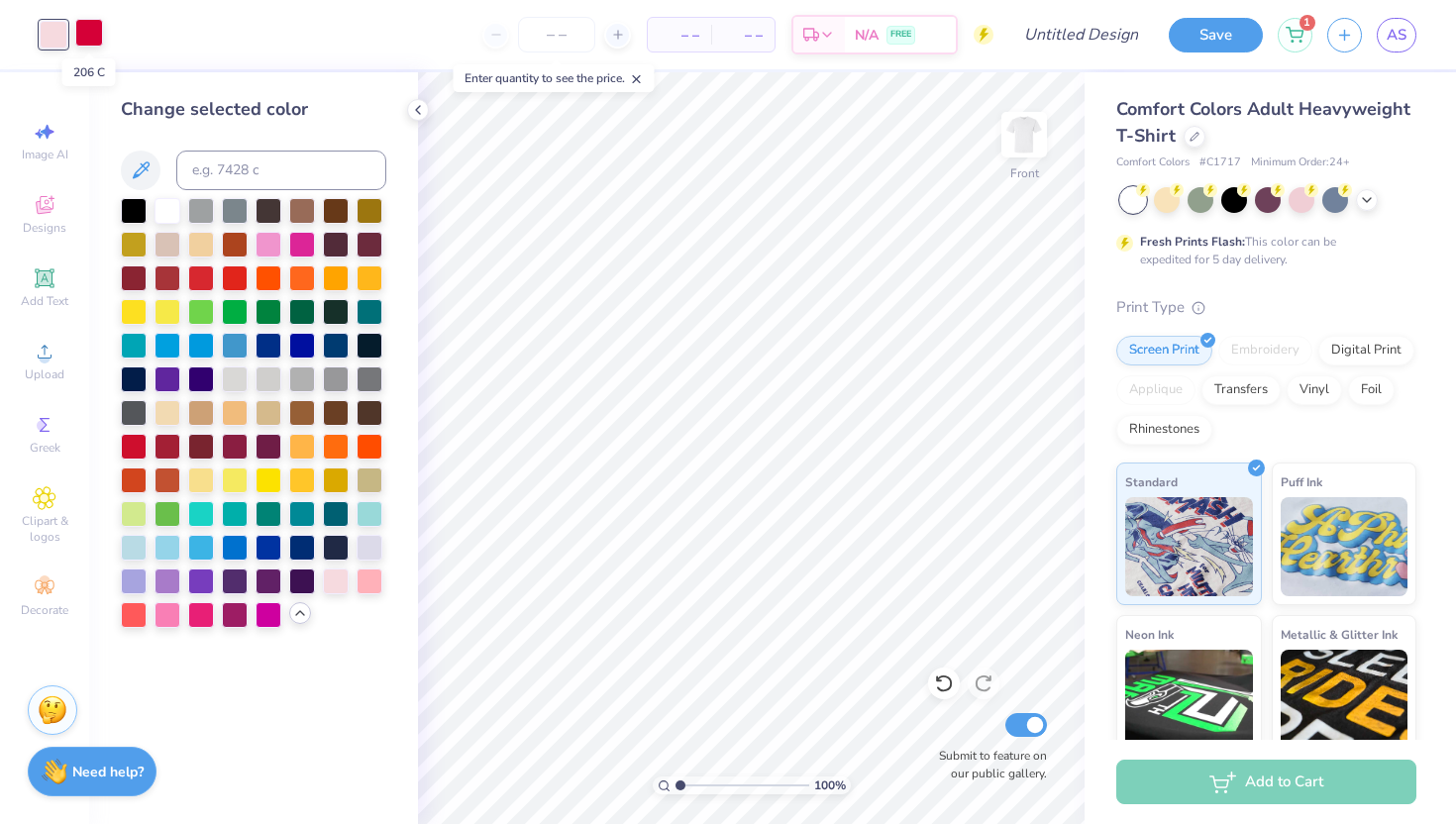 click at bounding box center [89, 33] 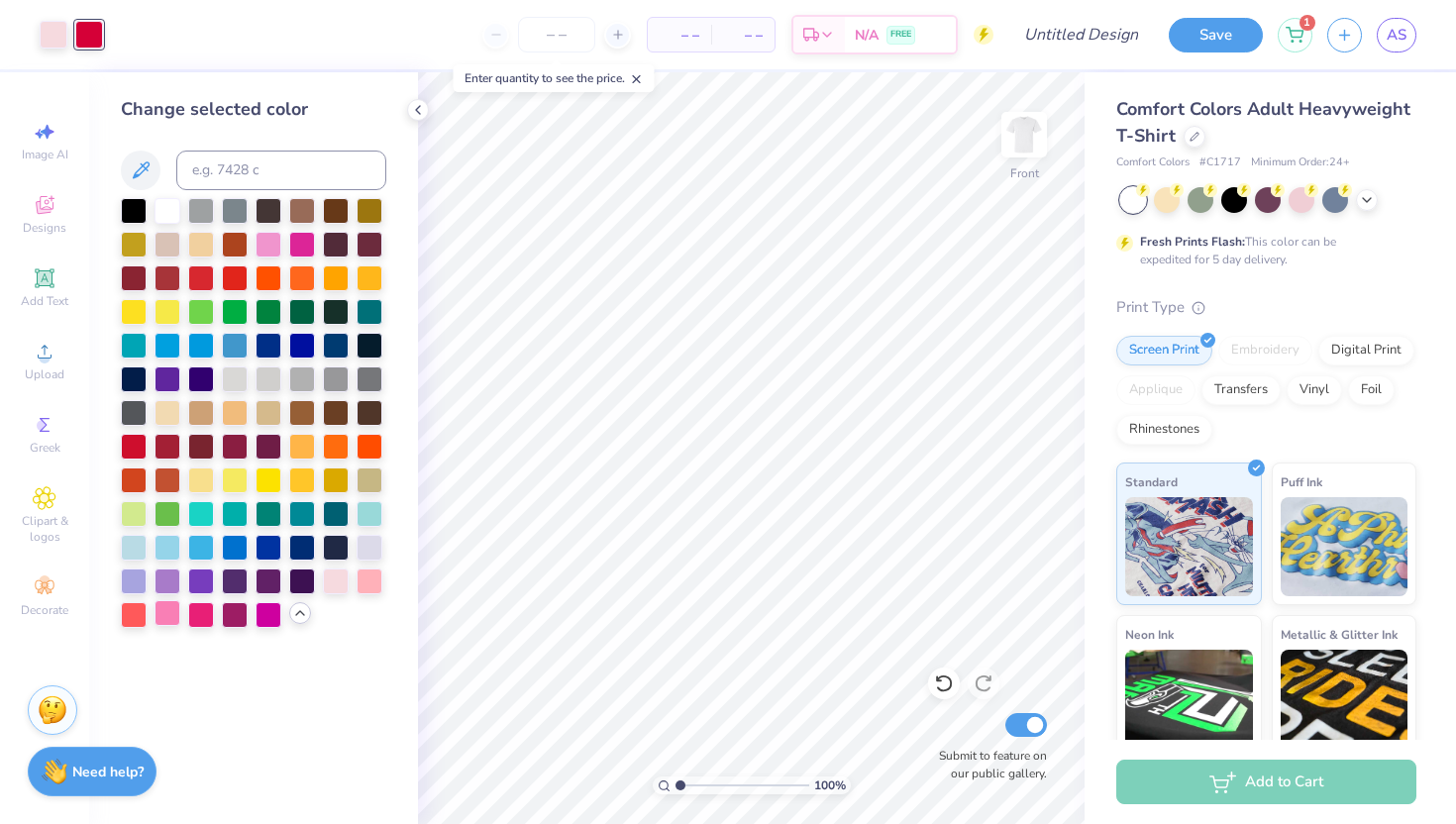 click at bounding box center (167, 613) 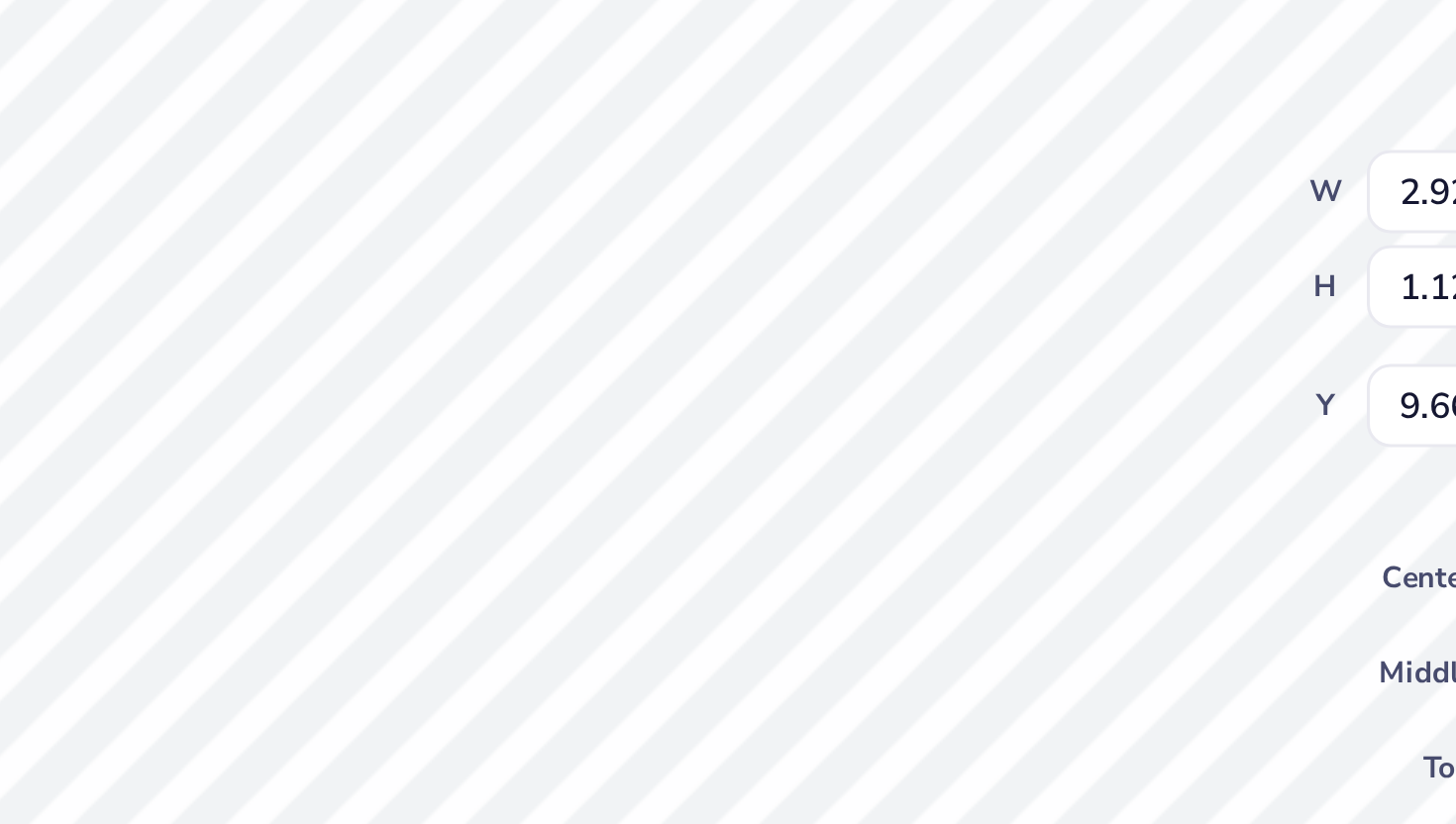 type on "9.66" 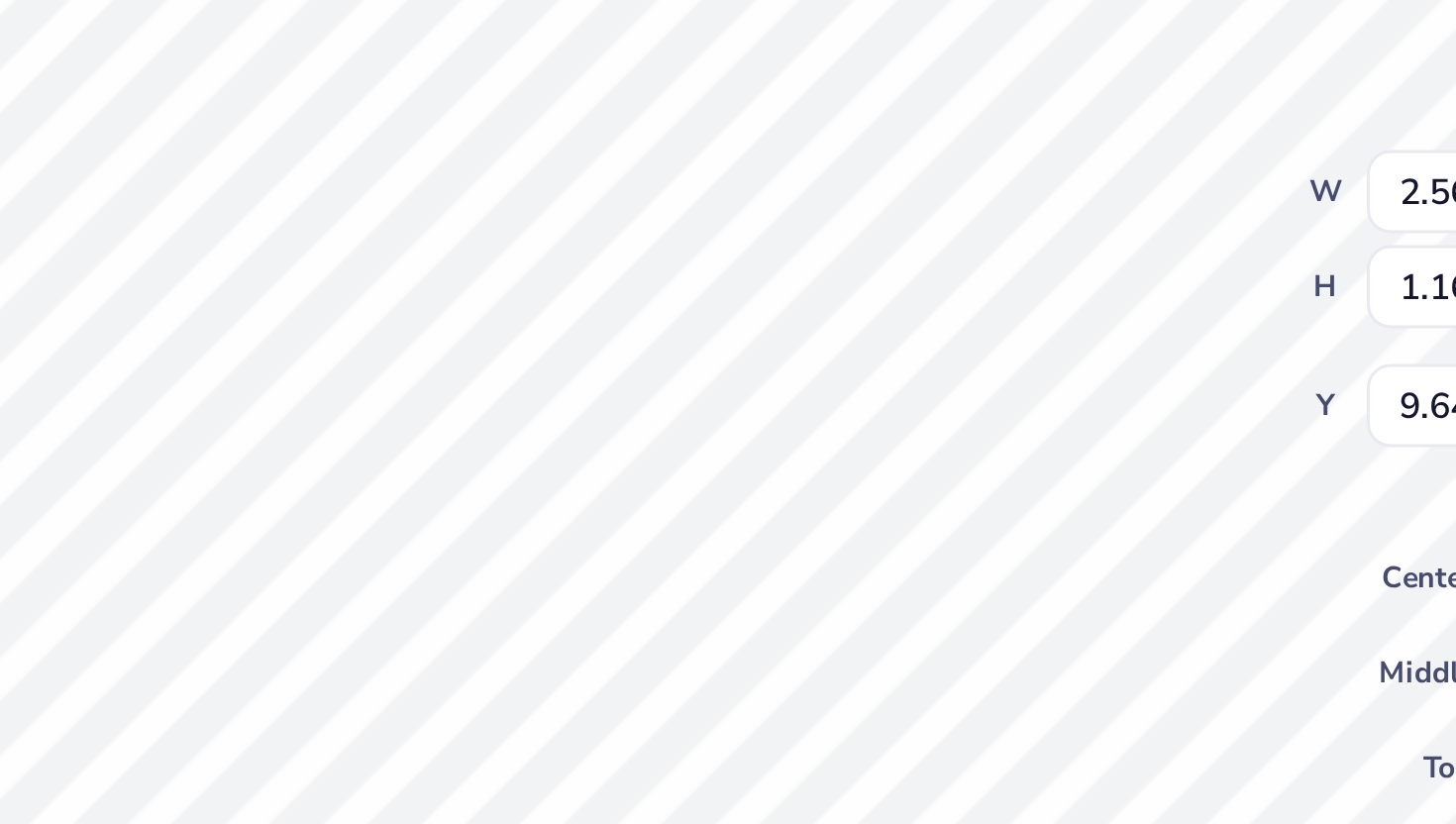 type on "0.40" 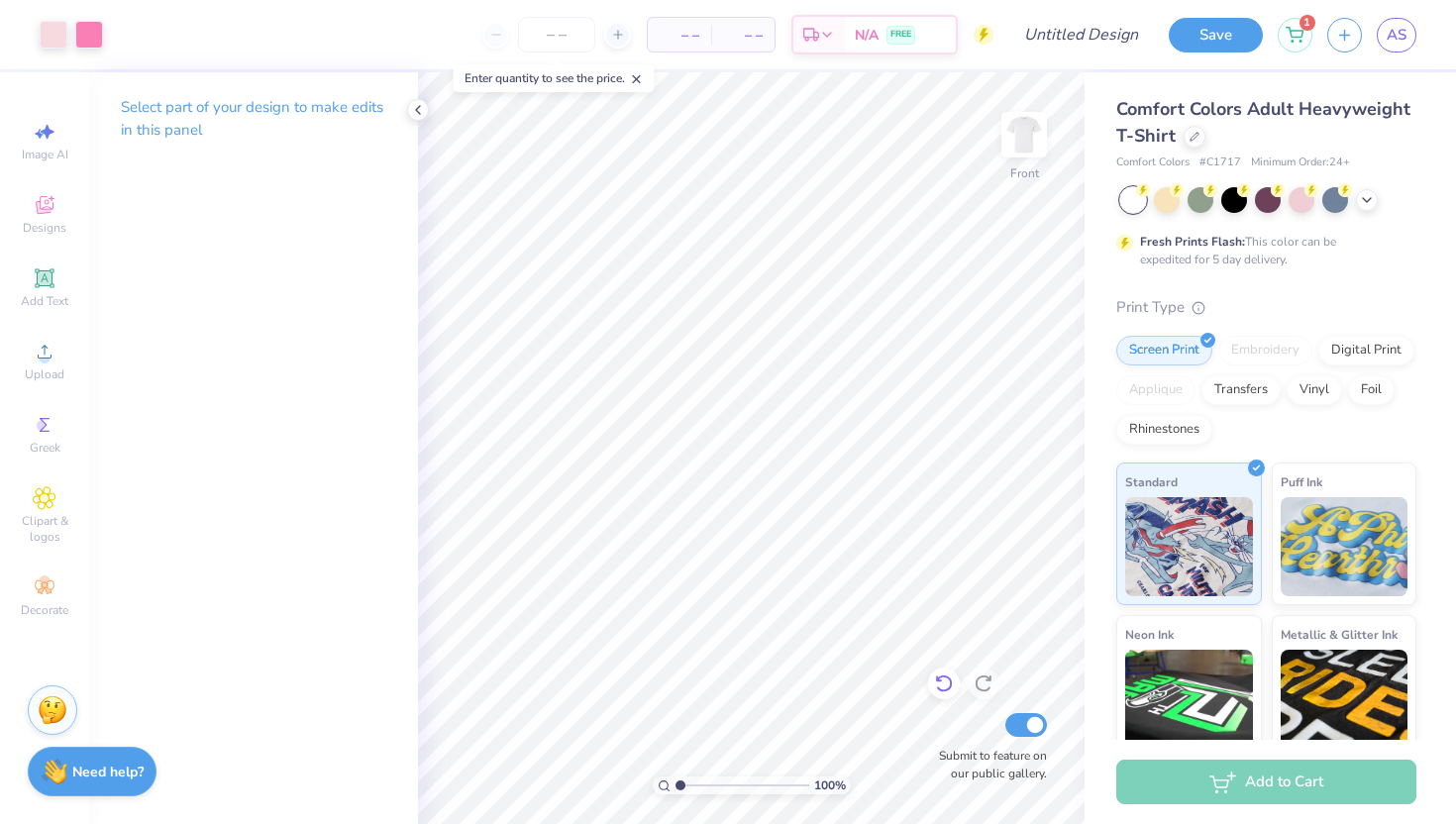 click 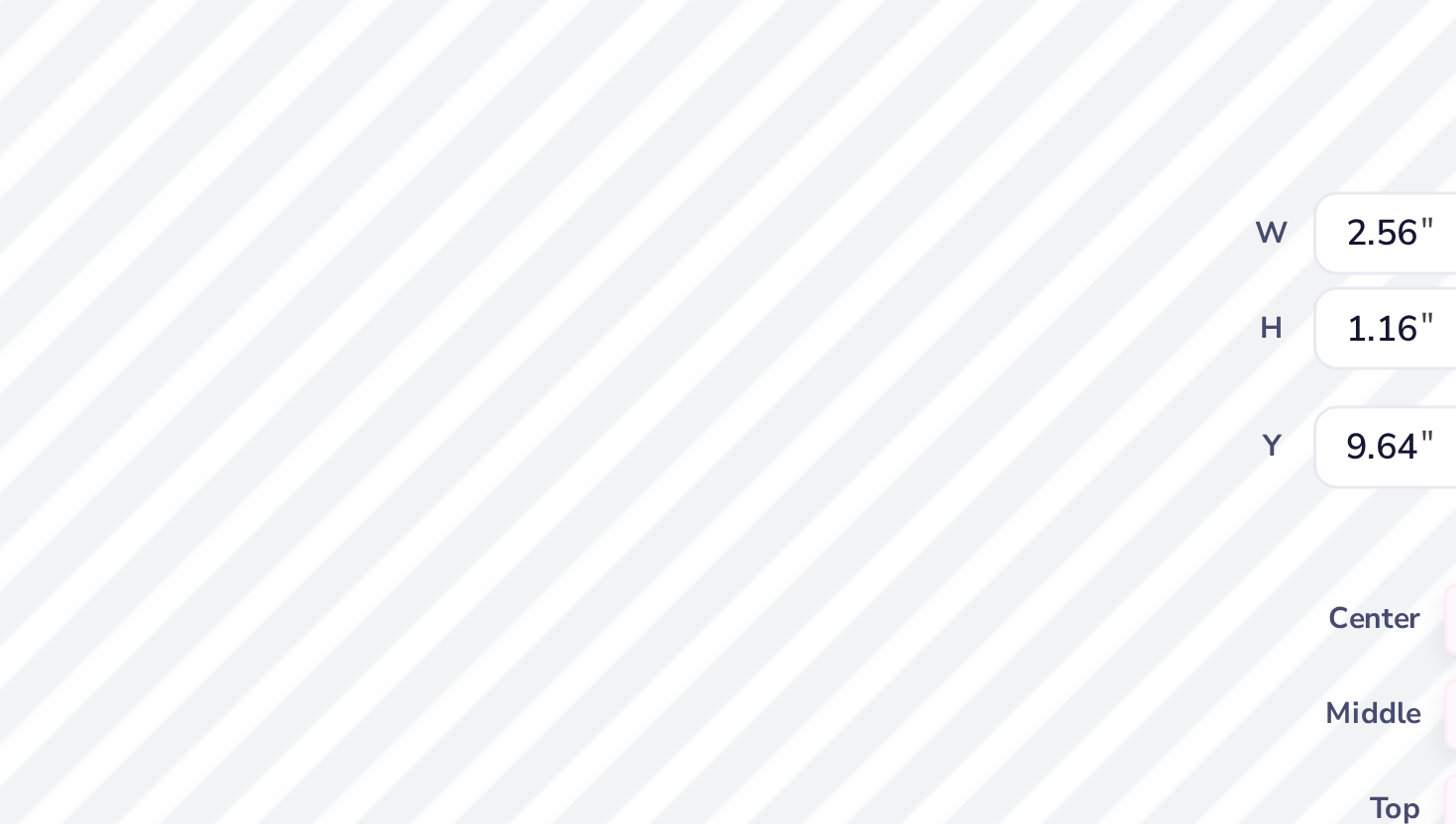 type on "9.17" 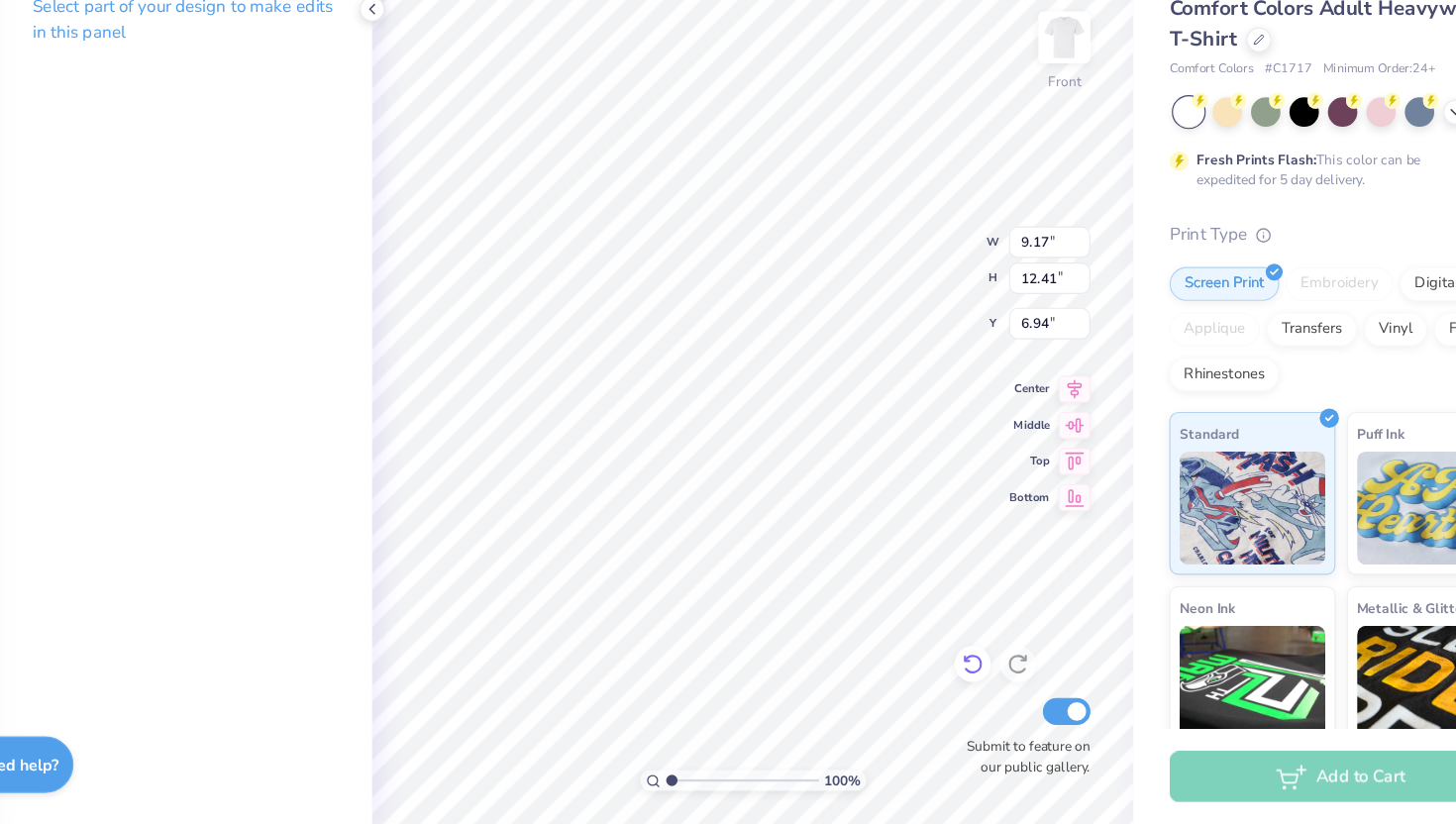 scroll, scrollTop: 0, scrollLeft: 0, axis: both 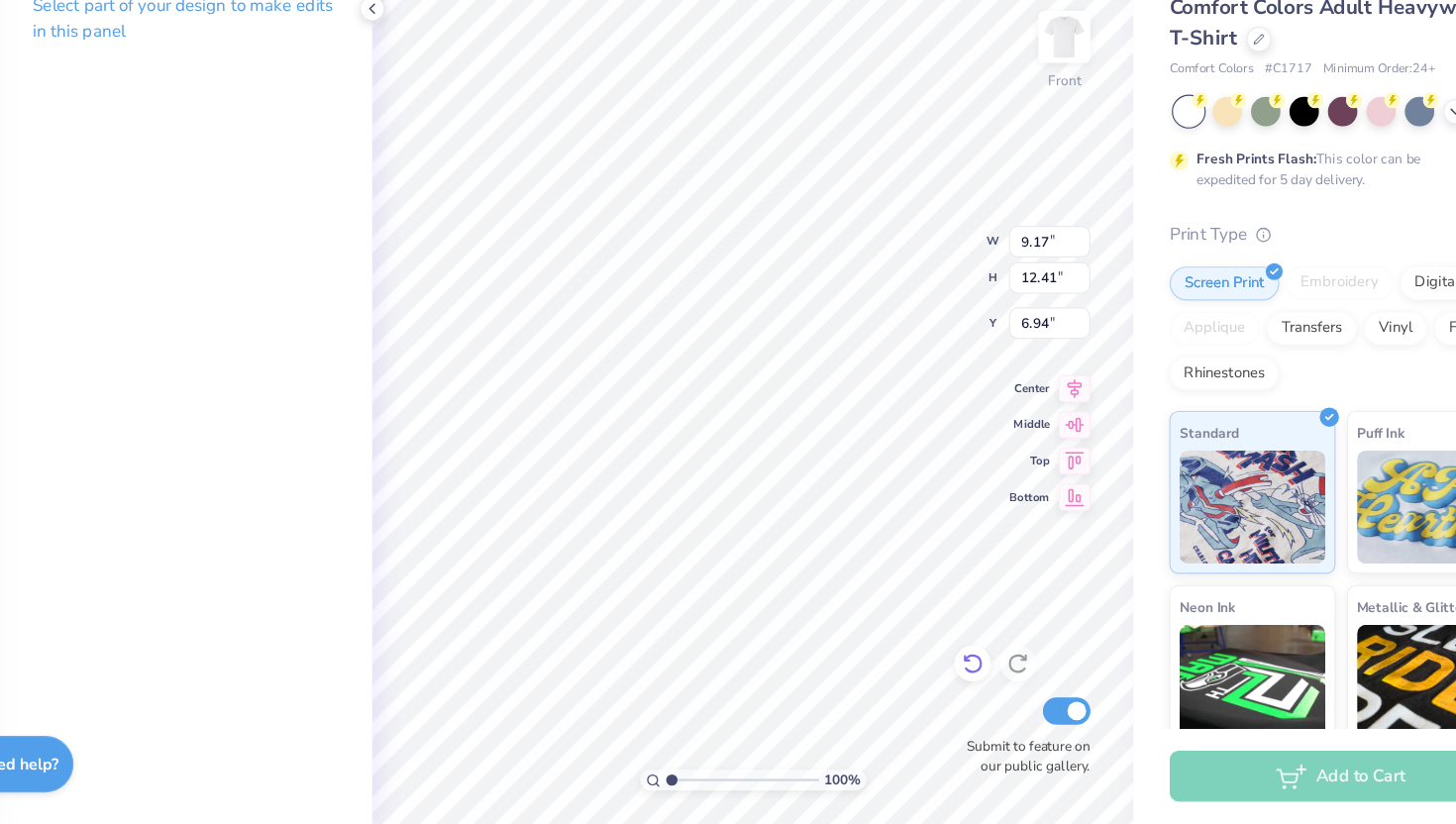 click 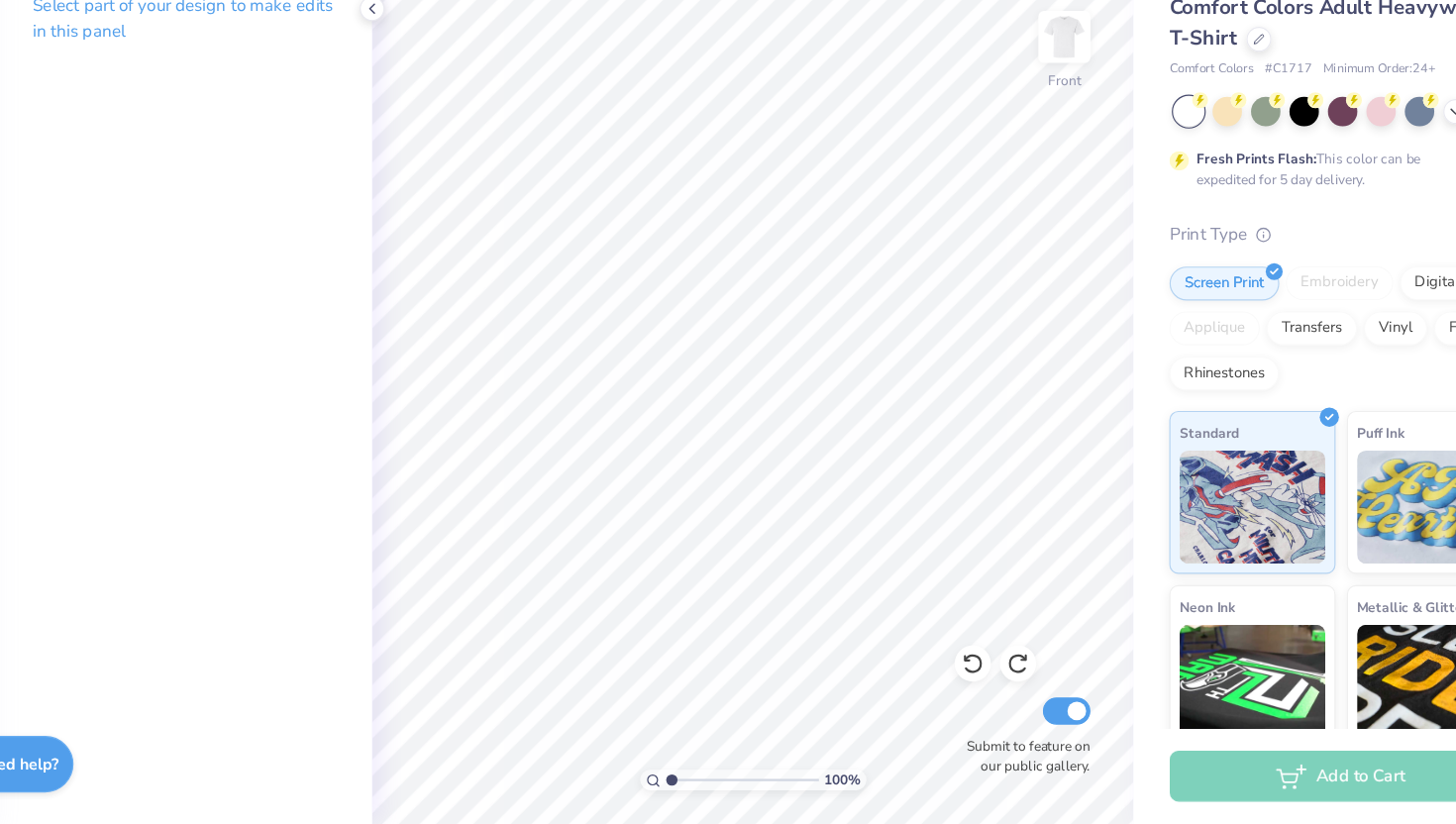 scroll, scrollTop: 0, scrollLeft: 0, axis: both 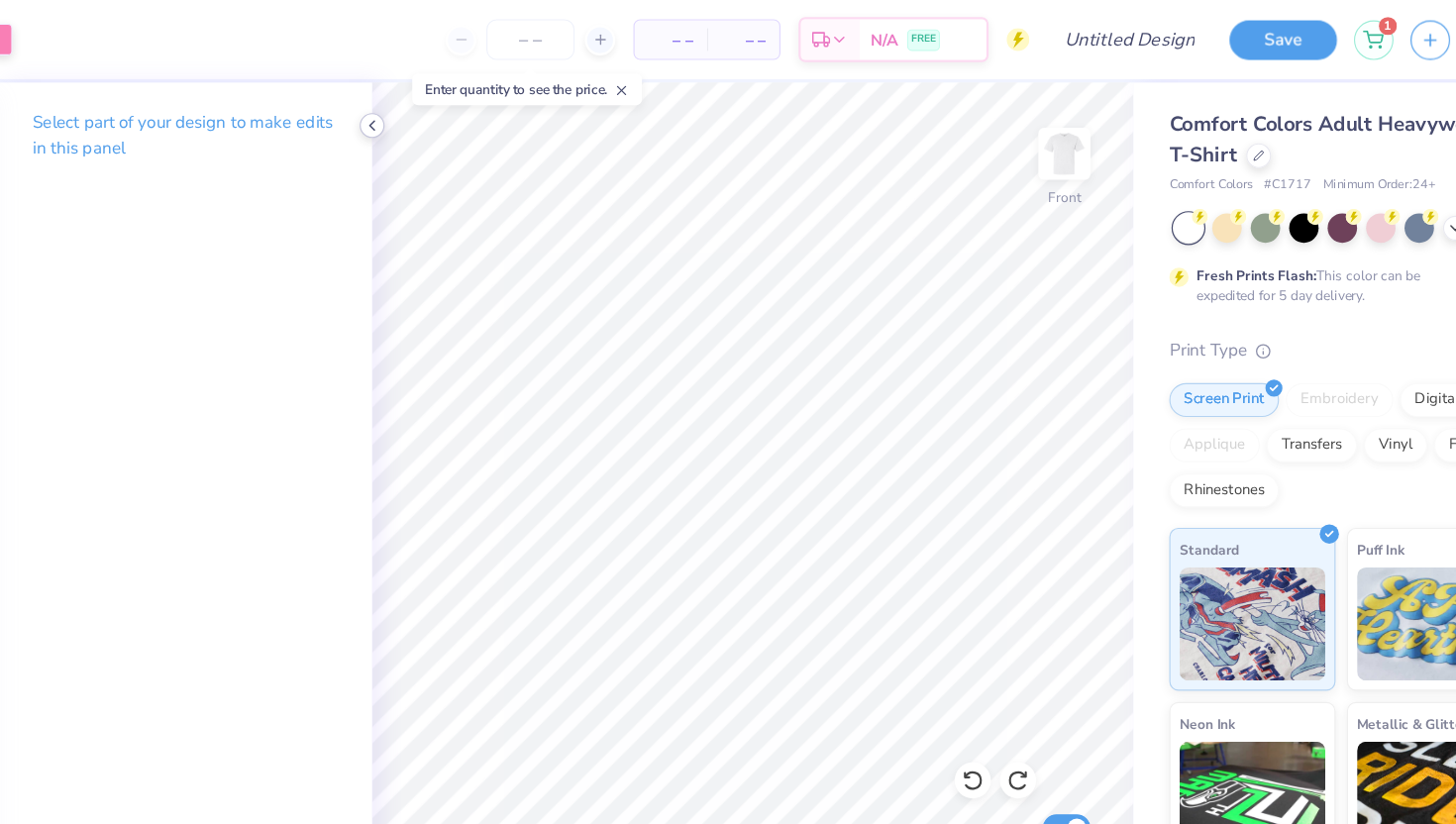 click 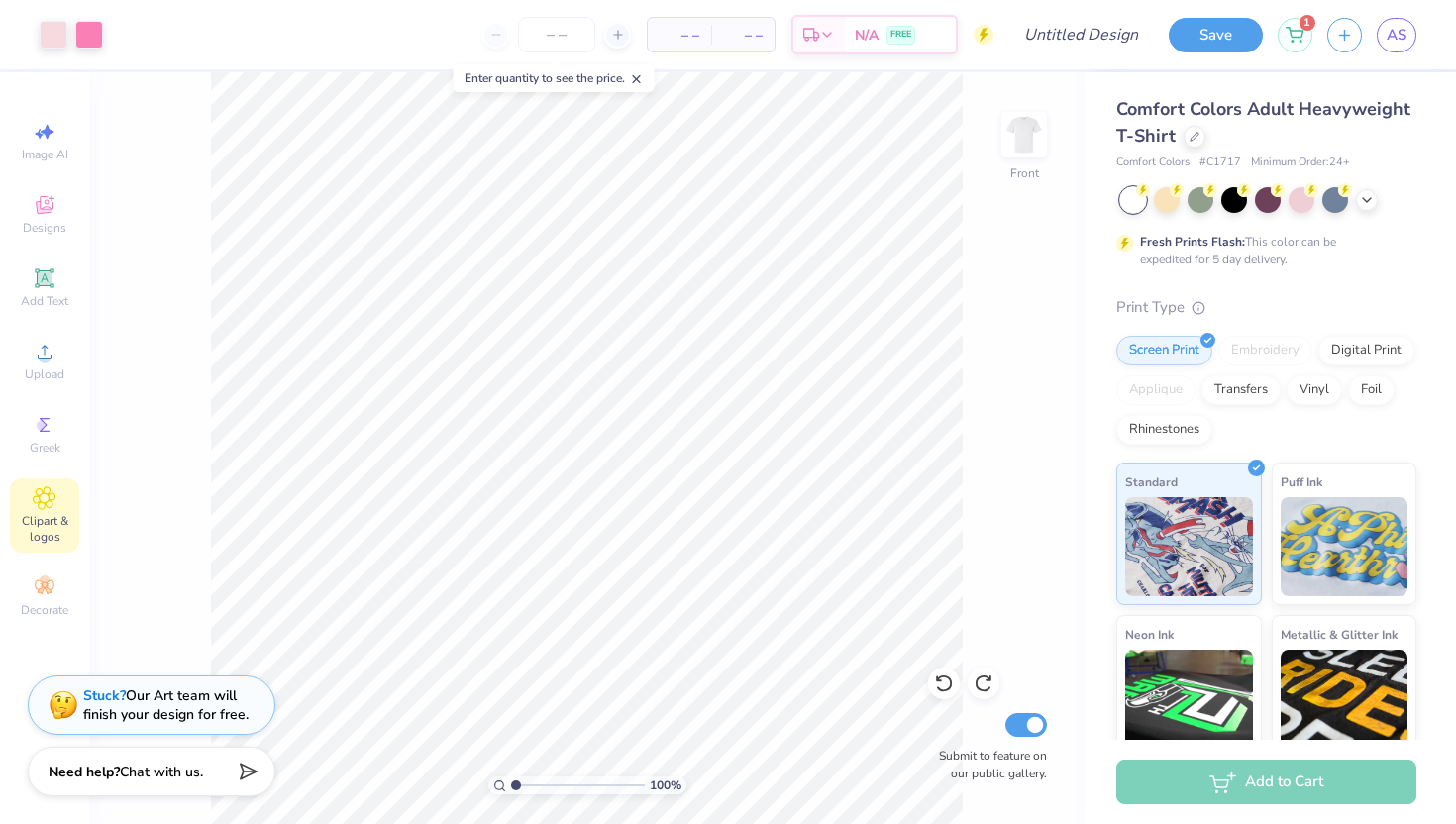 click on "Clipart & logos" at bounding box center (45, 515) 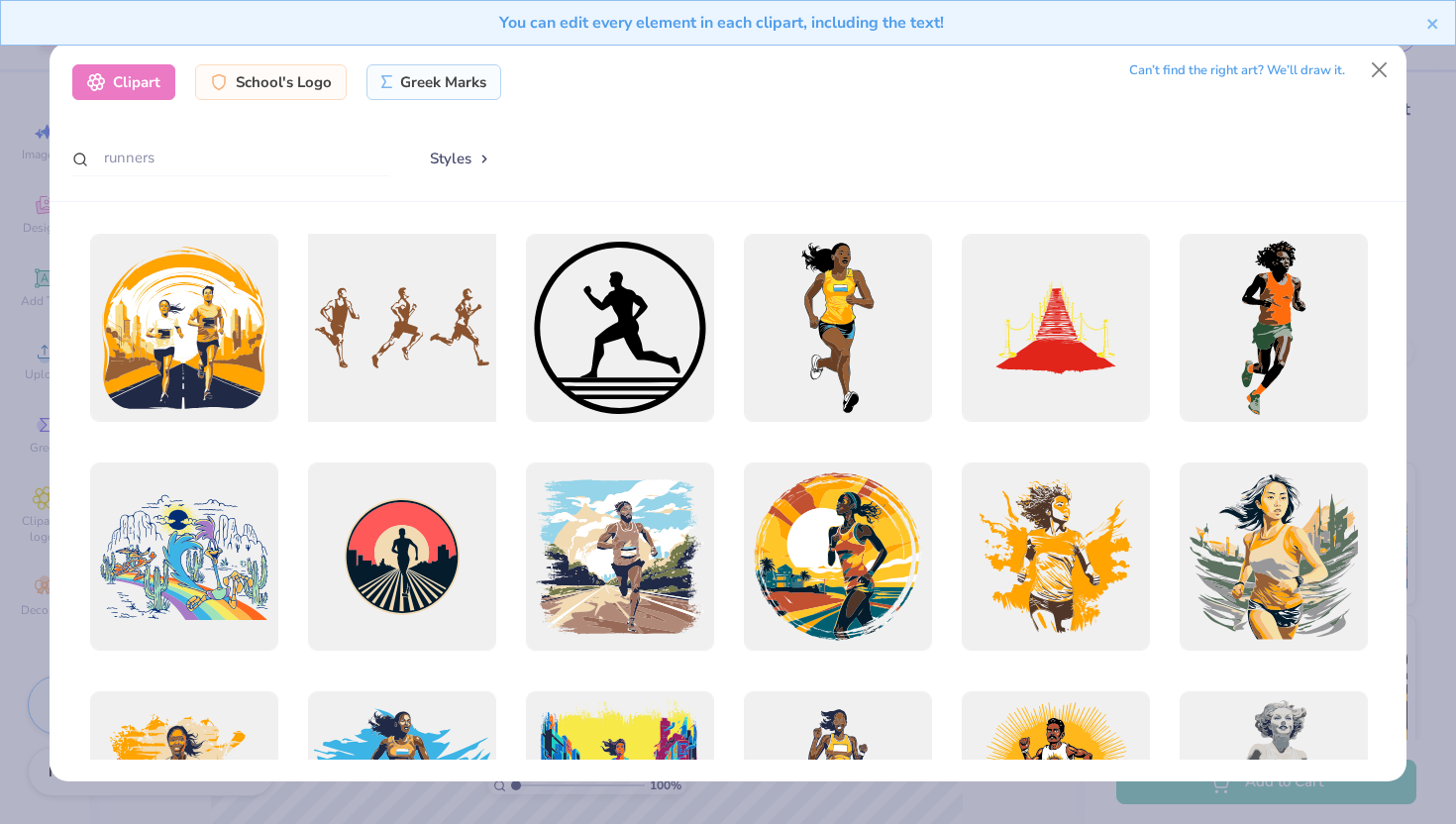 click at bounding box center (401, 328) 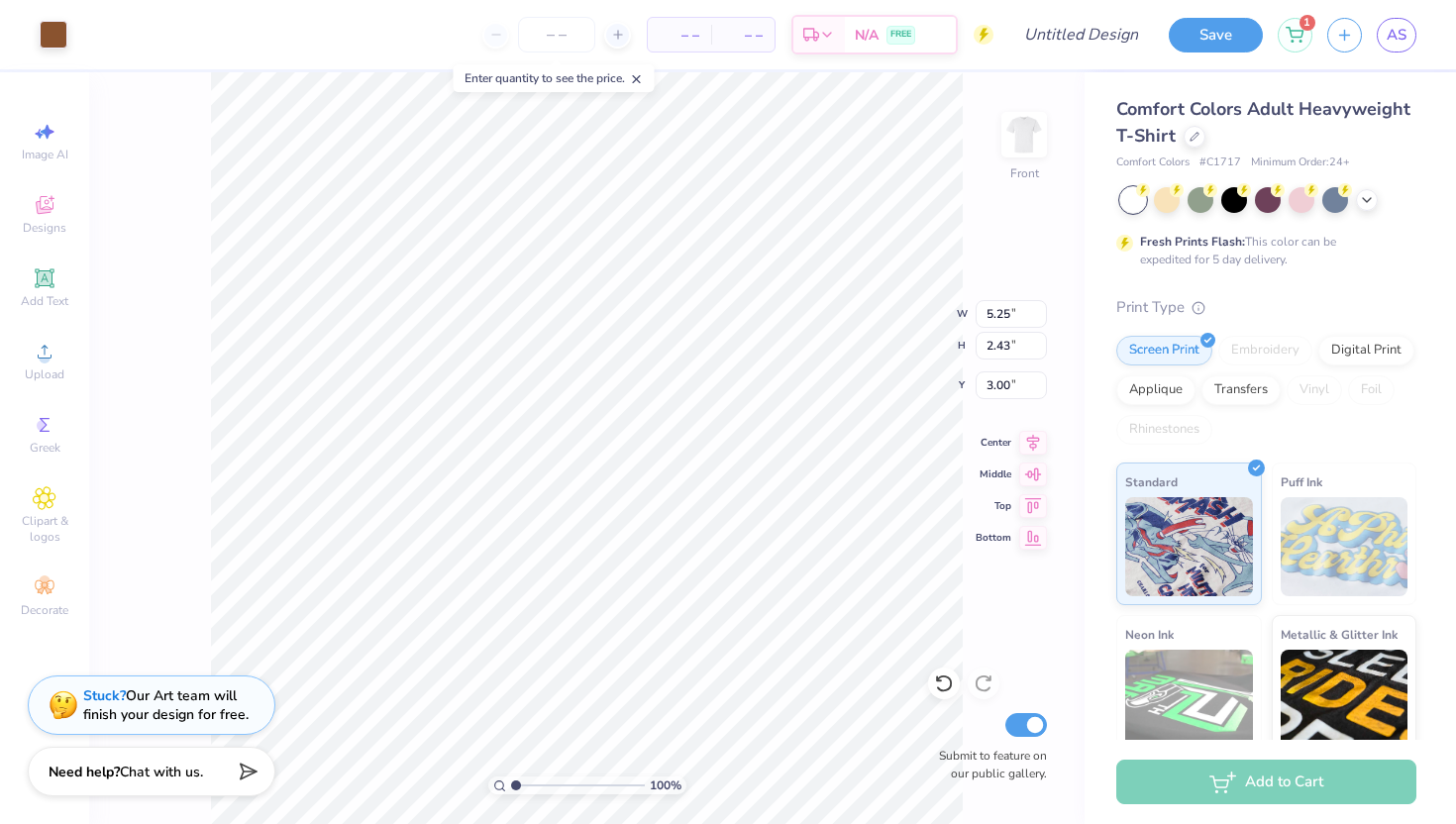 type on "5.25" 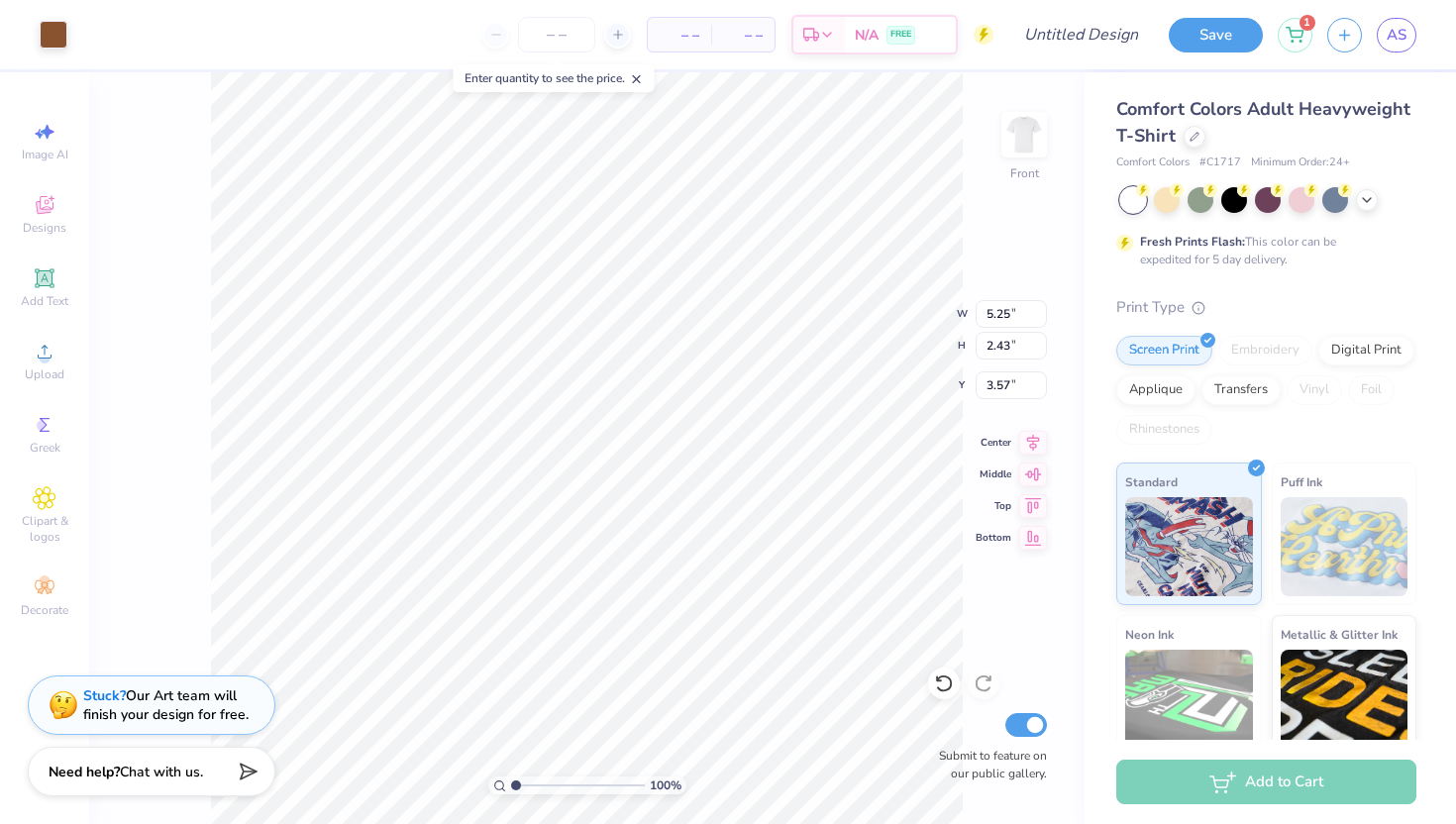 type on "3.57" 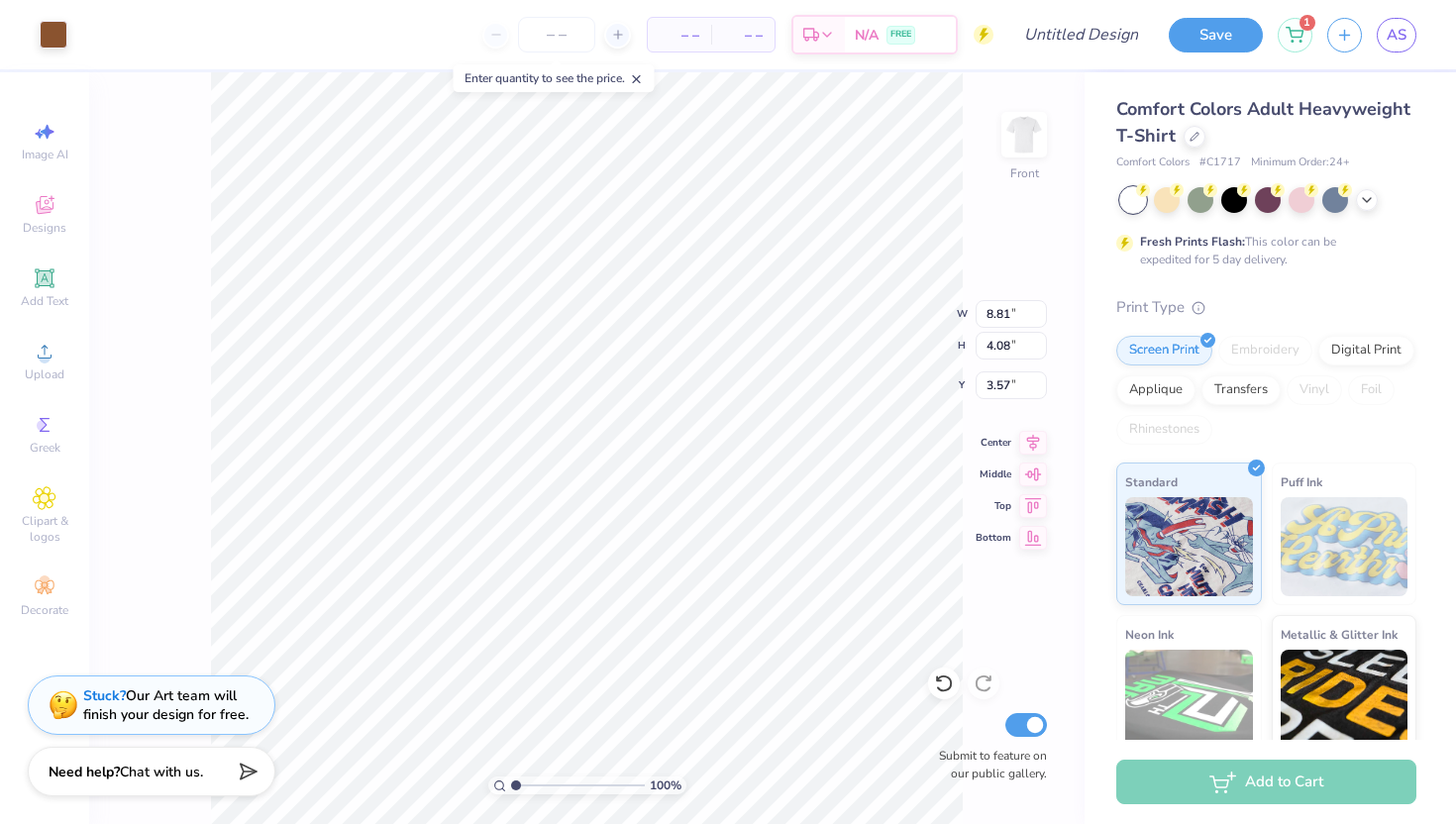 type on "8.81" 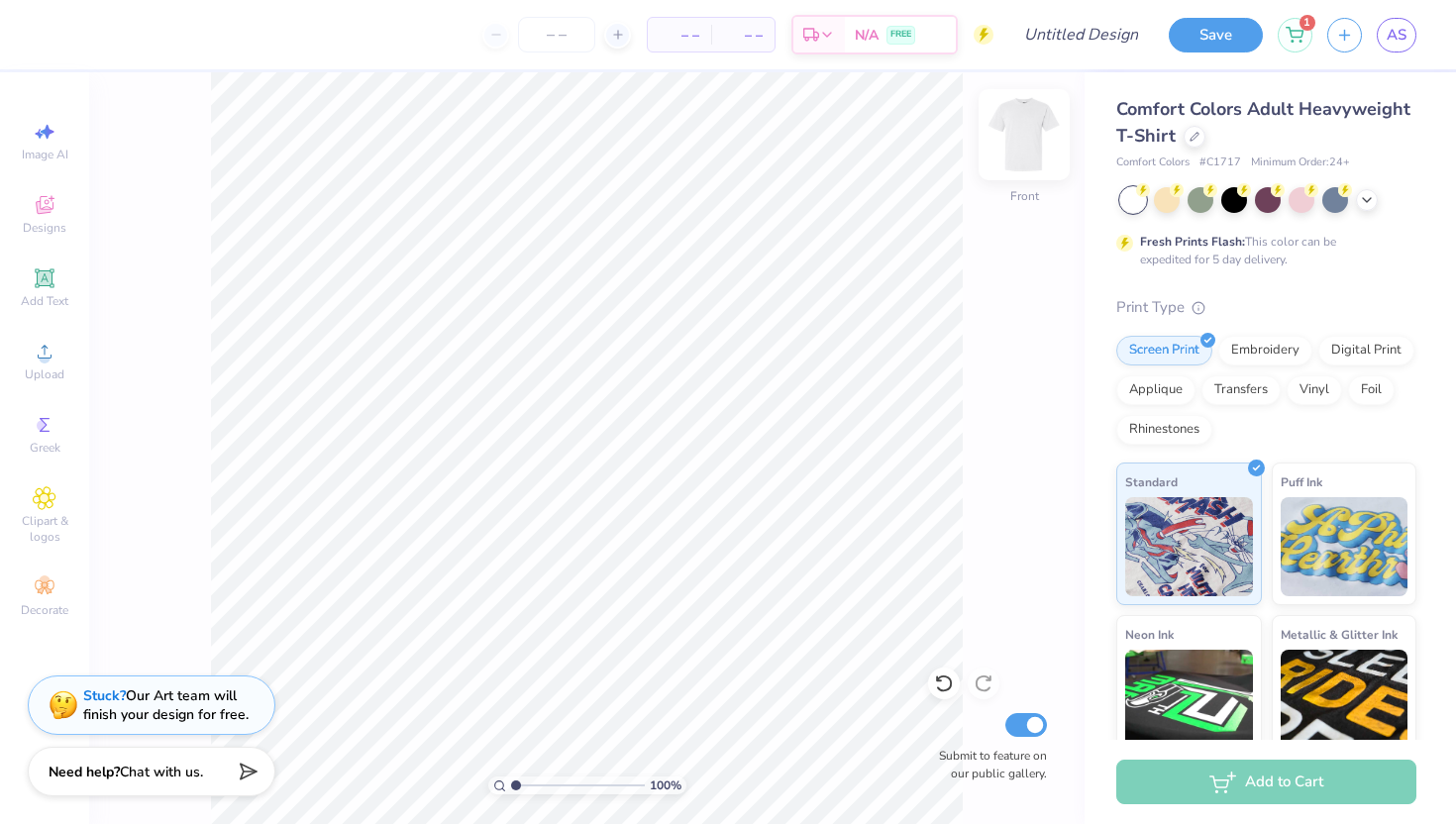 click at bounding box center (1024, 135) 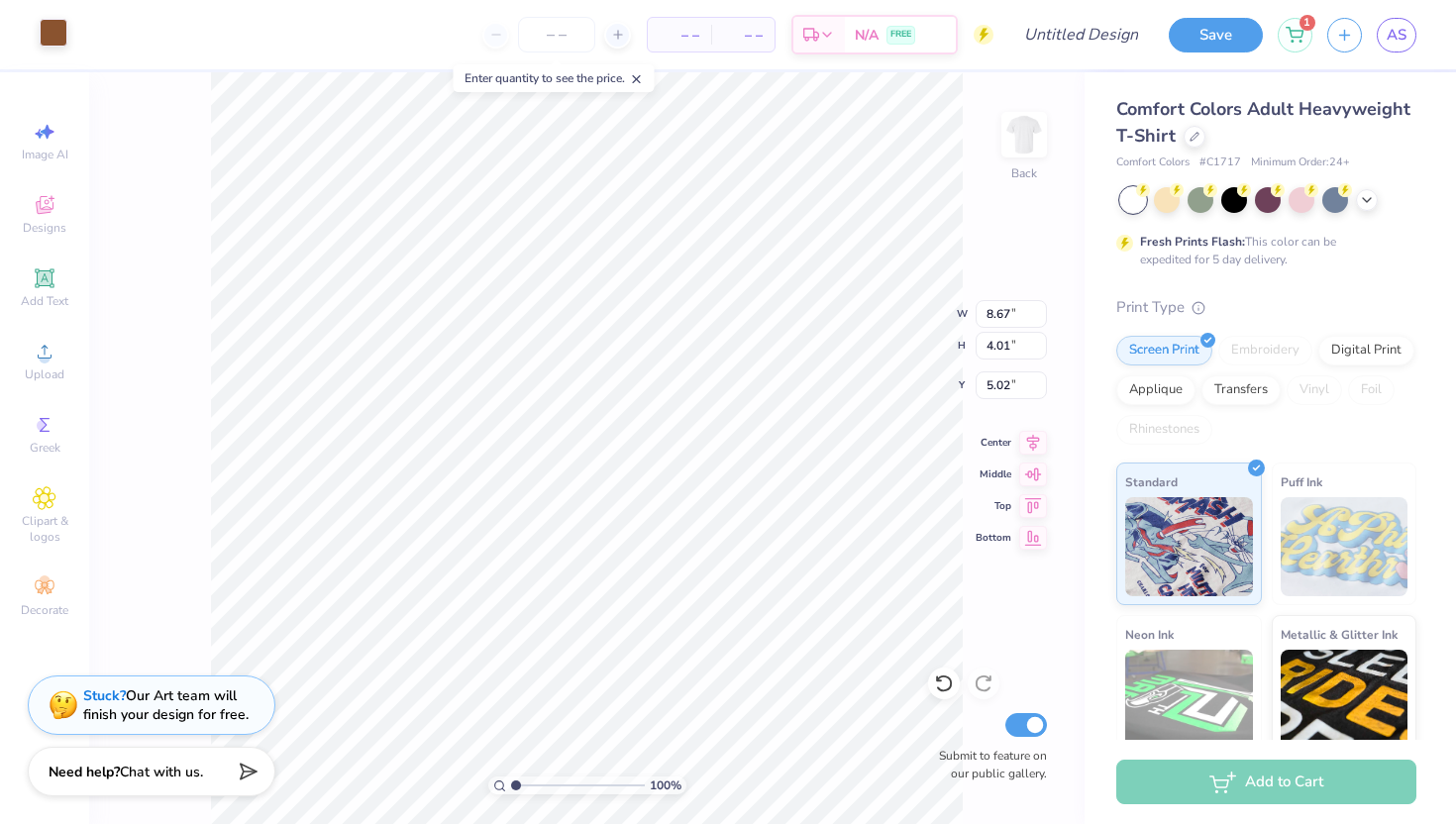 click at bounding box center [53, 33] 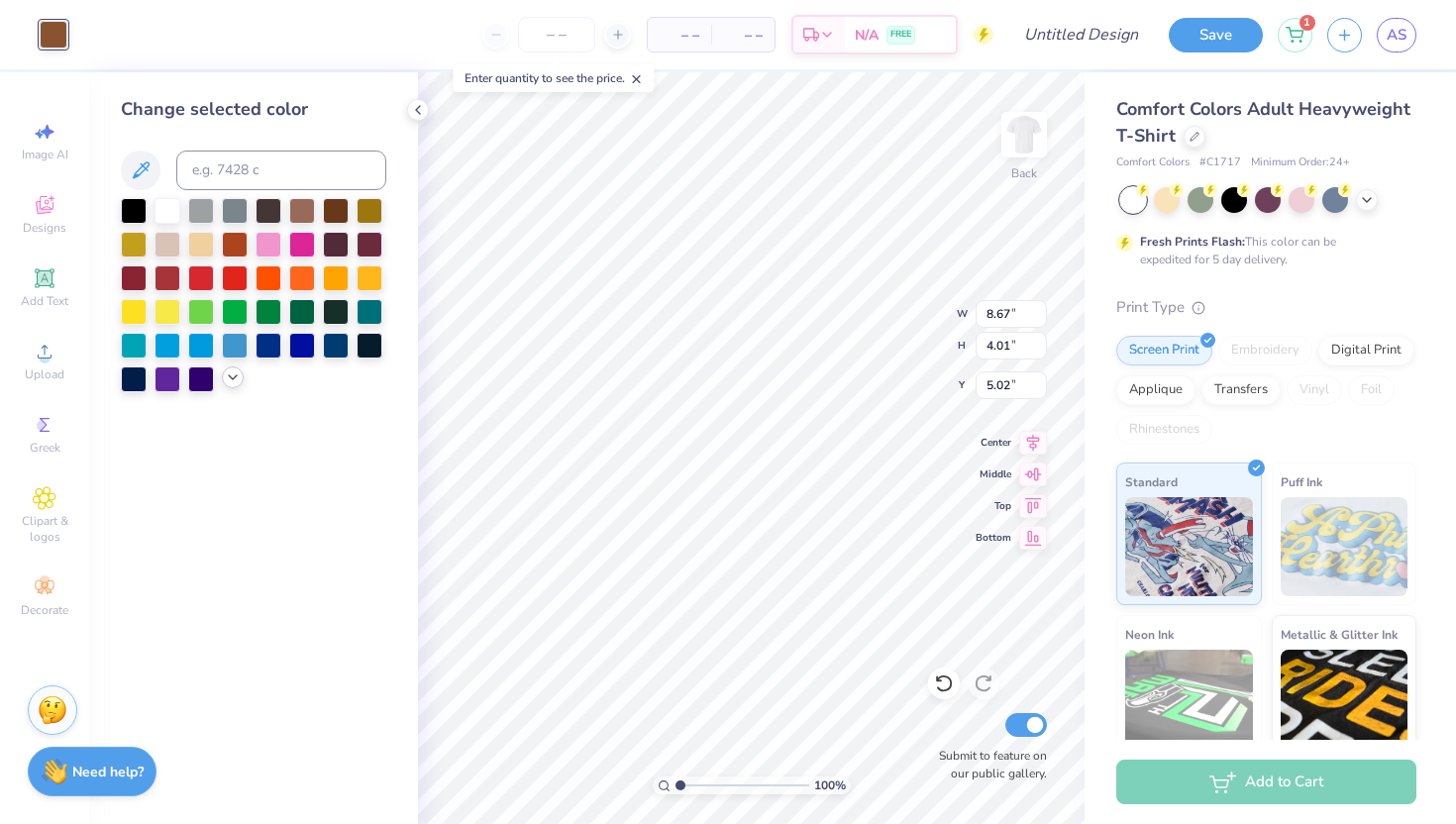 click 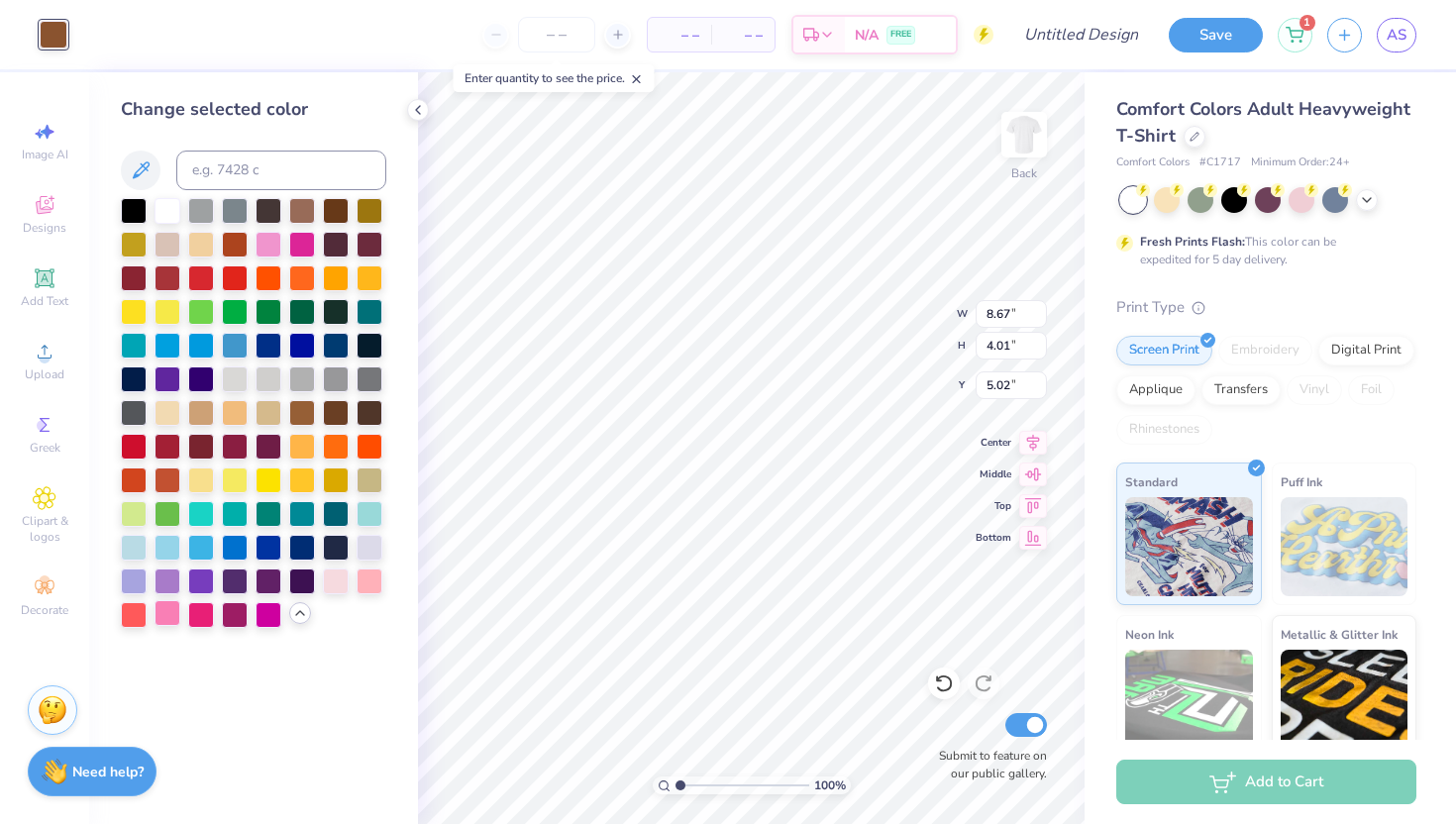 click at bounding box center [167, 613] 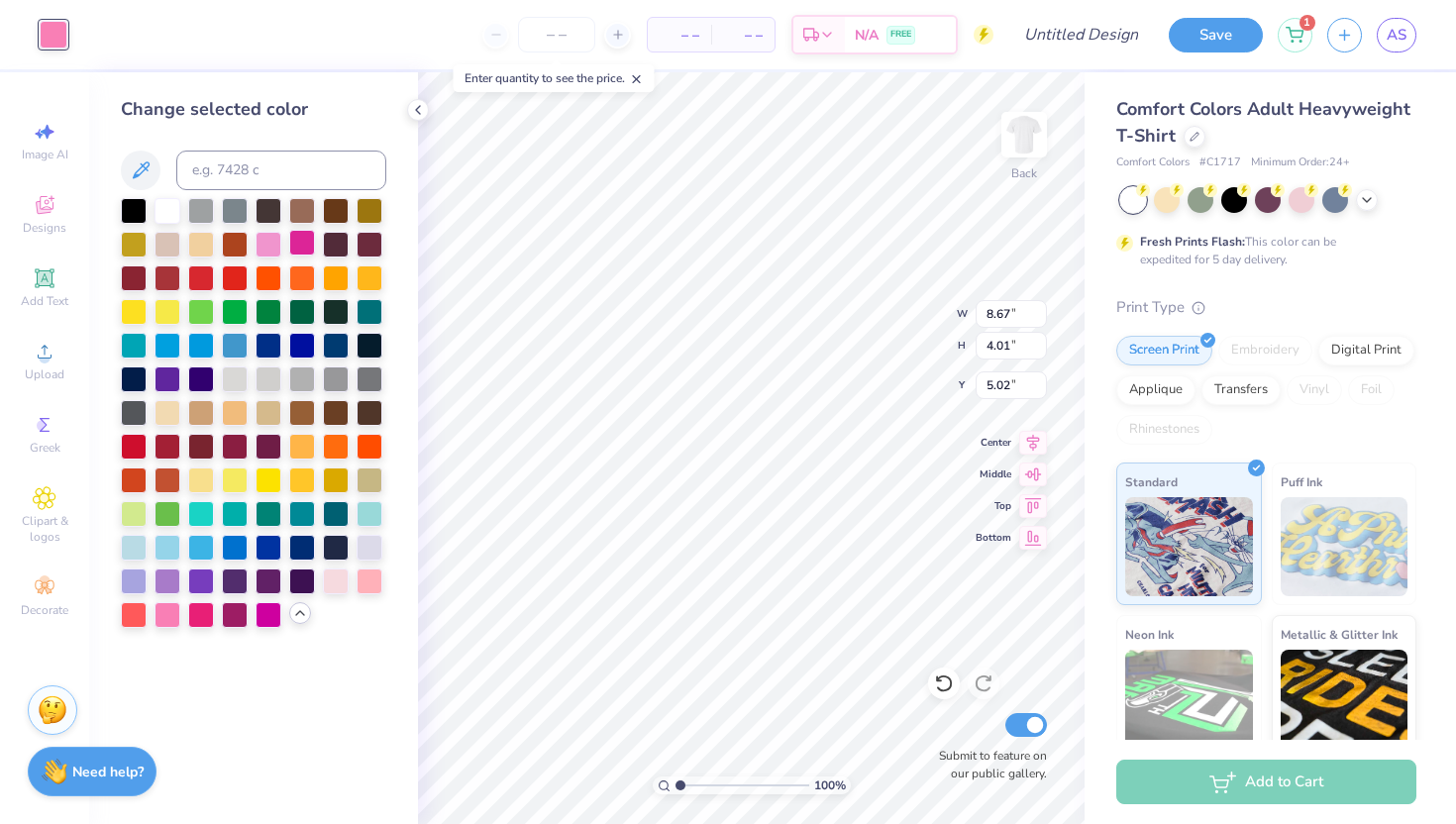 click at bounding box center [302, 243] 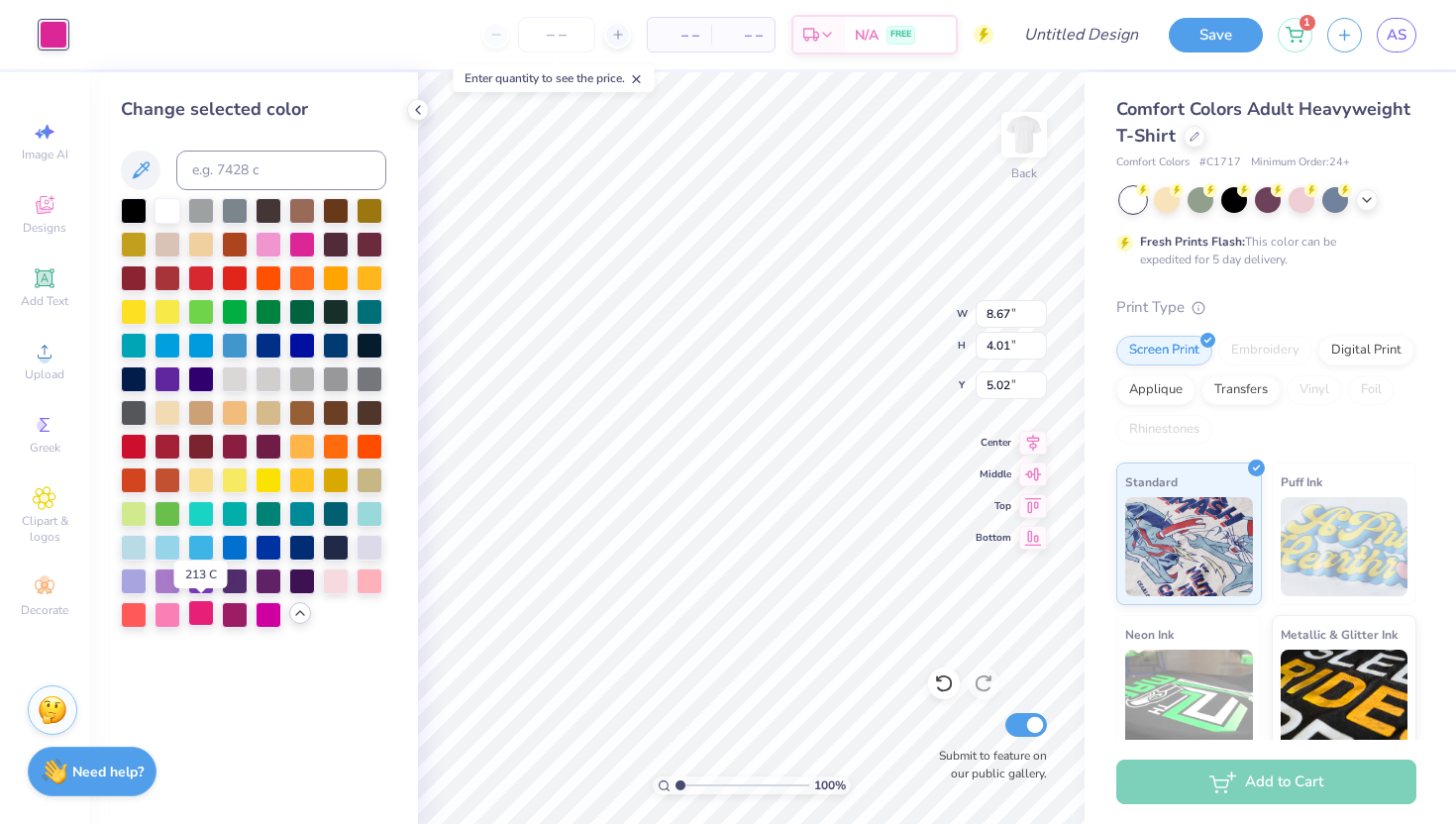 click at bounding box center (201, 613) 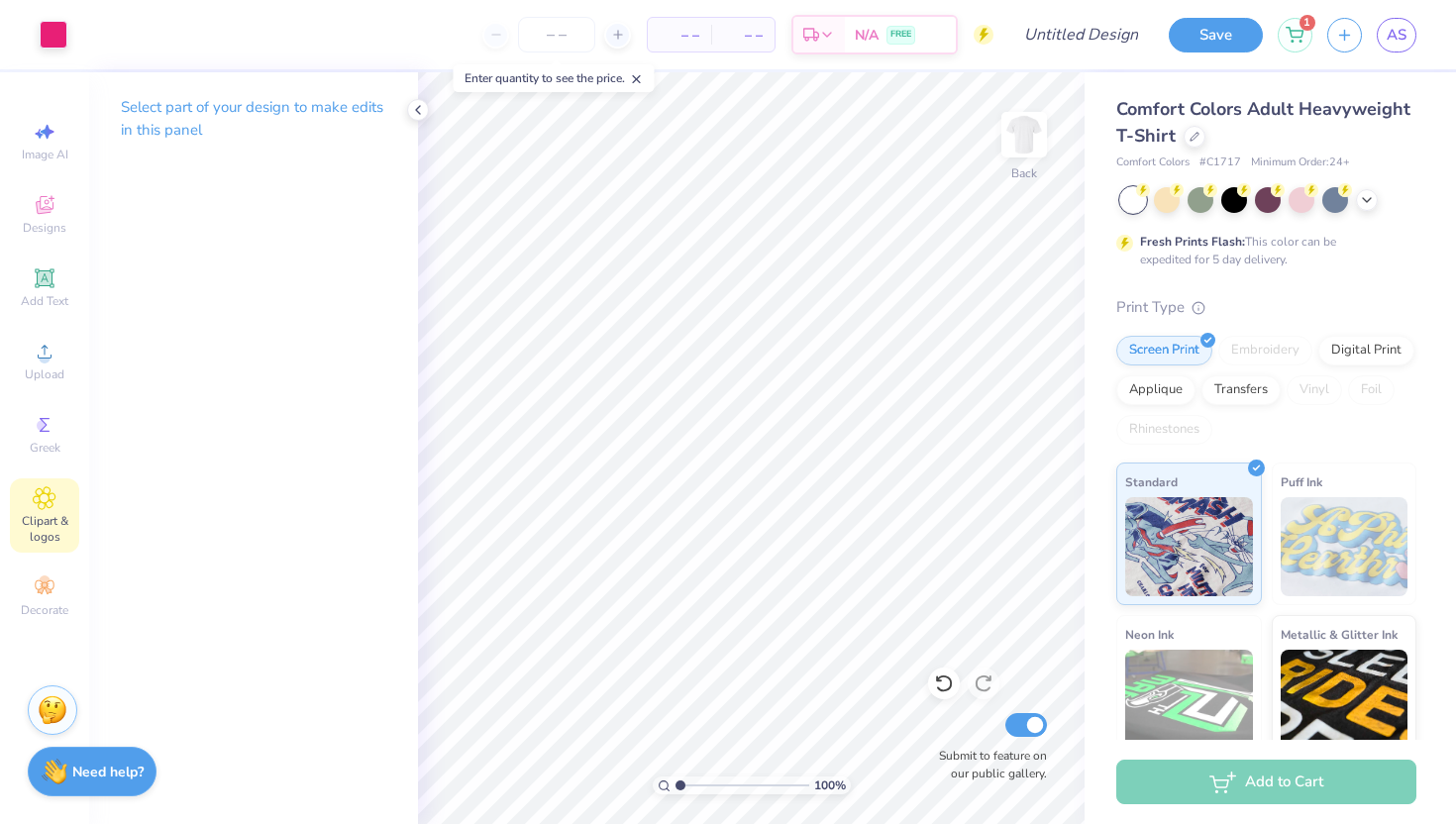 click on "Clipart & logos" at bounding box center (45, 529) 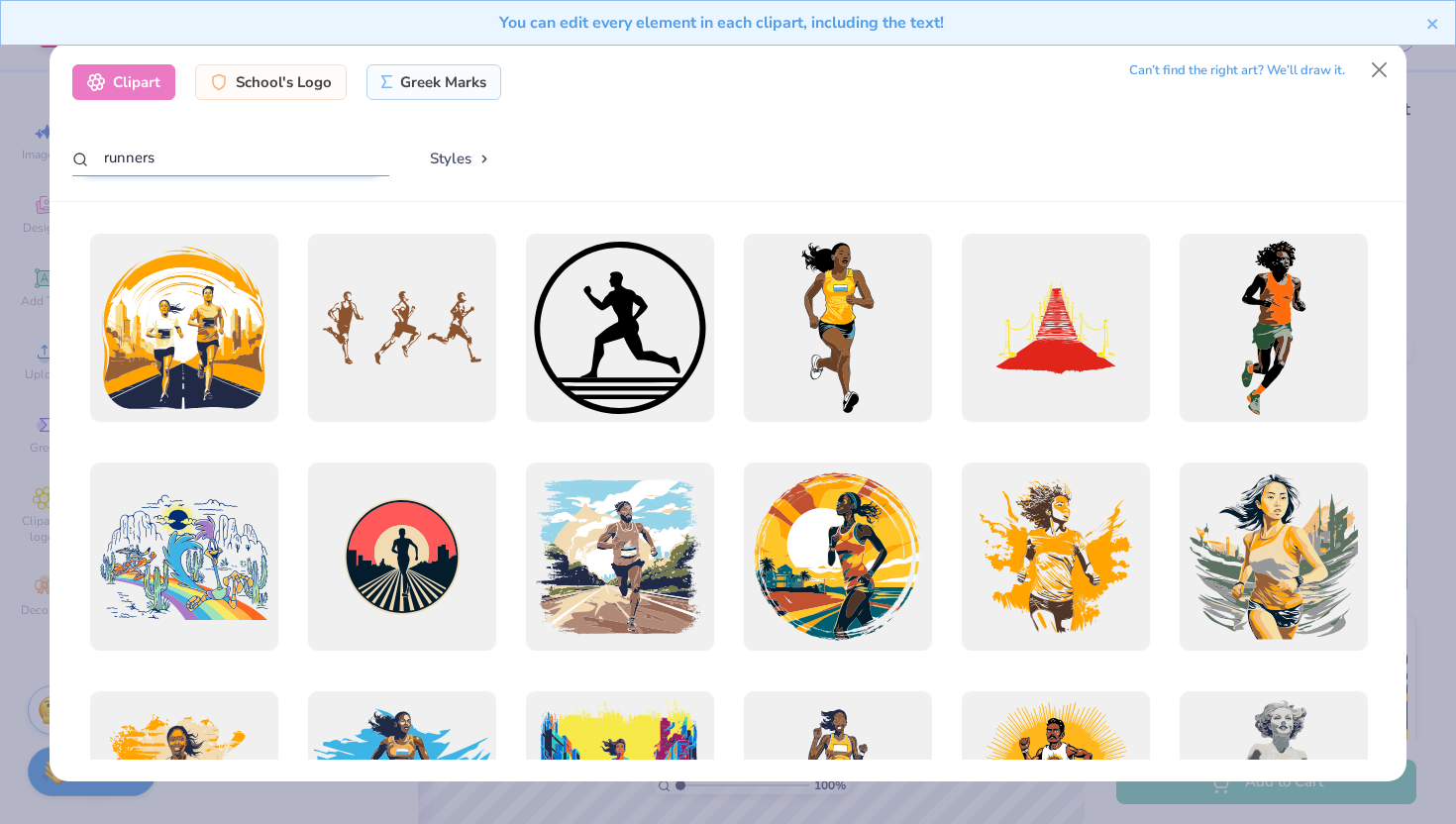 click on "runners" at bounding box center (231, 157) 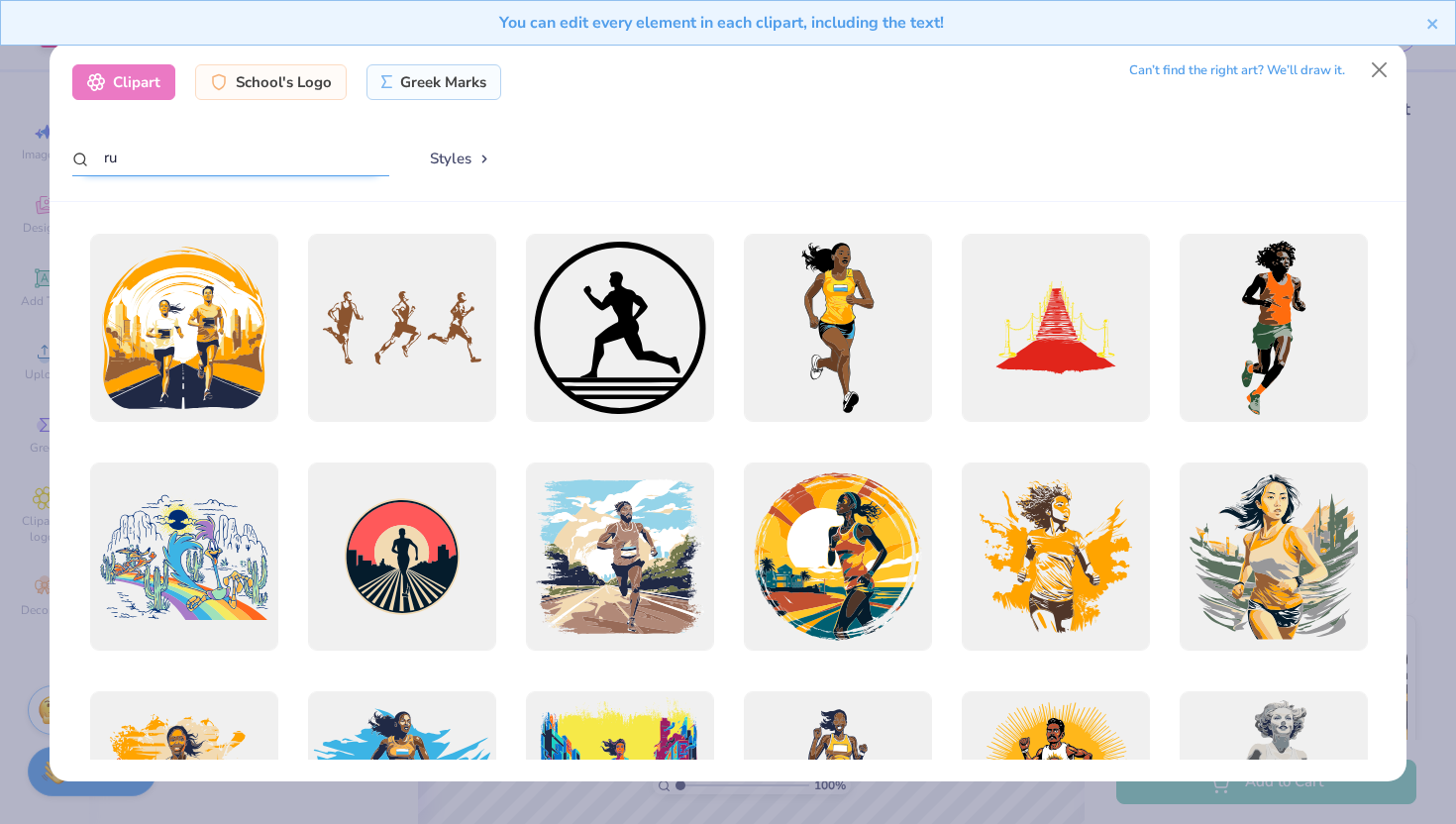 type on "r" 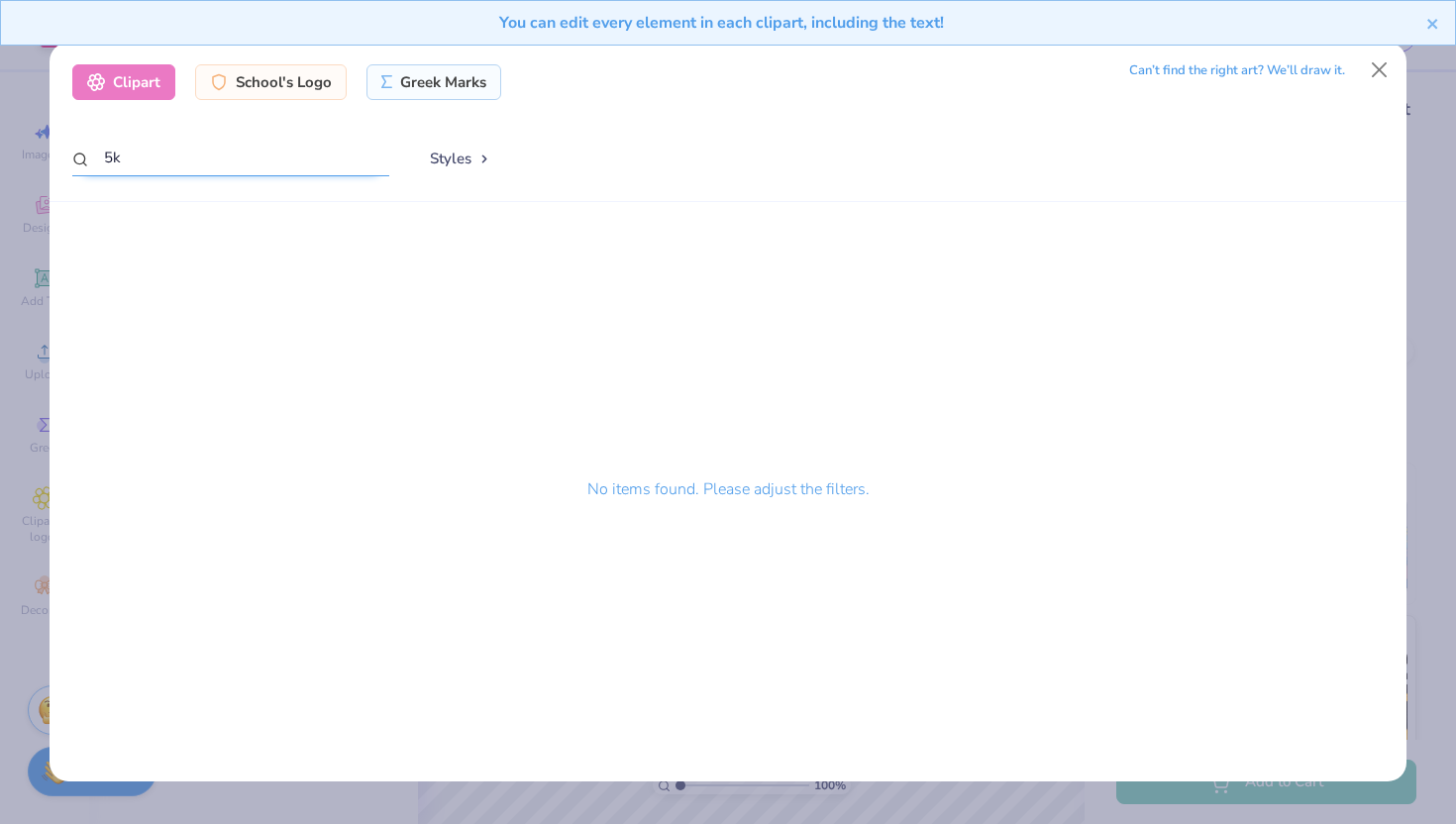 type on "5" 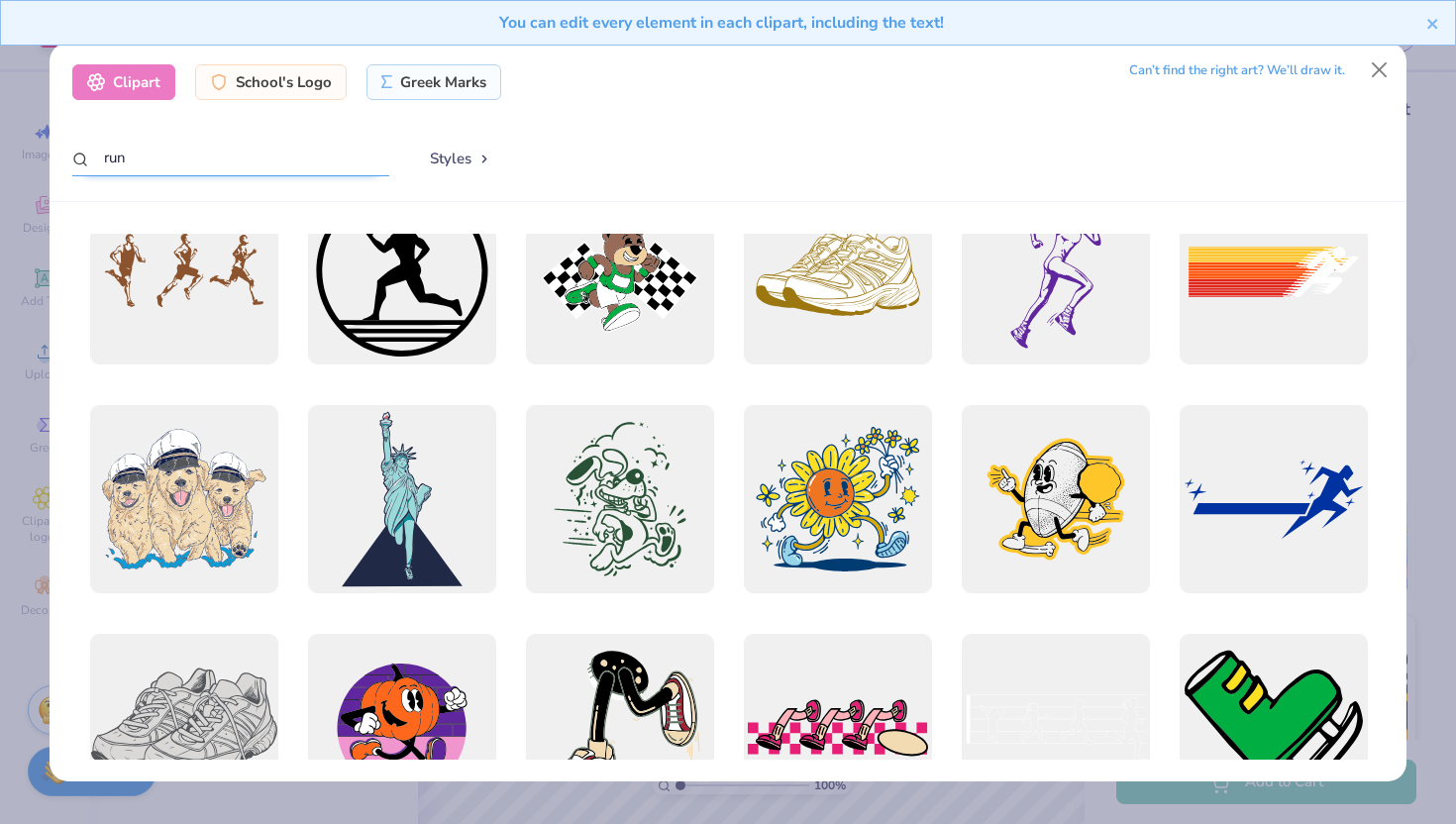 scroll, scrollTop: 0, scrollLeft: 0, axis: both 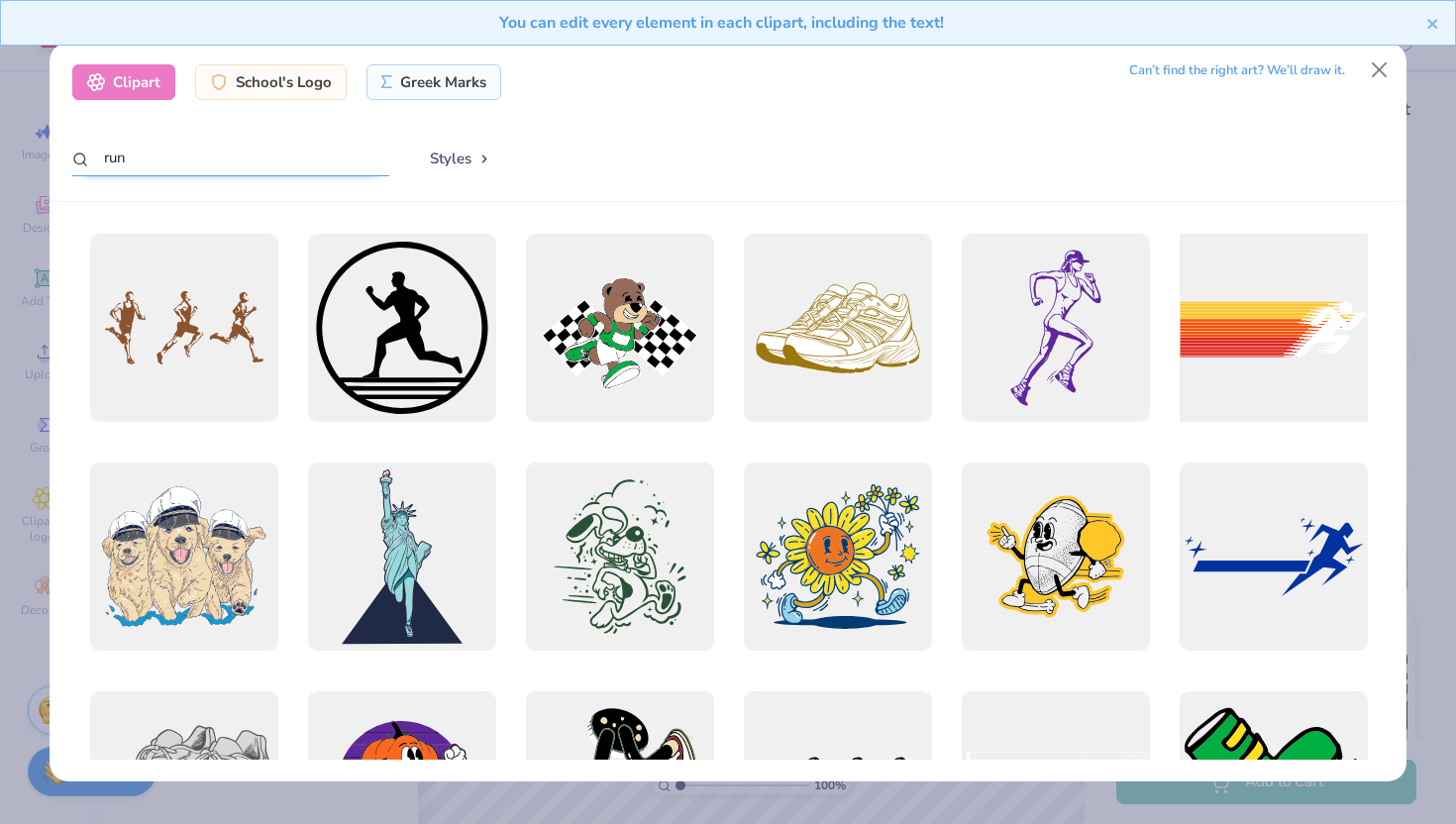 type on "run" 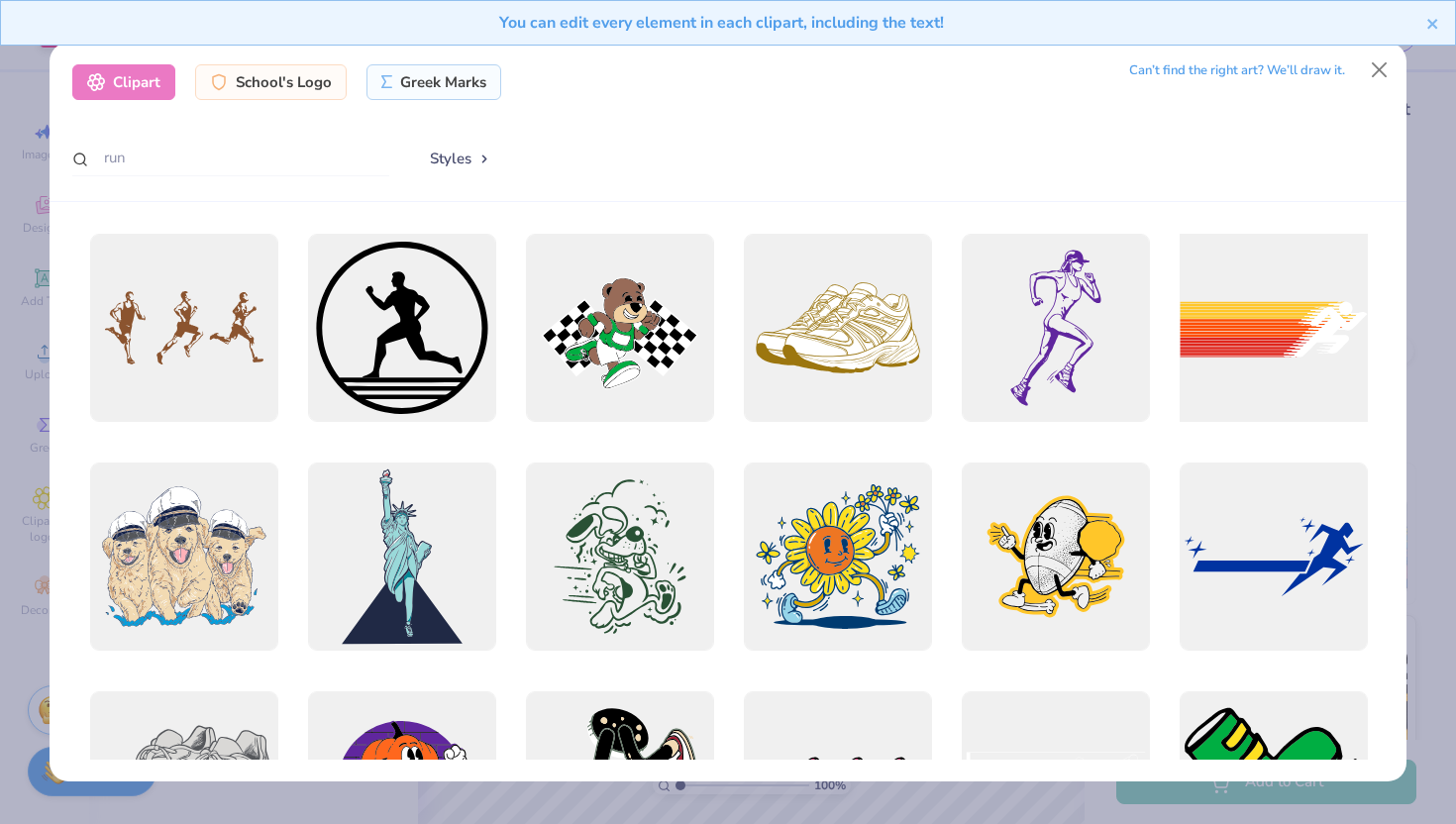 click at bounding box center (1273, 328) 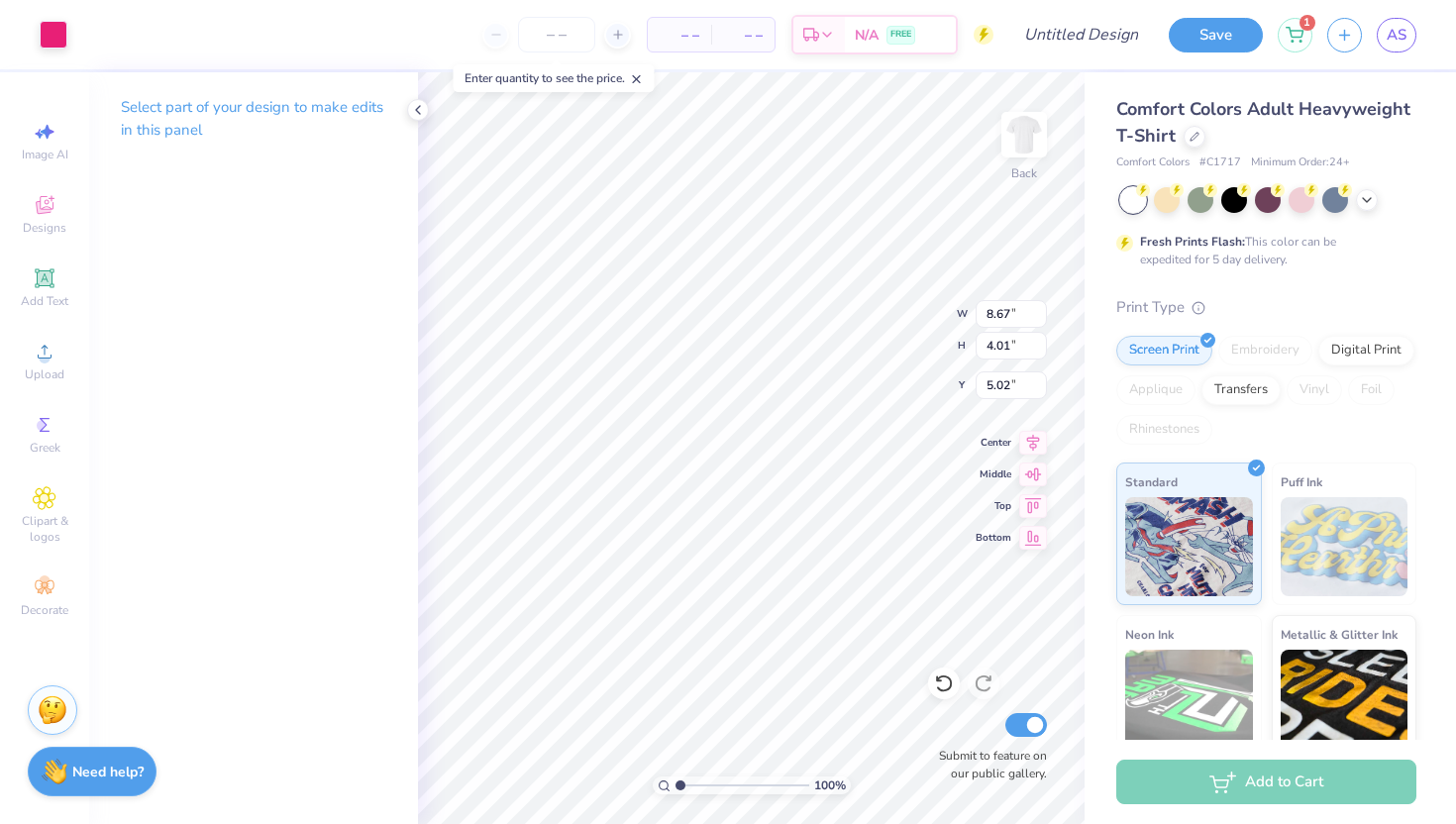 type on "9.65" 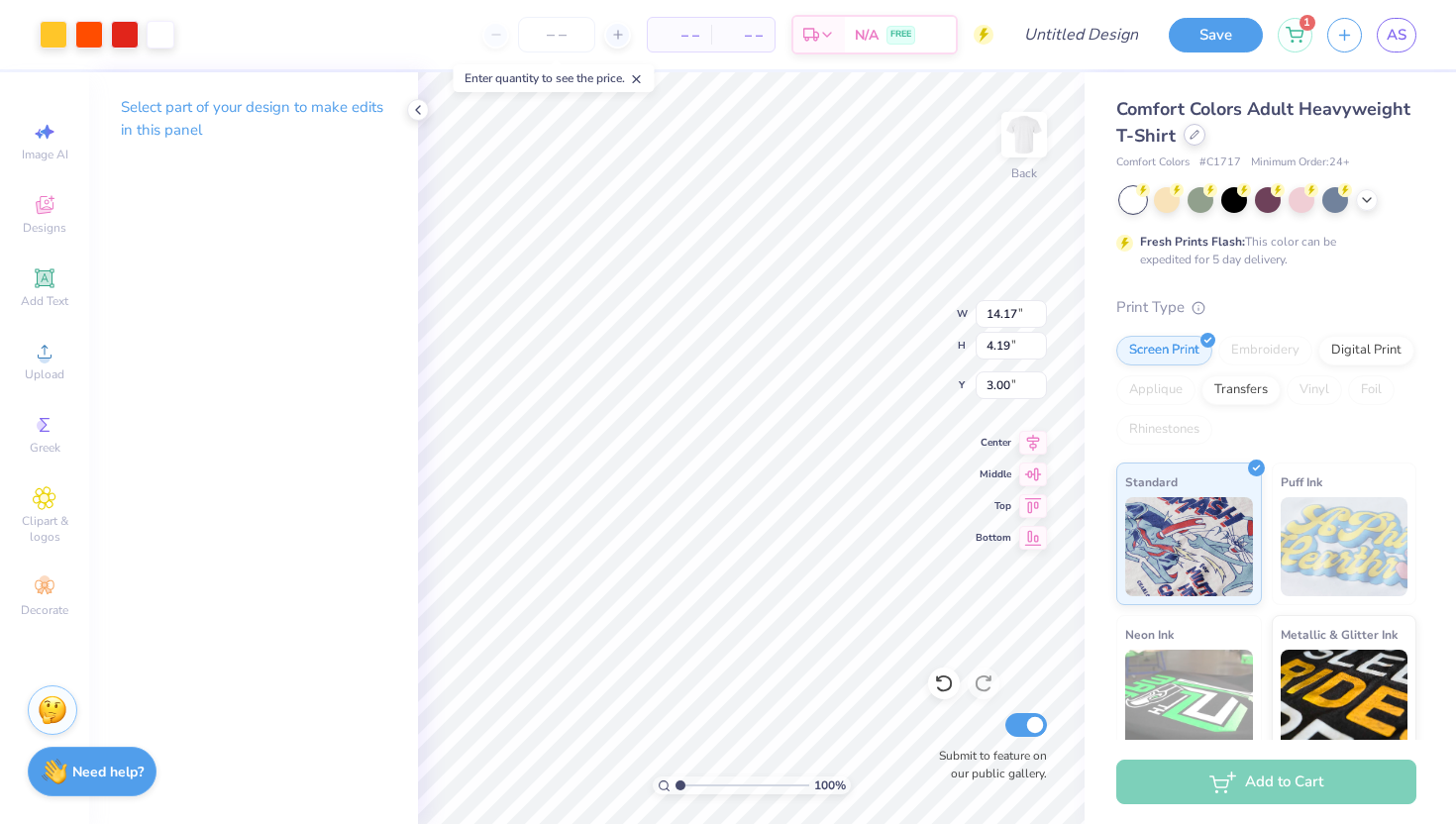 click at bounding box center (1195, 135) 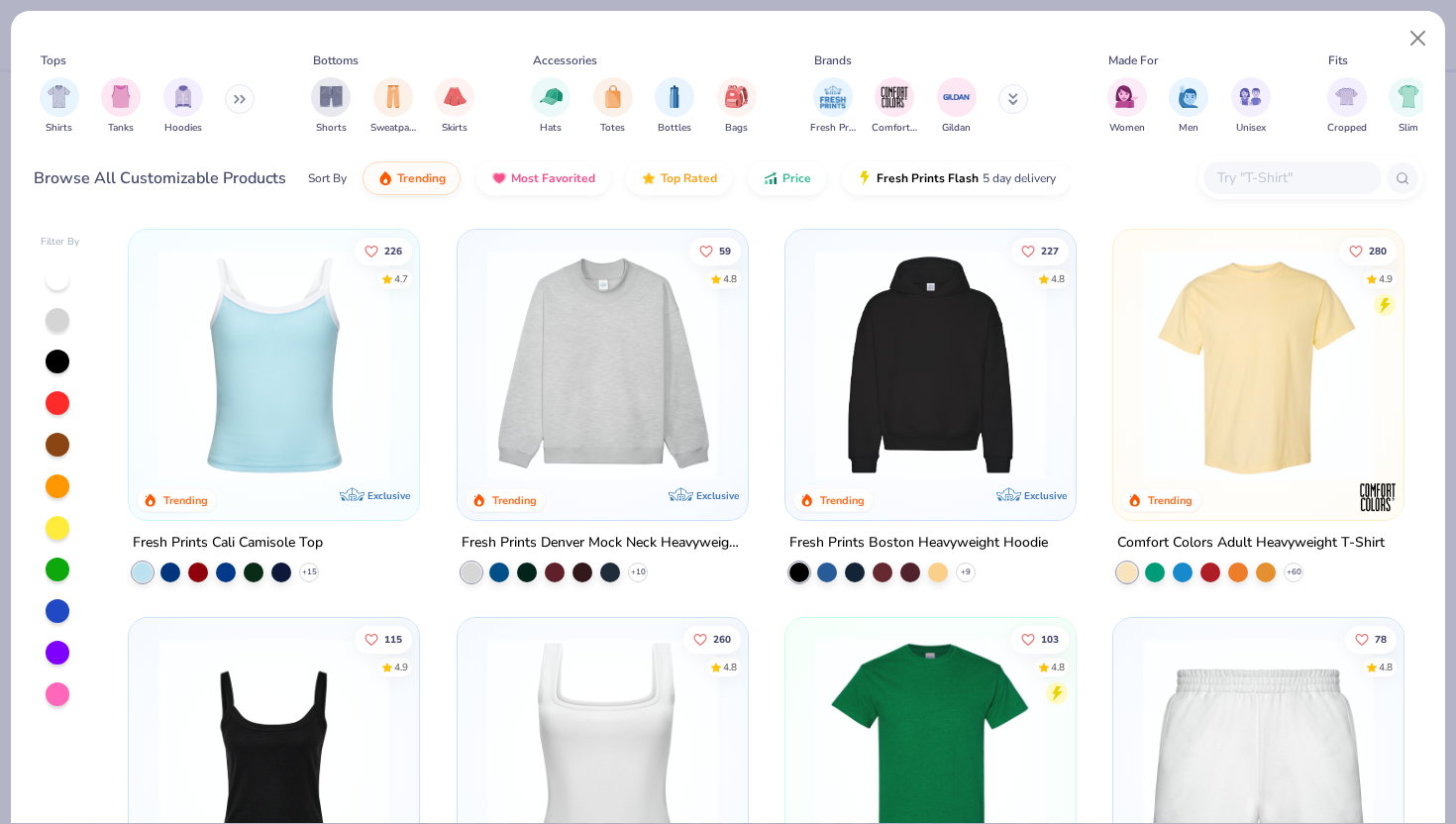 click at bounding box center [273, 364] 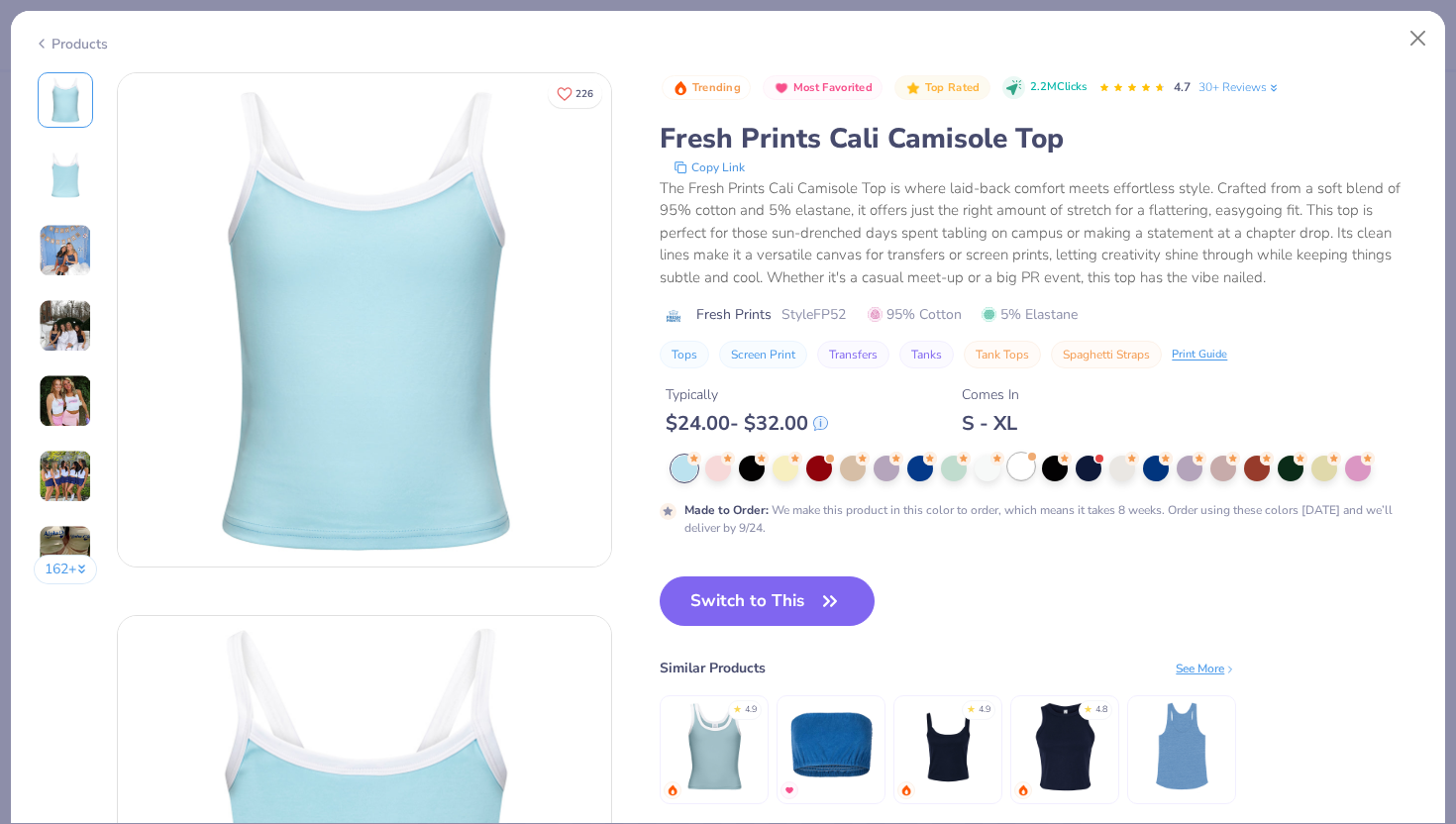 click at bounding box center [1021, 466] 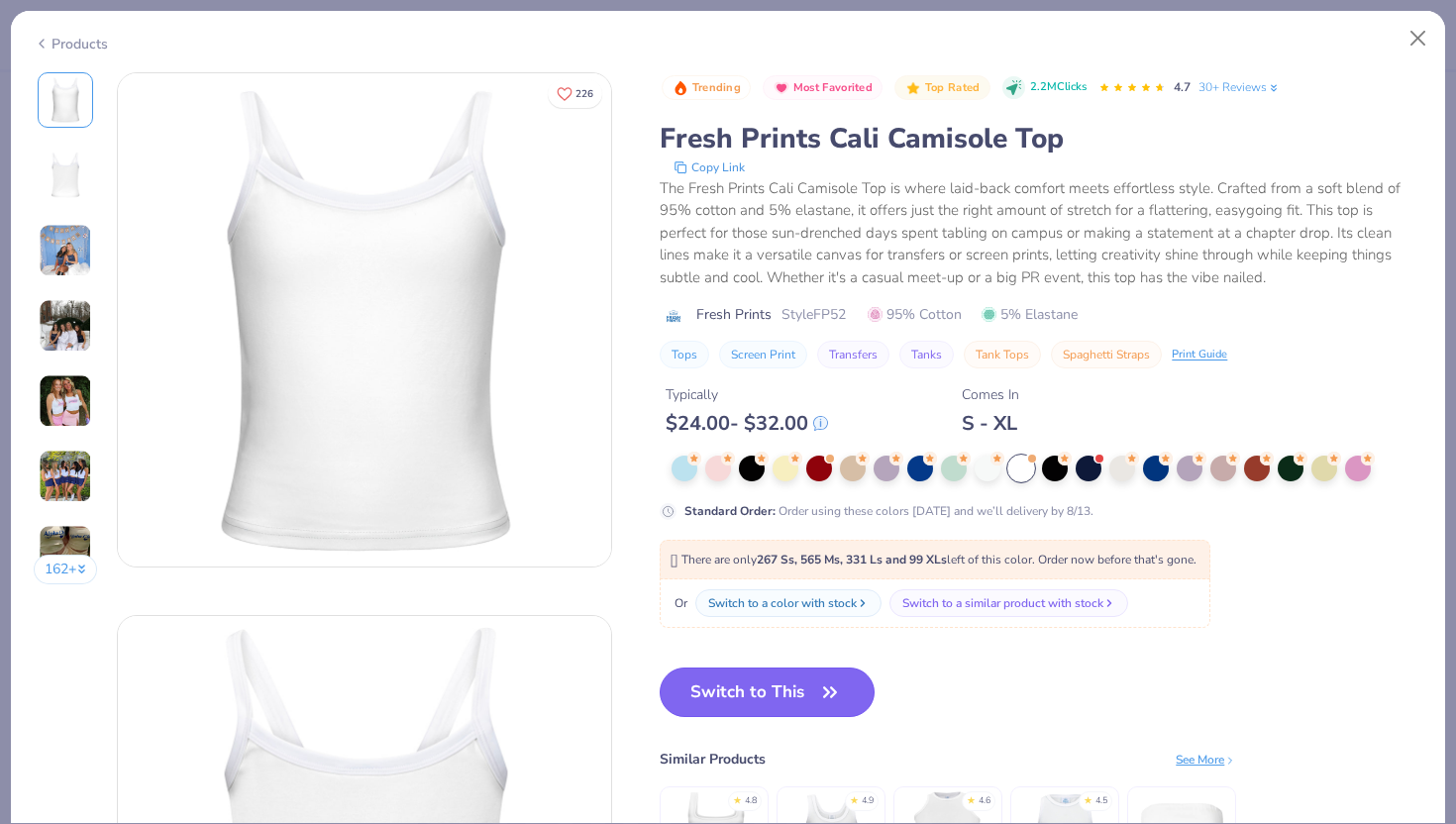 click on "Switch to This" at bounding box center (767, 692) 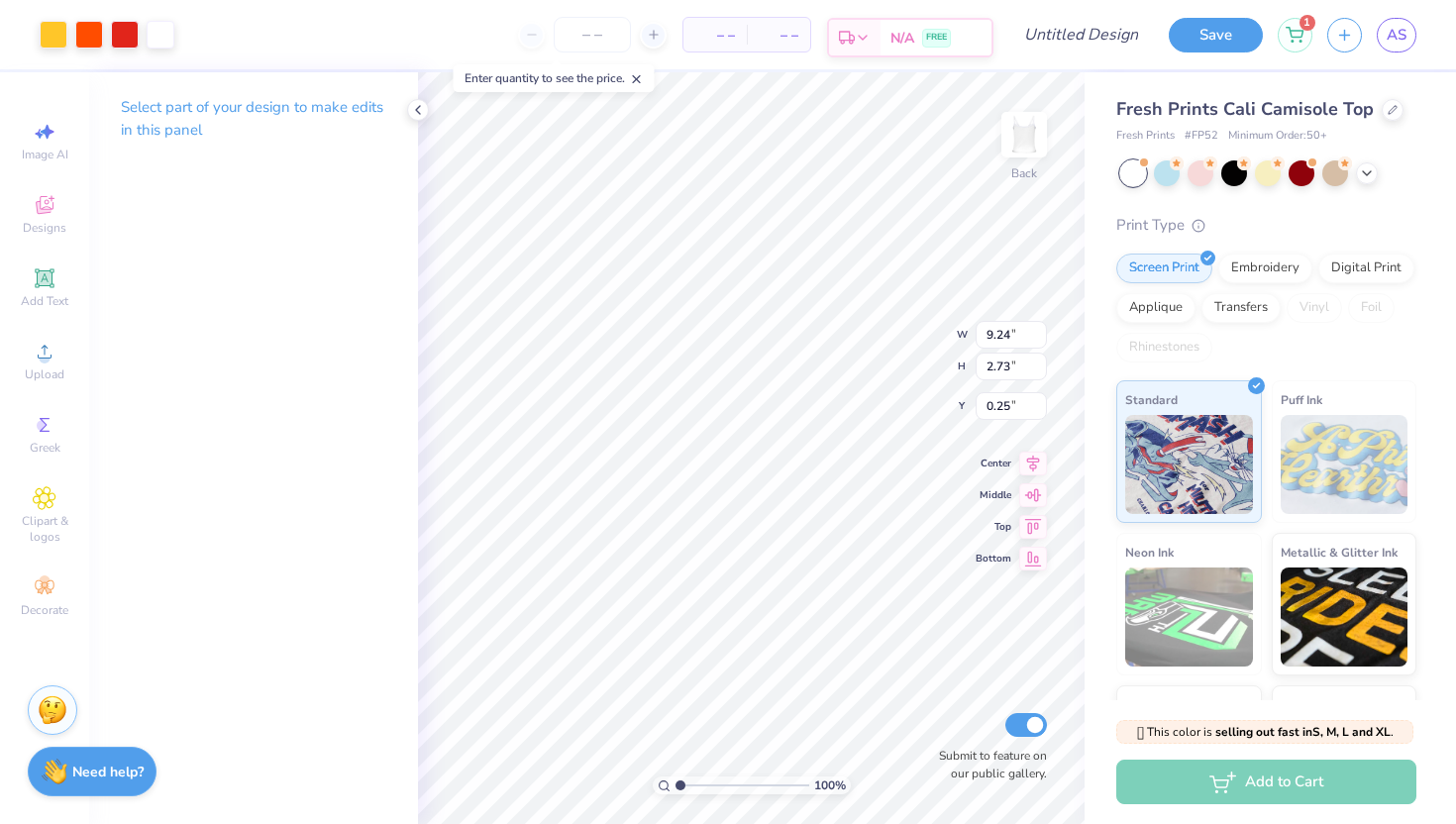 type on "2.88" 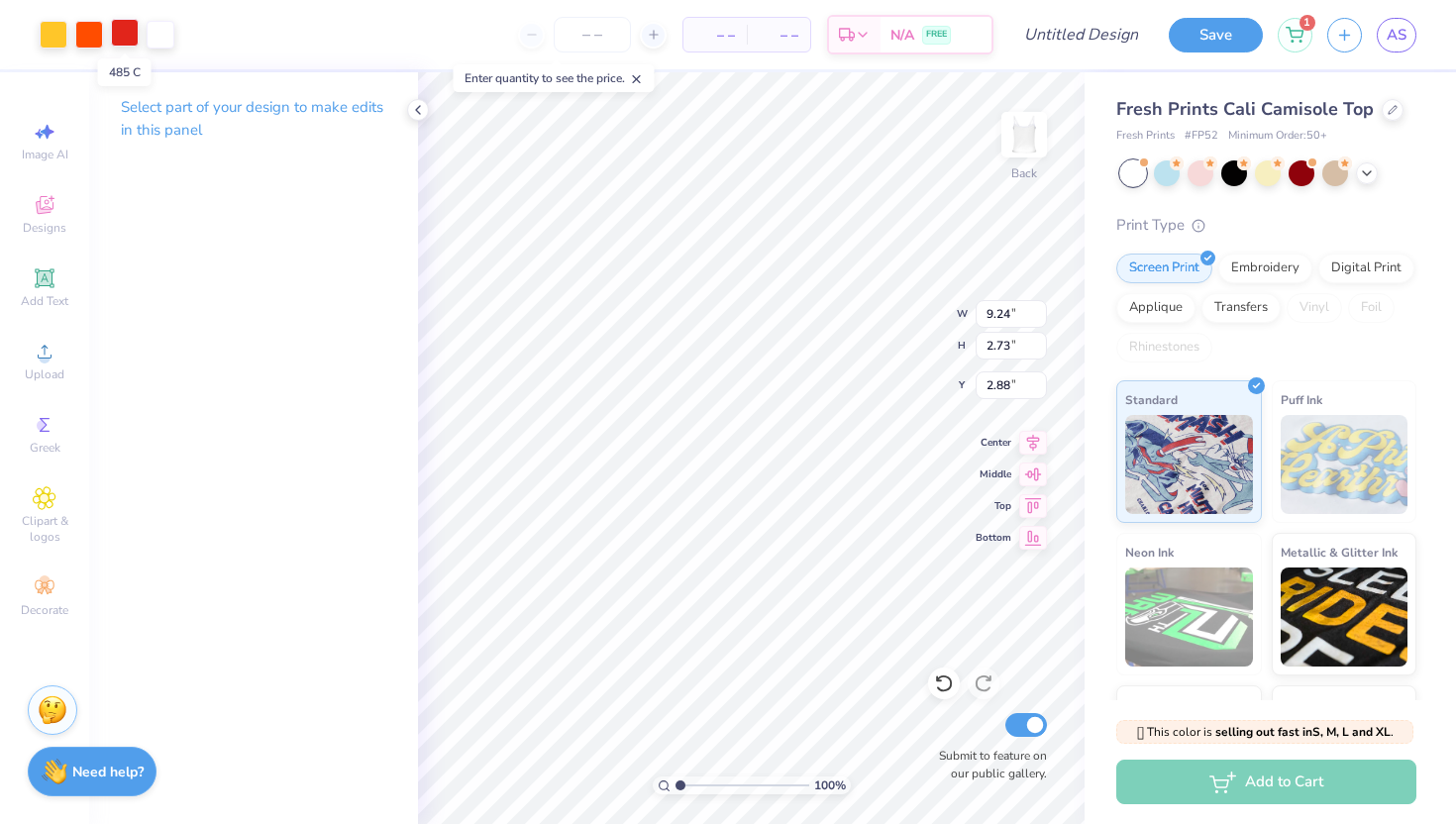 click at bounding box center (125, 33) 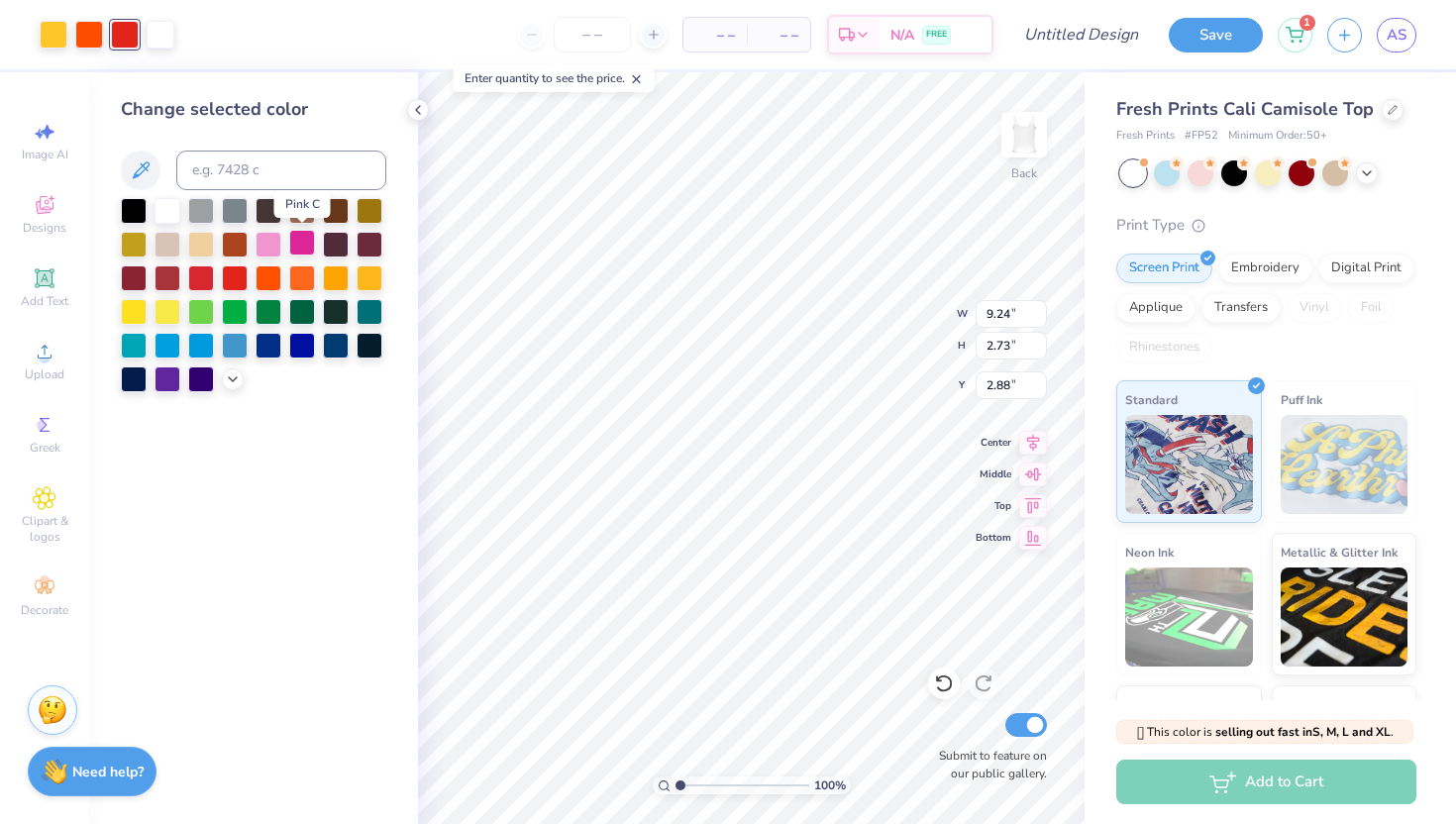 click at bounding box center (302, 243) 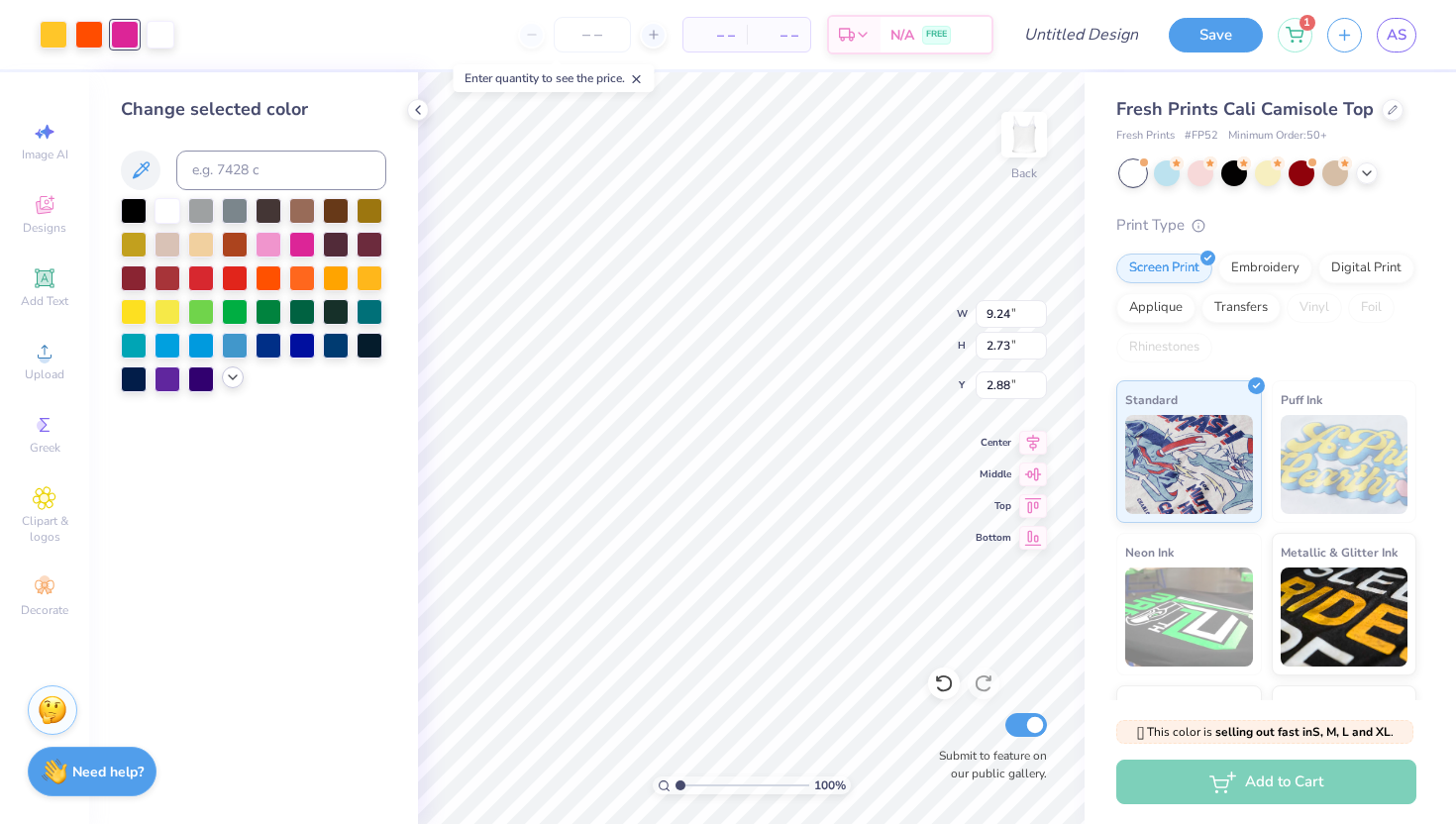 click 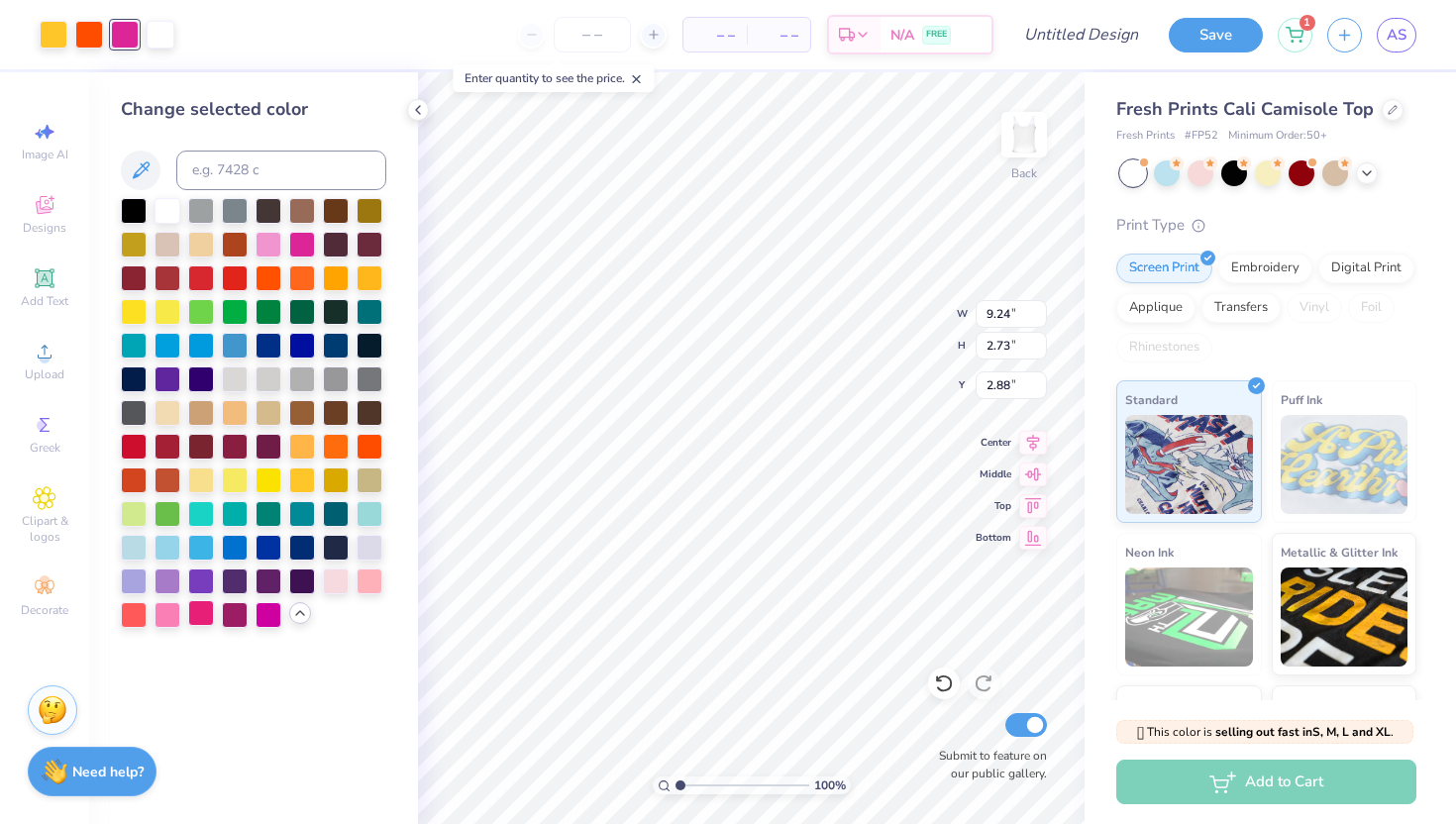 click at bounding box center (201, 613) 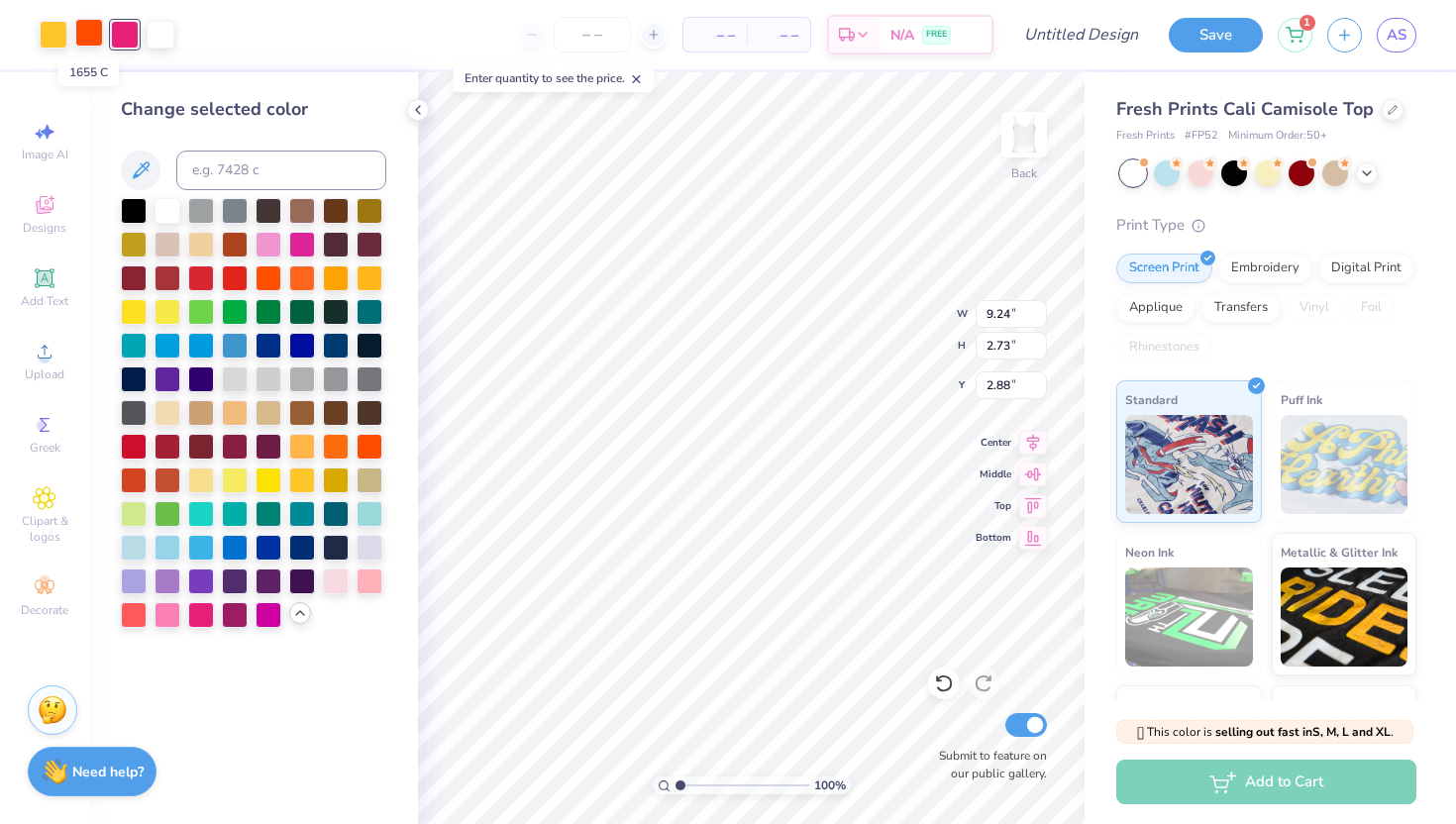 click at bounding box center (89, 33) 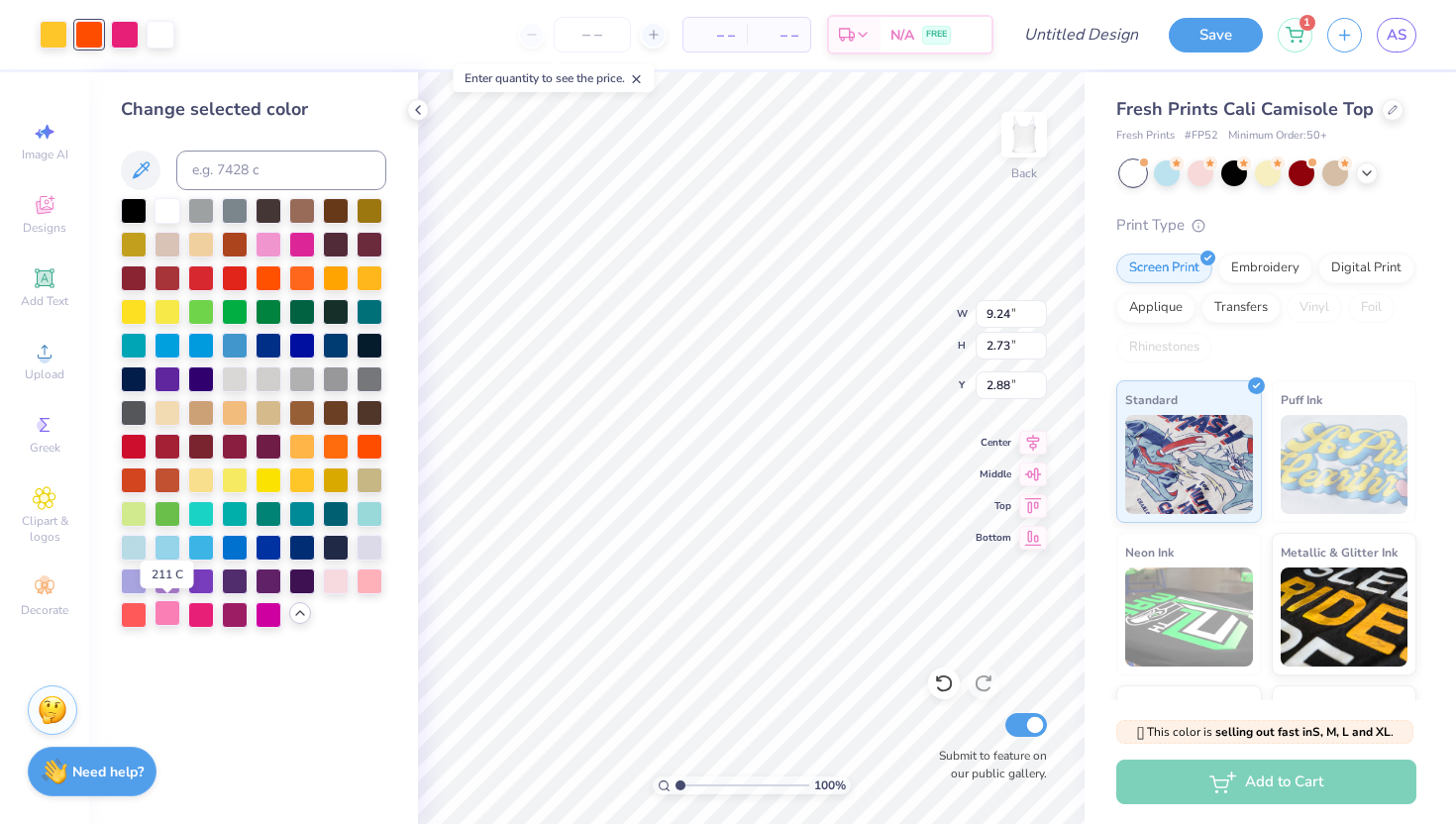 click at bounding box center (167, 613) 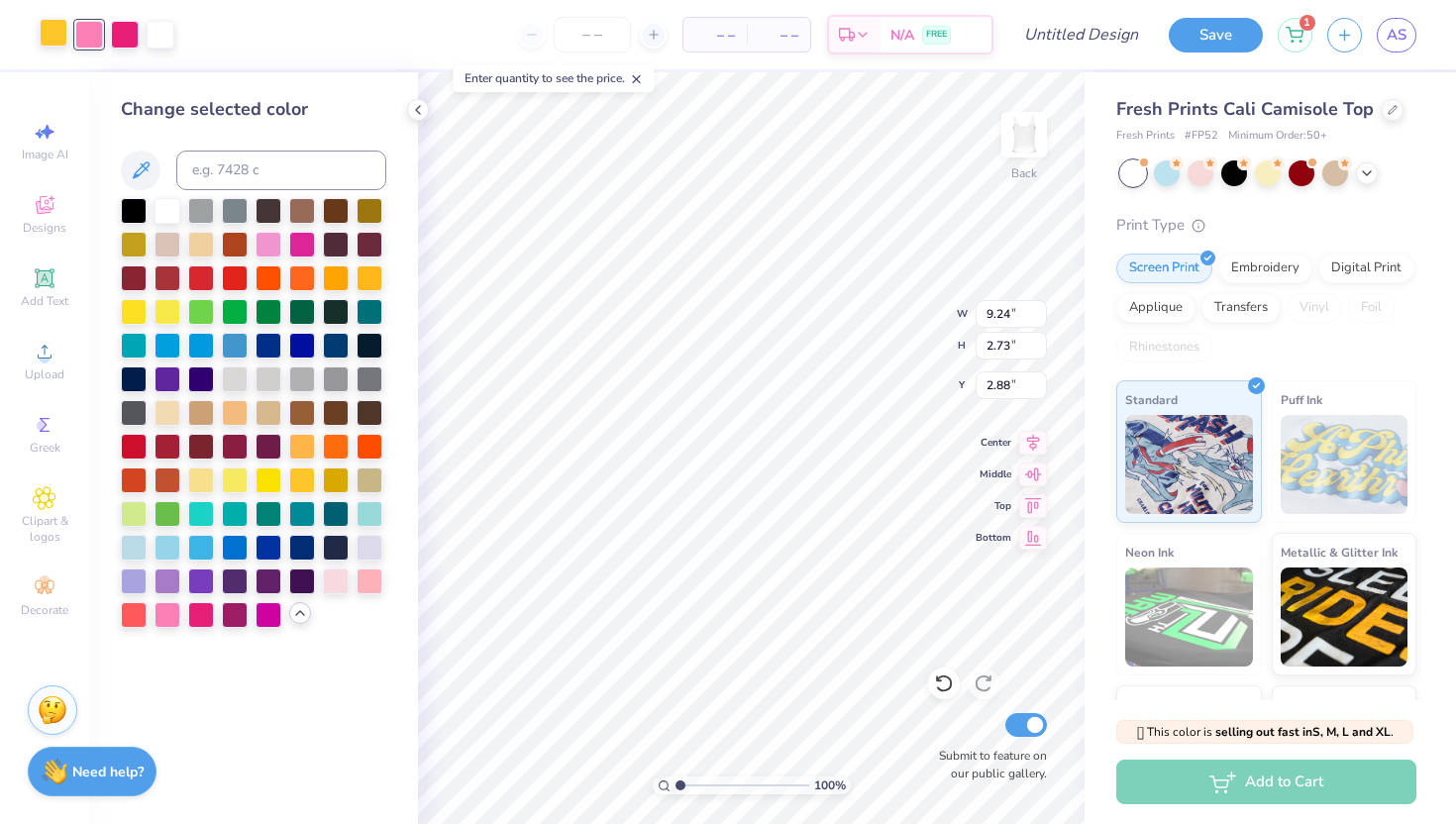 click at bounding box center (53, 33) 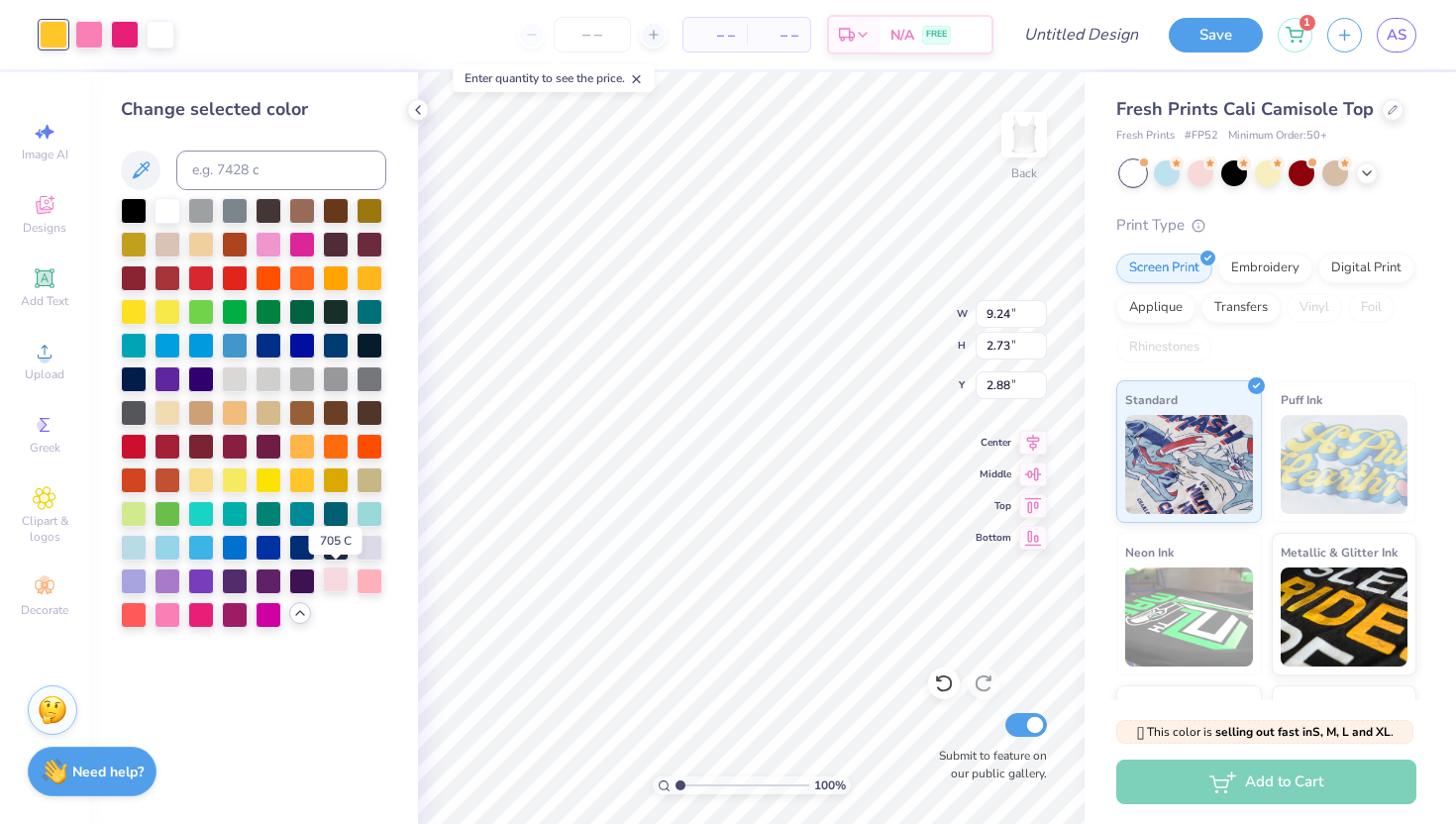 click at bounding box center [336, 579] 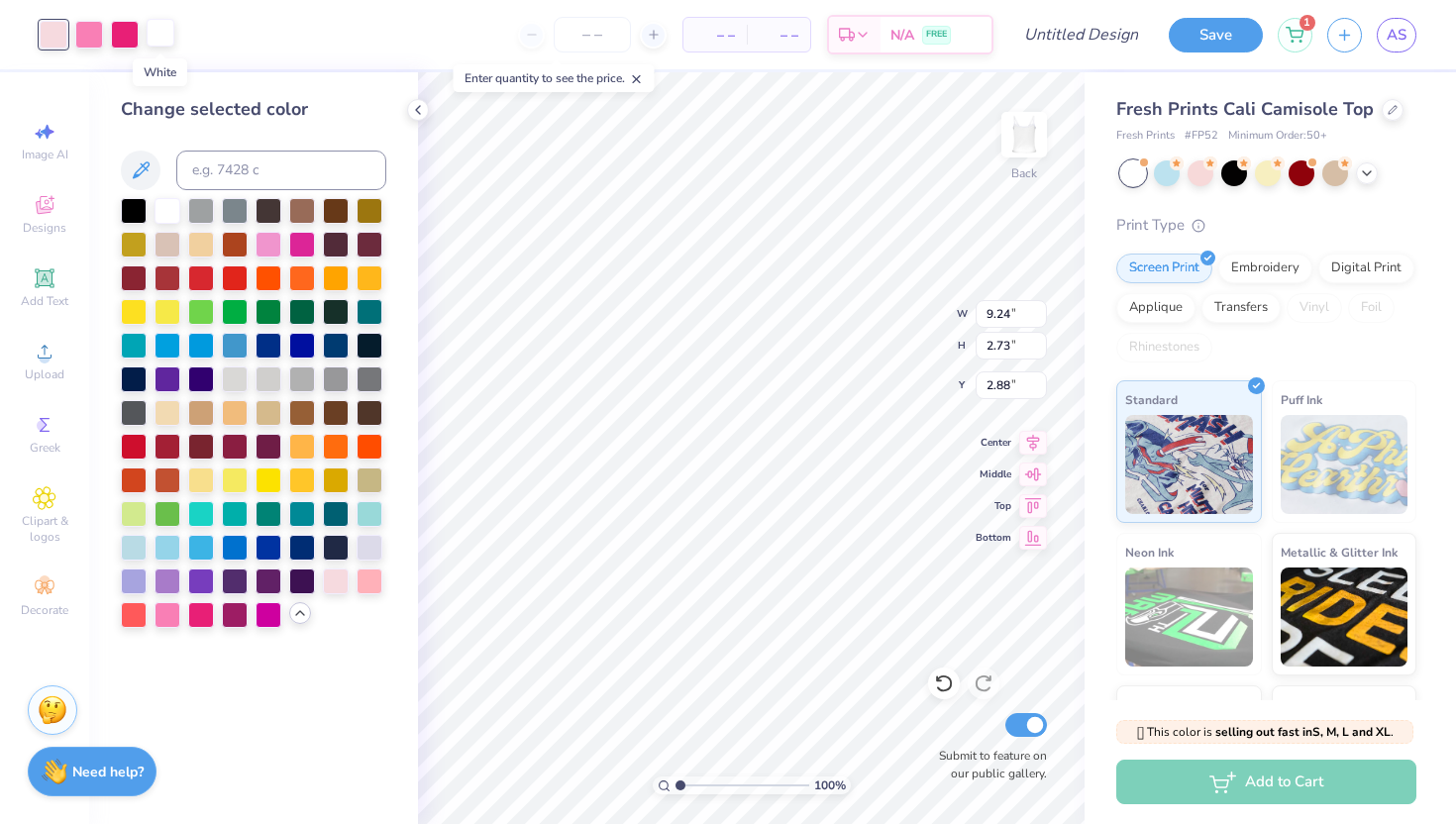 click at bounding box center (160, 33) 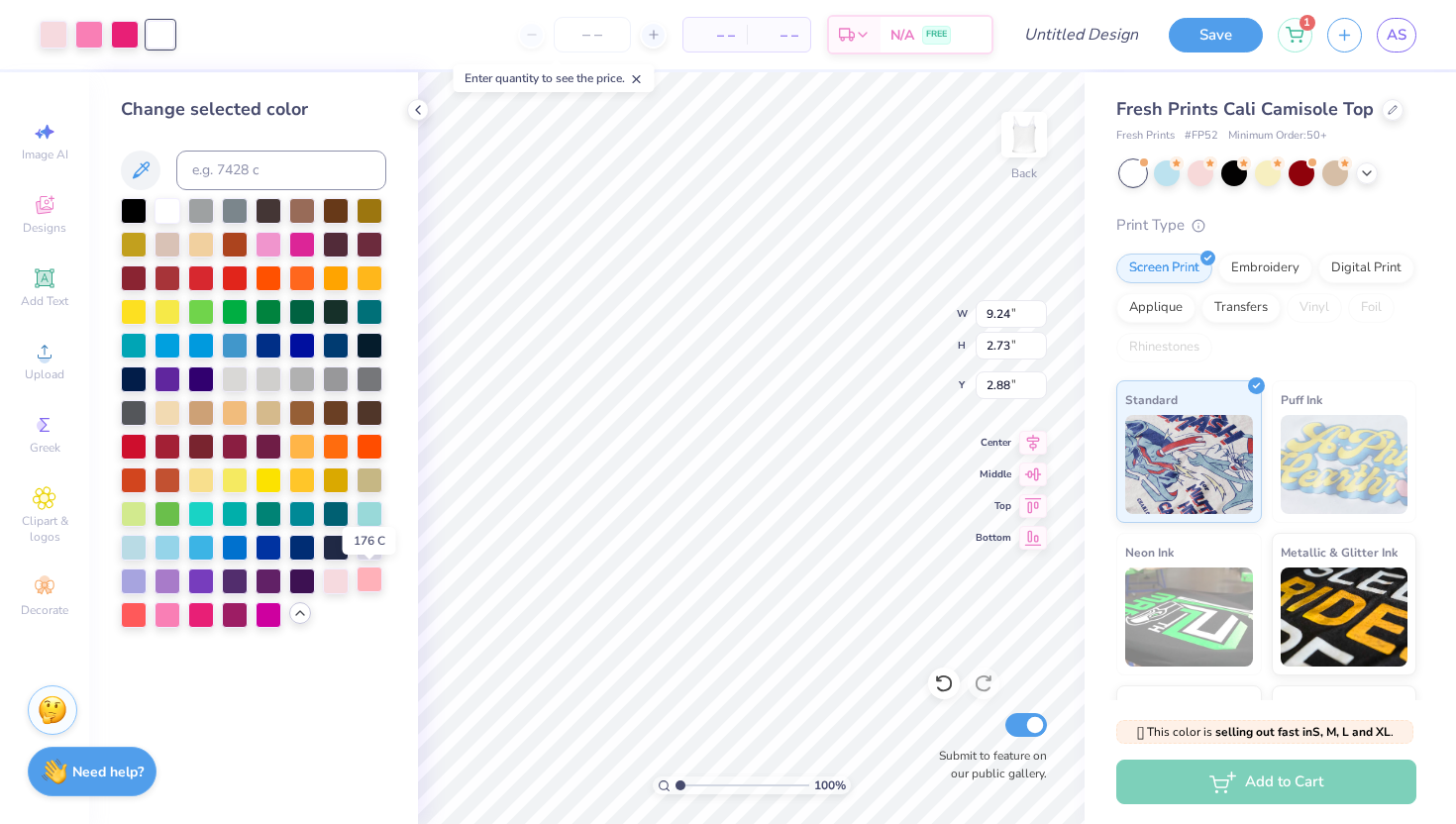 click at bounding box center [369, 579] 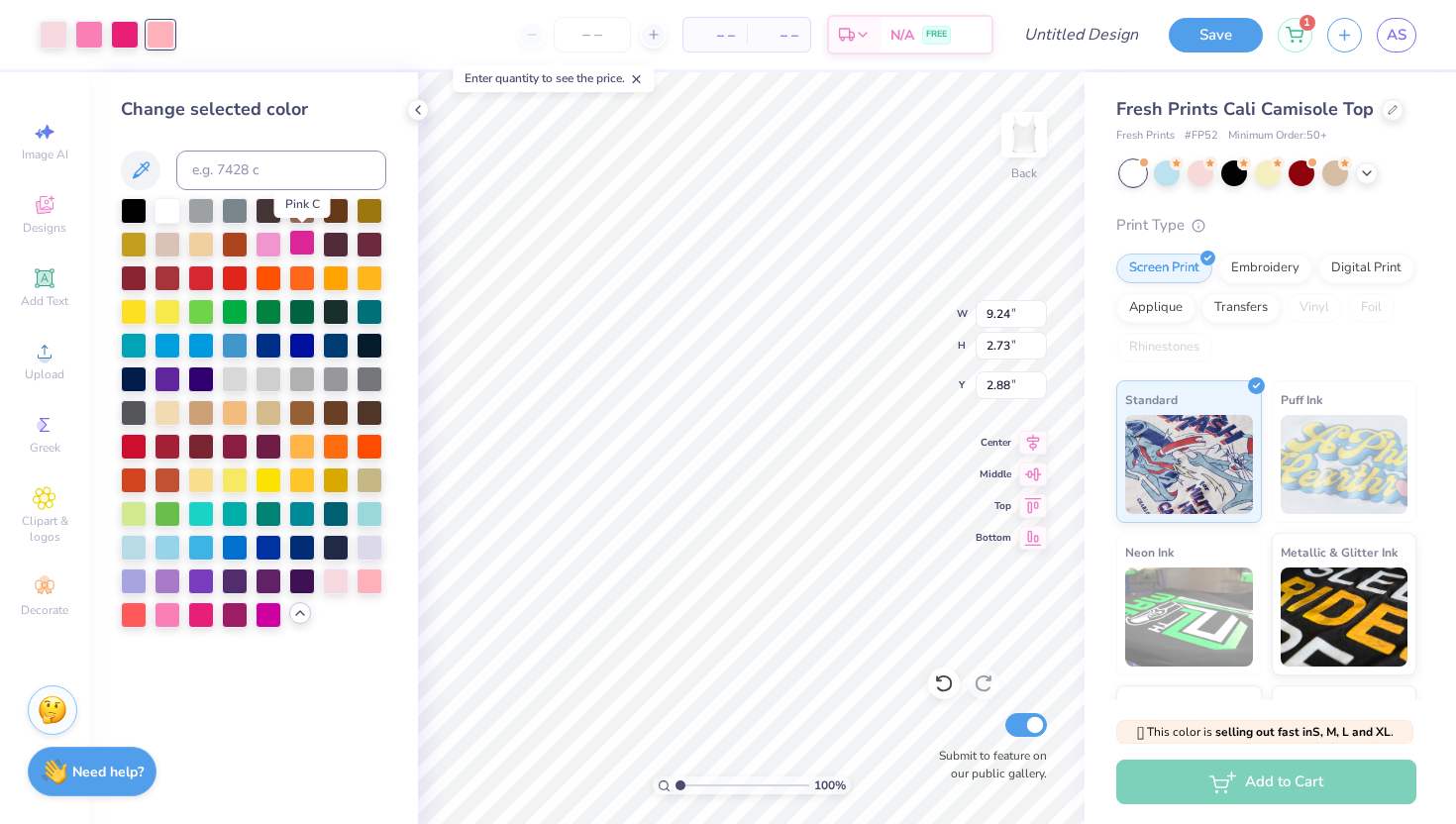 click at bounding box center (302, 243) 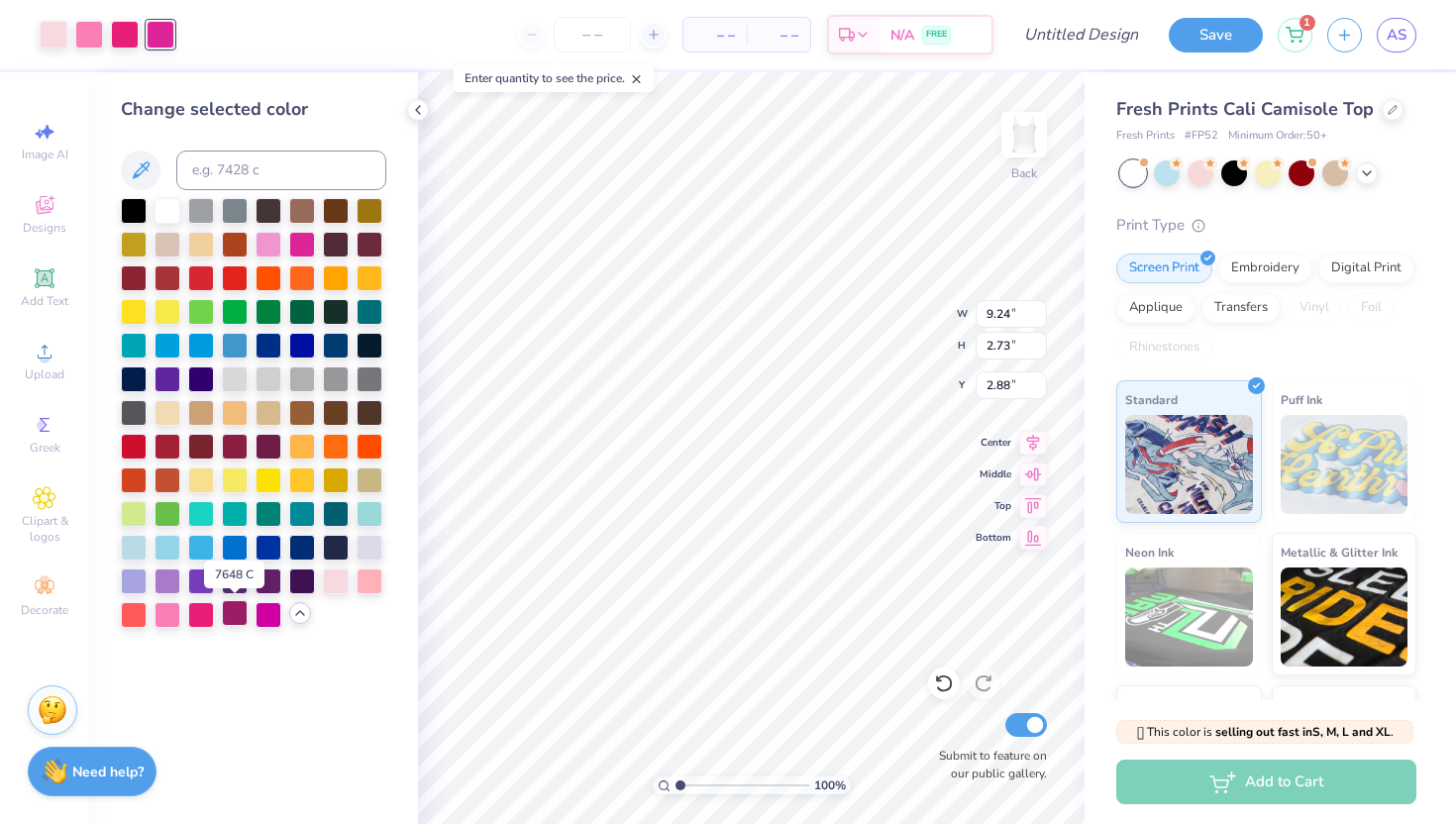 click at bounding box center [235, 613] 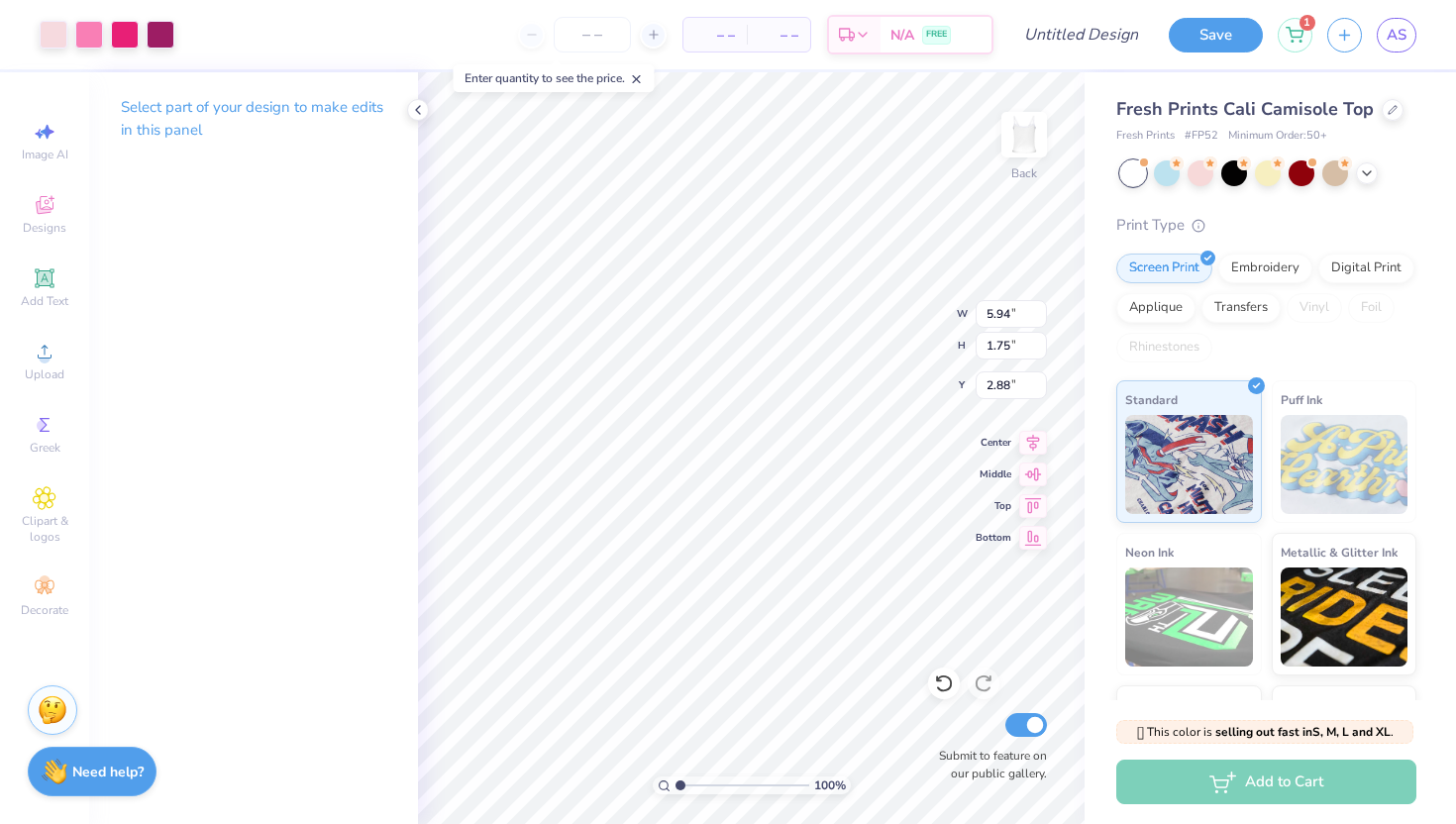 type on "5.94" 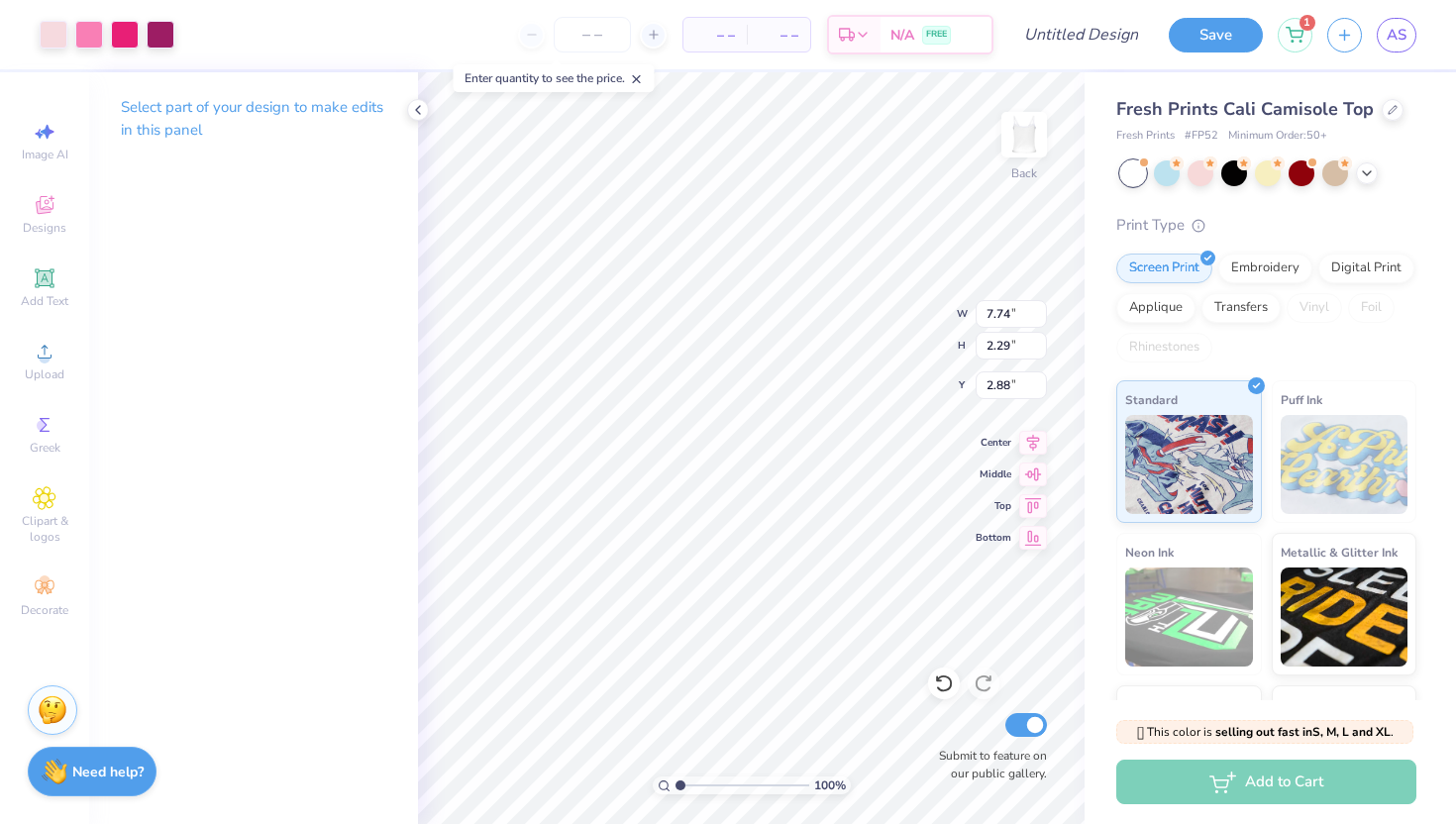 type on "2.92" 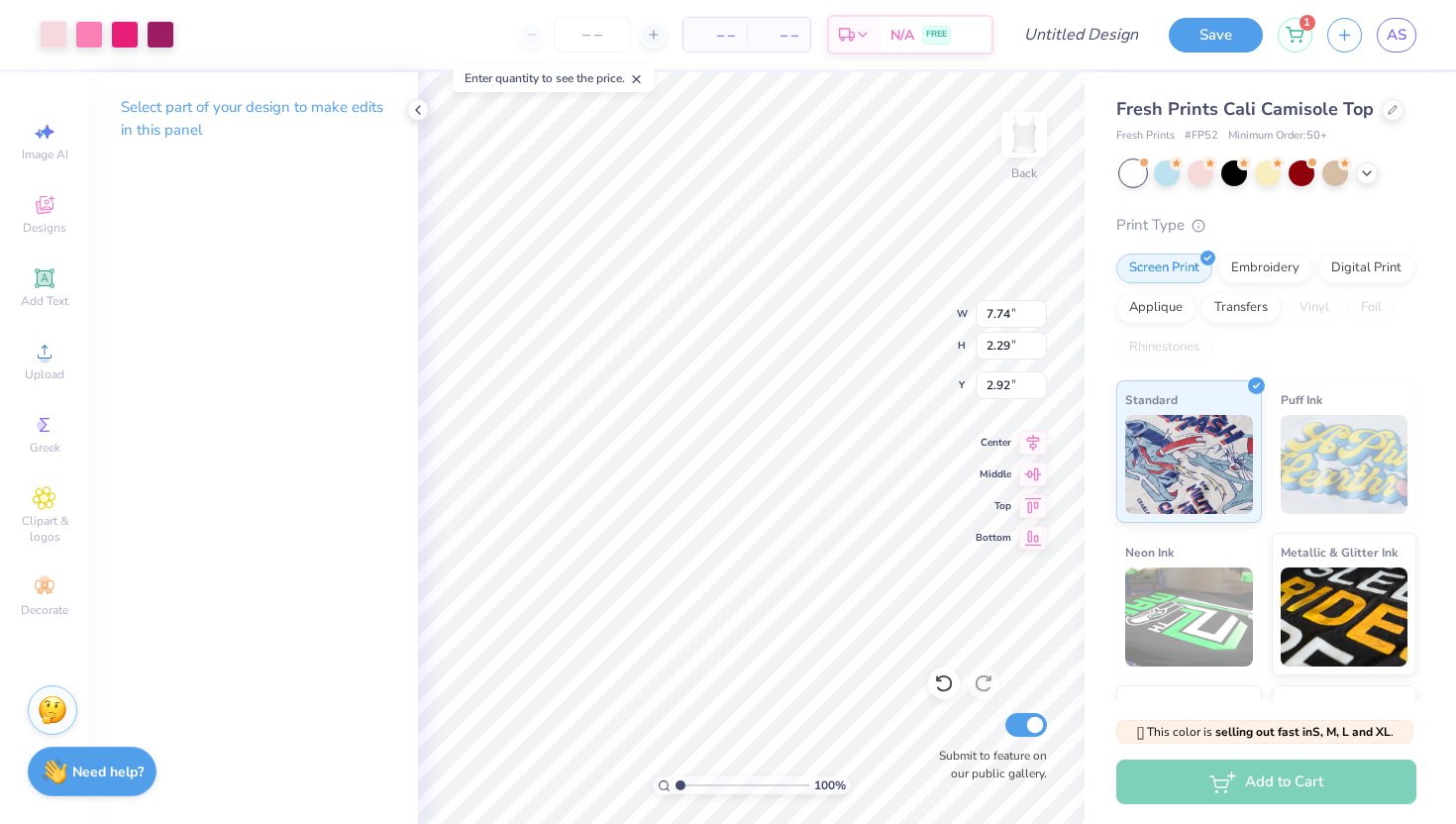type on "2.93" 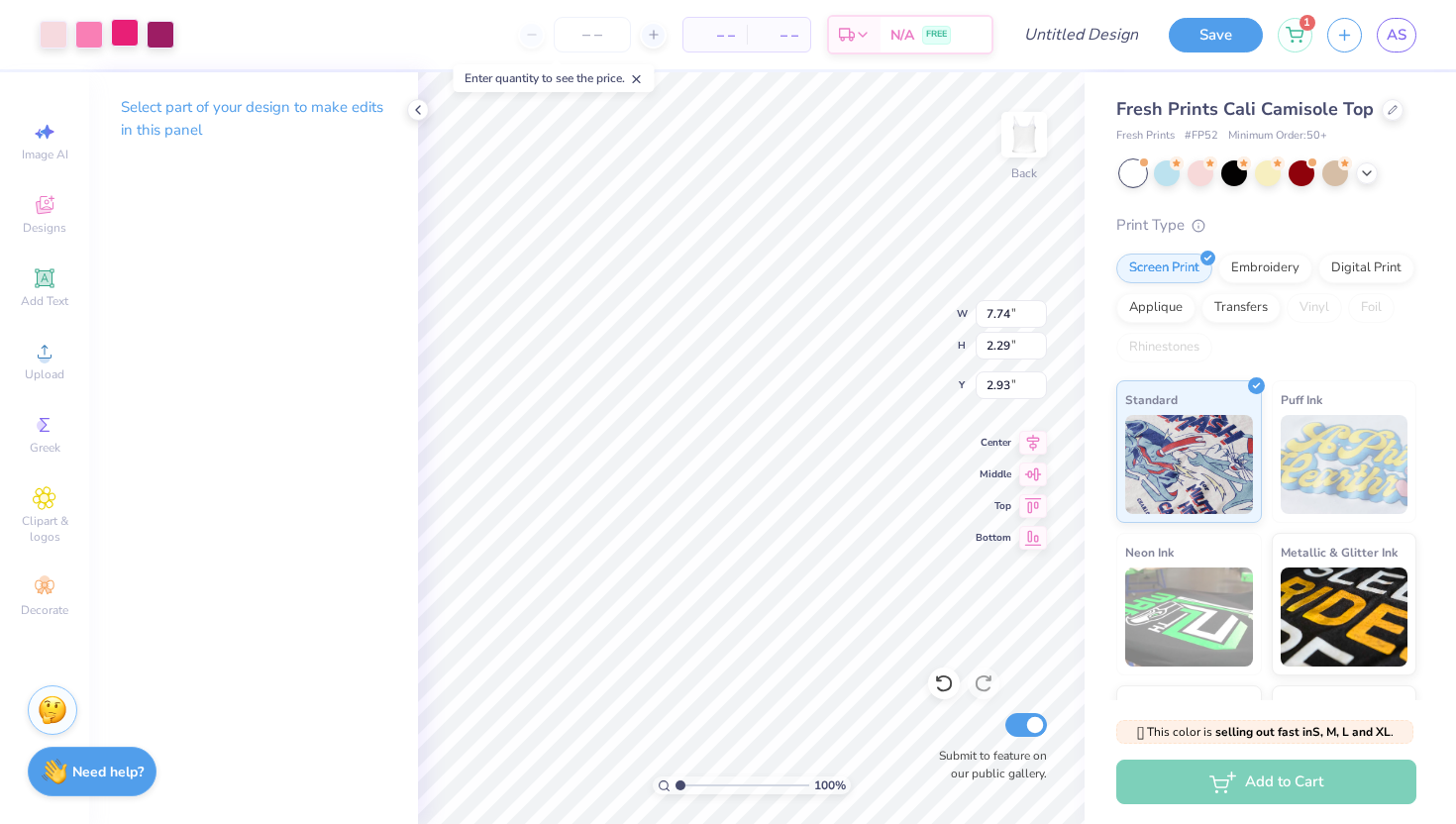 click at bounding box center [125, 33] 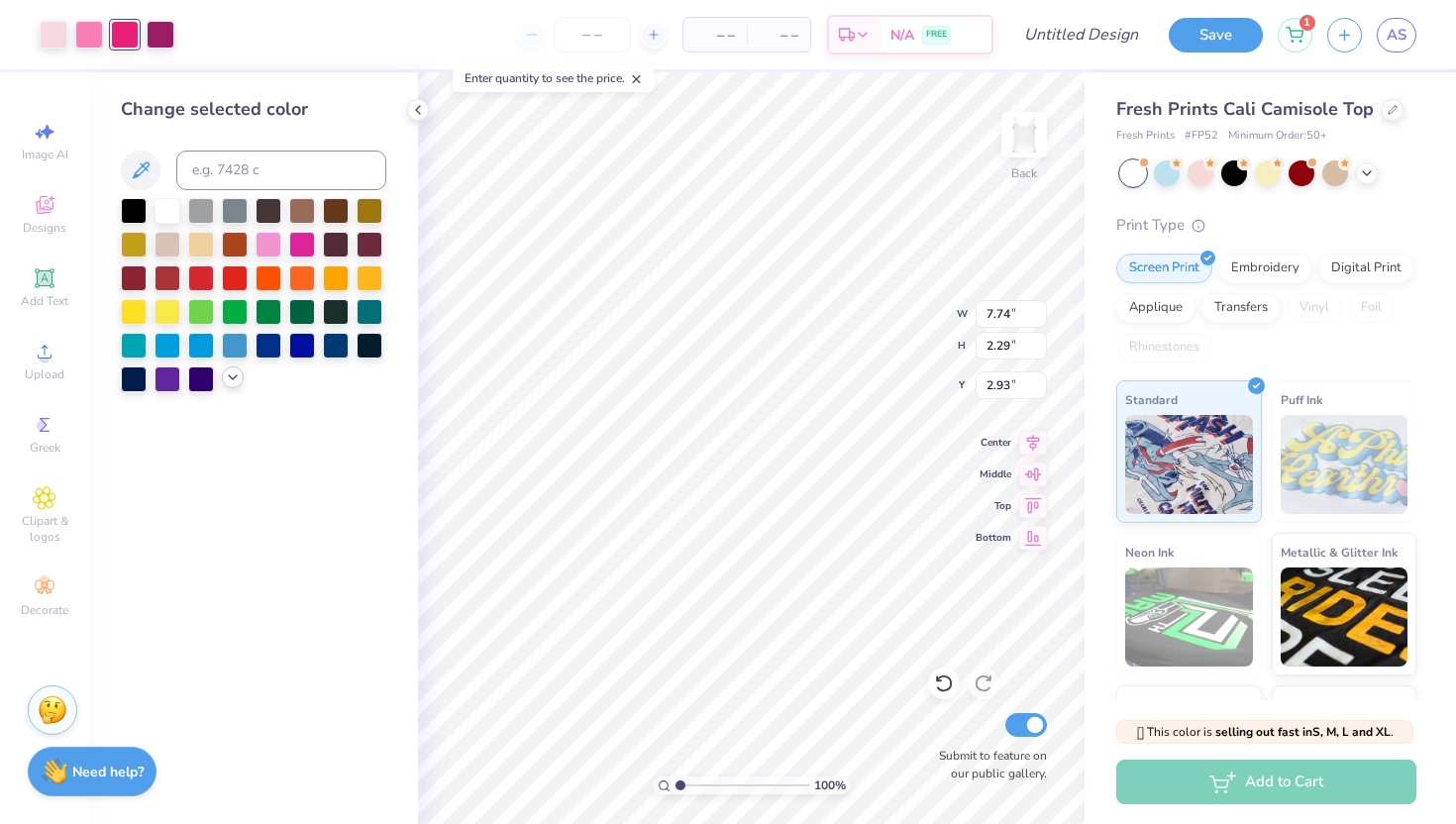 click 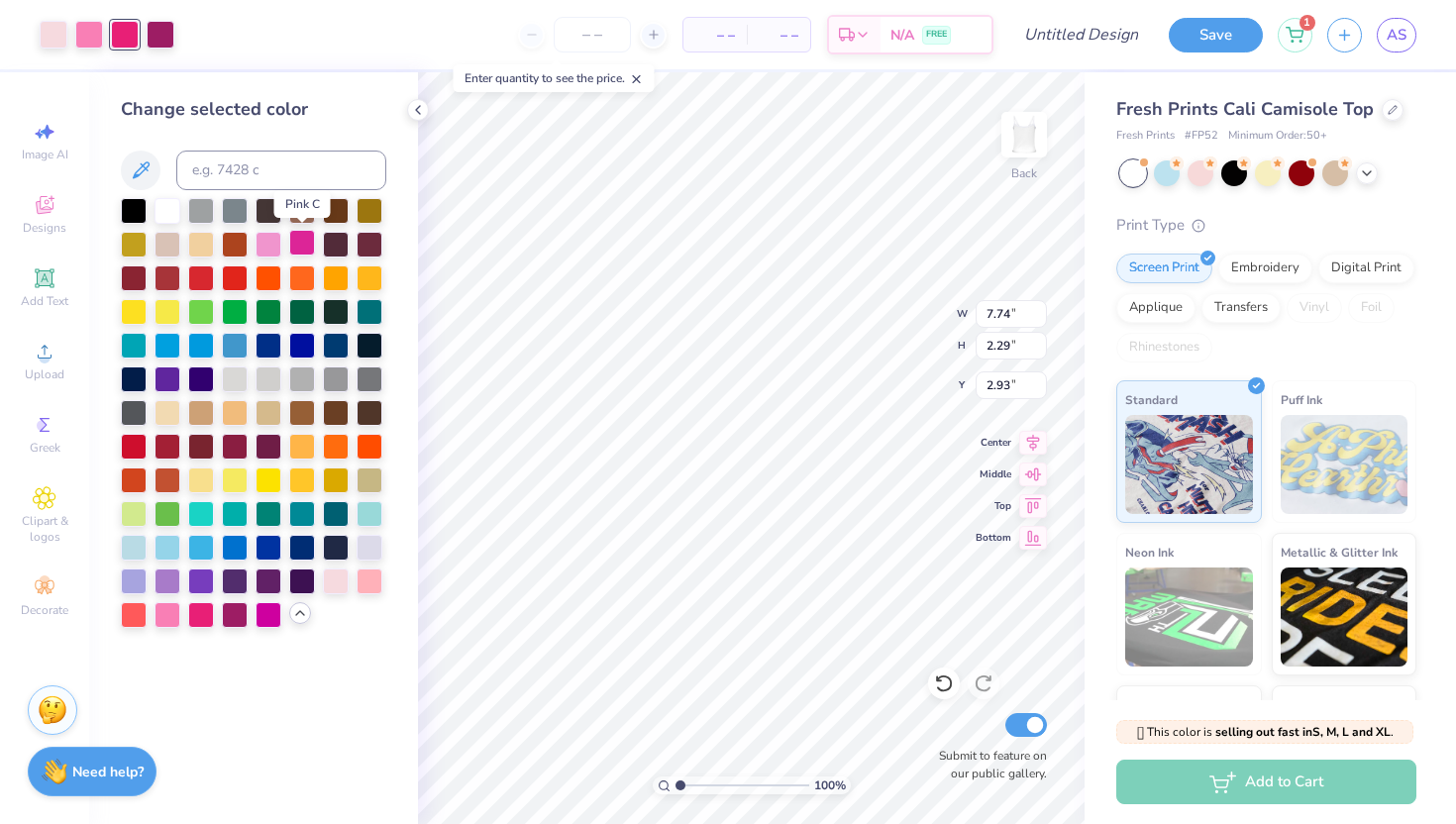 click at bounding box center [302, 243] 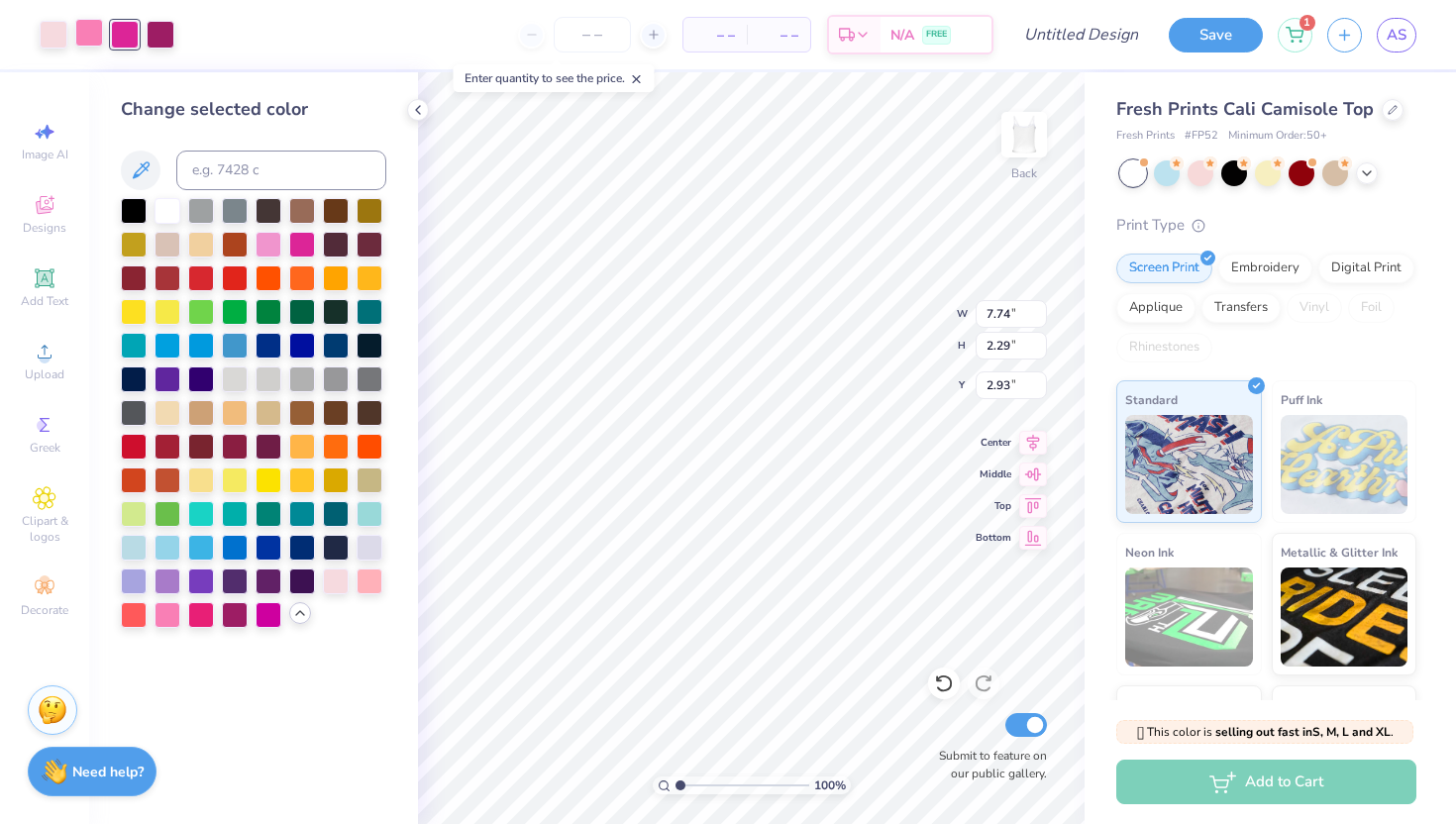 click at bounding box center (89, 33) 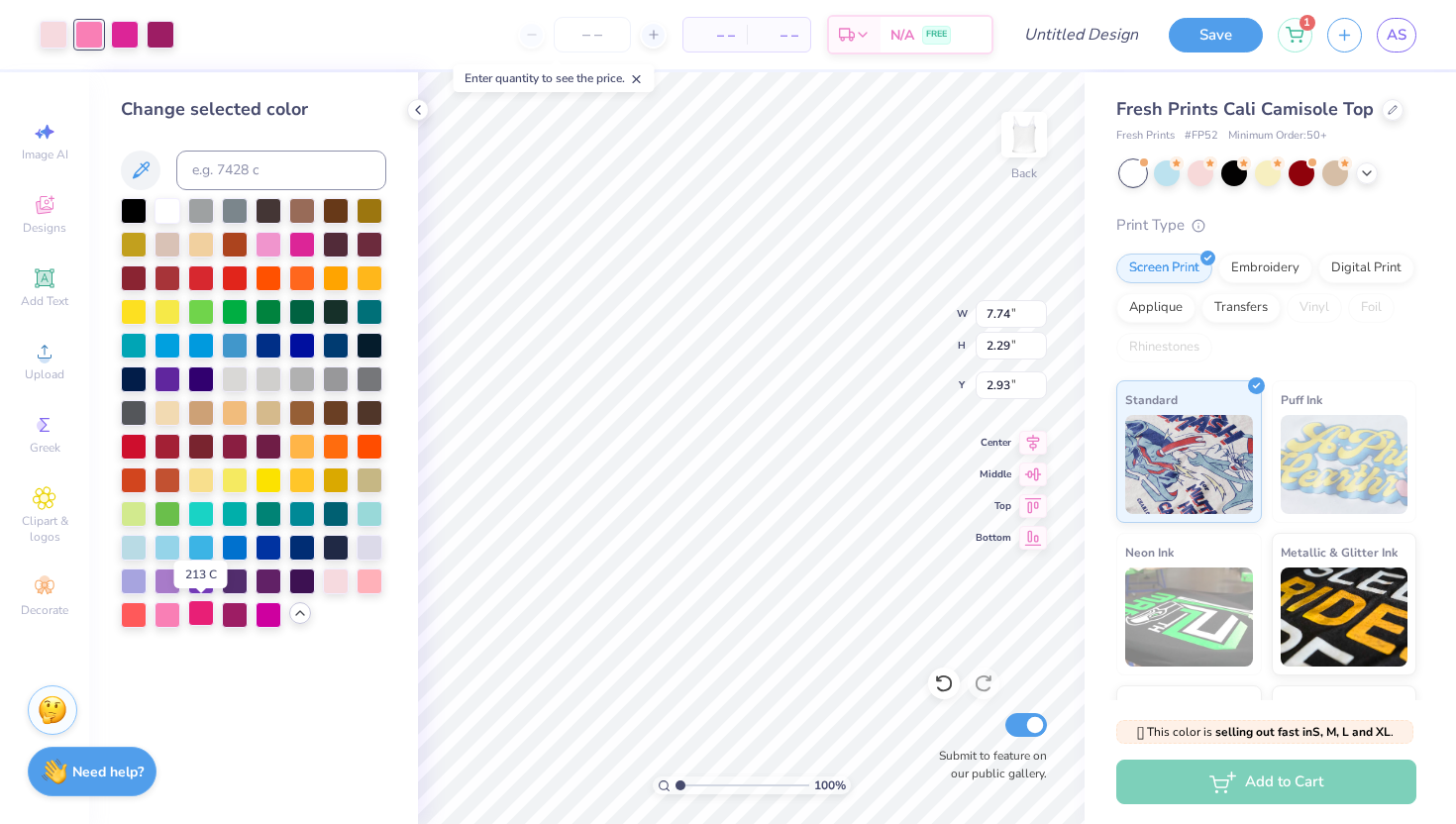 click at bounding box center (201, 613) 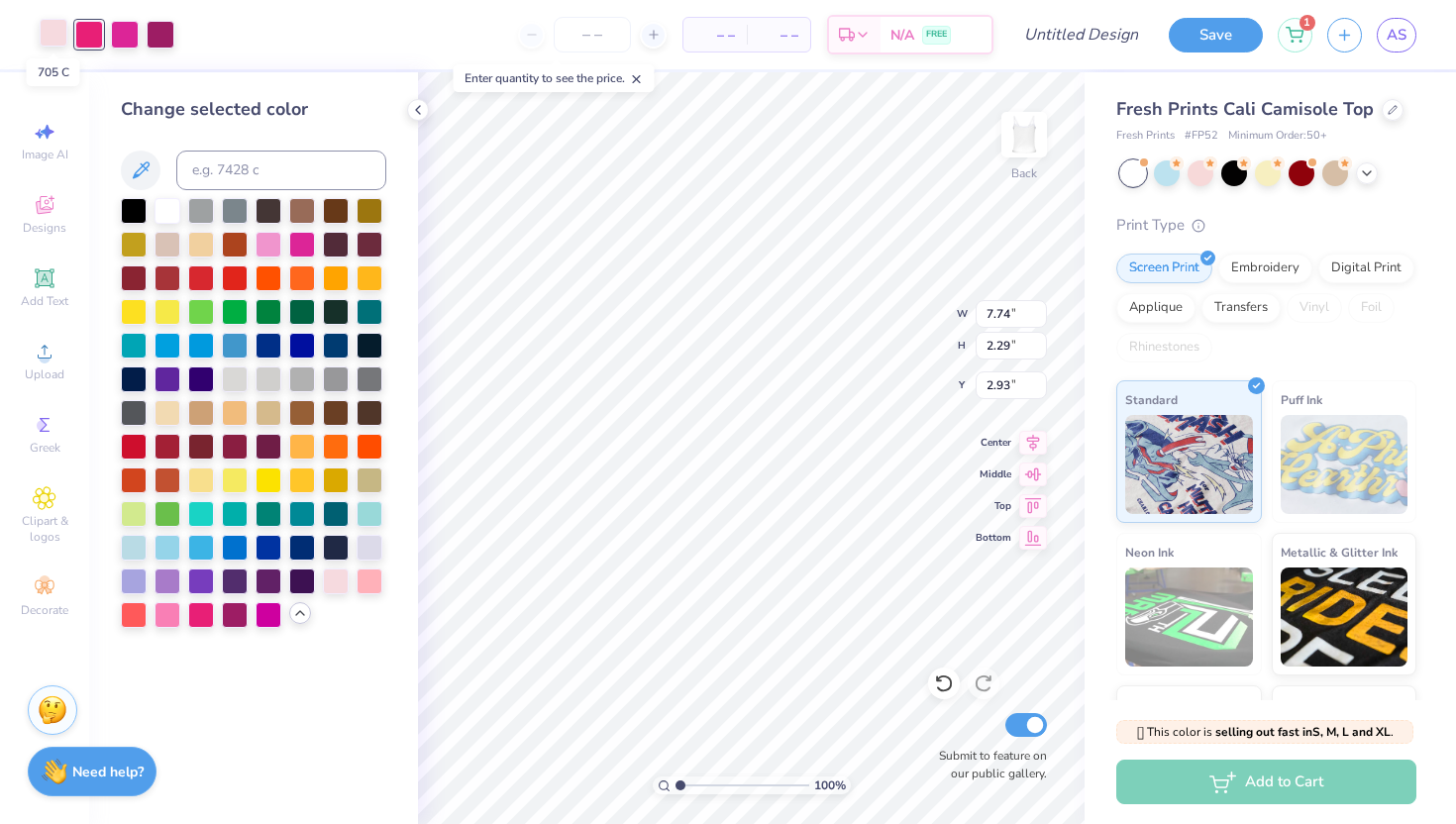 click at bounding box center [53, 33] 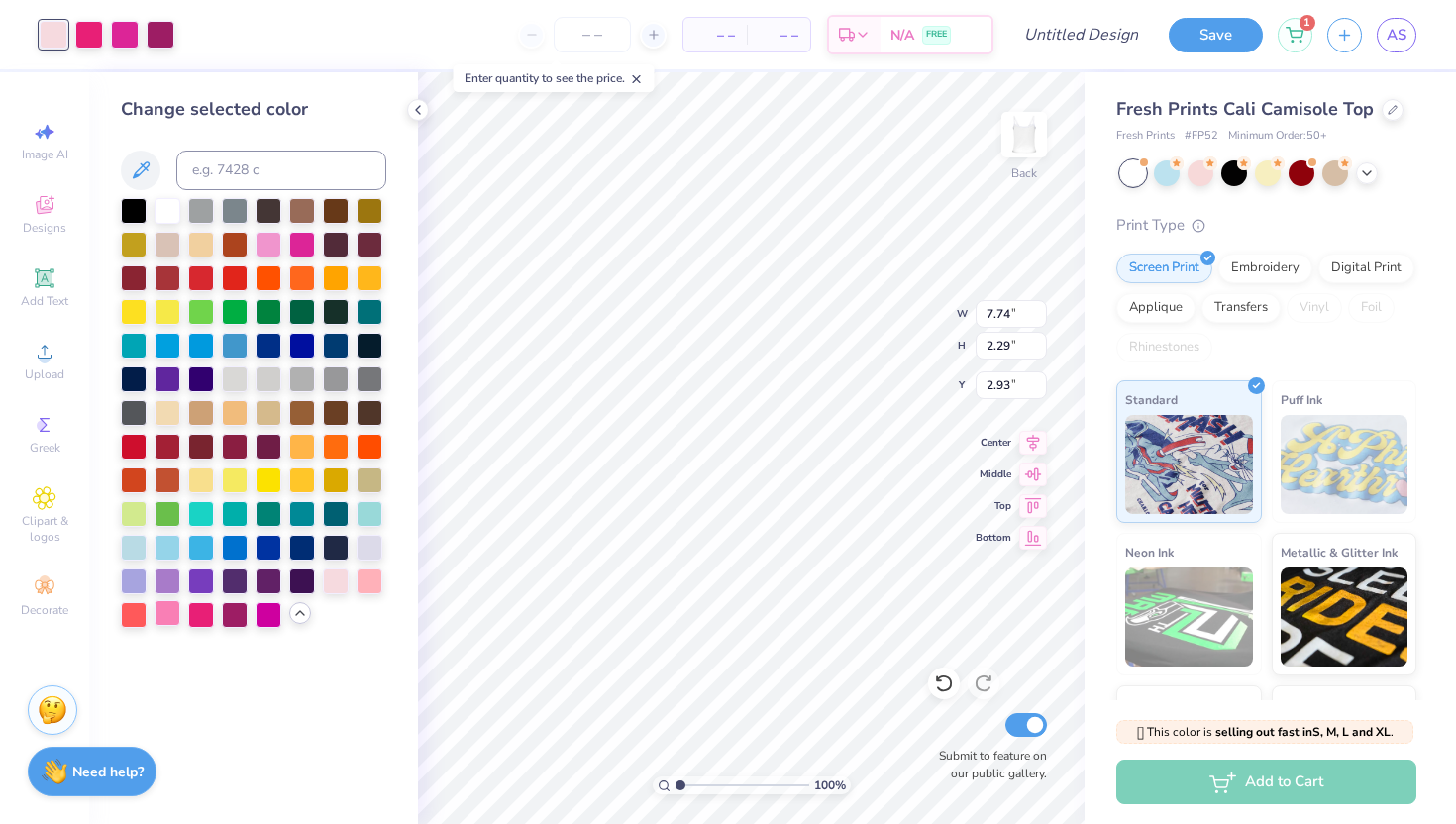 click at bounding box center [167, 613] 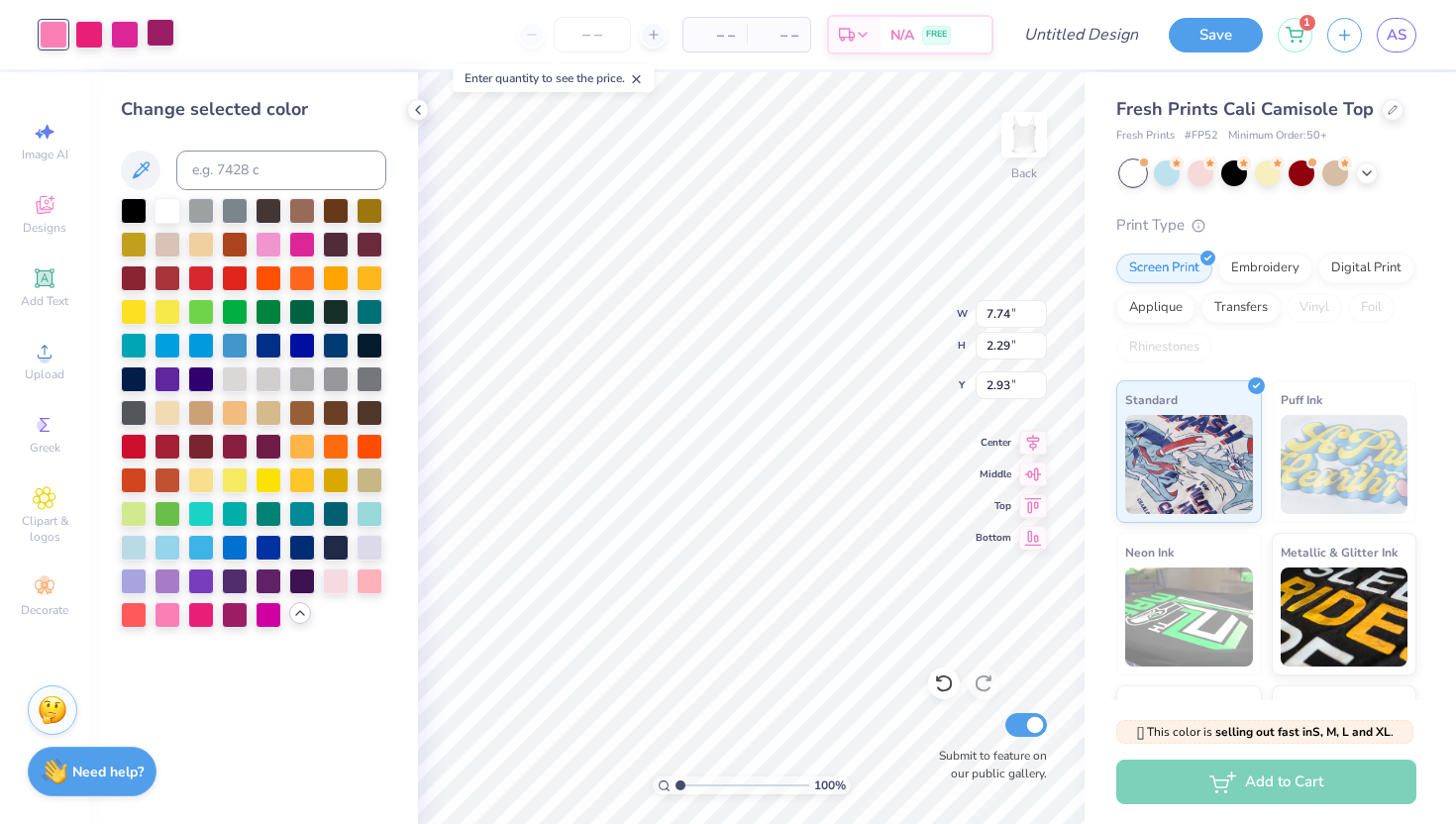 click at bounding box center (160, 33) 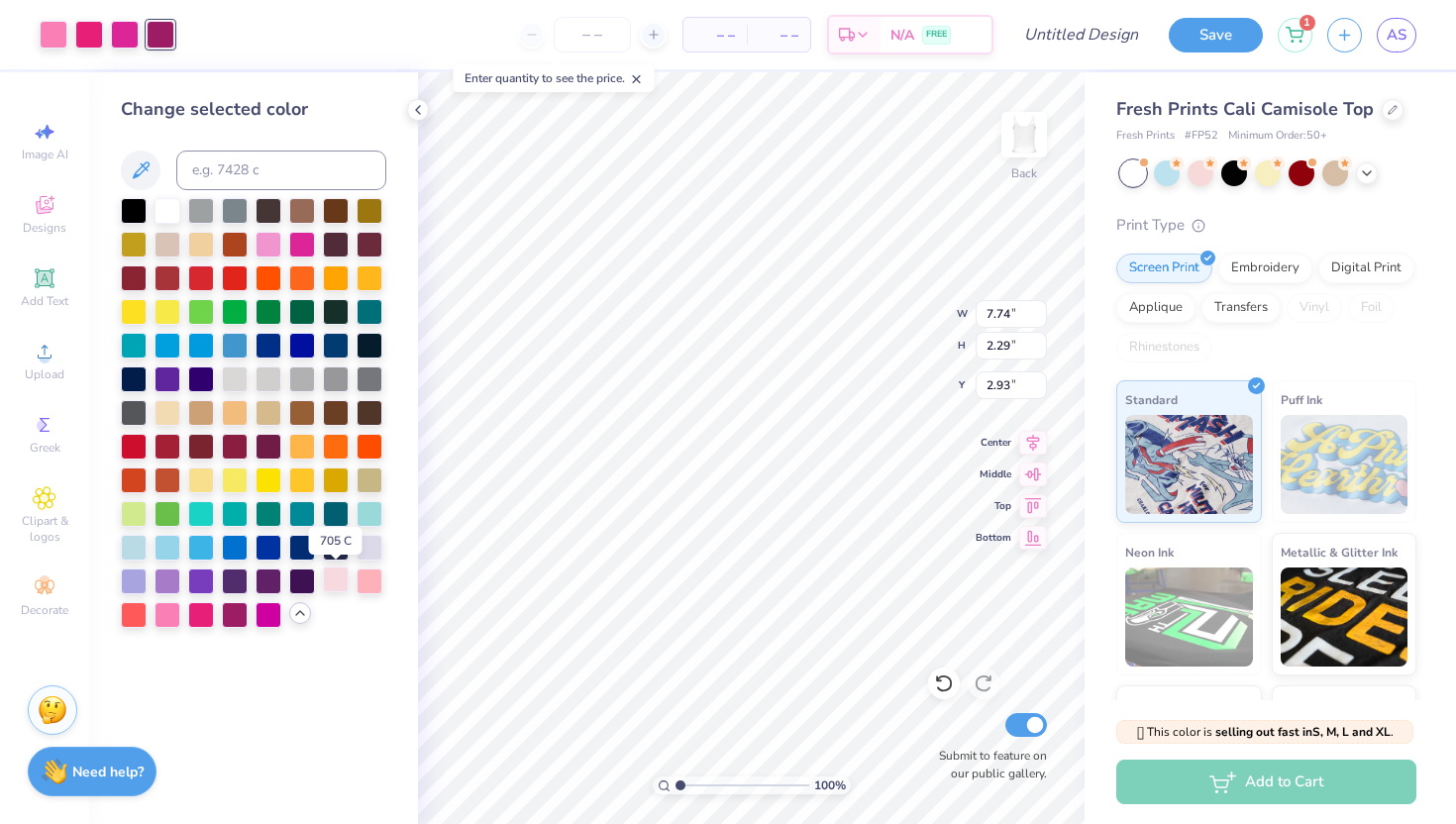click at bounding box center [336, 579] 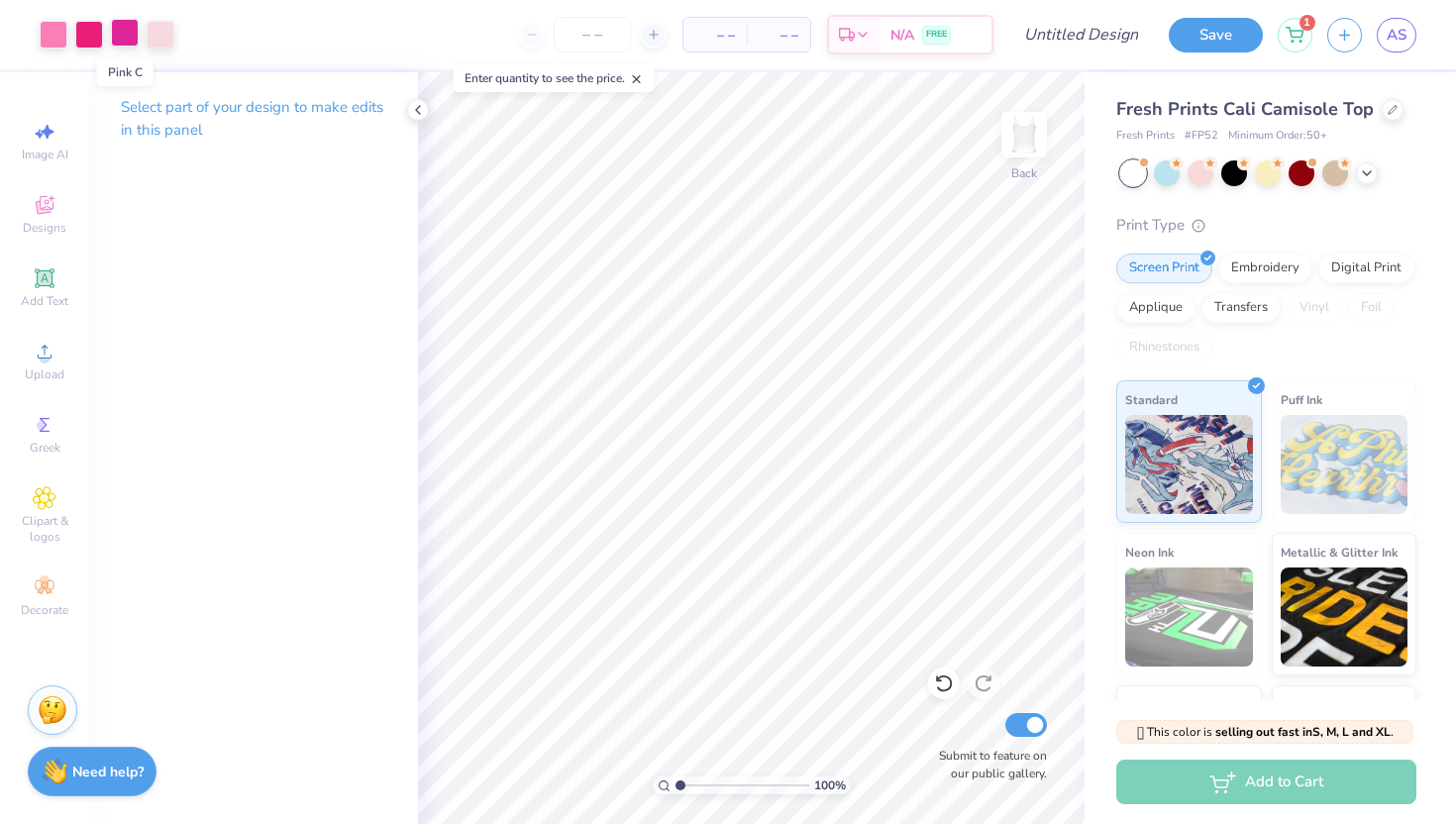 click at bounding box center (125, 33) 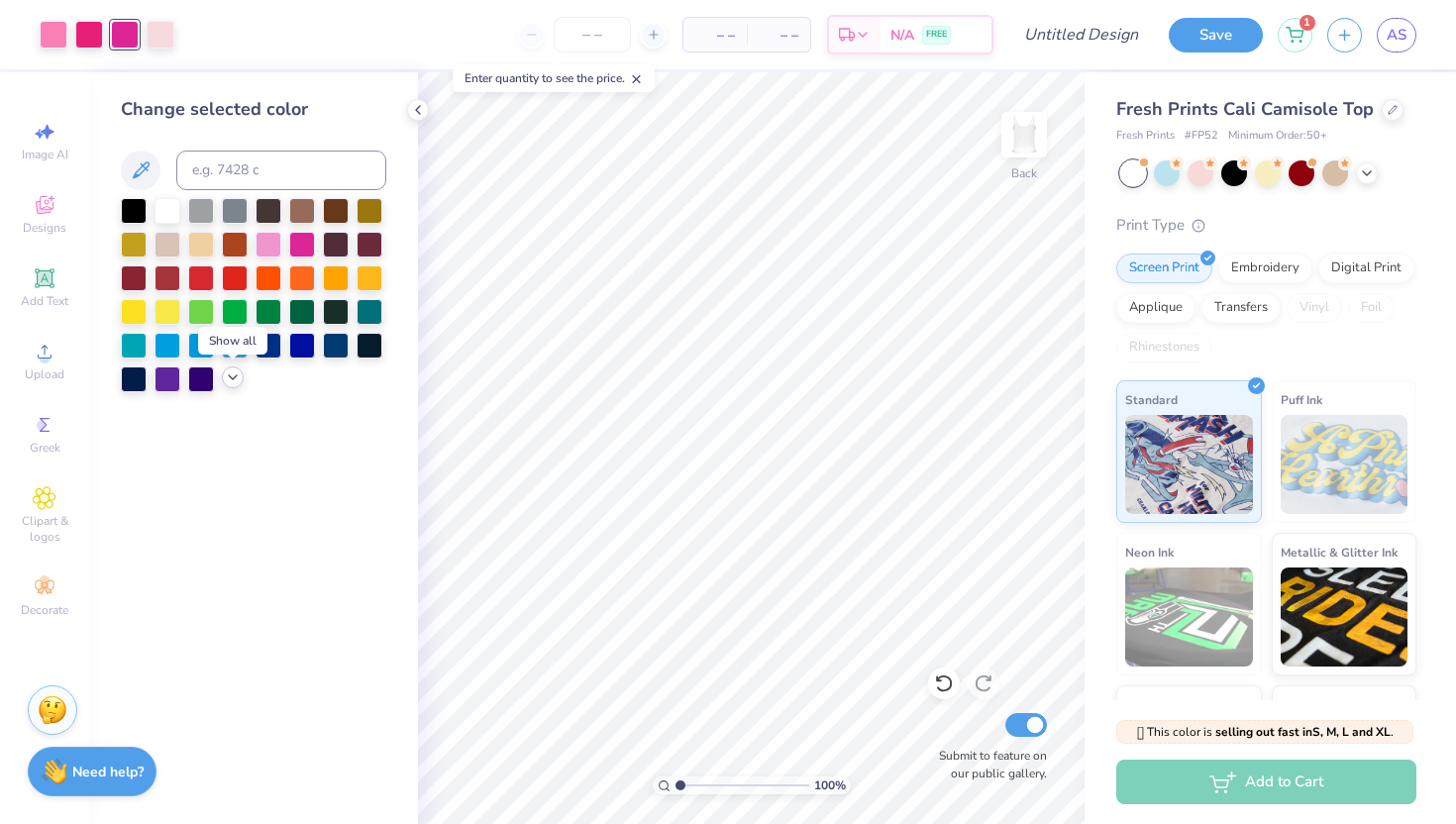 click 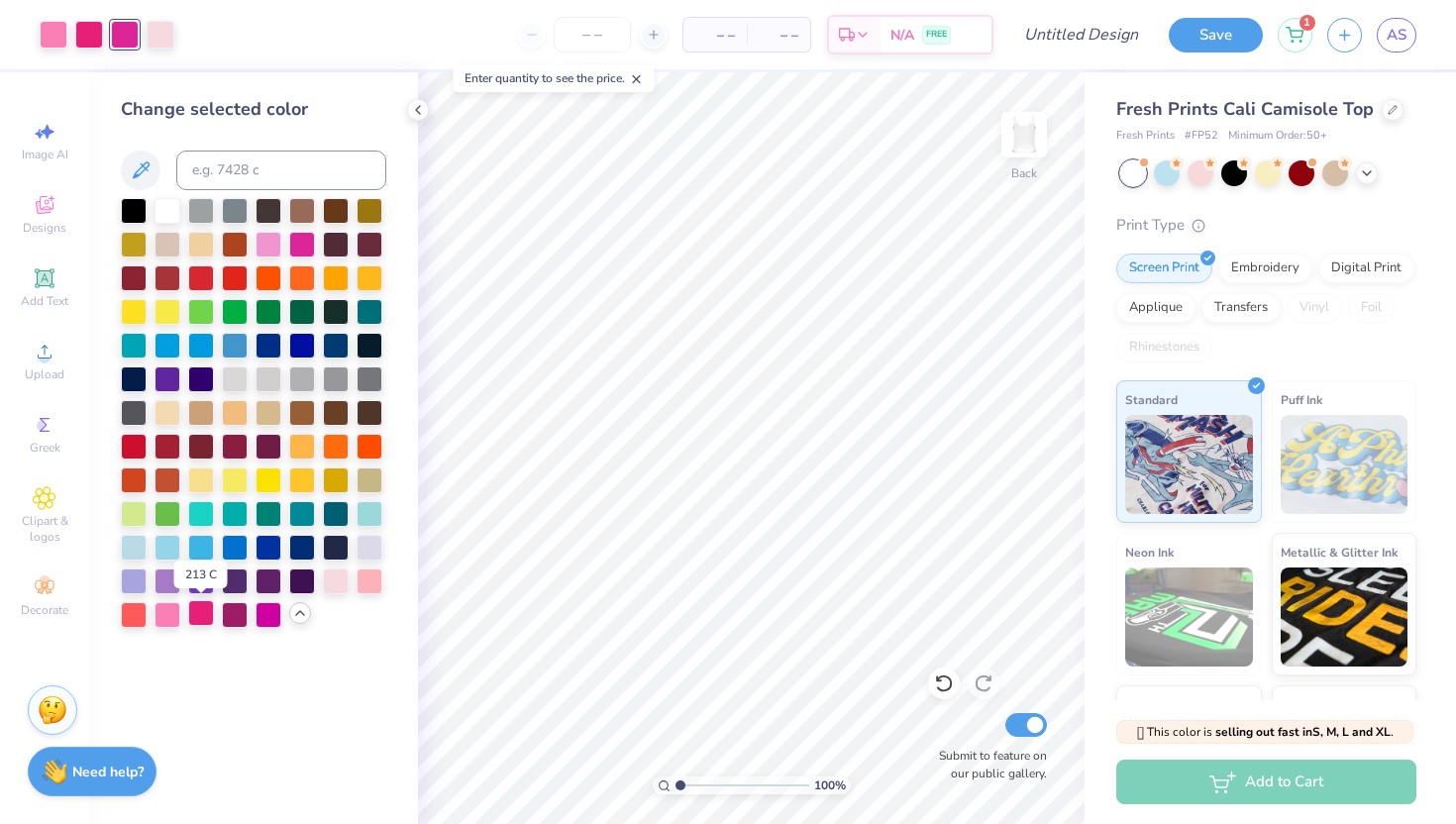 click at bounding box center [201, 613] 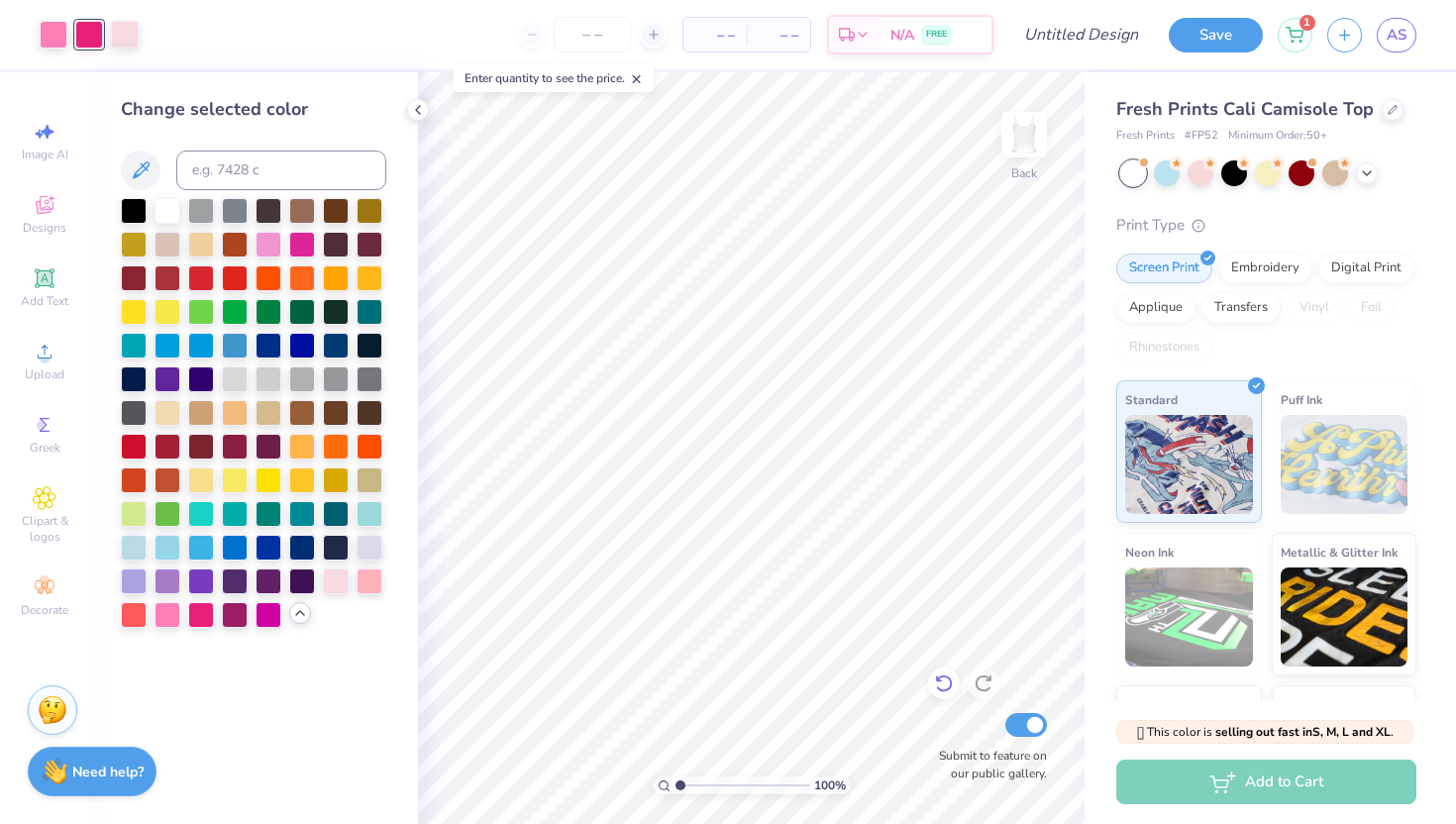 click 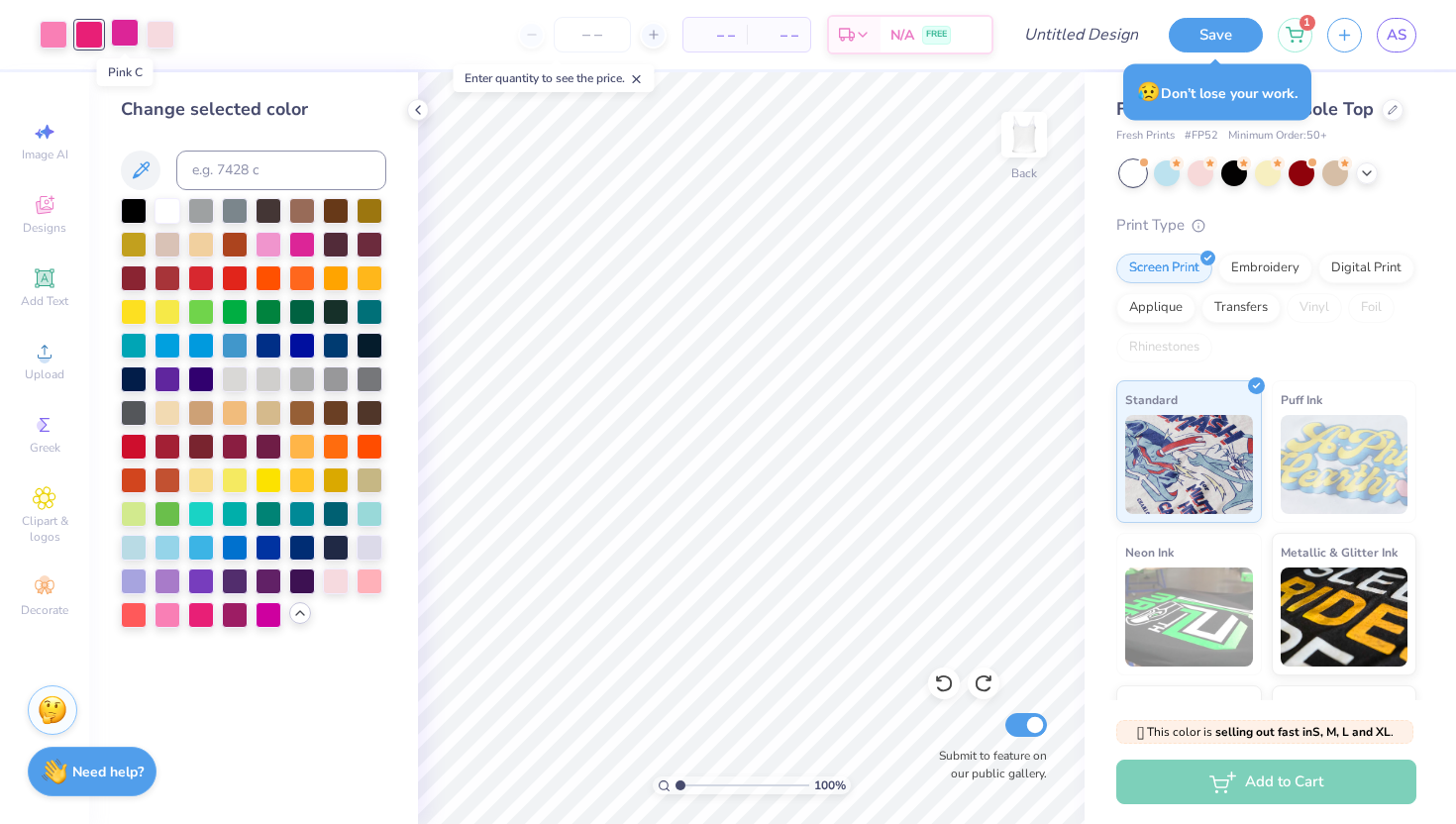 click at bounding box center [125, 33] 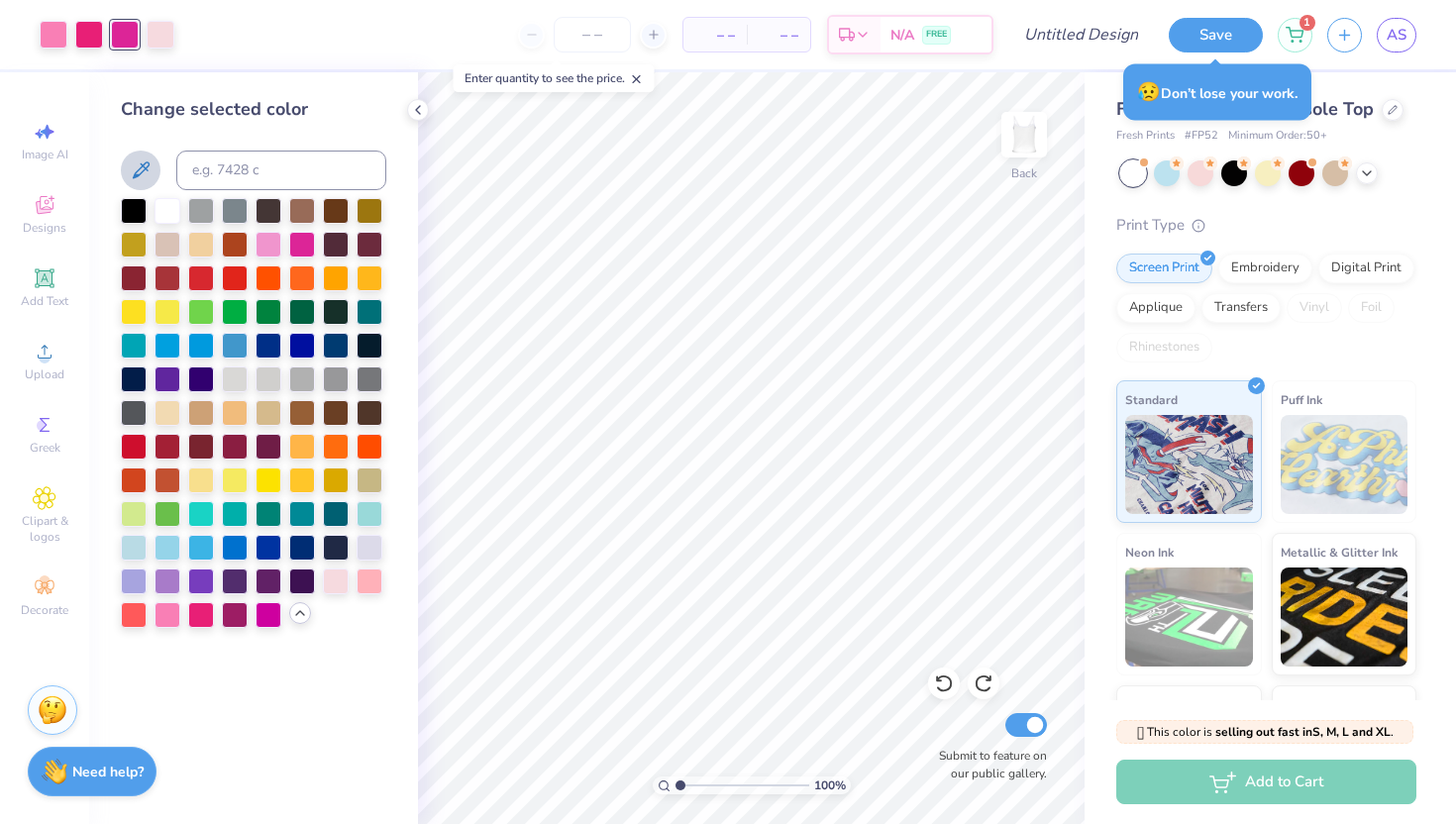 click at bounding box center (141, 170) 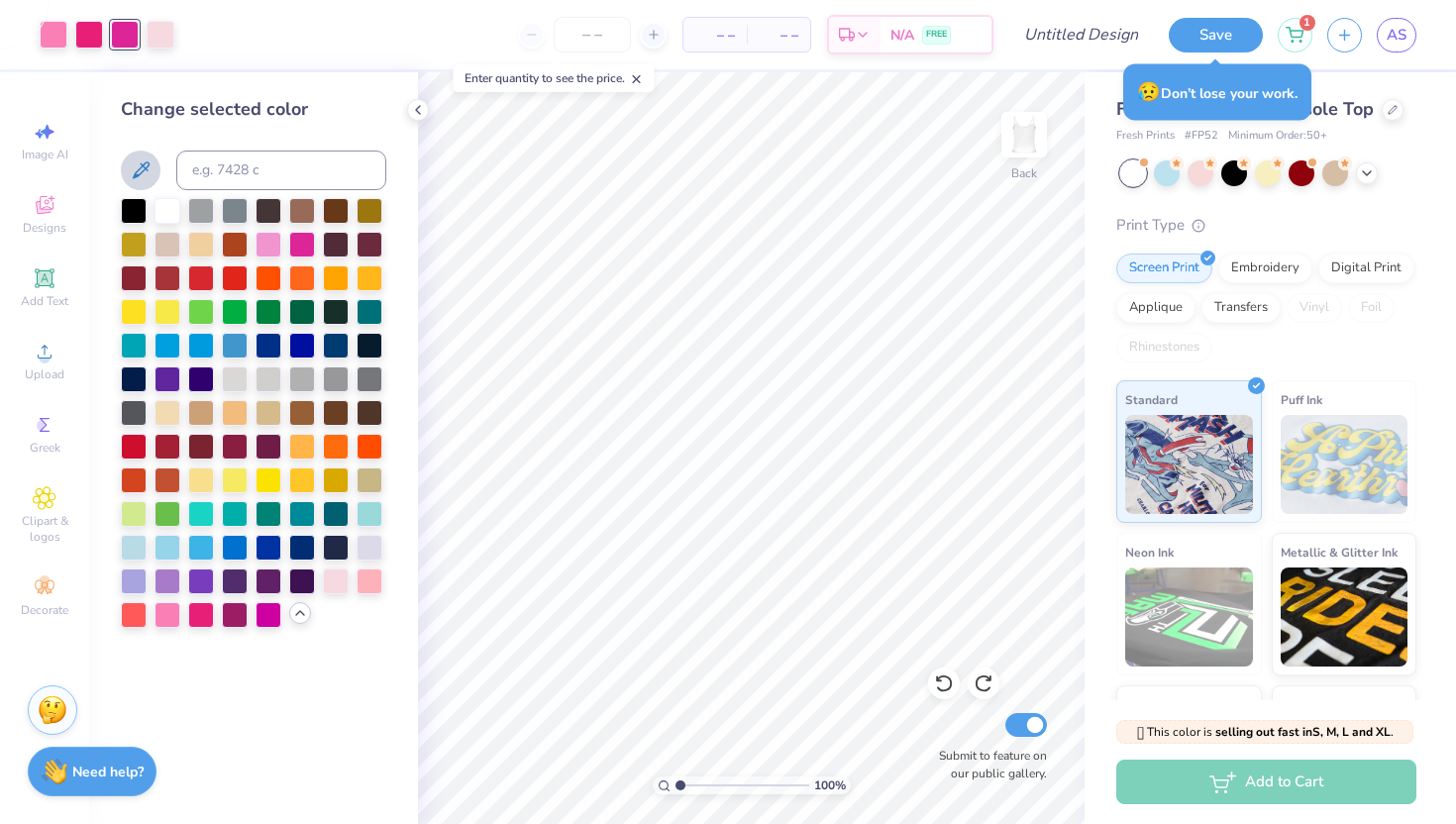 click 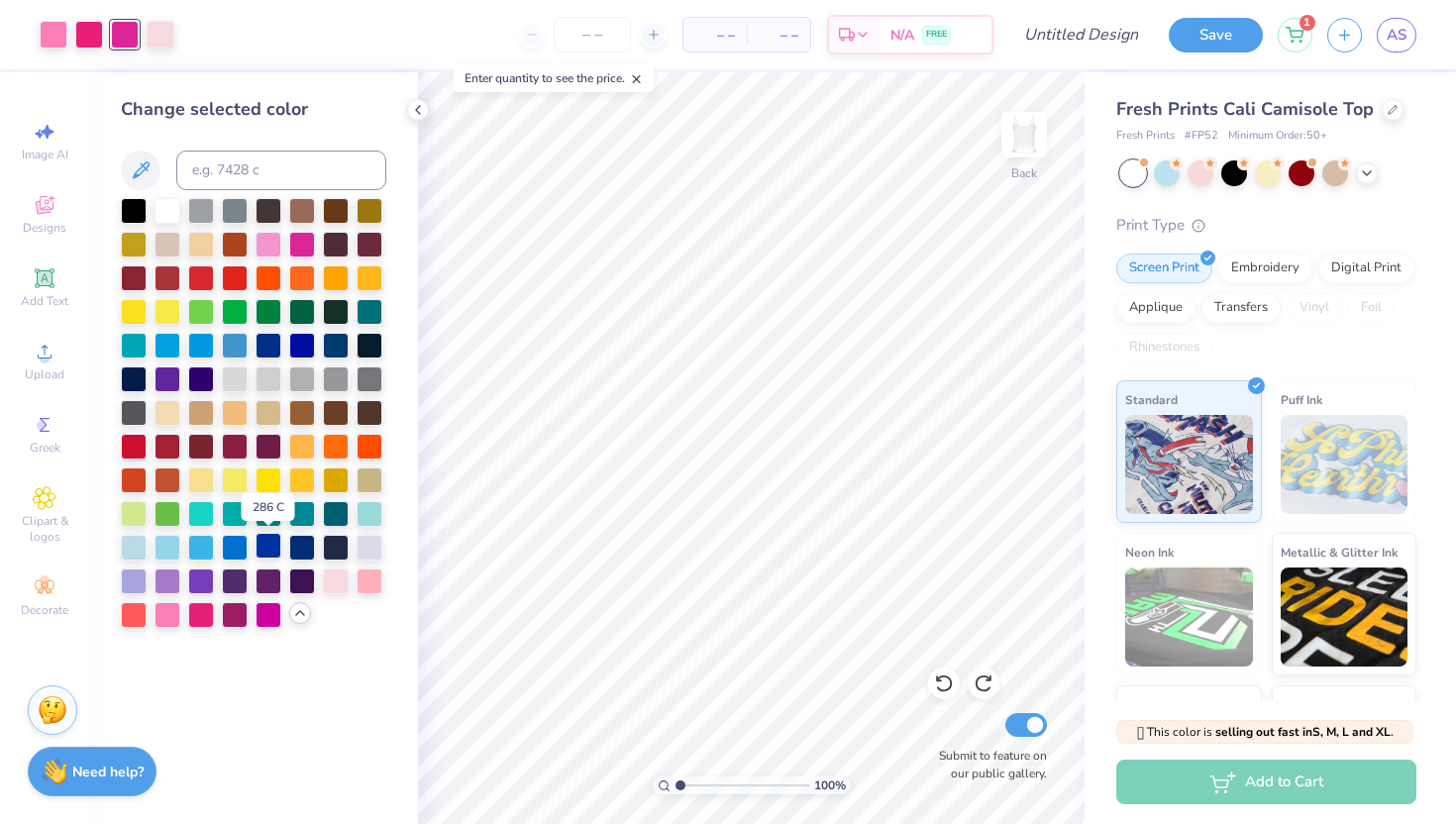 click at bounding box center (268, 546) 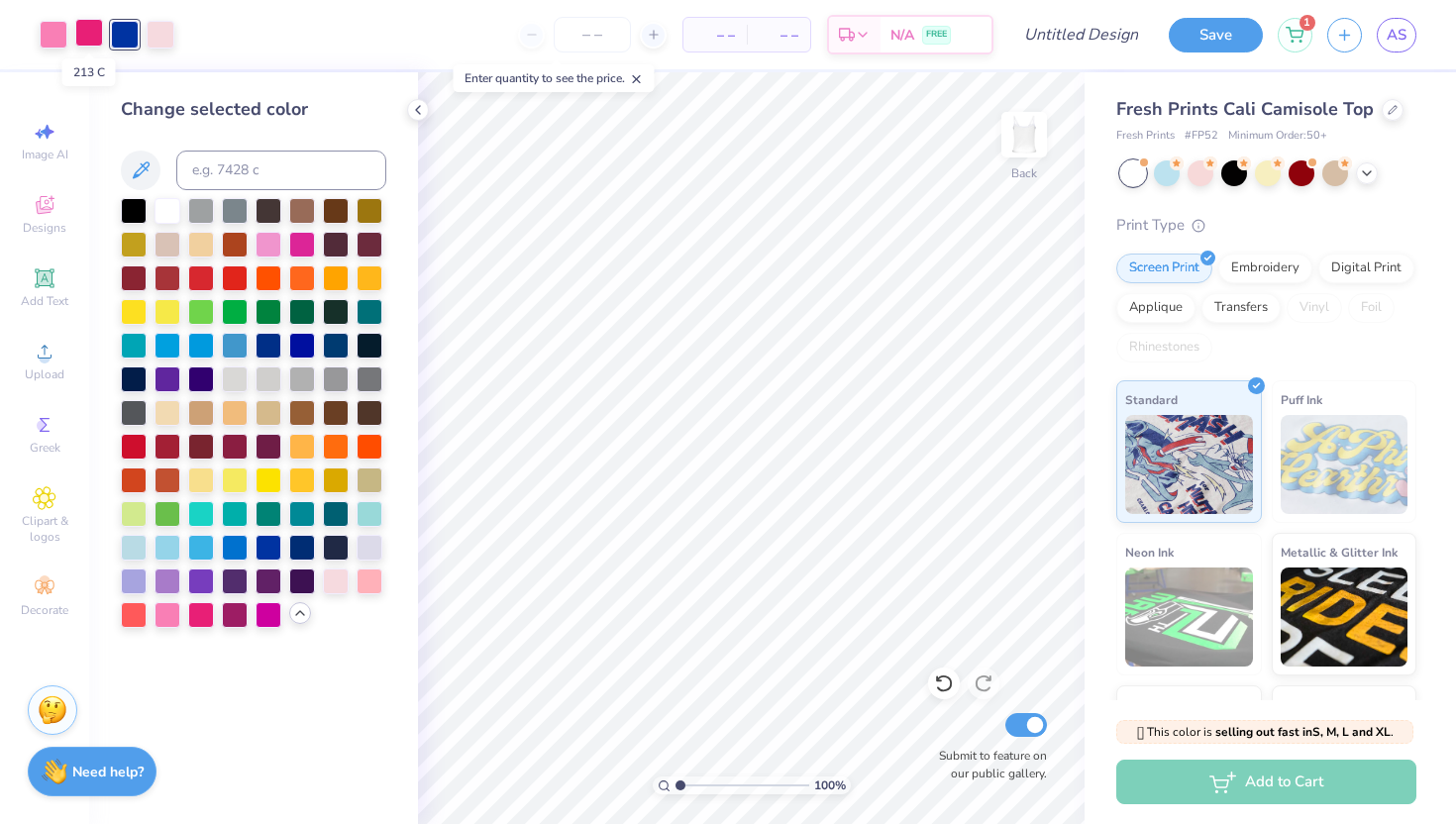 click at bounding box center [89, 33] 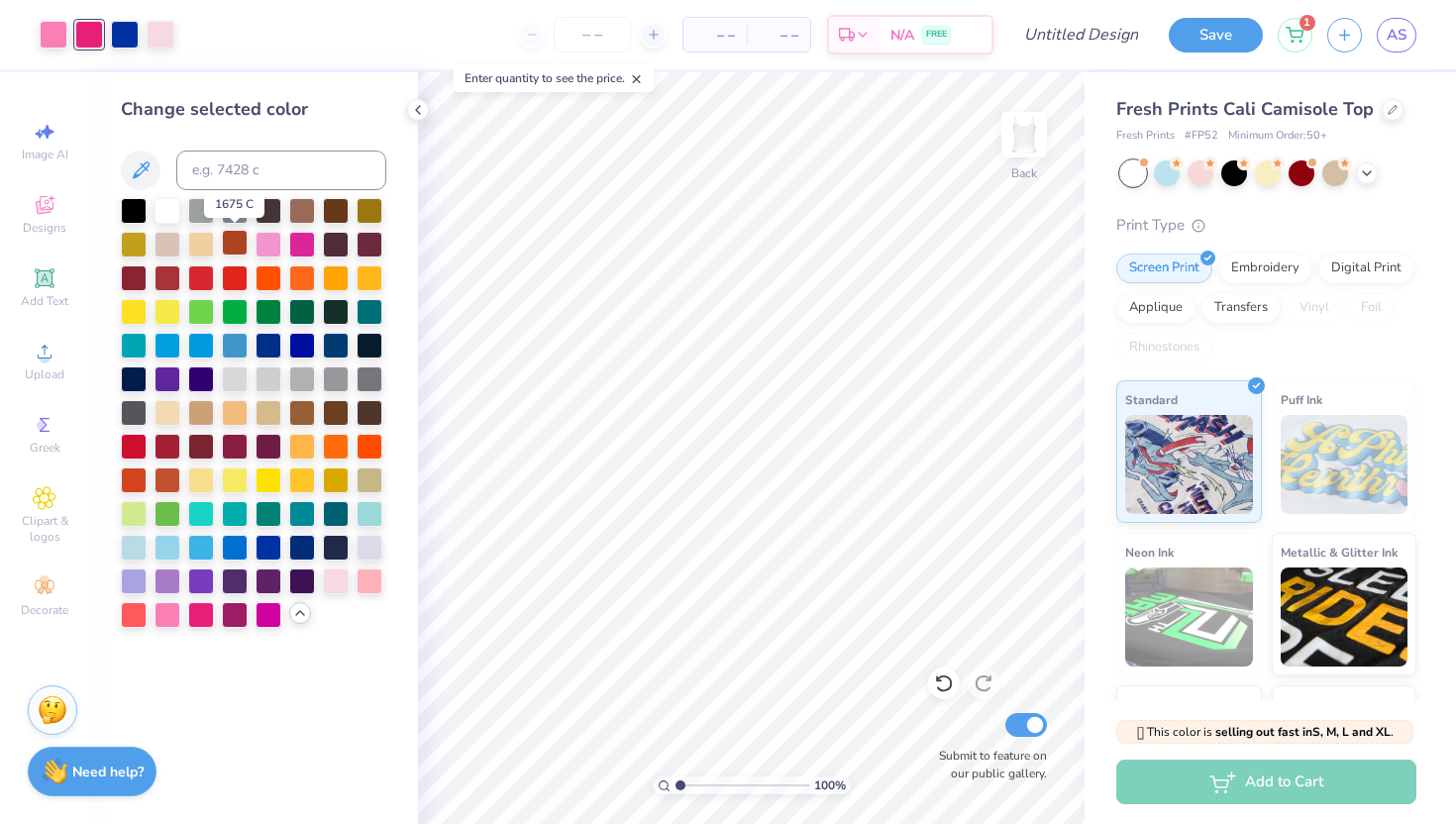 click at bounding box center (235, 243) 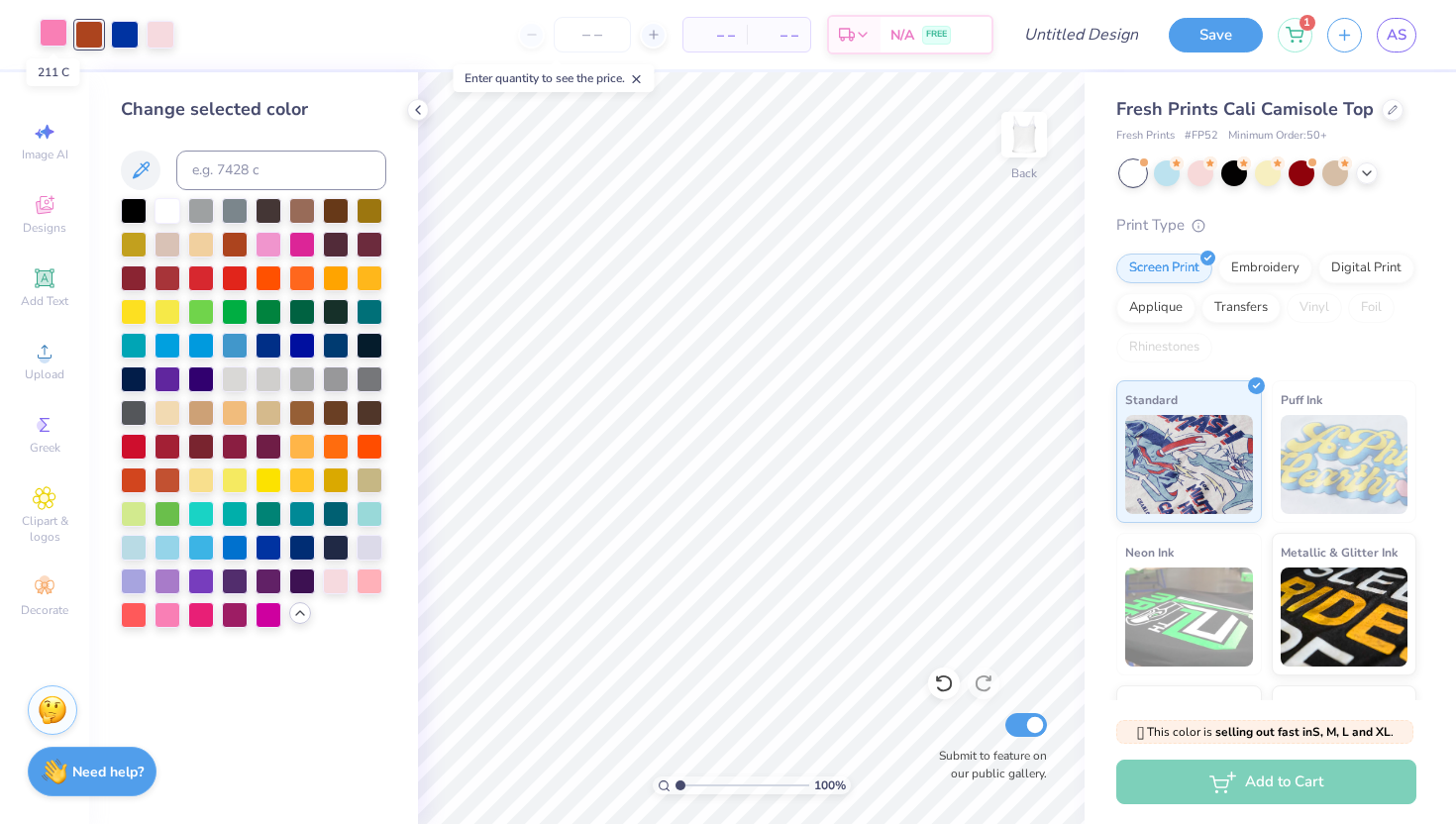 click at bounding box center (53, 33) 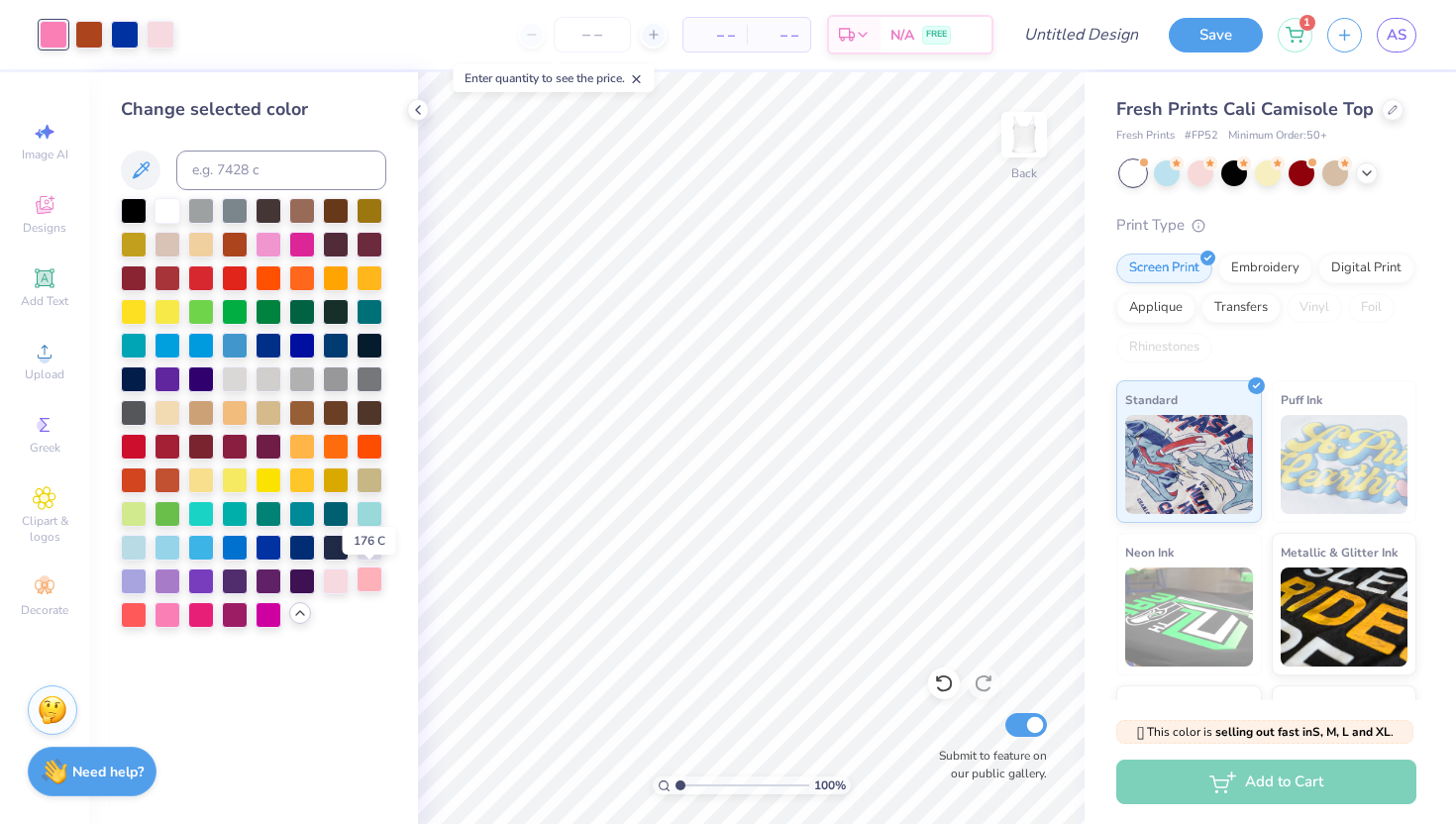 click at bounding box center [369, 579] 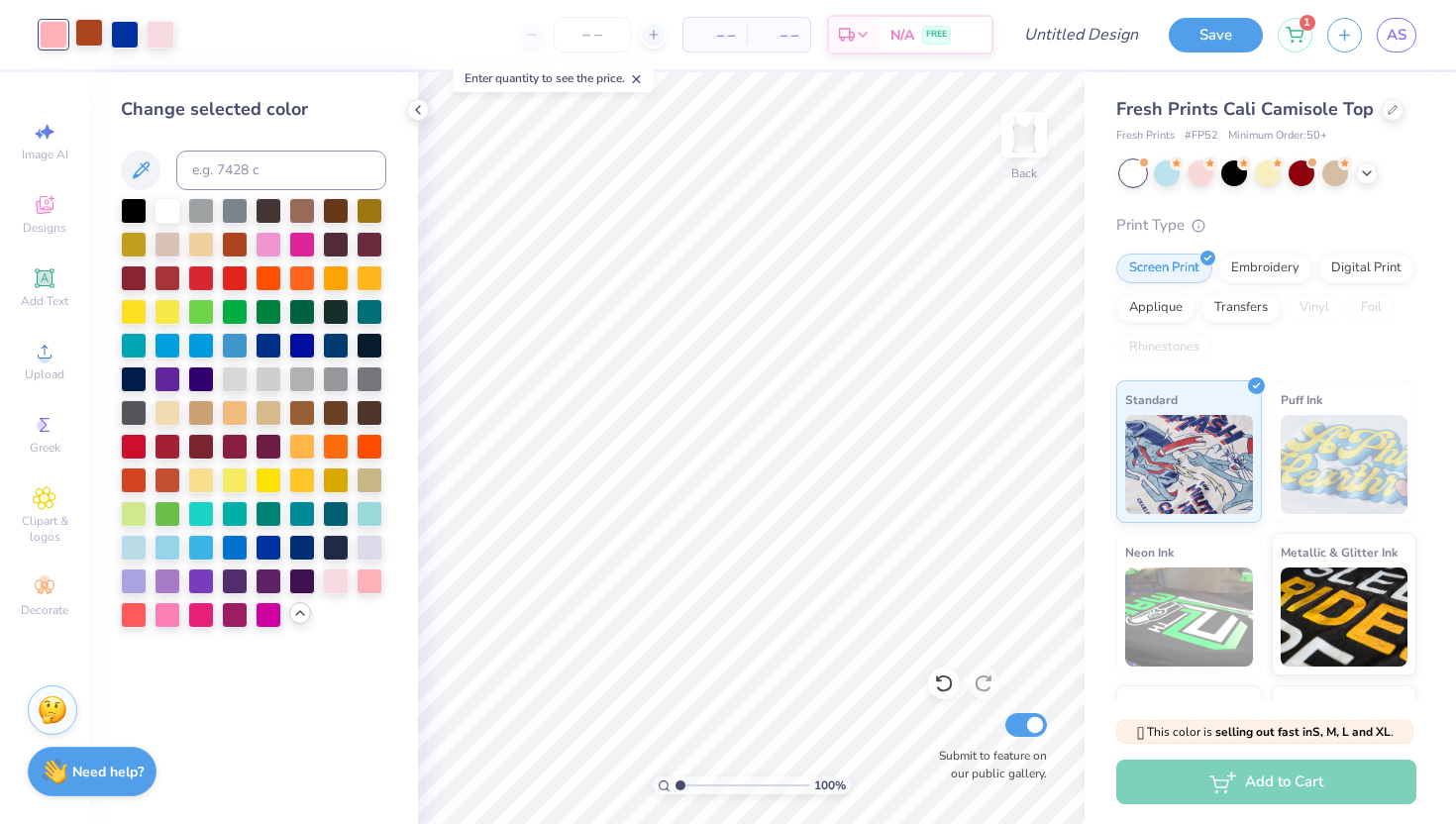 click at bounding box center (89, 33) 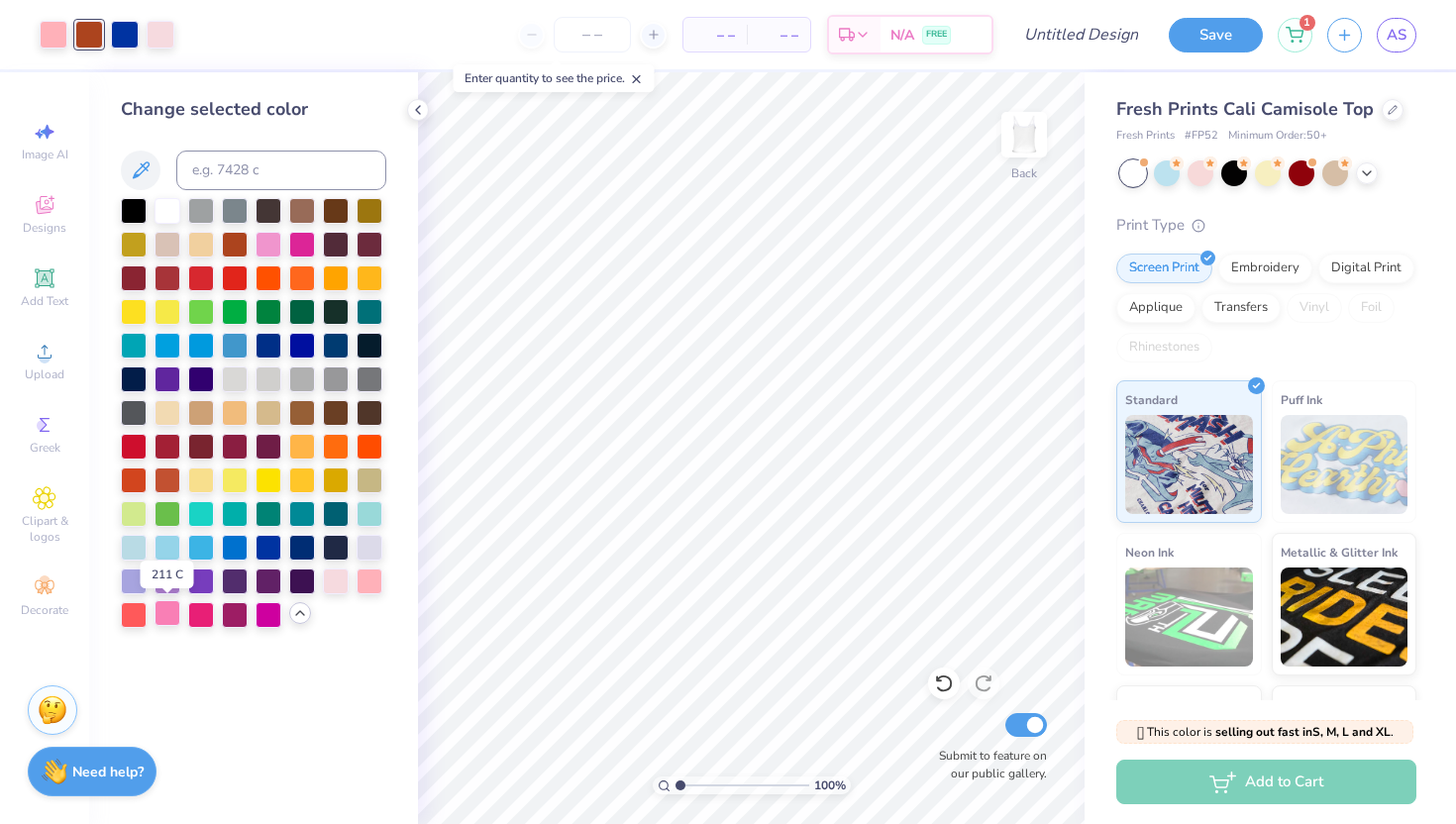 click at bounding box center (167, 613) 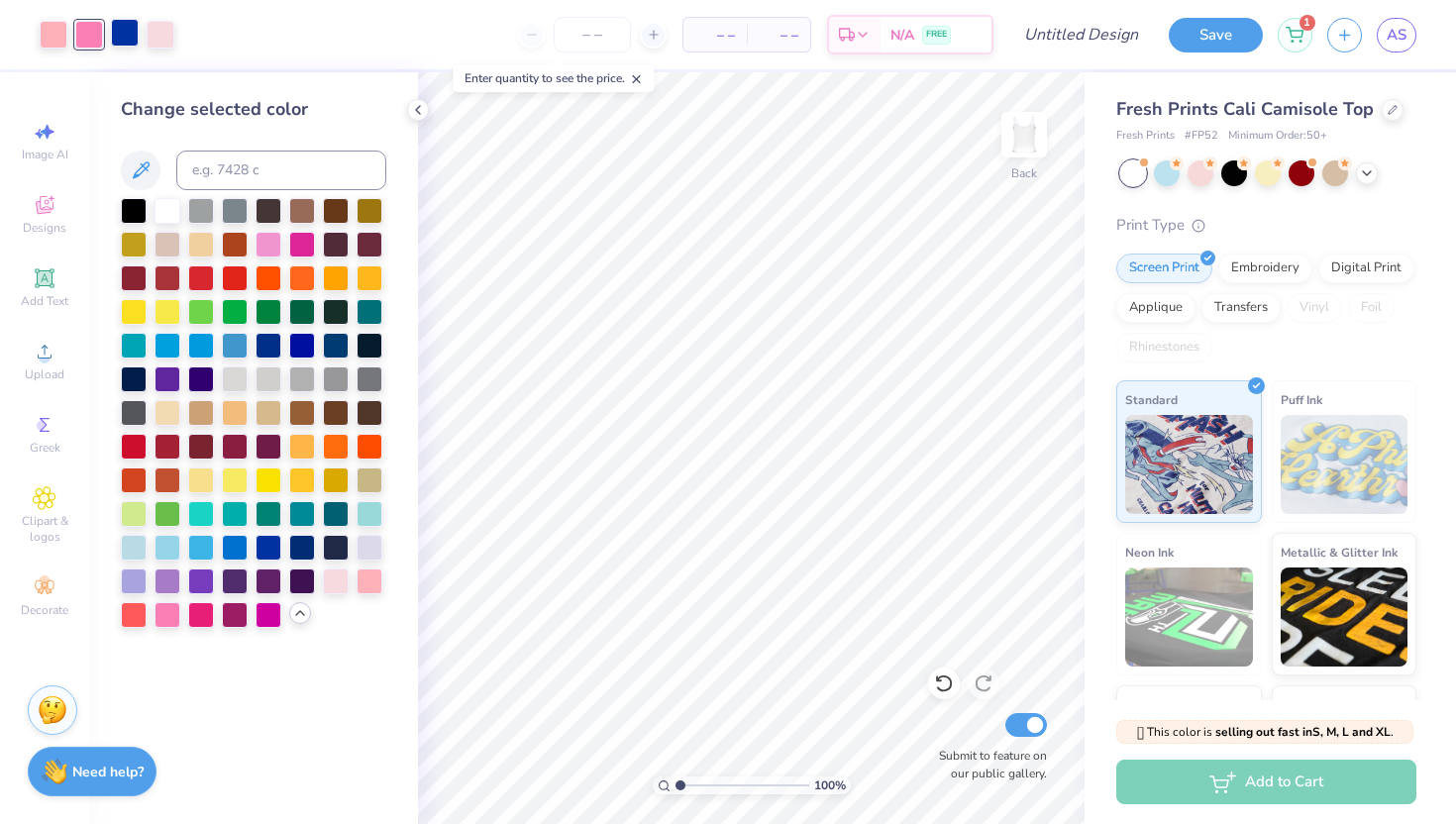 click at bounding box center (125, 33) 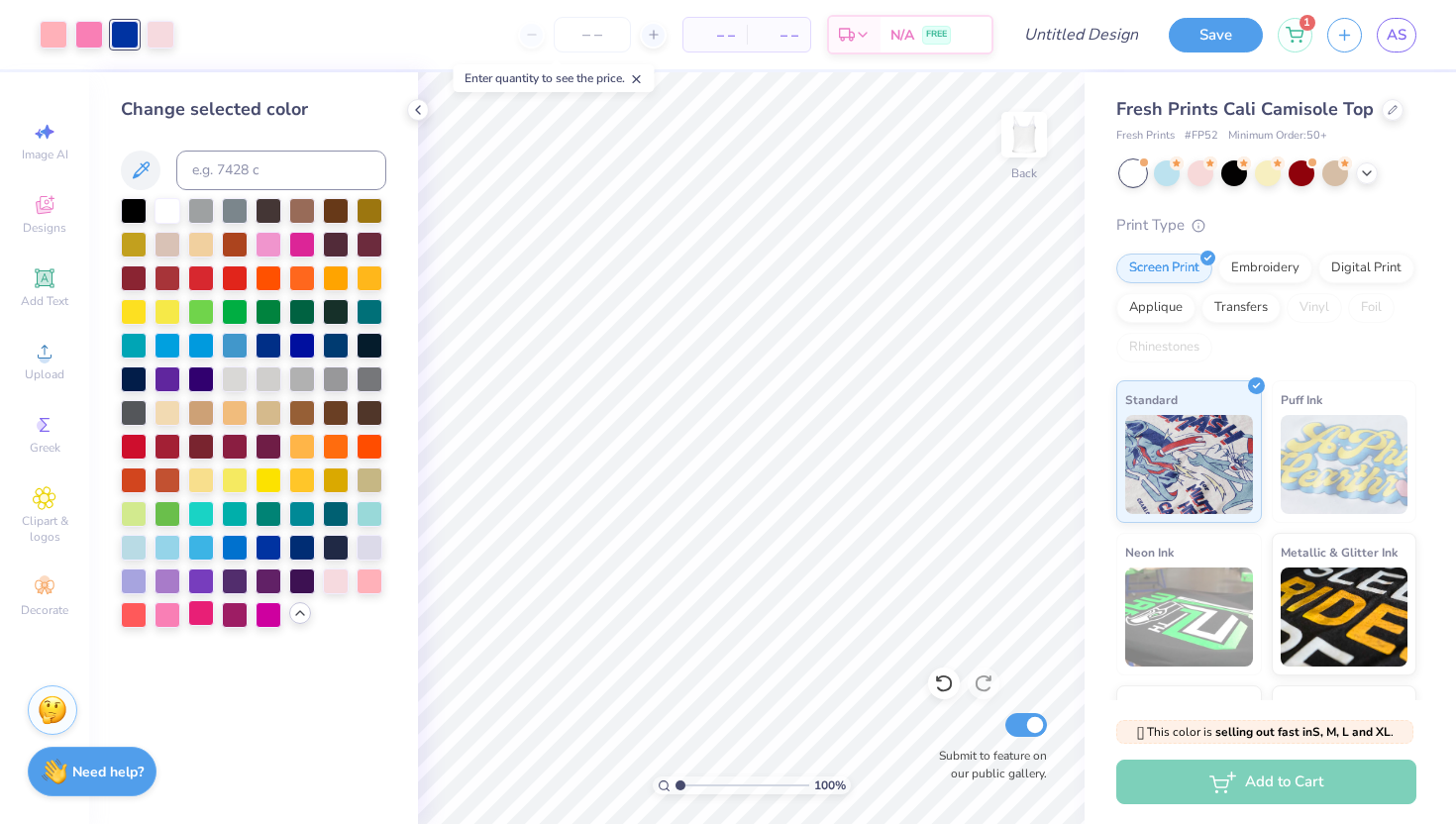 click at bounding box center [201, 613] 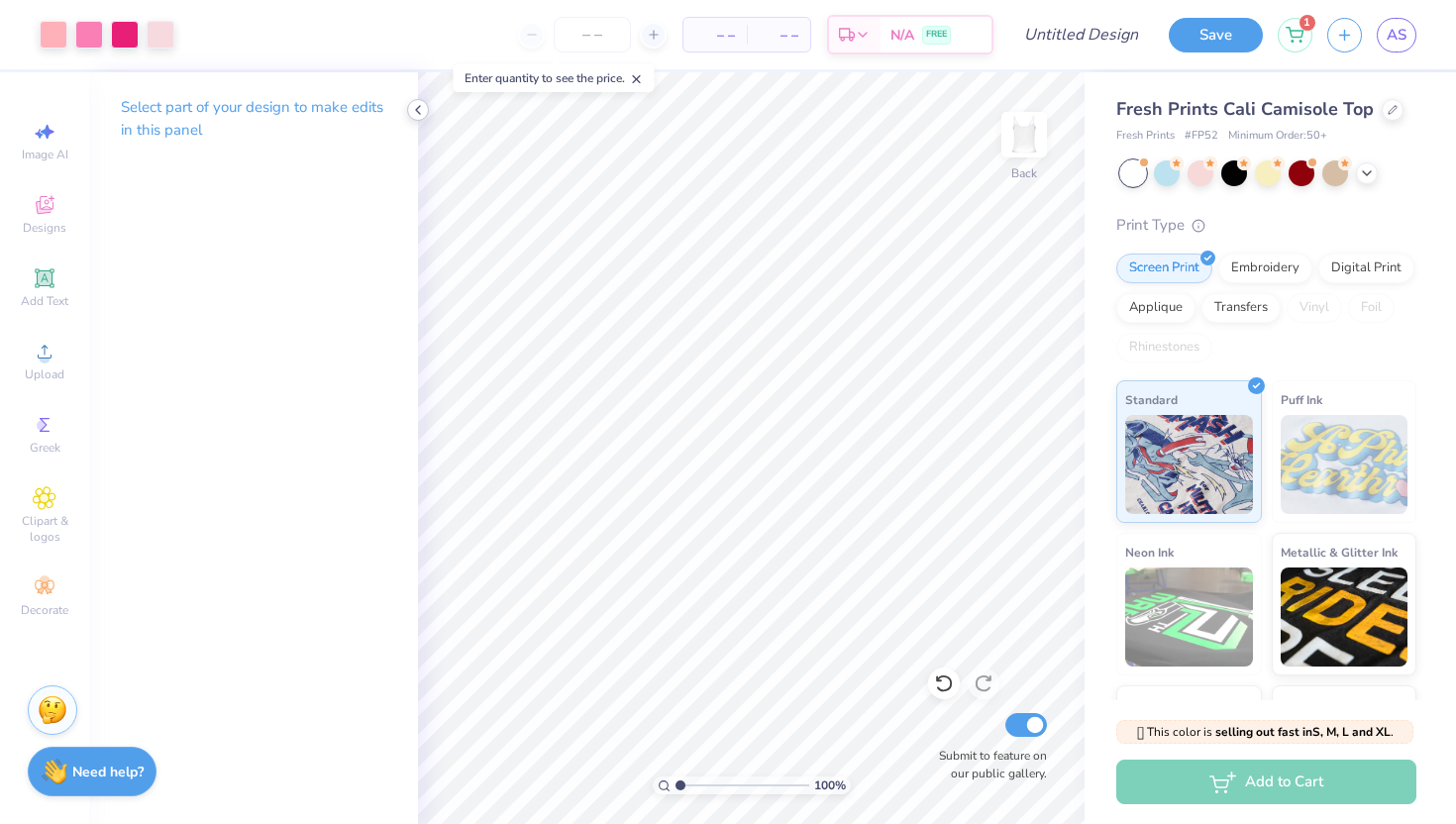 click 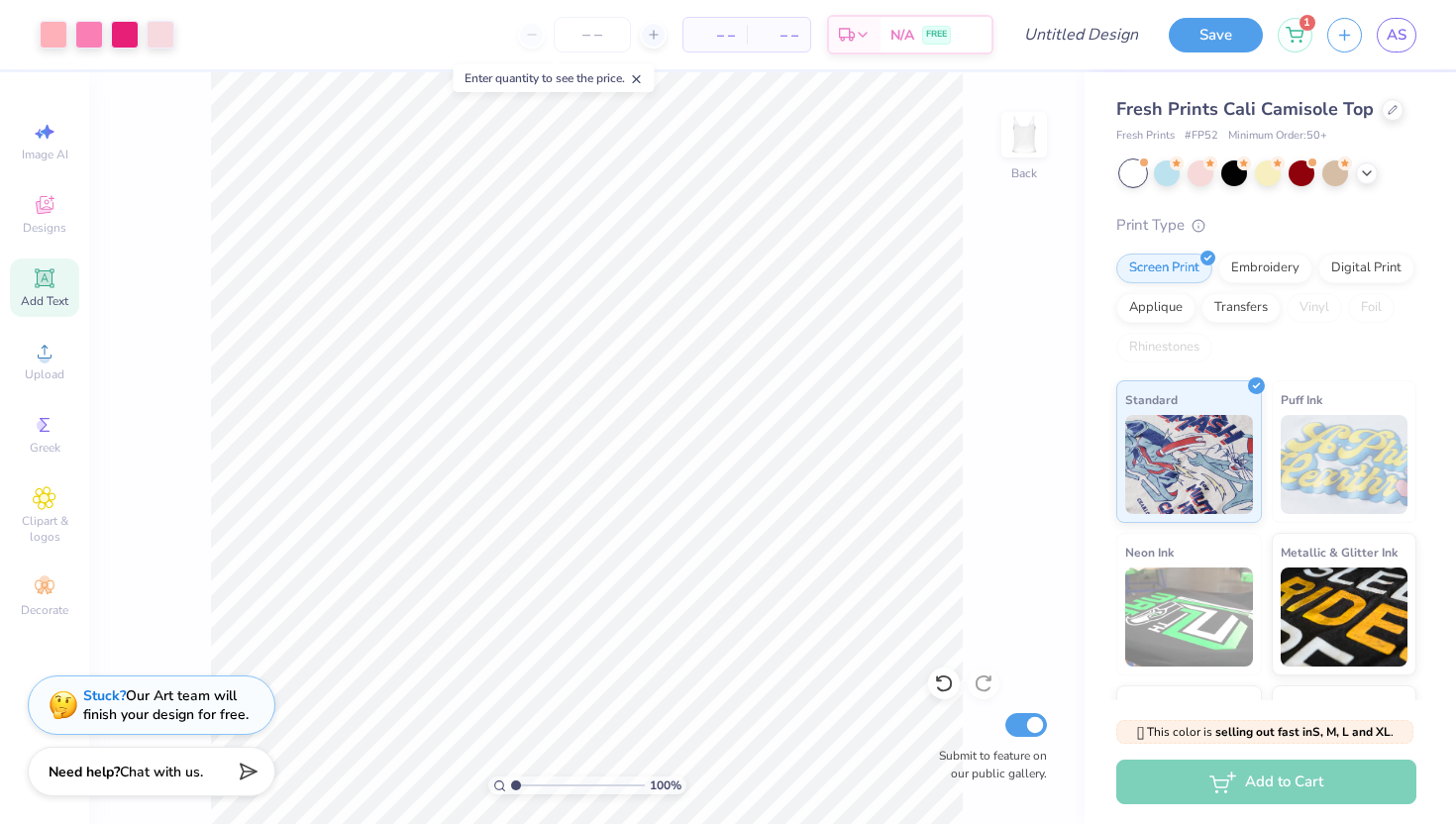 click on "Add Text" at bounding box center (45, 287) 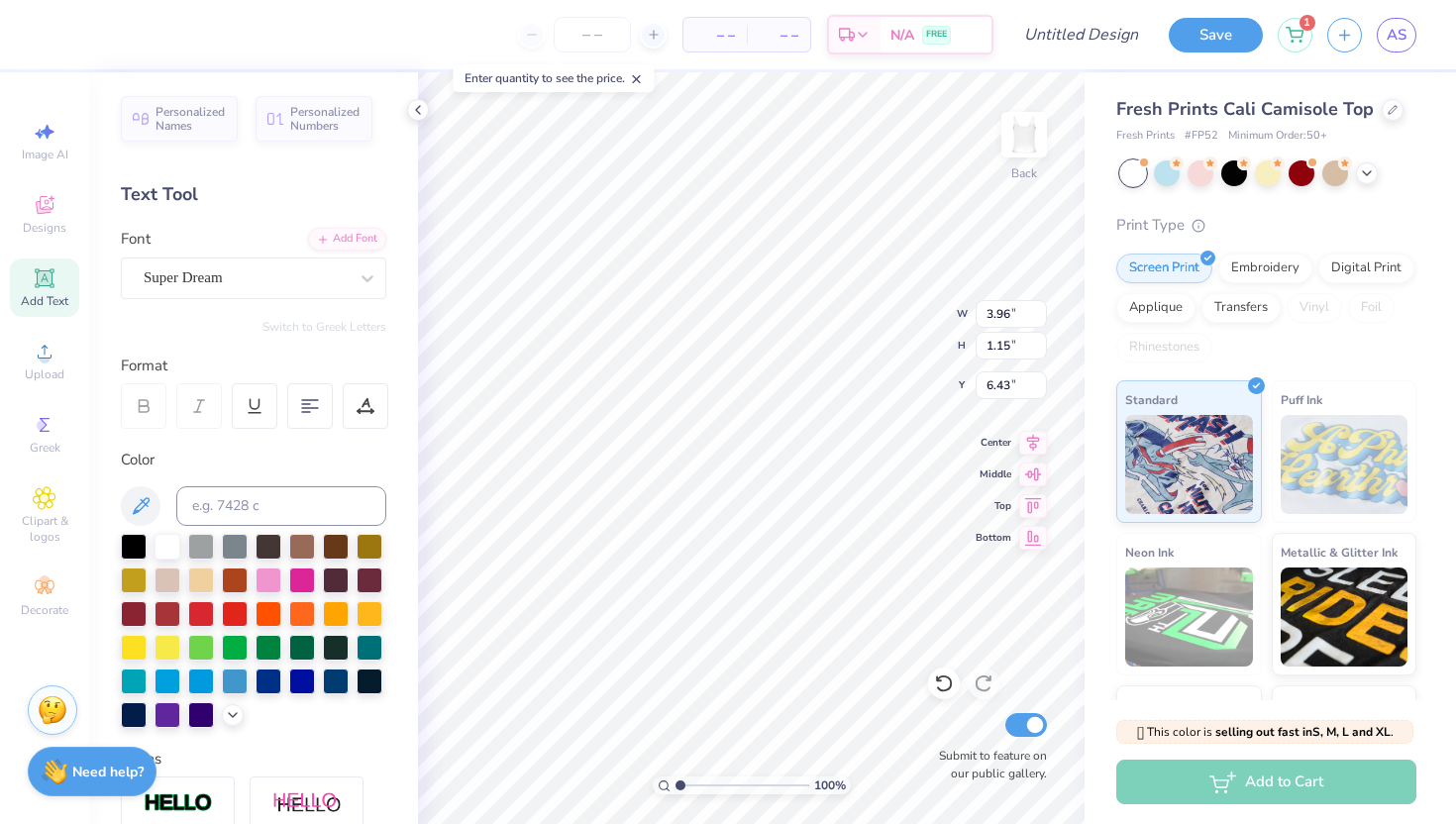 type on "Z" 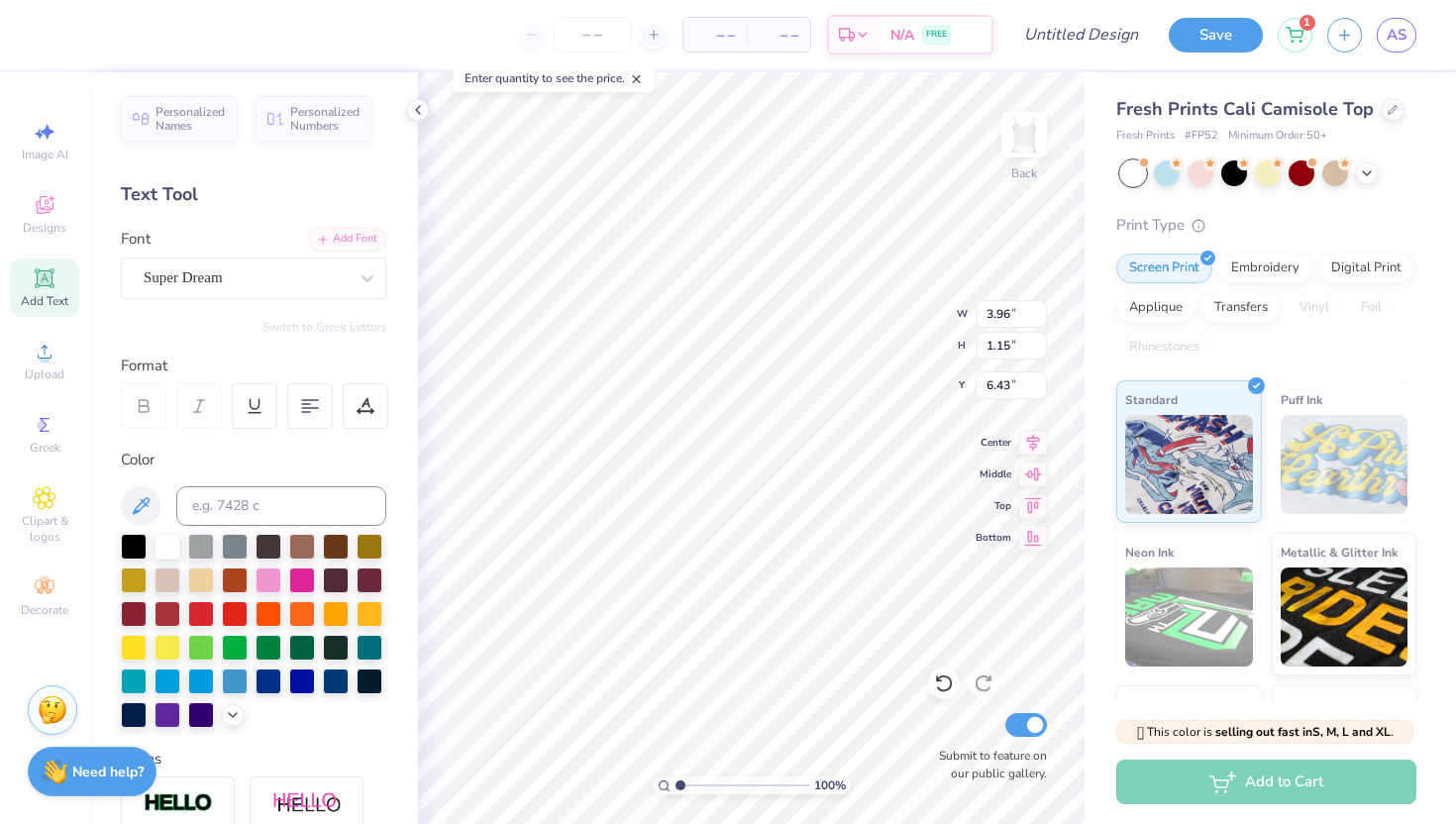 type on "Zeta Tau Alpha" 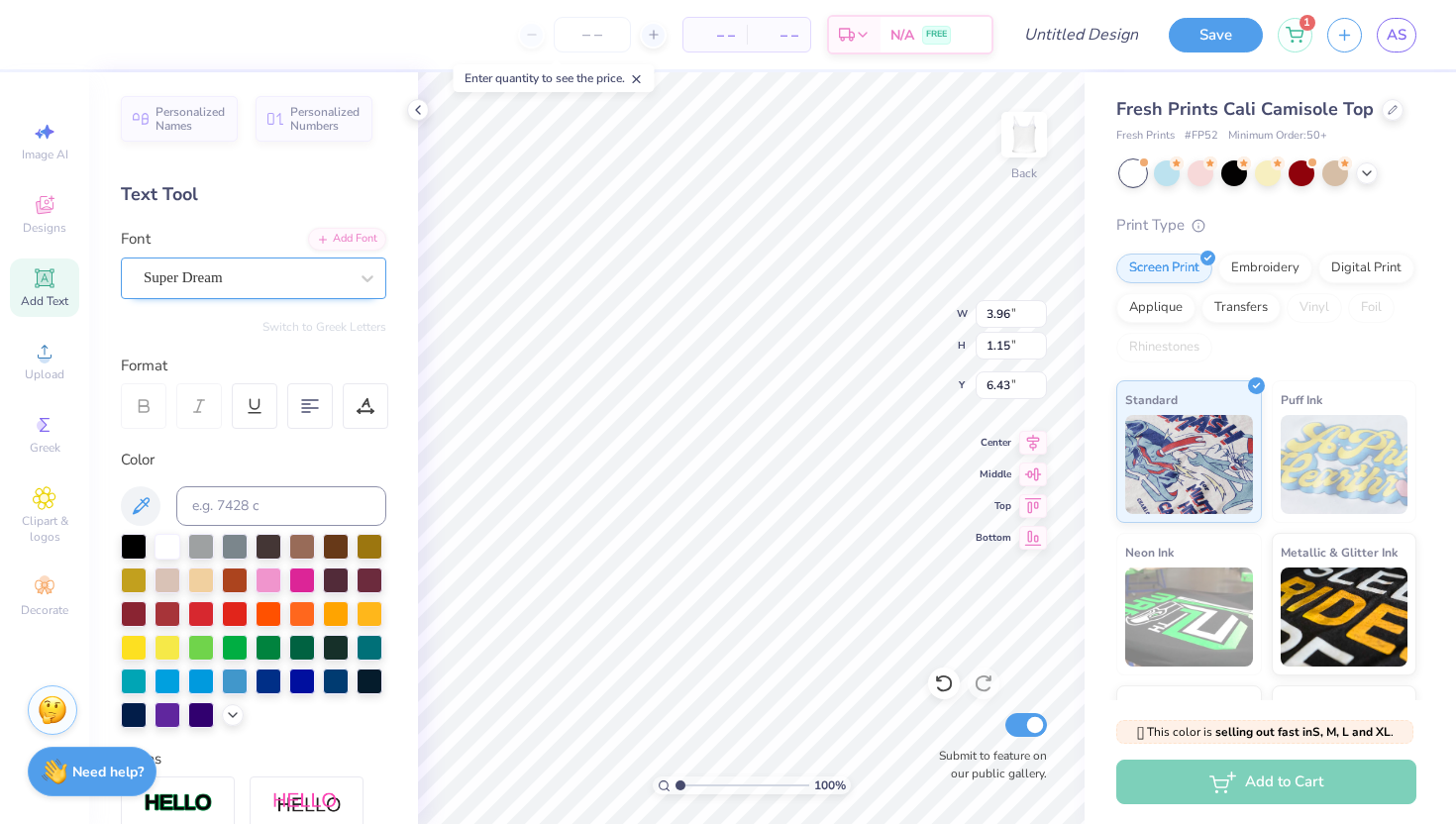 click on "Super Dream" at bounding box center (246, 277) 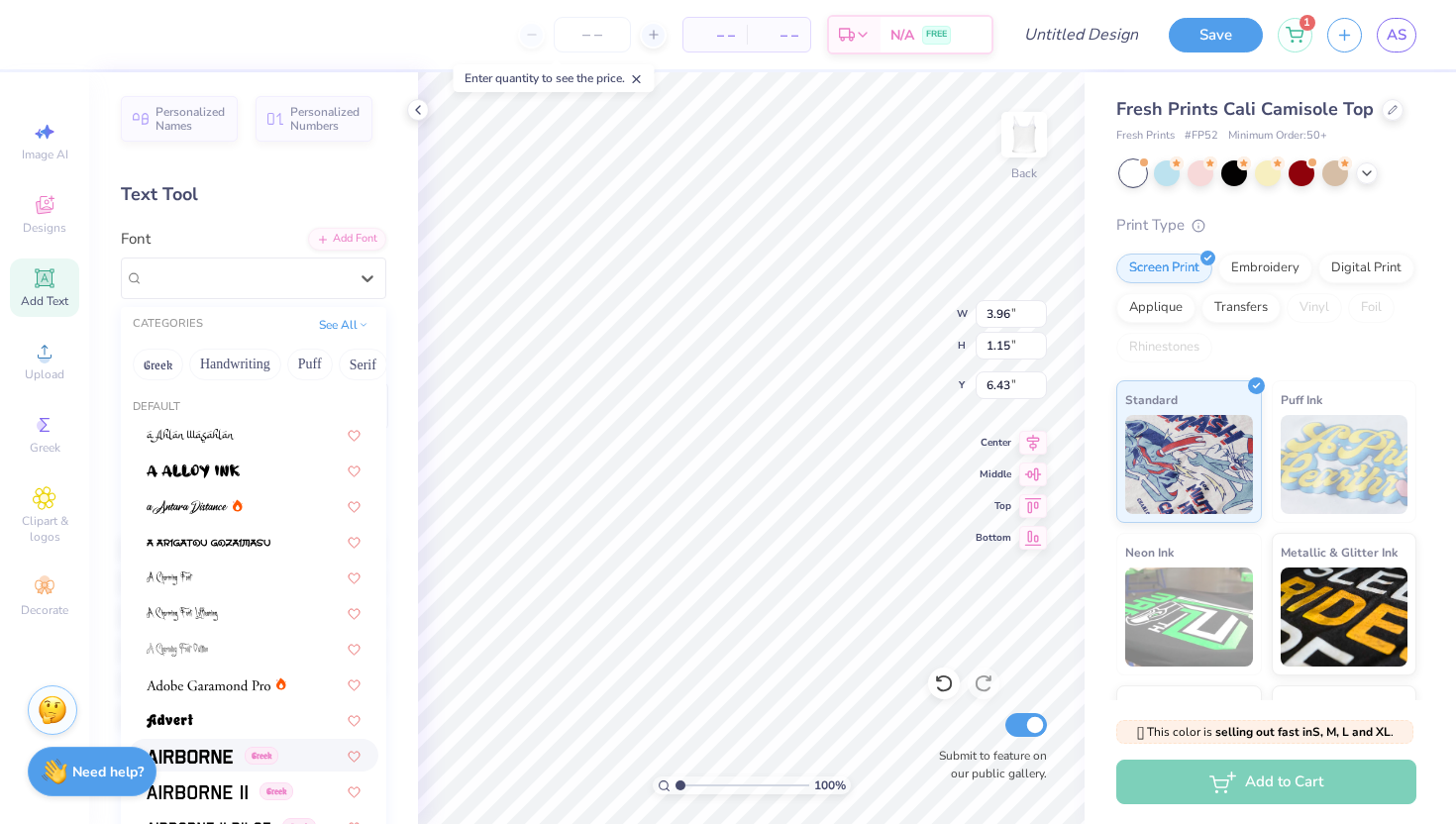 click at bounding box center [189, 757] 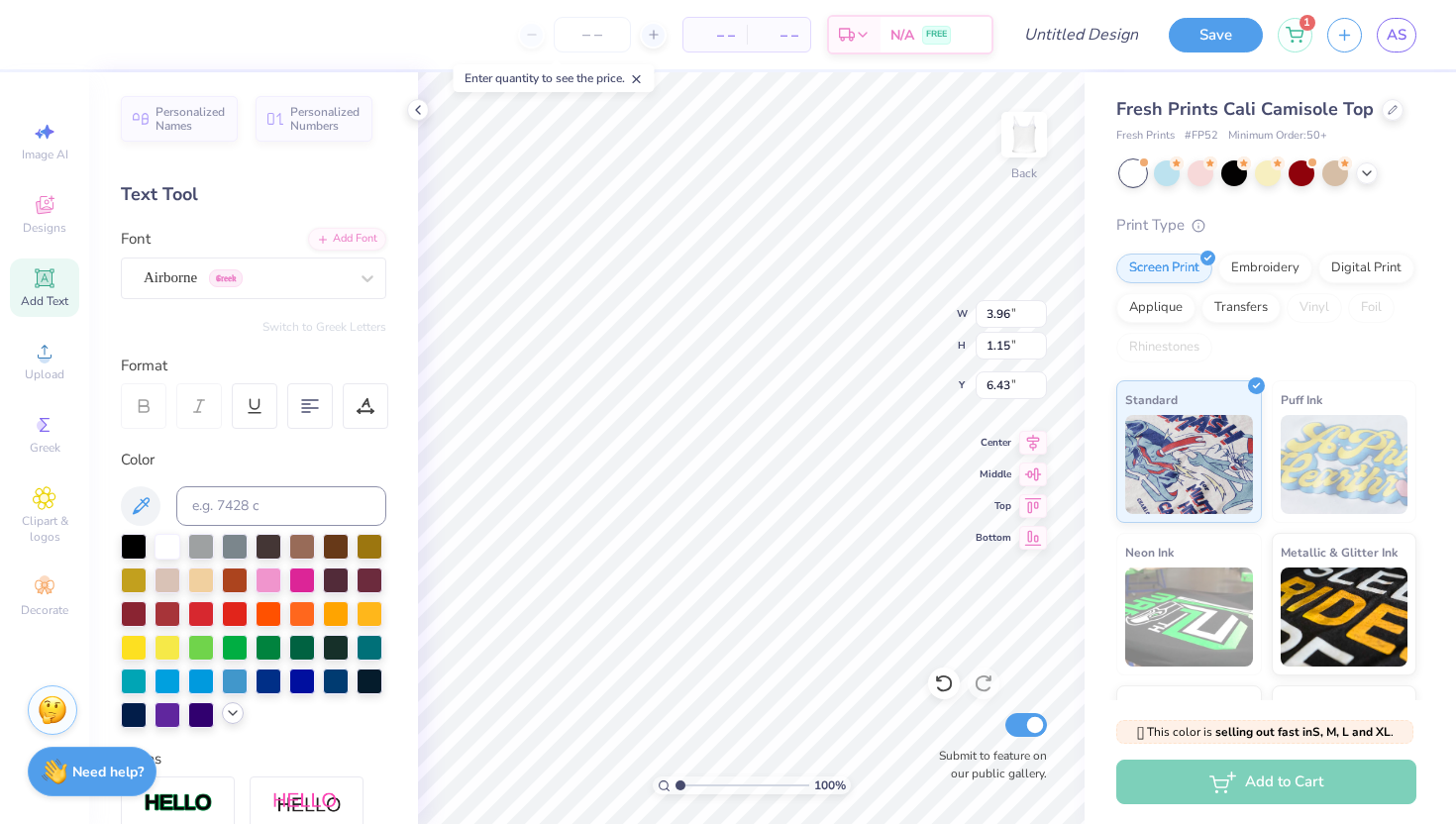 click 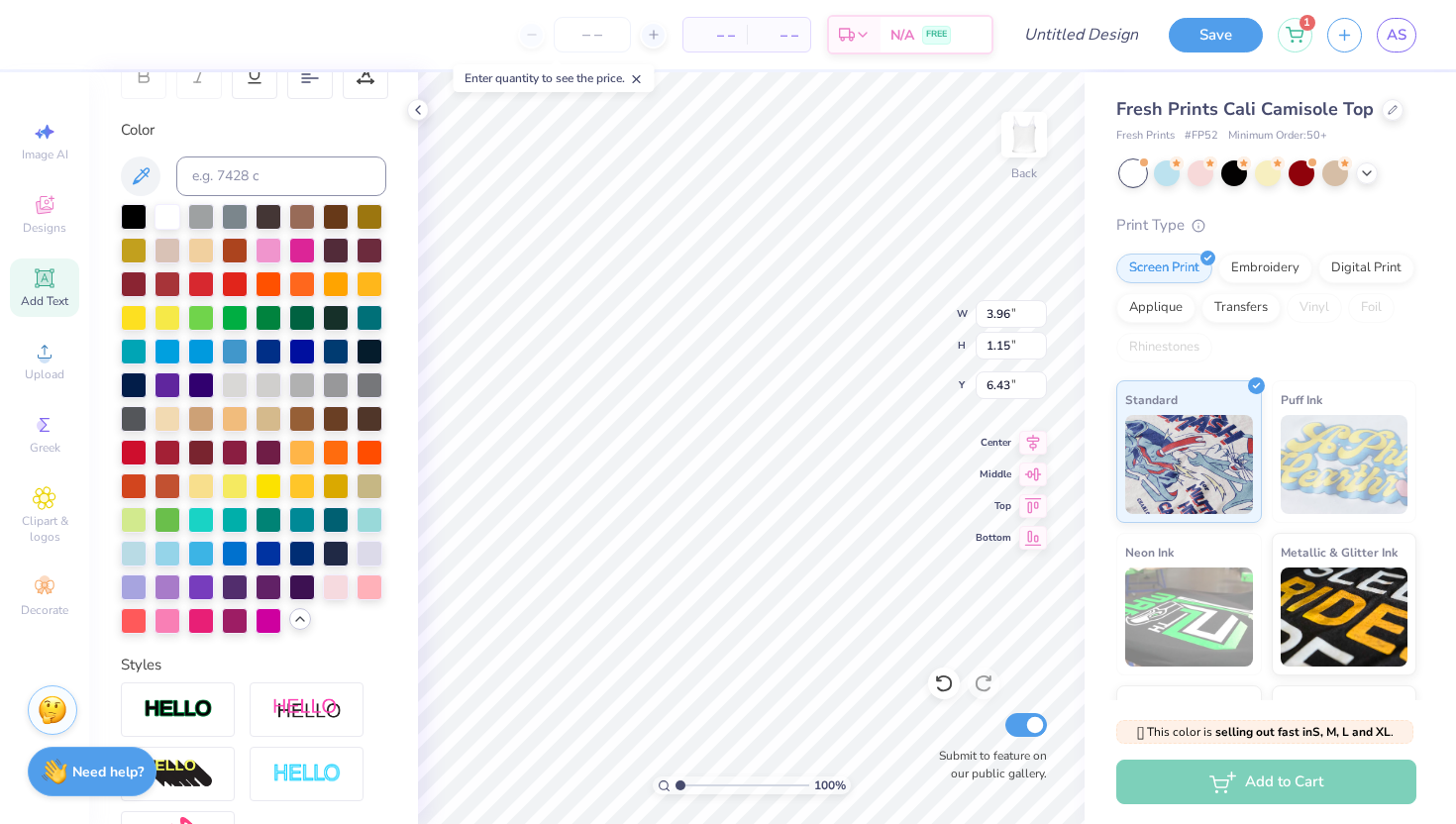 scroll, scrollTop: 375, scrollLeft: 0, axis: vertical 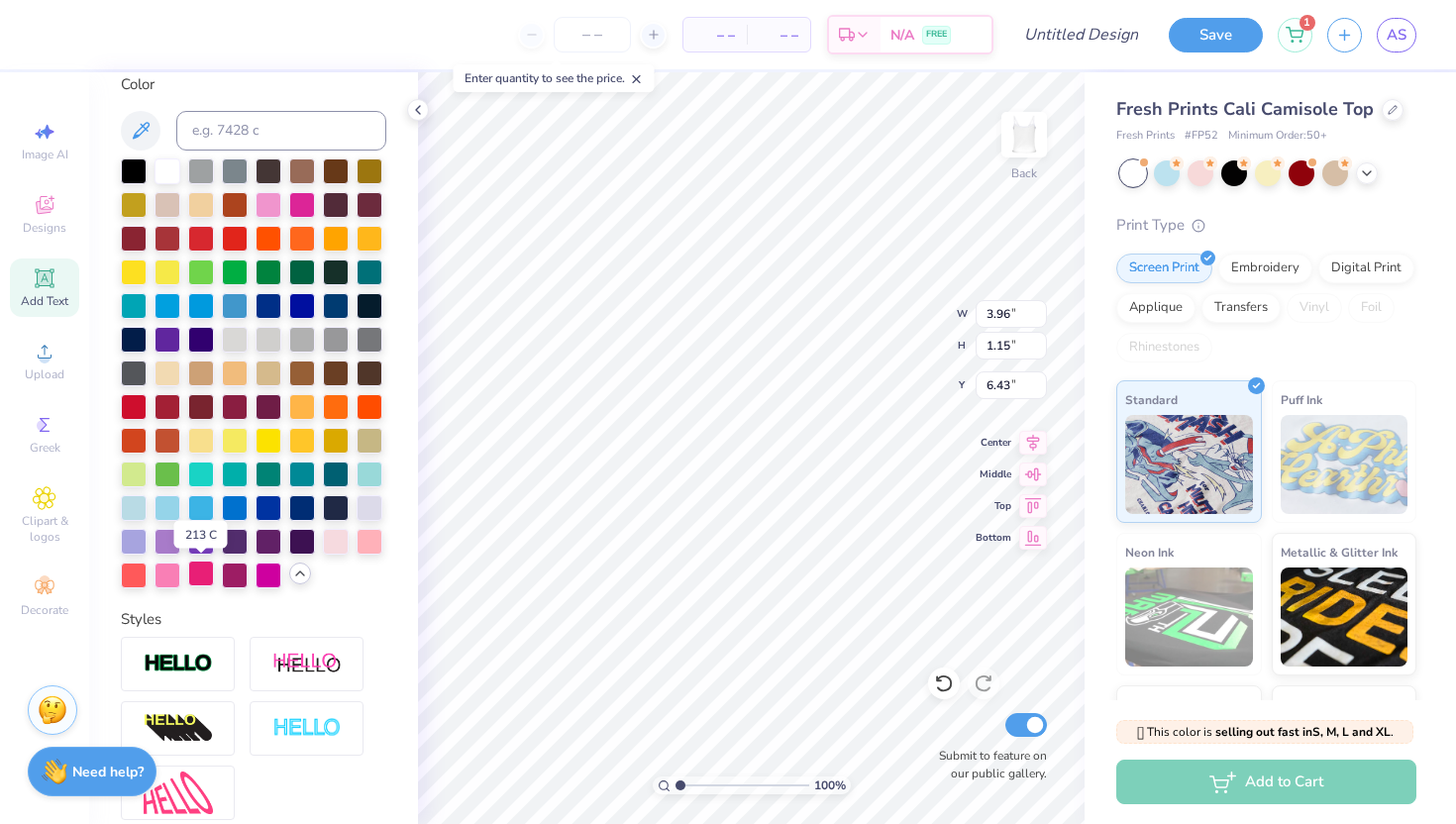 click at bounding box center (201, 573) 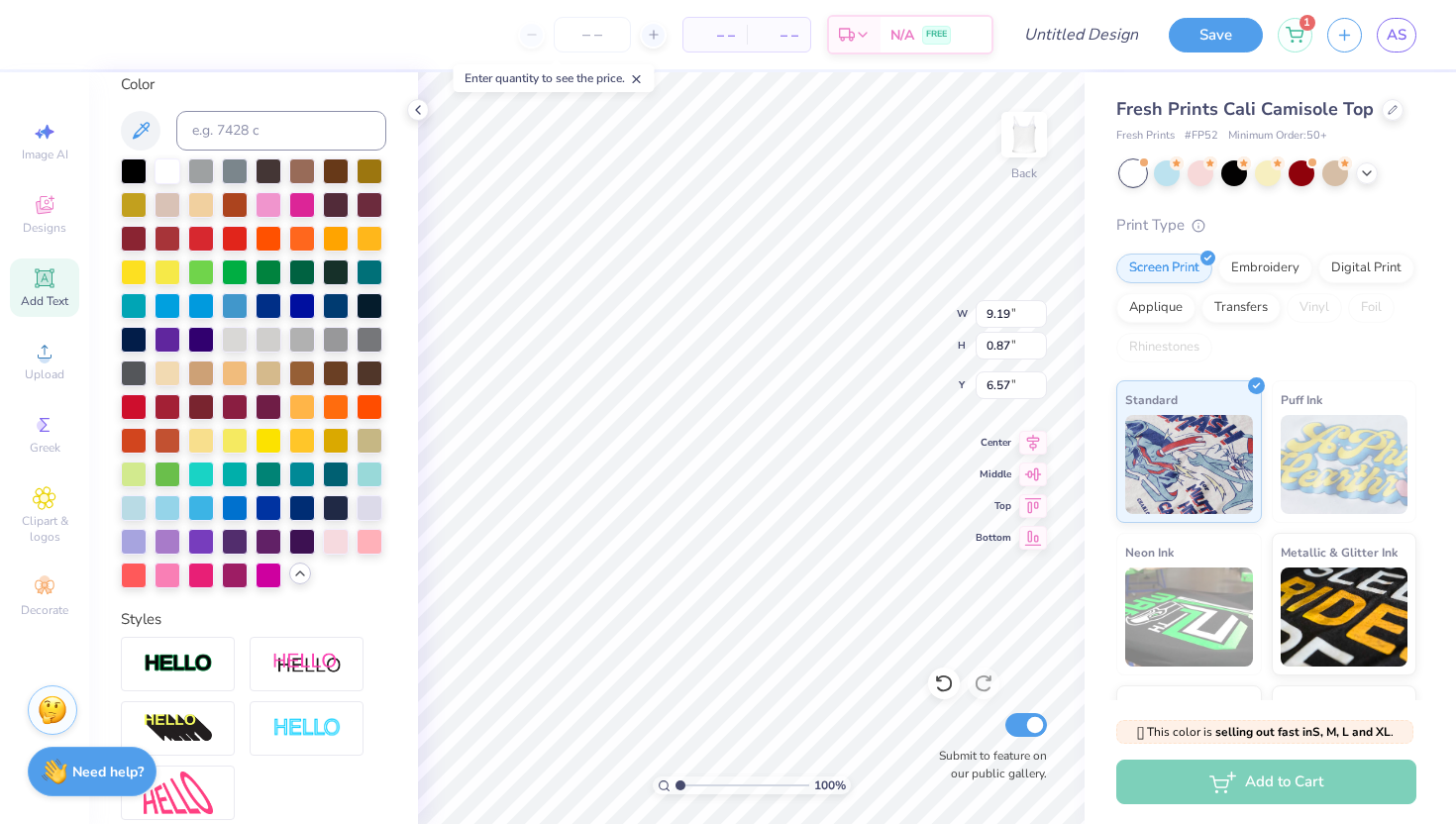 type on "4.39" 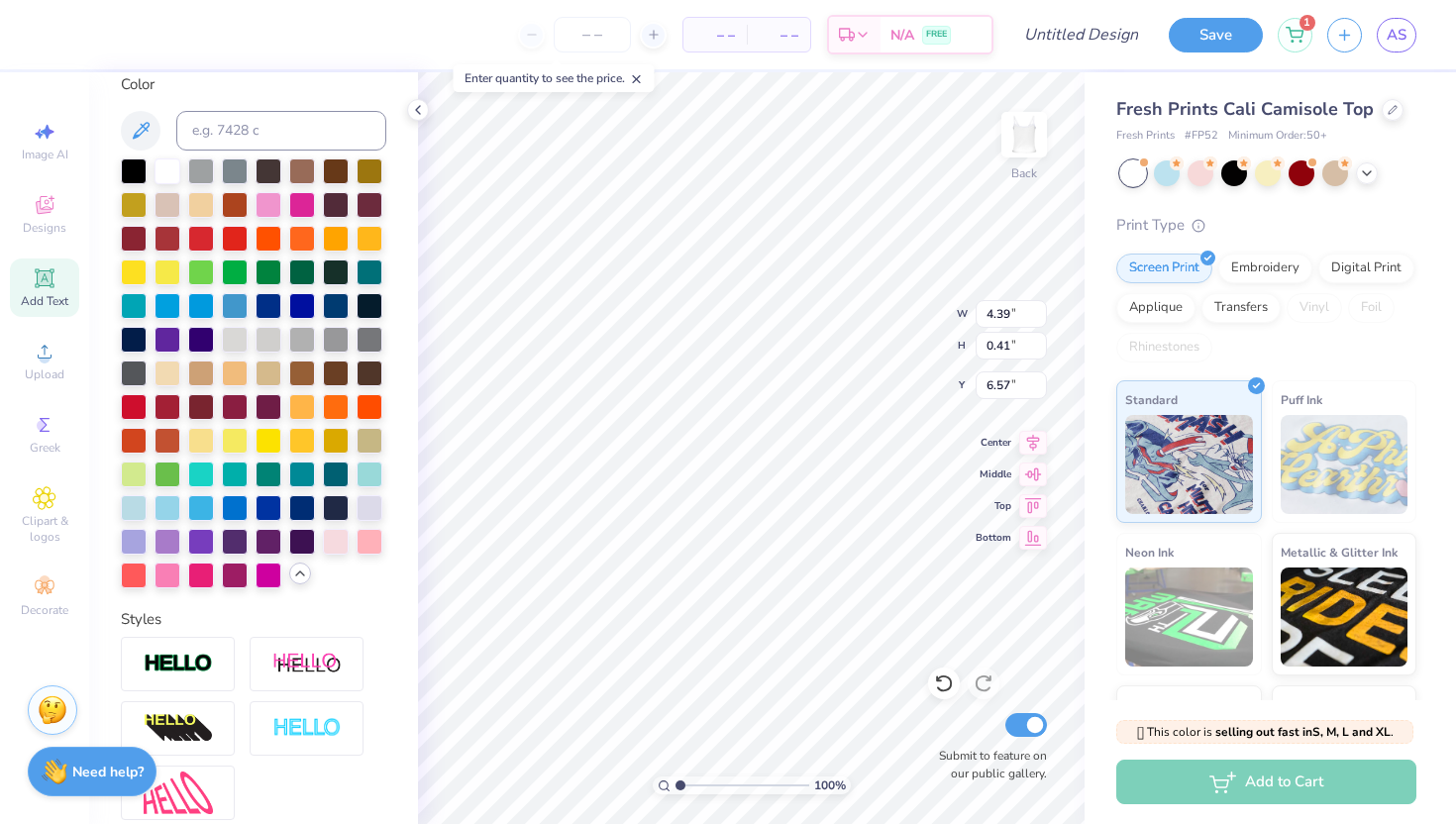 type on "5.41" 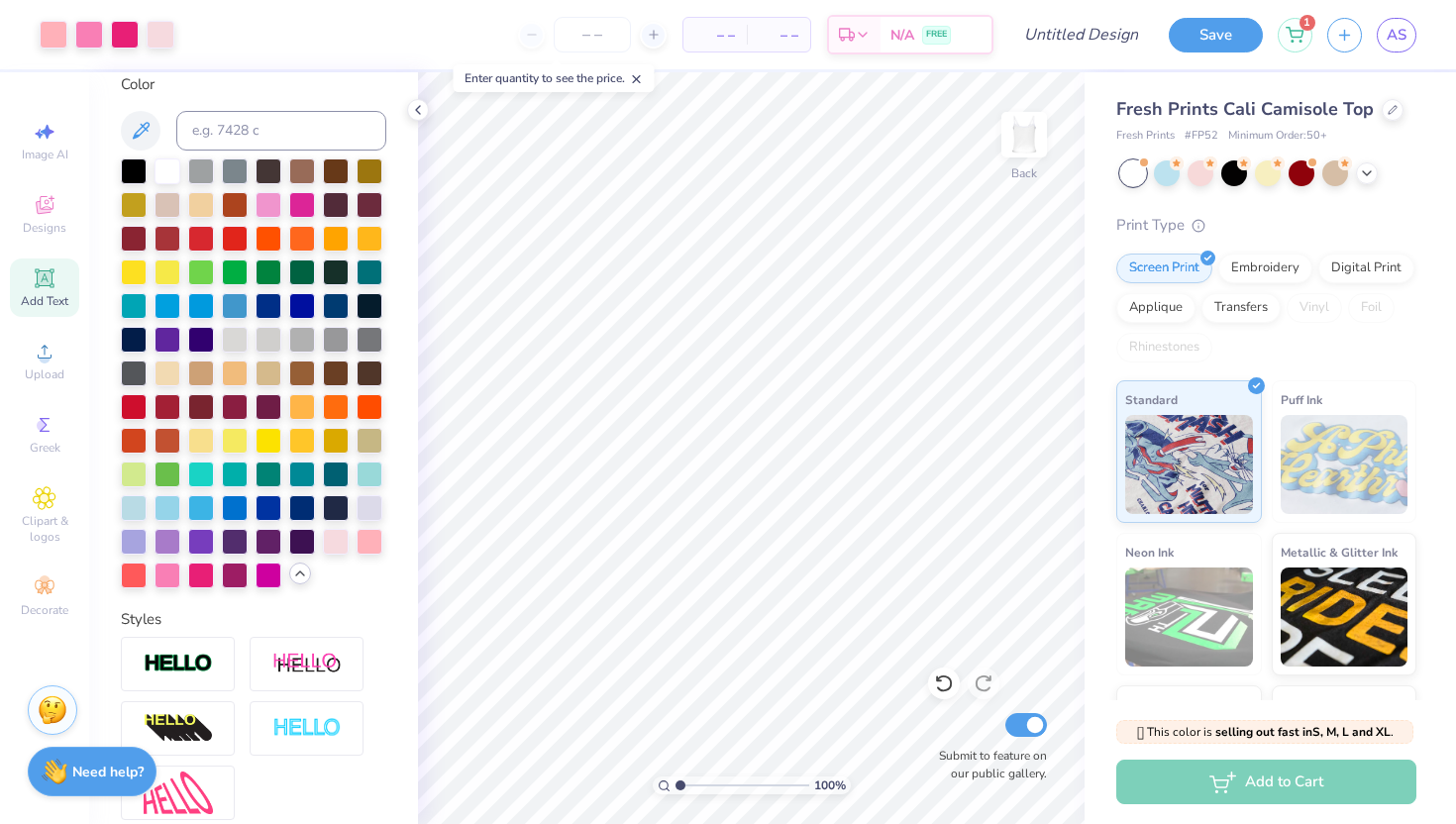 click on "Add Text" at bounding box center [45, 287] 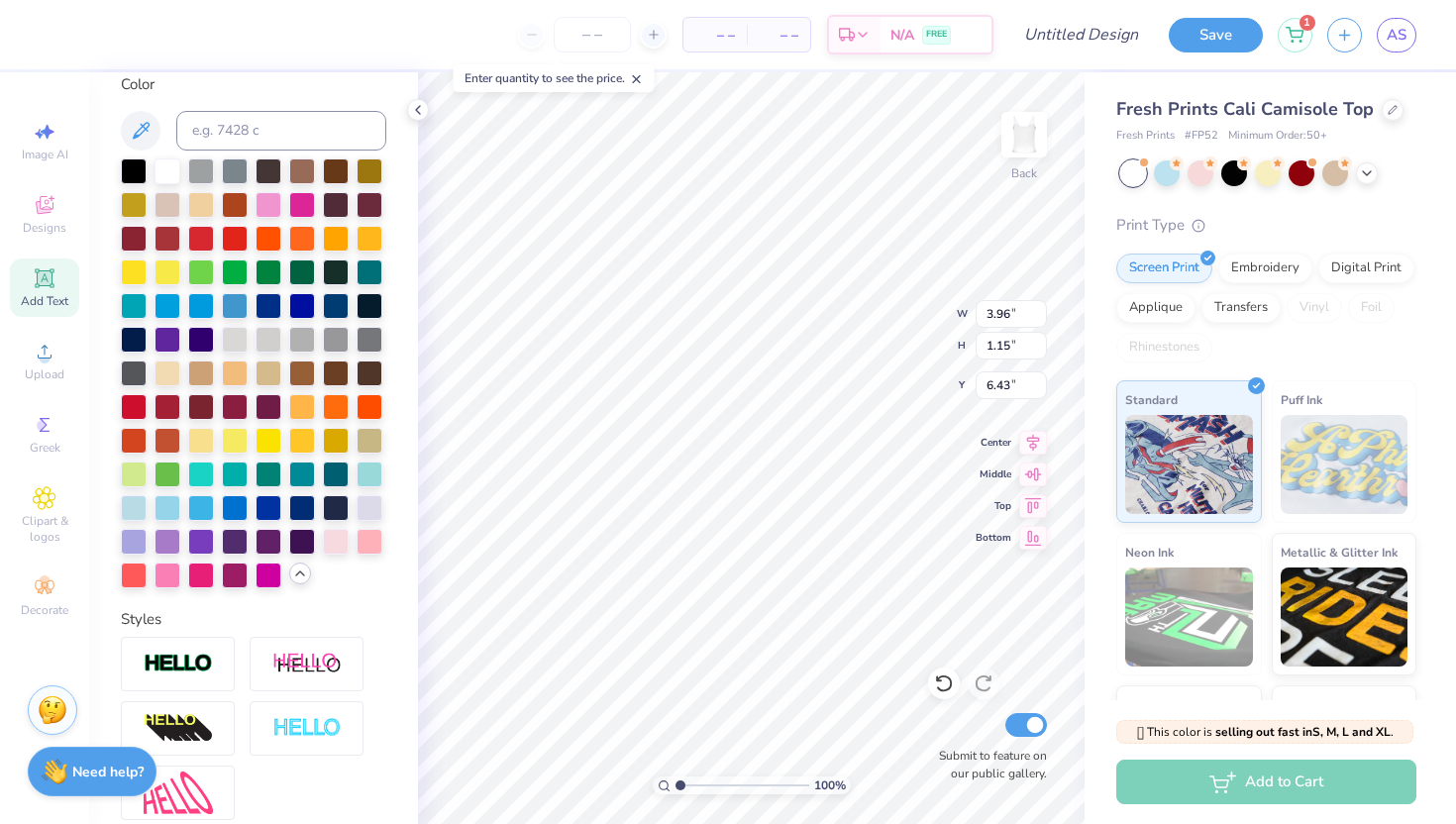 scroll, scrollTop: 0, scrollLeft: 0, axis: both 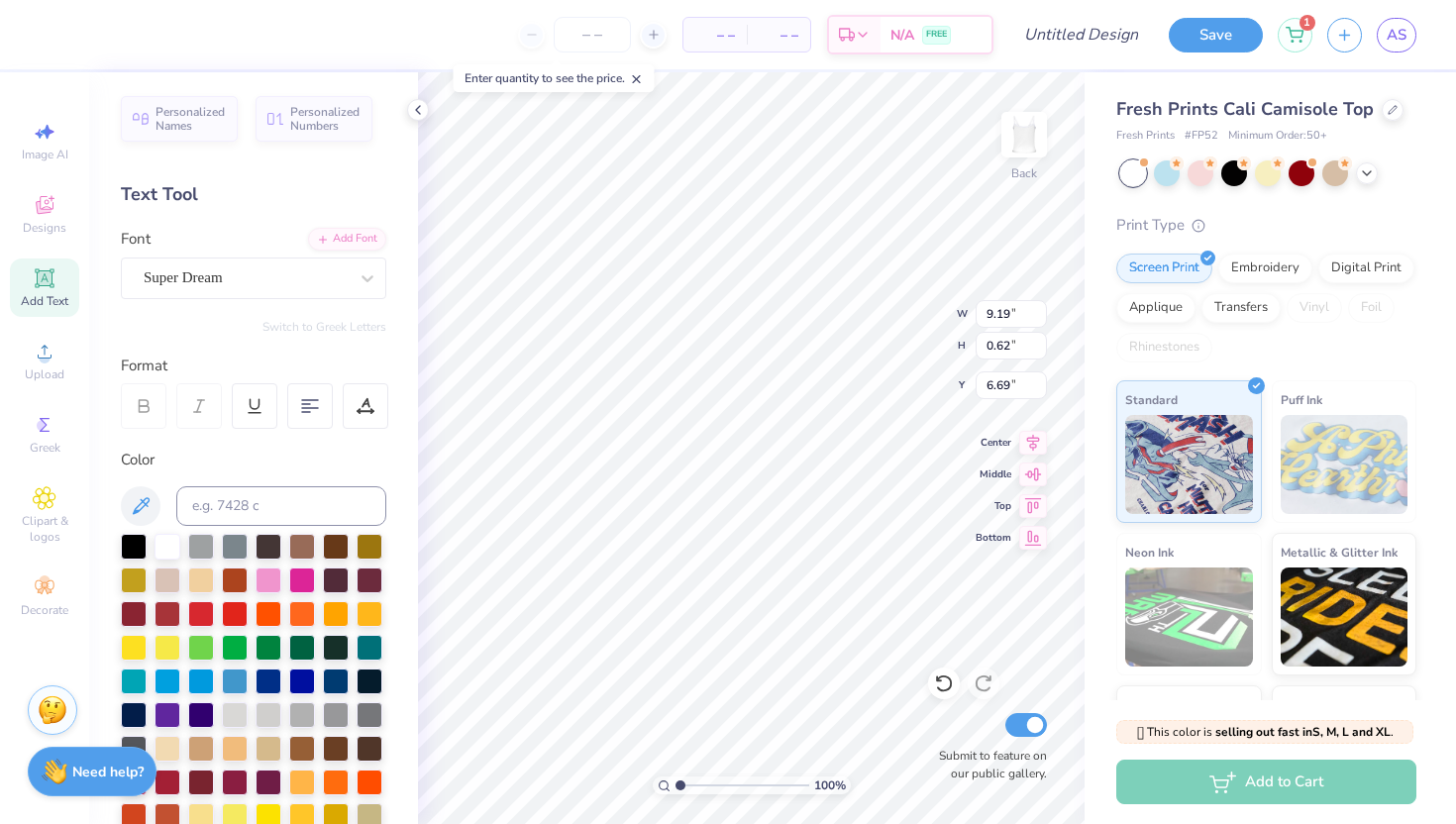 click on "Font Super Dream" at bounding box center [254, 263] 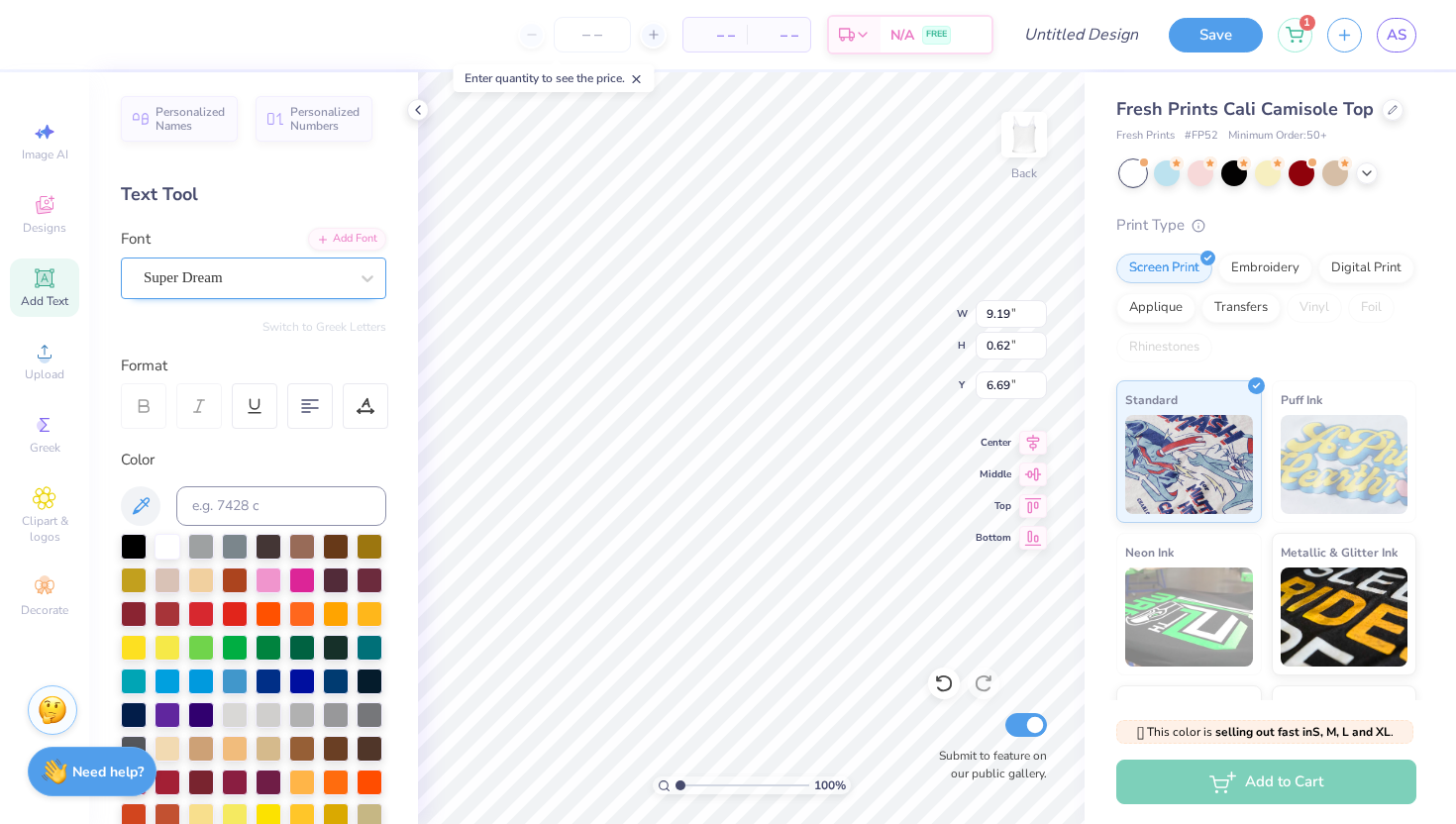 click on "Super Dream" at bounding box center (246, 277) 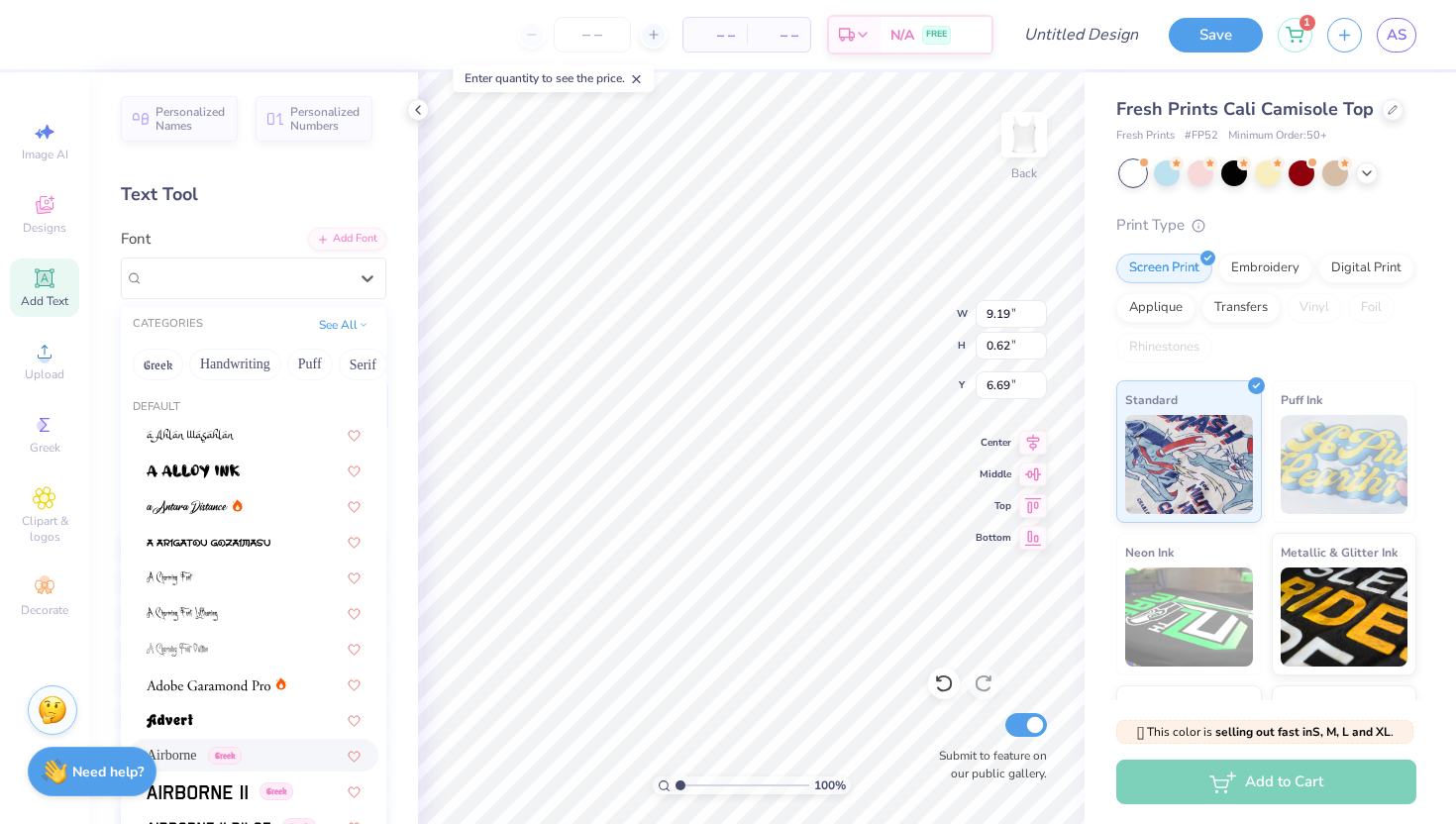 click on "Airborne" at bounding box center (171, 755) 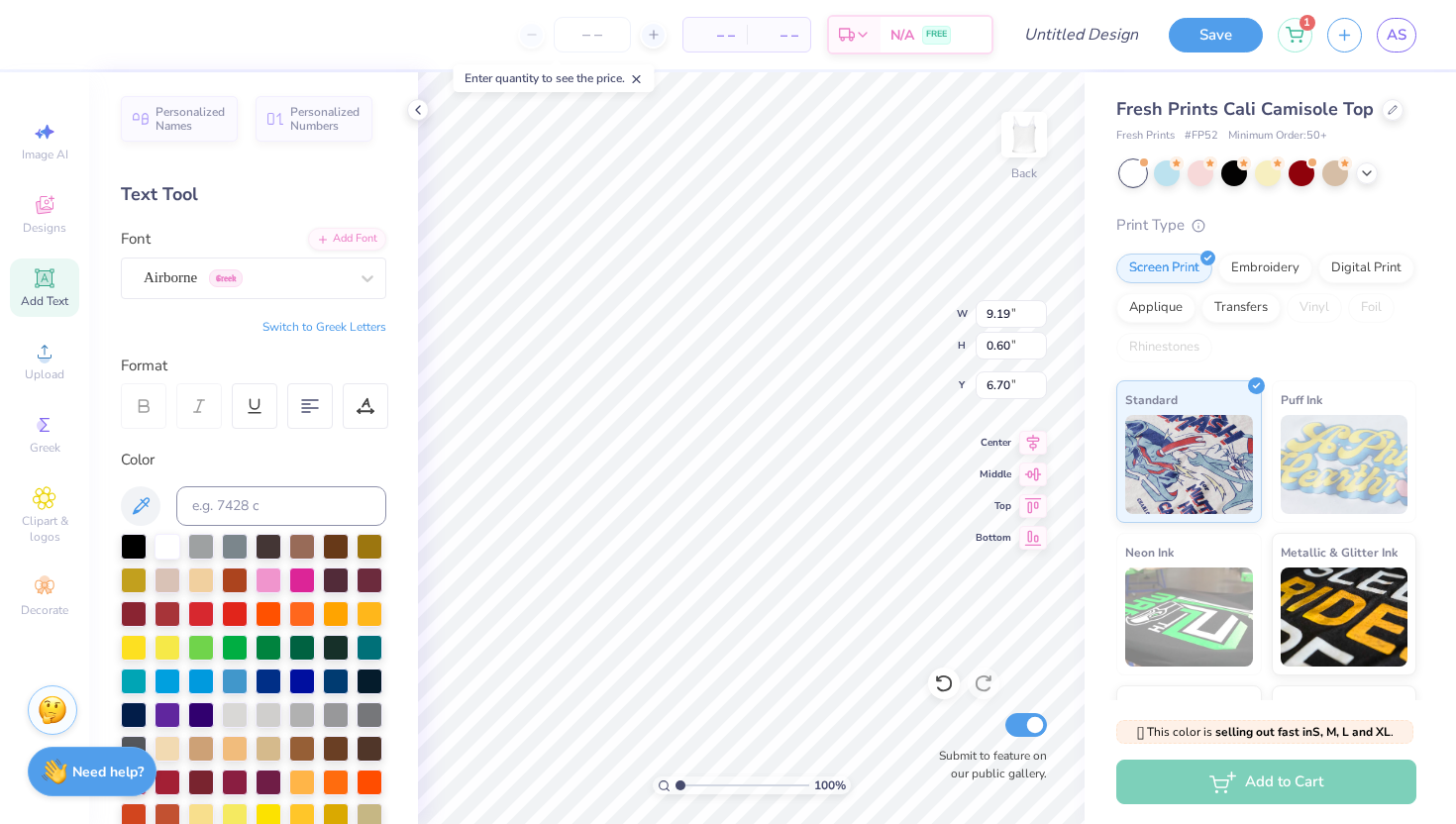 type on "0.60" 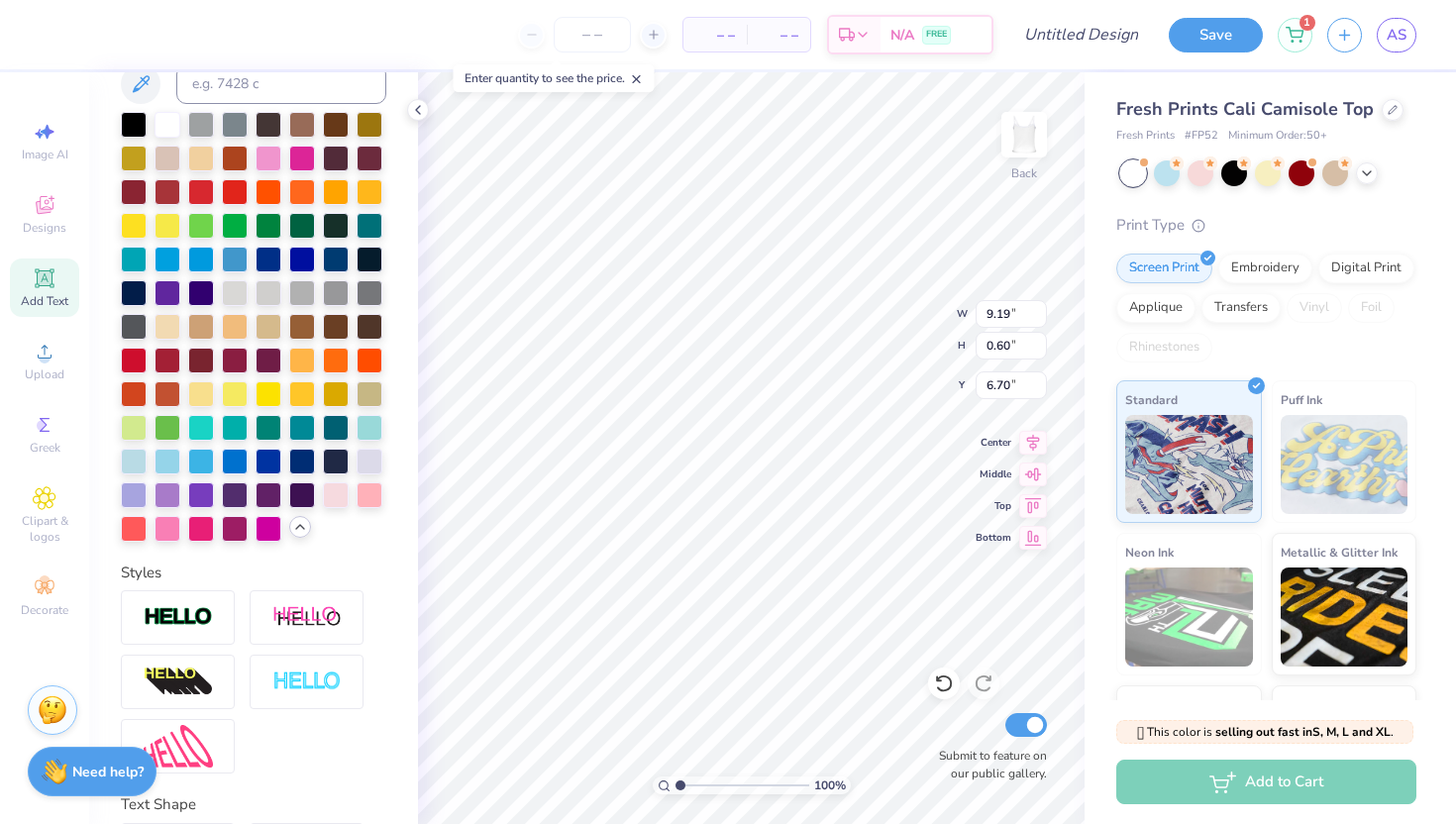 scroll, scrollTop: 563, scrollLeft: 0, axis: vertical 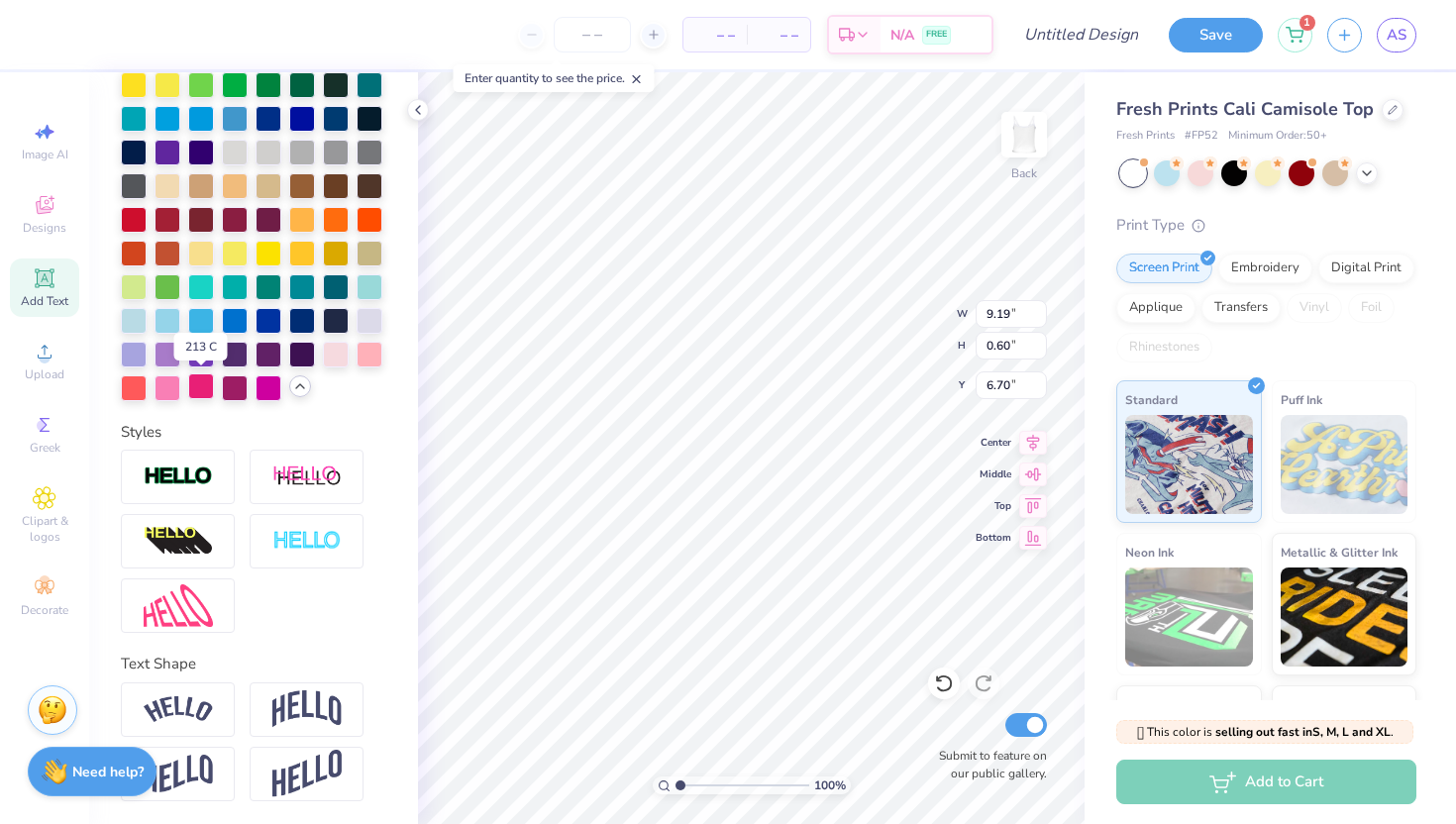 click at bounding box center (201, 386) 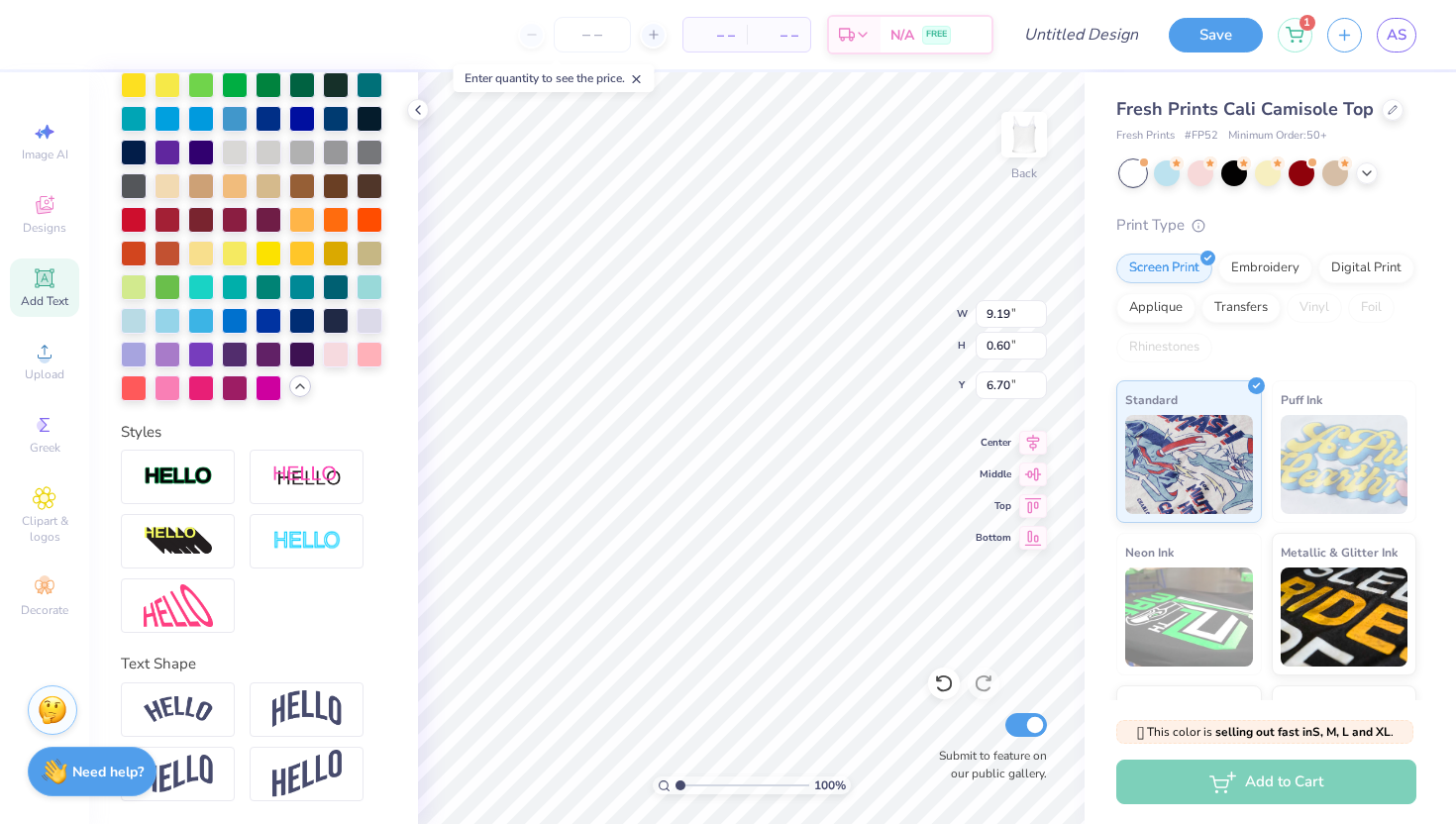 type on "6.12" 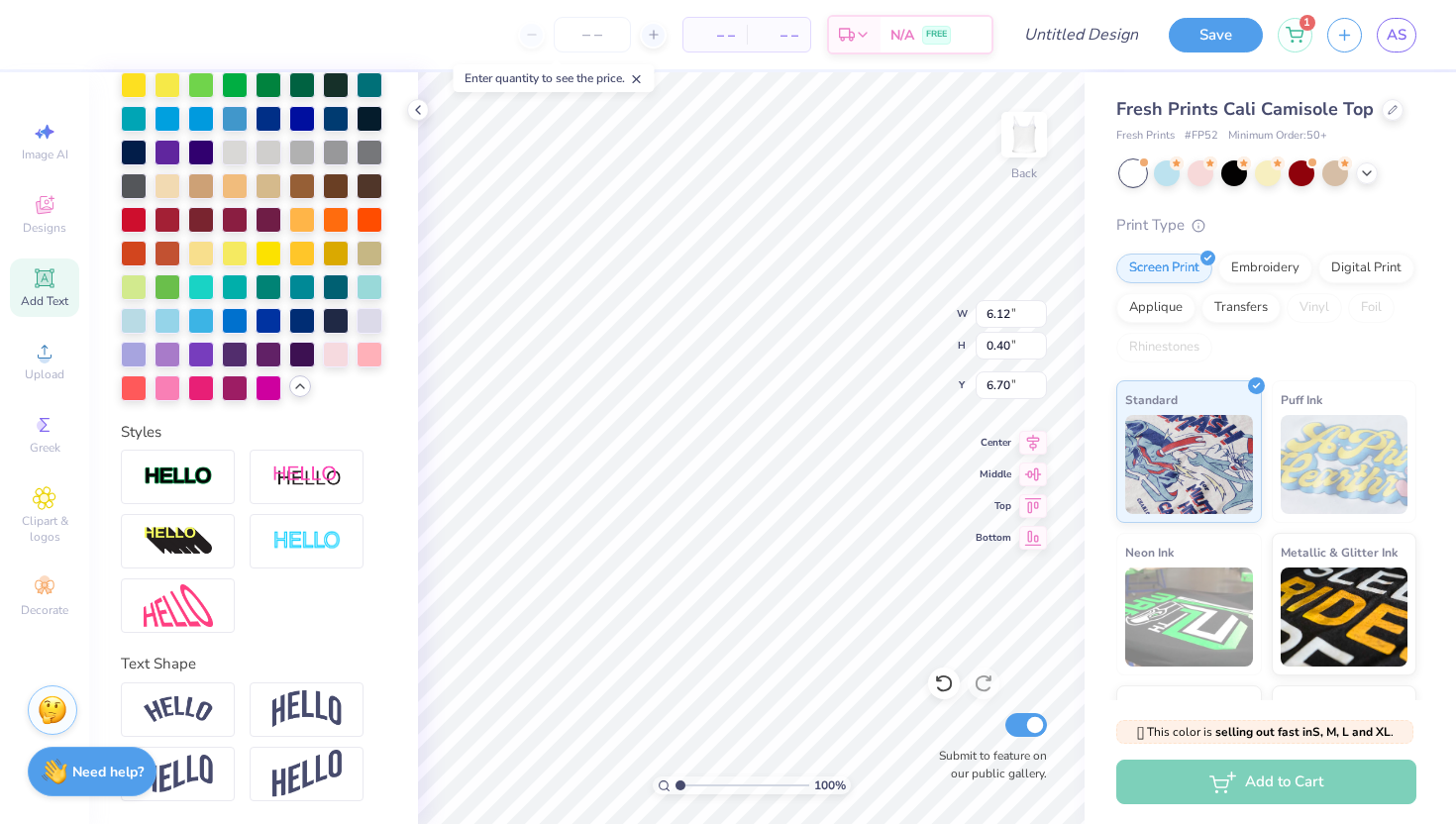 type on "2.29" 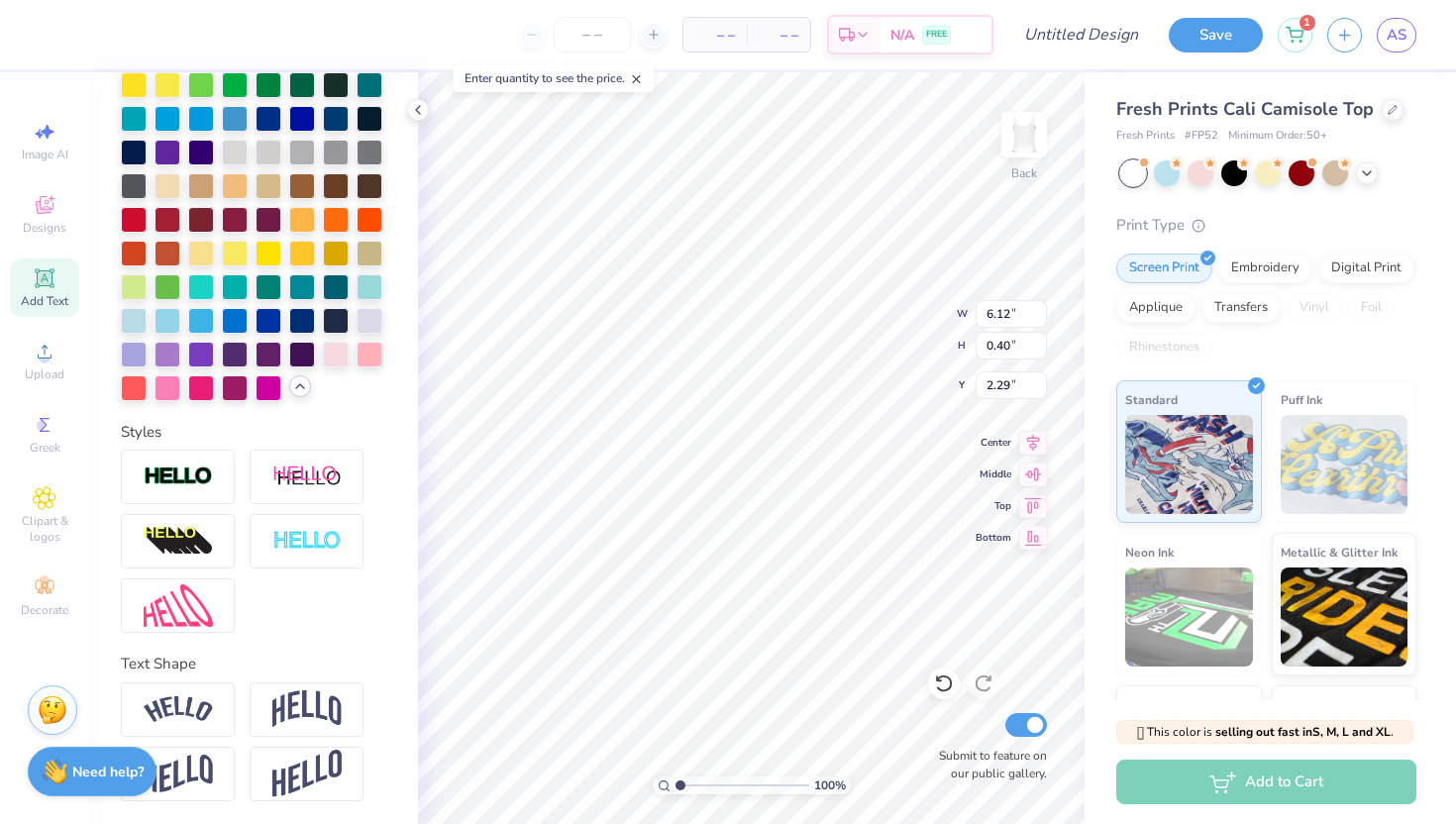 type on "7.73" 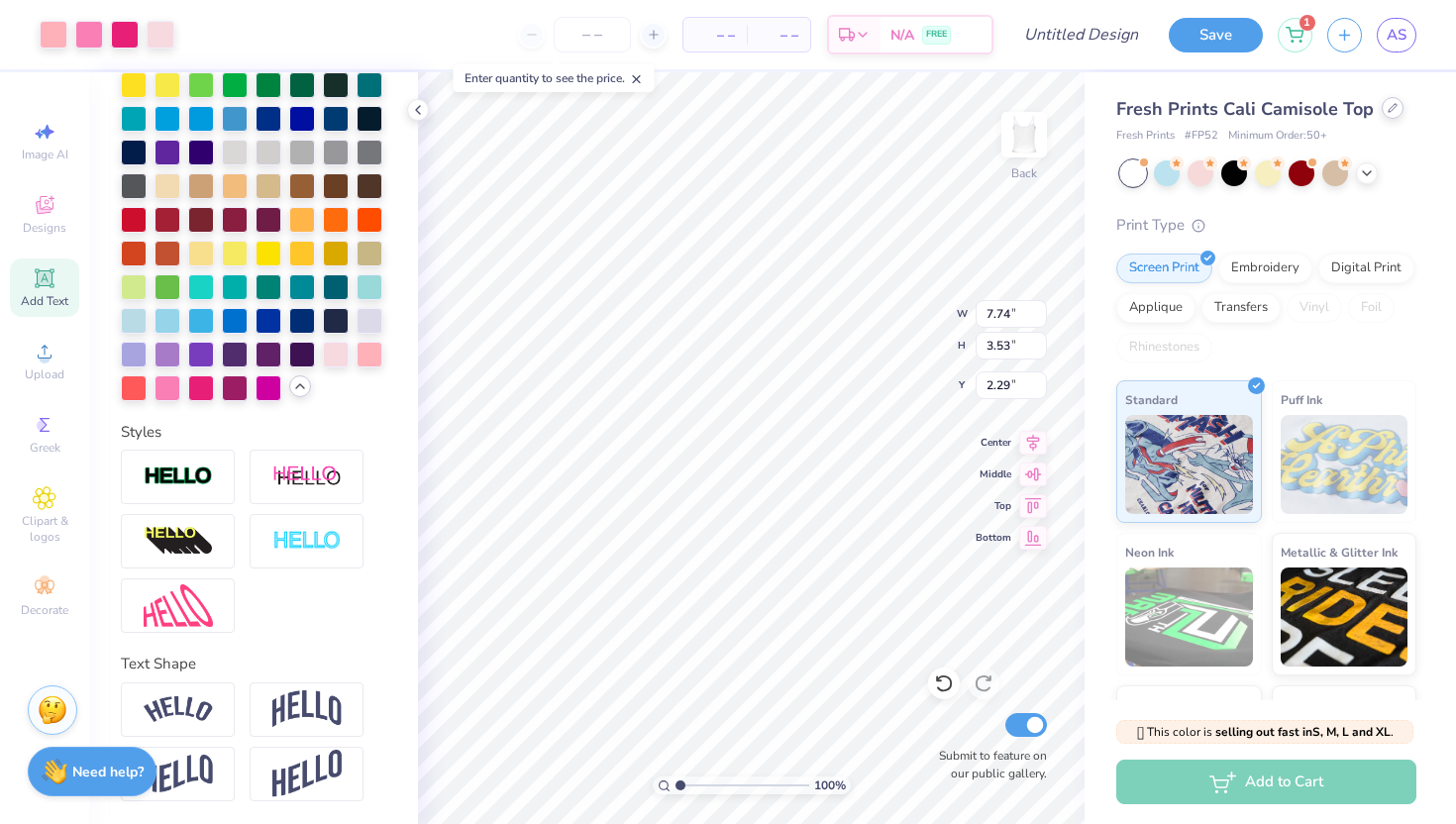 click at bounding box center (1393, 108) 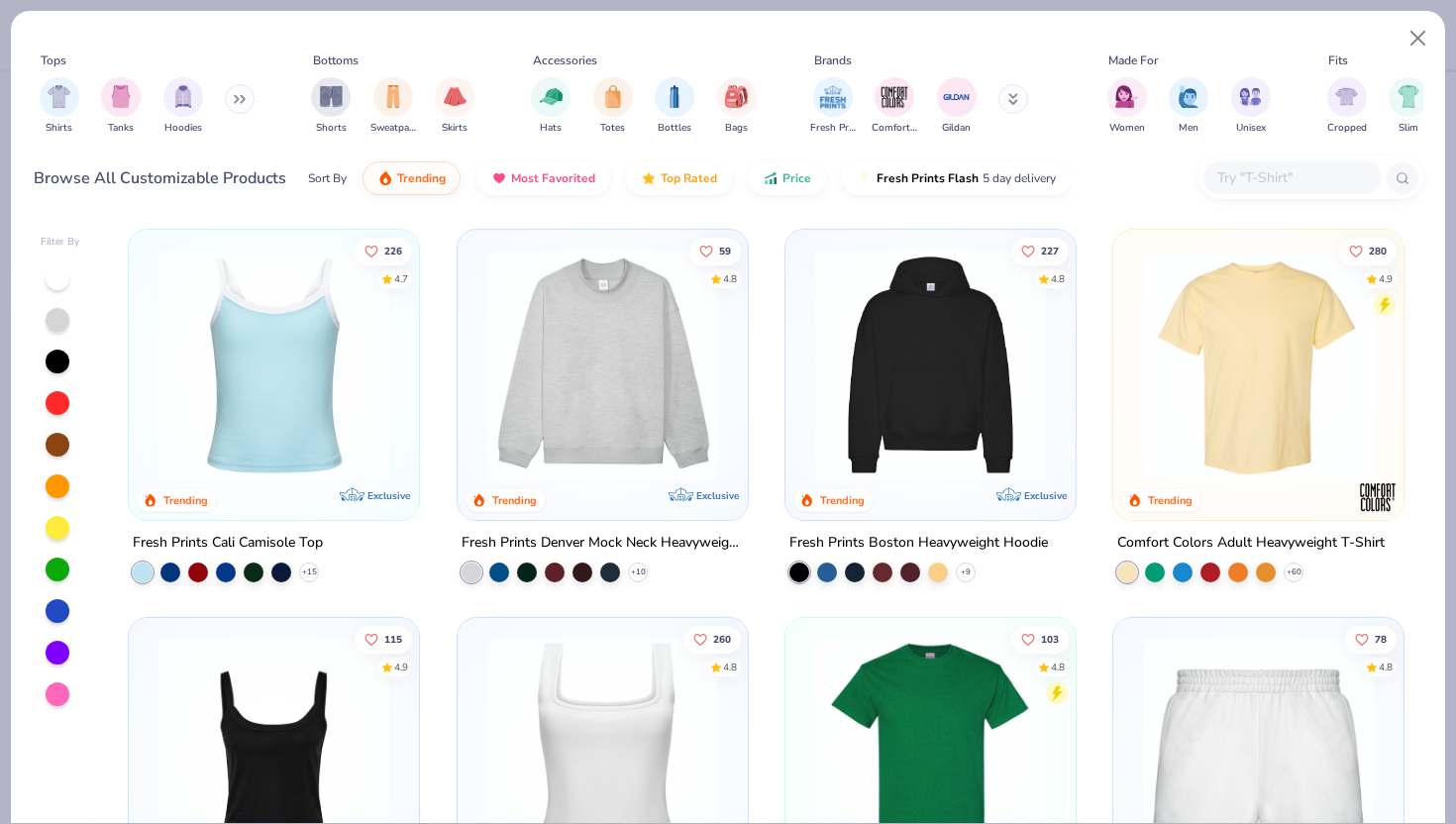 click at bounding box center [1258, 364] 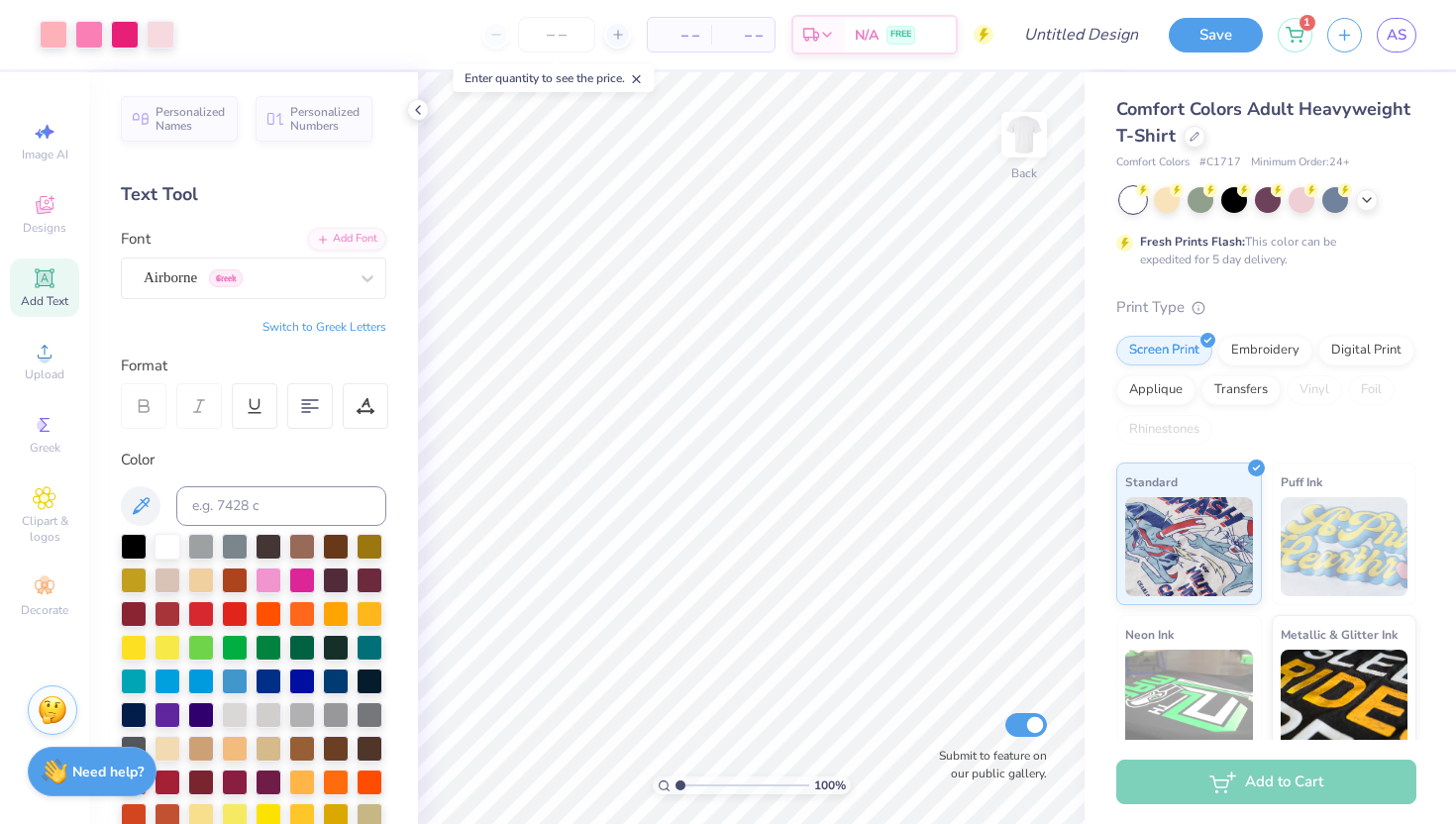 scroll, scrollTop: 0, scrollLeft: 0, axis: both 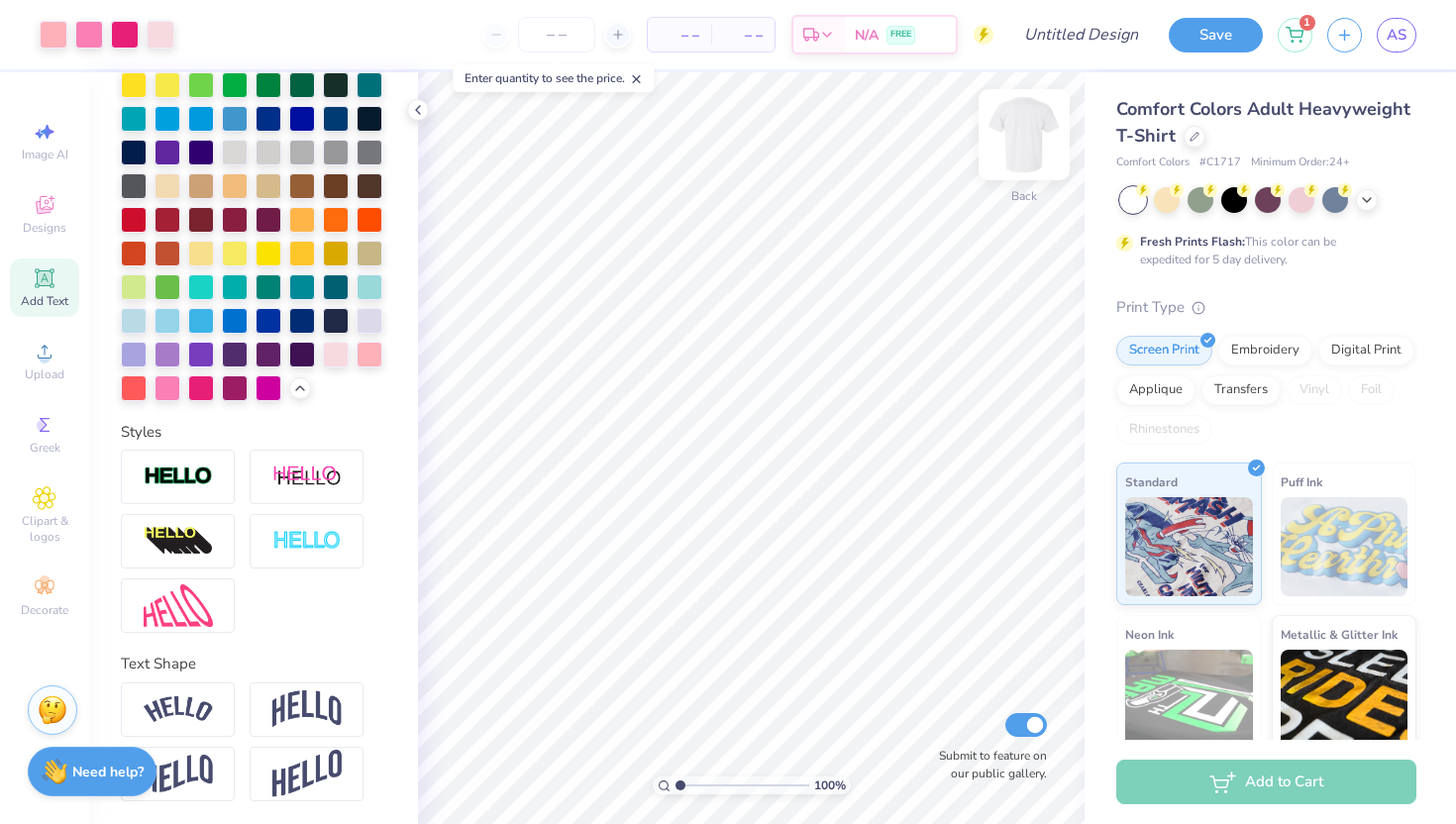 click at bounding box center (1024, 135) 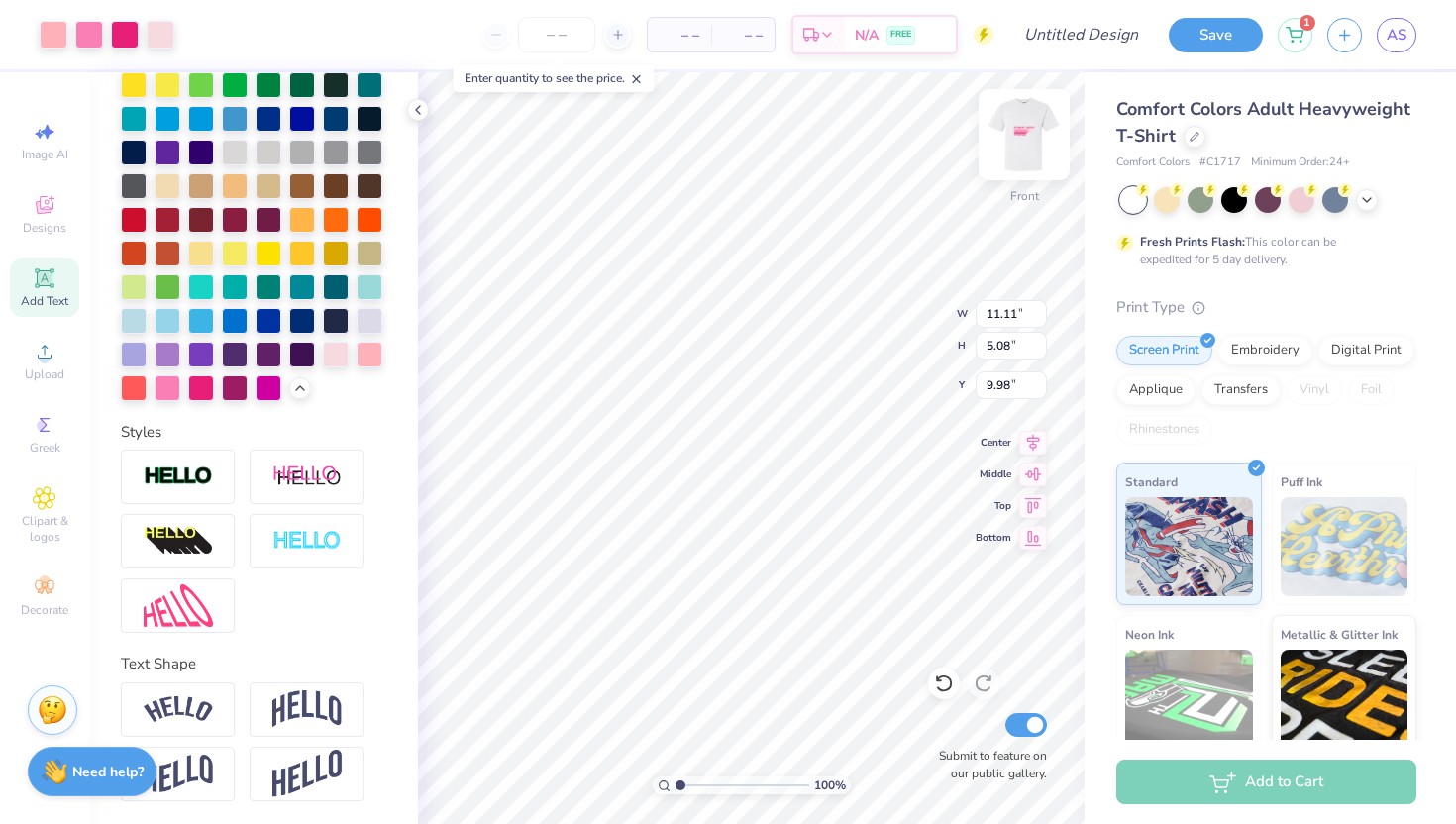 type on "9.00" 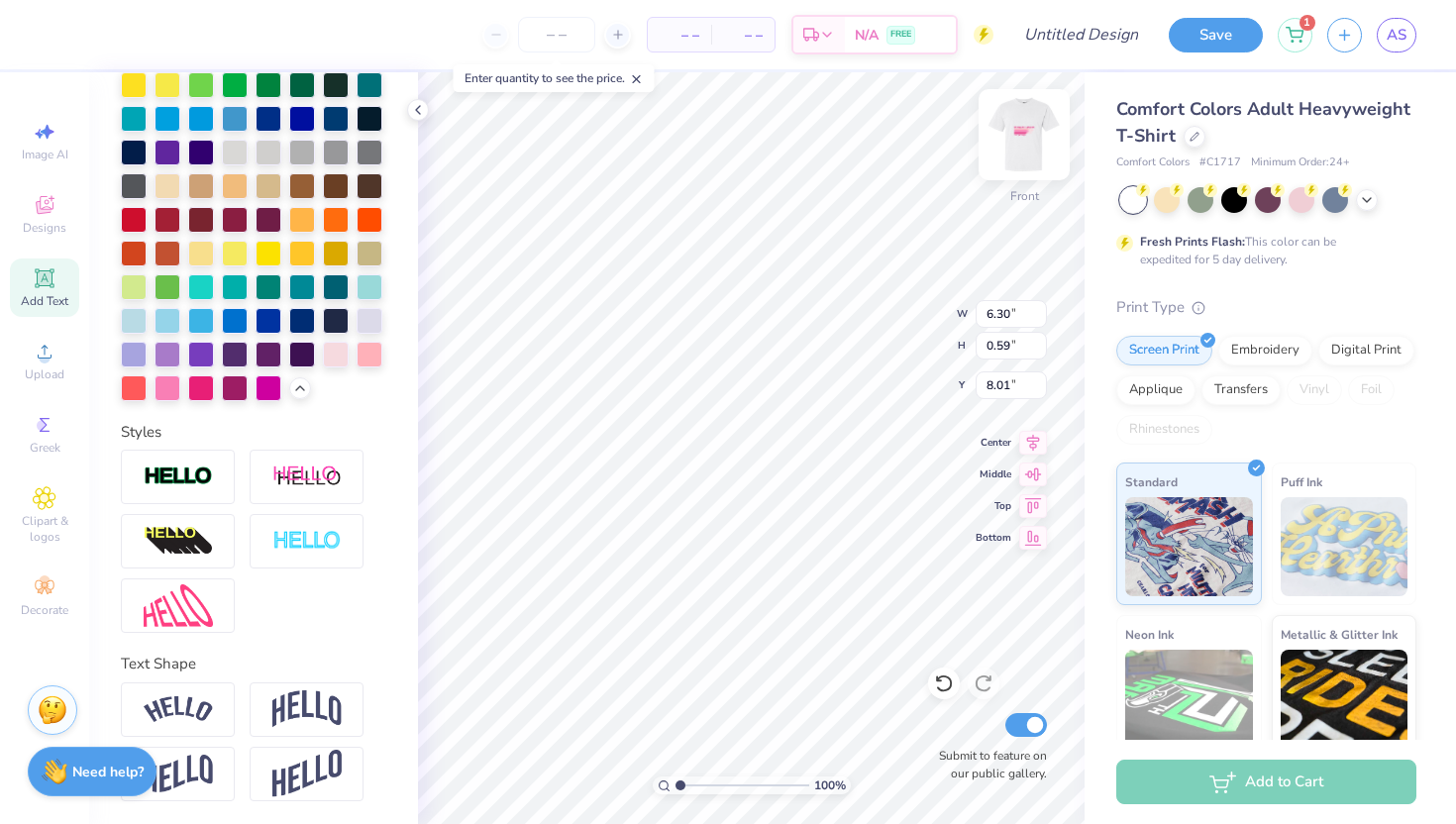 type on "8.01" 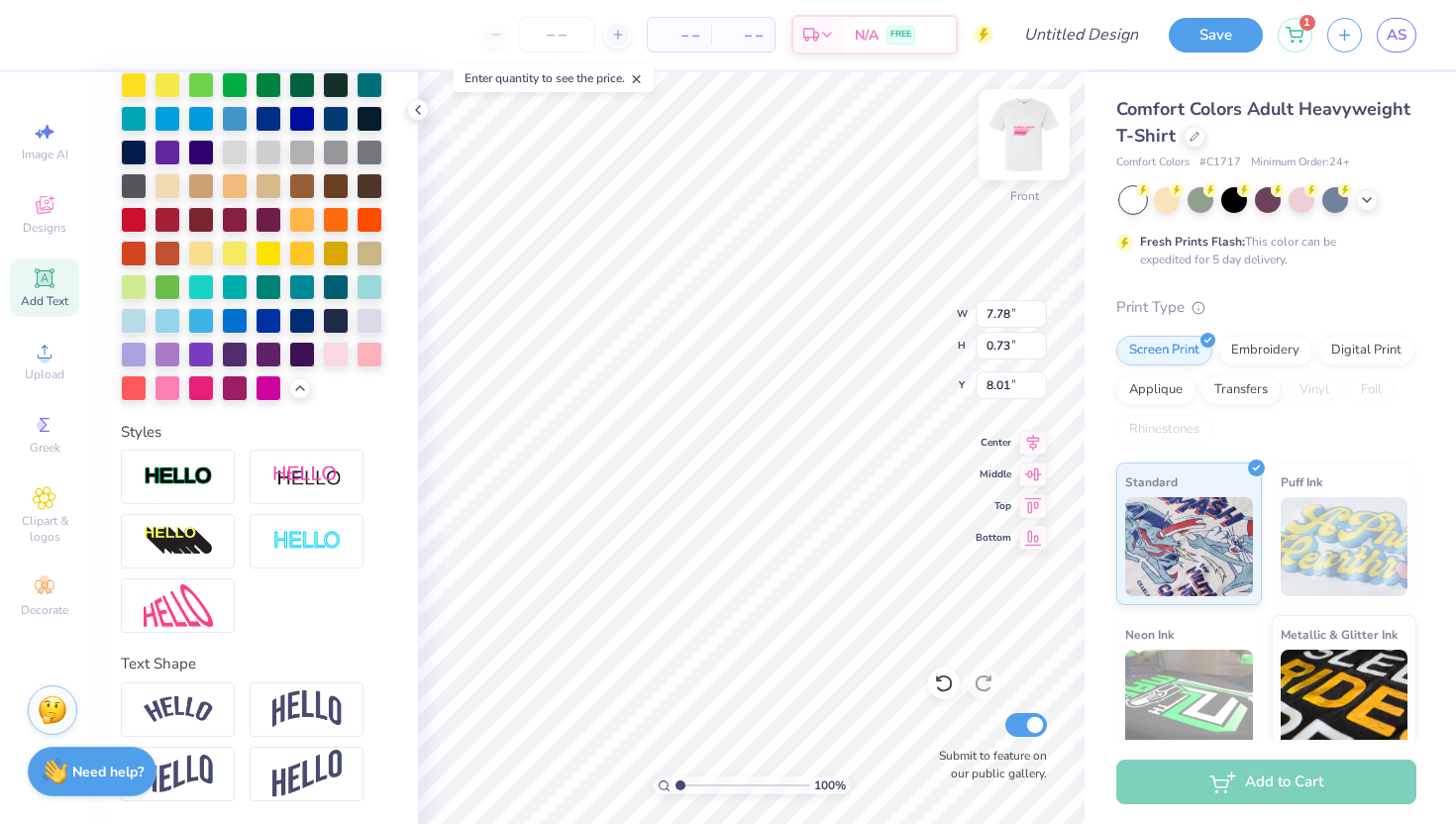type on "7.78" 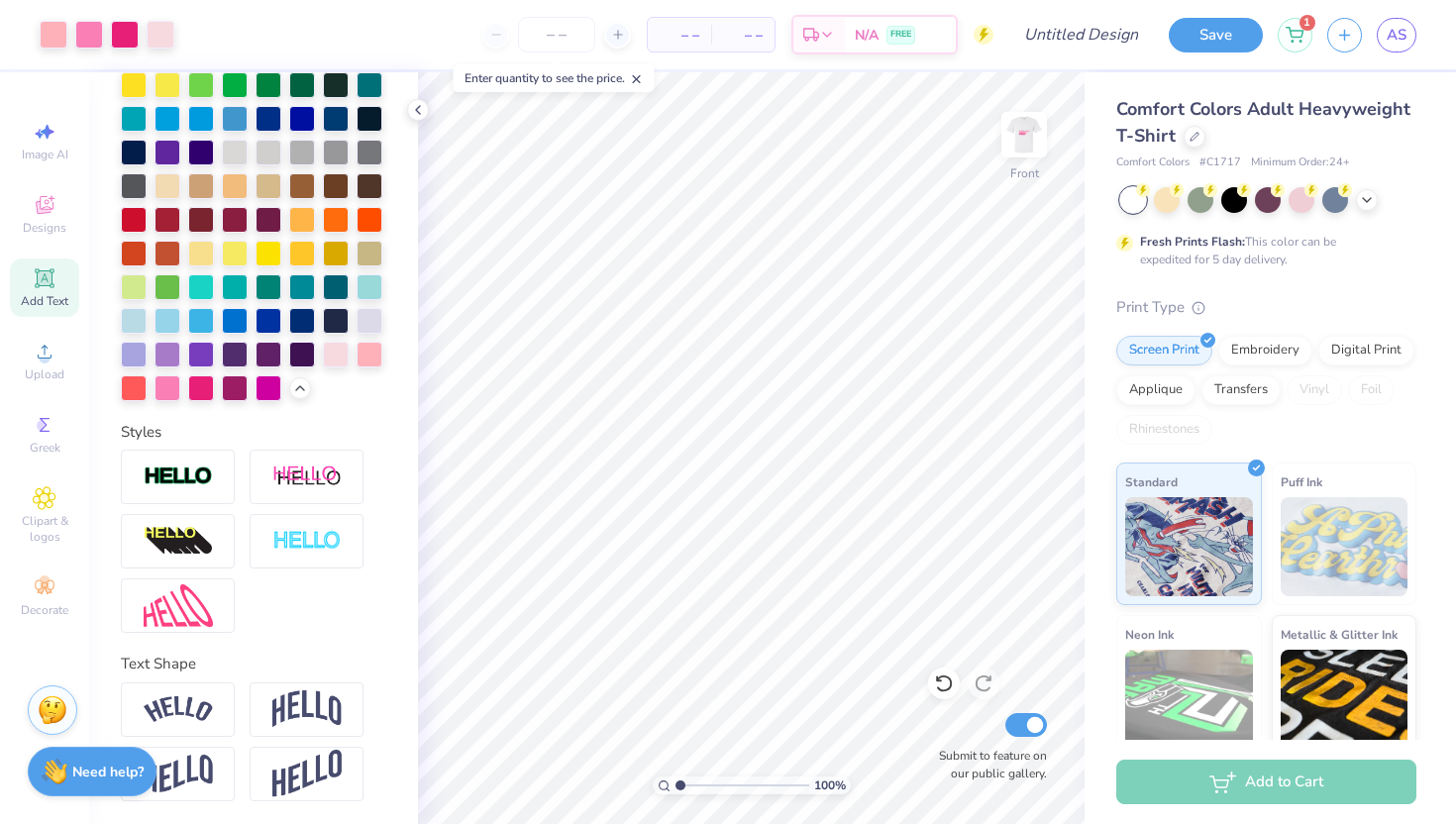 click 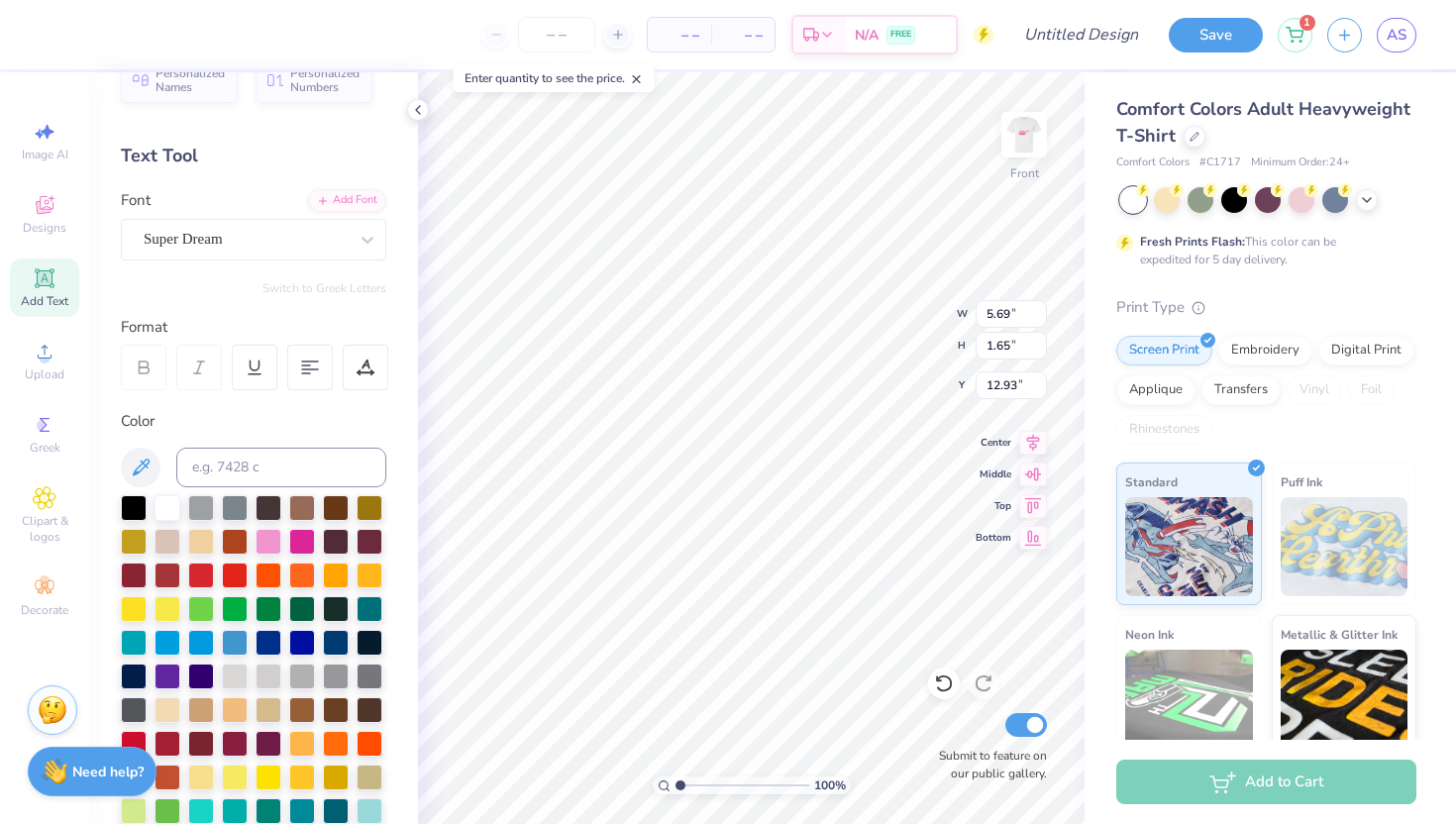 scroll, scrollTop: 0, scrollLeft: 0, axis: both 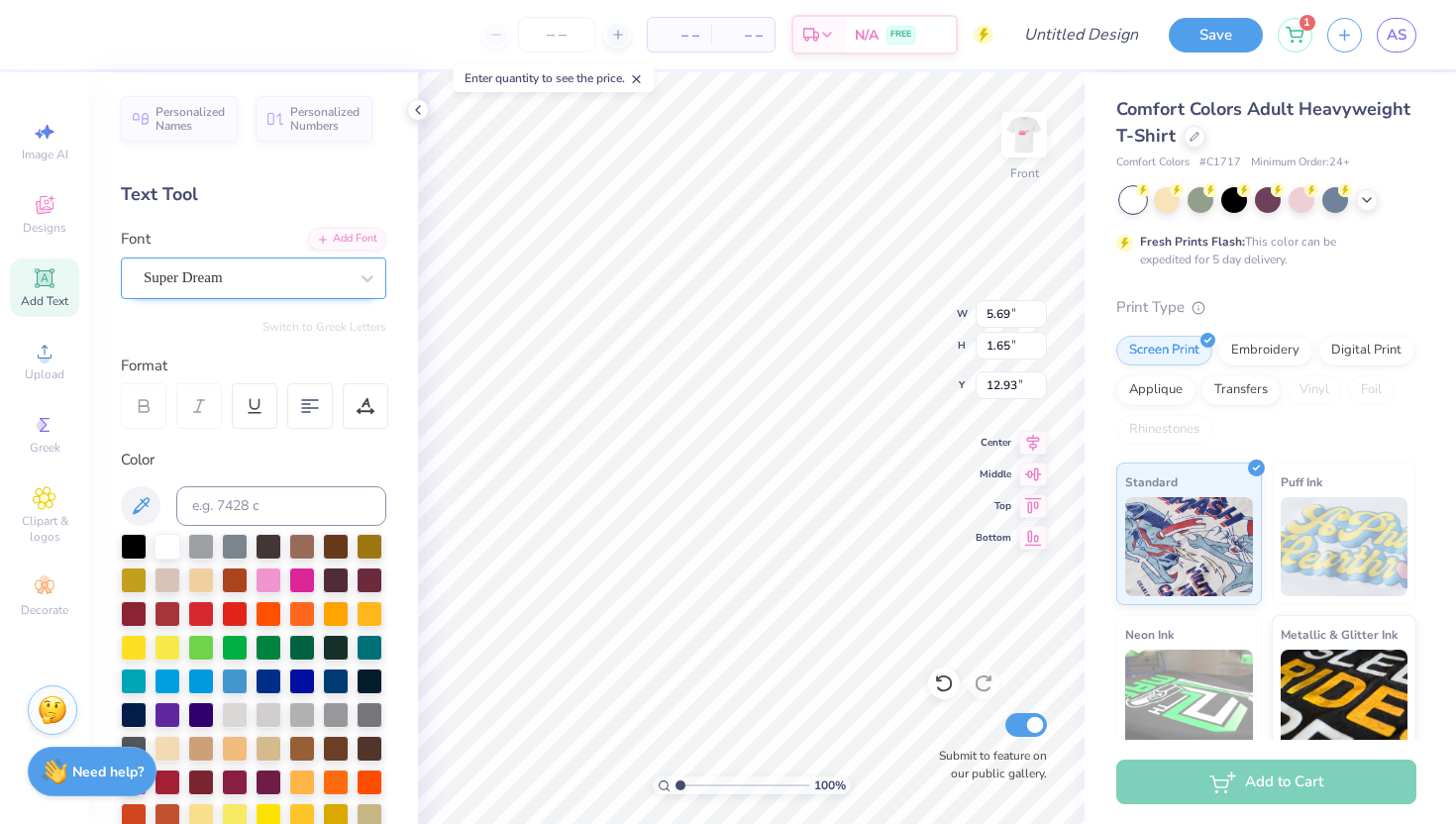 type on "2025" 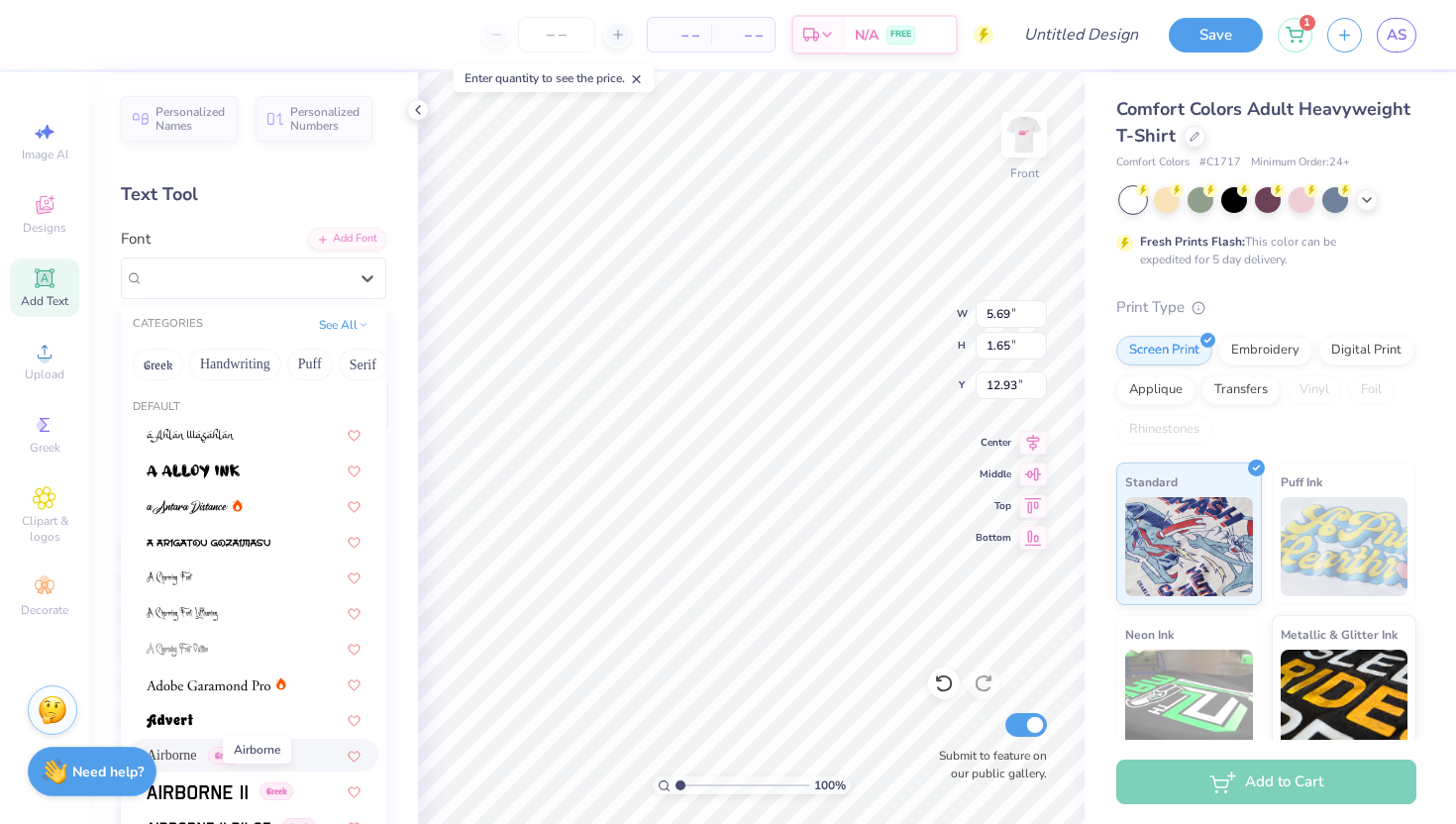 click on "Airborne" at bounding box center [171, 755] 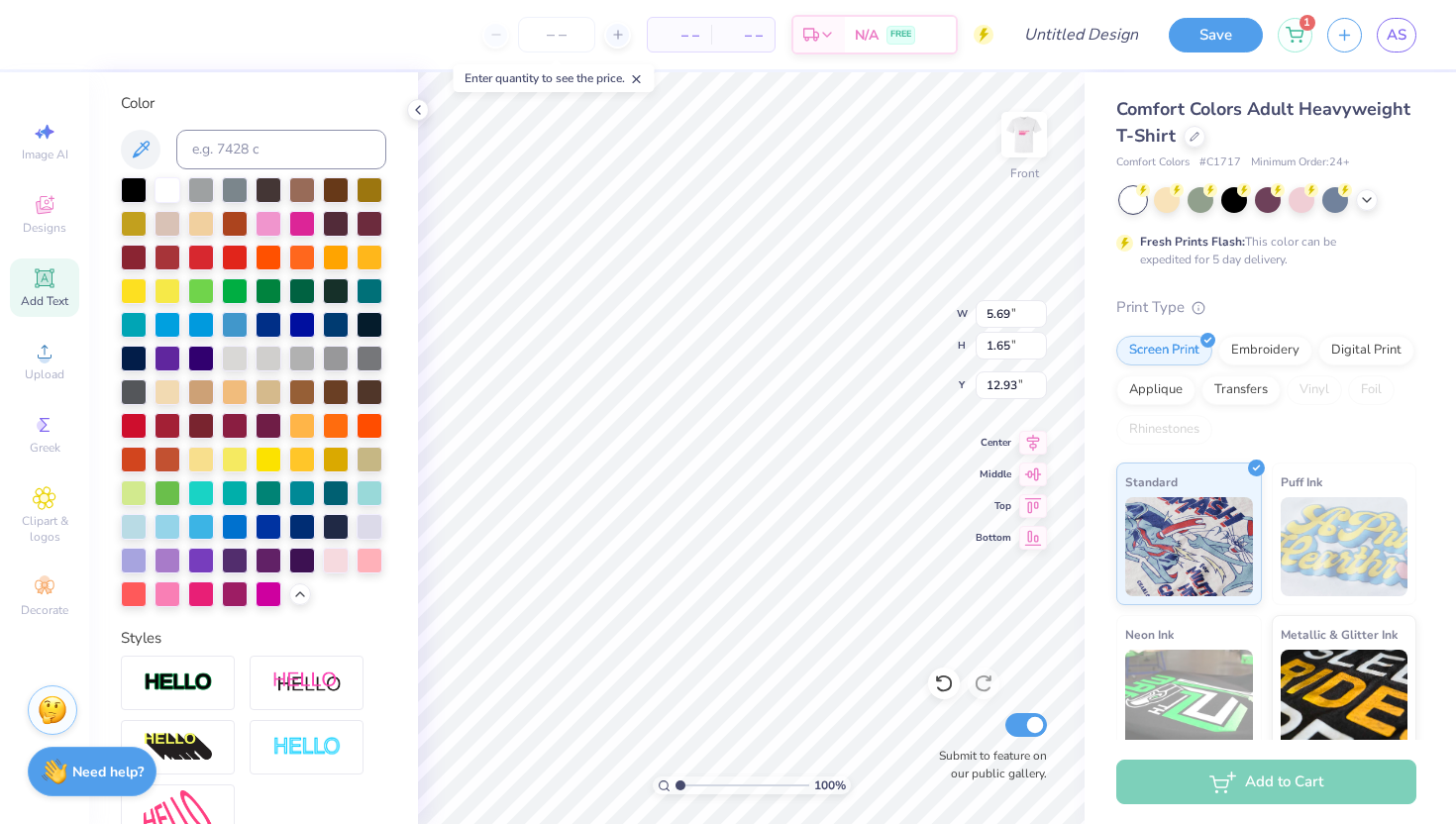 scroll, scrollTop: 559, scrollLeft: 0, axis: vertical 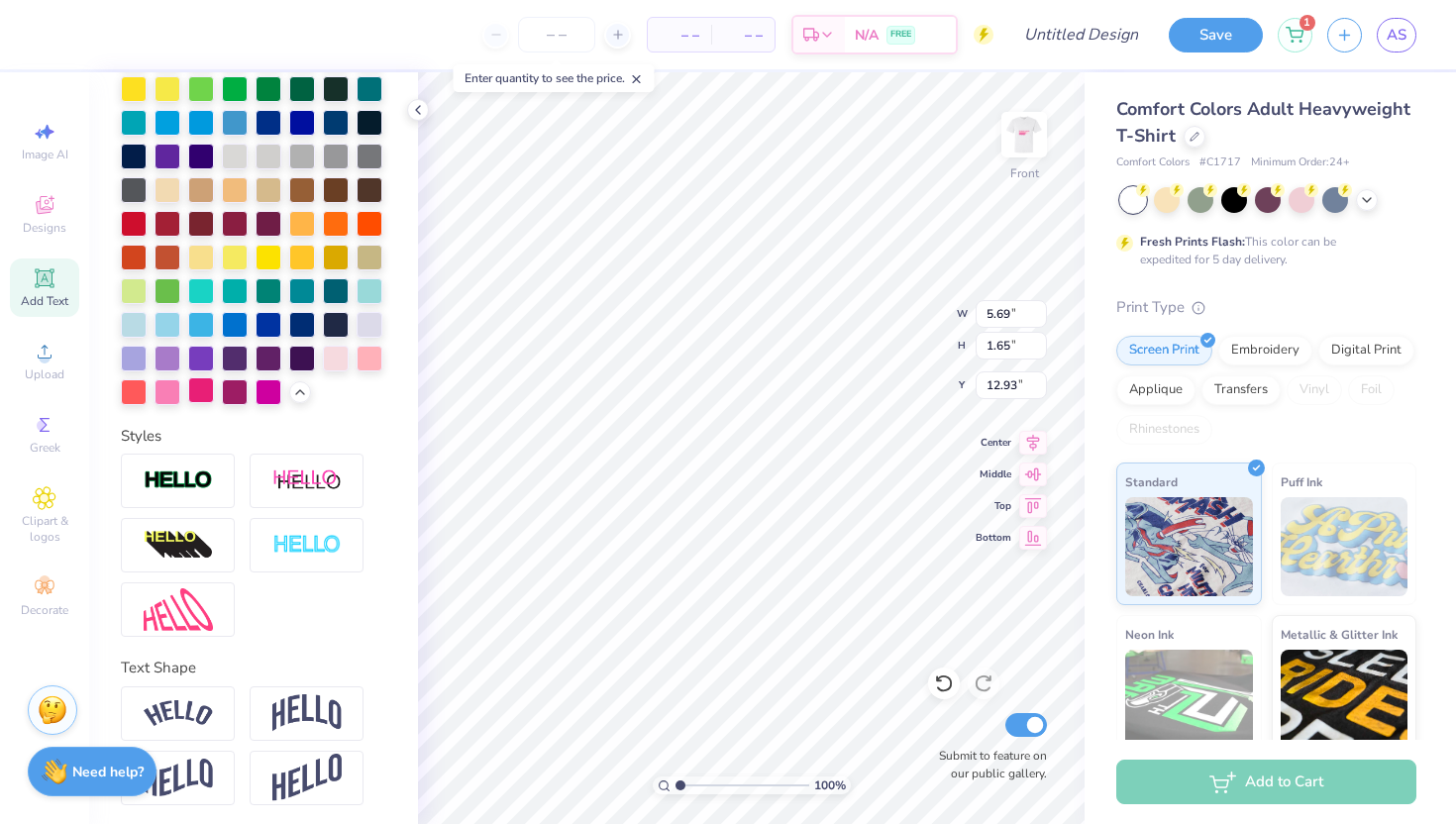 click at bounding box center (201, 390) 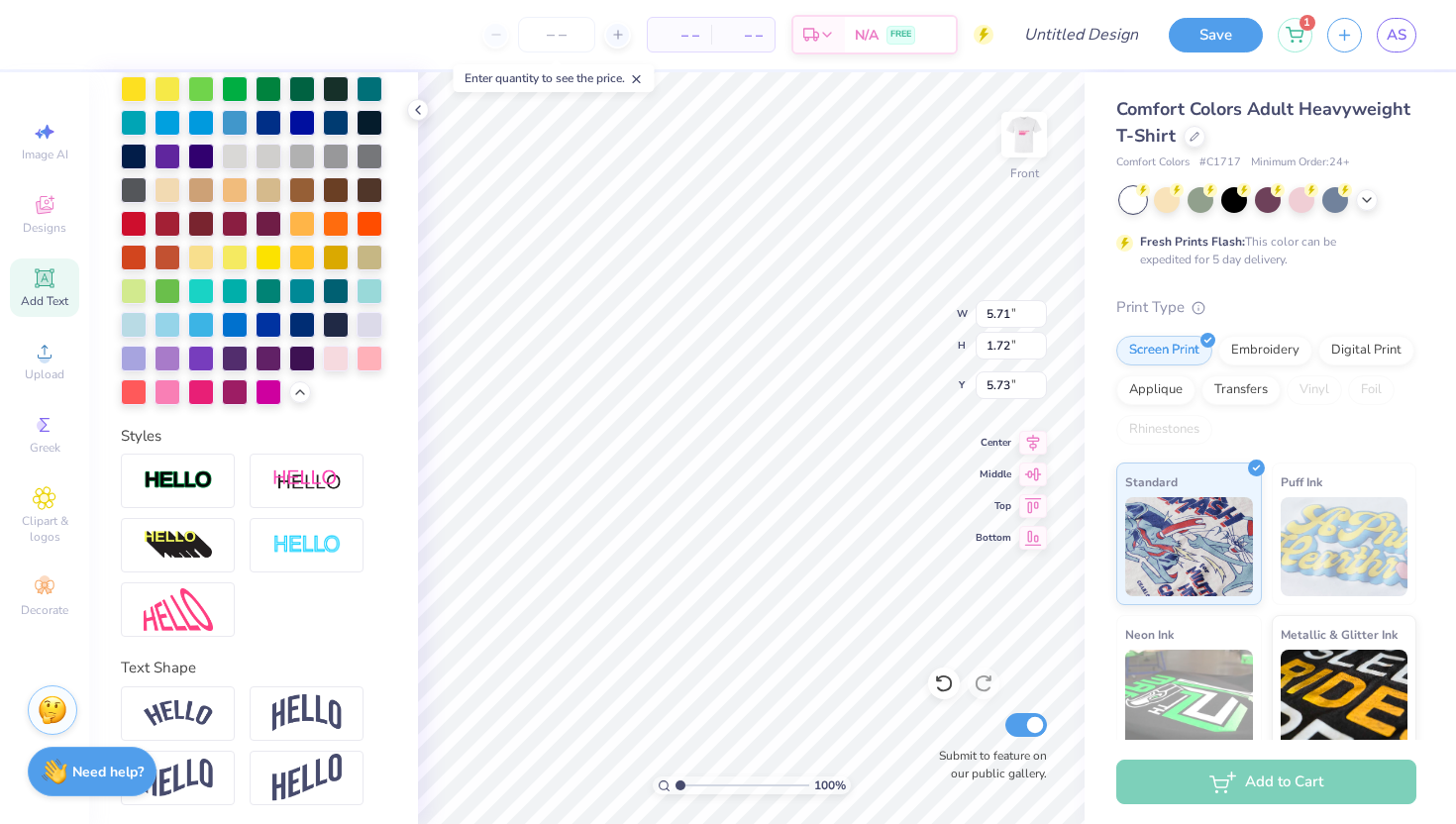 type on "5.73" 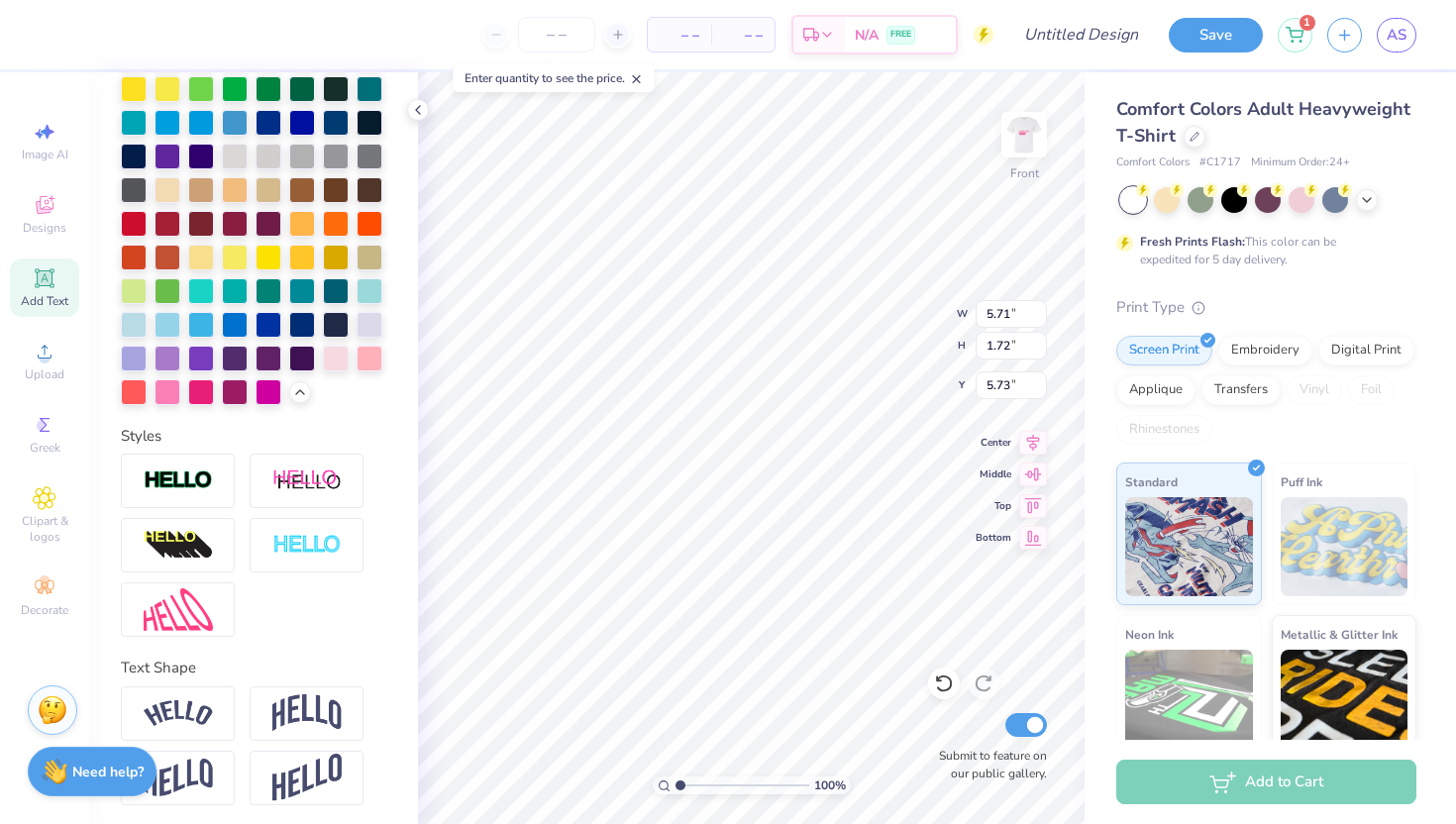 type on "4.58" 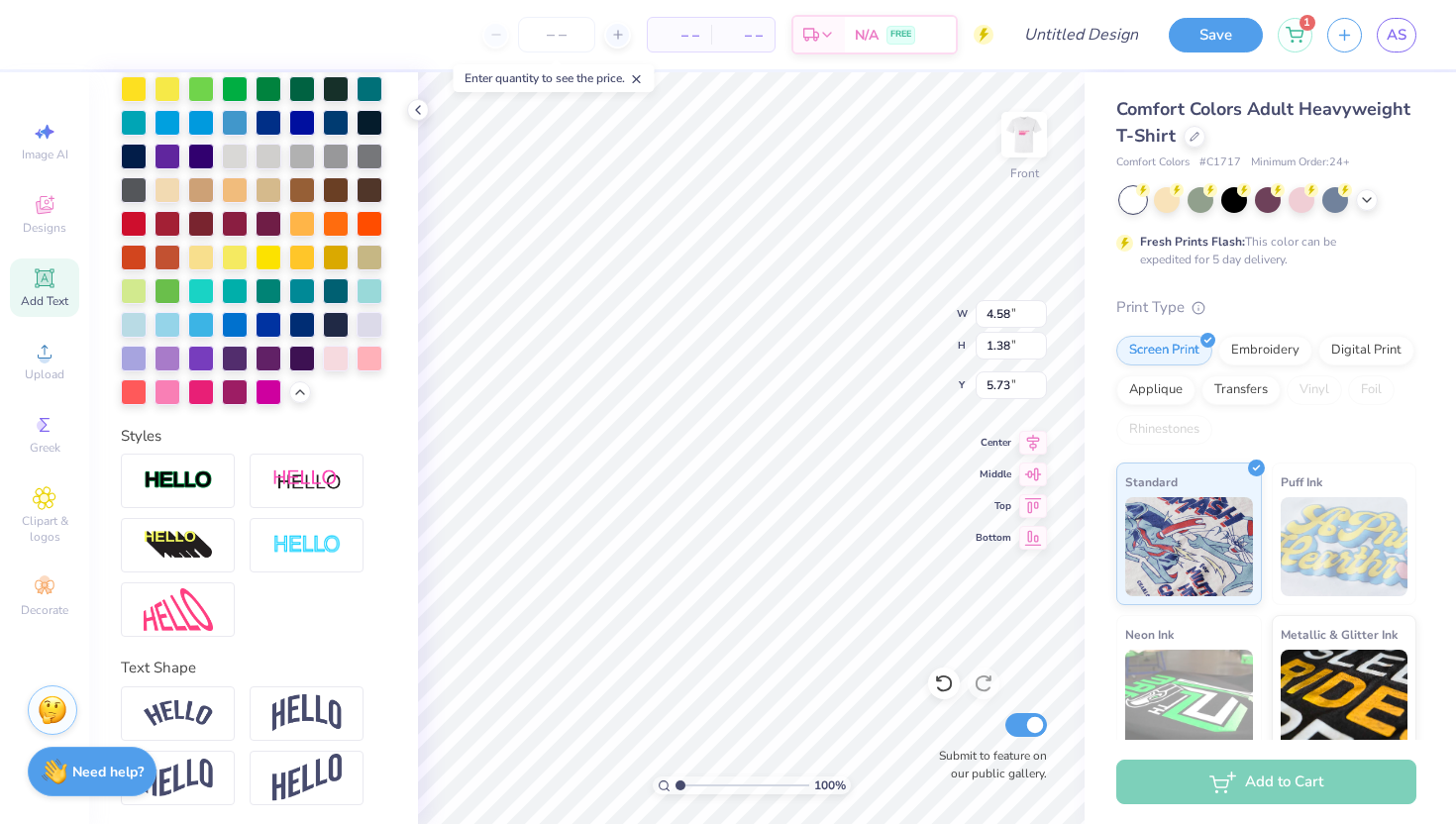 type on "6.16" 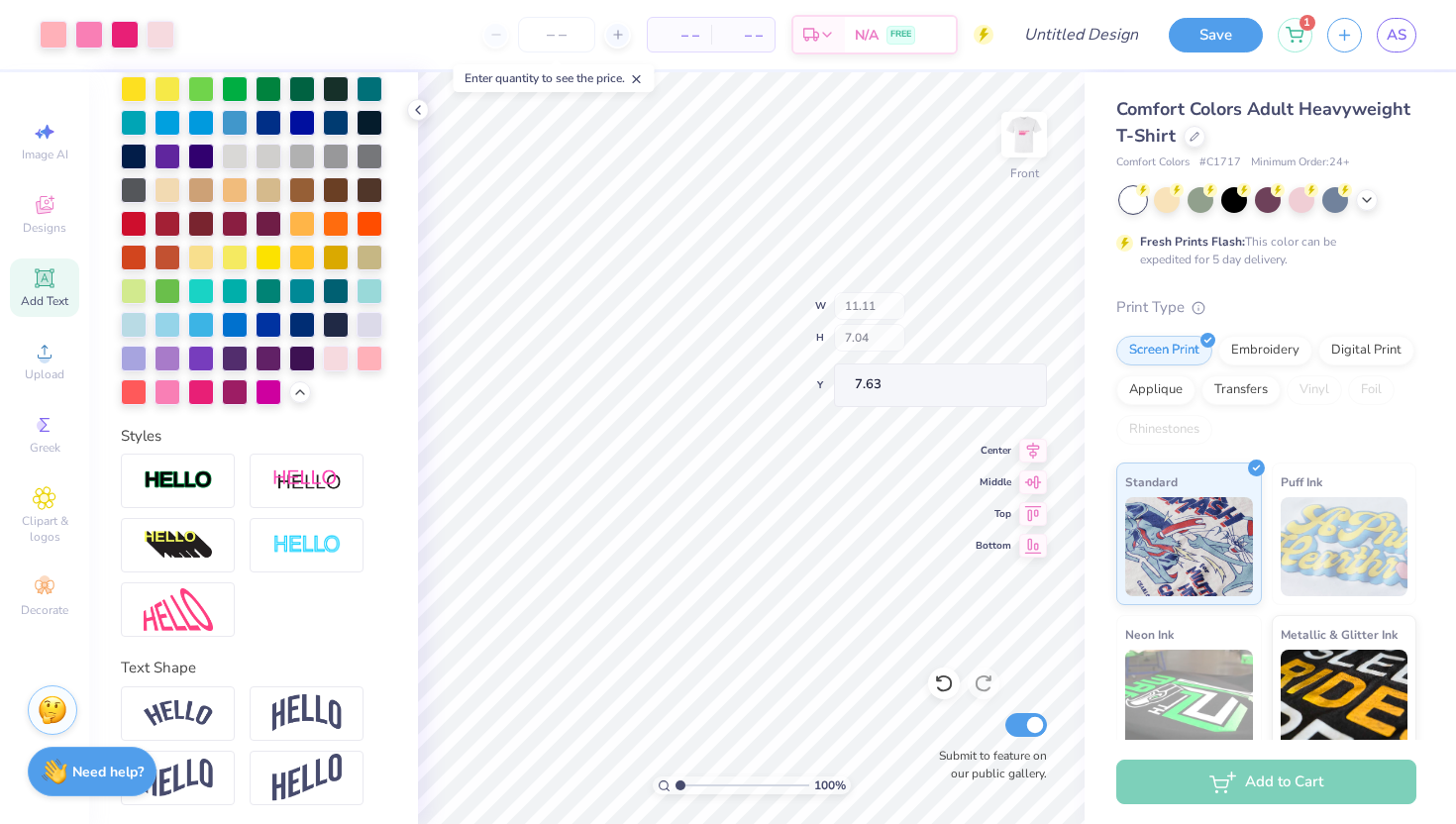 type on "7.63" 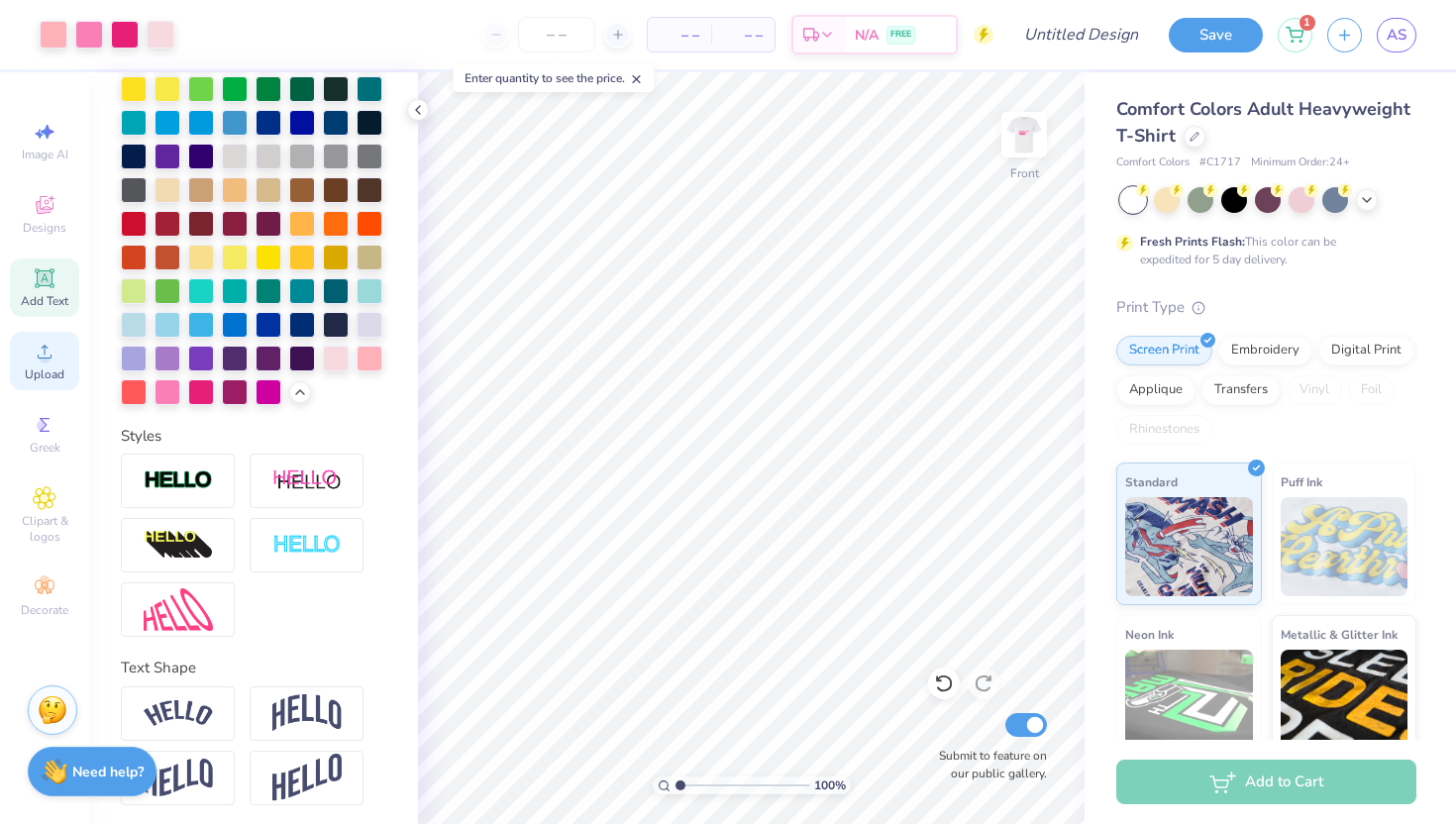 click on "Upload" at bounding box center [45, 360] 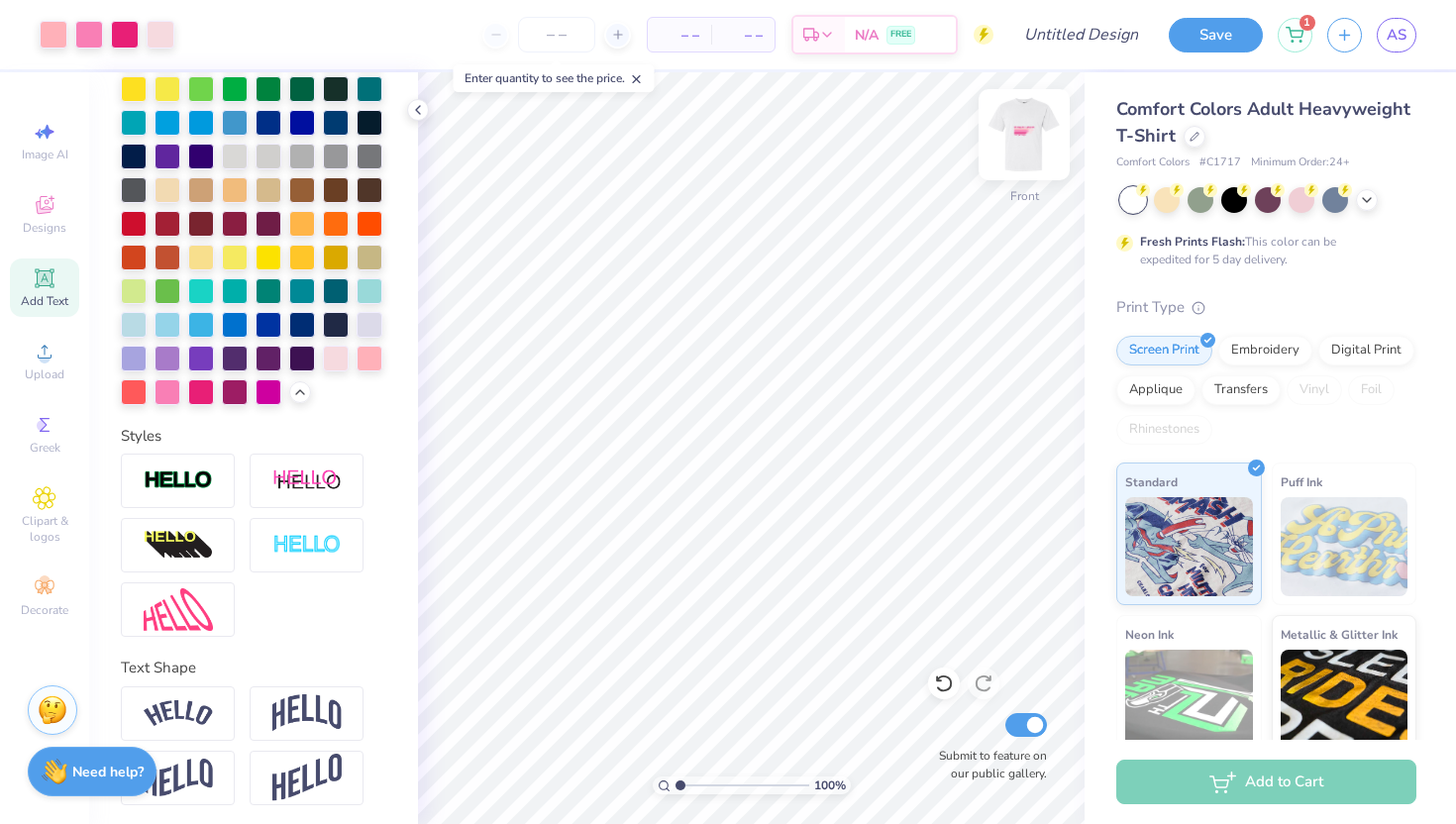 click at bounding box center (1024, 135) 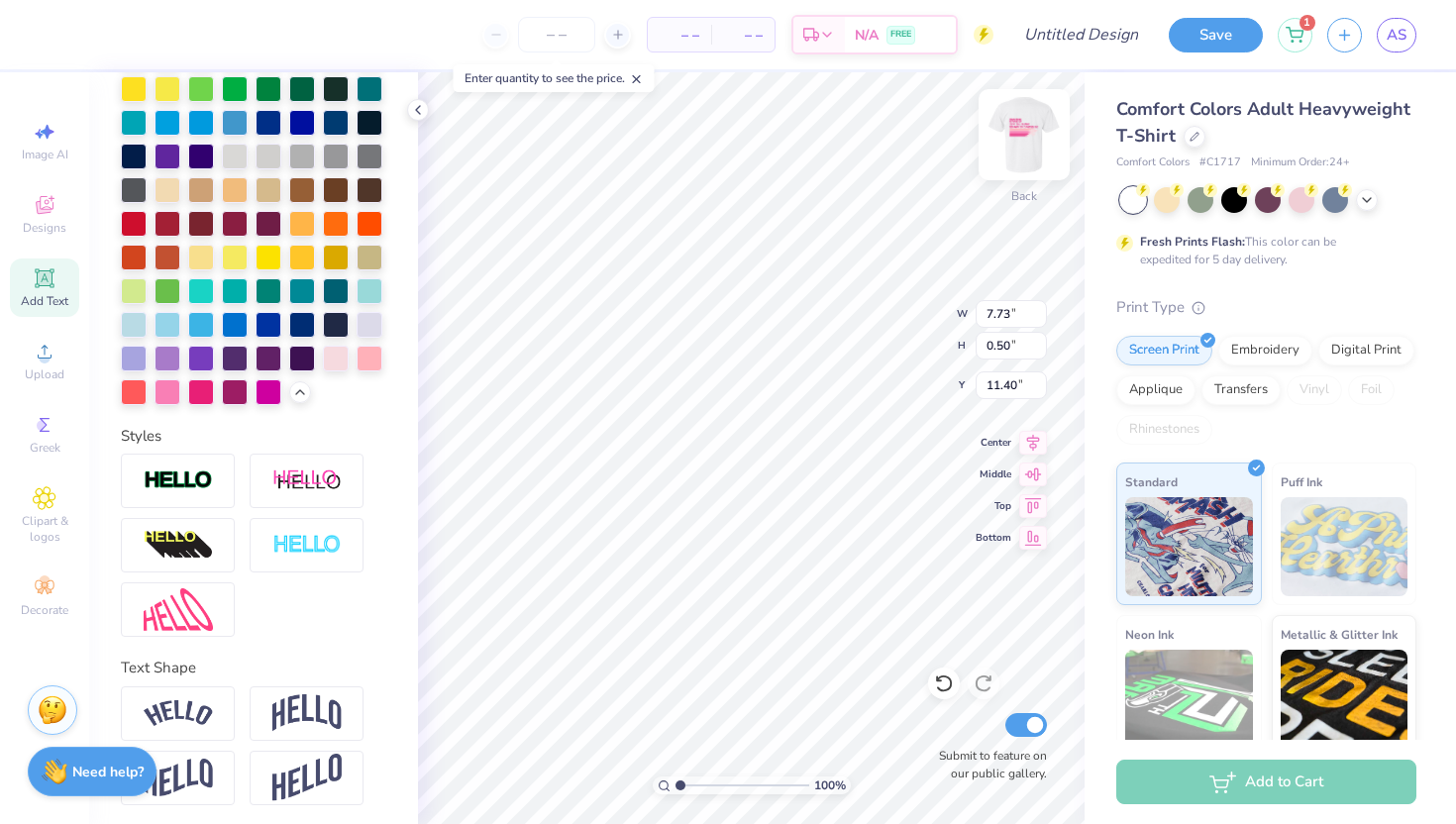 type on "11.40" 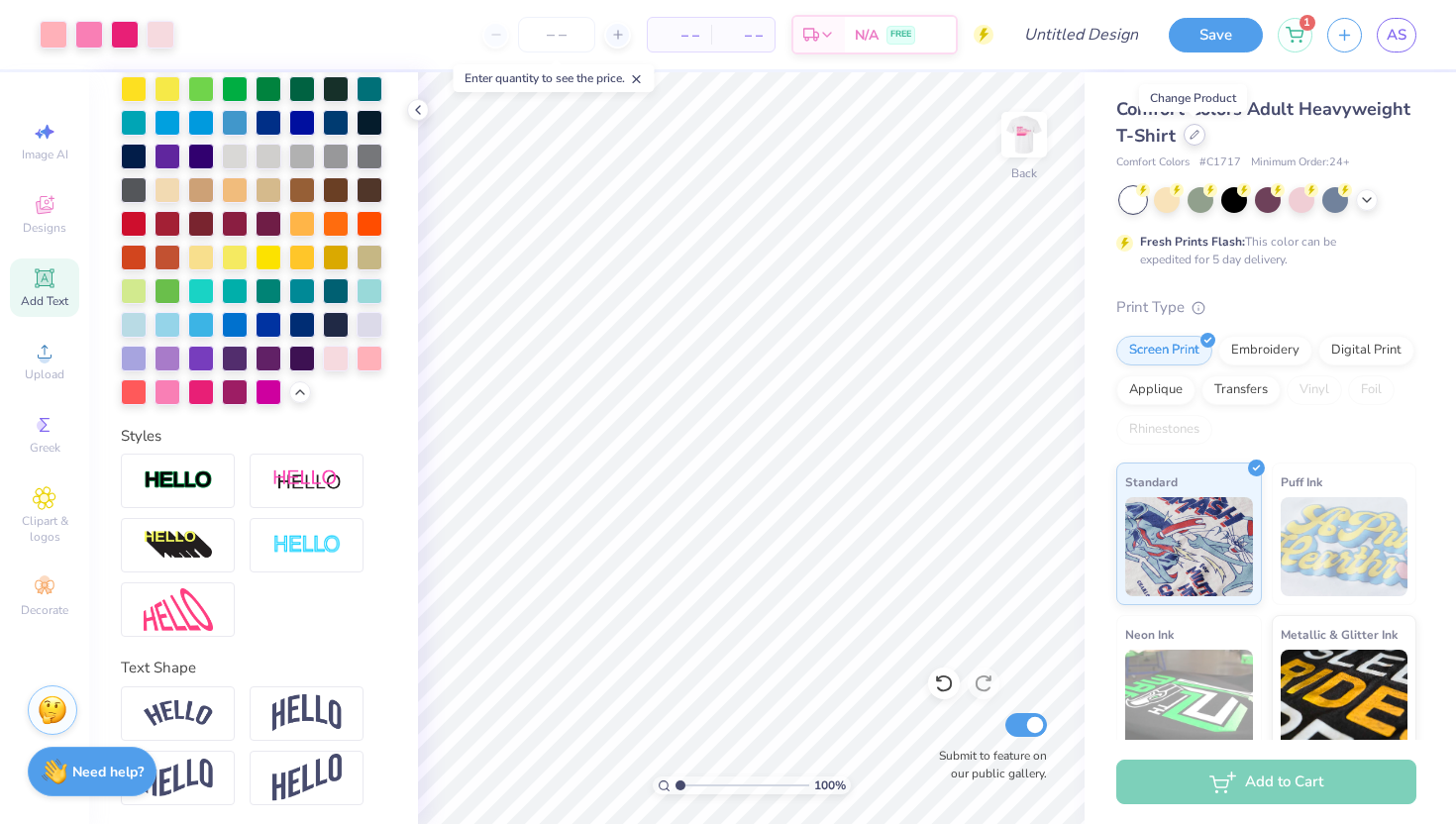 click 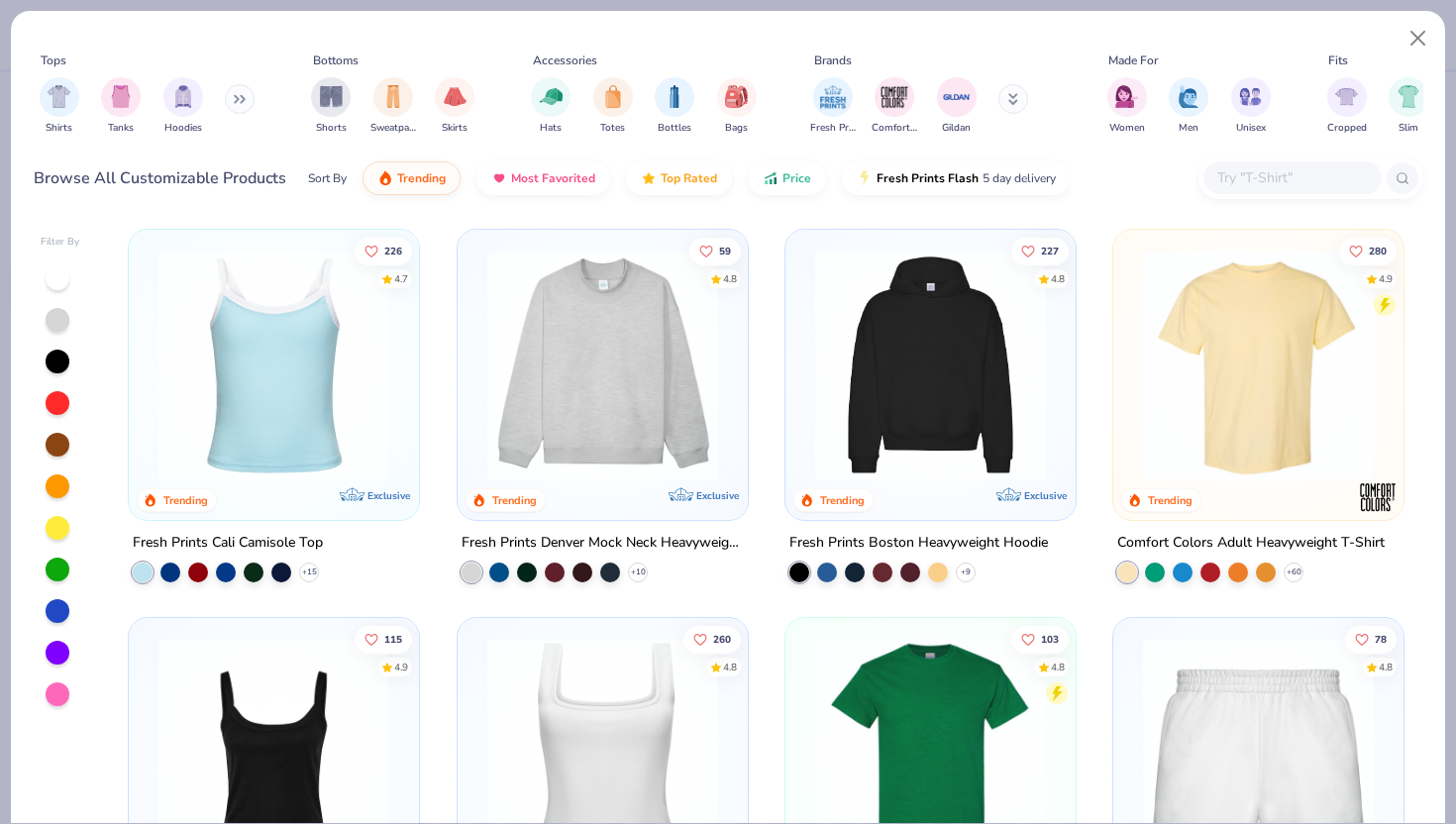 click at bounding box center [273, 364] 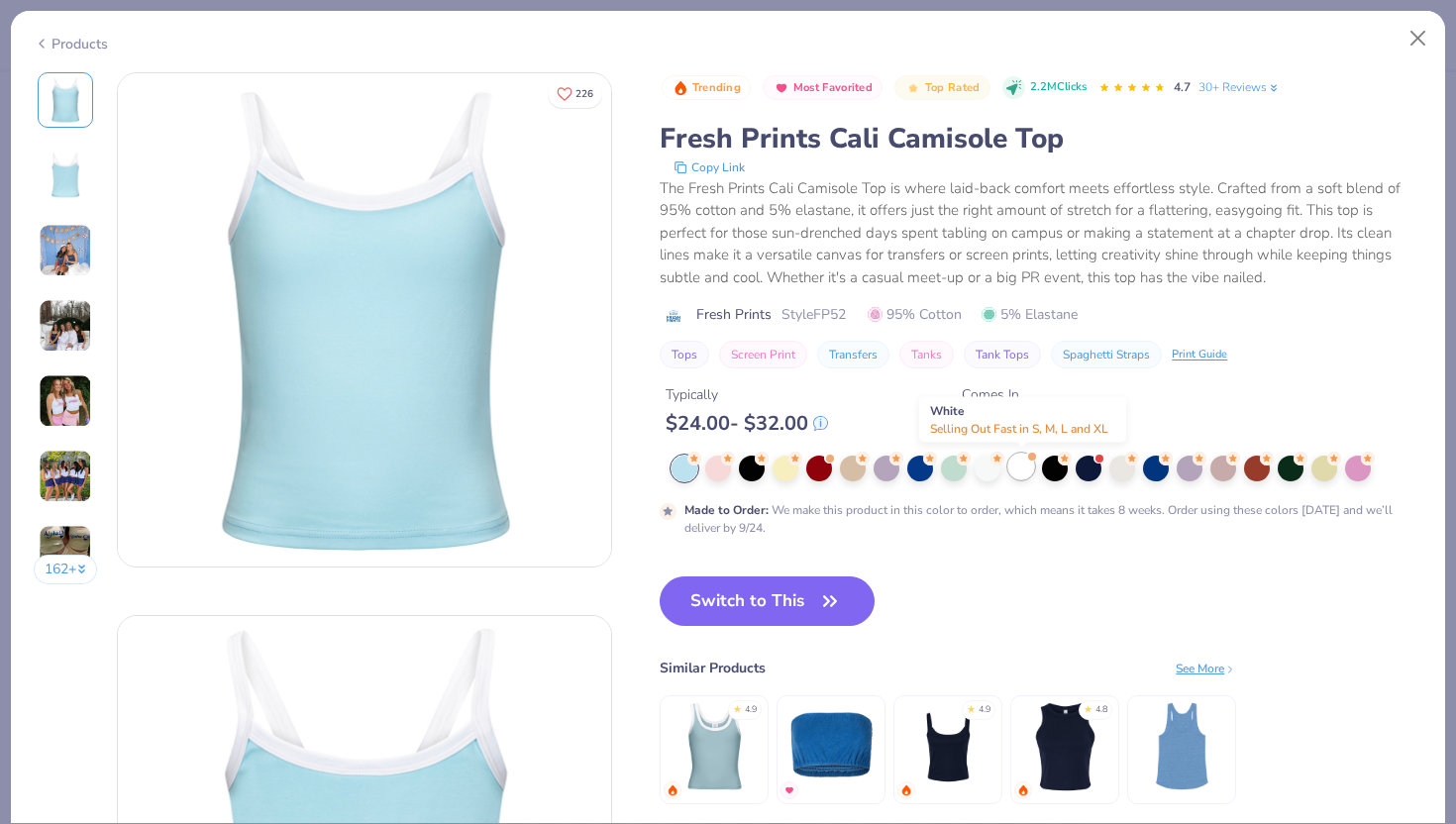 click at bounding box center (1021, 466) 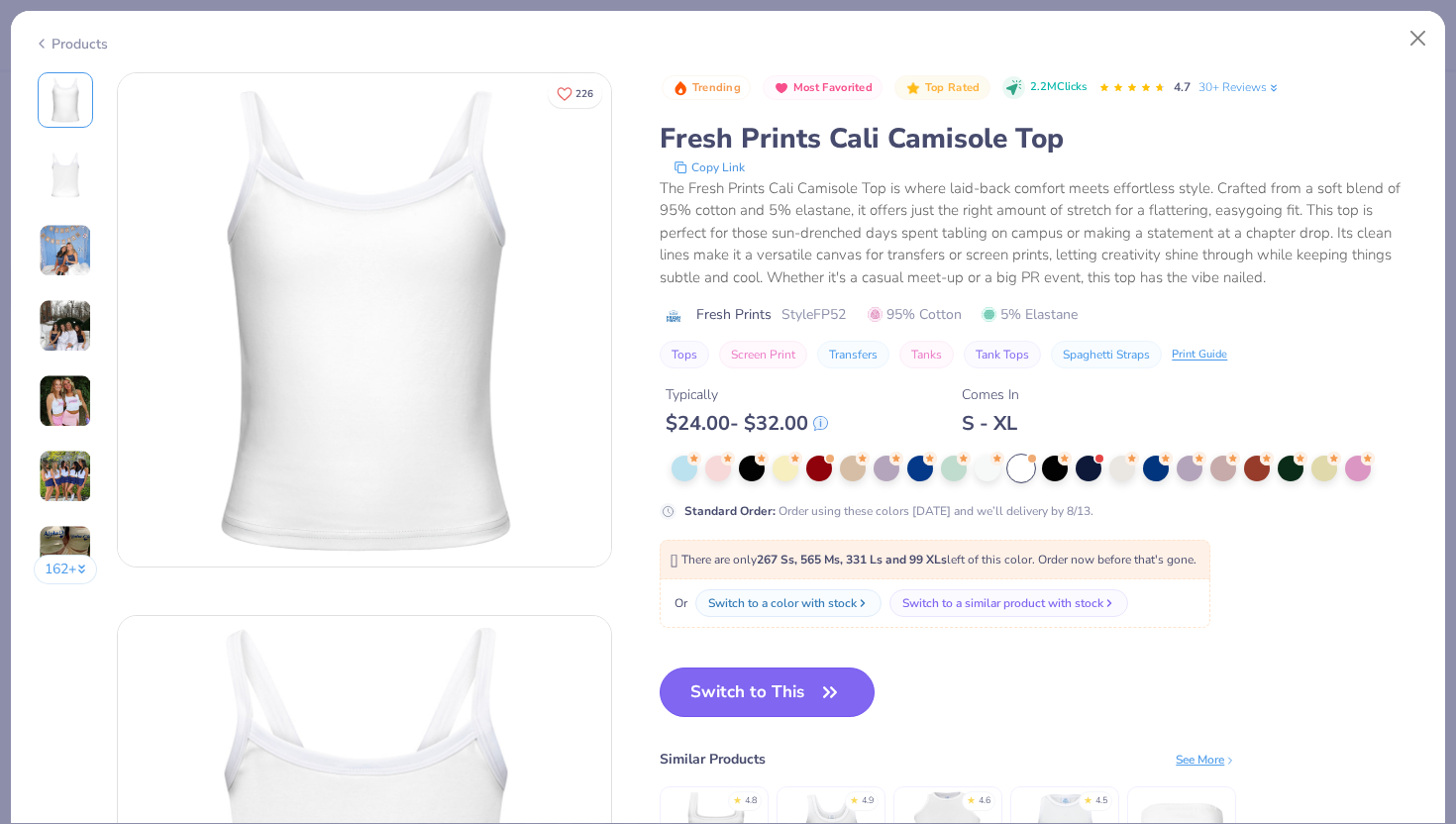 click on "Switch to This" at bounding box center [767, 692] 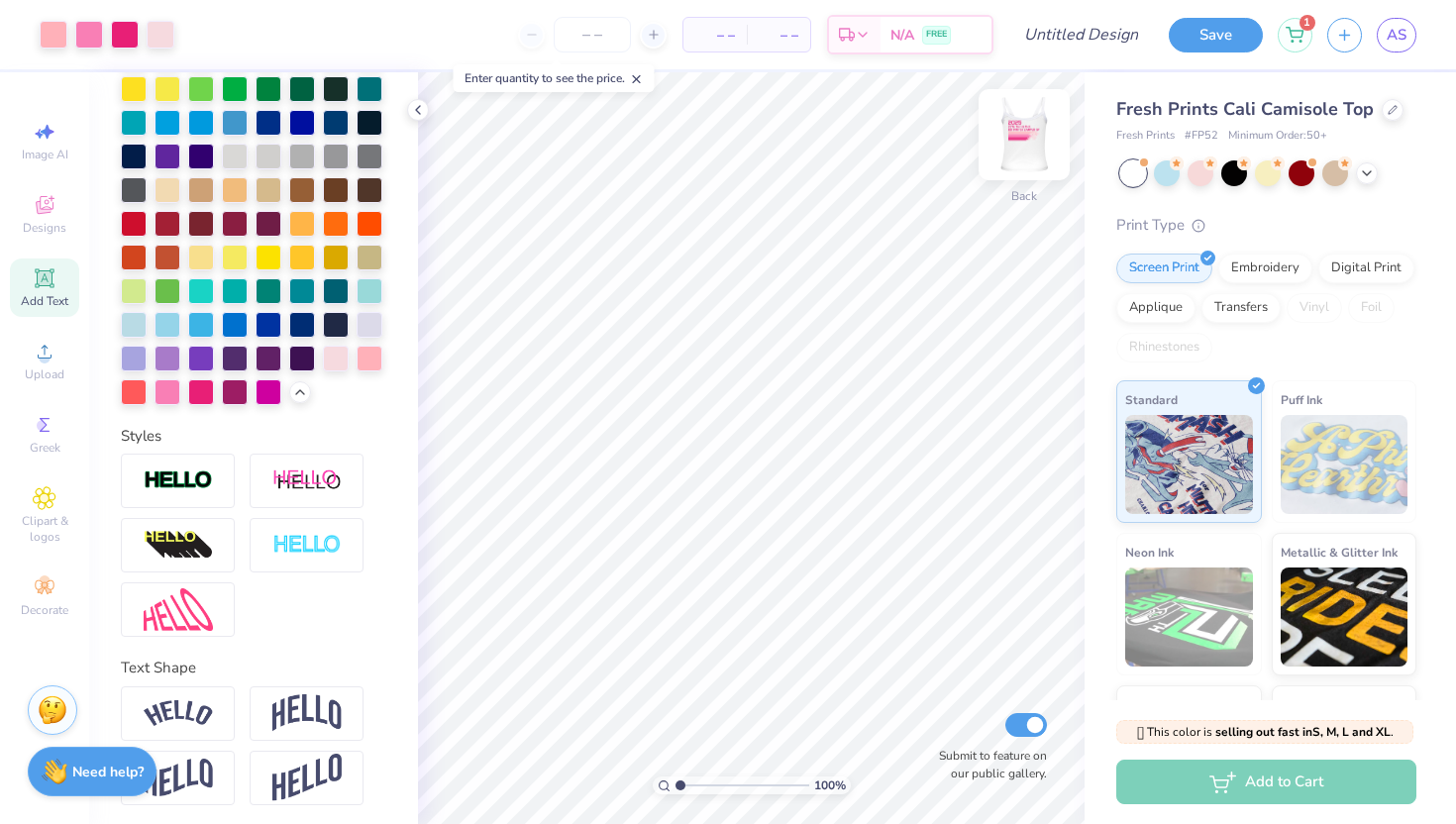 click at bounding box center [1024, 135] 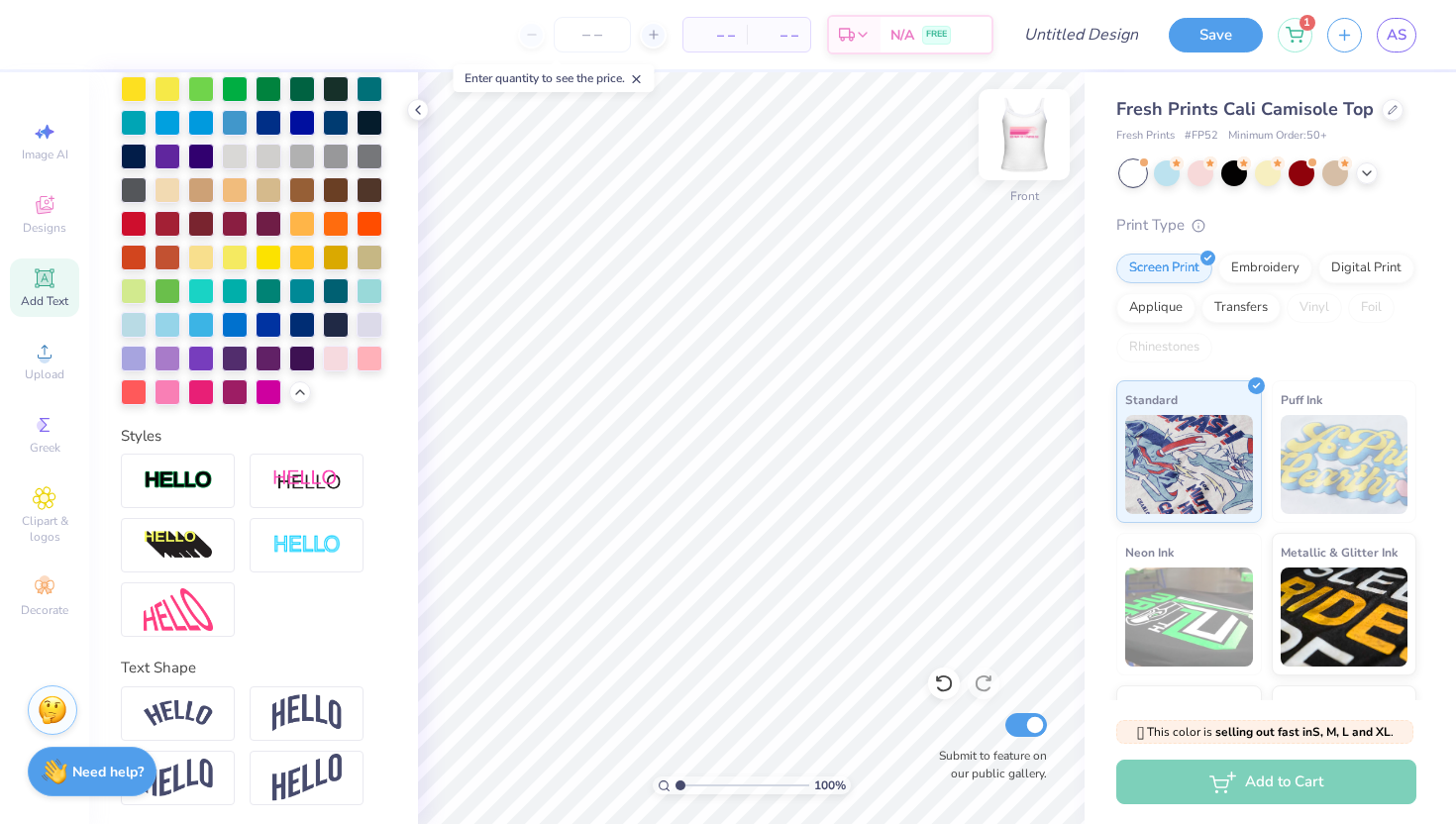click at bounding box center [1024, 135] 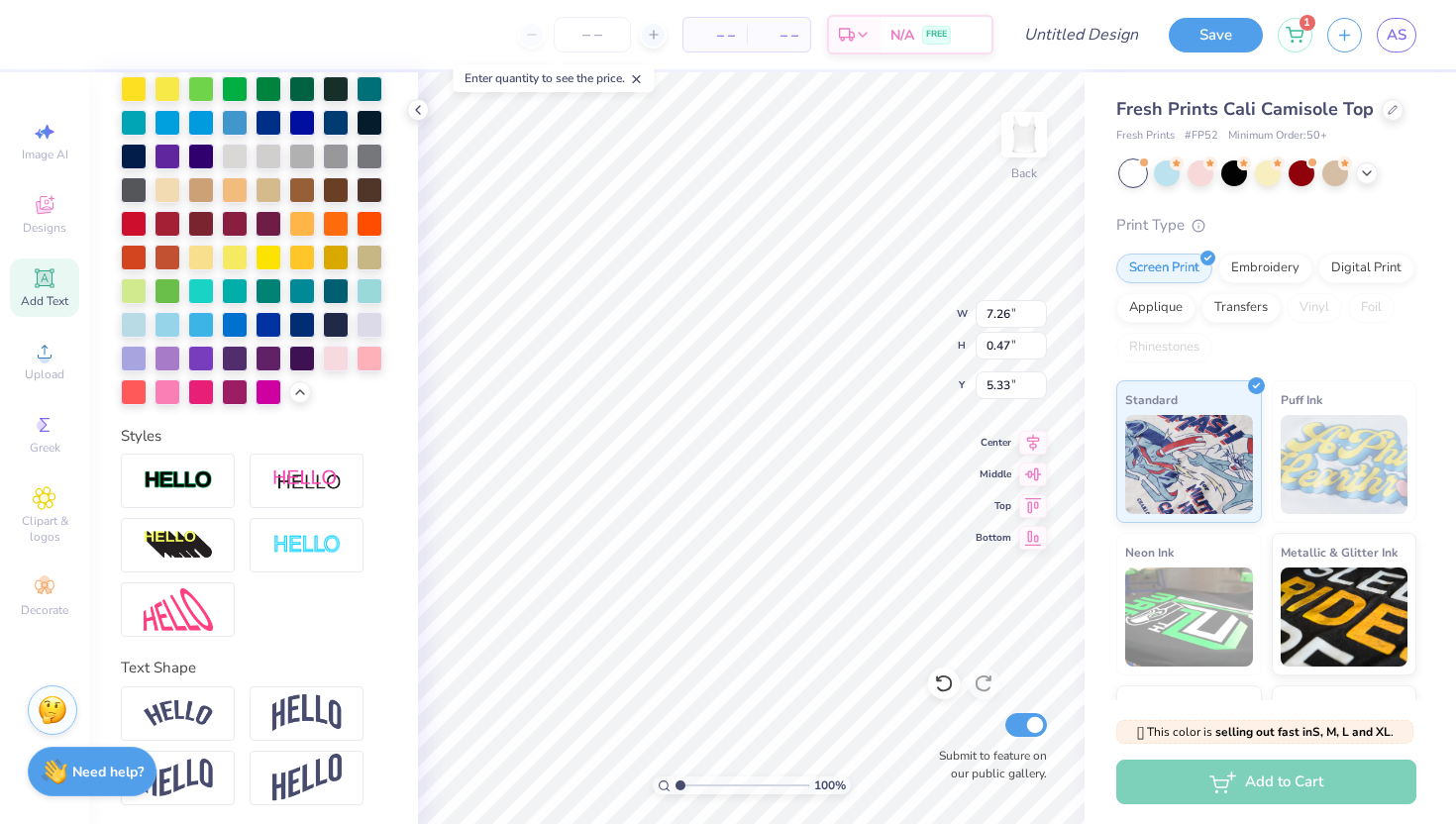 type on "7.26" 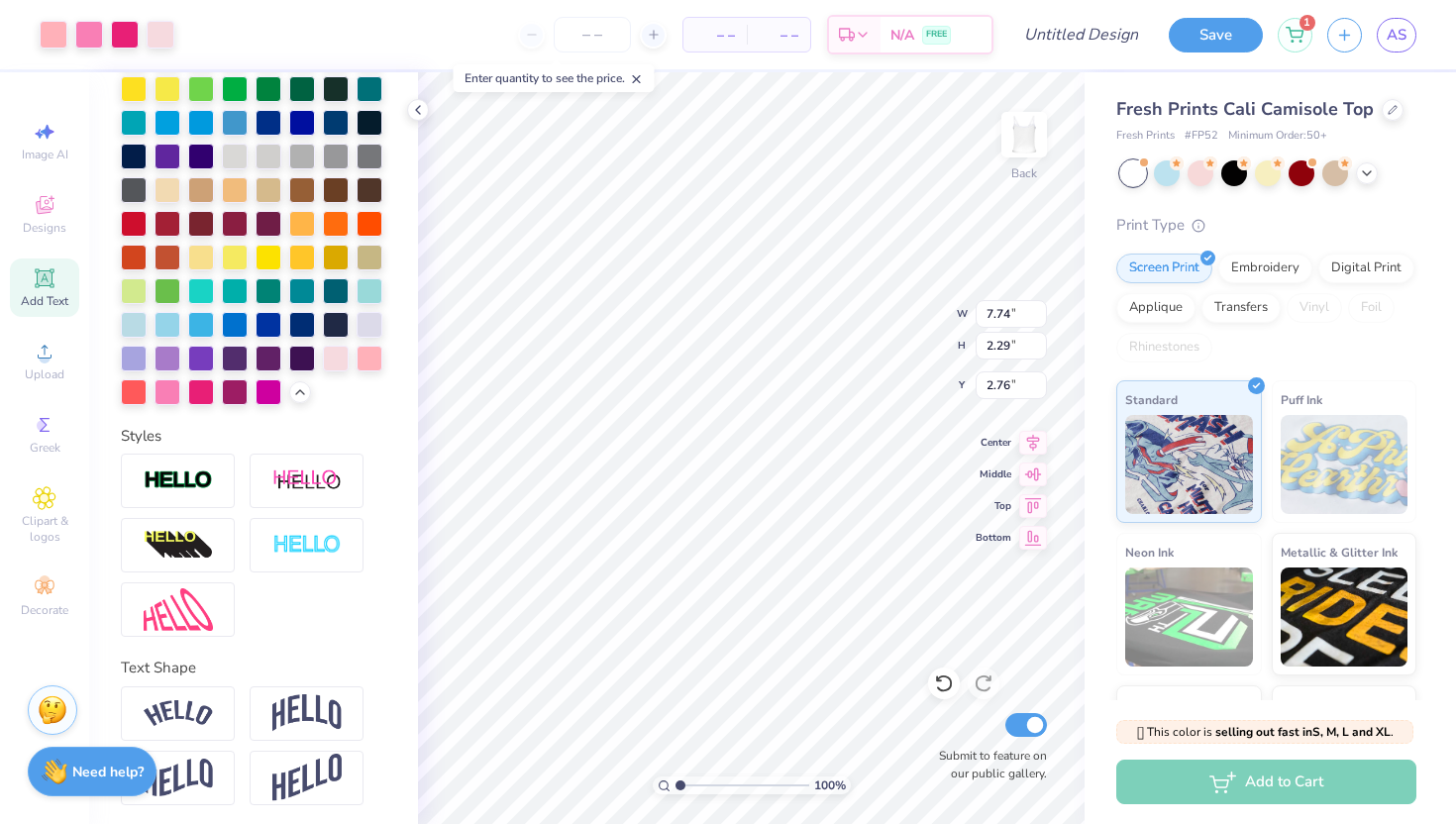 type on "2.76" 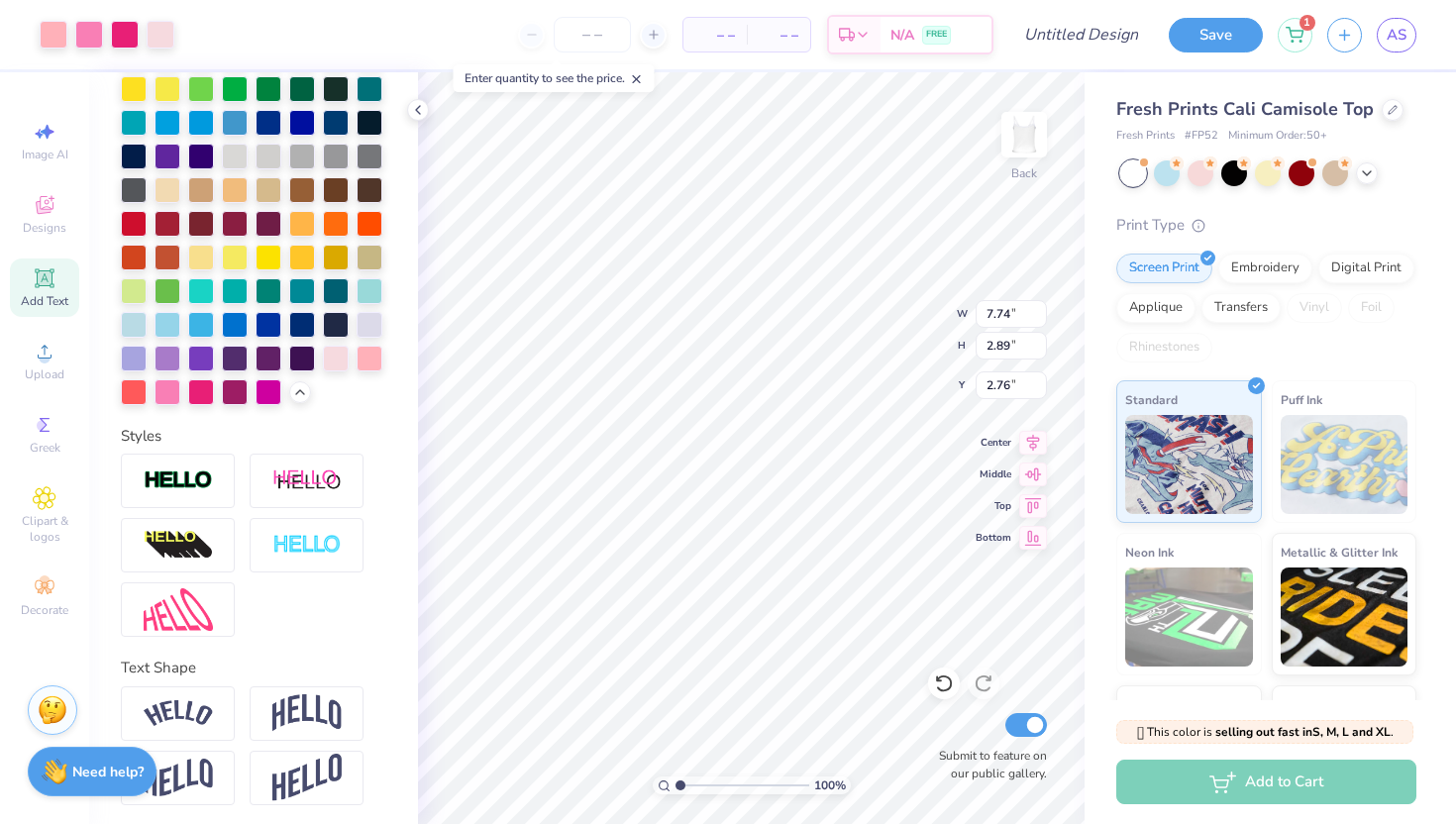 type on "2.50" 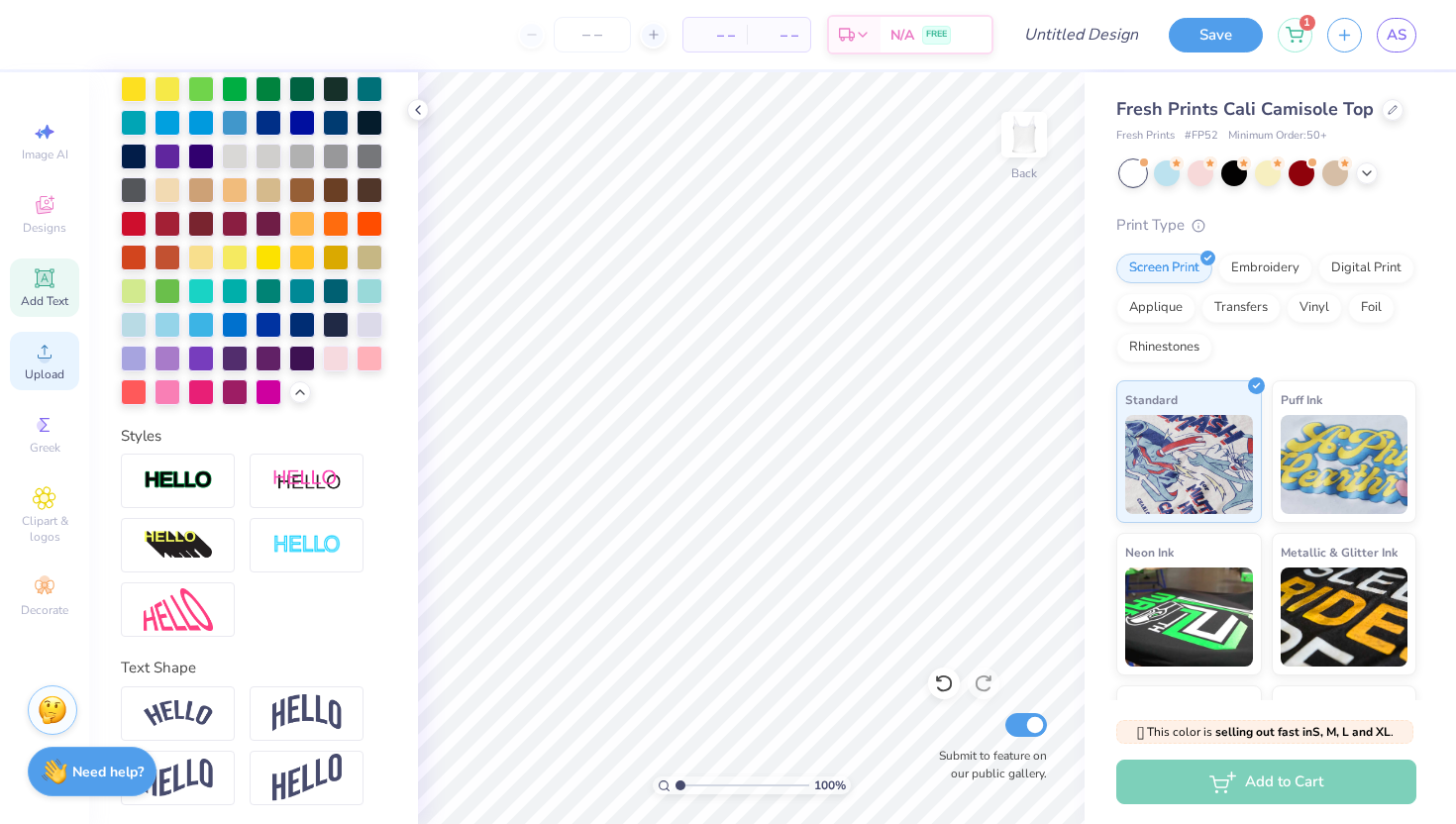 click on "Upload" at bounding box center (45, 360) 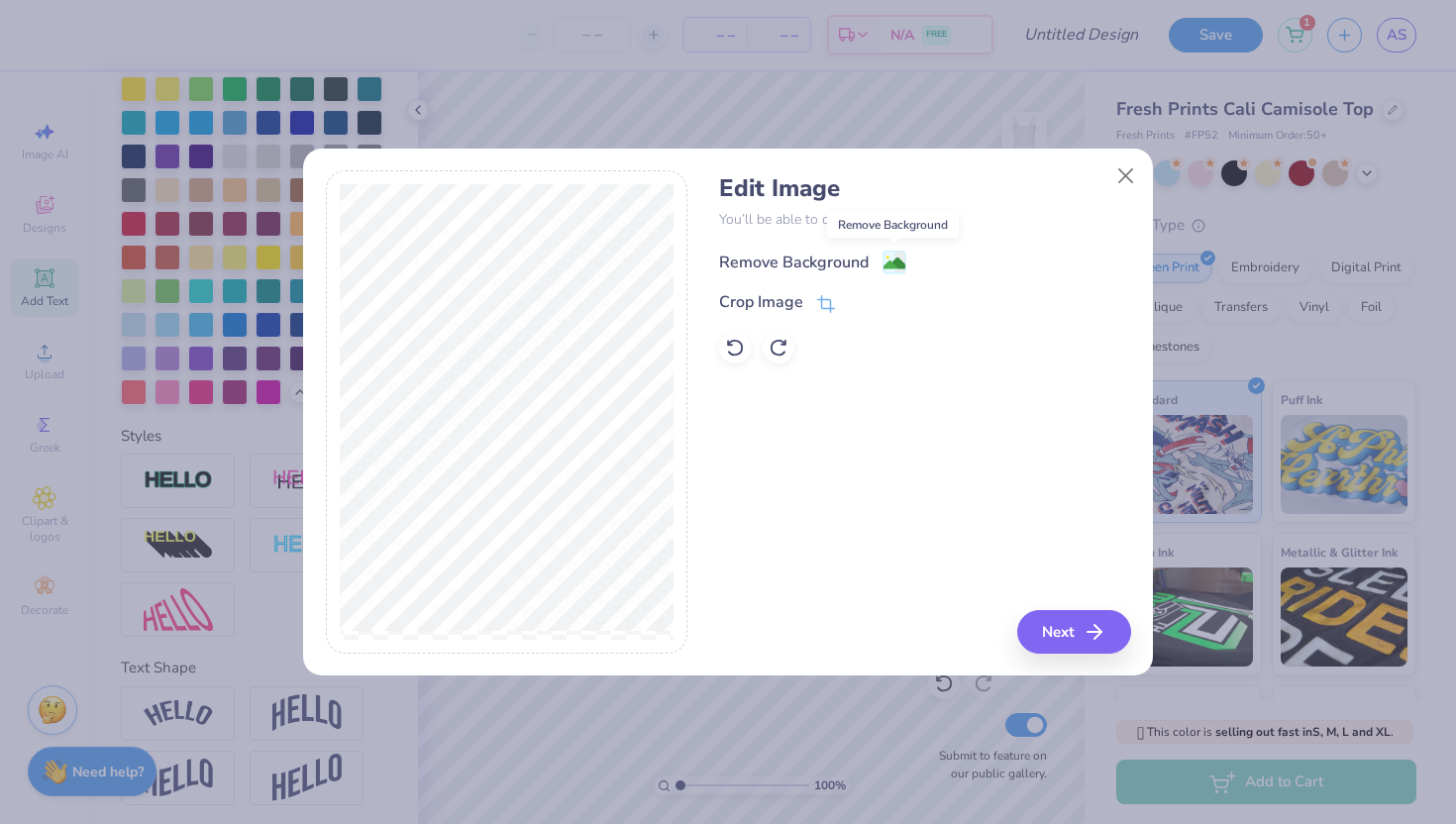 click 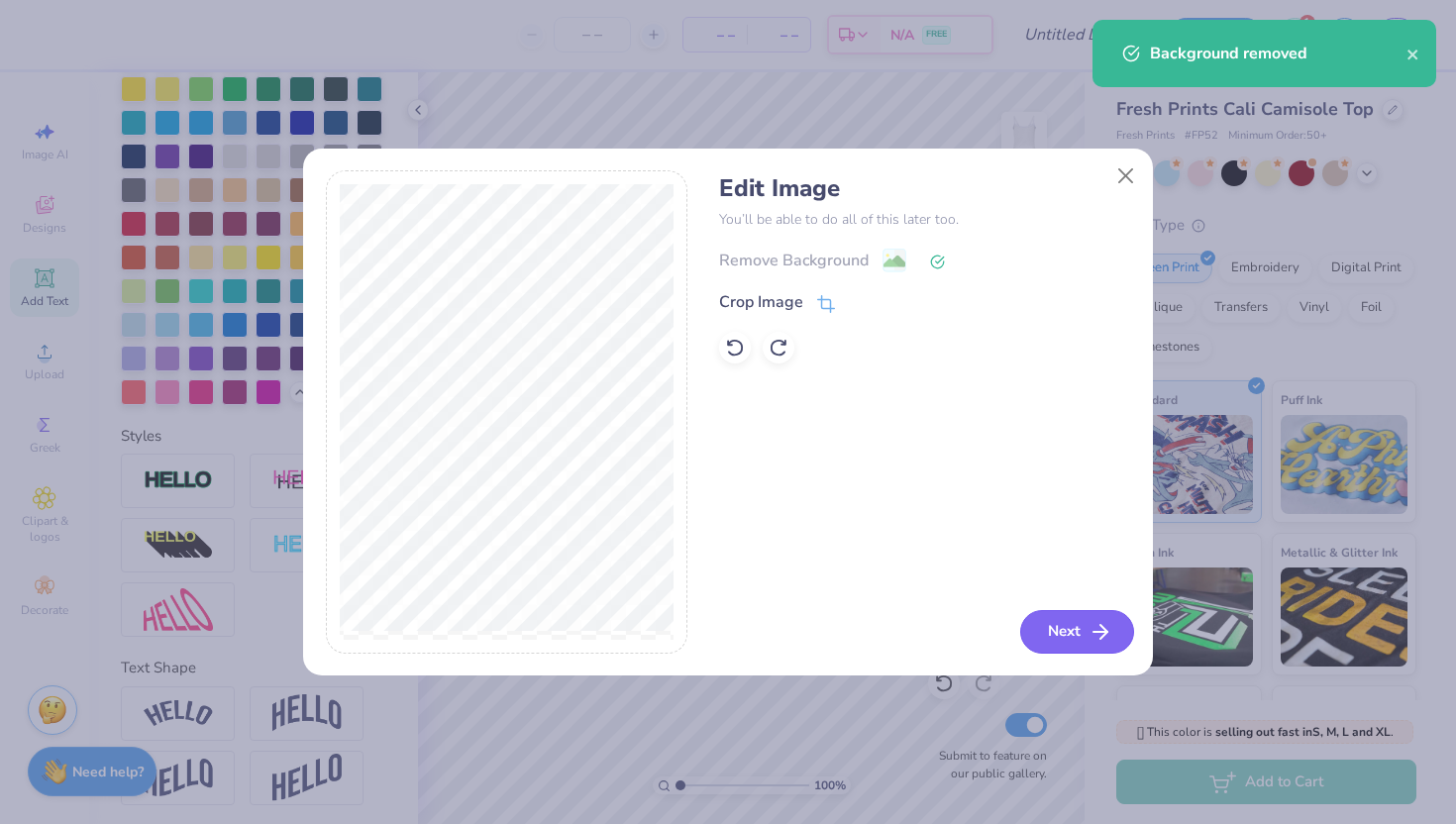 click on "Next" at bounding box center [1077, 632] 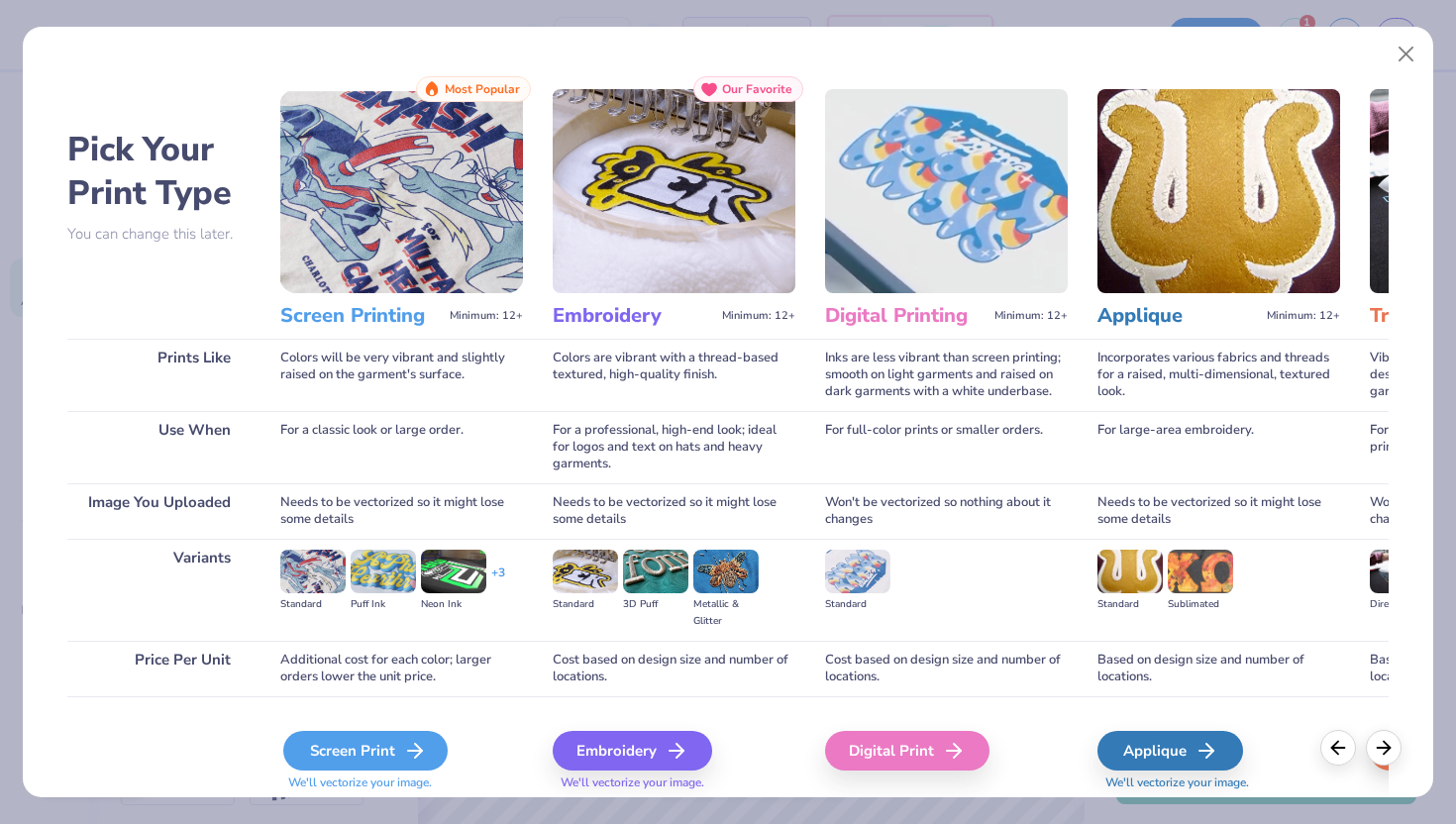 click on "Screen Print" at bounding box center [365, 751] 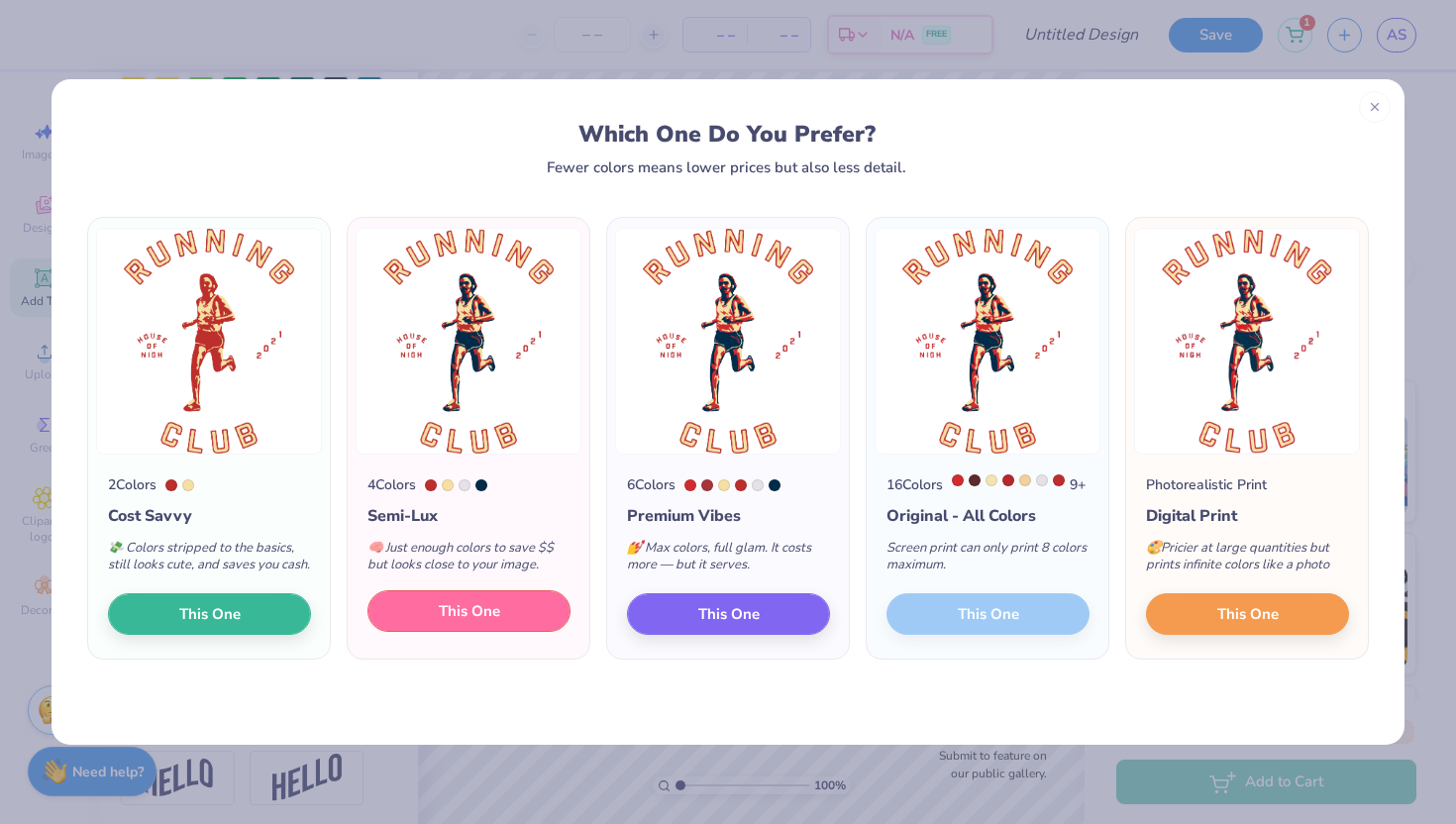 click on "This One" at bounding box center (468, 611) 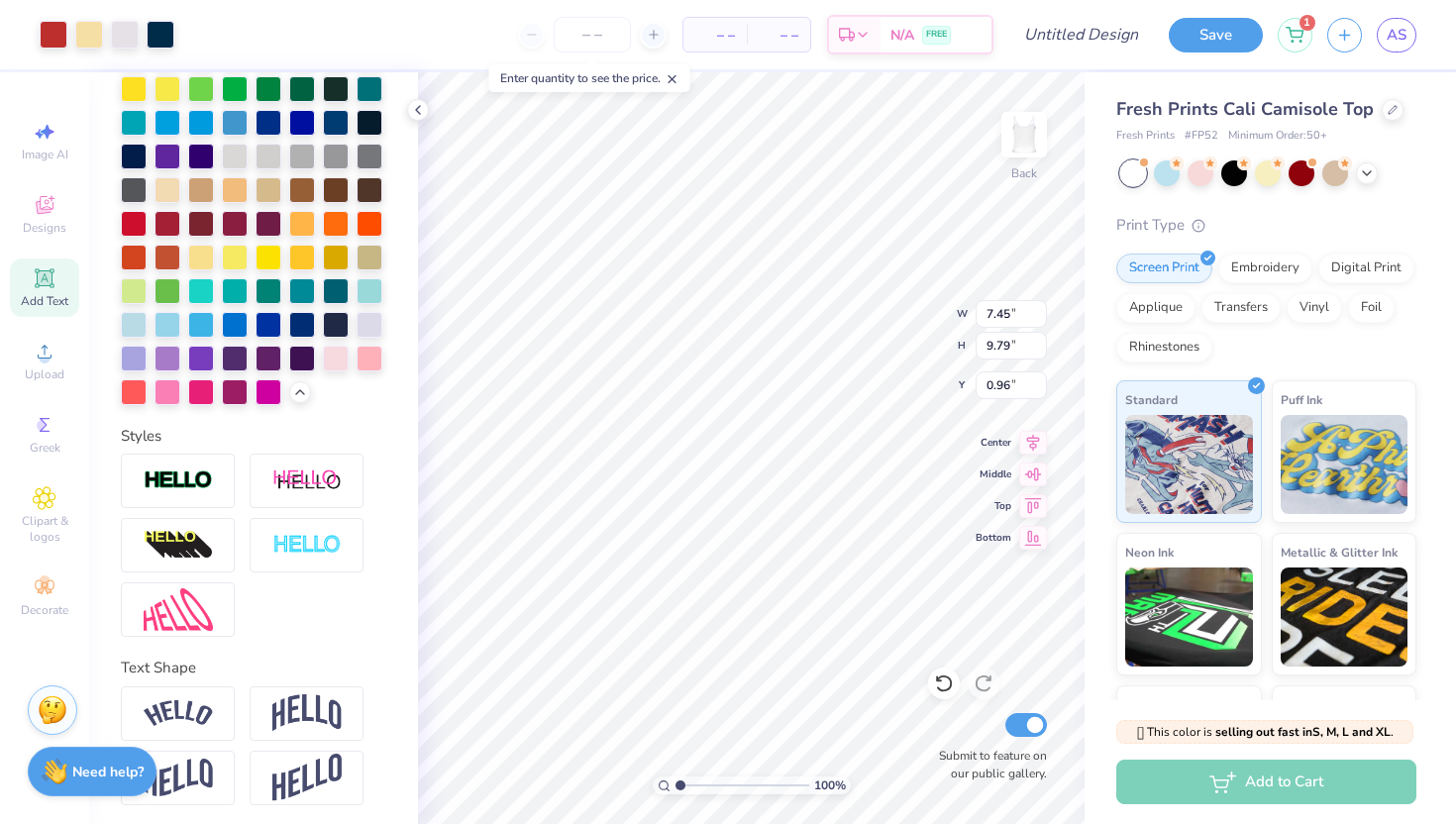 type on "7.45" 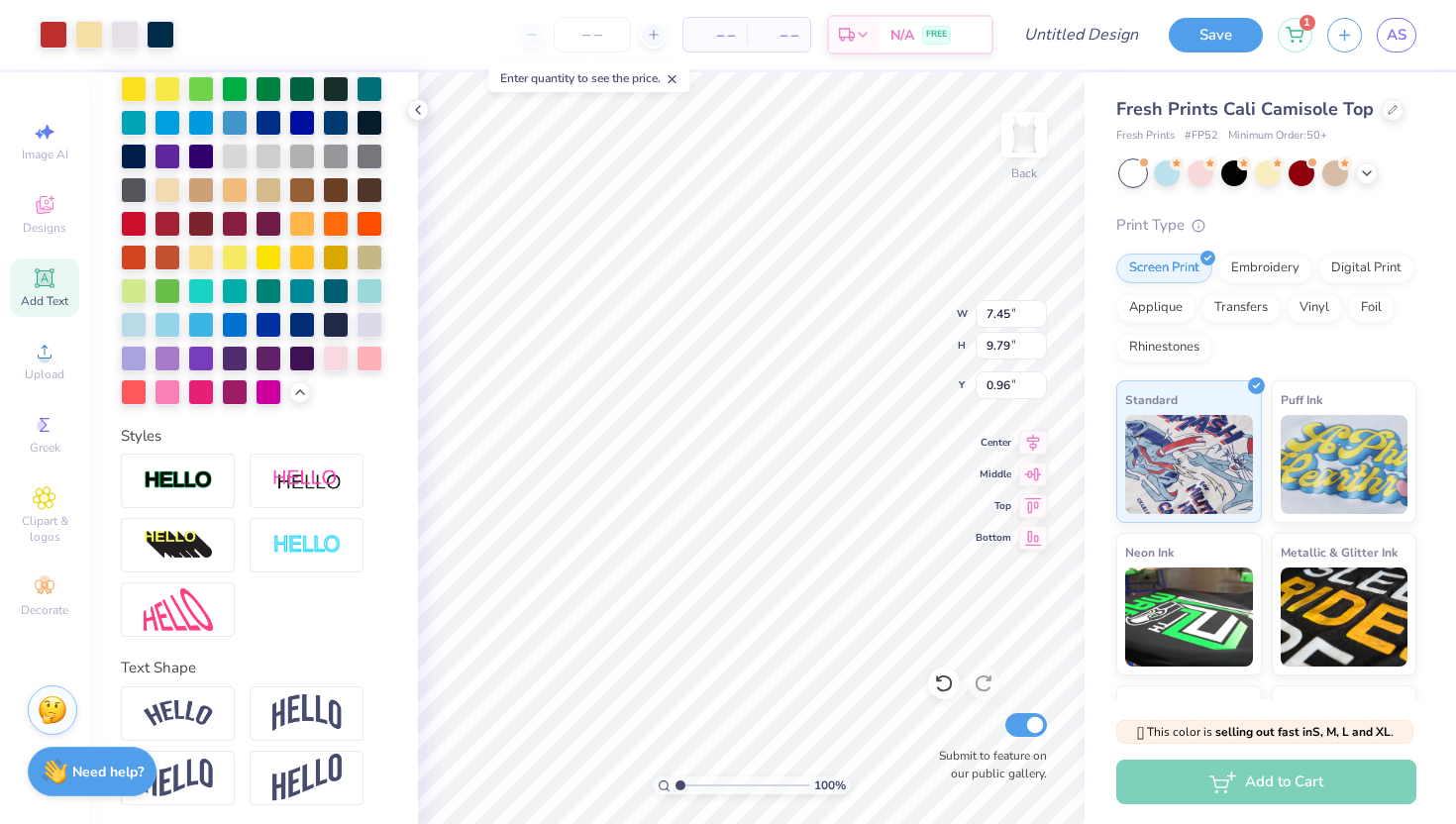 type on "1.33" 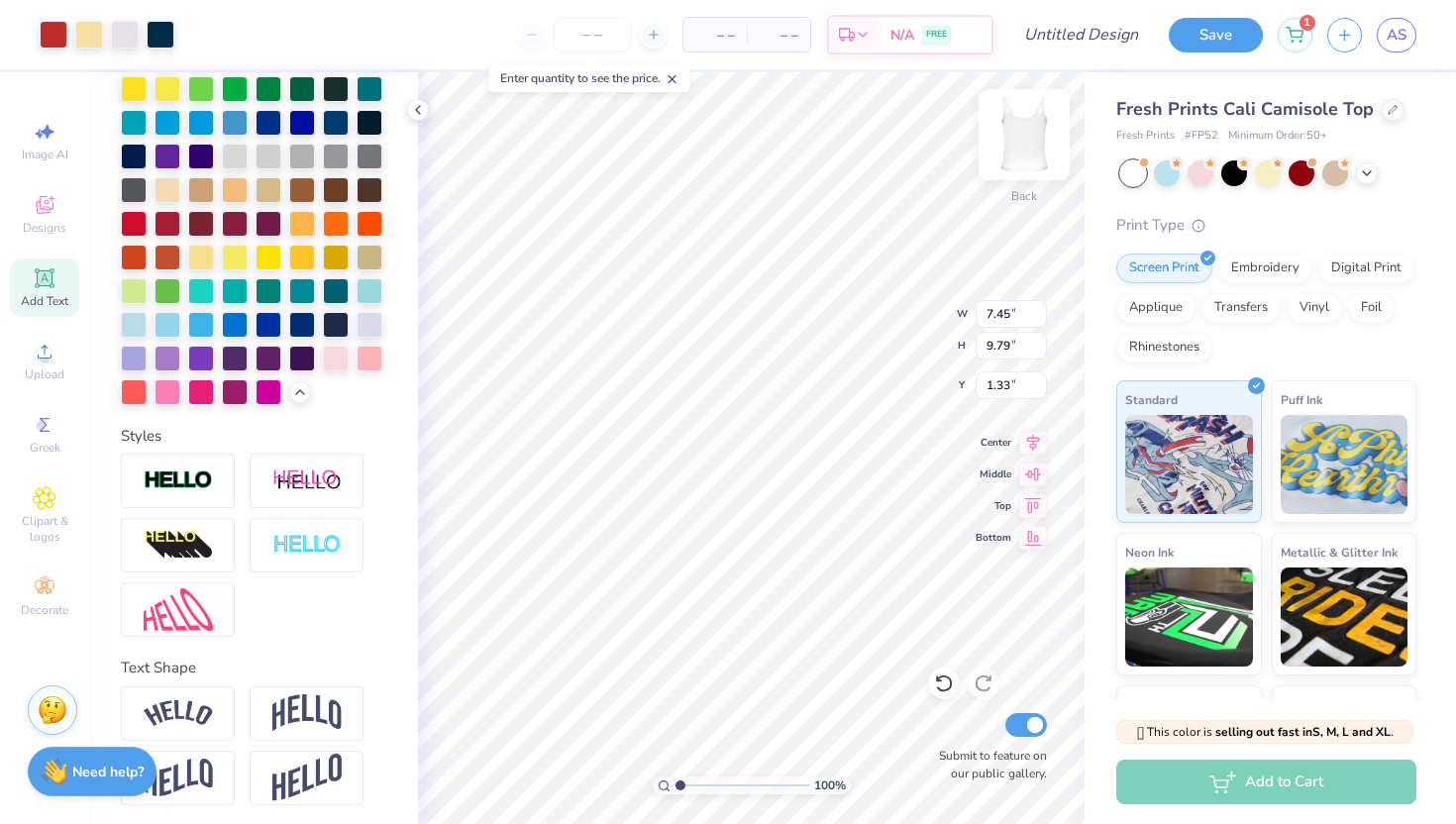click at bounding box center [1024, 135] 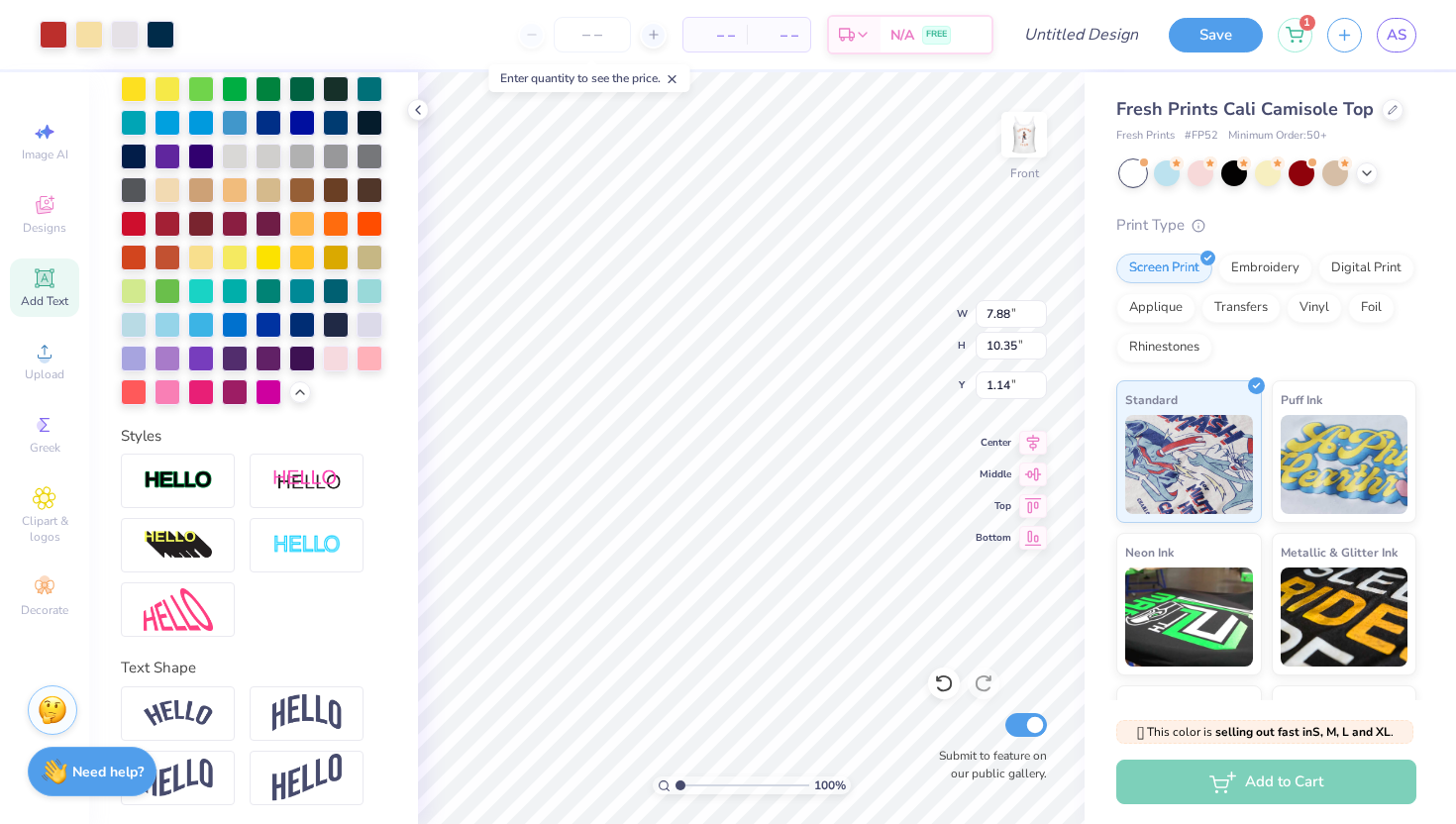 type on "1.14" 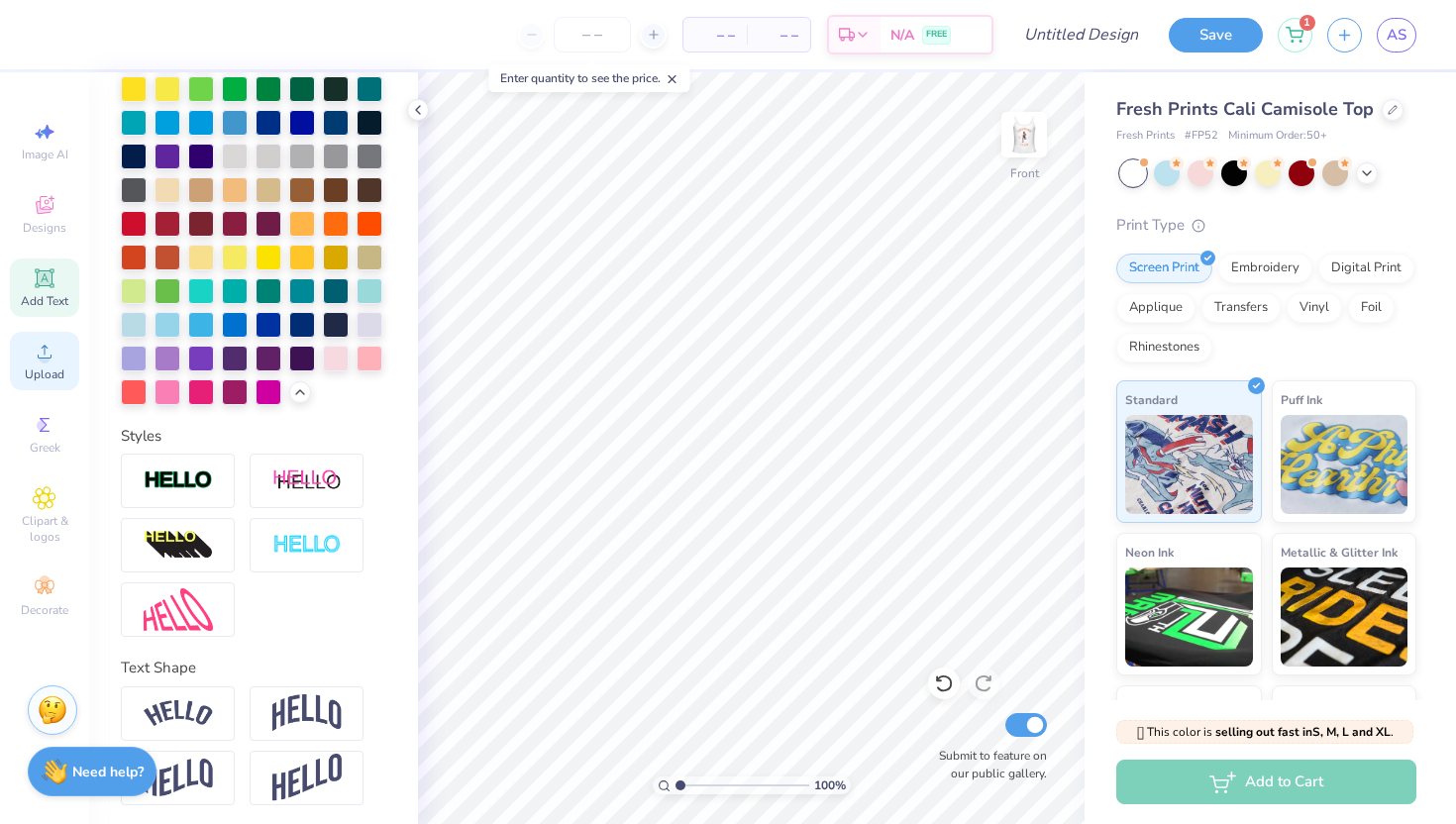 click 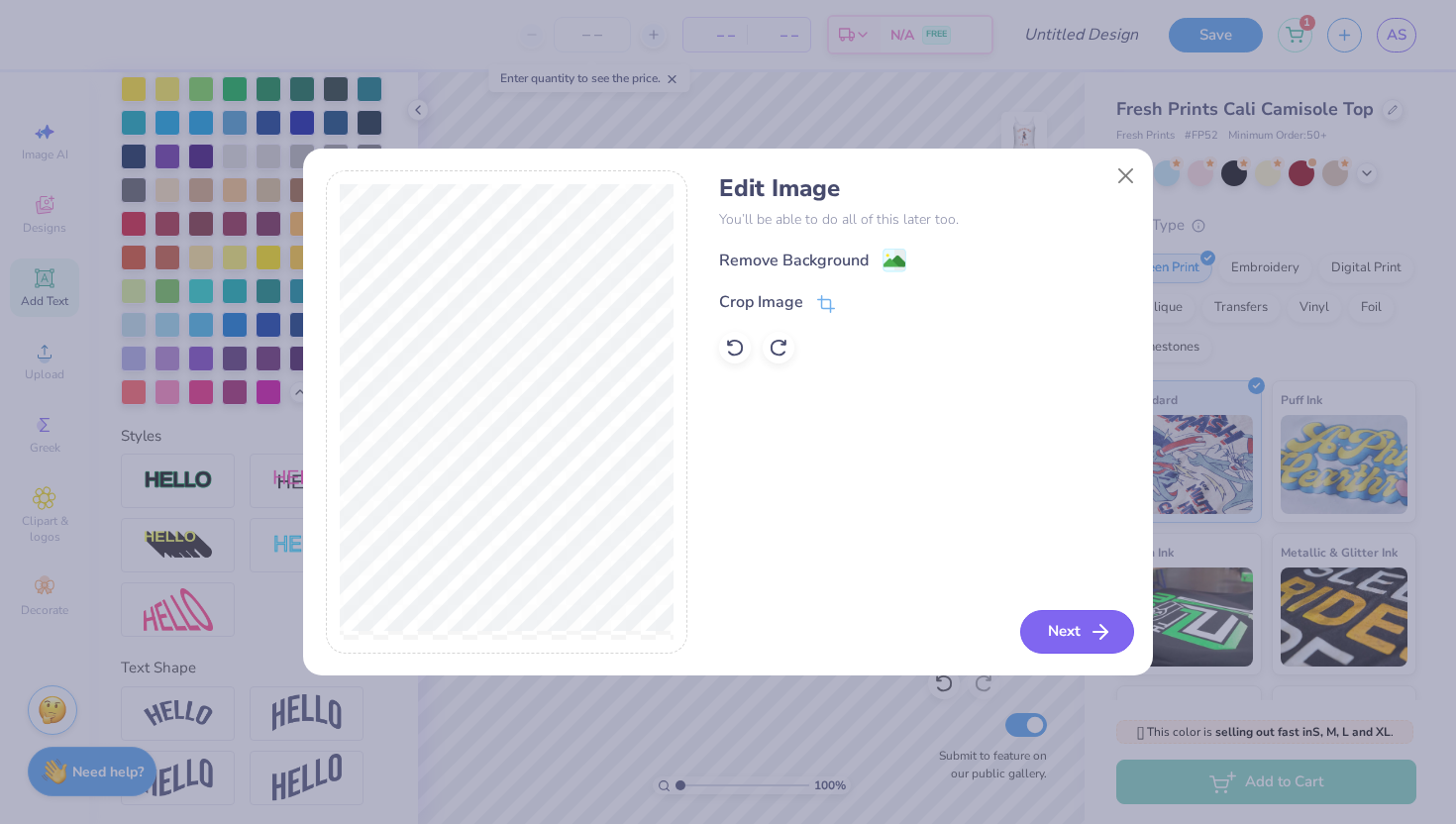 click on "Next" at bounding box center (1077, 632) 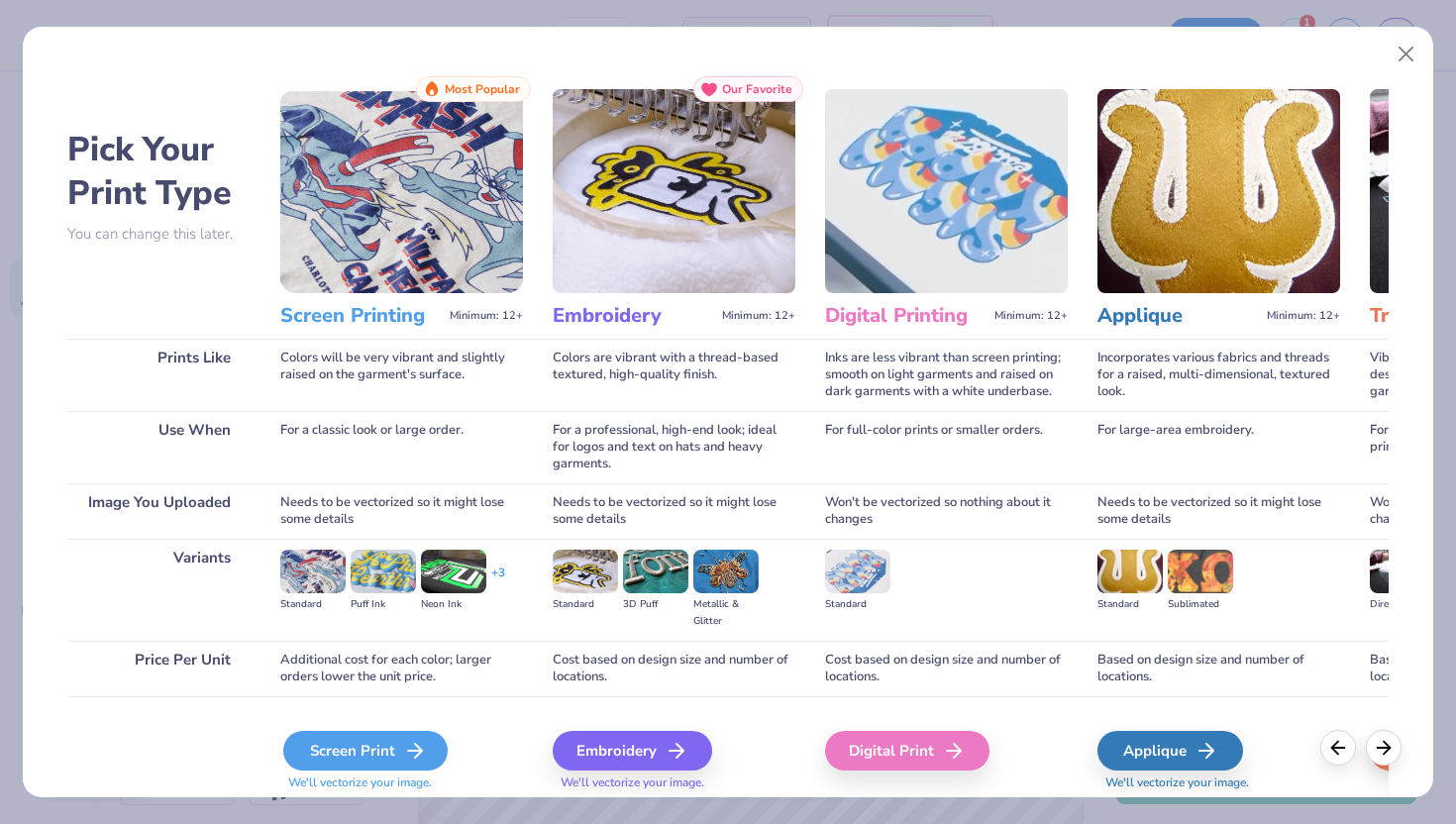 click on "Screen Print" at bounding box center [365, 751] 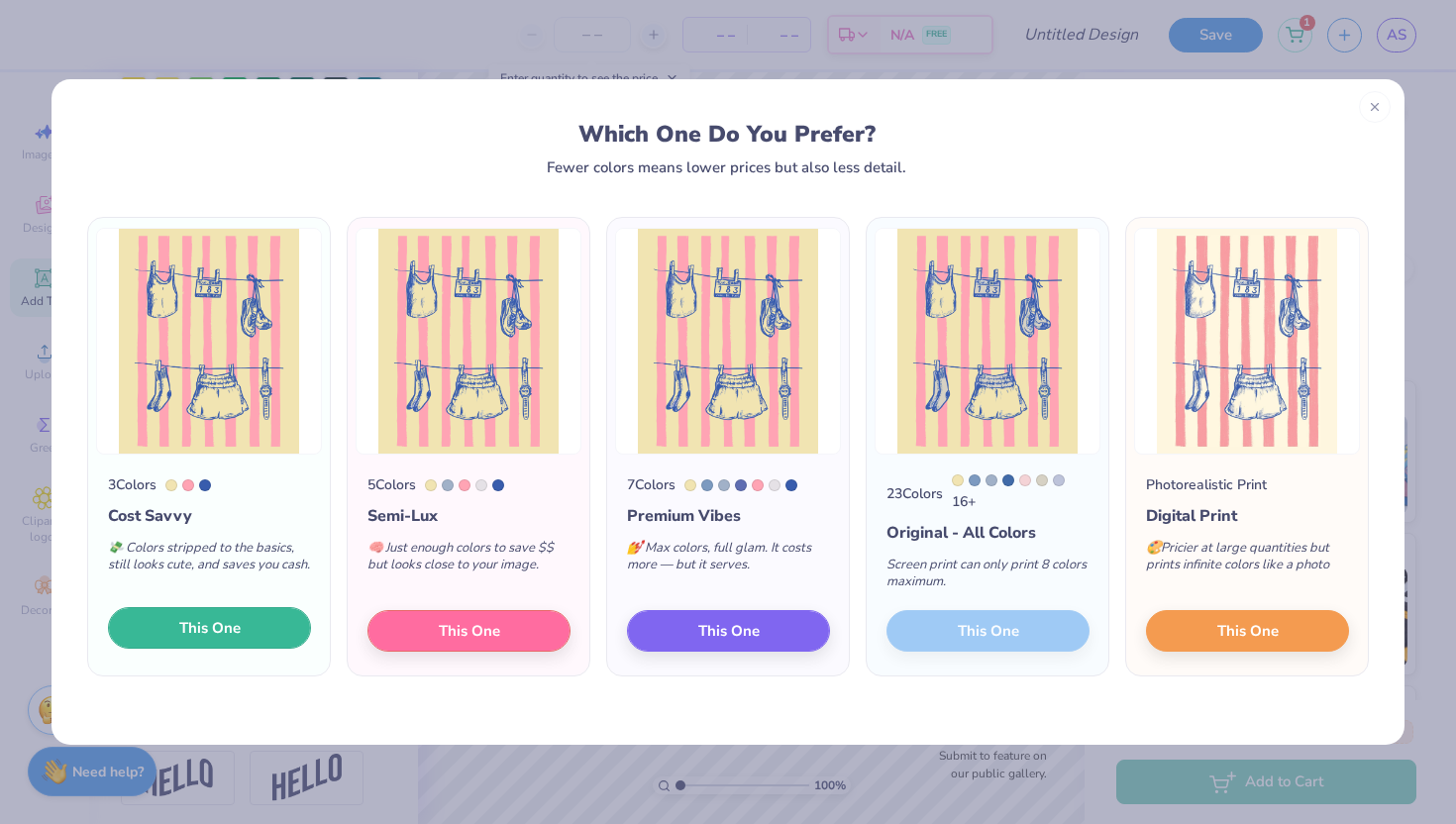 click on "This One" at bounding box center (210, 628) 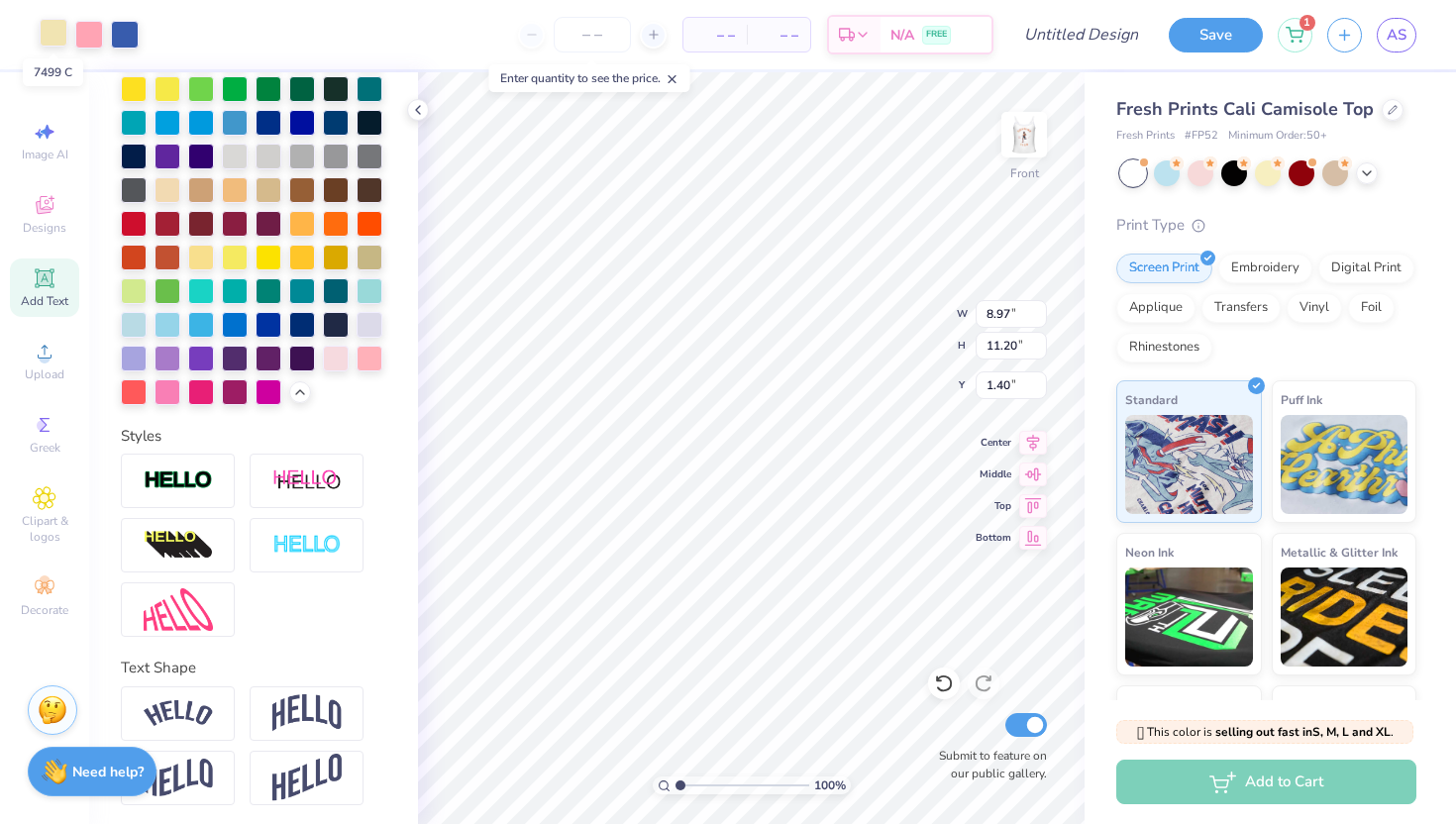 click at bounding box center (53, 33) 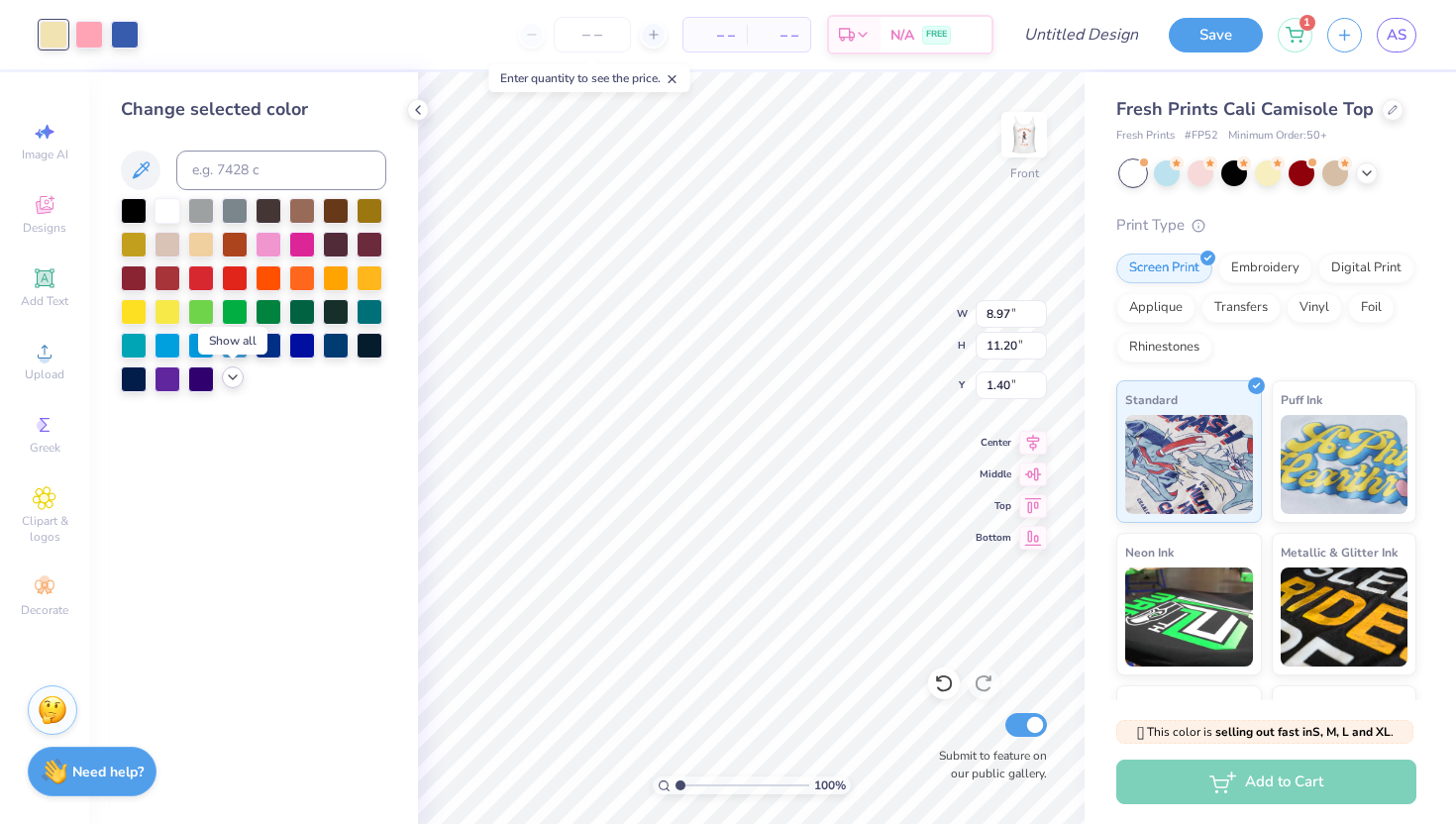 click 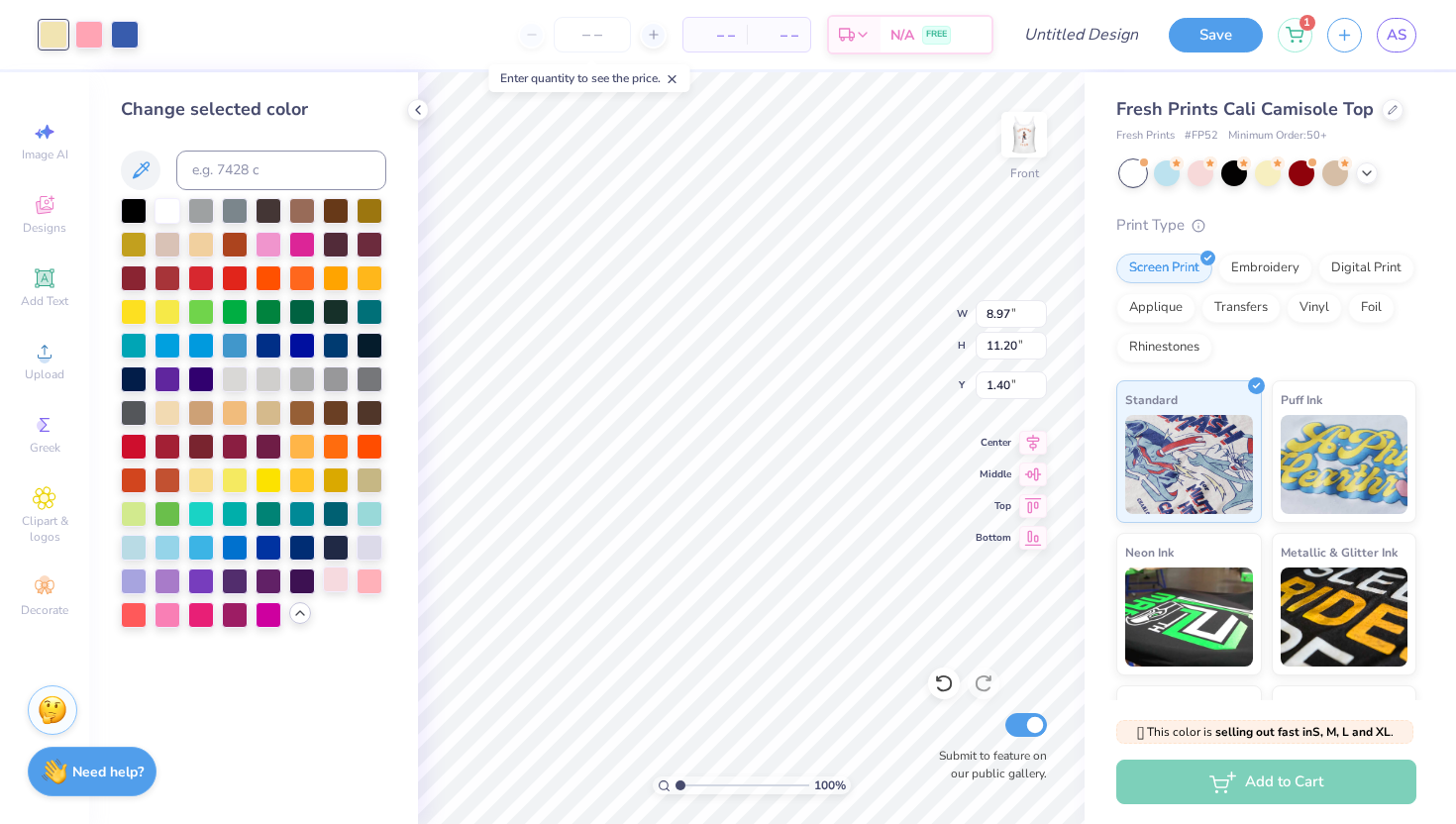click at bounding box center (336, 579) 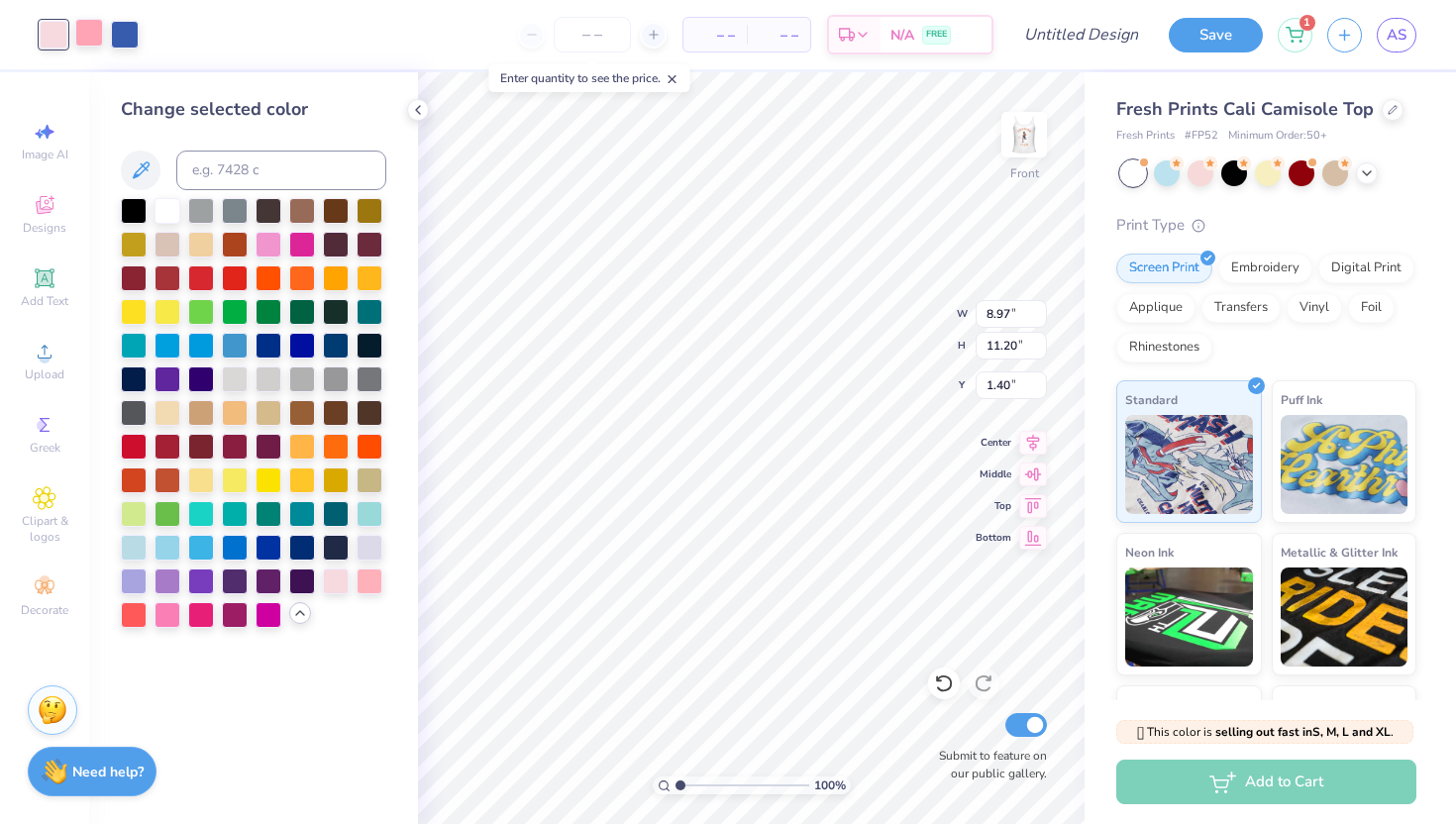 click at bounding box center [89, 33] 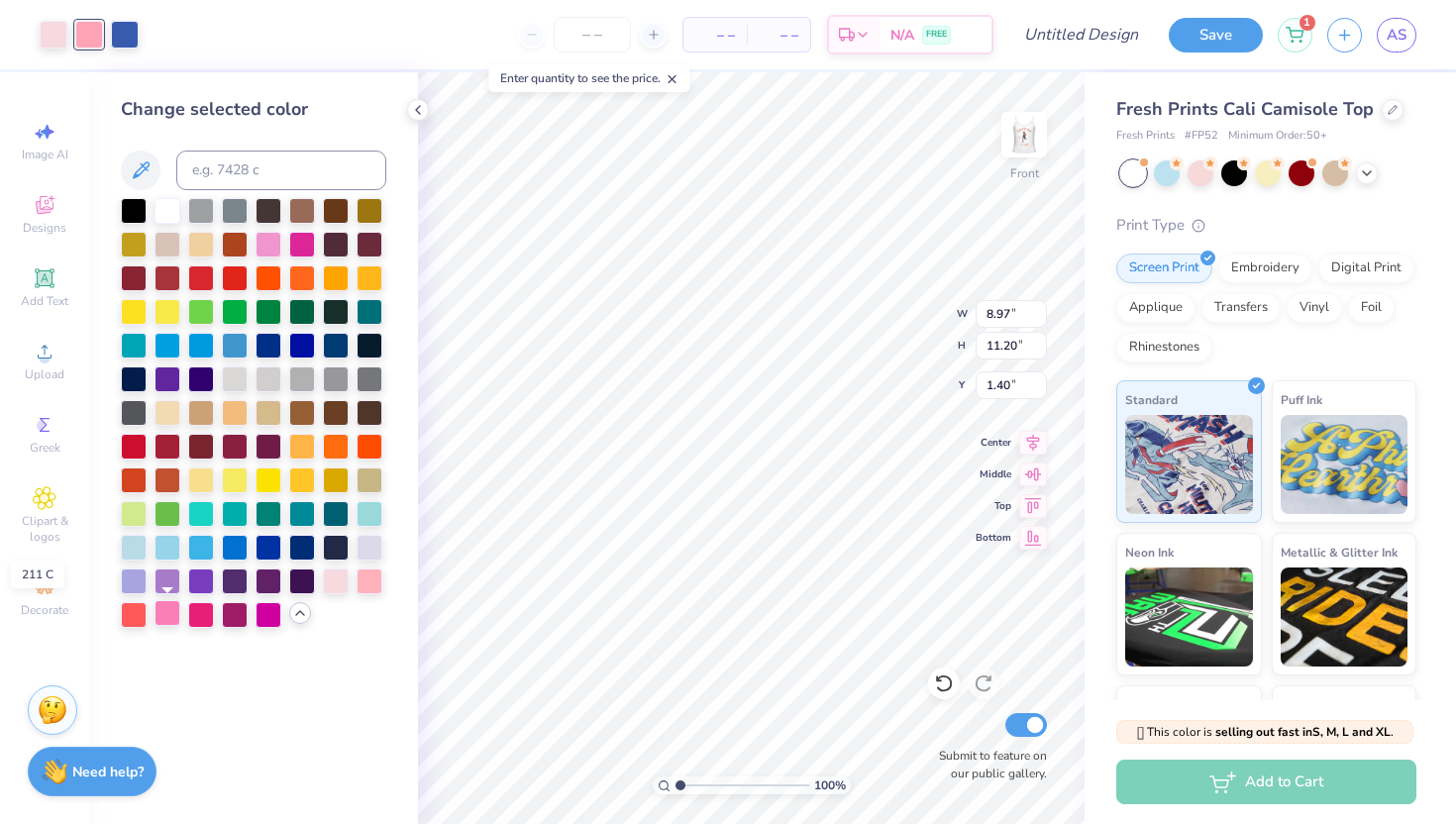 click at bounding box center (167, 613) 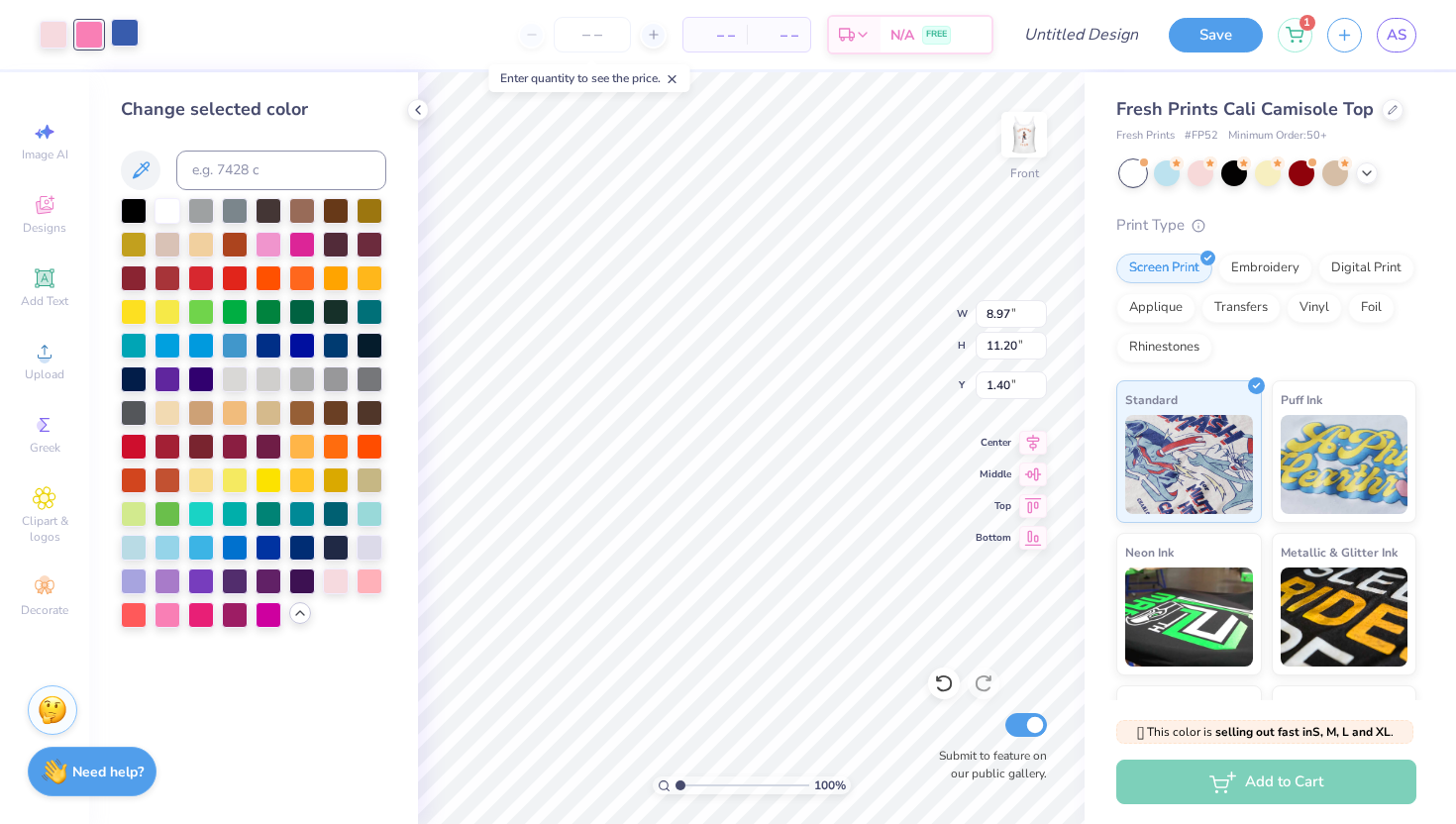 click at bounding box center [125, 33] 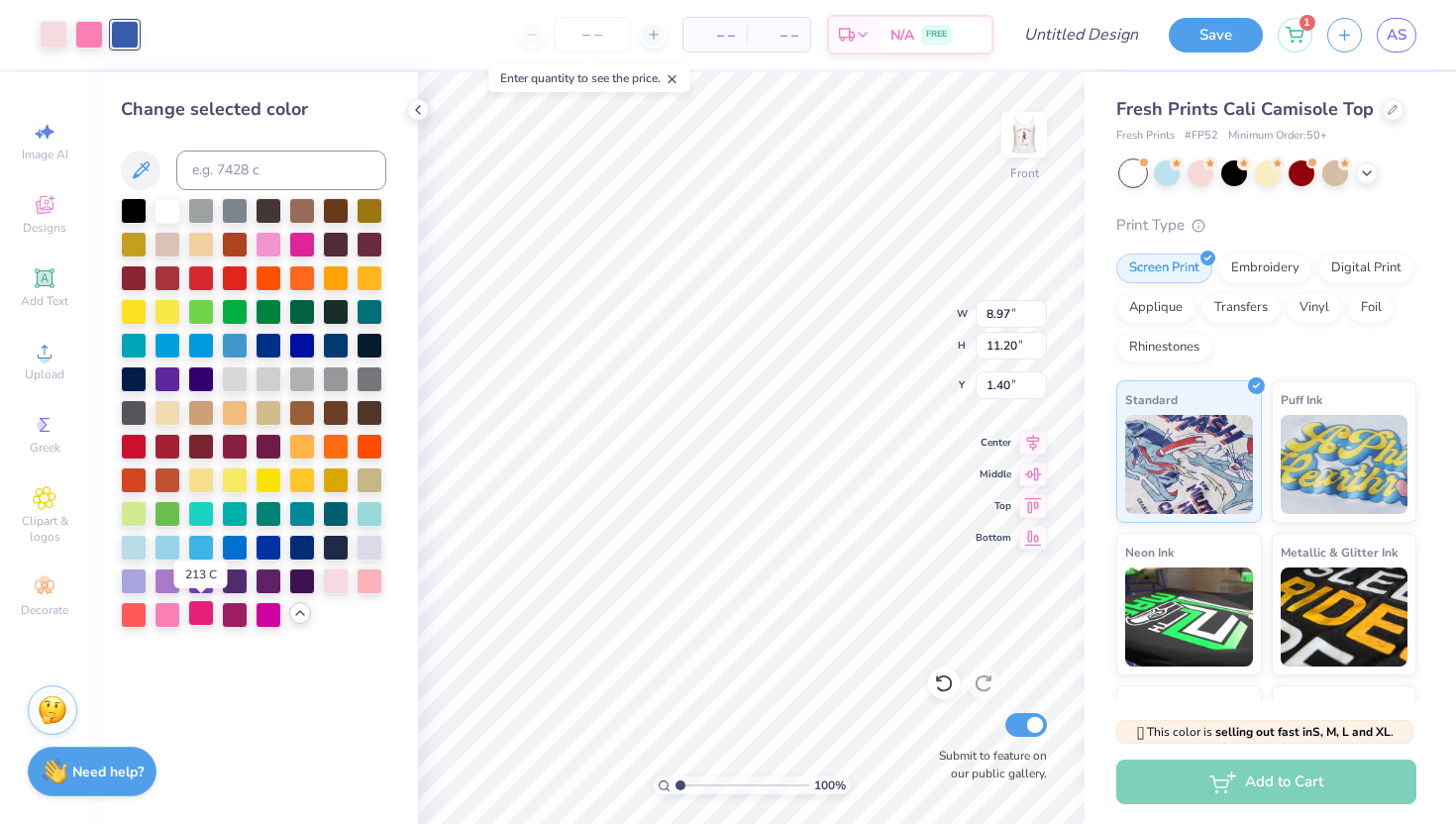 click at bounding box center (201, 613) 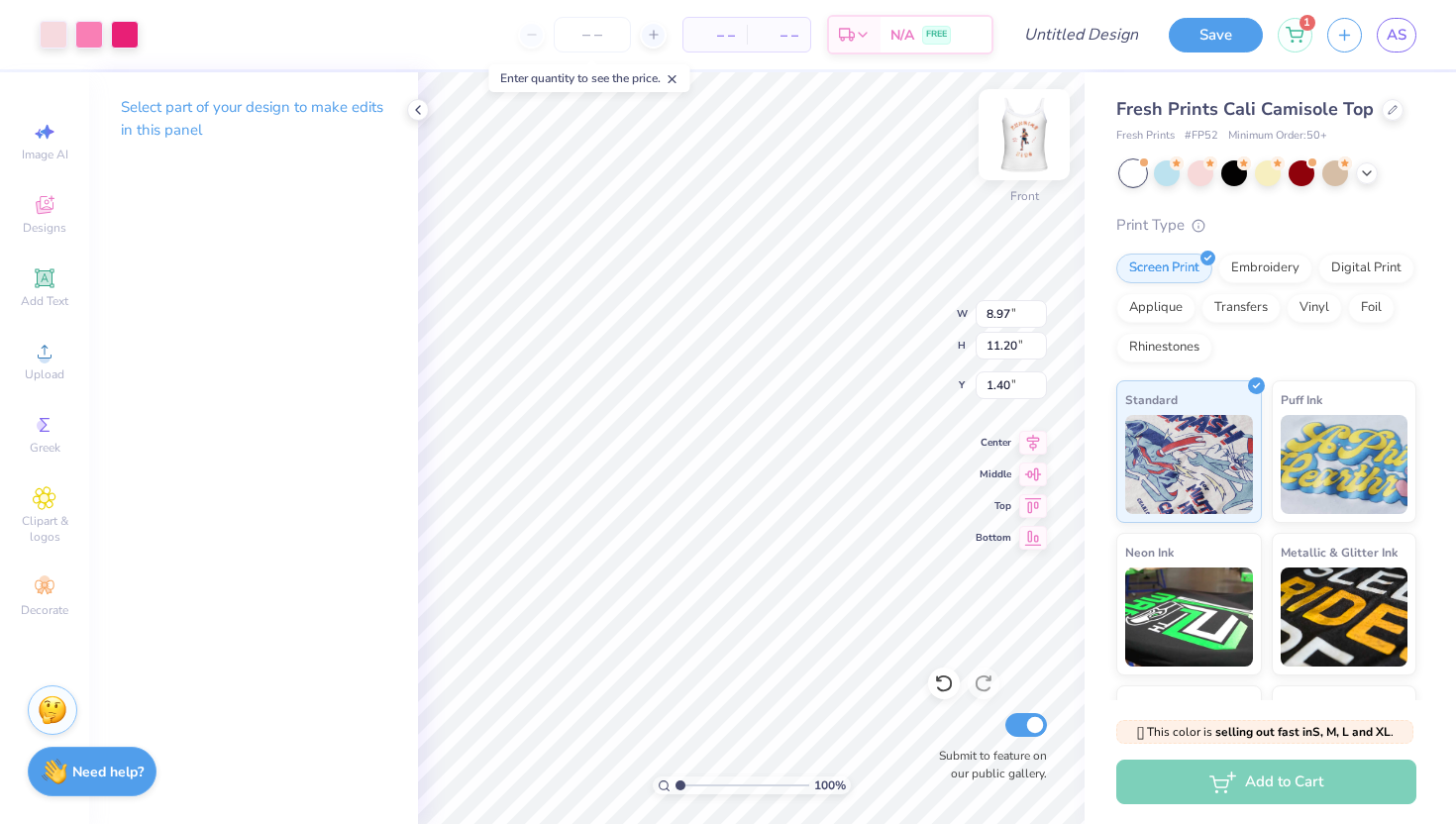 click at bounding box center [1024, 135] 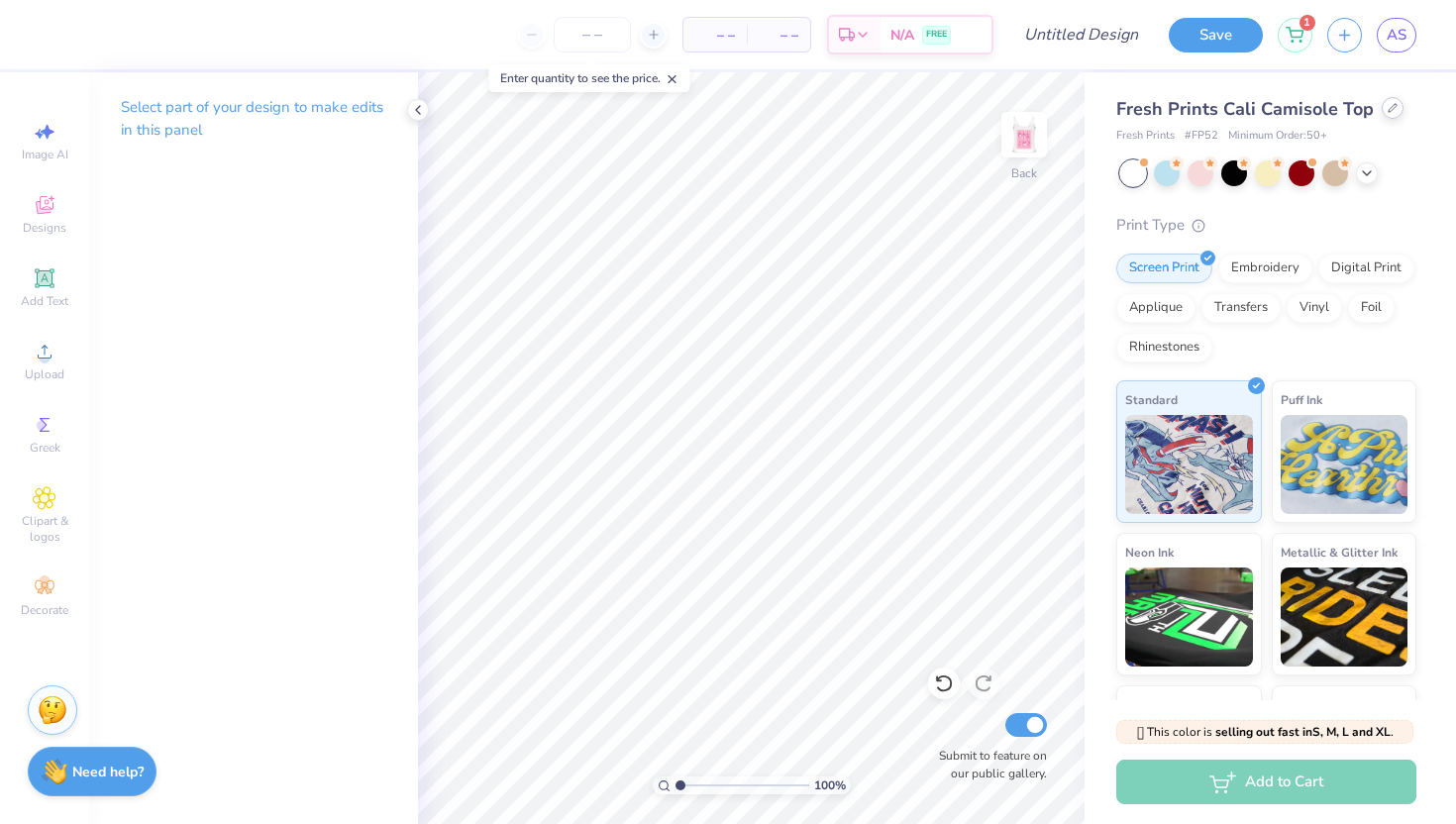 click at bounding box center [1393, 108] 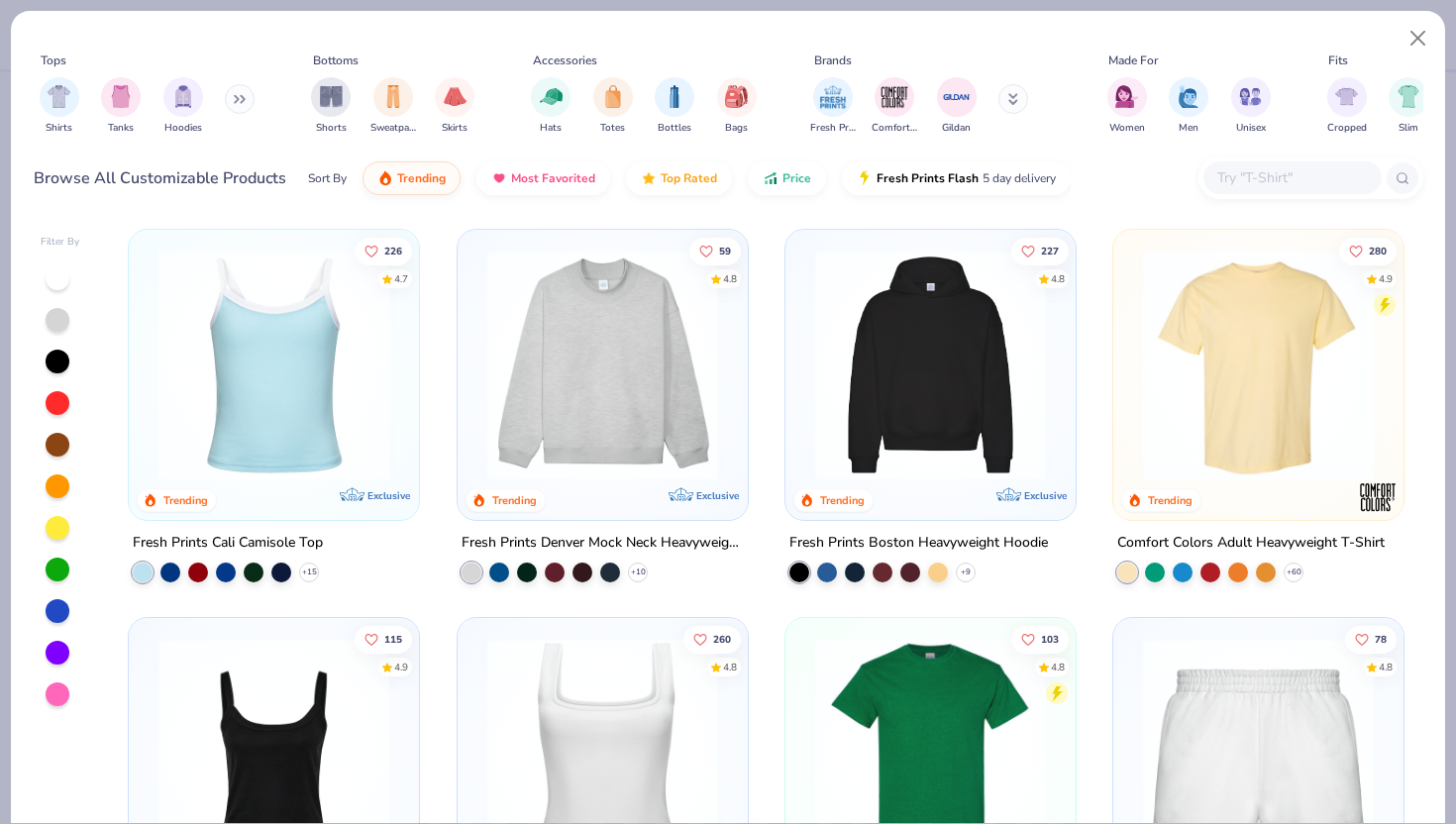click at bounding box center (1258, 364) 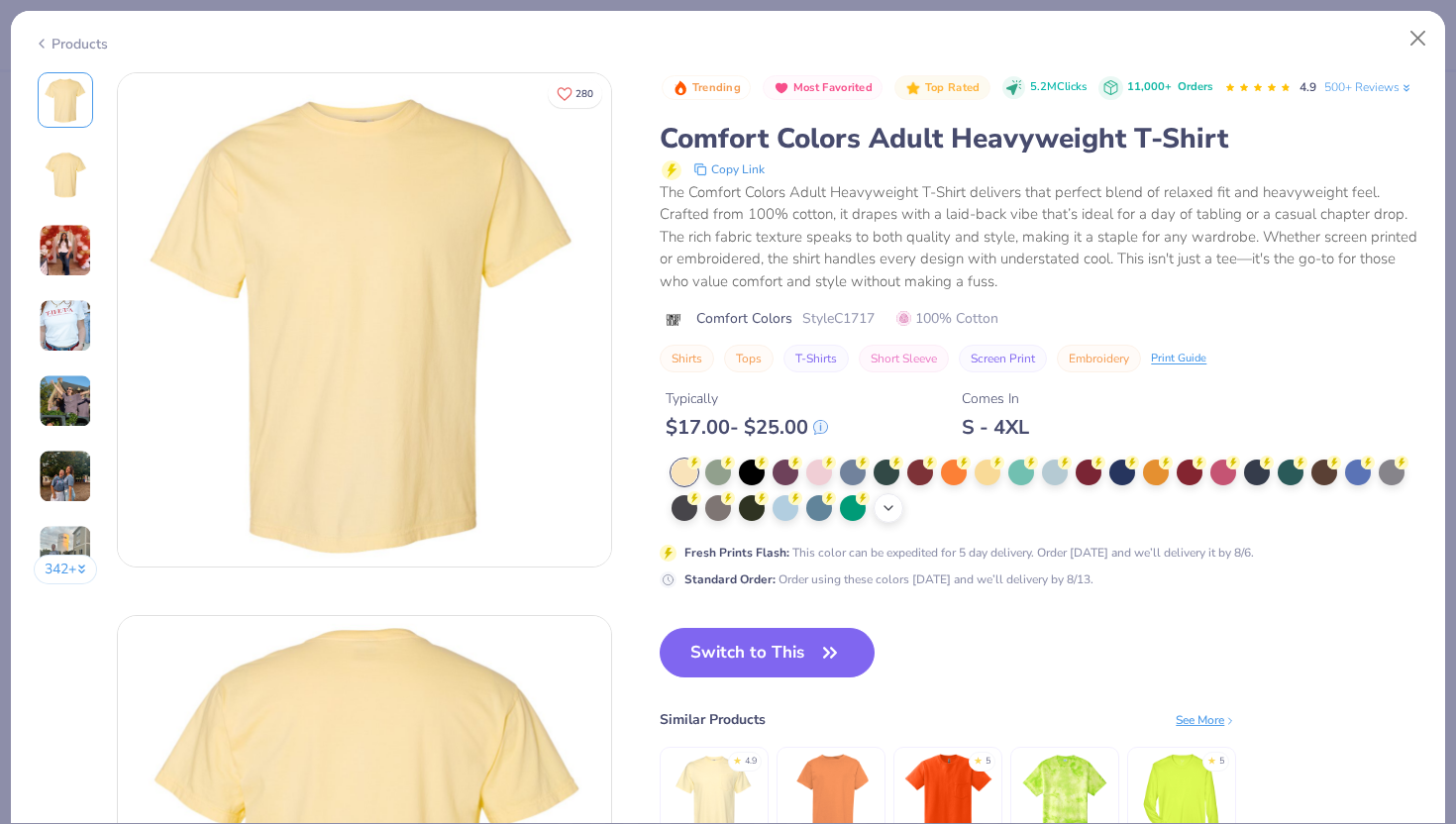 click 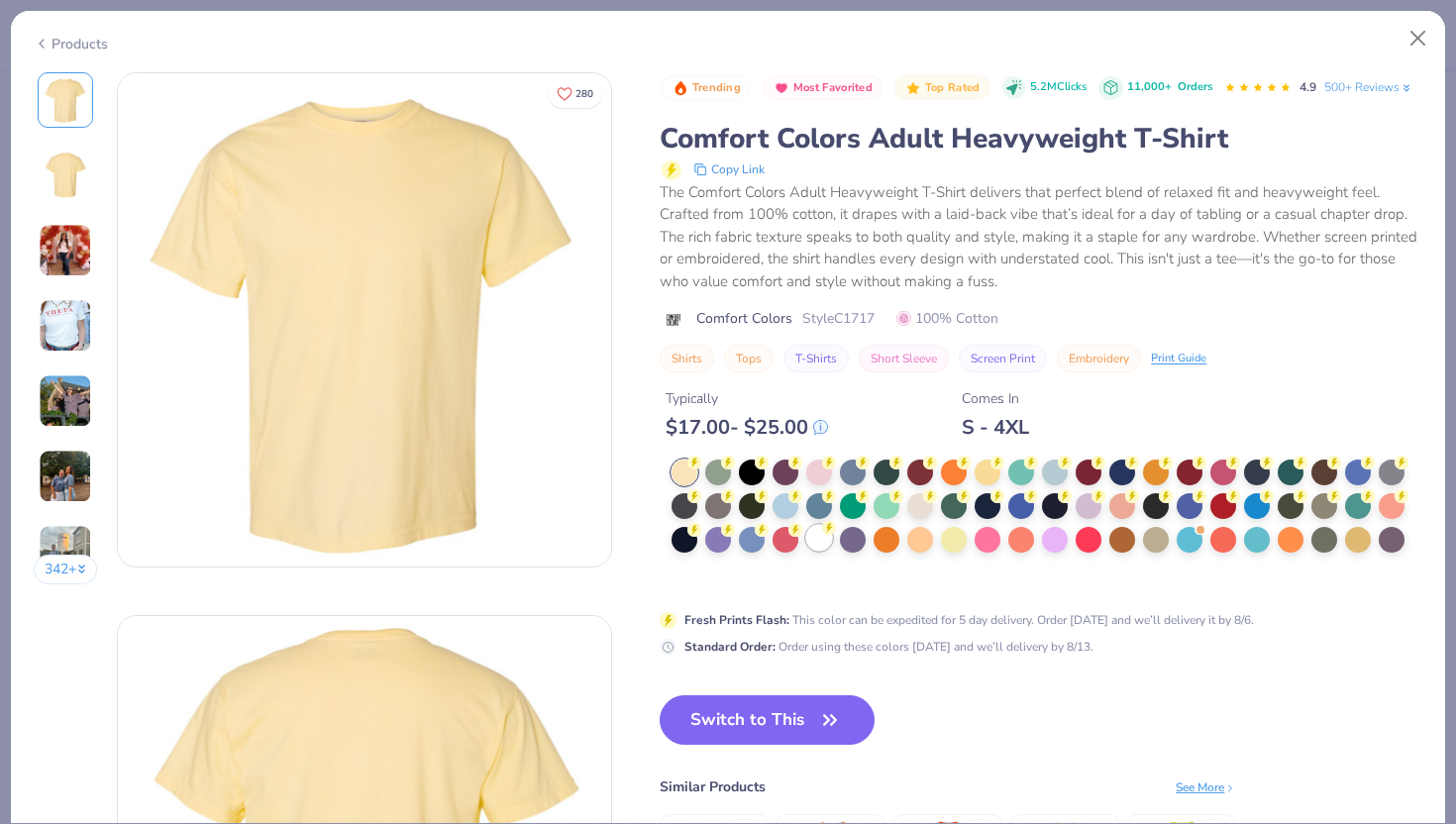click at bounding box center (819, 538) 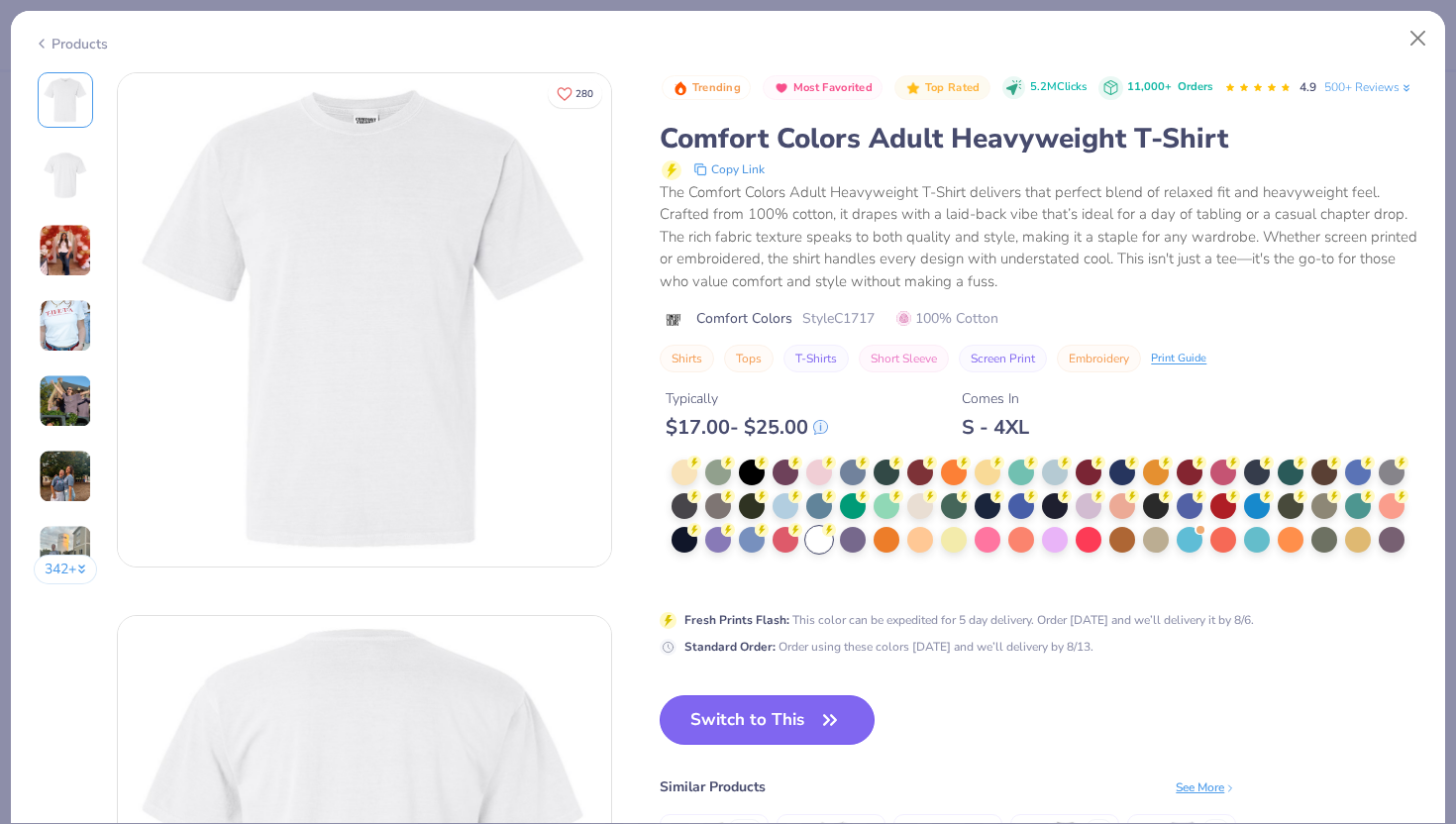 click on "Switch to This" at bounding box center (767, 720) 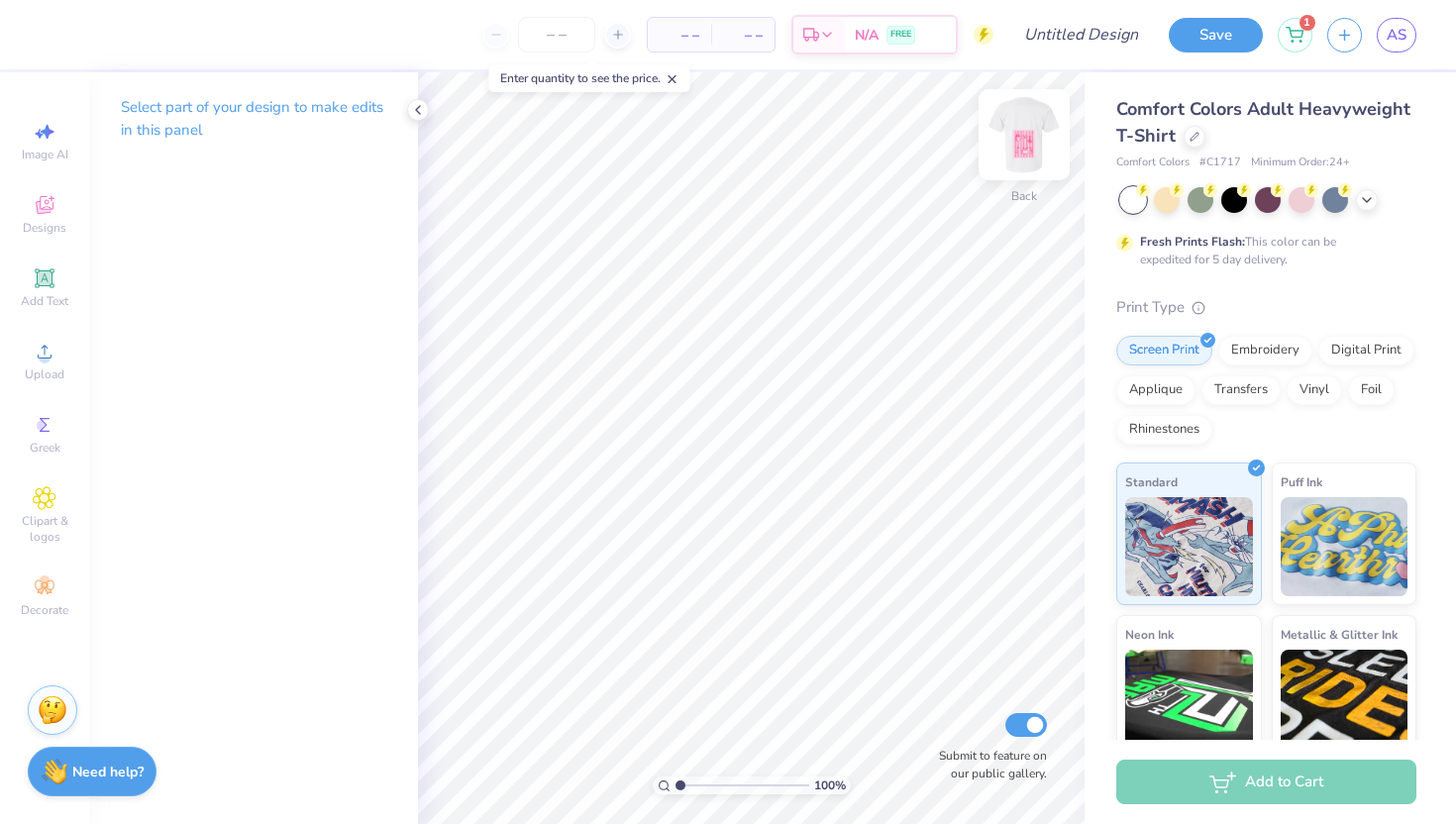 click at bounding box center [1024, 135] 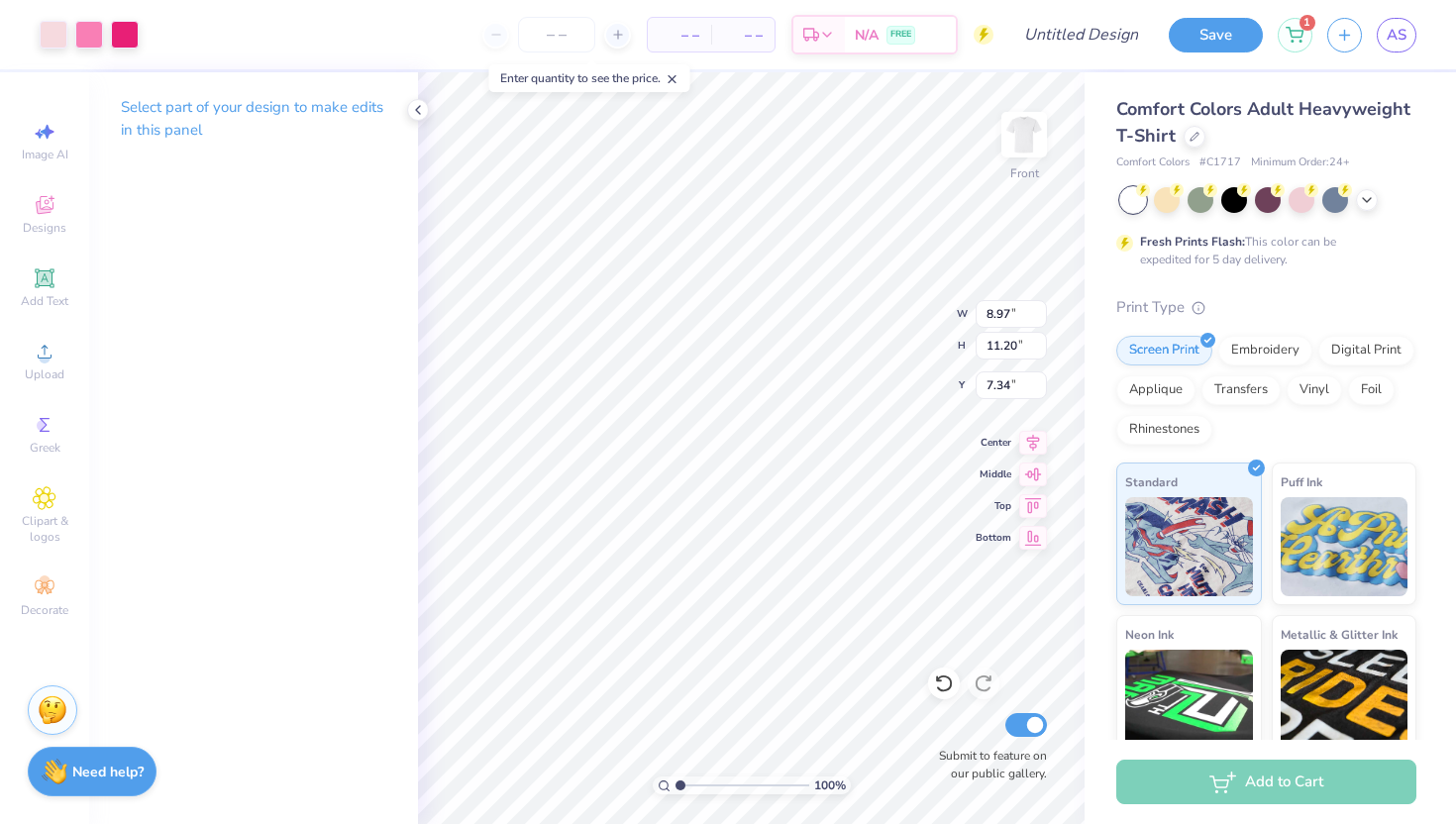 type on "7.34" 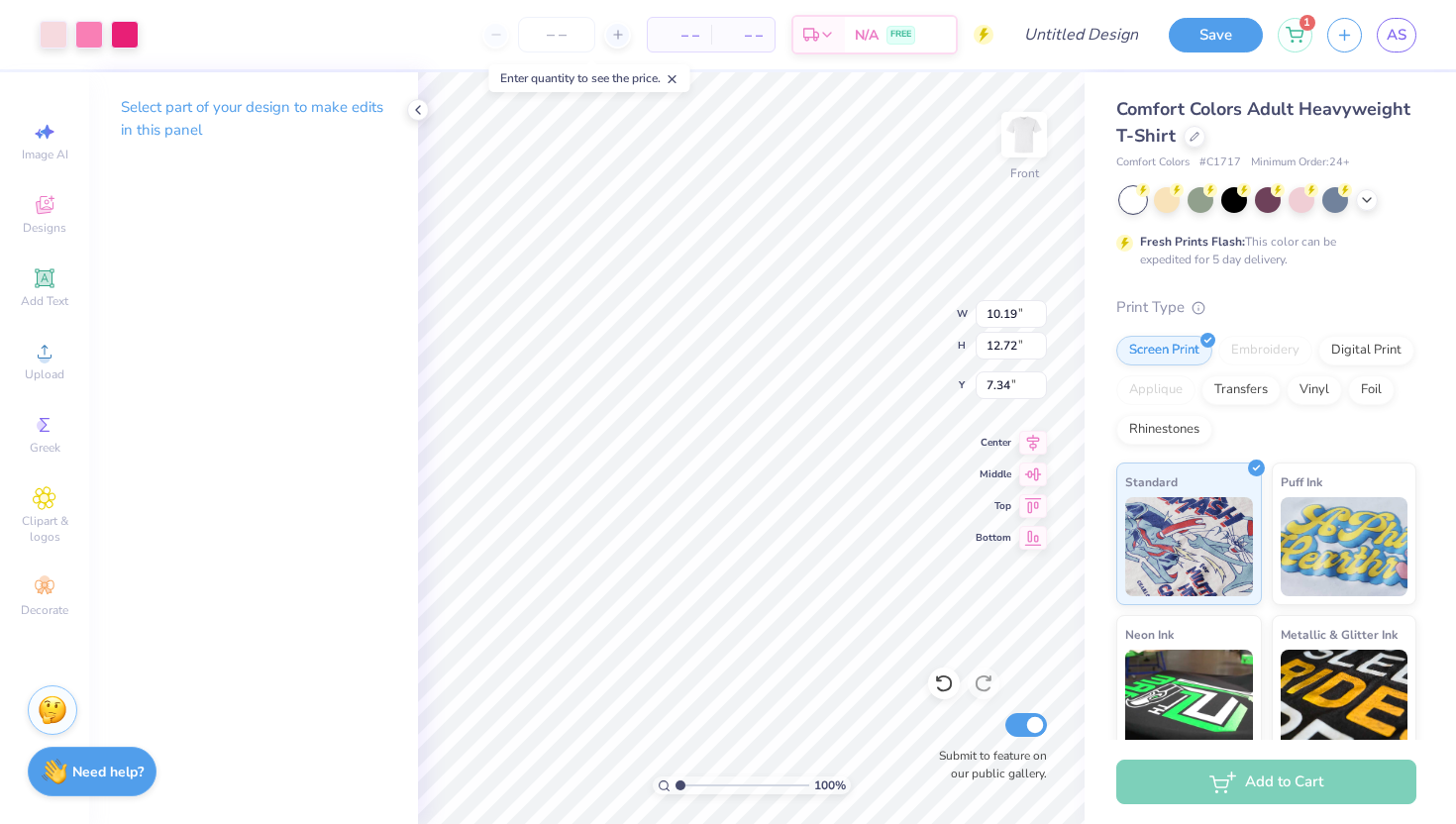 type on "6.38" 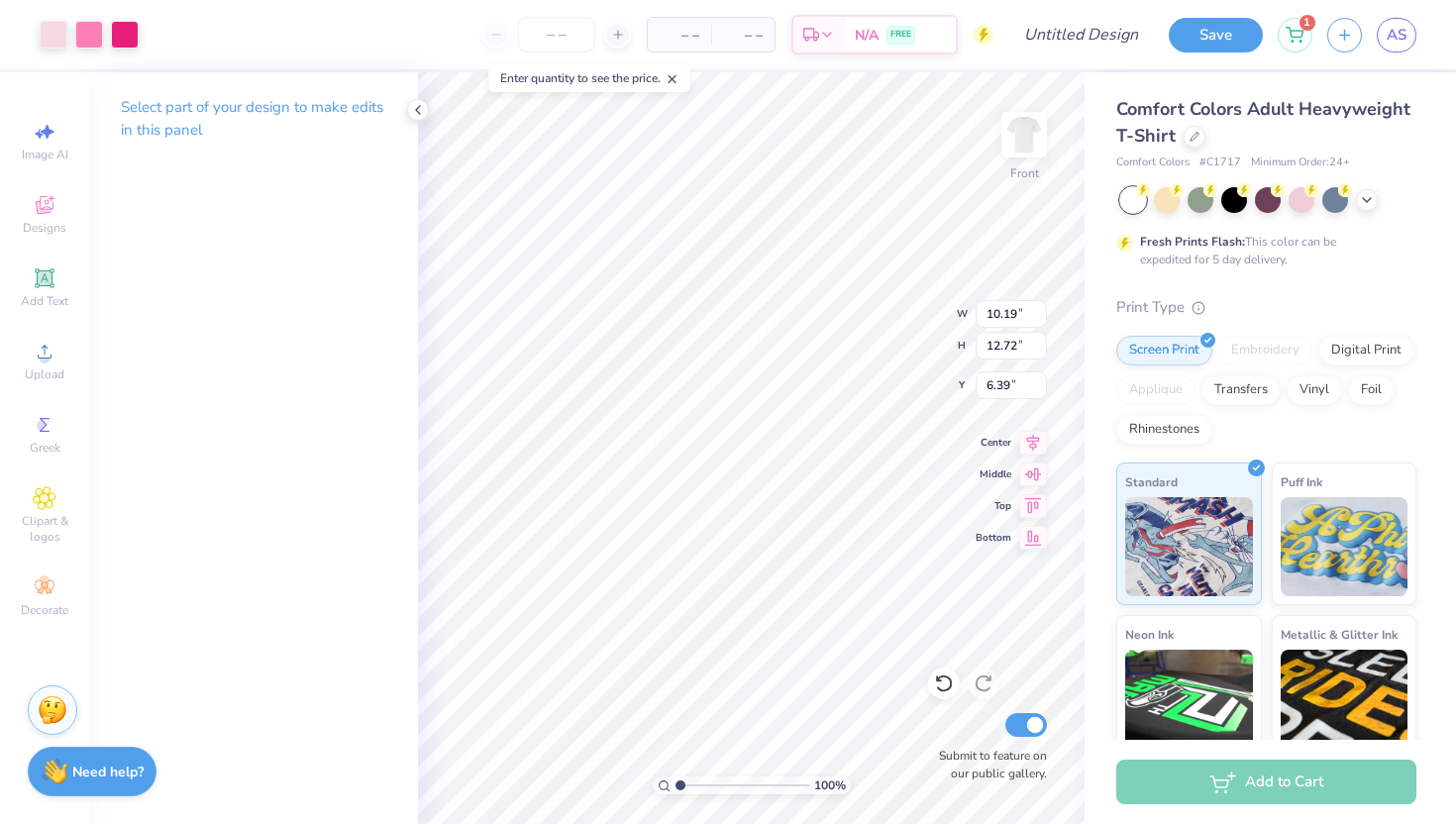 type on "11.61" 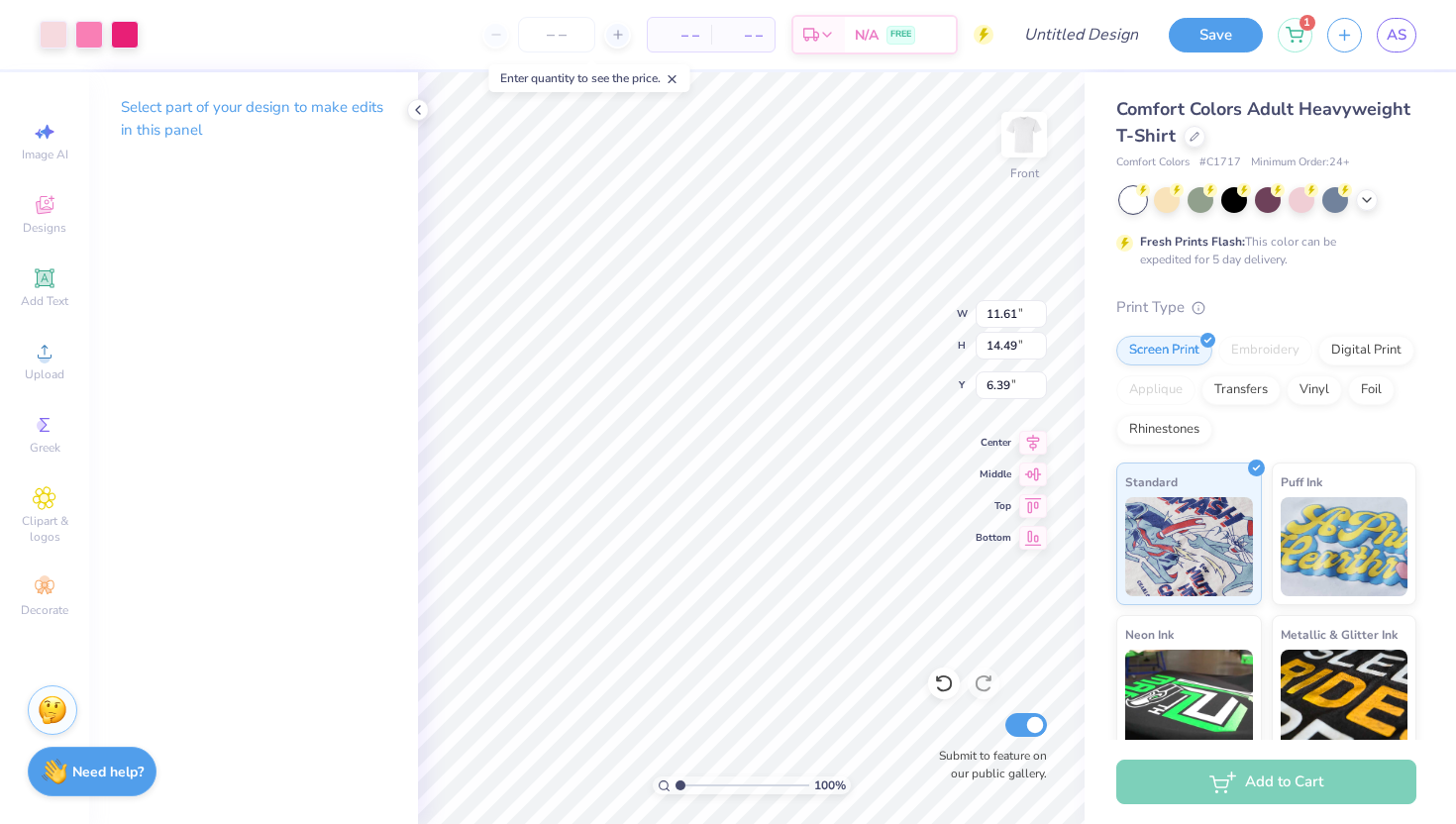 type on "6.51" 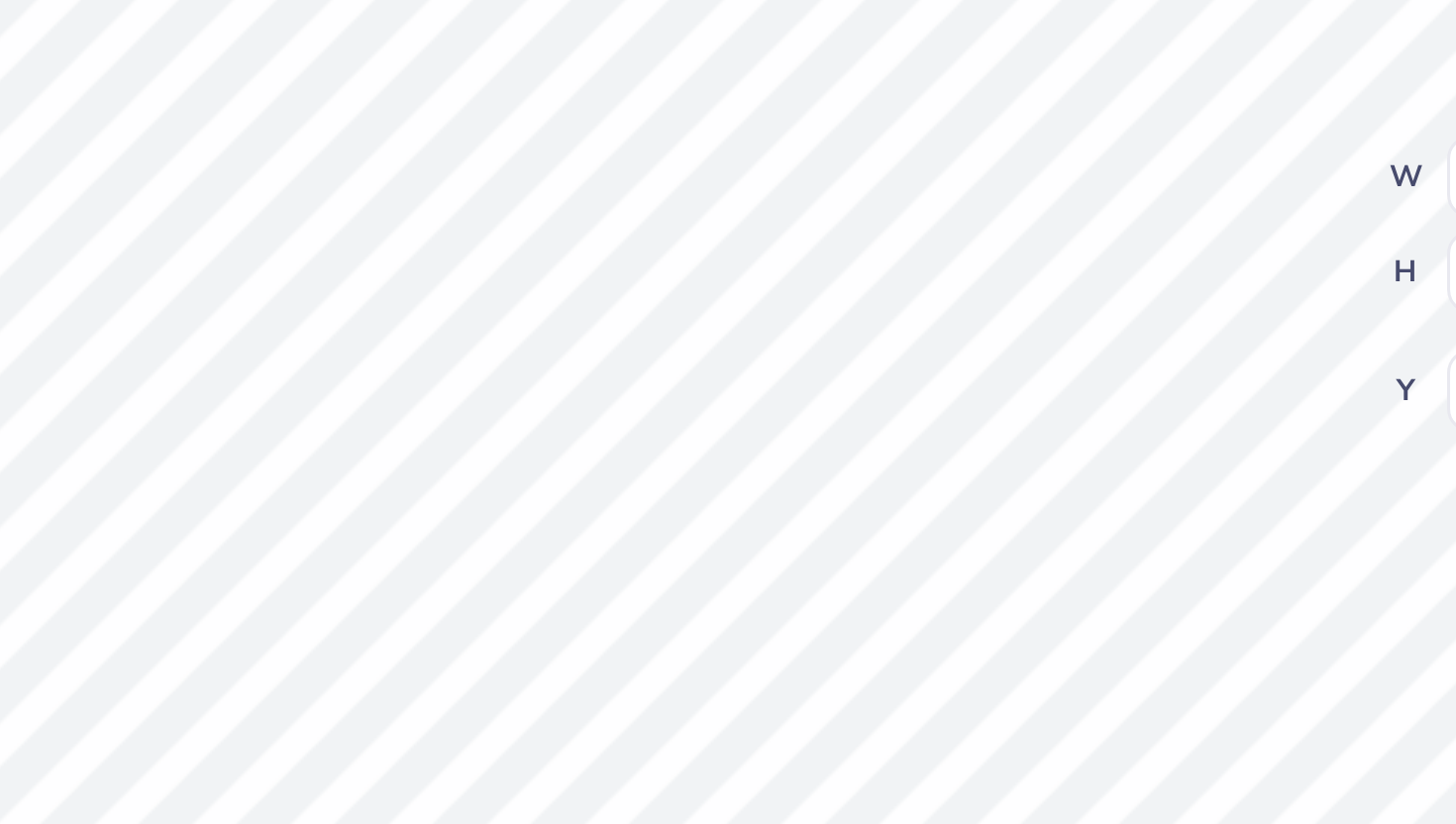 type on "9.14" 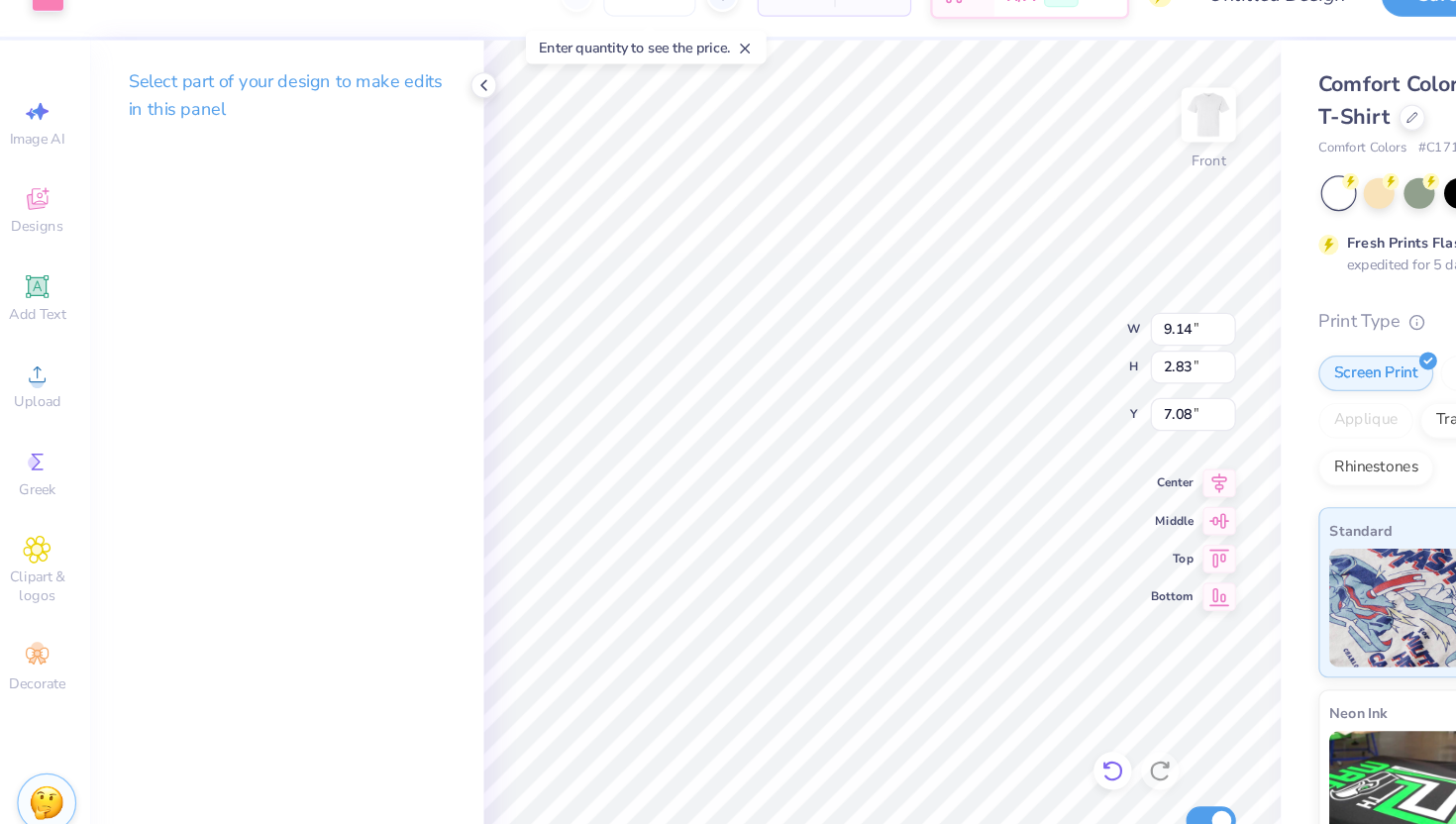 click 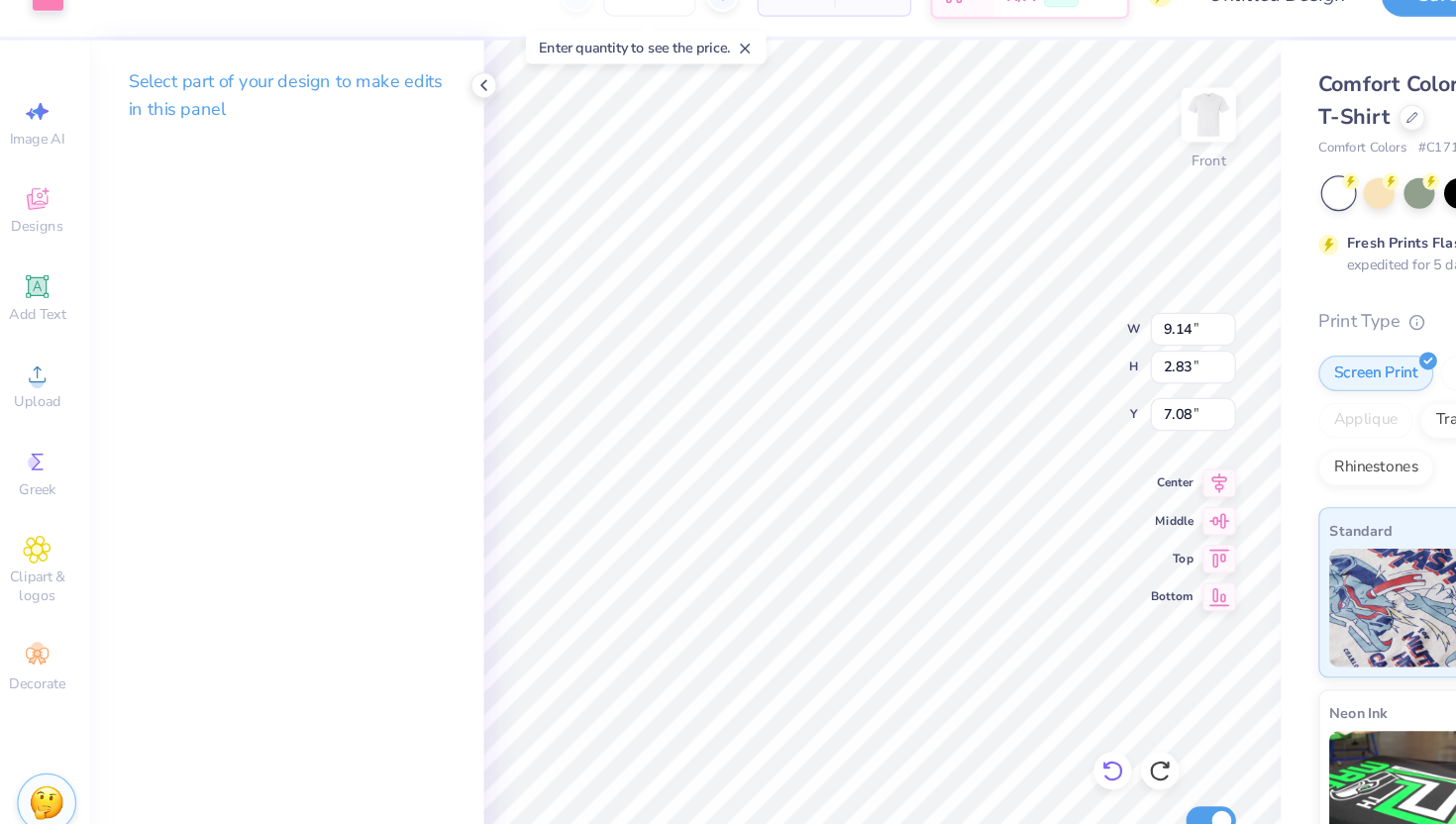 type on "6.97" 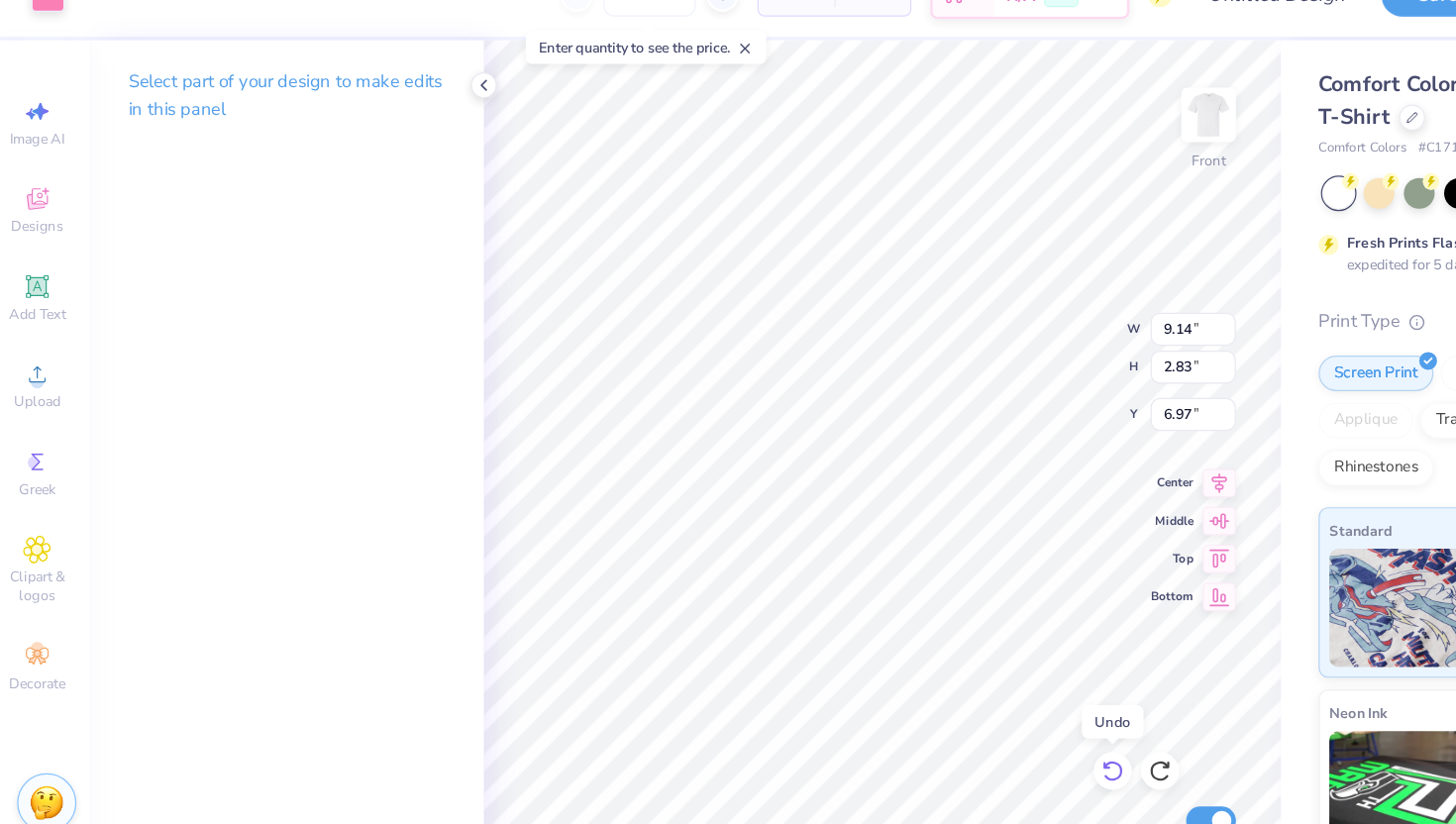 click 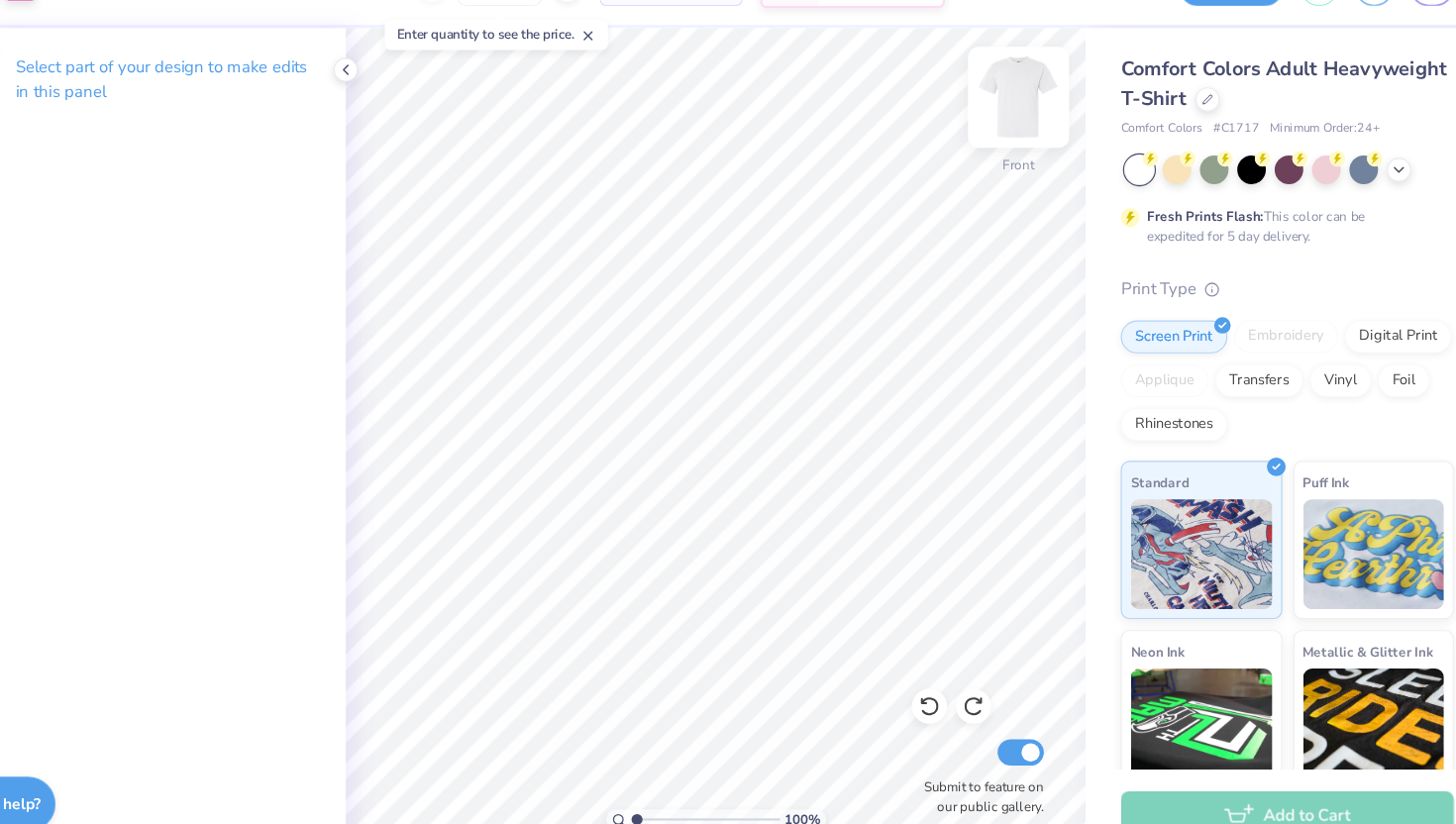 click at bounding box center [1024, 135] 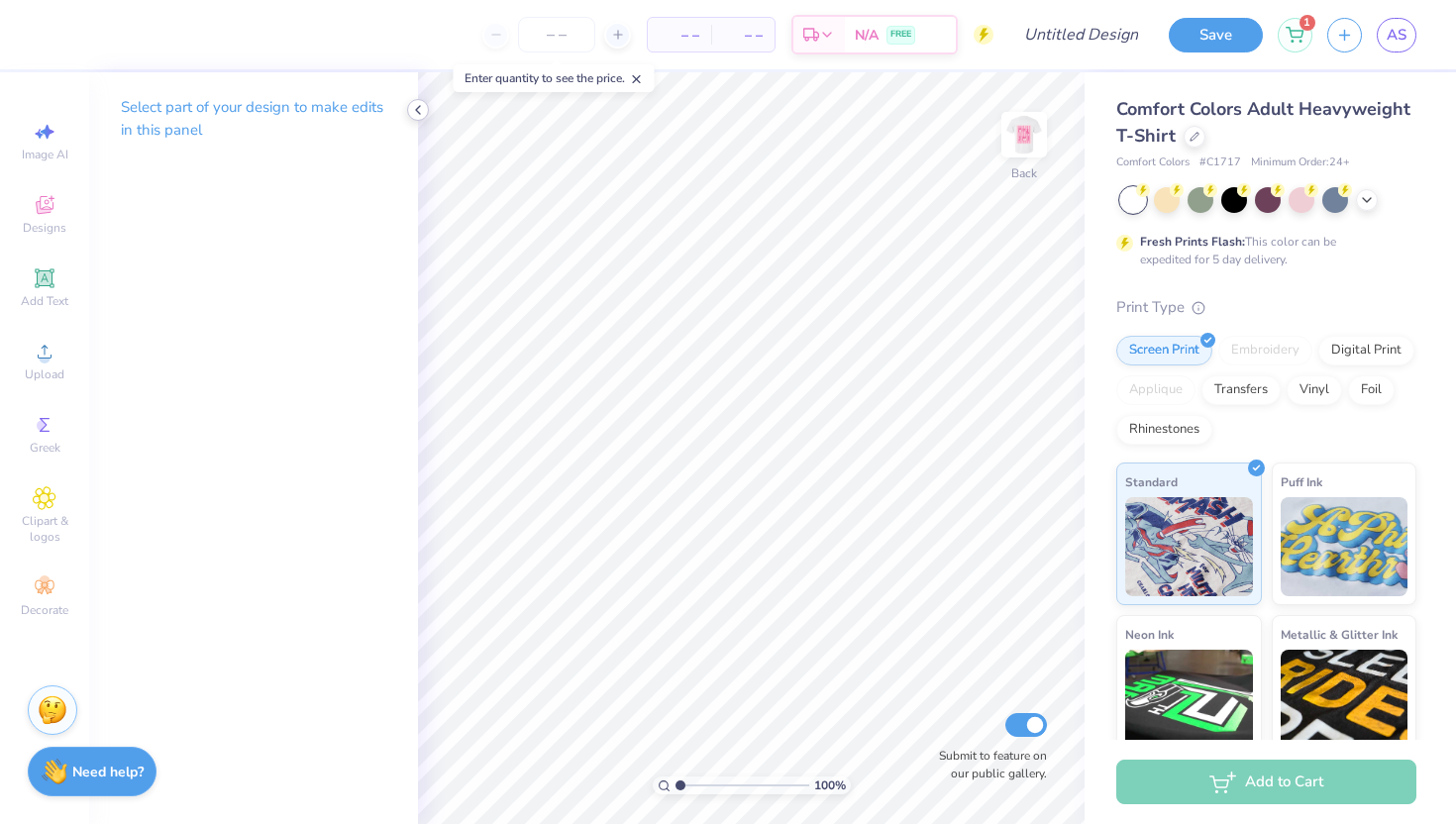 click 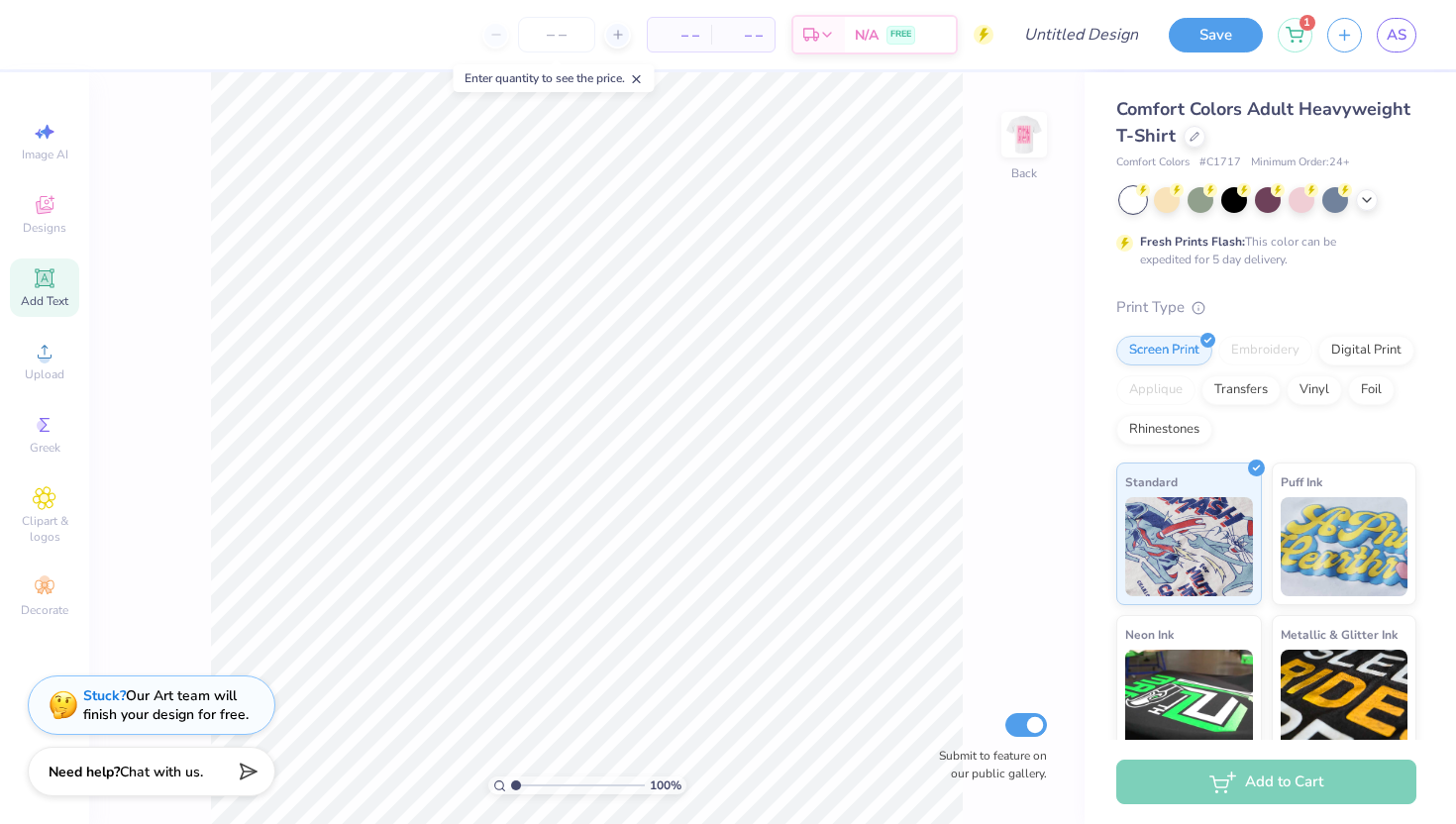 click 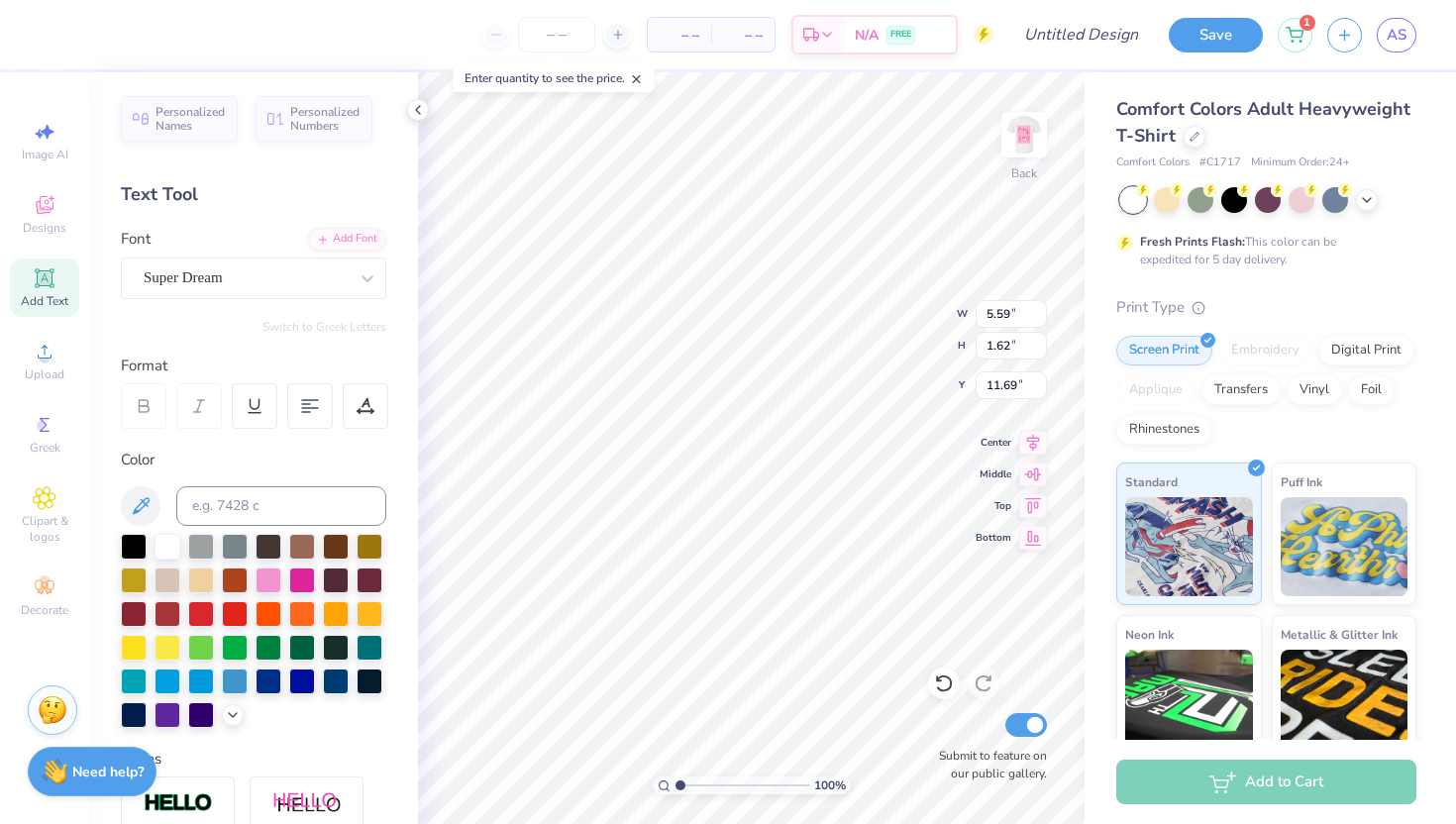 scroll, scrollTop: 1, scrollLeft: 17, axis: both 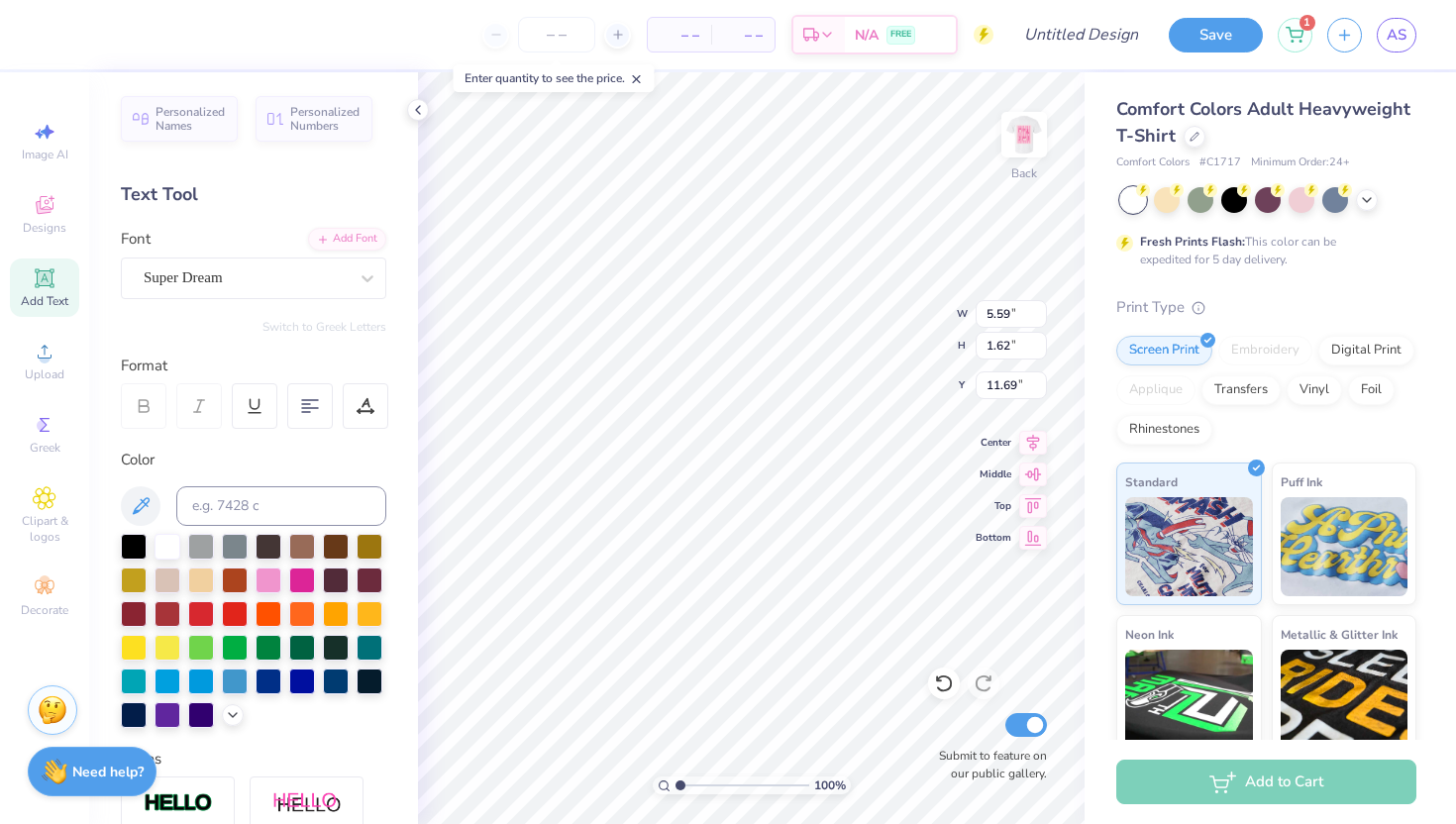 type on "ZETA TAU ALPHA
2025 BIG MAN ON CAMPUS COLOR RUN" 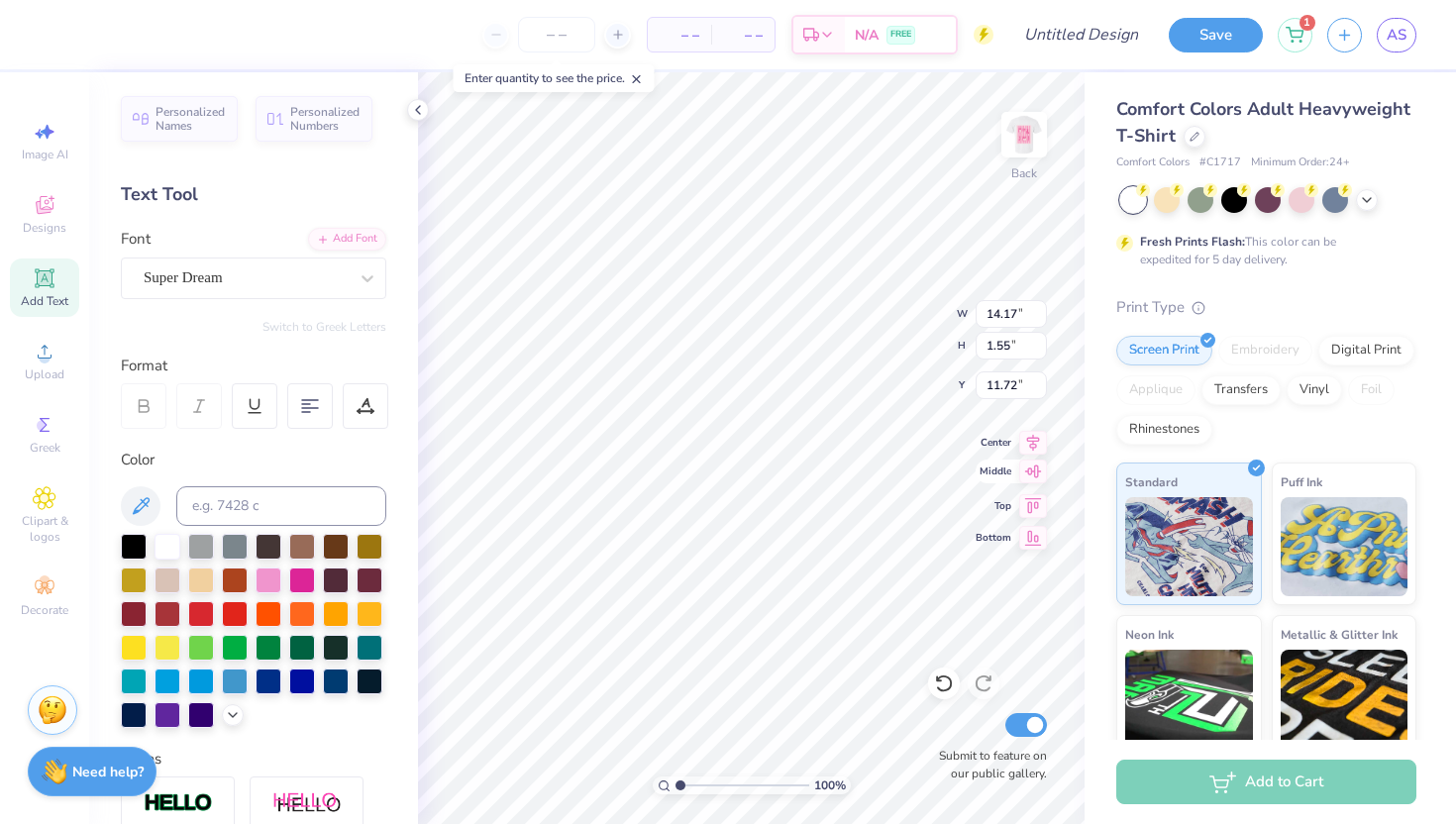 click 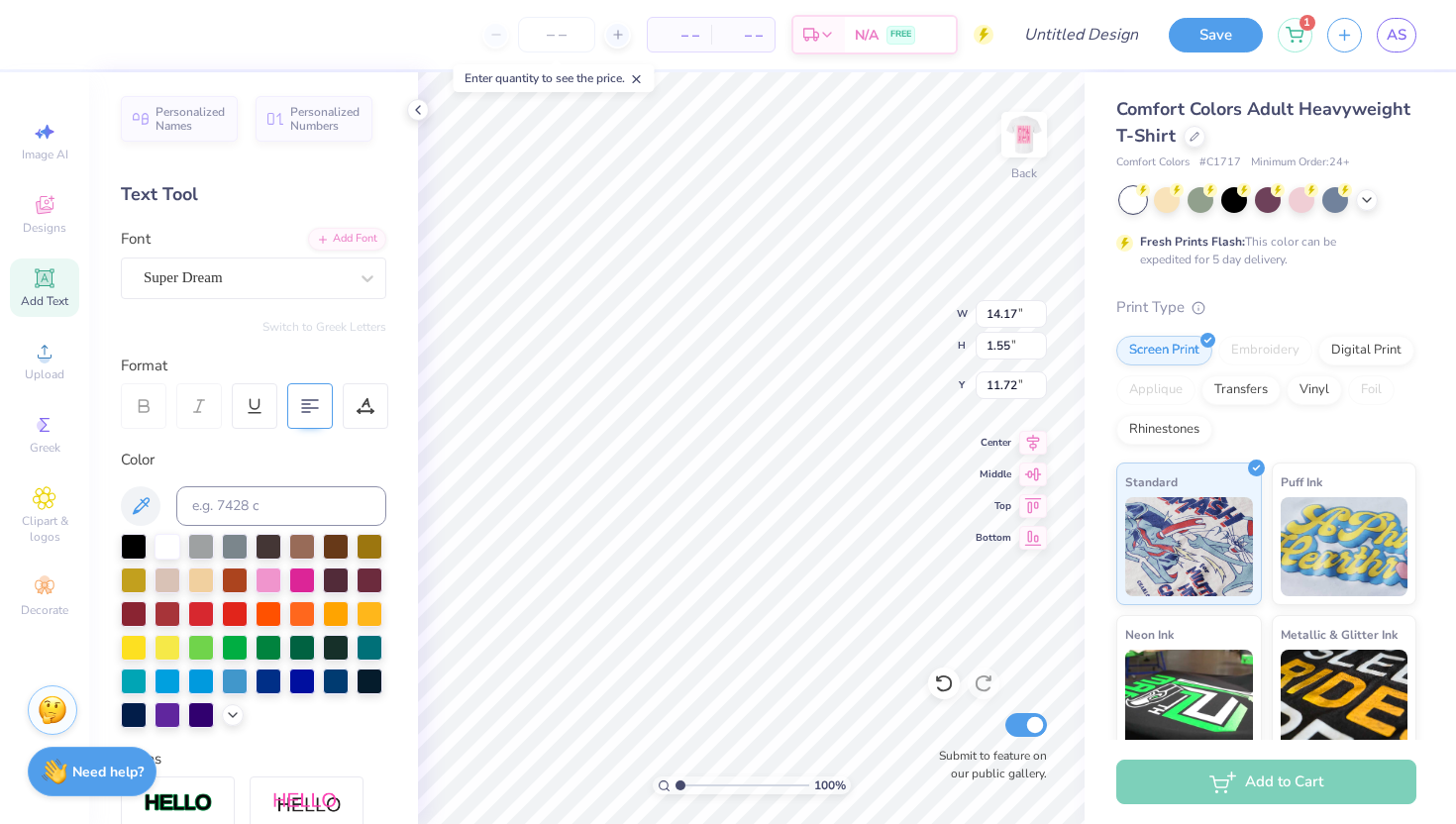 click 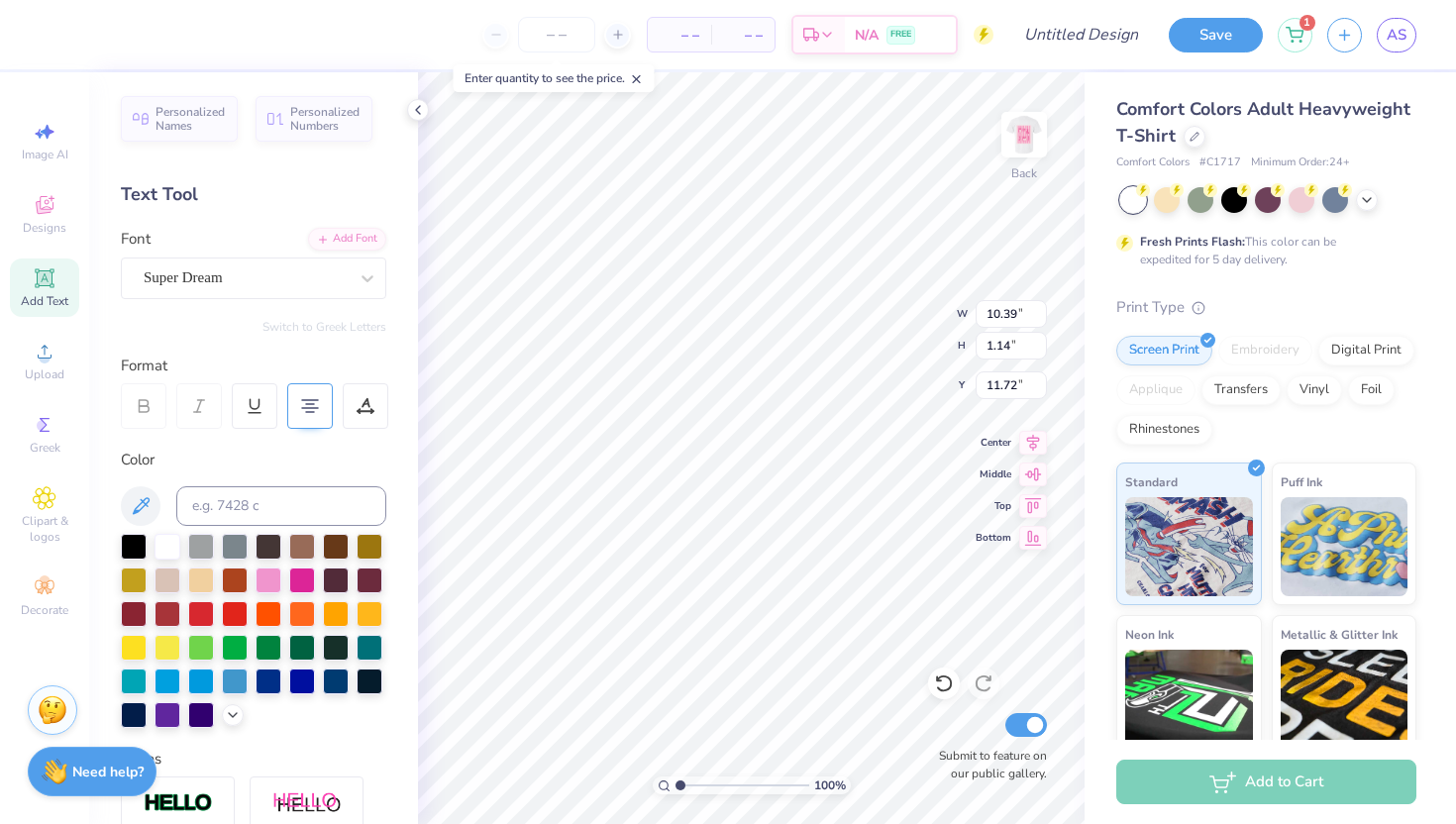 type on "10.39" 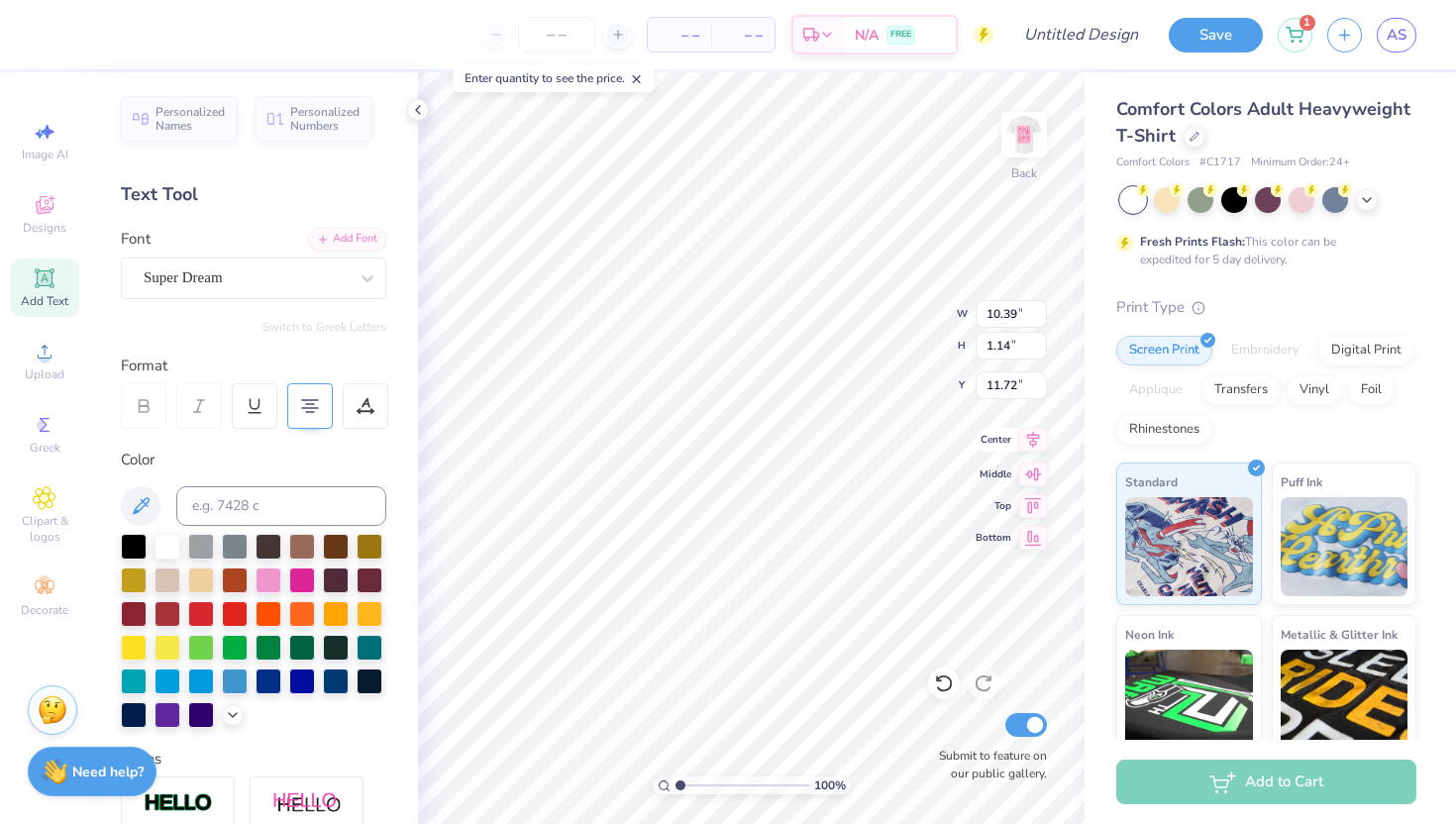 click 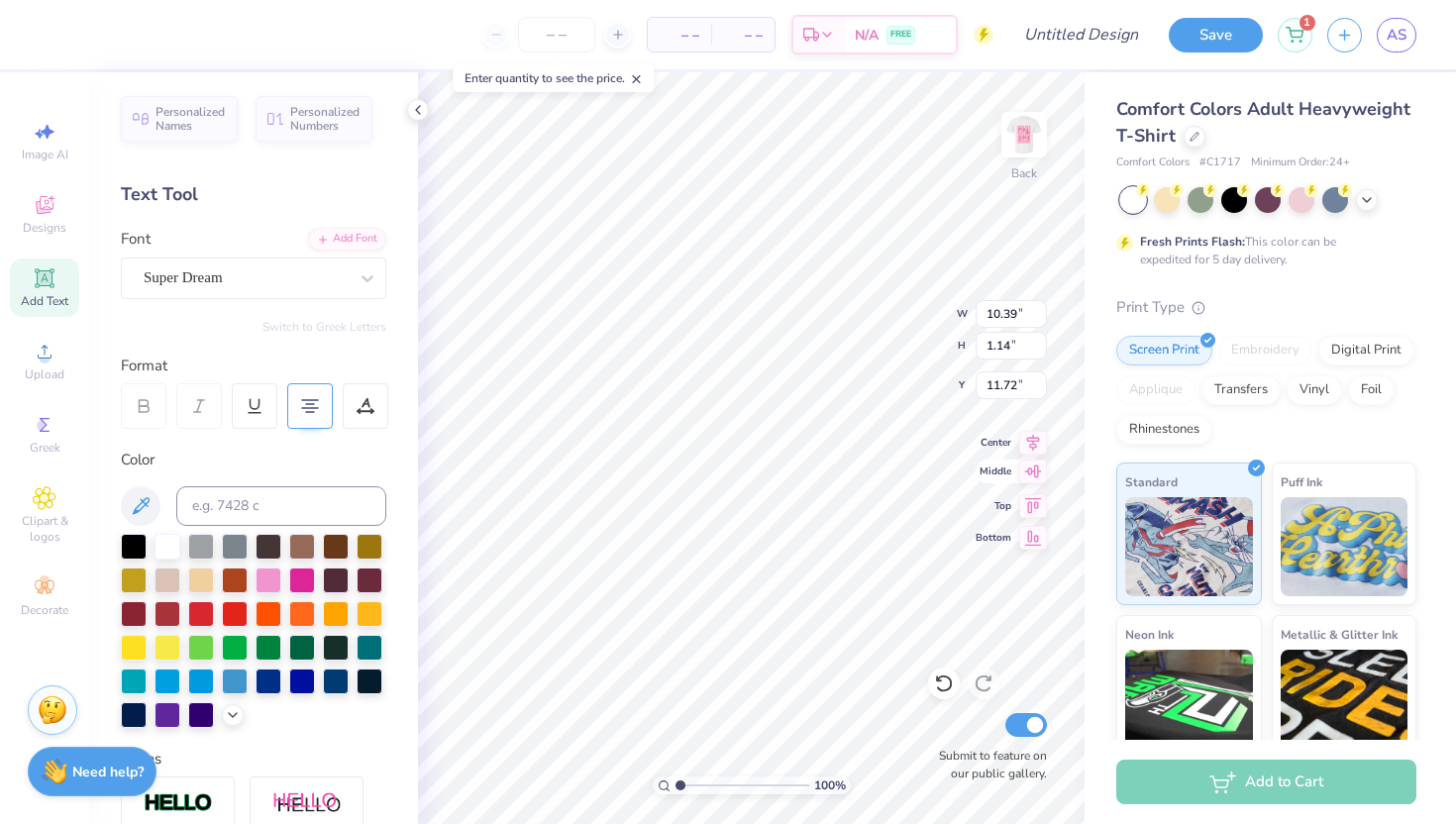 click 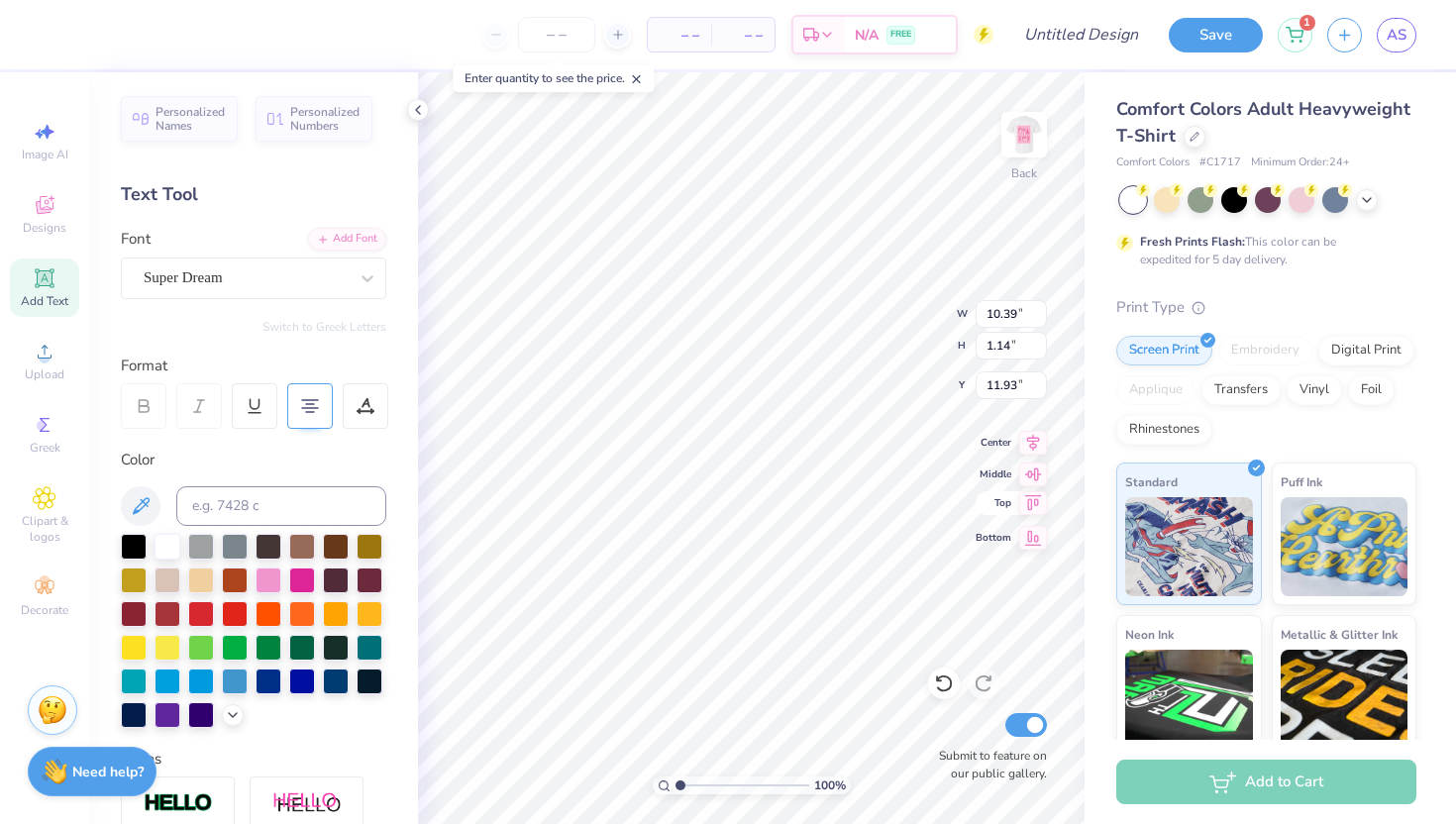 click 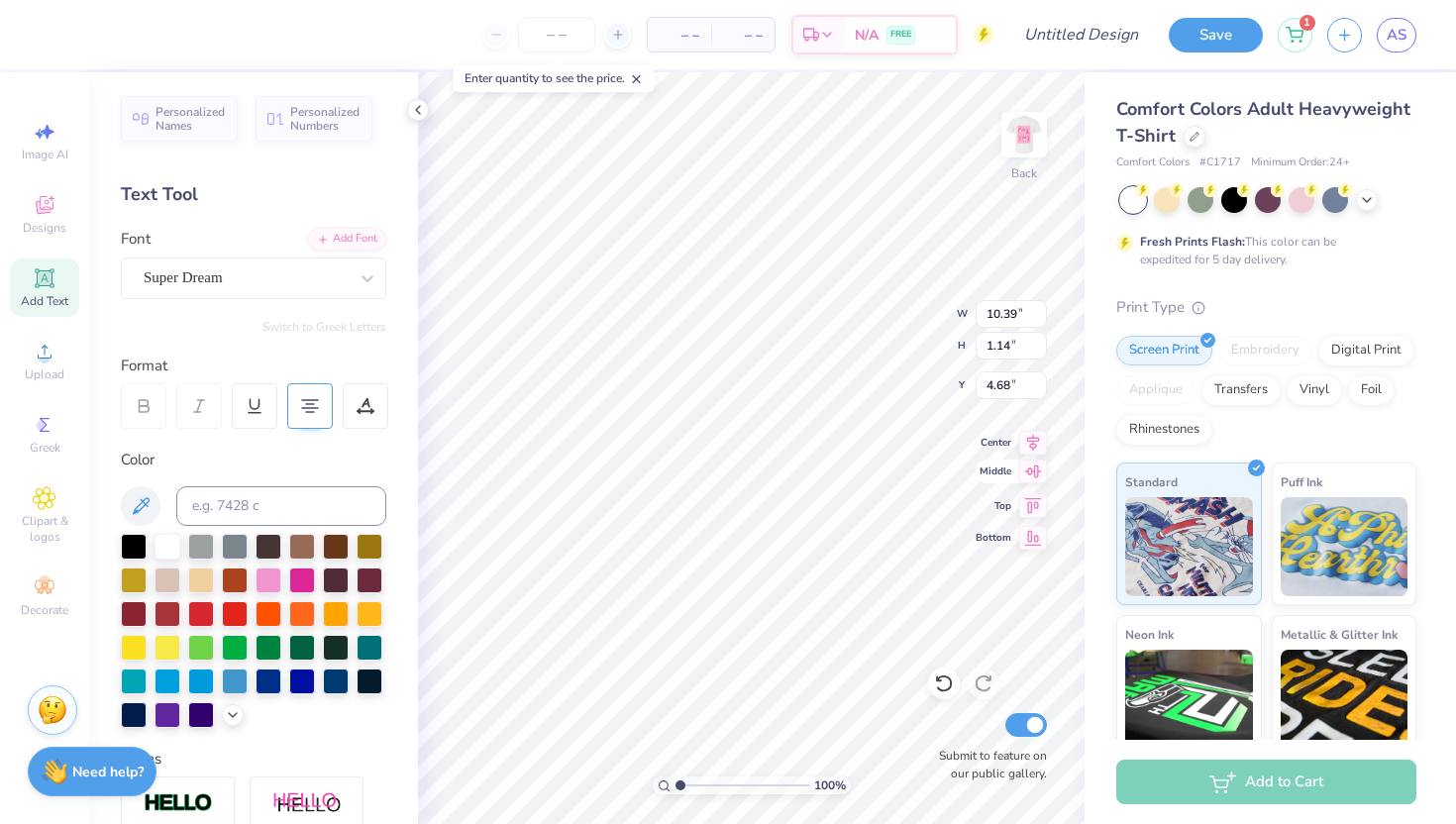 type on "5.62" 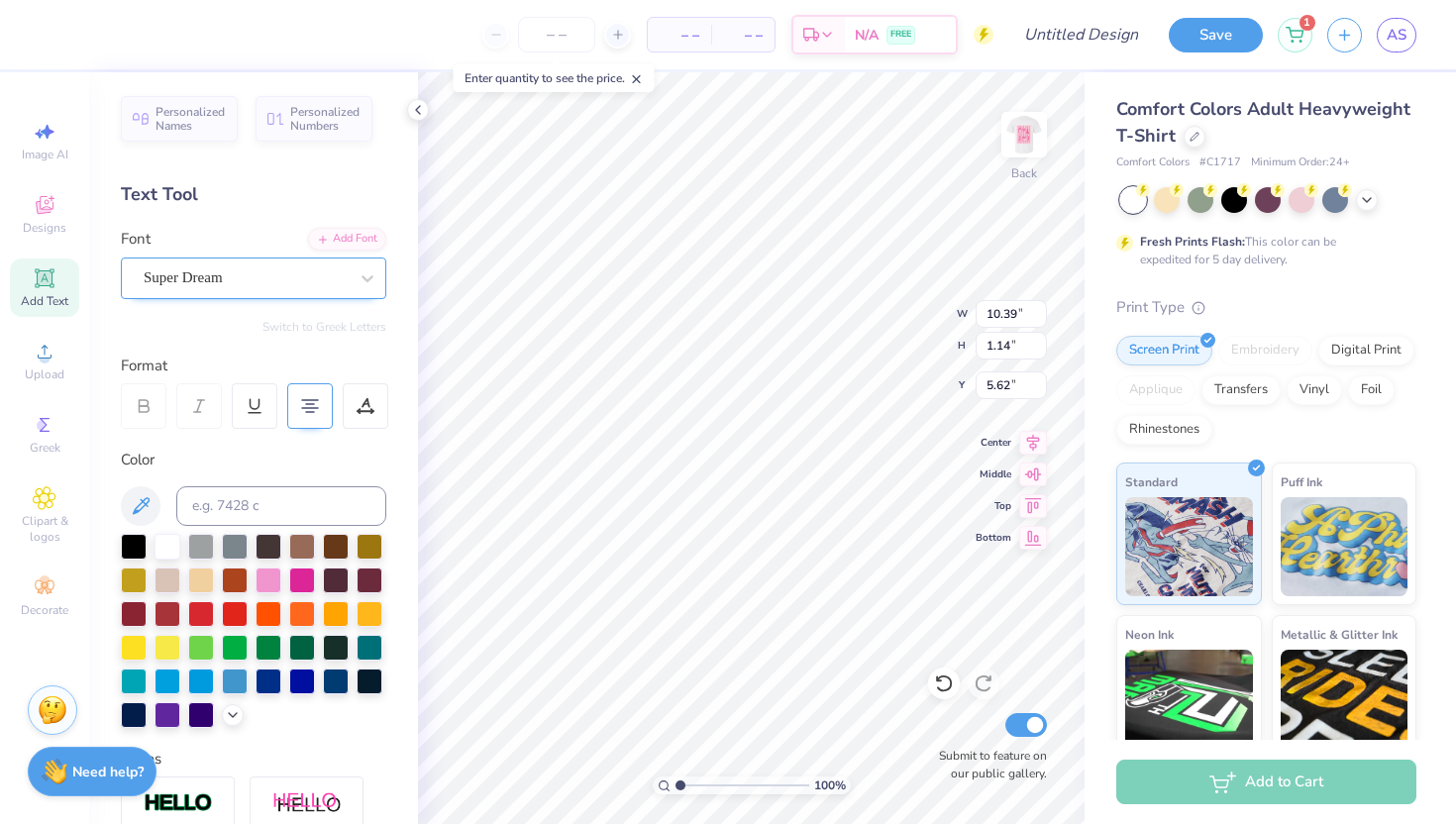 click on "Super Dream" at bounding box center (246, 277) 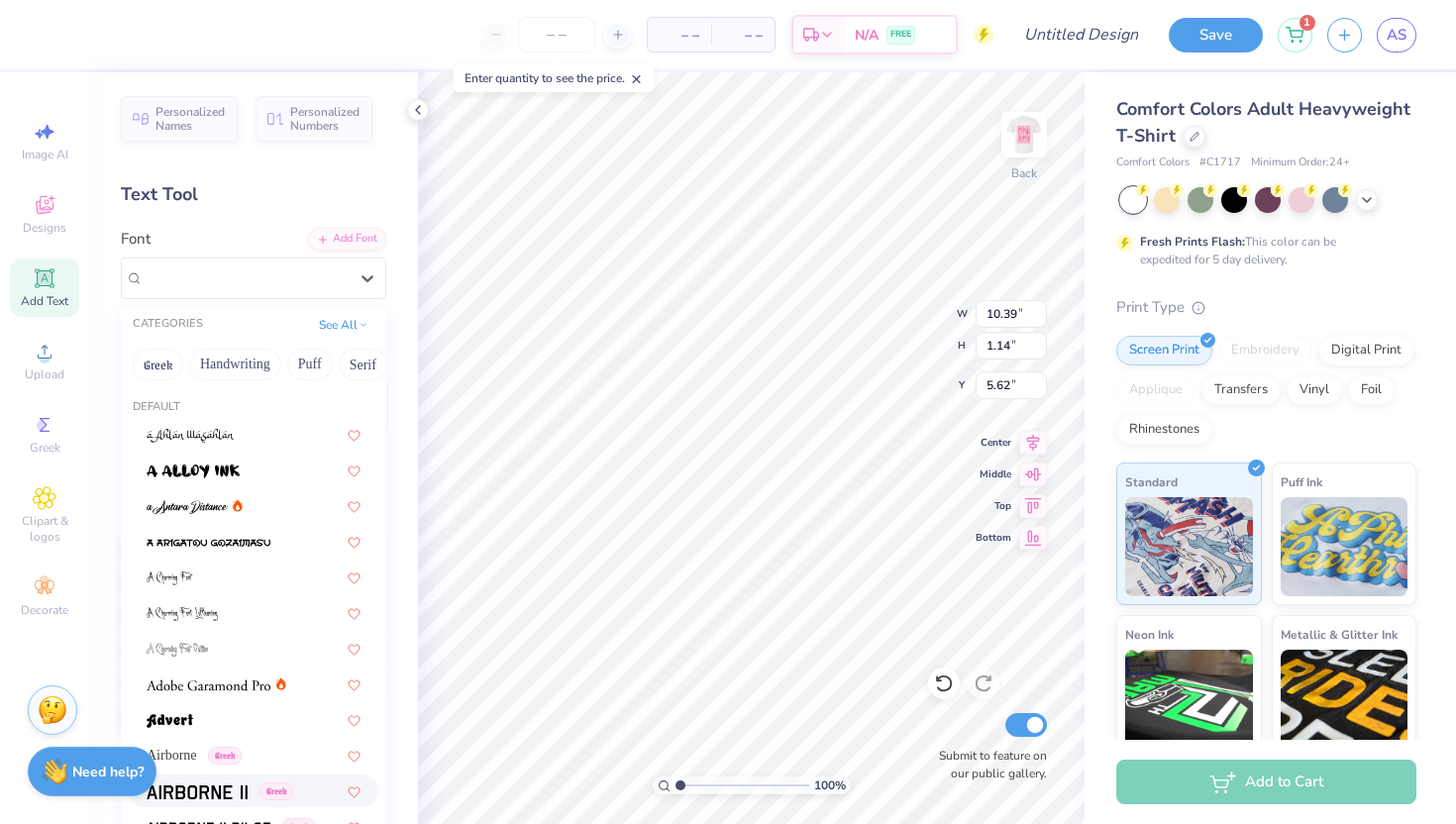 click at bounding box center [197, 792] 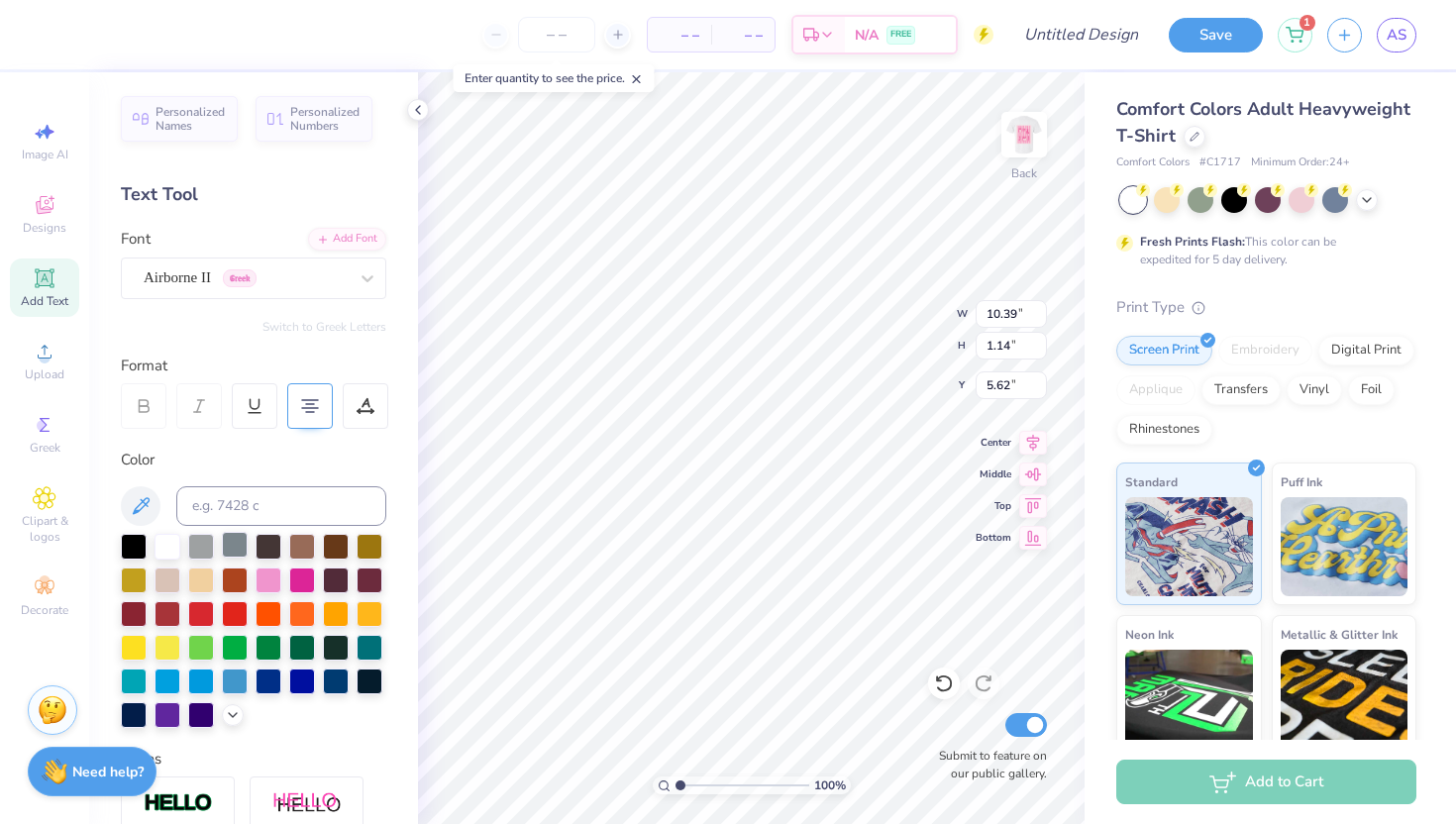 type on "10.81" 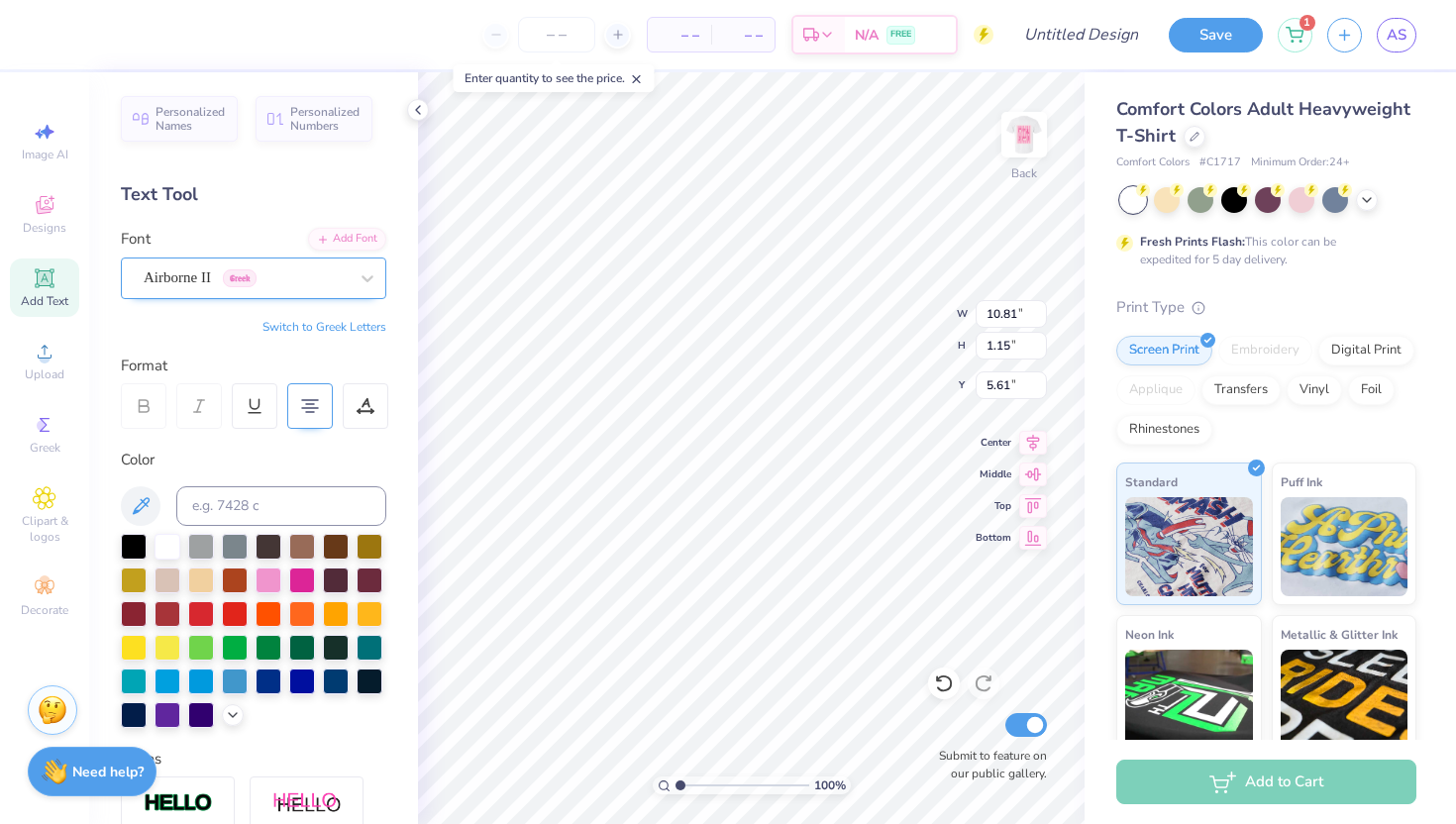 click on "Airborne II Greek" at bounding box center (246, 277) 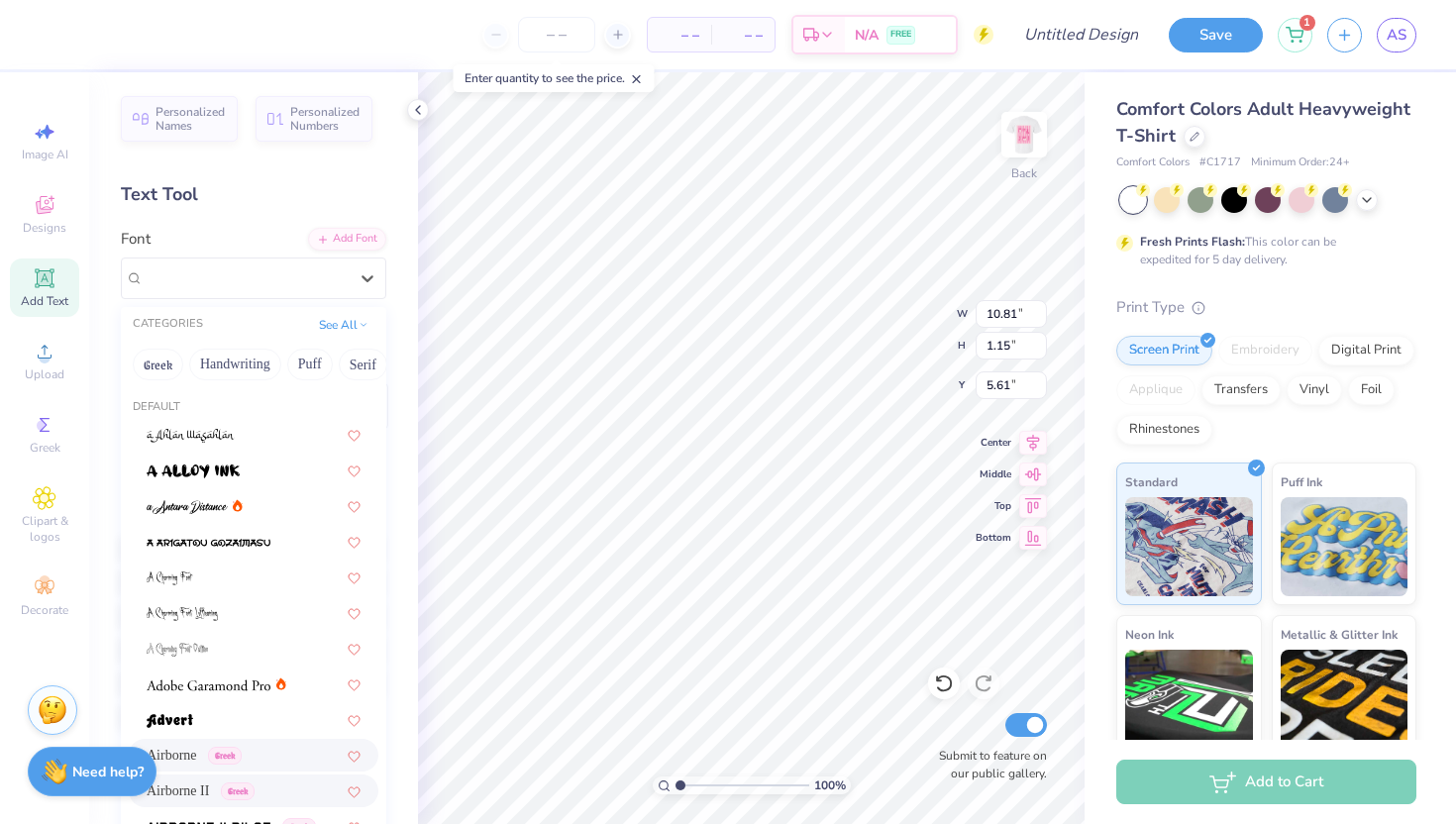 click on "Airborne" at bounding box center (171, 755) 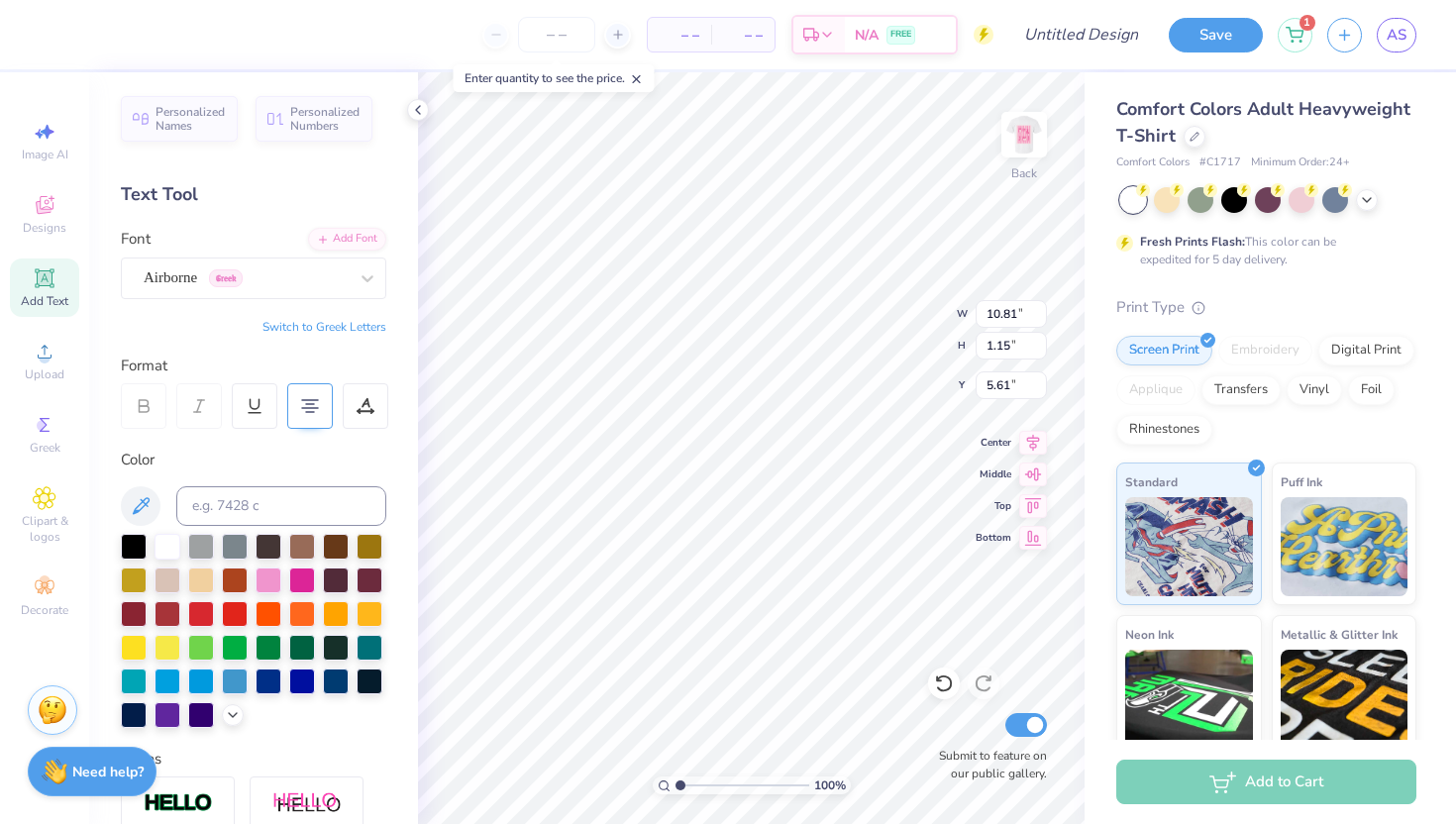 type on "10.85" 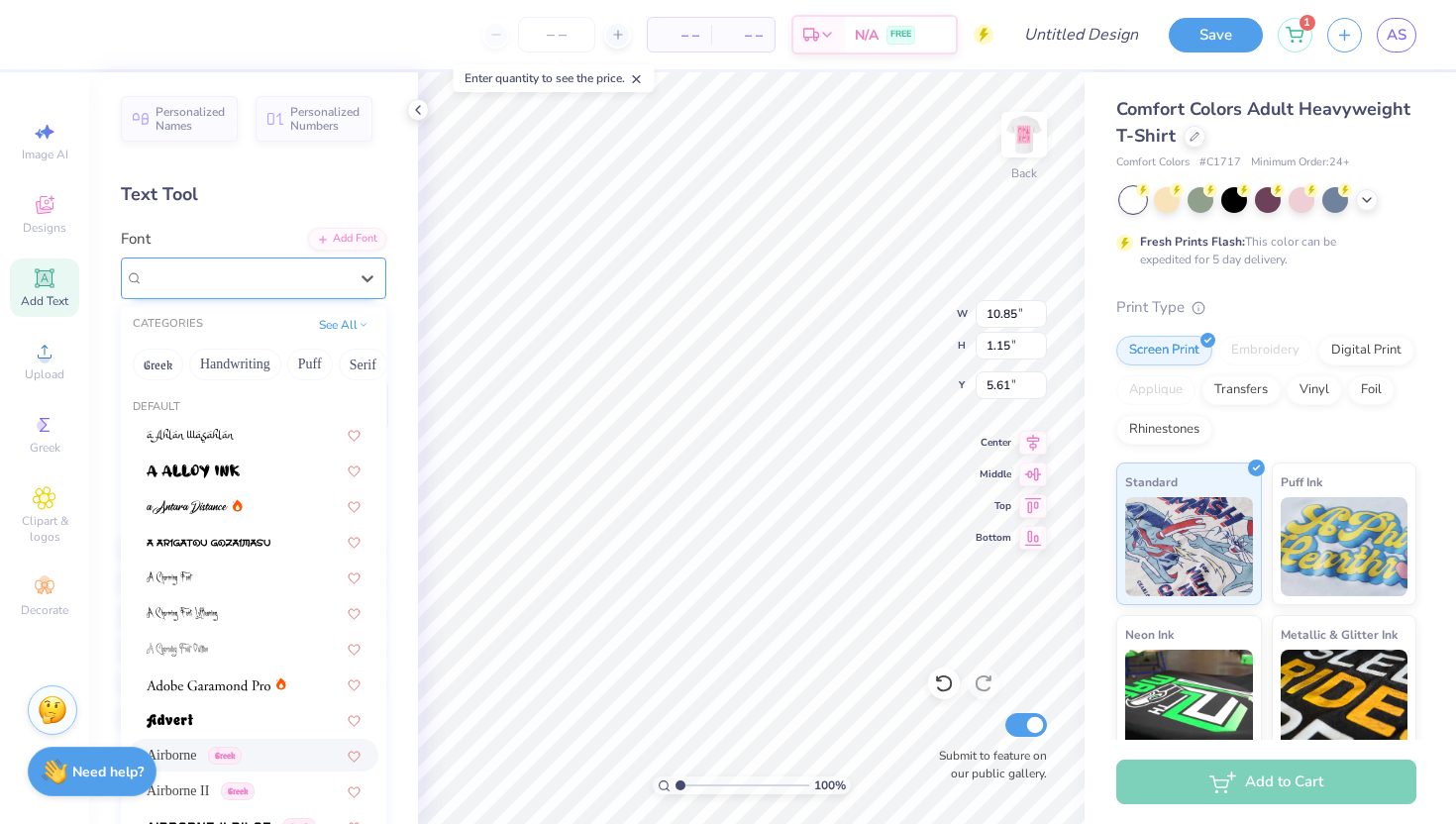 click on "Airborne Greek" at bounding box center (246, 277) 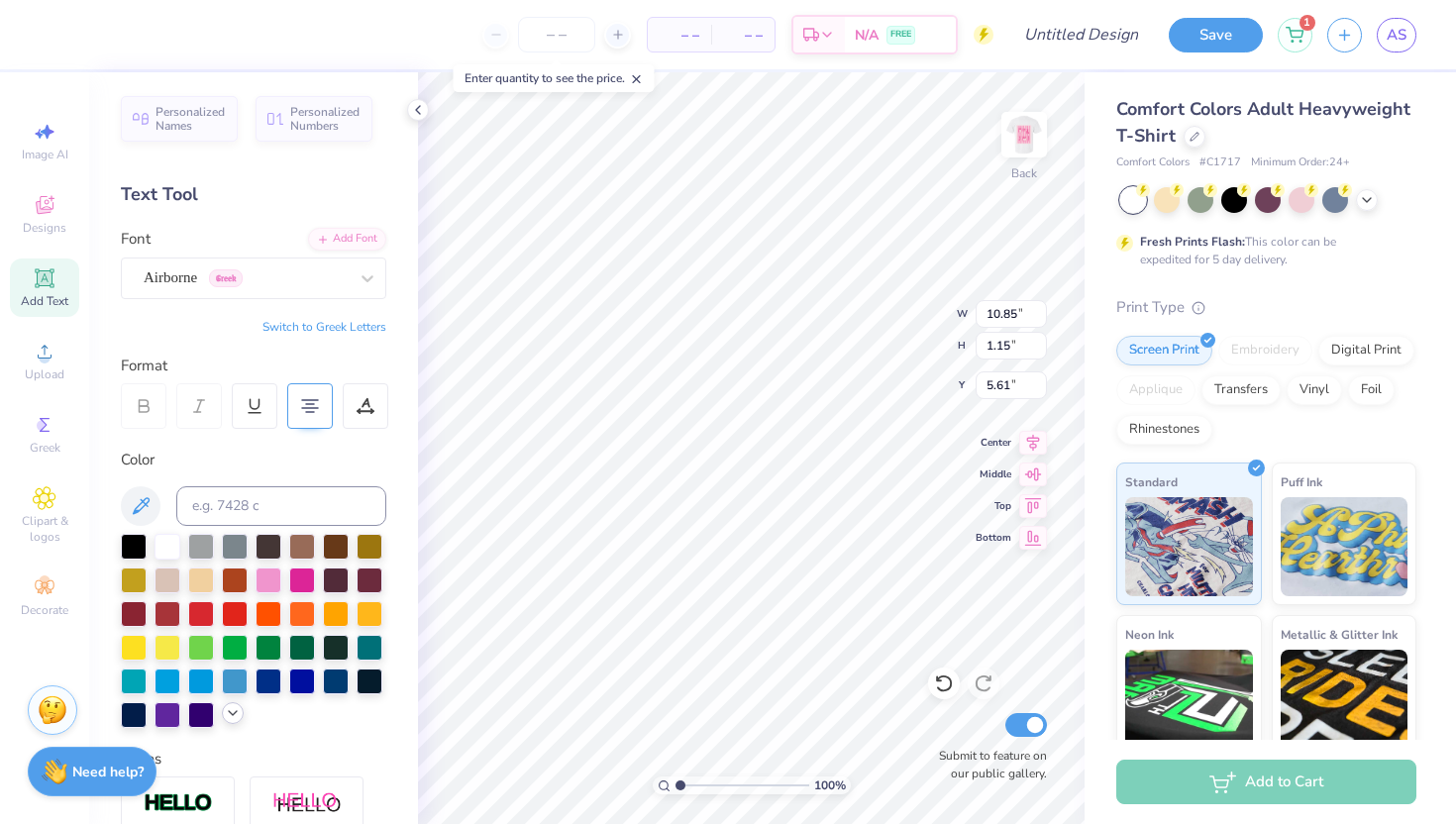 click 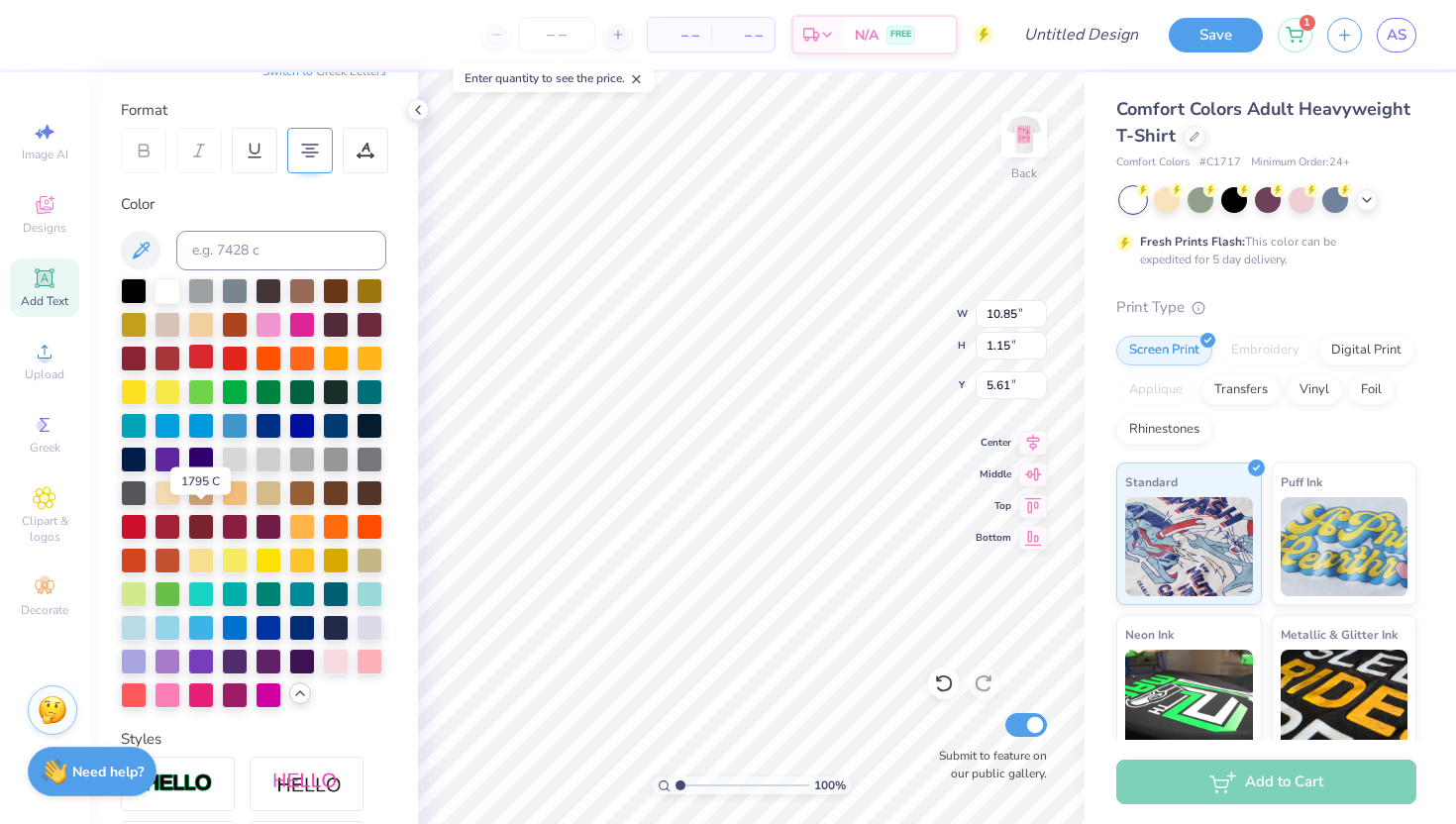 scroll, scrollTop: 341, scrollLeft: 0, axis: vertical 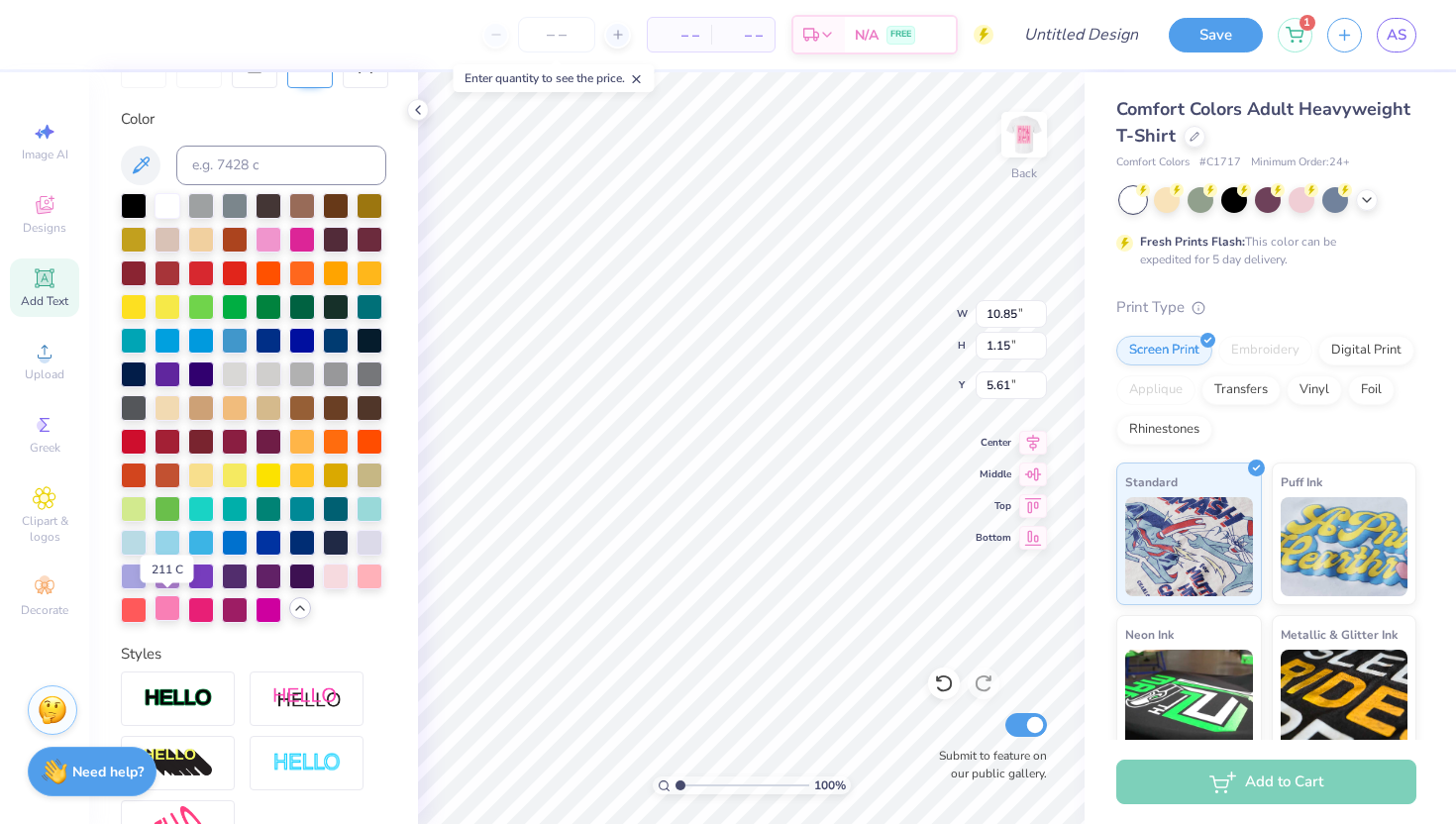 click at bounding box center (167, 608) 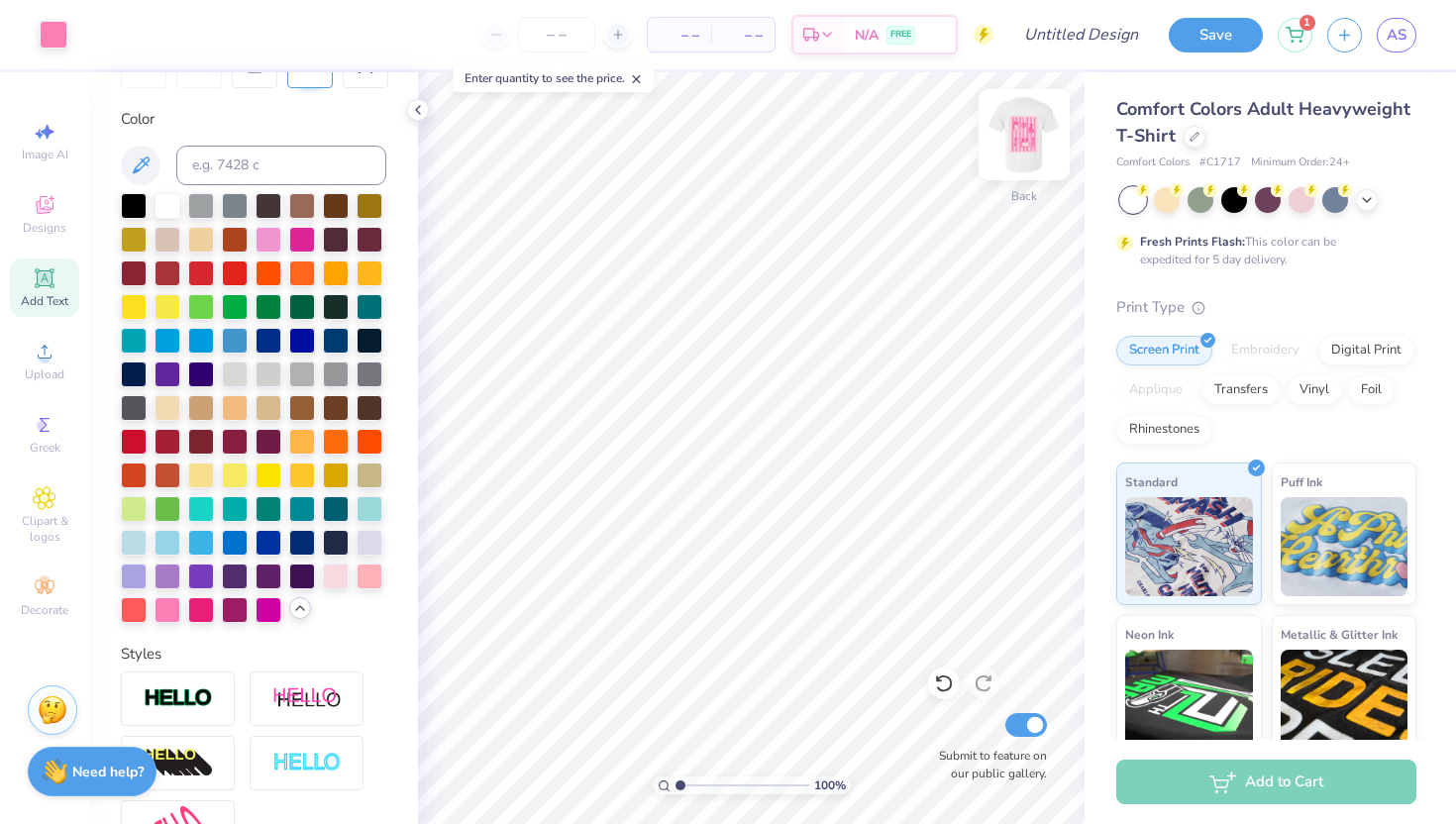 click at bounding box center [1024, 135] 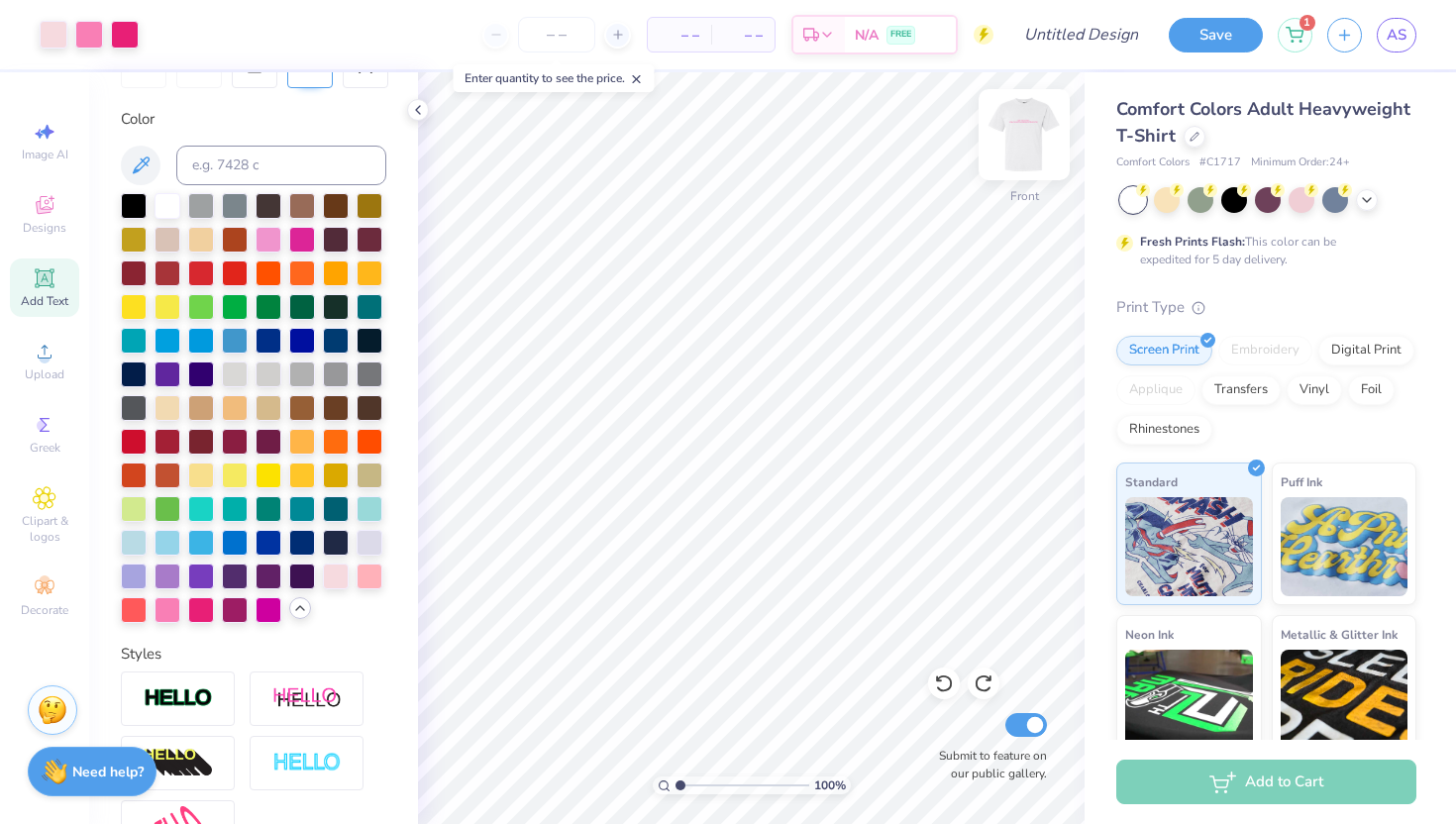 click at bounding box center (1024, 135) 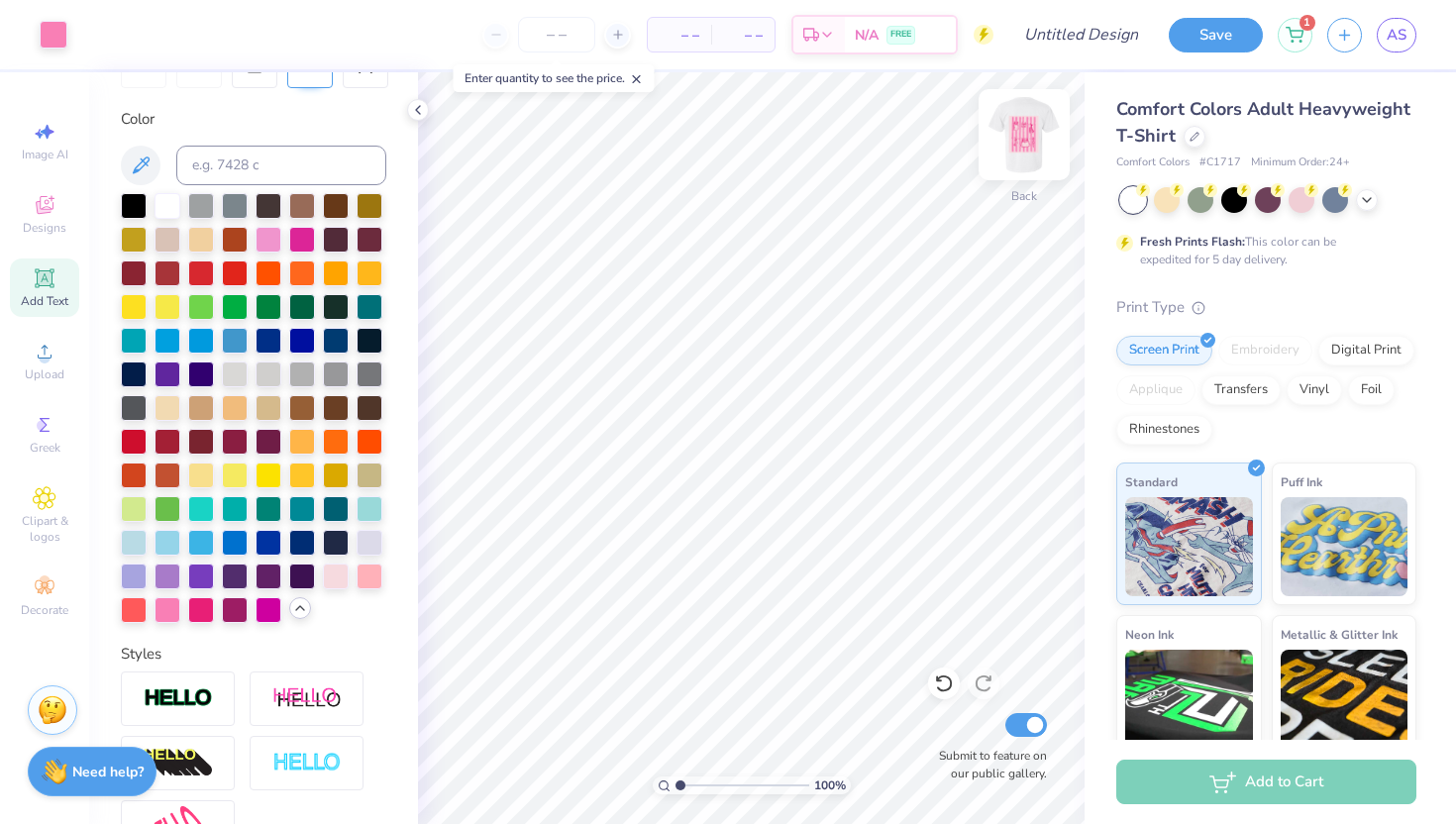 click at bounding box center [1024, 135] 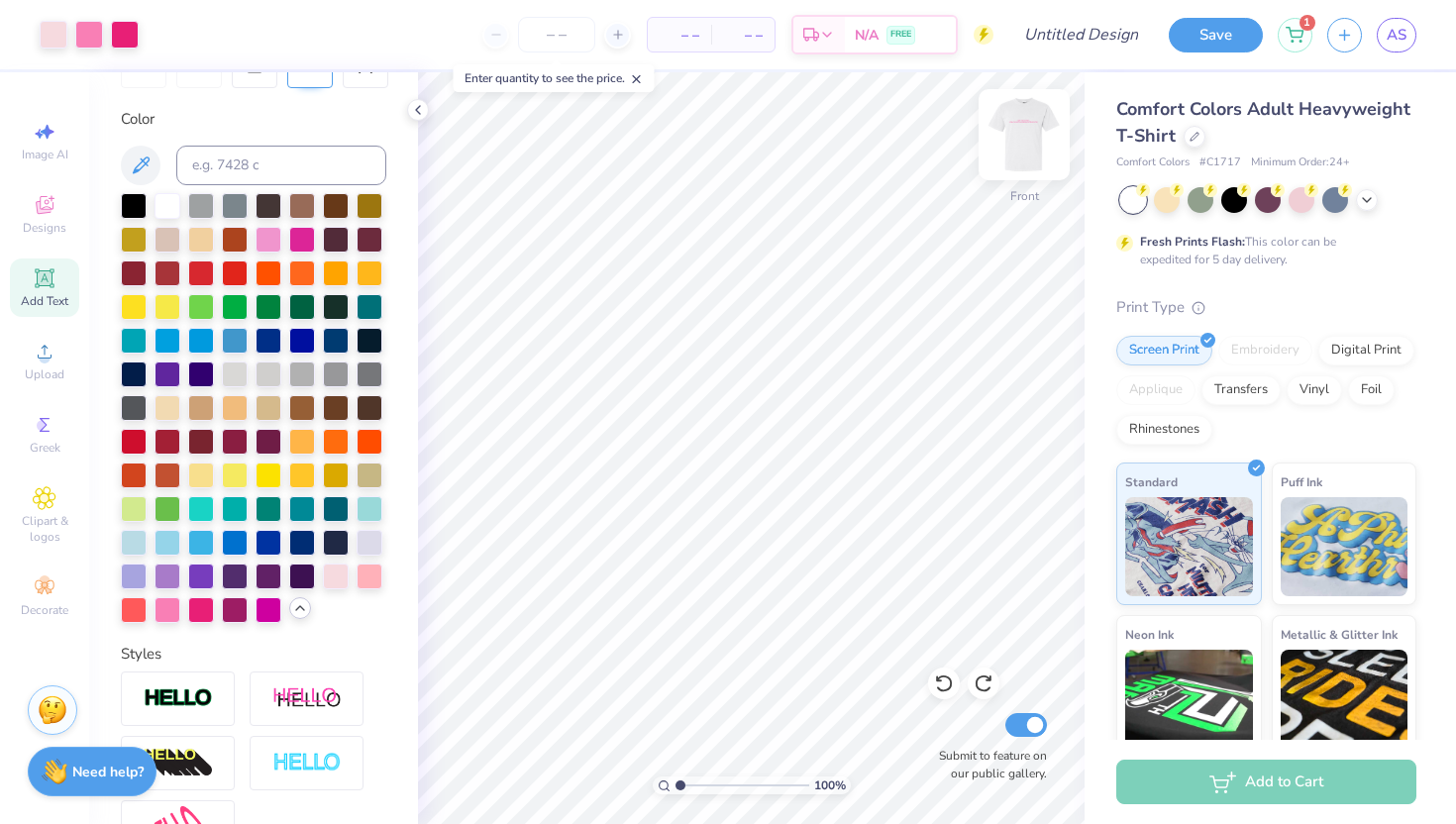 click at bounding box center [1024, 135] 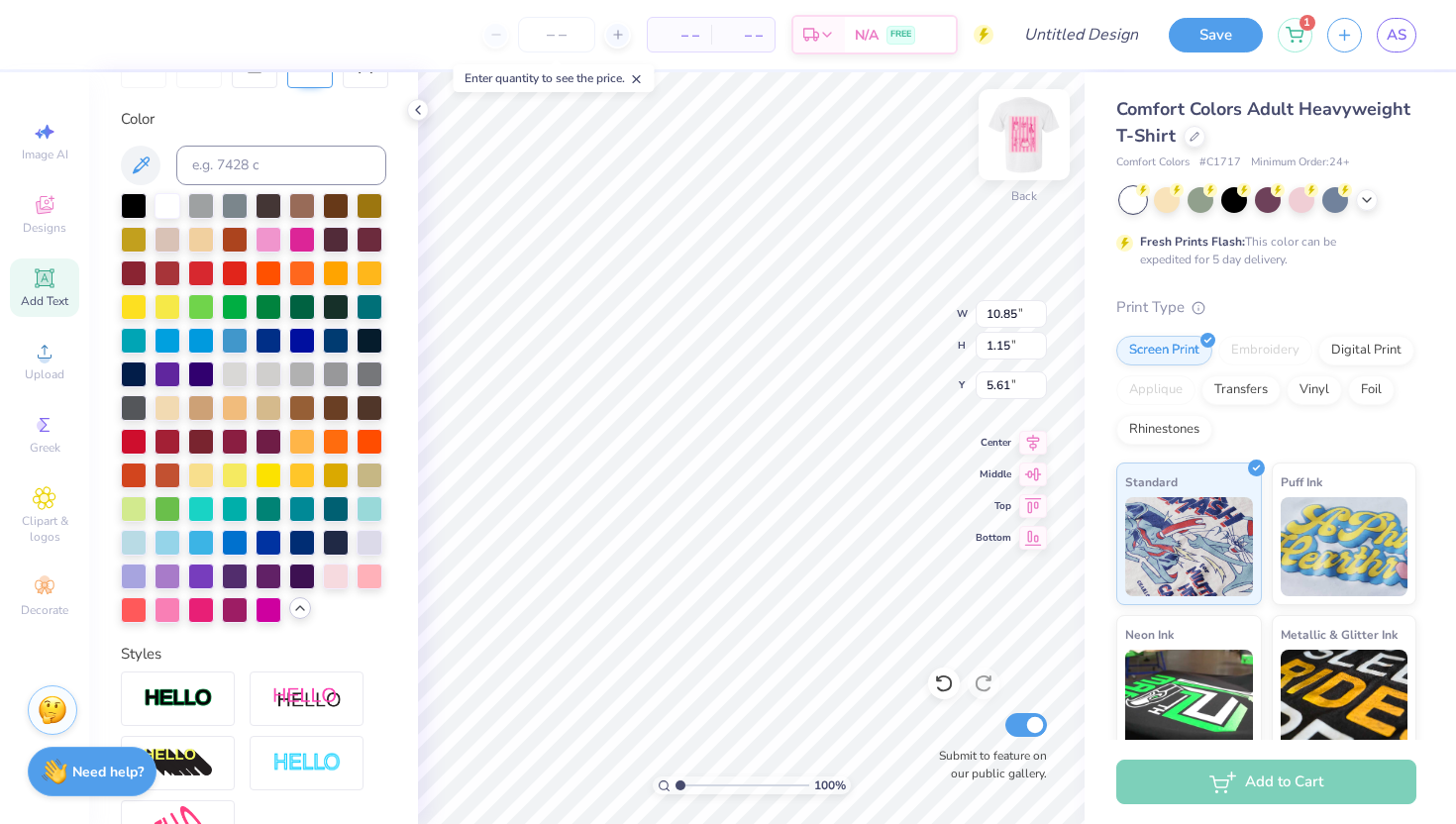 scroll, scrollTop: 1, scrollLeft: 4, axis: both 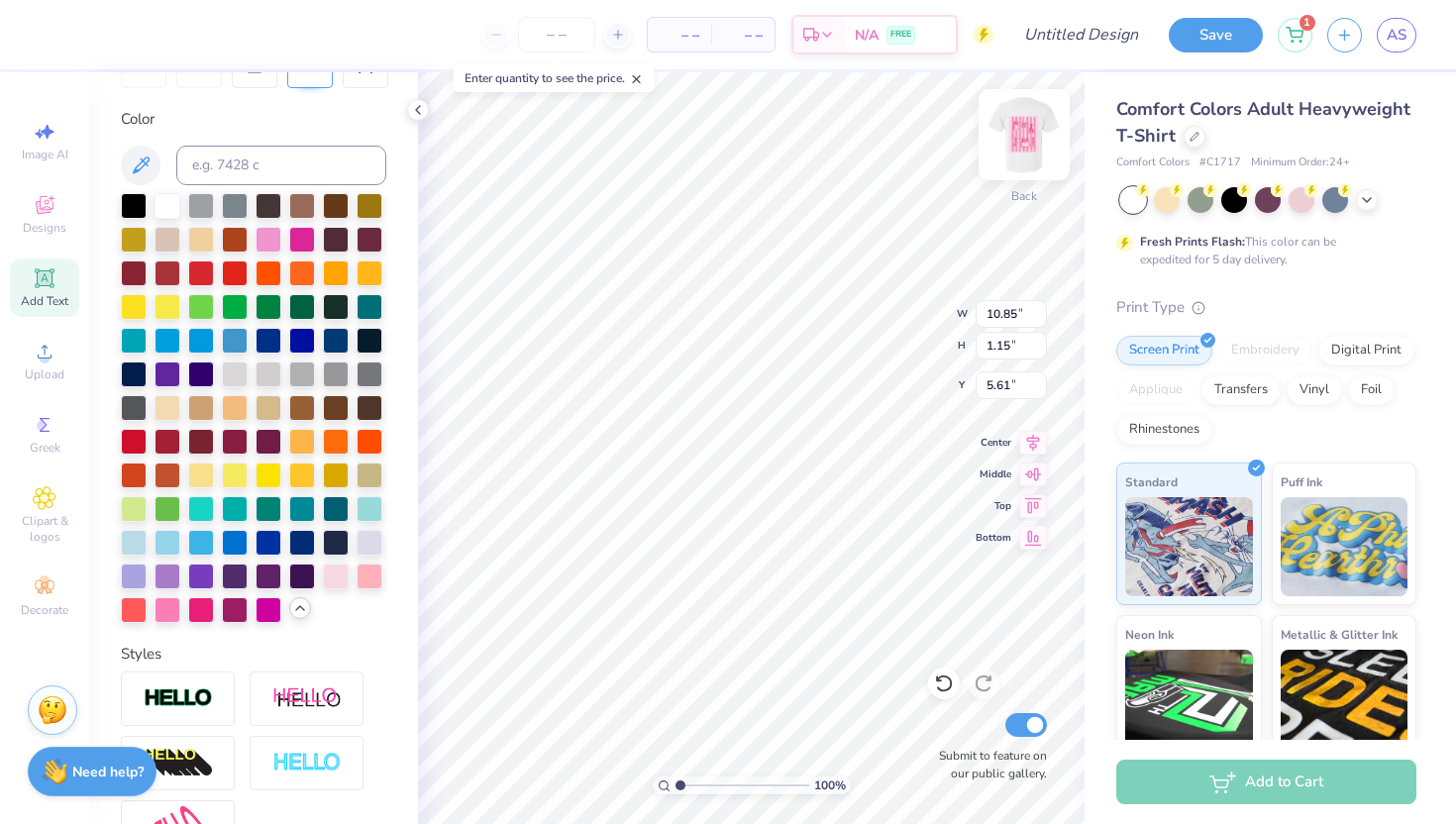 type on "ZETA TAU ALPHA
2025 BMOC COLOR RUN" 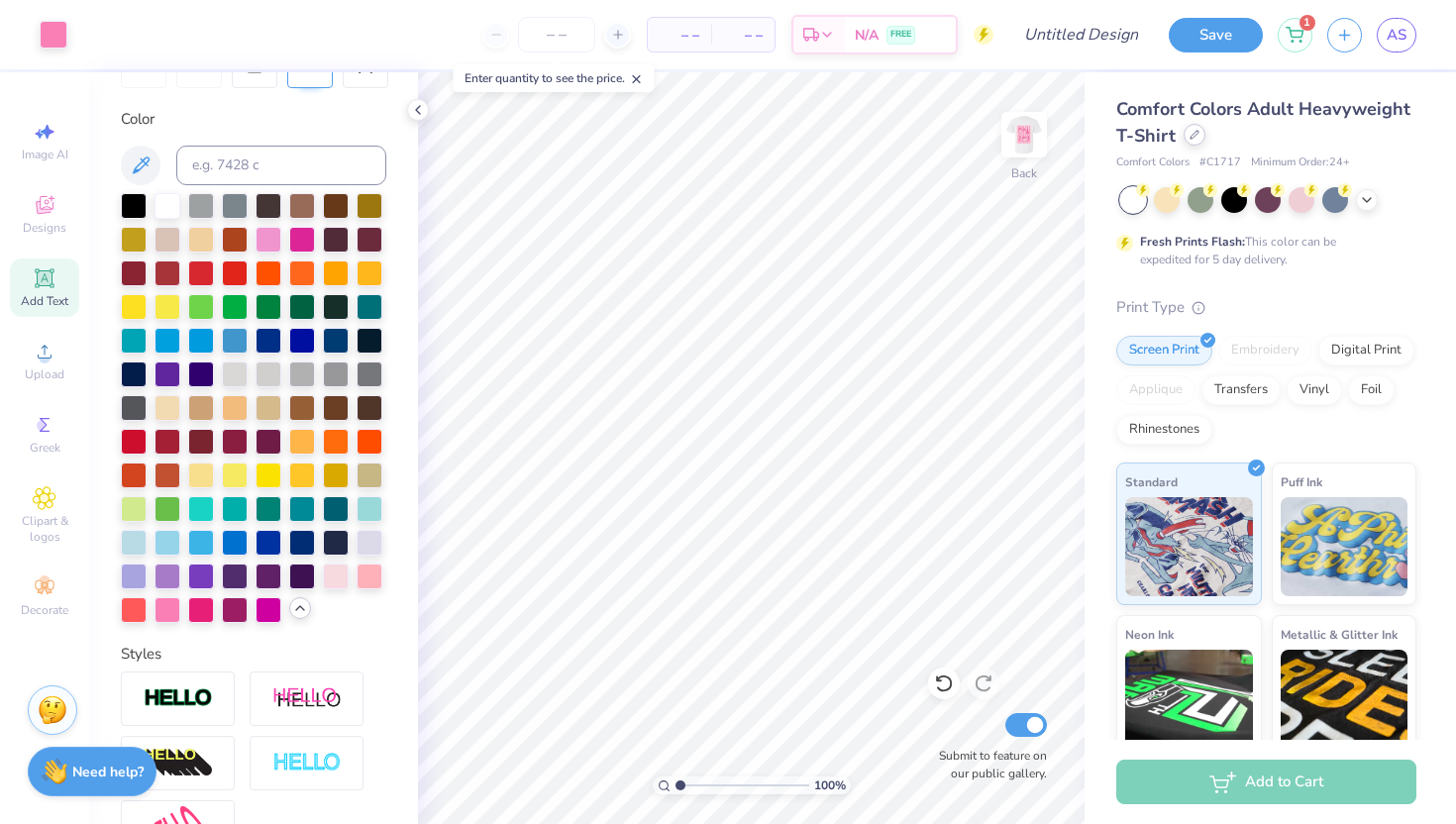 click at bounding box center [1195, 135] 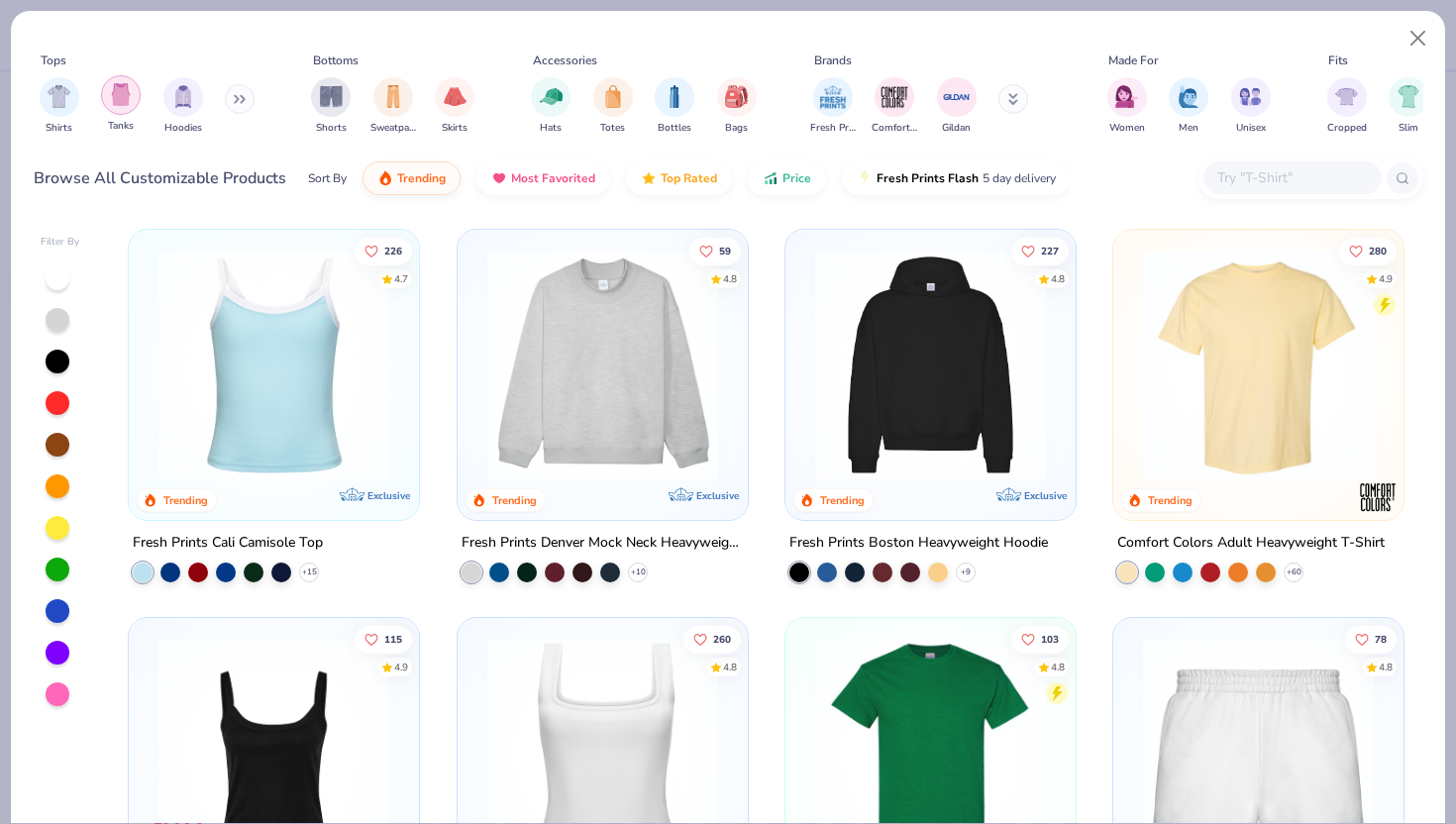 click at bounding box center (121, 95) 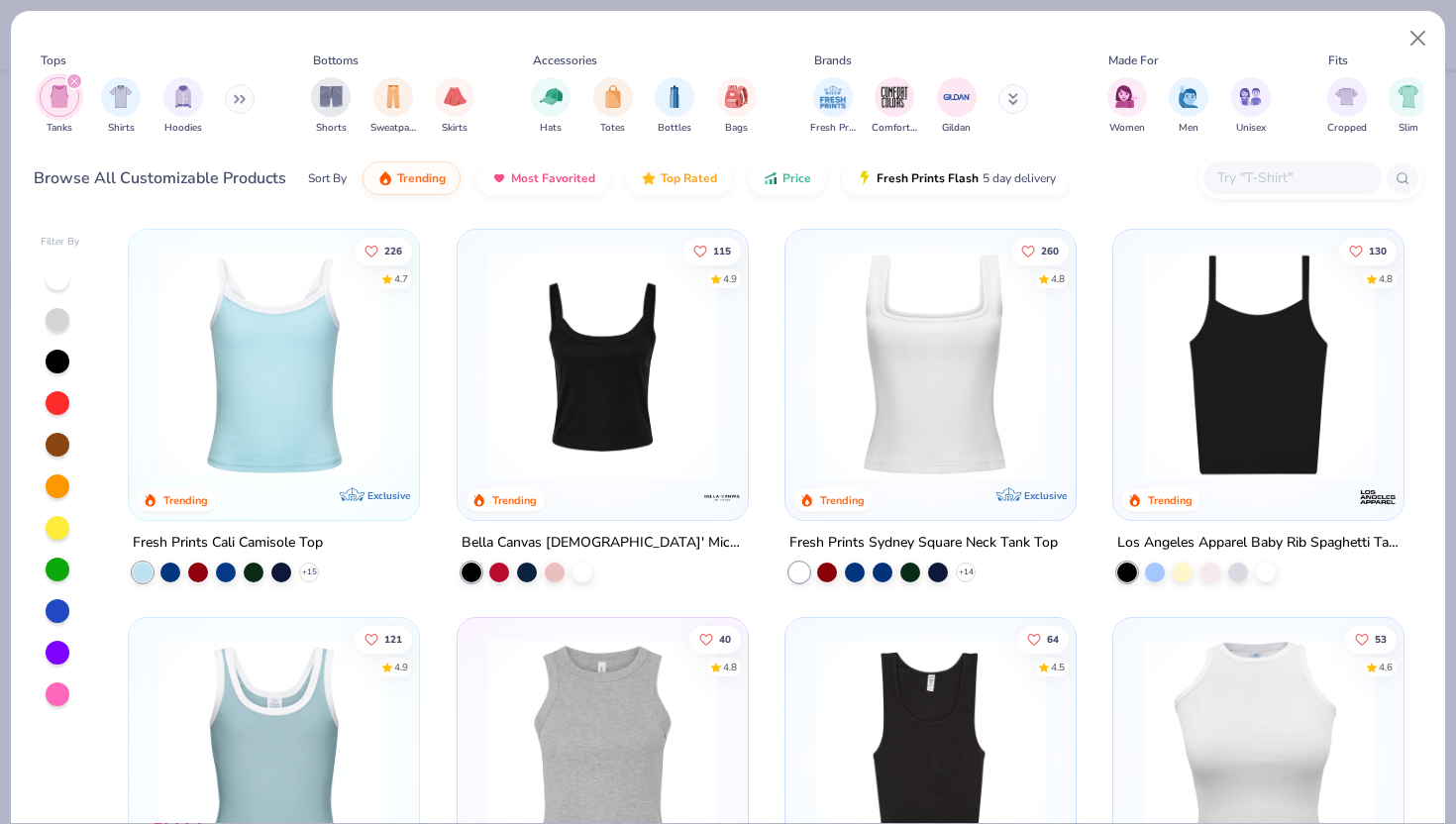 click at bounding box center (273, 364) 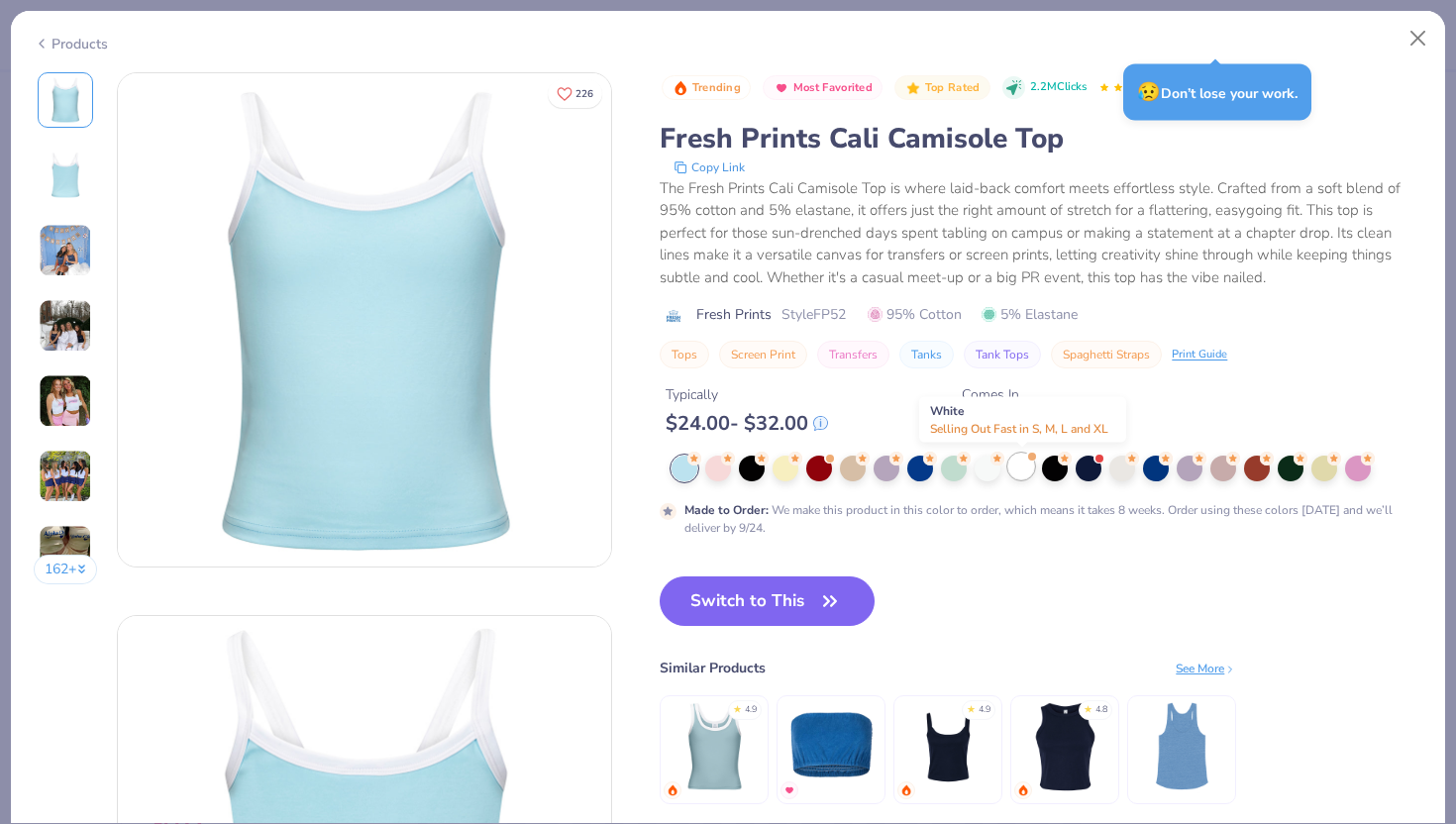 click at bounding box center (1021, 466) 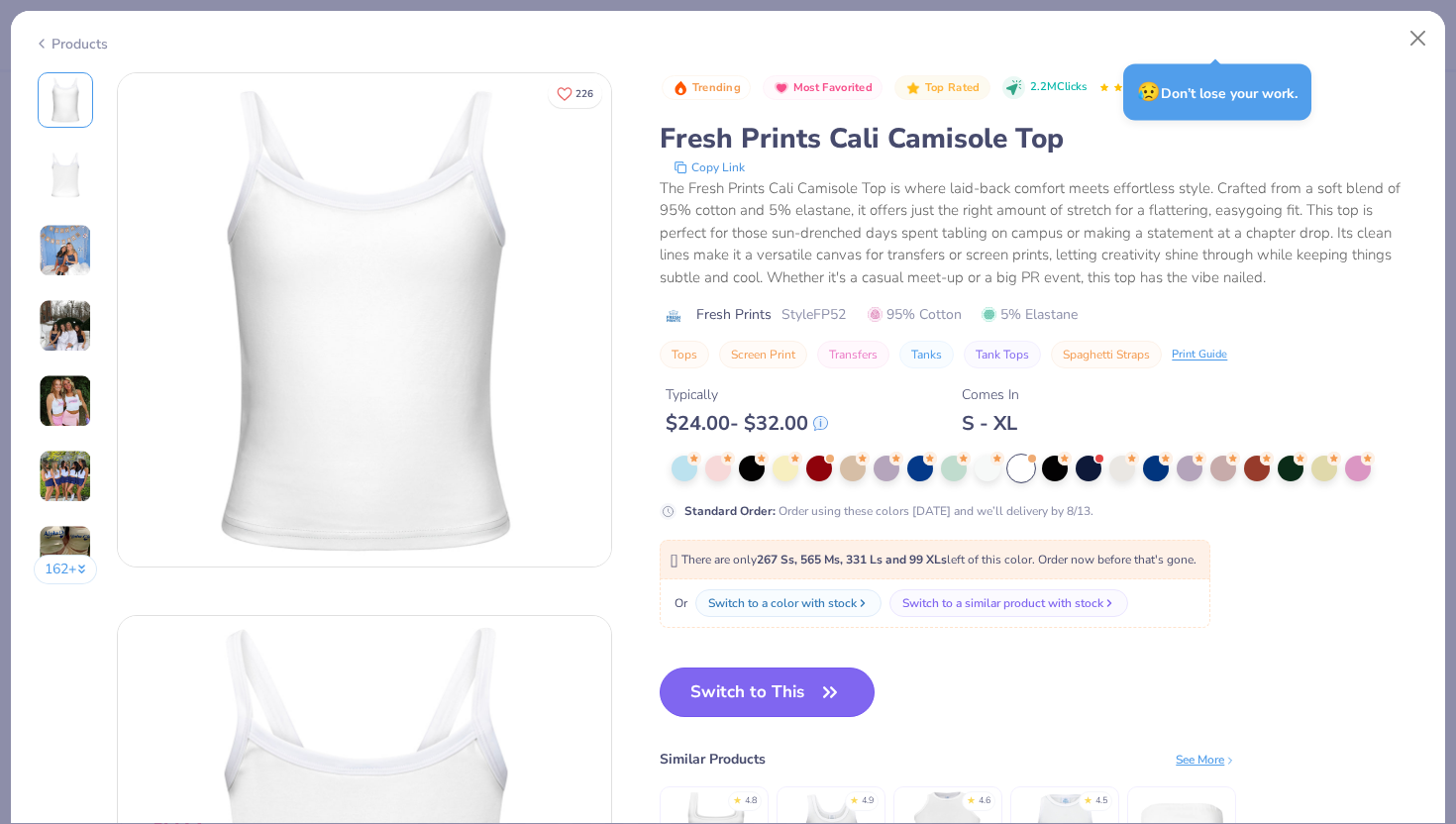 click on "Switch to This" at bounding box center (767, 692) 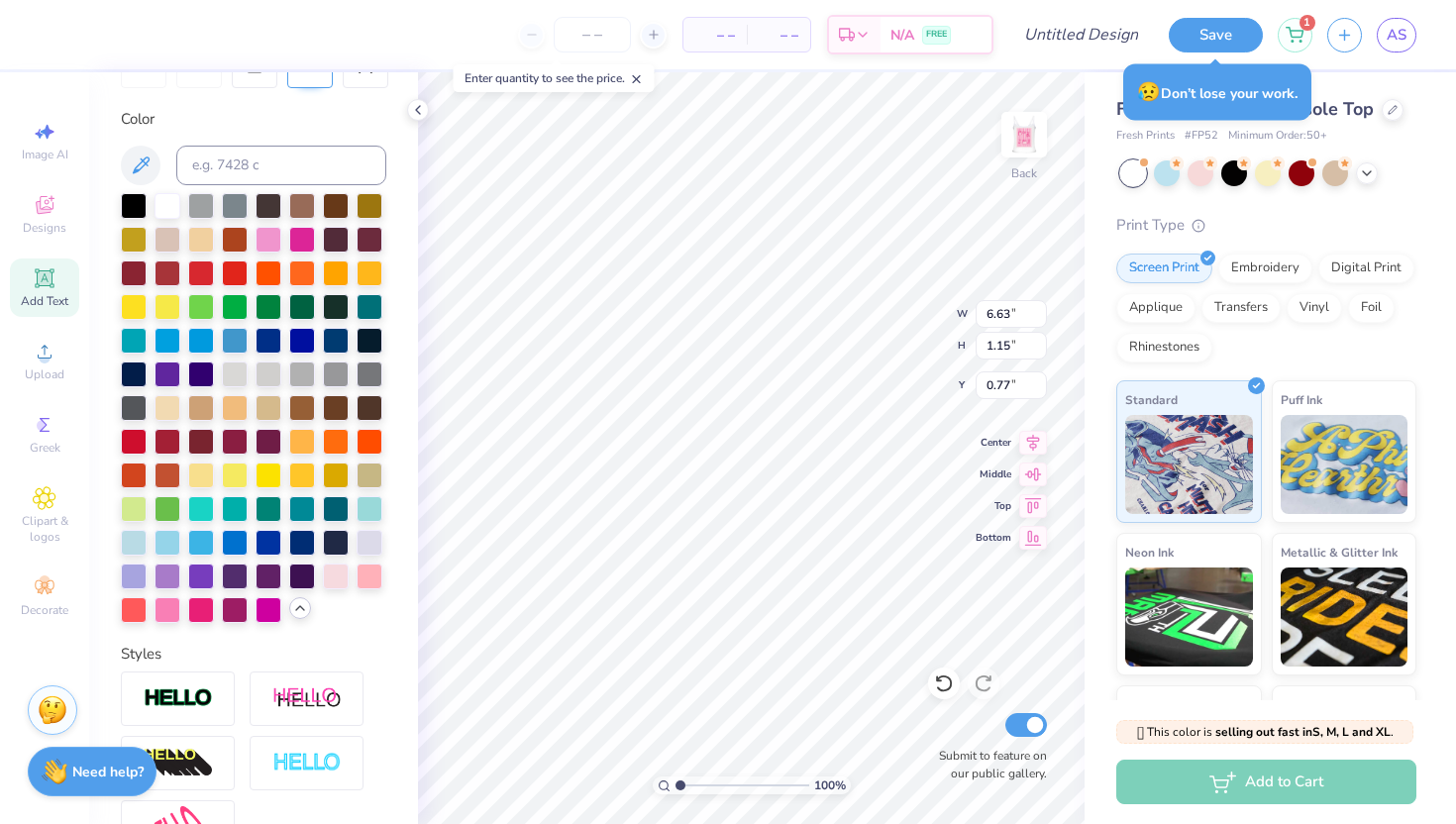 type on "2.64" 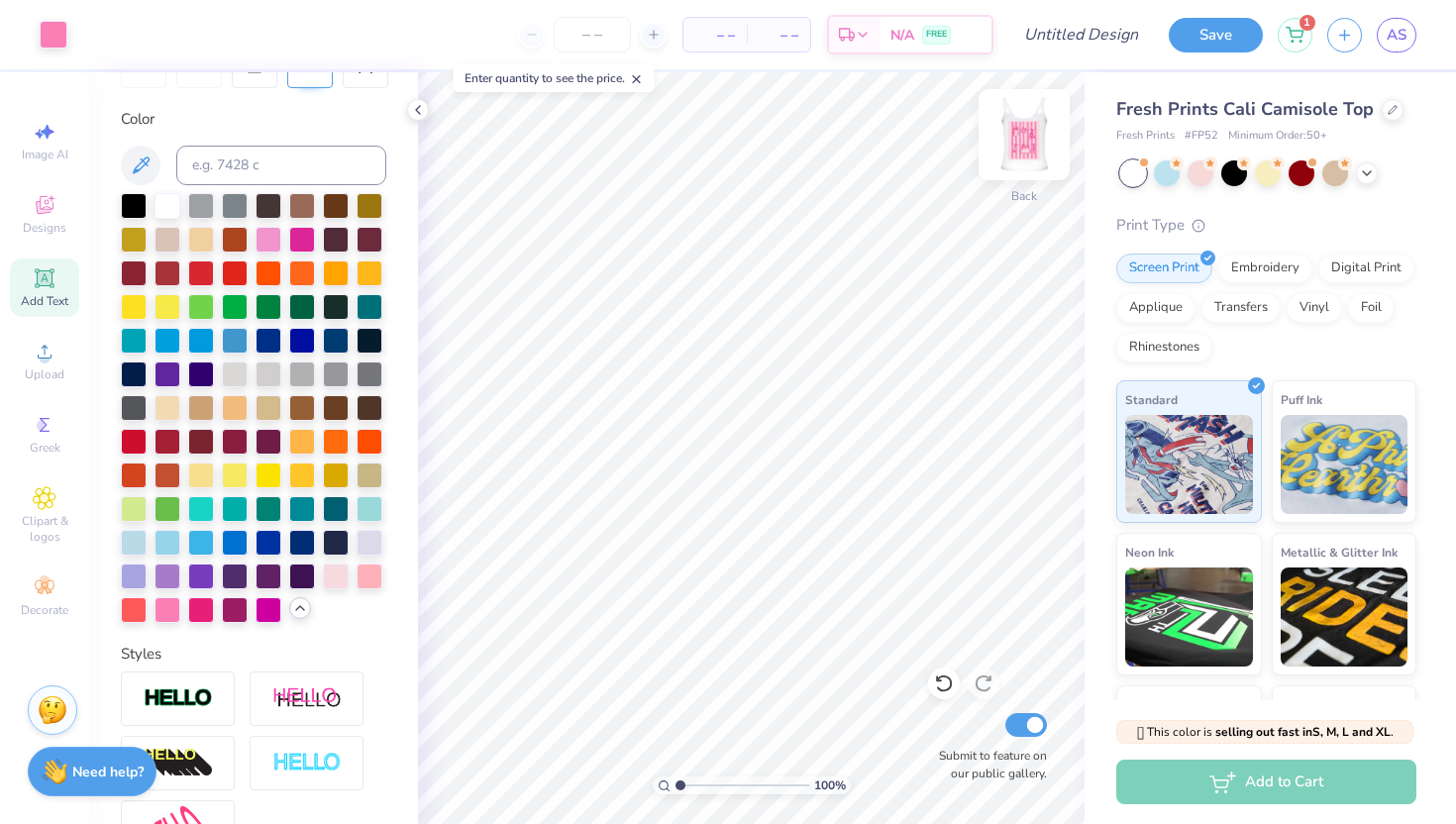 click at bounding box center (1024, 135) 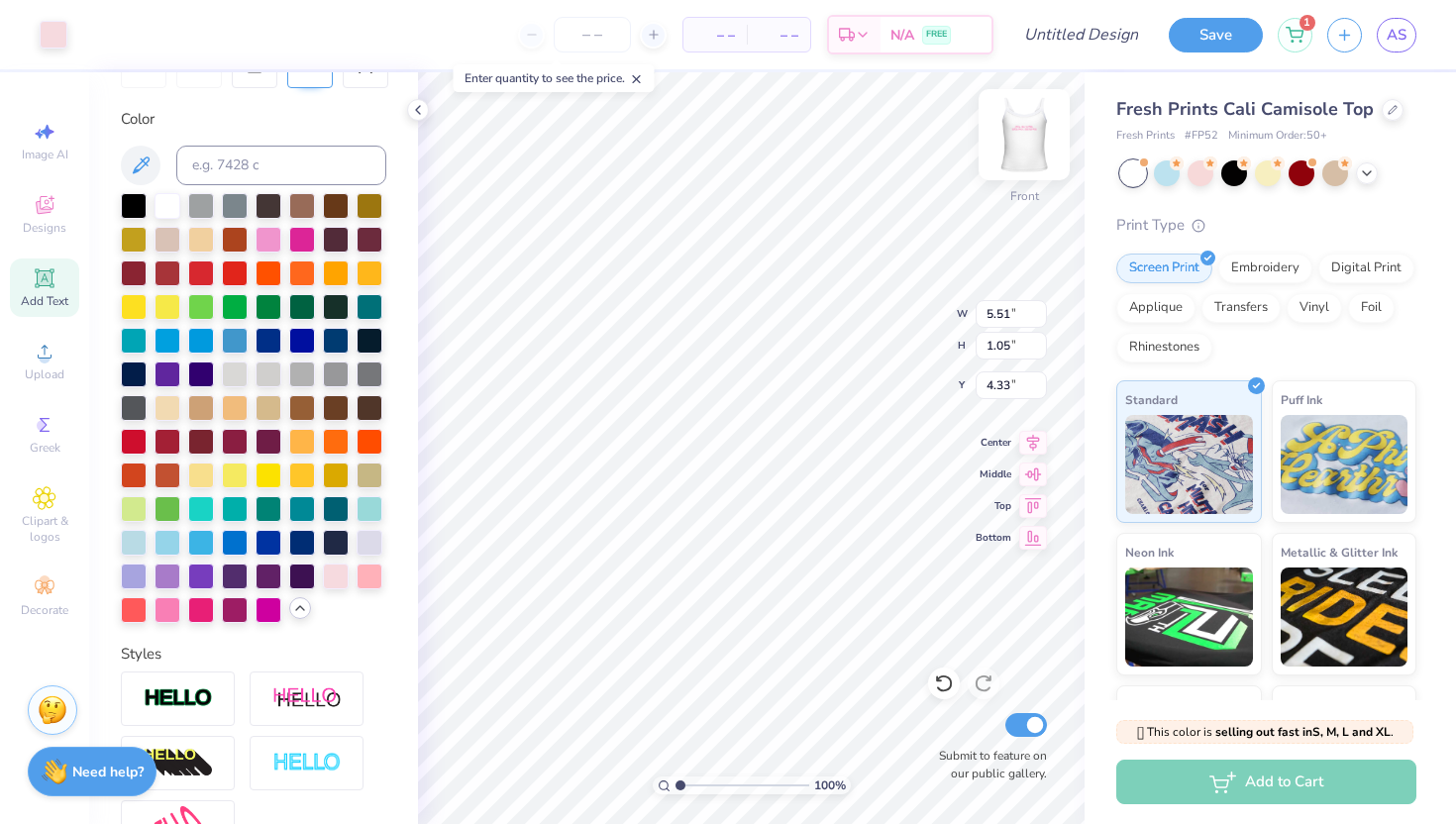 type on "4.33" 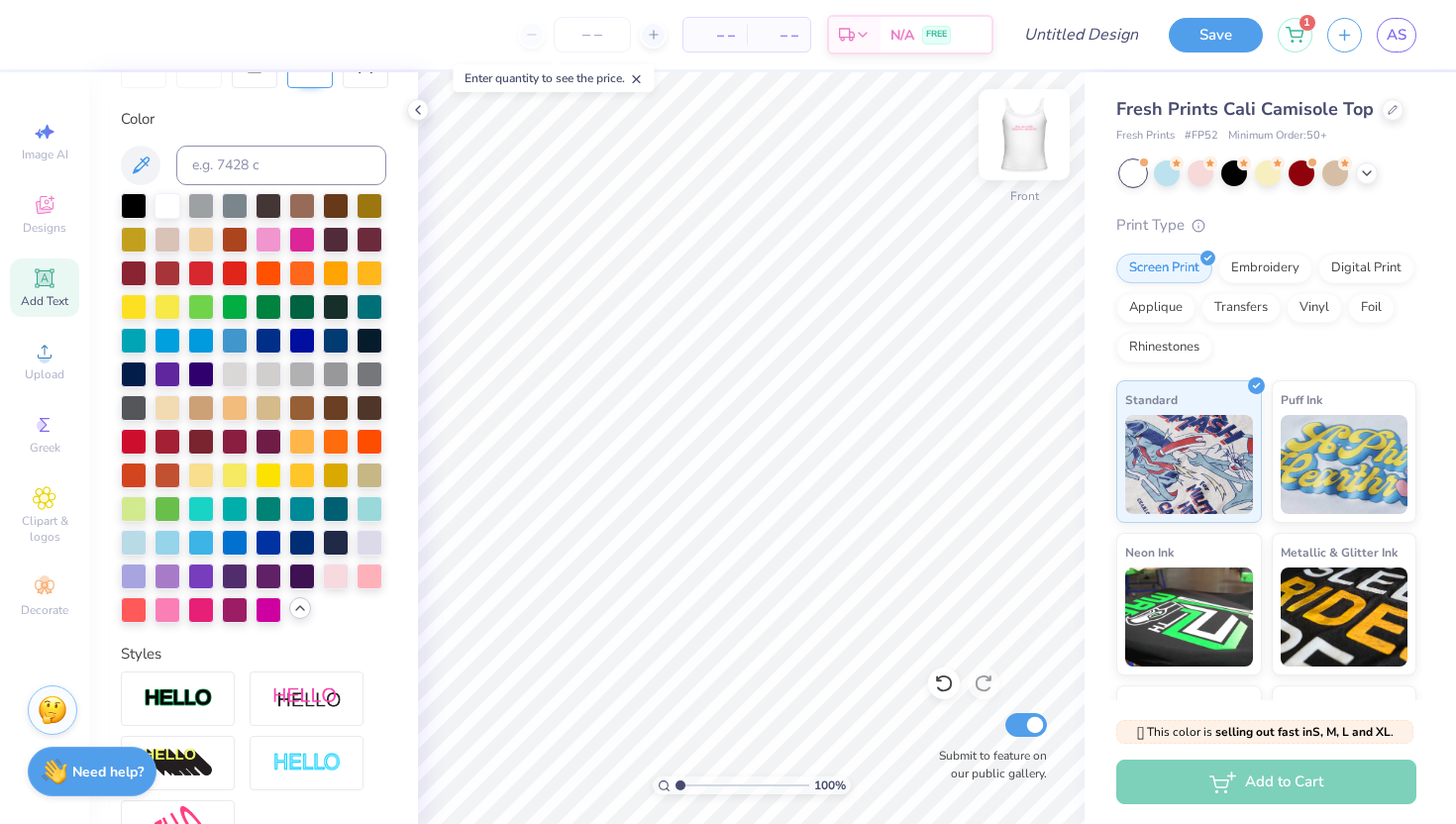 click at bounding box center [1024, 135] 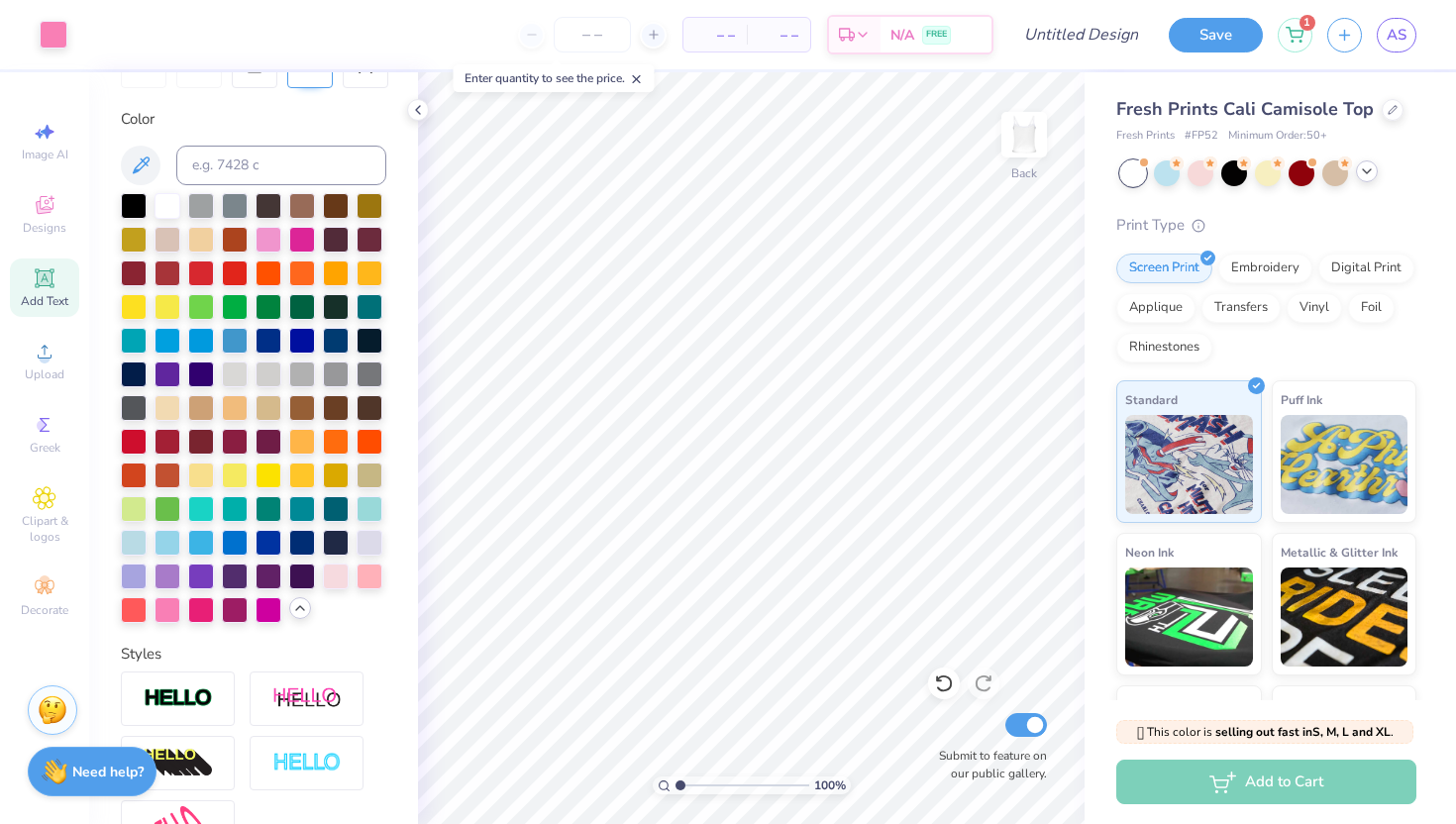 click 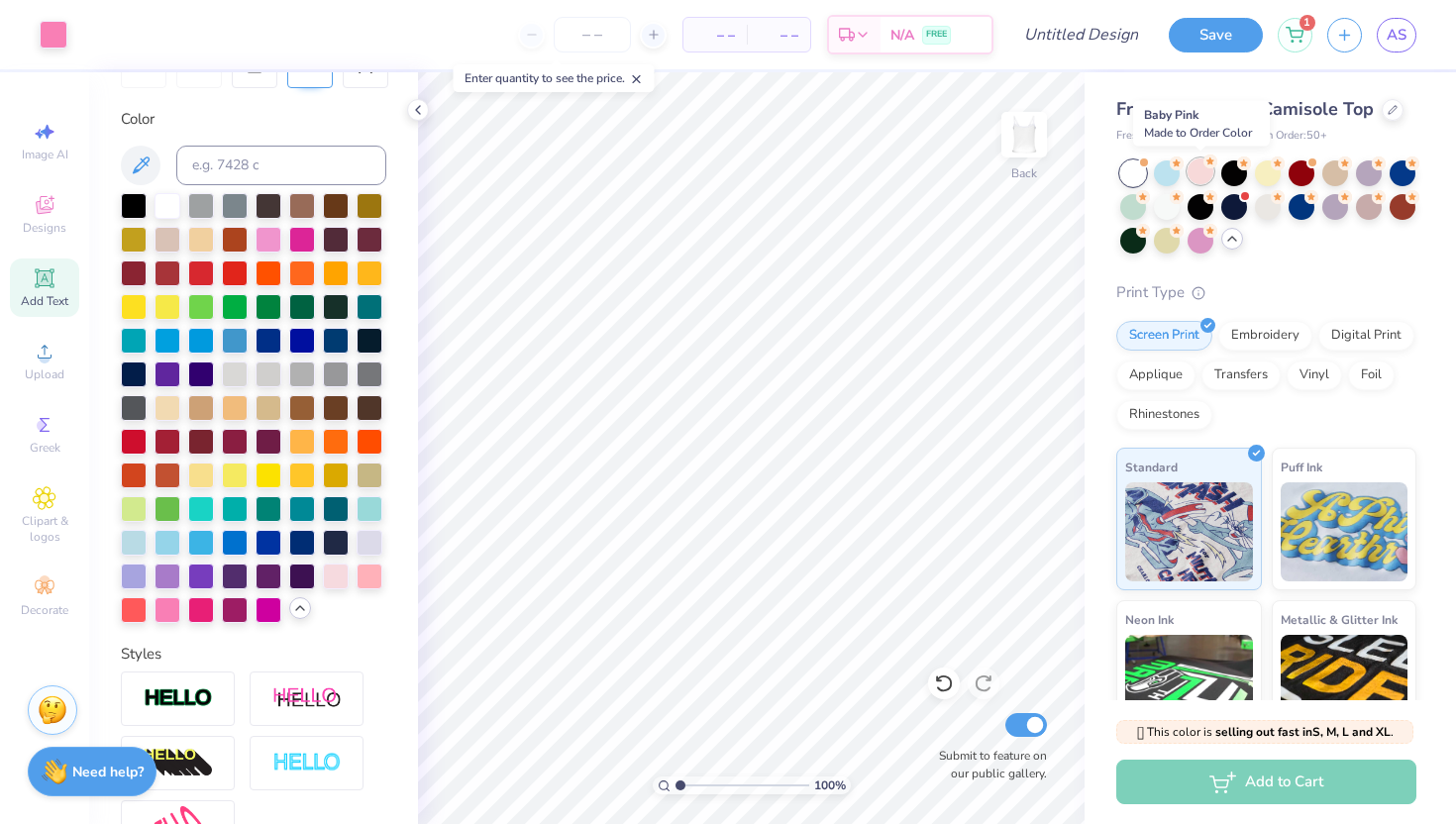 click at bounding box center [1200, 171] 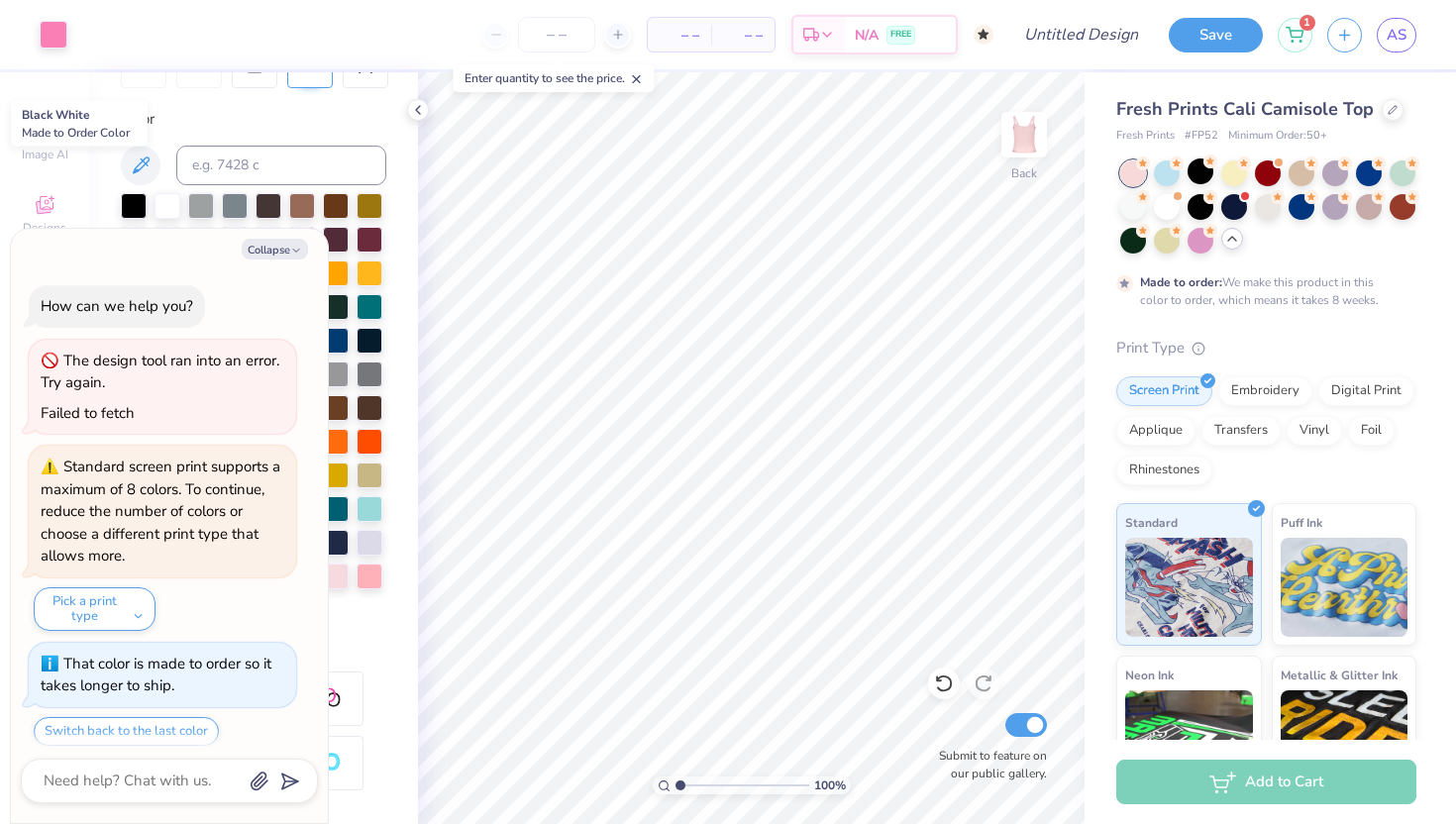 scroll, scrollTop: 61, scrollLeft: 0, axis: vertical 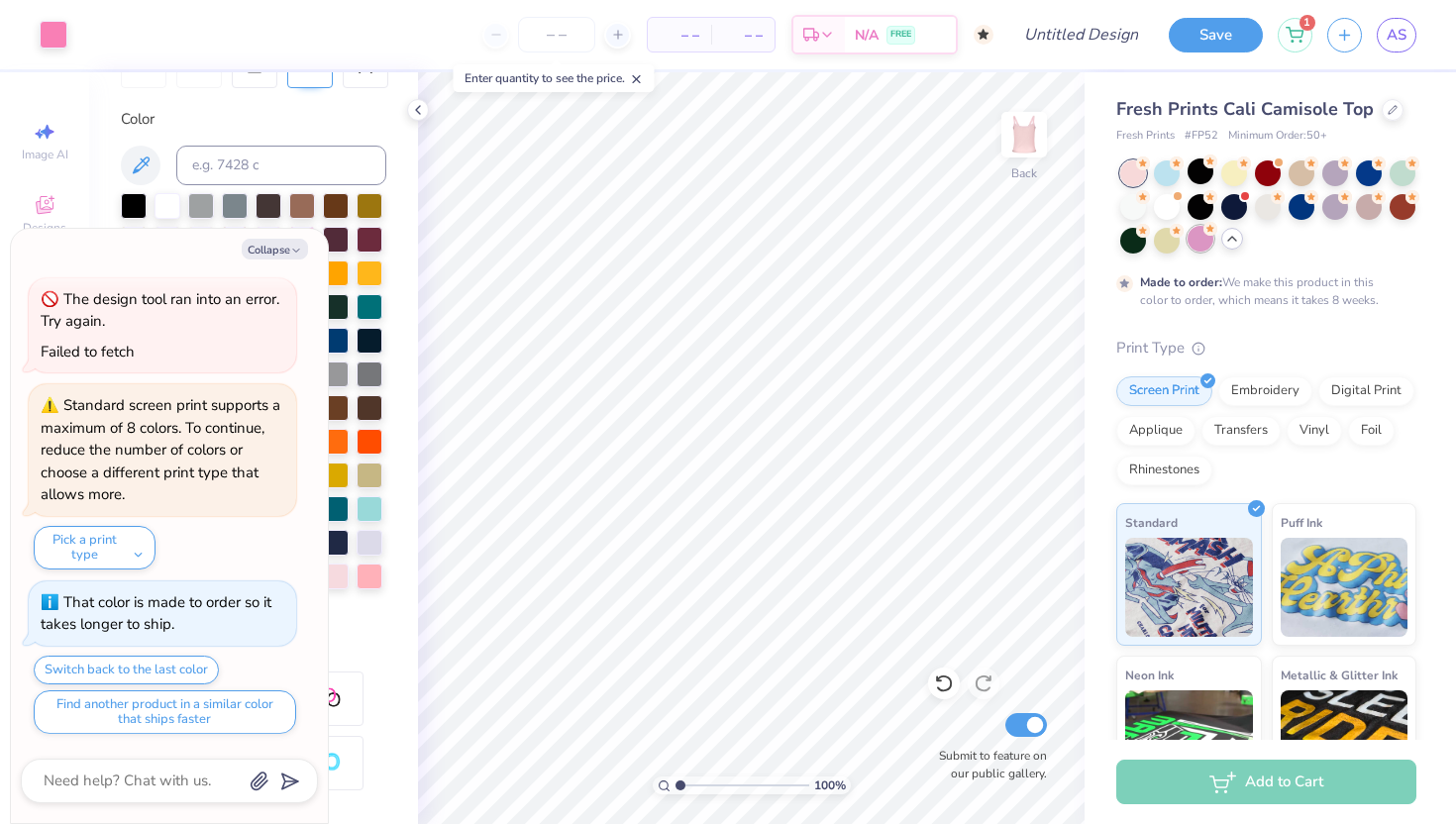click at bounding box center (1200, 239) 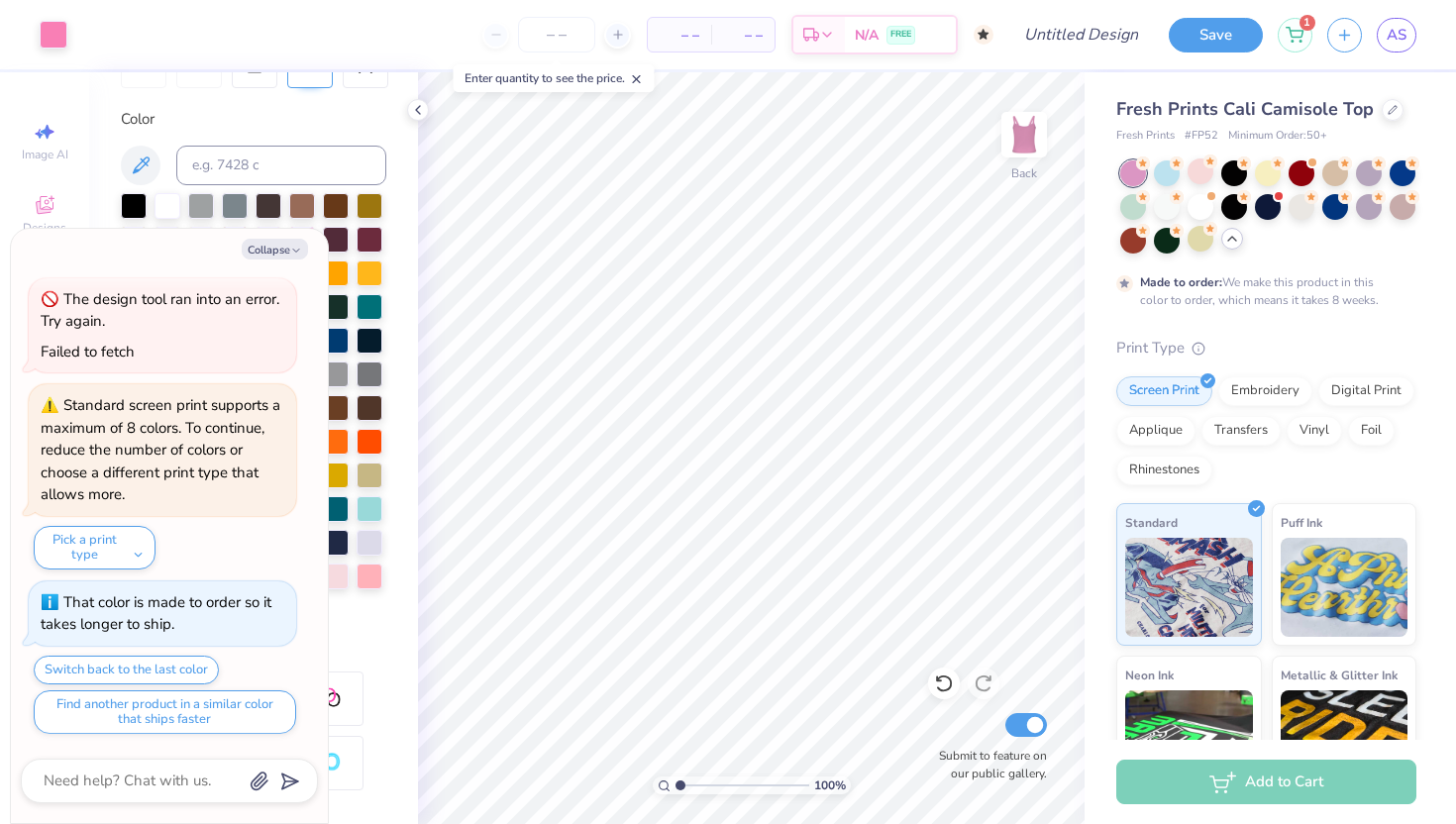 click 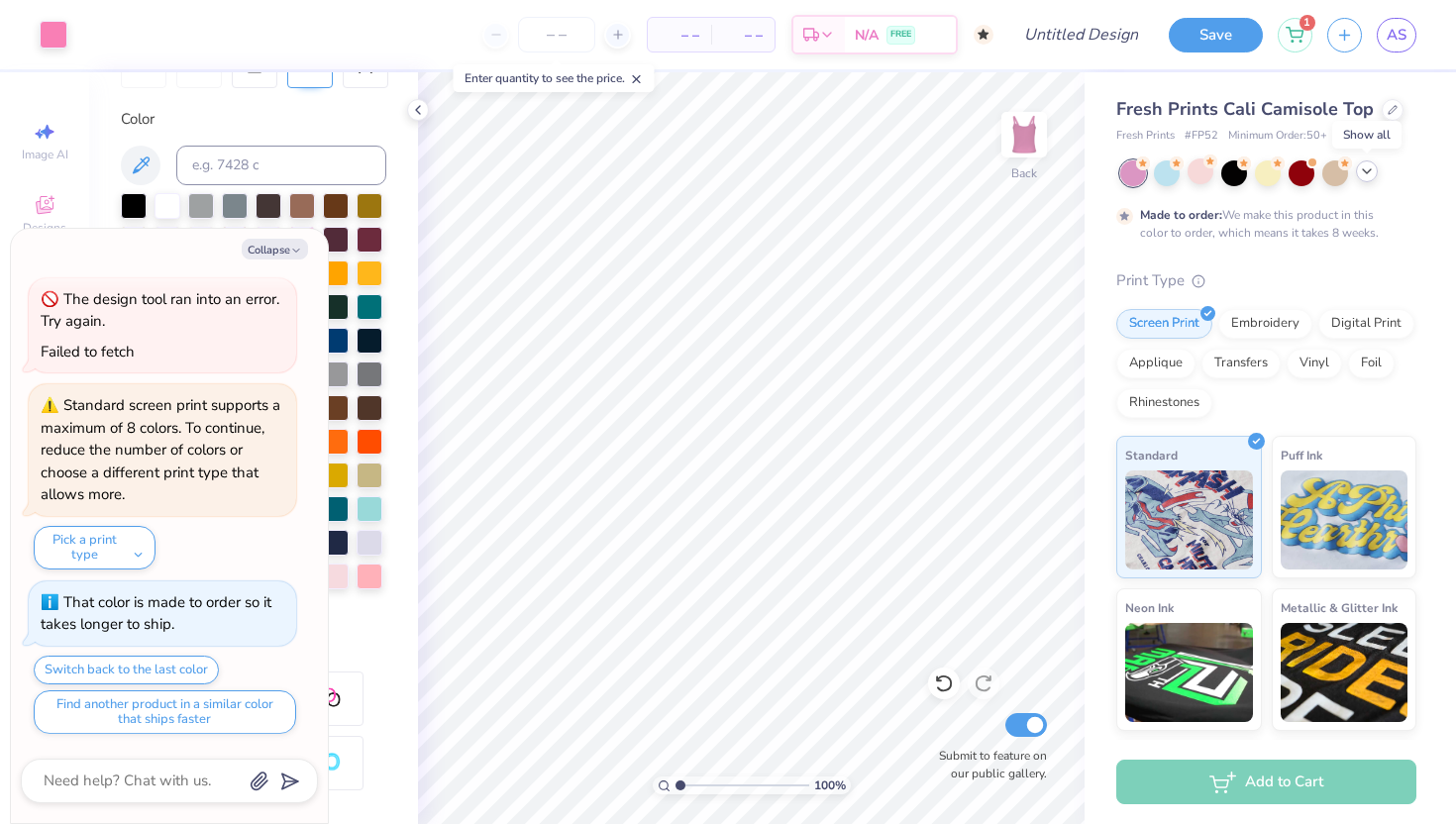 click 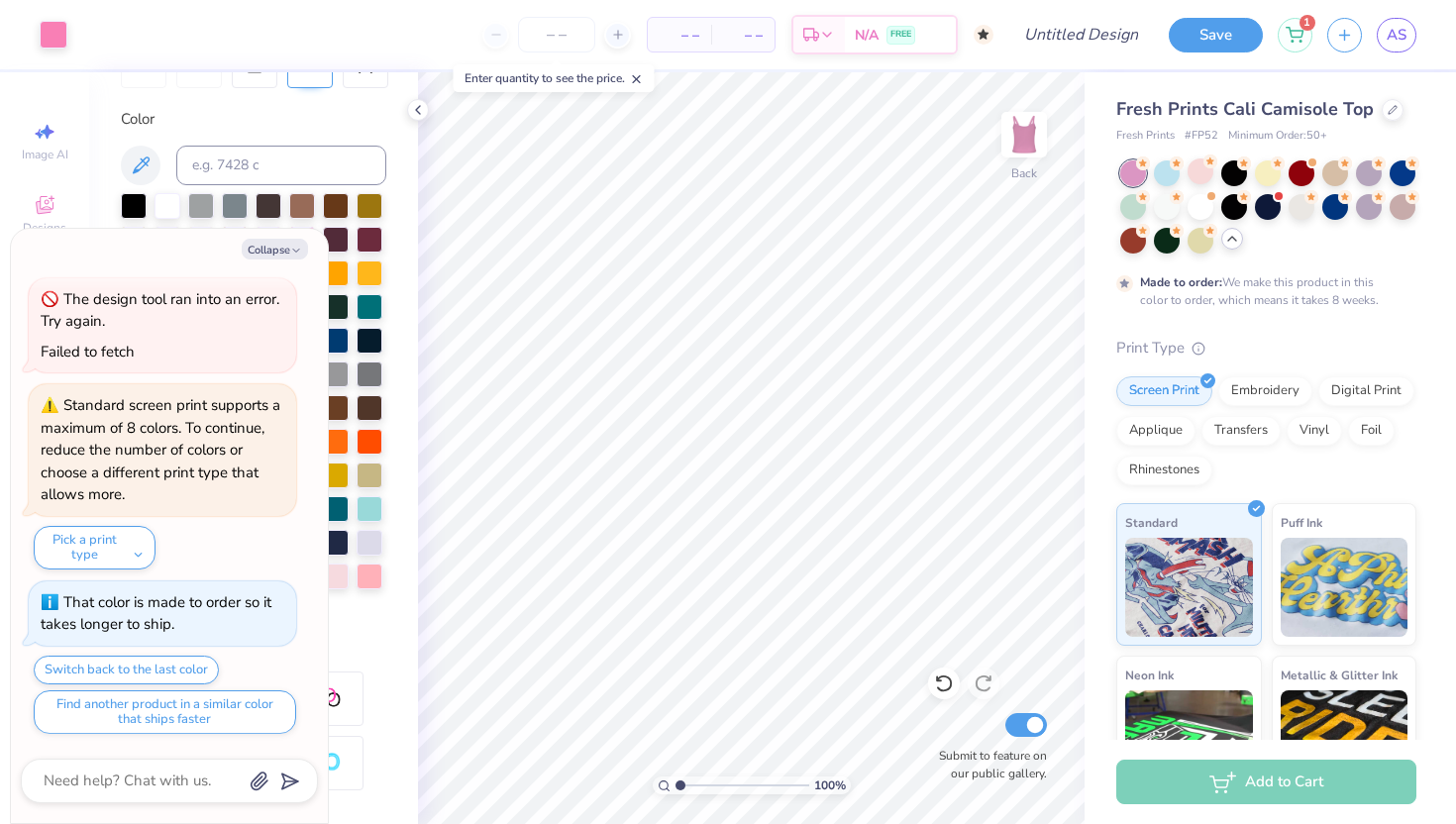 click 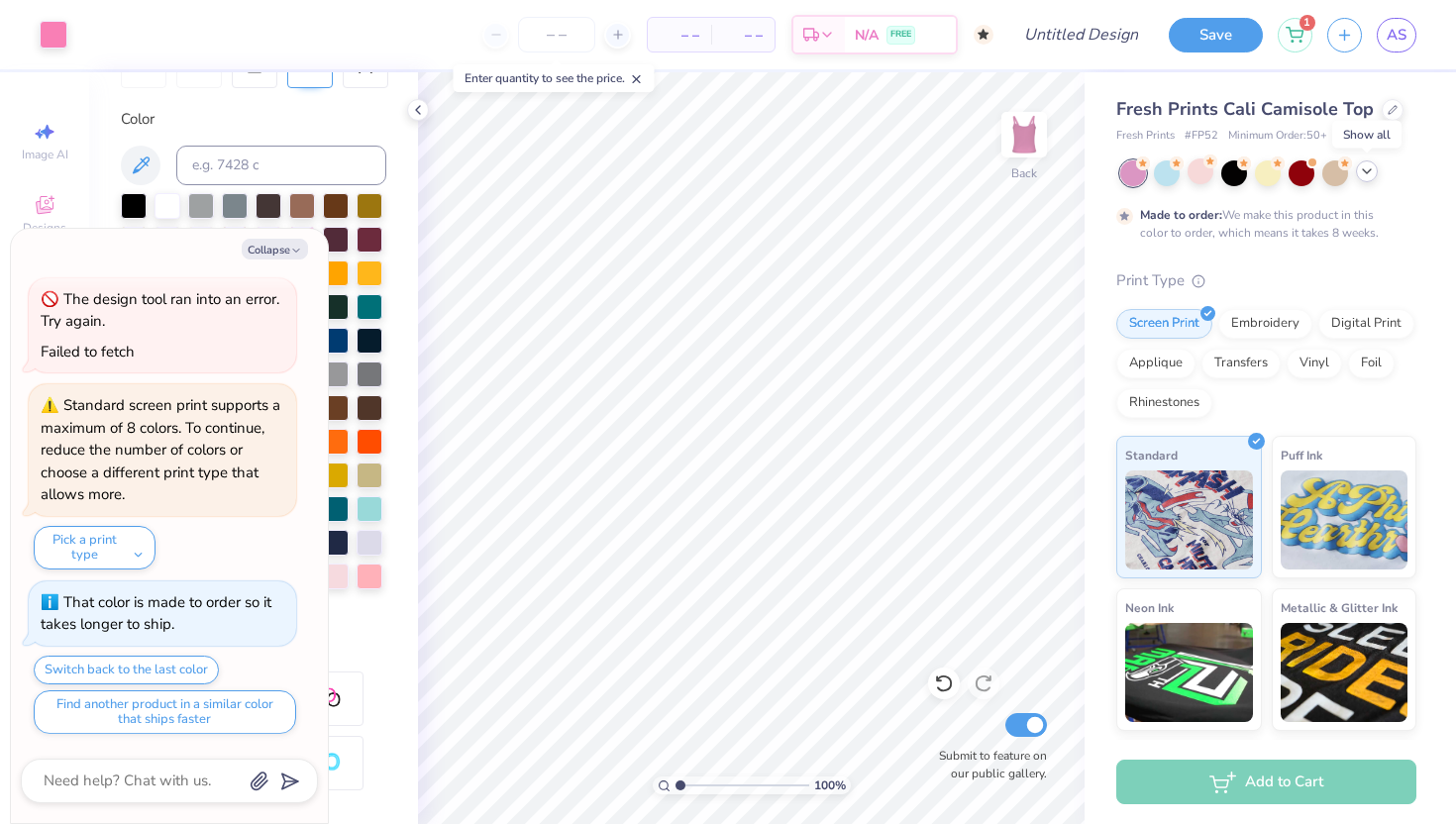 click 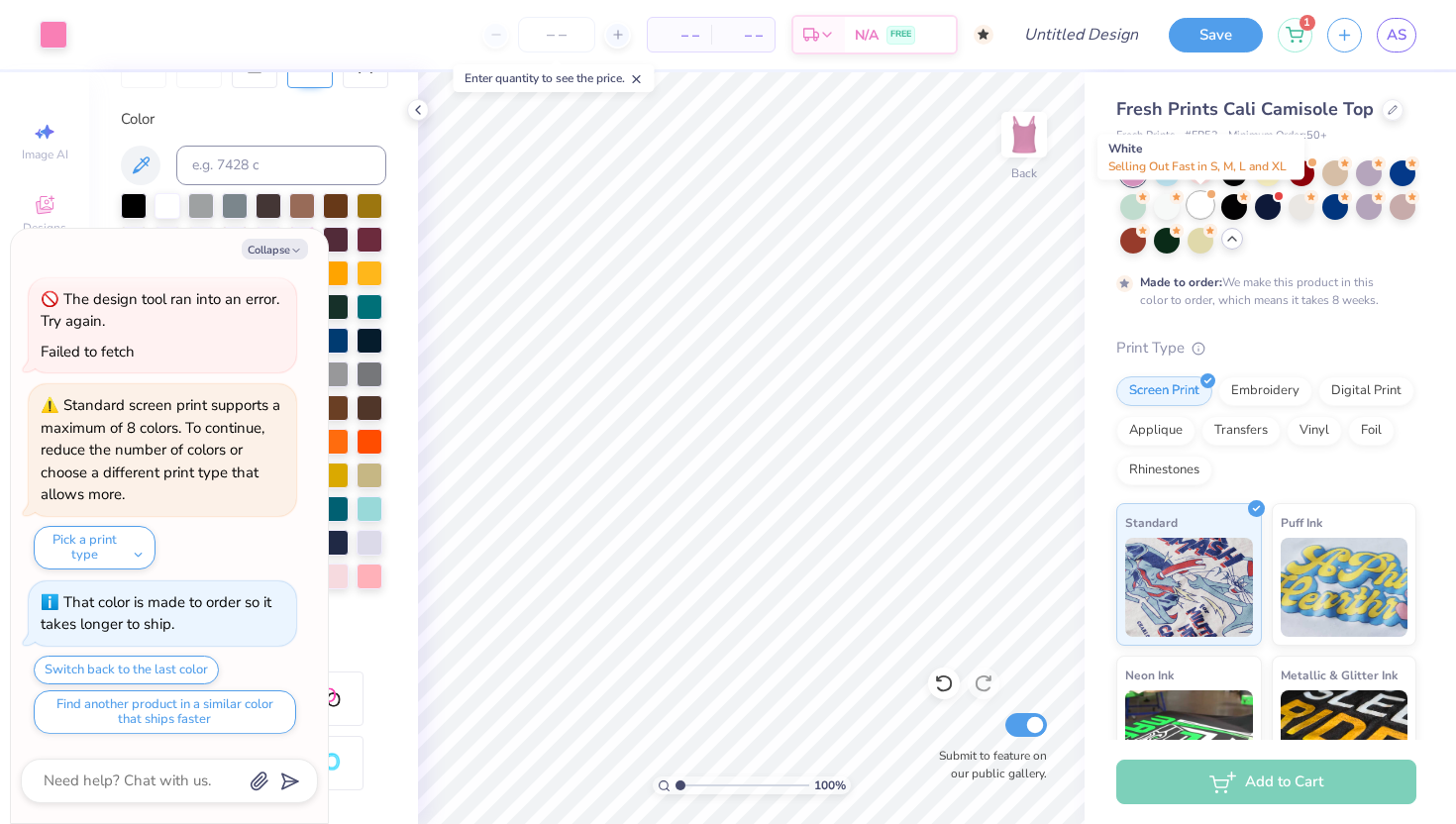 click at bounding box center [1200, 205] 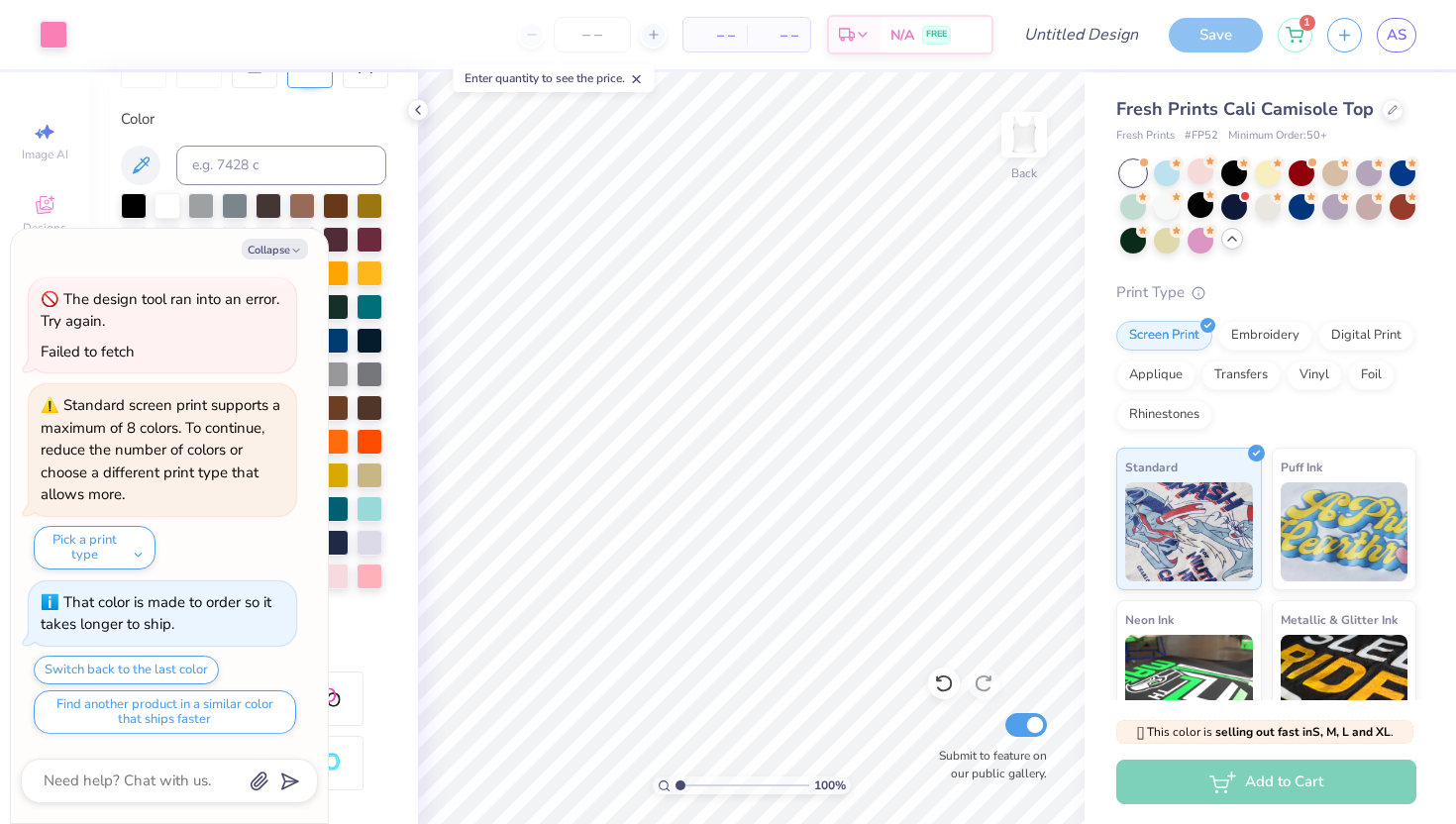 scroll, scrollTop: 418, scrollLeft: 0, axis: vertical 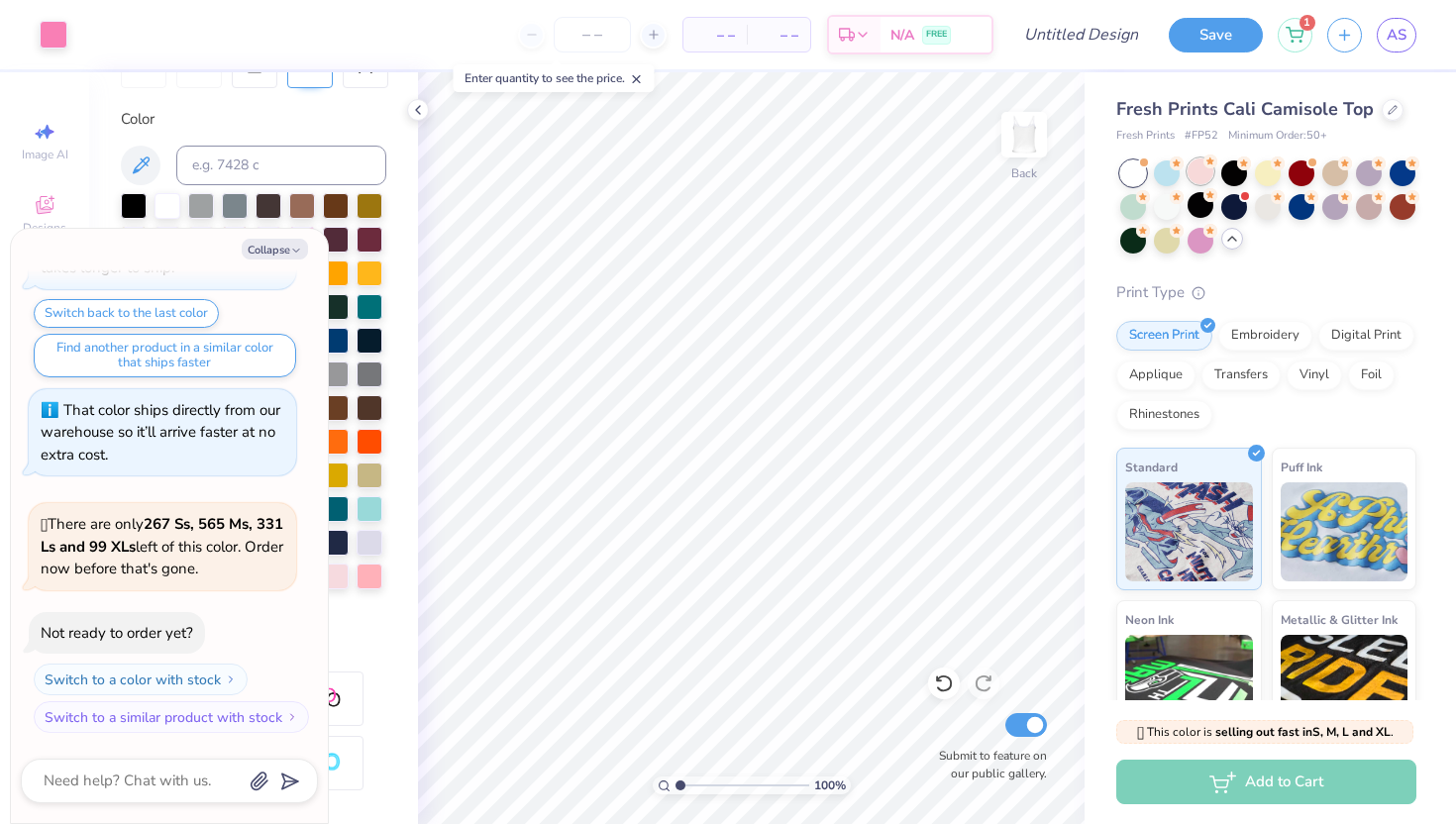 click at bounding box center (1200, 171) 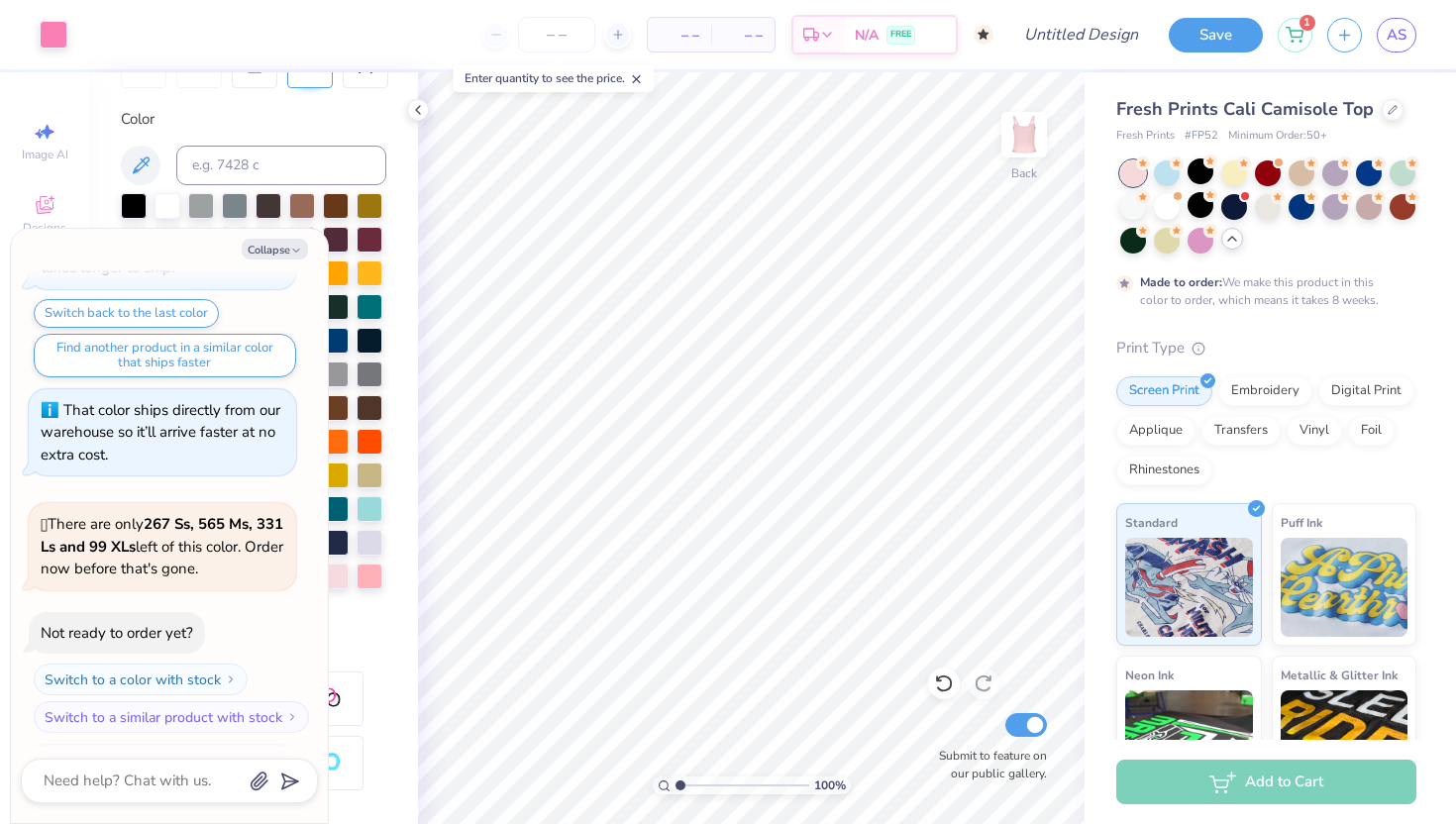 scroll, scrollTop: 582, scrollLeft: 0, axis: vertical 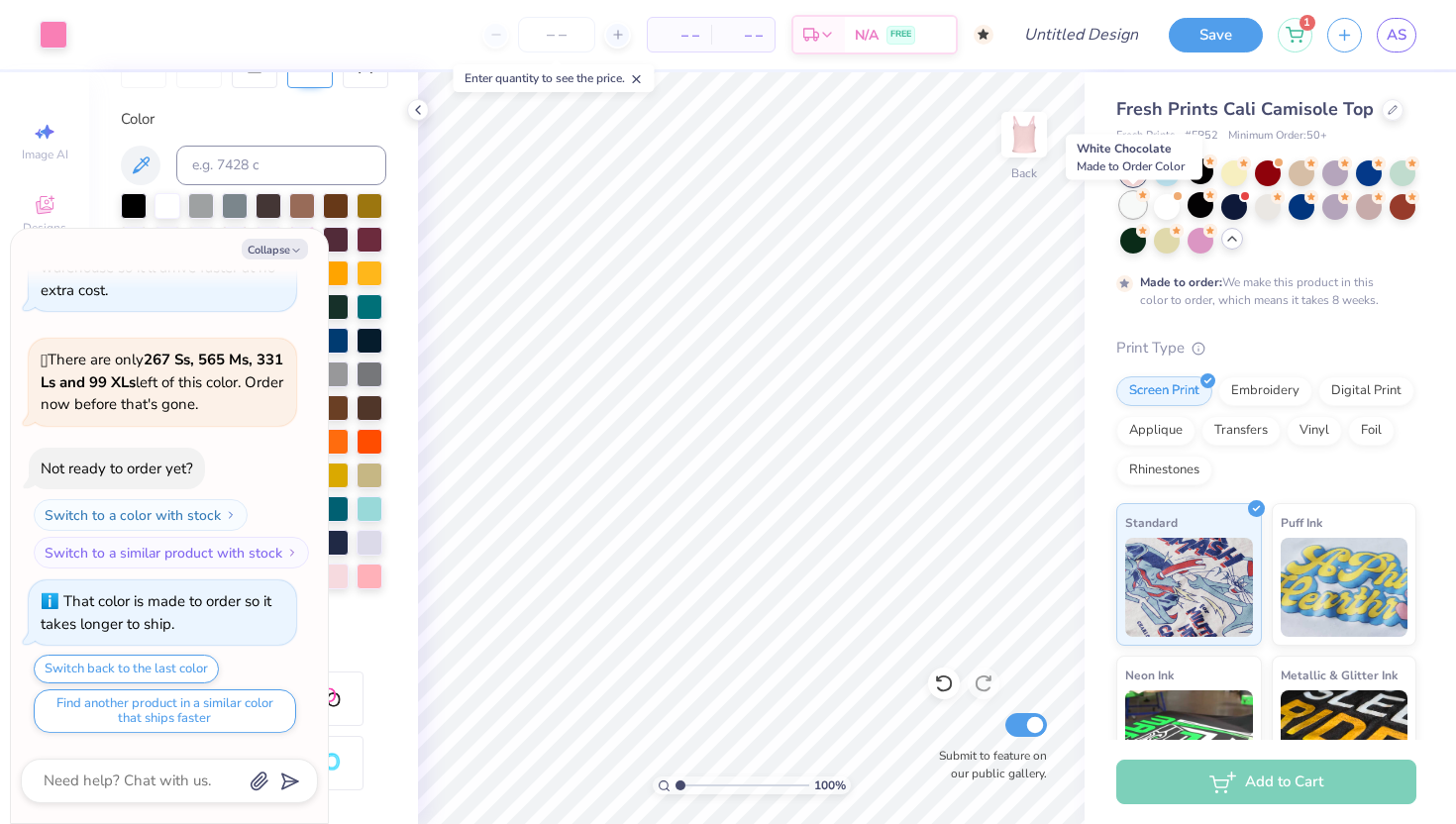click at bounding box center [1133, 205] 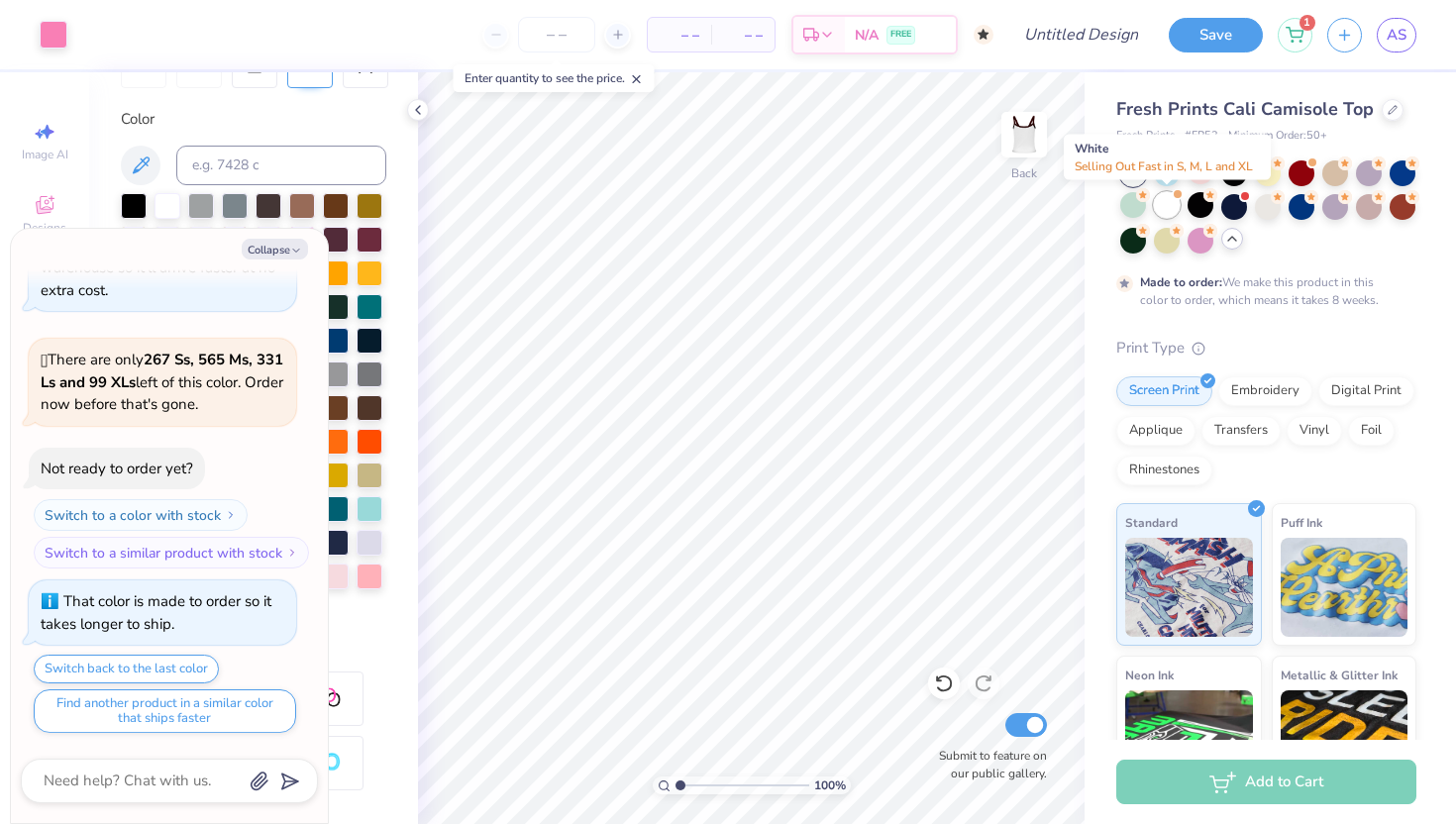 click at bounding box center [1167, 205] 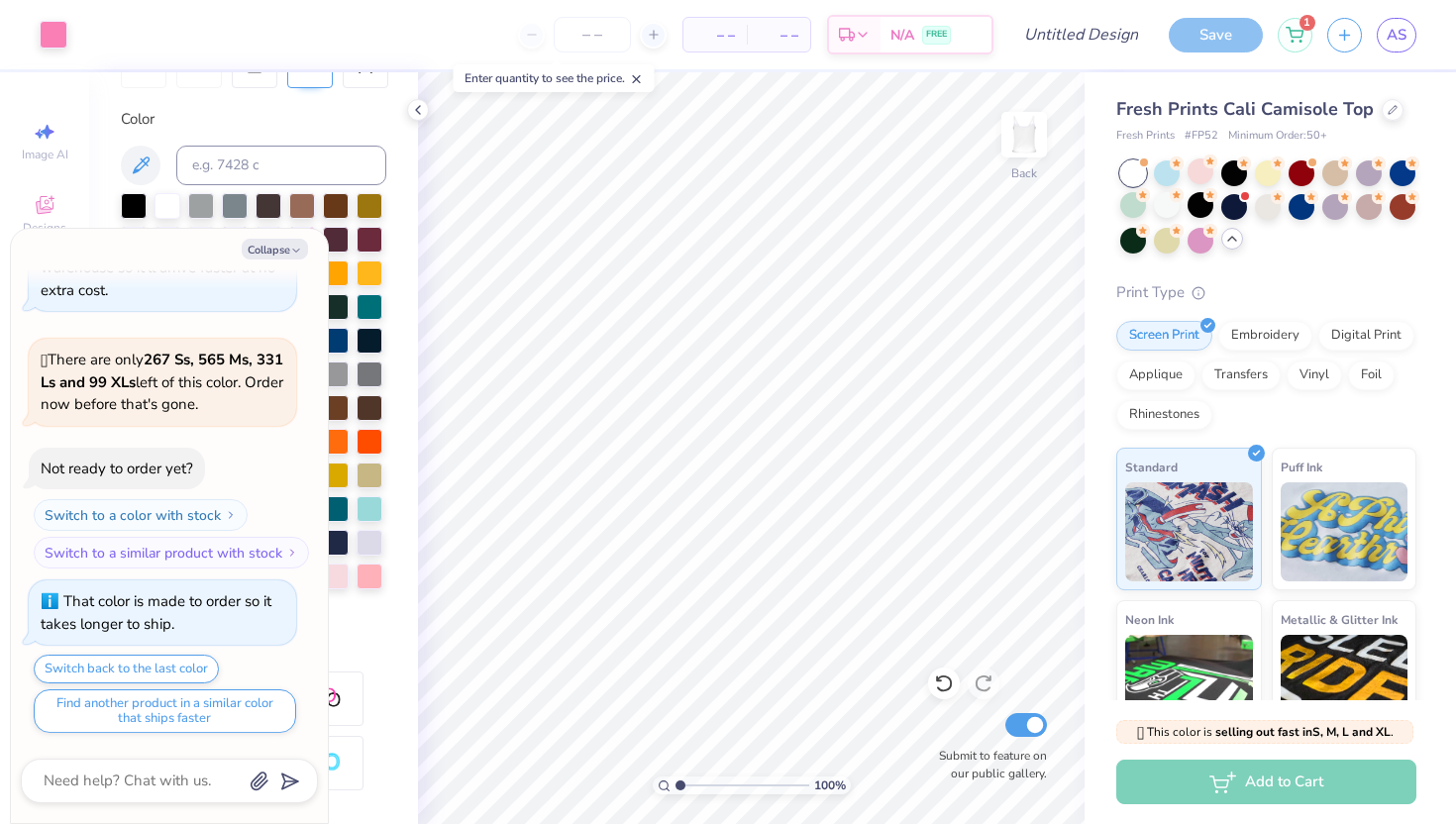 scroll, scrollTop: 938, scrollLeft: 0, axis: vertical 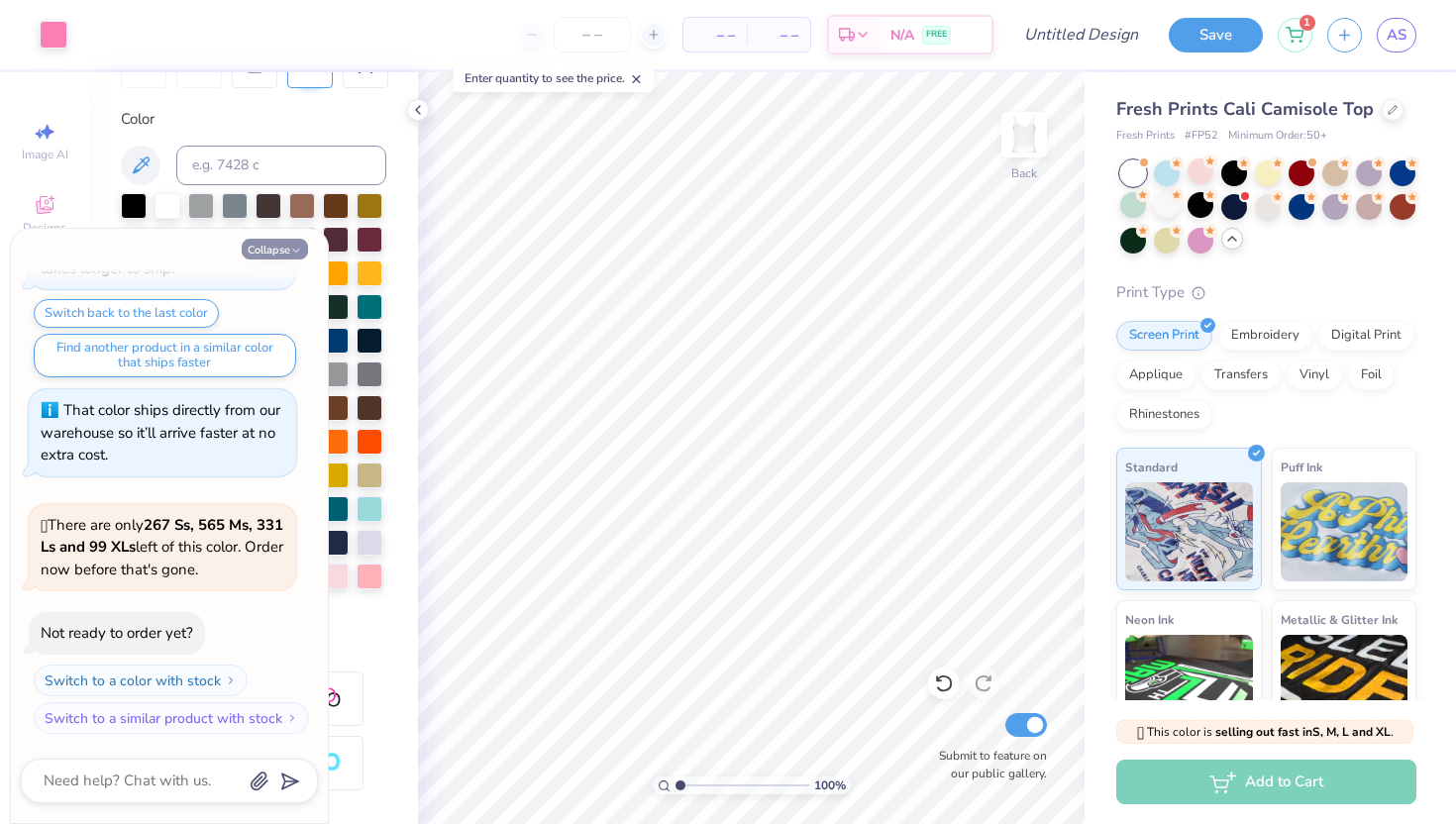 click on "Collapse" at bounding box center [274, 249] 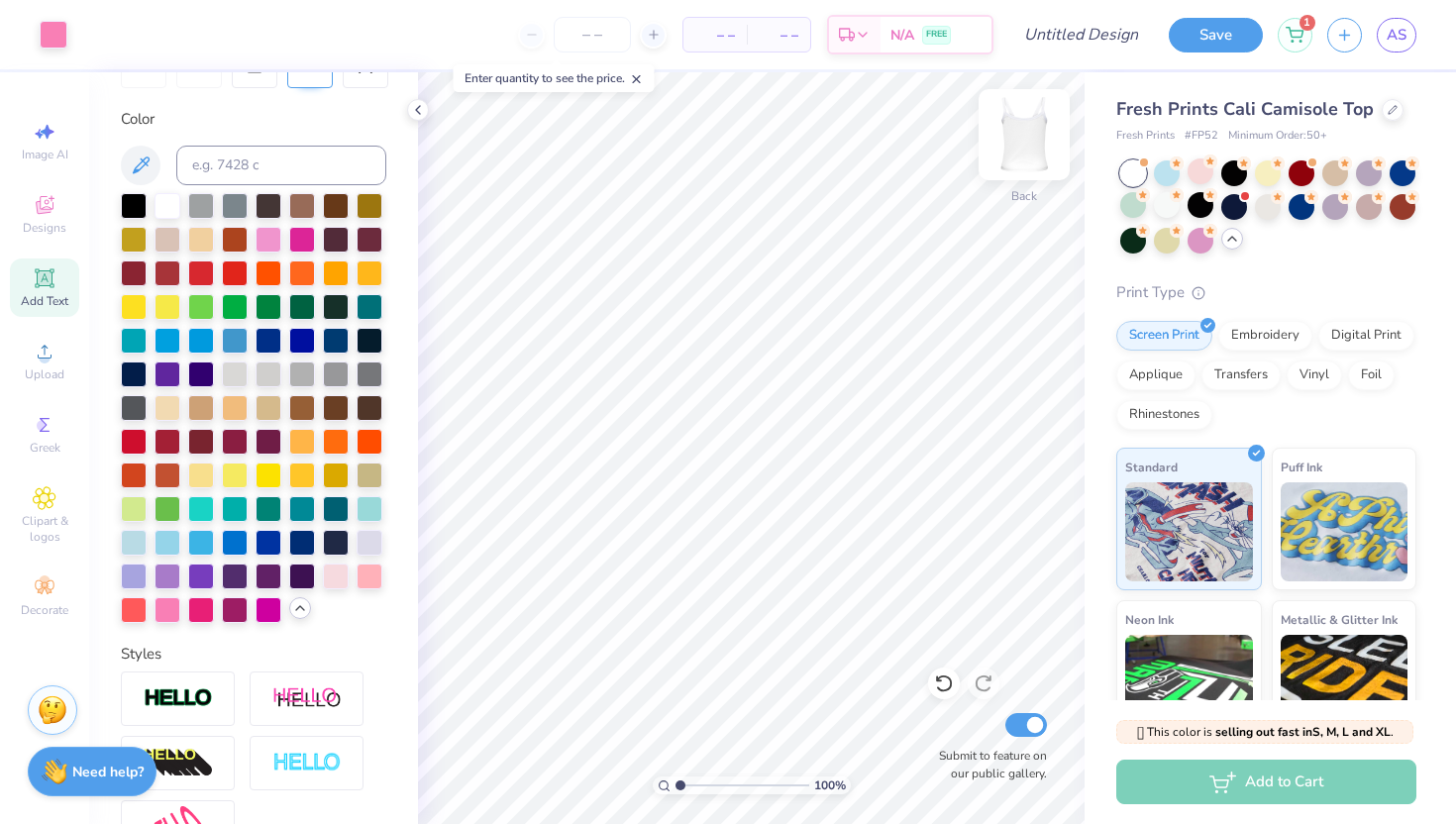 click at bounding box center (1024, 135) 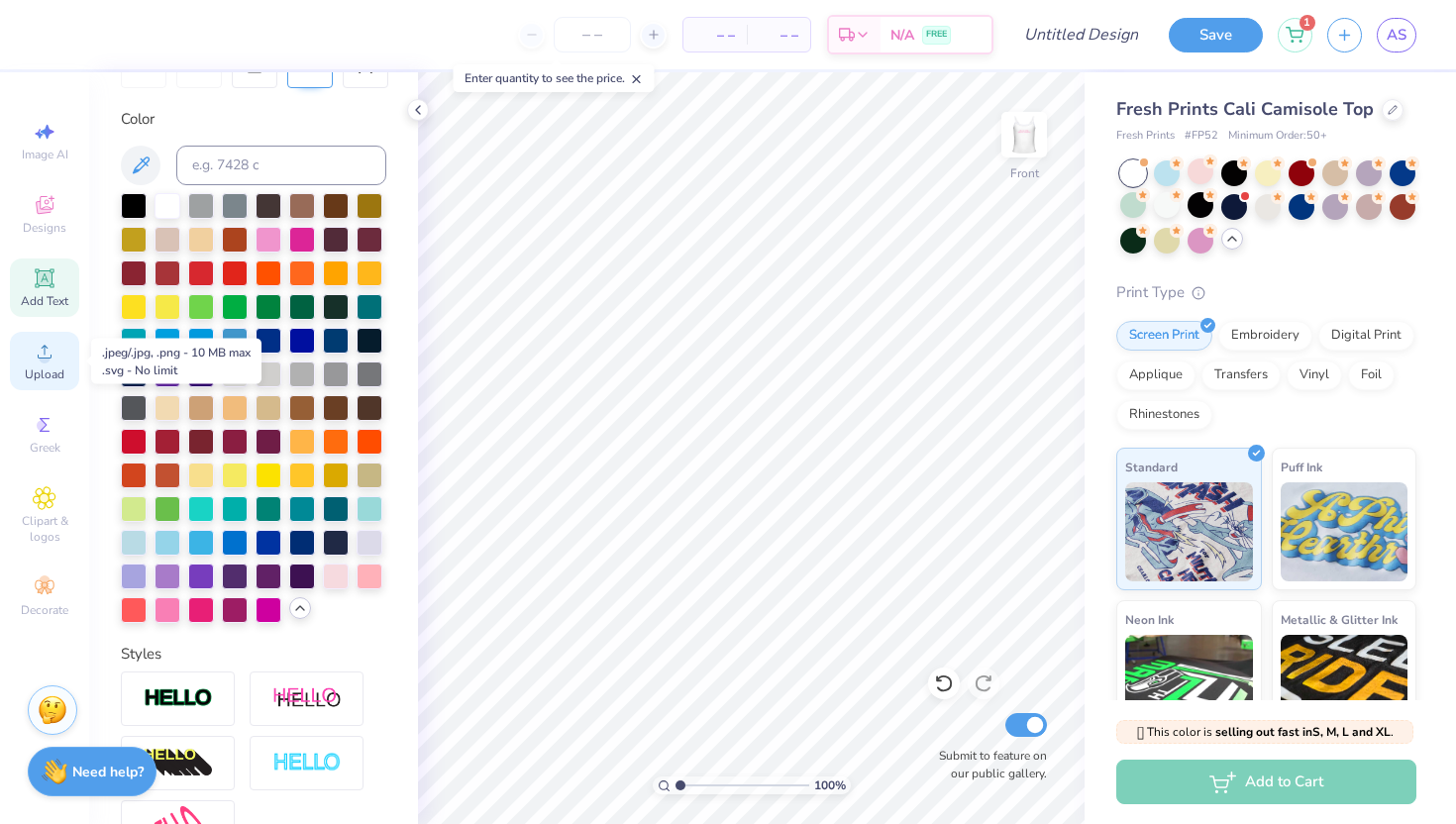 click 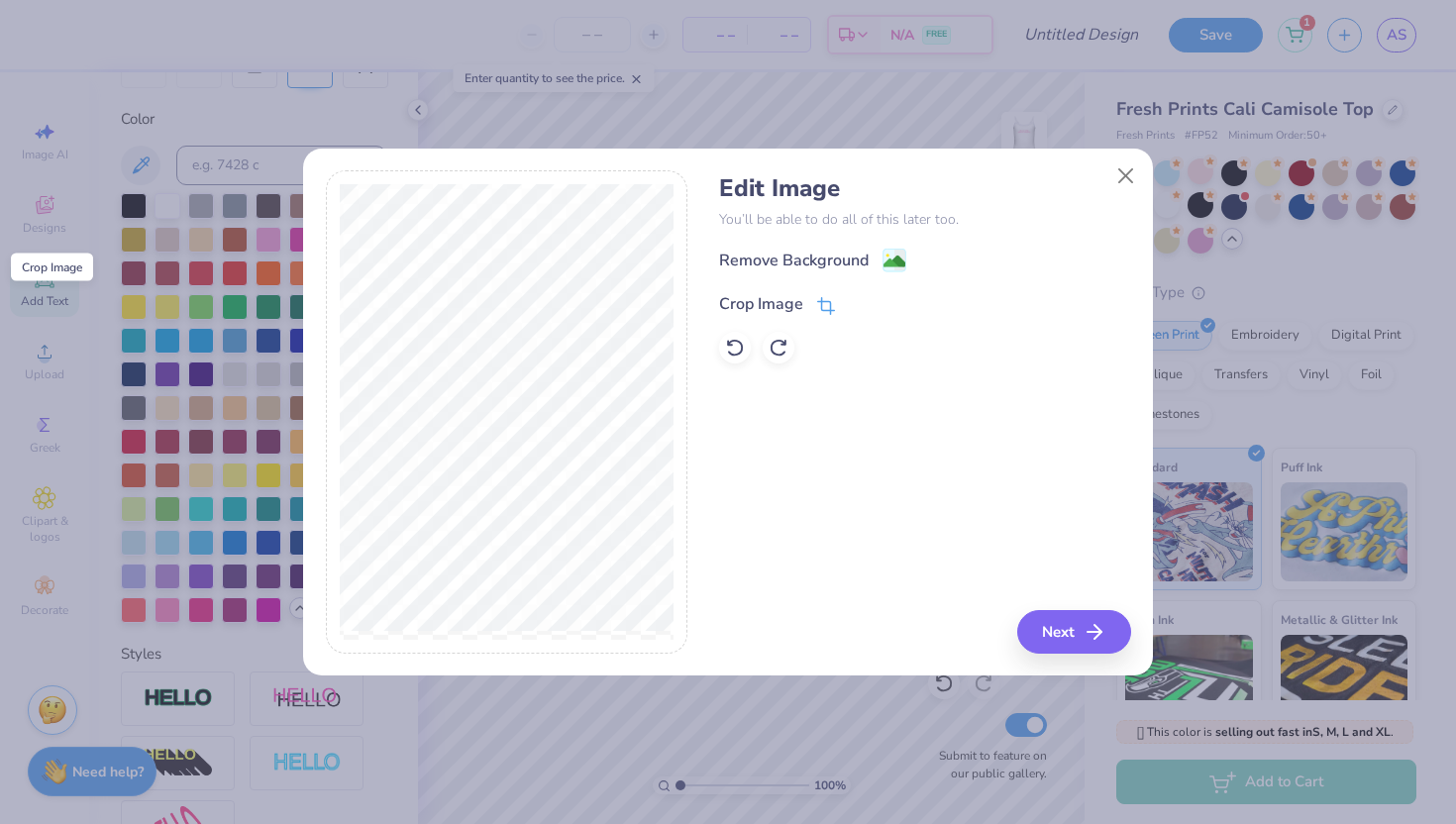 click 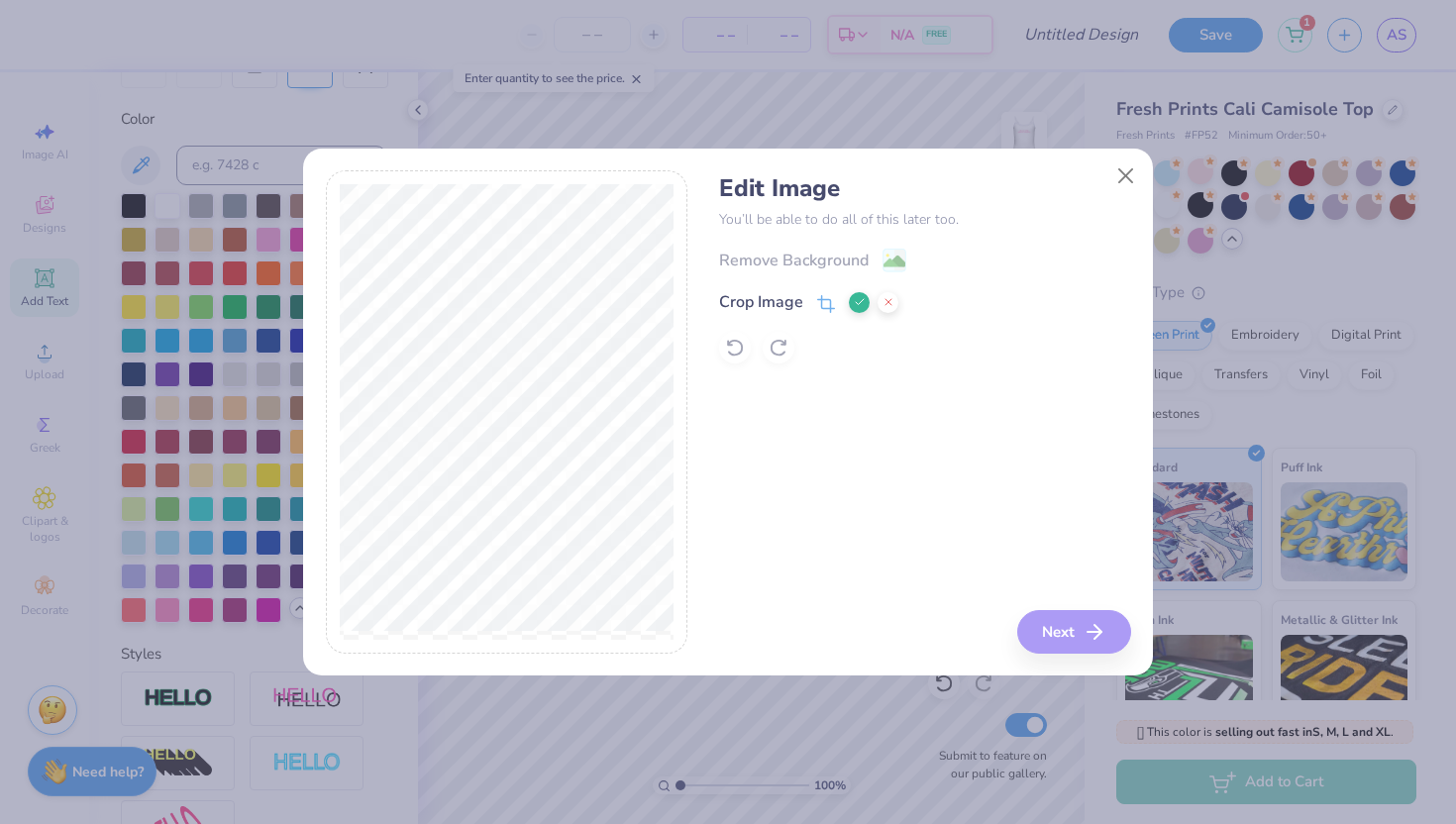 click 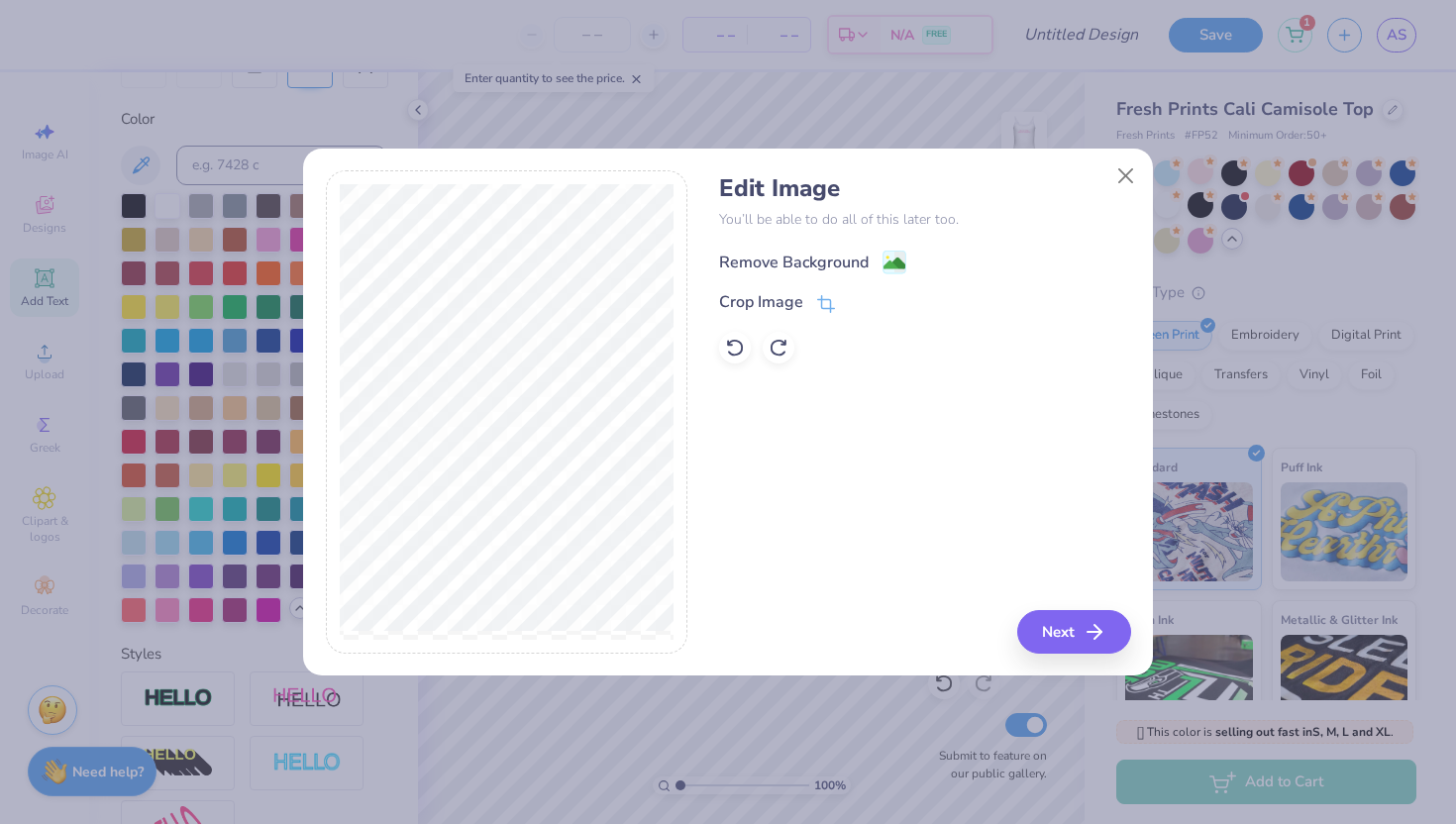 click 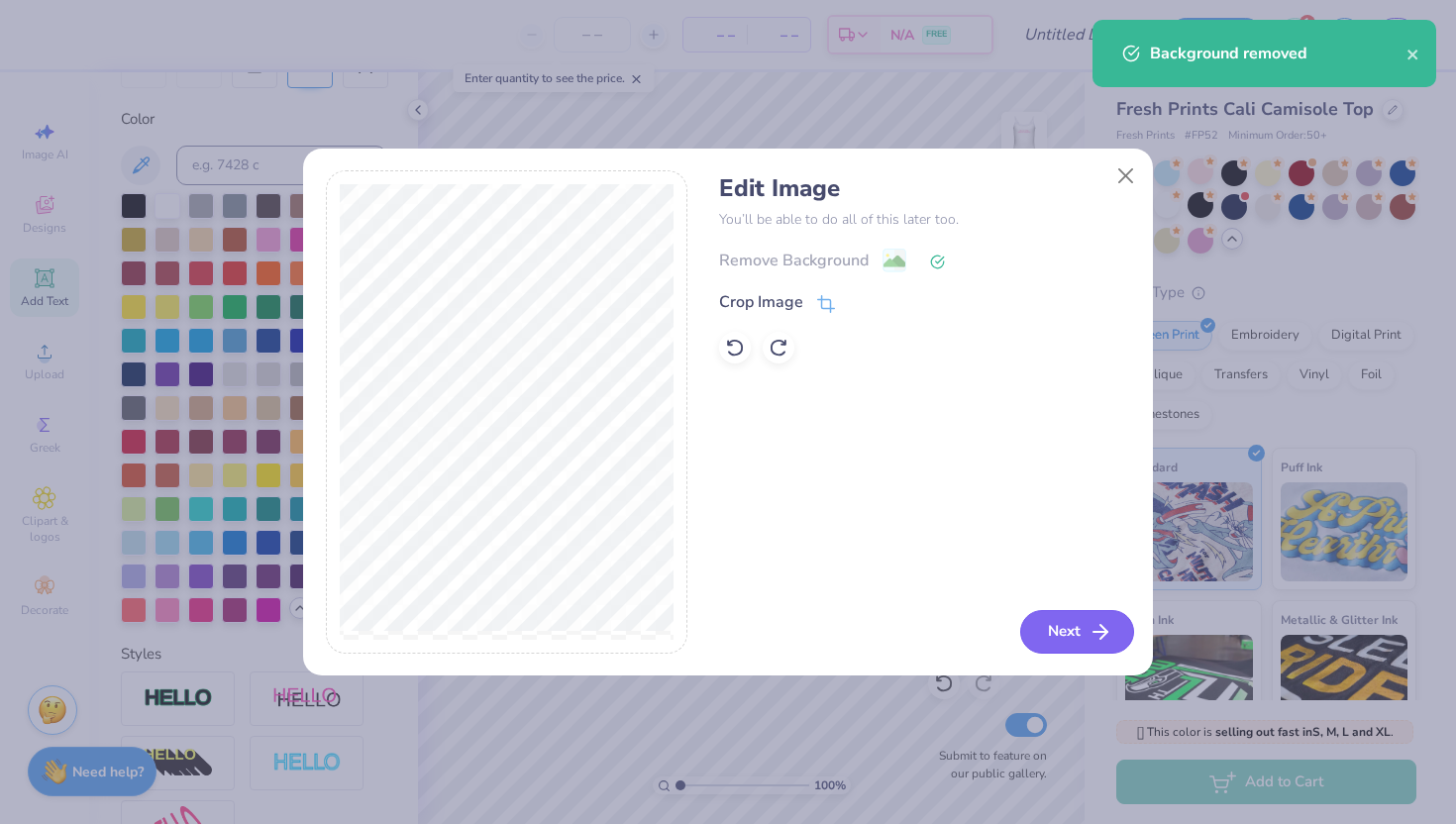 click on "Next" at bounding box center (1077, 632) 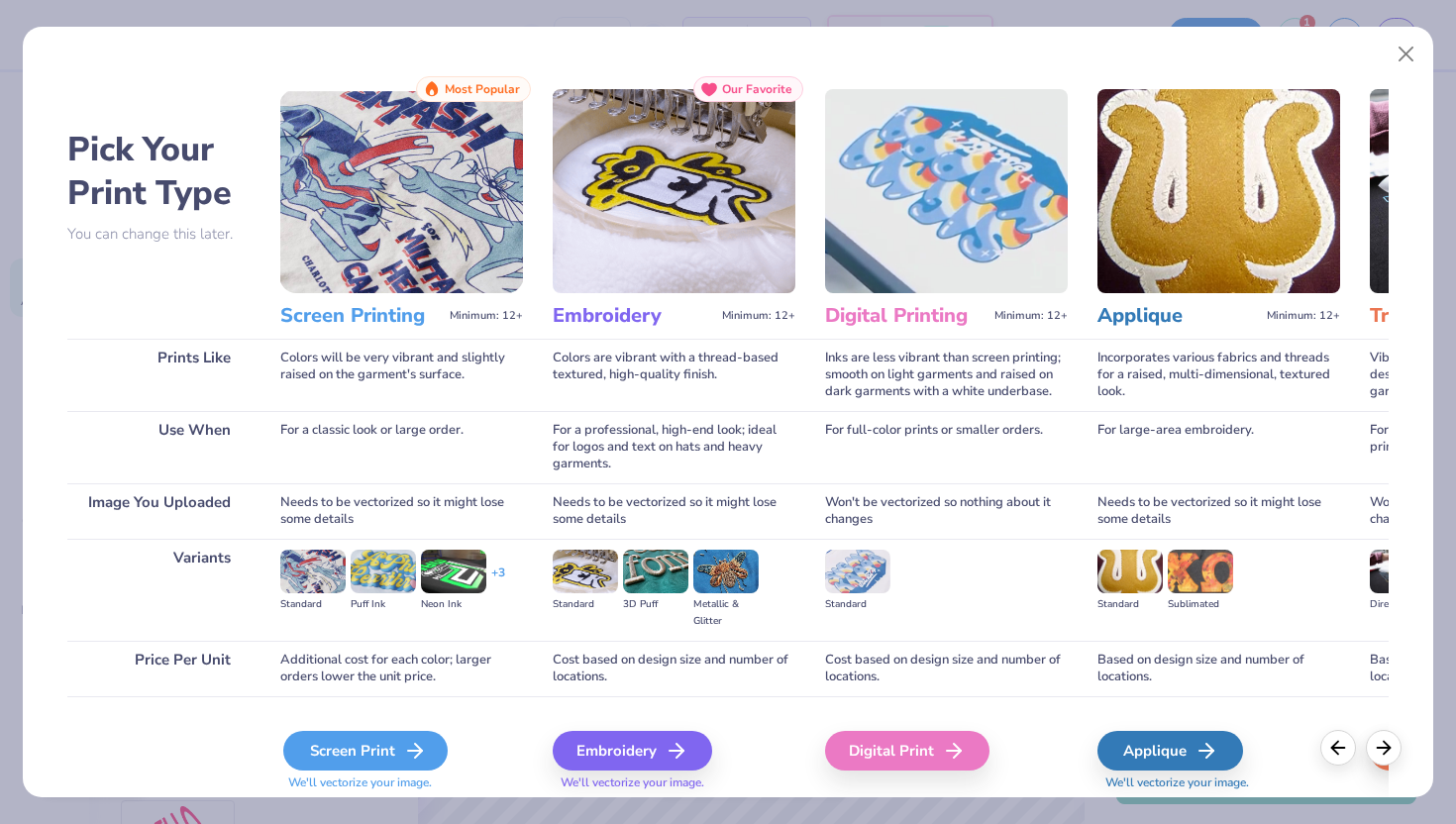 click on "Screen Print" at bounding box center [365, 751] 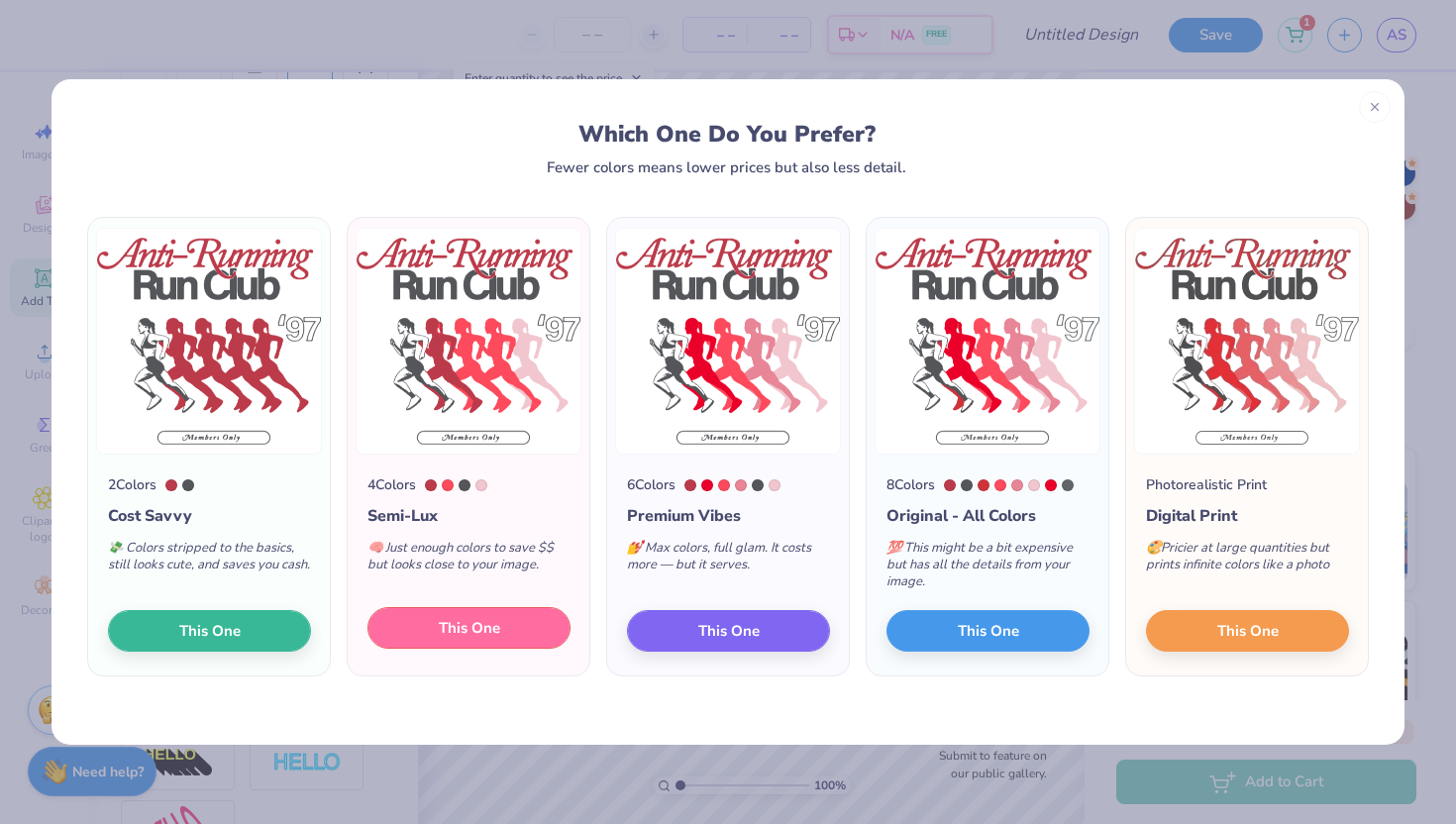 click on "This One" at bounding box center [468, 628] 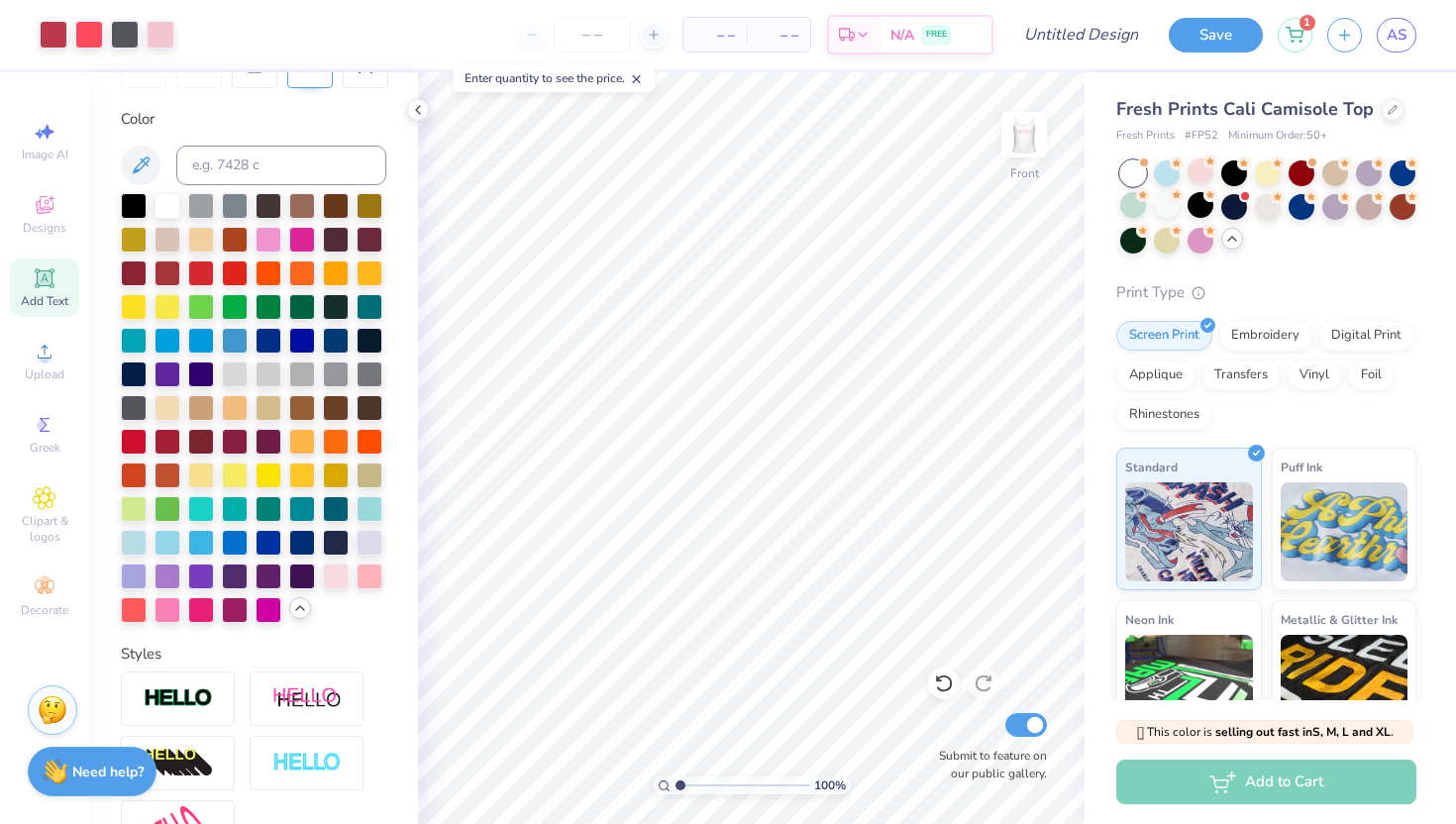 click on "Fresh Prints Cali Camisole Top" at bounding box center (1266, 109) 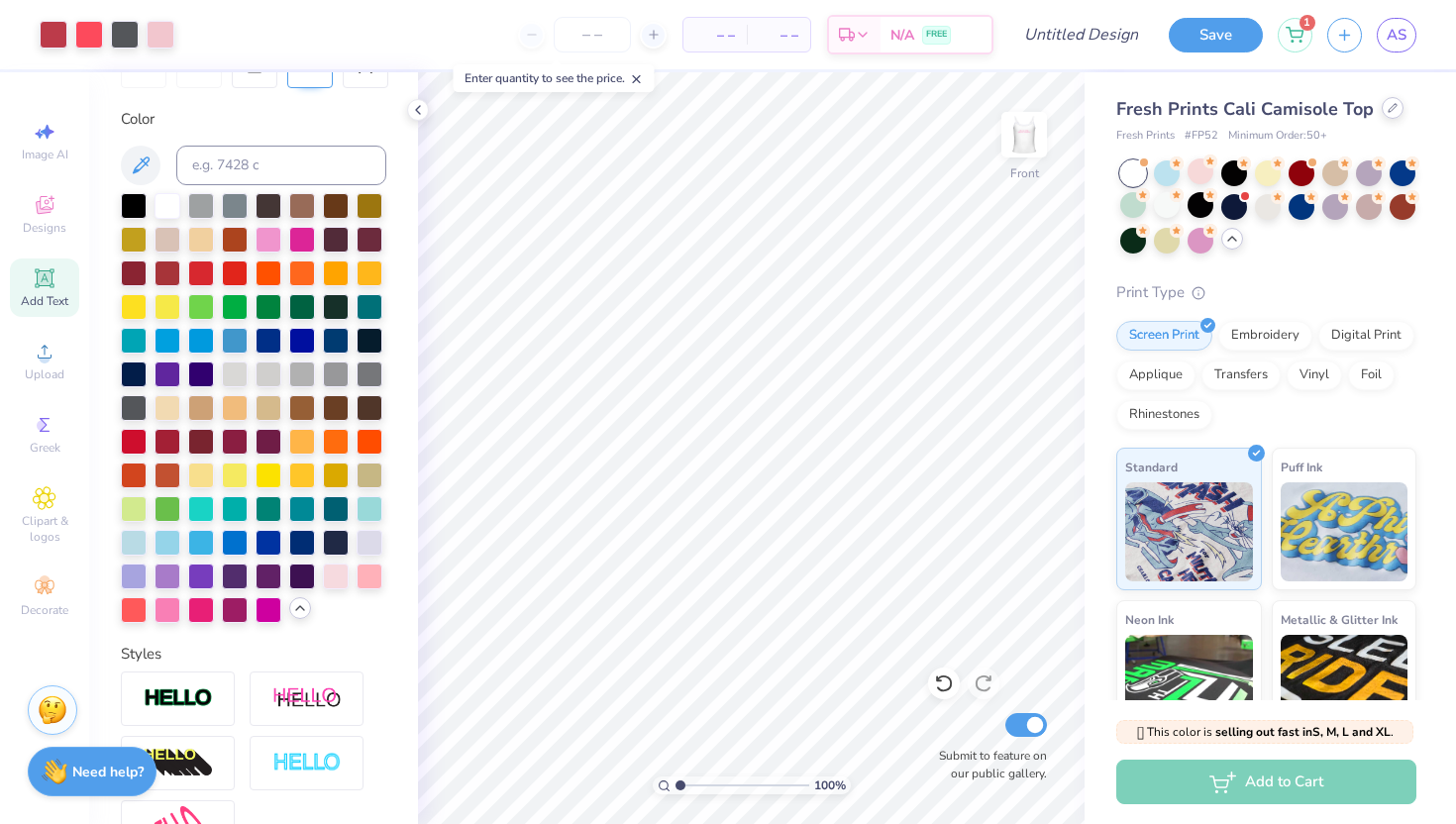 click at bounding box center (1393, 108) 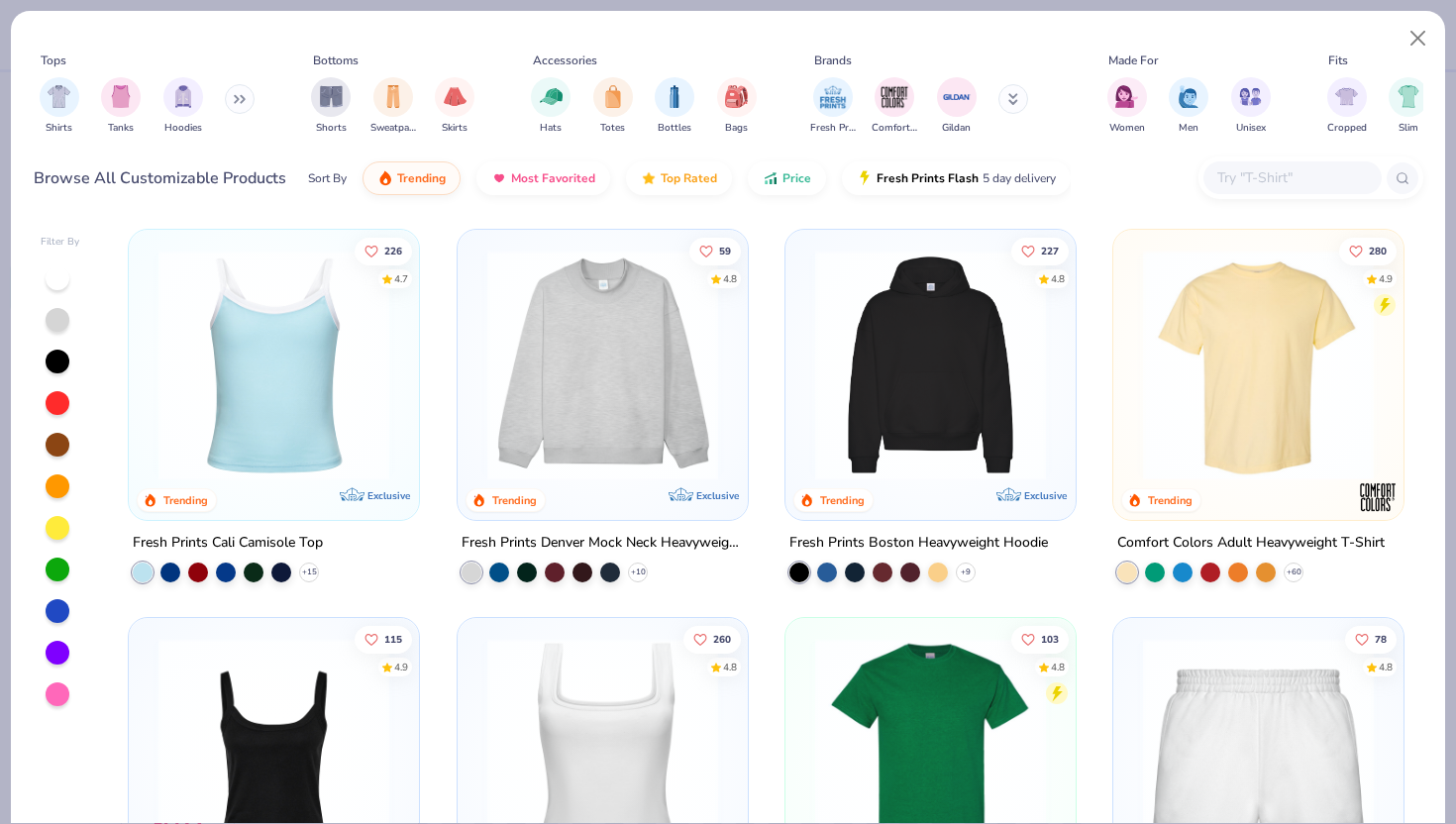 click at bounding box center [1258, 364] 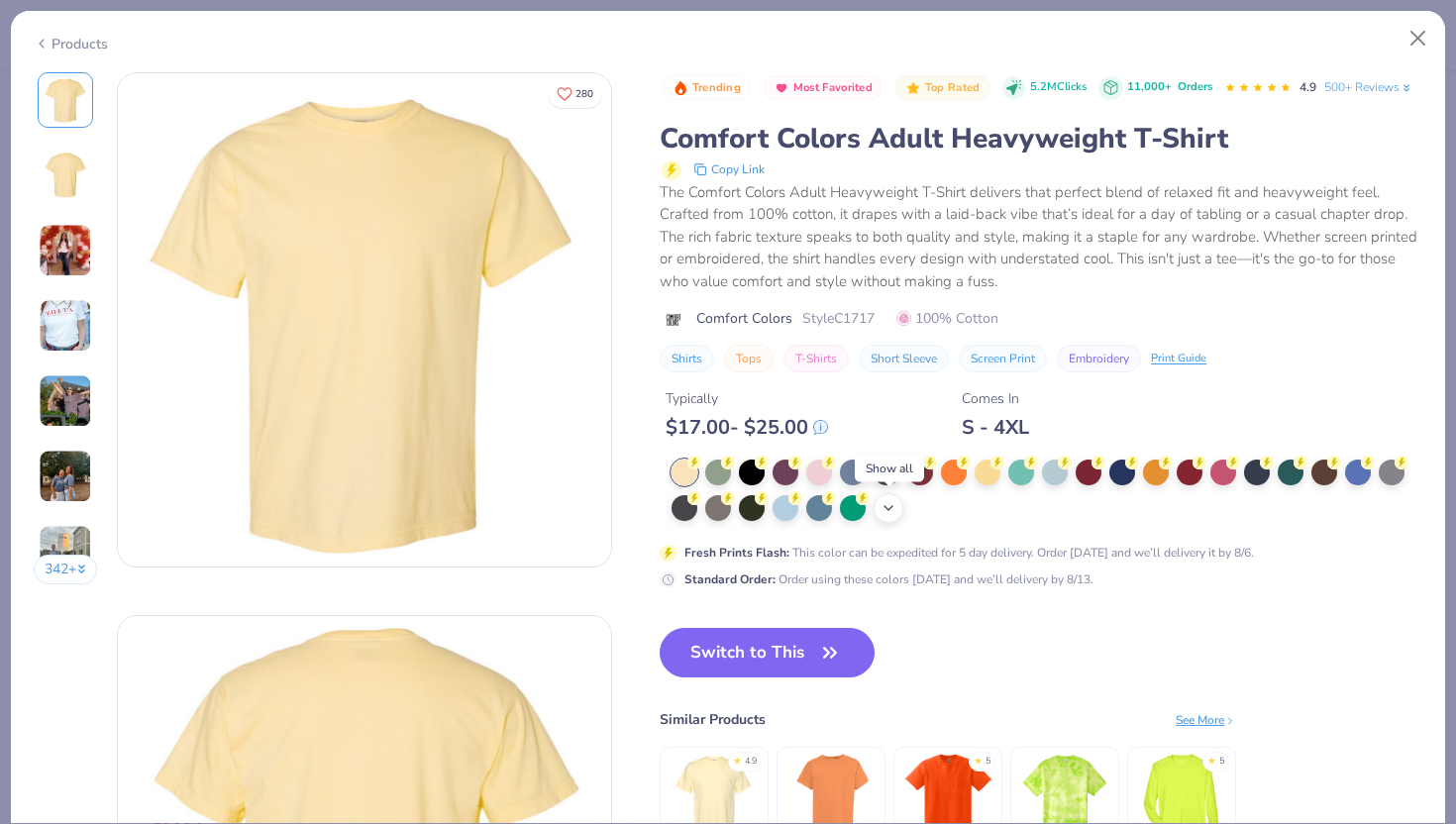 click on "+ 38" at bounding box center (888, 508) 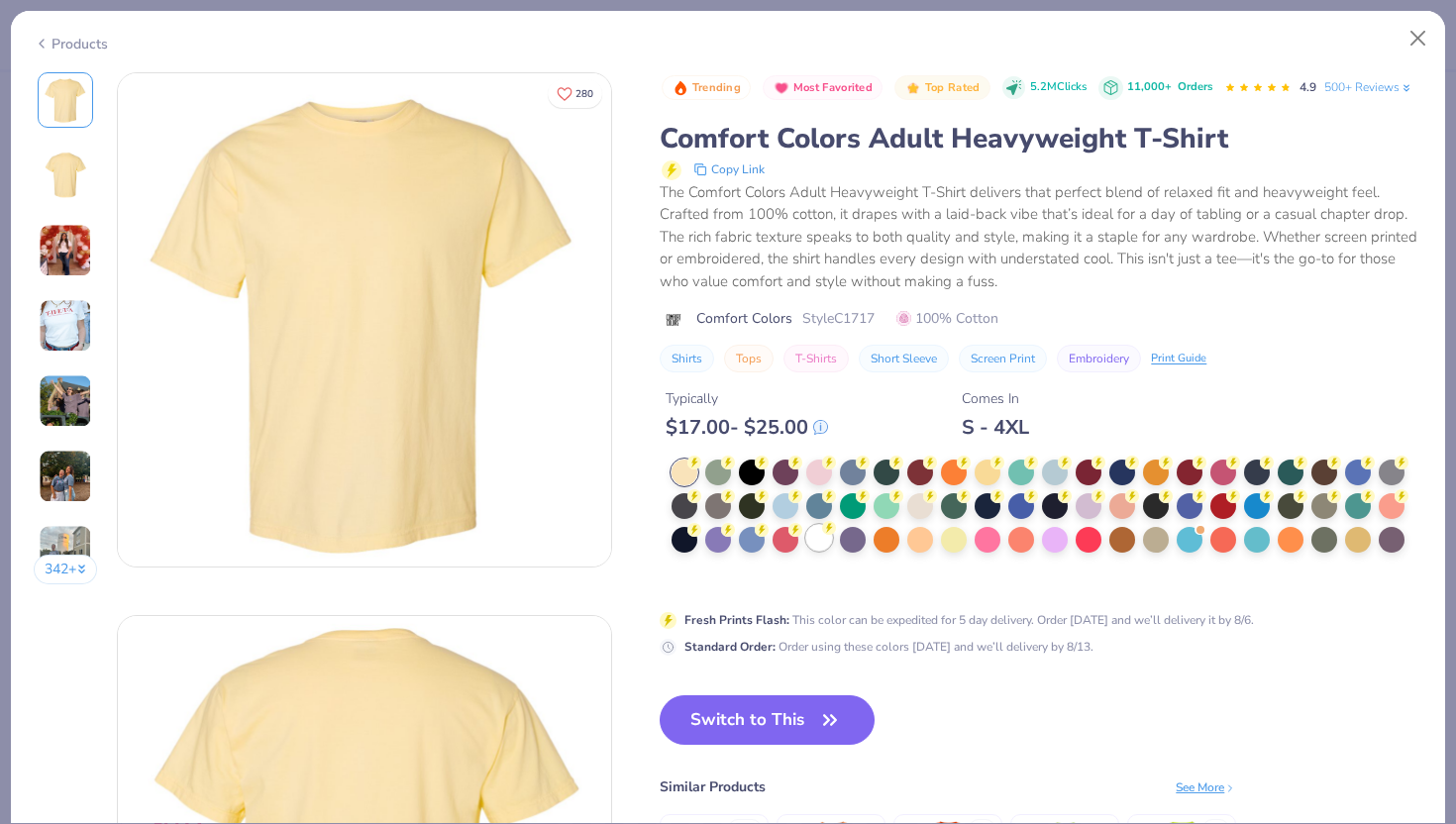 click at bounding box center (819, 538) 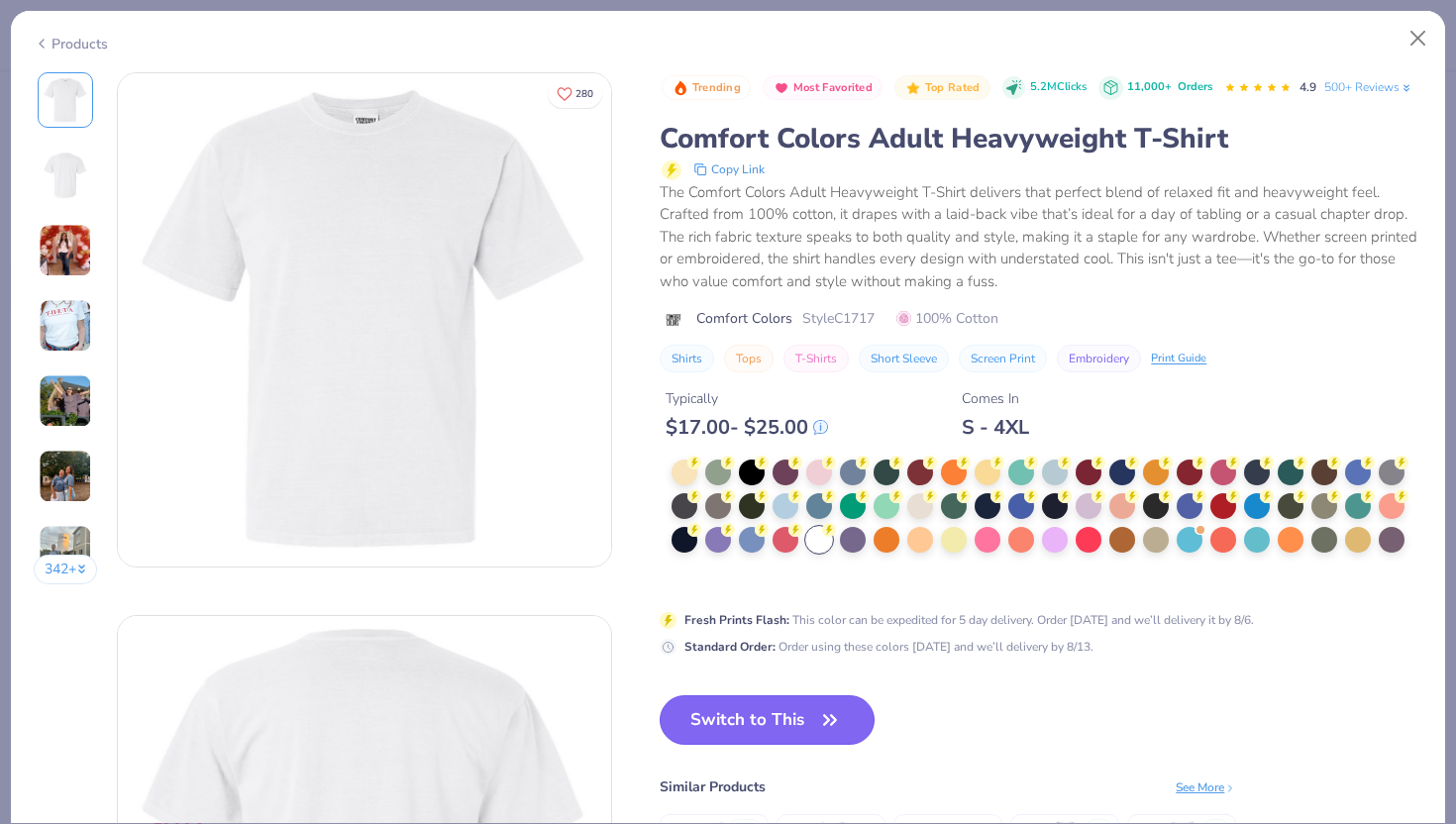 click on "Switch to This" at bounding box center [767, 720] 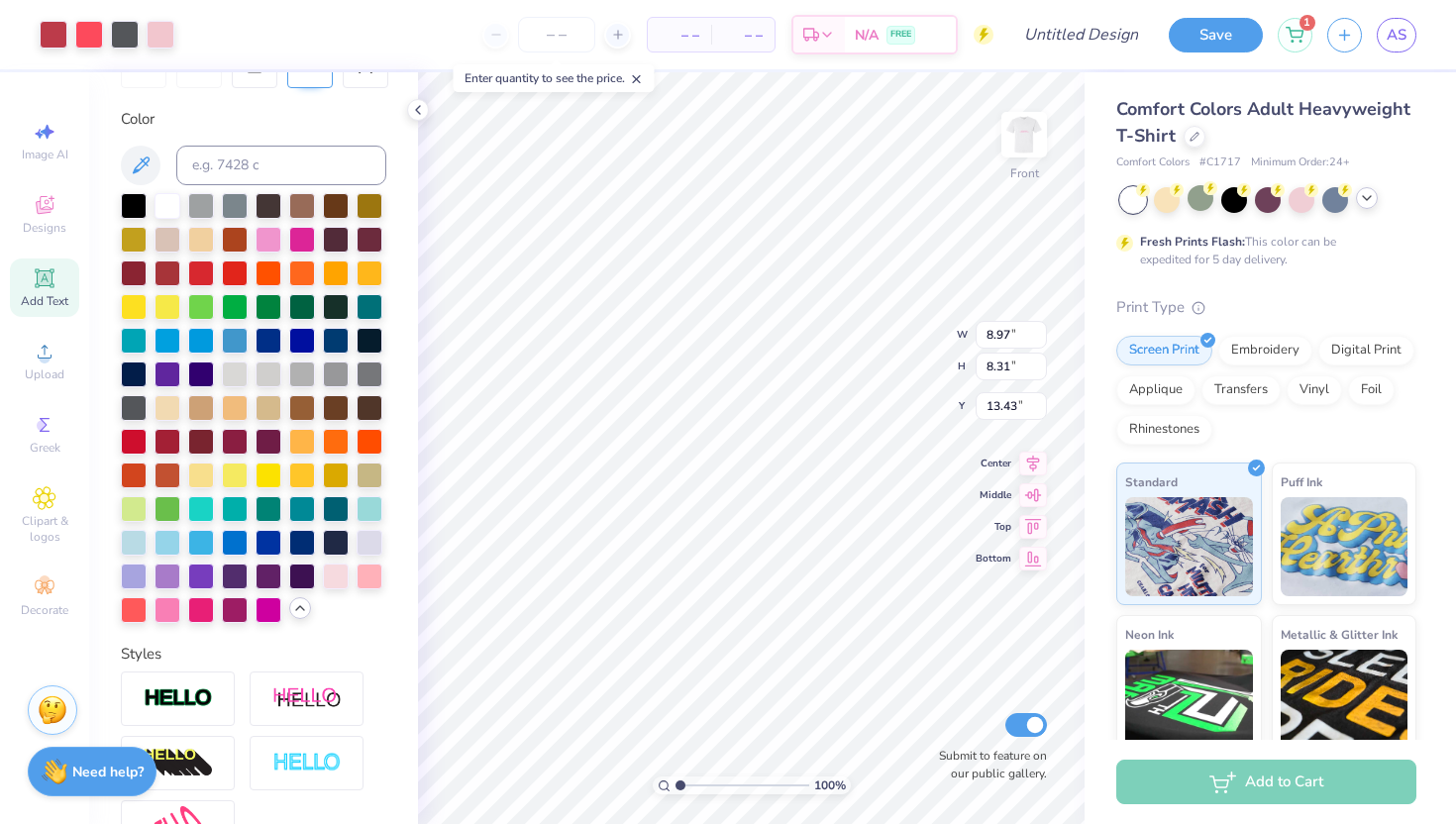 type on "7.95" 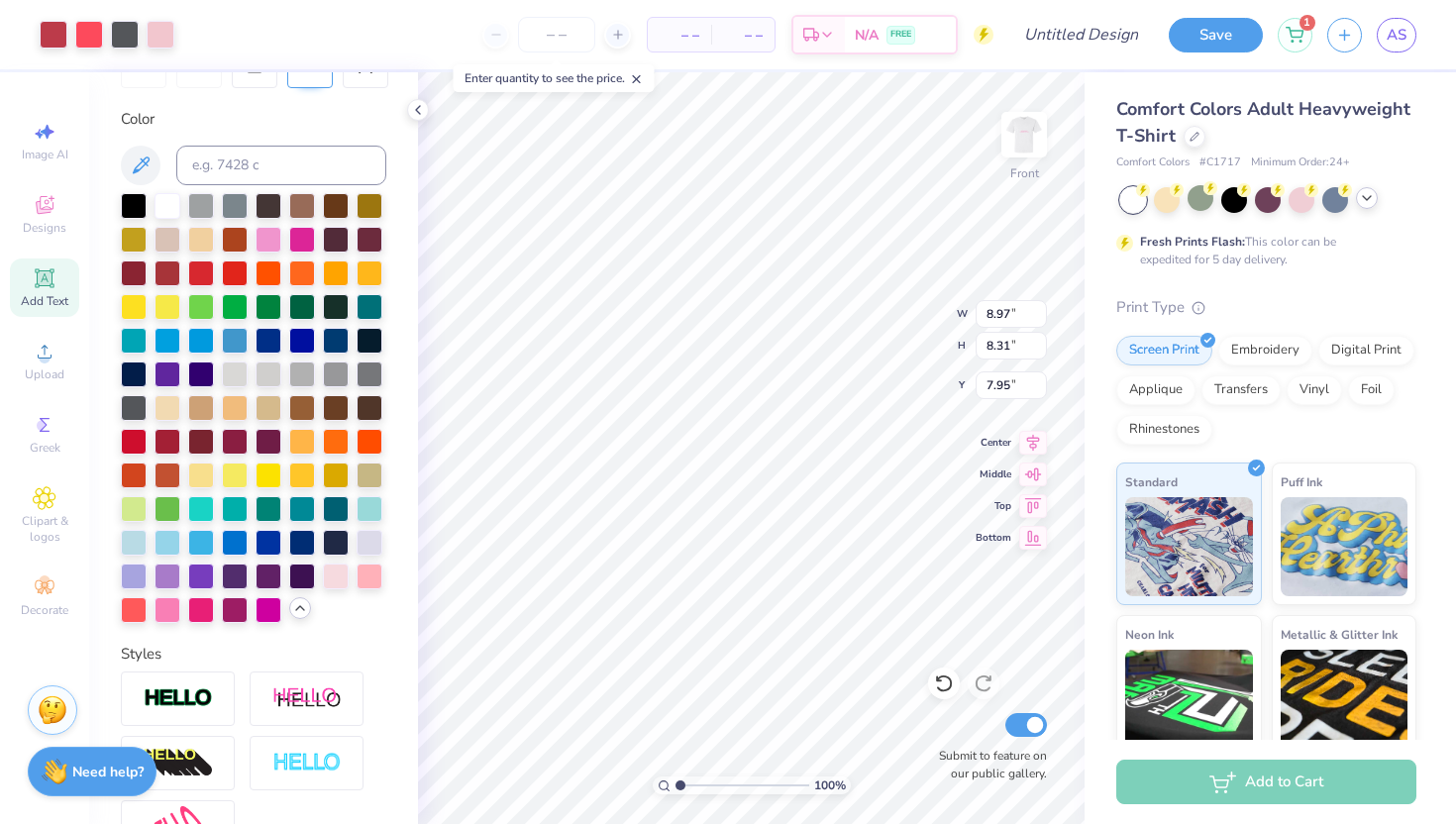 type on "10.86" 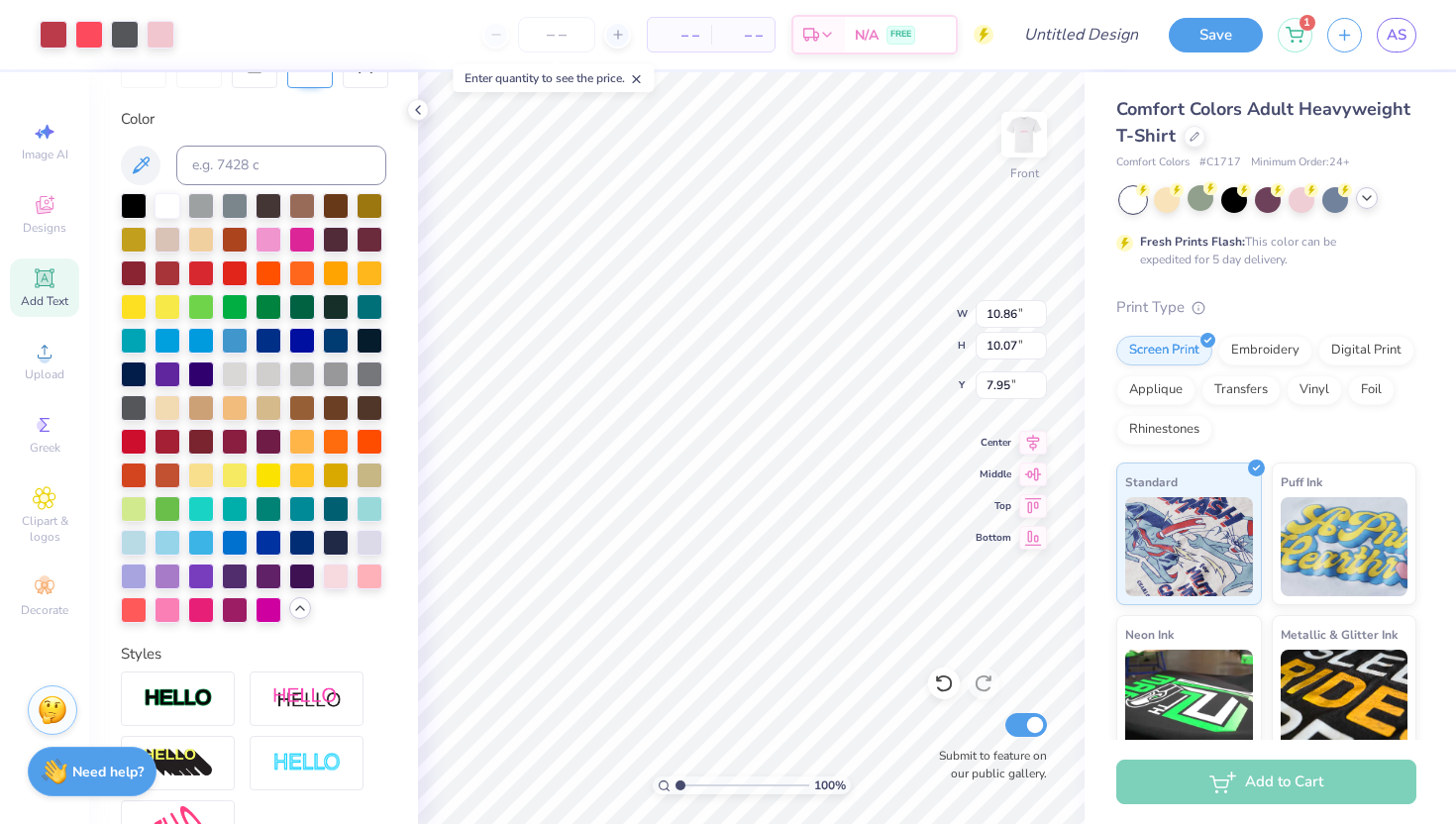 type on "7.77" 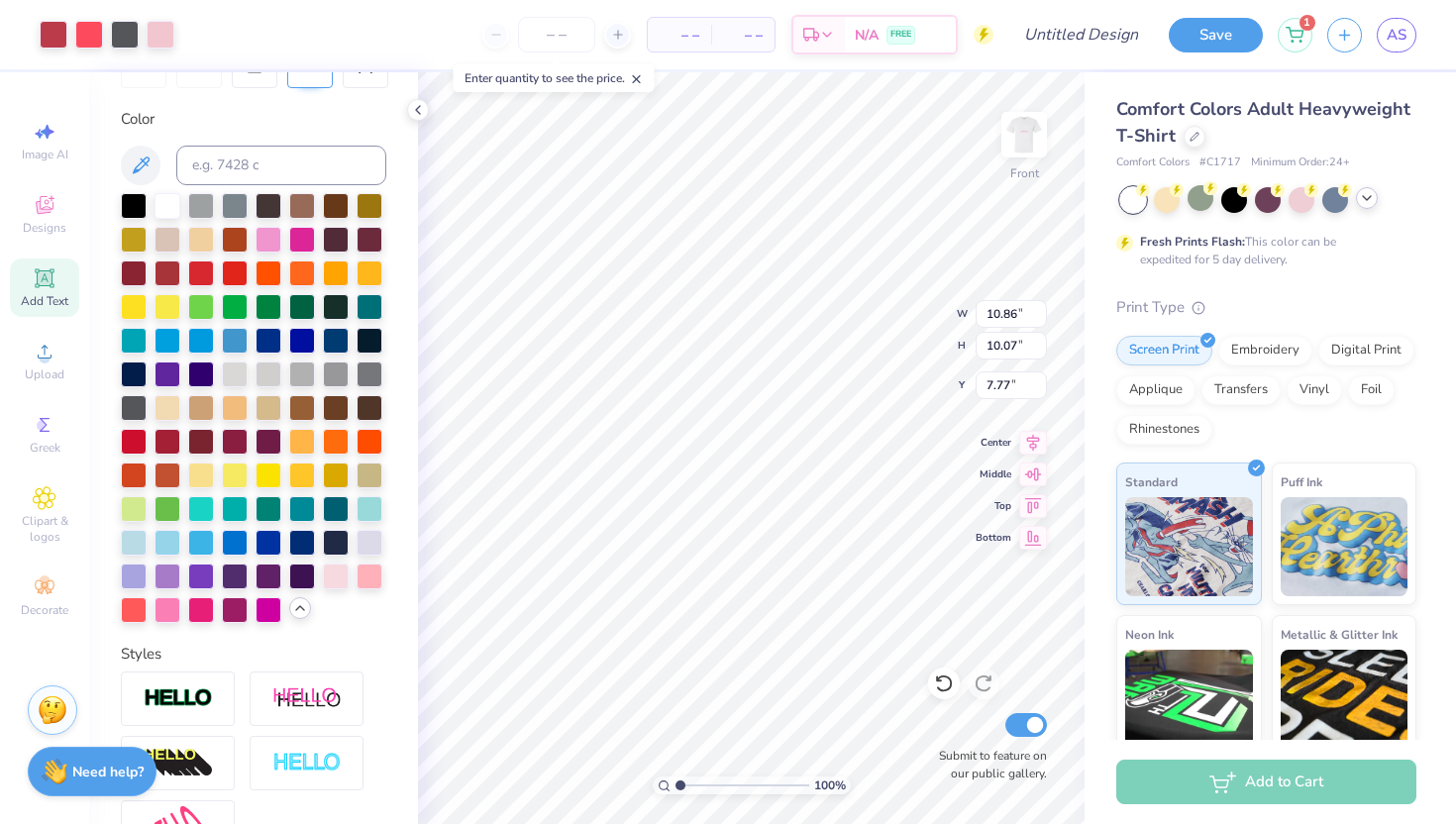 type on "11.83" 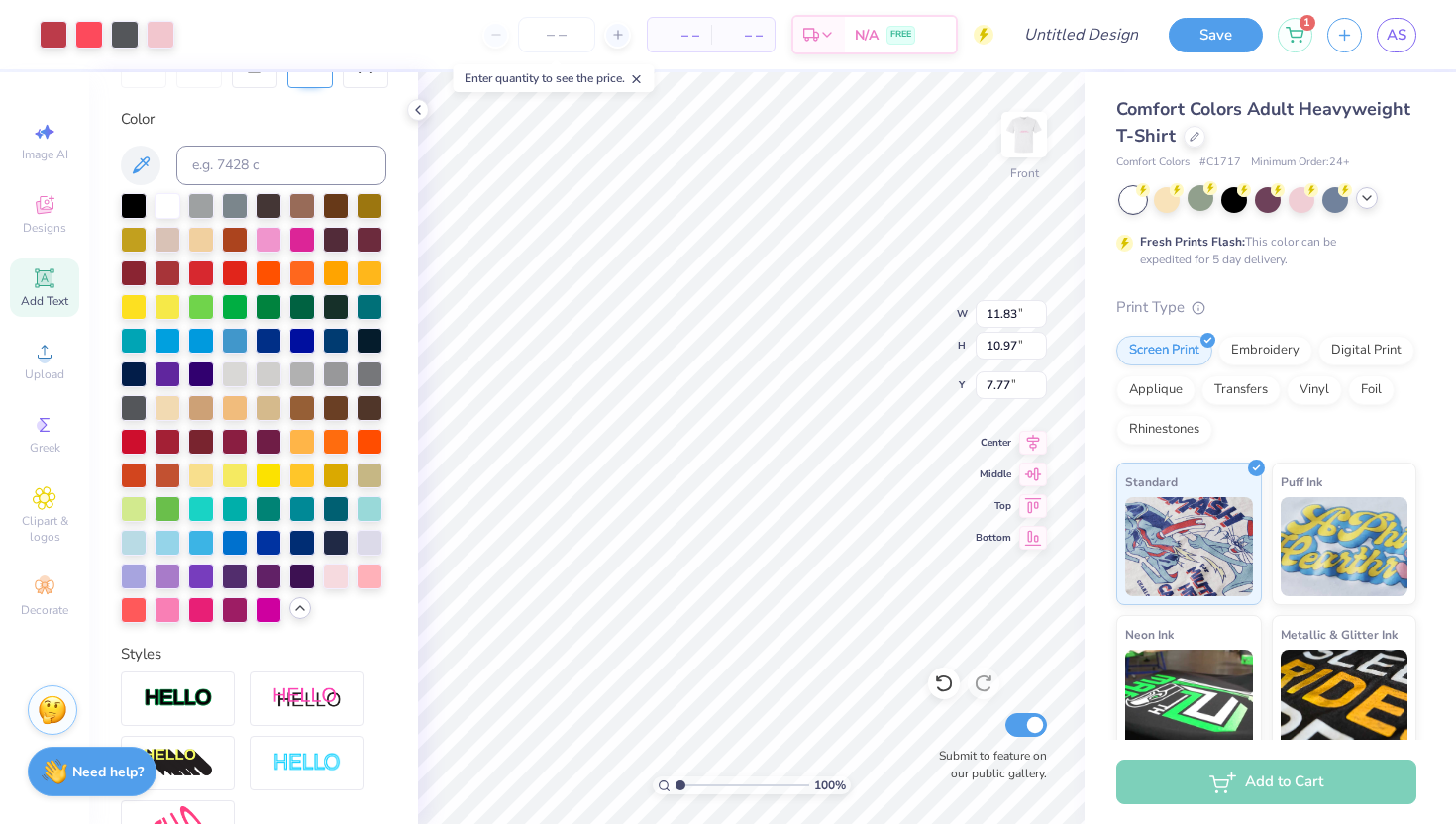 type on "5.79" 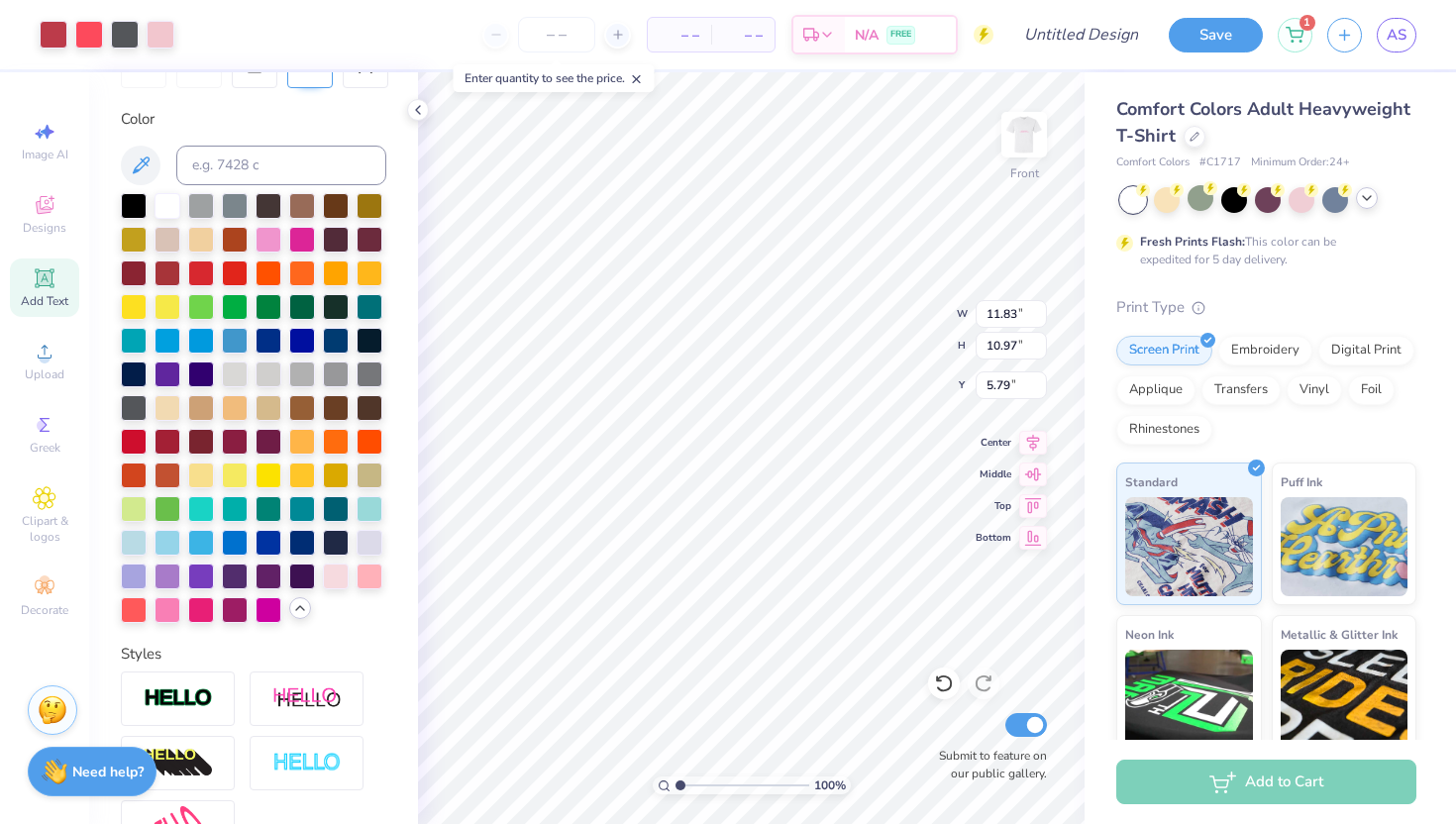 type on "5.97" 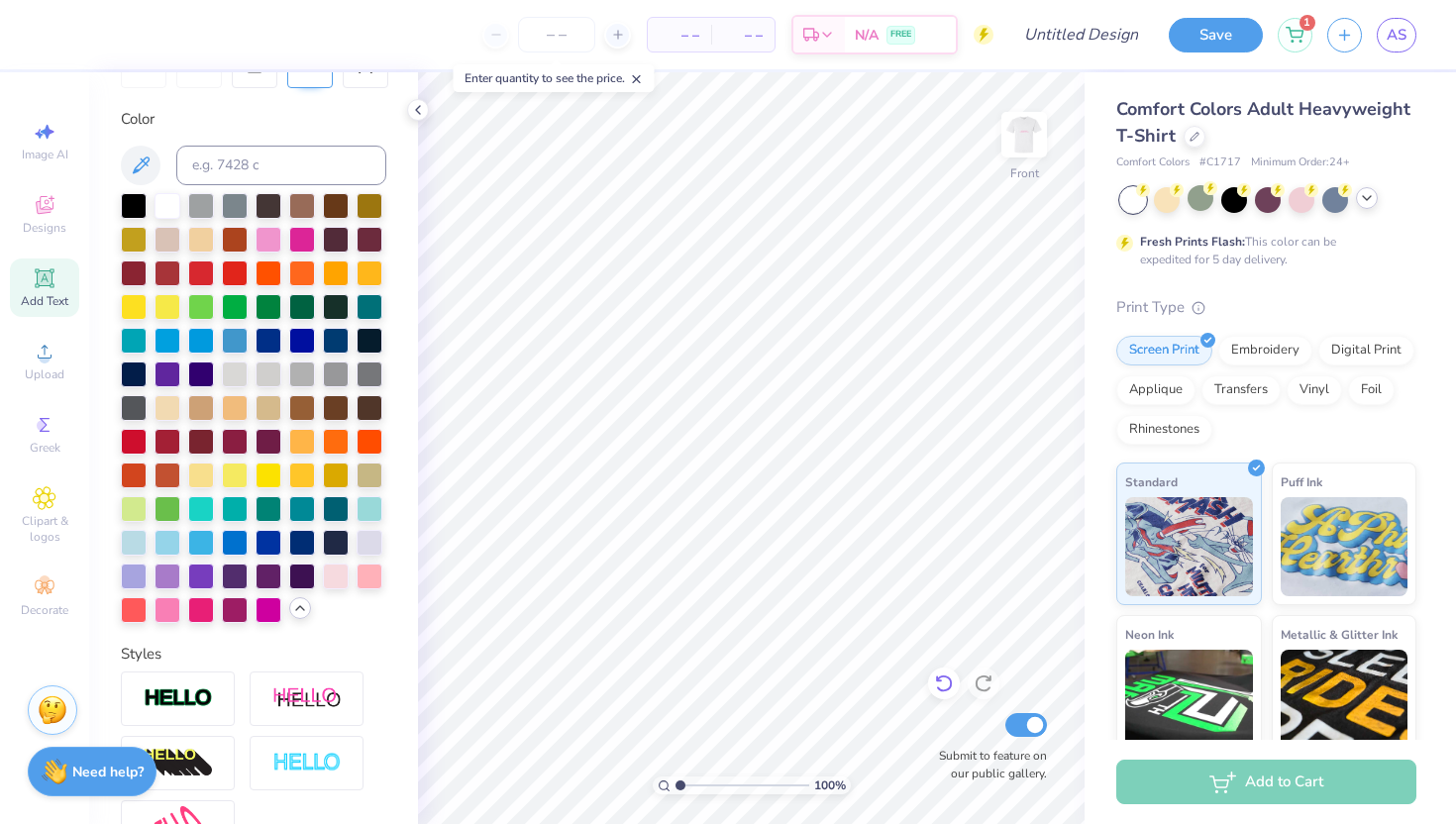 click 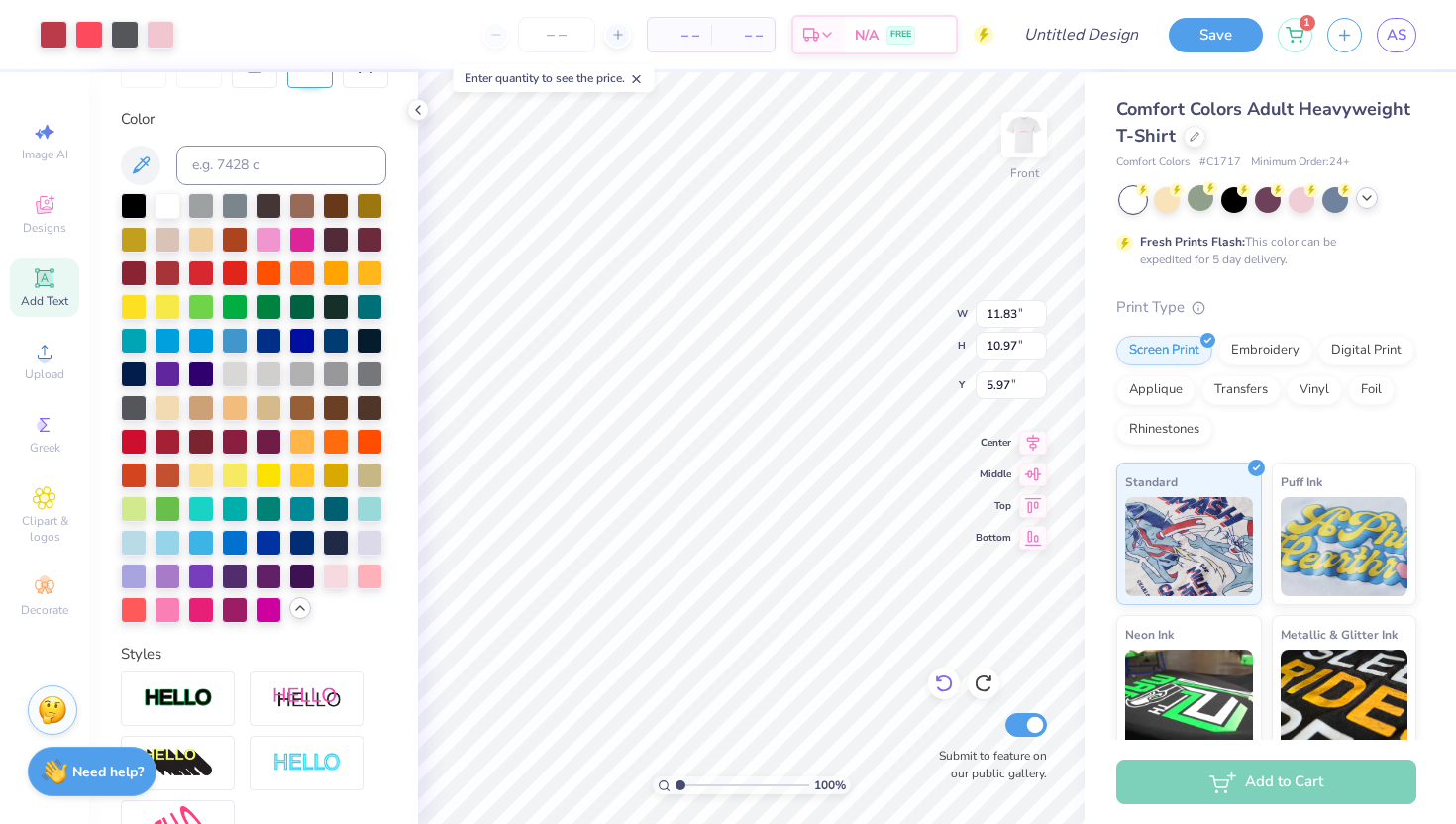 type on "6.06" 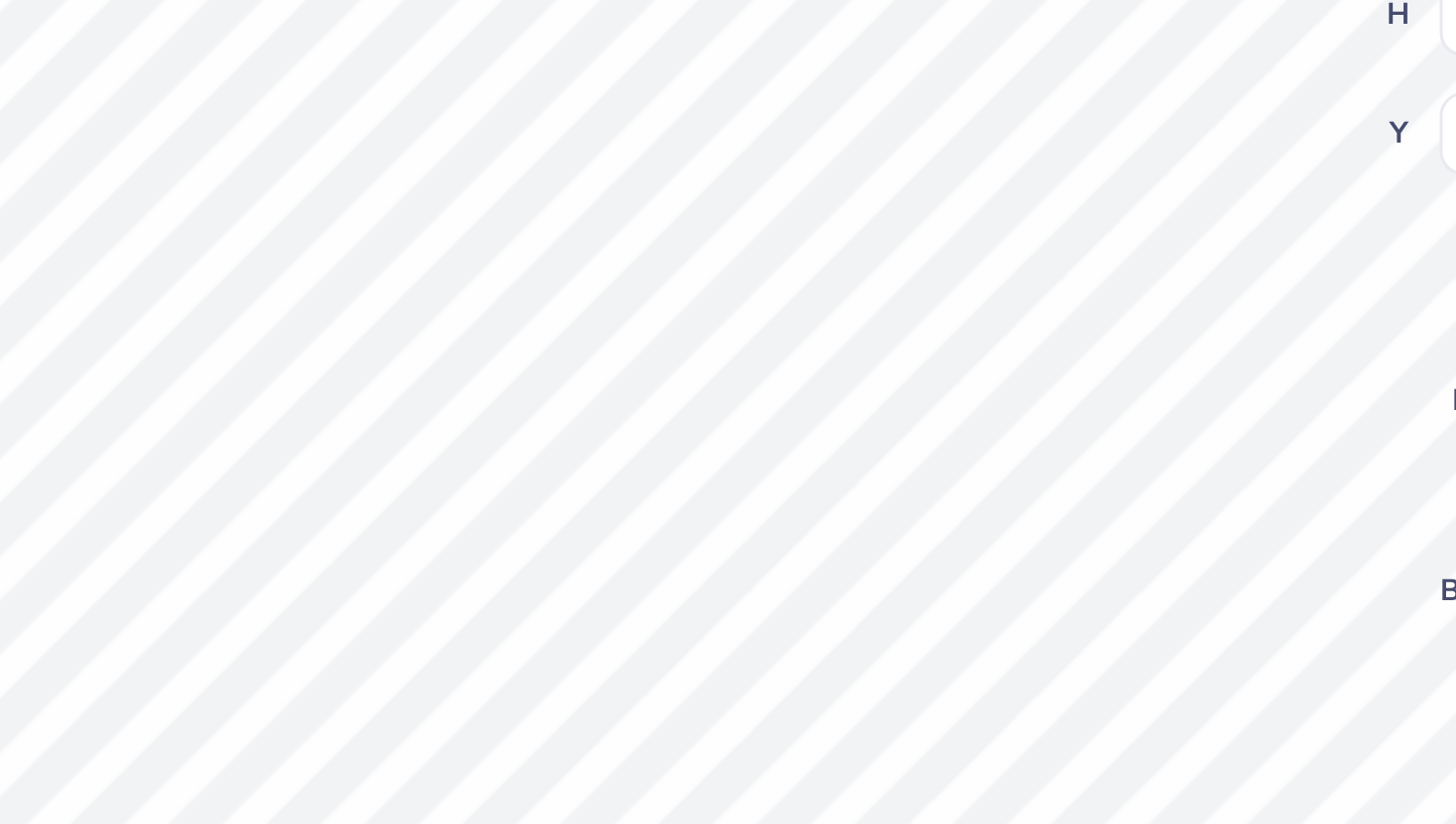 type on "0.63" 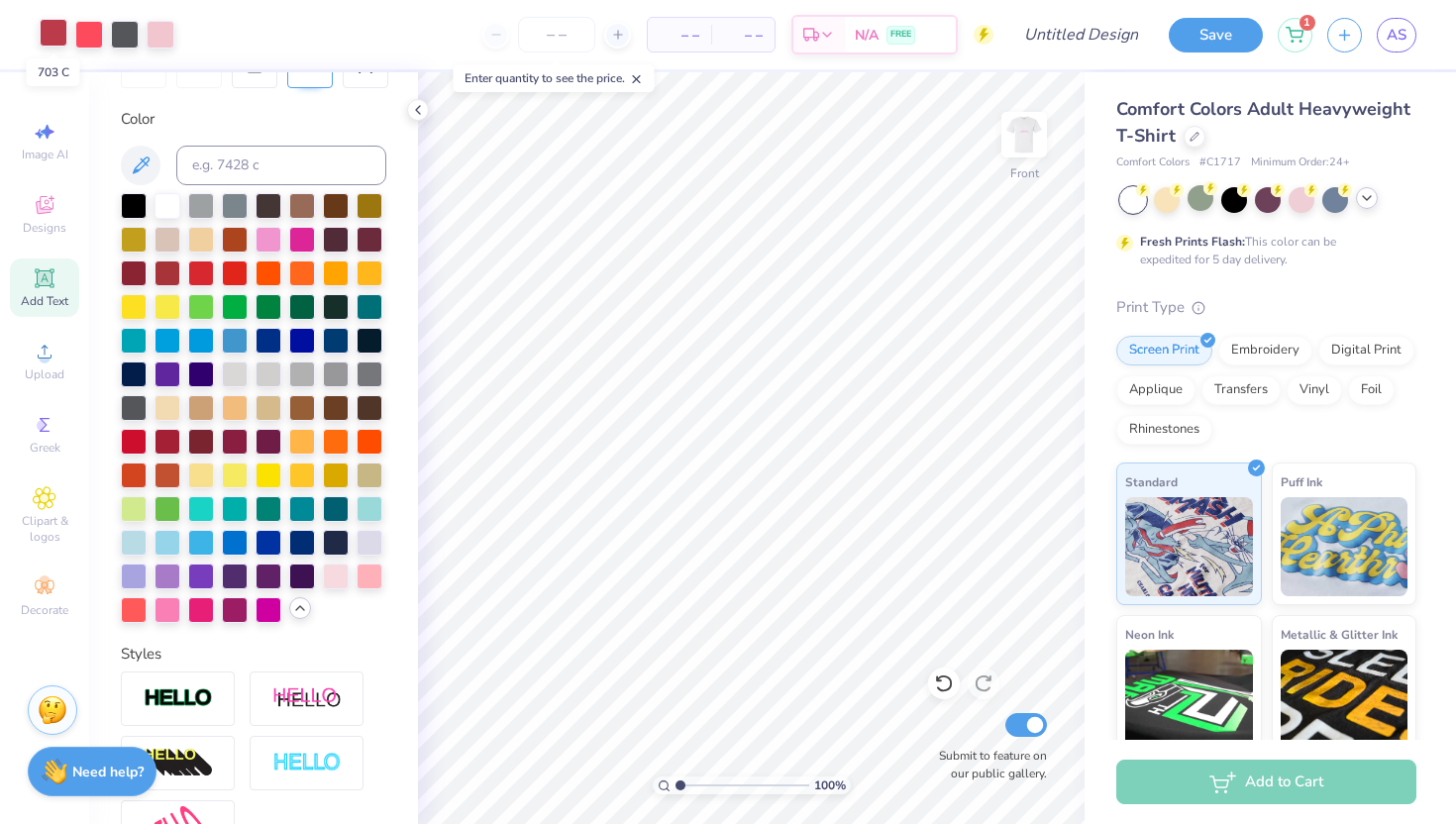 click at bounding box center [53, 33] 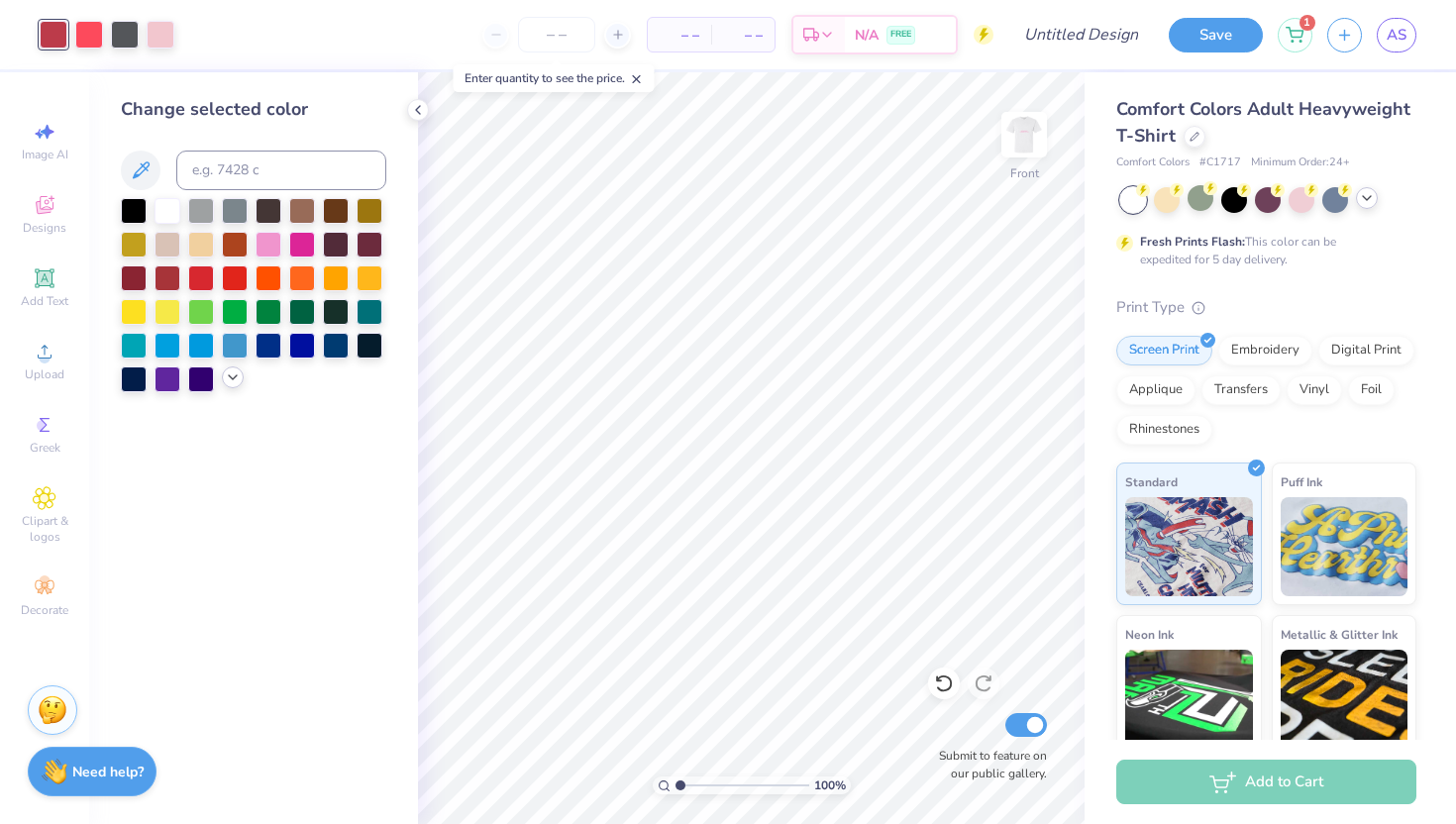 click 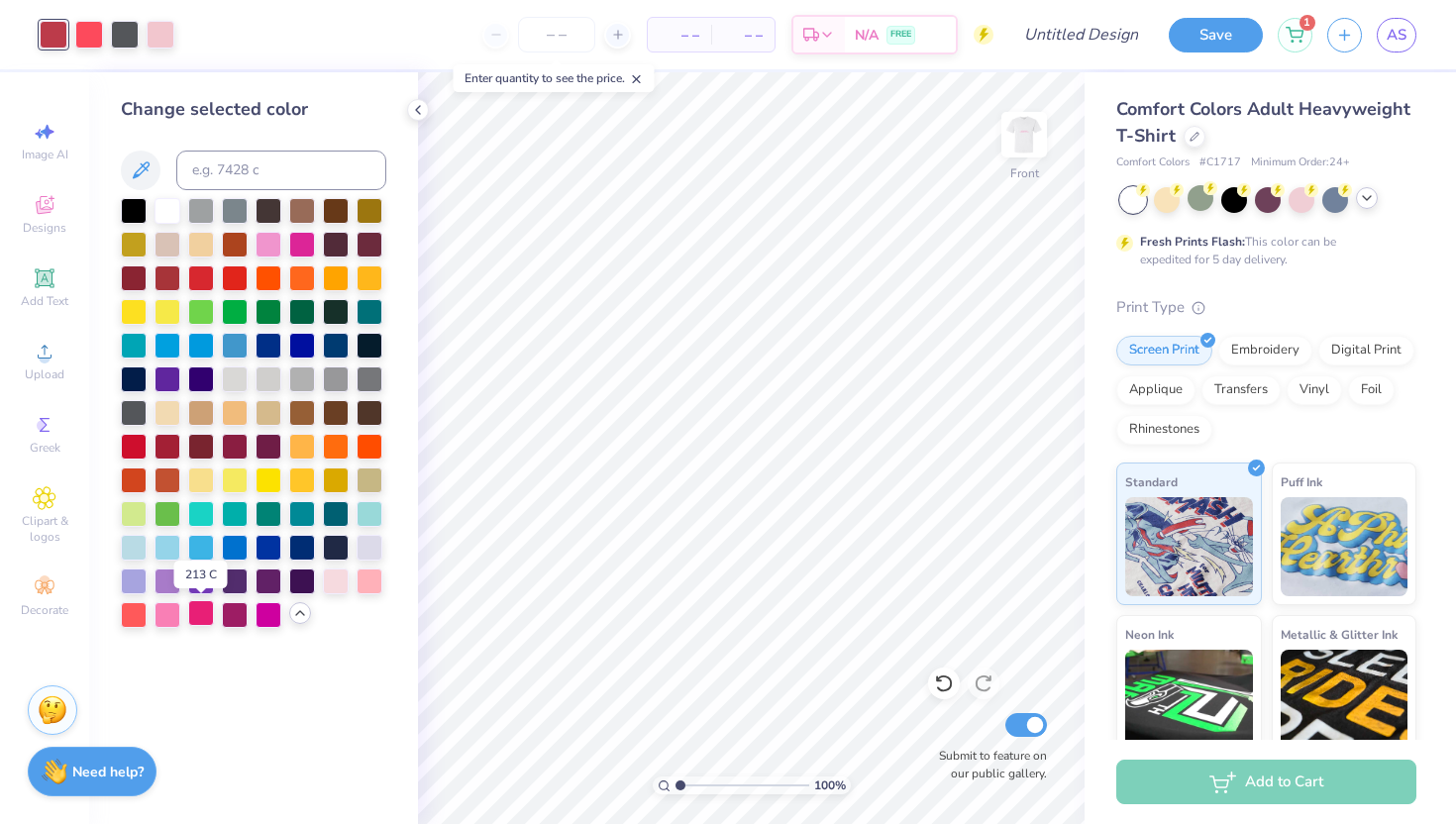 click at bounding box center [201, 613] 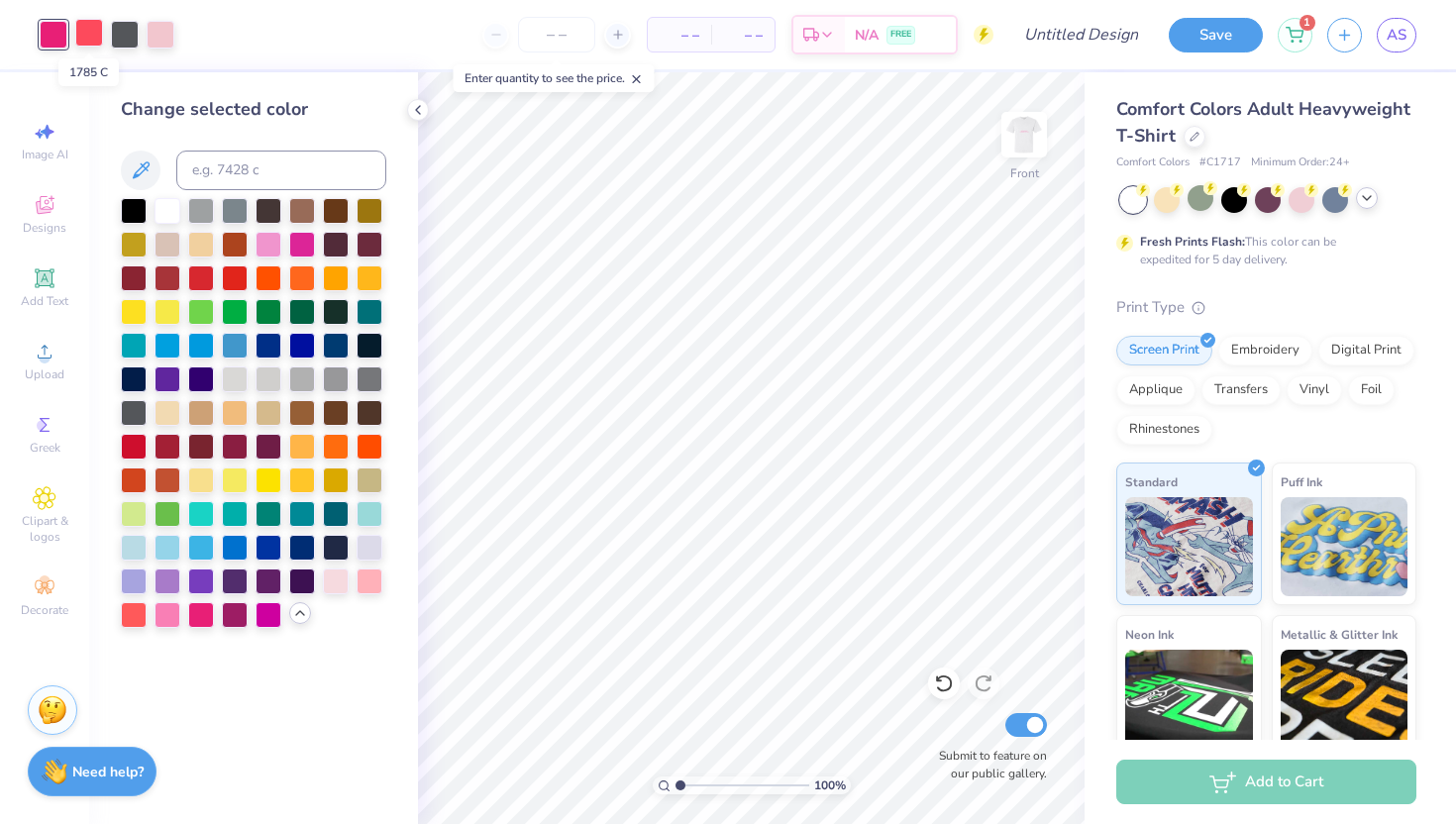 click at bounding box center [89, 33] 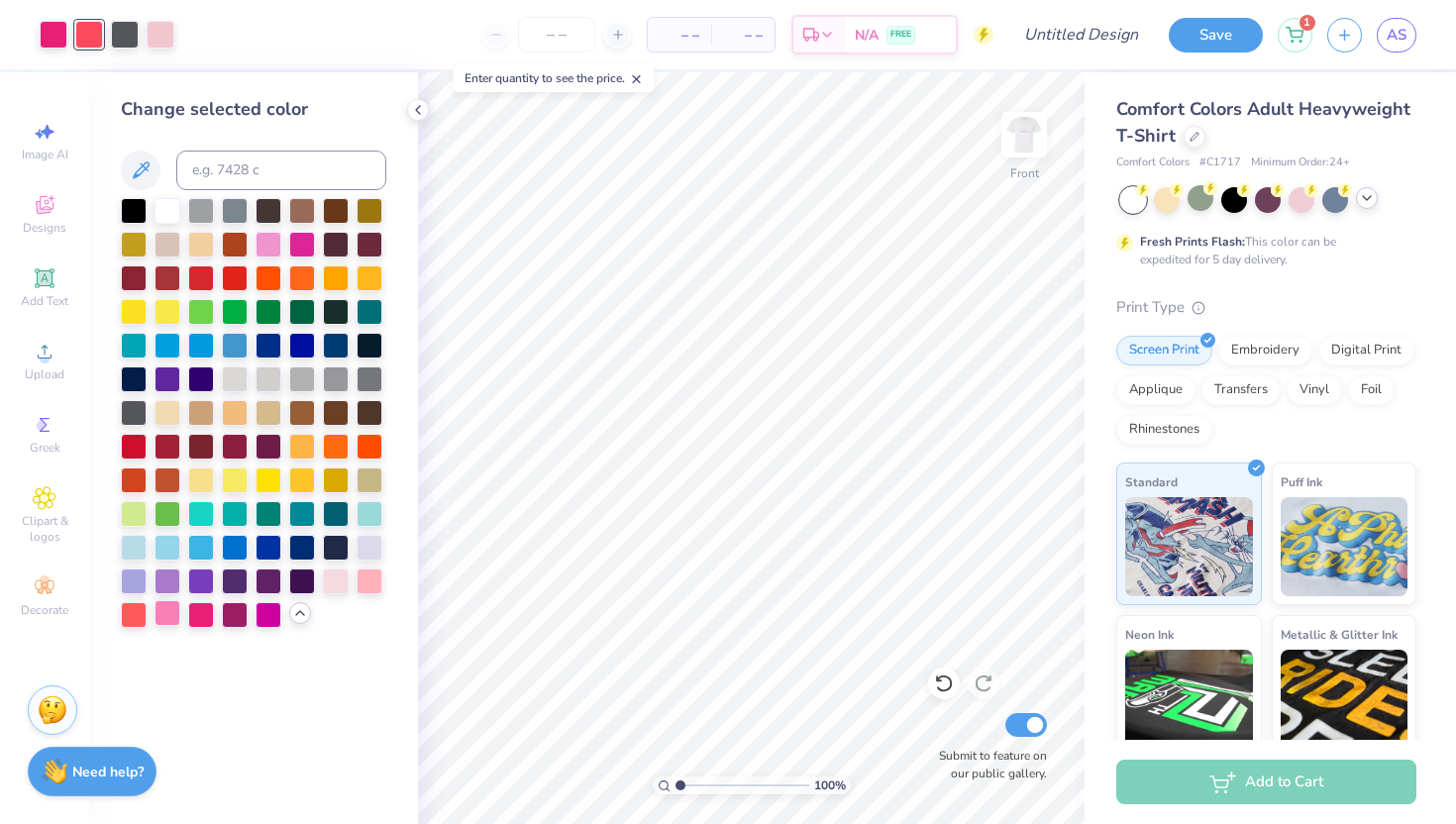 click at bounding box center (167, 613) 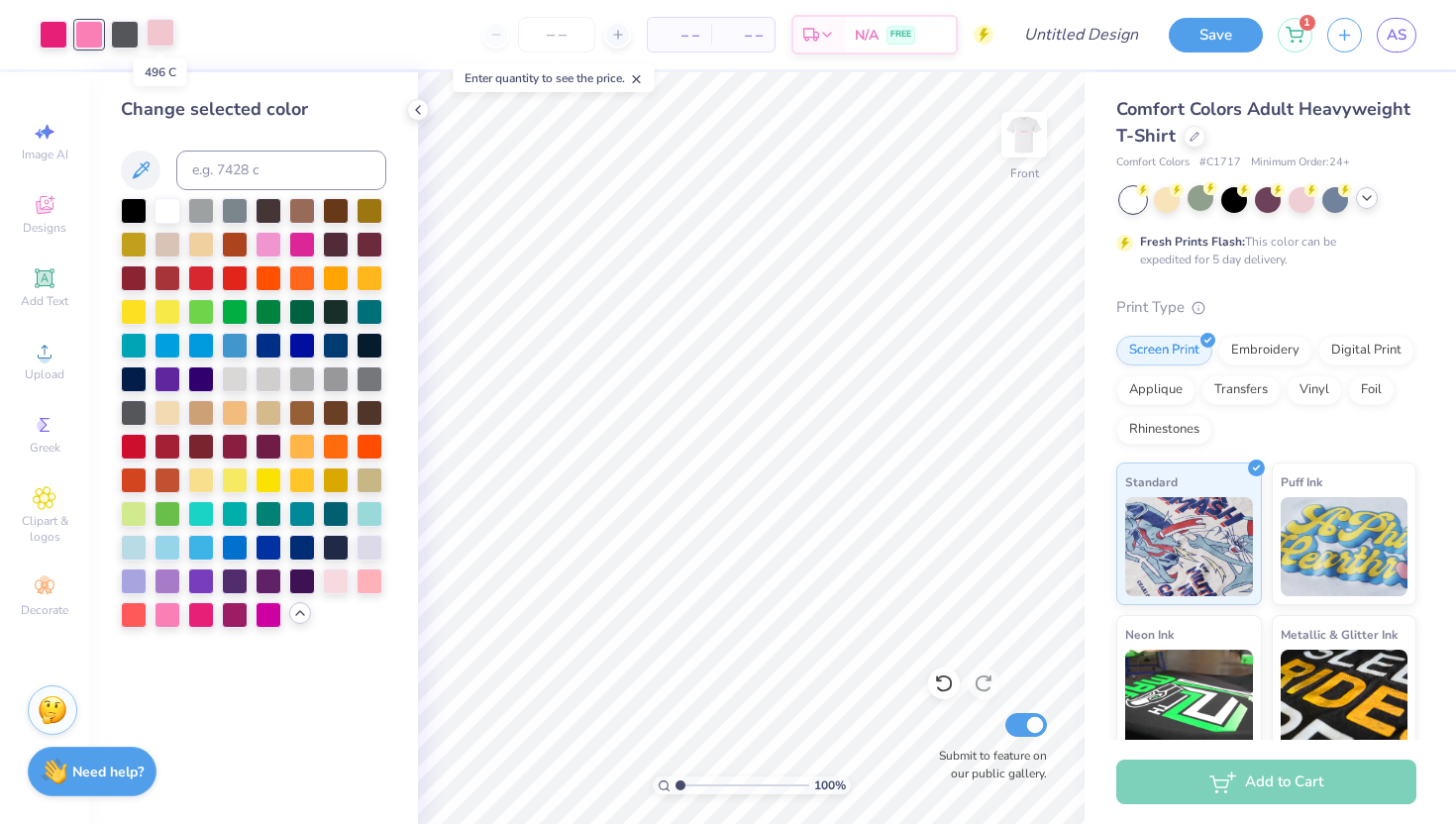 click at bounding box center (160, 33) 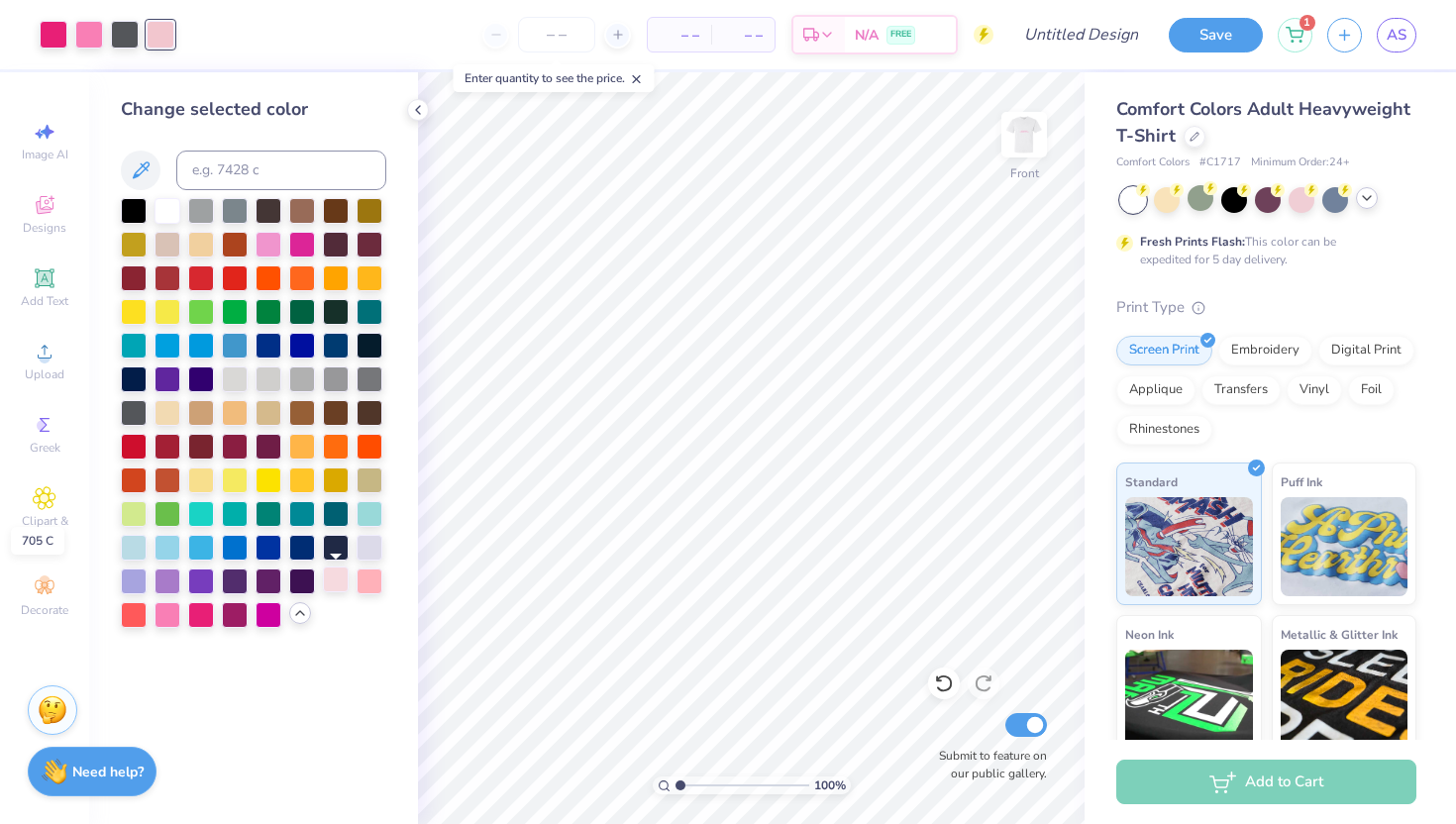 click at bounding box center (336, 579) 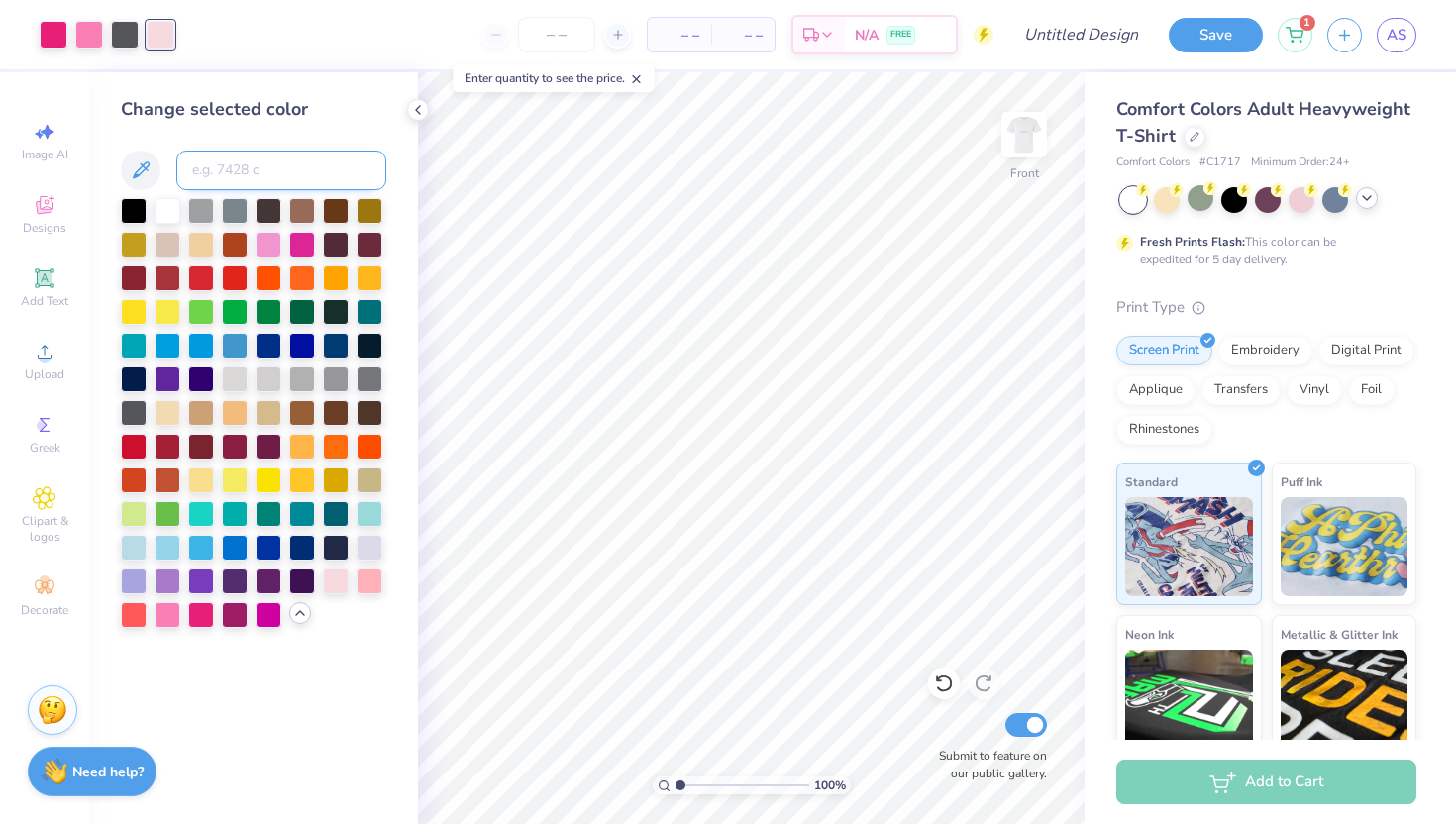 click at bounding box center [281, 170] 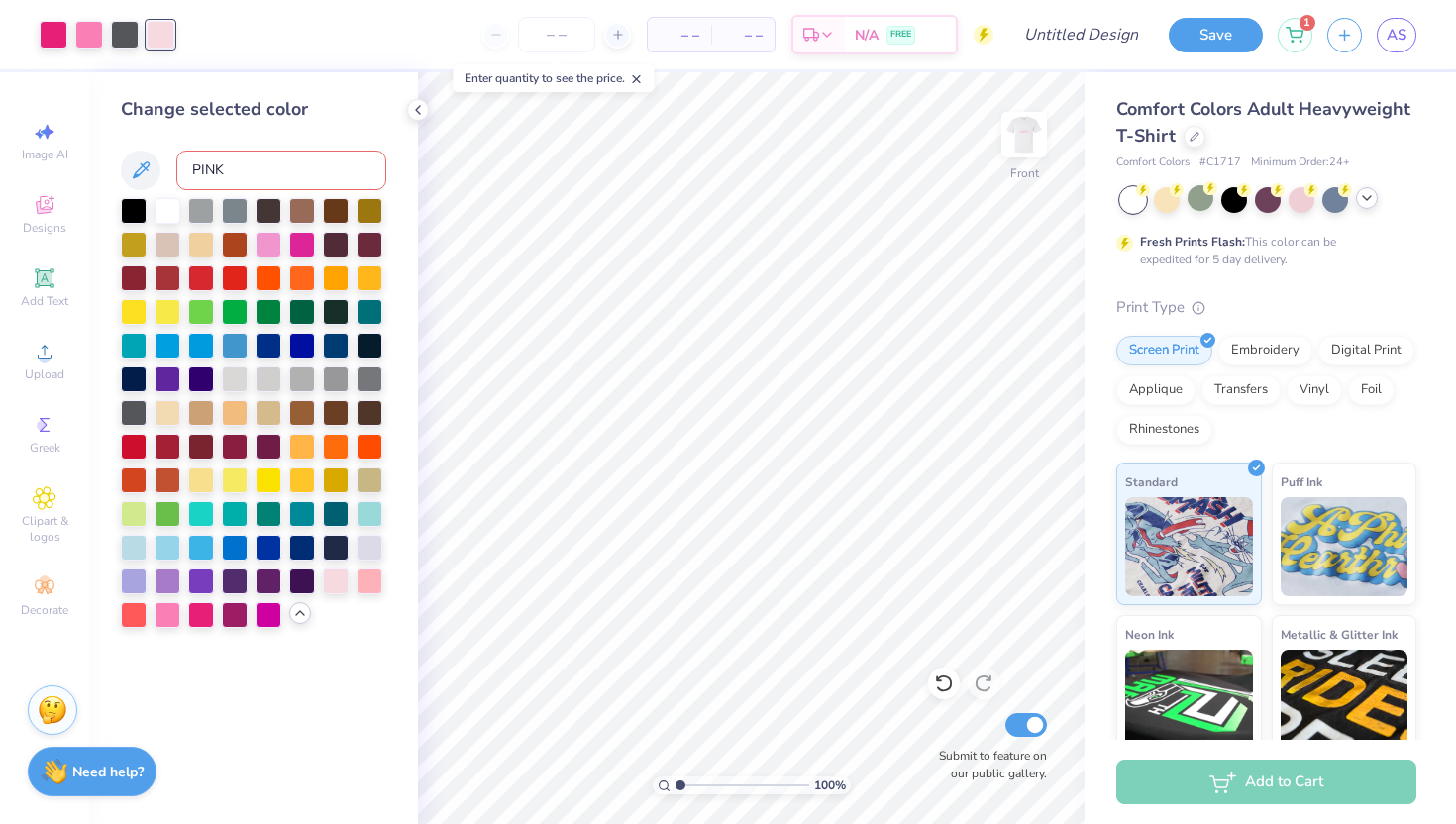 click on "PINK" at bounding box center [281, 170] 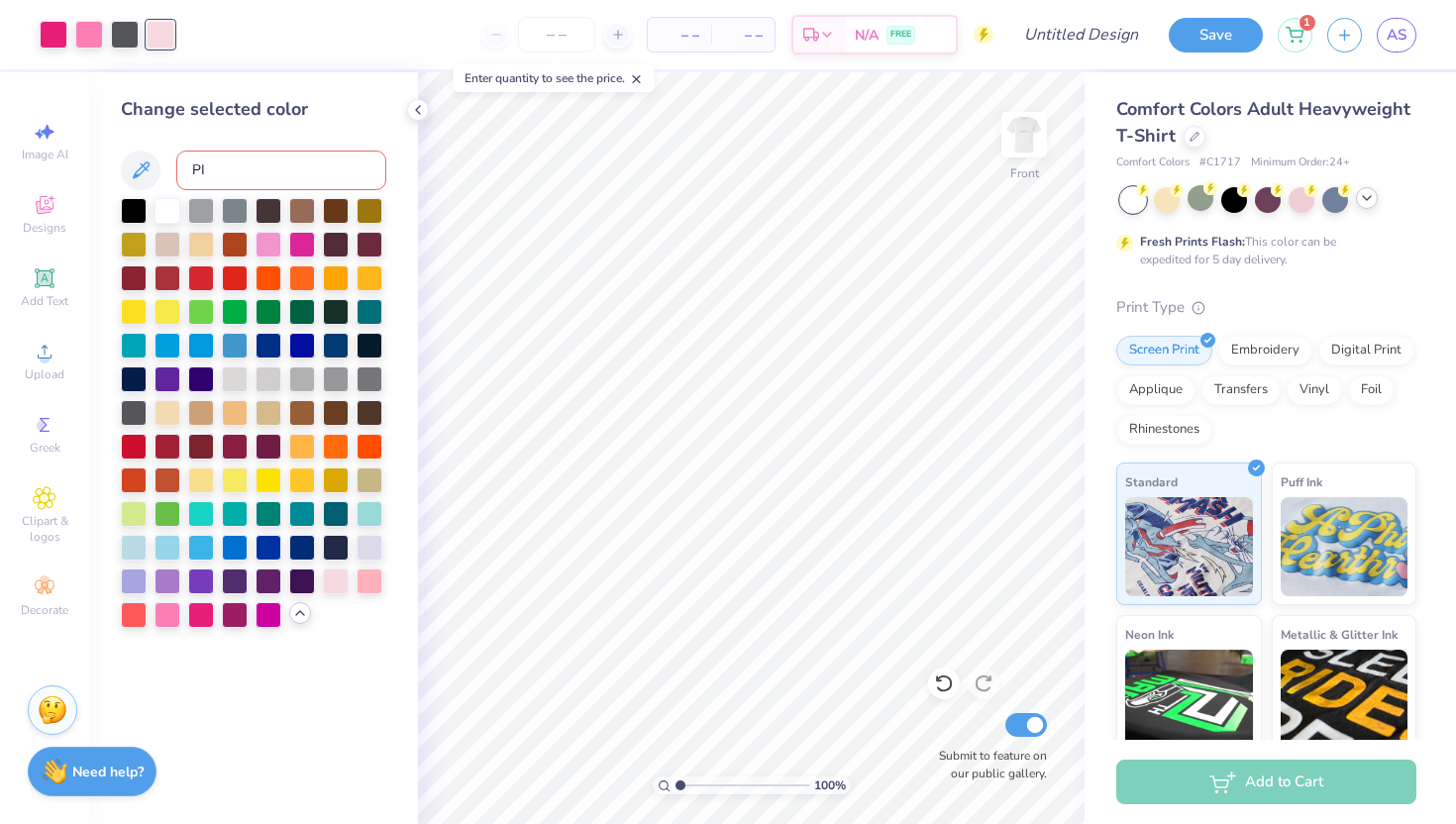 type on "P" 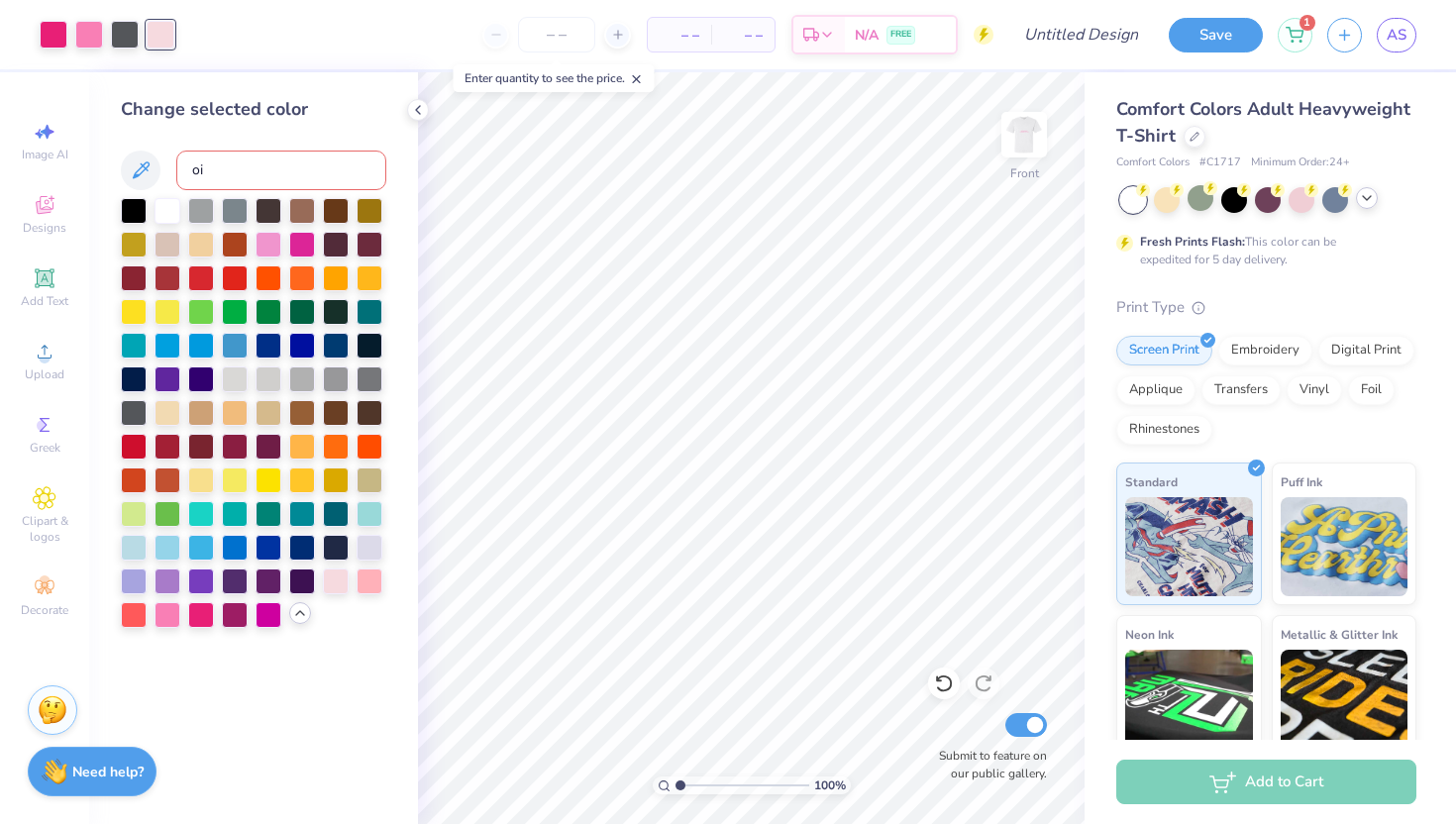 type on "o" 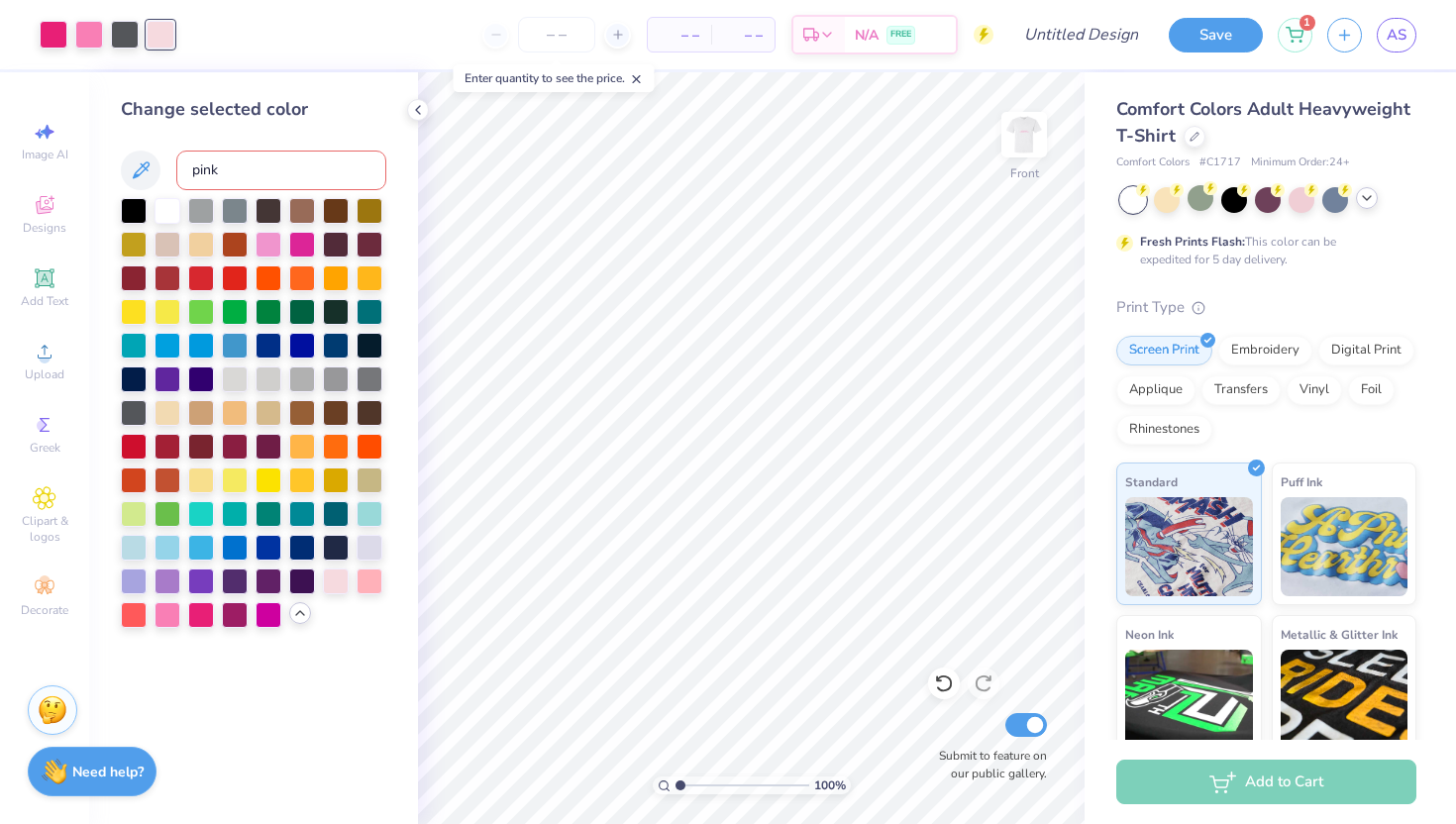 type on "pink" 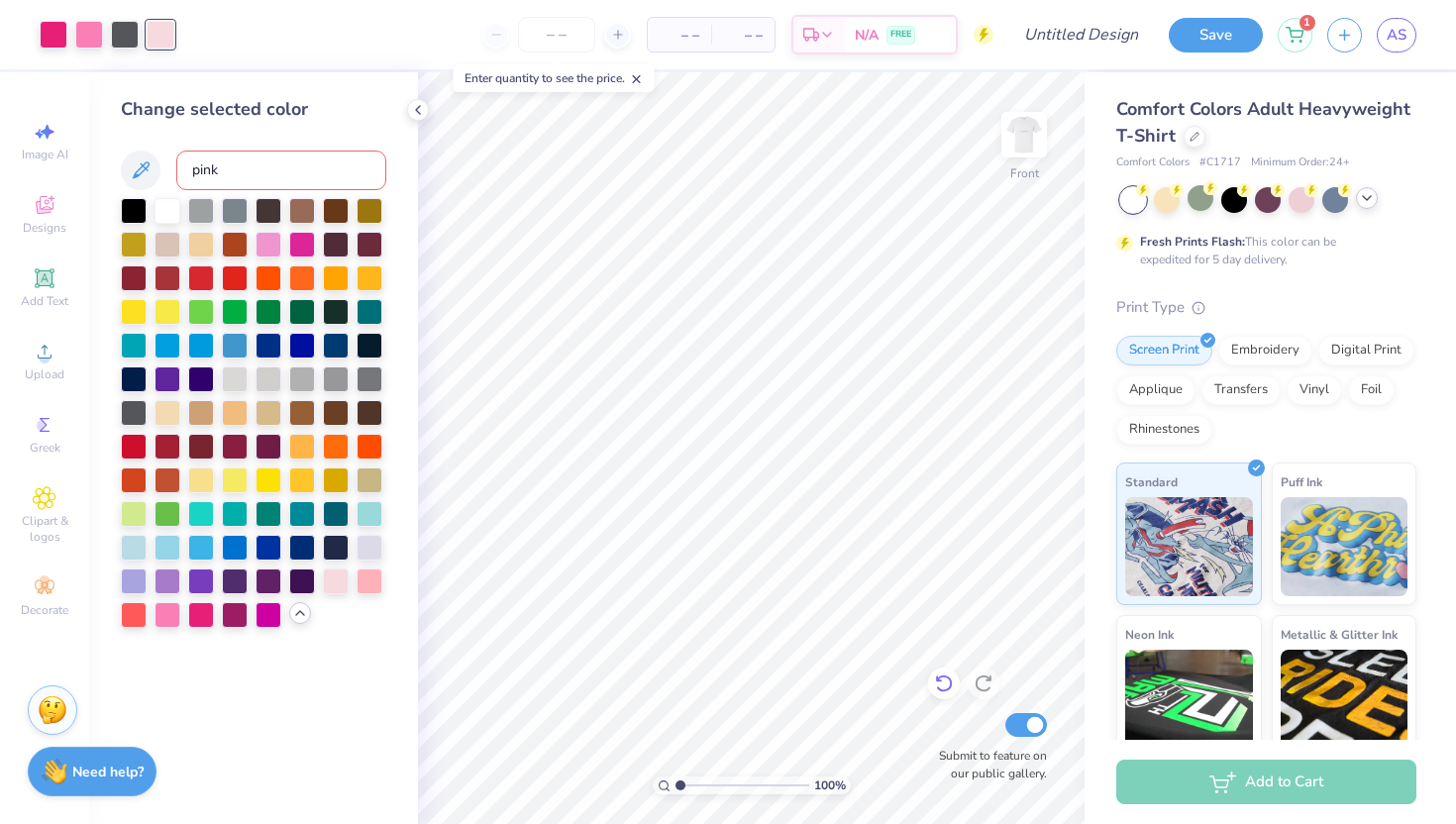 click 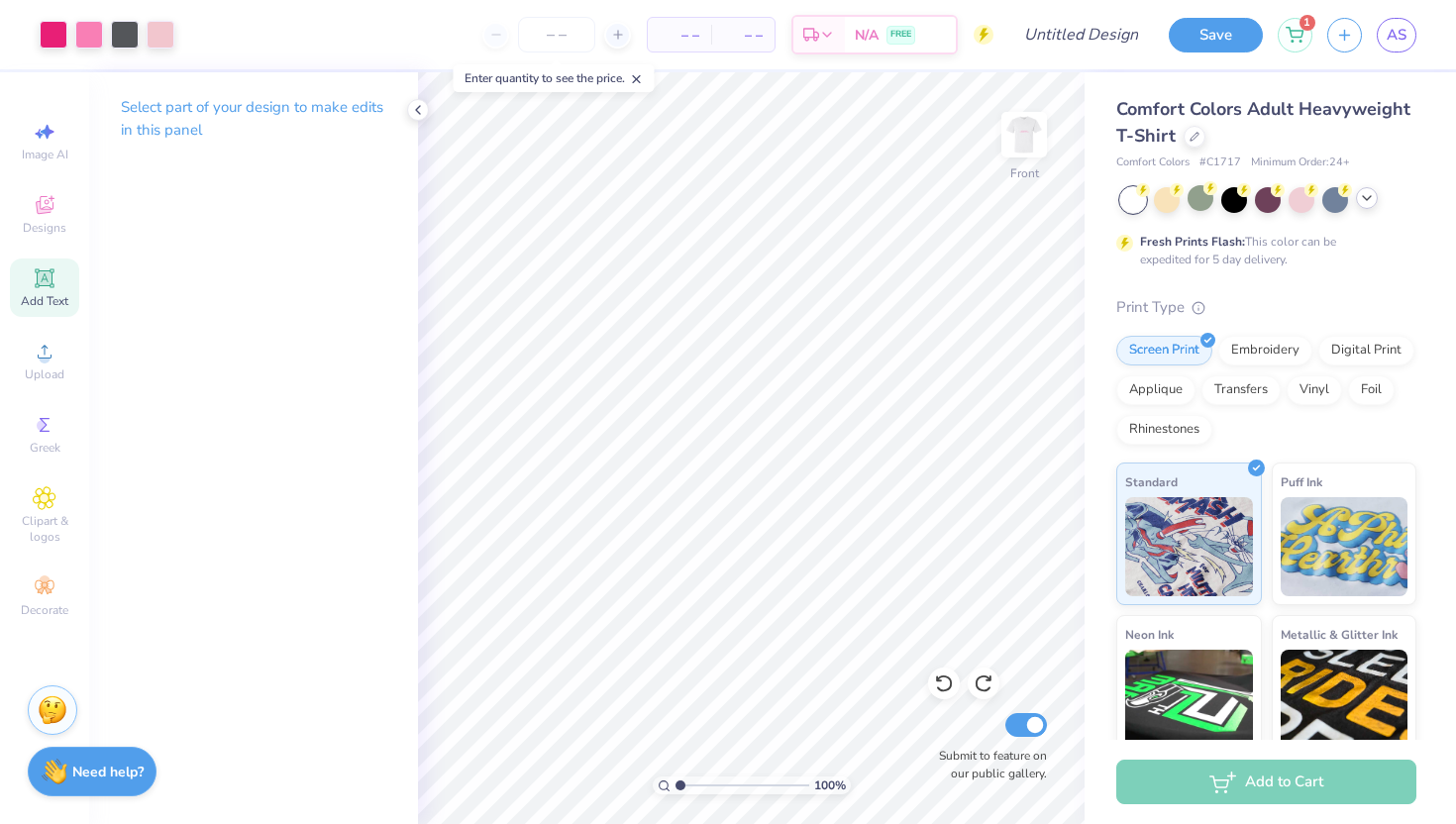 click 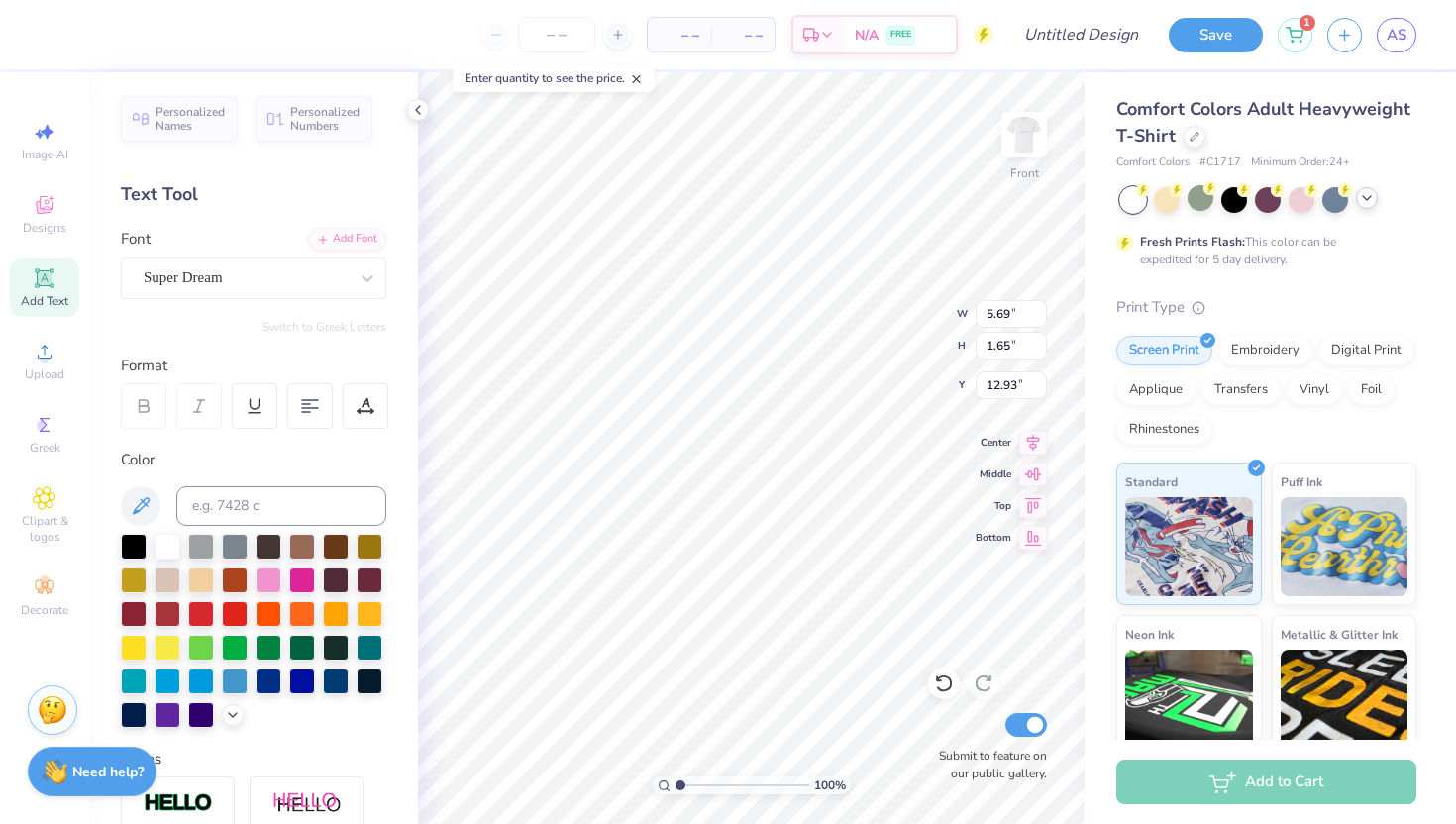 scroll, scrollTop: 0, scrollLeft: 0, axis: both 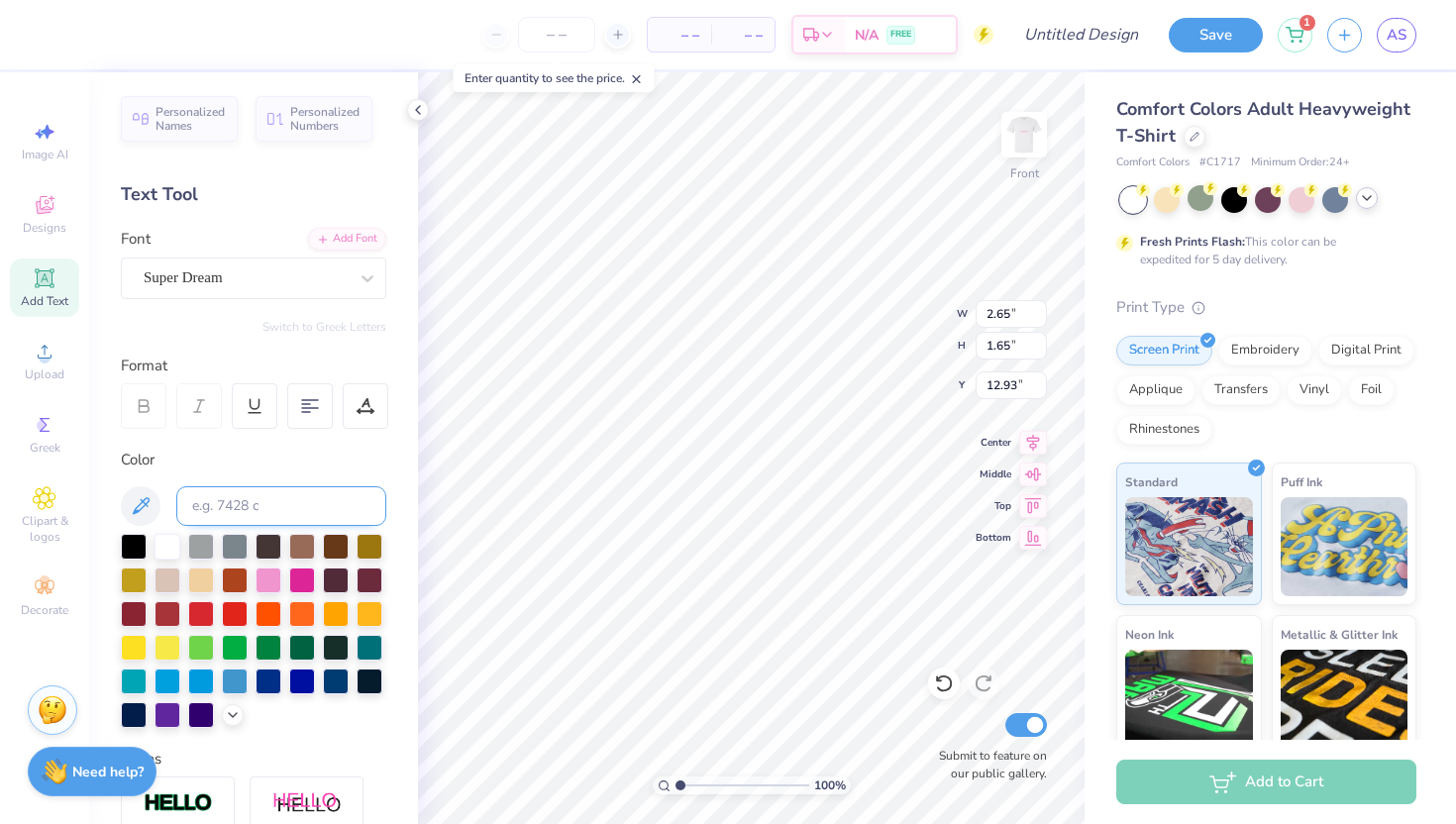 type on "16.13" 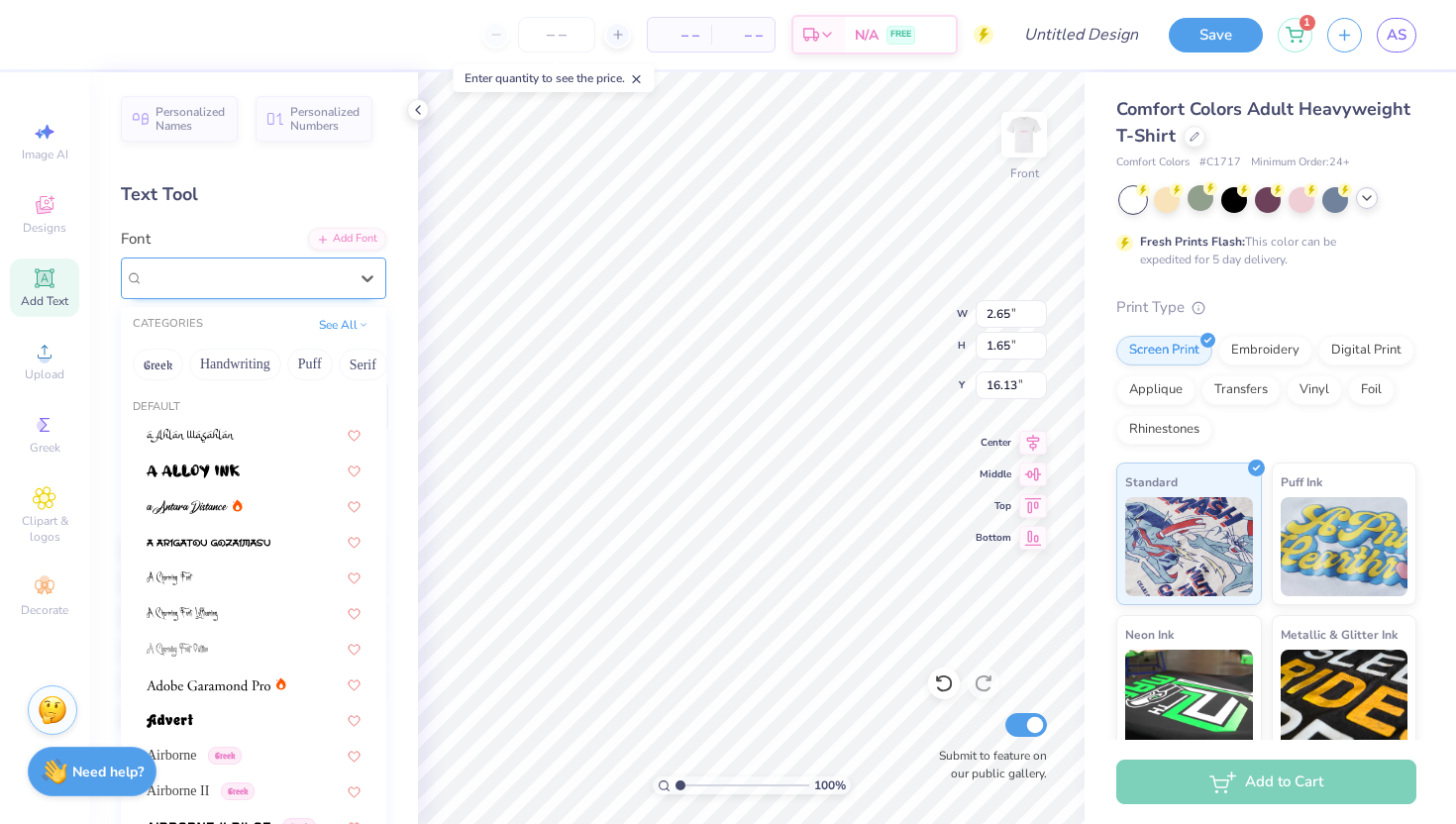 click on "Super Dream" at bounding box center (246, 277) 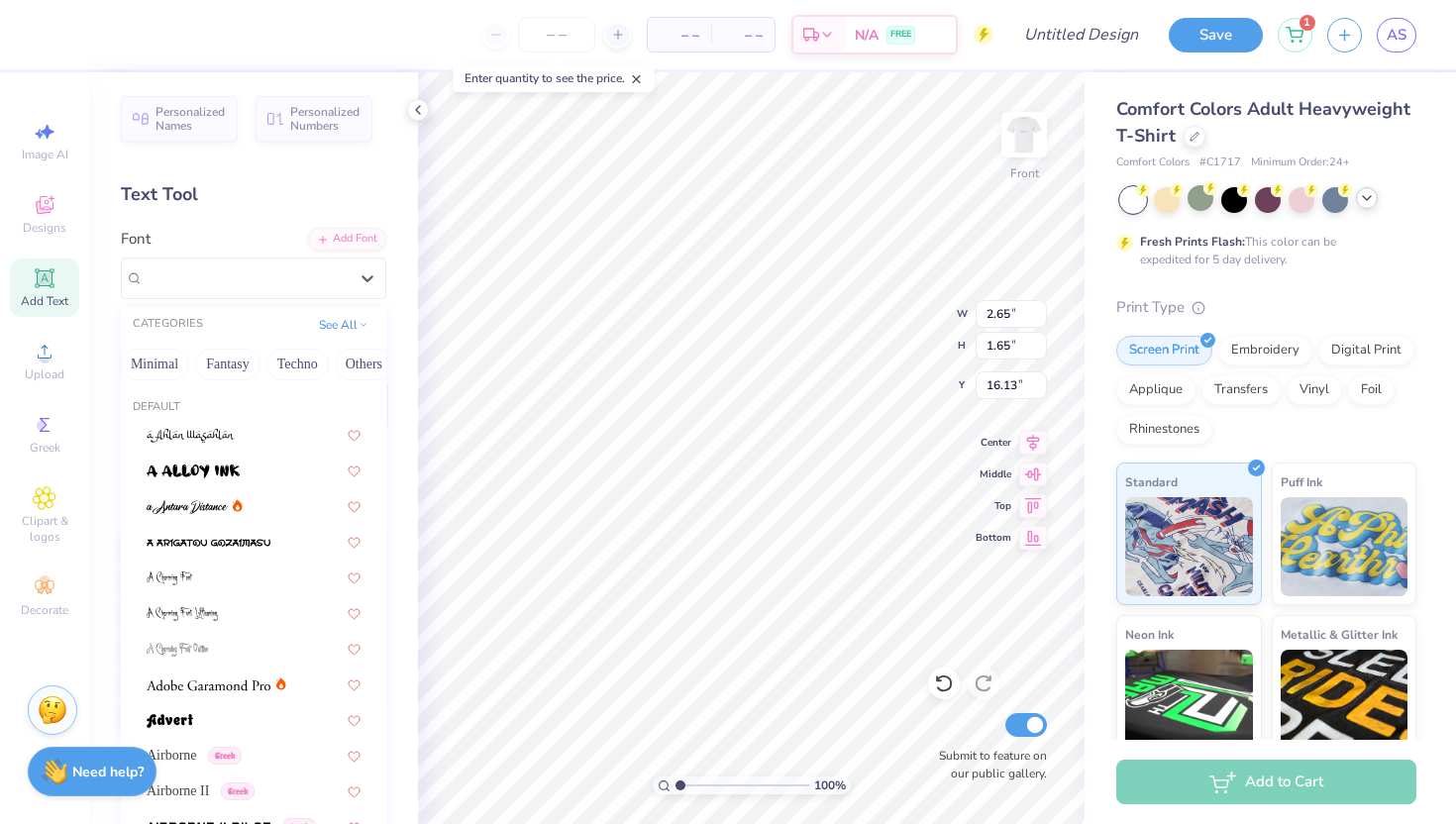 scroll, scrollTop: 0, scrollLeft: 582, axis: horizontal 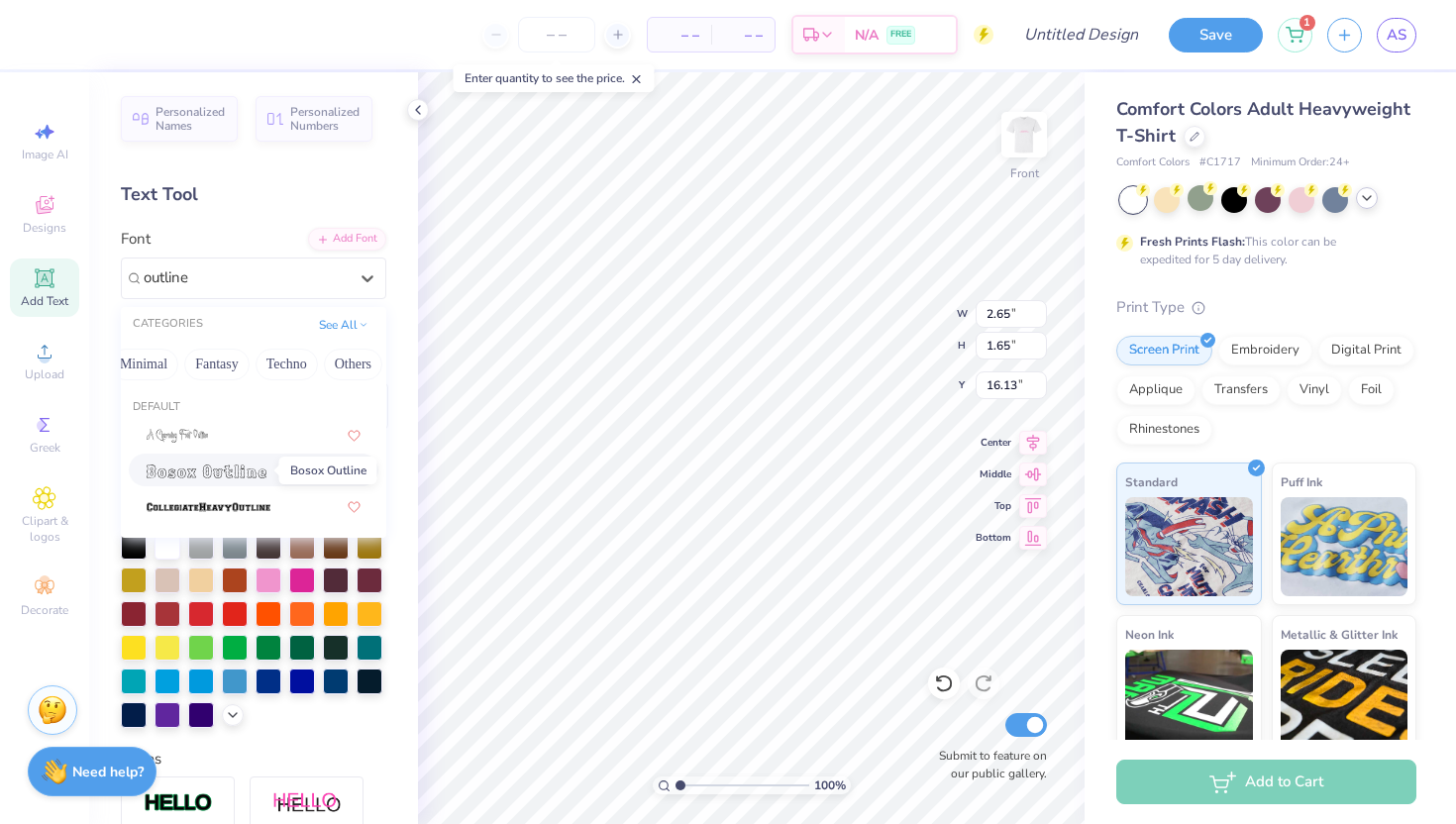 click at bounding box center (206, 471) 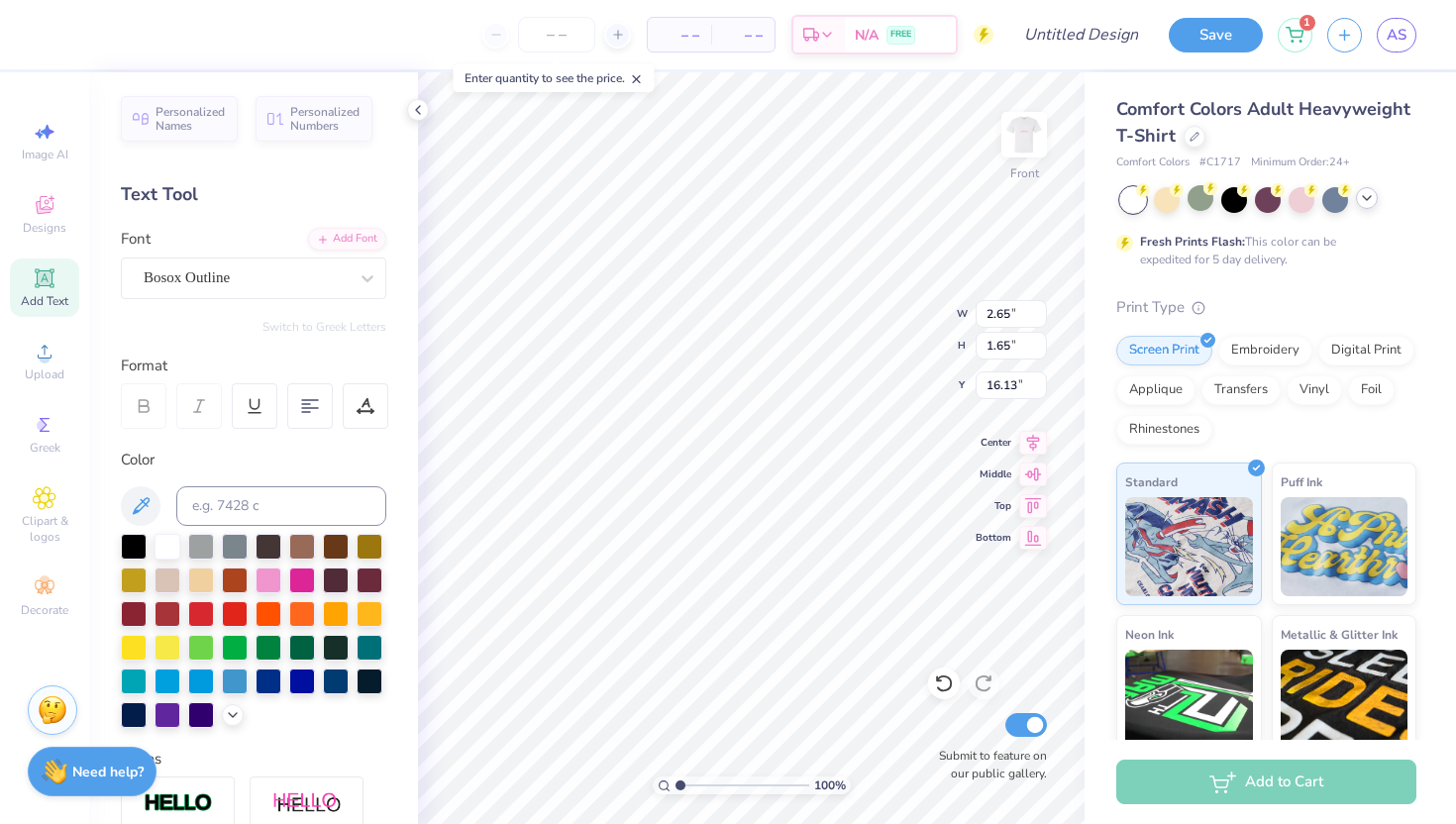 type on "2.01" 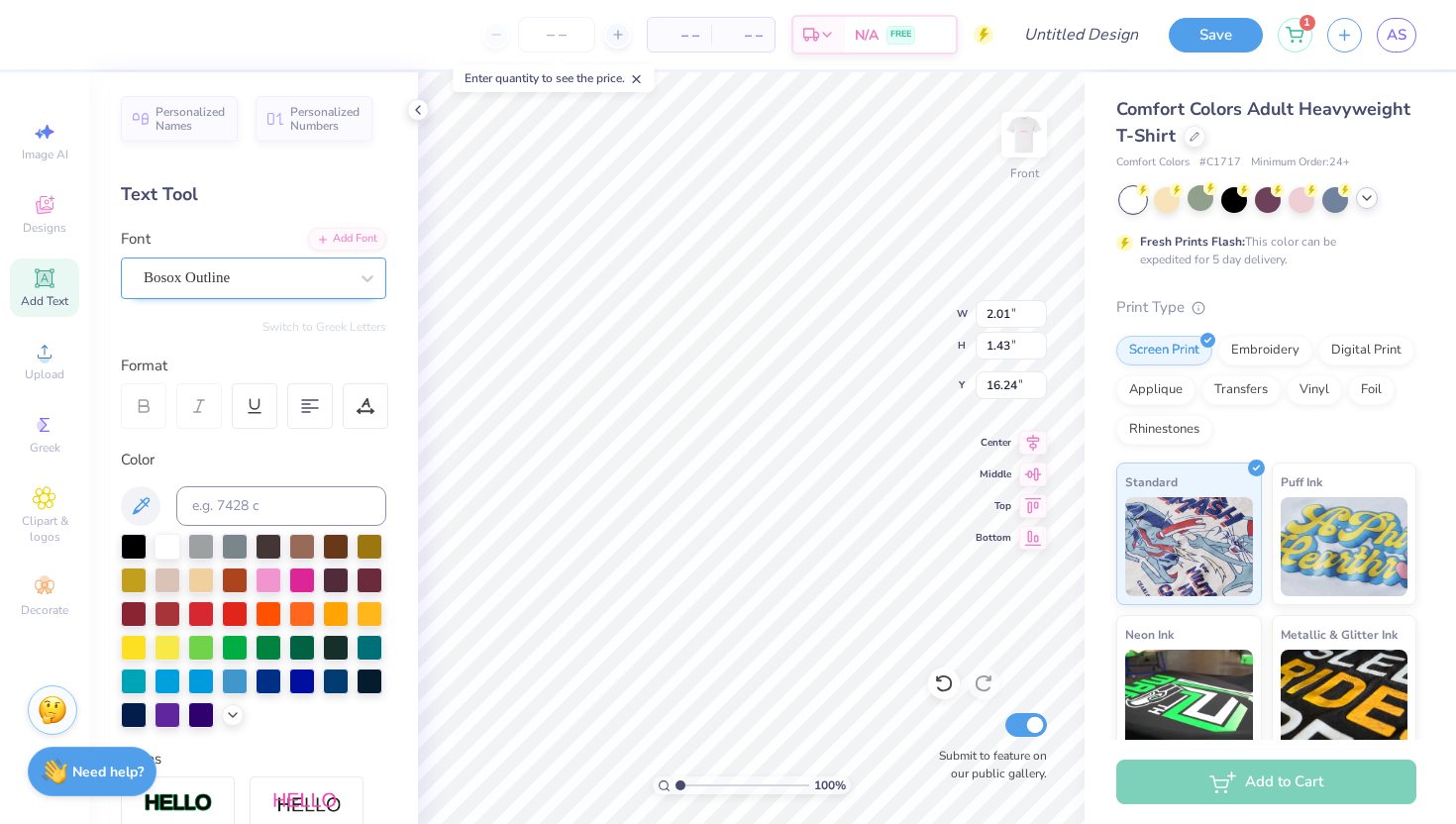 click at bounding box center [246, 277] 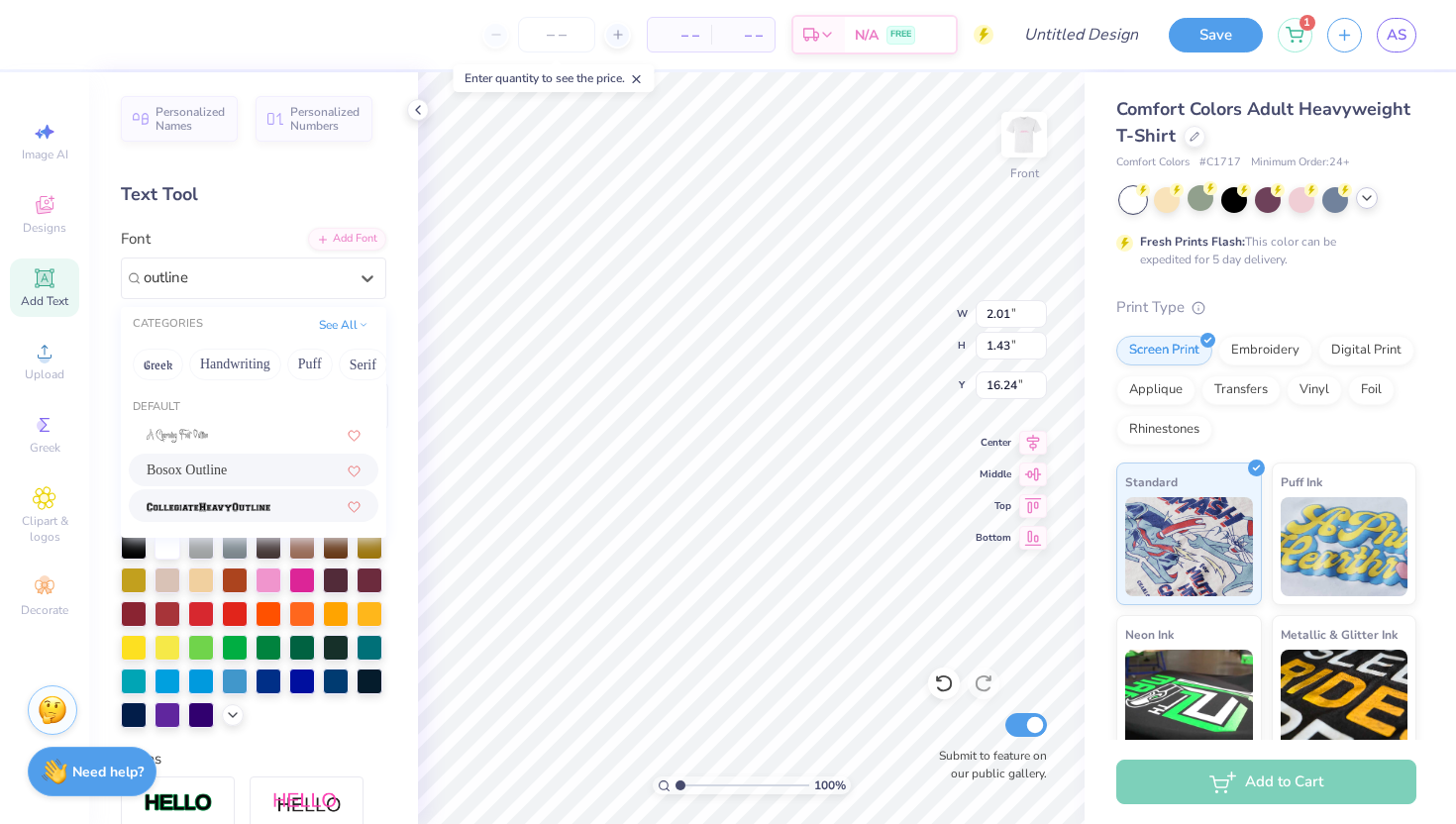 click at bounding box center [208, 507] 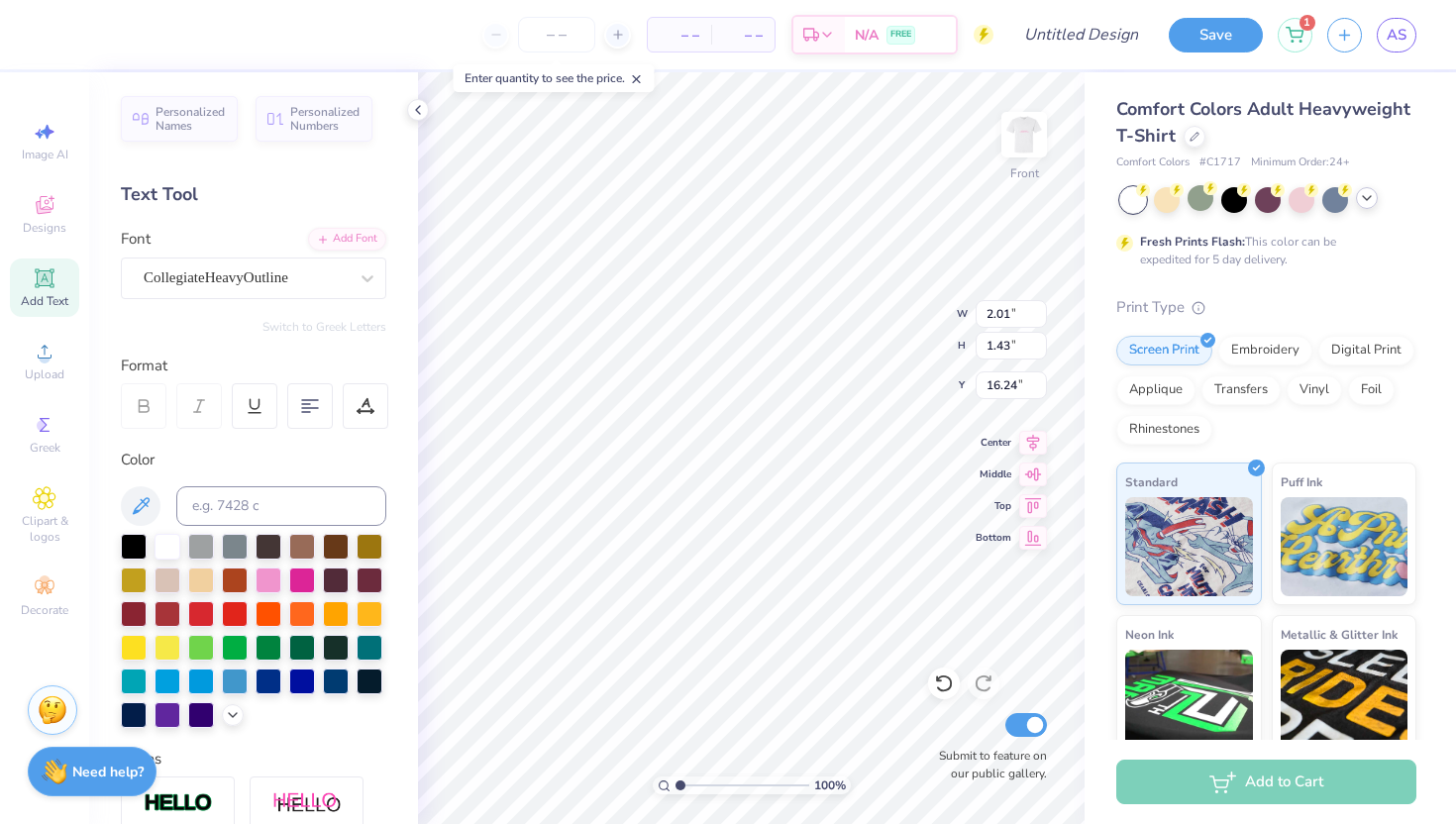 type on "2.59" 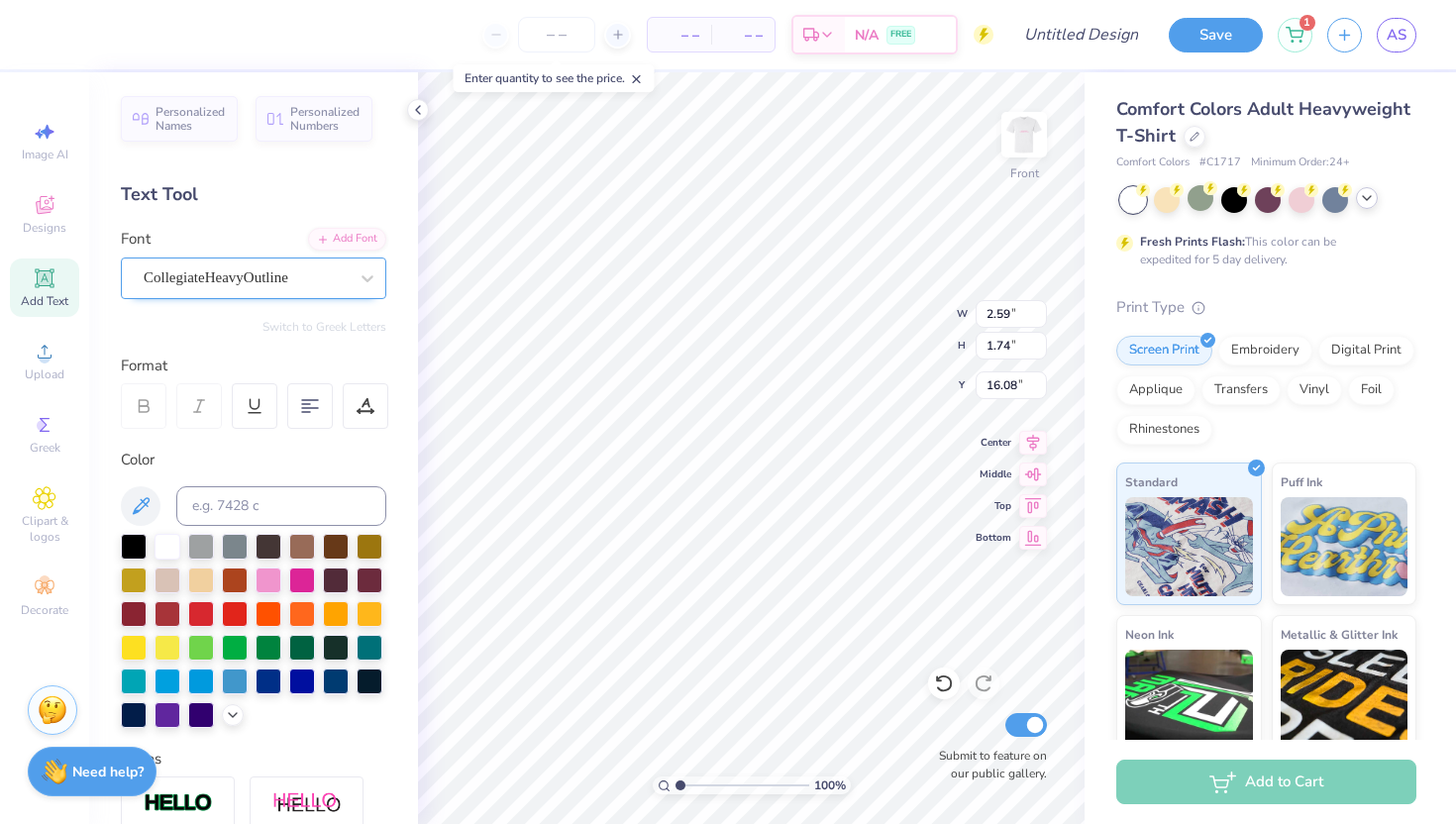 click on "CollegiateHeavyOutline" at bounding box center (246, 277) 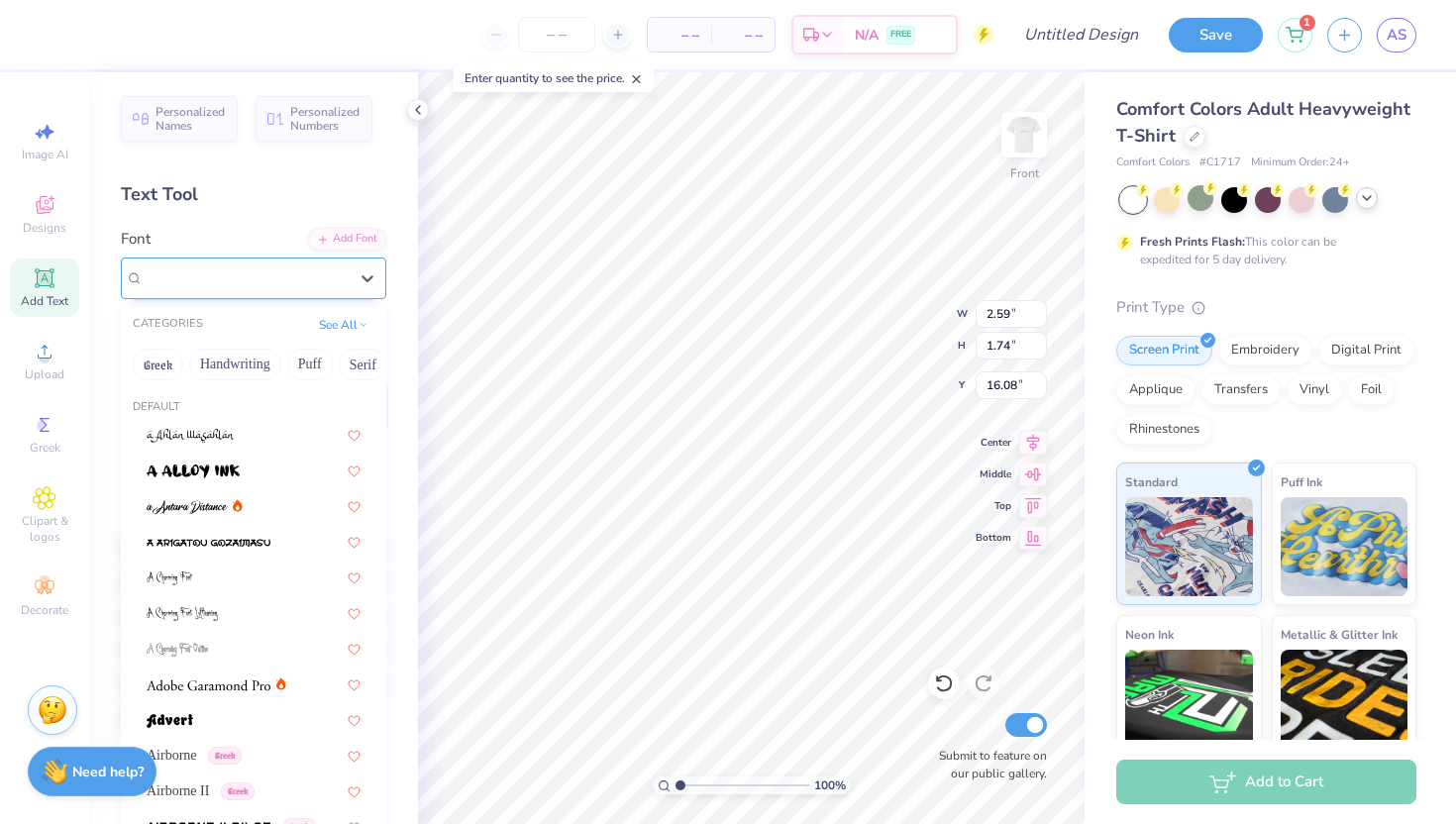 click on "CollegiateHeavyOutline" at bounding box center [216, 277] 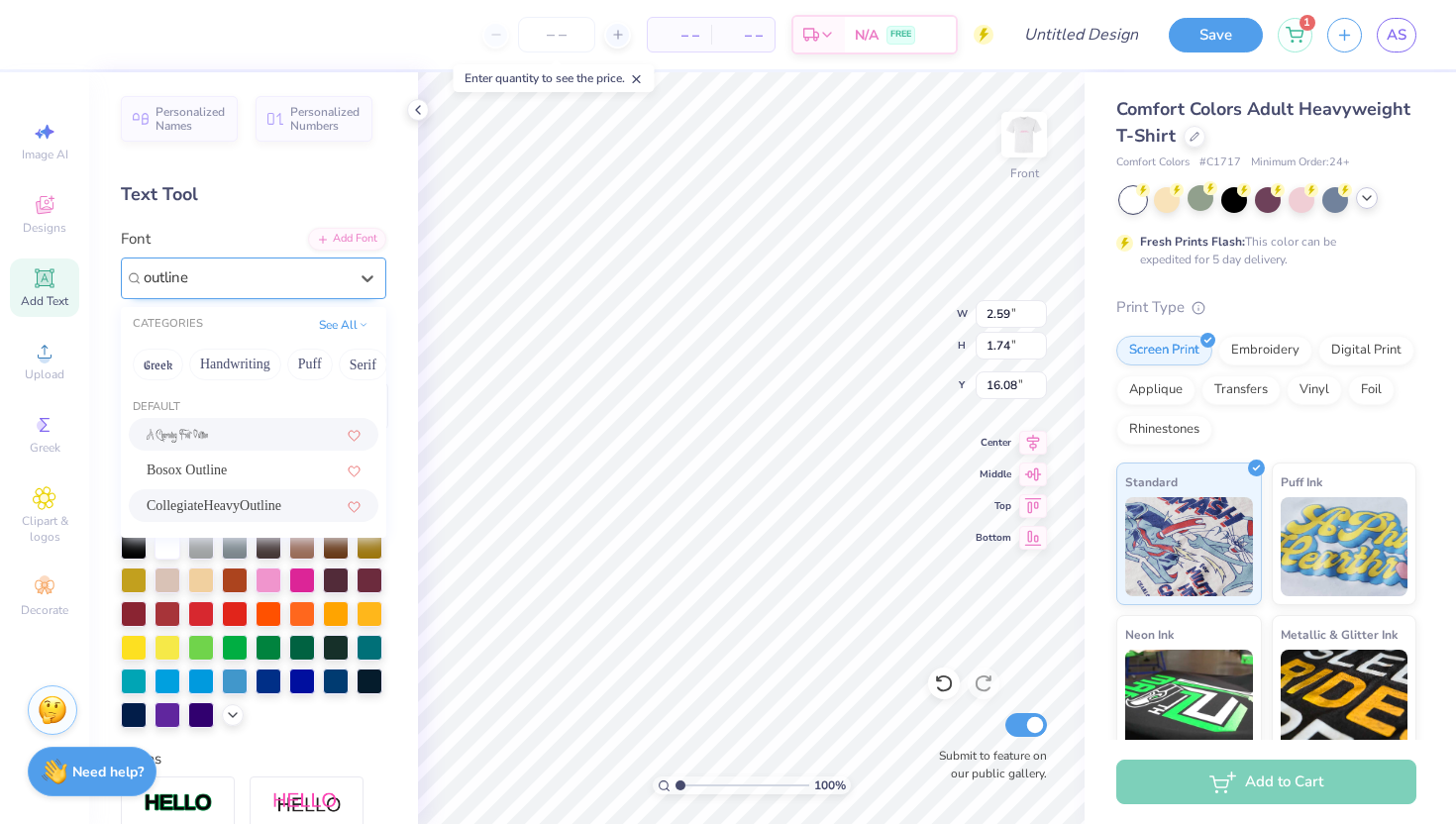 type on "outline" 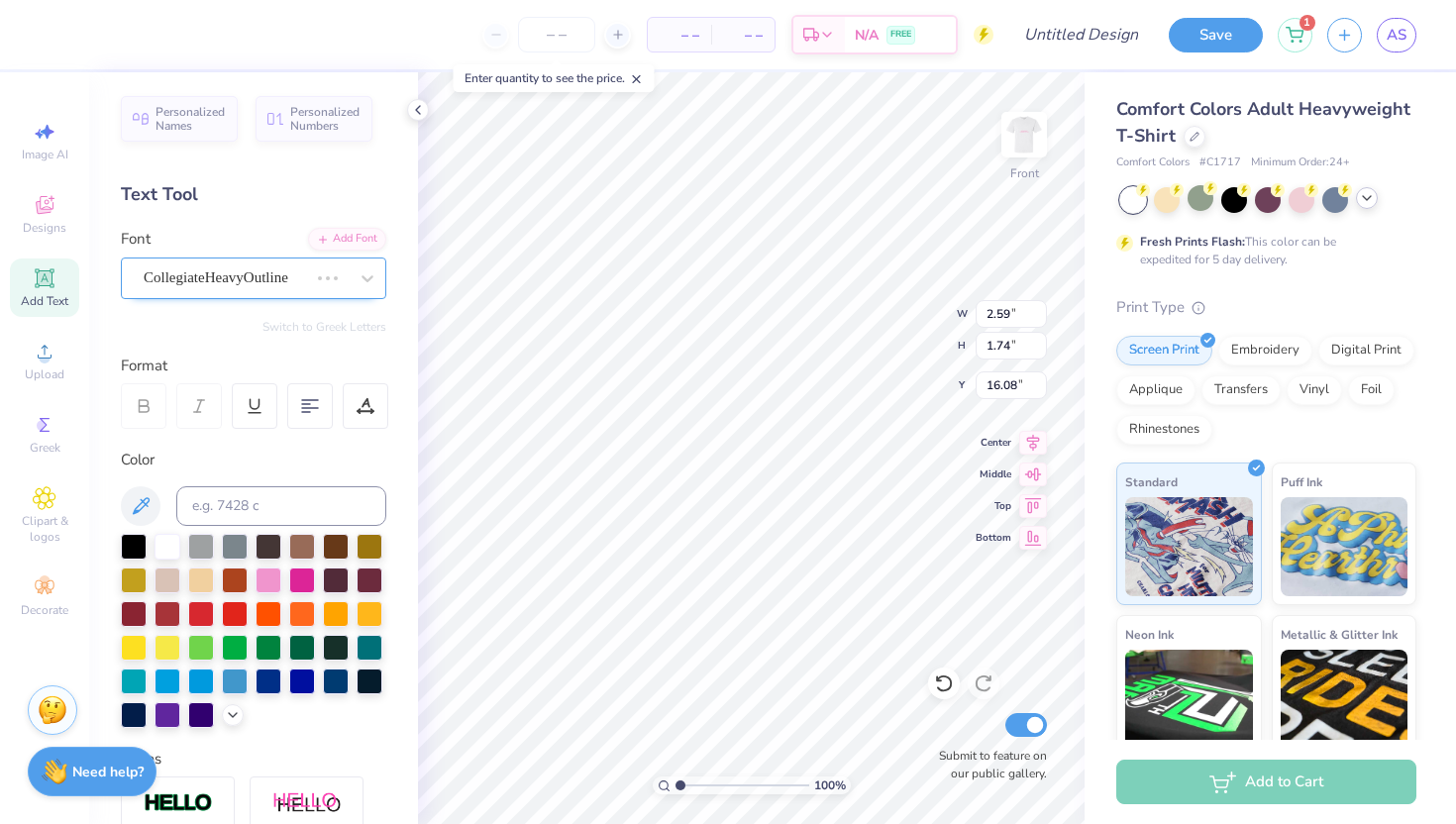 click on "CollegiateHeavyOutline" at bounding box center [226, 277] 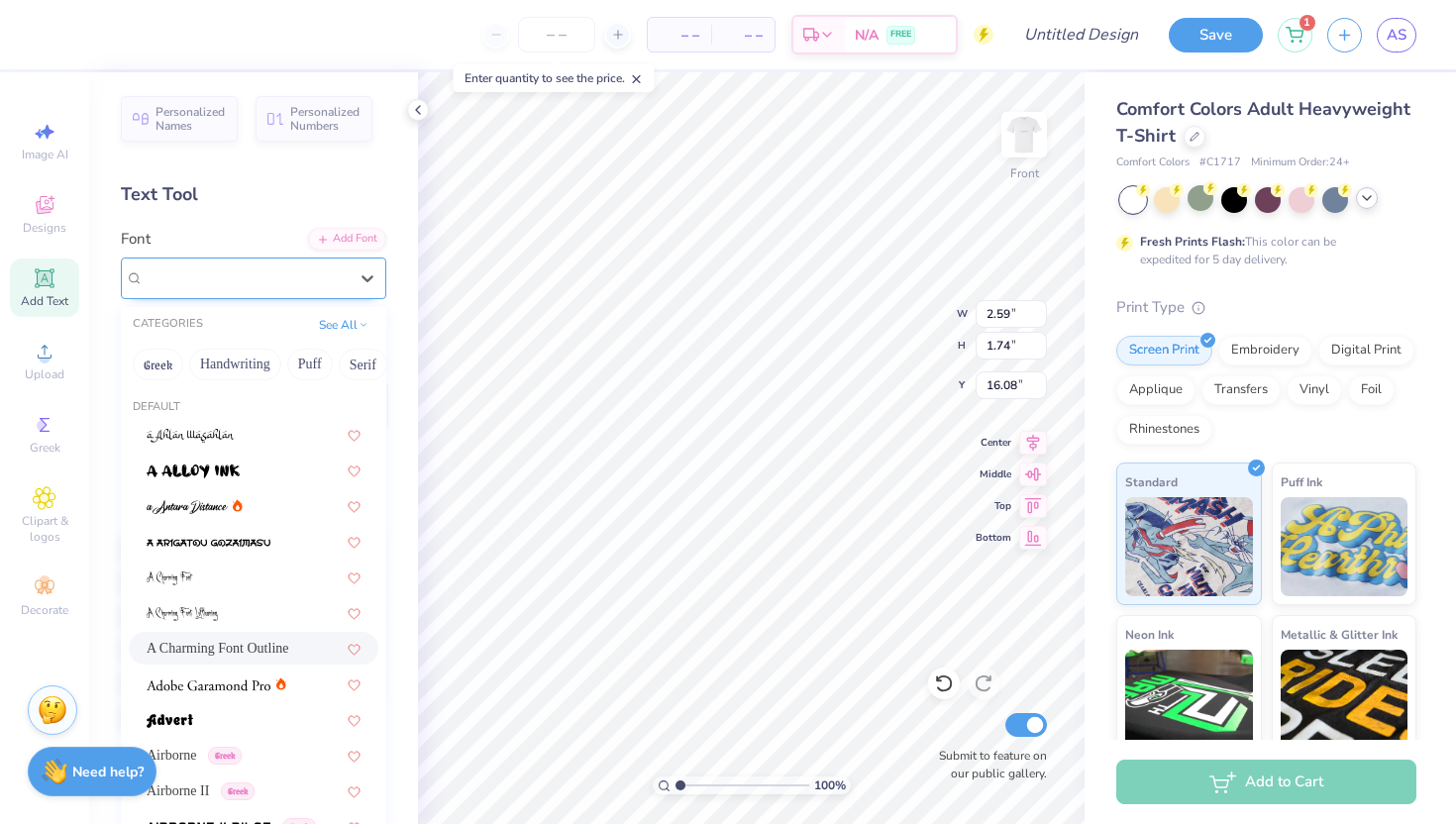 type on "1.93" 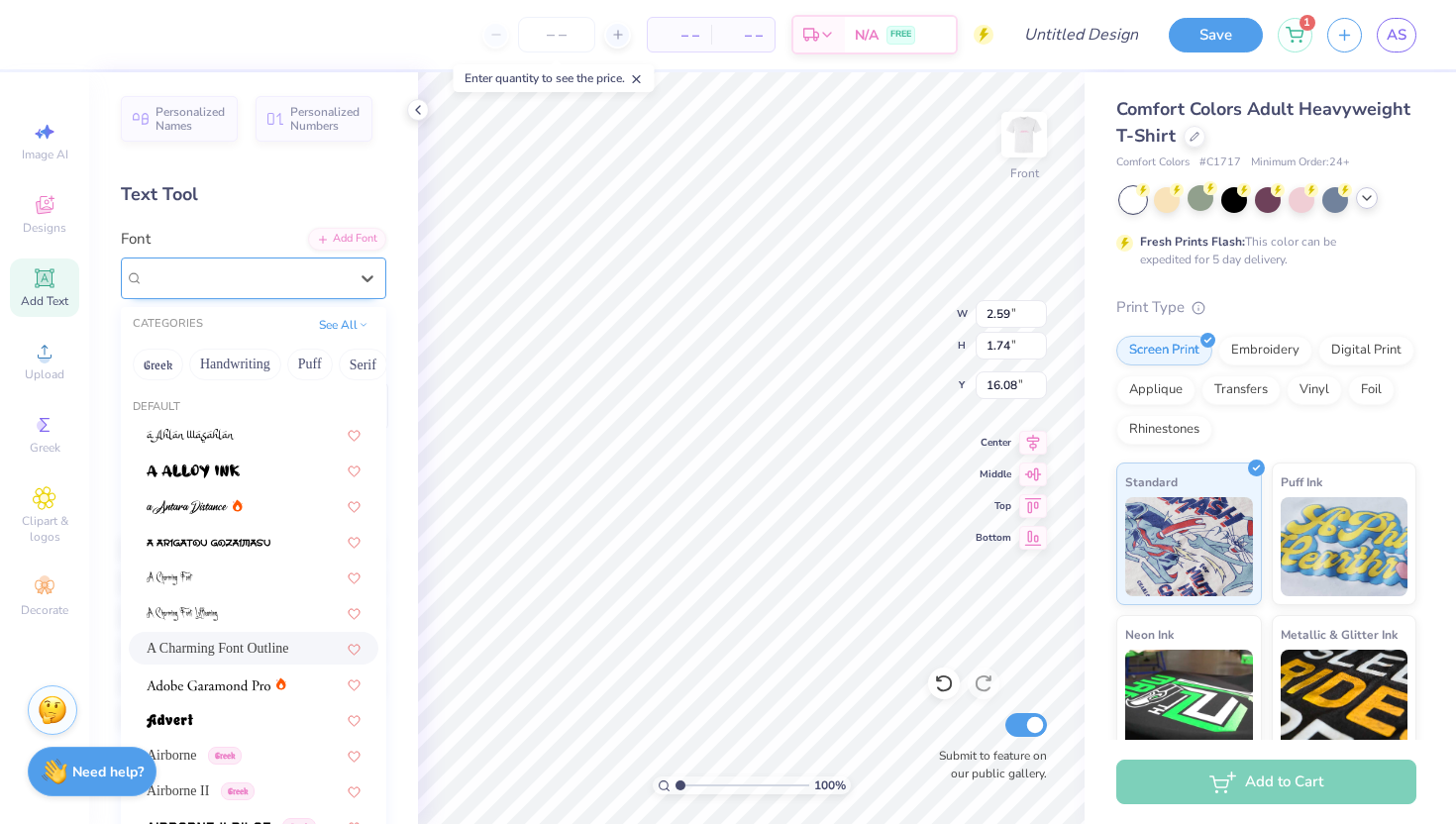 type on "1.79" 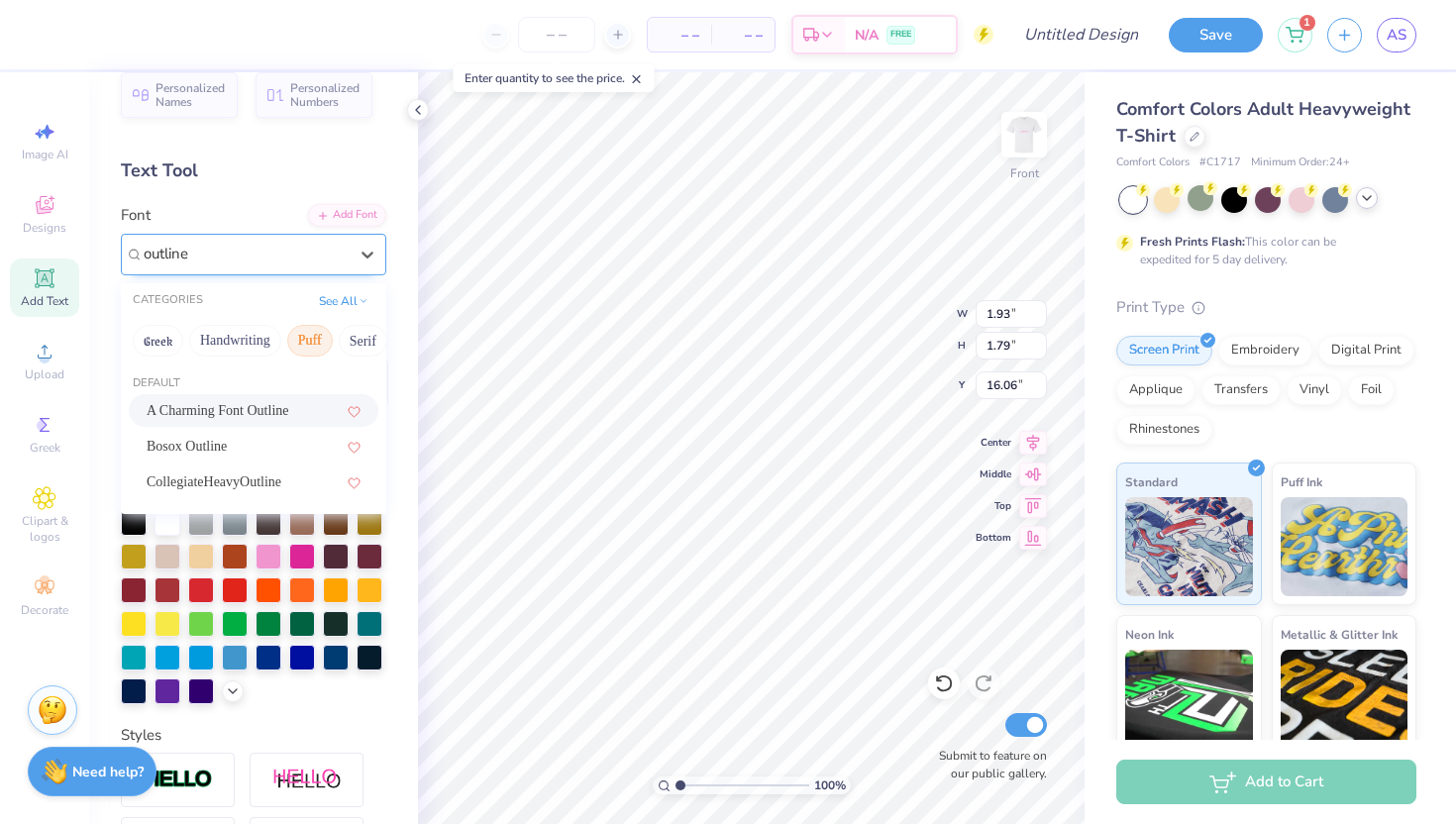 scroll, scrollTop: 25, scrollLeft: 0, axis: vertical 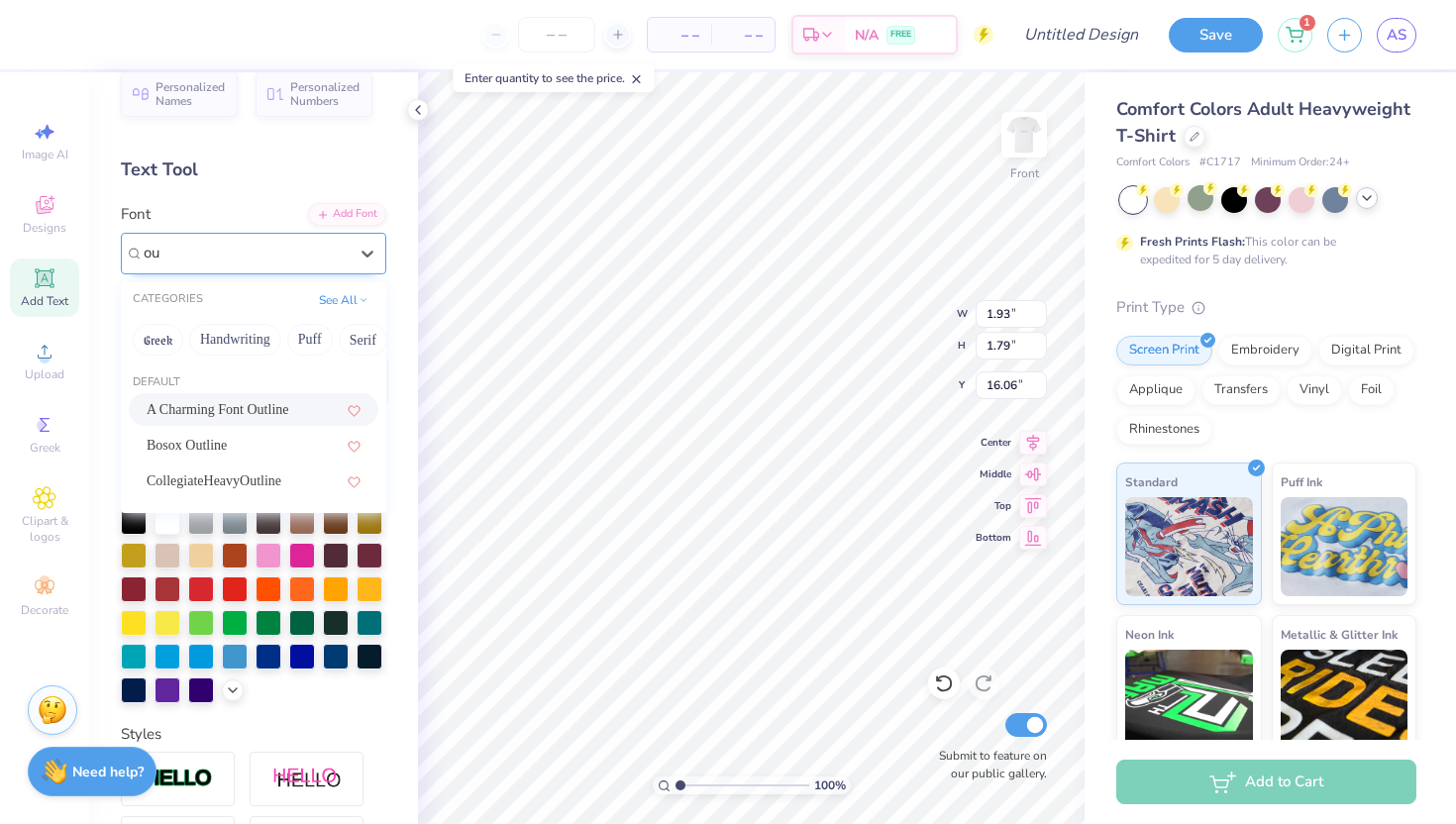 type on "o" 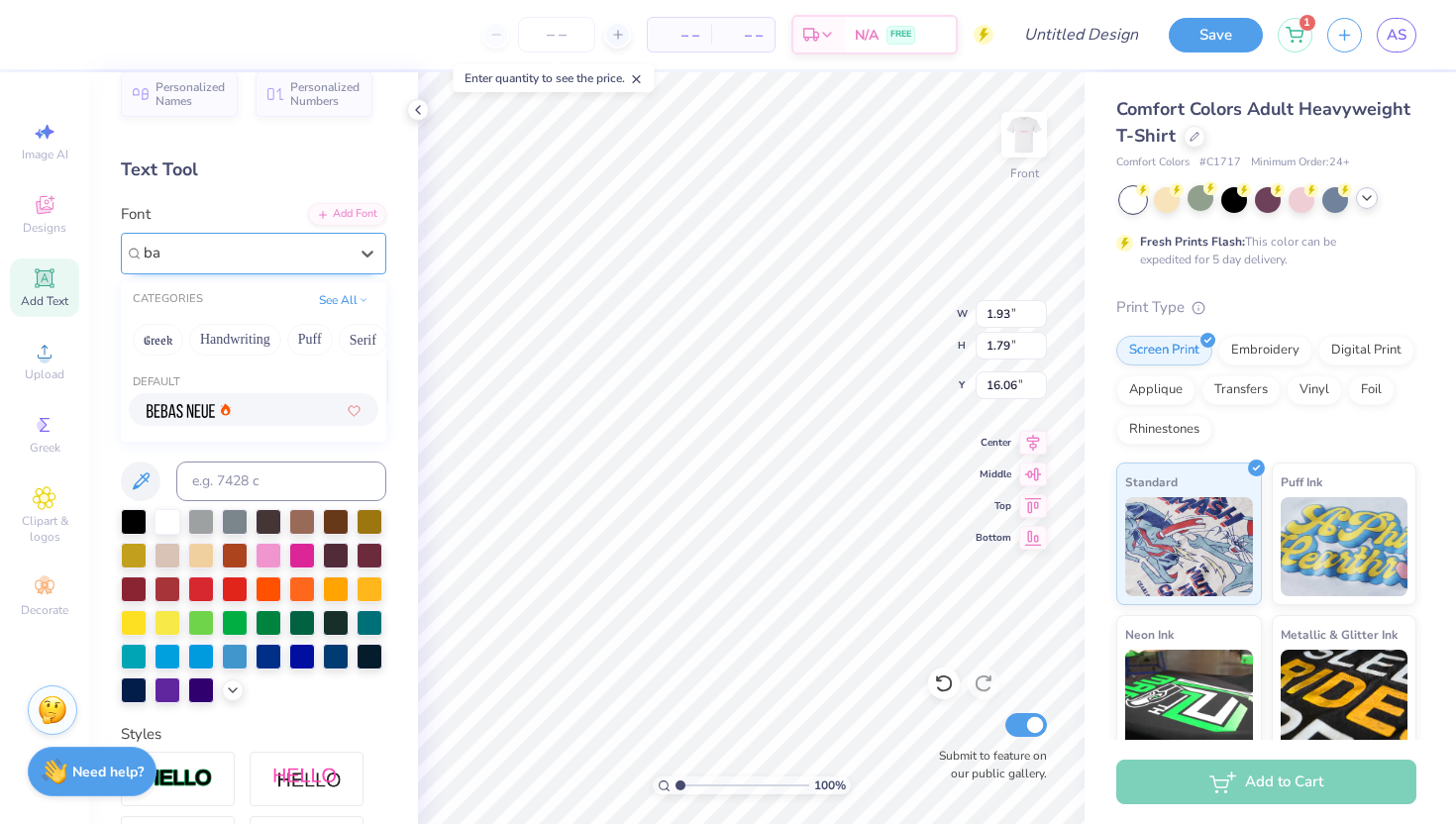 type on "b" 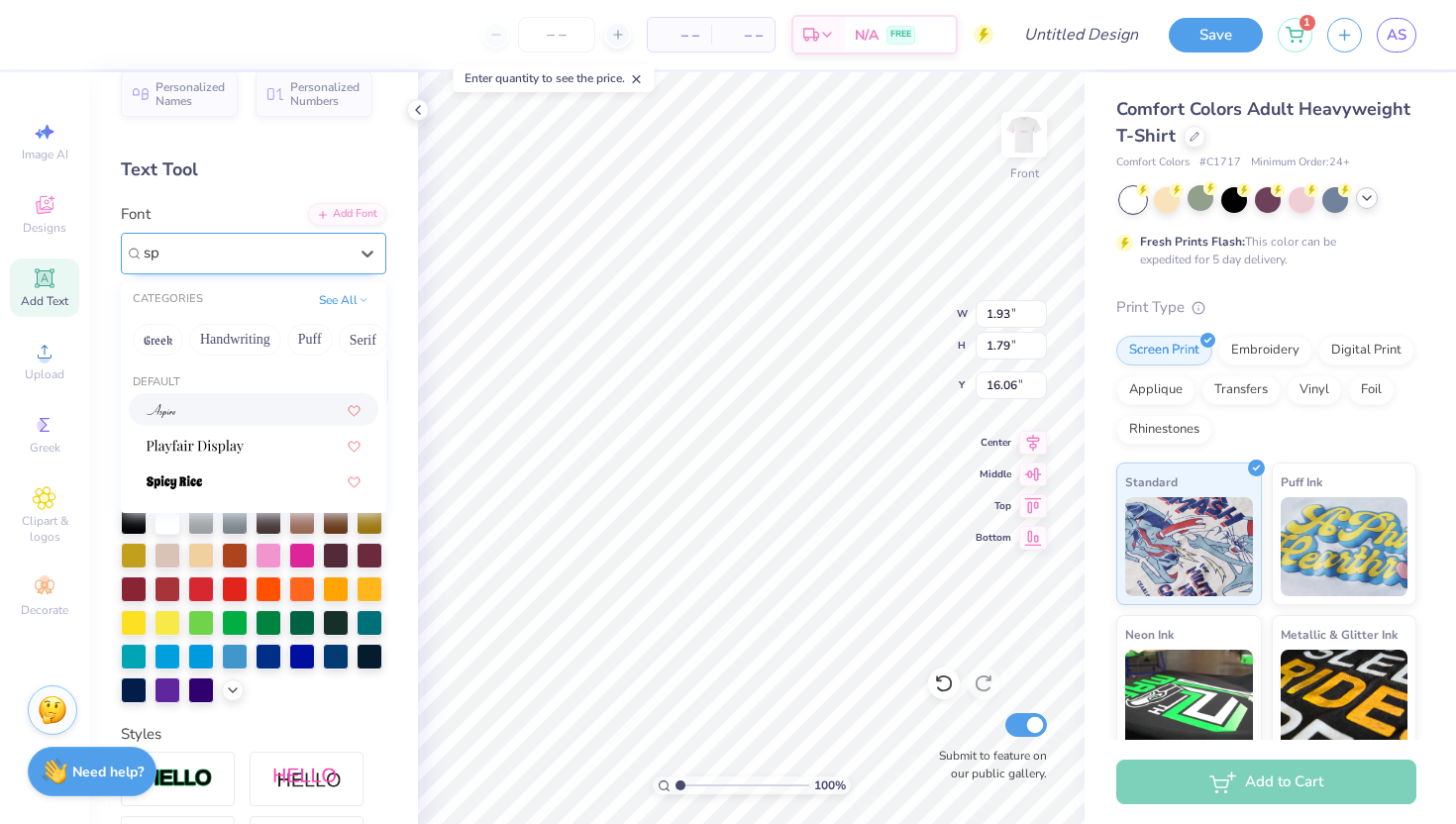 type on "s" 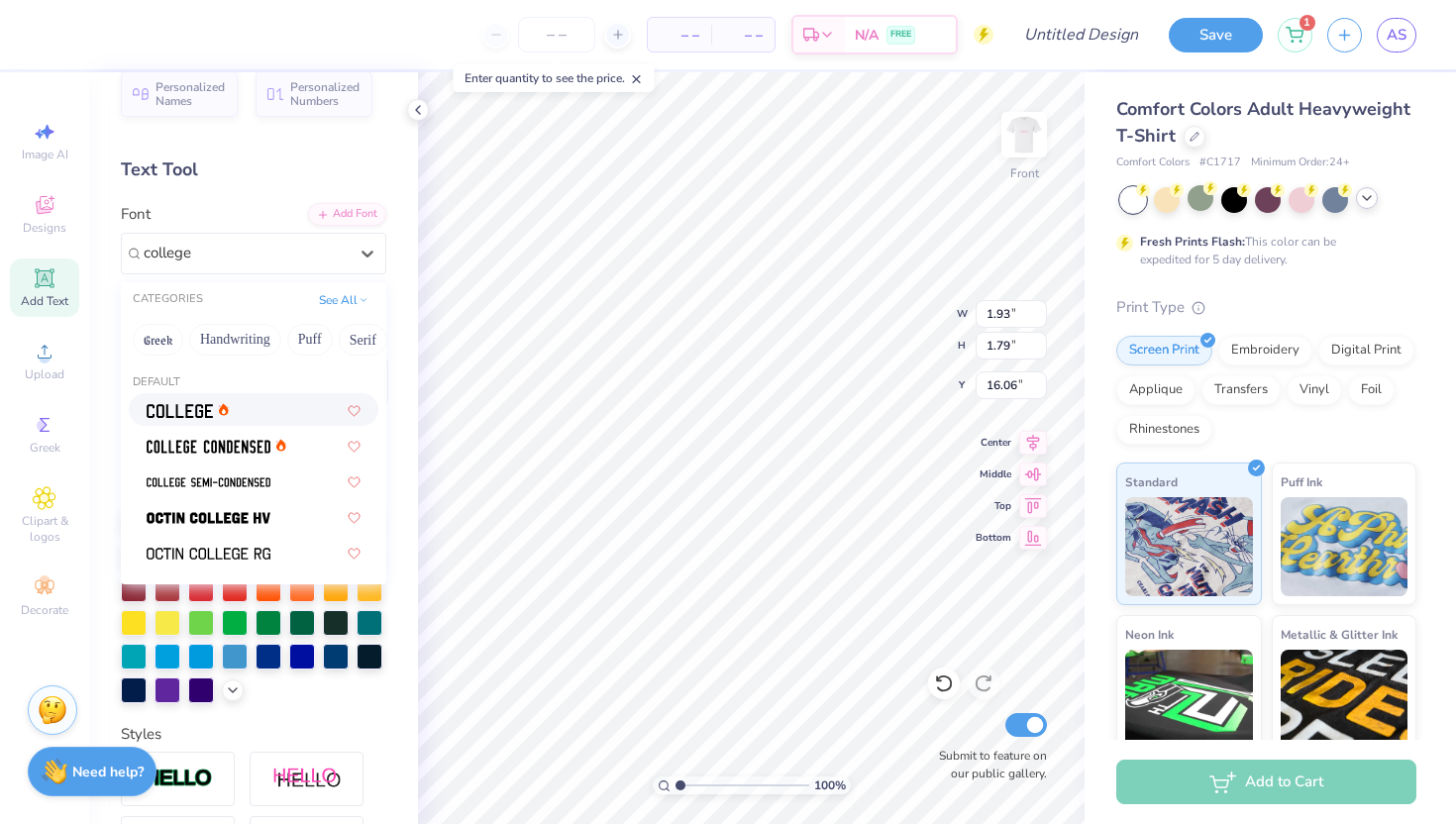 click at bounding box center (254, 409) 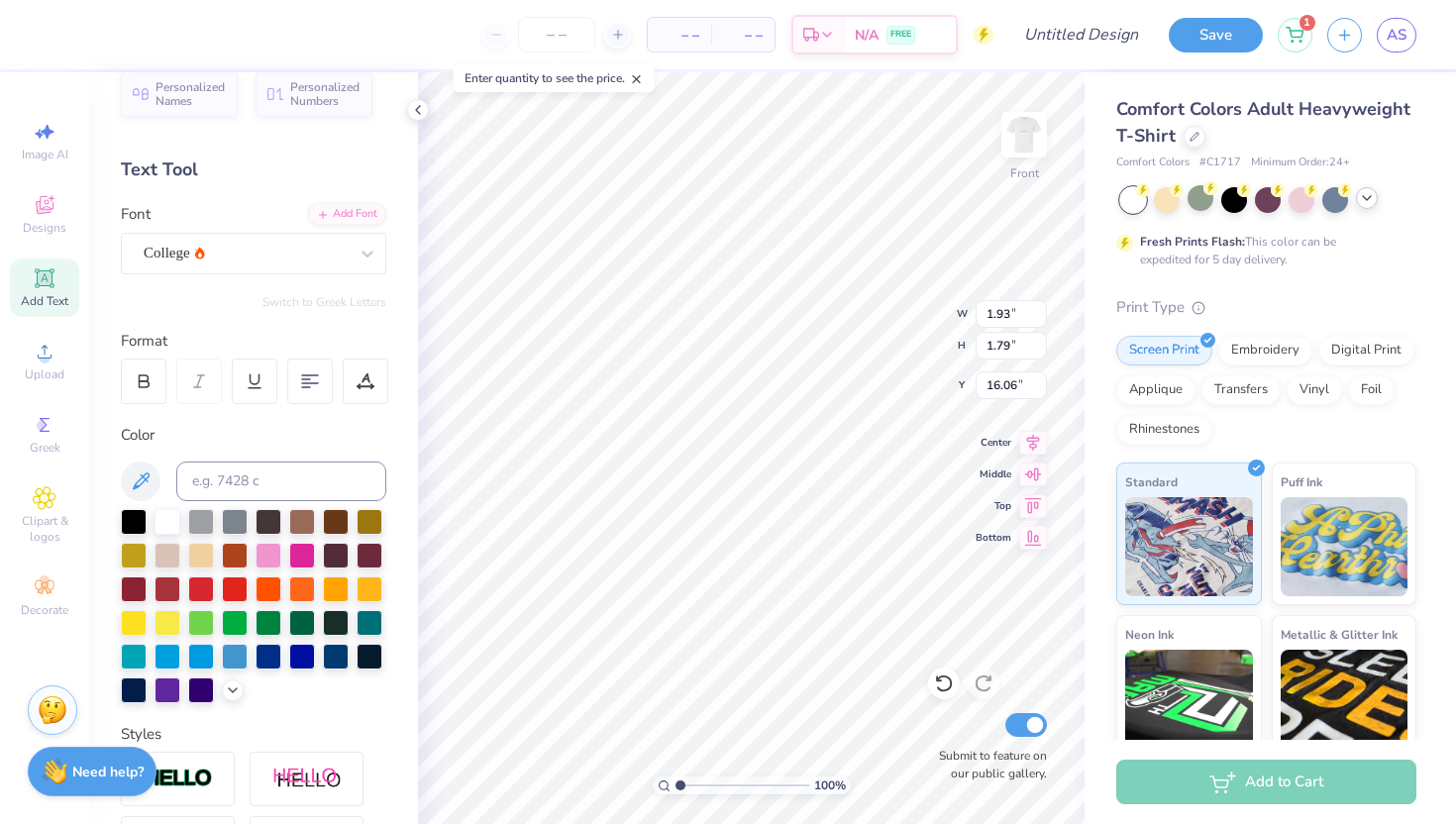 type on "2.07" 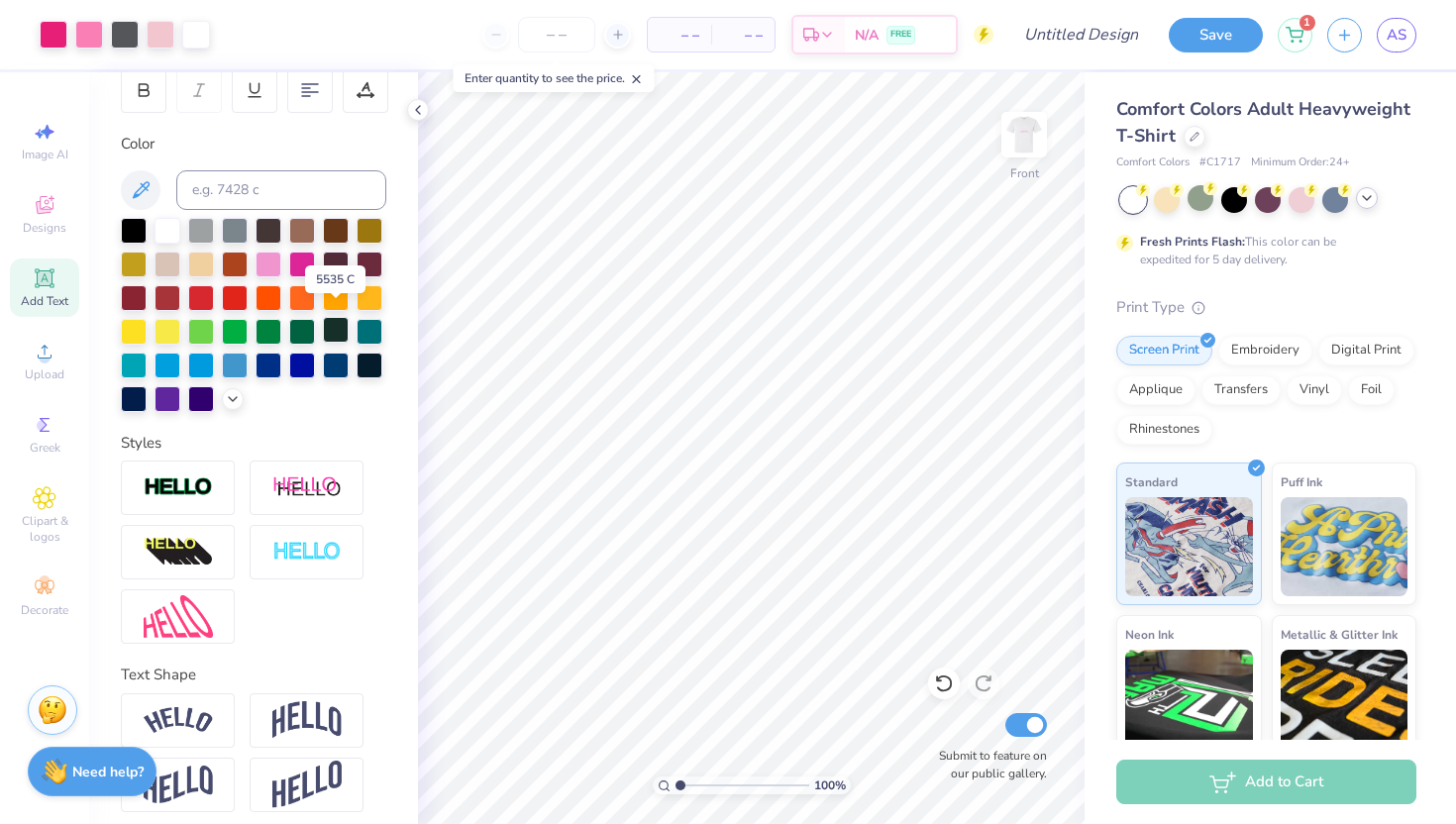 scroll, scrollTop: 327, scrollLeft: 0, axis: vertical 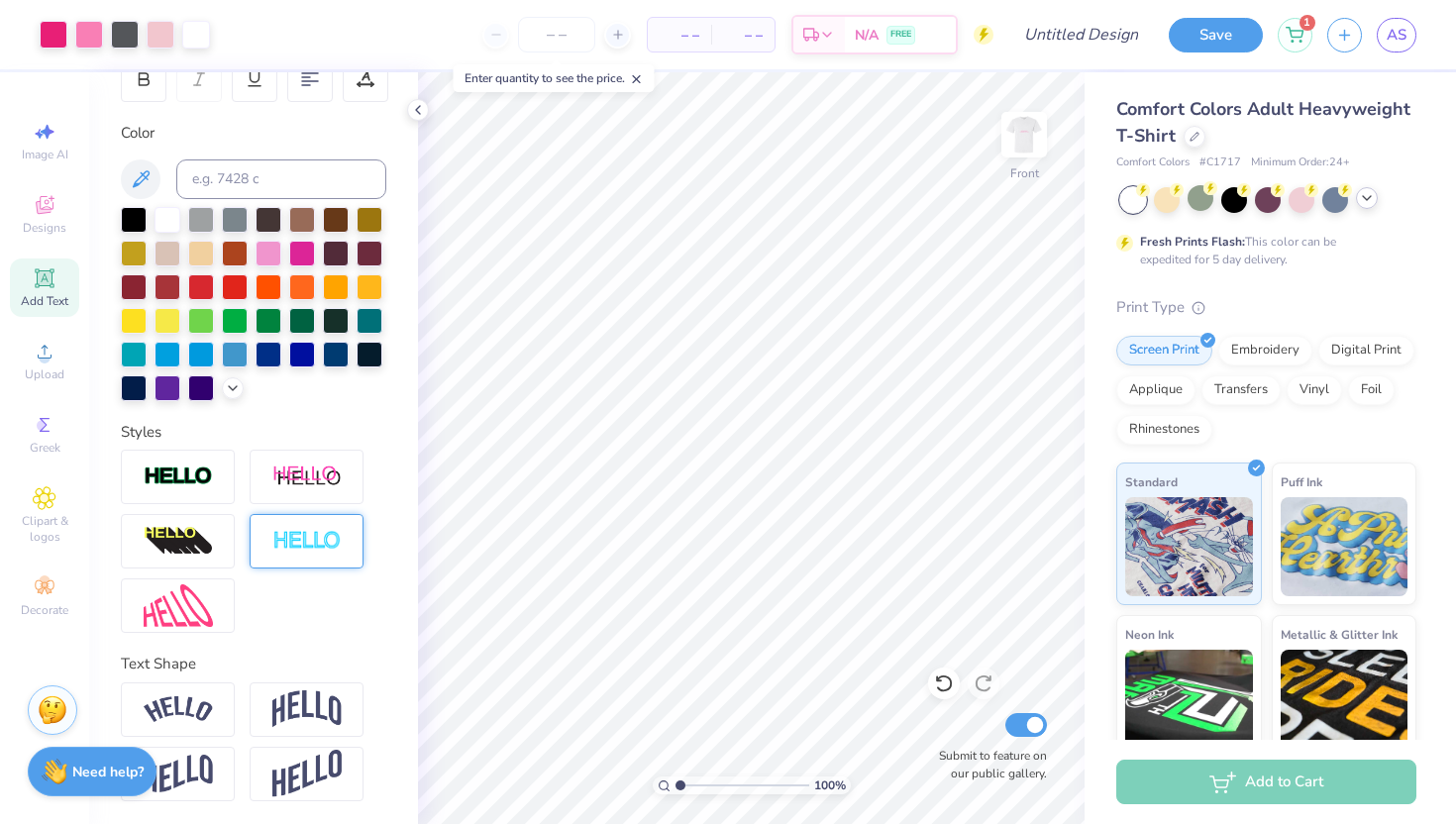 click at bounding box center [307, 541] 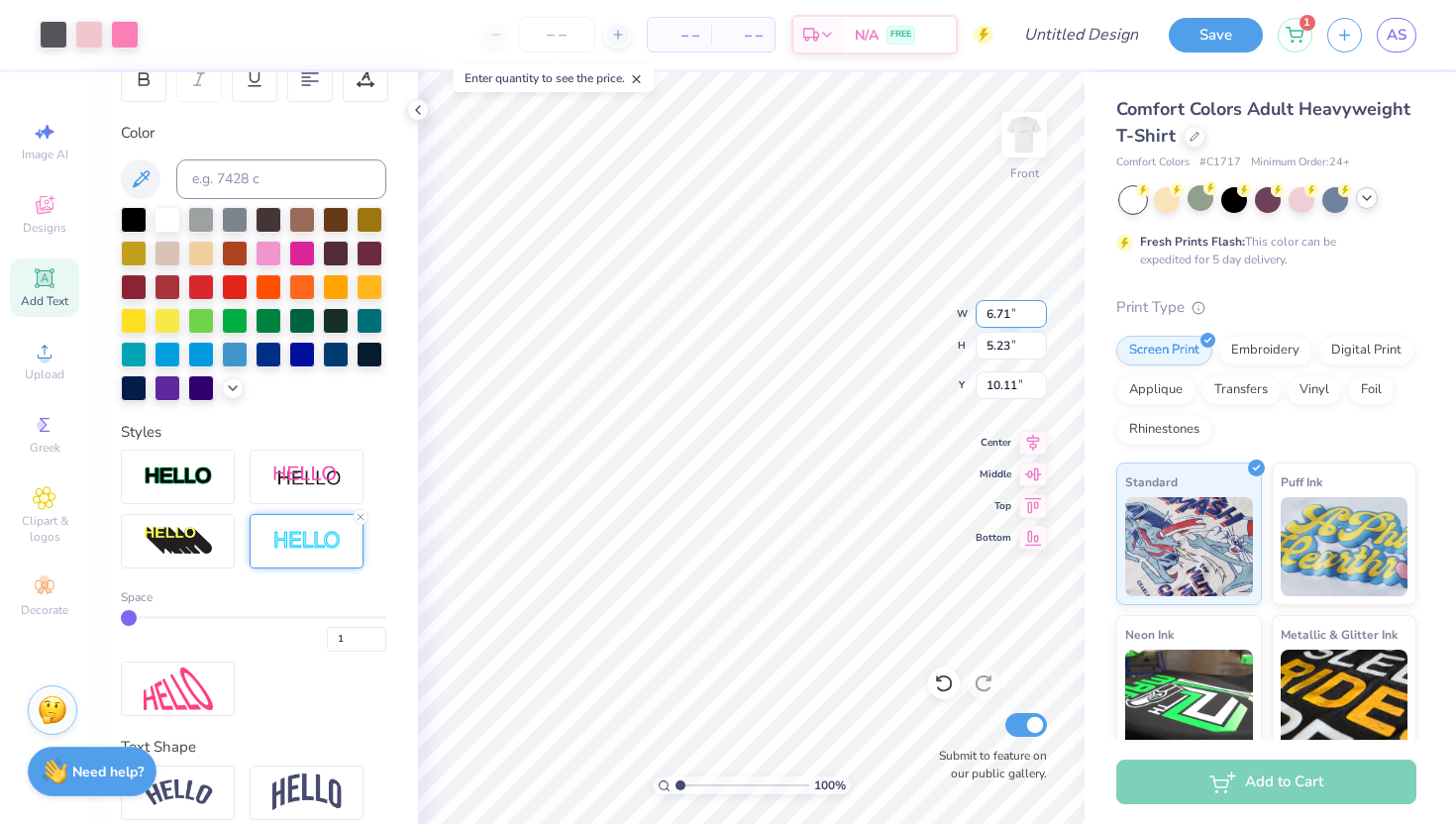 click on "100  % Front W 6.71 6.71 " H 5.23 5.23 " Y 10.11 10.11 " Center Middle Top Bottom Submit to feature on our public gallery." at bounding box center [751, 448] 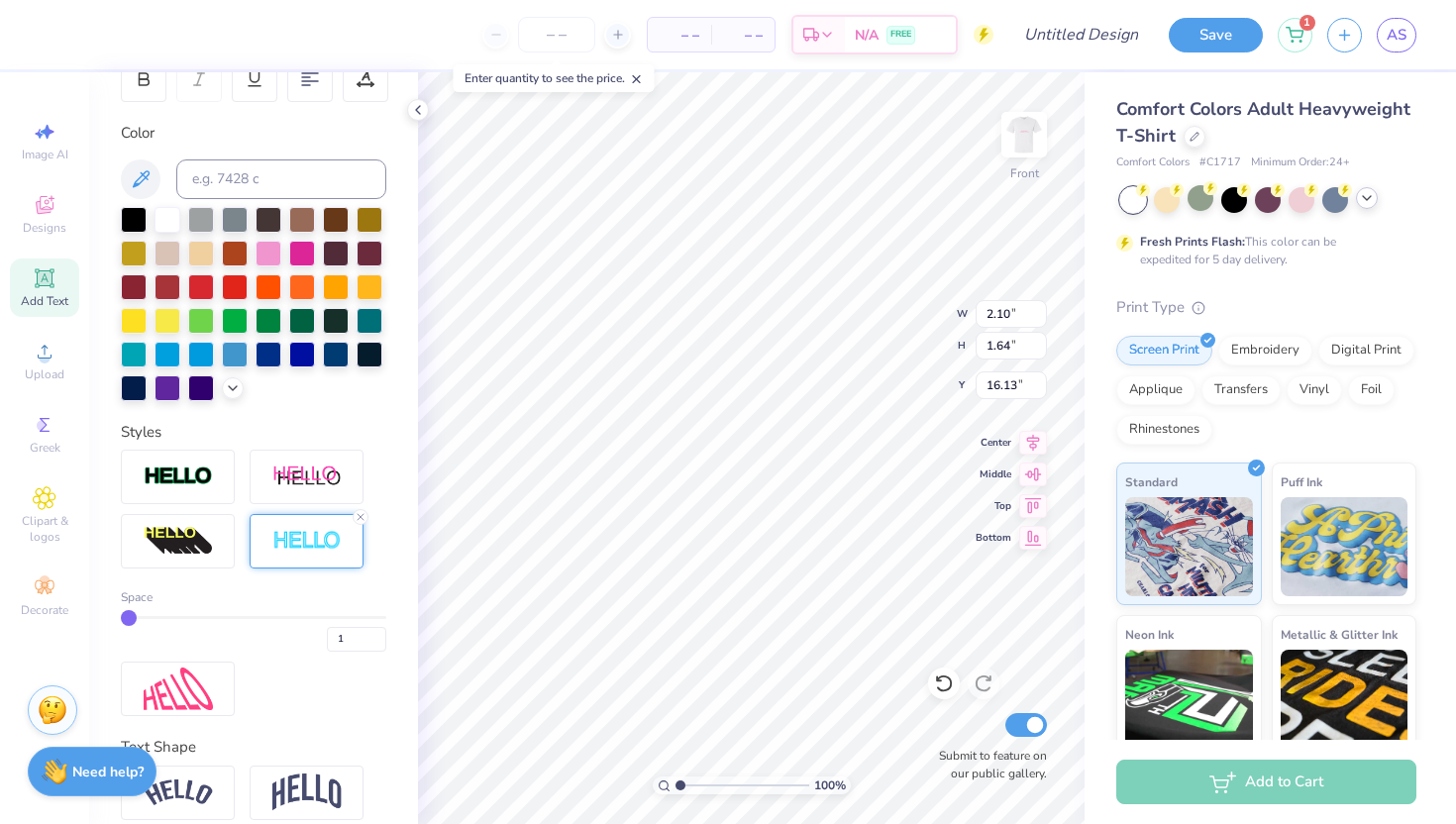 type on "'25" 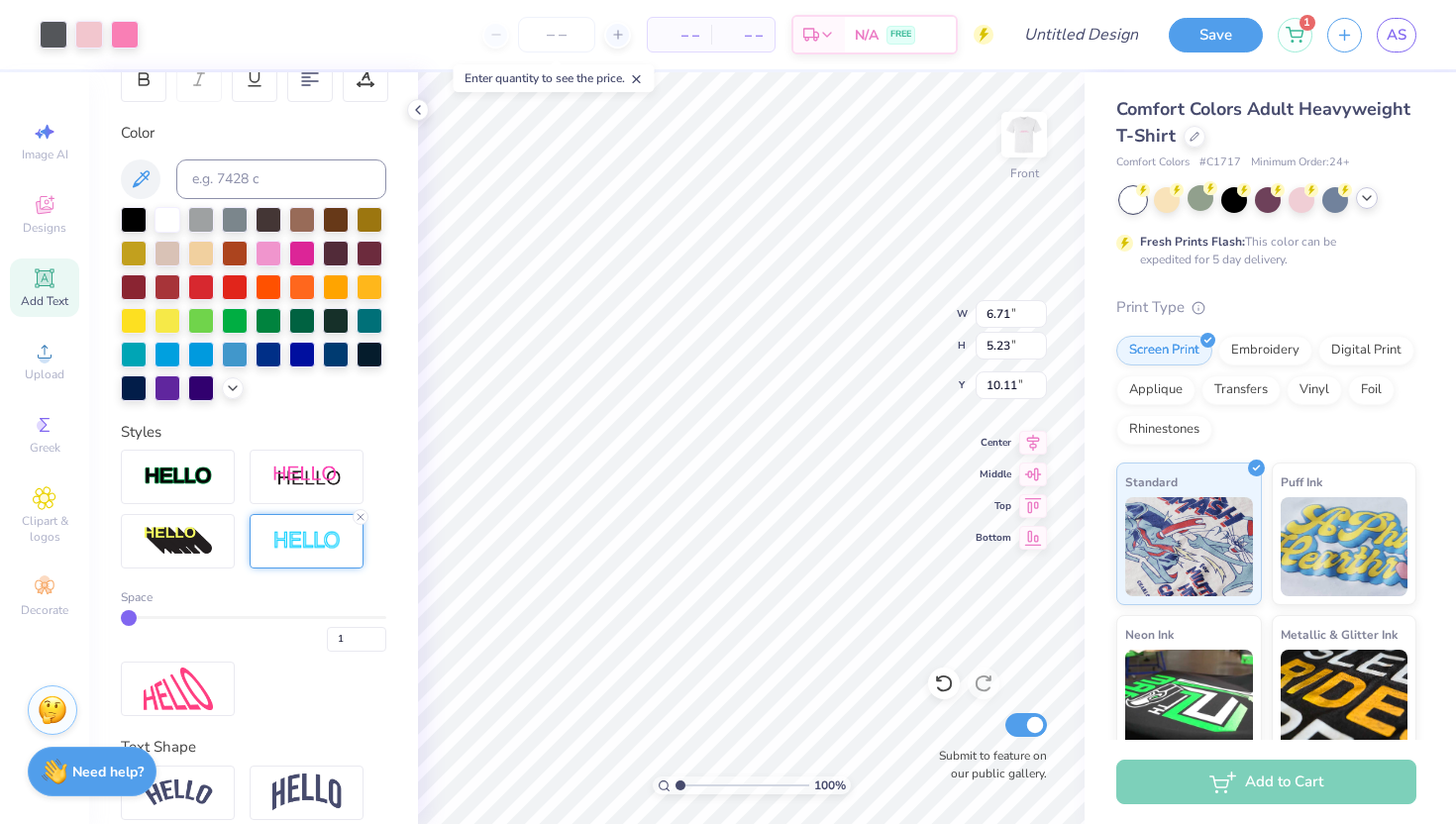 click on "100  % Front W 6.71 6.71 " H 5.23 5.23 " Y 10.11 10.11 " Center Middle Top Bottom Submit to feature on our public gallery." at bounding box center [751, 448] 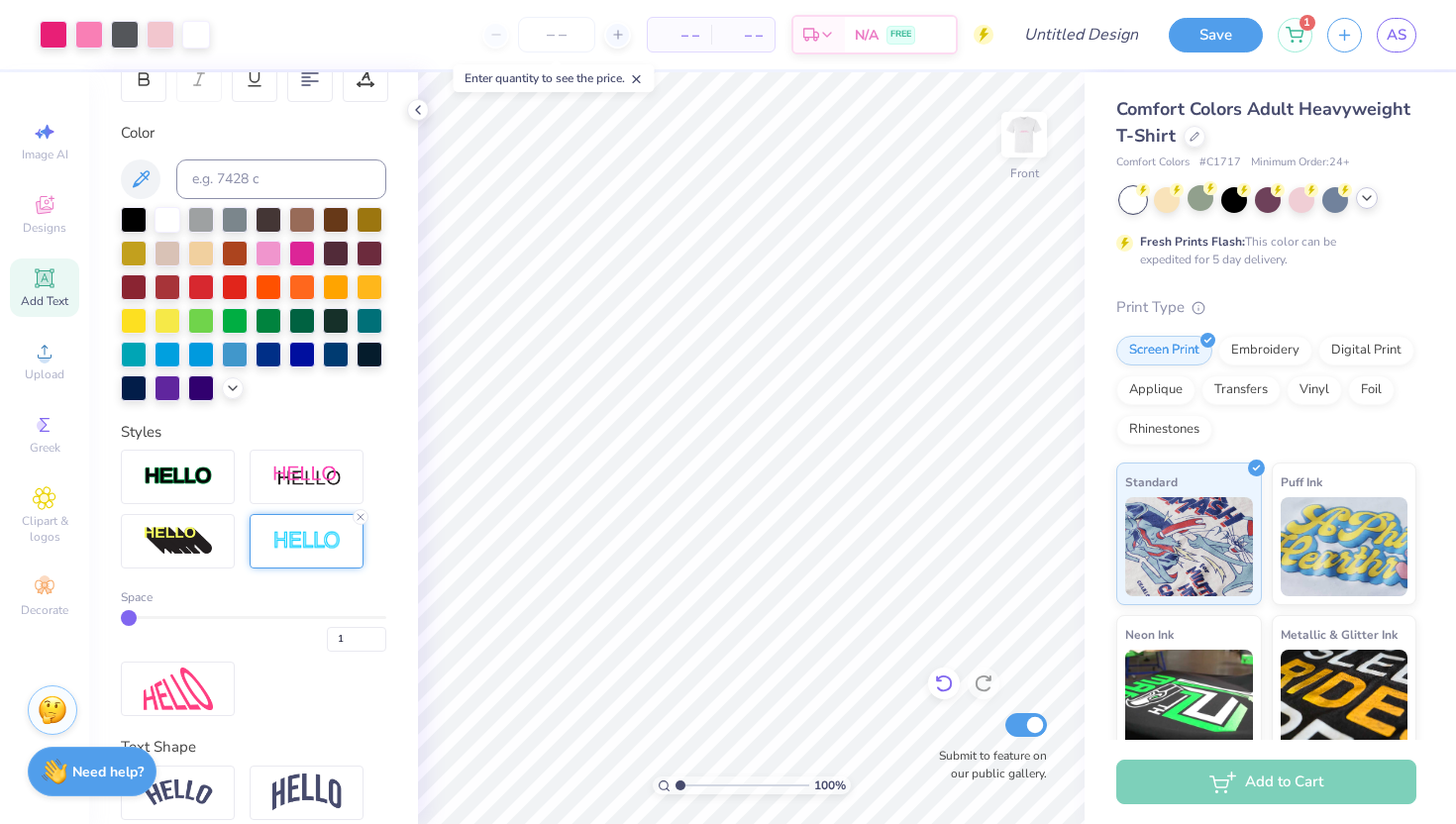 click 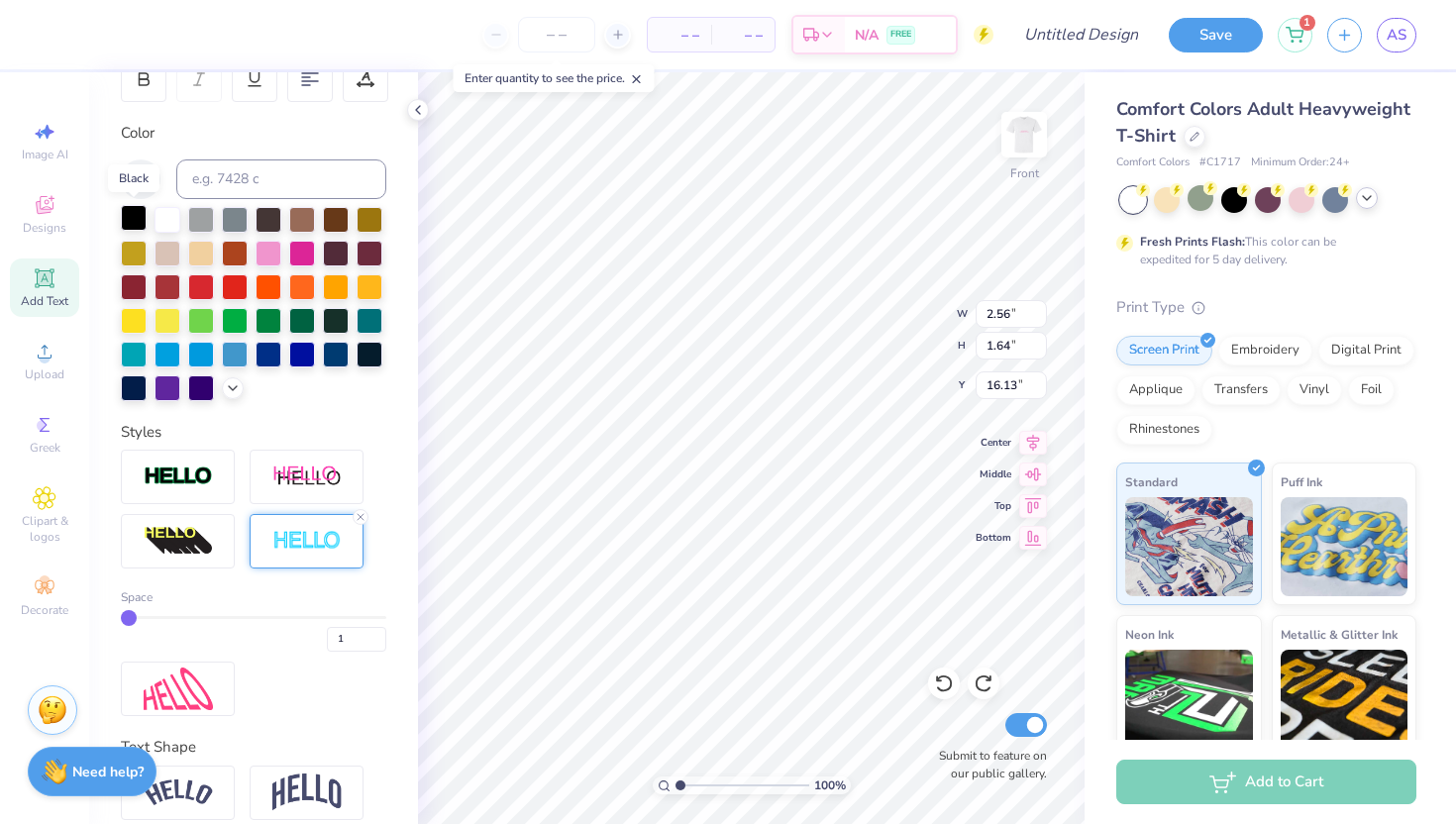 click at bounding box center [134, 218] 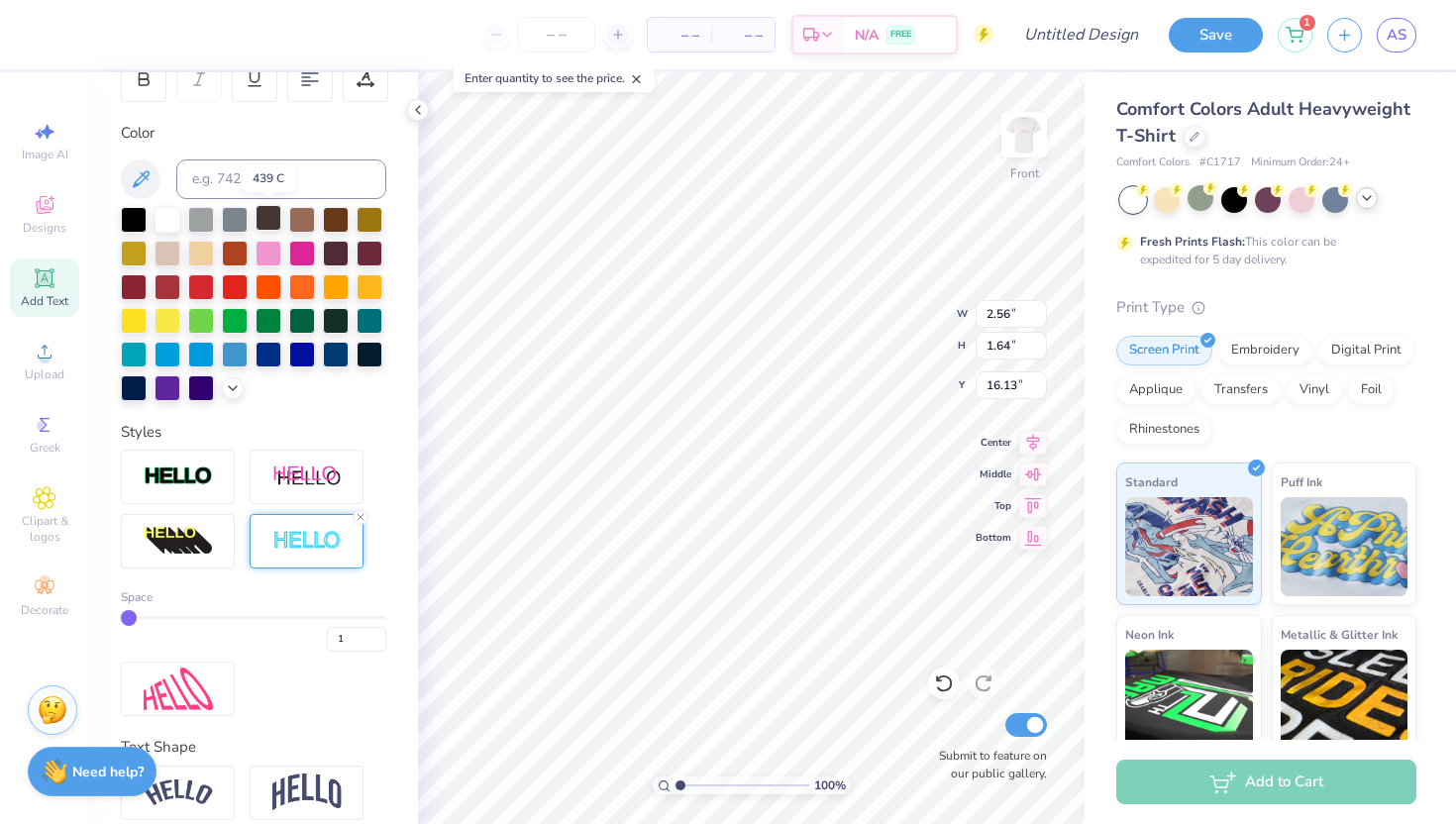 click at bounding box center (268, 218) 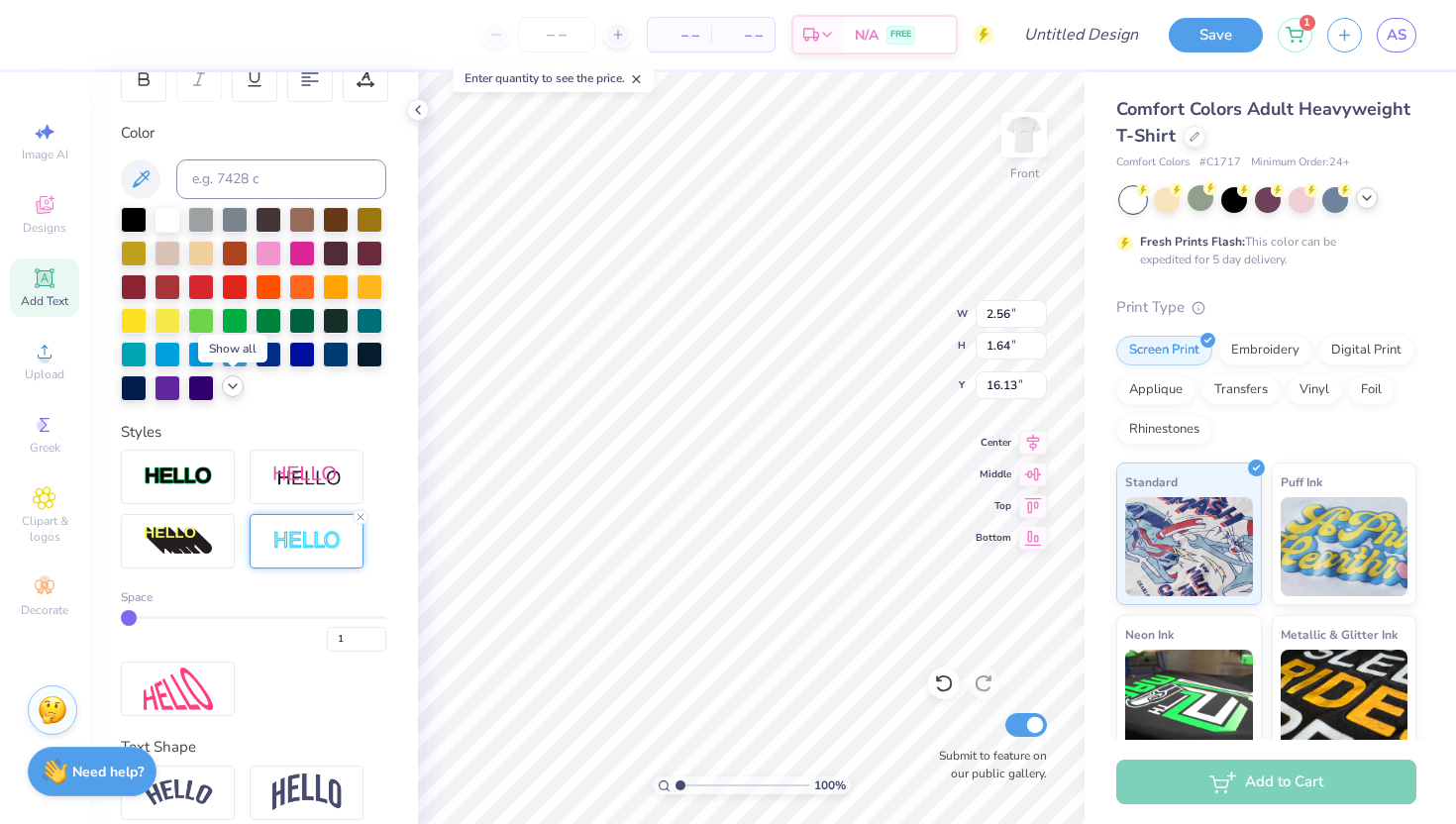click 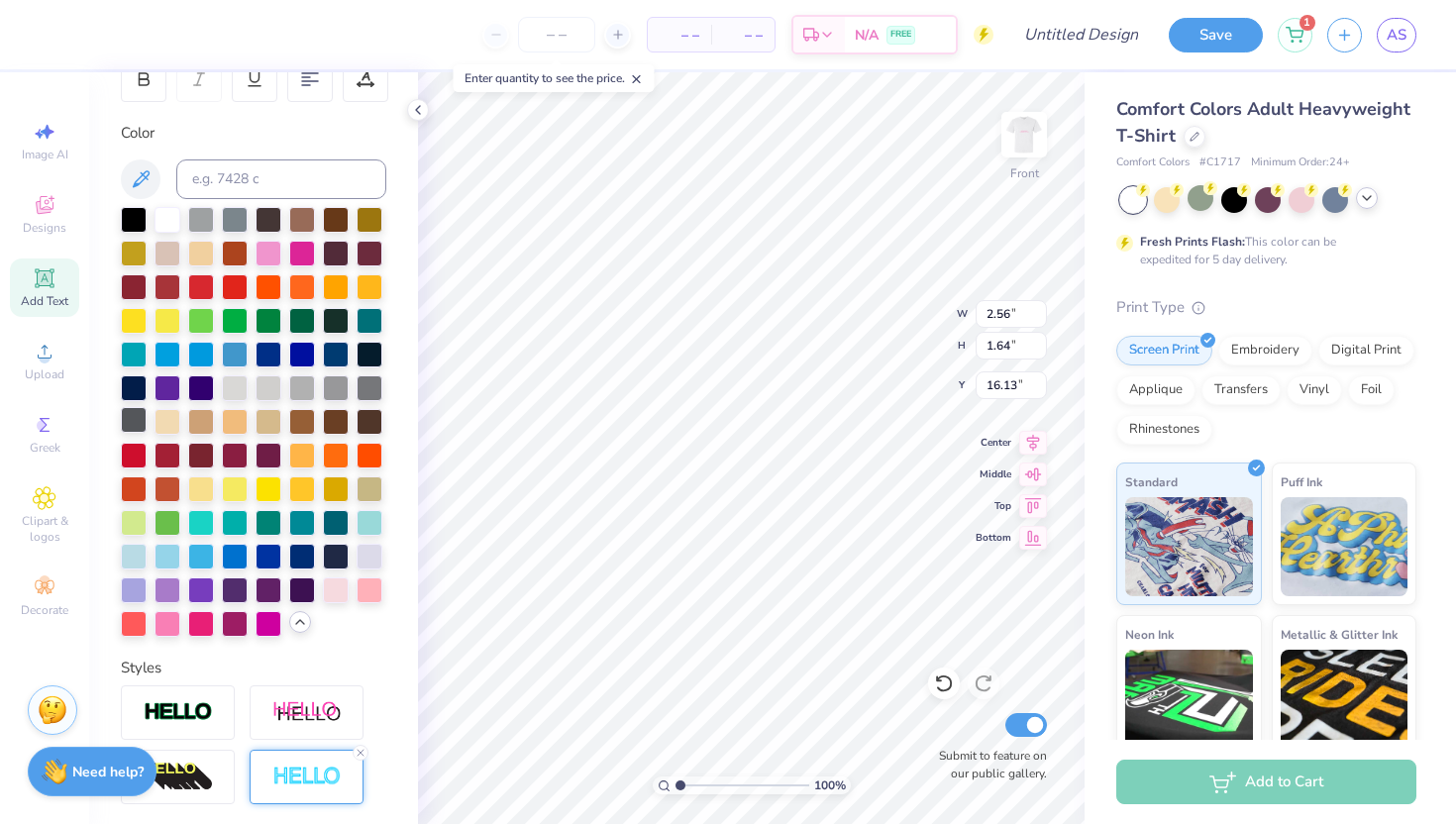 click at bounding box center (134, 420) 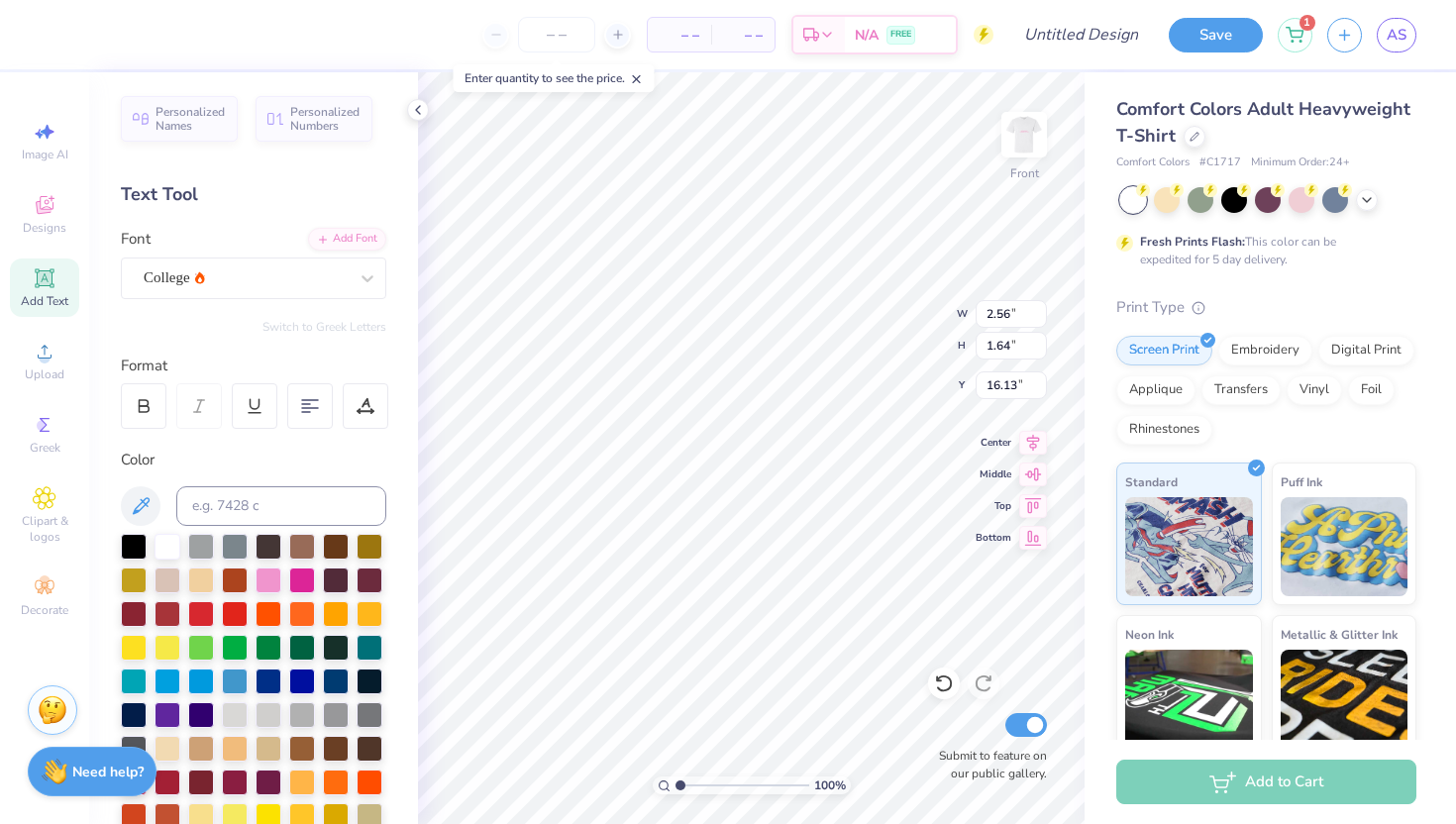 scroll, scrollTop: 0, scrollLeft: 0, axis: both 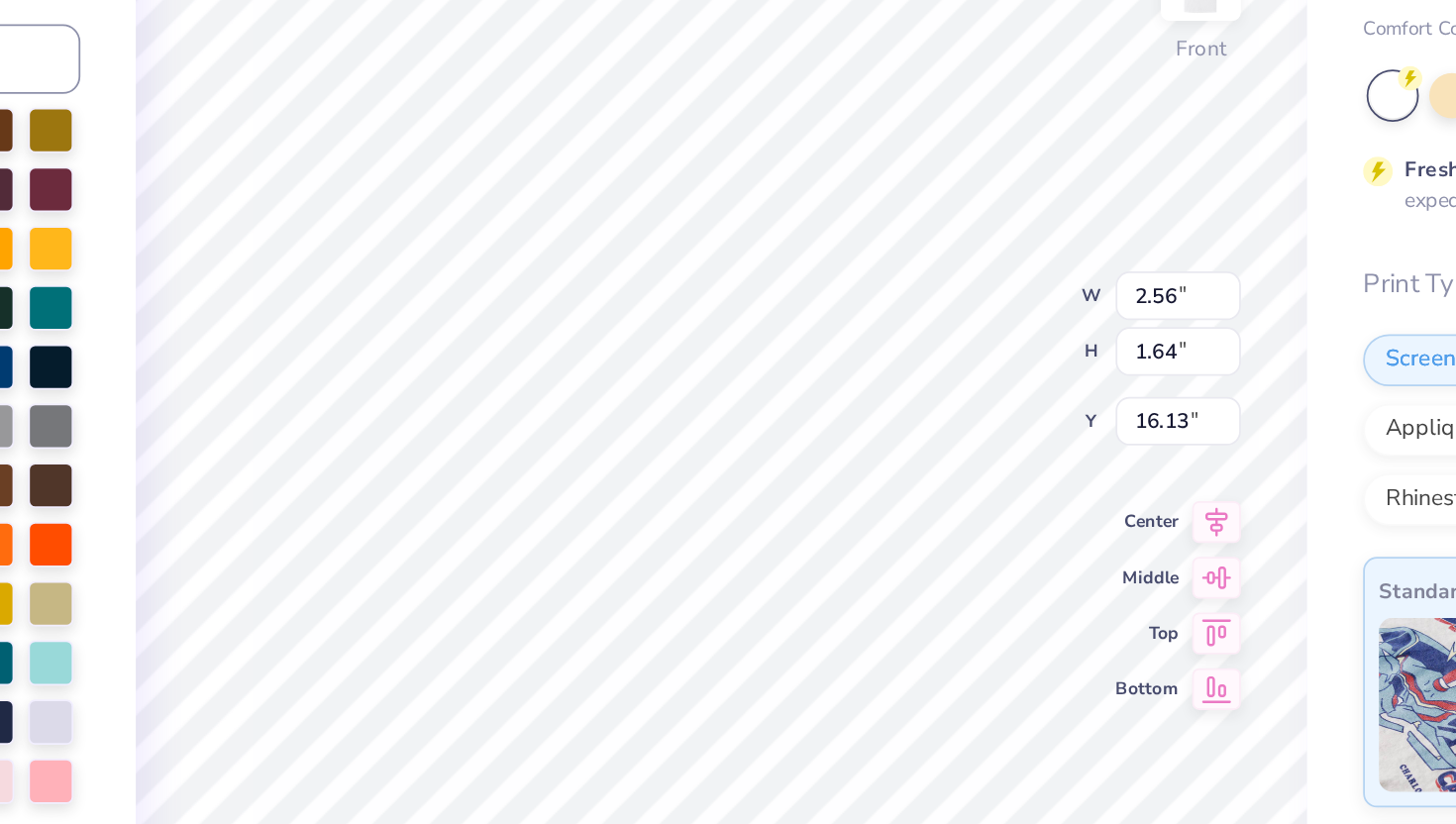 click on "100  % Front W 2.56 2.56 " H 1.64 1.64 " Y 16.13 16.13 " Center Middle Top Bottom Submit to feature on our public gallery." at bounding box center (751, 448) 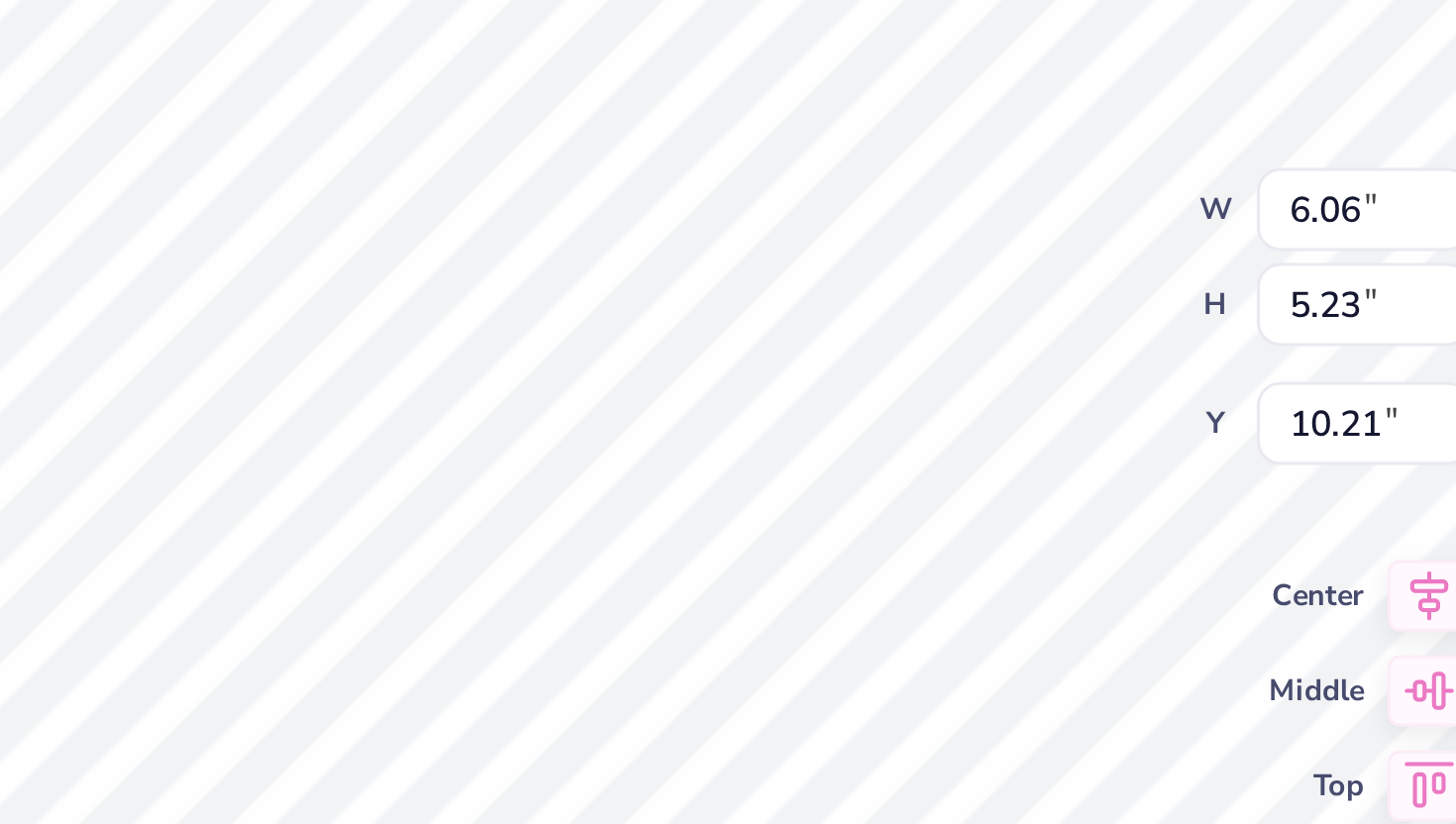 type on "10.21" 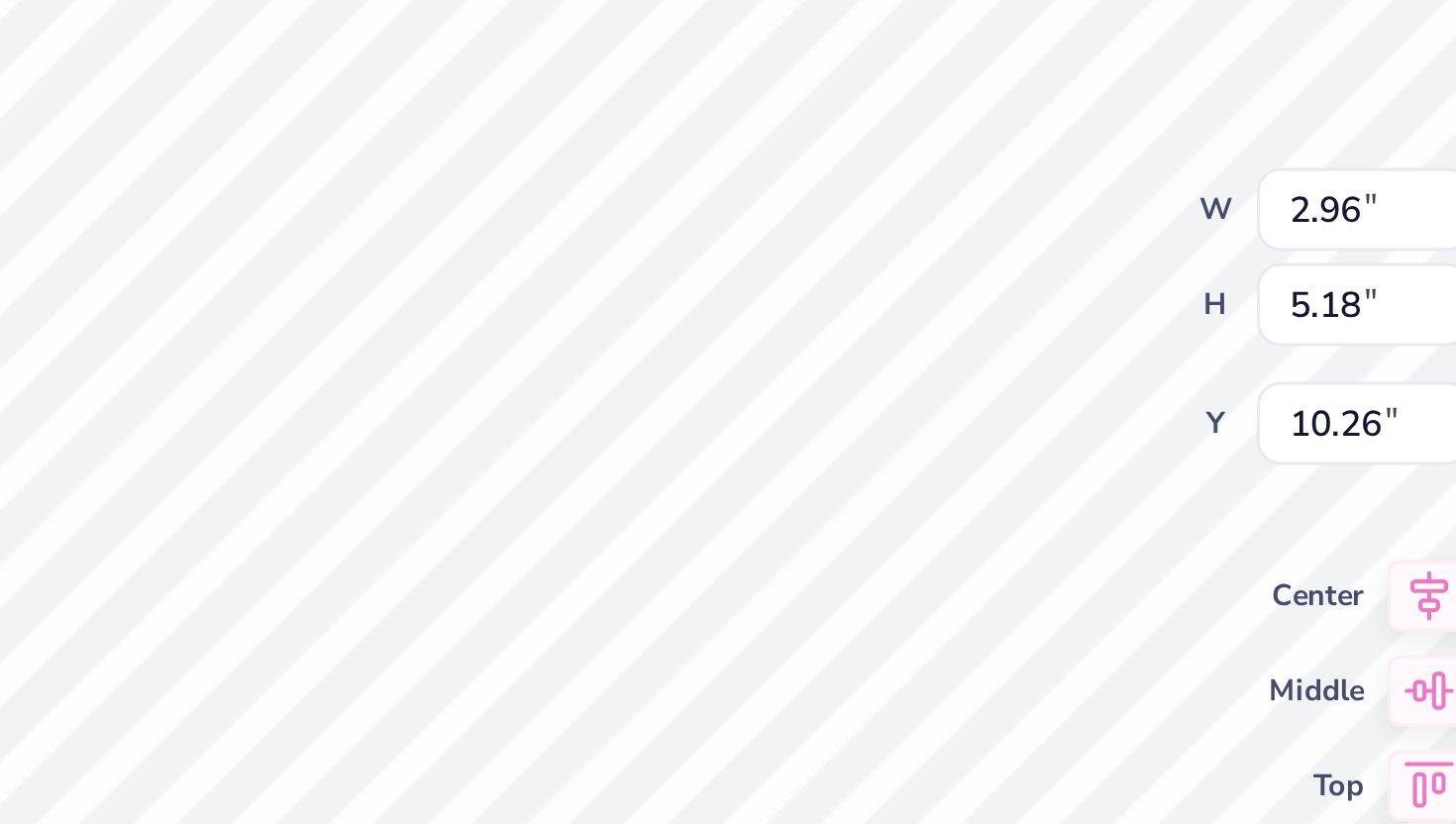 type on "10.44" 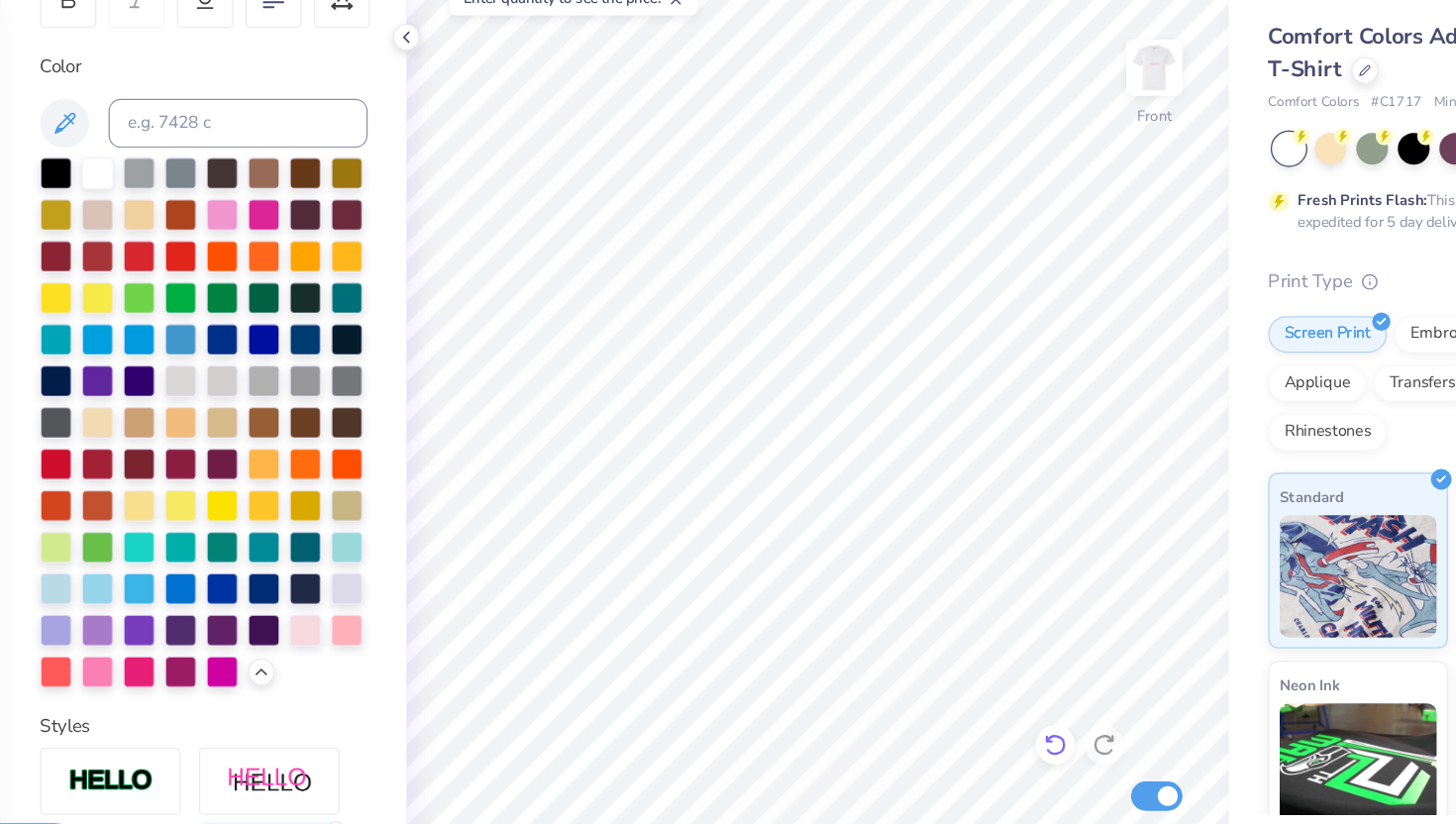 click 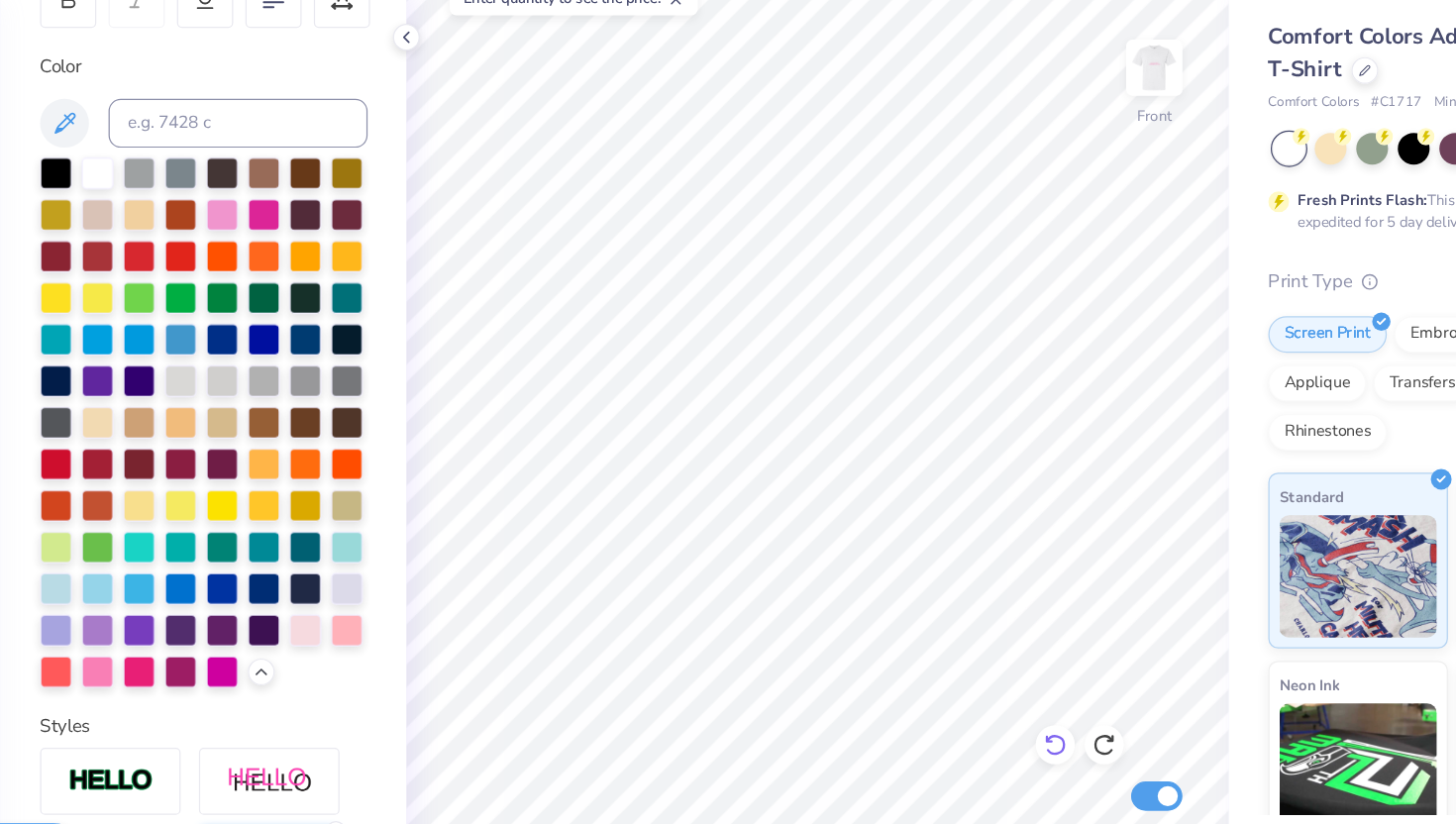 click 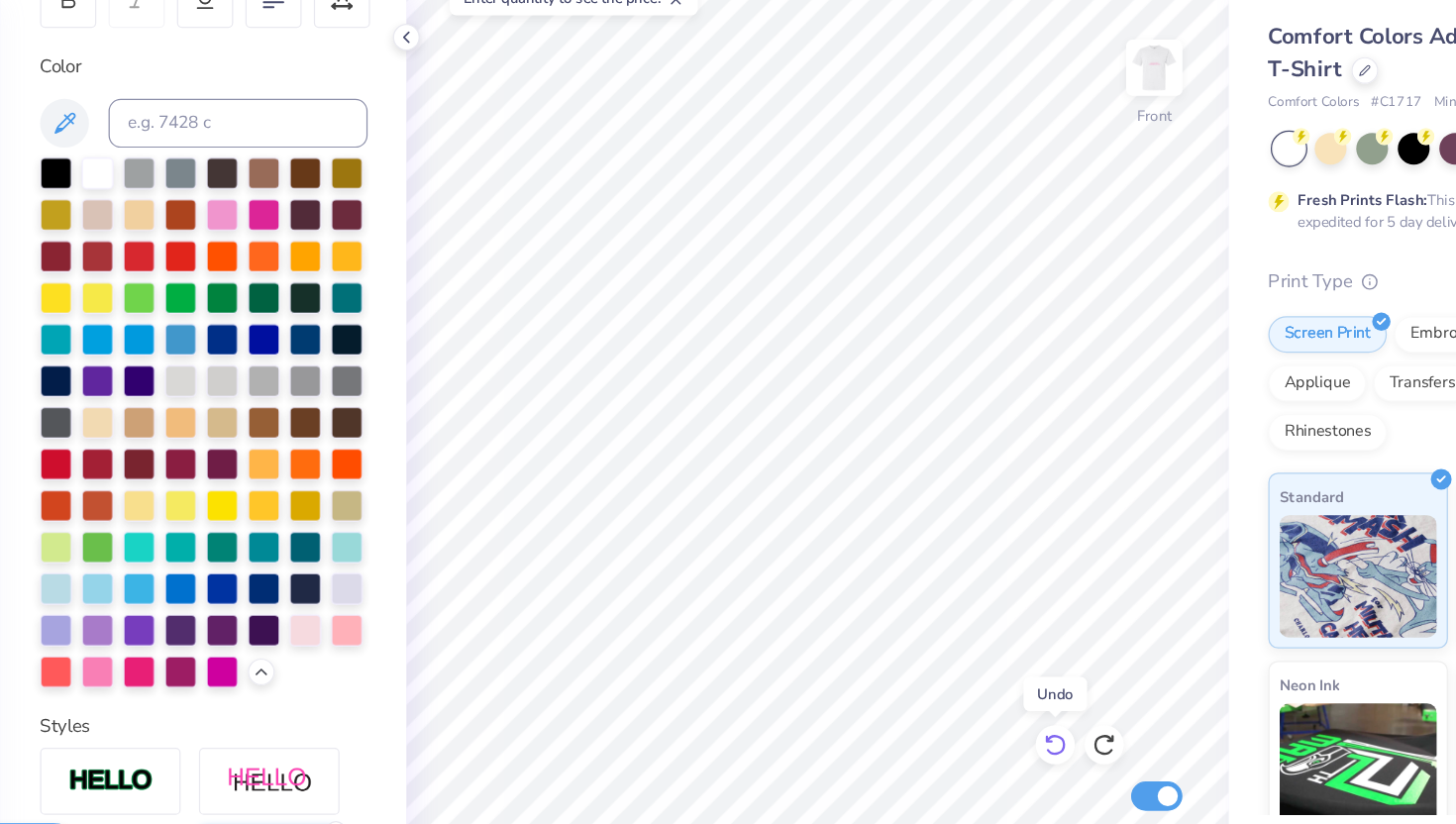 click 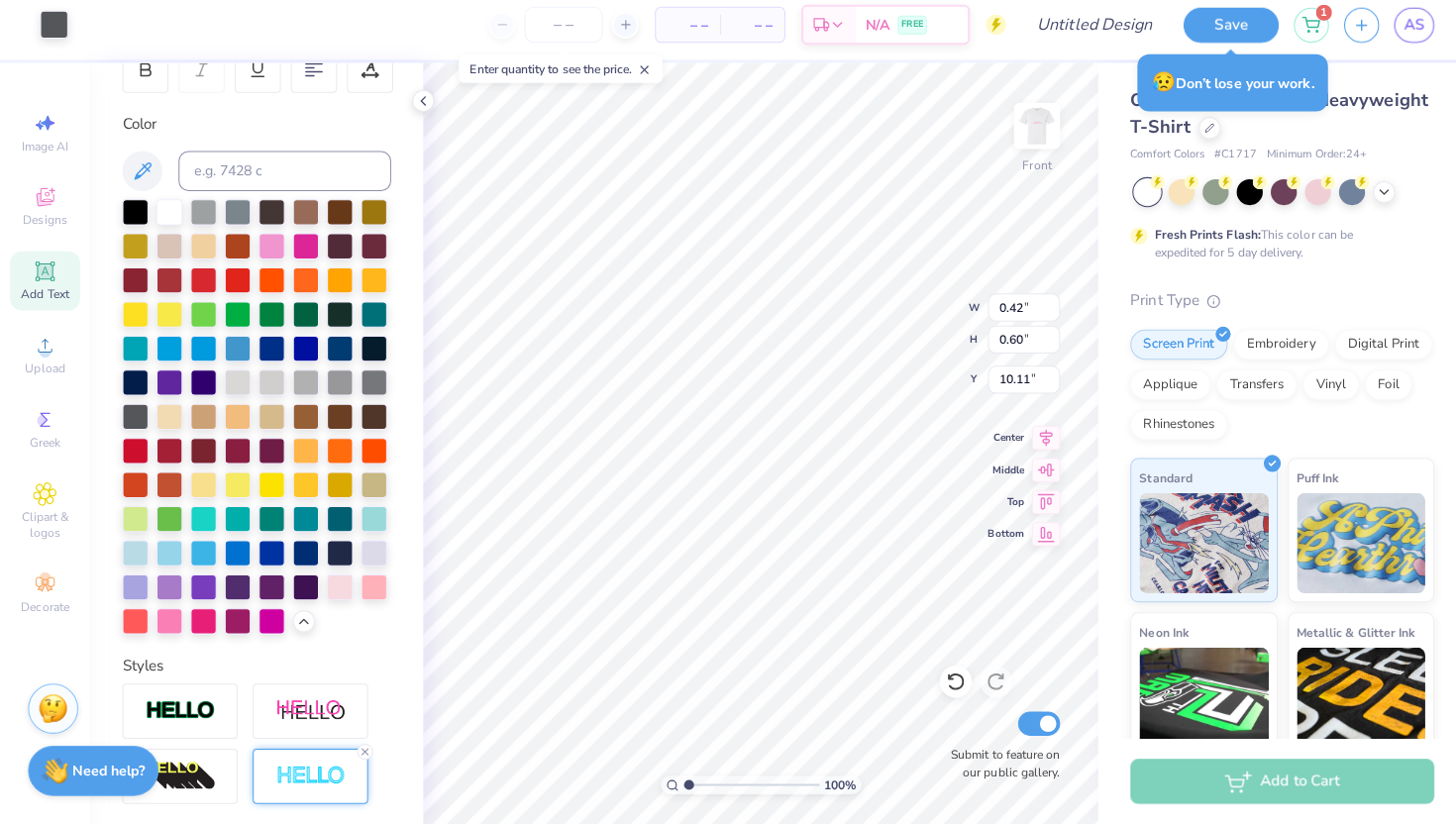 scroll, scrollTop: 0, scrollLeft: 0, axis: both 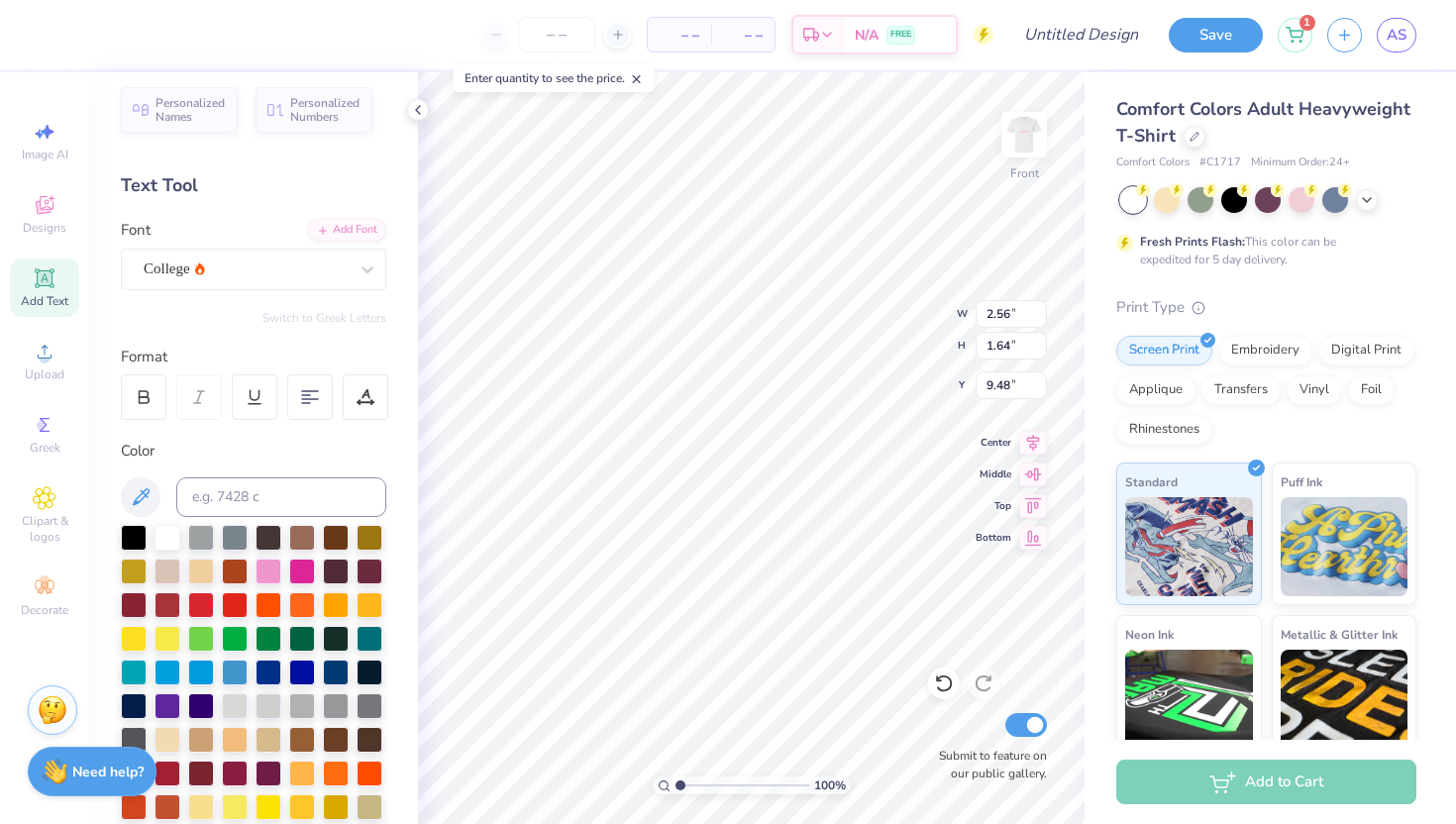 type on "9.48" 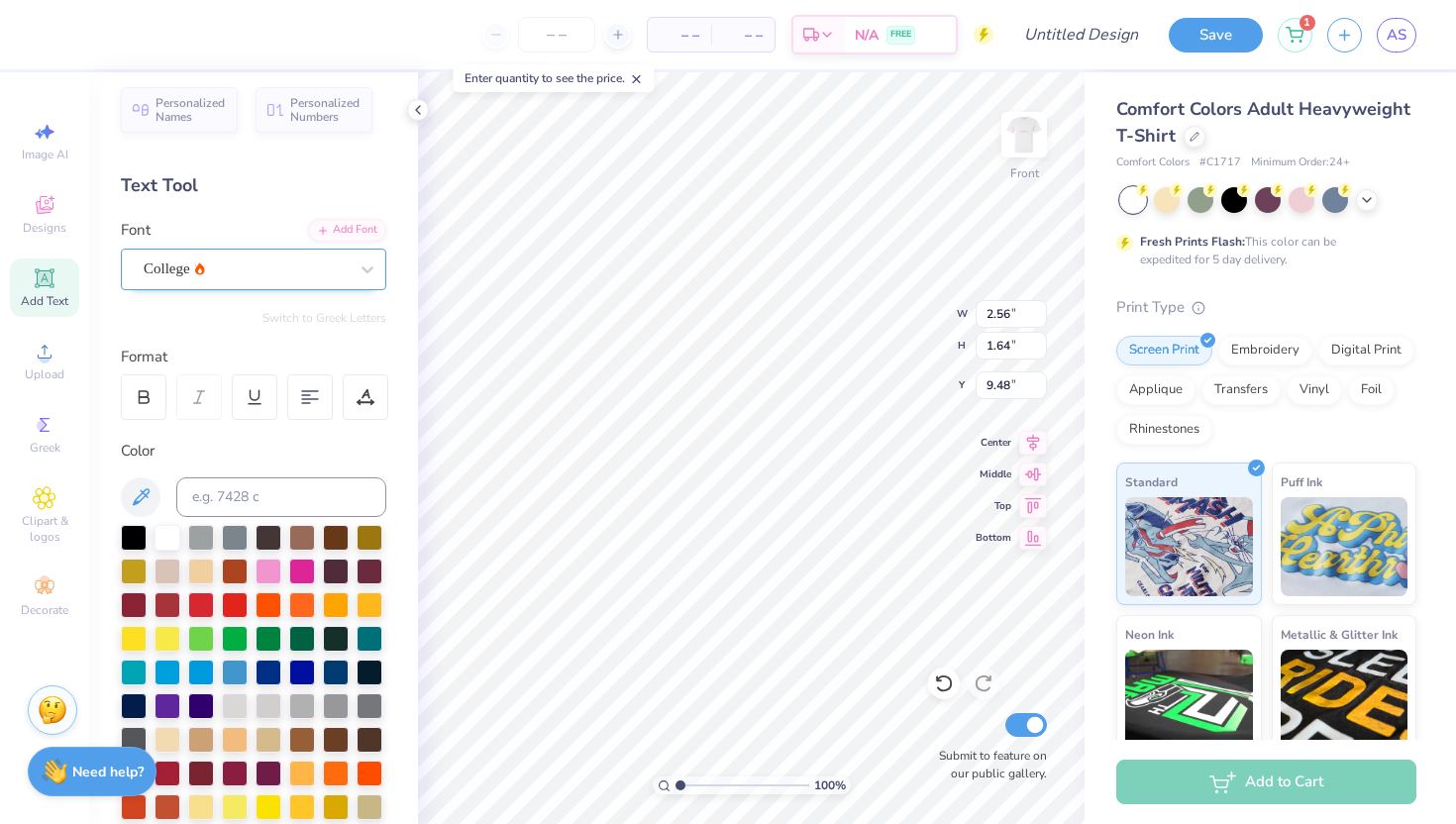 click on "College" at bounding box center (246, 268) 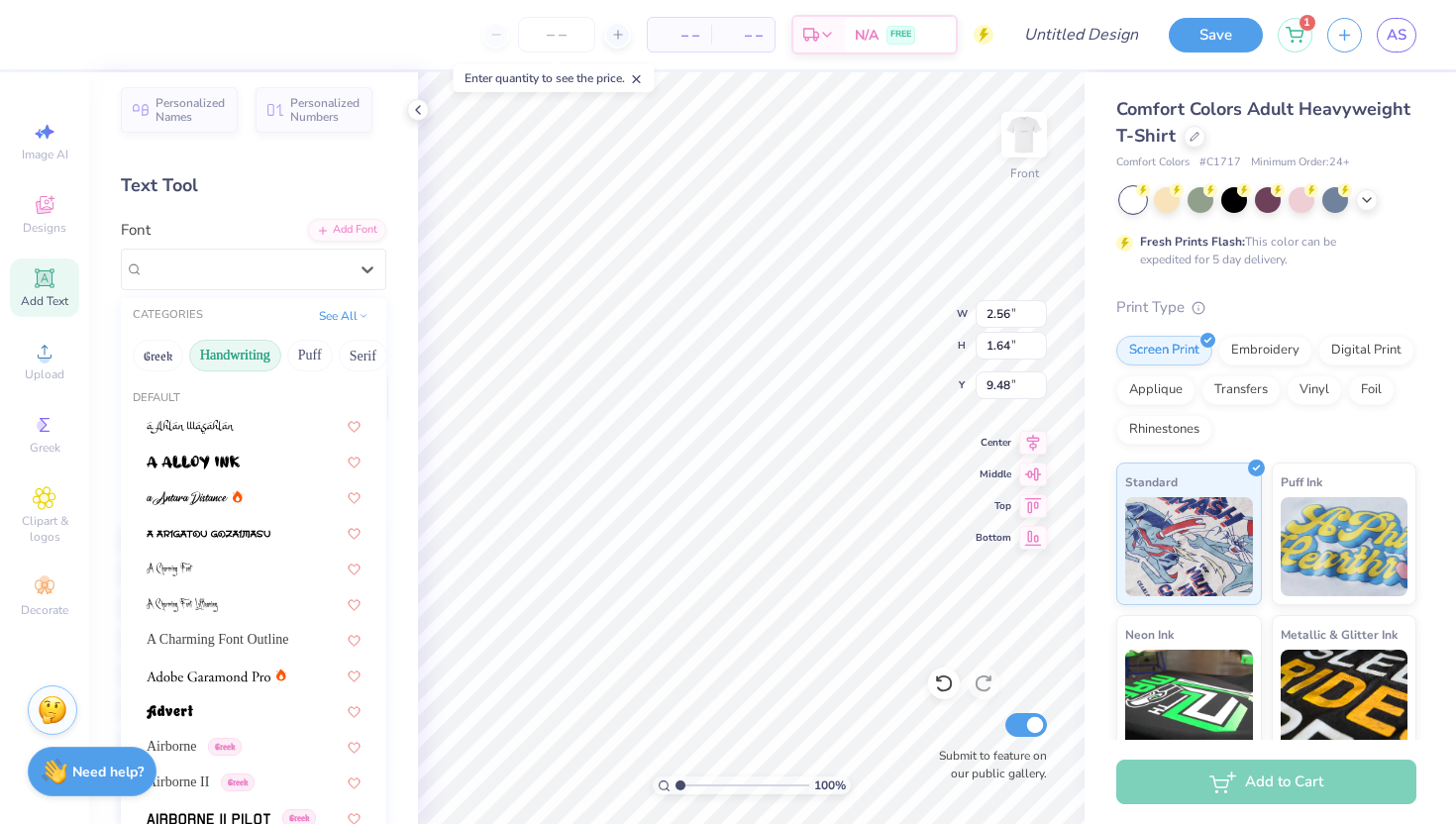 click on "Handwriting" at bounding box center (235, 356) 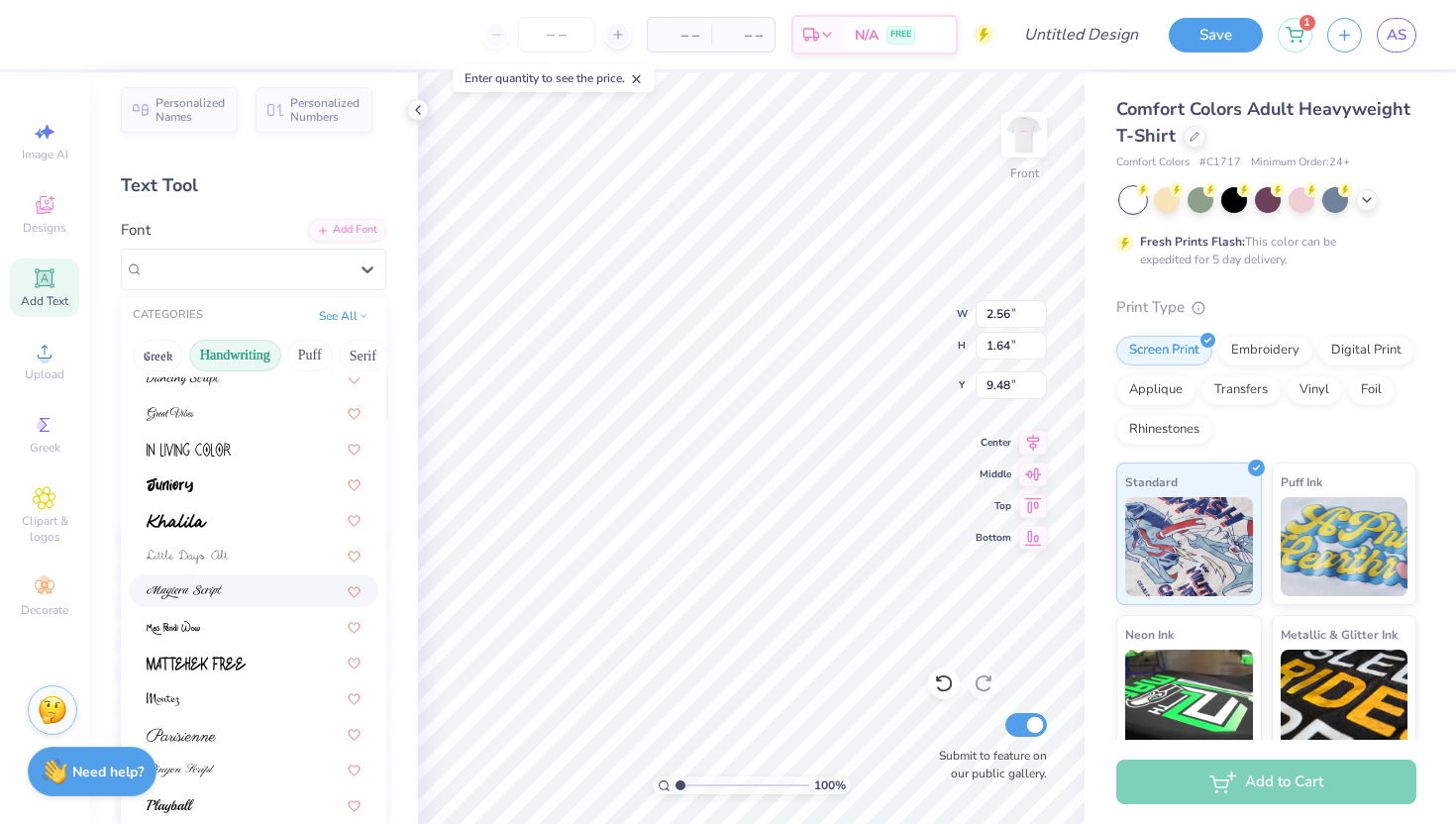 scroll, scrollTop: 299, scrollLeft: 0, axis: vertical 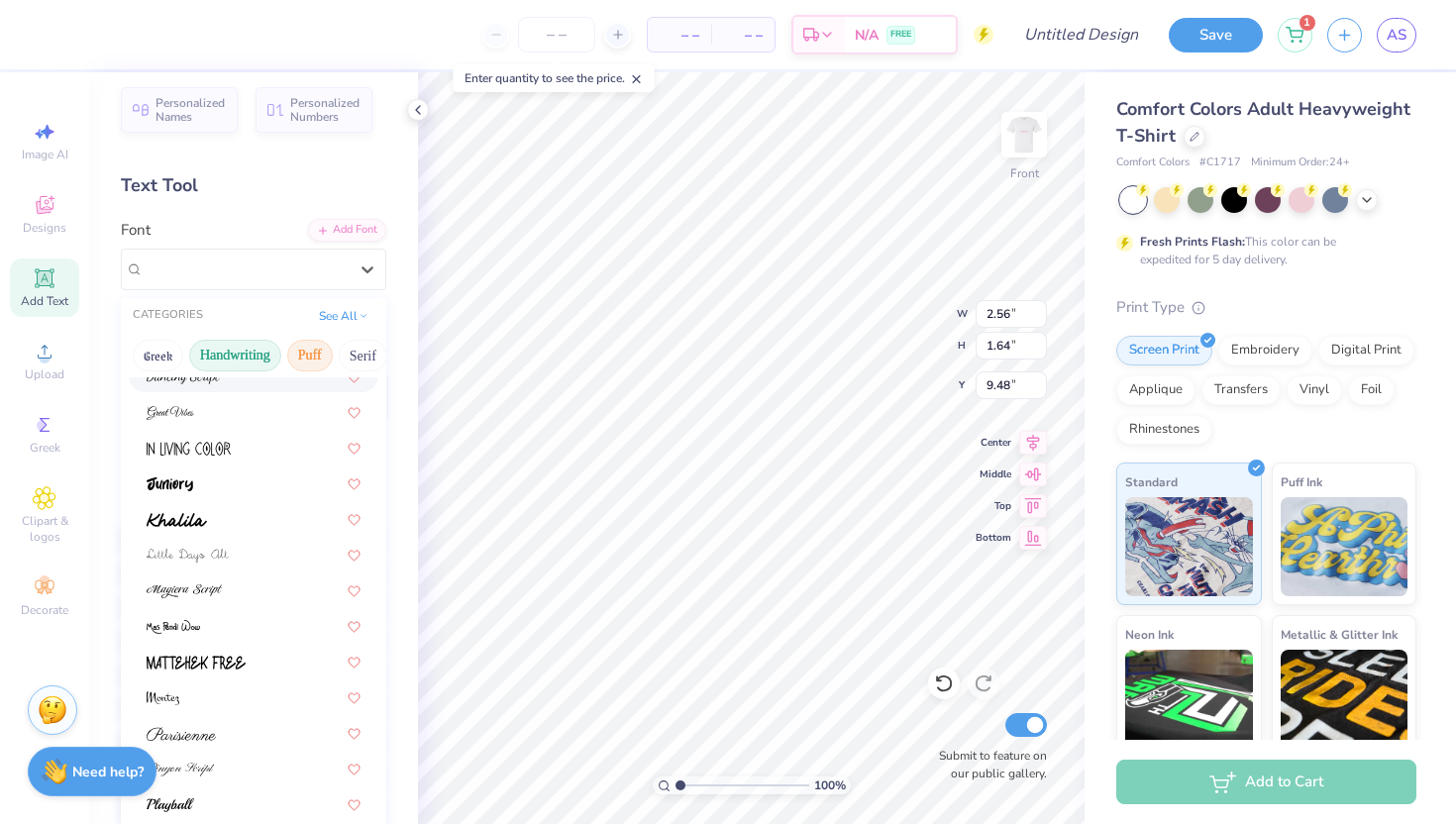 click on "Puff" at bounding box center [310, 356] 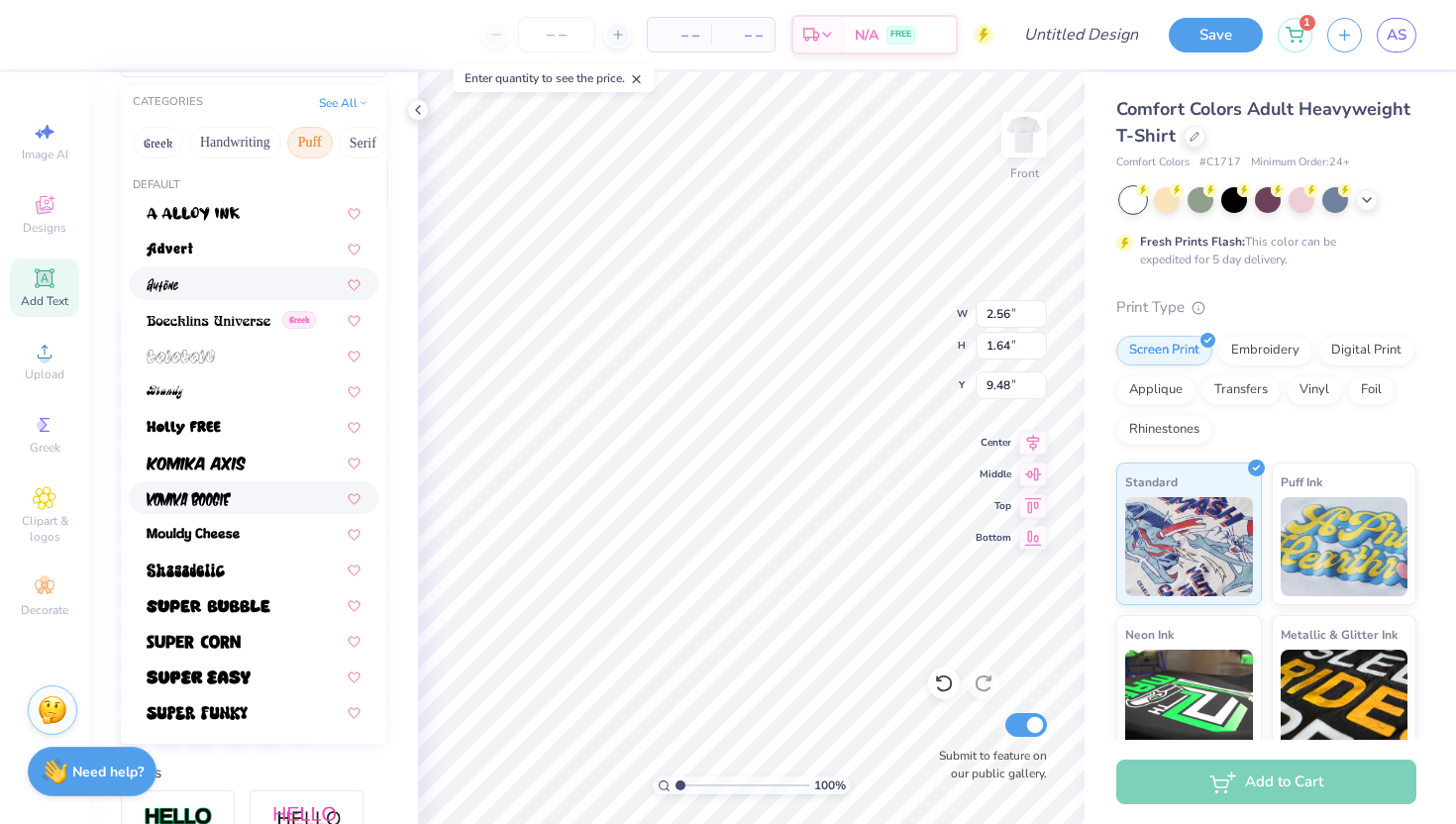 scroll, scrollTop: 261, scrollLeft: 0, axis: vertical 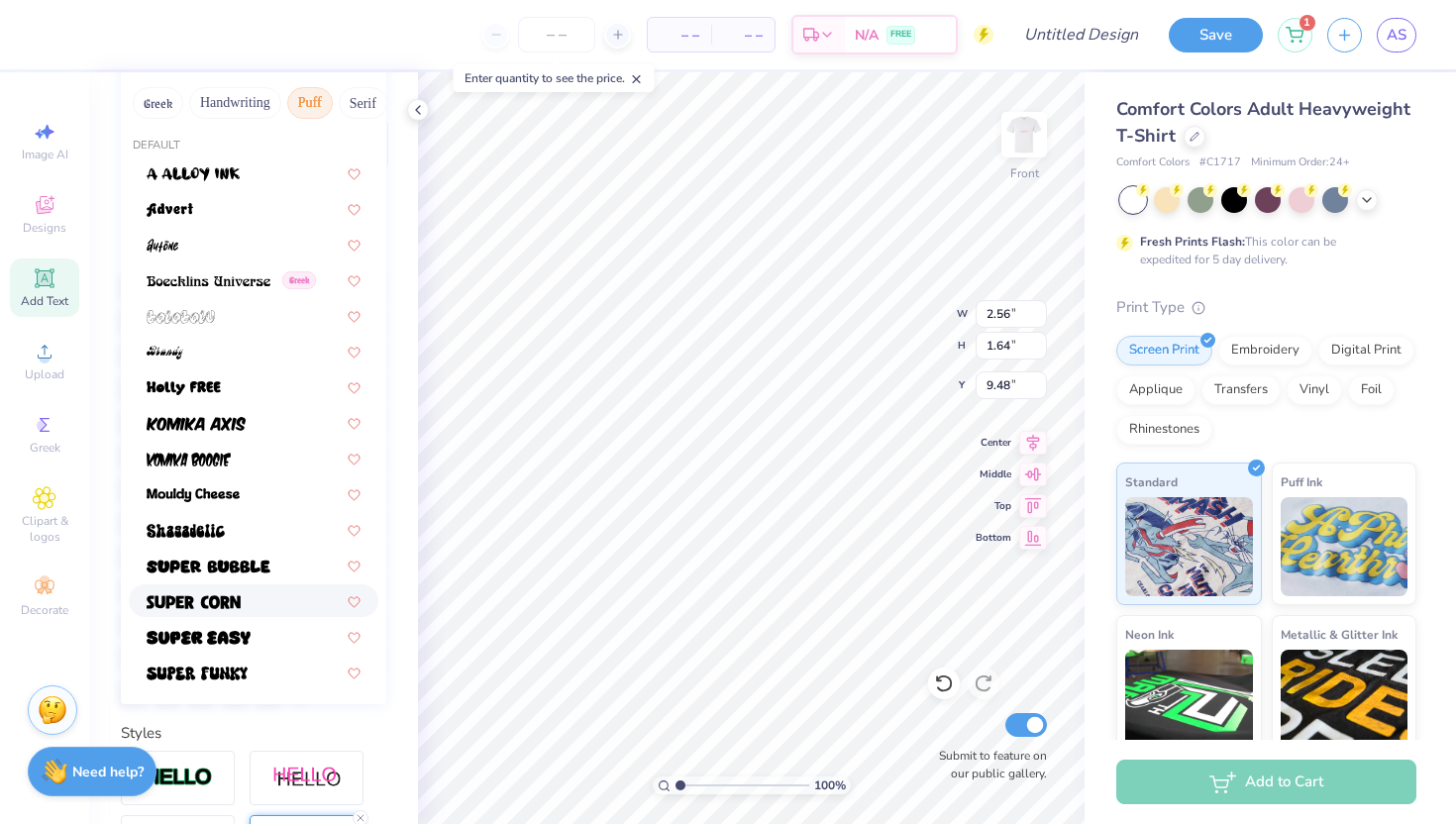 click at bounding box center (193, 600) 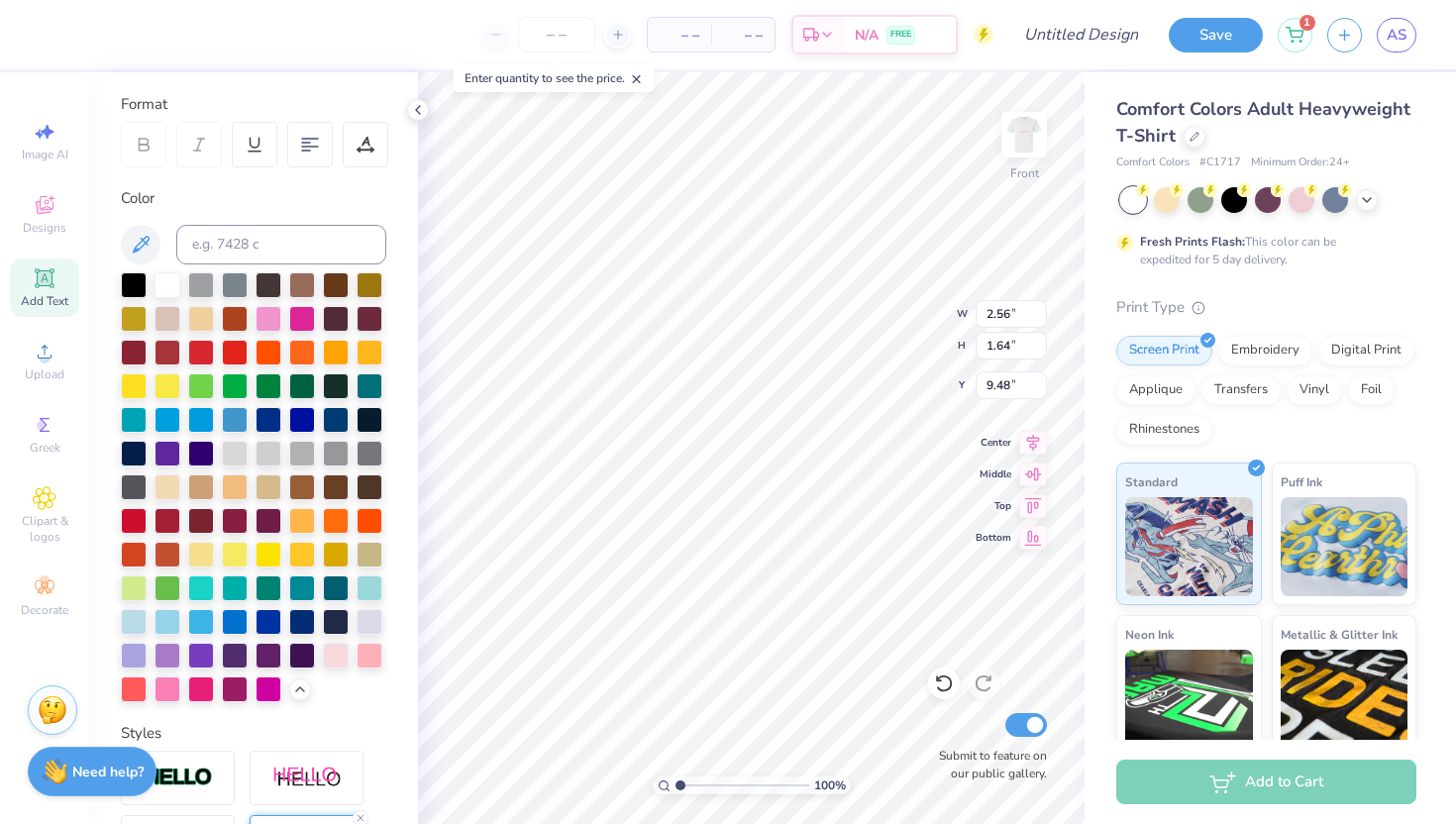 type on "2.32" 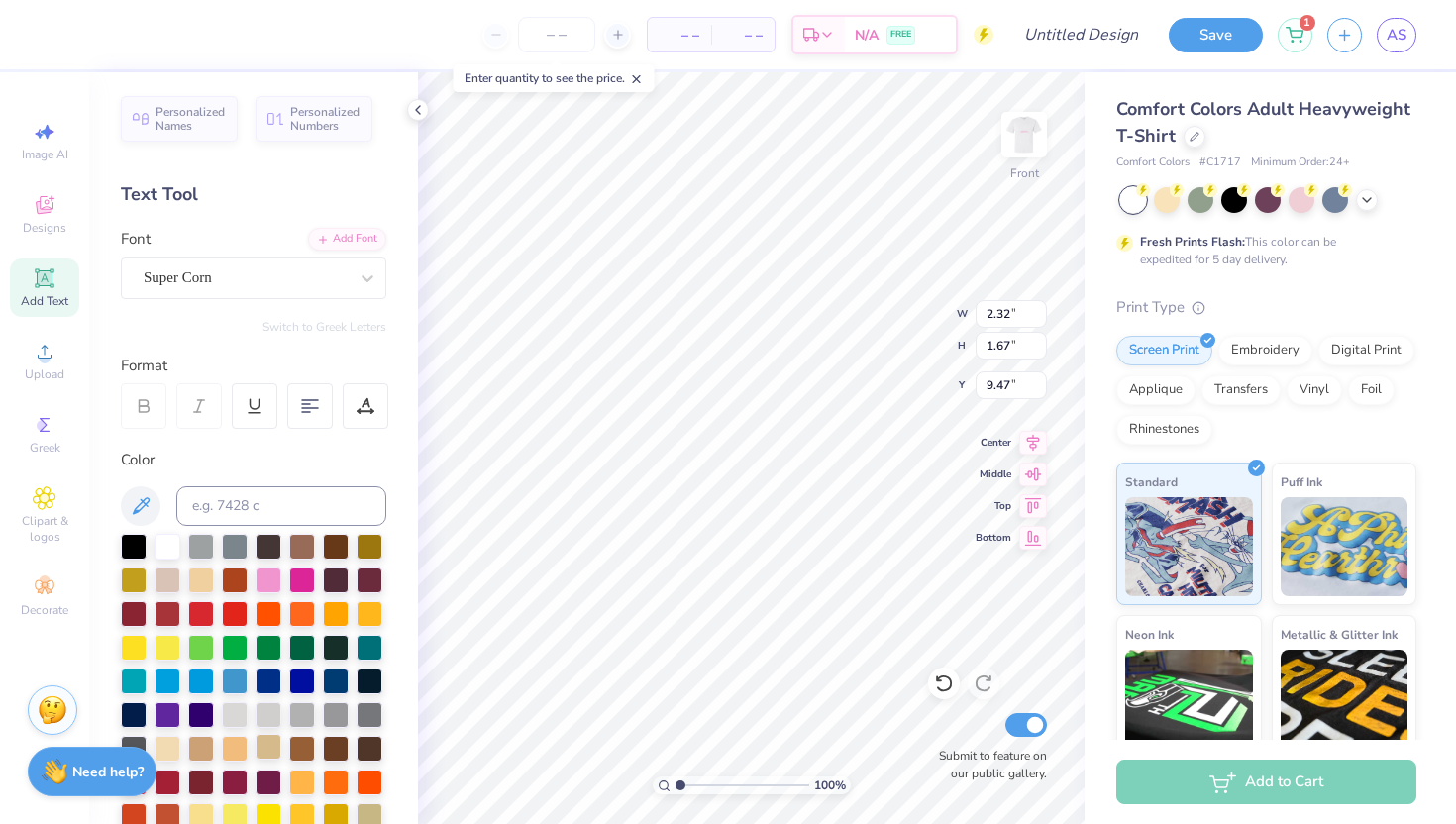 scroll, scrollTop: 0, scrollLeft: 0, axis: both 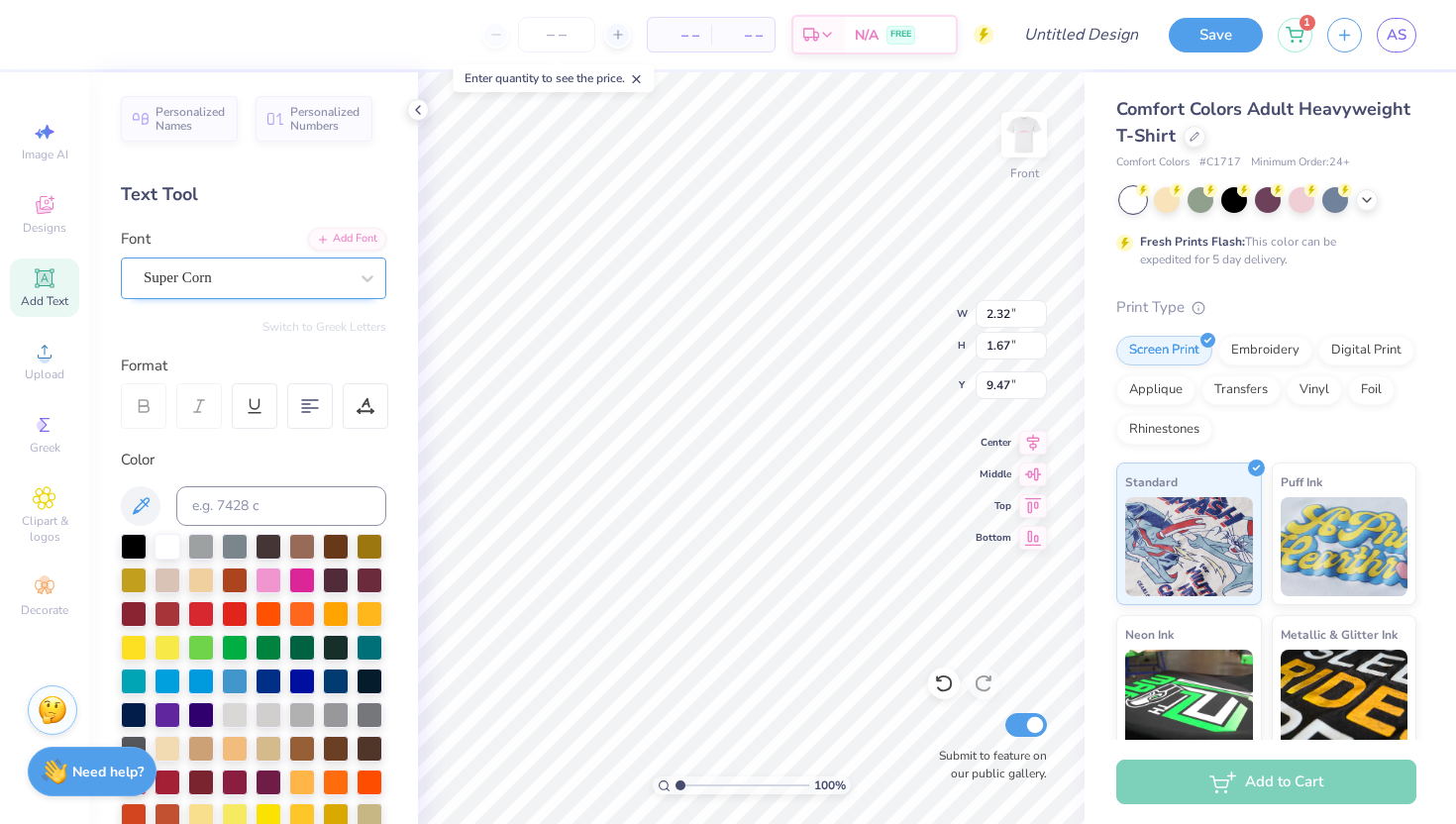 click at bounding box center (246, 277) 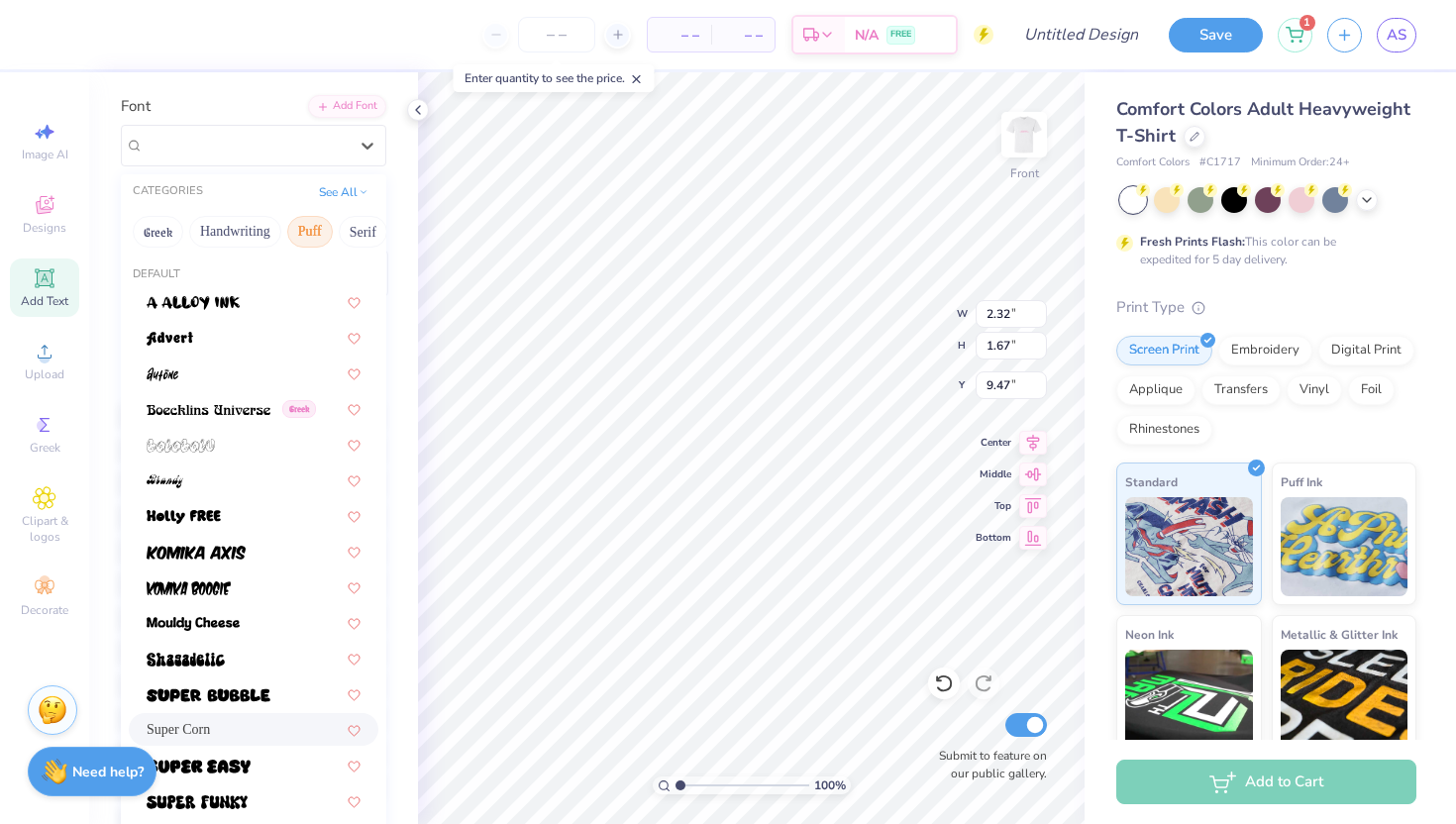 scroll, scrollTop: 125, scrollLeft: 0, axis: vertical 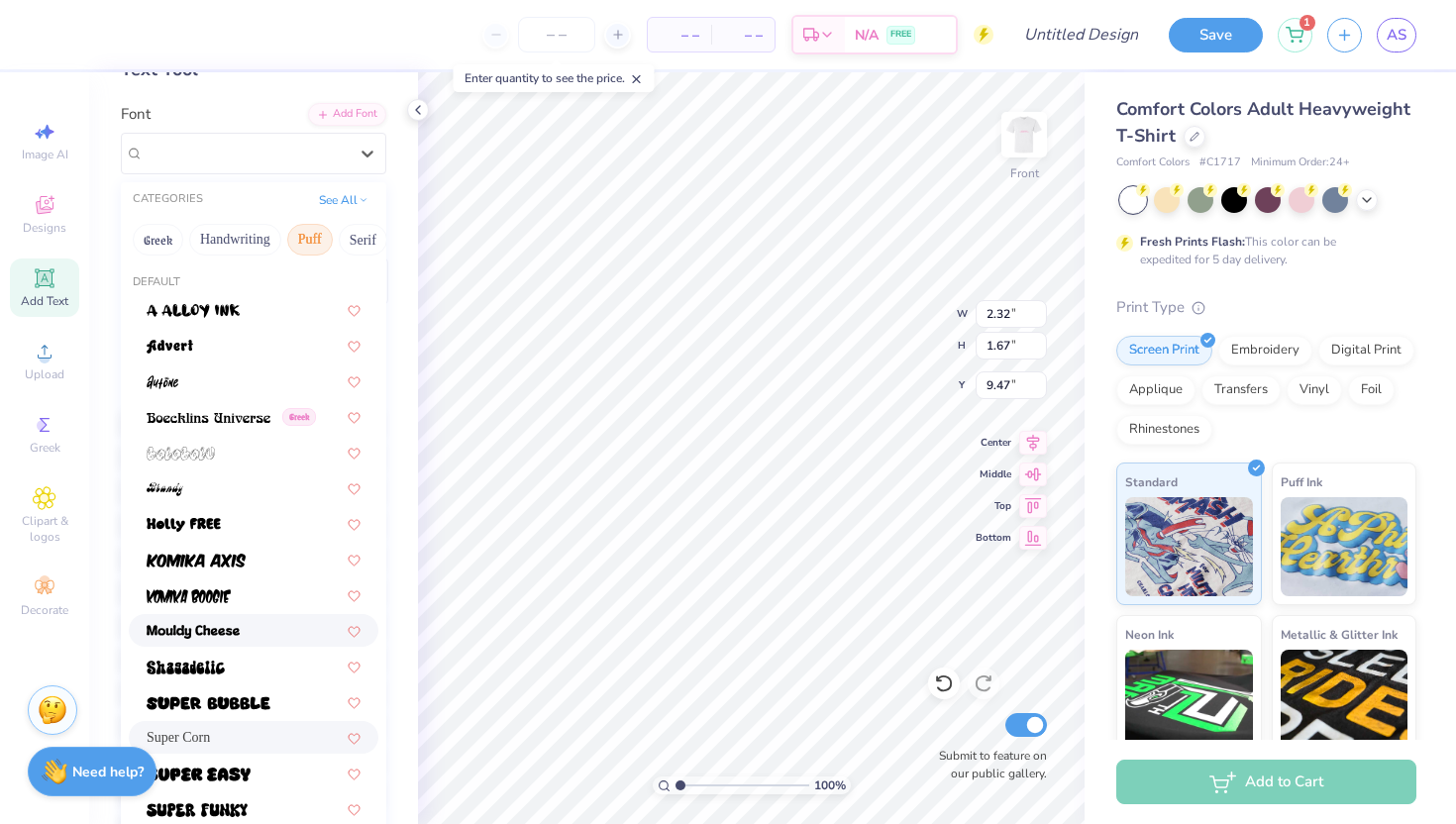 click at bounding box center (254, 630) 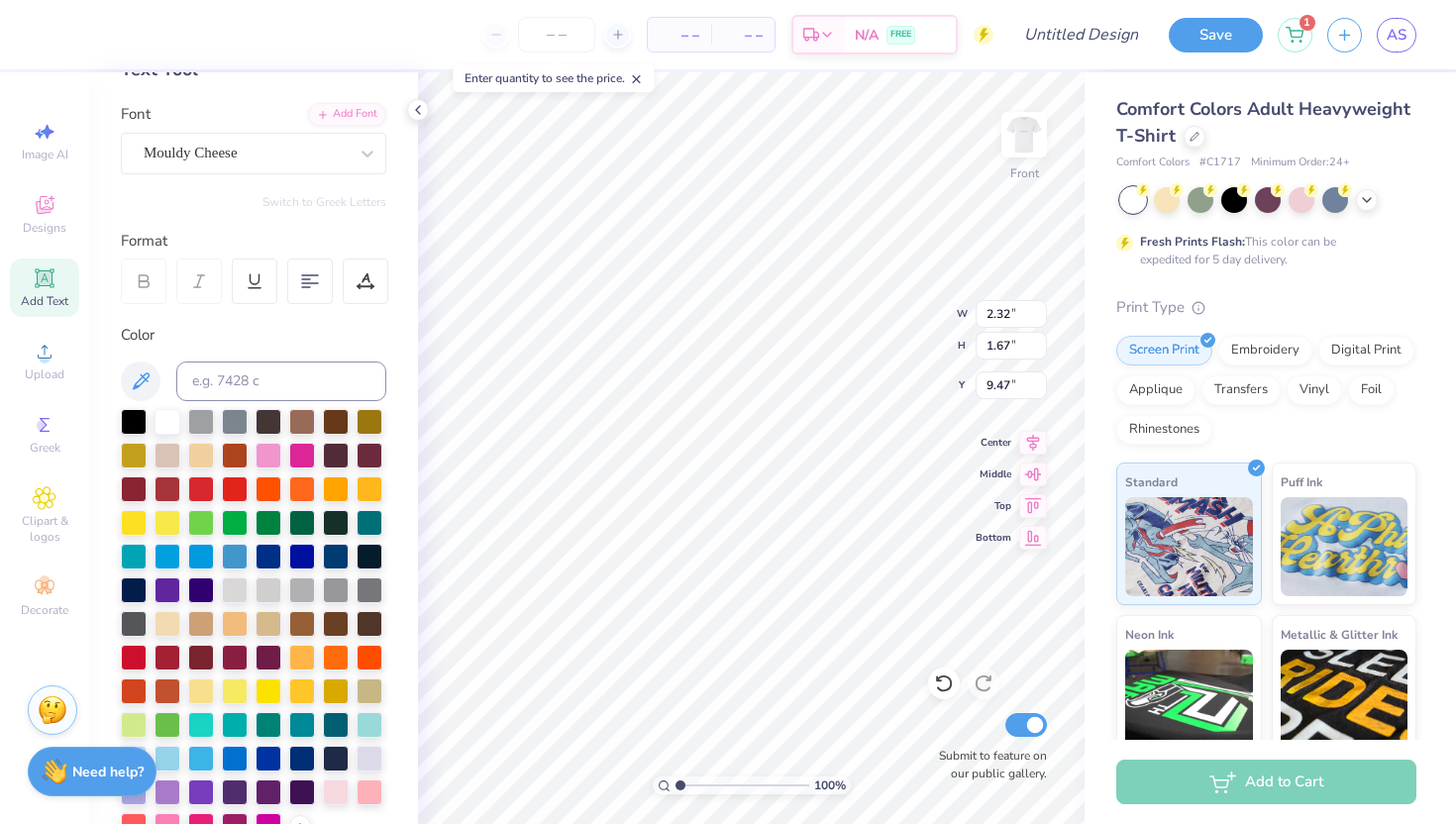 type on "2.94" 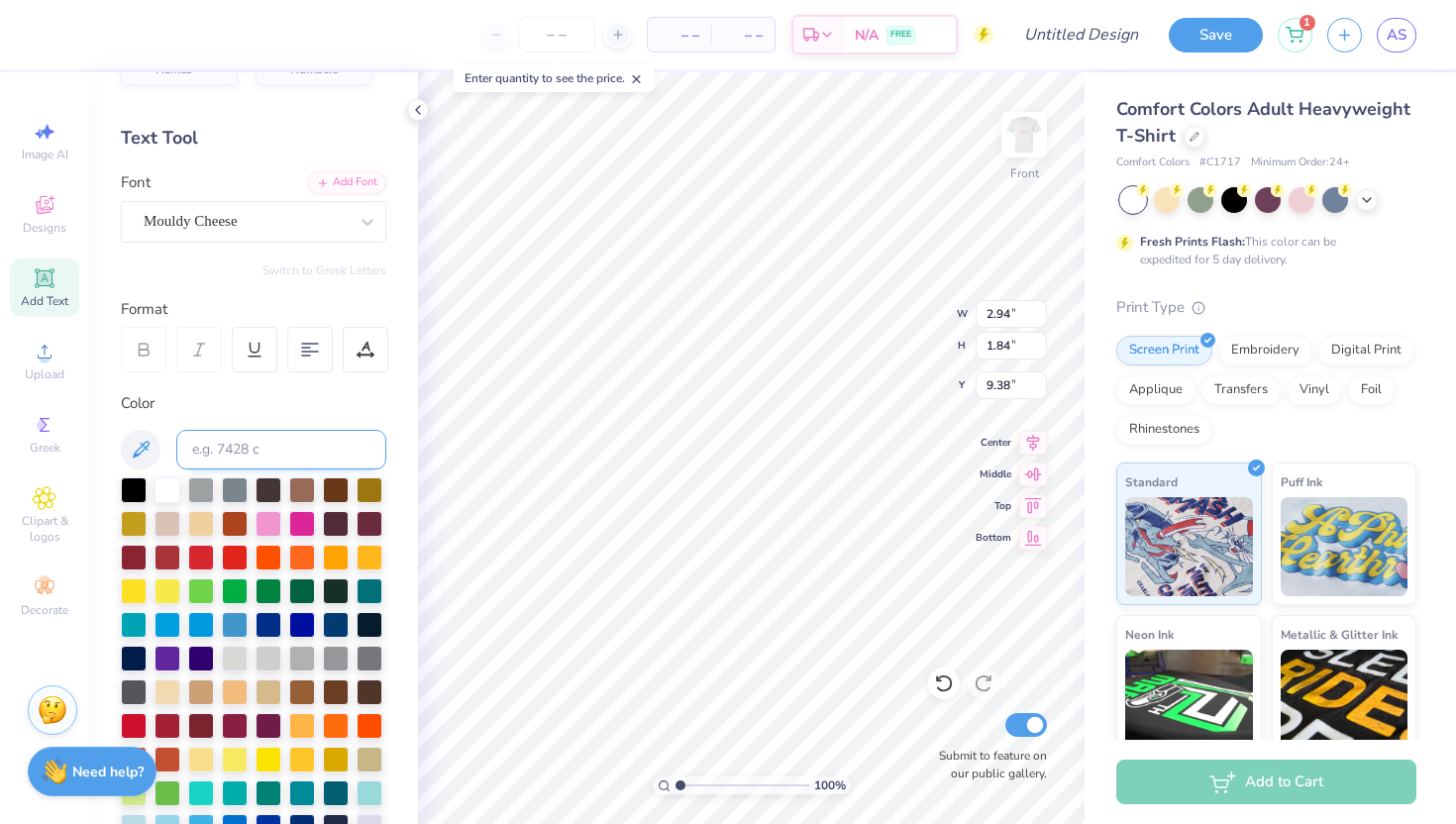 scroll, scrollTop: 32, scrollLeft: 0, axis: vertical 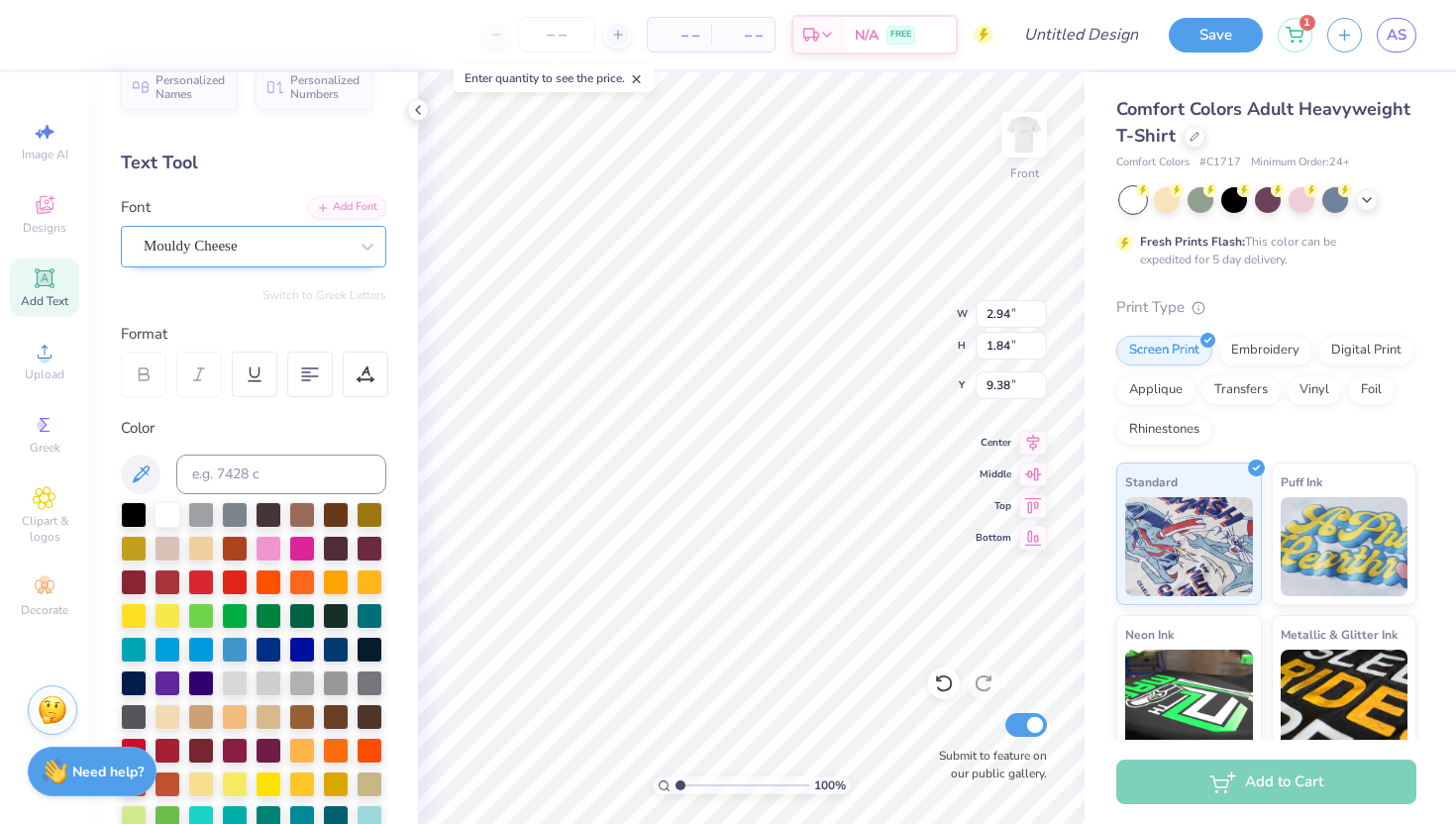 click at bounding box center (246, 246) 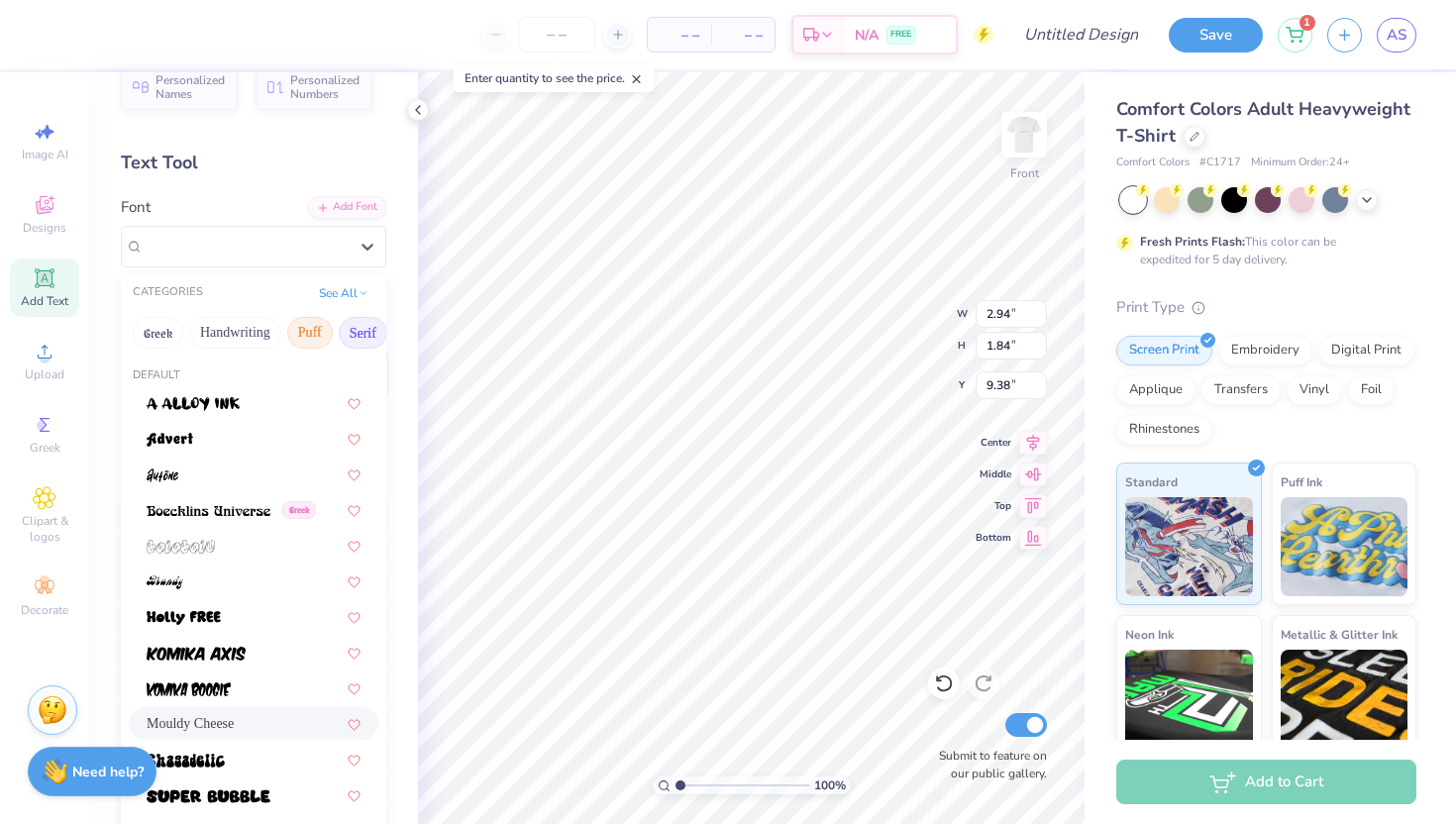 click on "Serif" at bounding box center (363, 333) 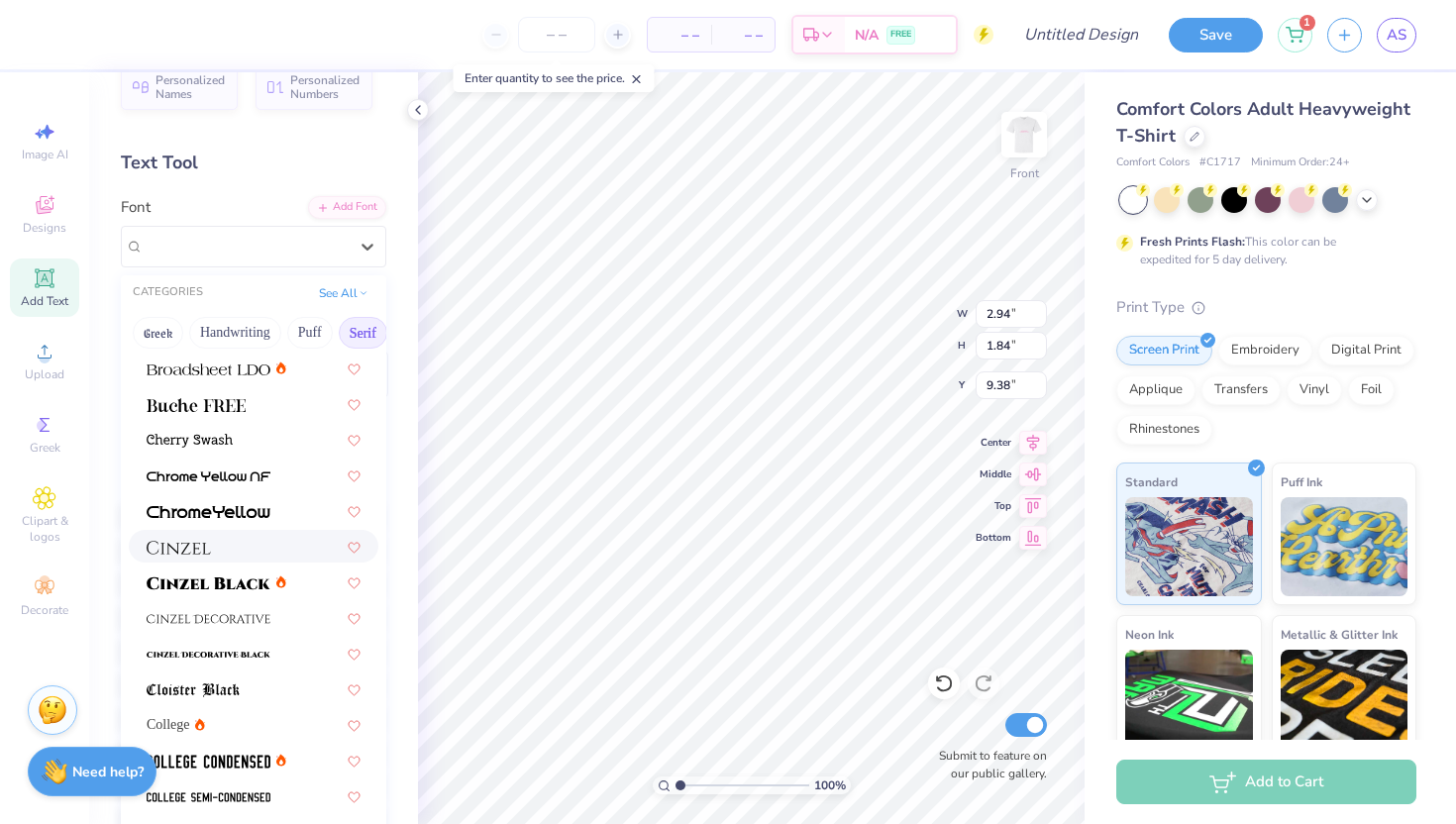 scroll, scrollTop: 224, scrollLeft: 0, axis: vertical 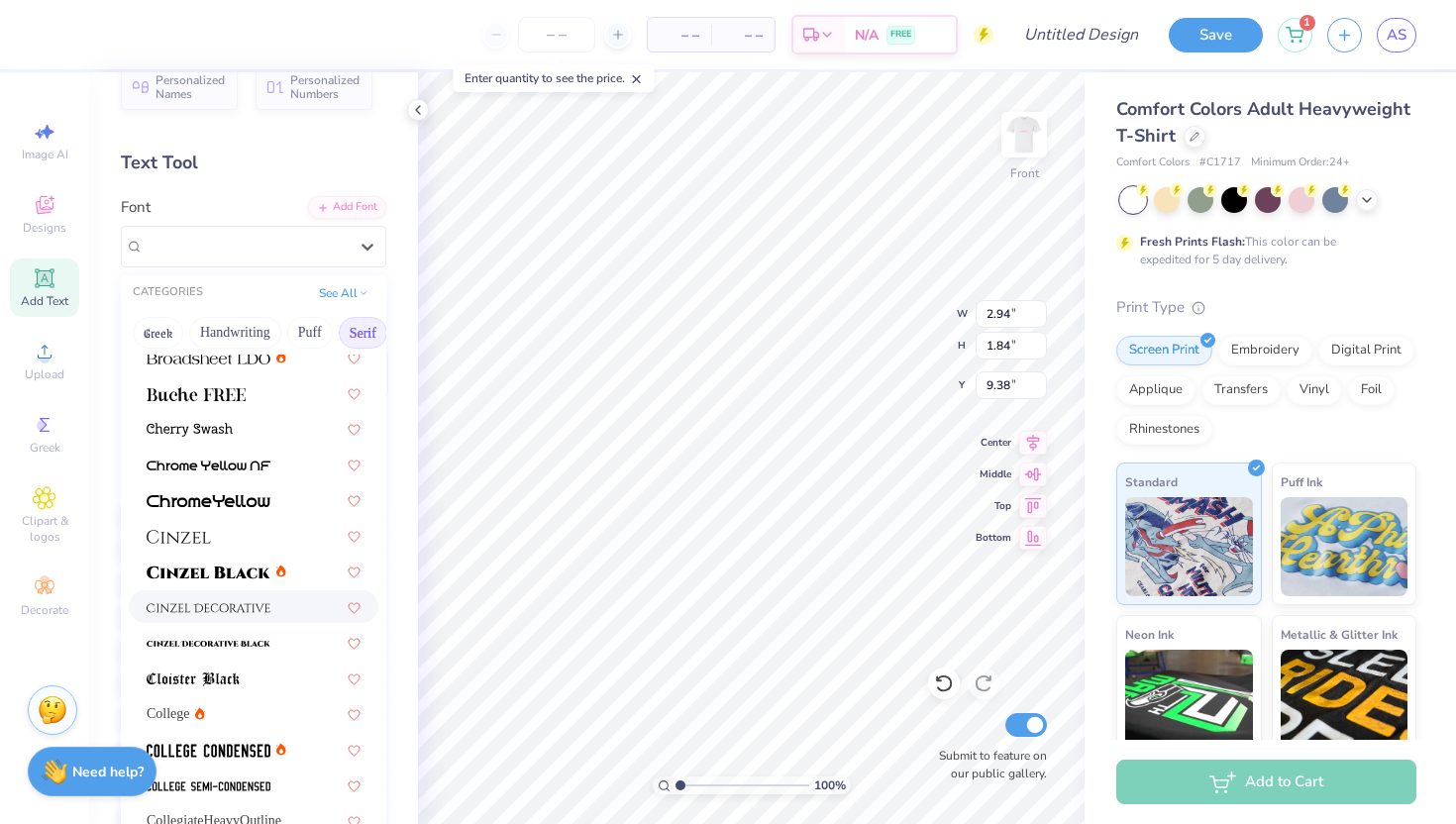 click at bounding box center [208, 606] 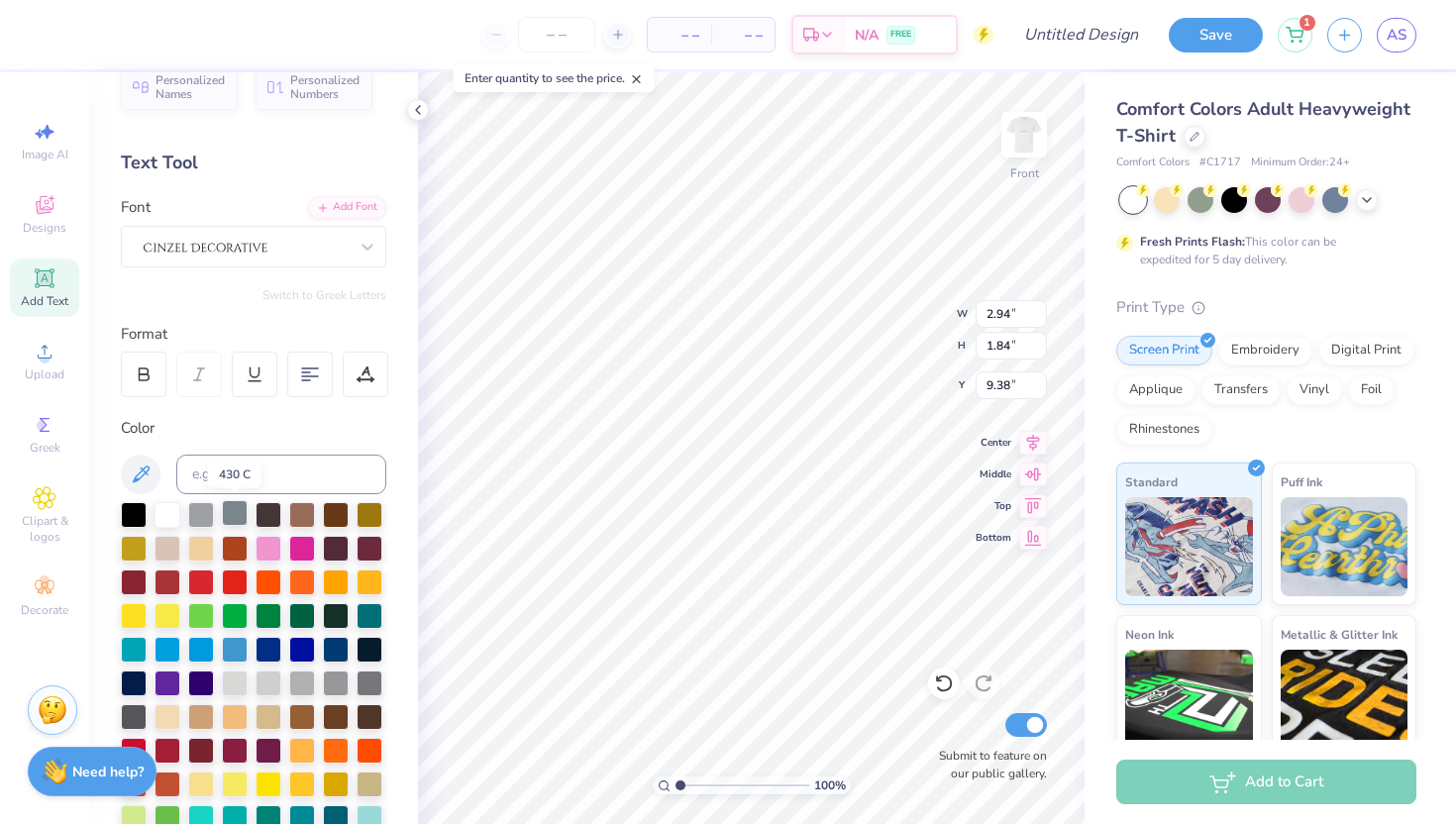 type on "2.64" 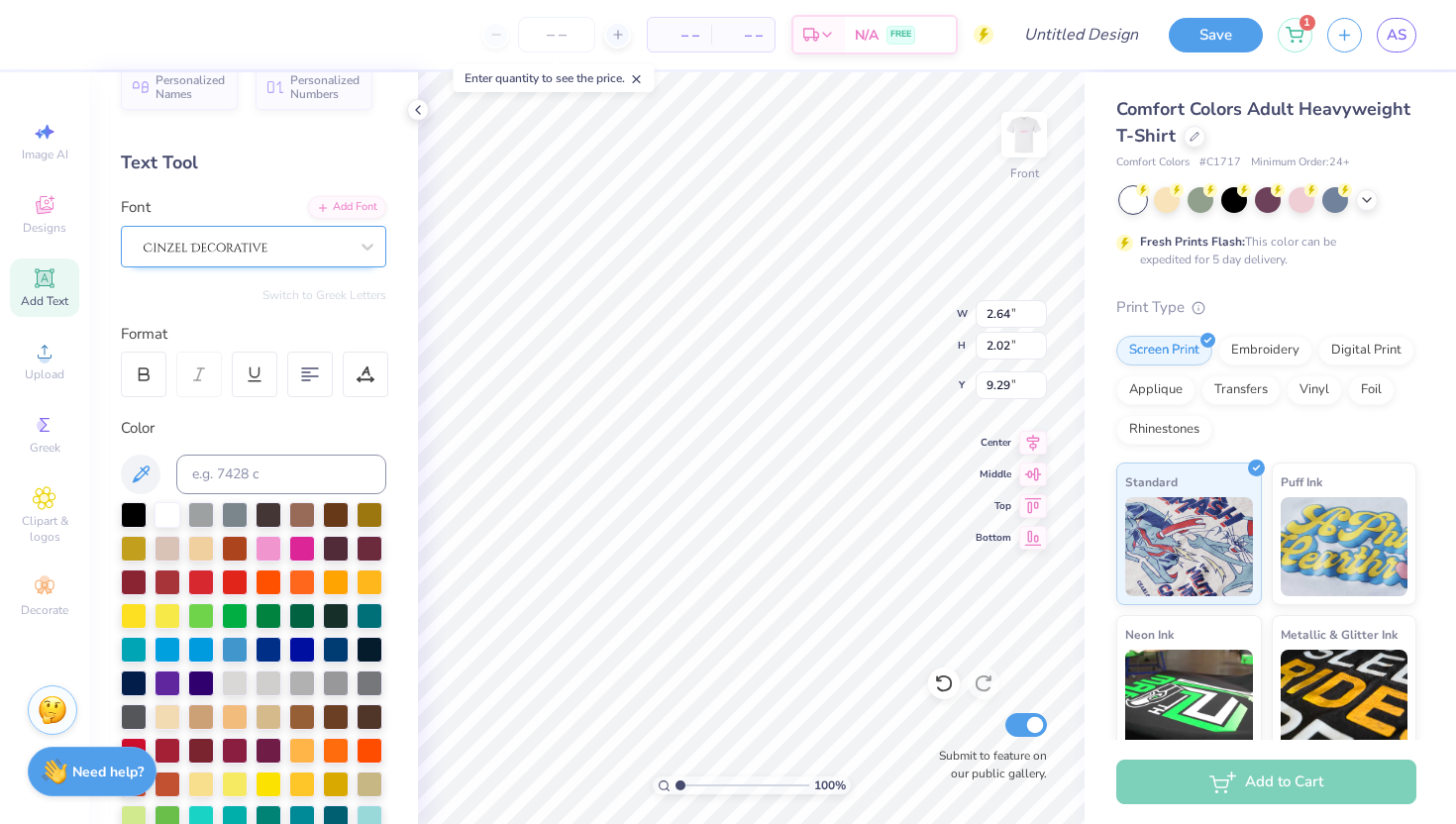 click at bounding box center [246, 246] 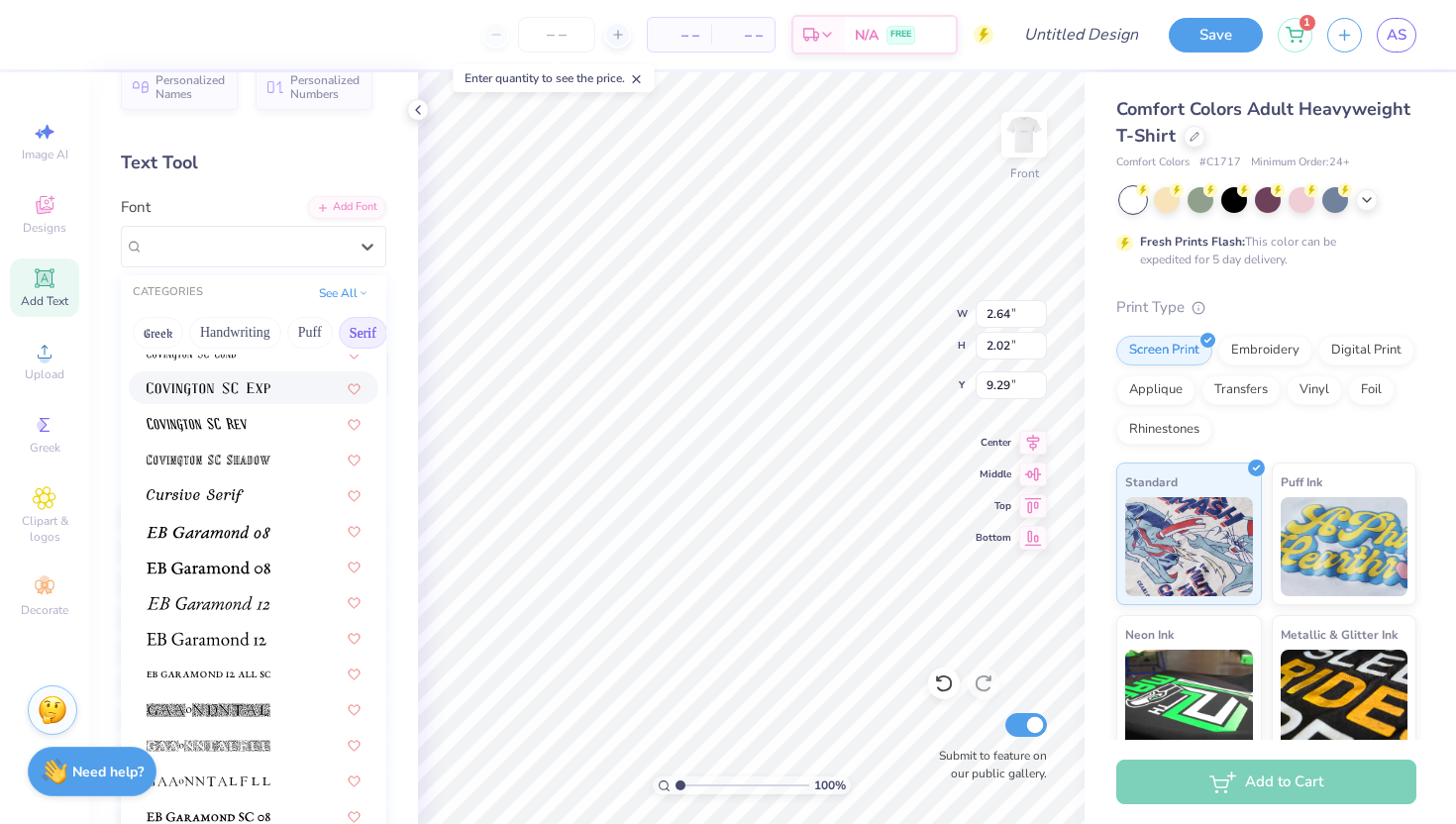 scroll, scrollTop: 1063, scrollLeft: 0, axis: vertical 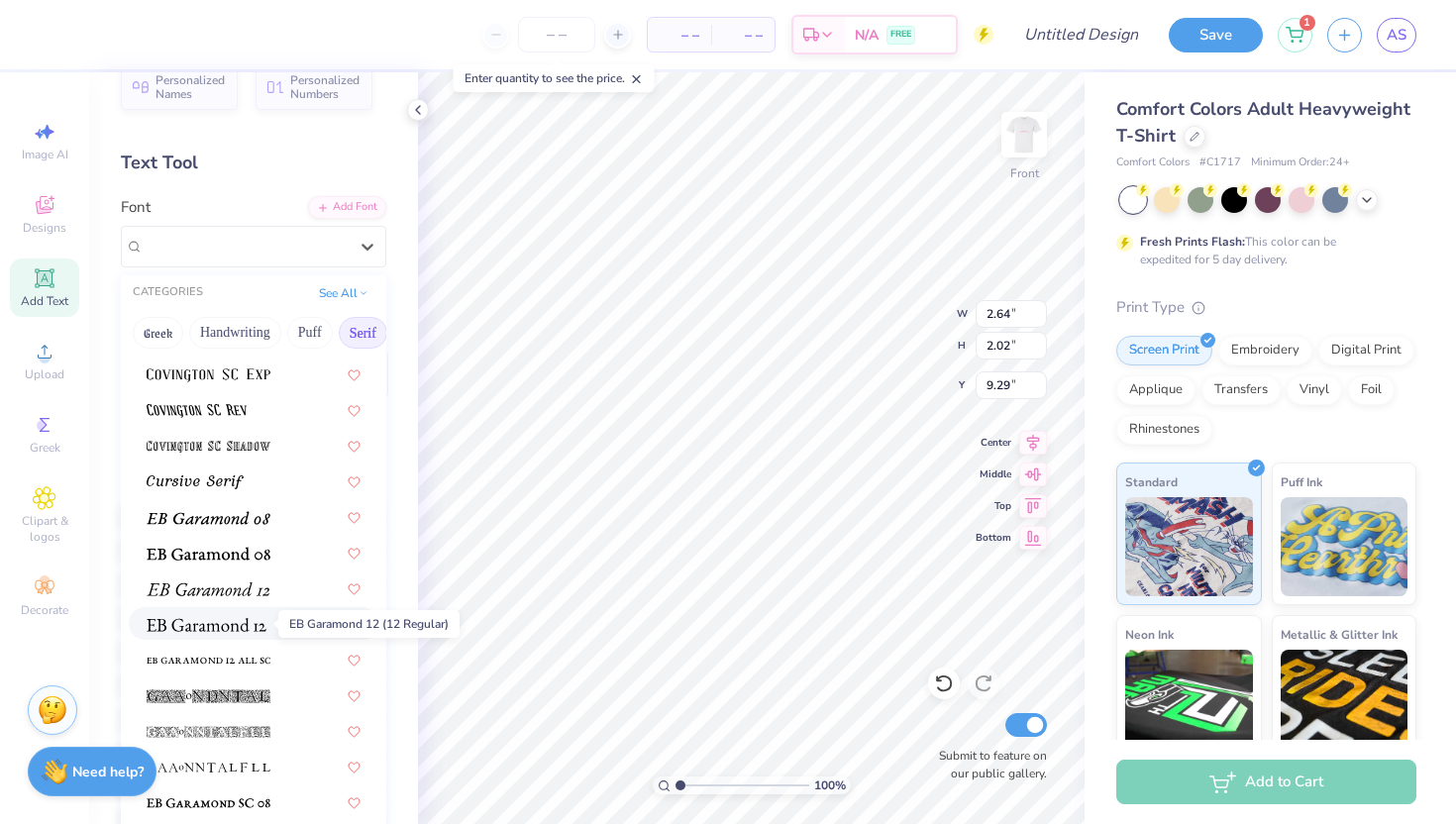 click at bounding box center (206, 625) 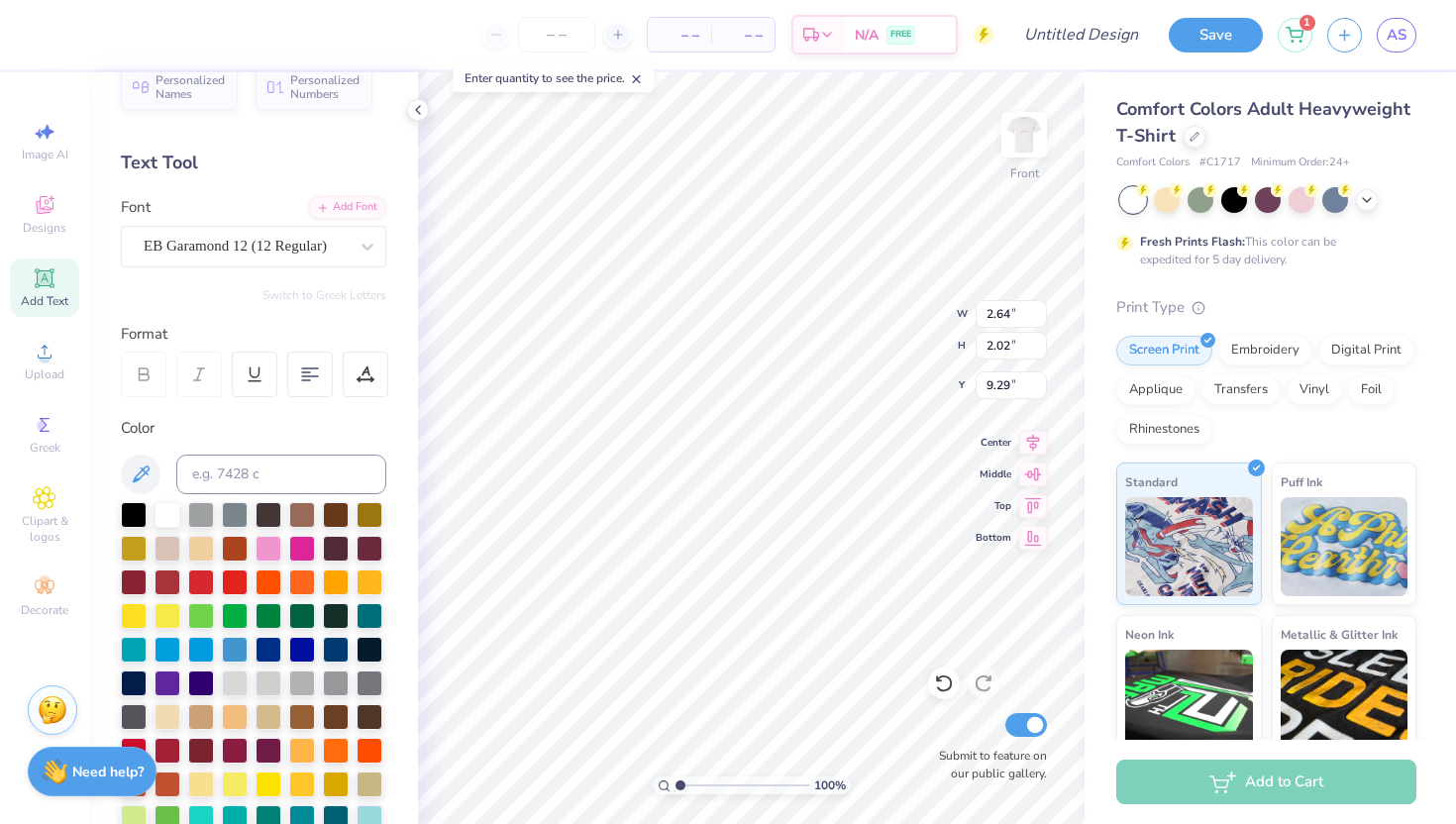type on "2.02" 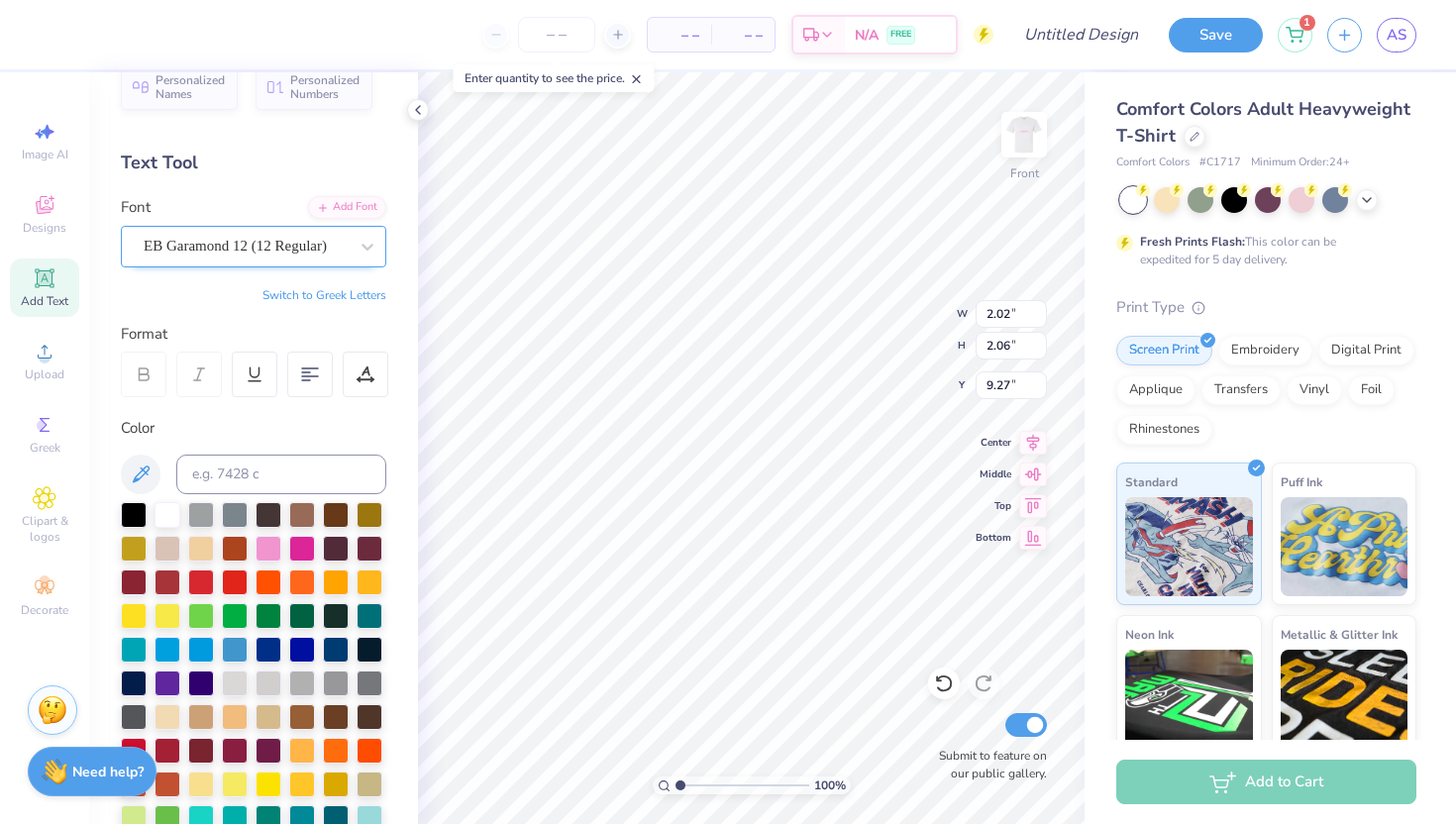 click on "EB Garamond 12 (12 Regular)" at bounding box center [246, 246] 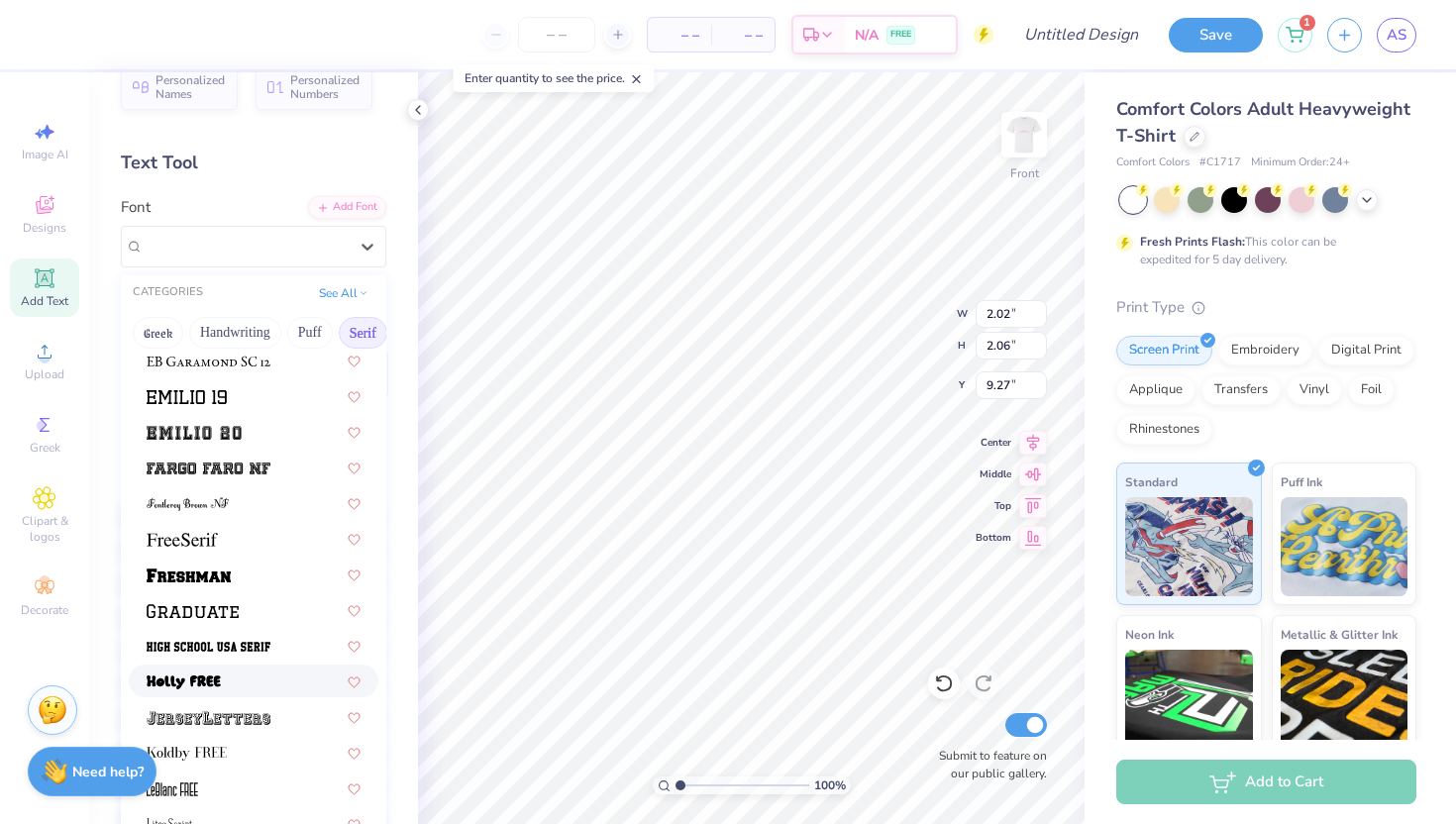 scroll, scrollTop: 1574, scrollLeft: 0, axis: vertical 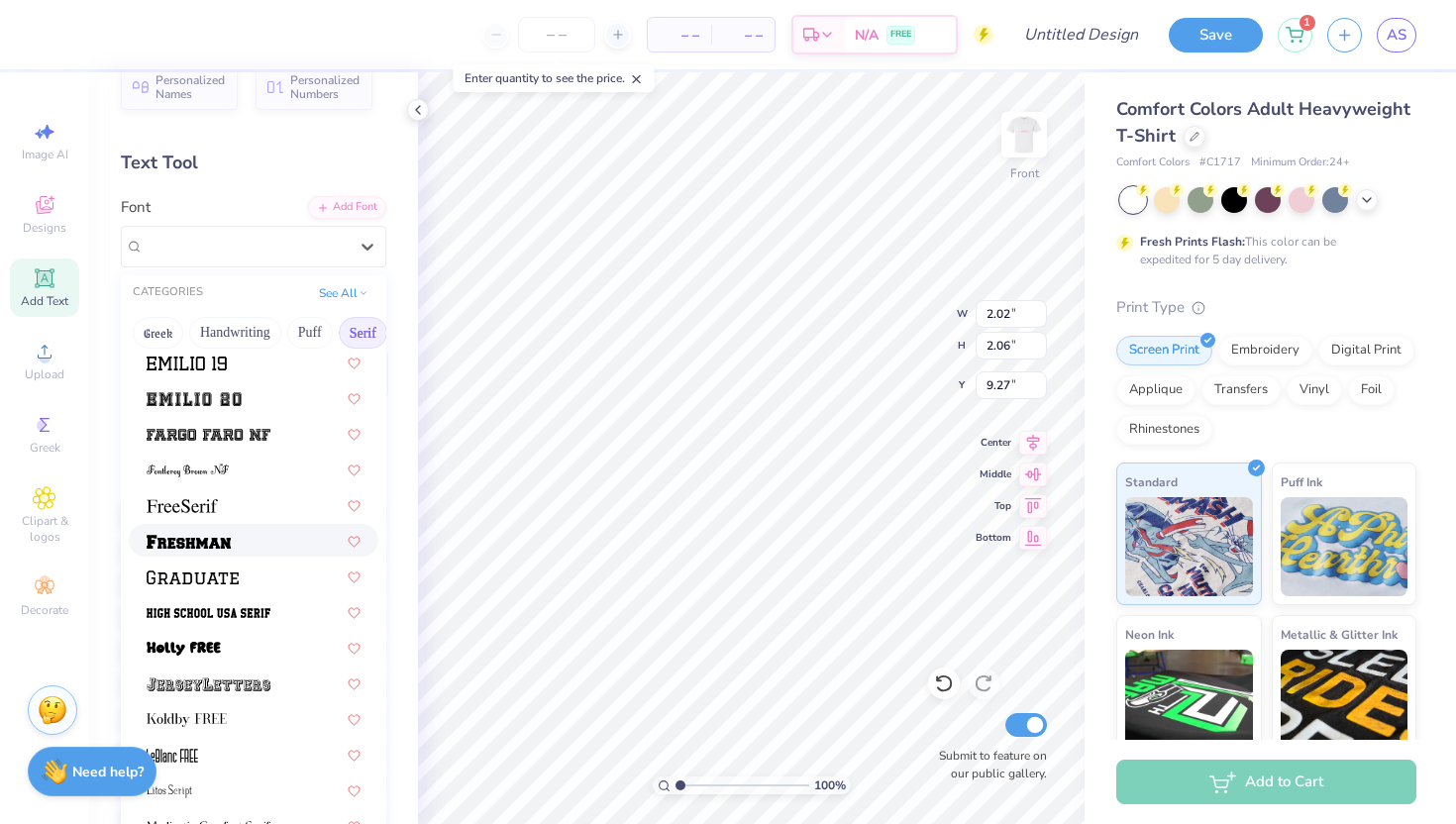 click at bounding box center (254, 540) 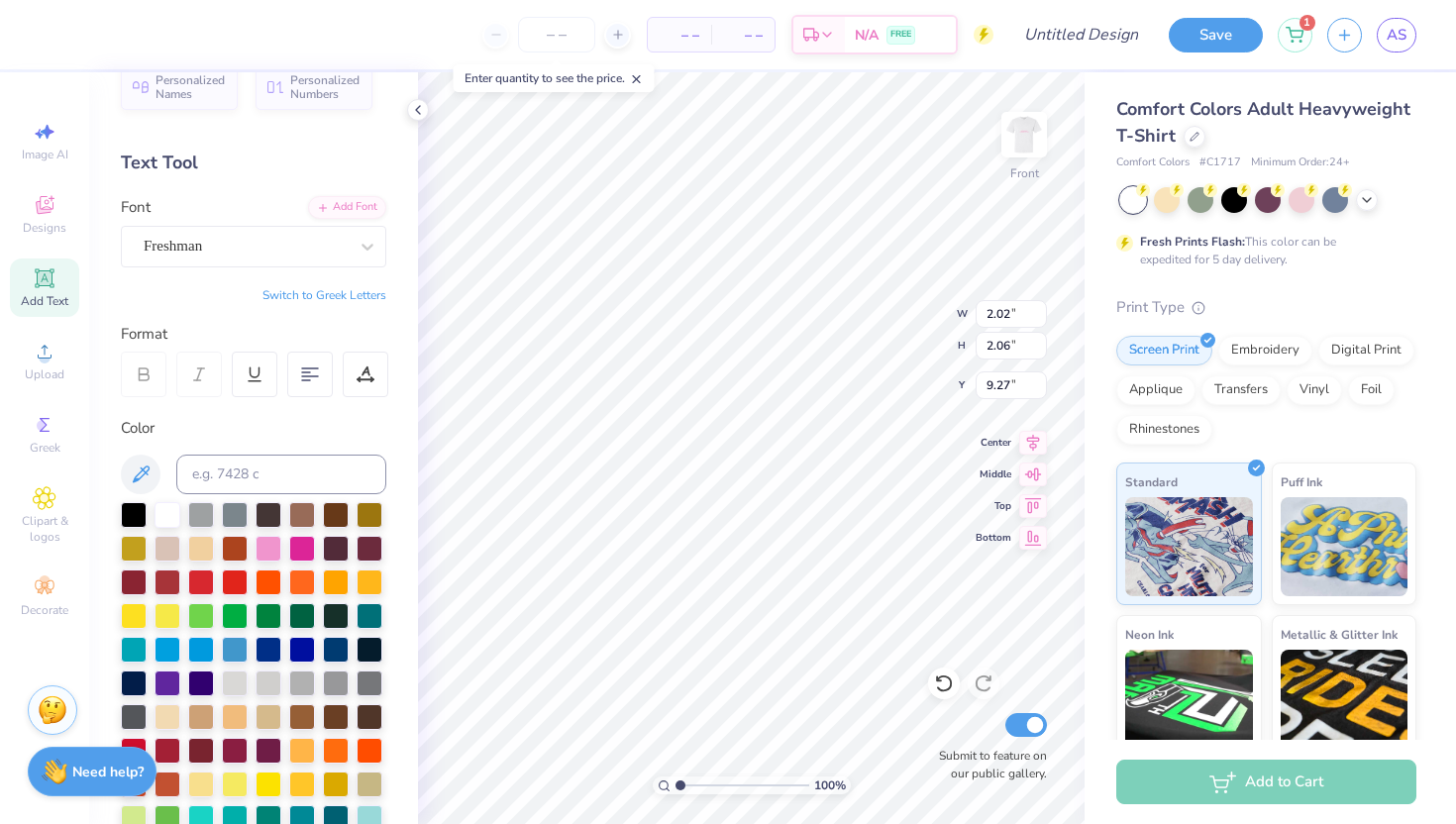 type on "3.47" 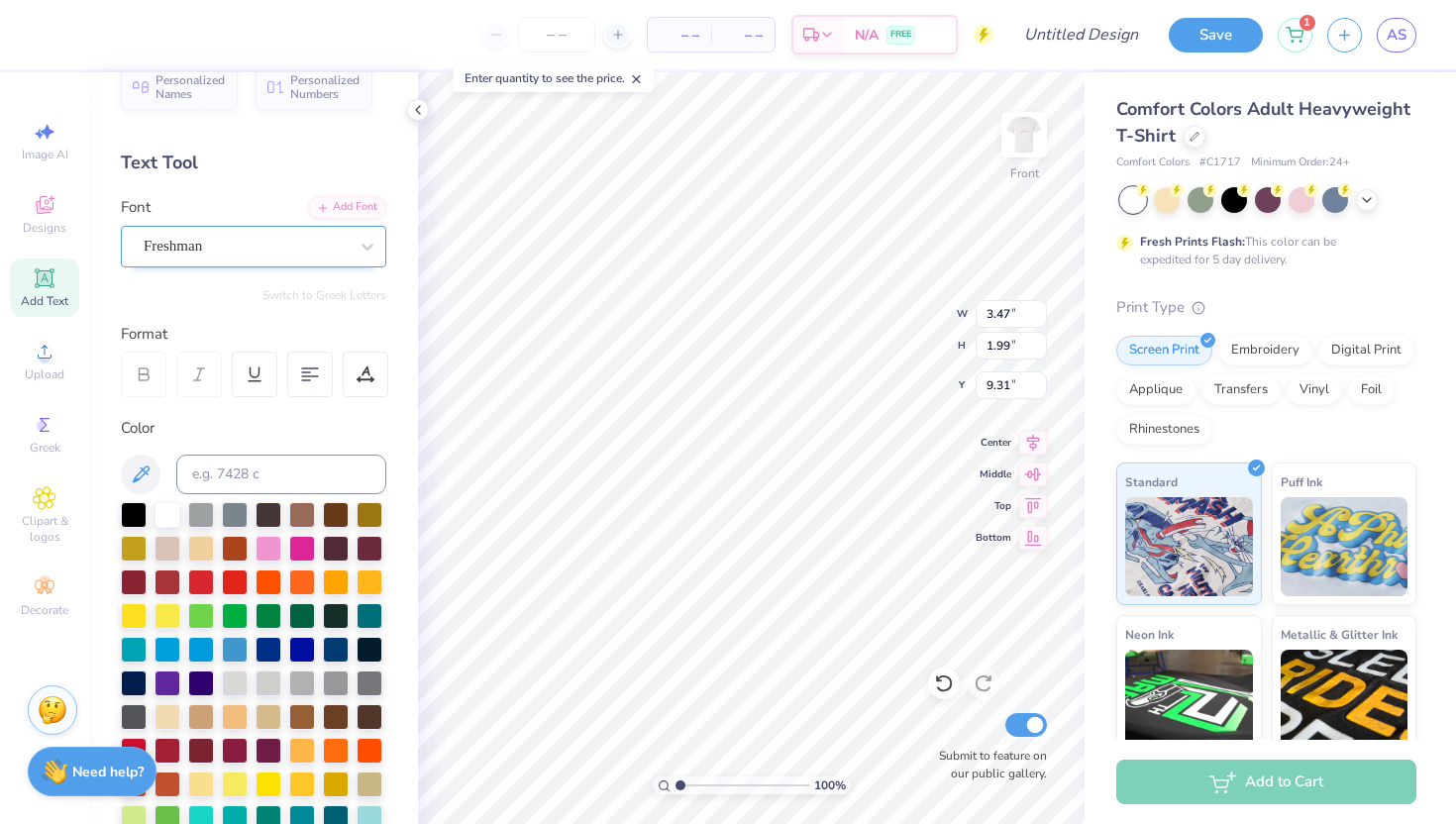 click on "Freshman" at bounding box center [246, 246] 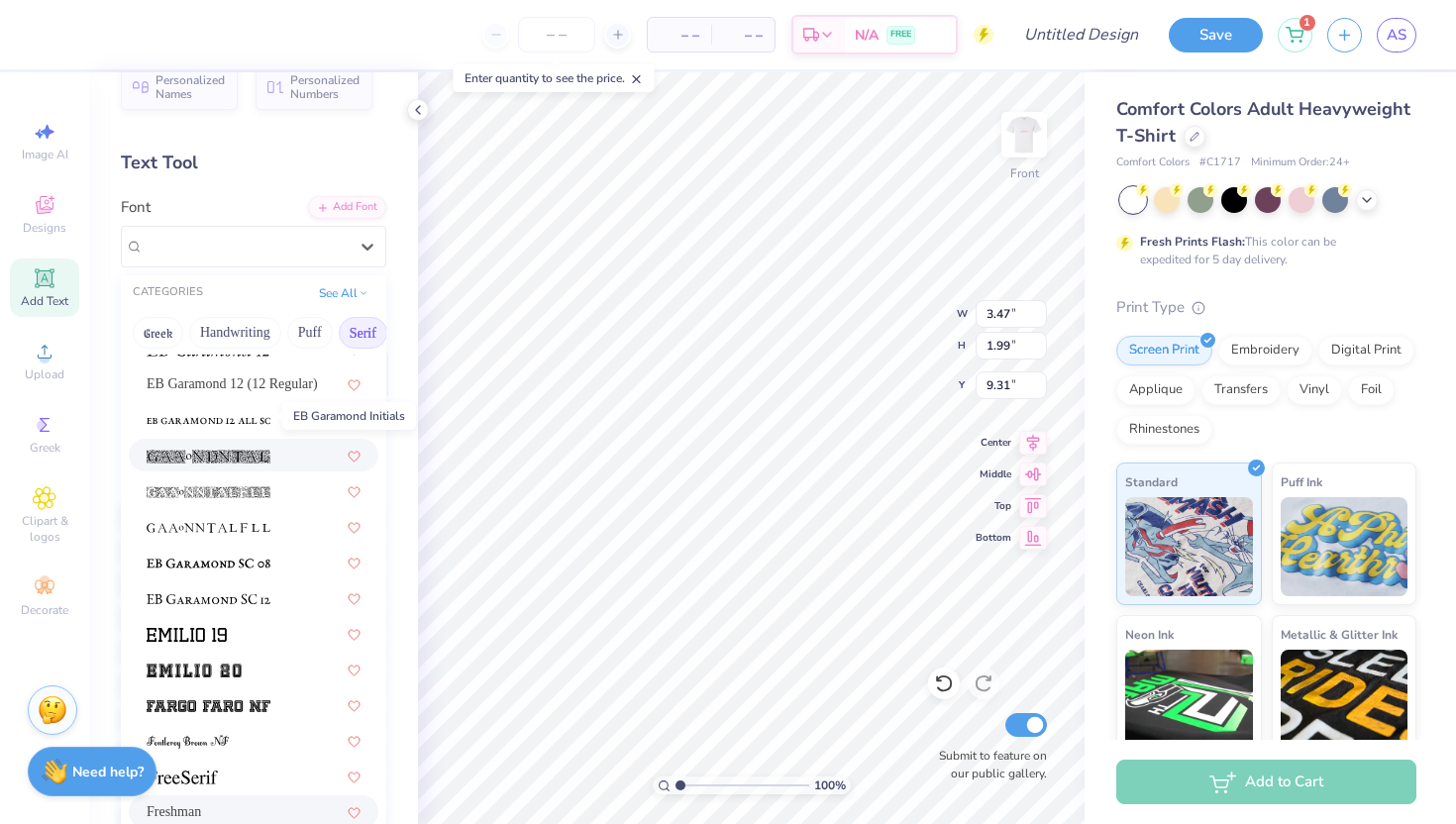 scroll, scrollTop: 1373, scrollLeft: 0, axis: vertical 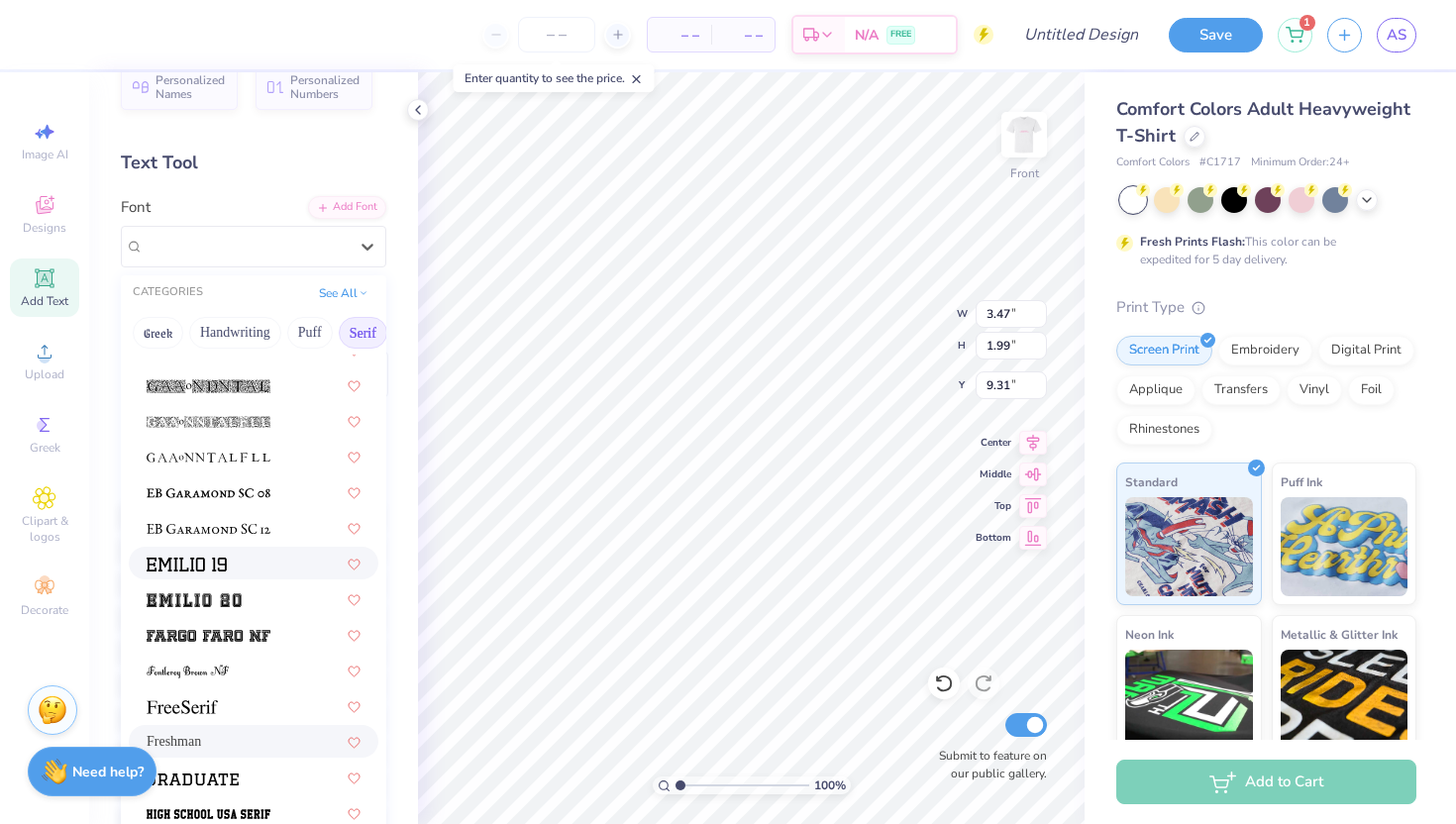 click at bounding box center (254, 563) 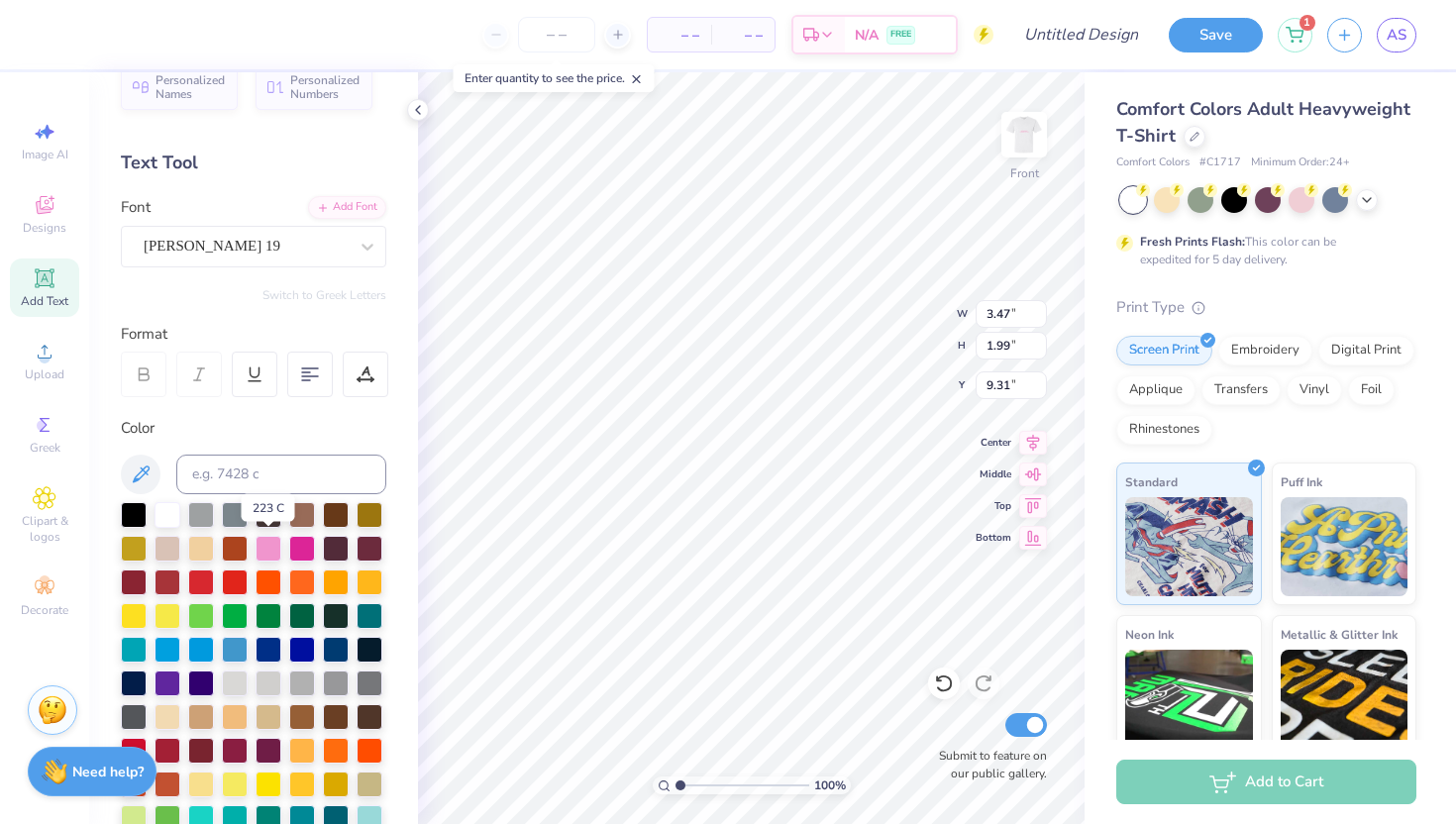 type on "3.13" 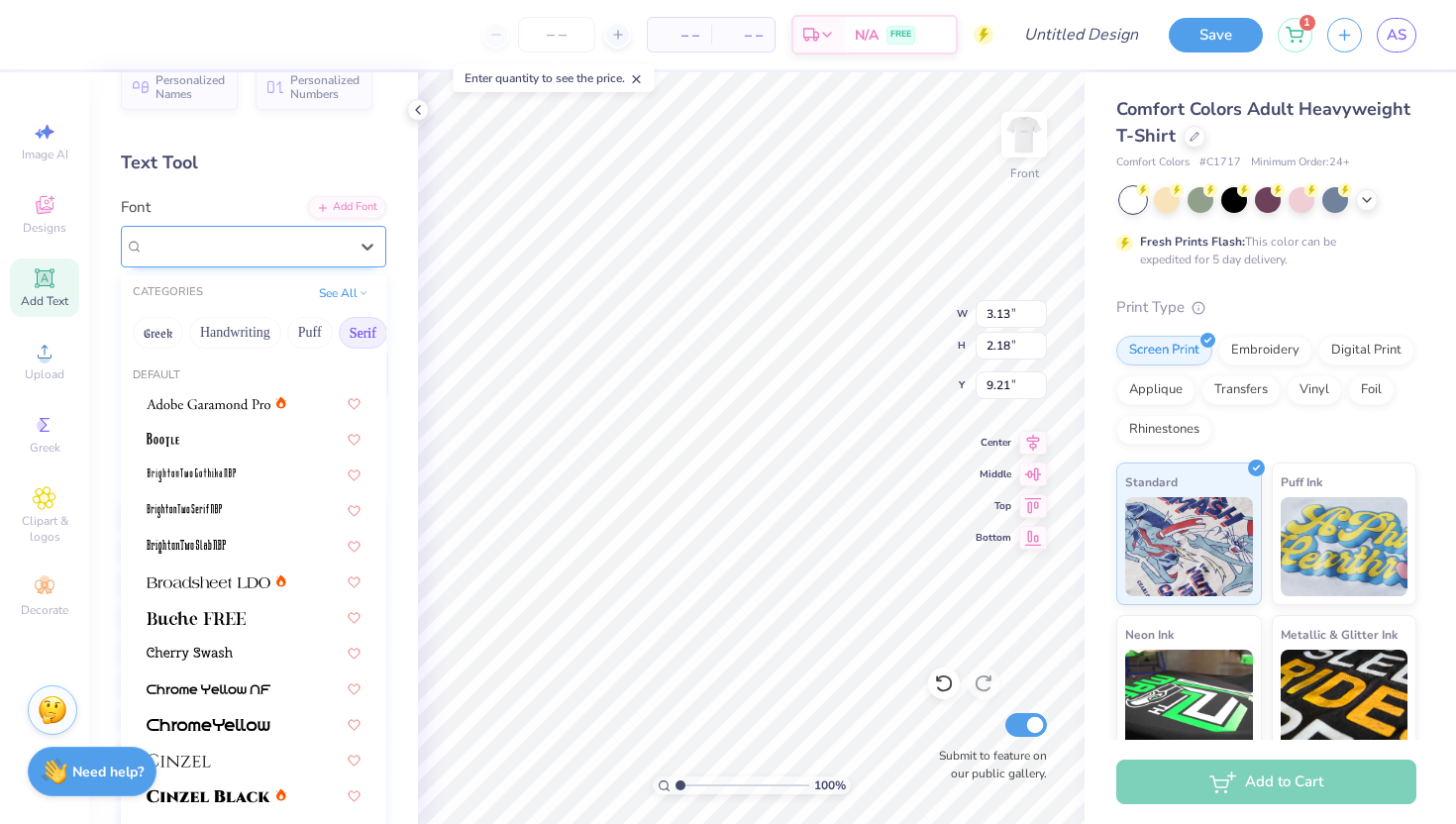 click on "Emilio 19" at bounding box center (246, 246) 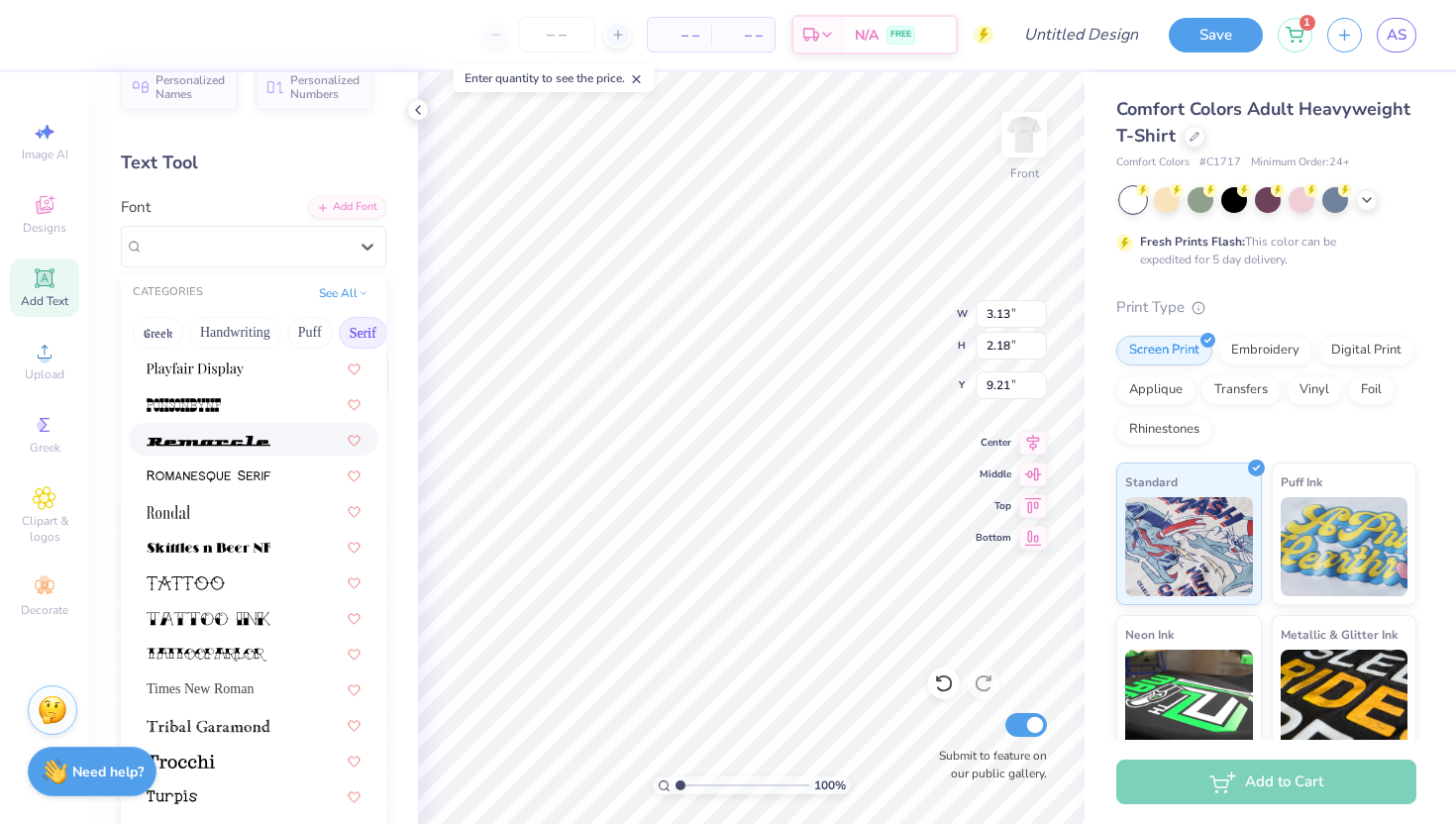 scroll, scrollTop: 2268, scrollLeft: 0, axis: vertical 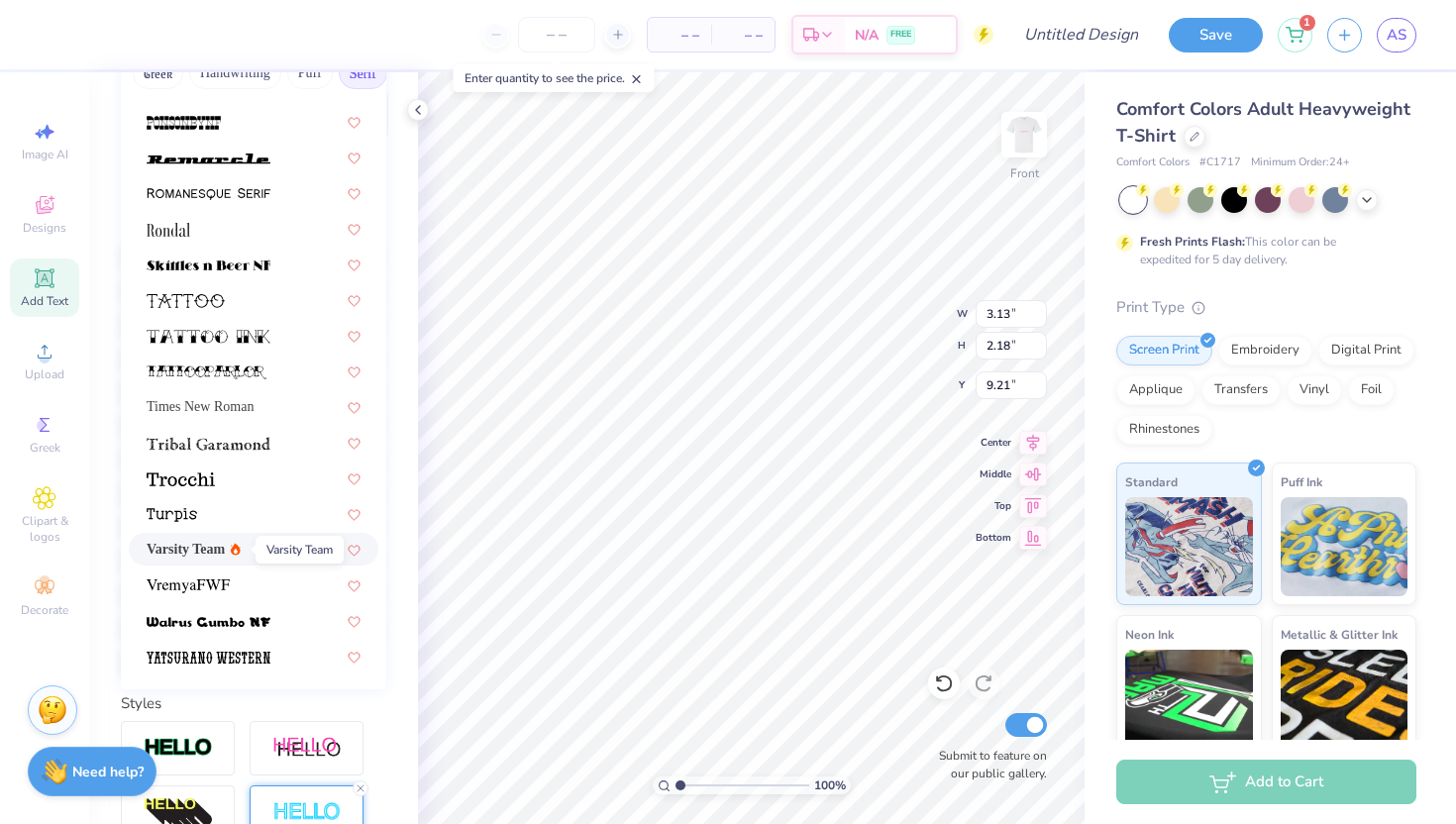 click on "Varsity Team" at bounding box center [185, 549] 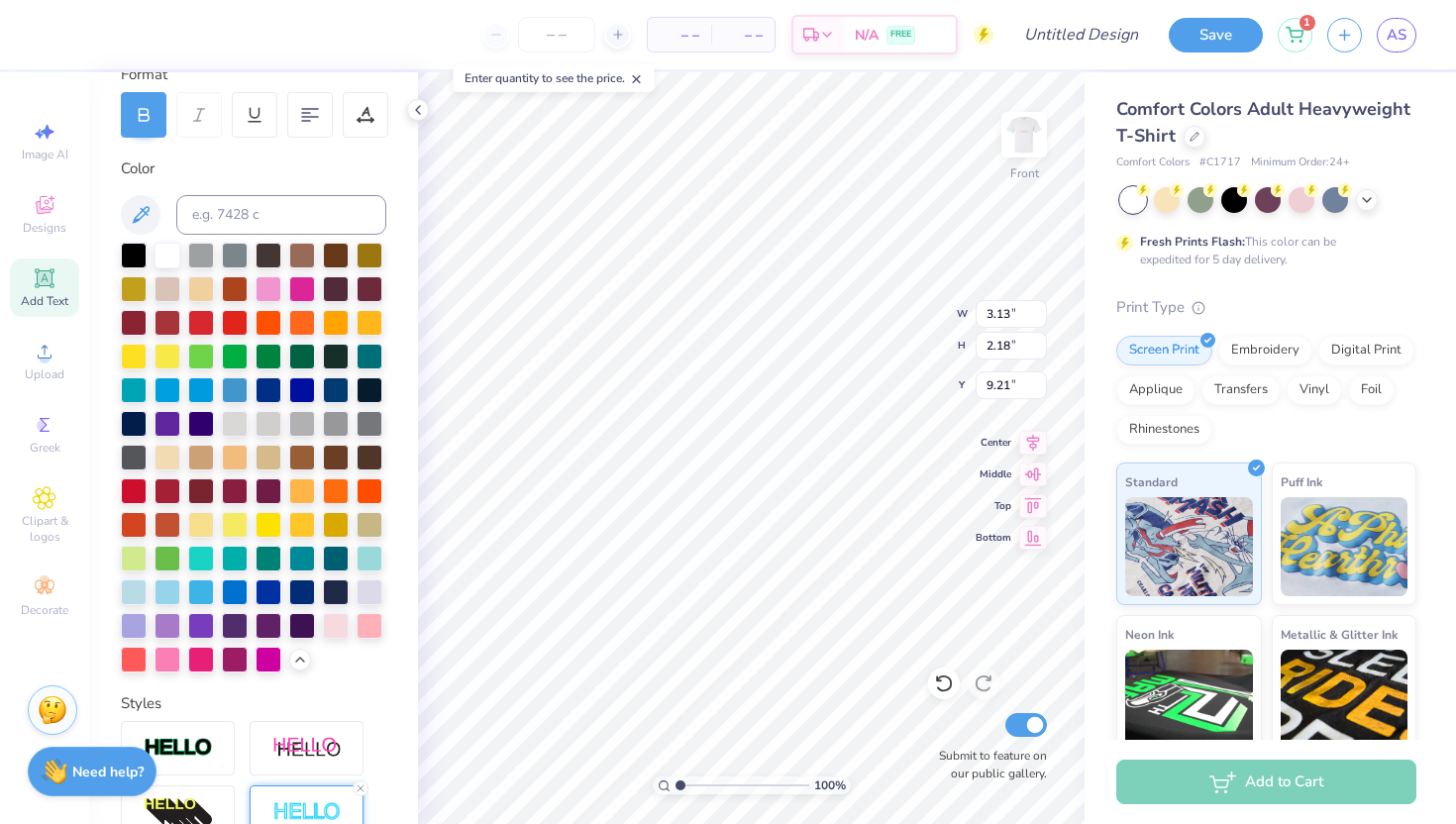 type on "2.32" 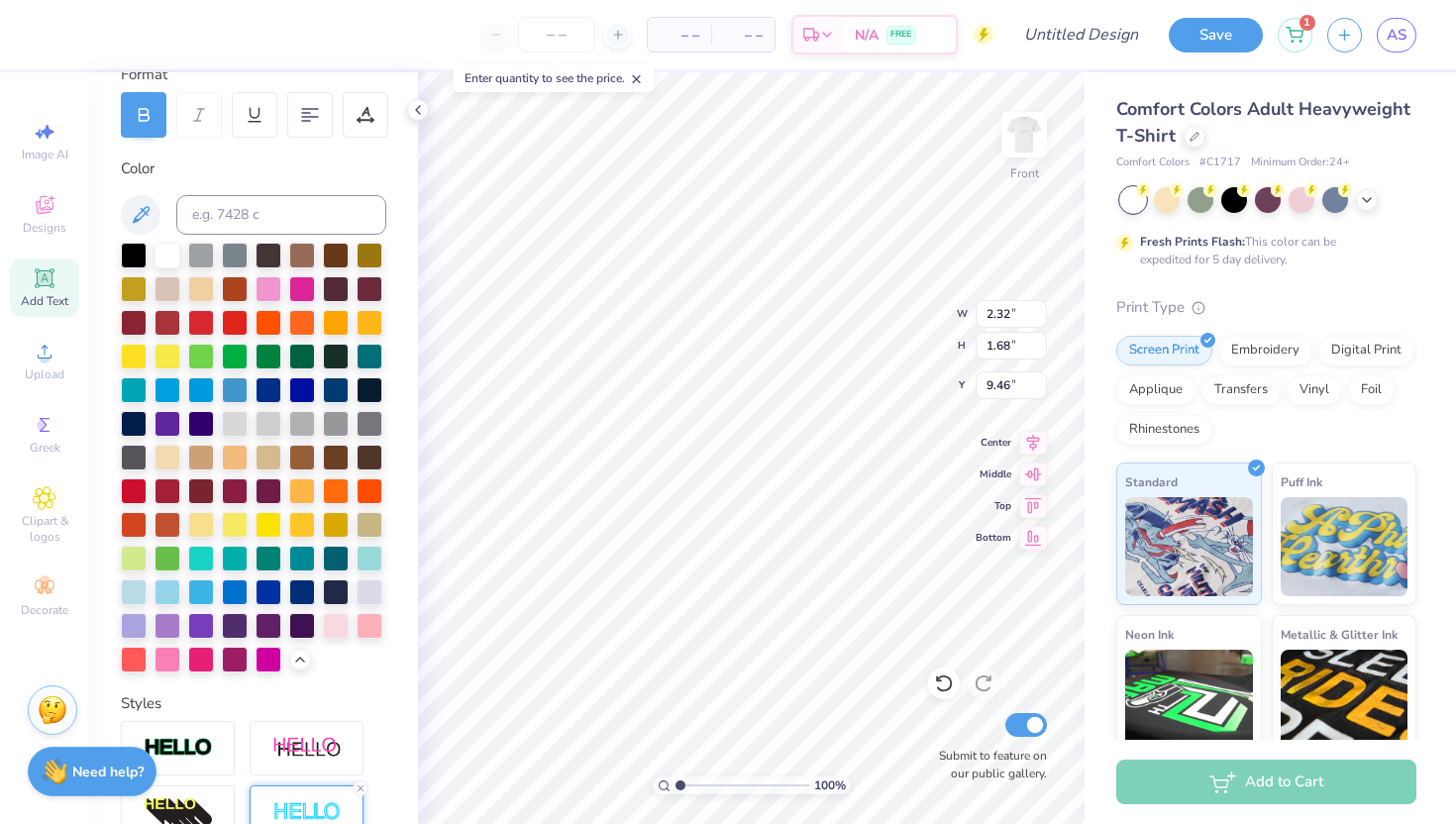type on "'25" 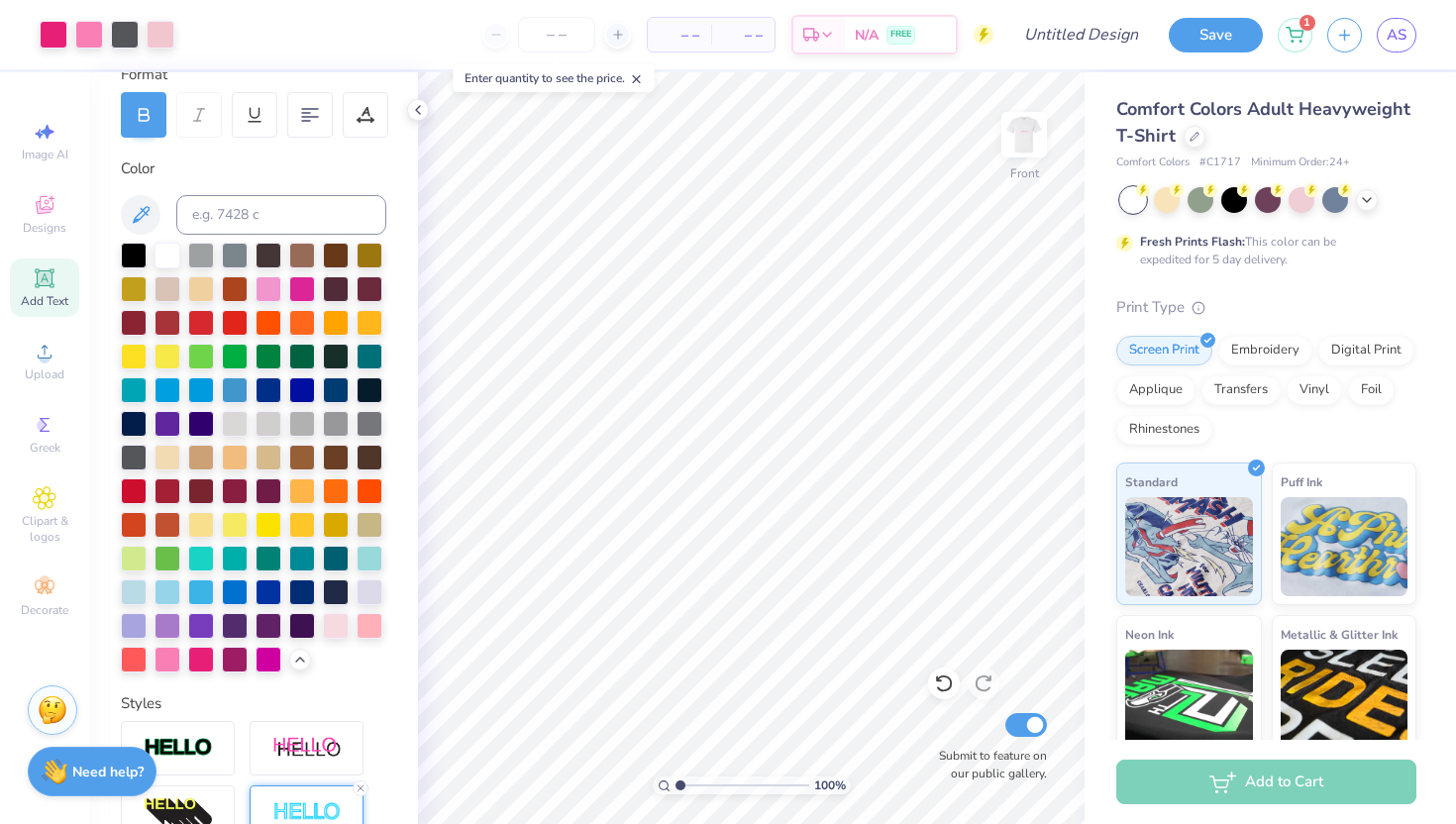 click on "Add Text" at bounding box center [45, 287] 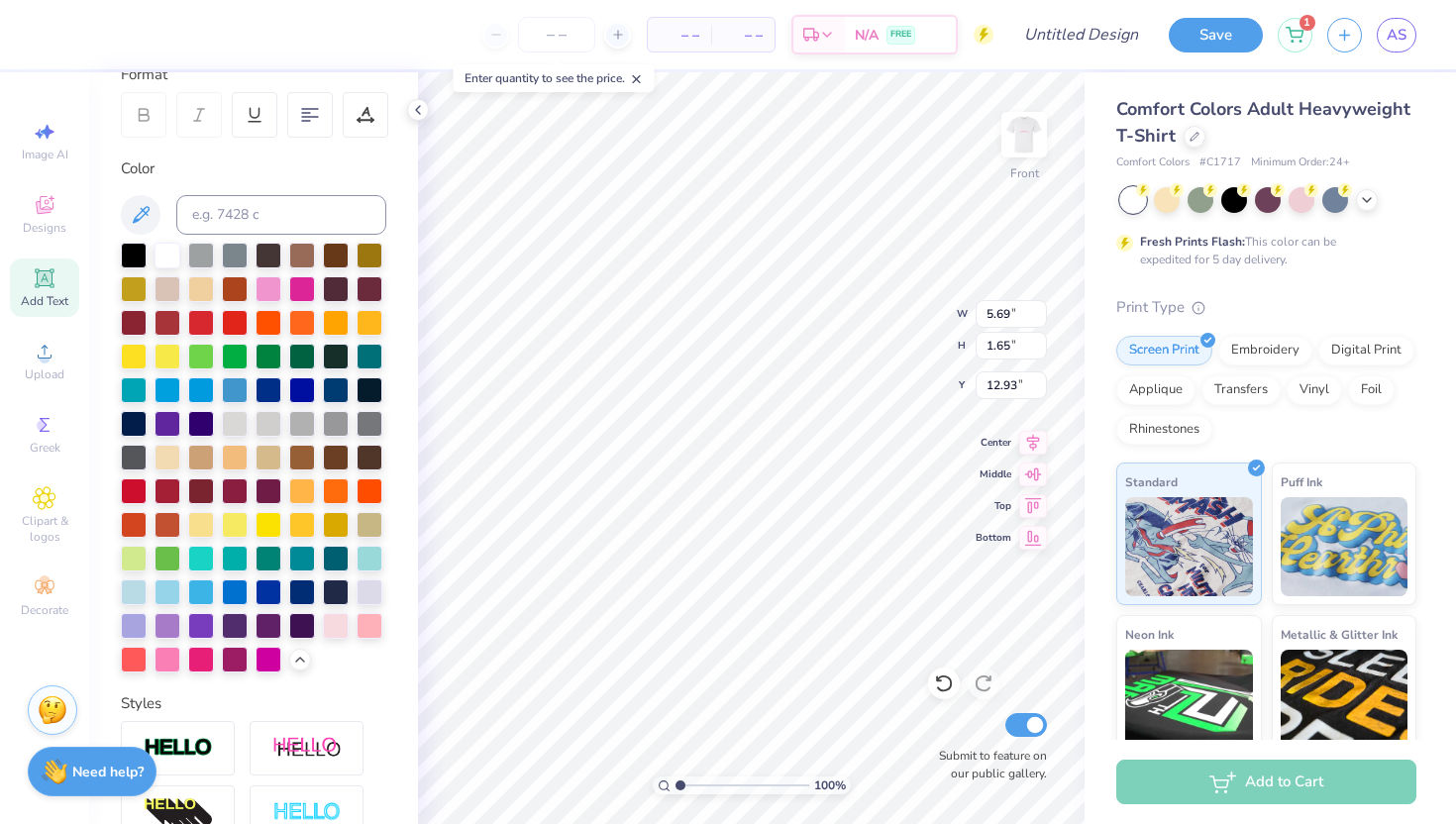 type on "z" 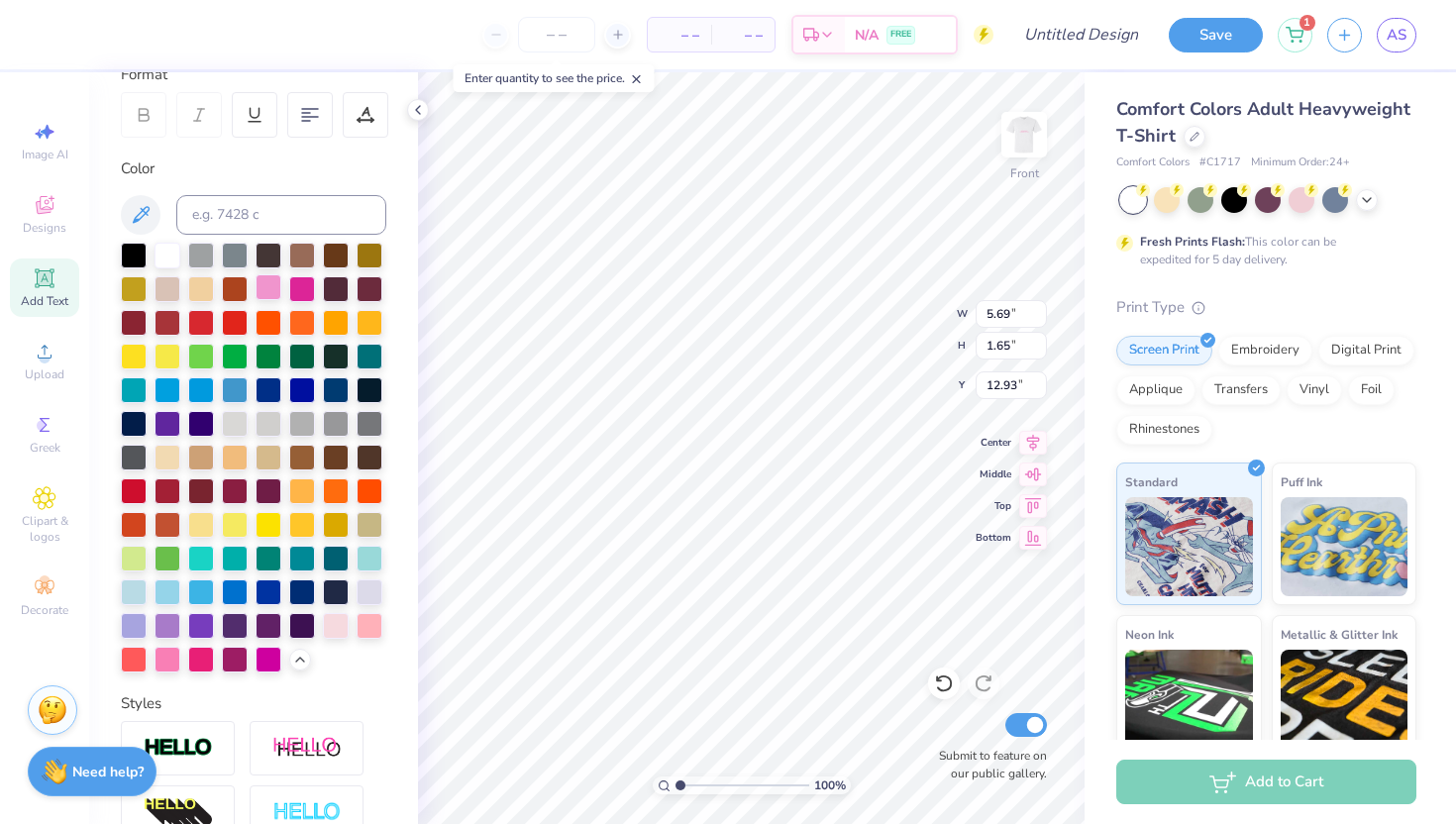 scroll, scrollTop: 0, scrollLeft: 0, axis: both 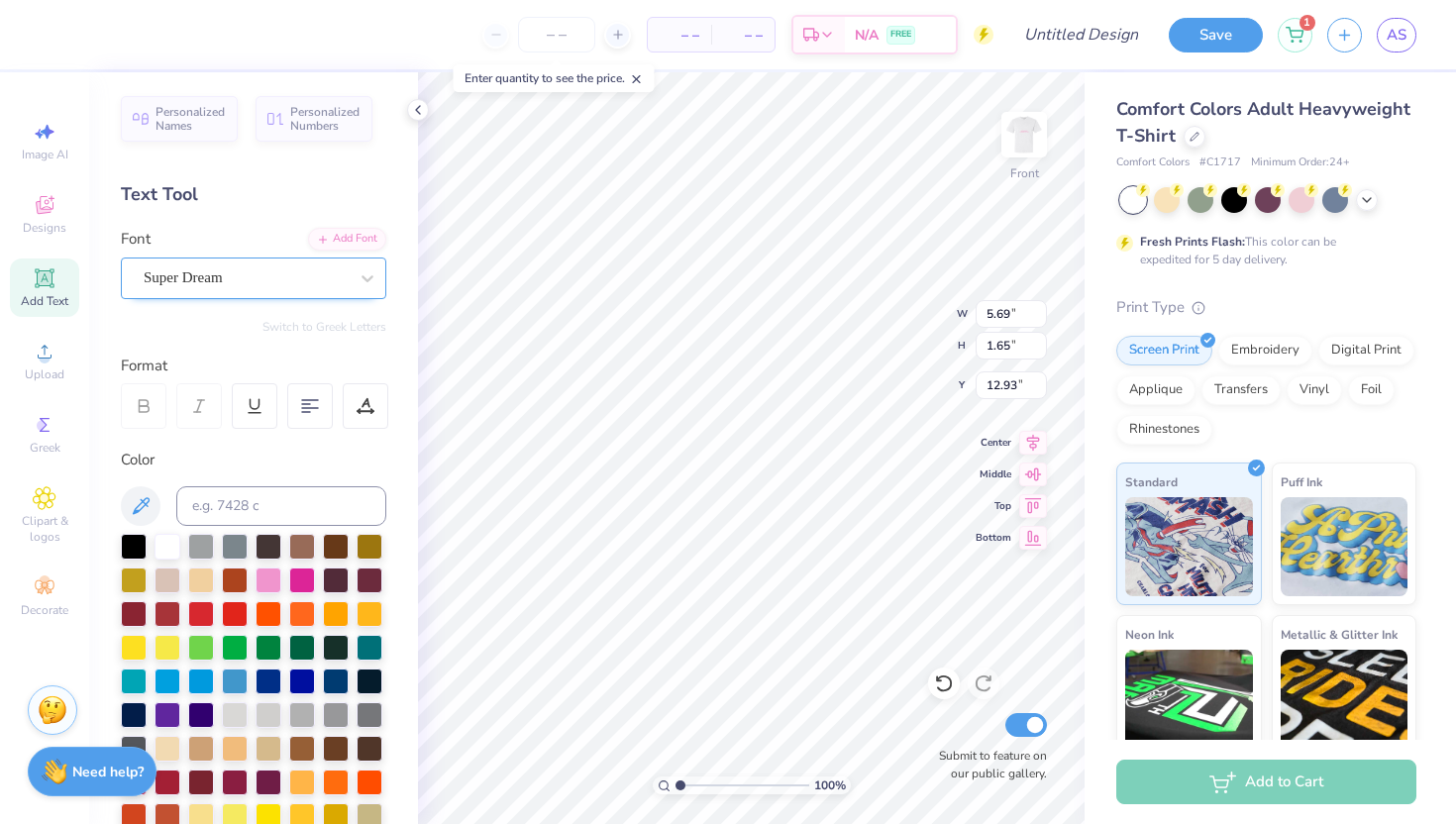 type on "Zeta Tau Alpha" 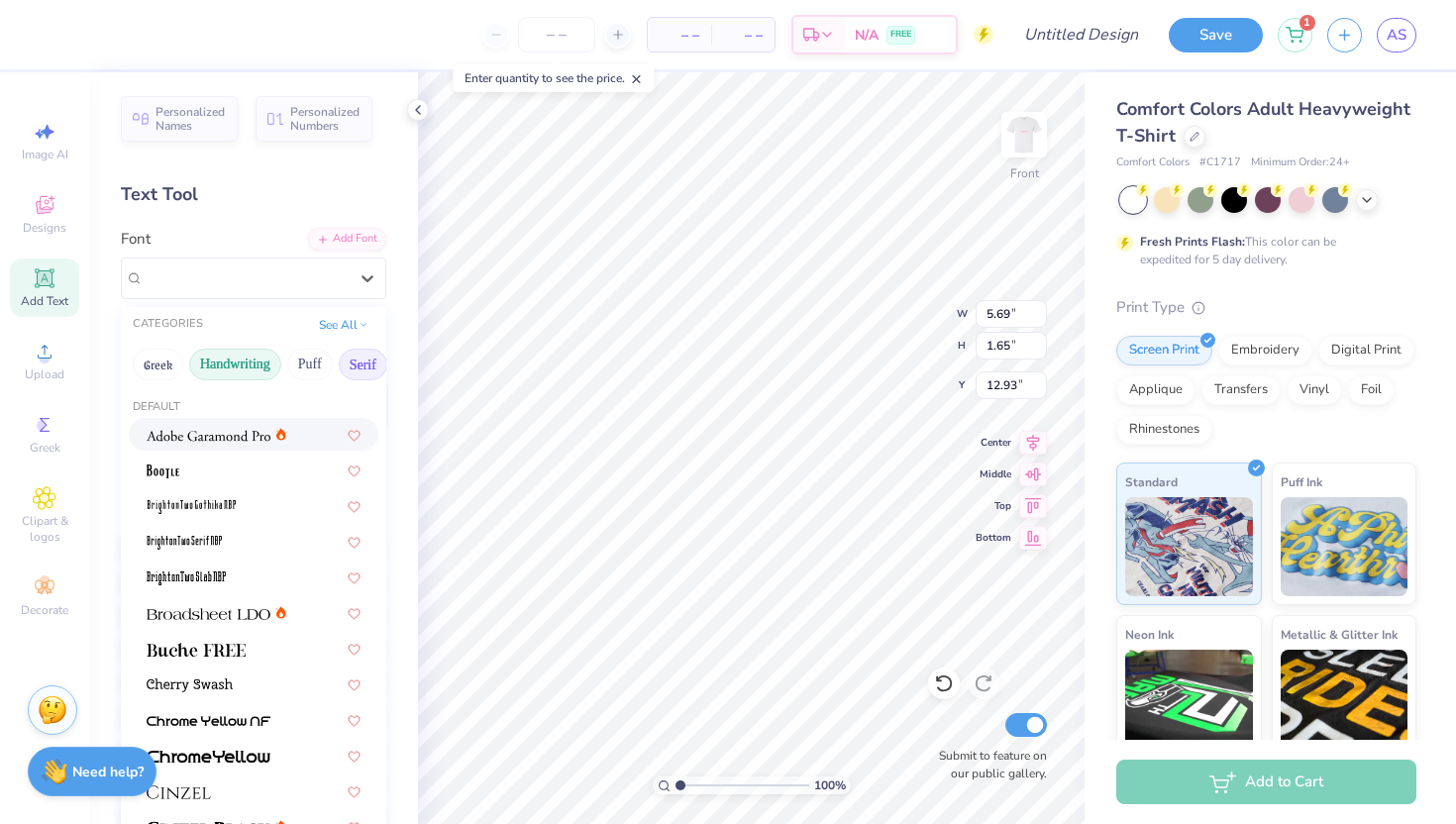 click on "Handwriting" at bounding box center [235, 364] 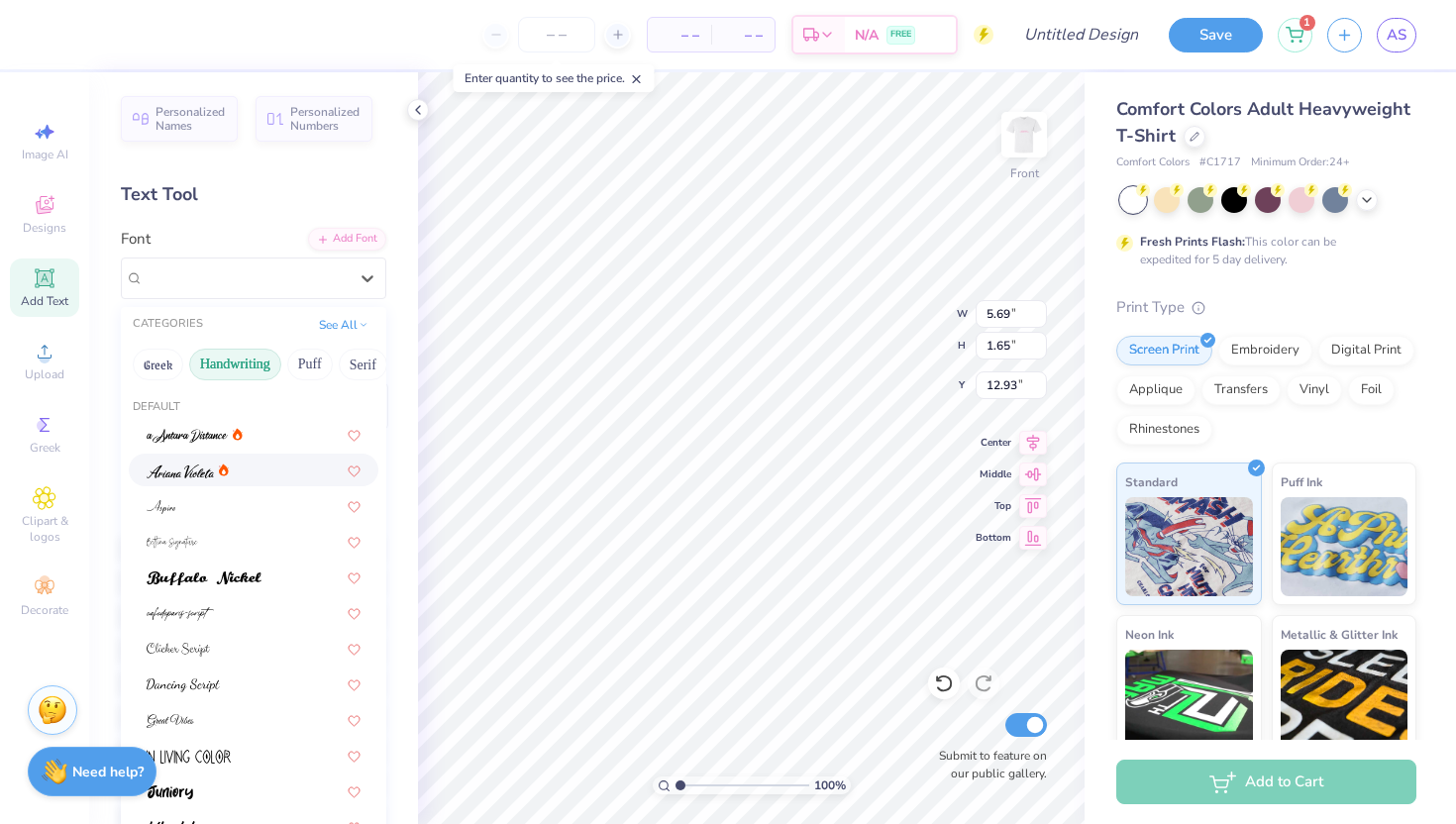 click at bounding box center (187, 469) 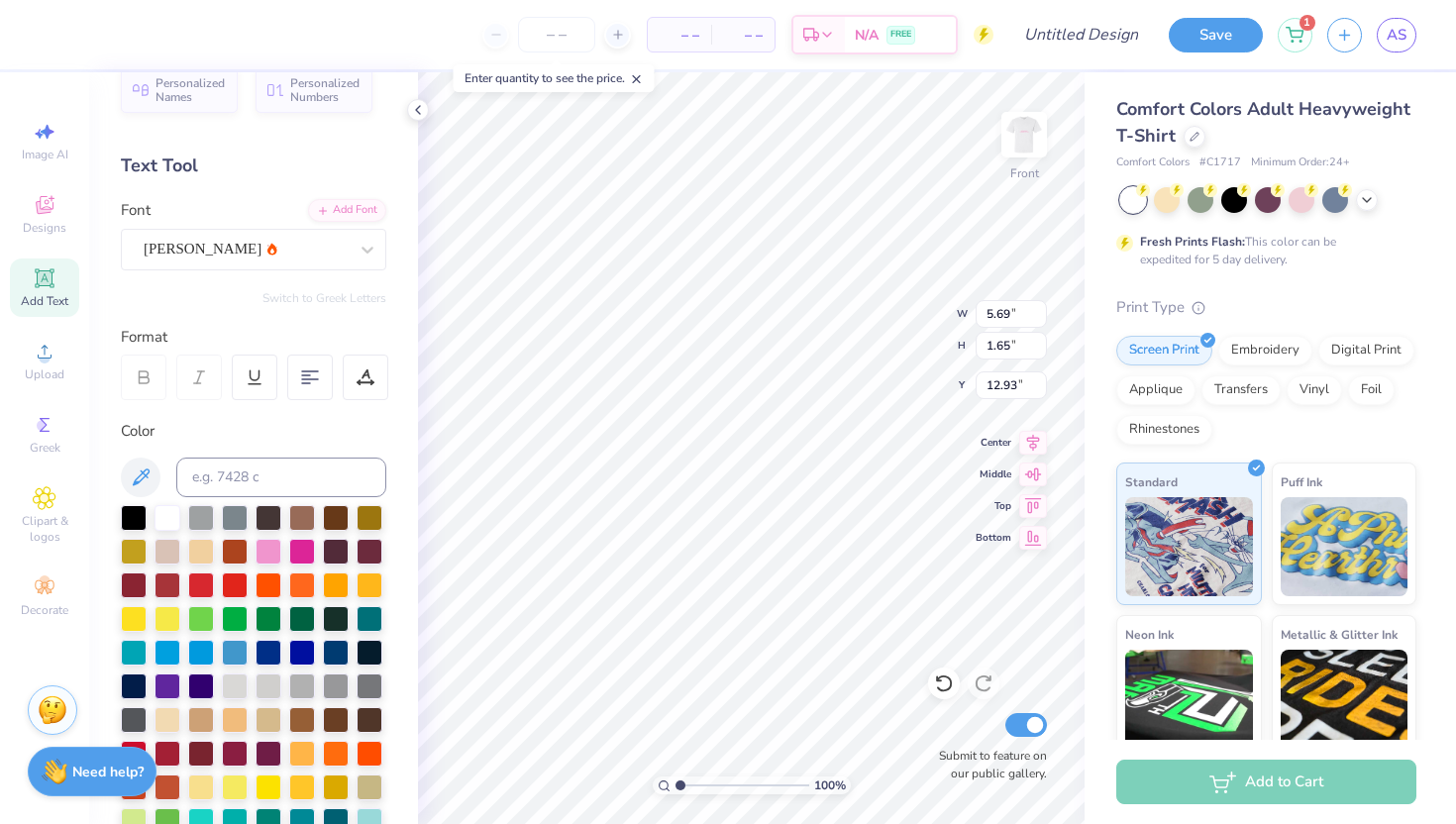 scroll, scrollTop: 0, scrollLeft: 0, axis: both 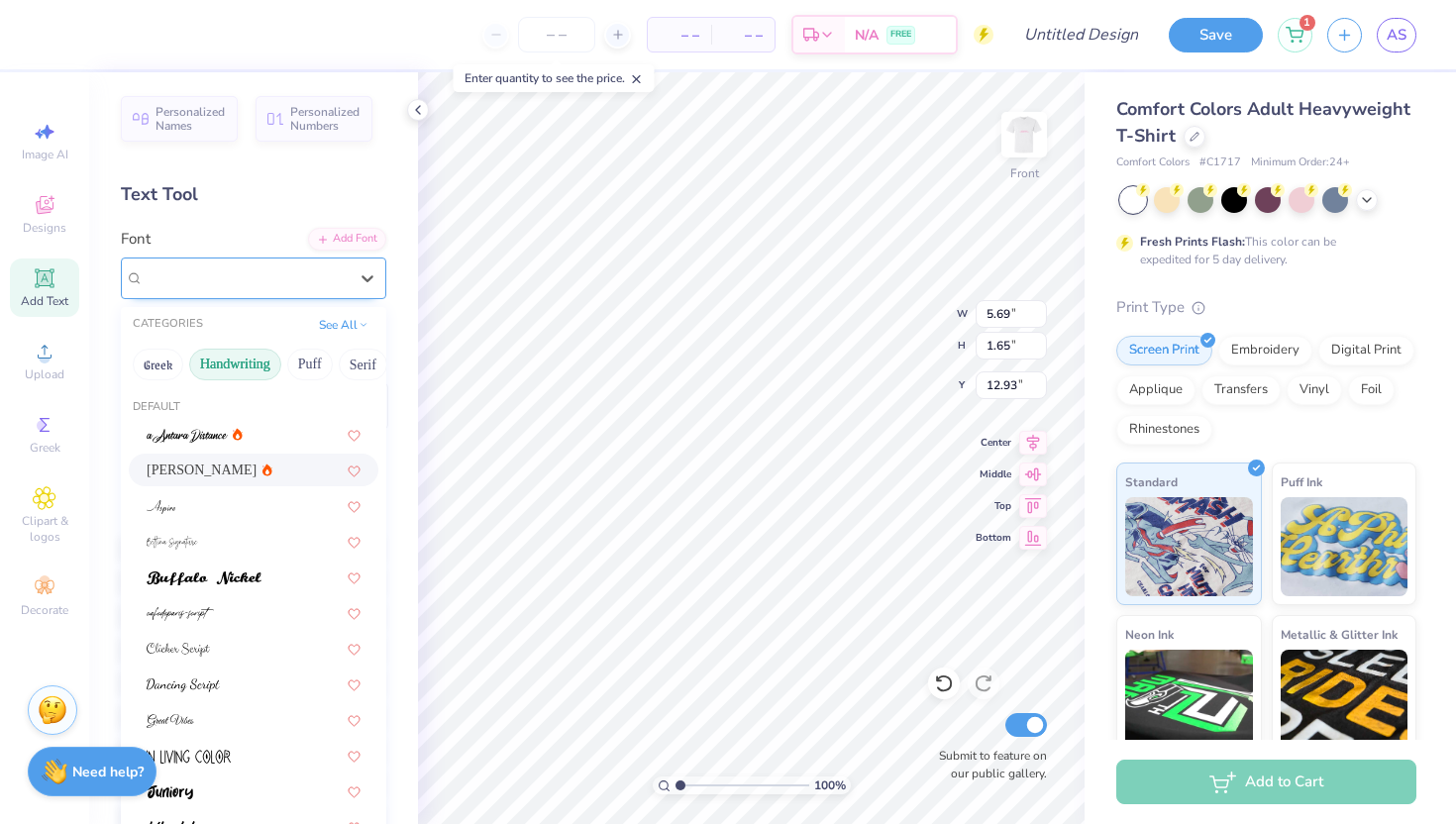 click on "Ariana Violeta" at bounding box center [246, 277] 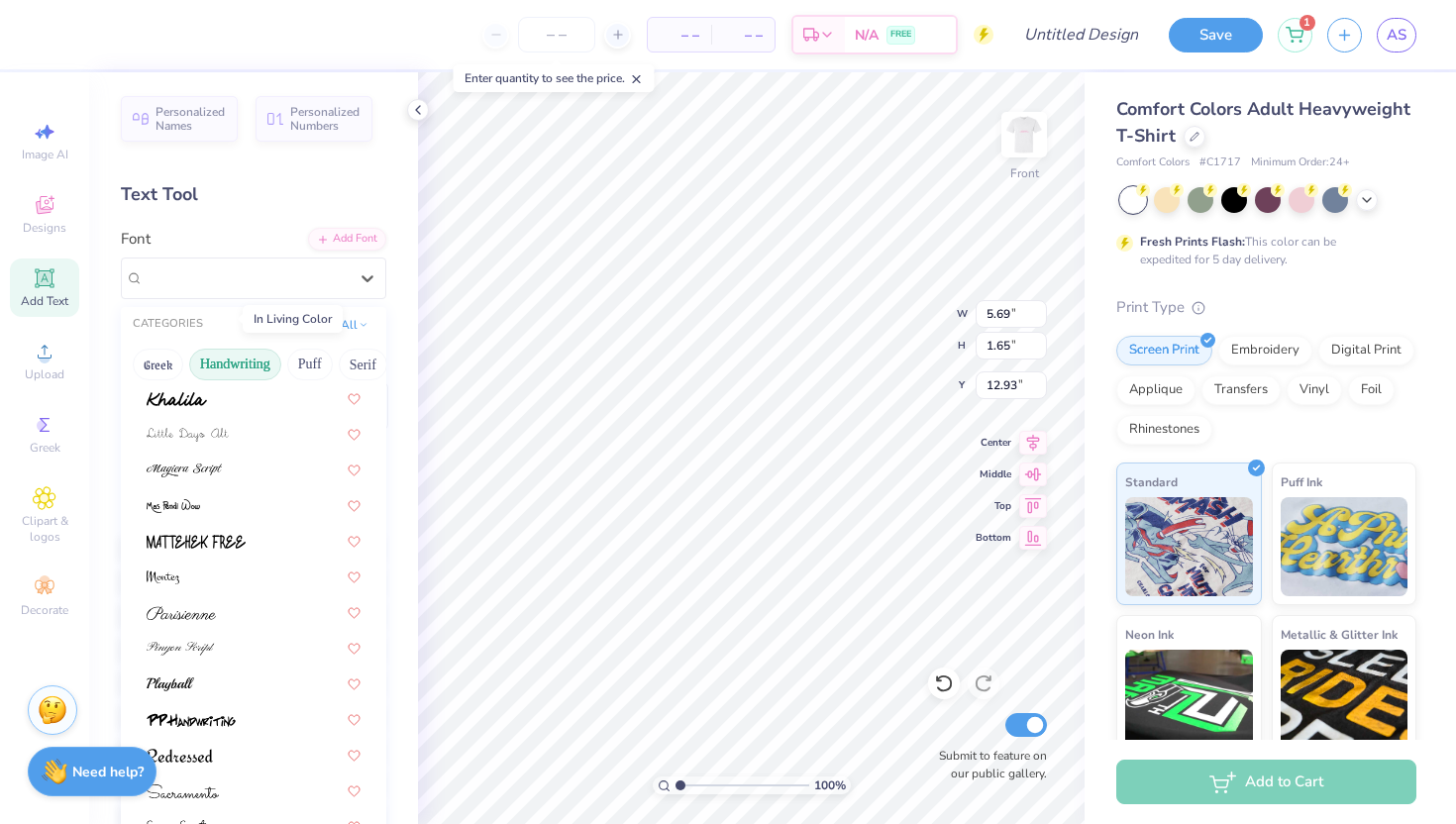 scroll, scrollTop: 450, scrollLeft: 0, axis: vertical 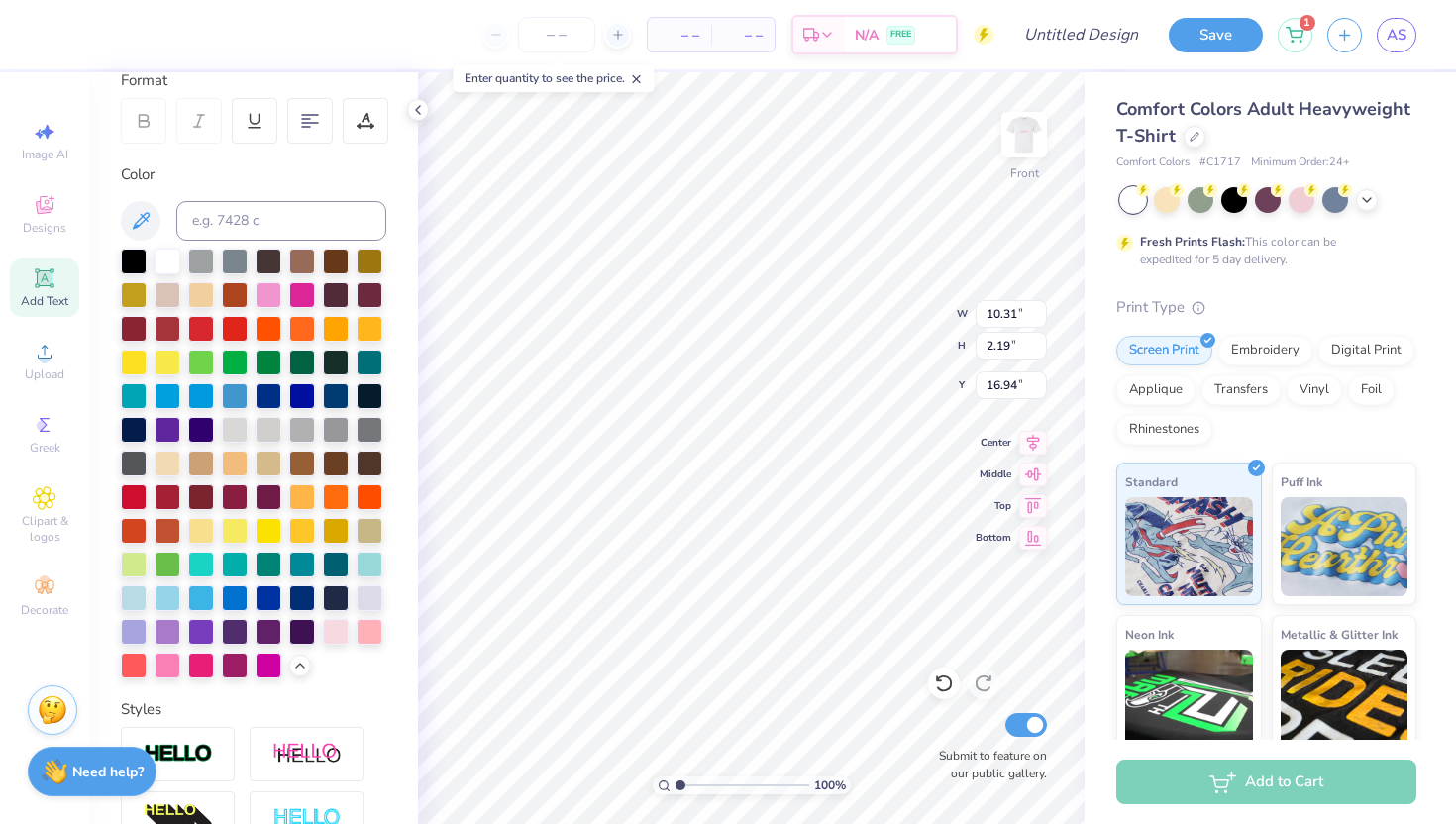 type on "16.94" 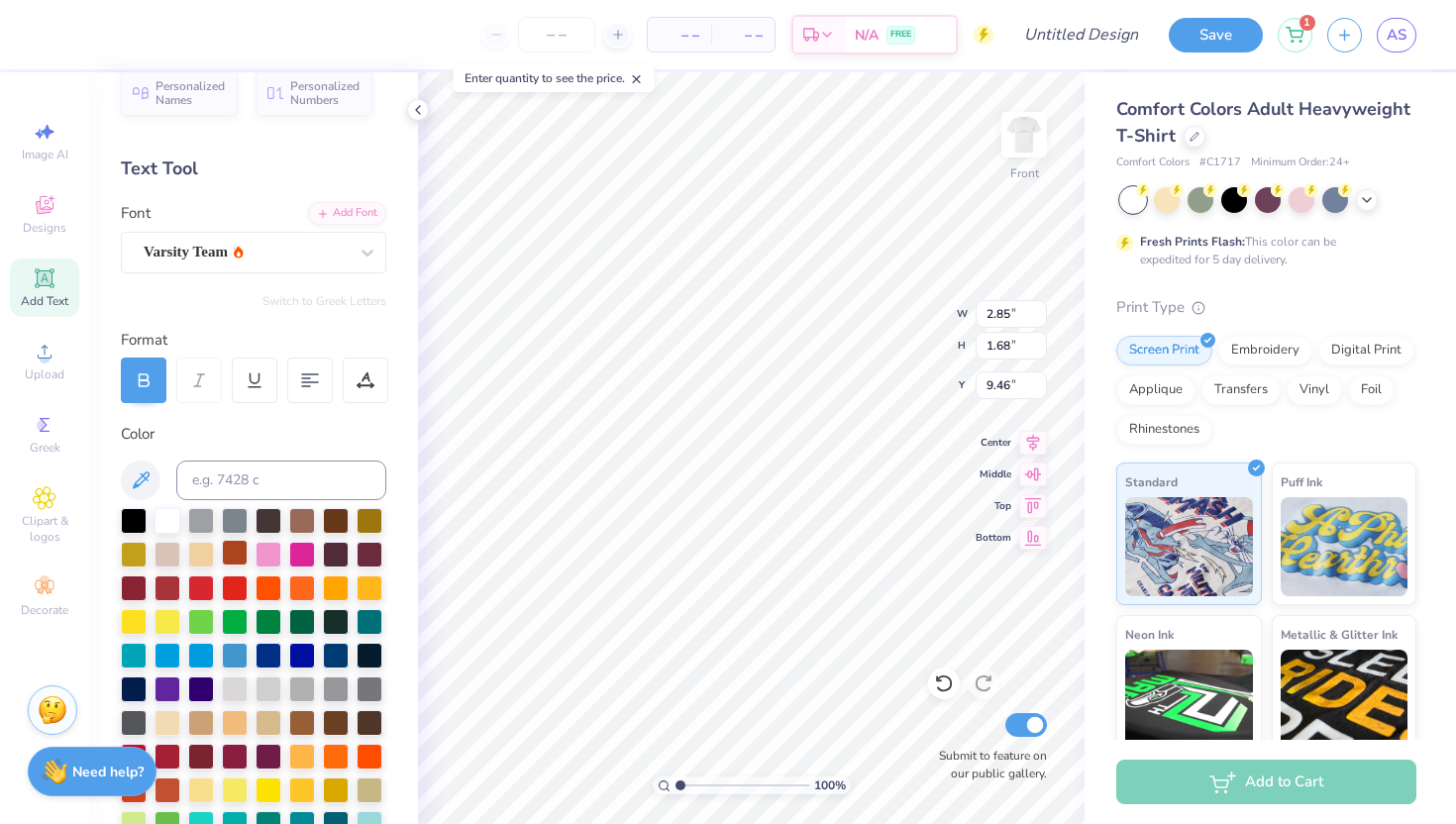 scroll, scrollTop: 0, scrollLeft: 0, axis: both 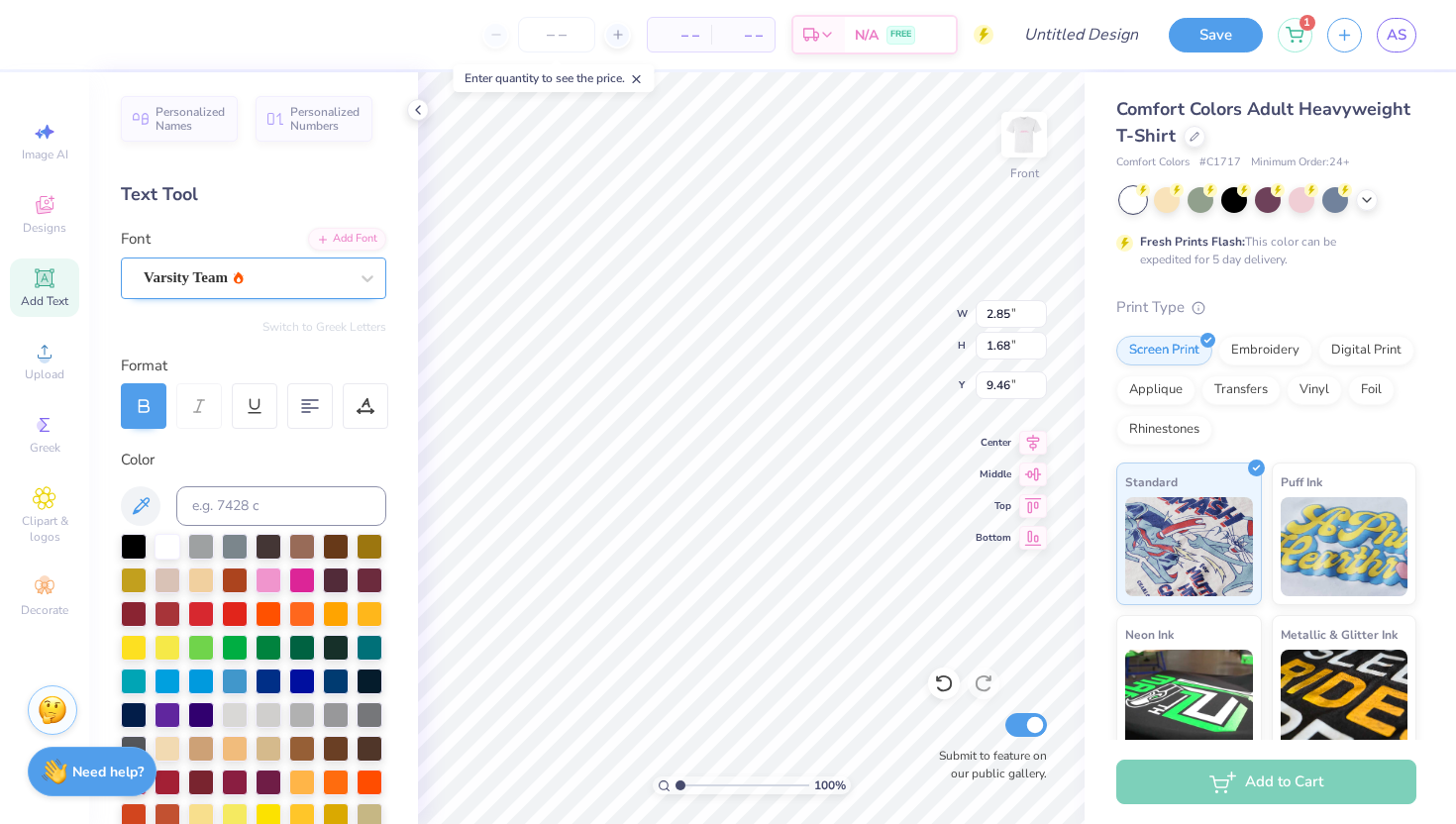 click on "Varsity Team" at bounding box center [246, 277] 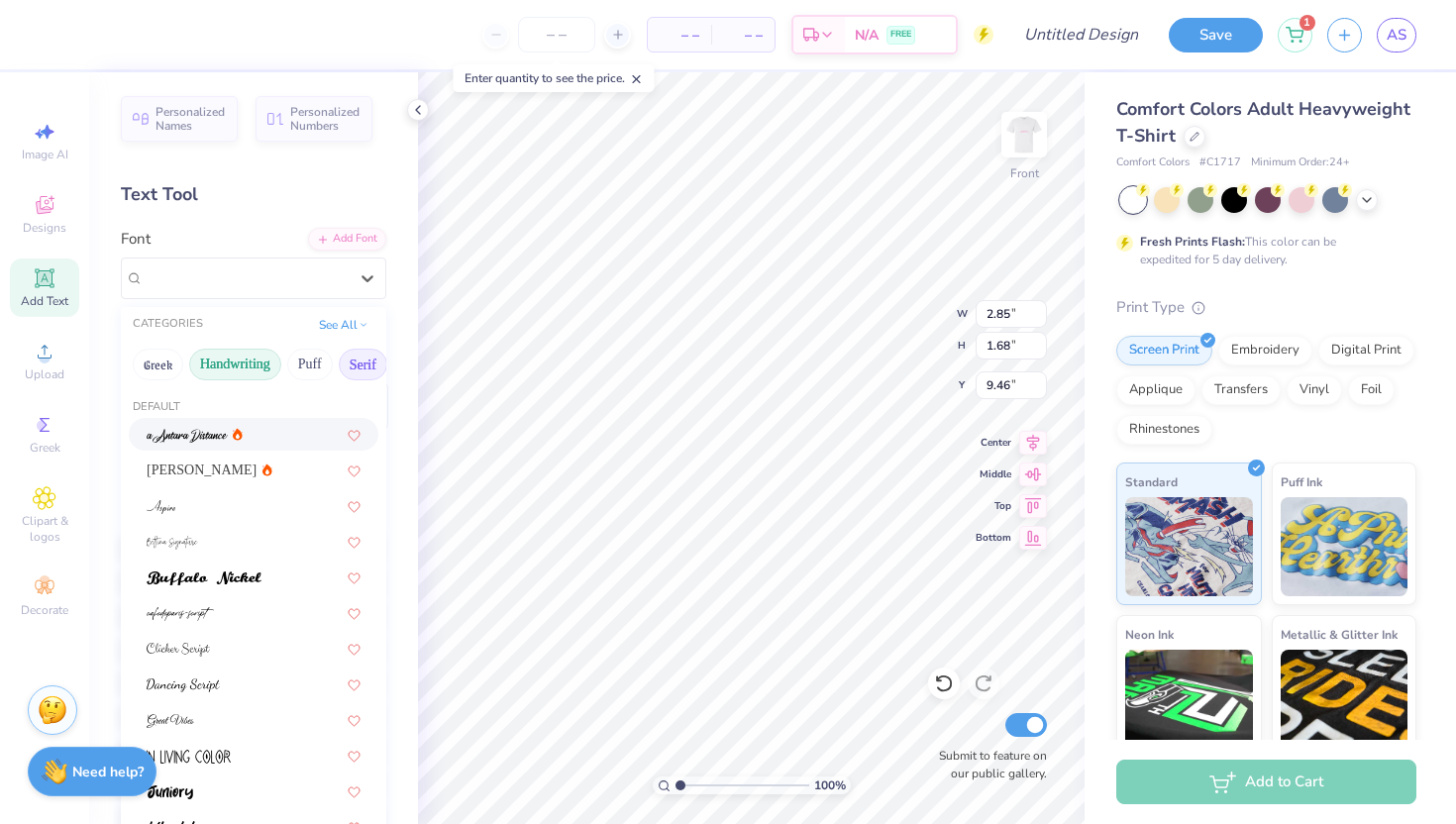 click on "Serif" at bounding box center [363, 364] 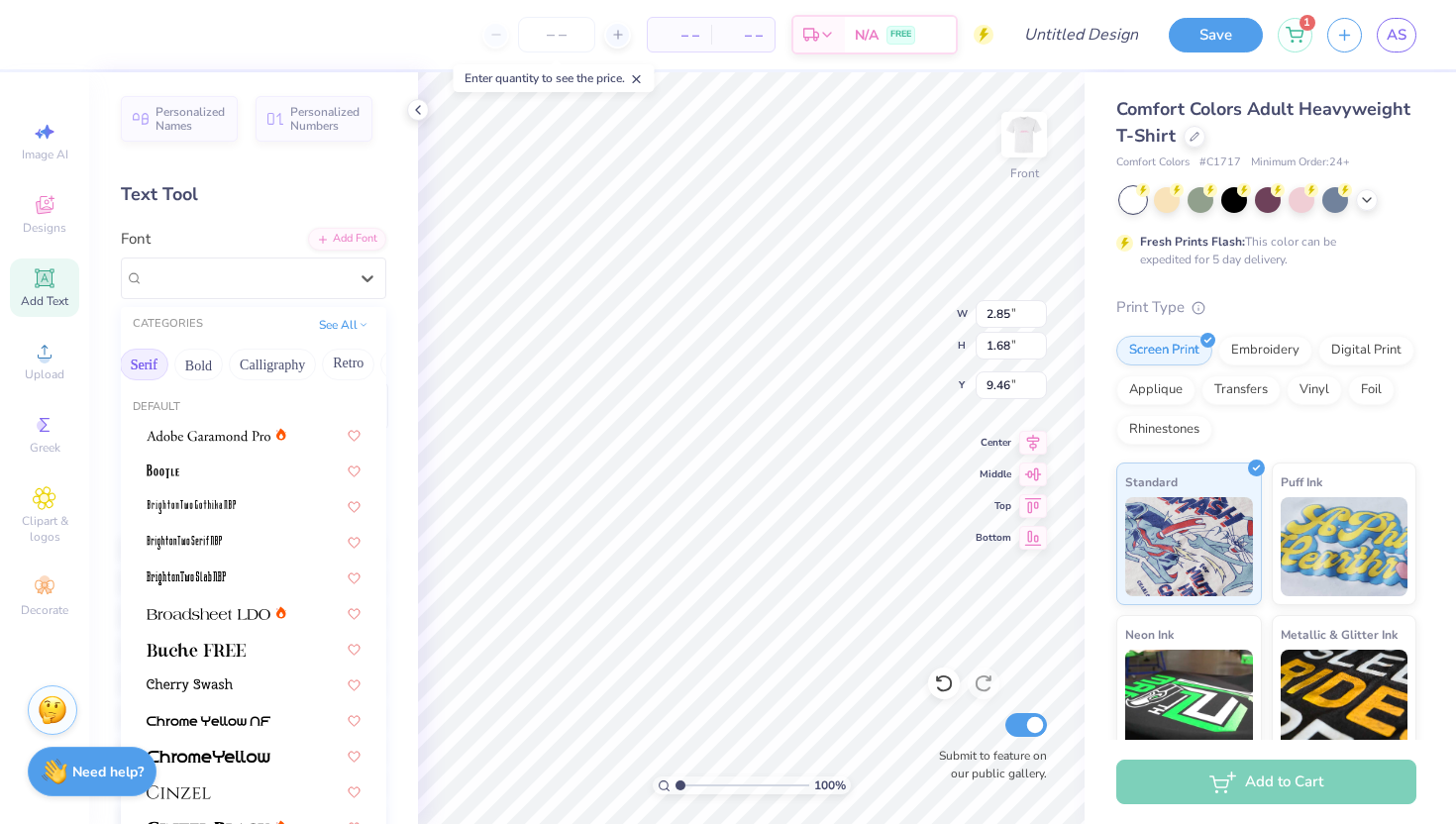 scroll, scrollTop: 0, scrollLeft: 221, axis: horizontal 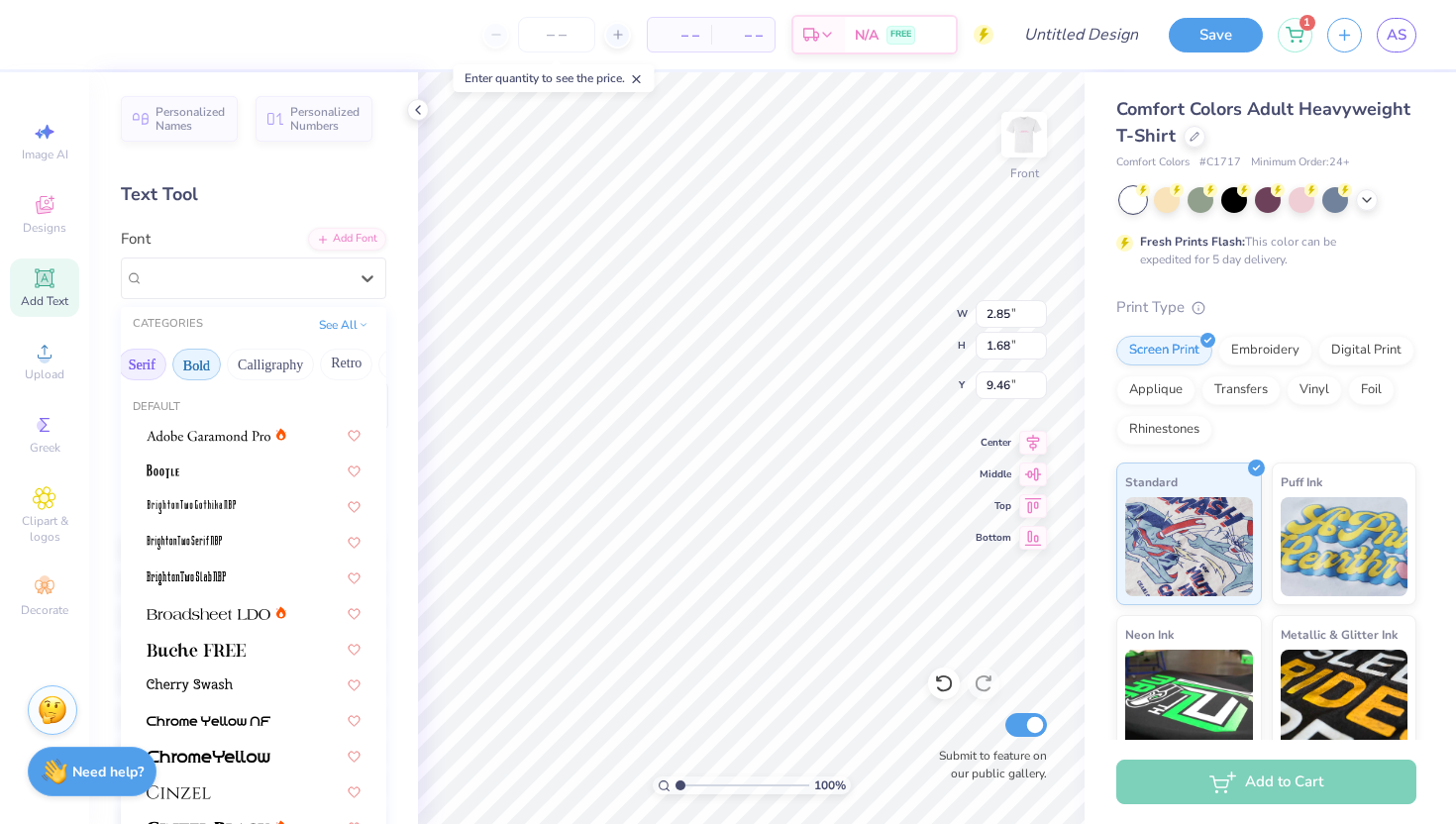 click on "Bold" at bounding box center (196, 364) 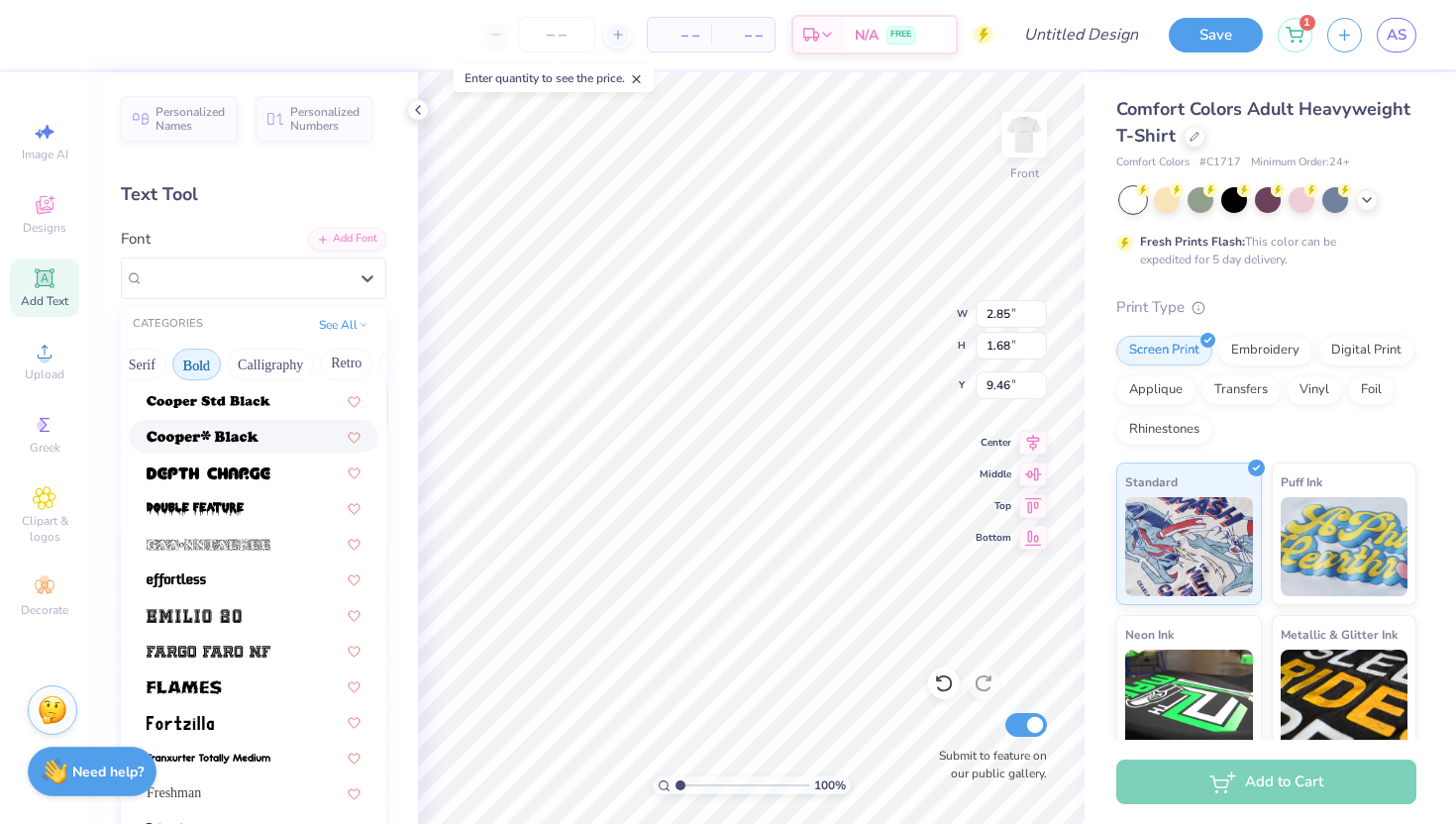scroll, scrollTop: 373, scrollLeft: 0, axis: vertical 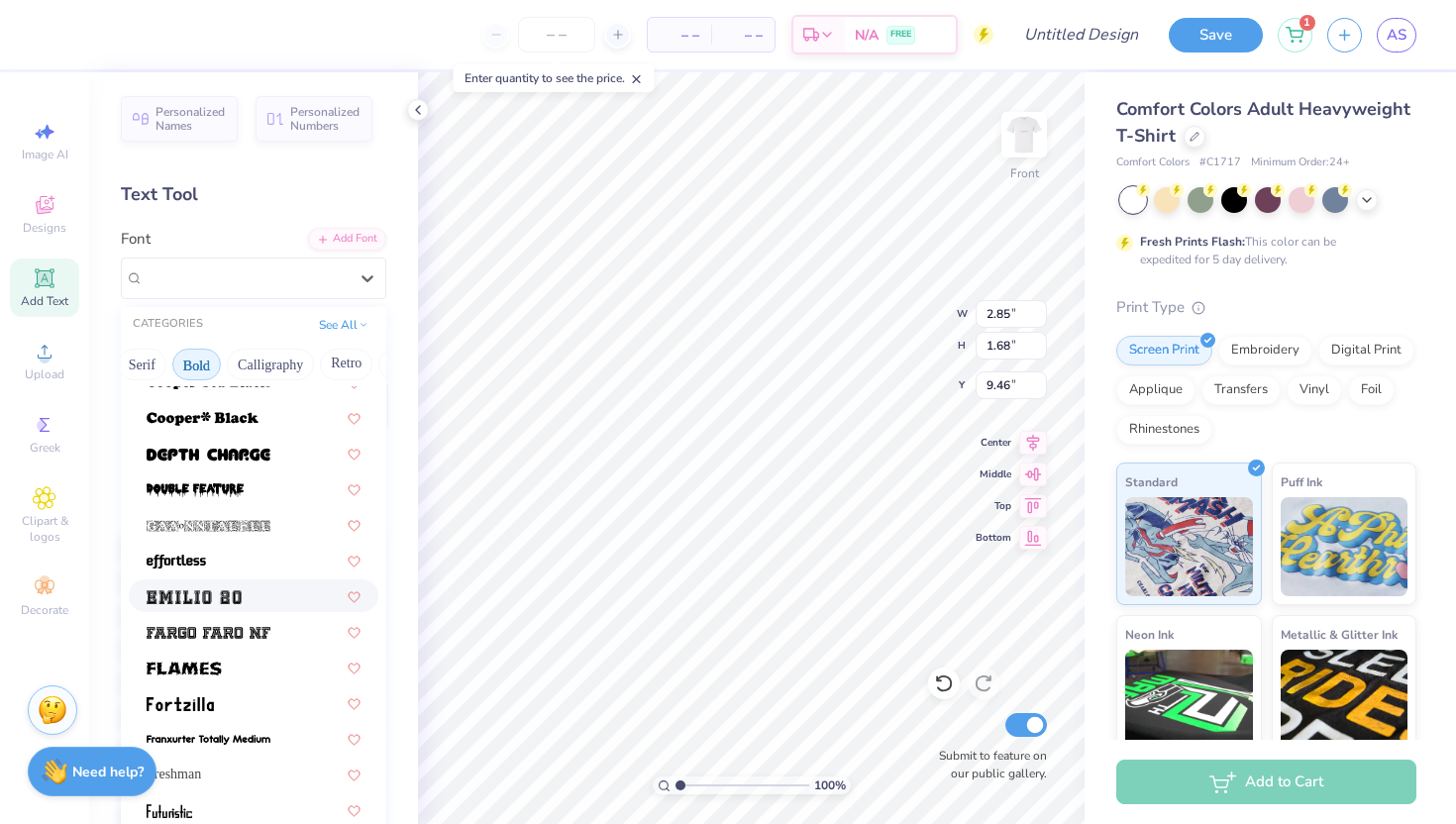 click at bounding box center (254, 595) 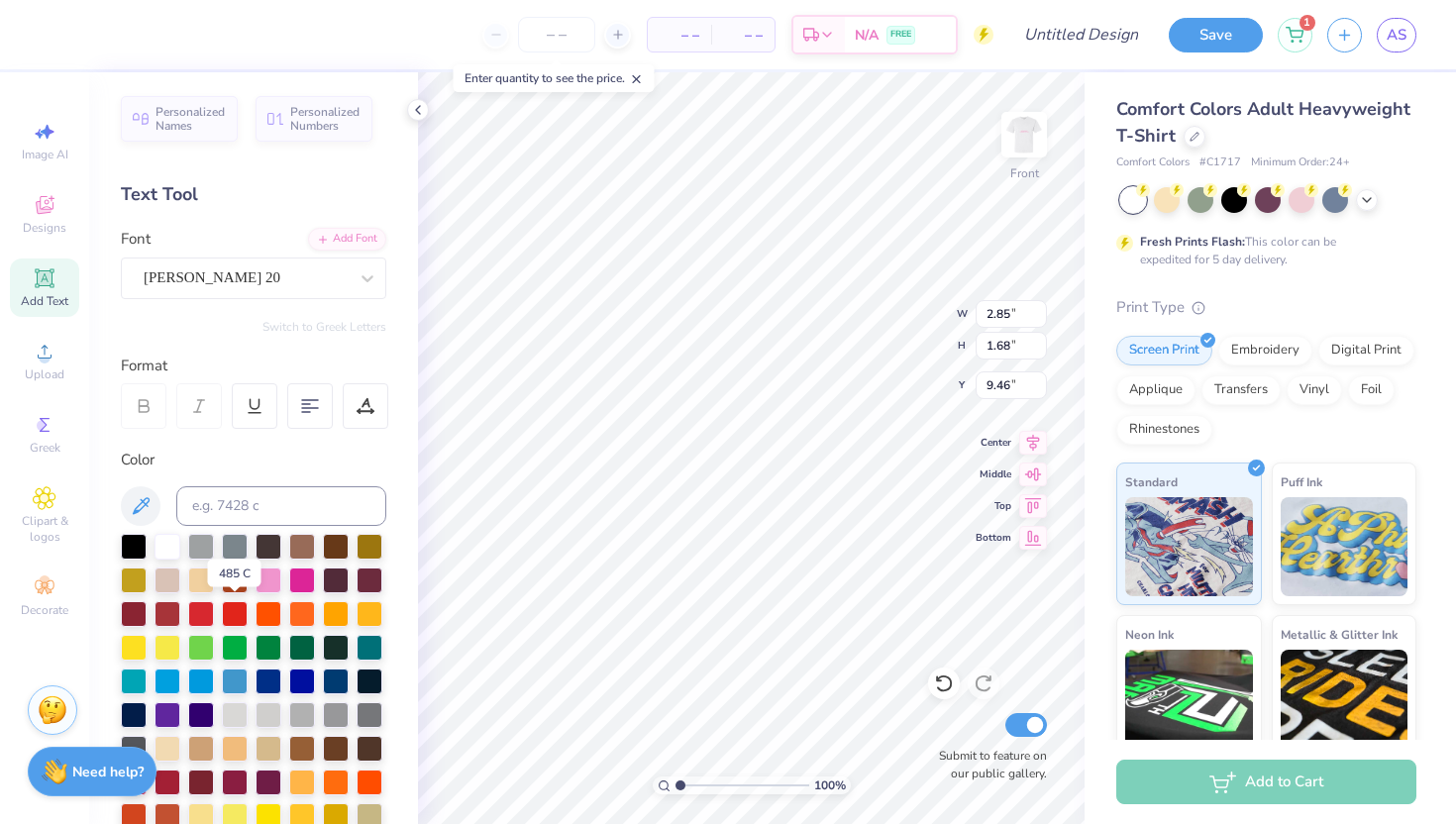 type on "3.32" 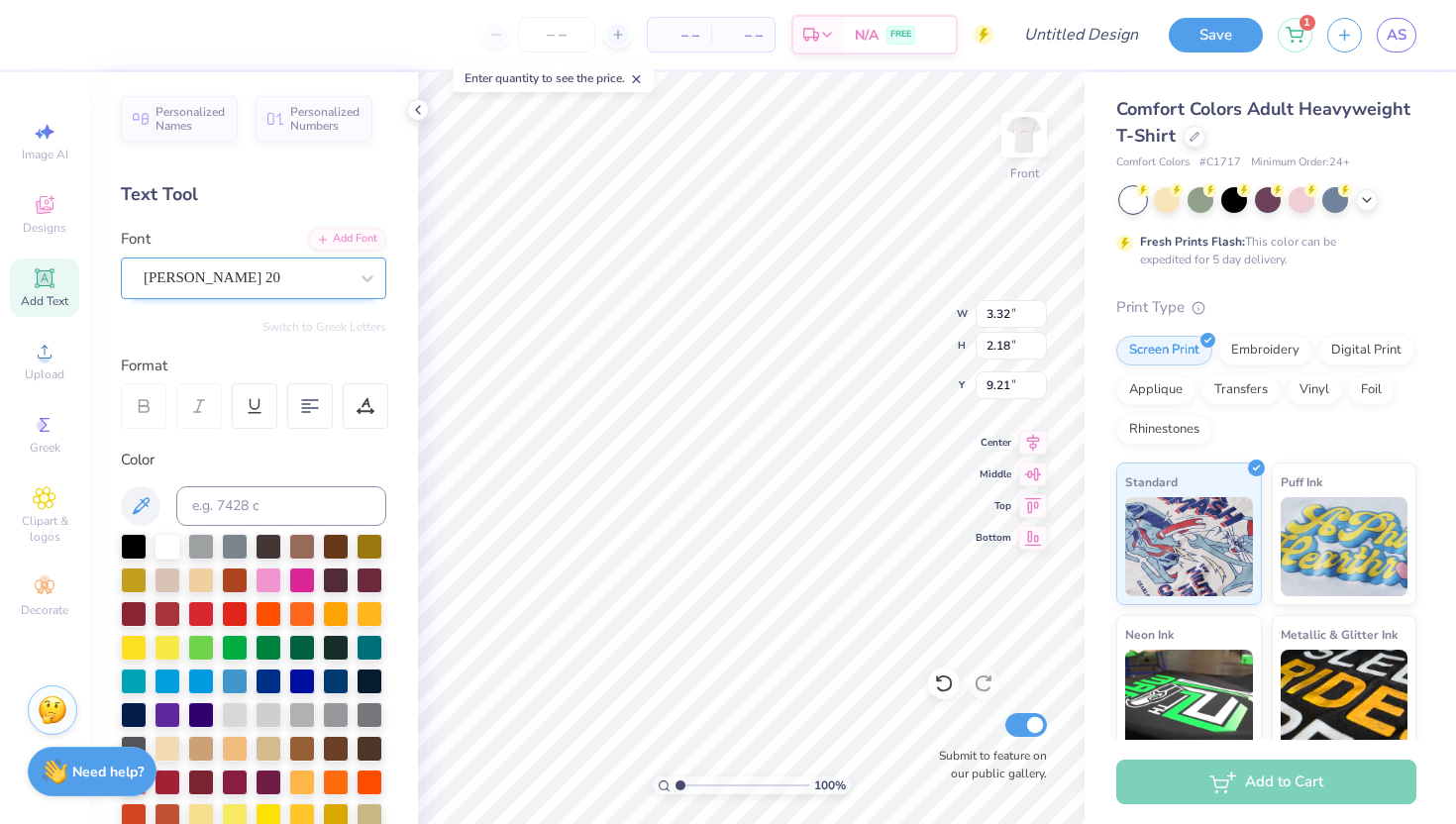 click on "Emilio 20" at bounding box center (254, 278) 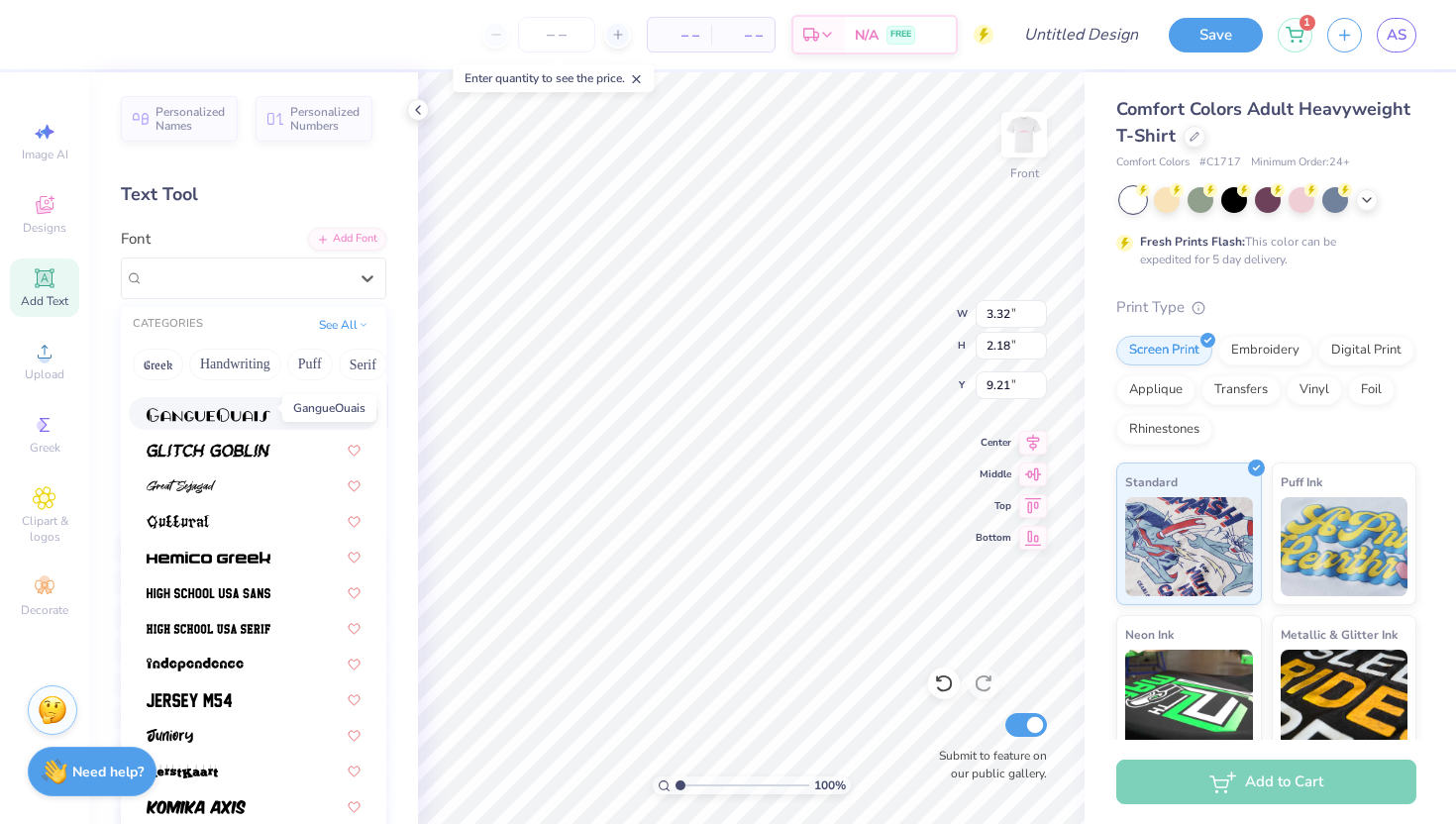 scroll, scrollTop: 852, scrollLeft: 0, axis: vertical 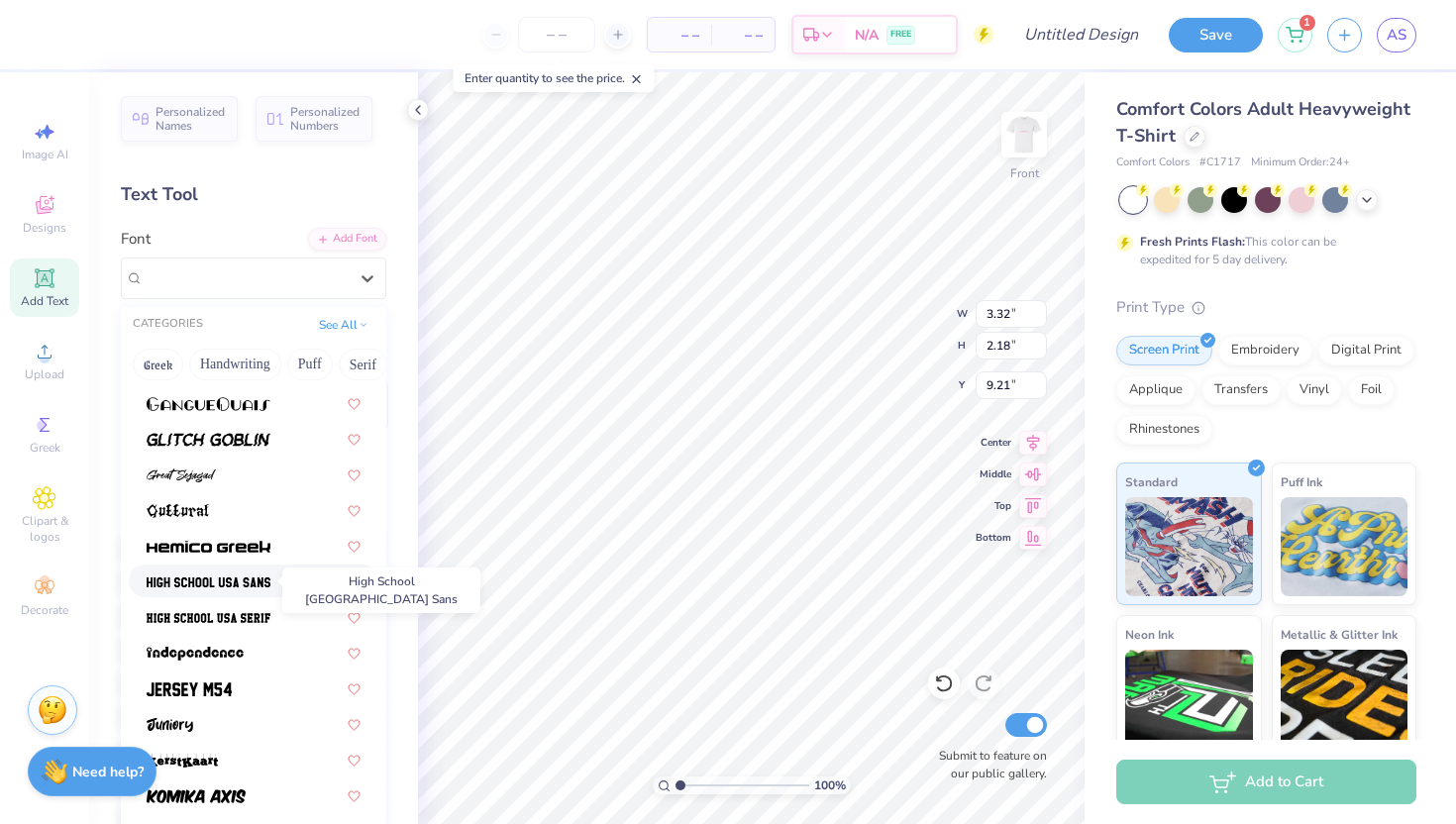 click at bounding box center [208, 582] 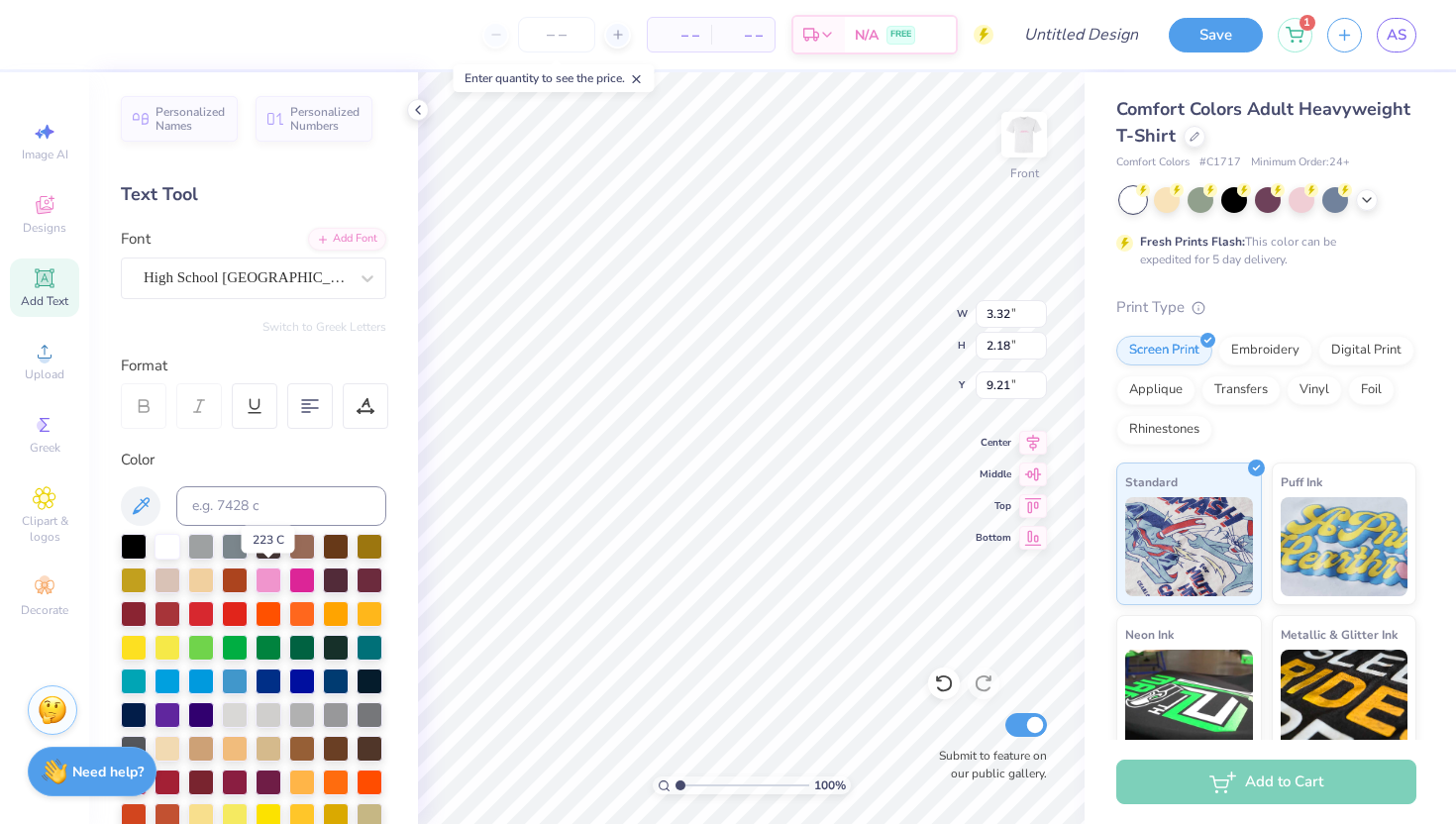 type on "2.69" 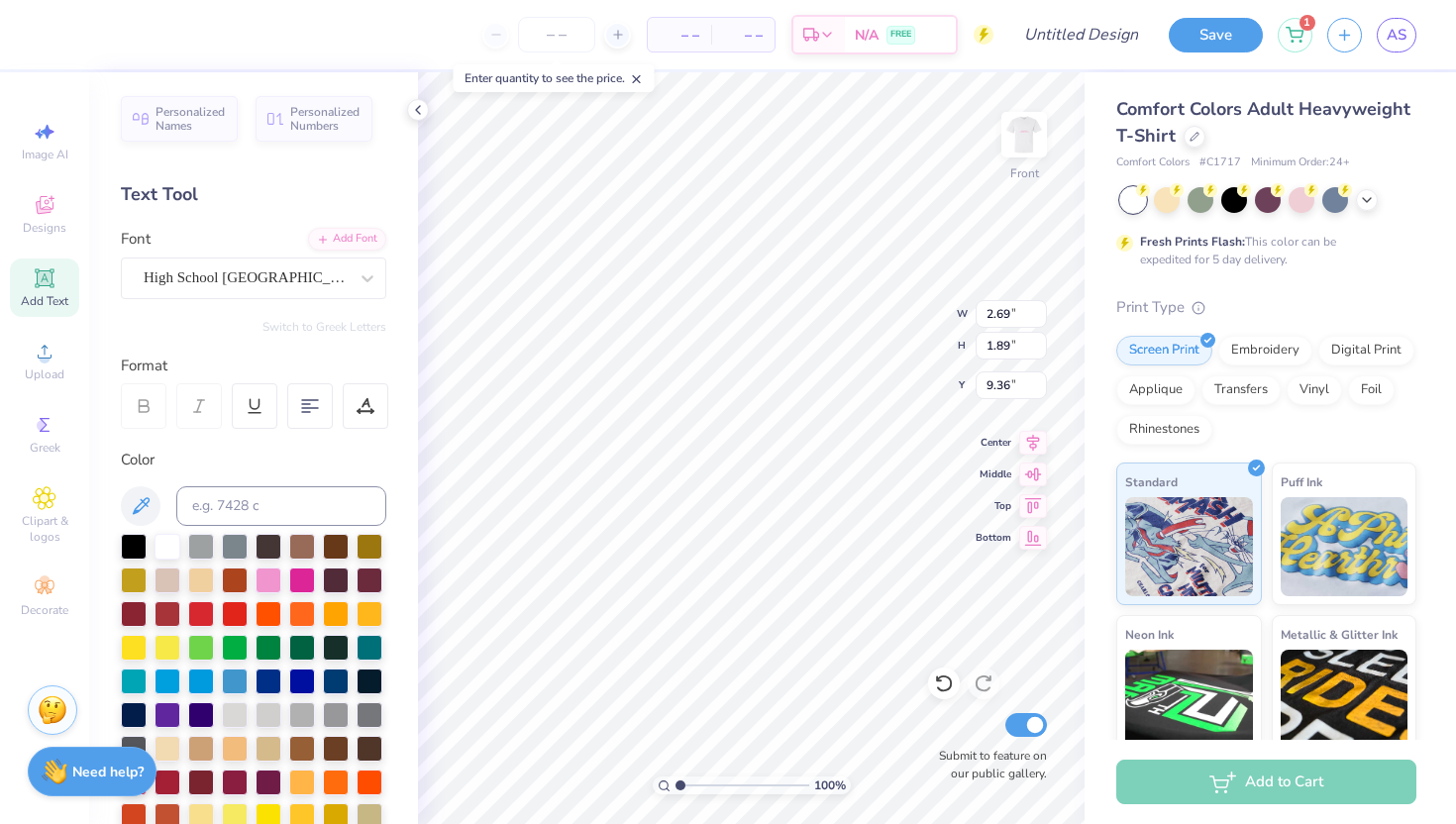 type on "'25" 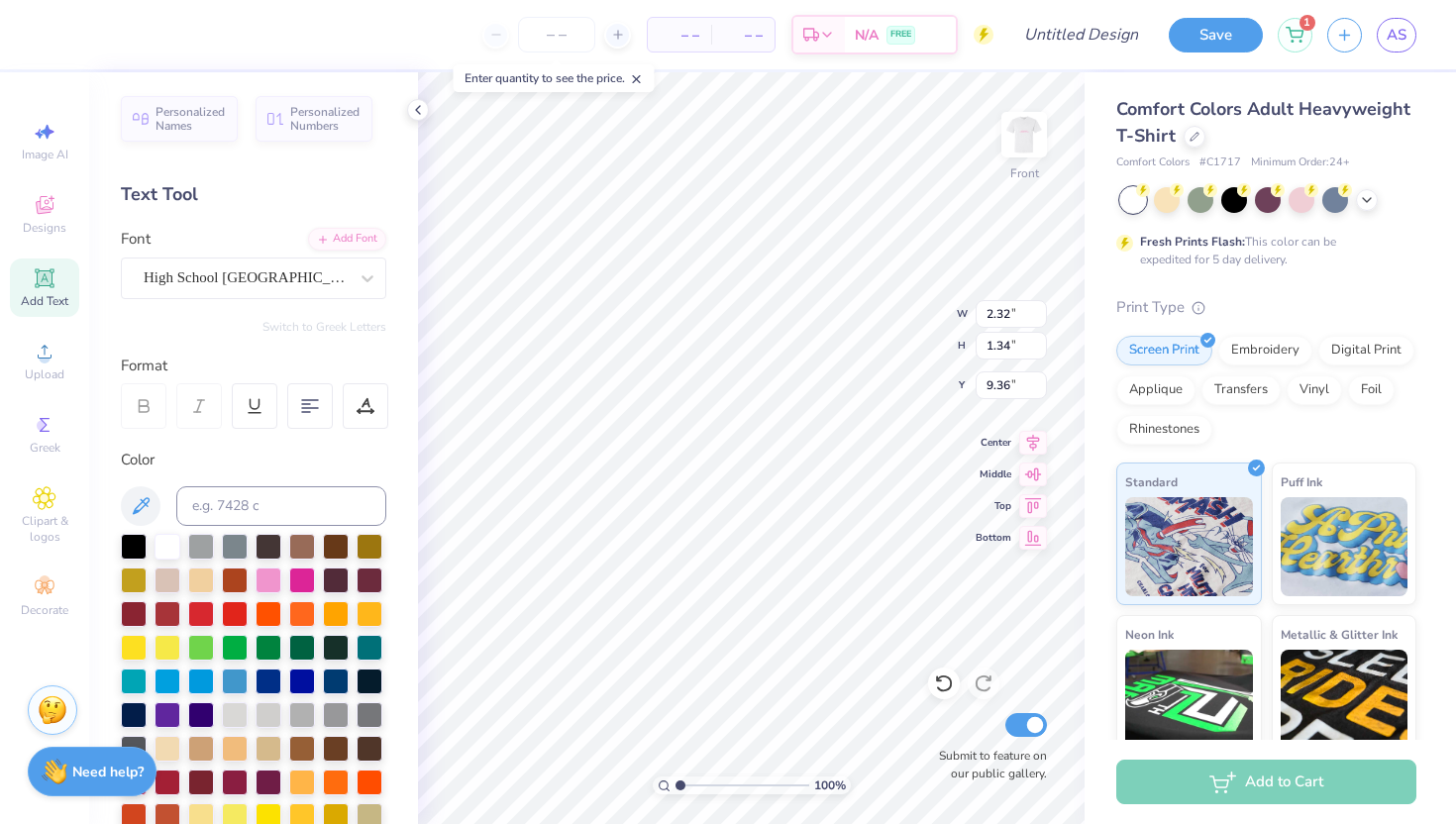 type on "2.32" 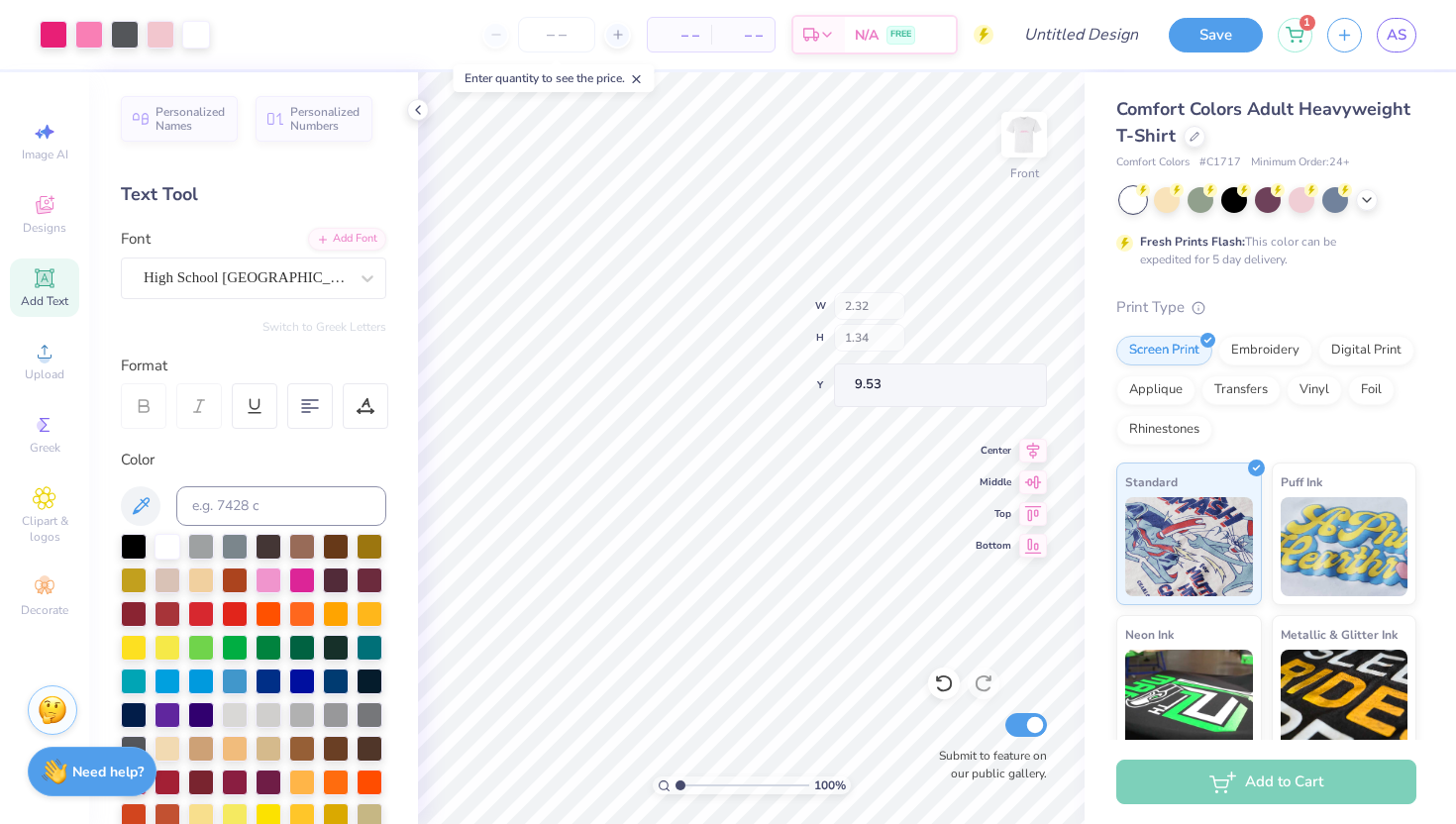 type on "9.53" 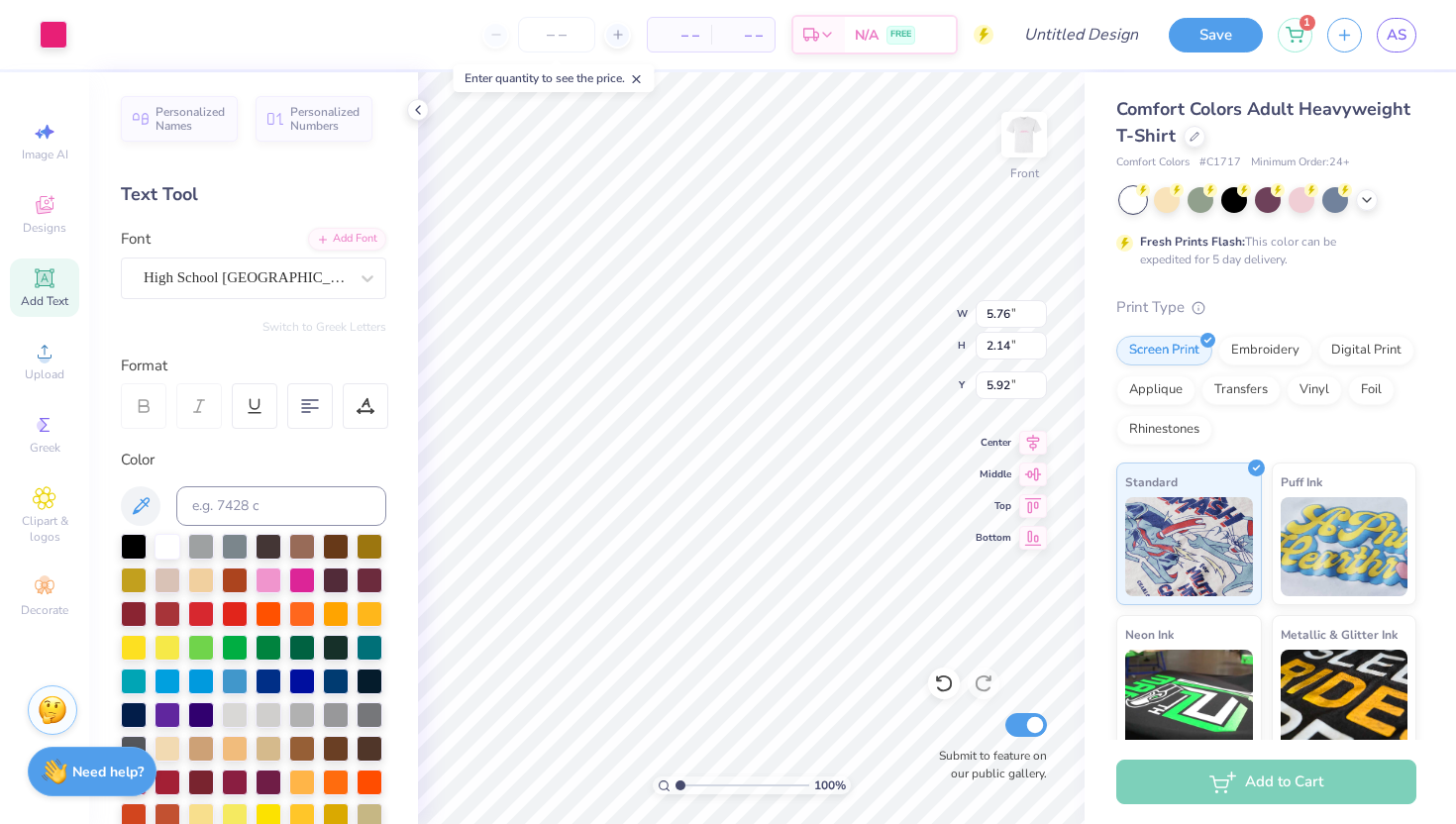 type on "5.92" 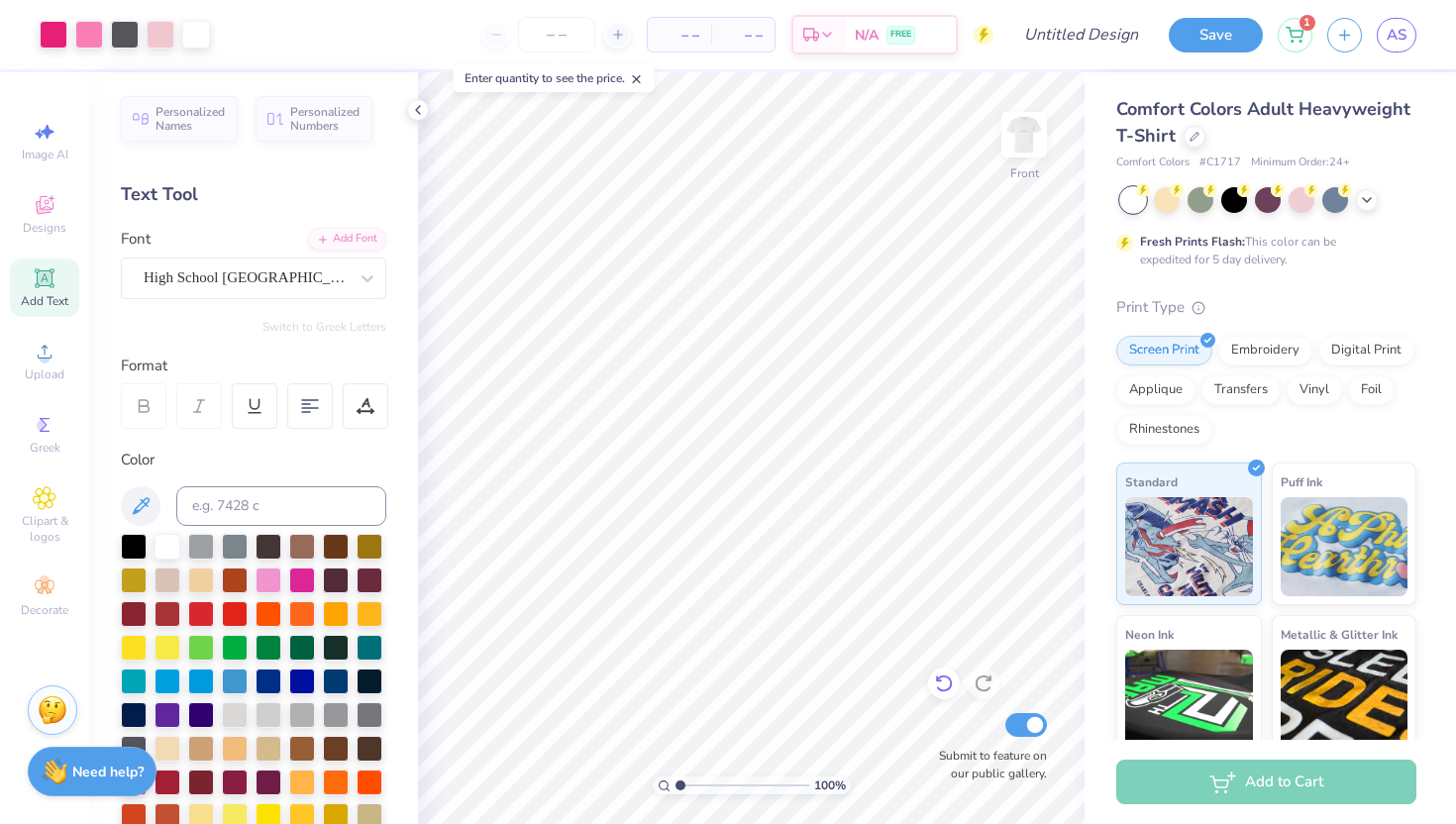 click 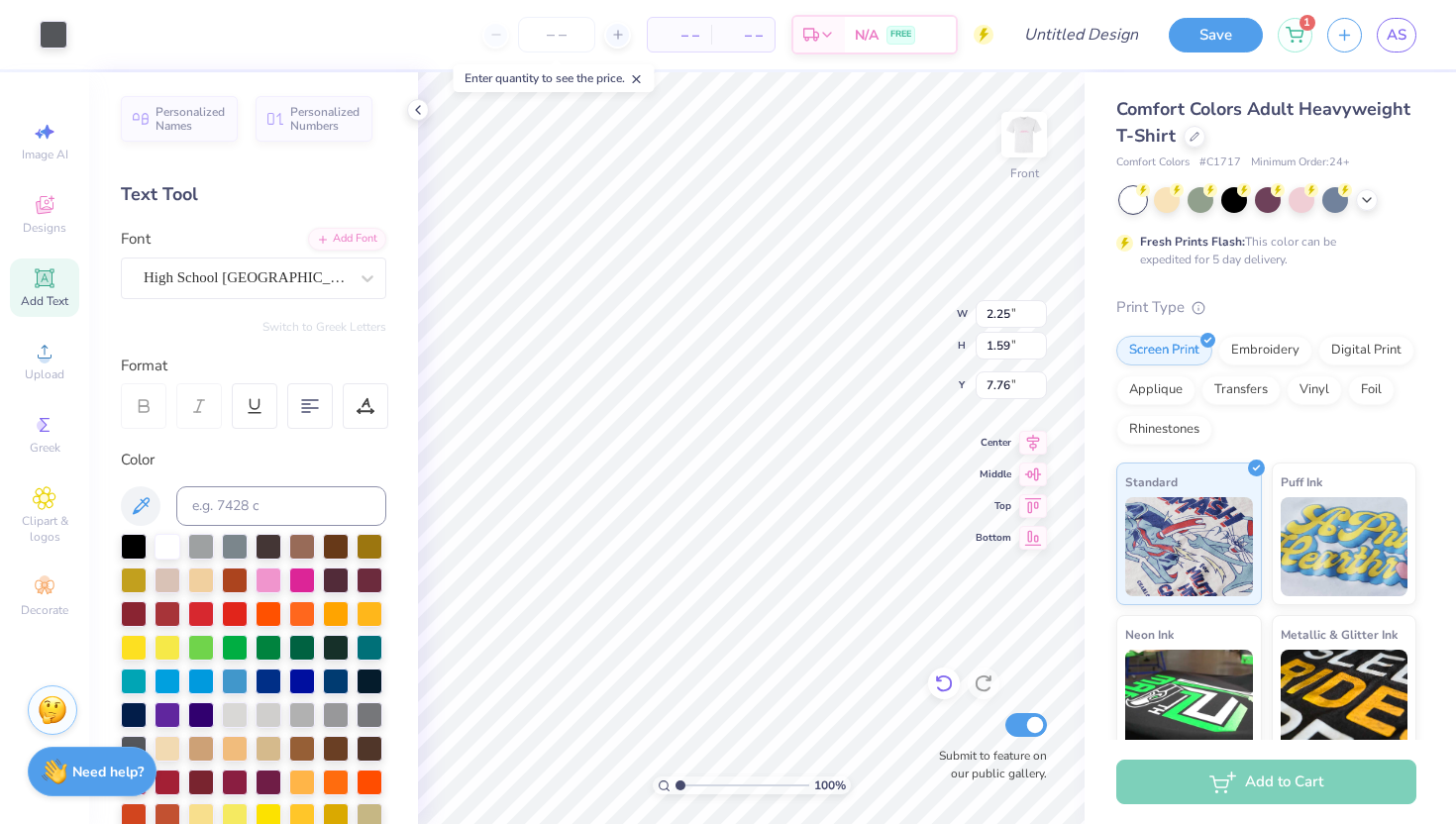 type on "7.94" 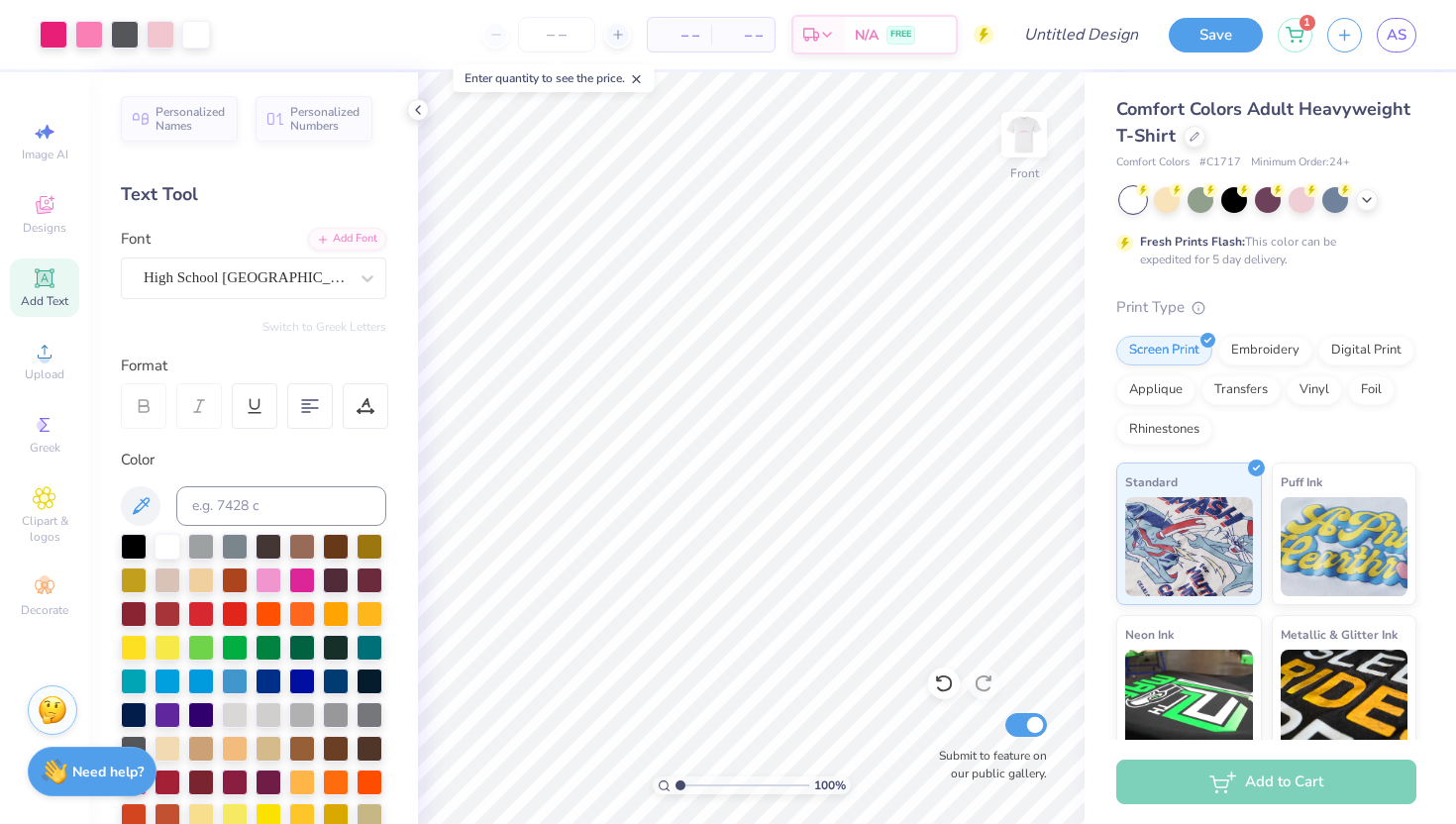 click 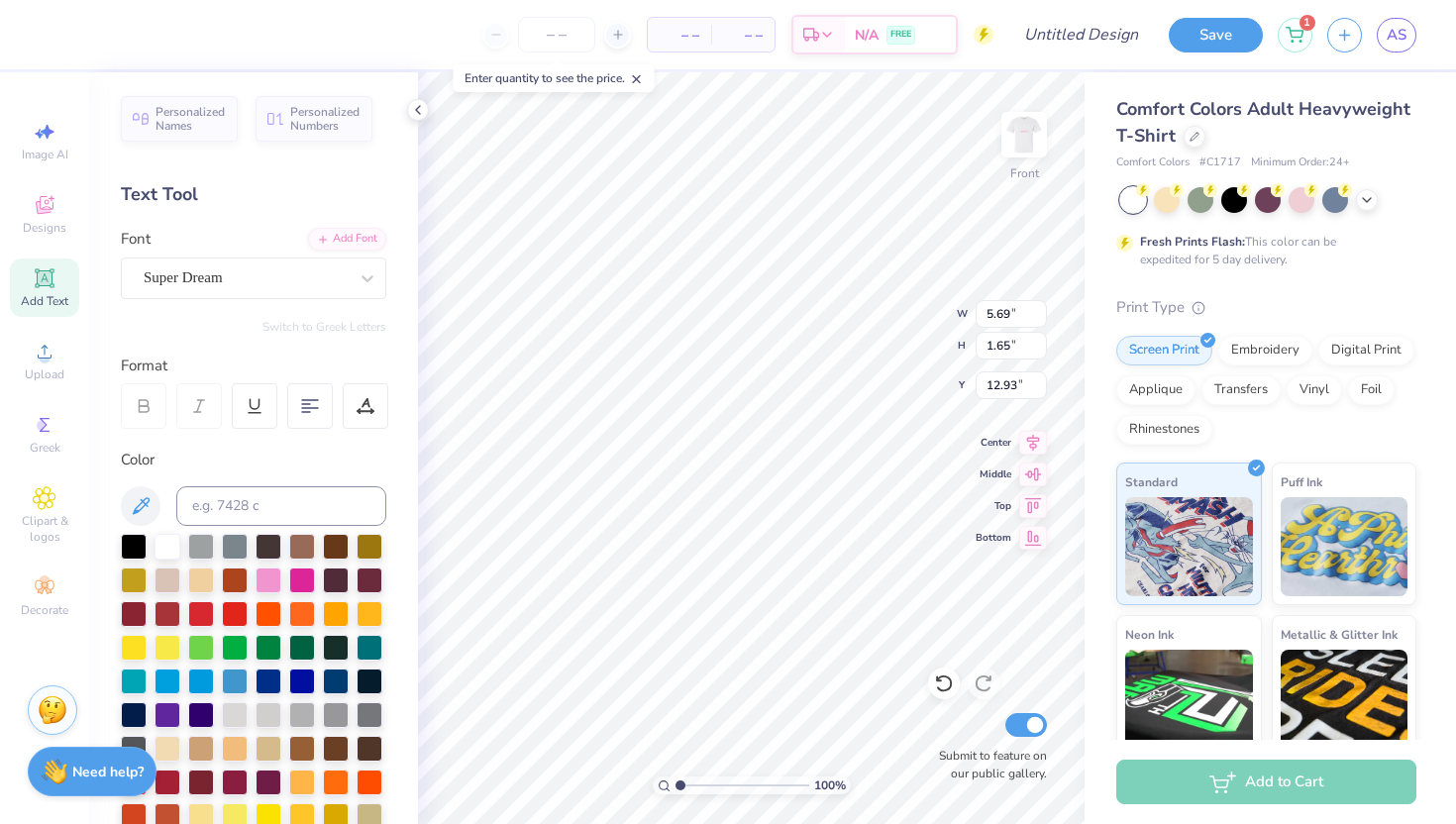 scroll, scrollTop: 0, scrollLeft: 3, axis: horizontal 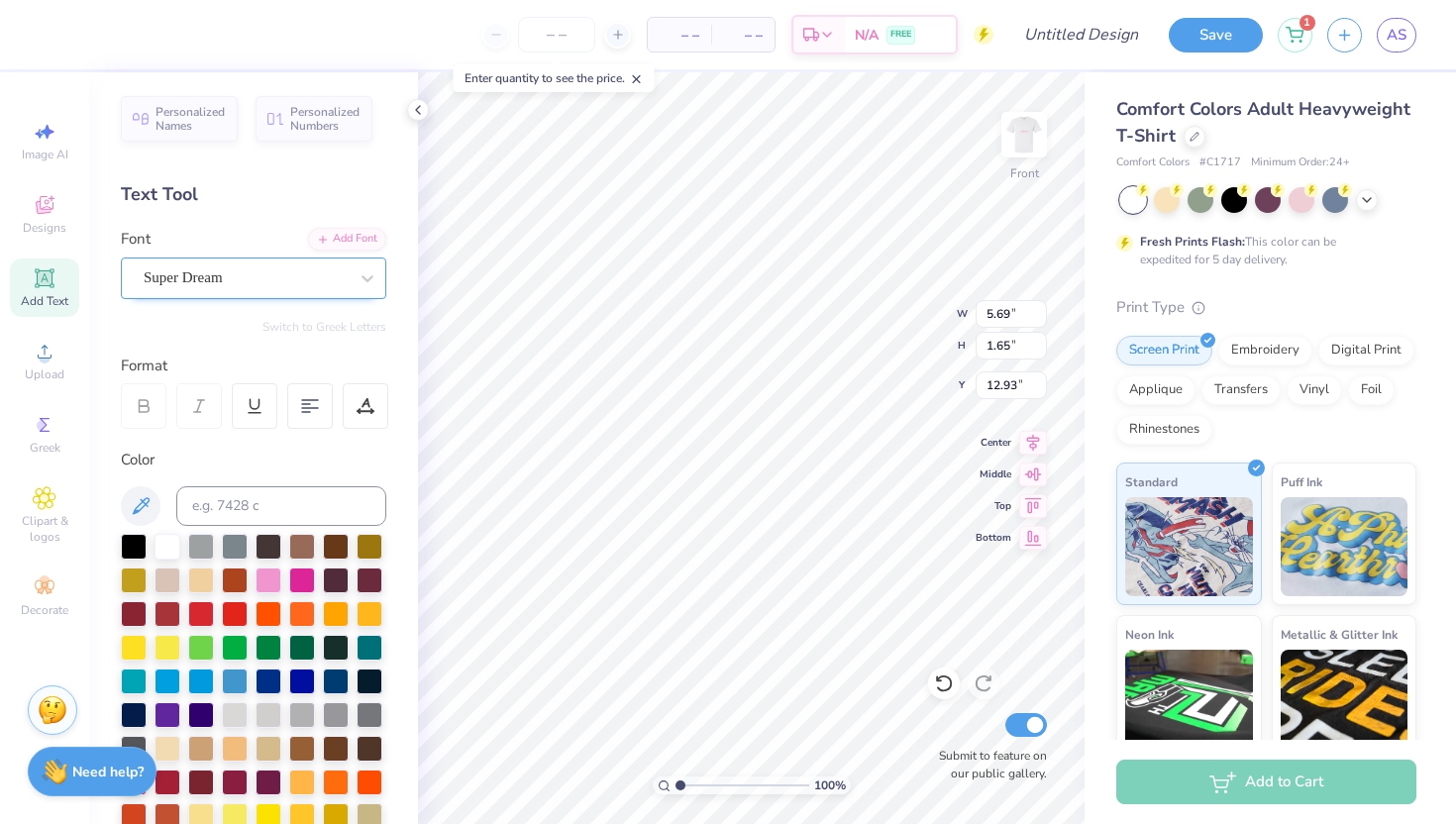 type on "COLOR RUN" 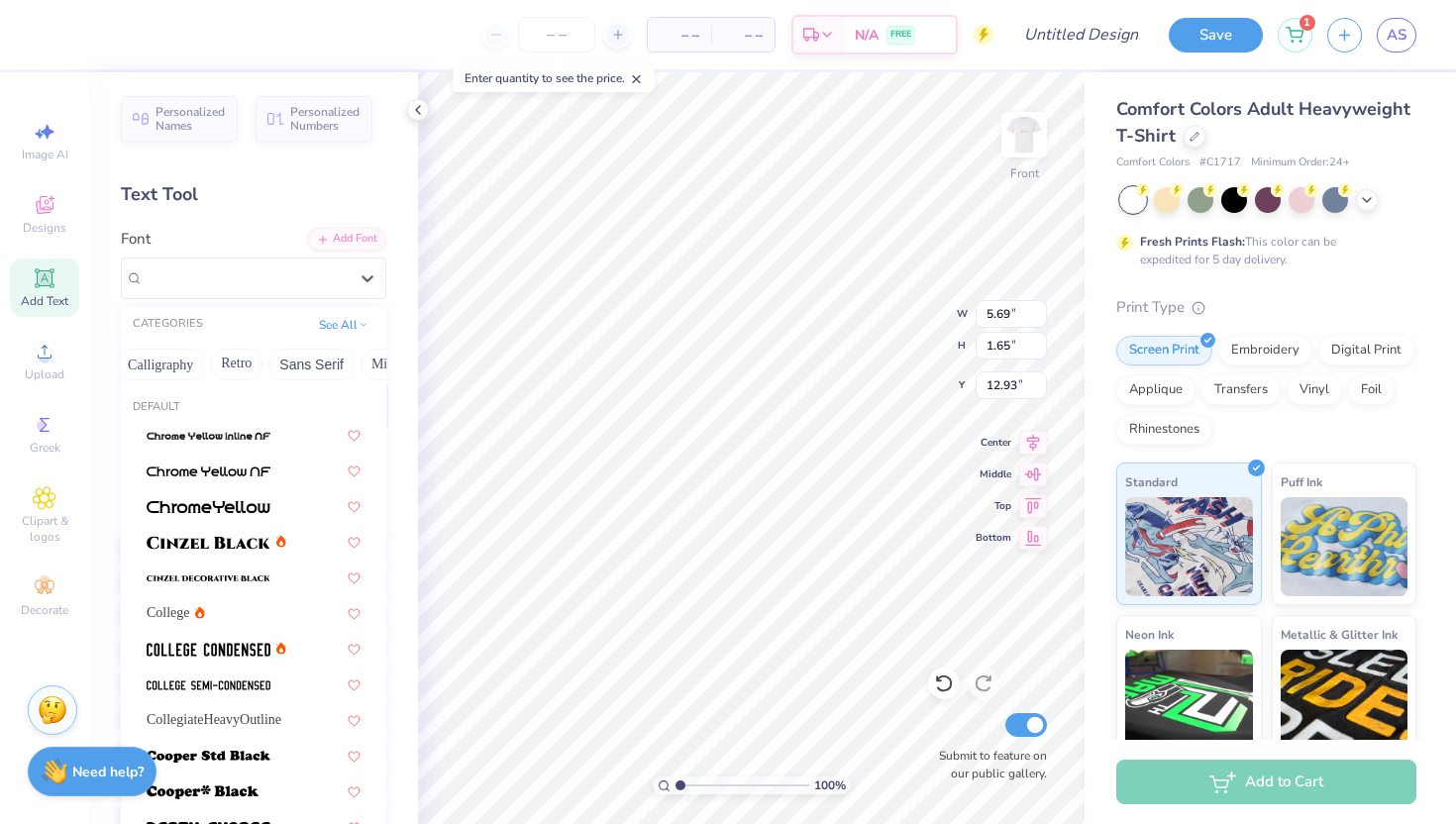 scroll, scrollTop: 0, scrollLeft: 334, axis: horizontal 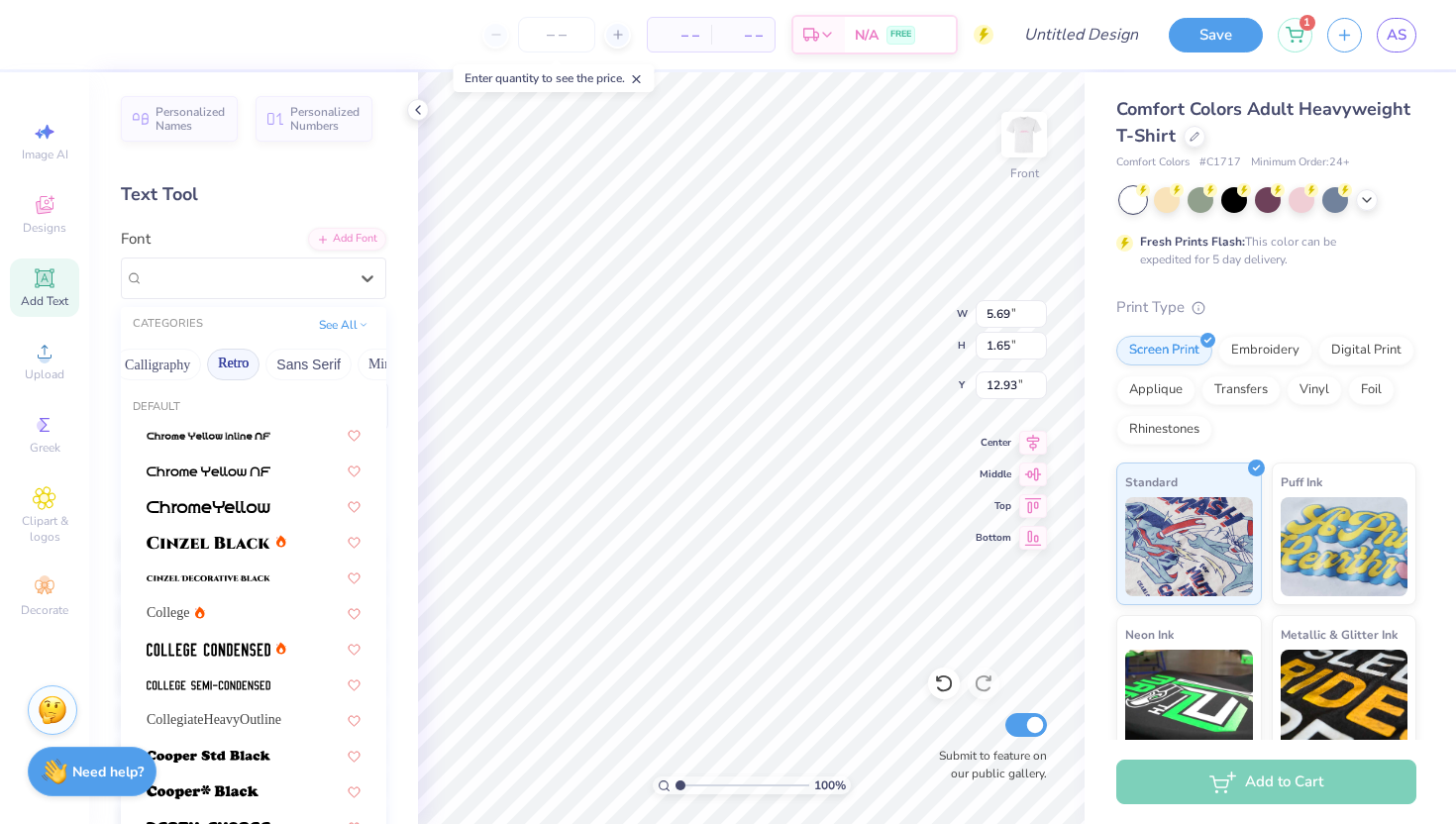 click on "Retro" at bounding box center [233, 364] 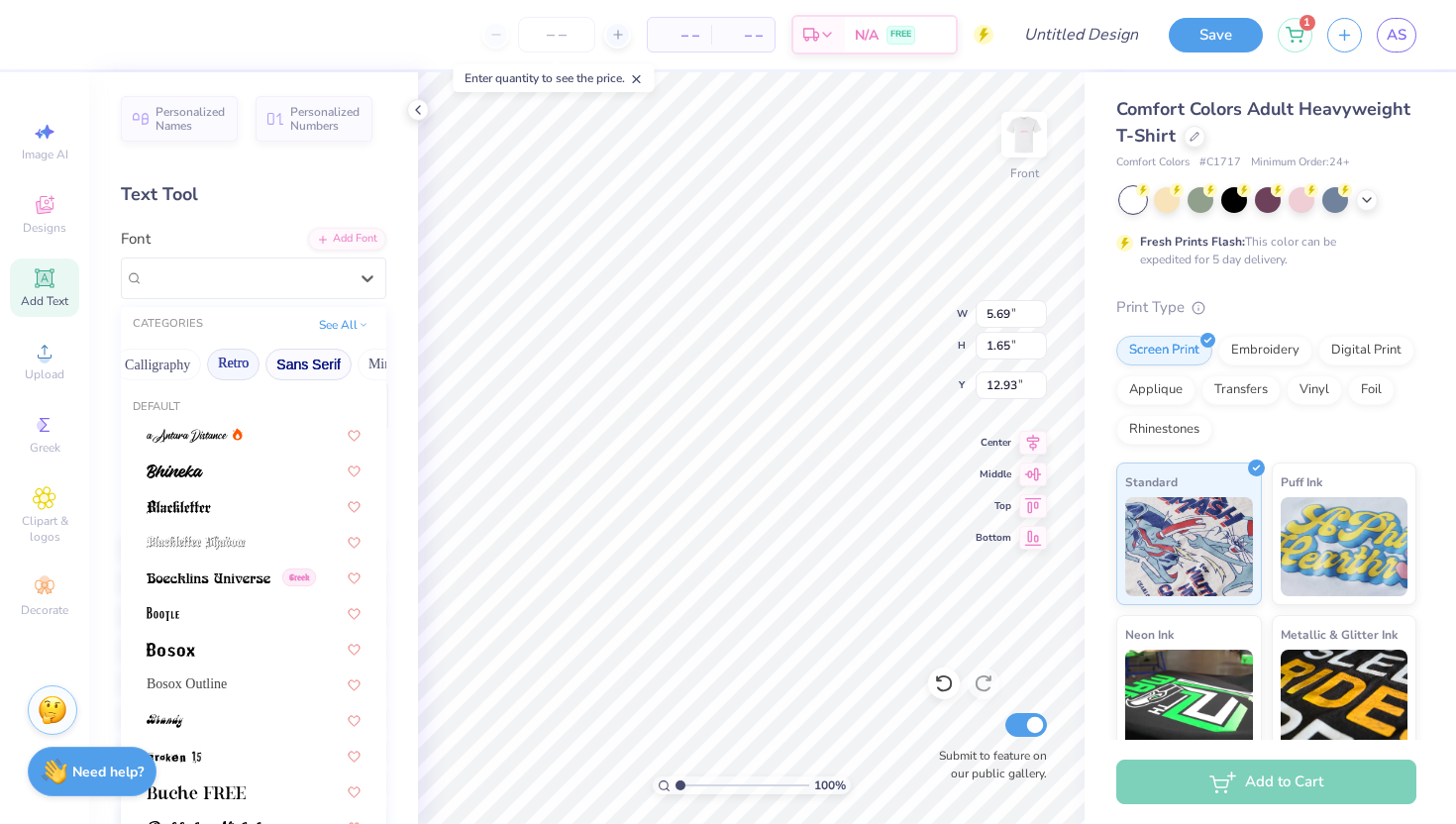click on "Sans Serif" at bounding box center (308, 364) 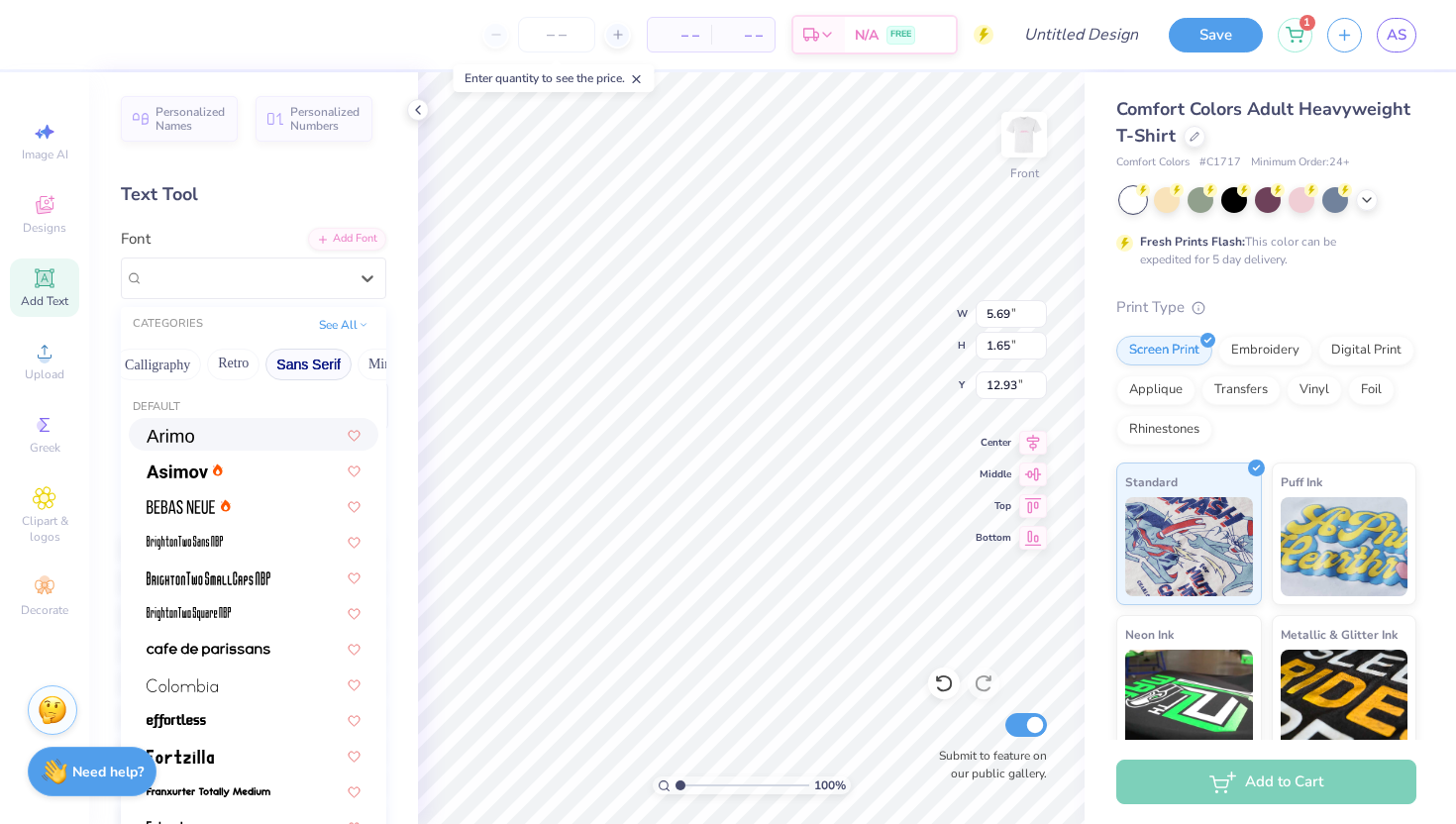 click at bounding box center [254, 434] 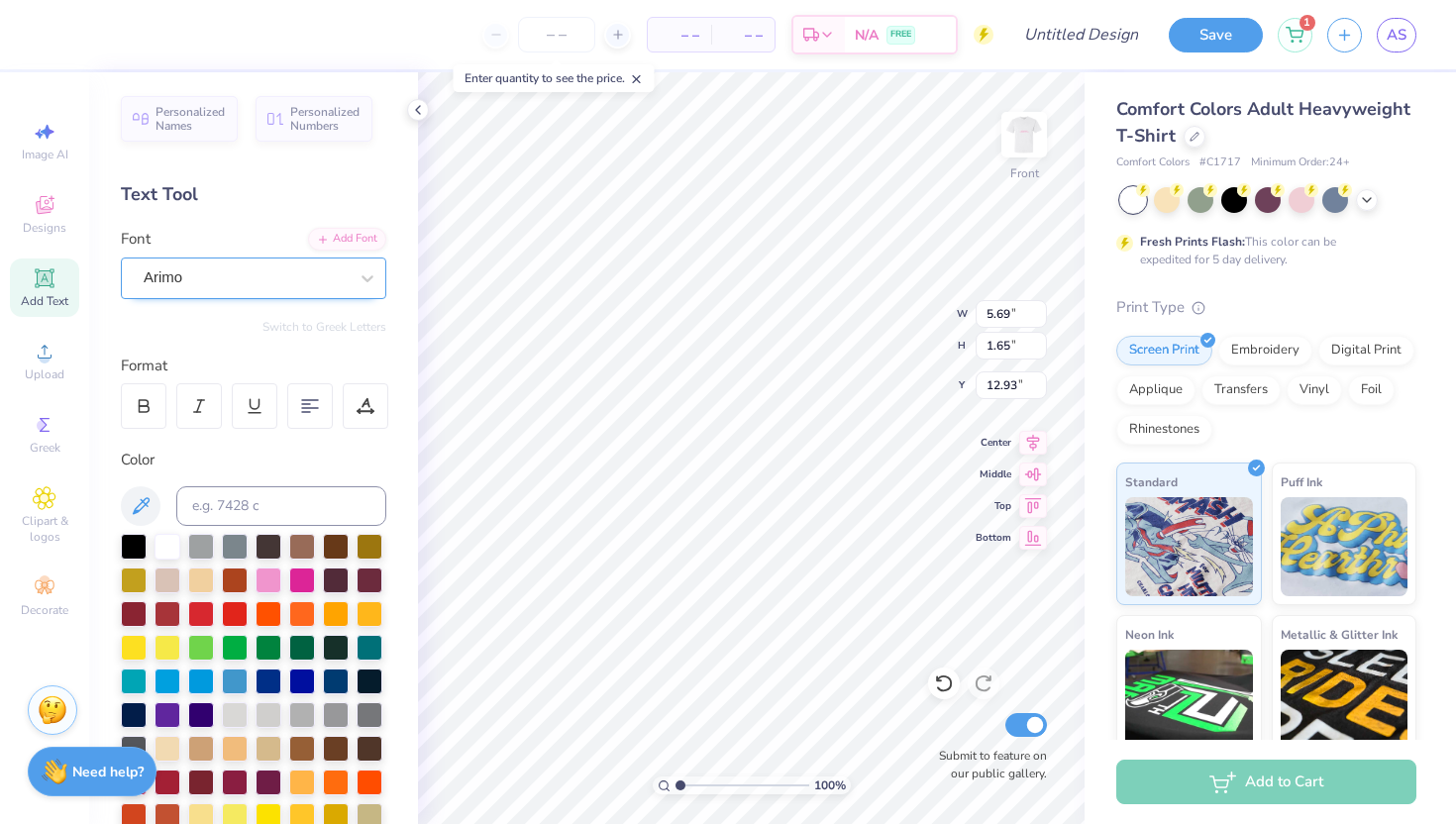 click on "Arimo" at bounding box center [246, 277] 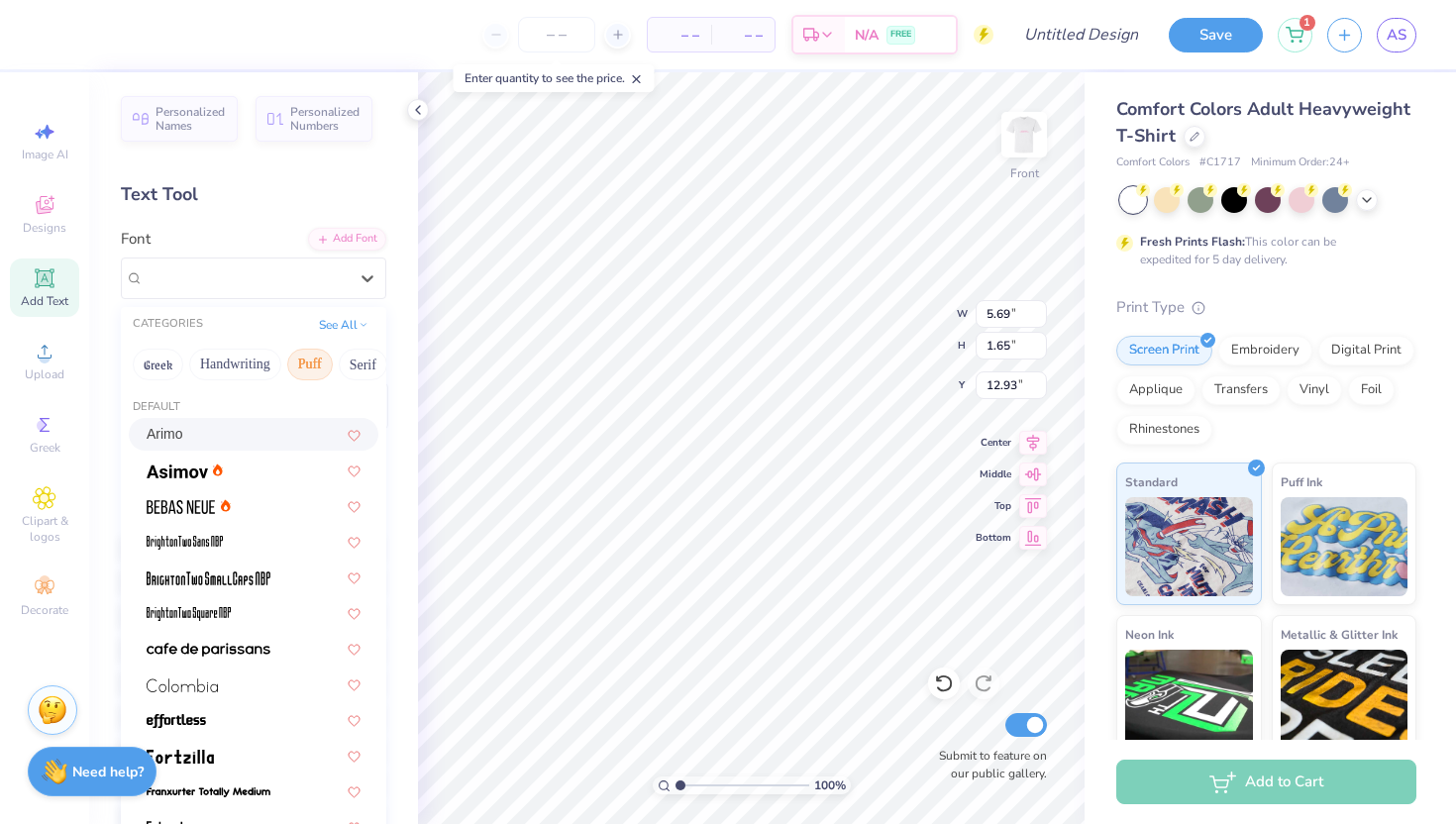 click on "Puff" at bounding box center [310, 364] 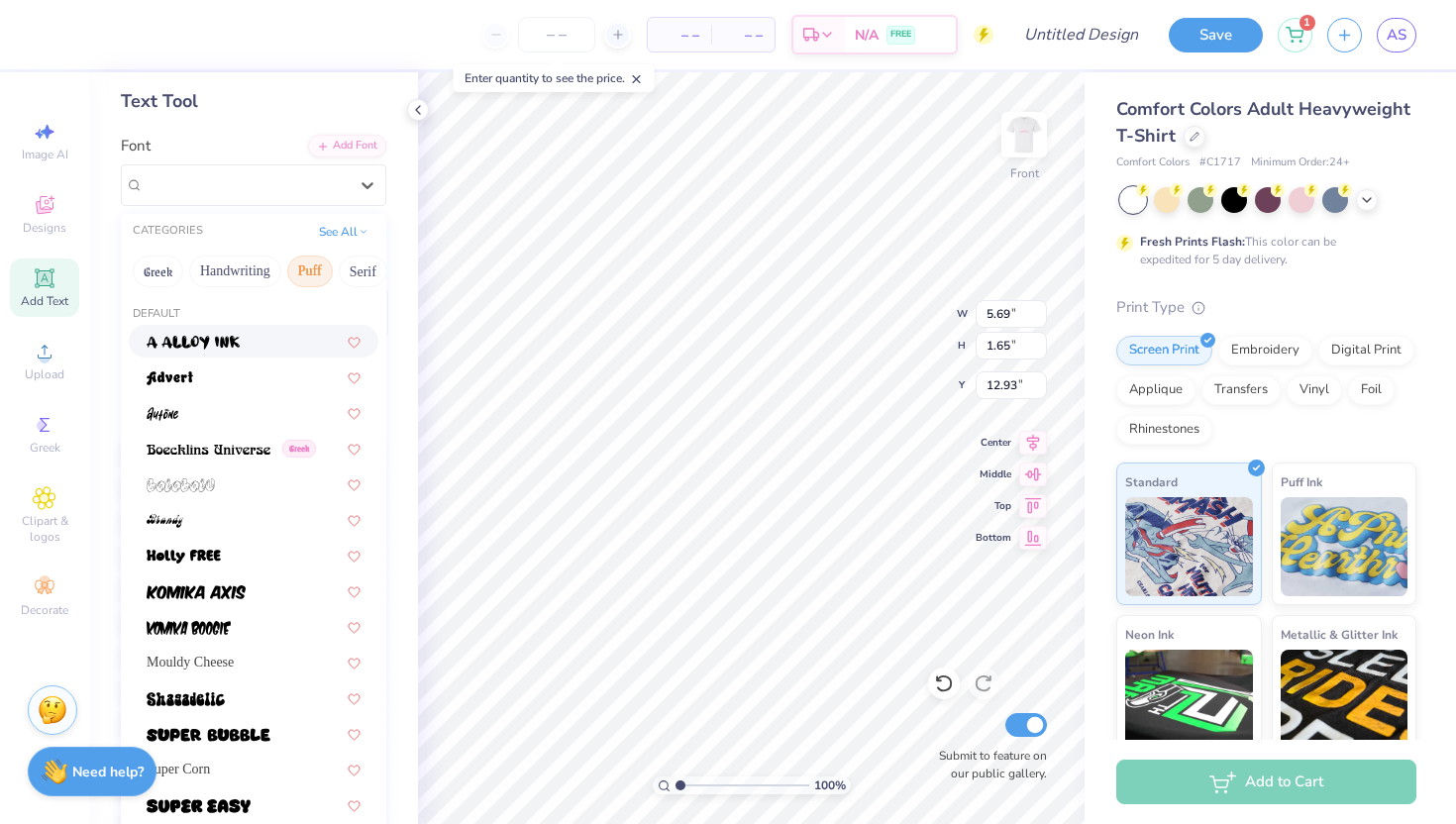scroll, scrollTop: 95, scrollLeft: 0, axis: vertical 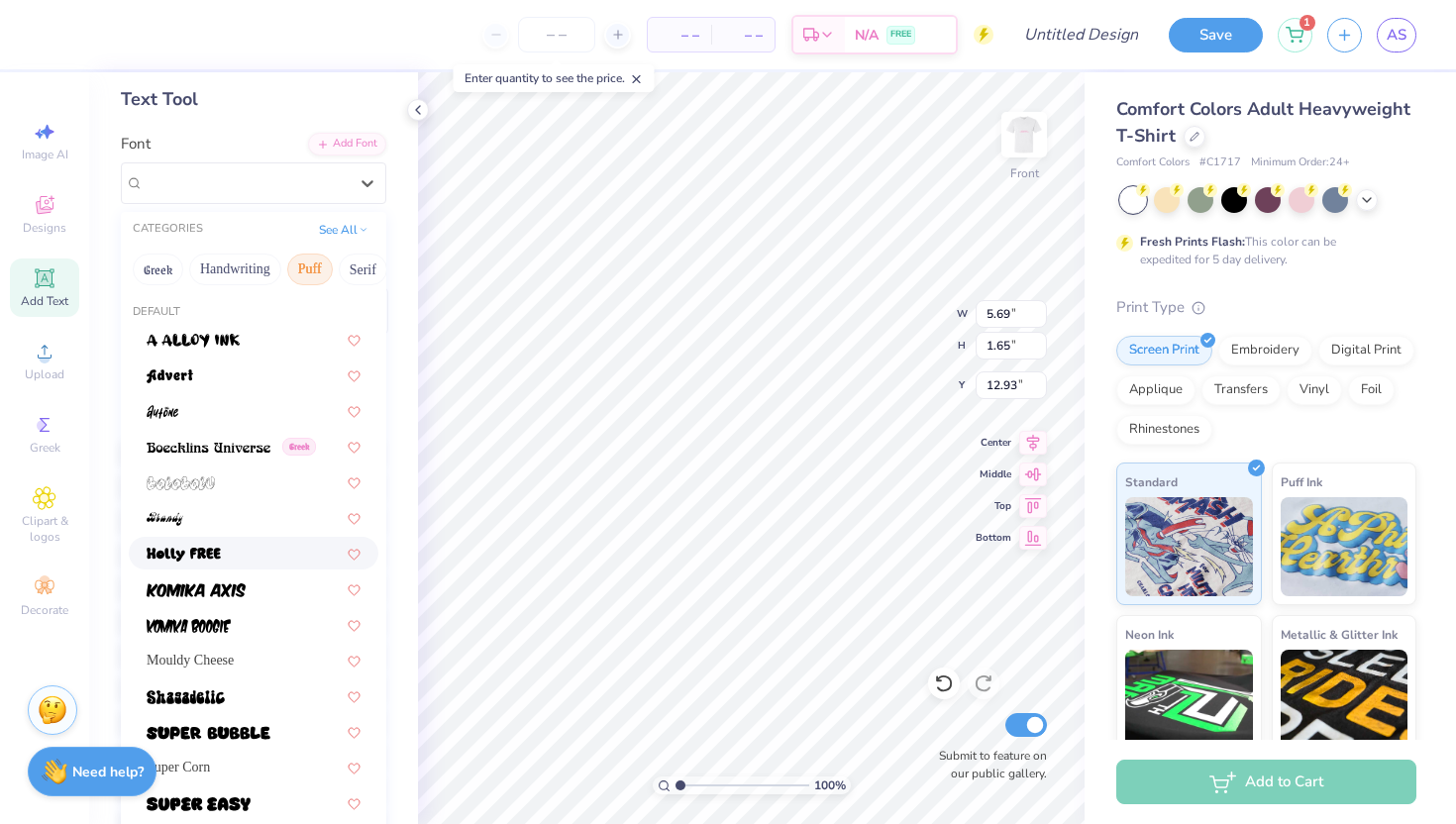 click at bounding box center [254, 553] 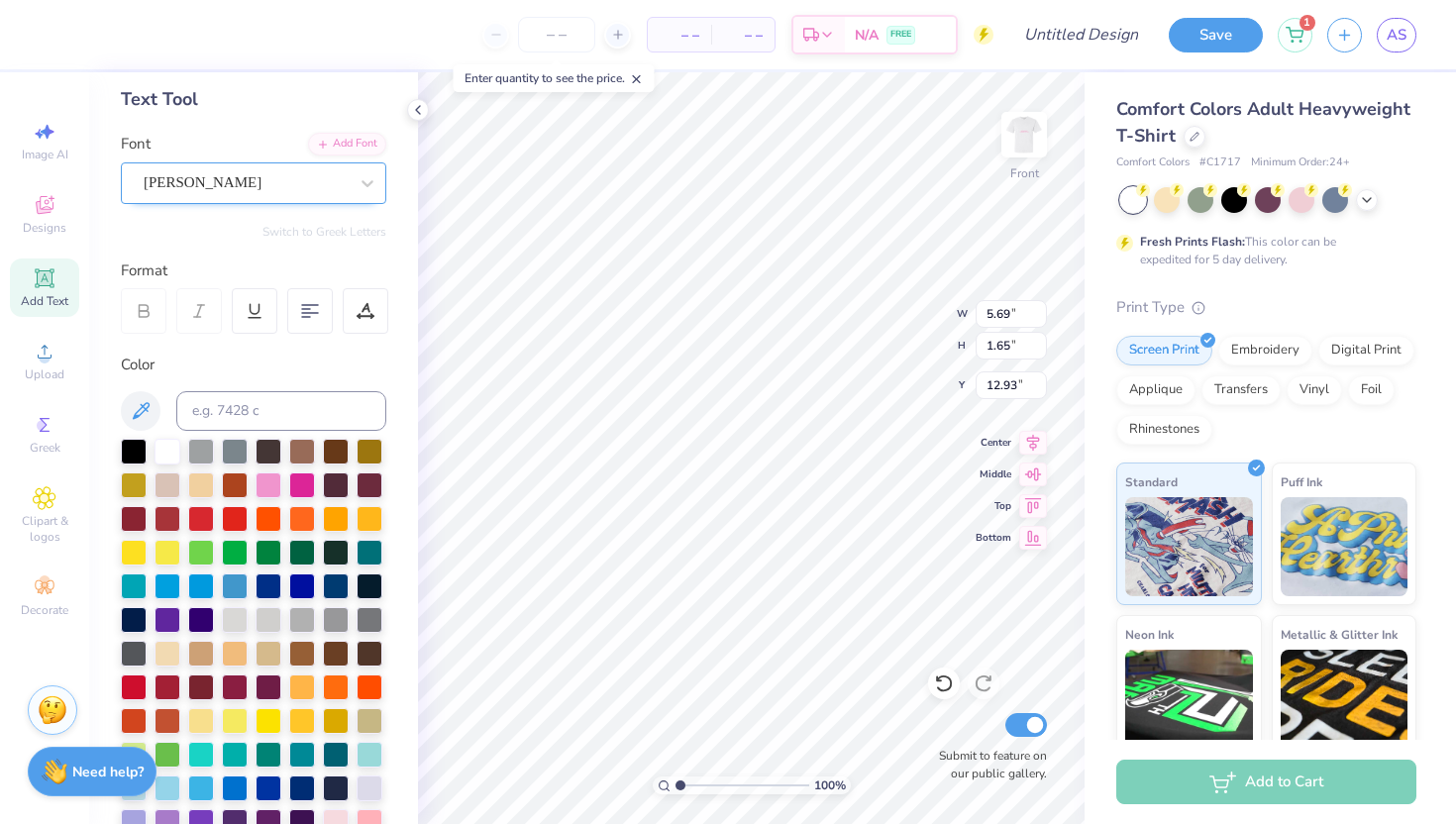 click on "Holly FREE" at bounding box center (254, 183) 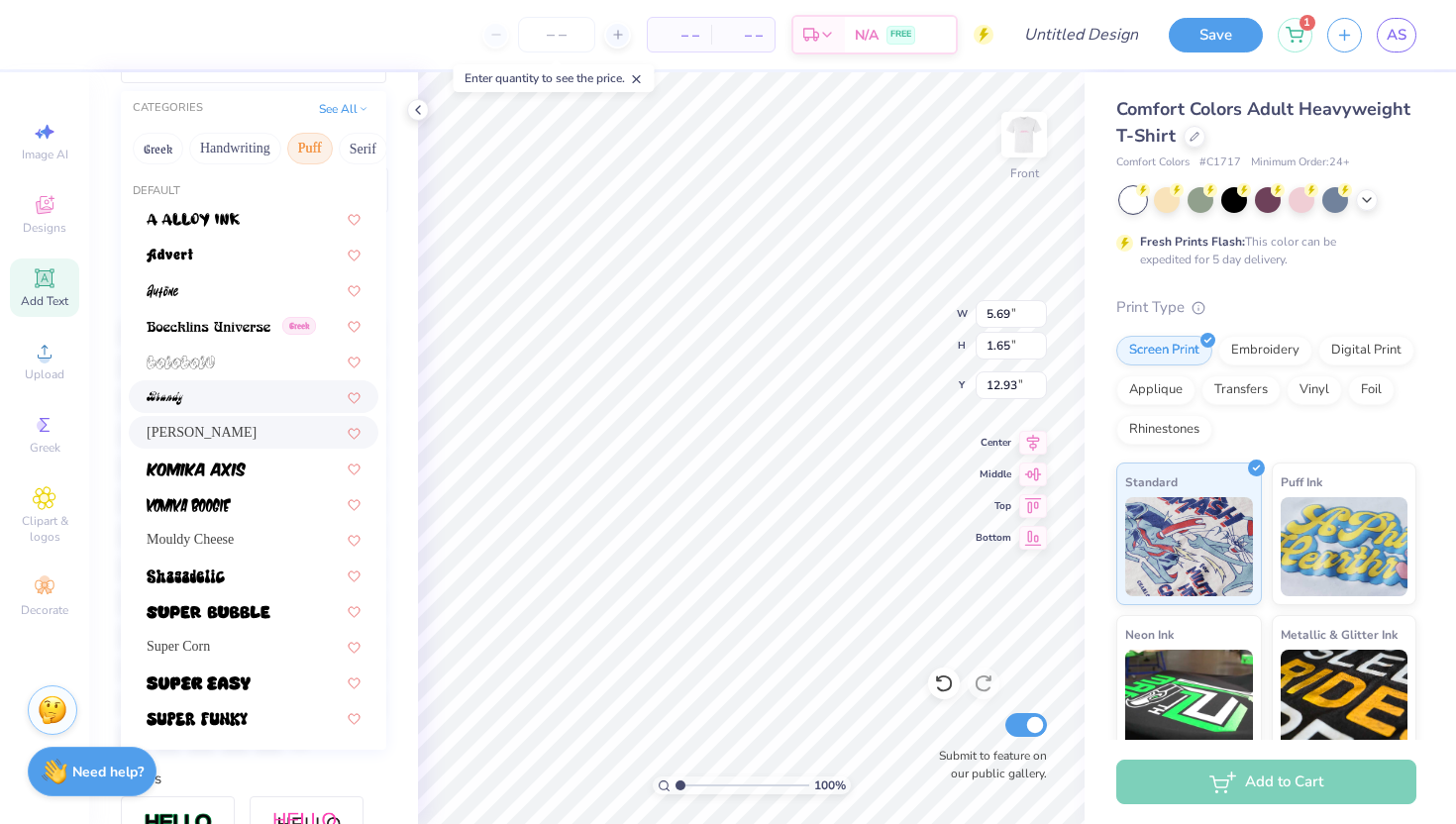 scroll, scrollTop: 218, scrollLeft: 0, axis: vertical 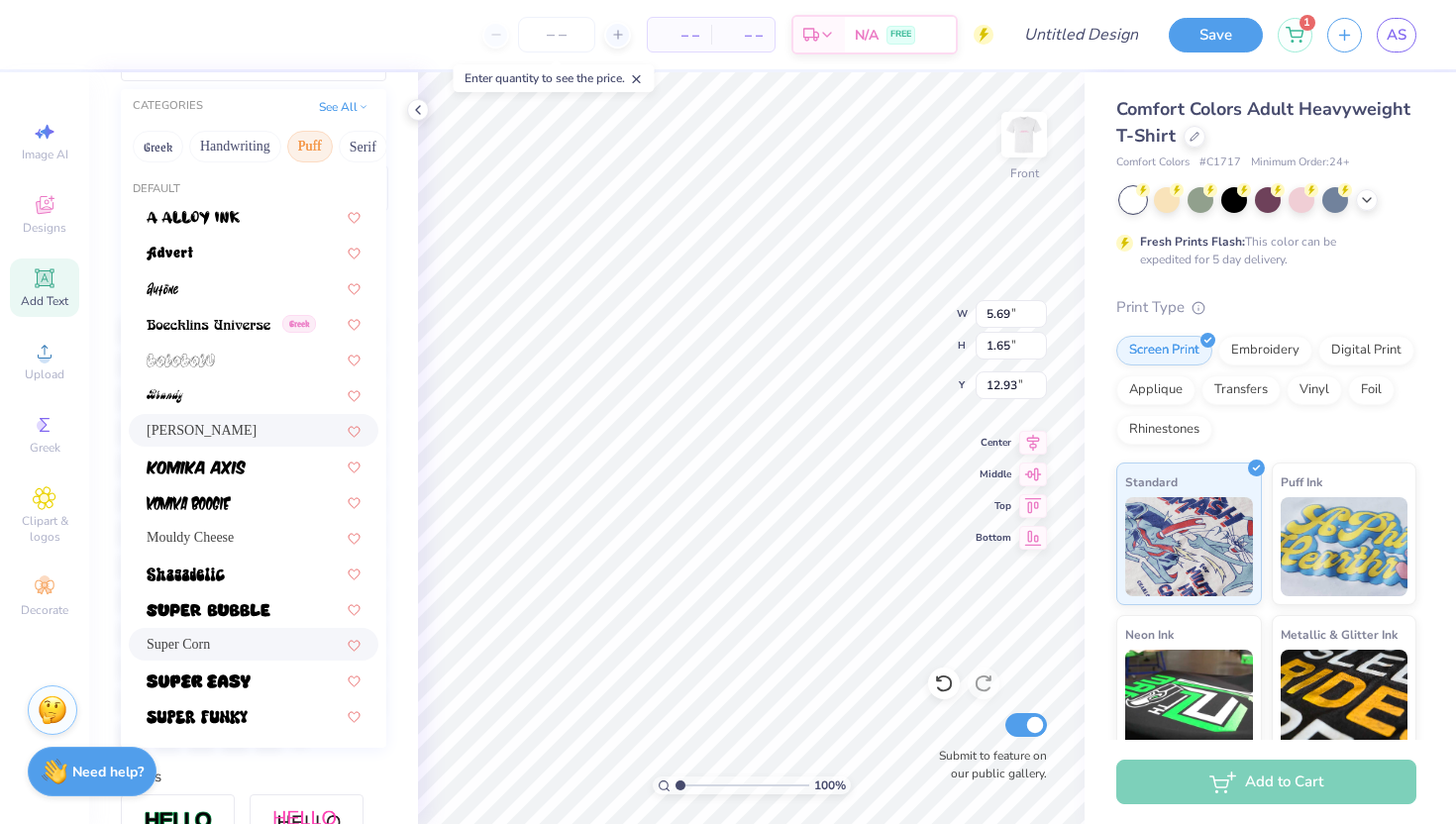 click on "Super Corn" at bounding box center (254, 644) 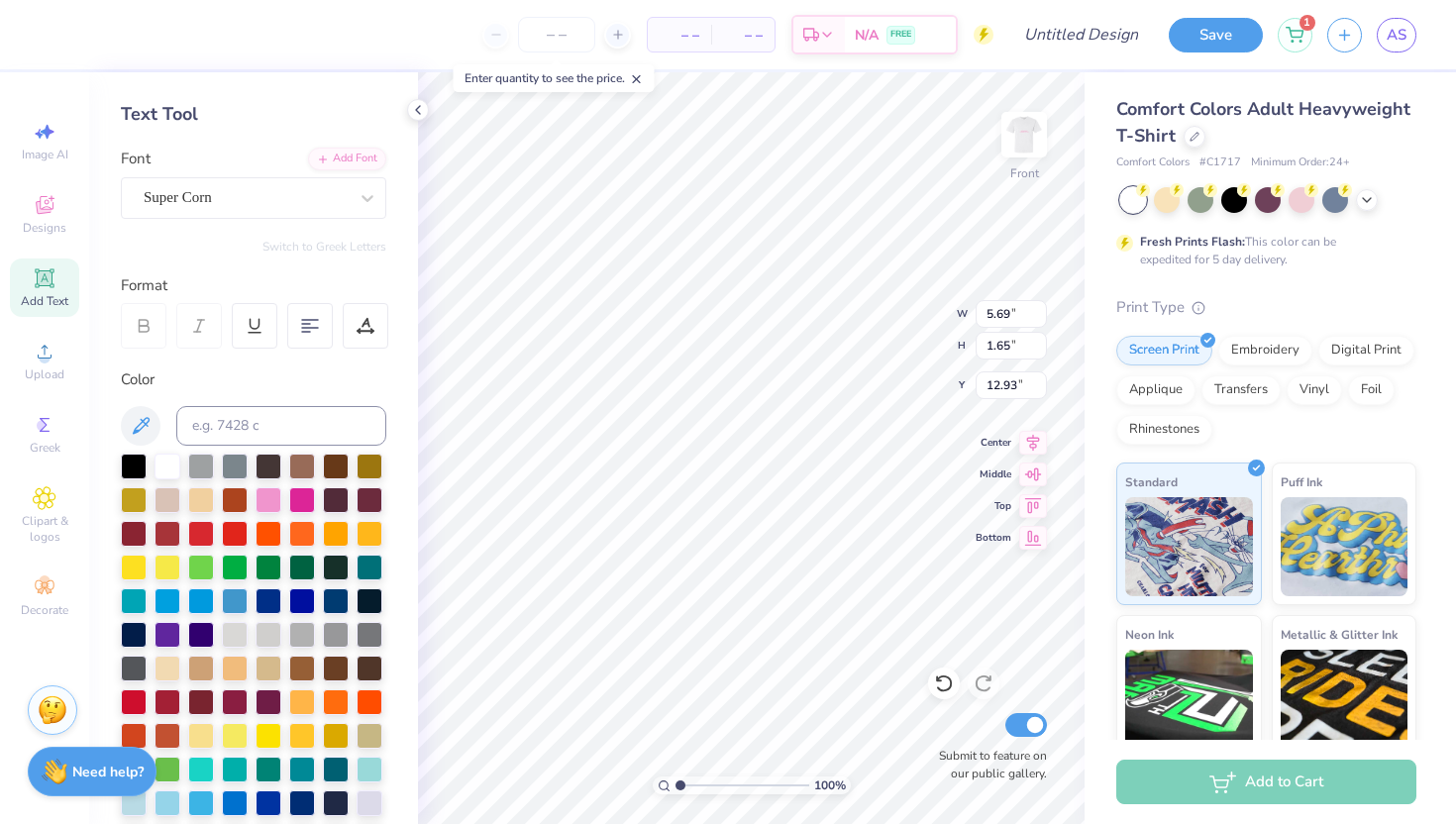 scroll, scrollTop: 73, scrollLeft: 0, axis: vertical 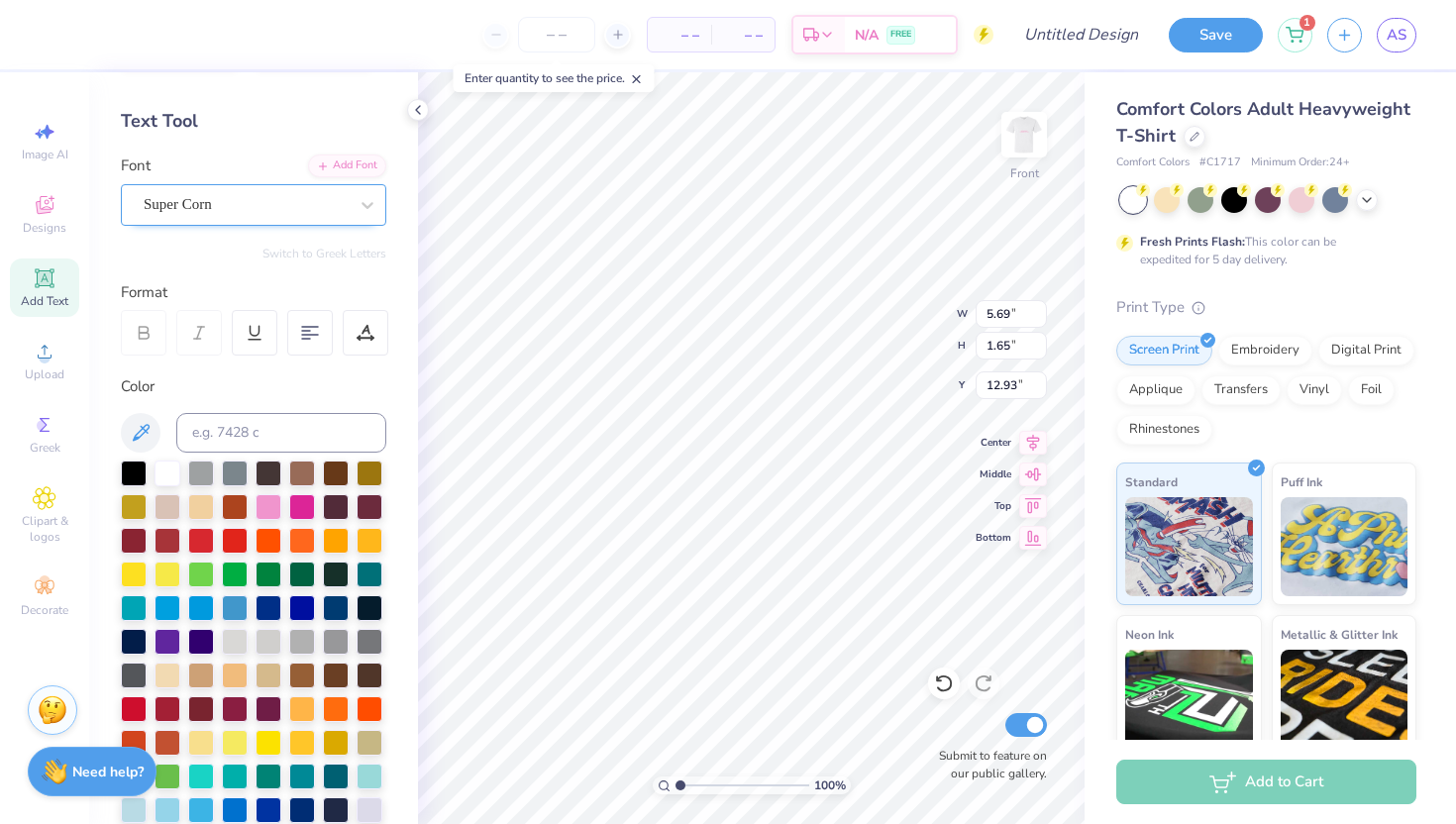 click on "Super Corn" at bounding box center (246, 204) 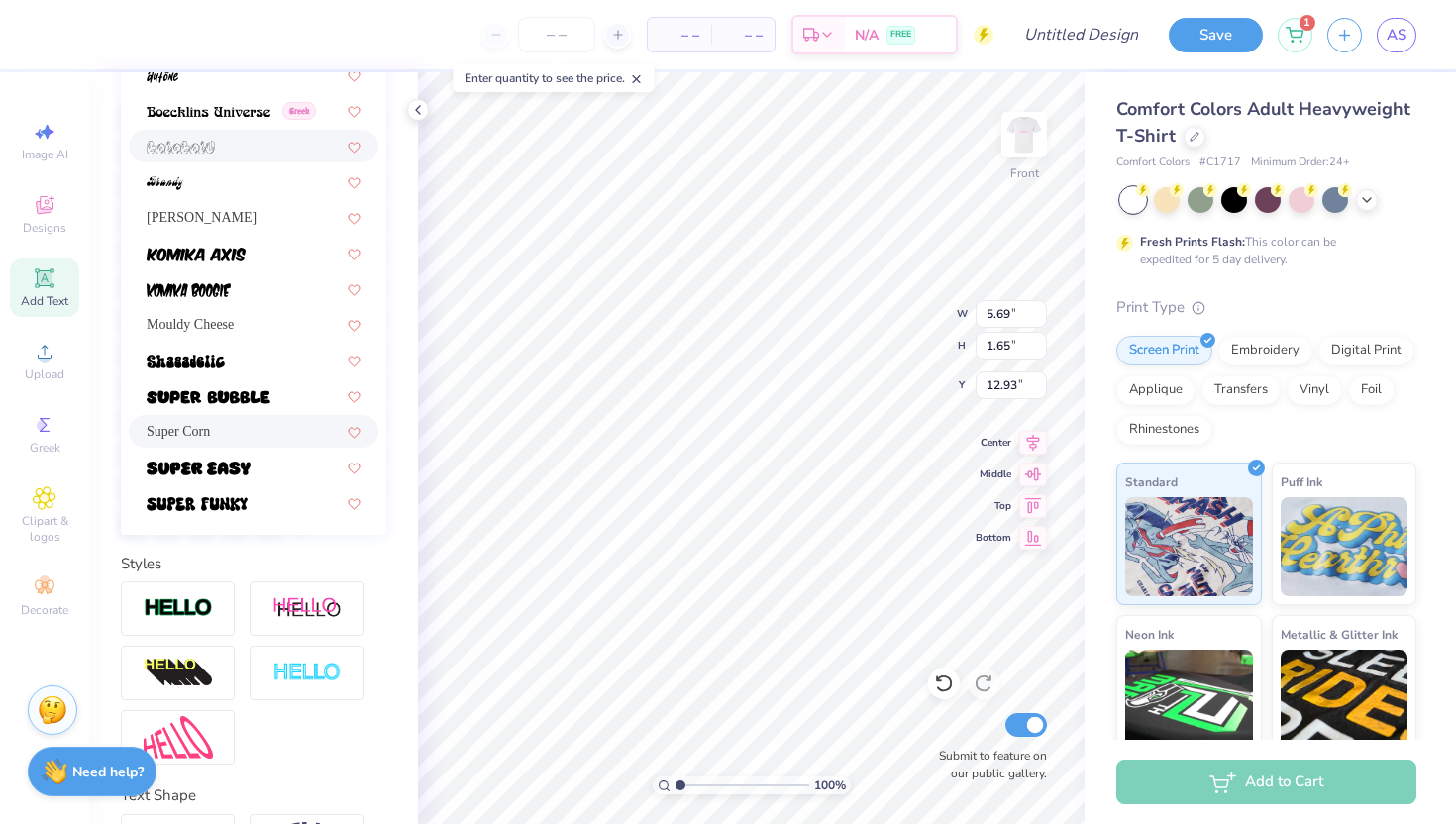 scroll, scrollTop: 433, scrollLeft: 0, axis: vertical 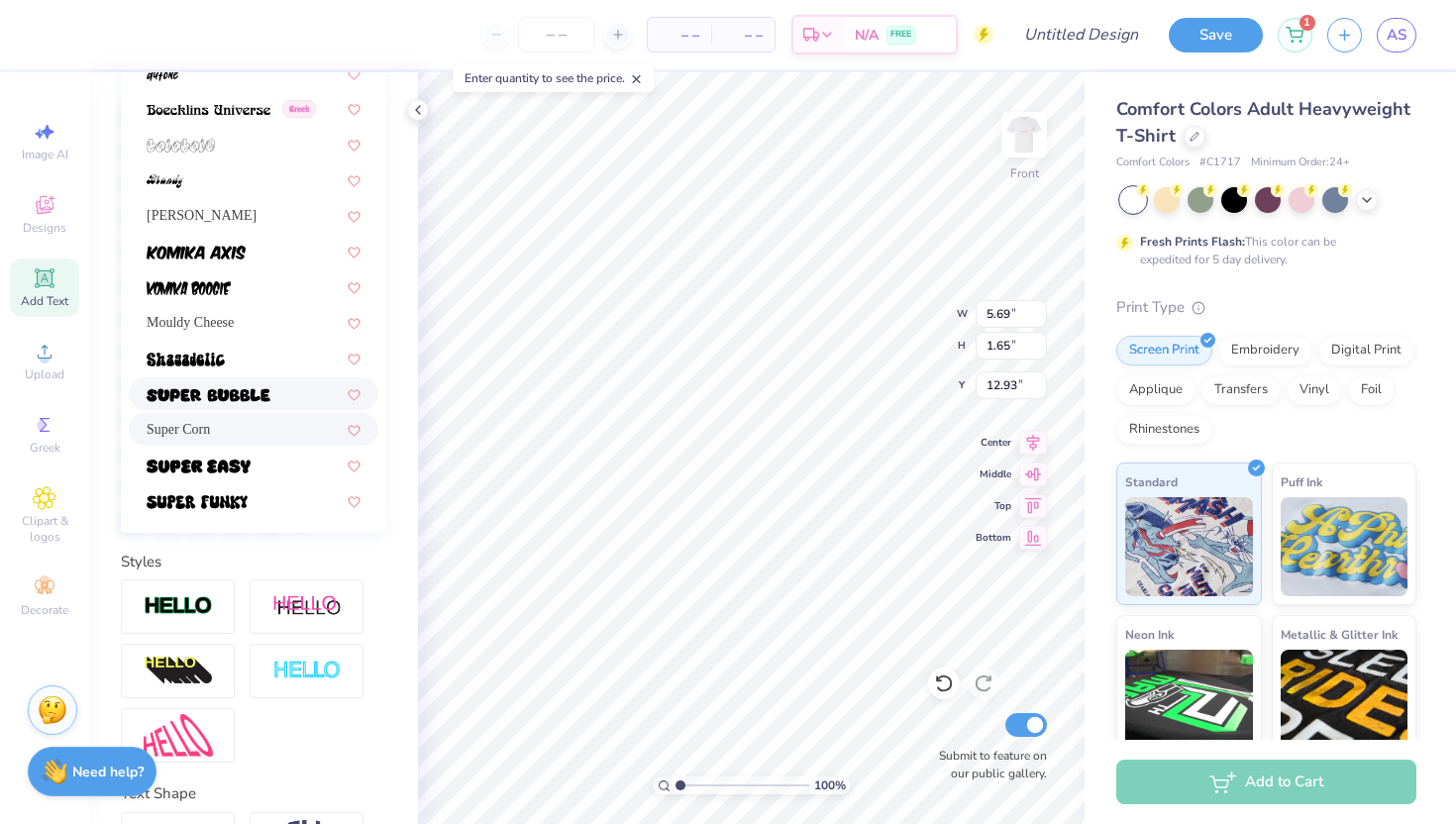 click at bounding box center [254, 393] 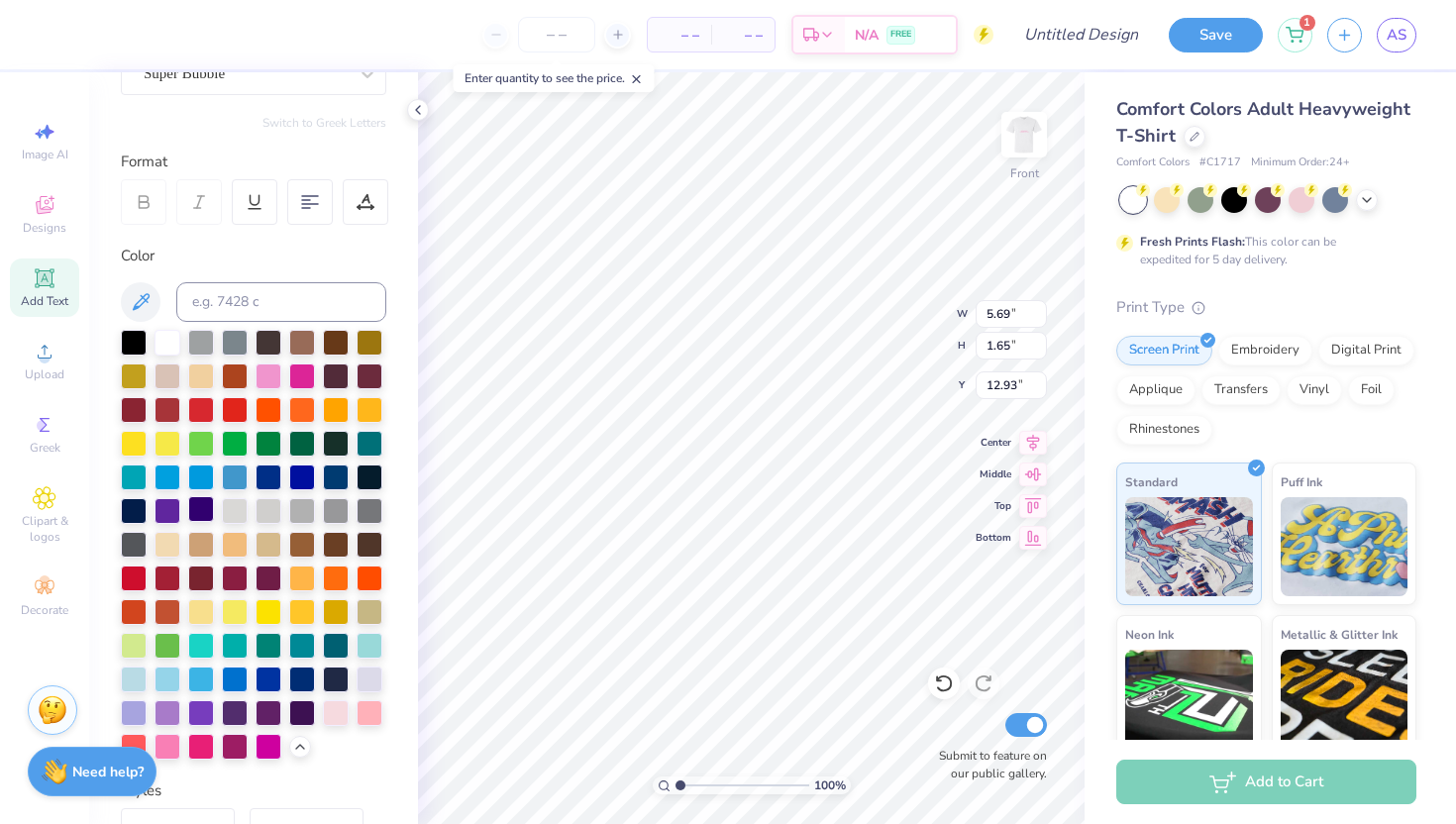 scroll, scrollTop: 0, scrollLeft: 0, axis: both 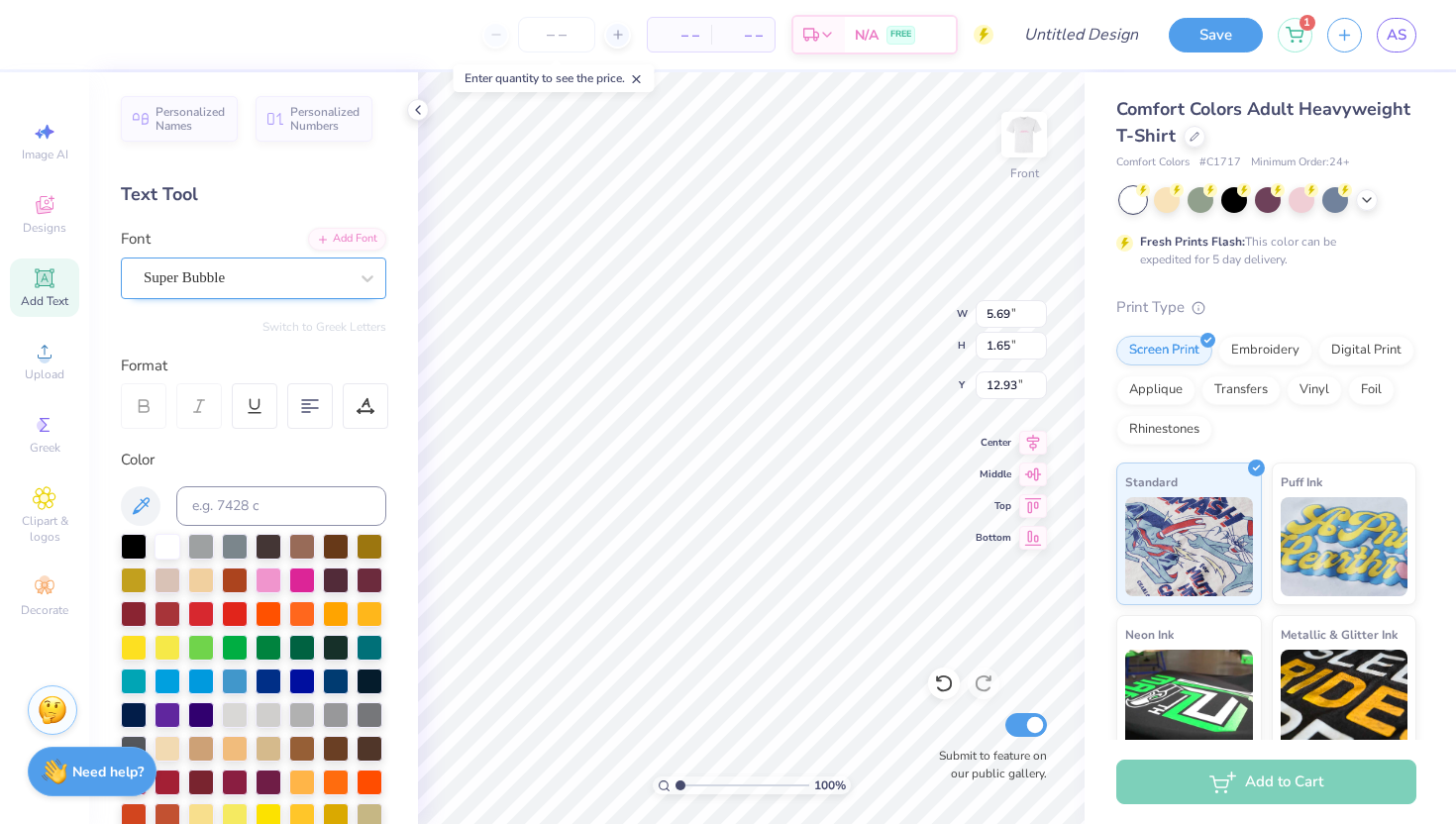 click on "Super Bubble" at bounding box center [246, 277] 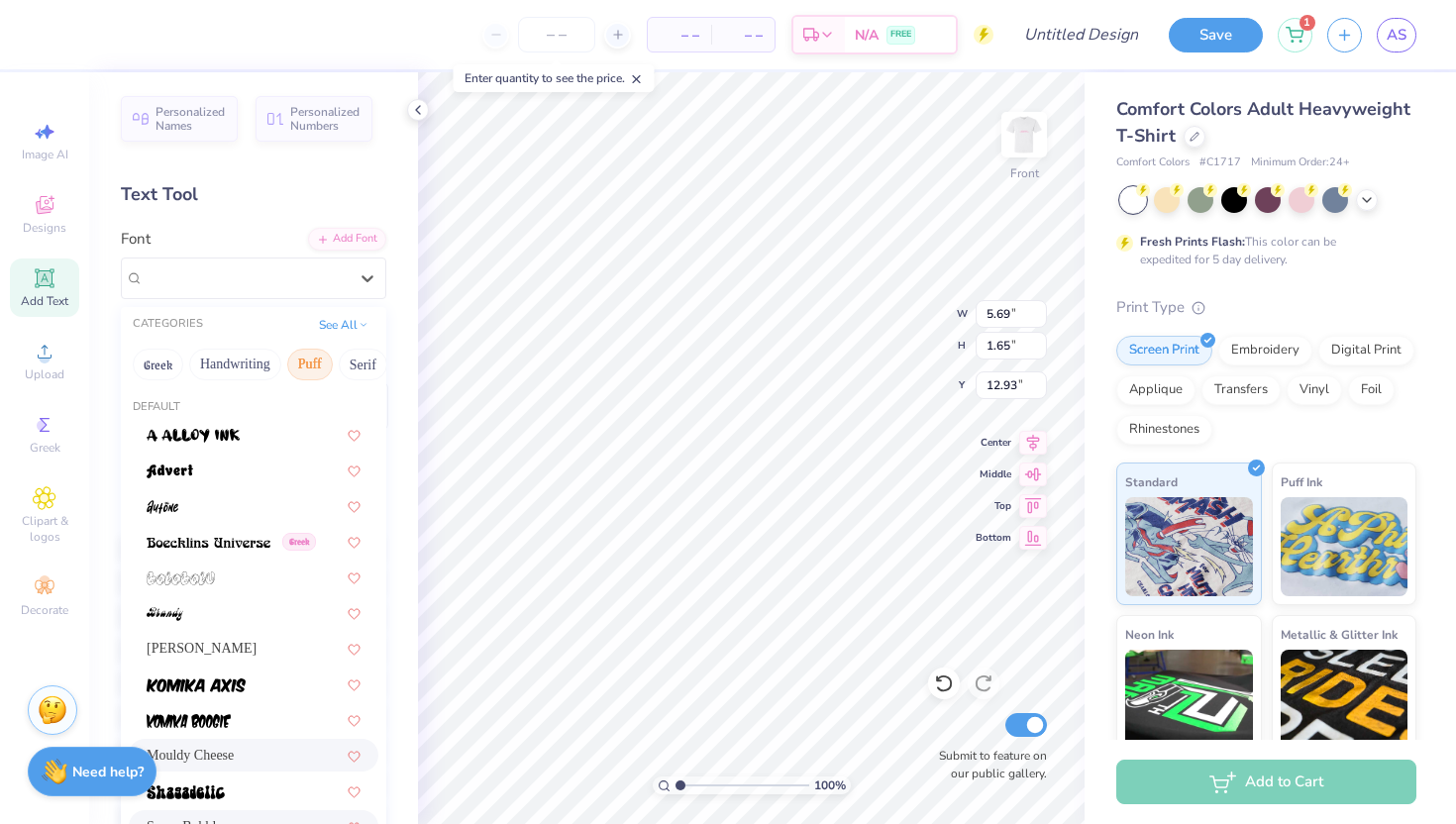 click on "Mouldy Cheese" at bounding box center [254, 755] 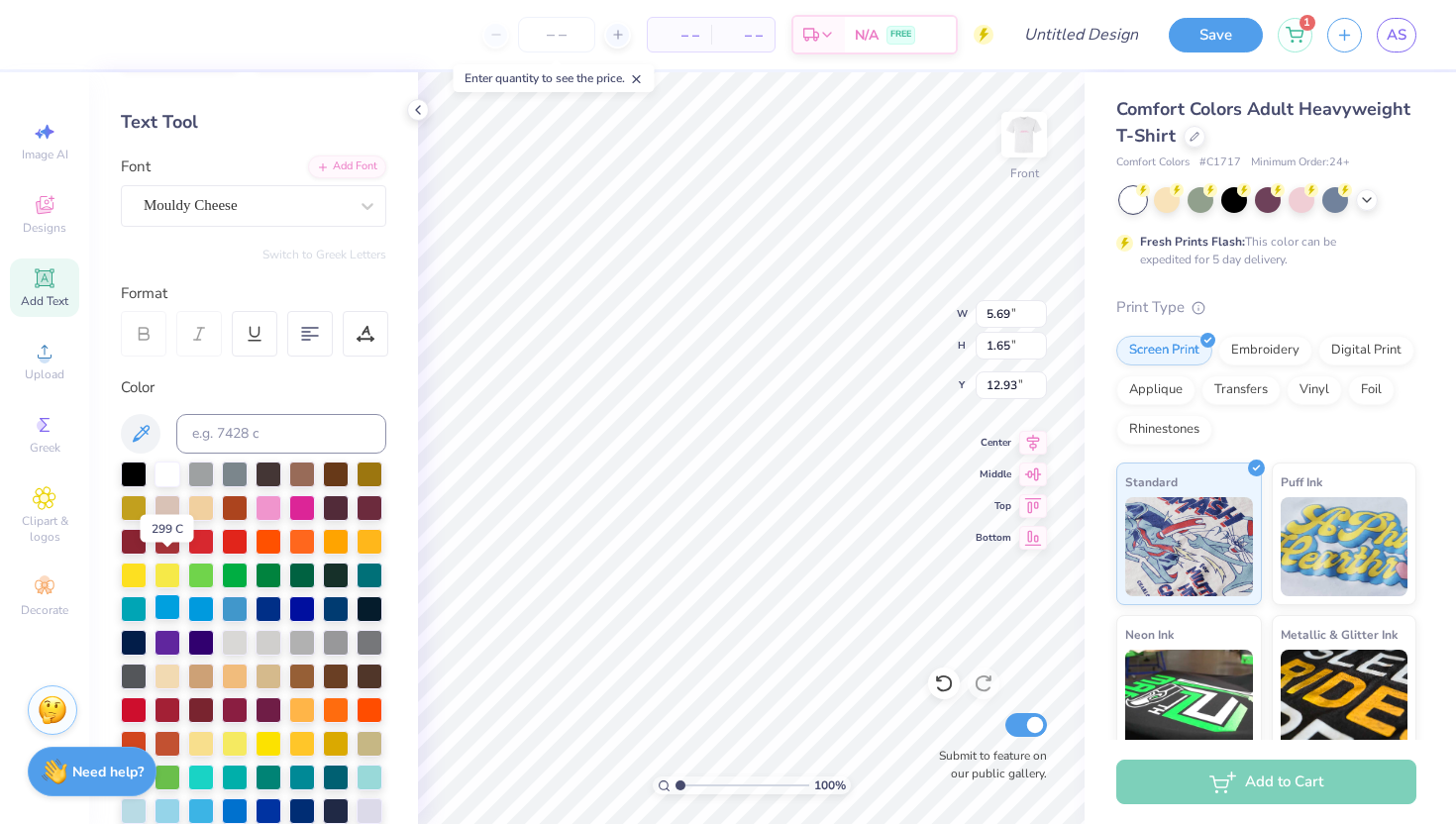 scroll, scrollTop: 140, scrollLeft: 0, axis: vertical 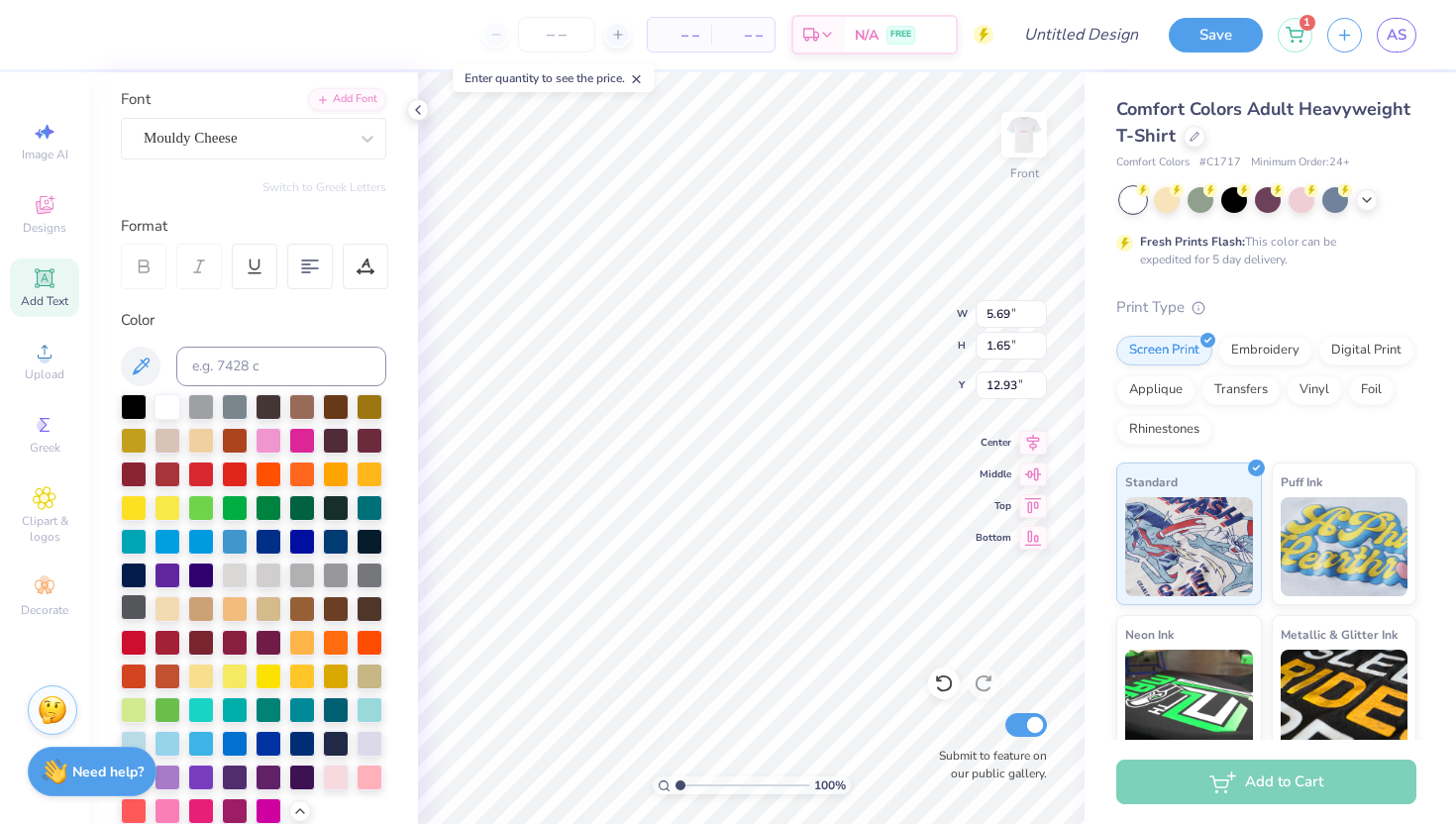 click at bounding box center [134, 607] 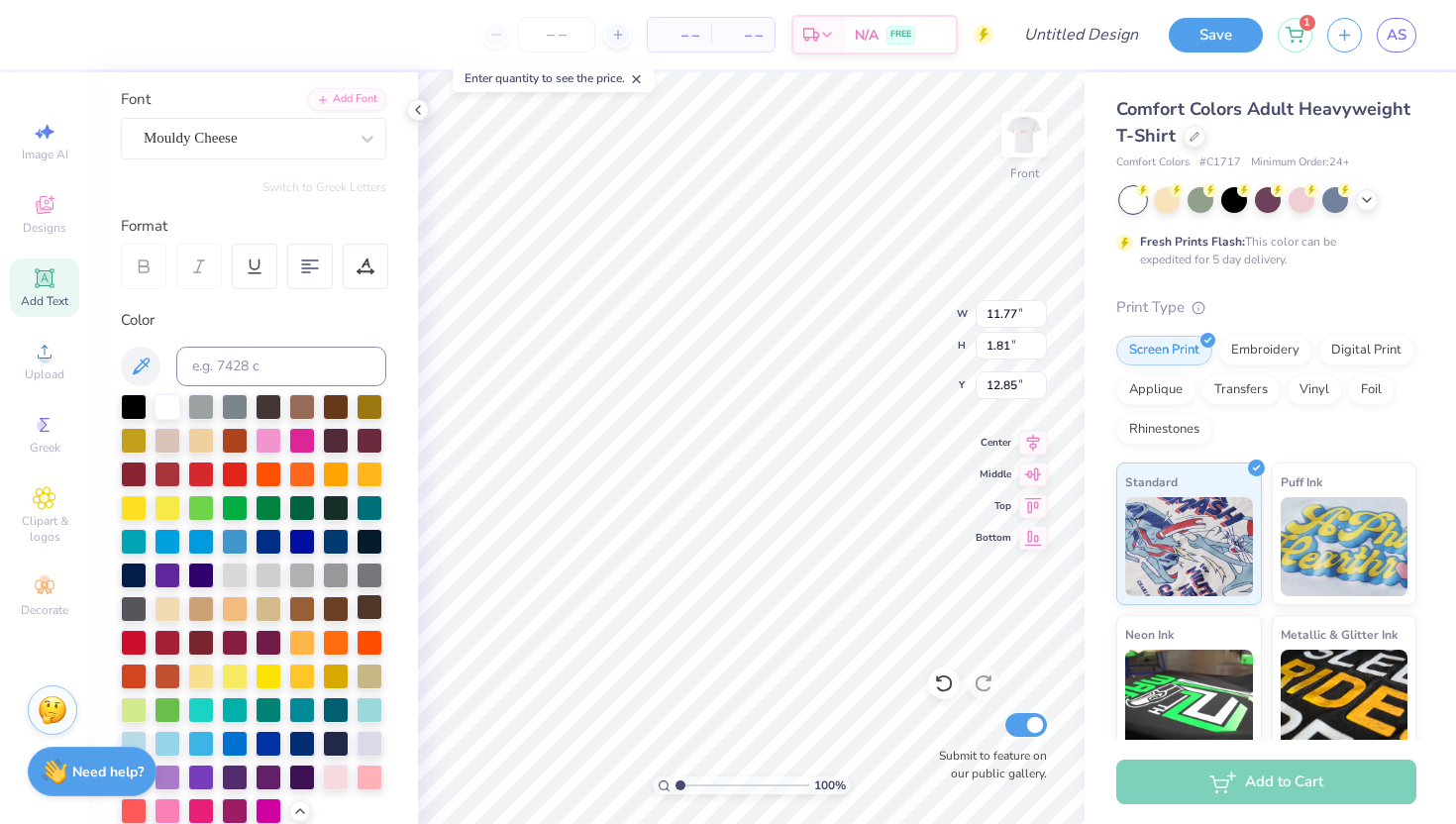 type on "11.77" 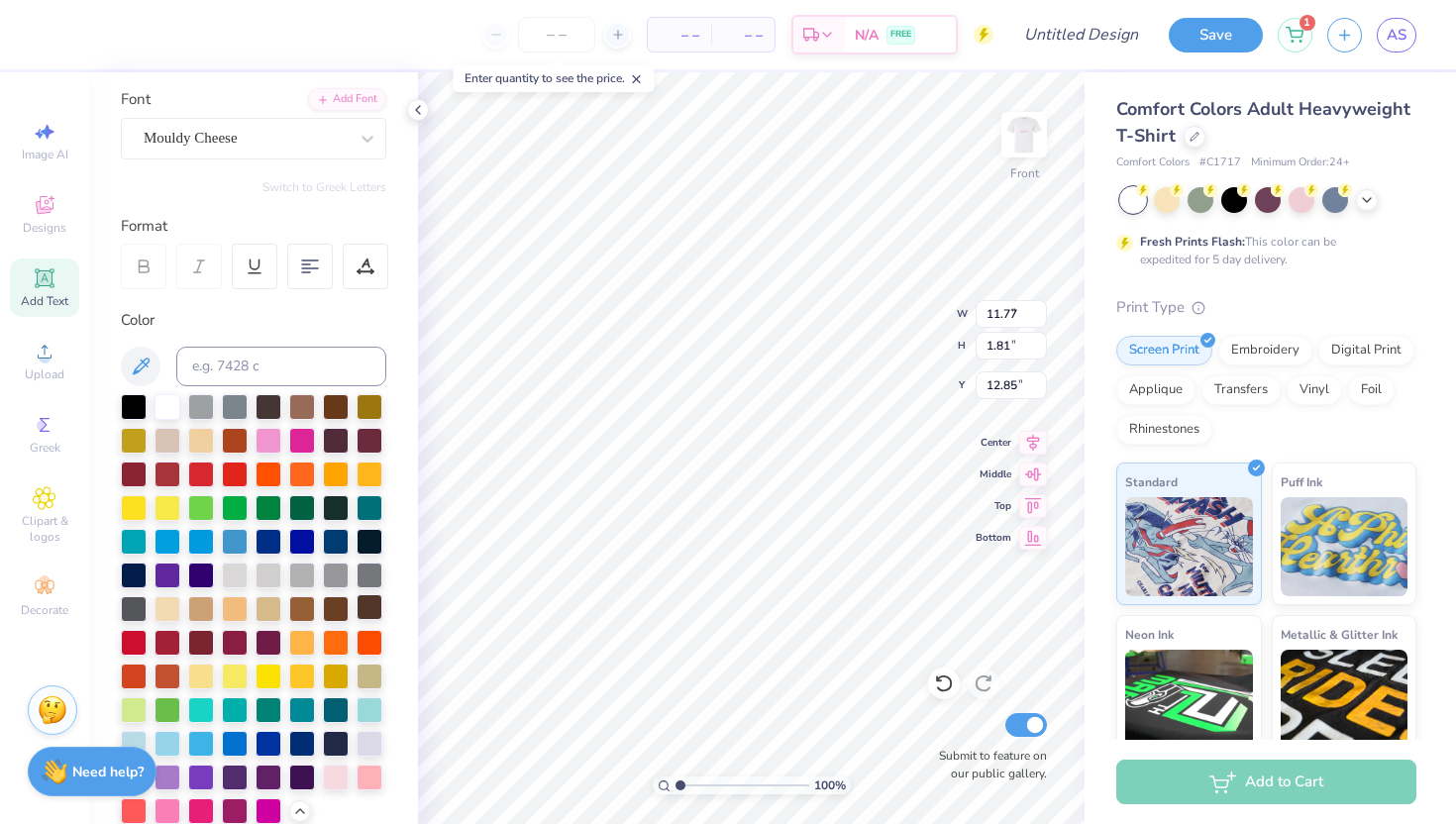 type on "7.51" 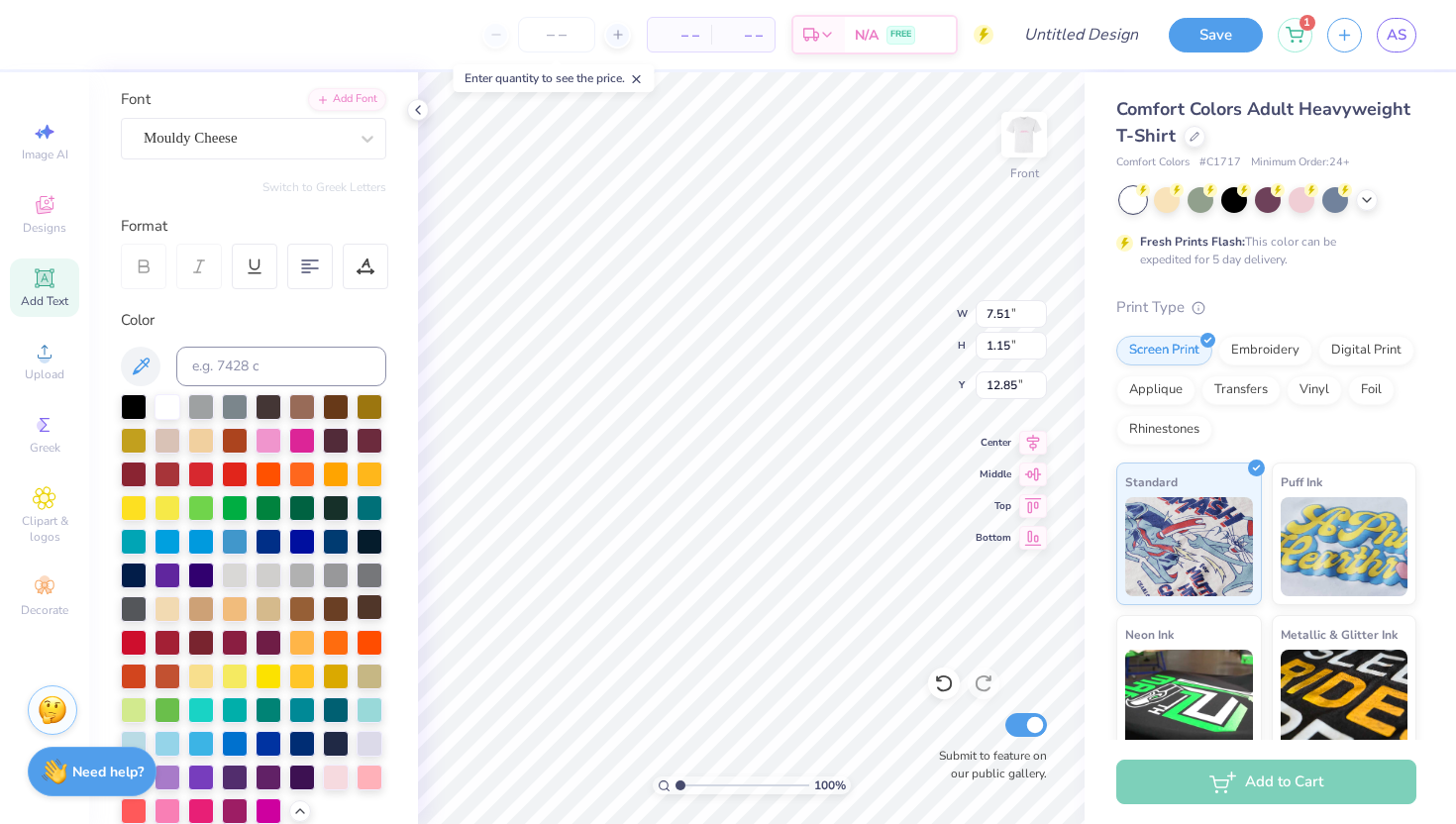 type on "8.38" 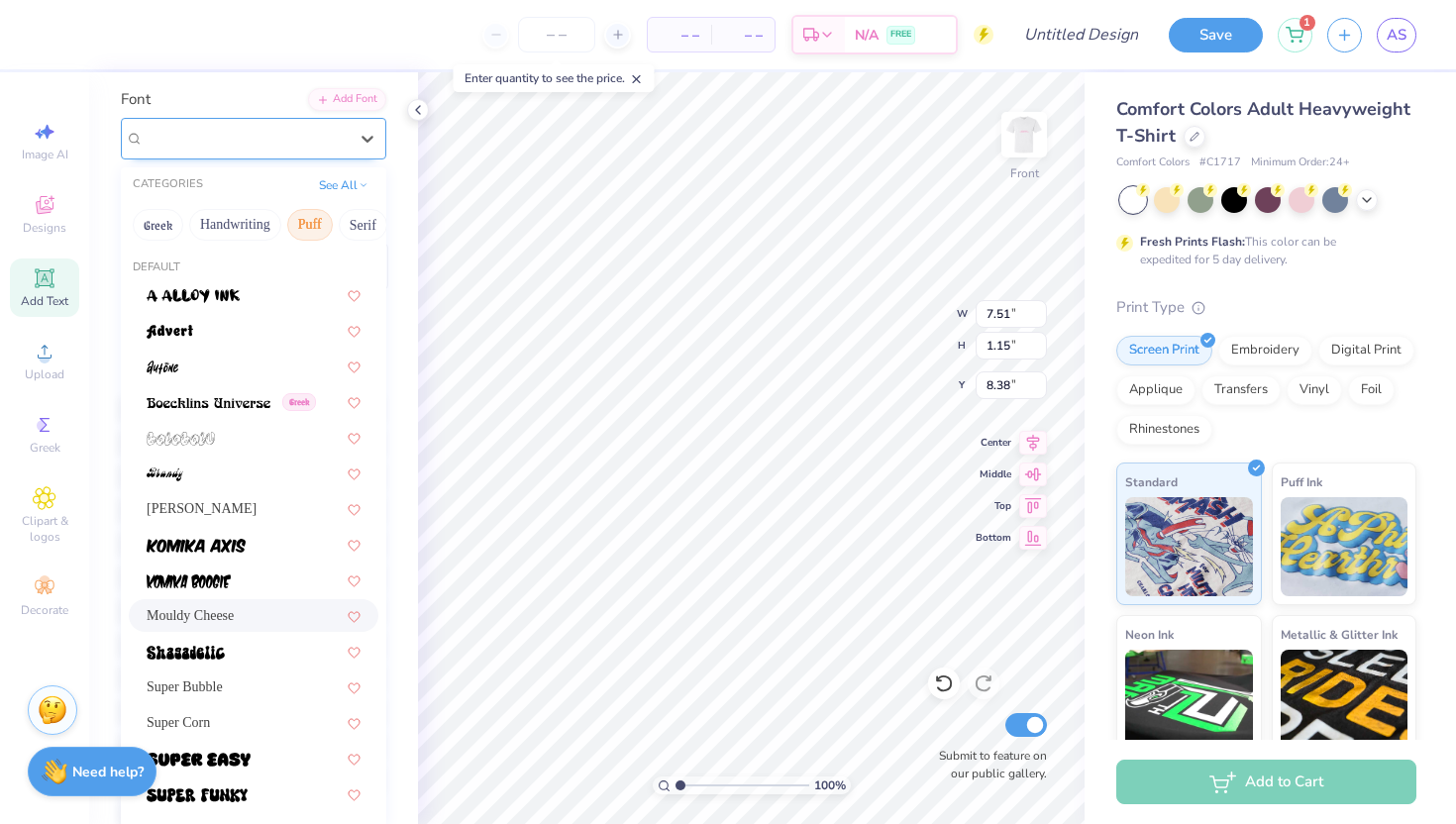 click on "Mouldy Cheese" at bounding box center (246, 138) 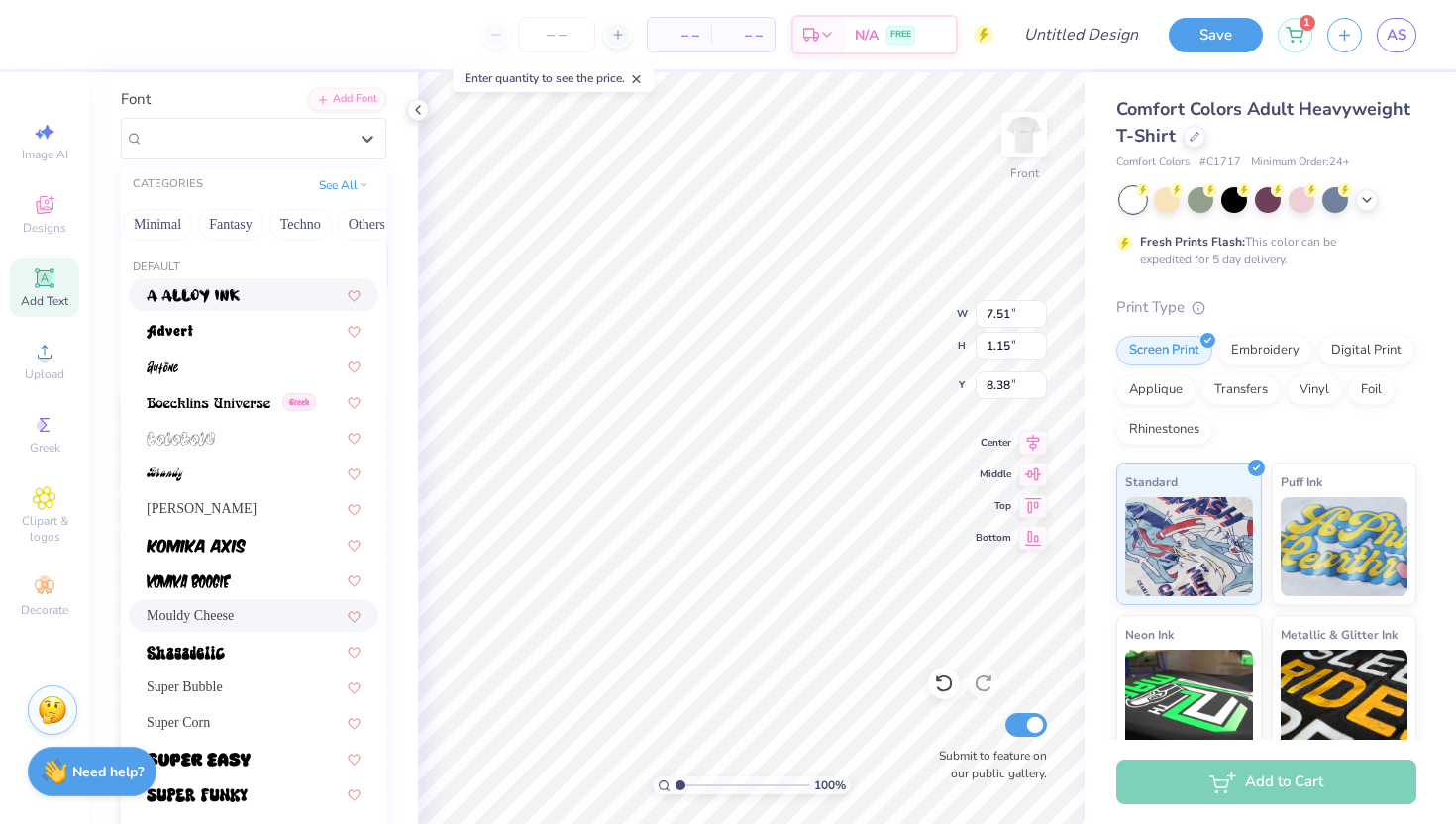 scroll, scrollTop: 0, scrollLeft: 575, axis: horizontal 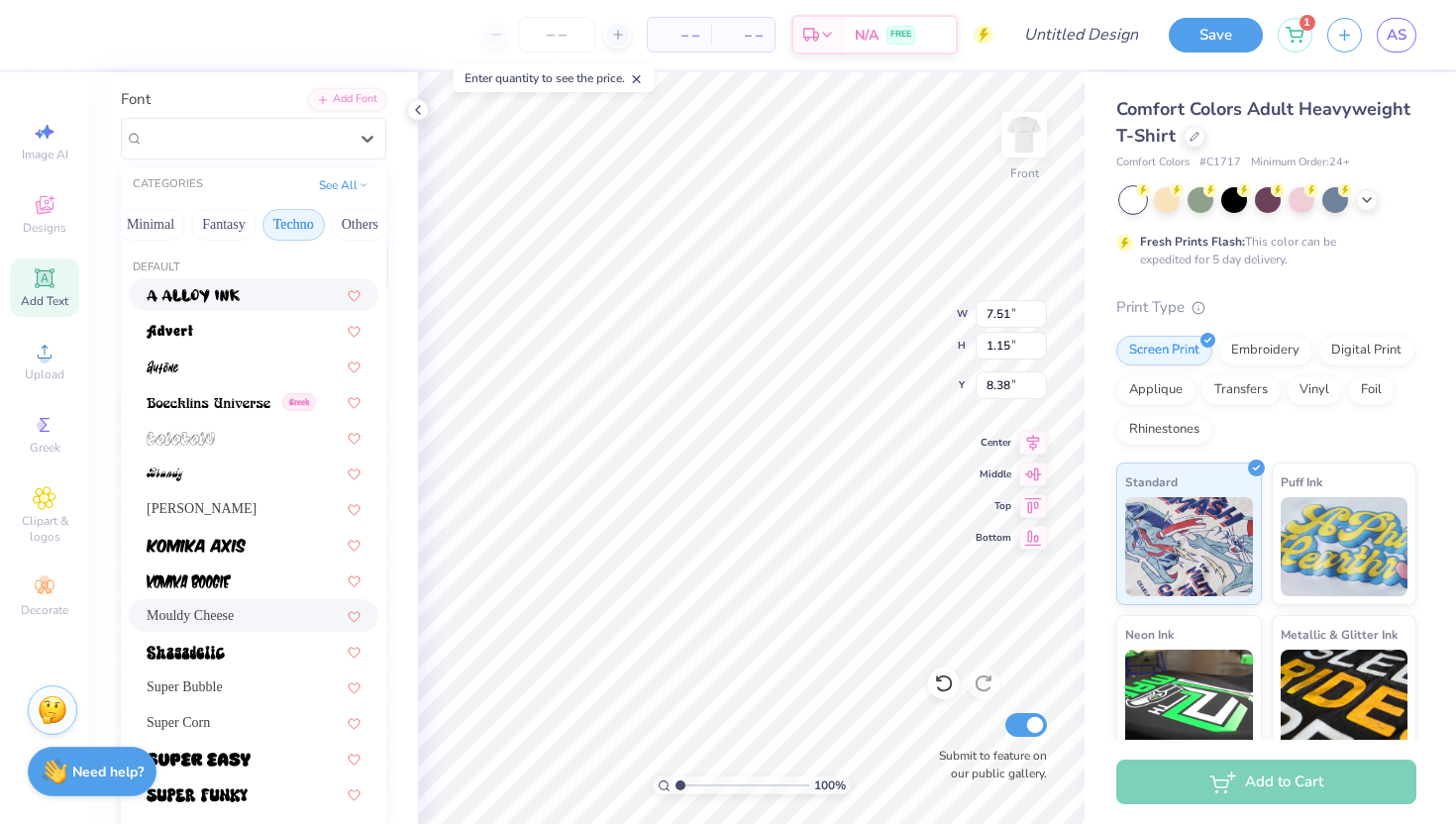 click on "Techno" at bounding box center (293, 225) 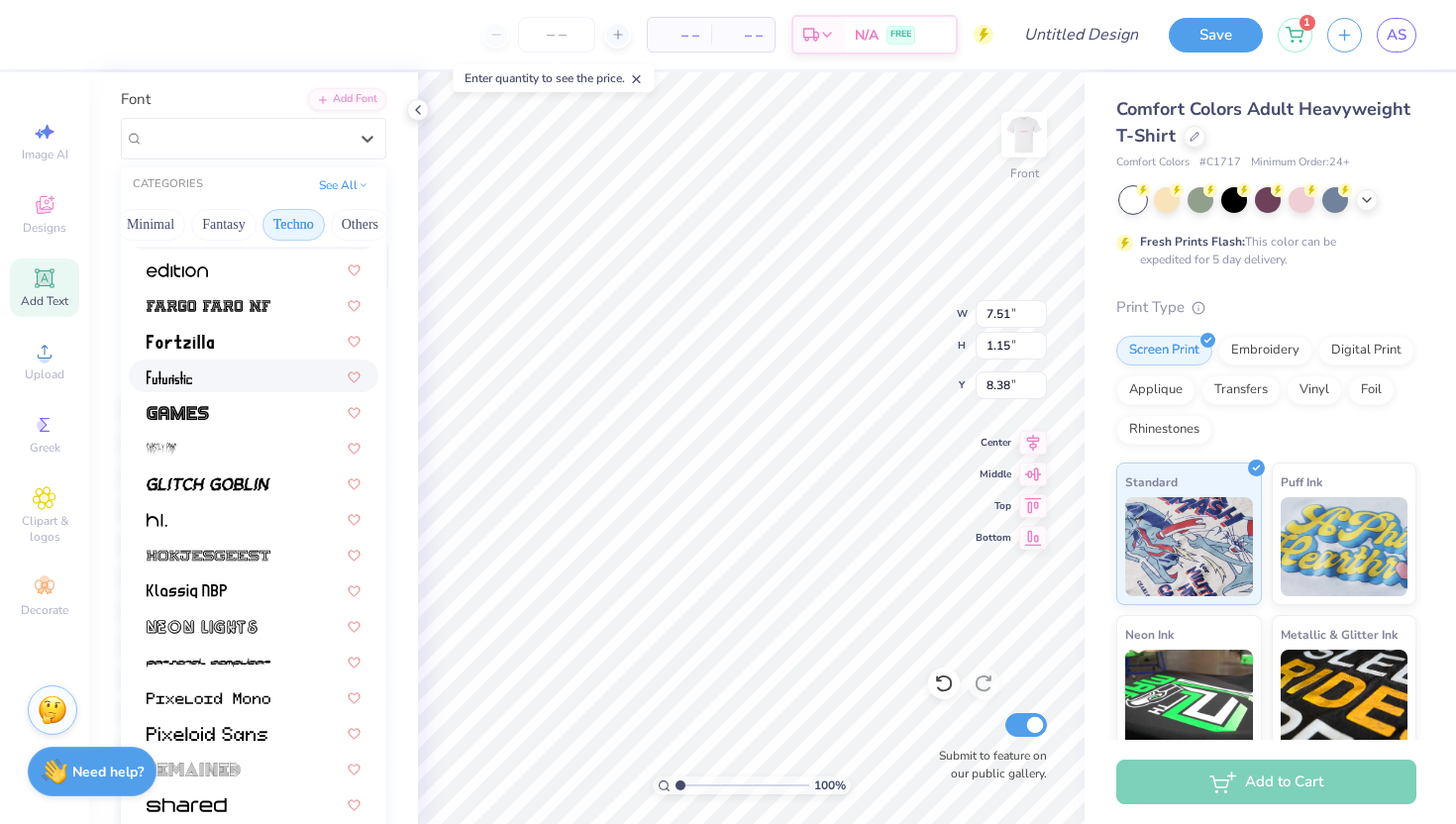 scroll, scrollTop: 343, scrollLeft: 0, axis: vertical 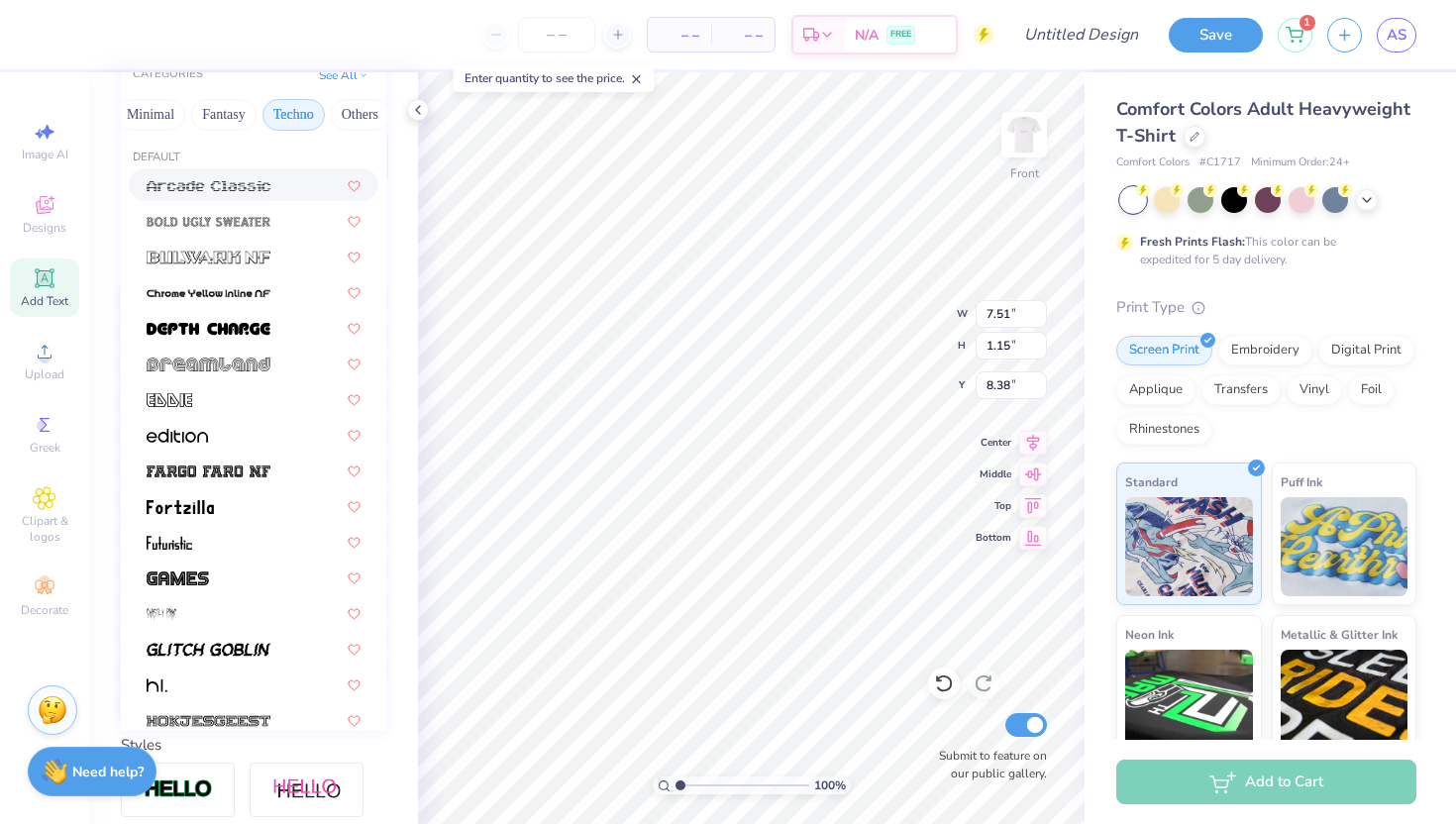 click on "Greek Handwriting Puff Serif Bold Calligraphy Retro Sans Serif Minimal Fantasy Techno Others" at bounding box center [254, 115] 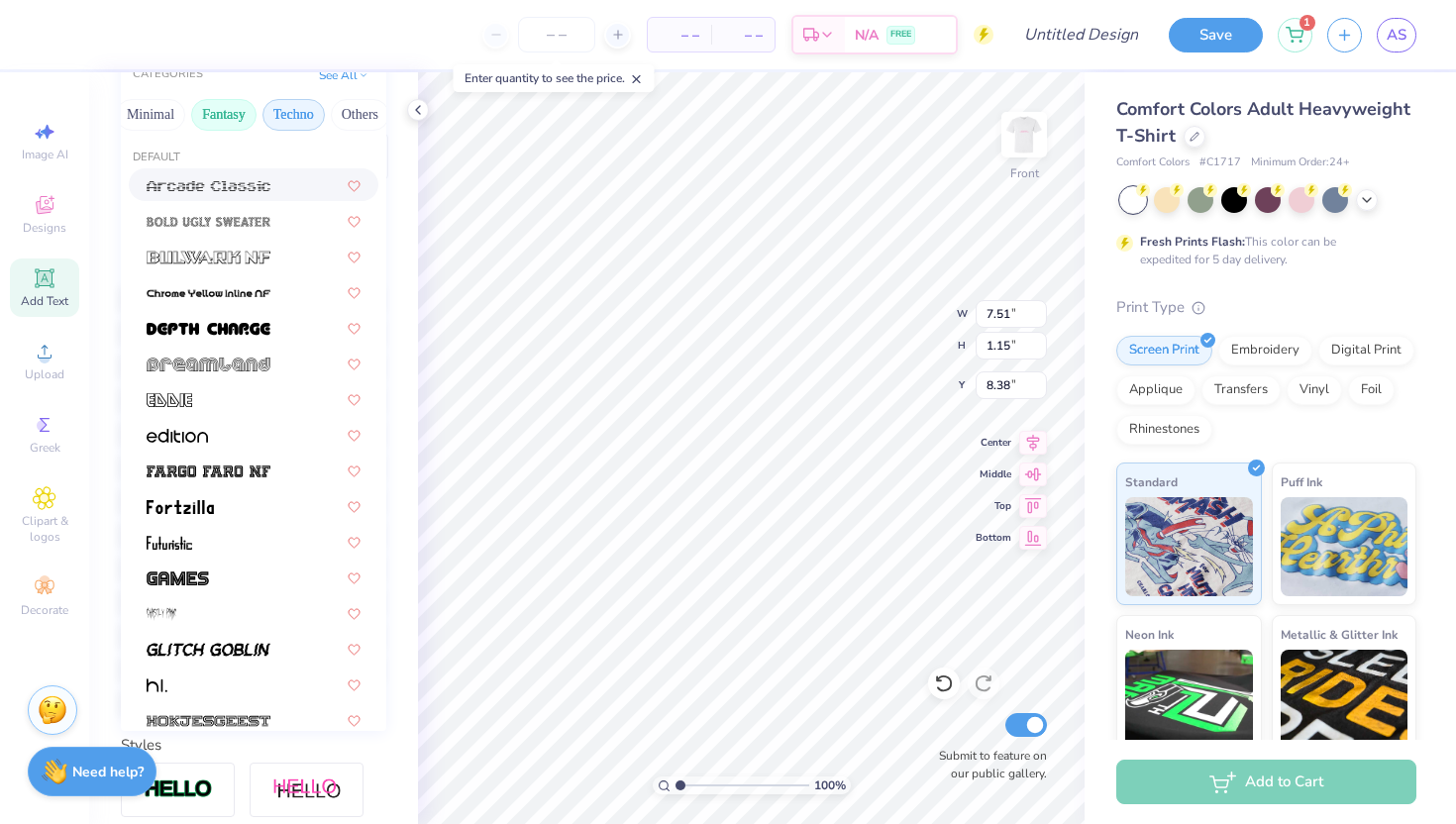 click on "Fantasy" at bounding box center [224, 115] 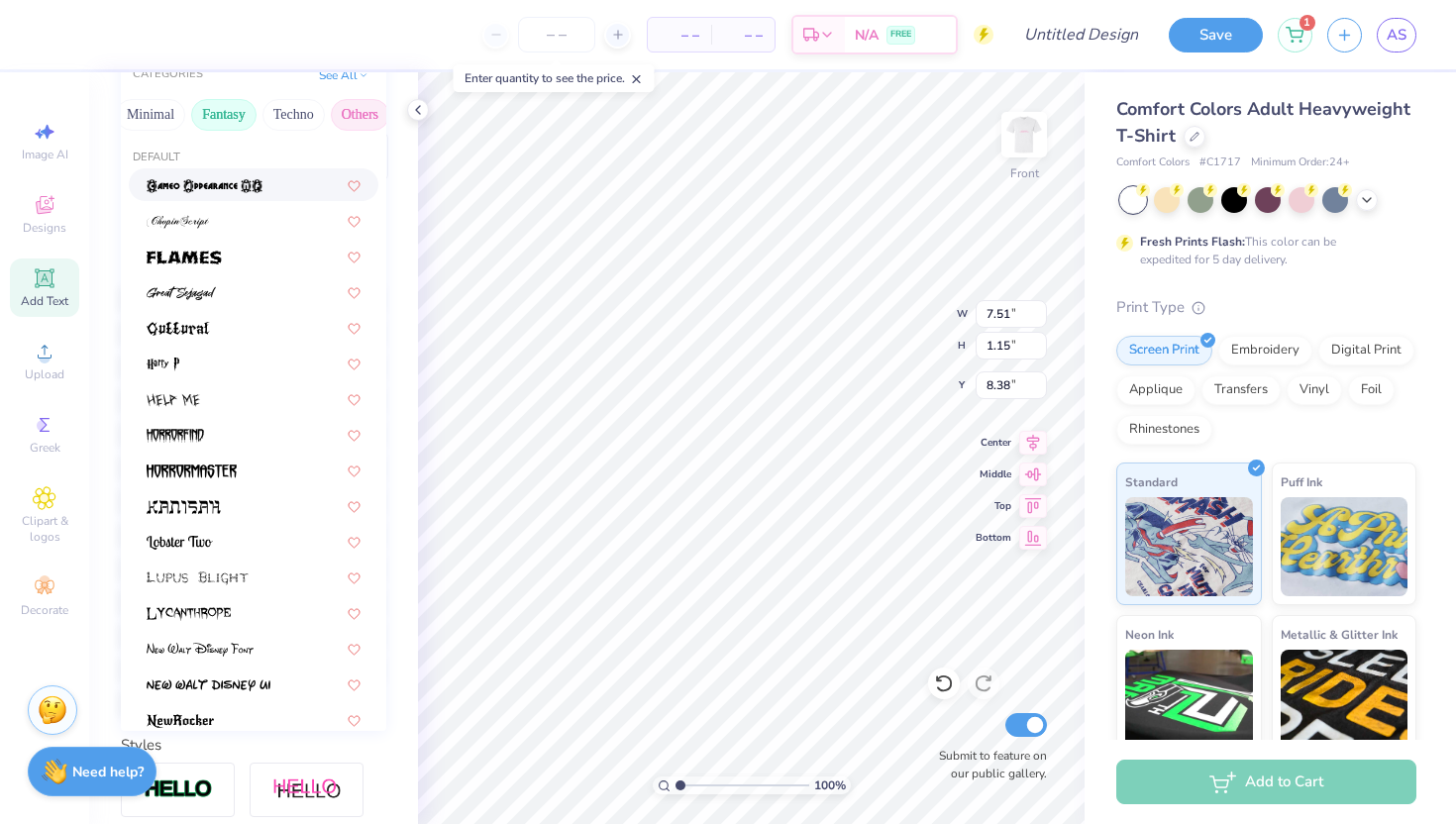 click on "Others" at bounding box center (360, 115) 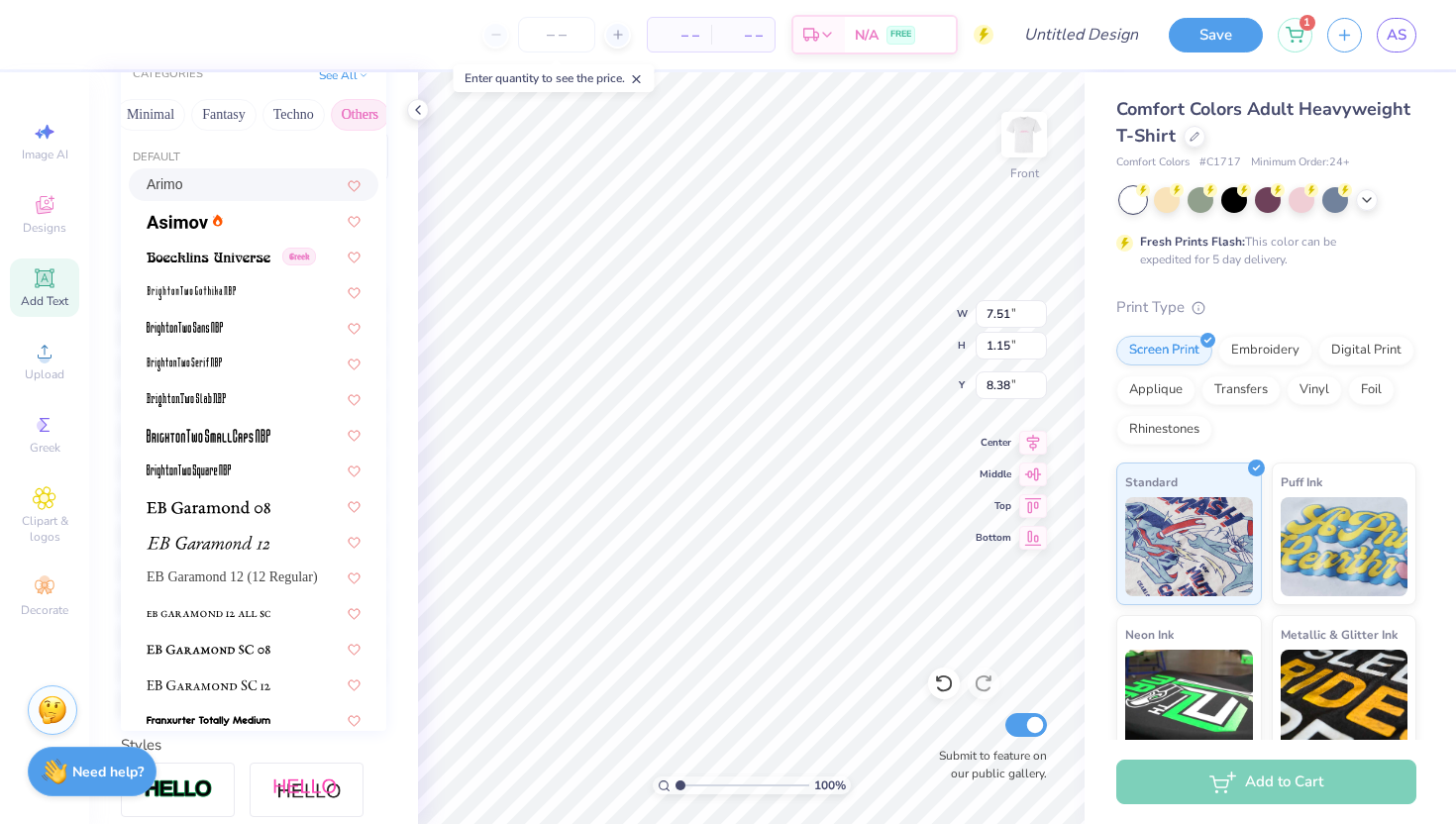click on "Arimo" at bounding box center [254, 184] 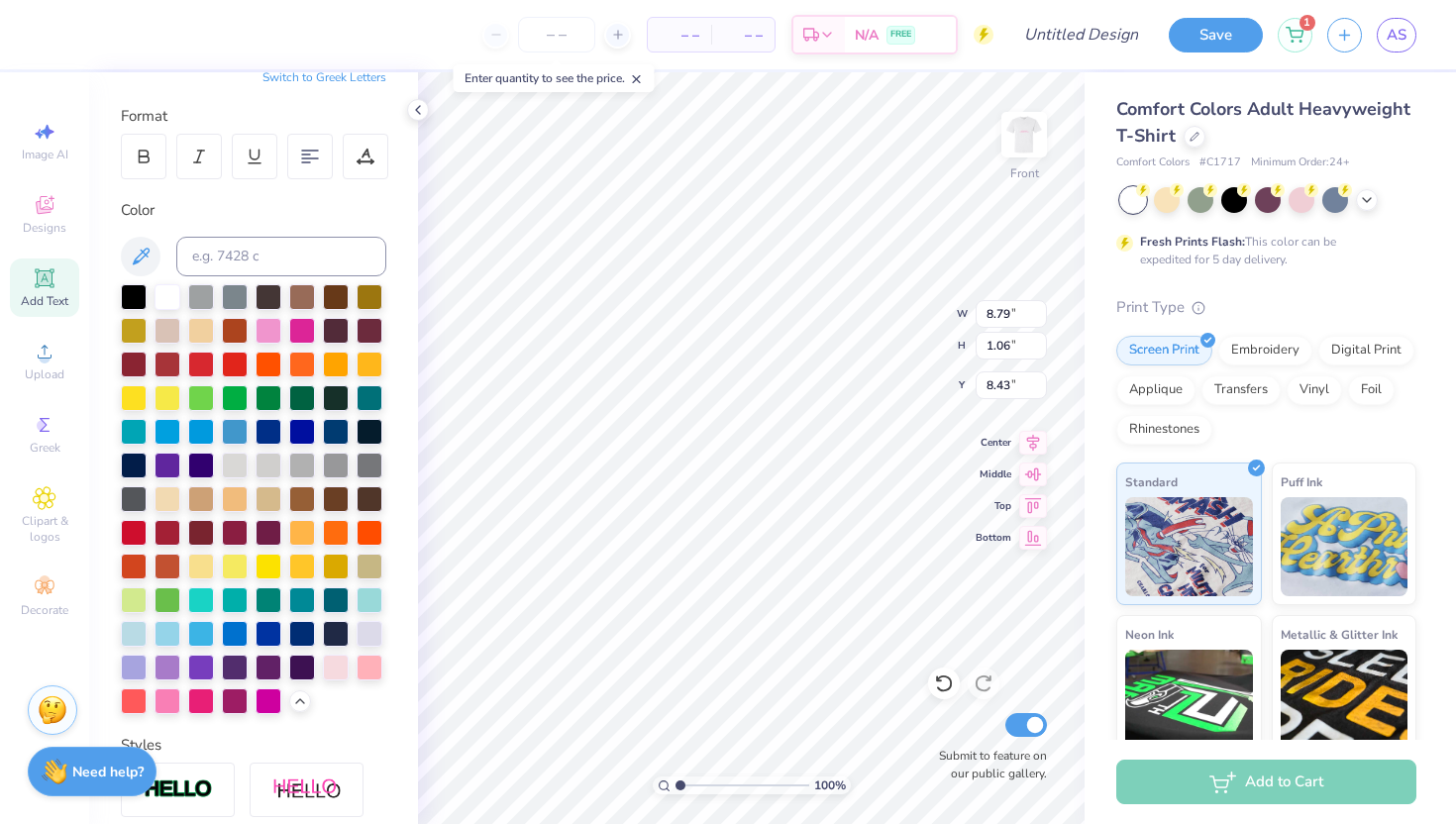type on "8.79" 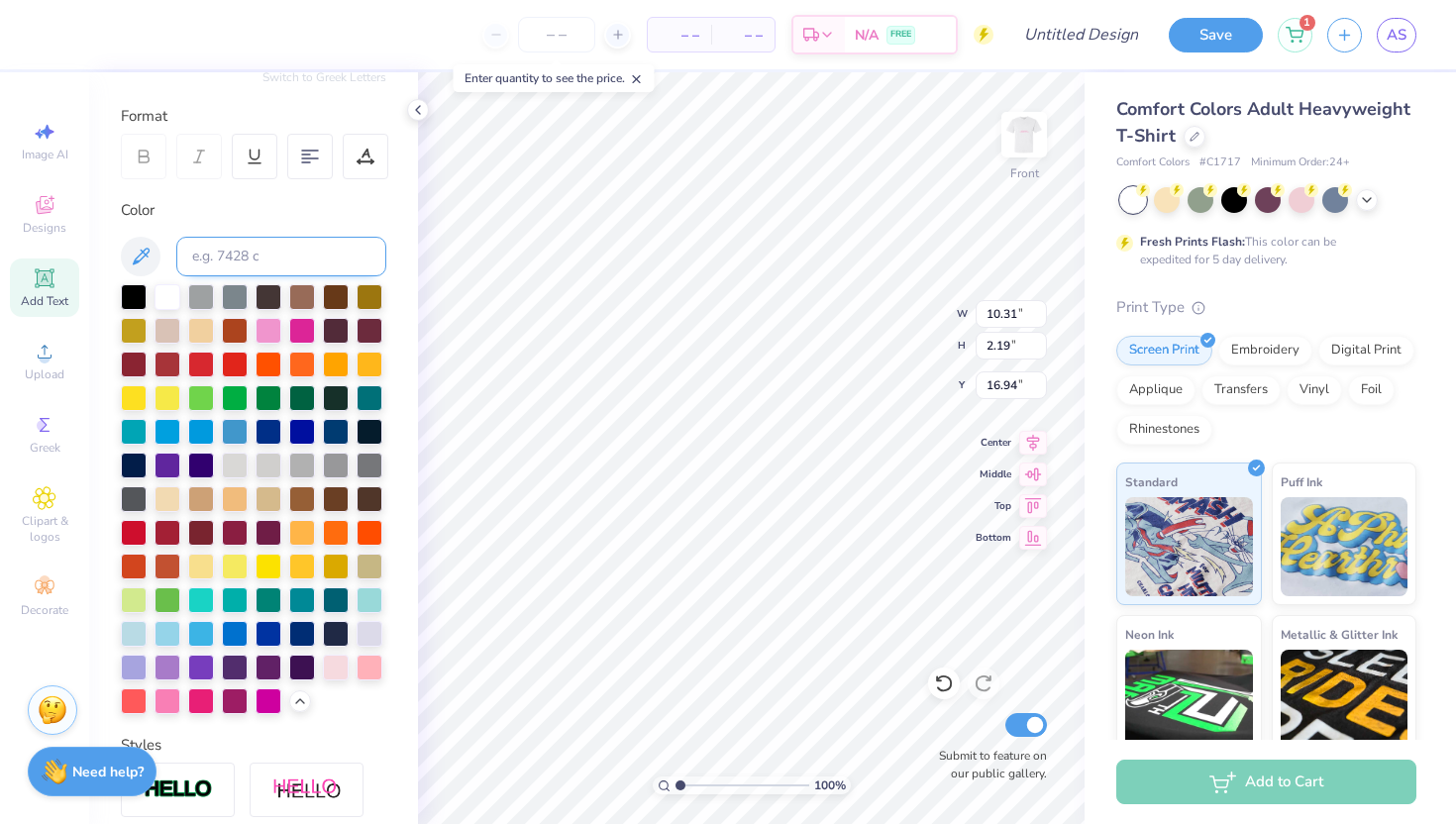 type on "10.31" 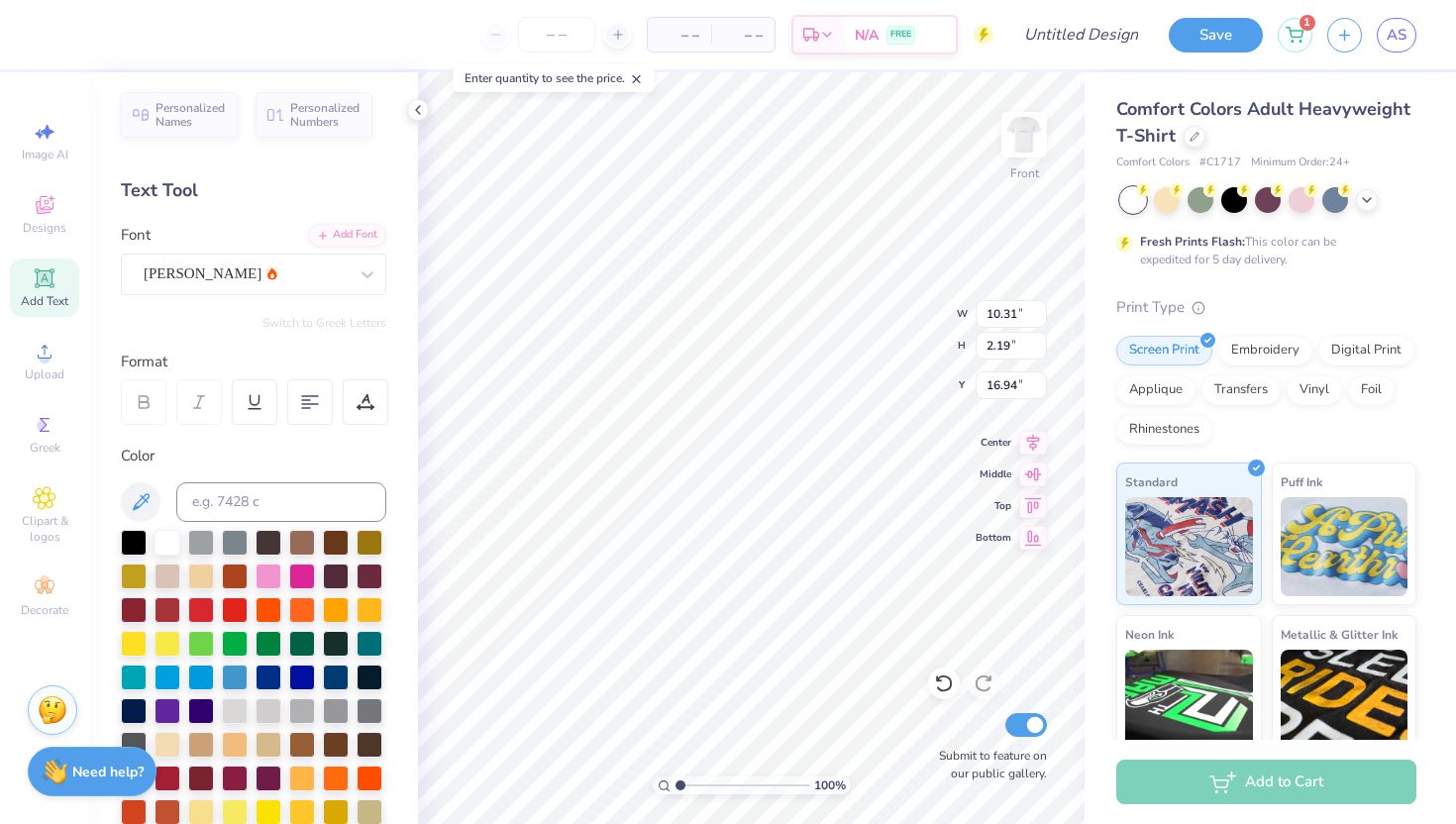 scroll, scrollTop: 0, scrollLeft: 0, axis: both 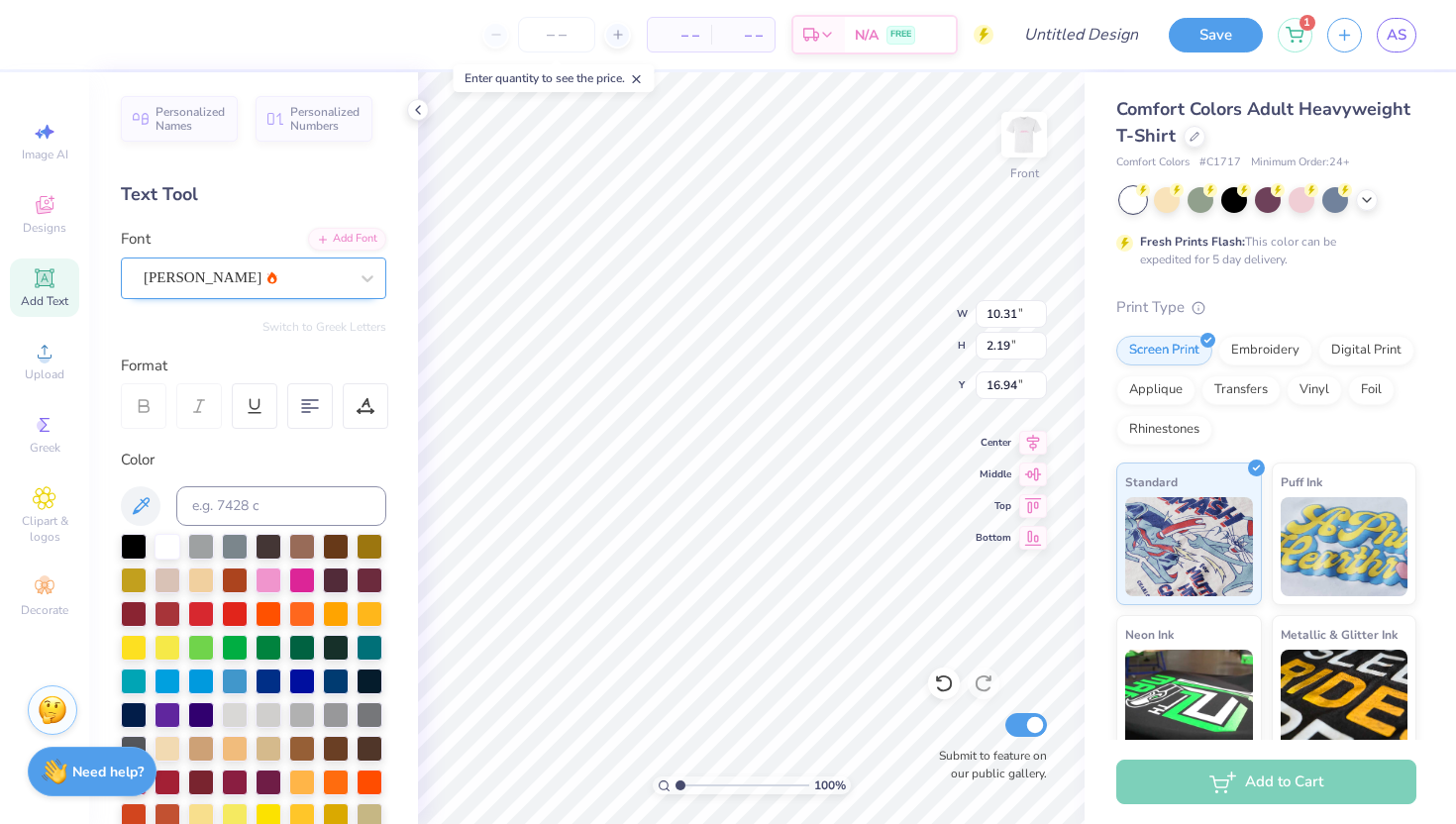 click on "Ariana Violeta" at bounding box center [246, 277] 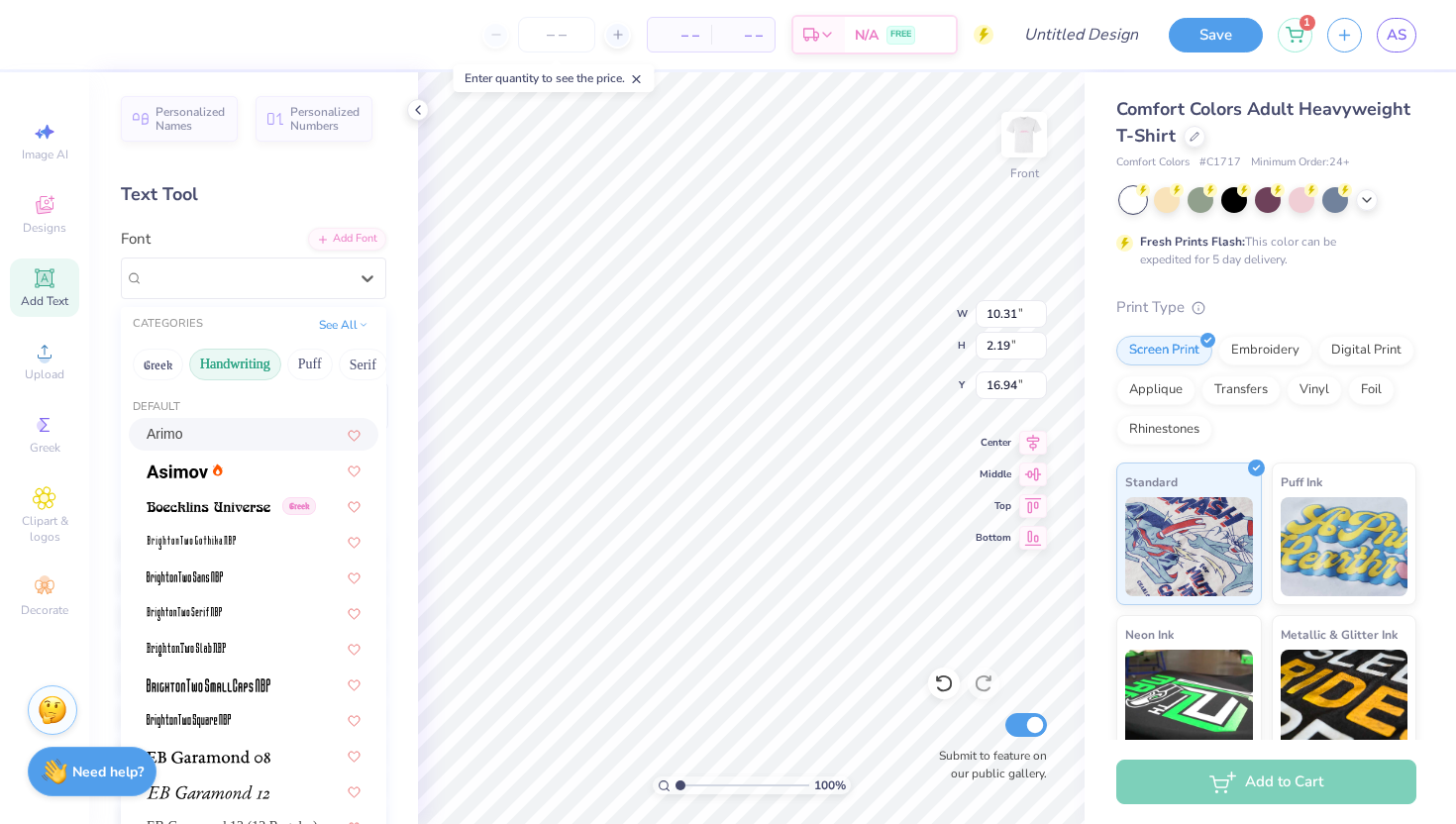 click on "Handwriting" at bounding box center [235, 364] 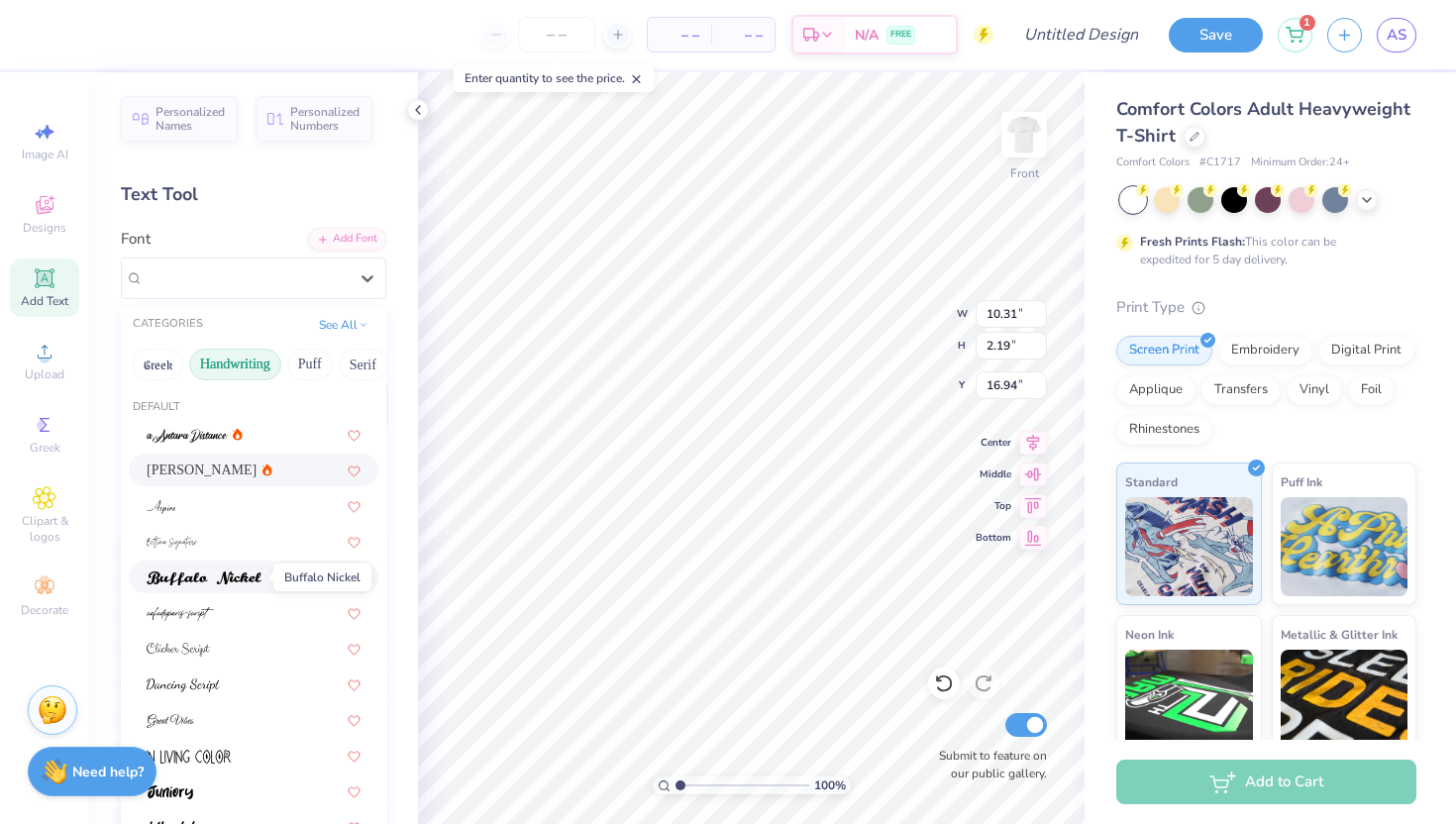 click at bounding box center (204, 578) 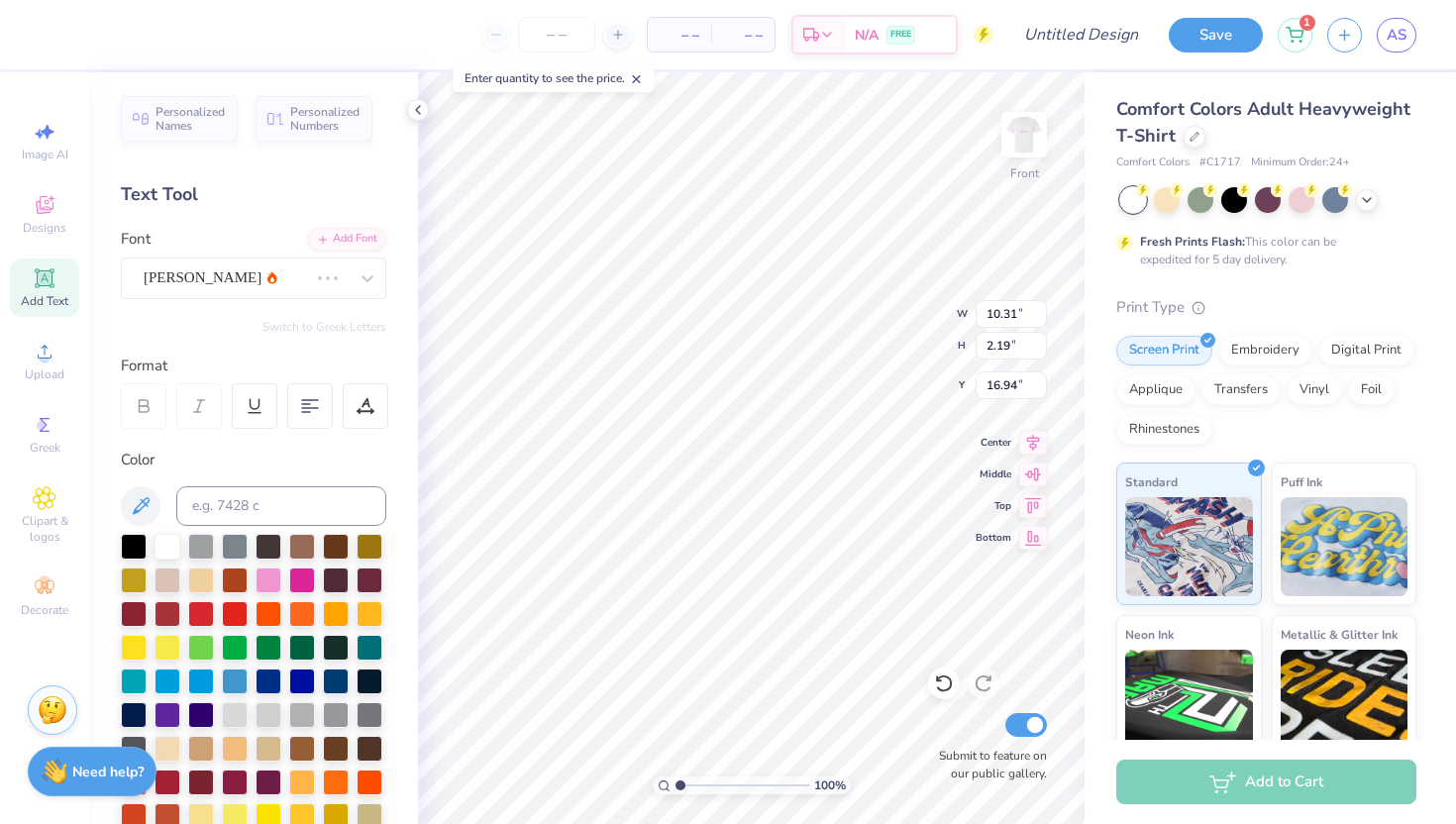 scroll, scrollTop: 0, scrollLeft: 5, axis: horizontal 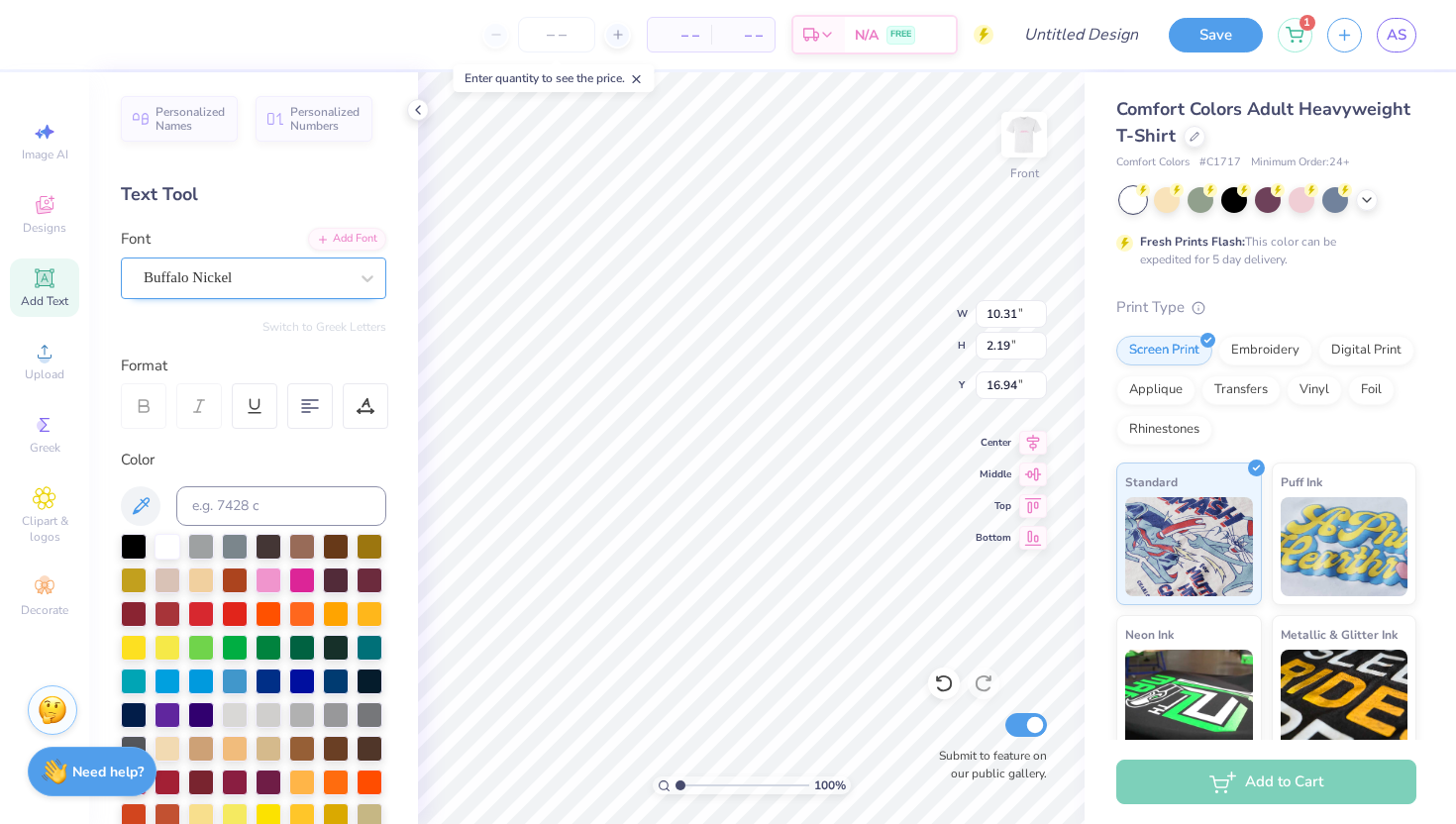 click on "Buffalo Nickel" at bounding box center (246, 277) 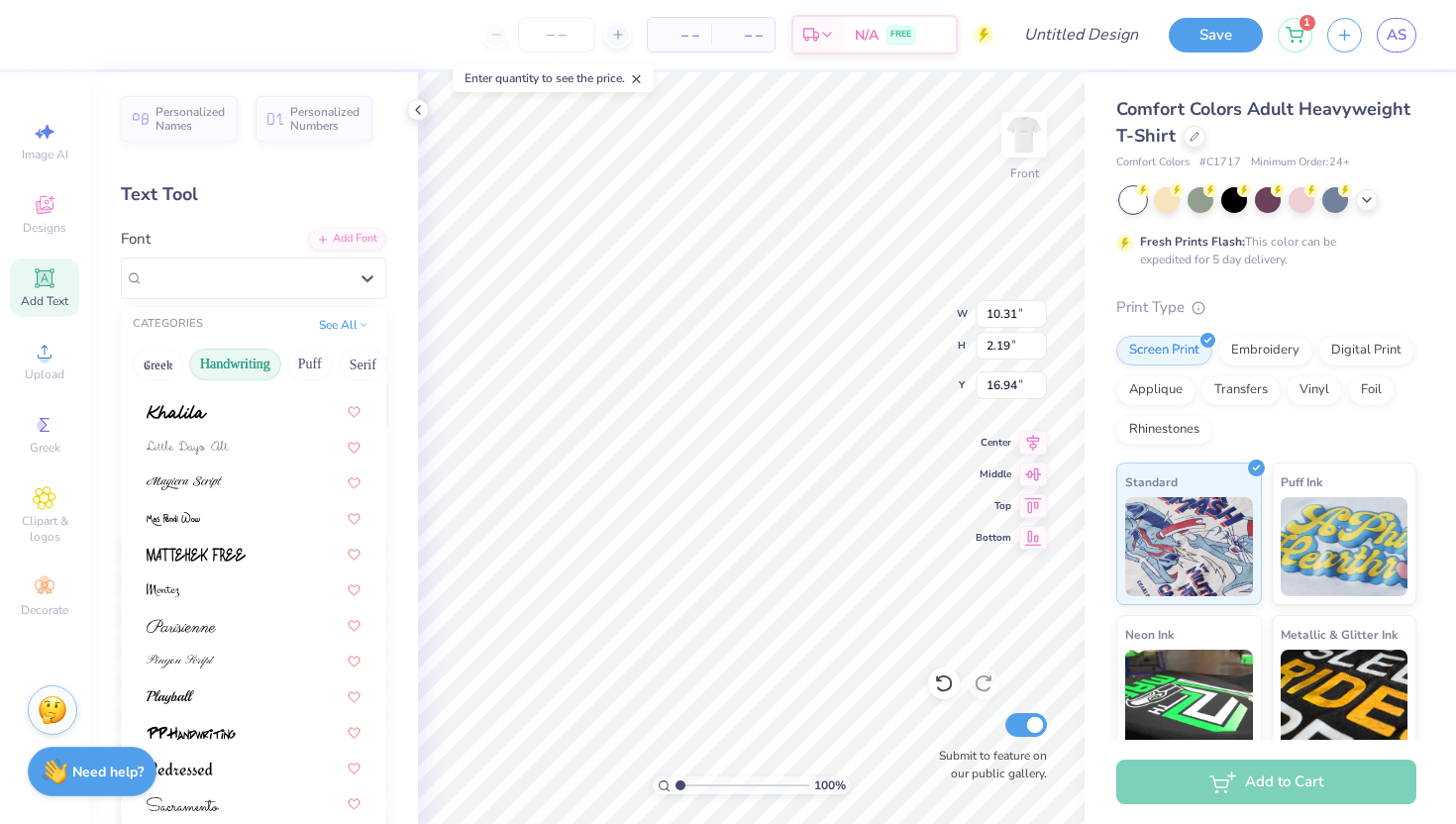 scroll, scrollTop: 450, scrollLeft: 0, axis: vertical 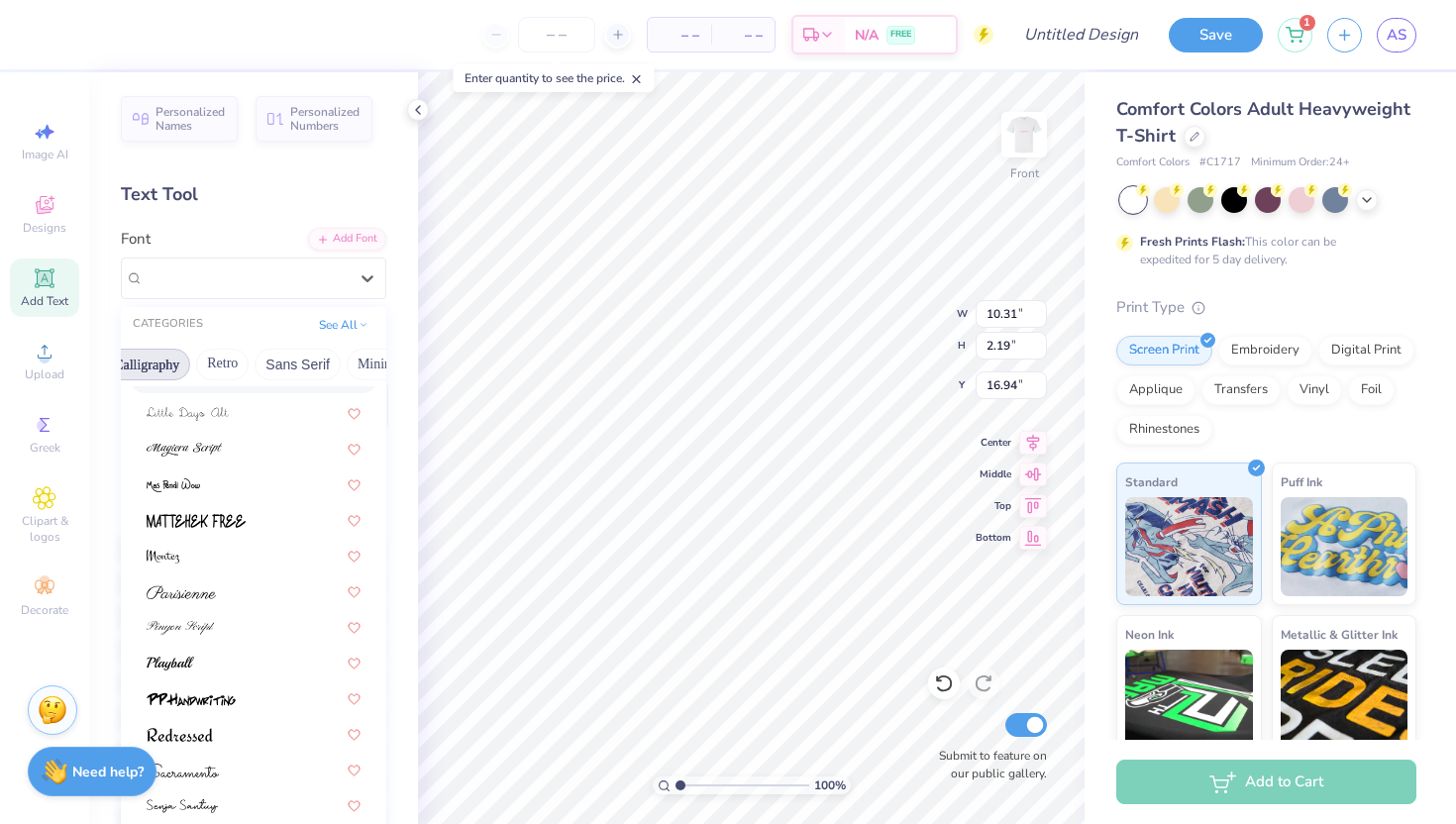 click on "Calligraphy" at bounding box center (147, 364) 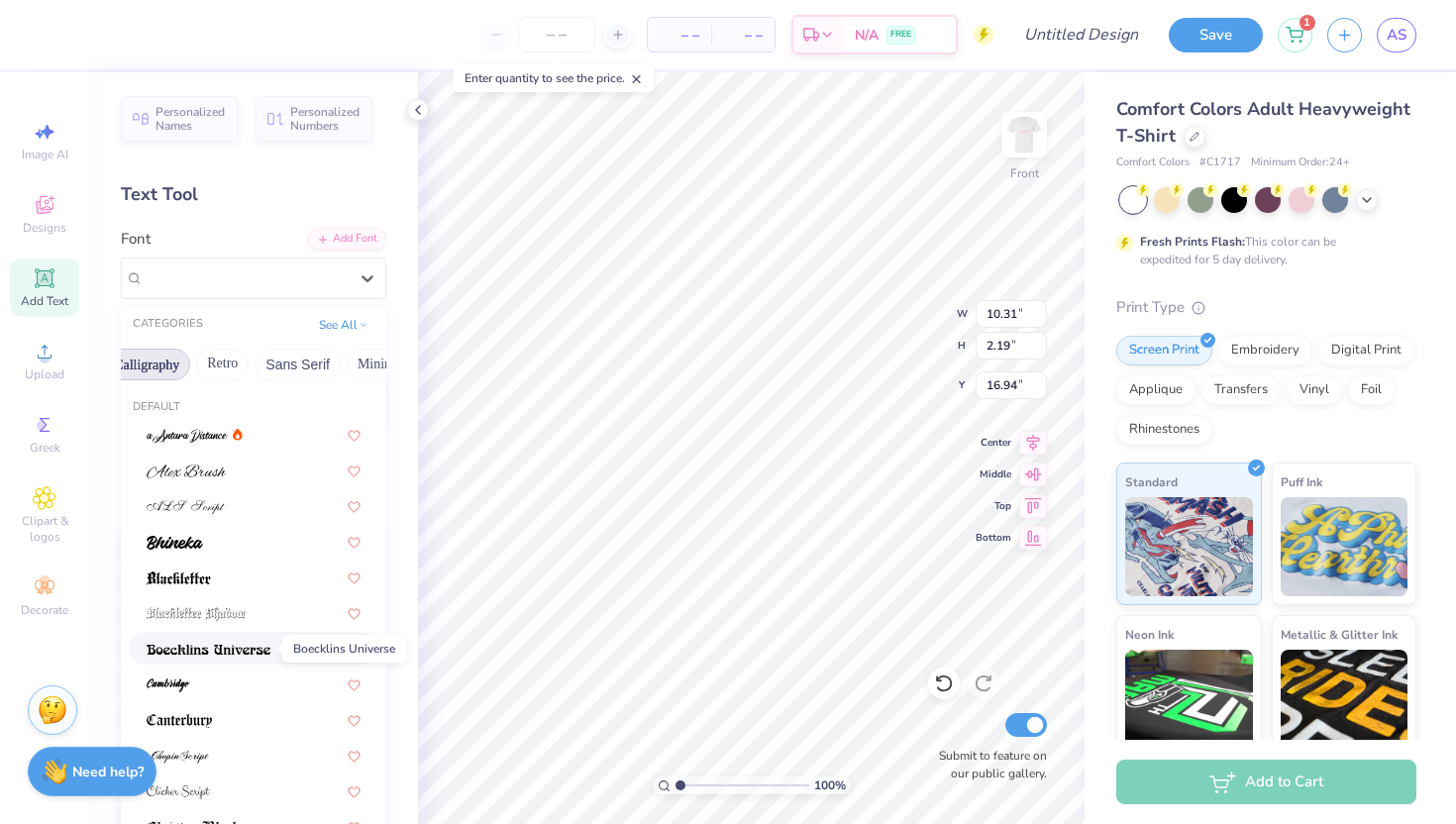 click at bounding box center (208, 650) 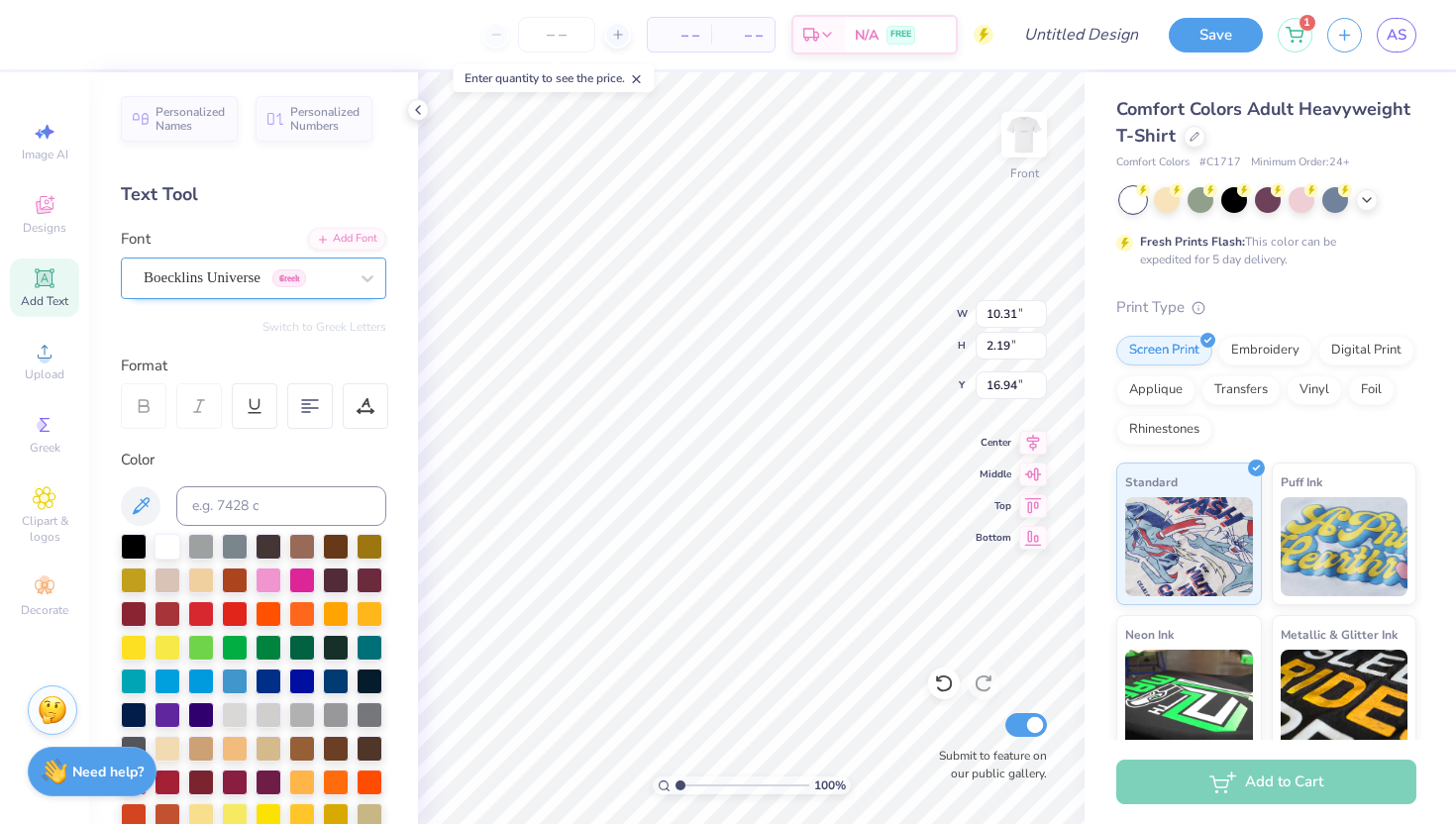 click on "Boecklins Universe Greek" at bounding box center (246, 277) 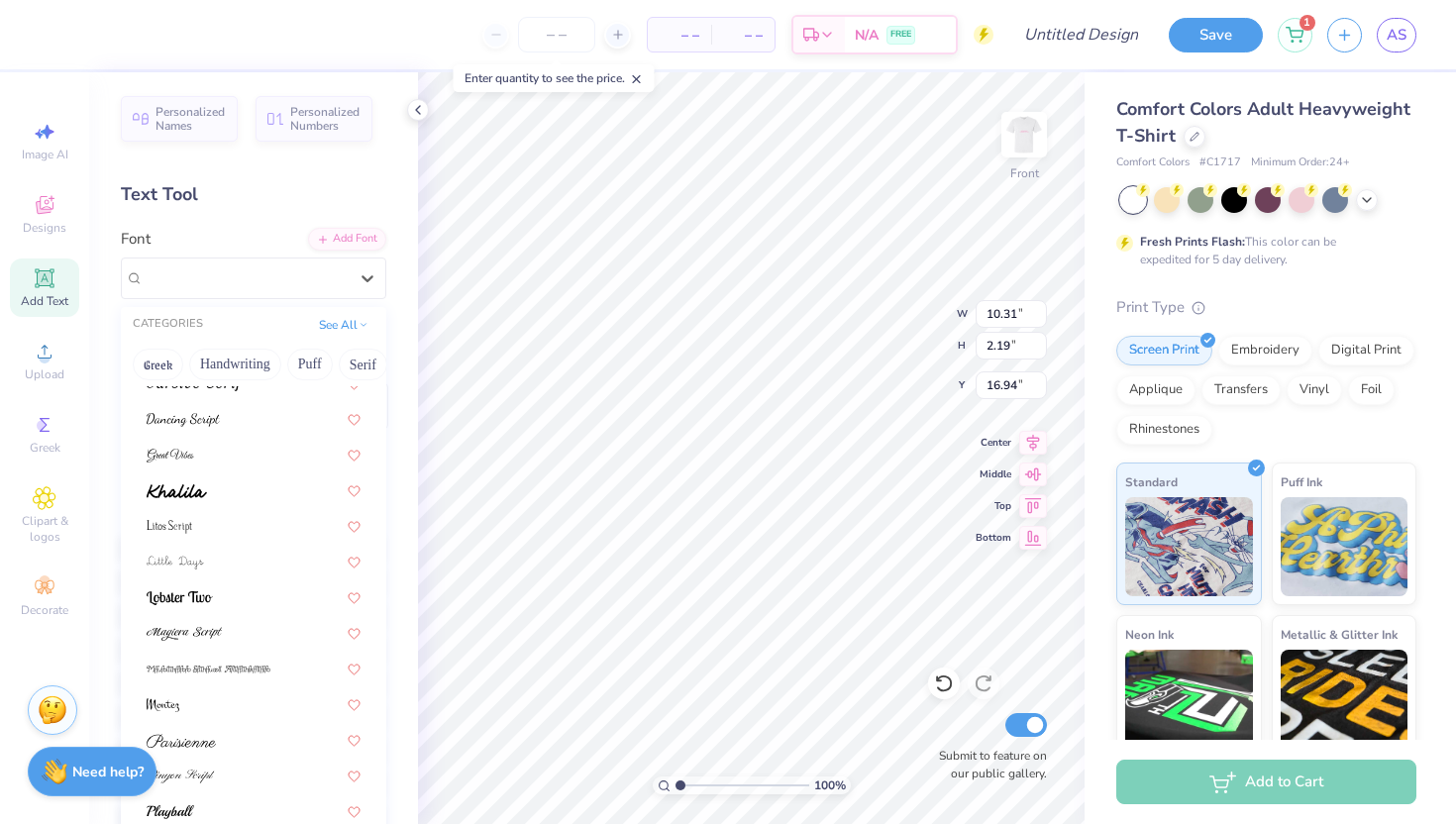scroll, scrollTop: 485, scrollLeft: 0, axis: vertical 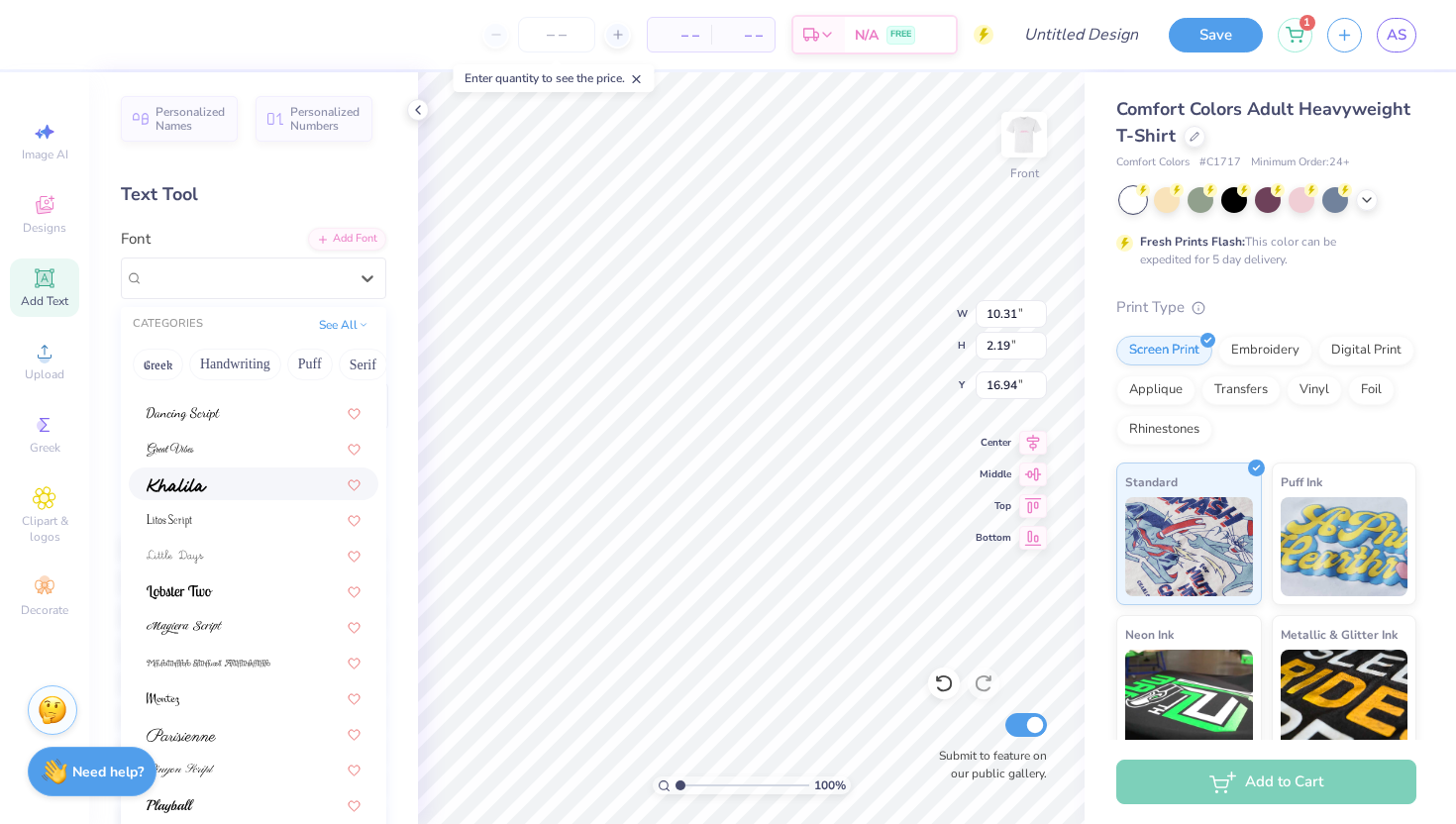 click at bounding box center [254, 483] 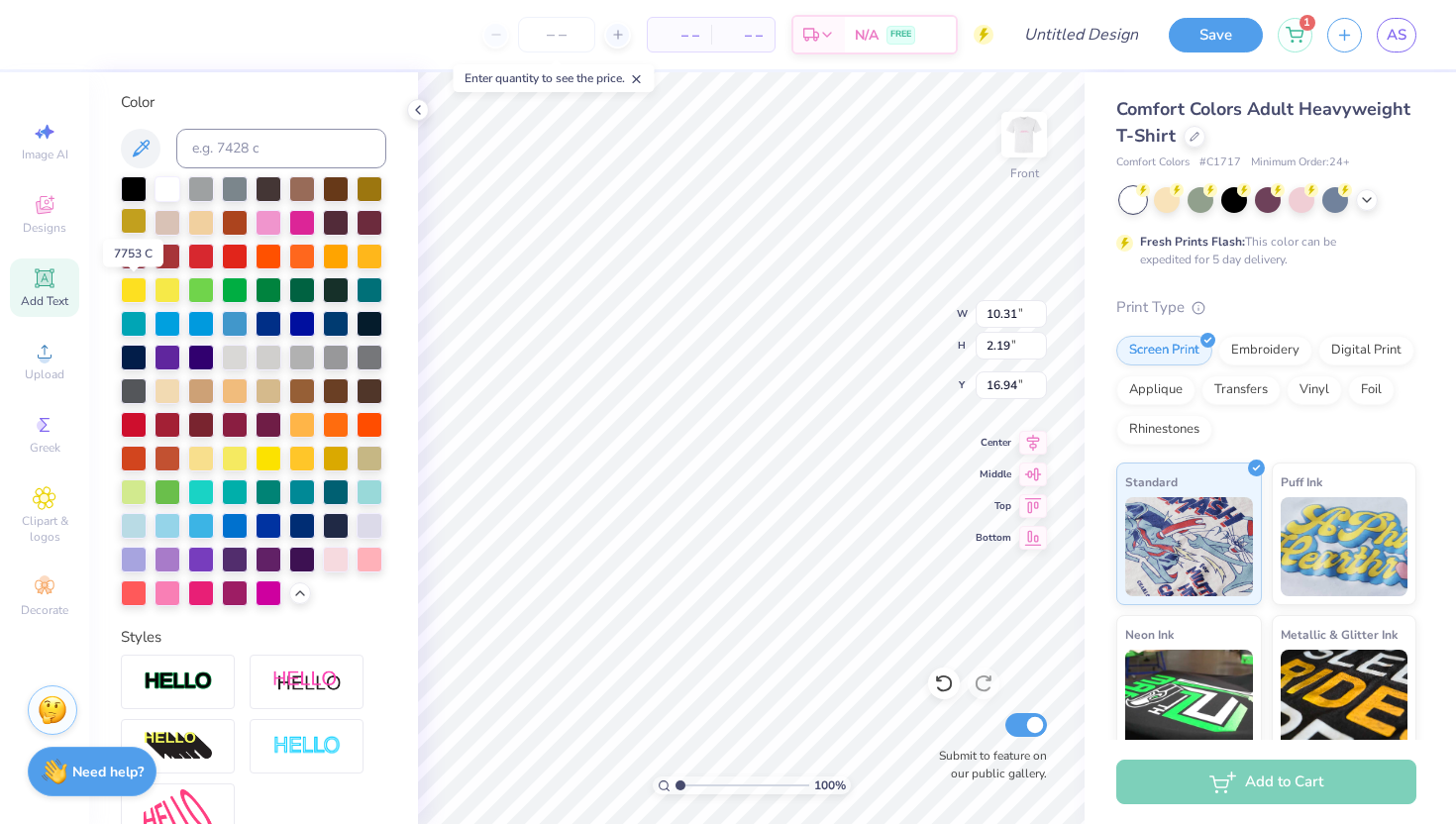 scroll, scrollTop: 394, scrollLeft: 0, axis: vertical 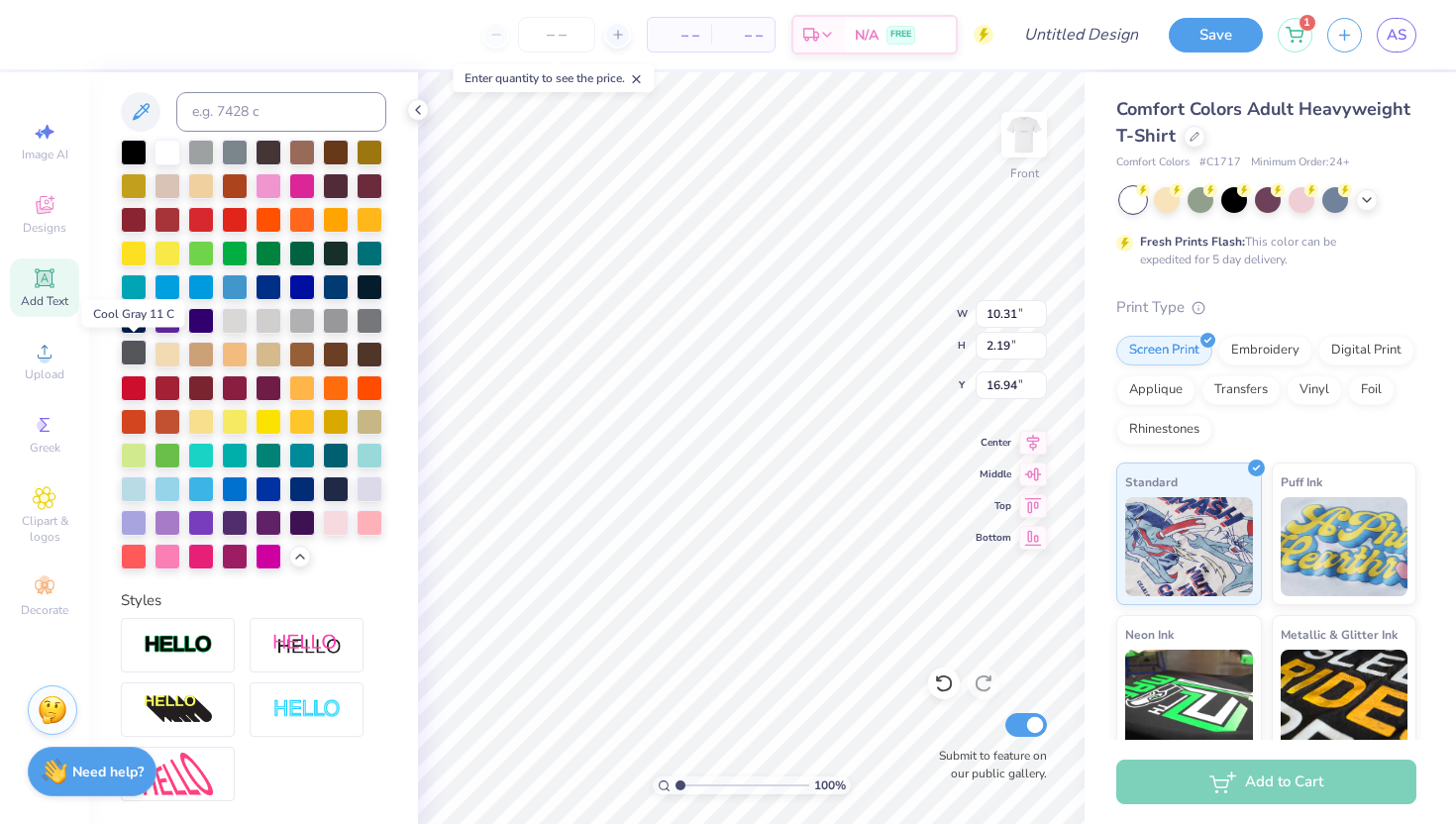 click at bounding box center (134, 353) 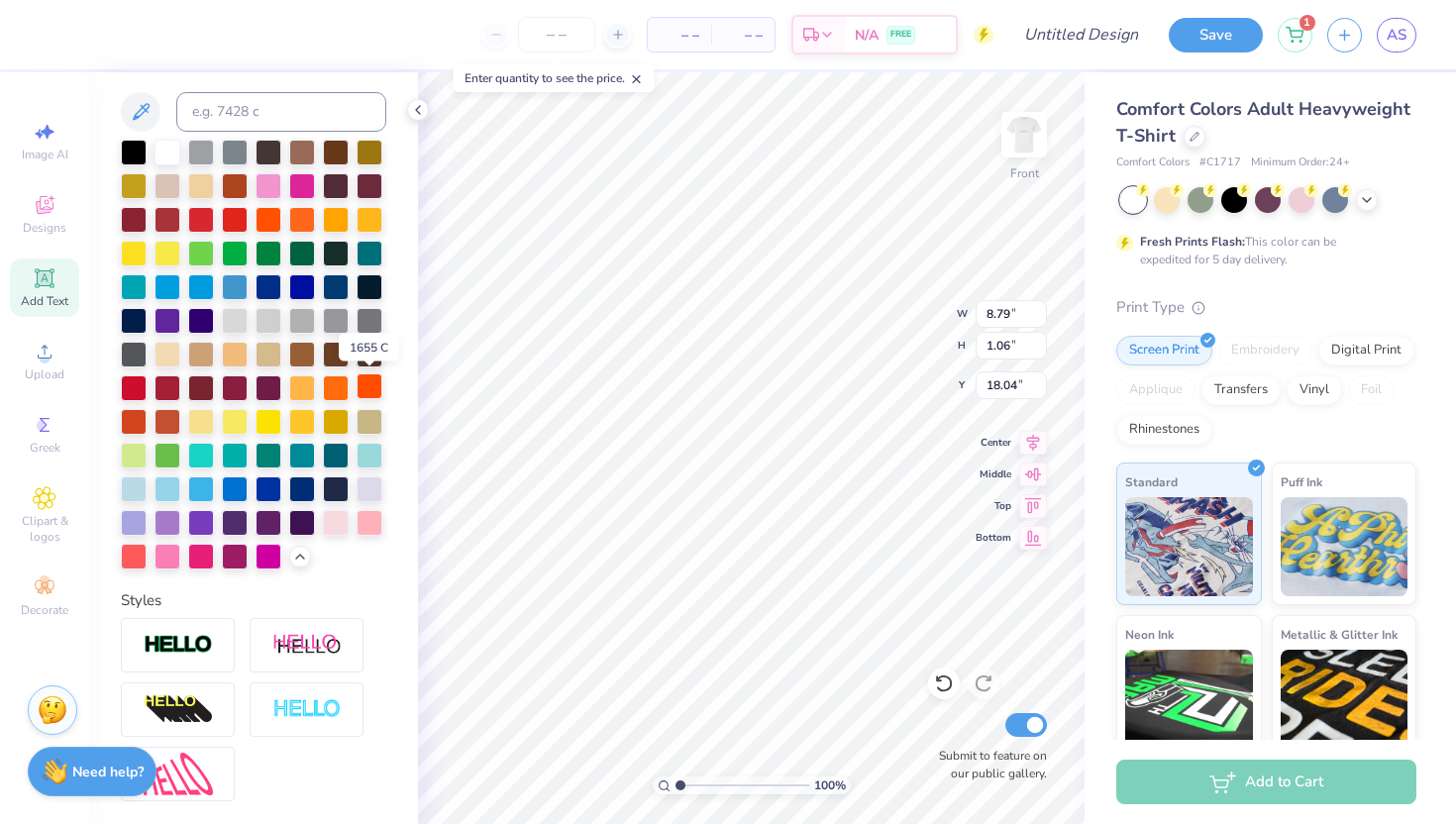 scroll, scrollTop: 0, scrollLeft: 0, axis: both 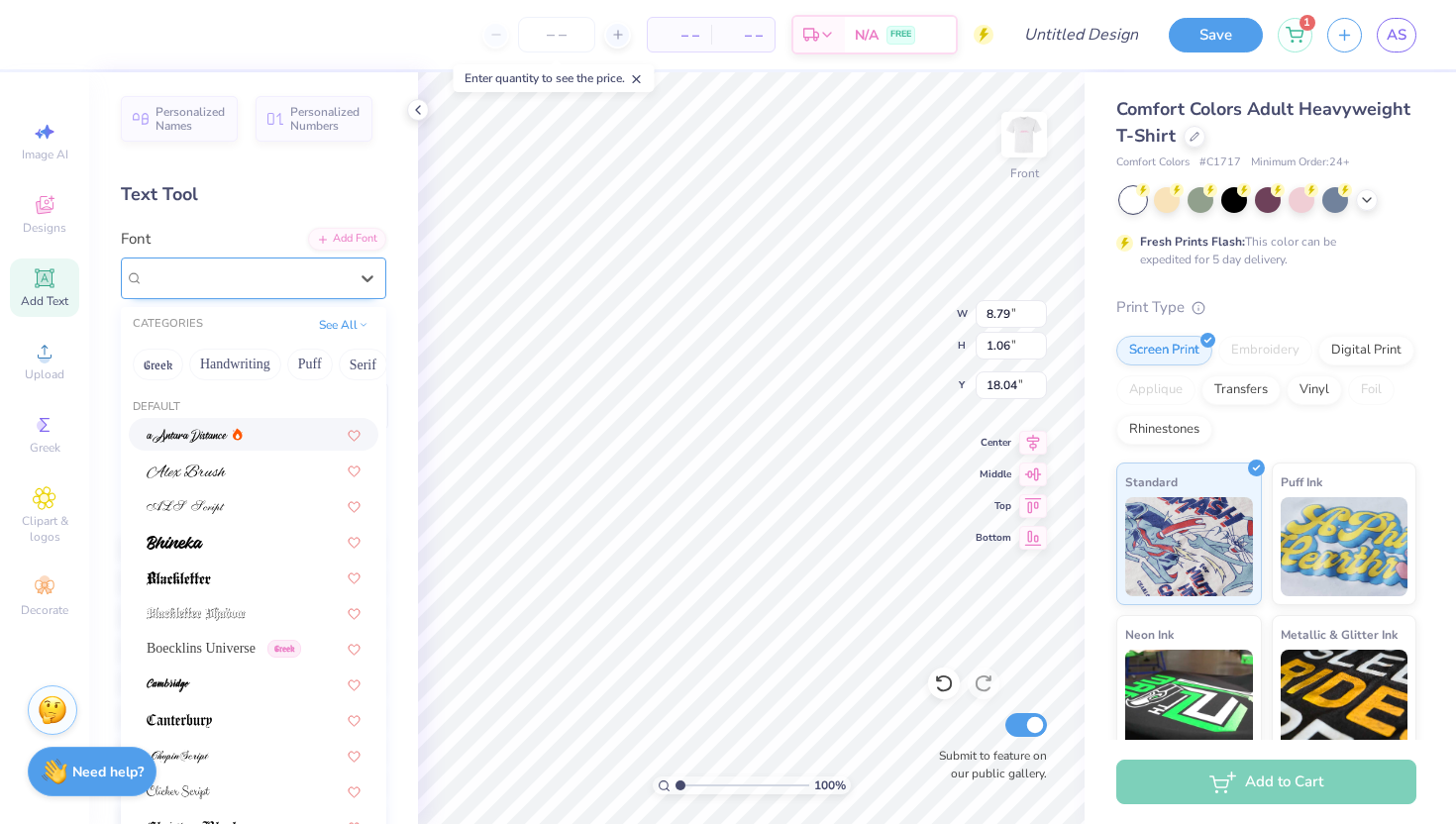 click on "Arimo" at bounding box center [246, 277] 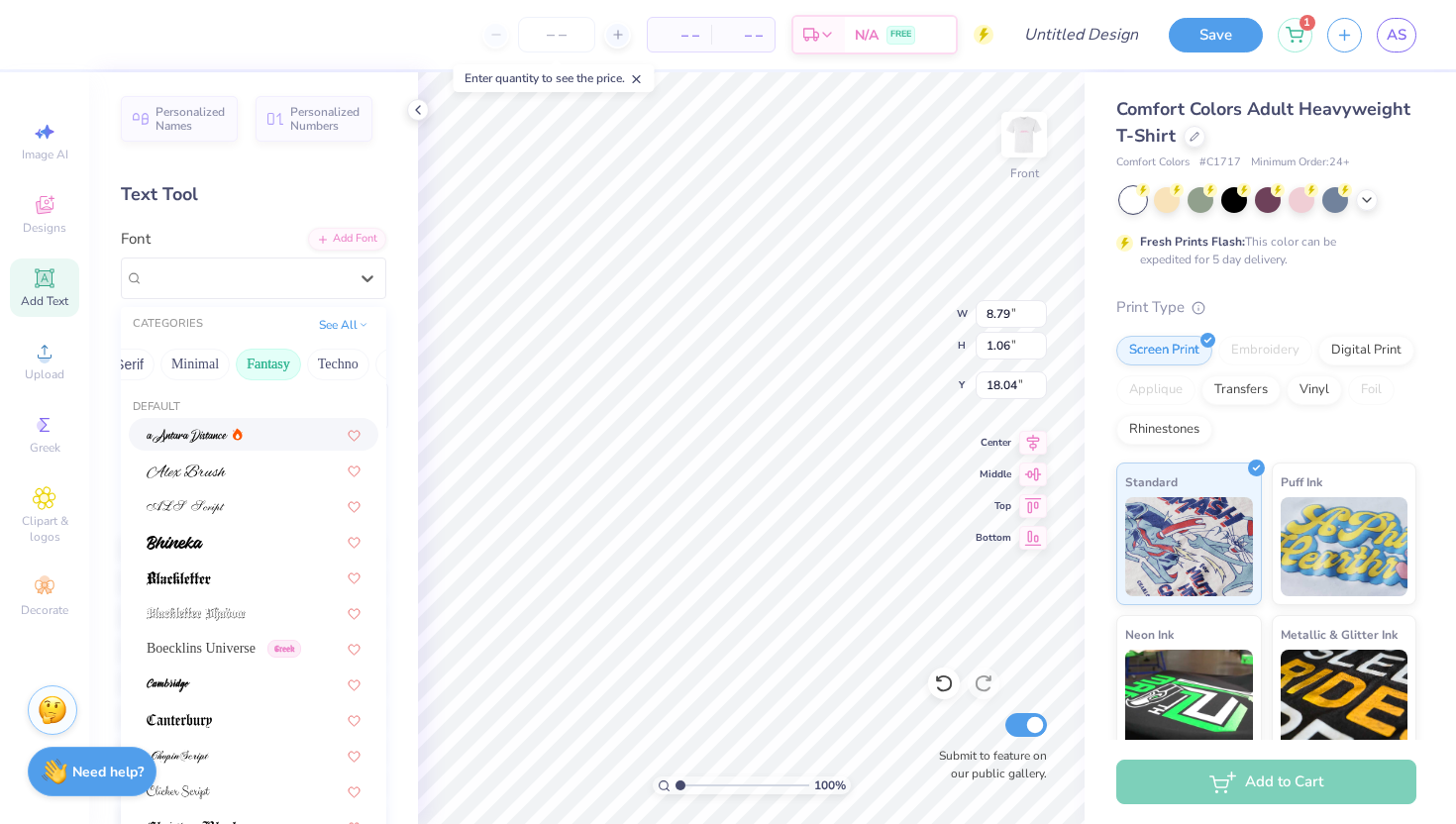 scroll, scrollTop: 0, scrollLeft: 529, axis: horizontal 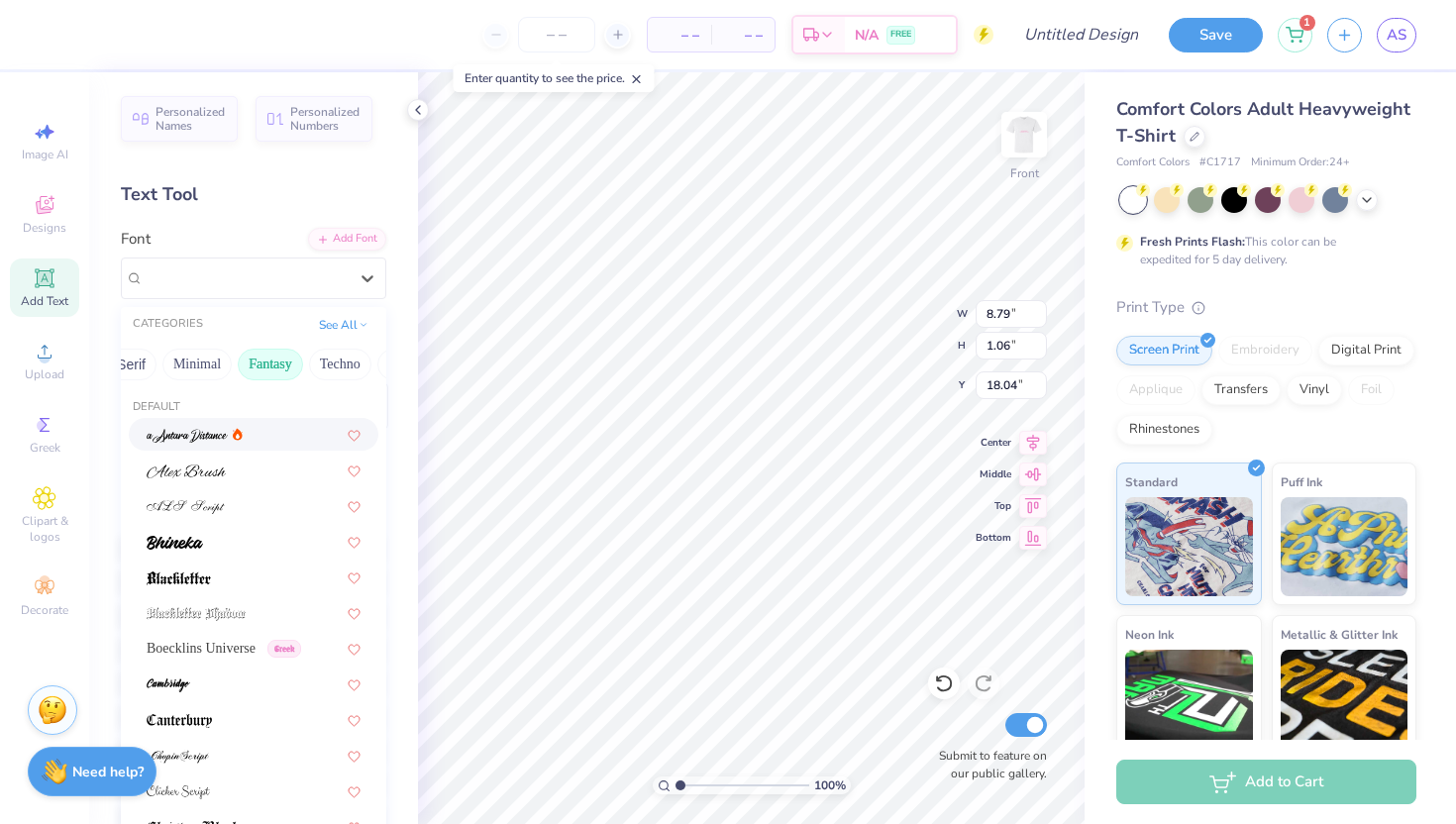 click on "Minimal" at bounding box center [197, 364] 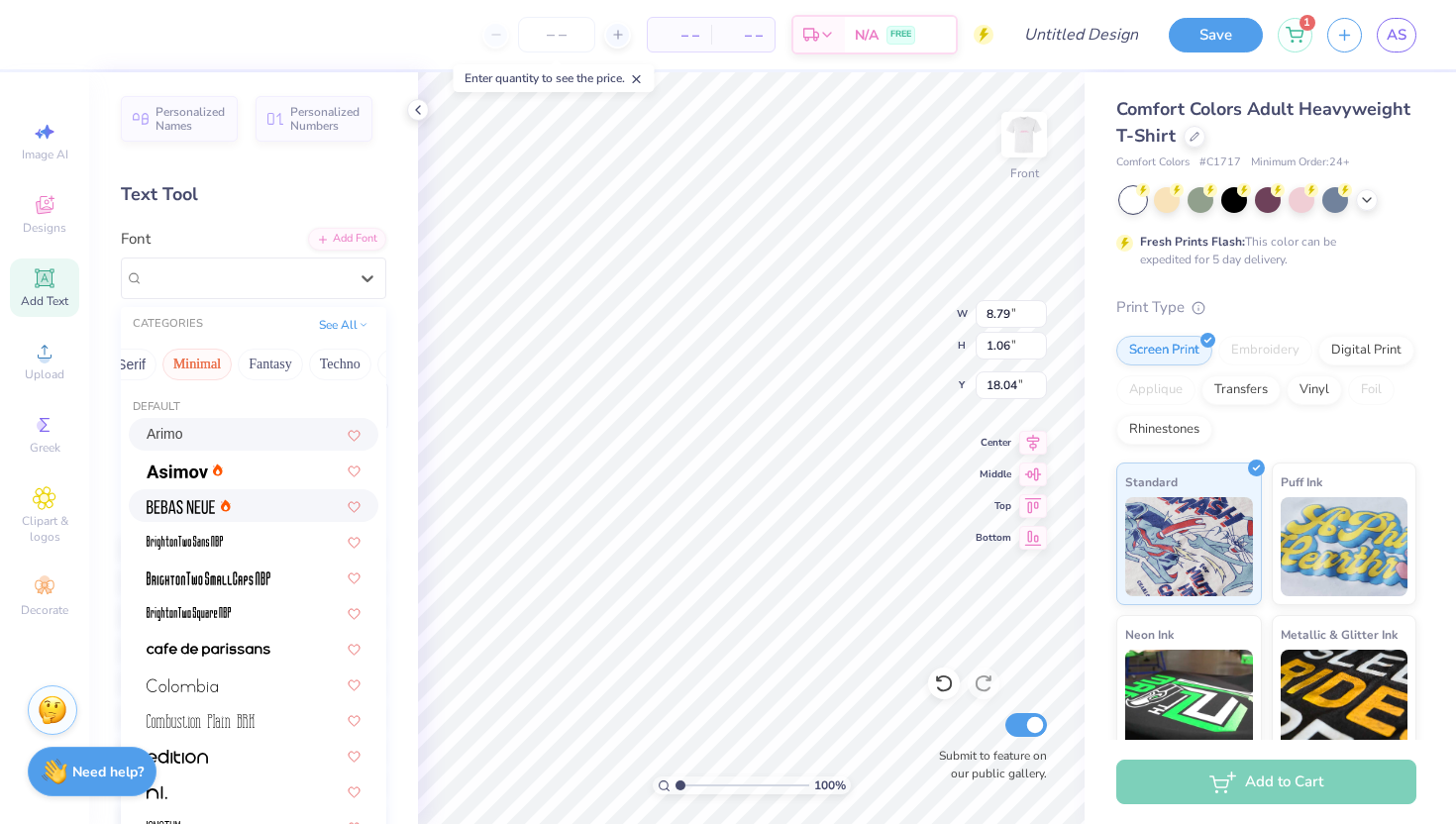 click at bounding box center [188, 505] 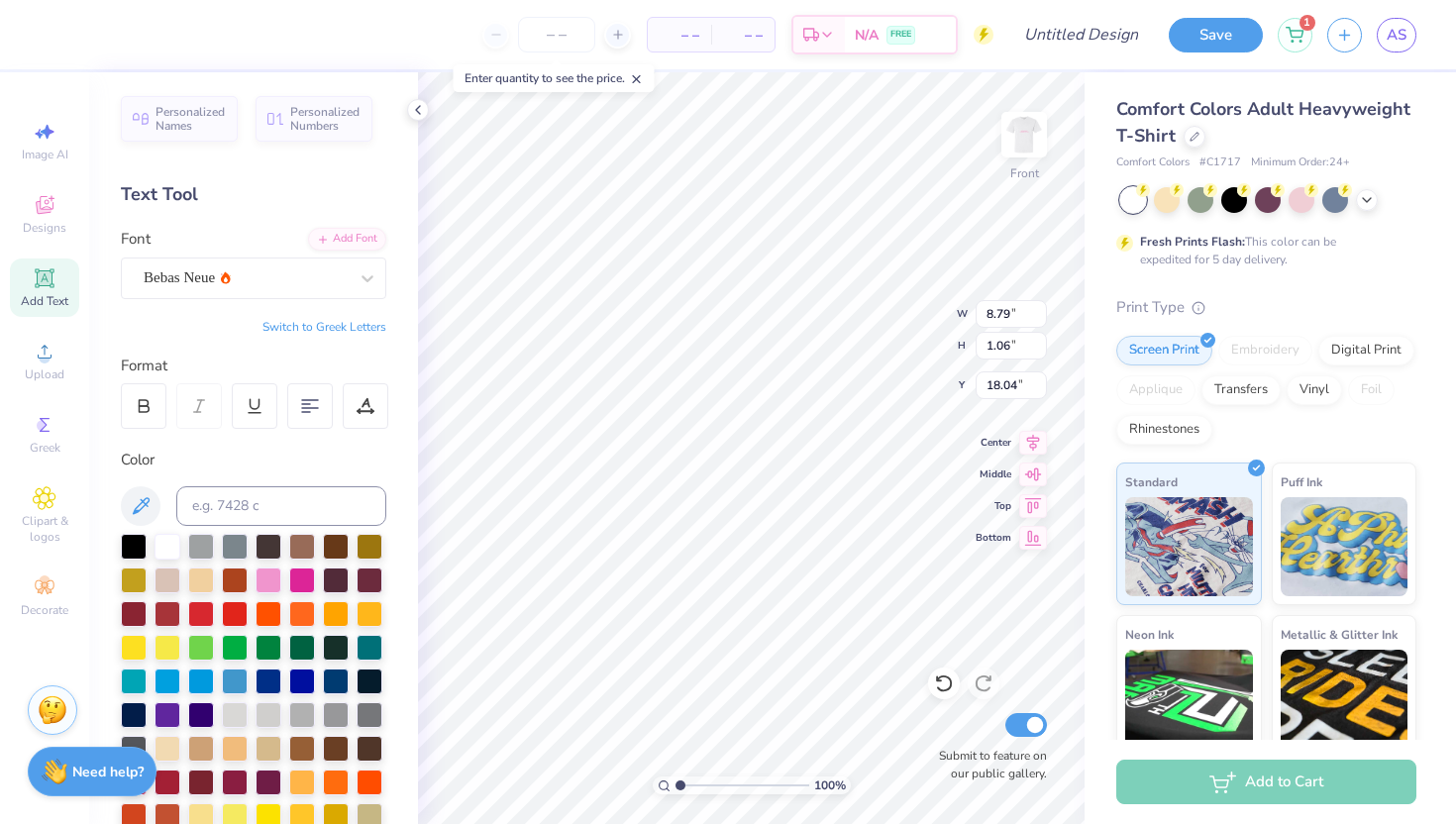 type on "4.73" 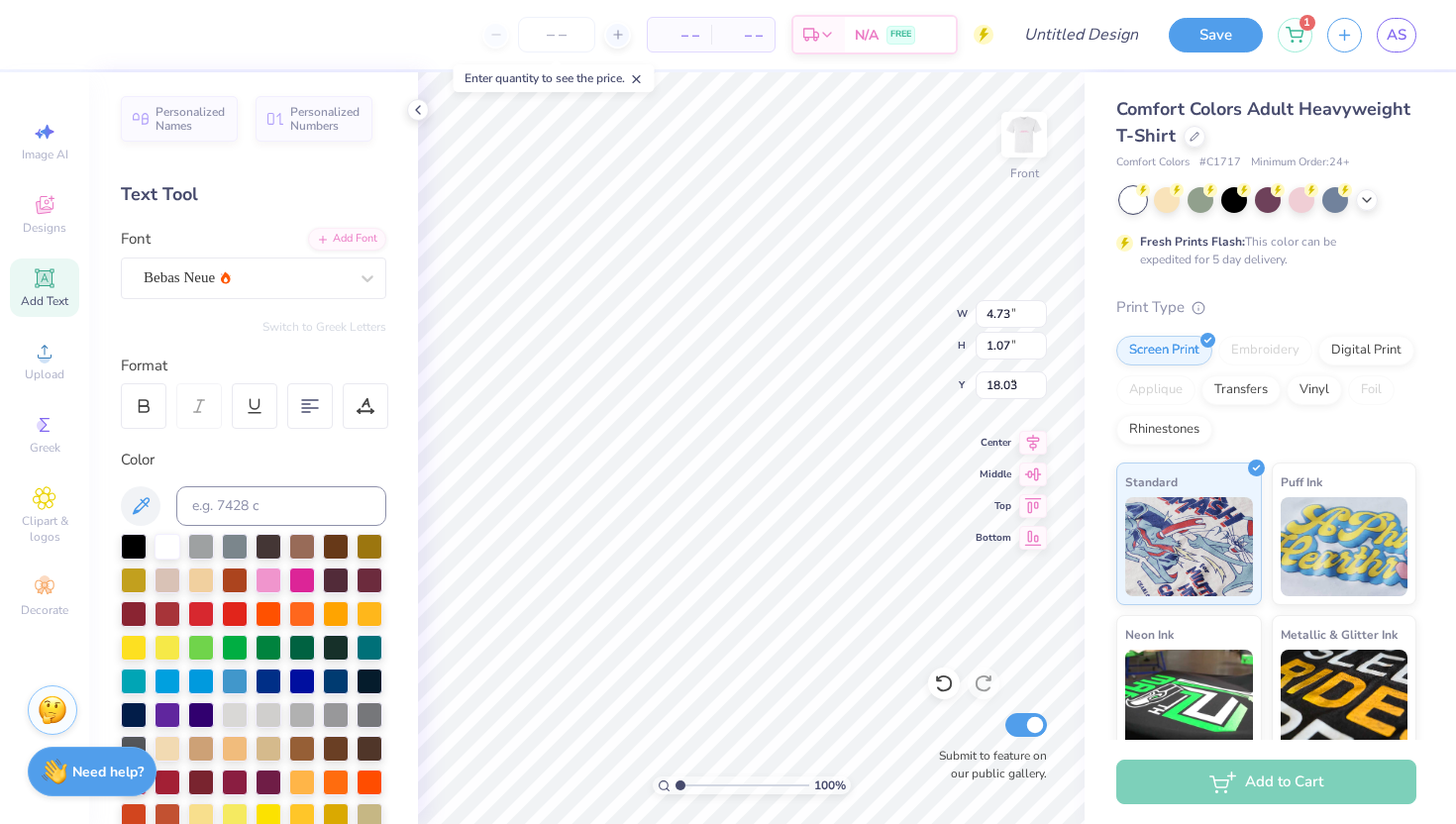 type on "8.27" 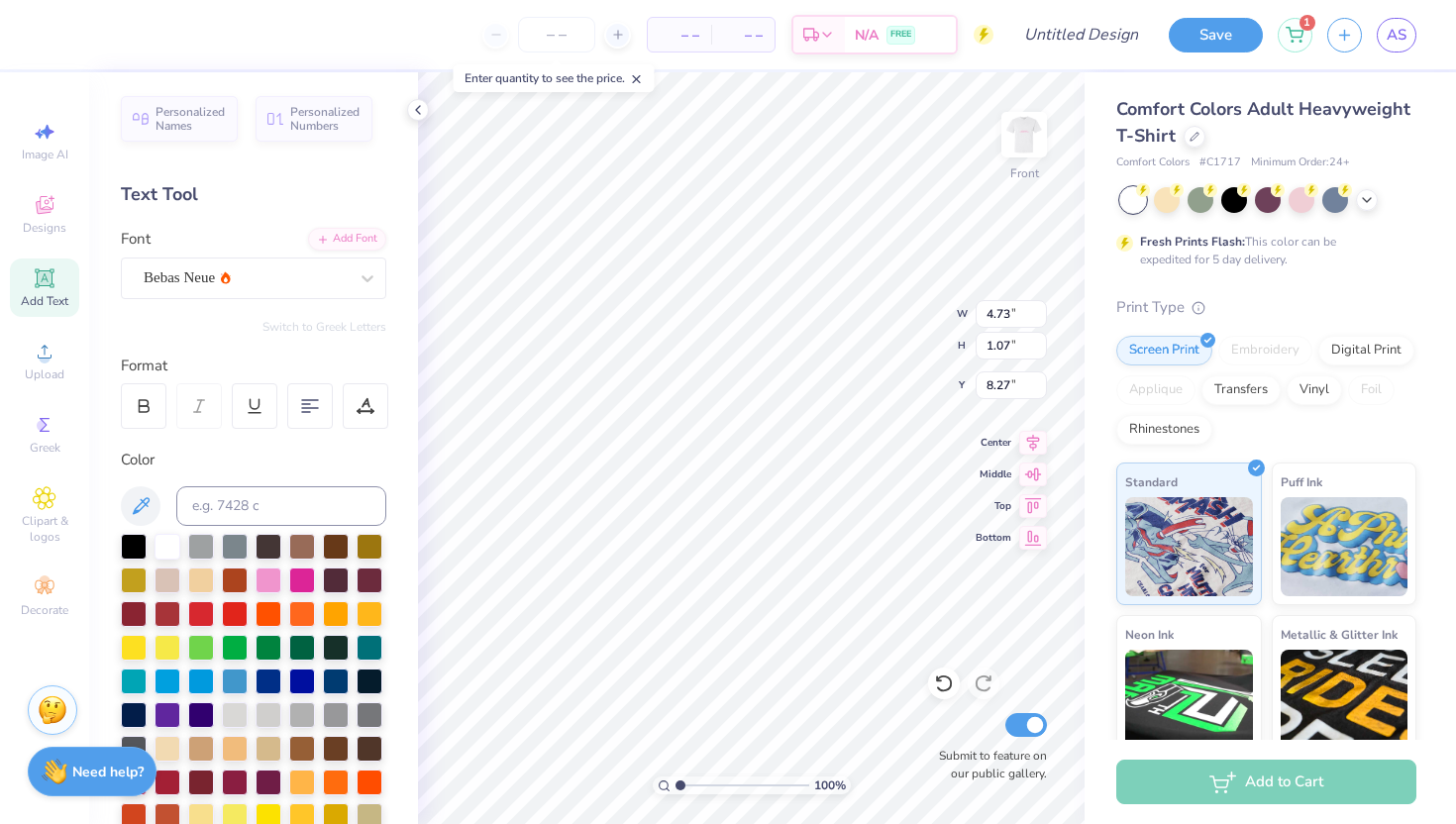 type on "5.81" 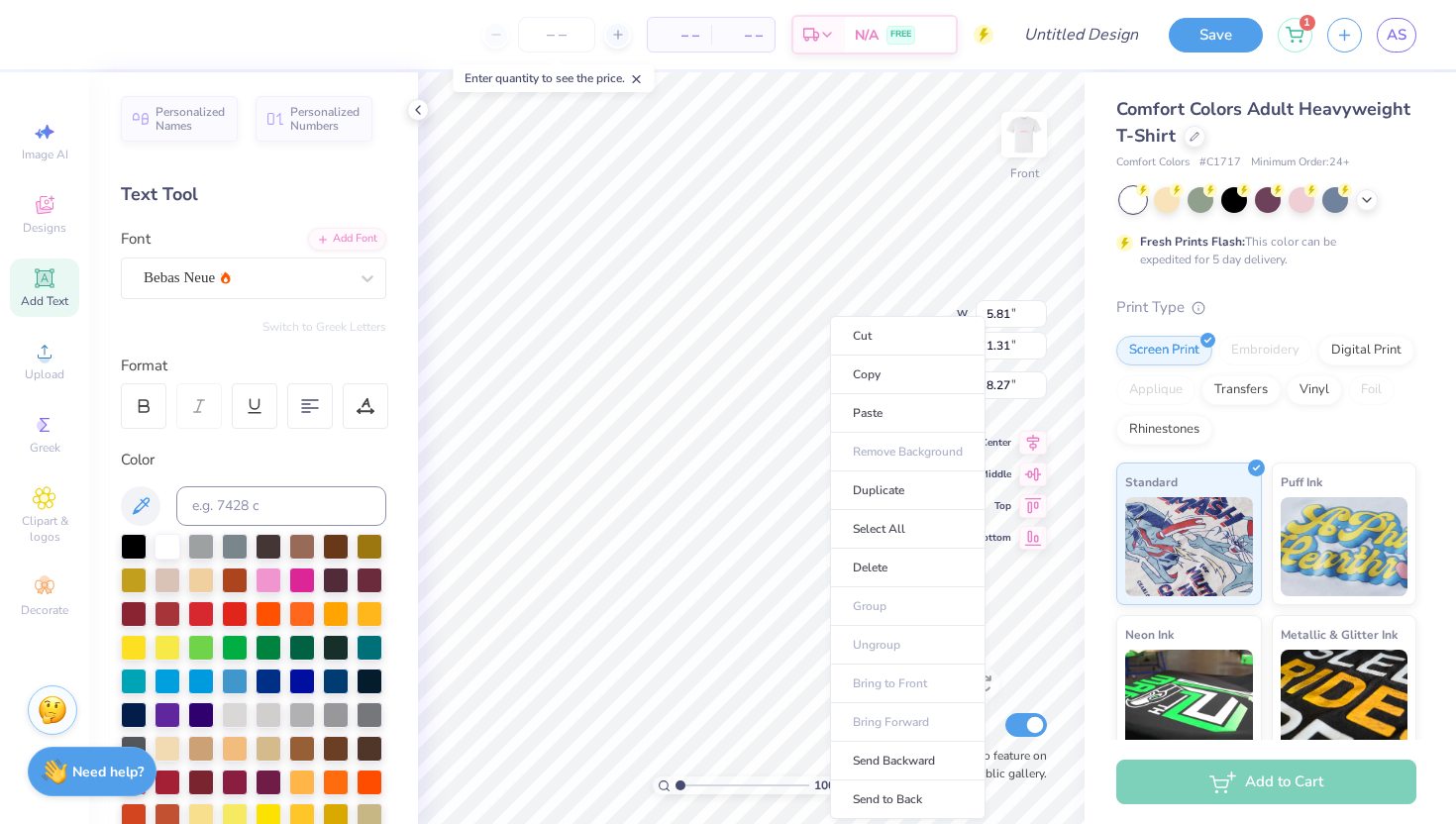 type on "7.72" 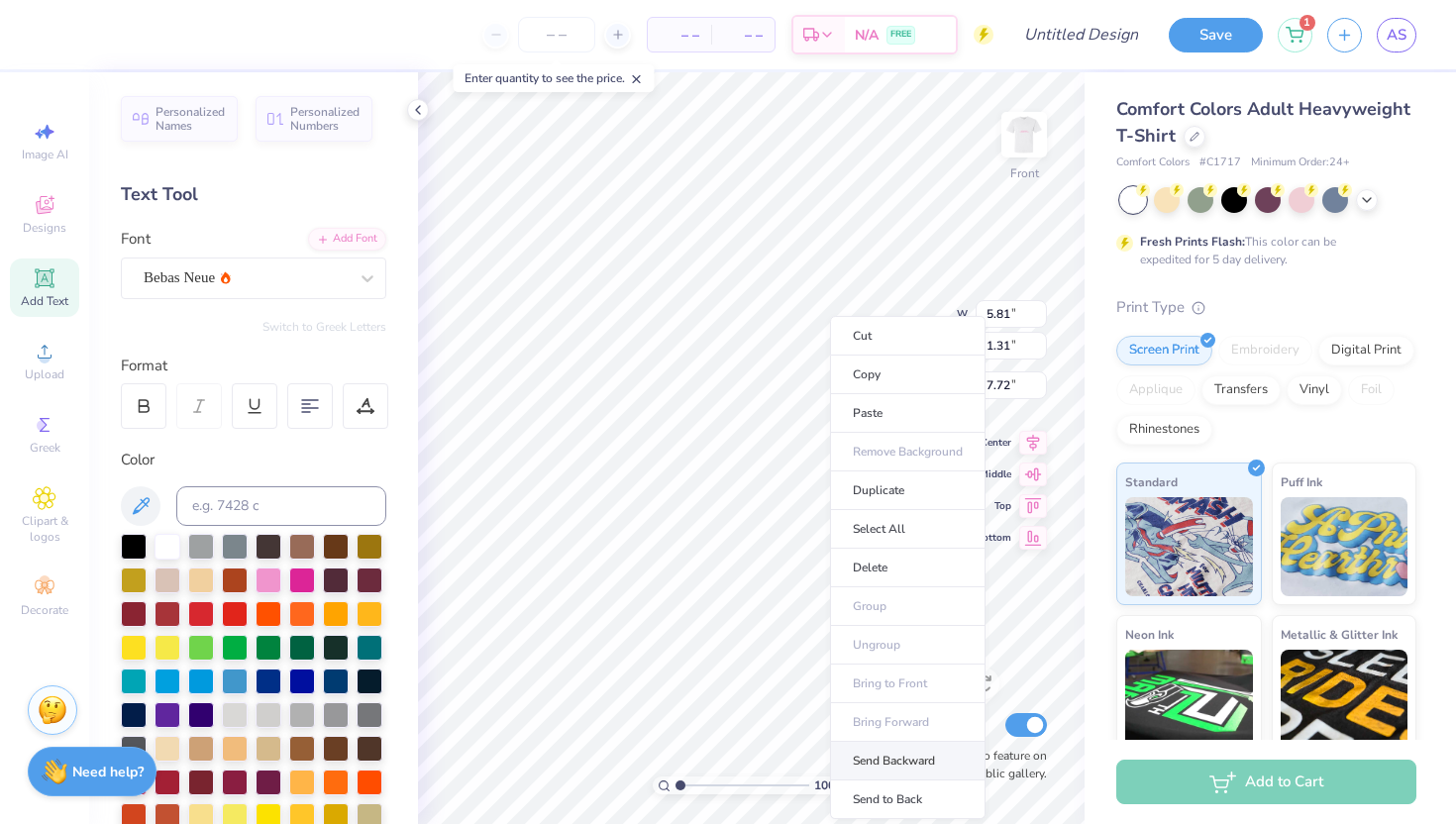 click on "Send Backward" at bounding box center [907, 761] 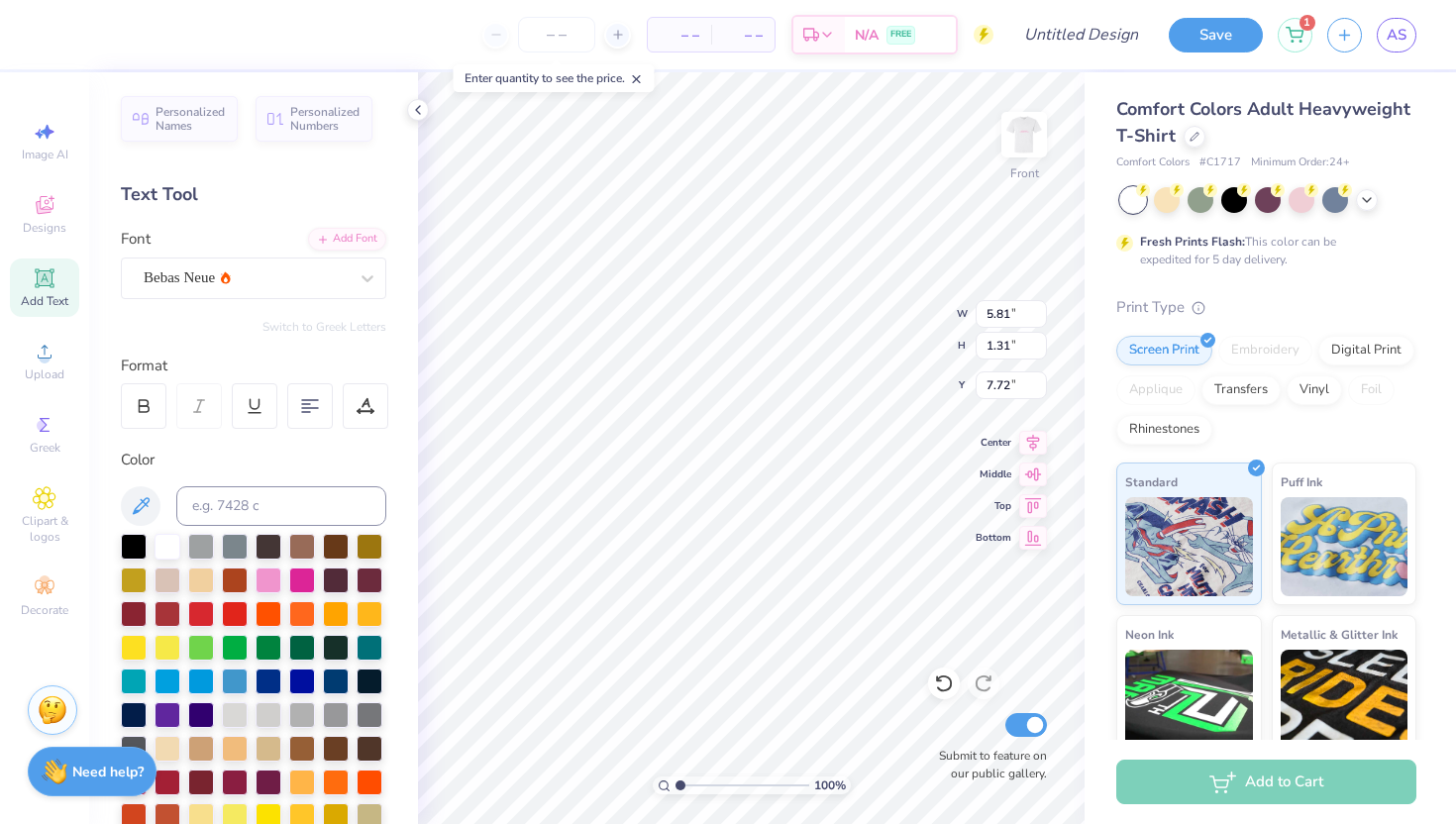 type on "5.76" 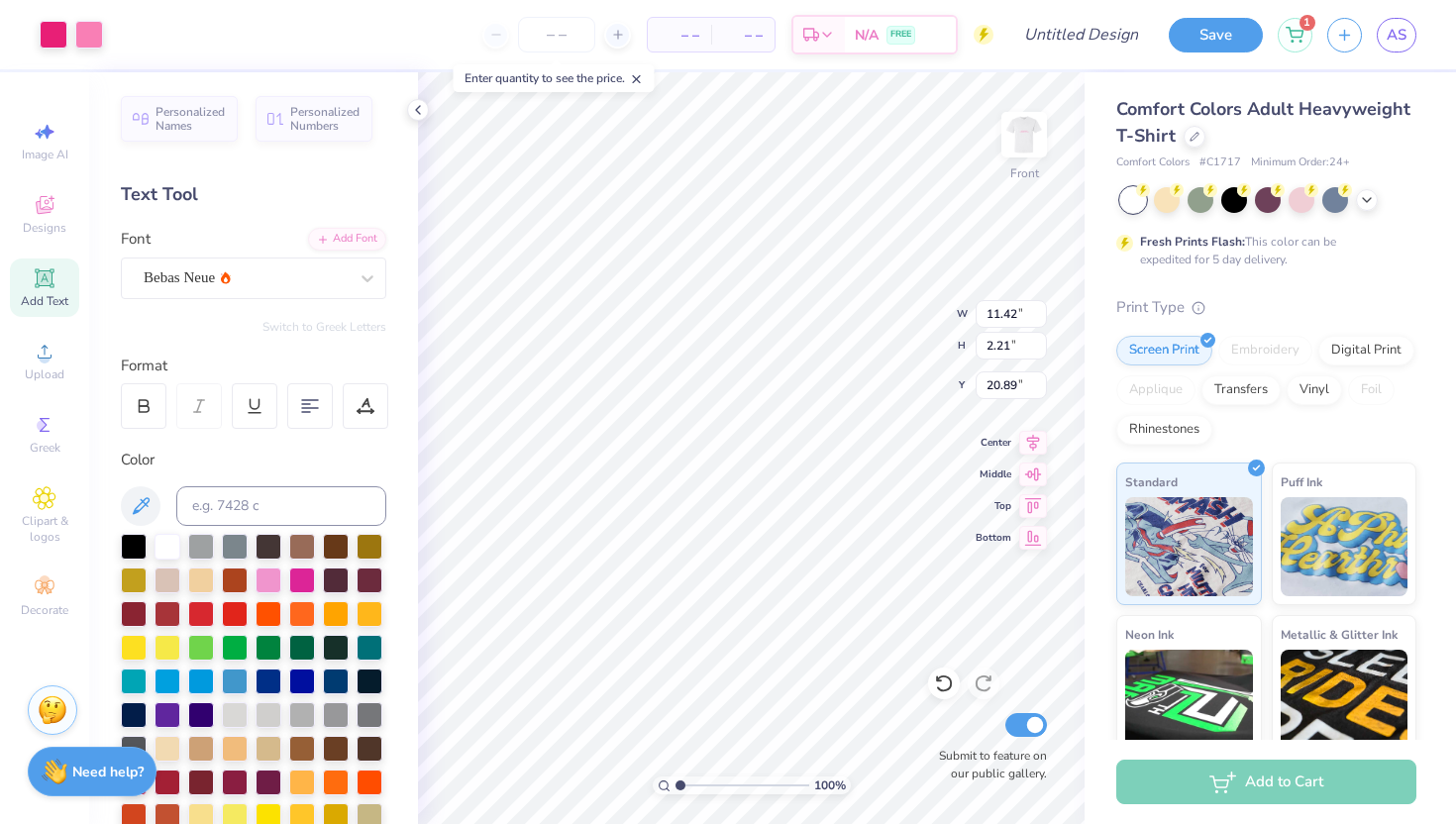 type on "20.89" 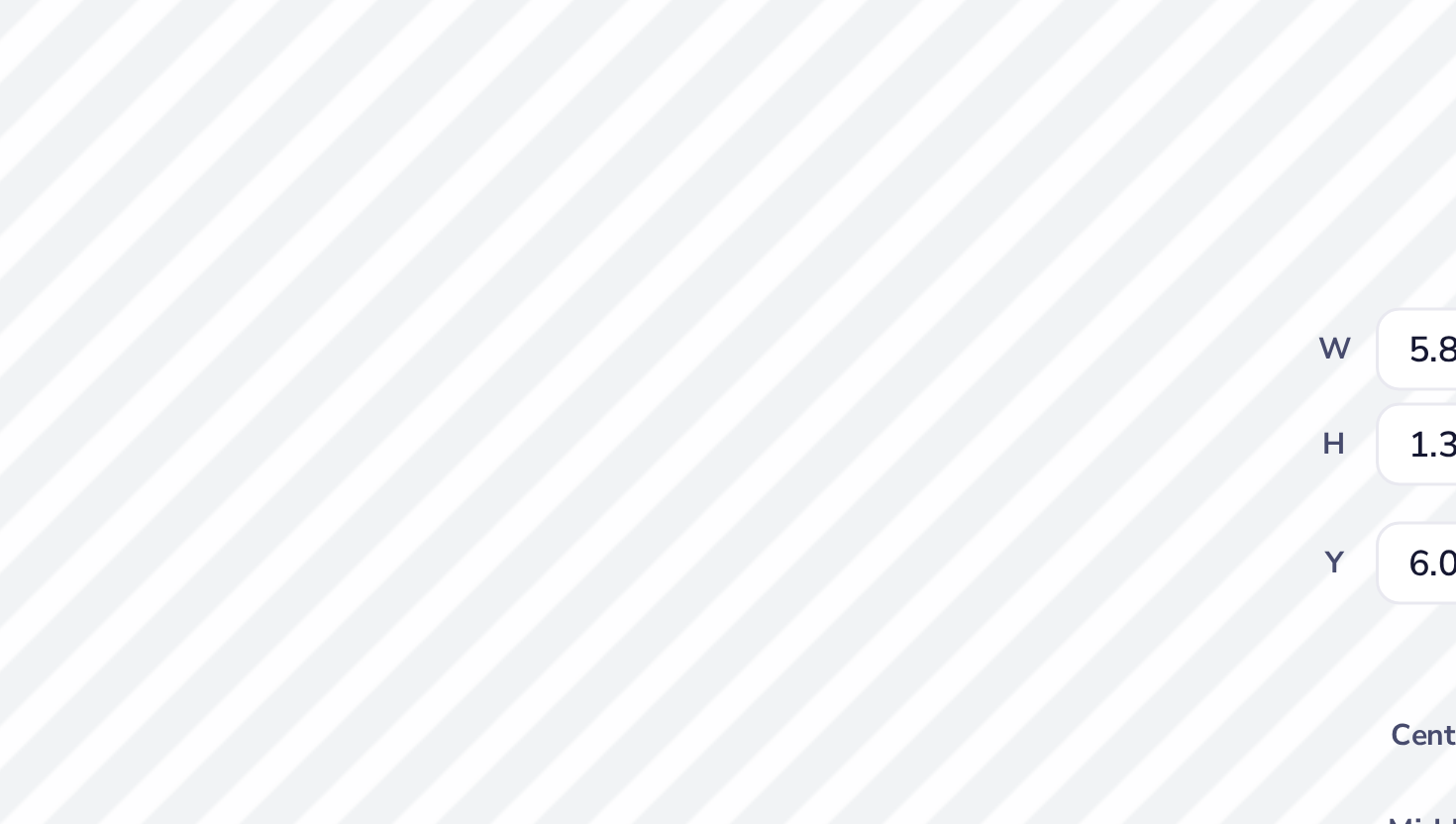 type on "6.00" 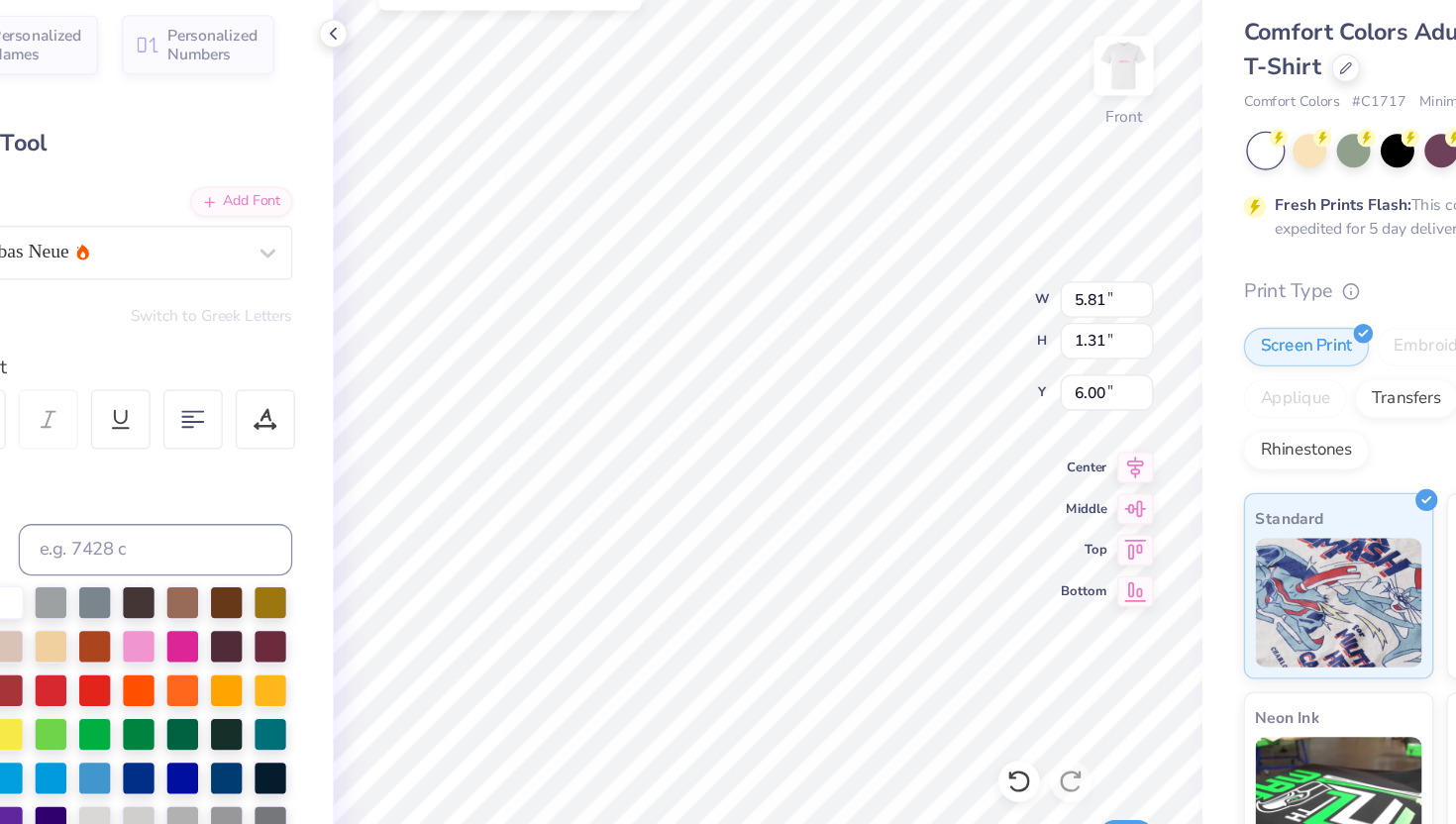 type on "7.97" 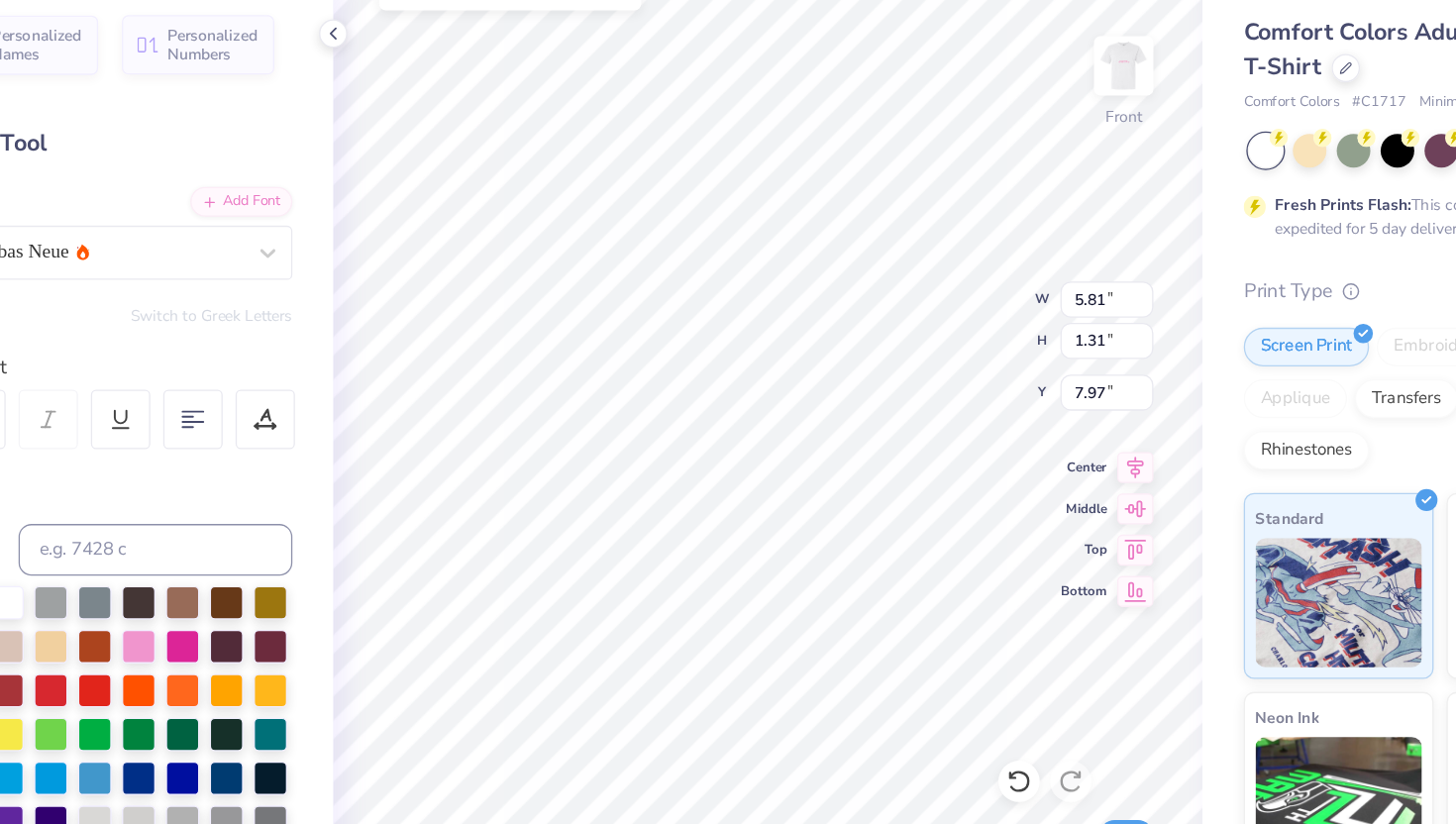 type on "14.53" 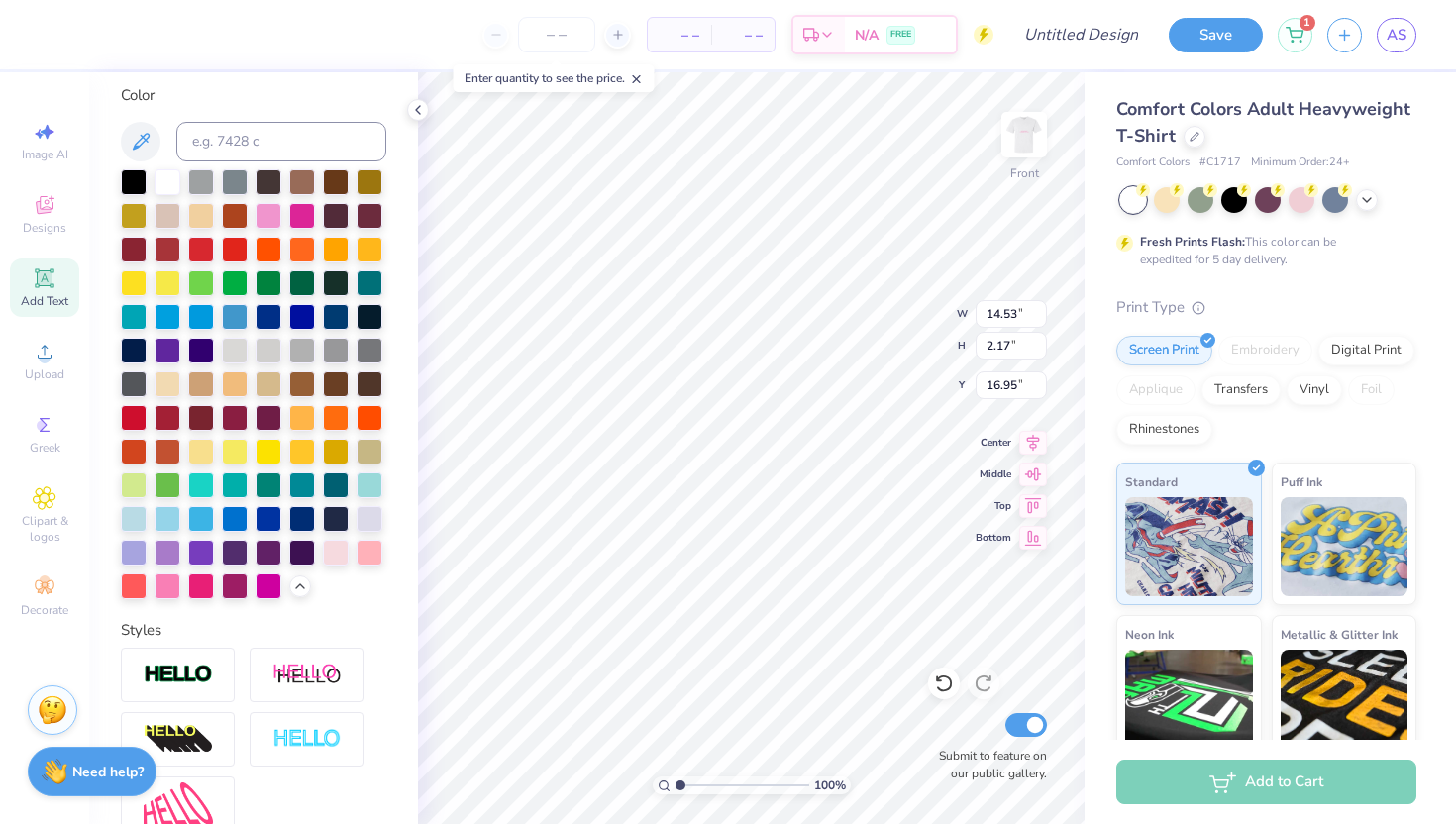 scroll, scrollTop: 509, scrollLeft: 0, axis: vertical 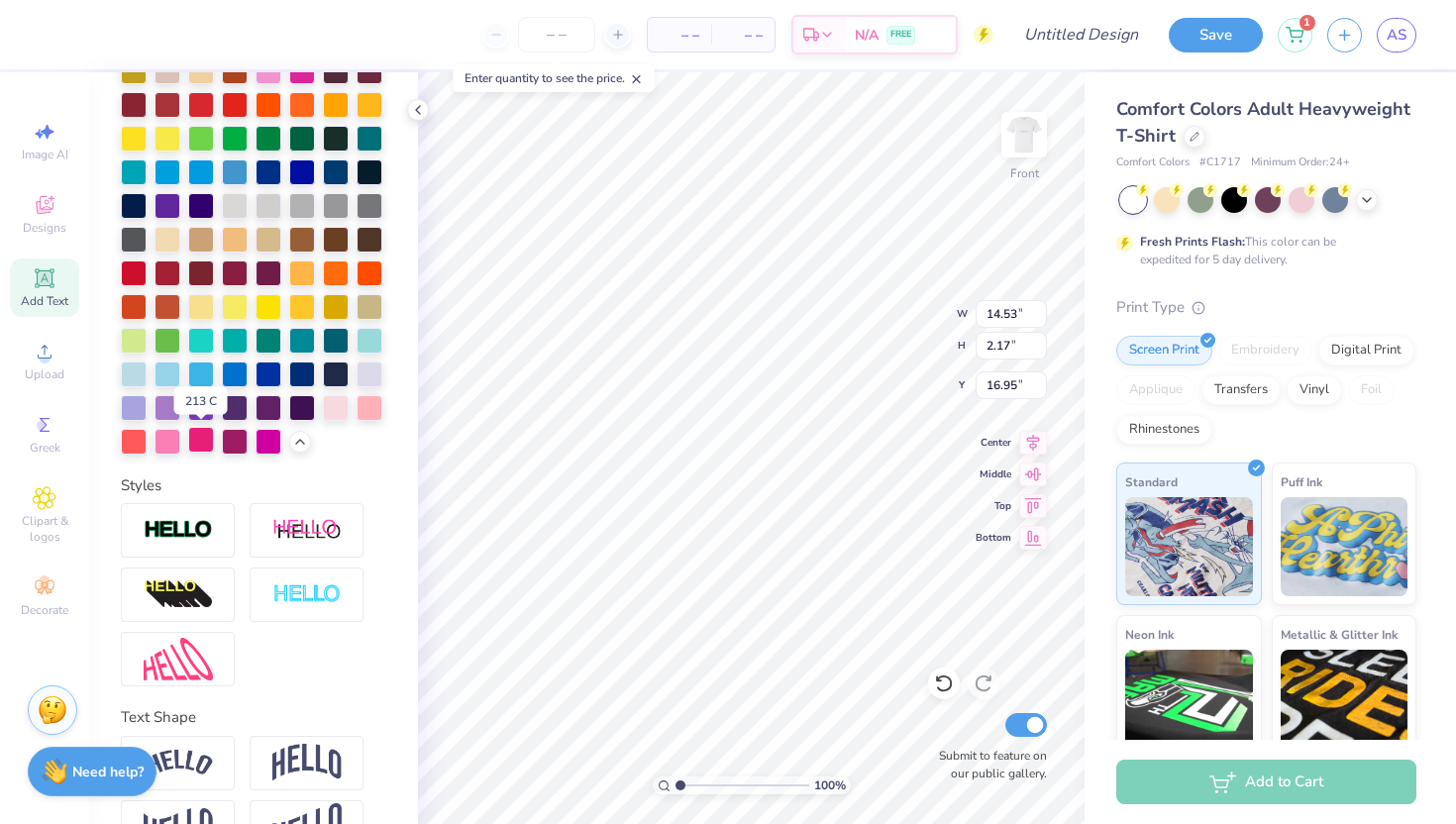 click at bounding box center (201, 440) 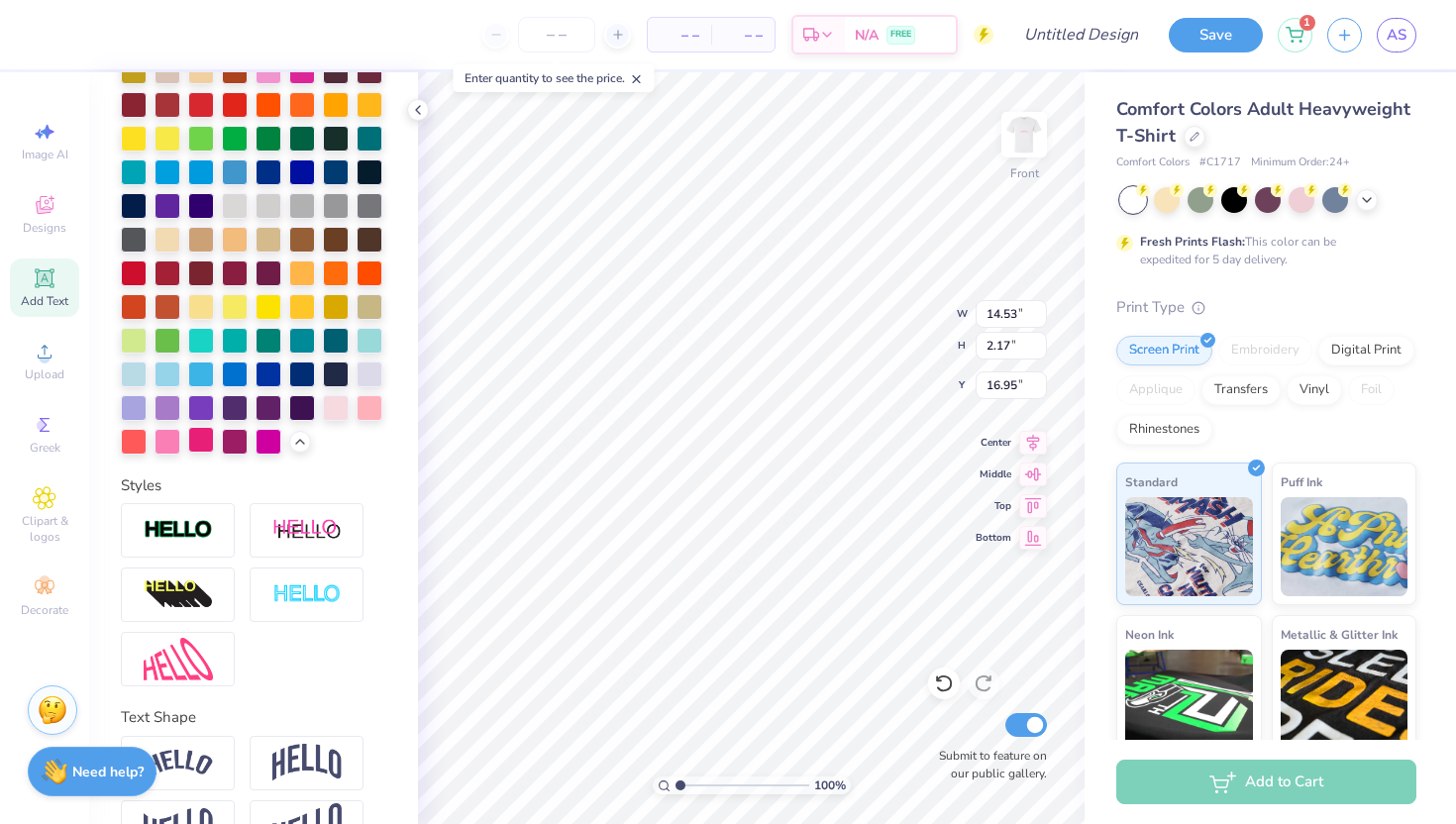 type on "5.54" 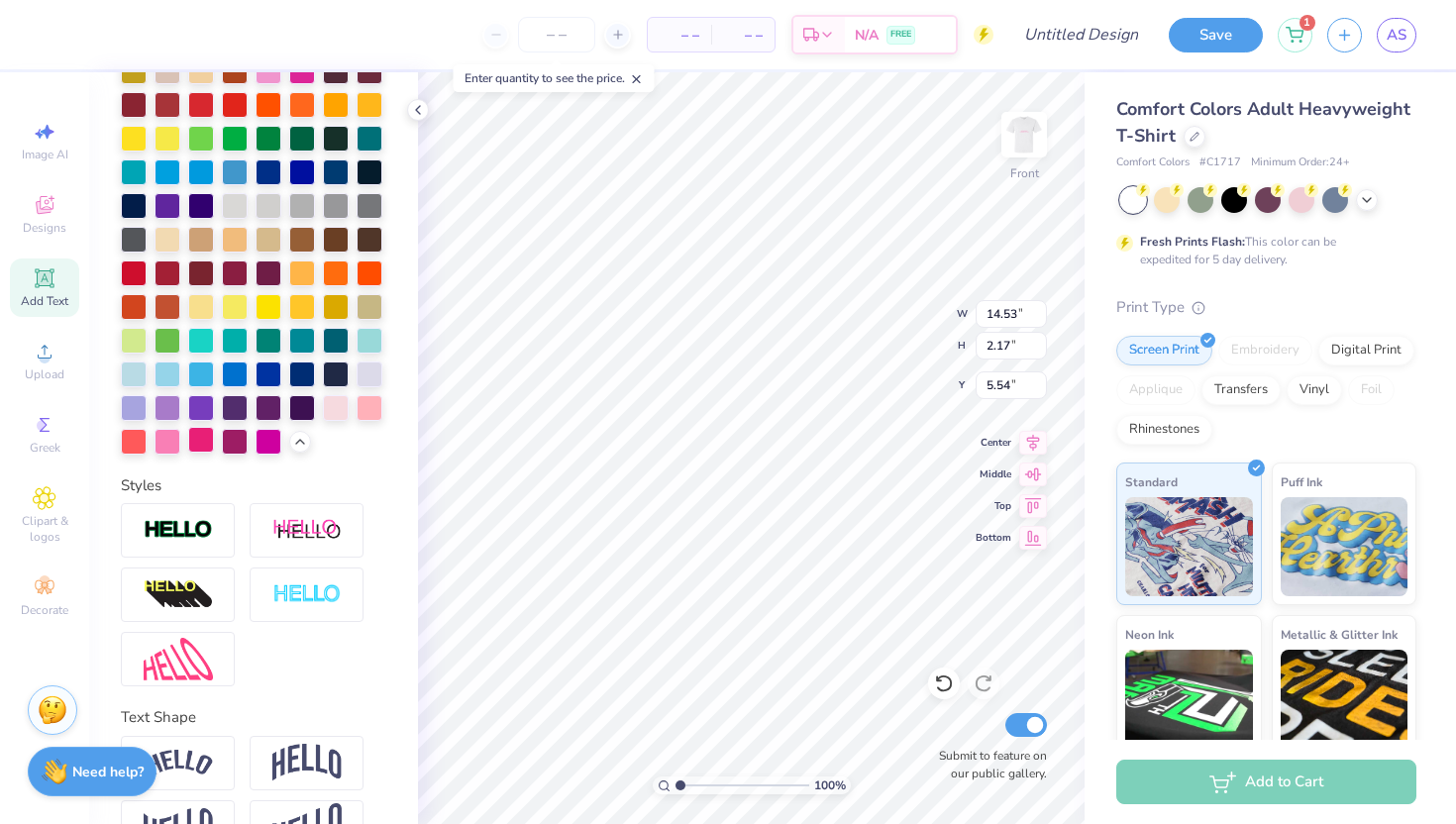 type on "12.64" 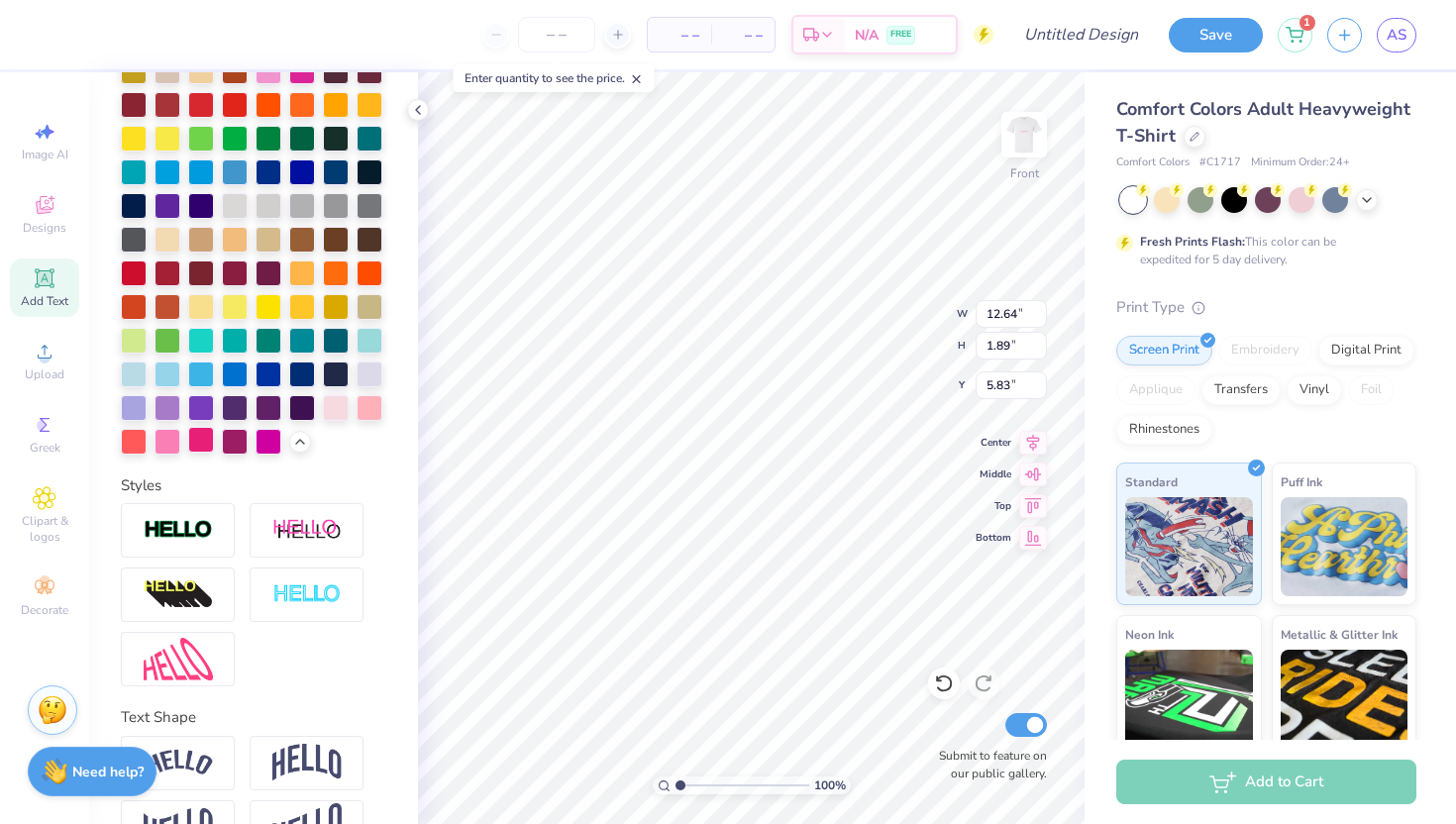 type on "6.40" 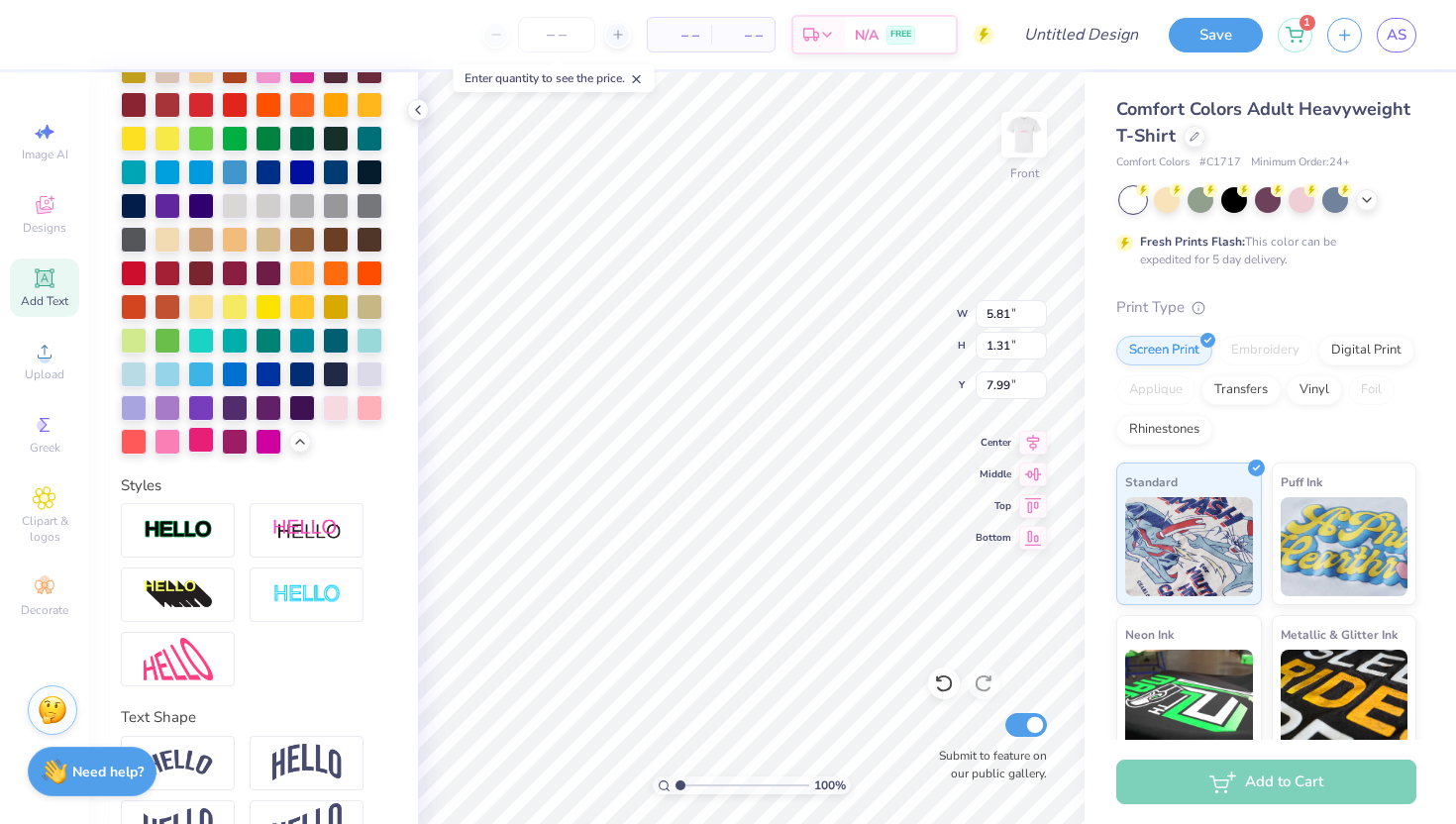 type on "7.99" 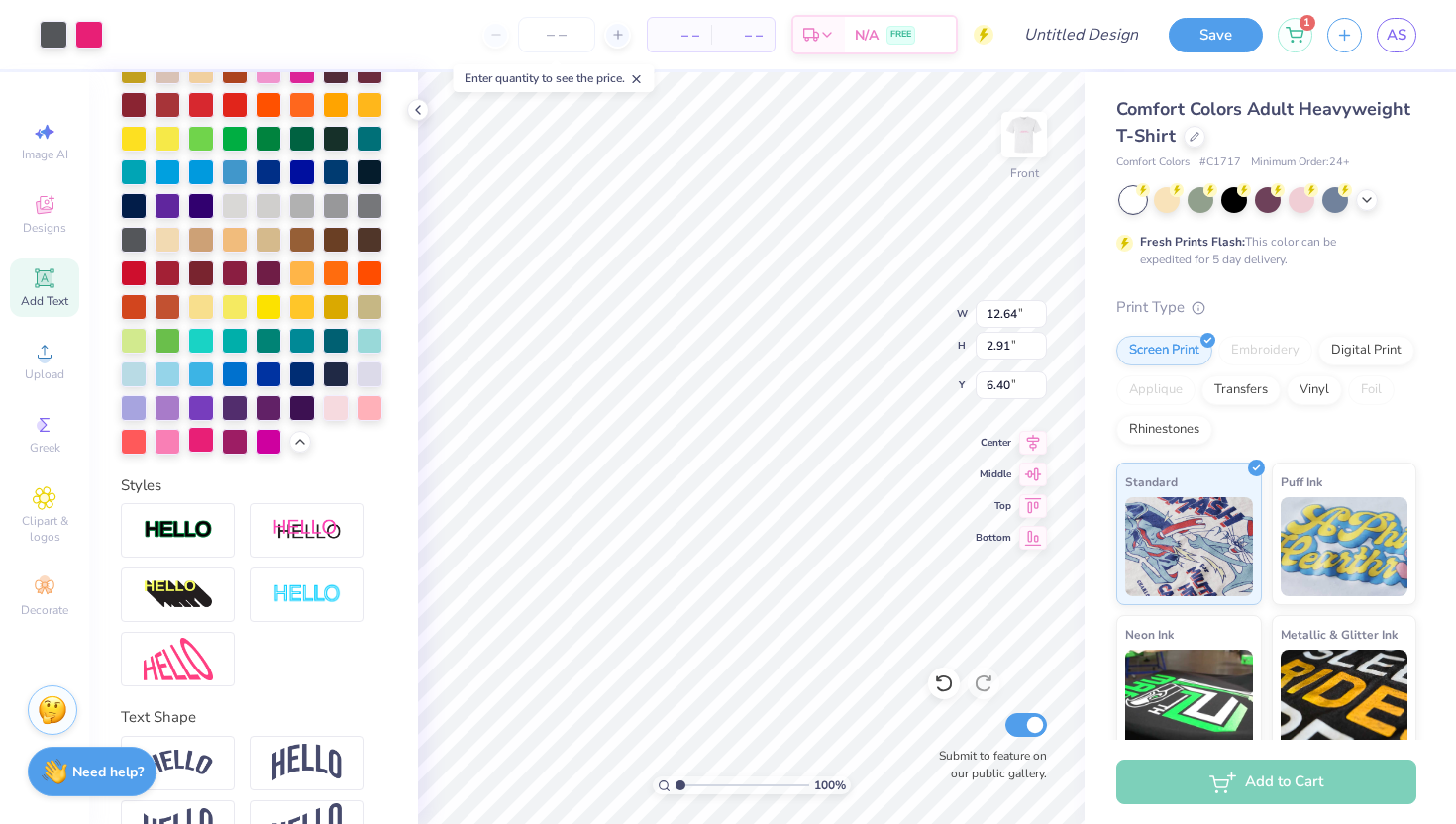 type on "6.94" 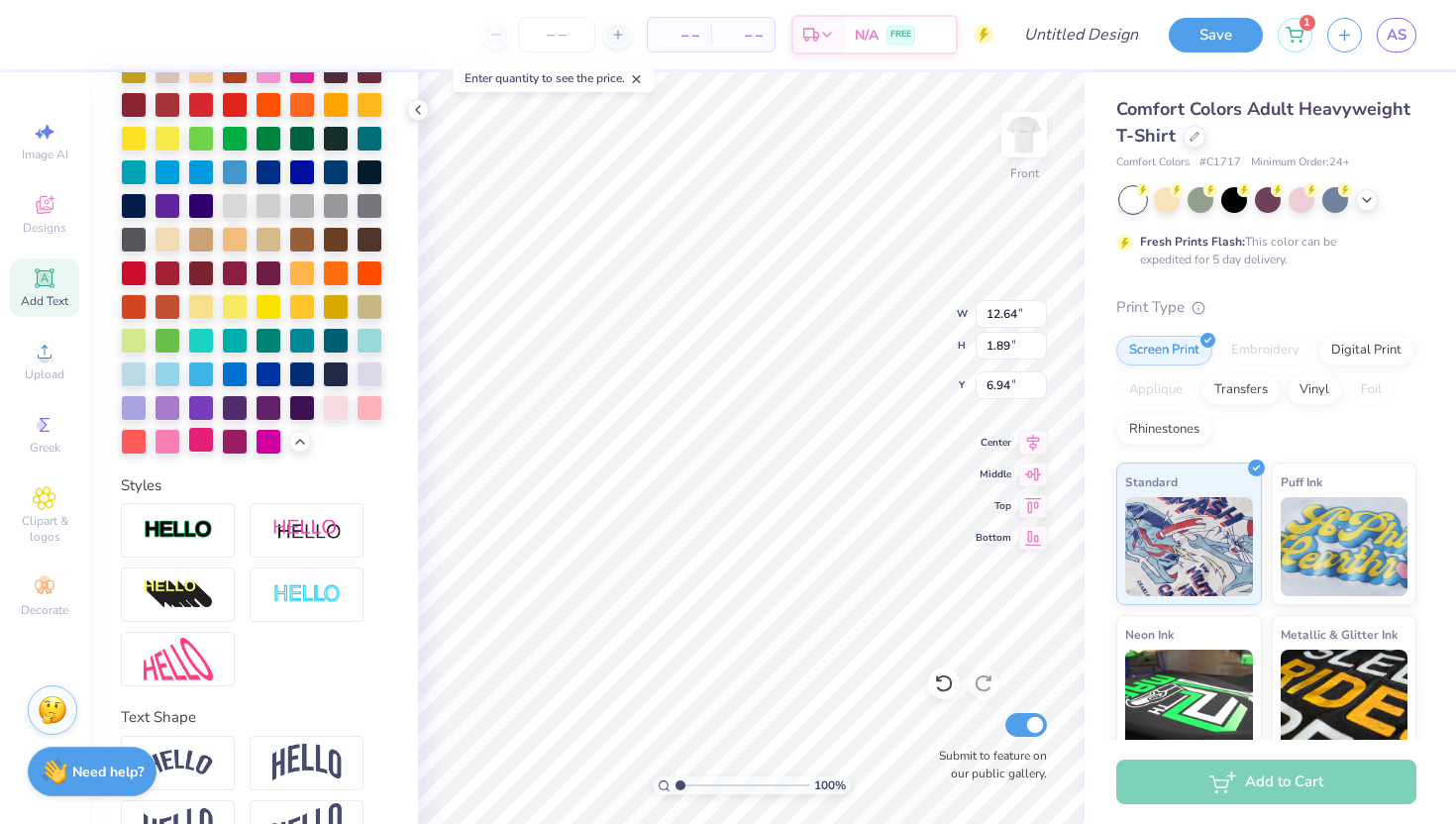type on "15.79" 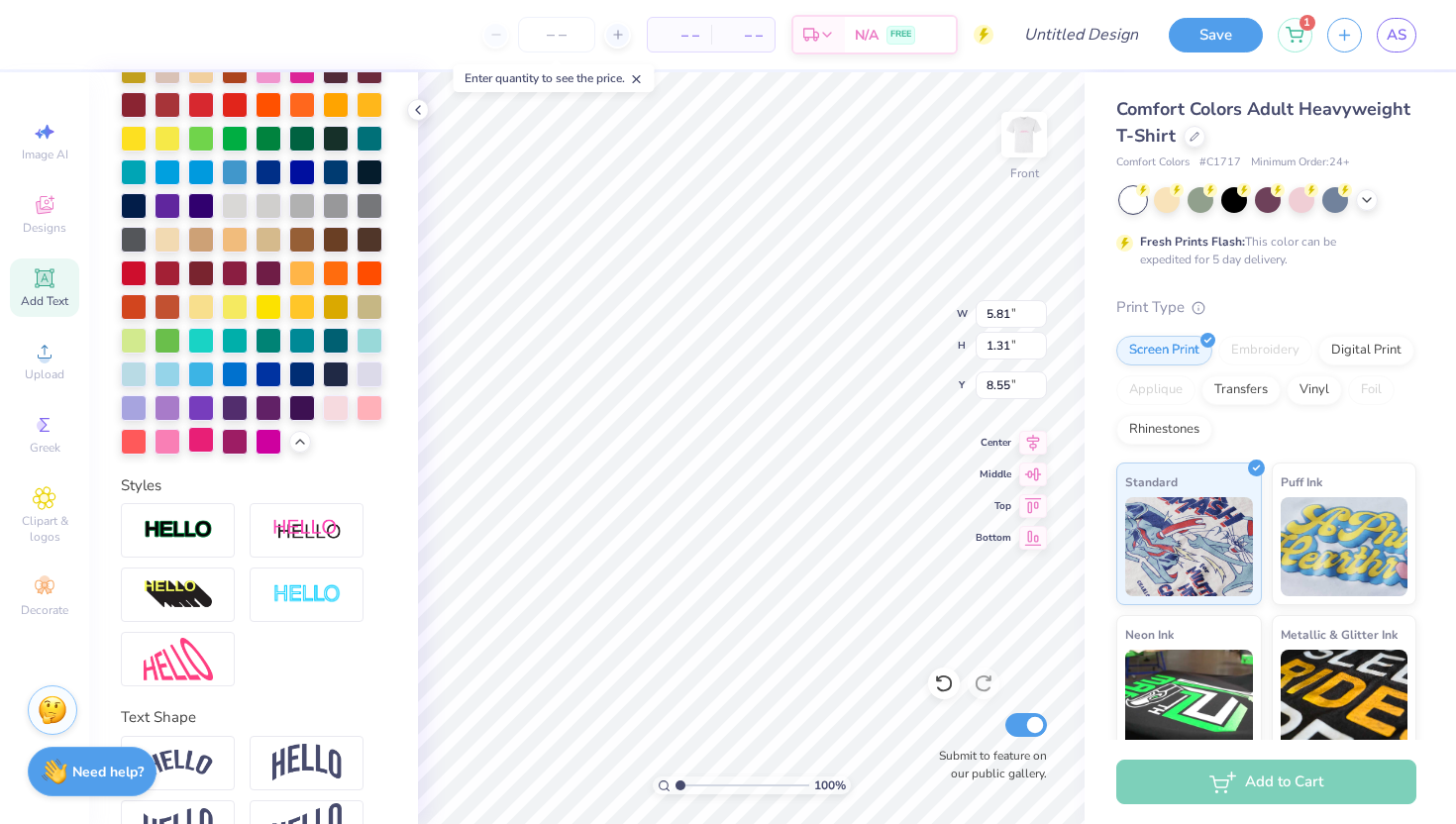 scroll, scrollTop: 0, scrollLeft: 1, axis: horizontal 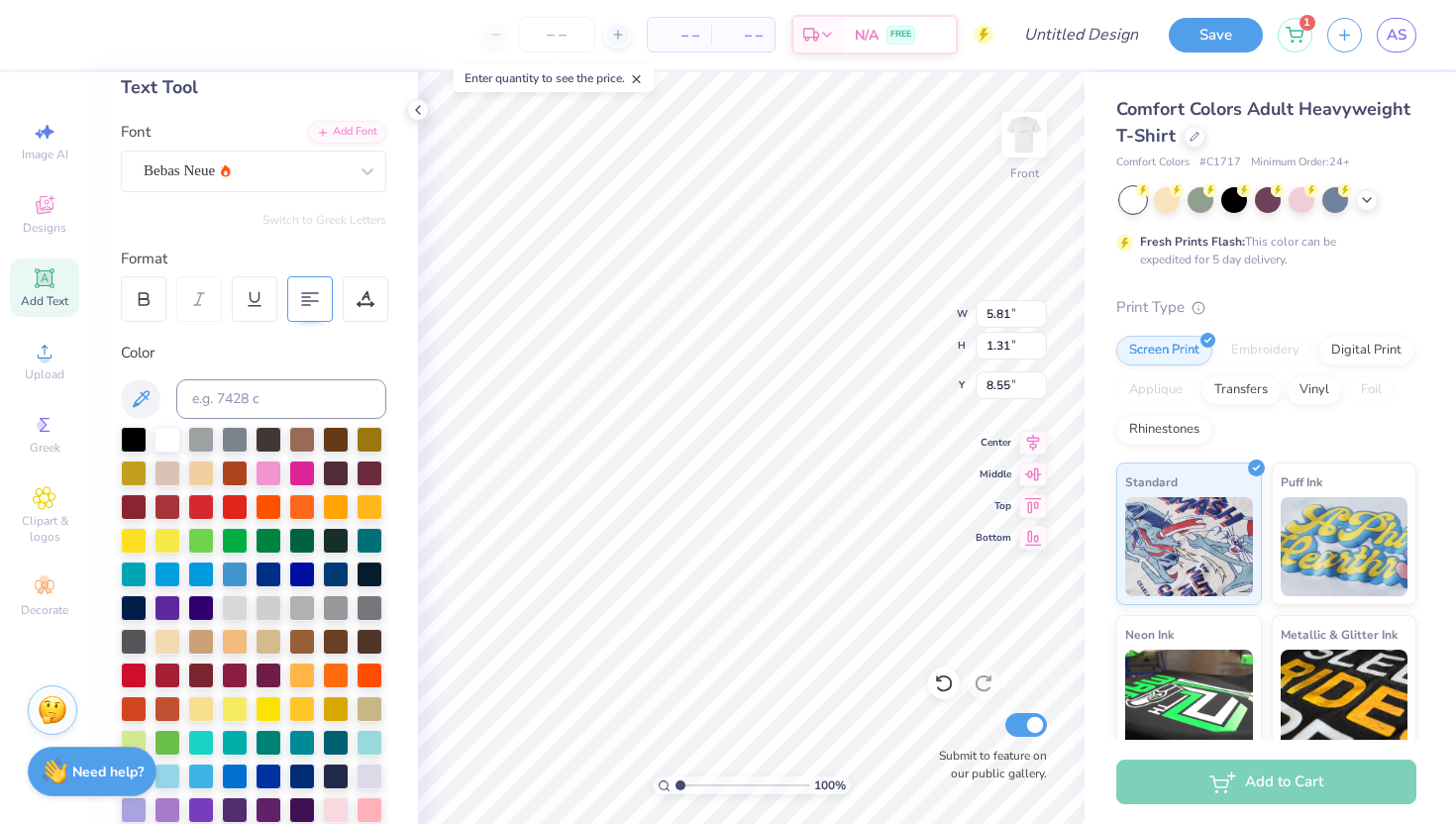 type on "BMOC
COLOR RUN" 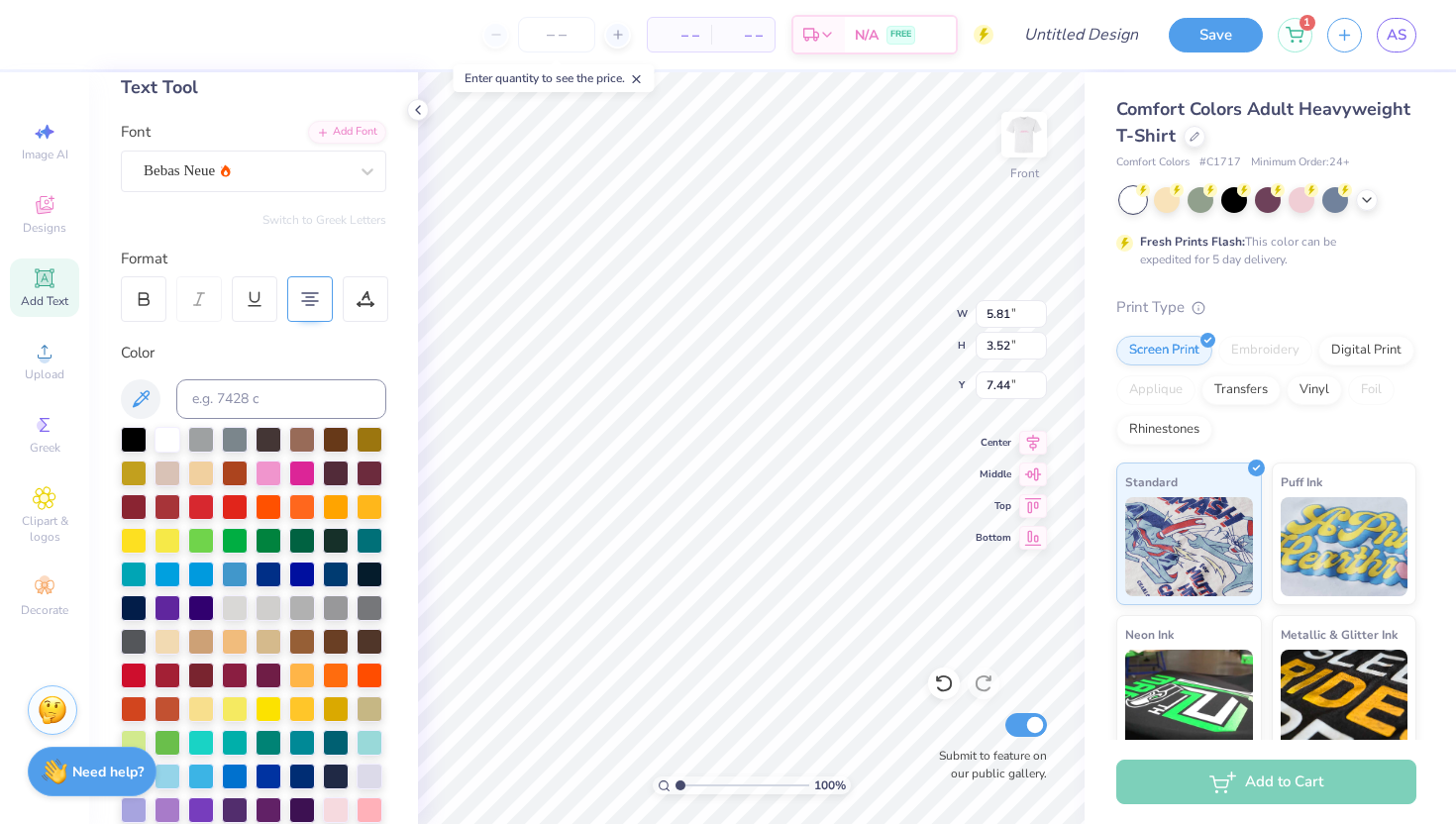 scroll, scrollTop: 1, scrollLeft: 2, axis: both 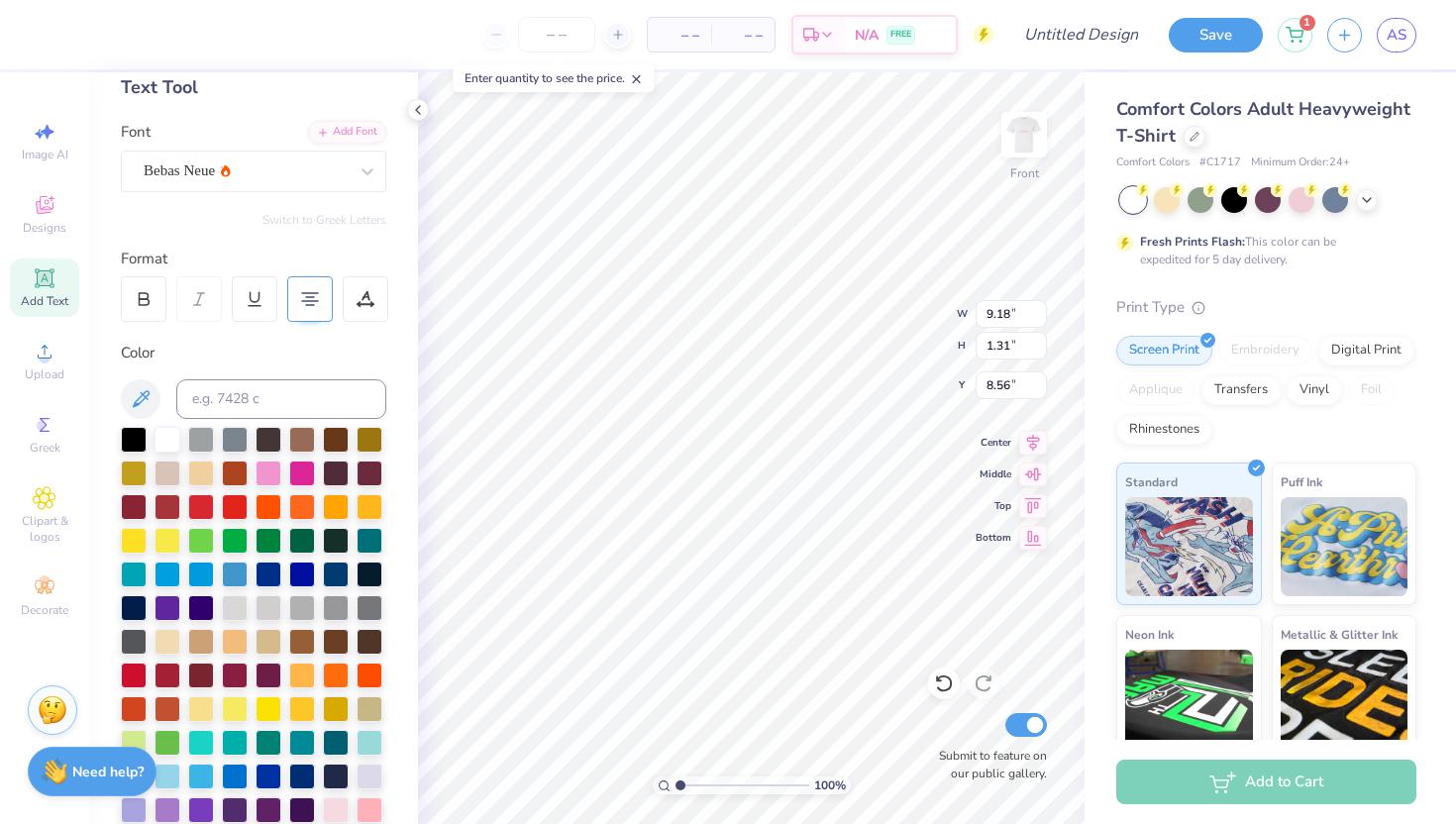 type on "7.20" 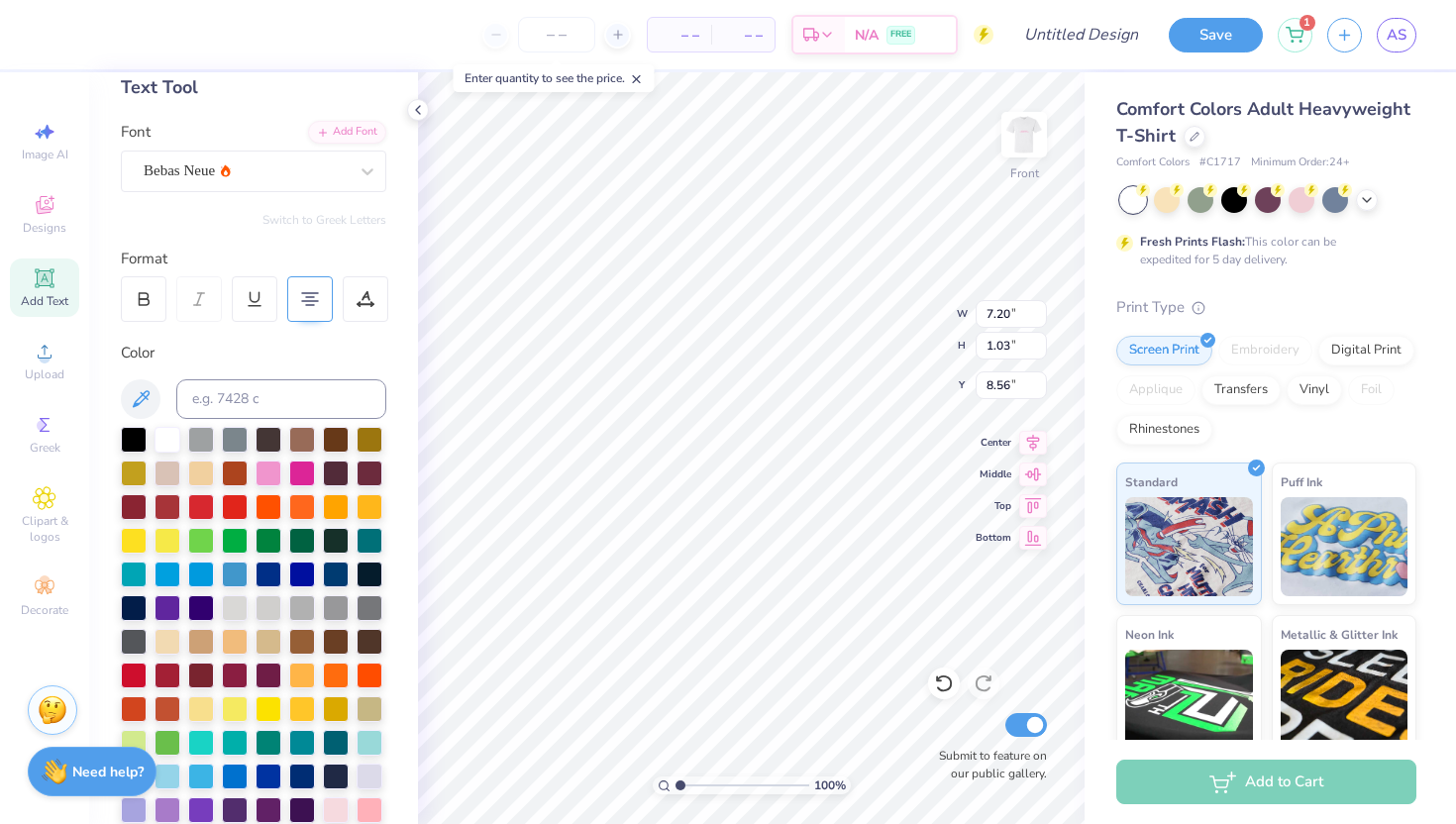 type on "9.02" 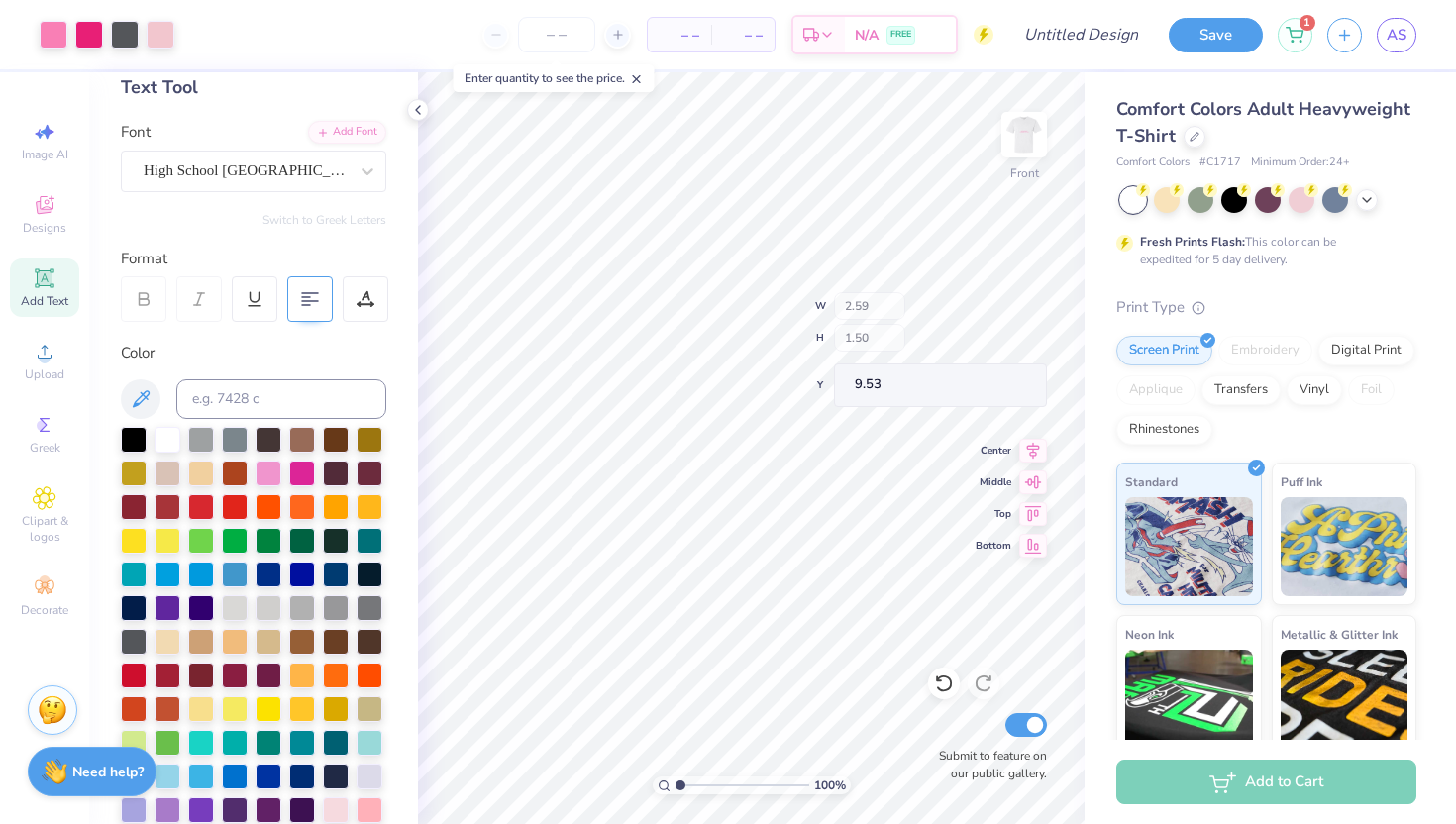 type on "2.59" 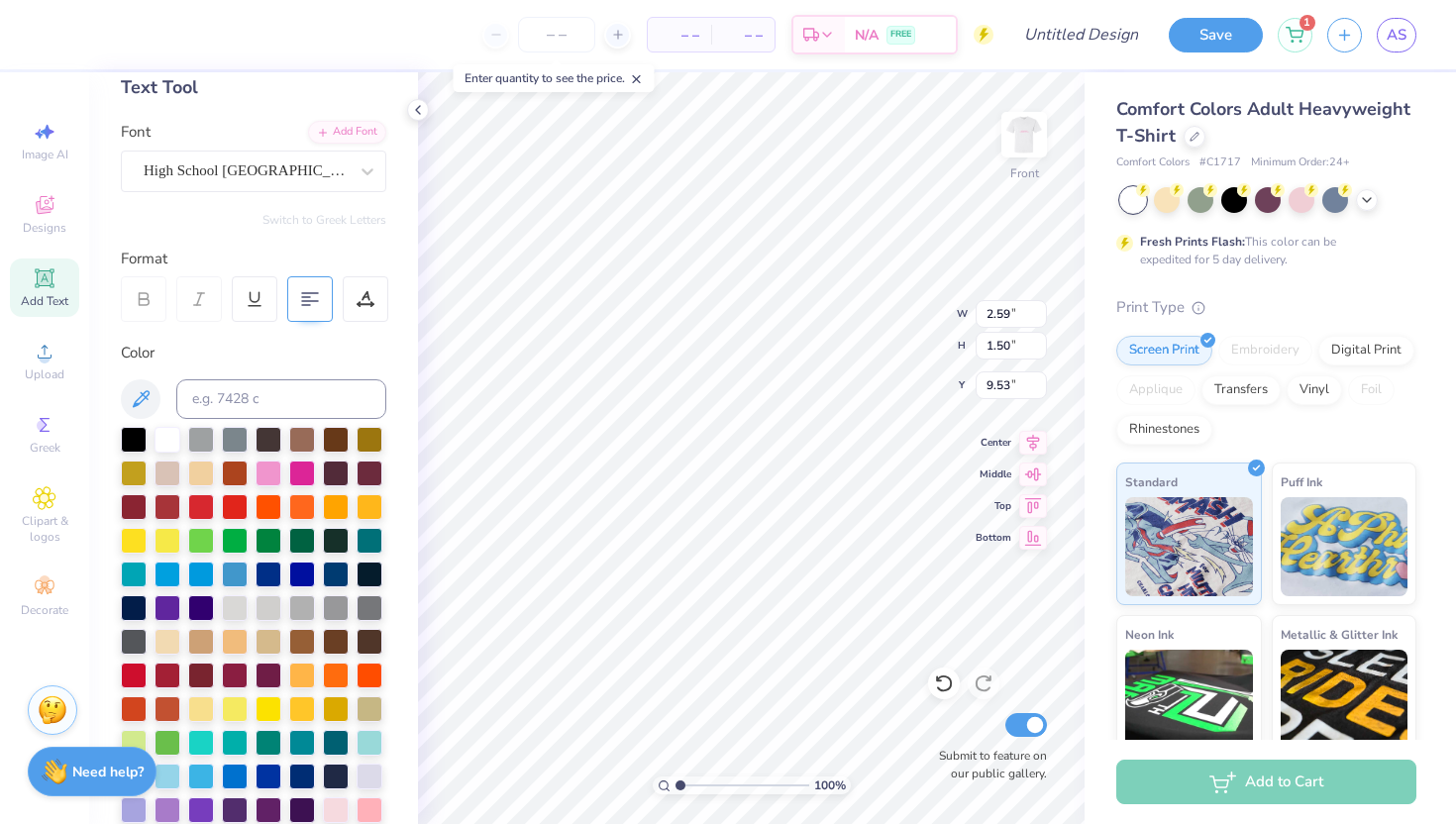 type on "7.20" 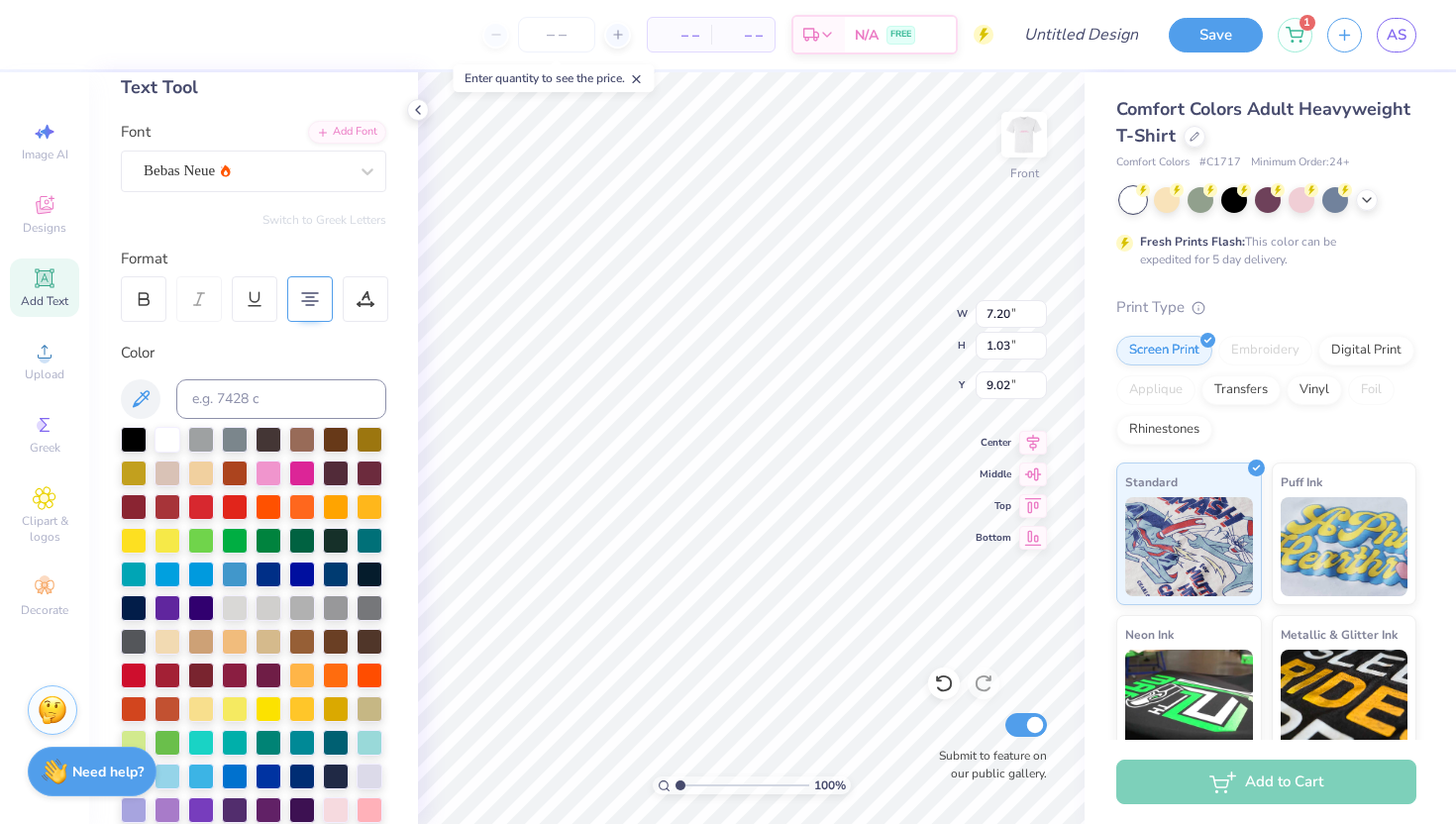type on "8.16" 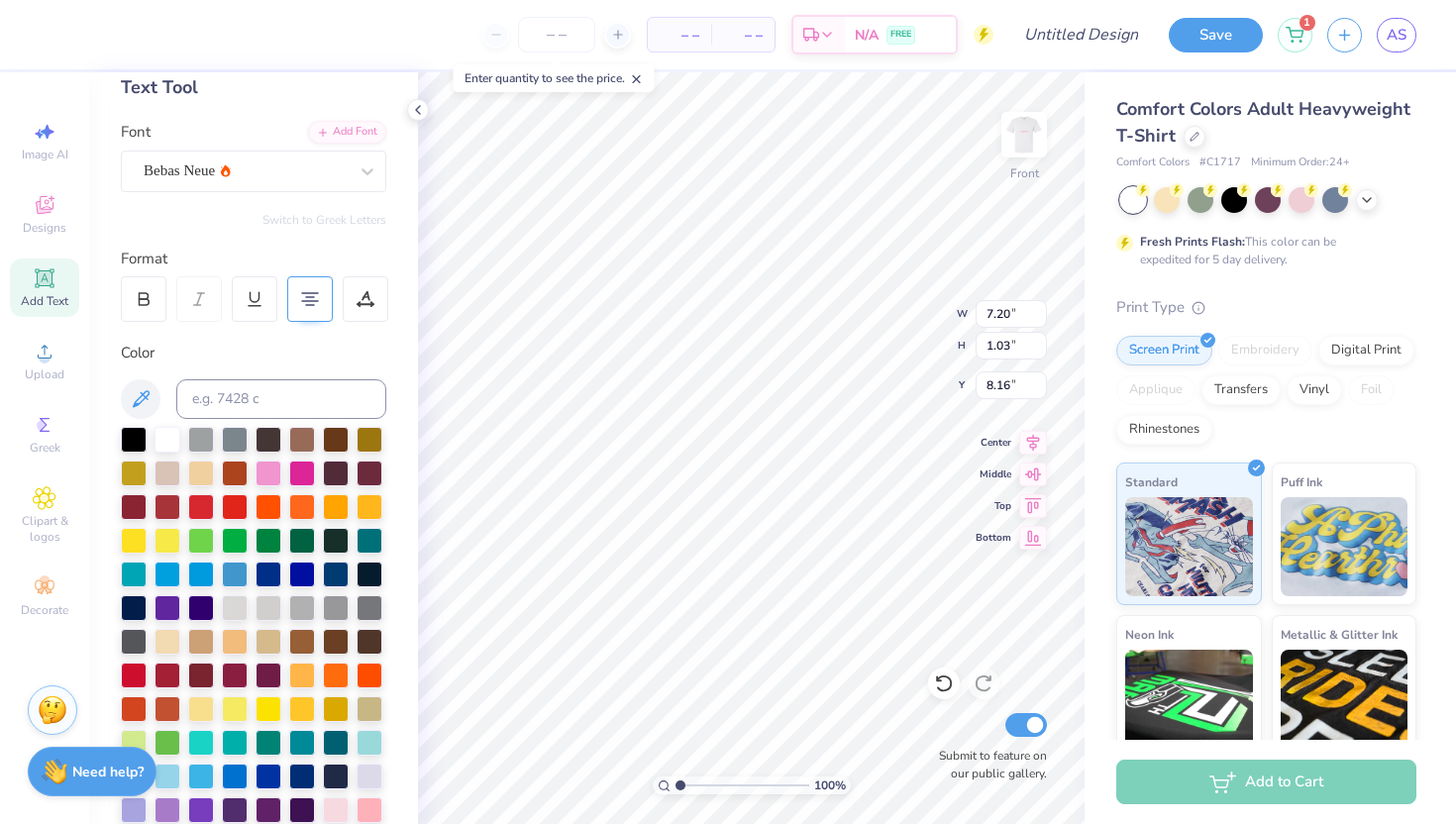 scroll, scrollTop: 0, scrollLeft: 9, axis: horizontal 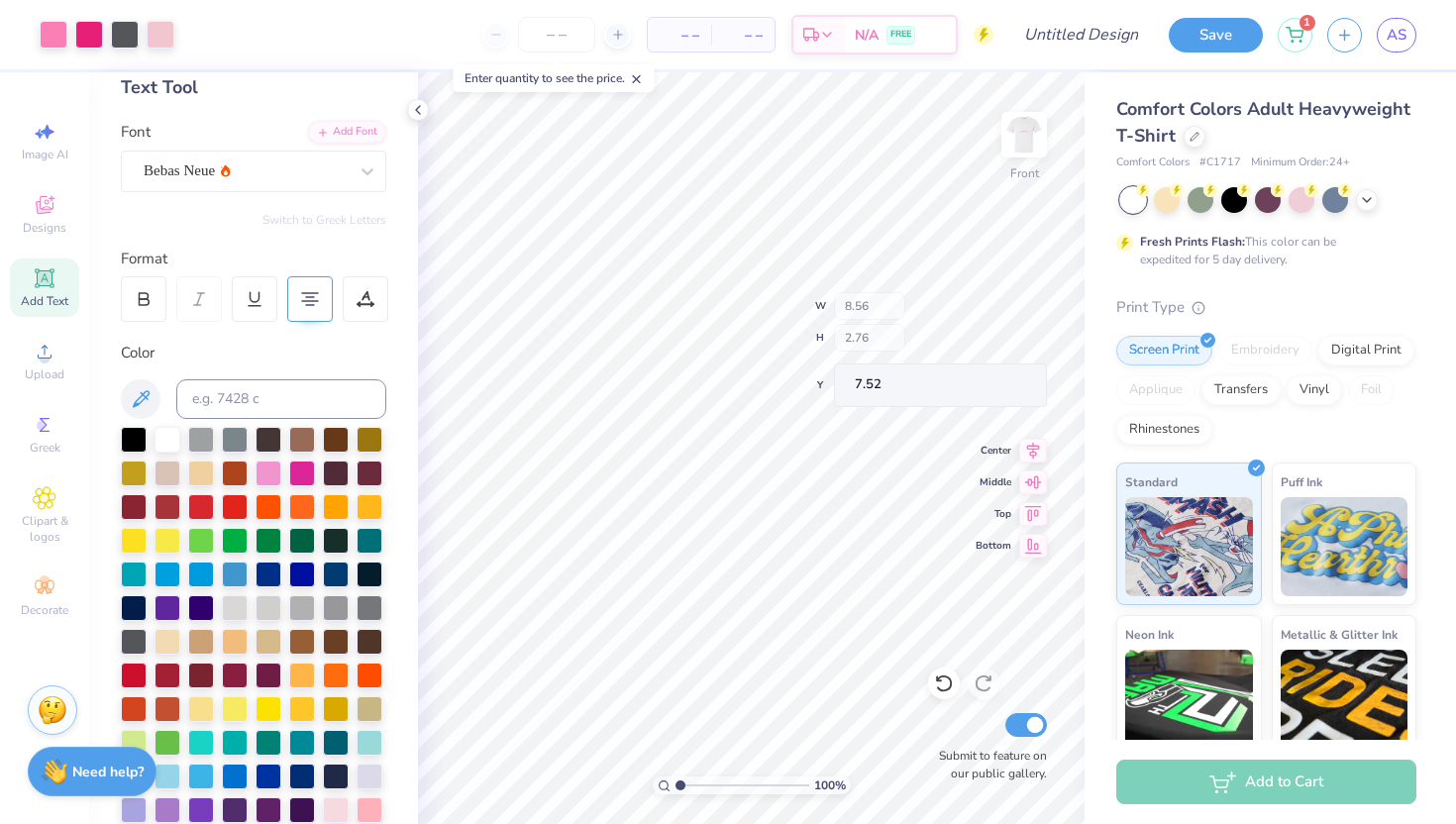 type on "7.52" 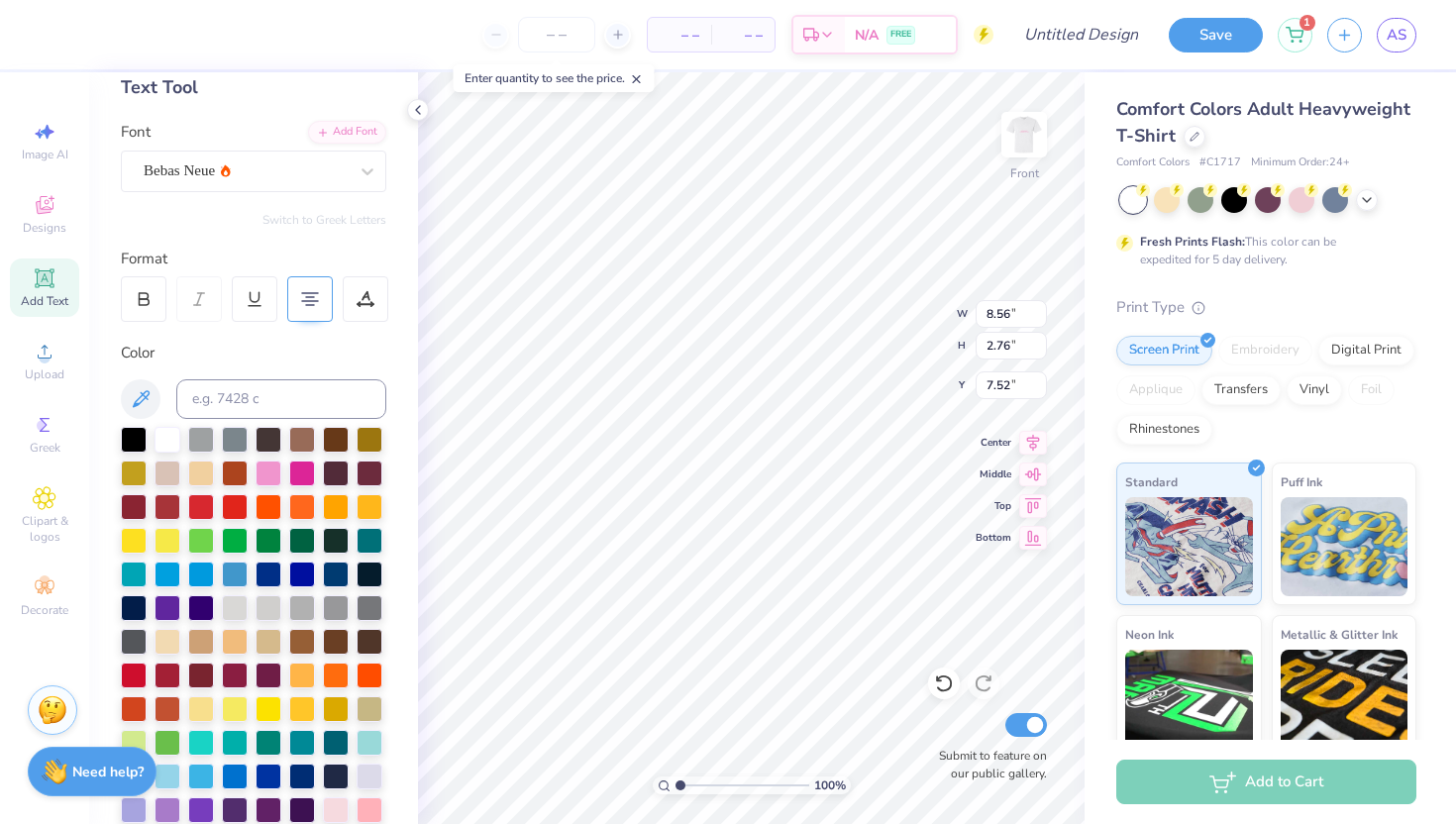 scroll, scrollTop: 1, scrollLeft: 3, axis: both 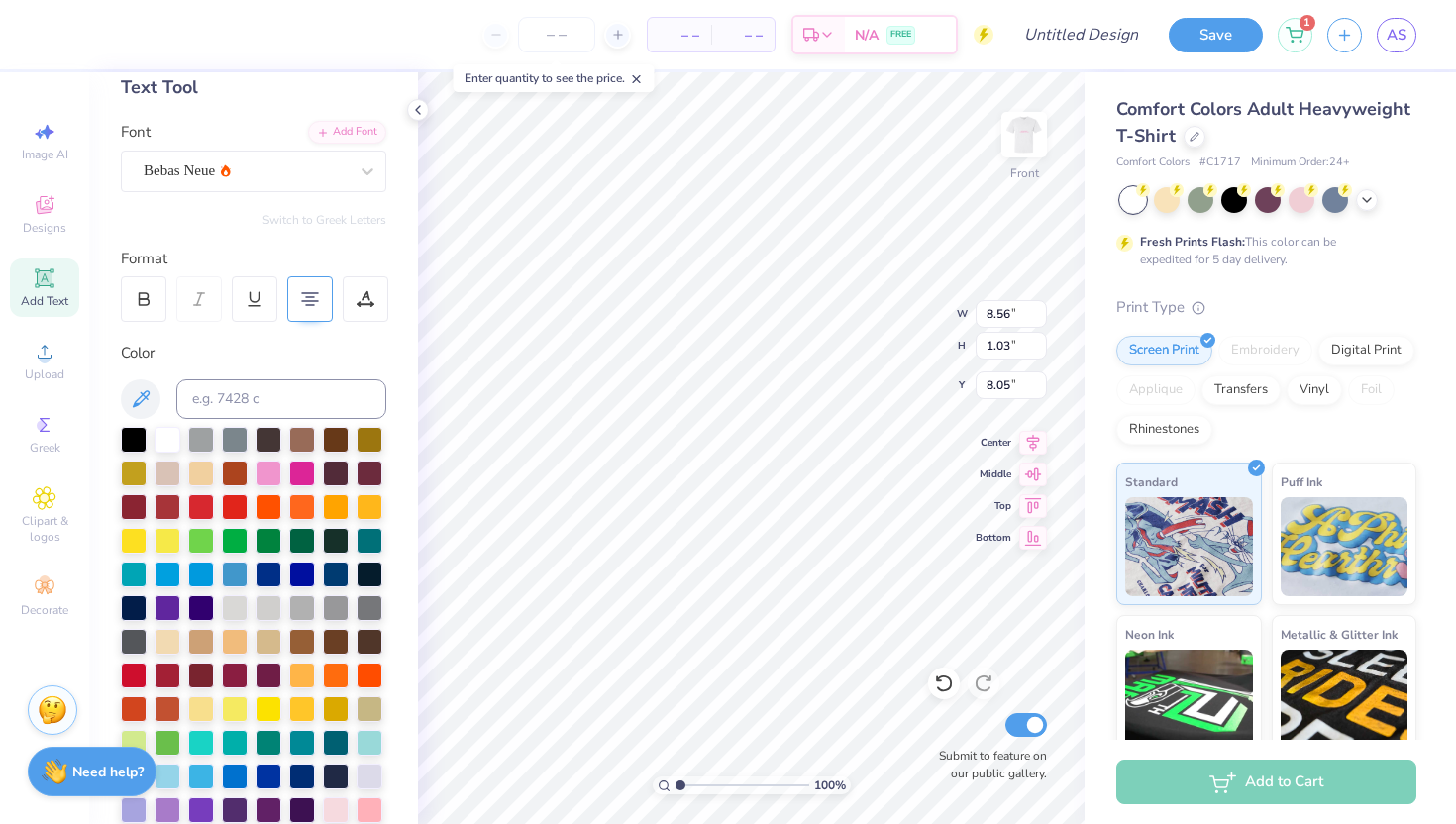 type on "8.05" 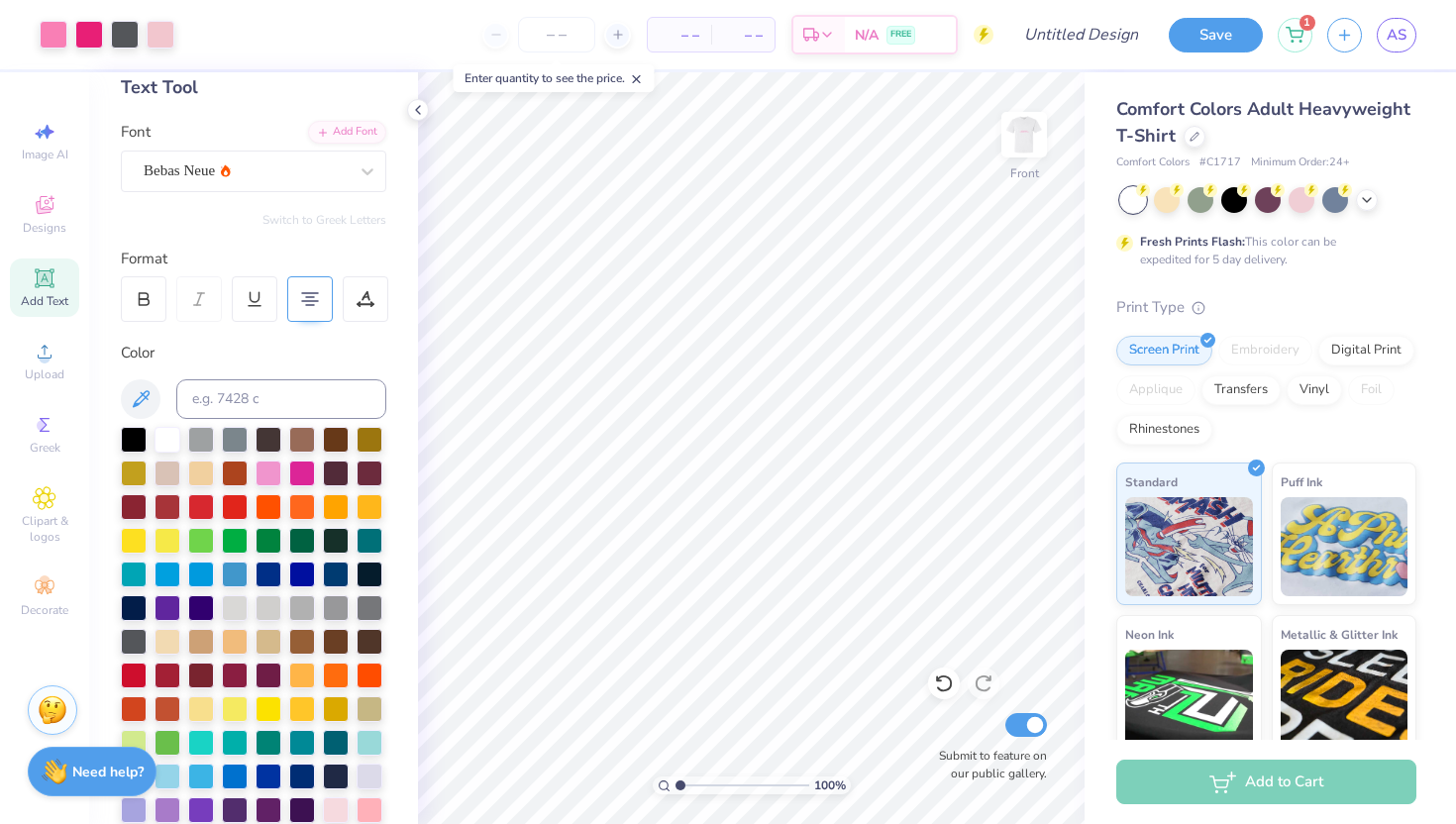 click 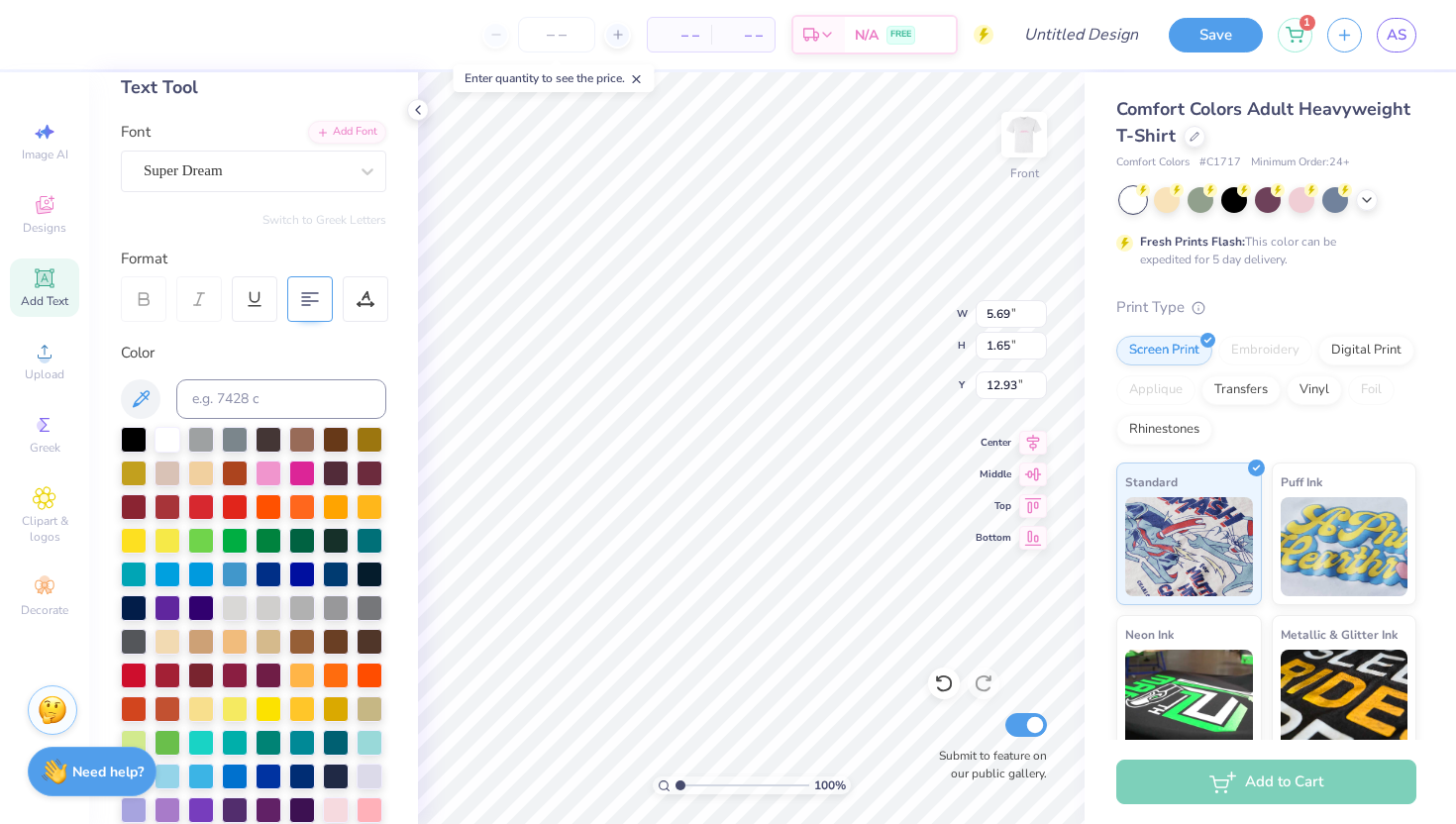 paste on "COLOR RUN" 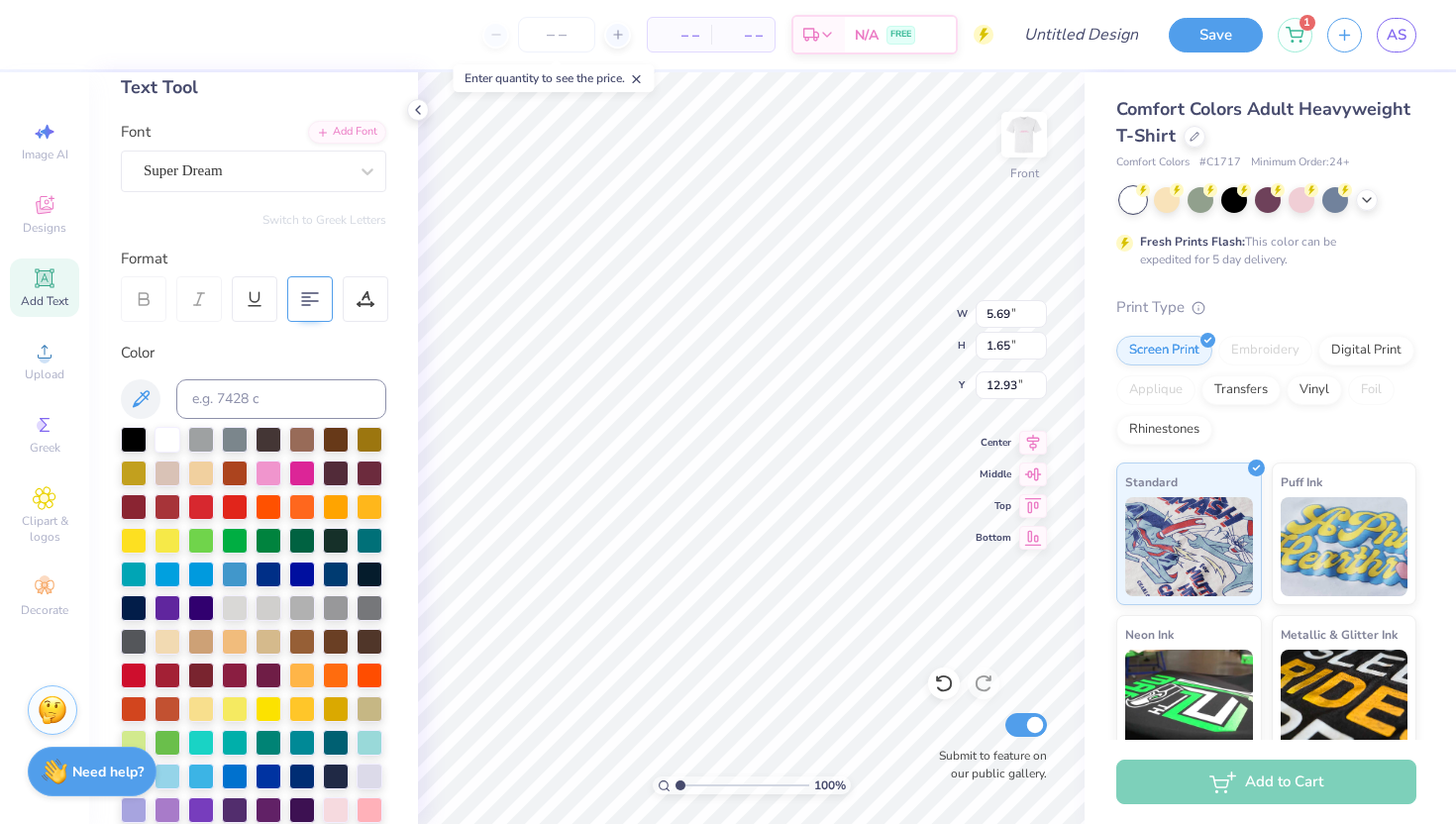 type on "COLOR RUN" 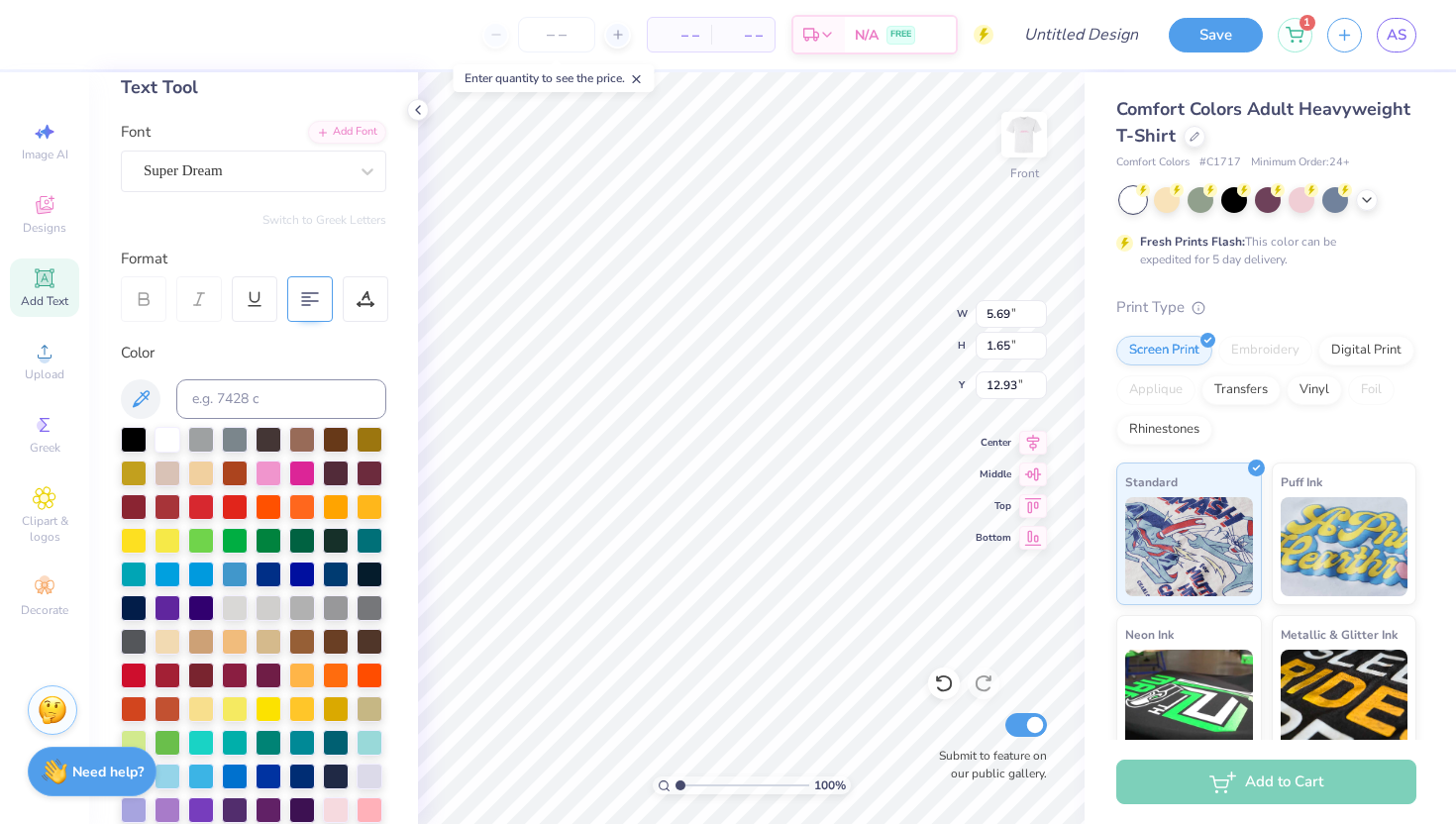 scroll, scrollTop: 0, scrollLeft: 4, axis: horizontal 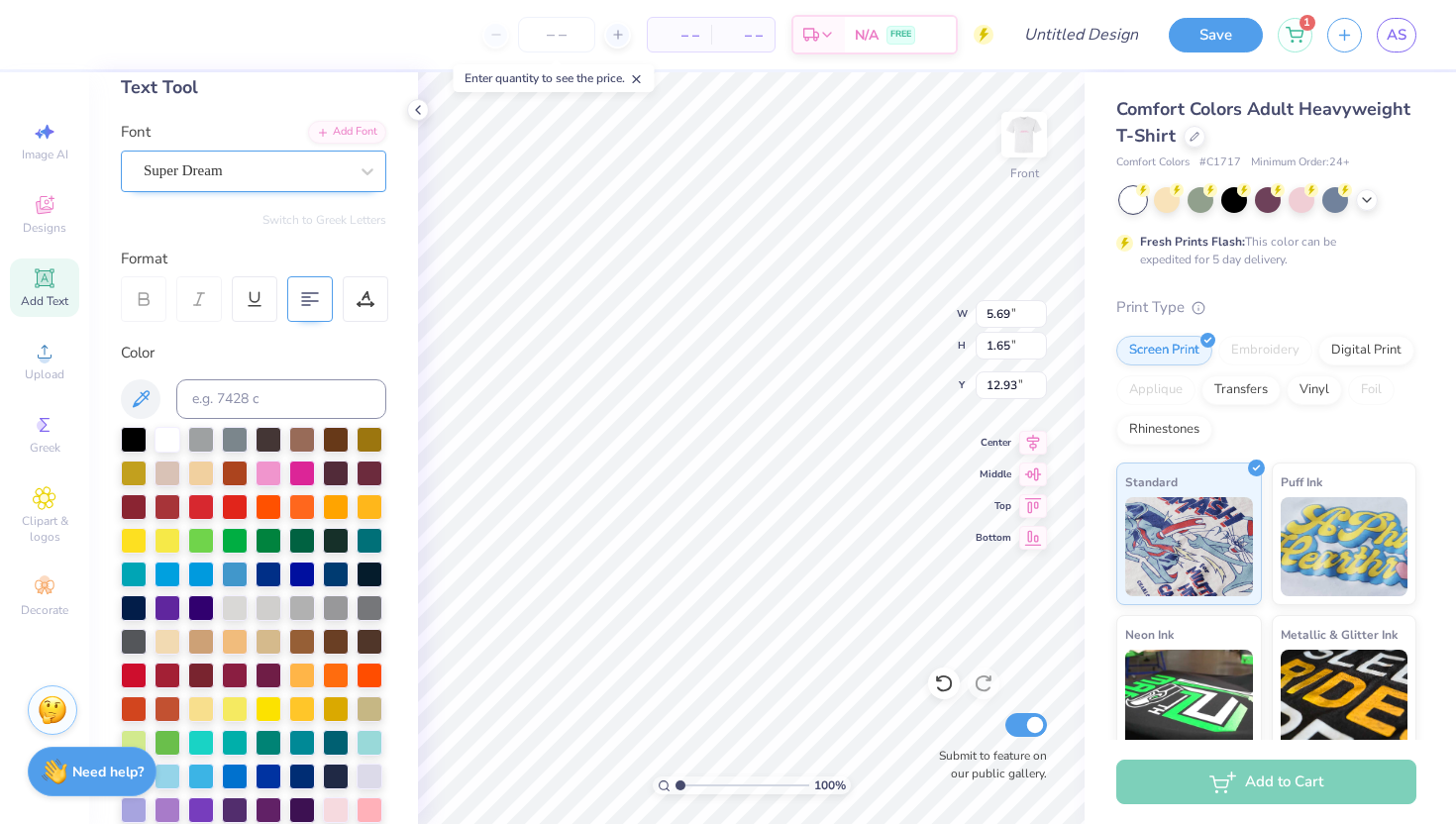 click on "Super Dream" at bounding box center [246, 170] 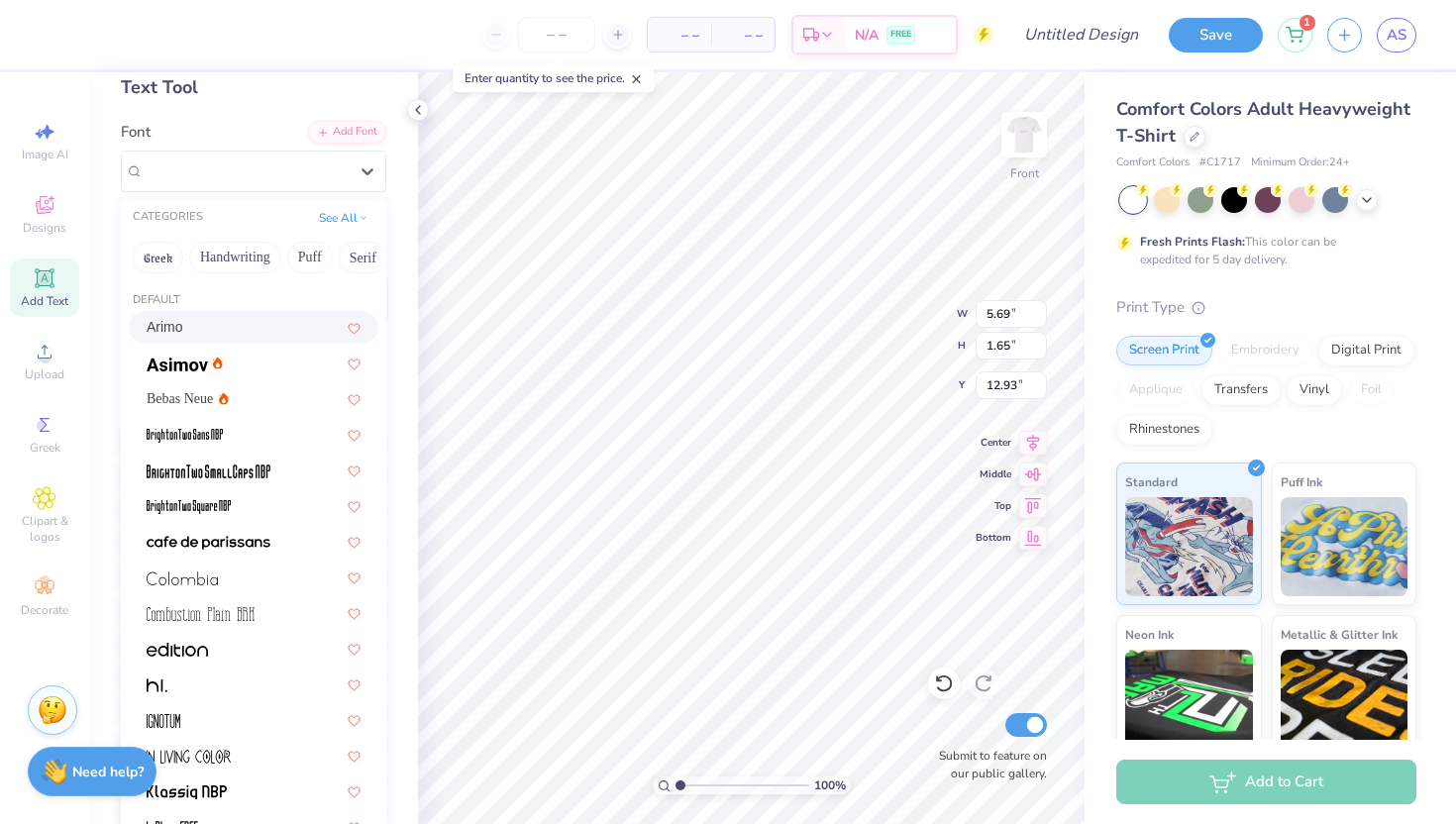 click on "Arimo" at bounding box center [254, 327] 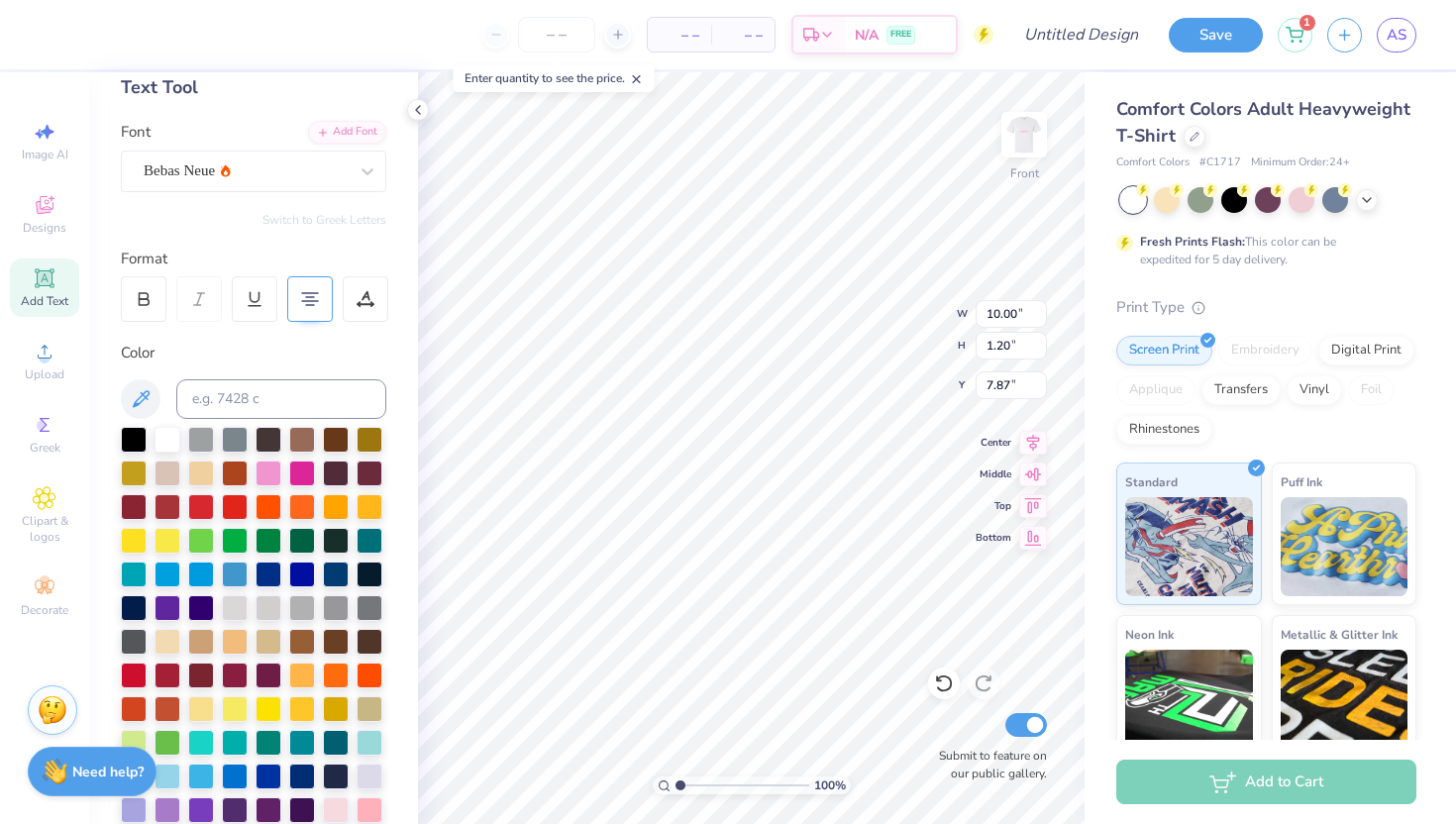 type on "10.00" 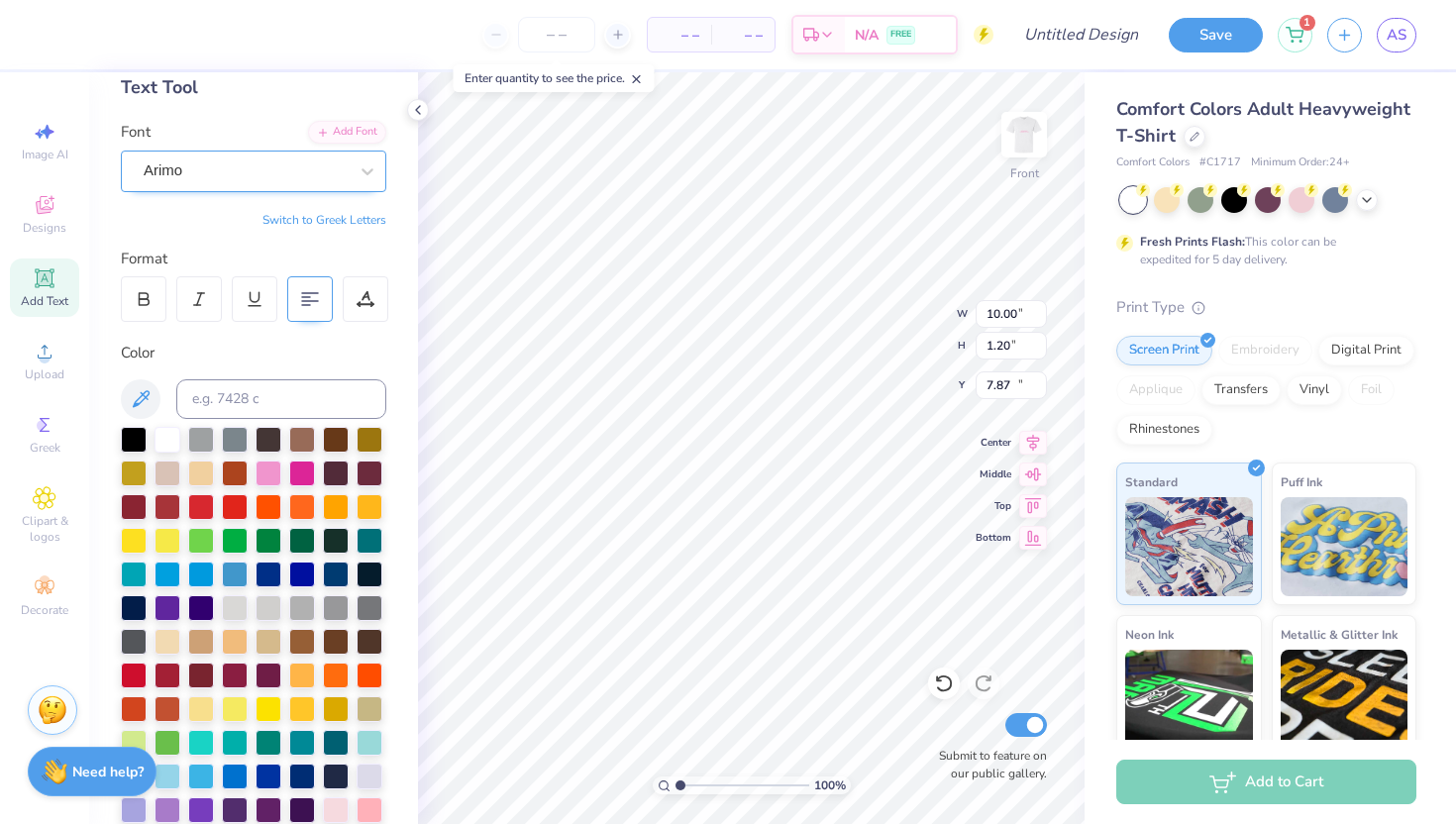 type on "13.79" 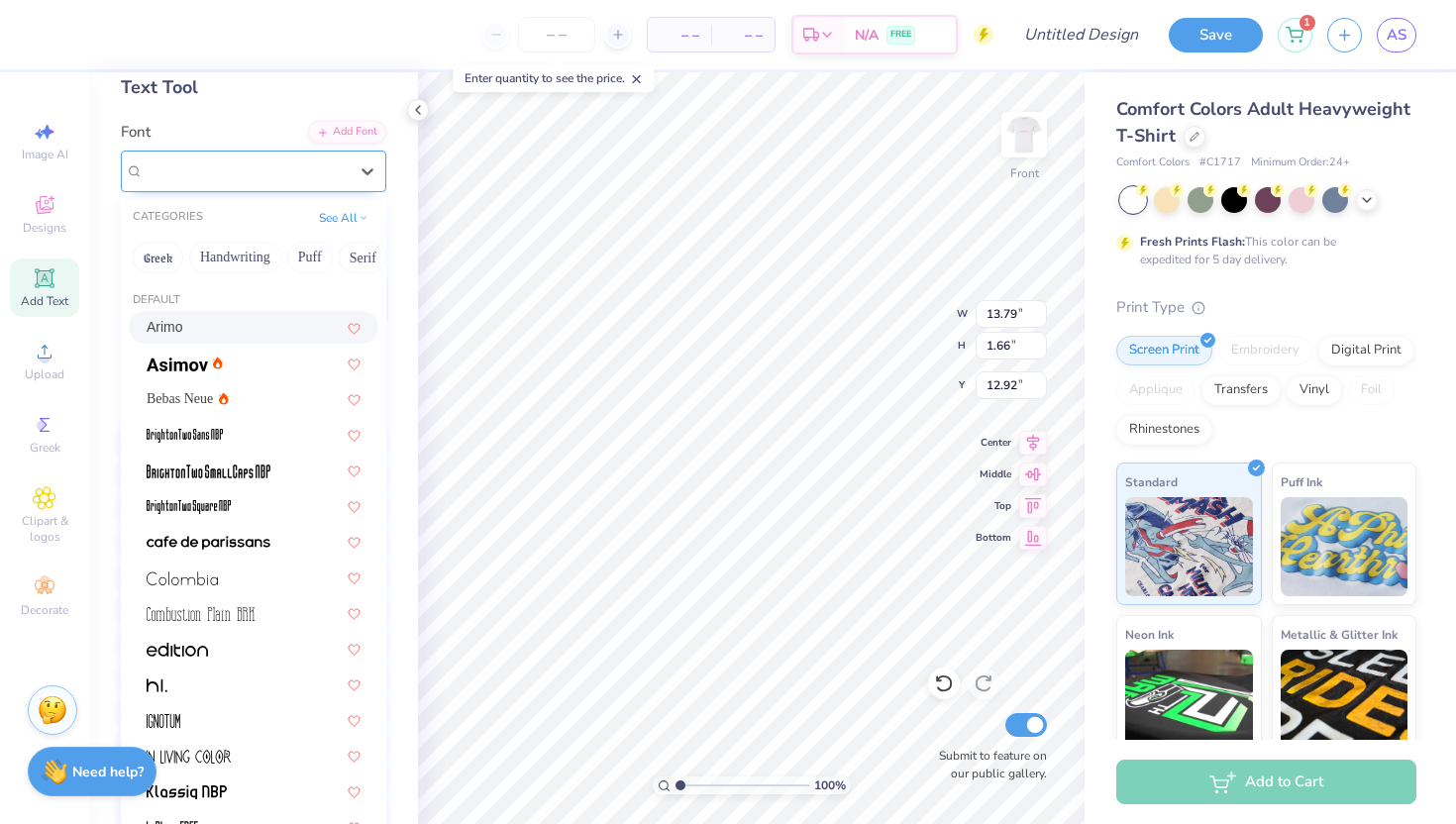 click on "Arimo" at bounding box center [246, 170] 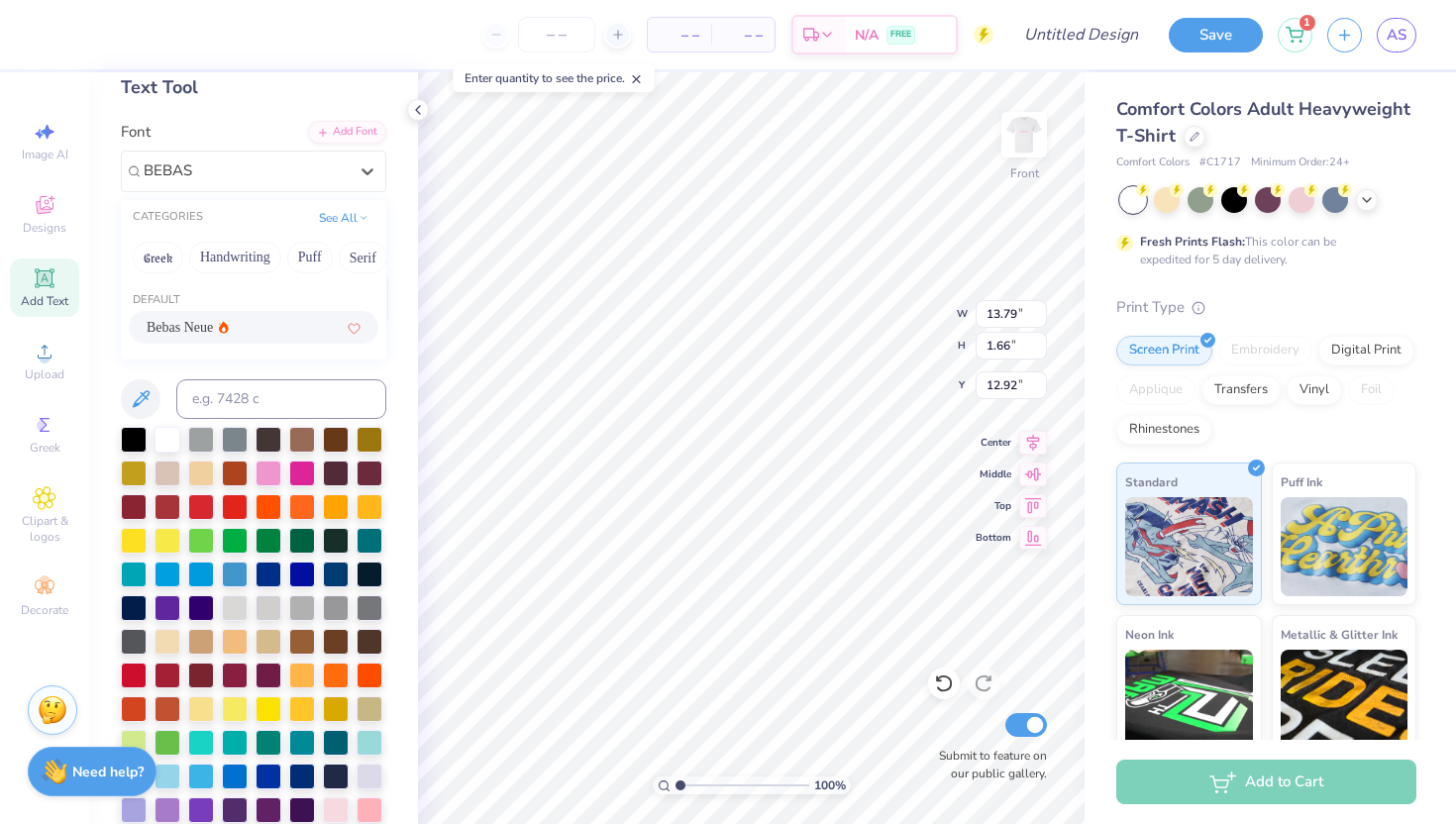 click on "Bebas Neue" at bounding box center [254, 327] 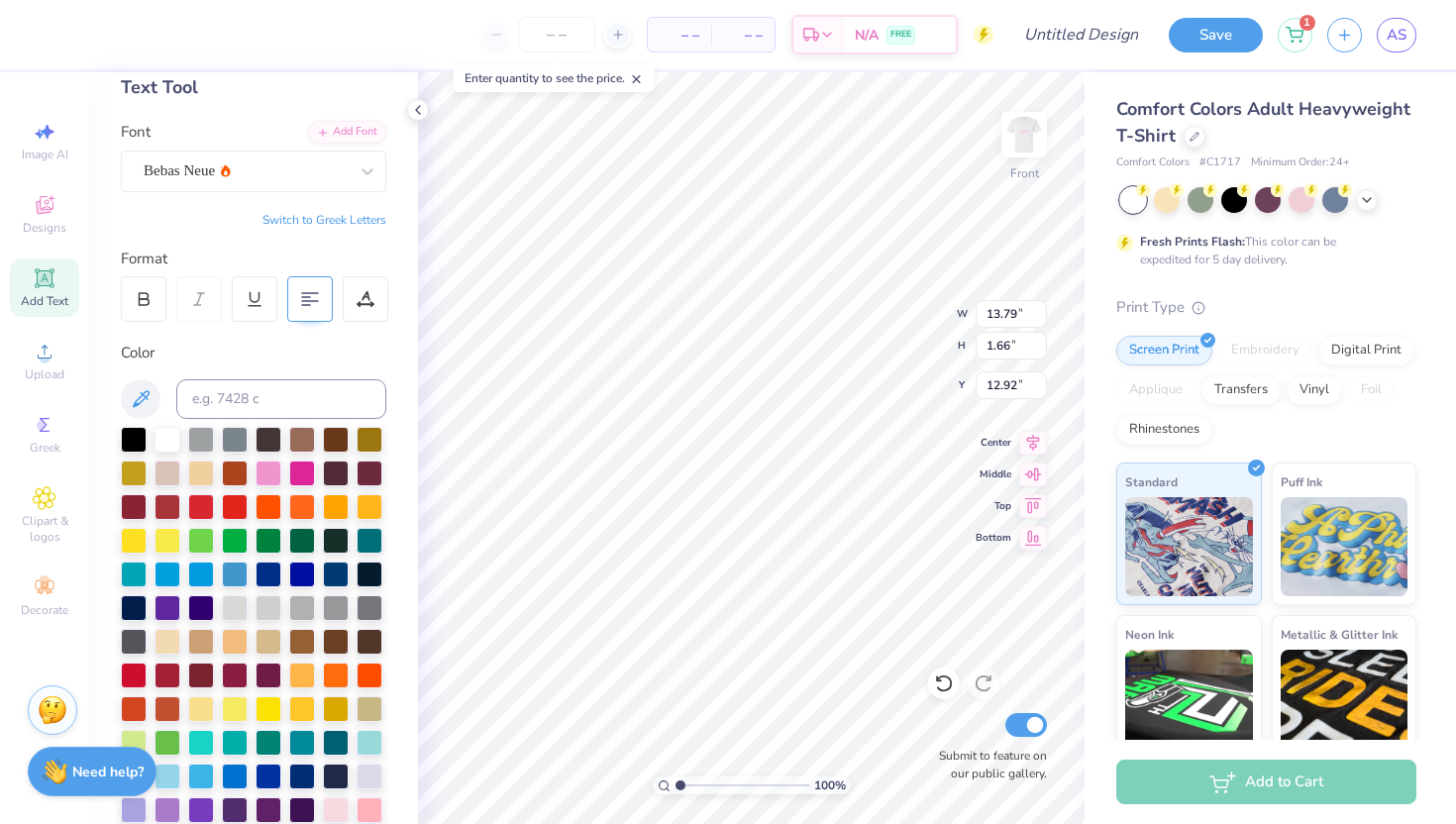 scroll, scrollTop: 0, scrollLeft: 1, axis: horizontal 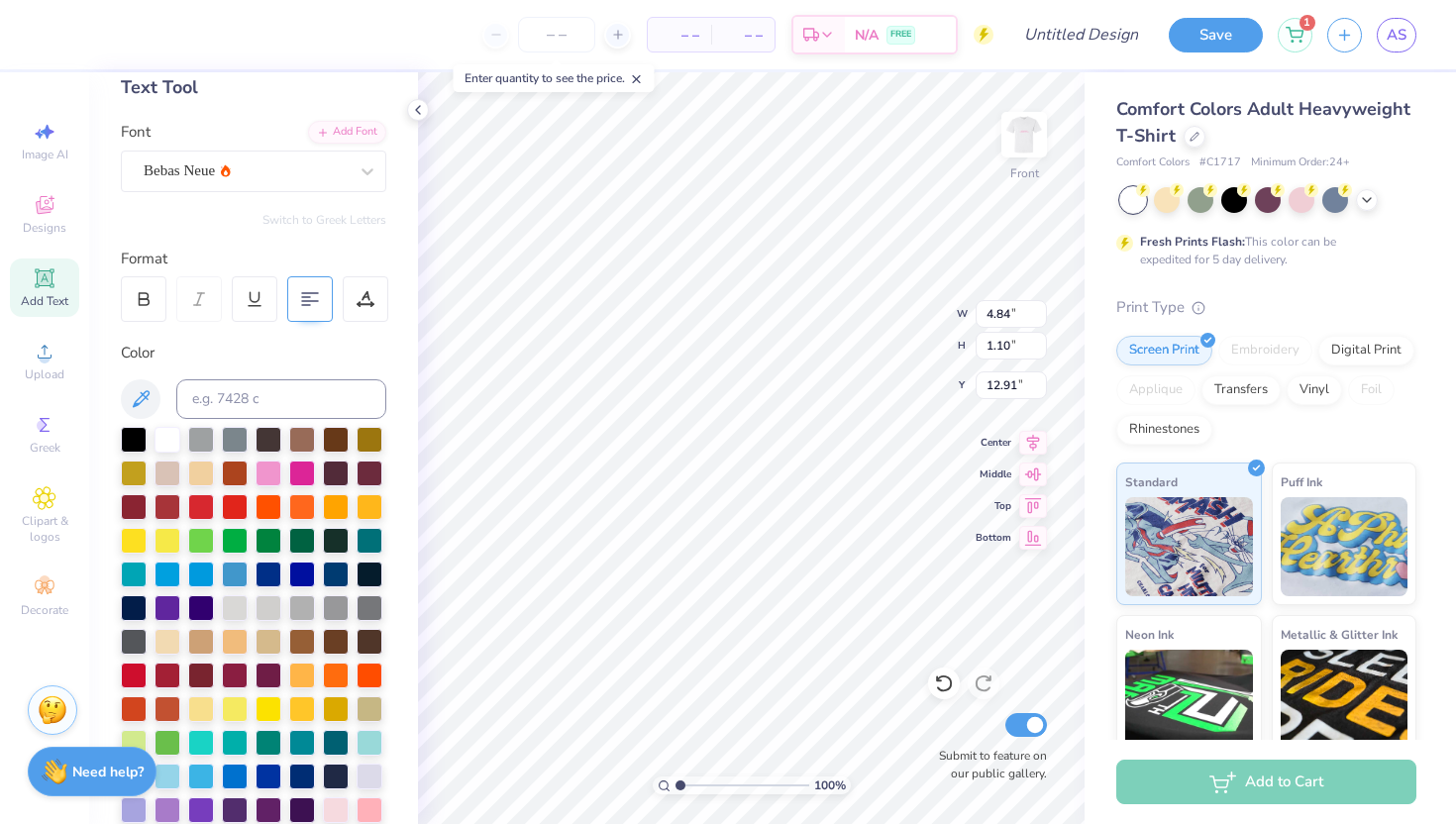 type on "4.84" 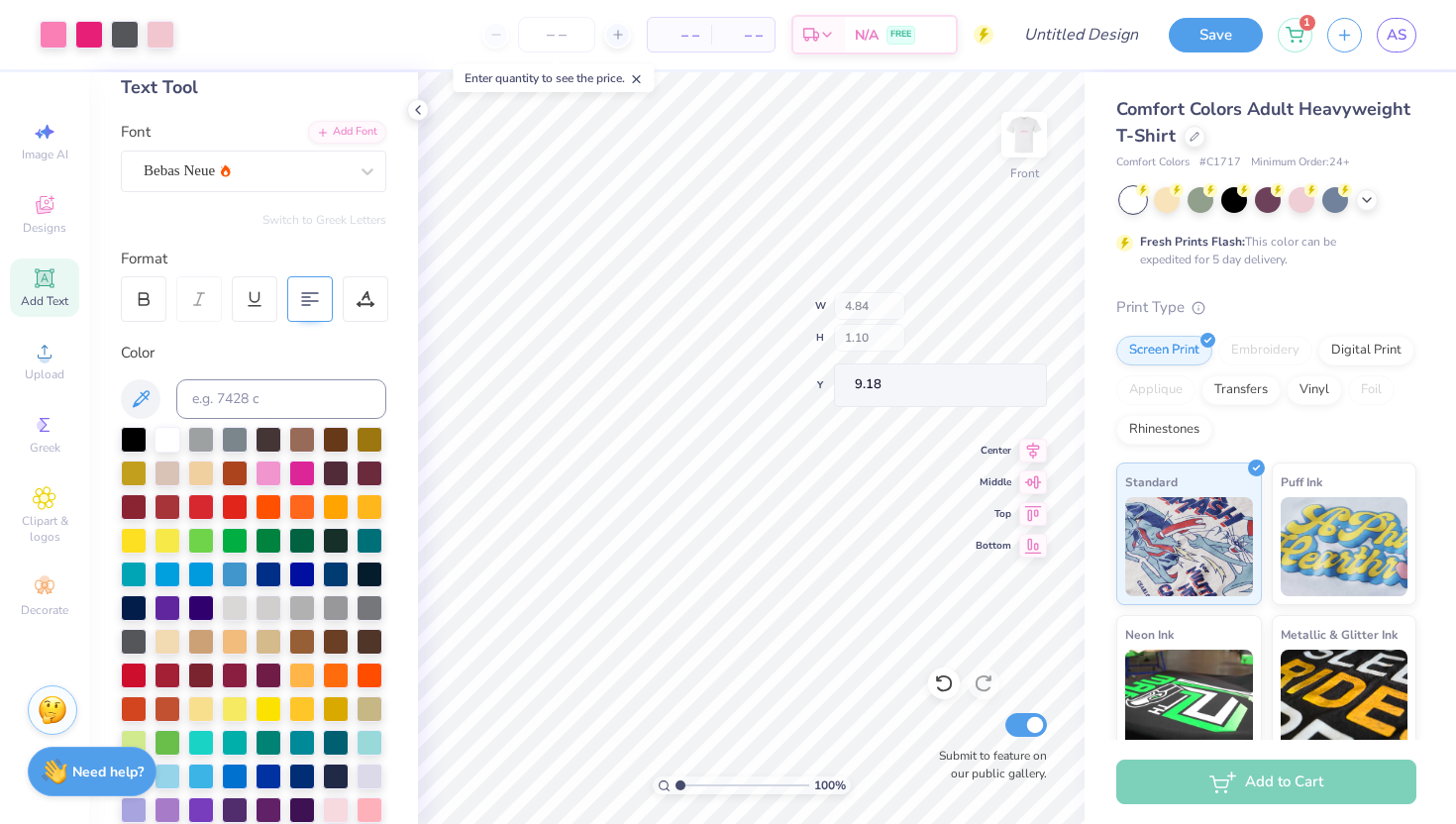 type on "9.18" 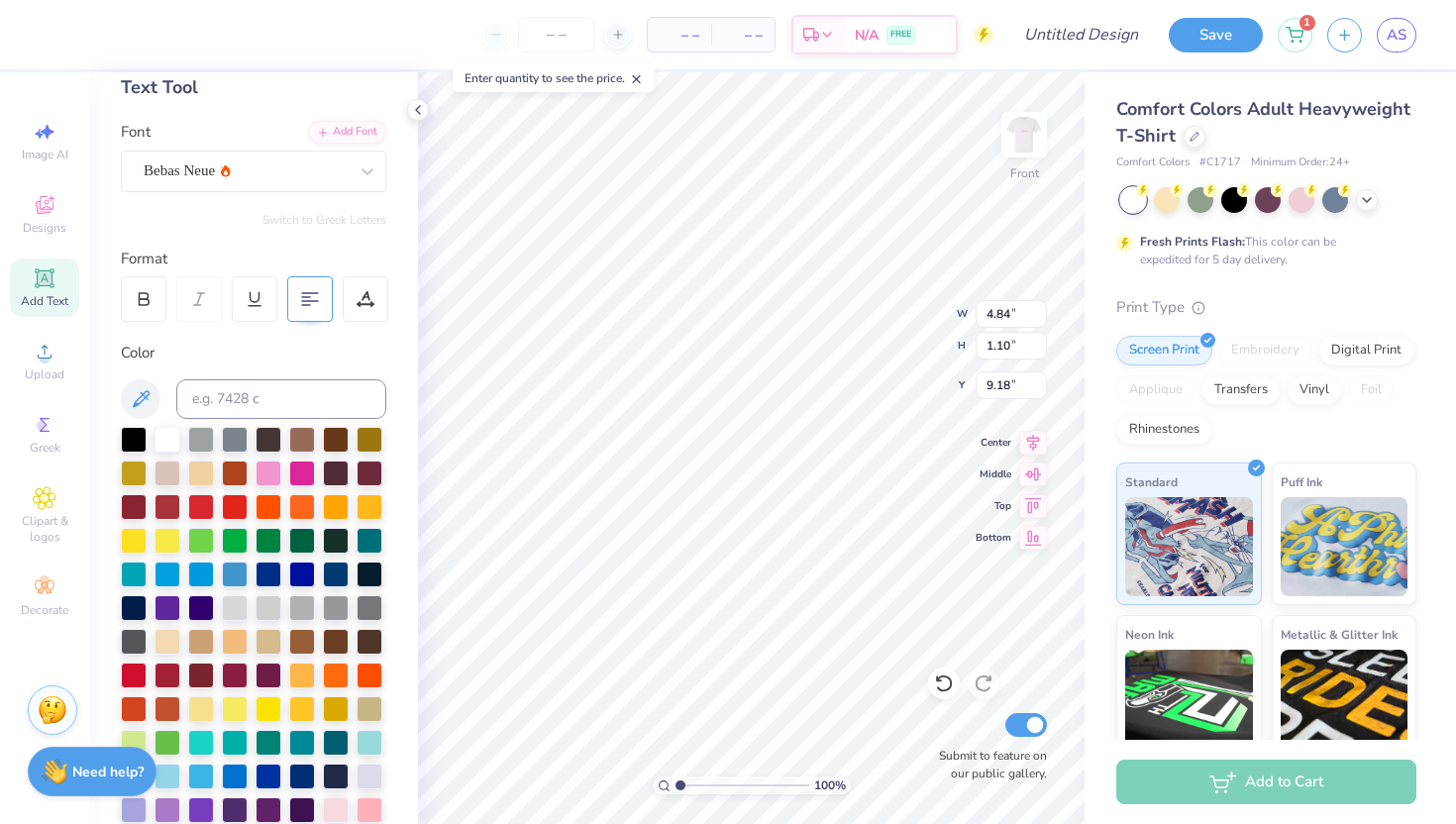 type on "4.84" 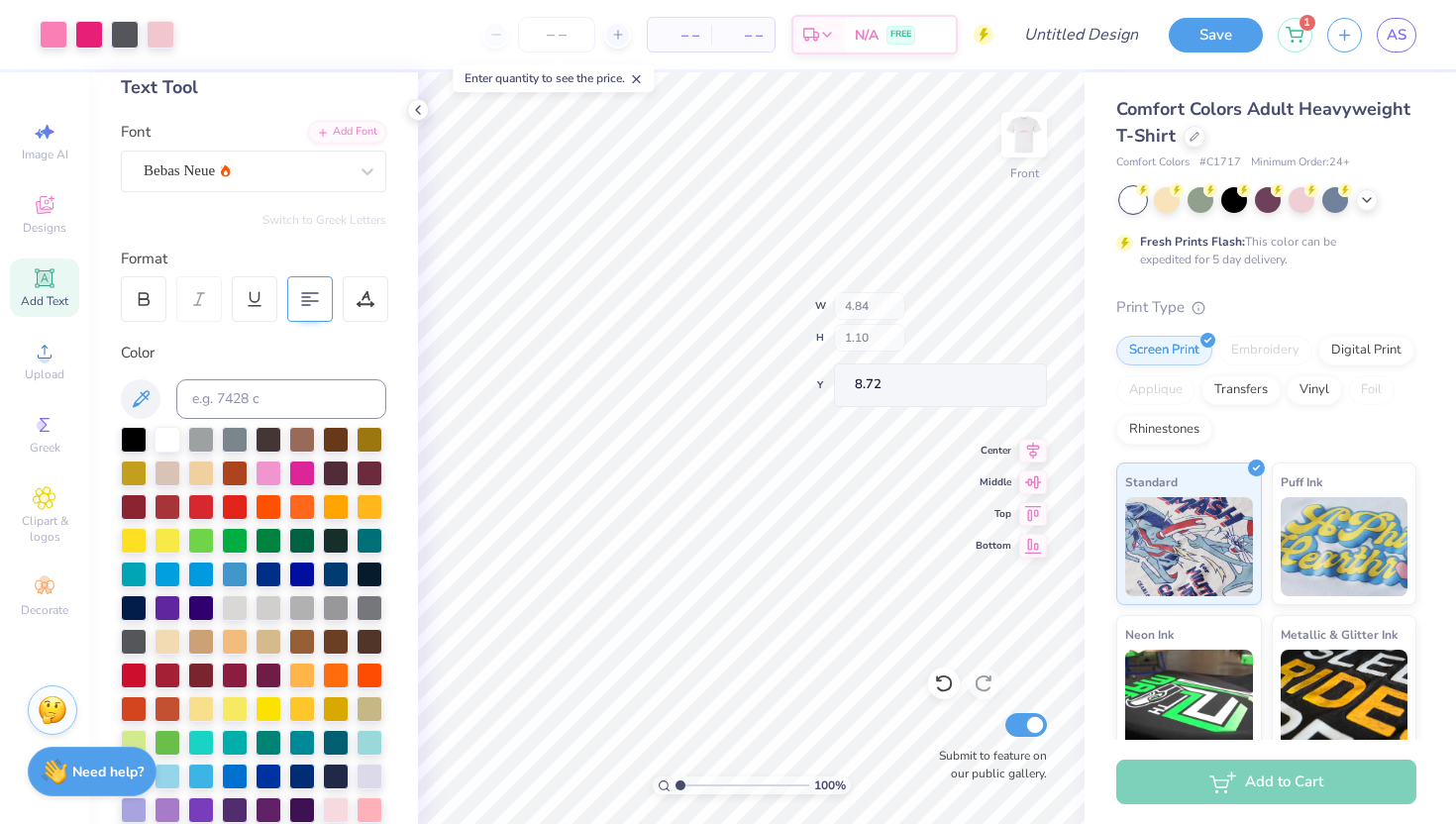 type on "8.98" 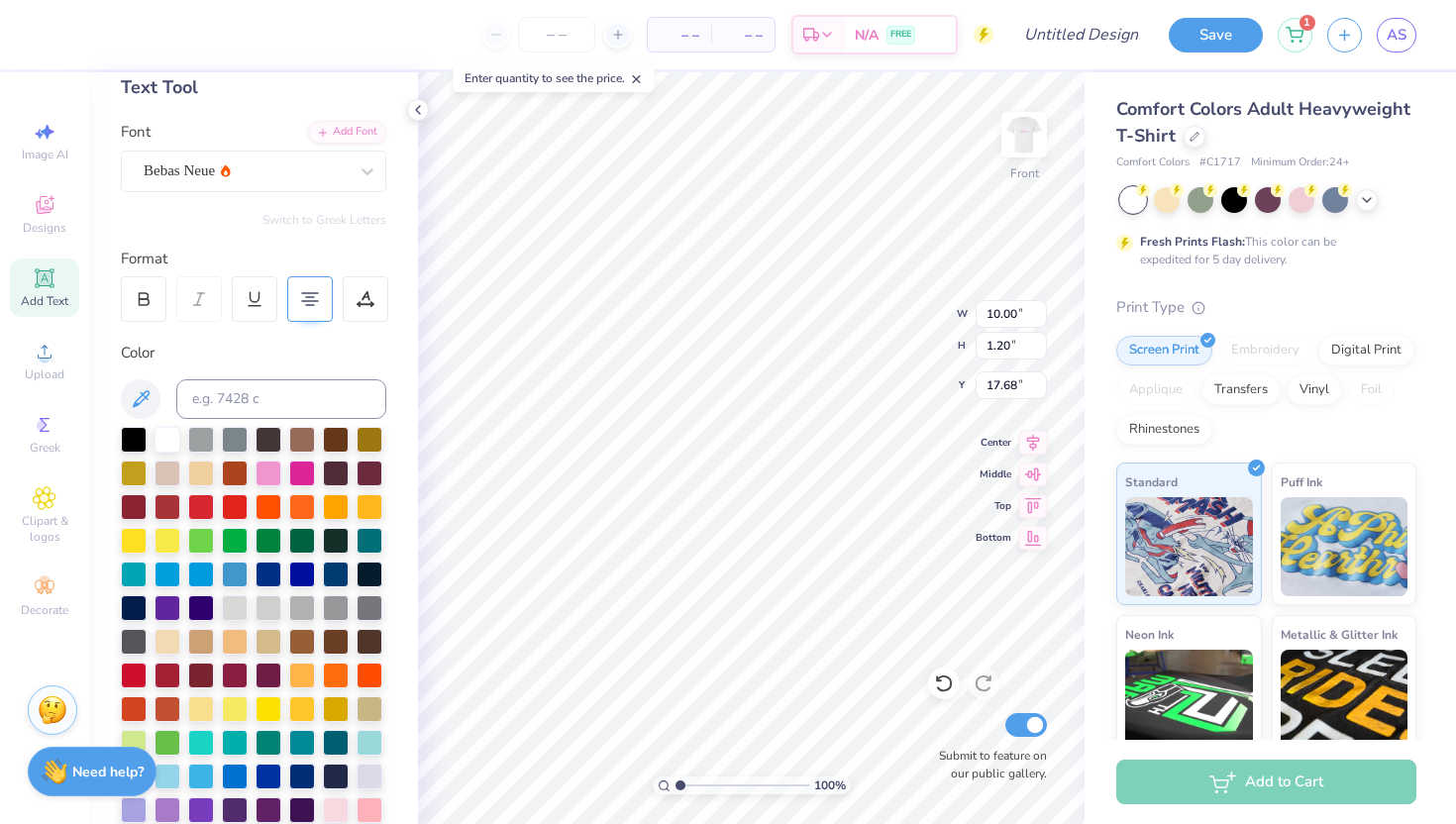 type on "17.68" 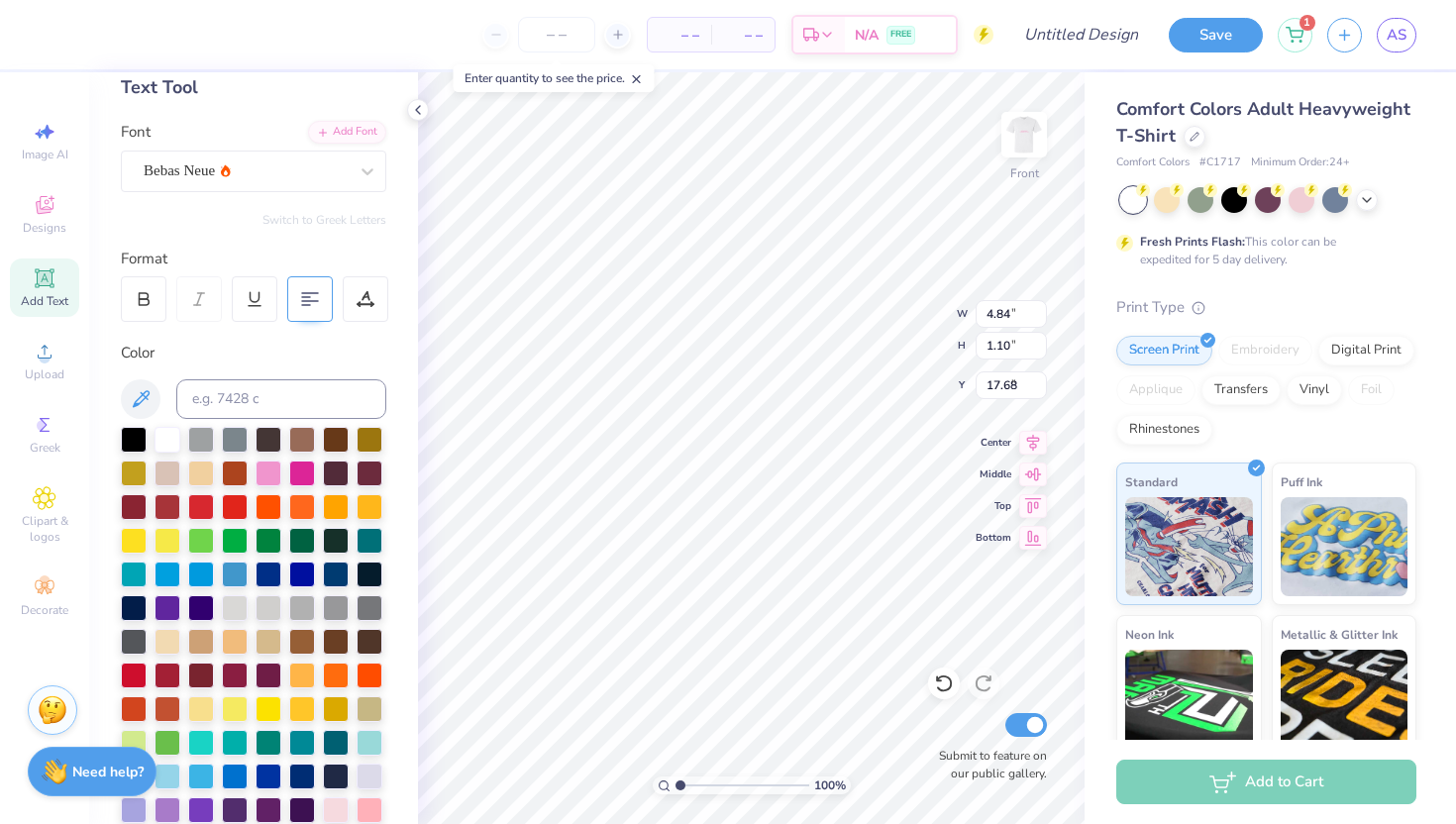 type on "4.84" 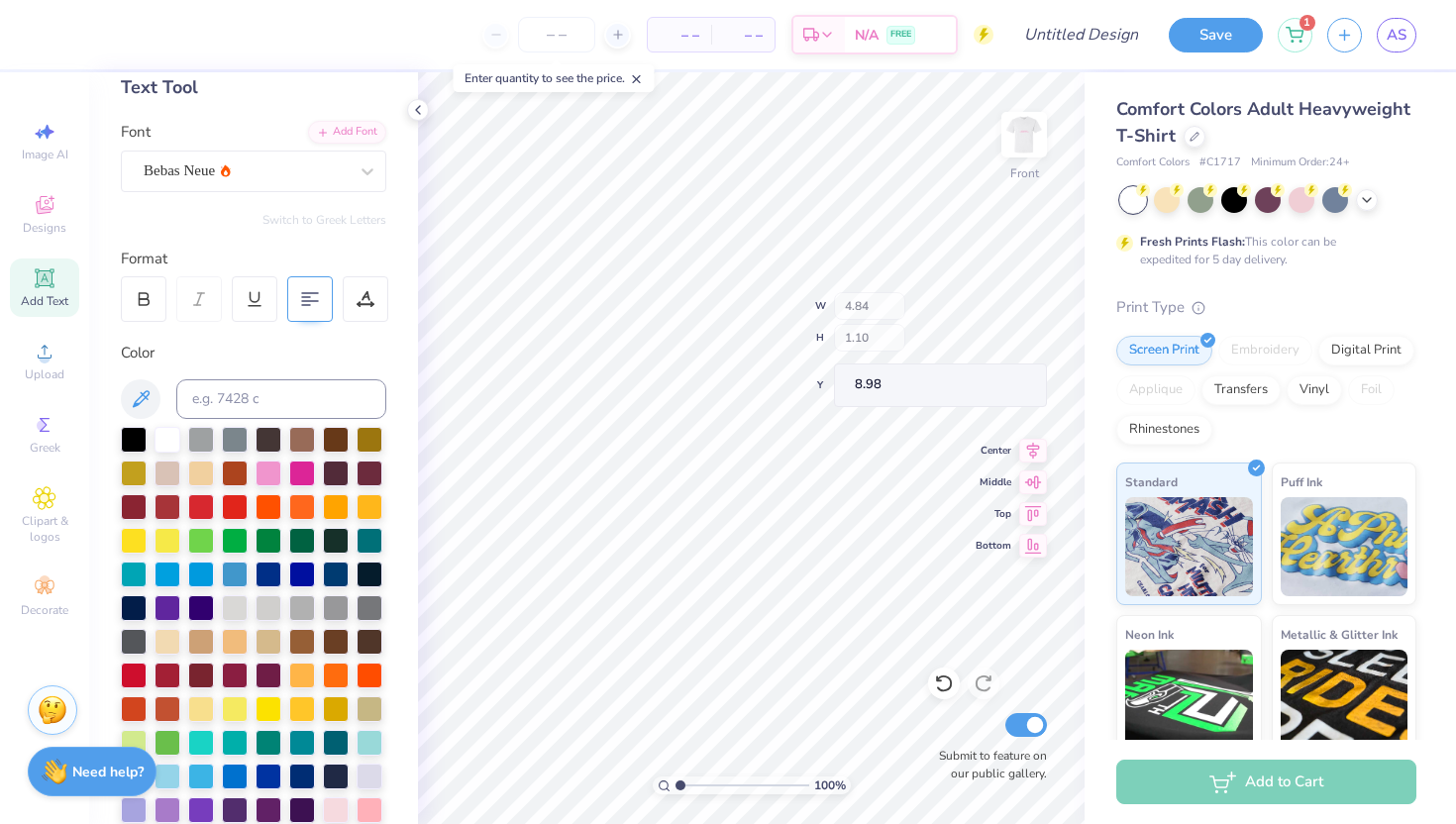 type on "19.47" 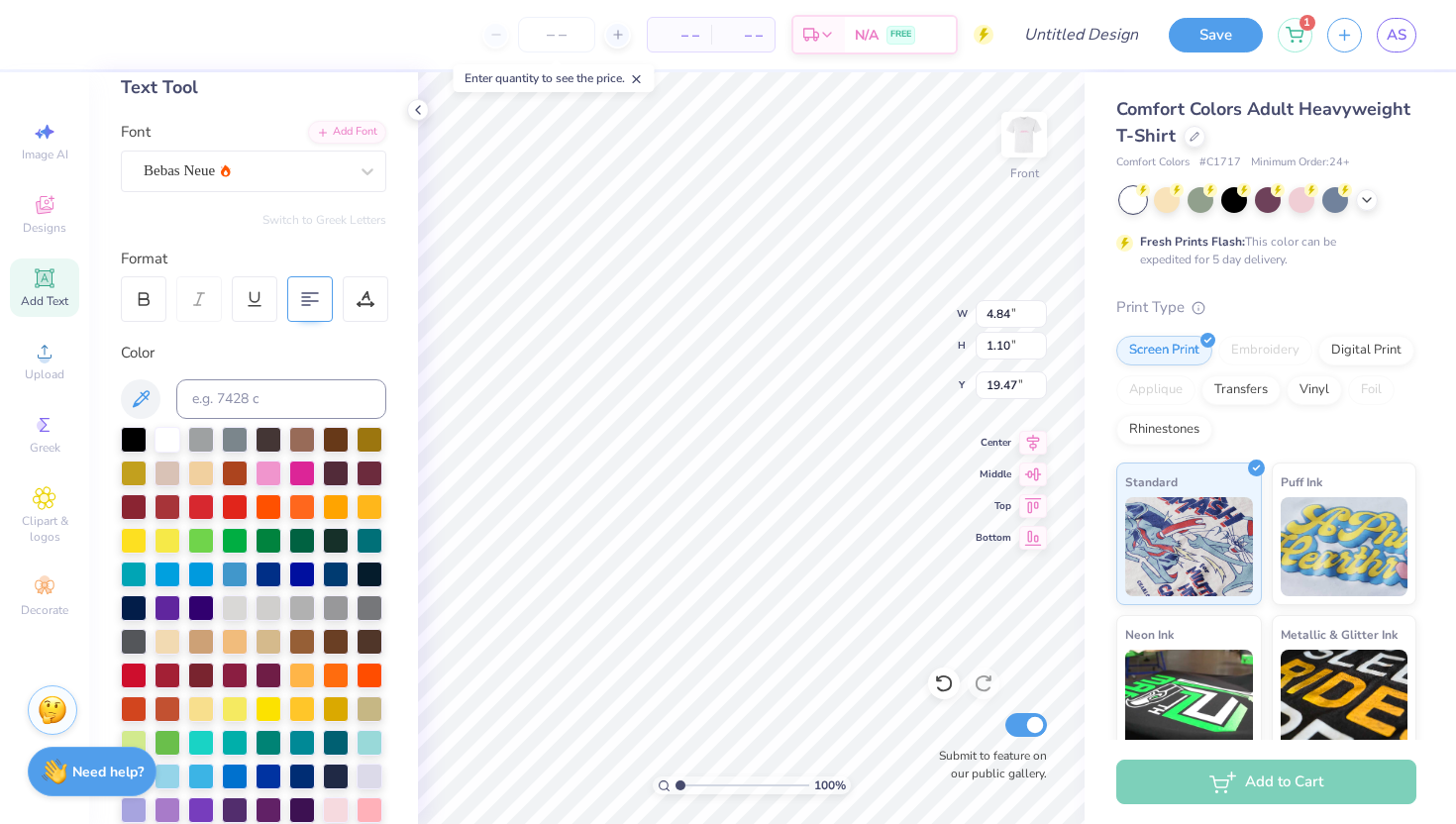 type on "19.49" 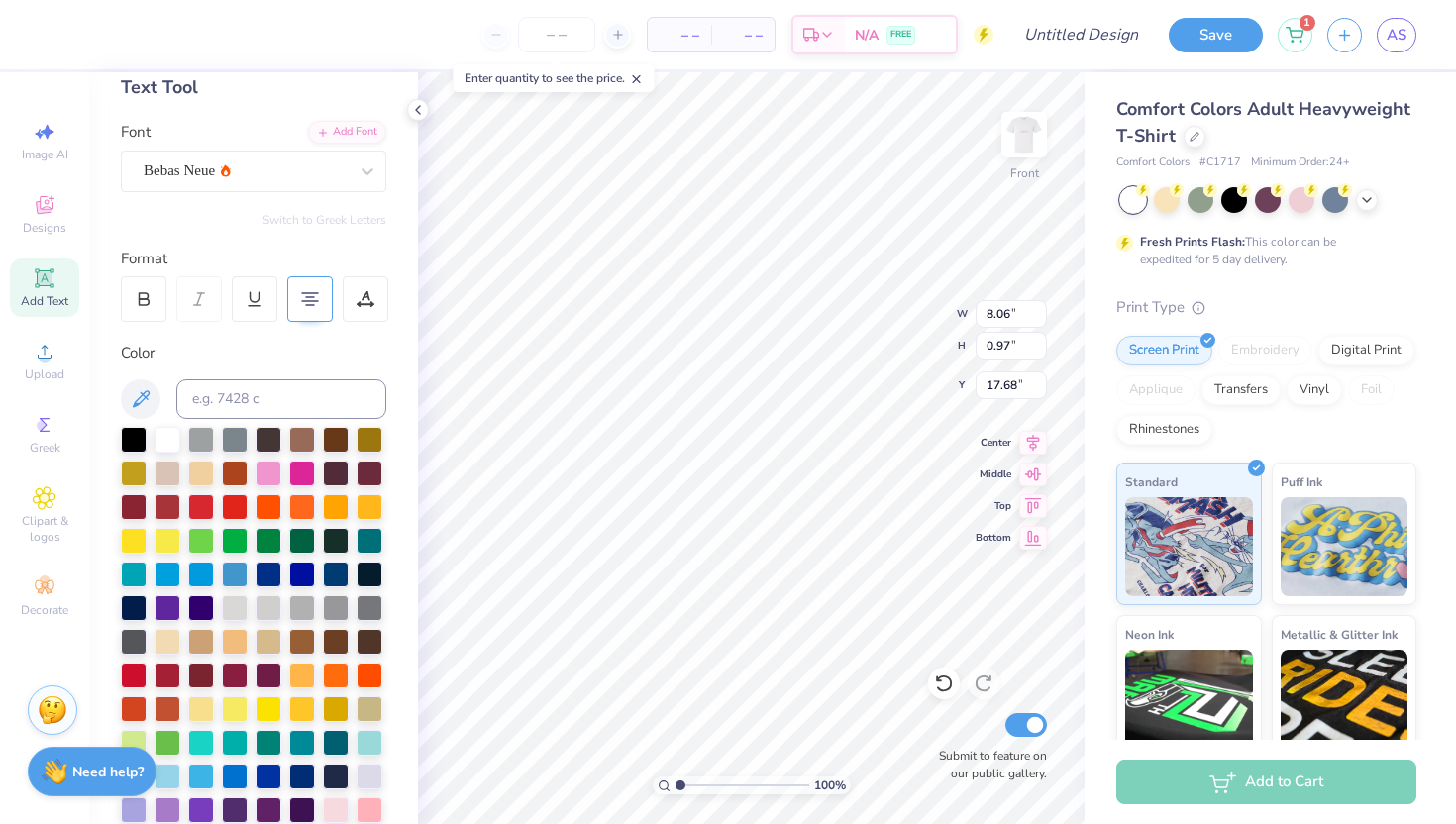 type on "8.06" 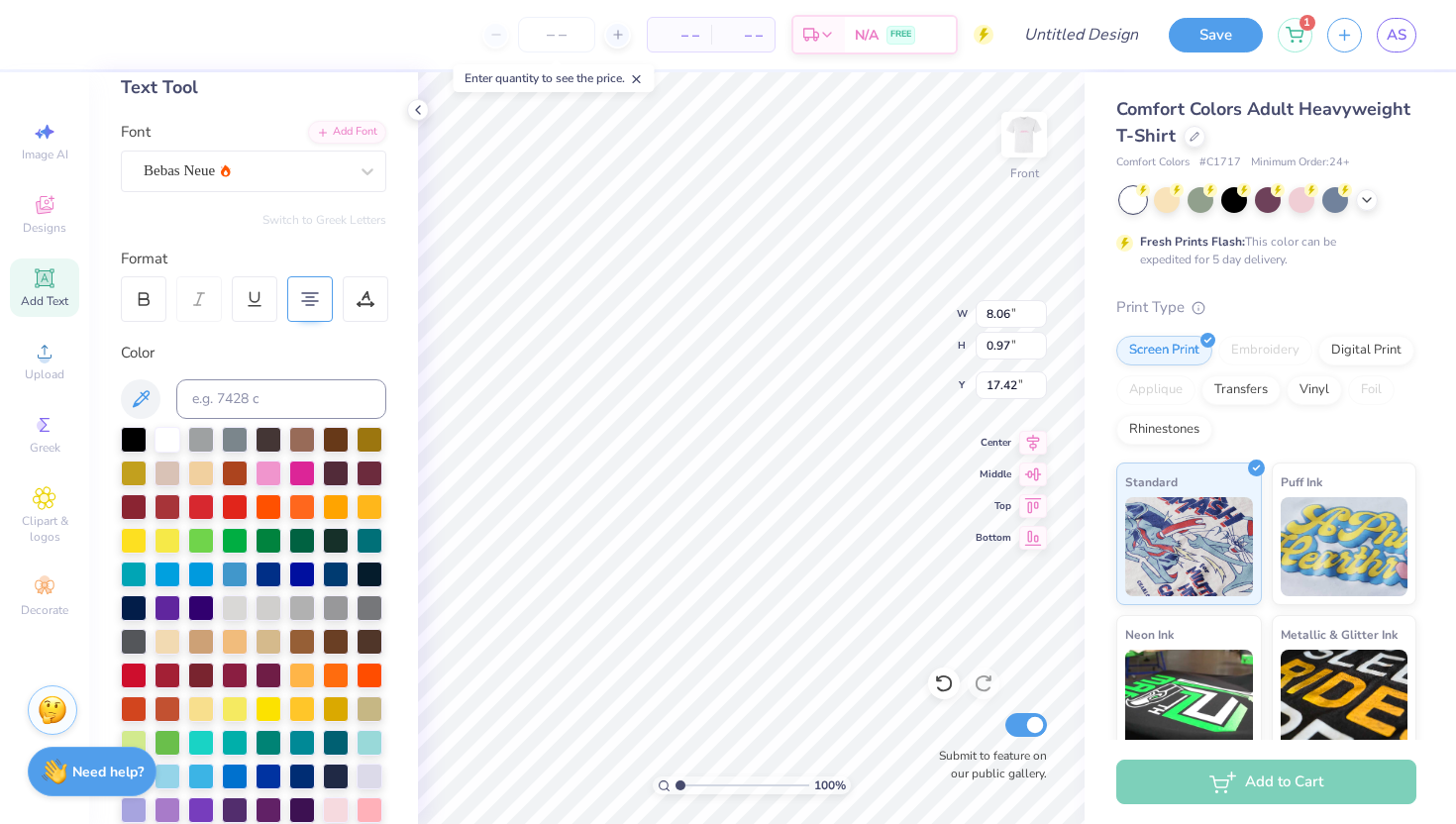 type on "17.42" 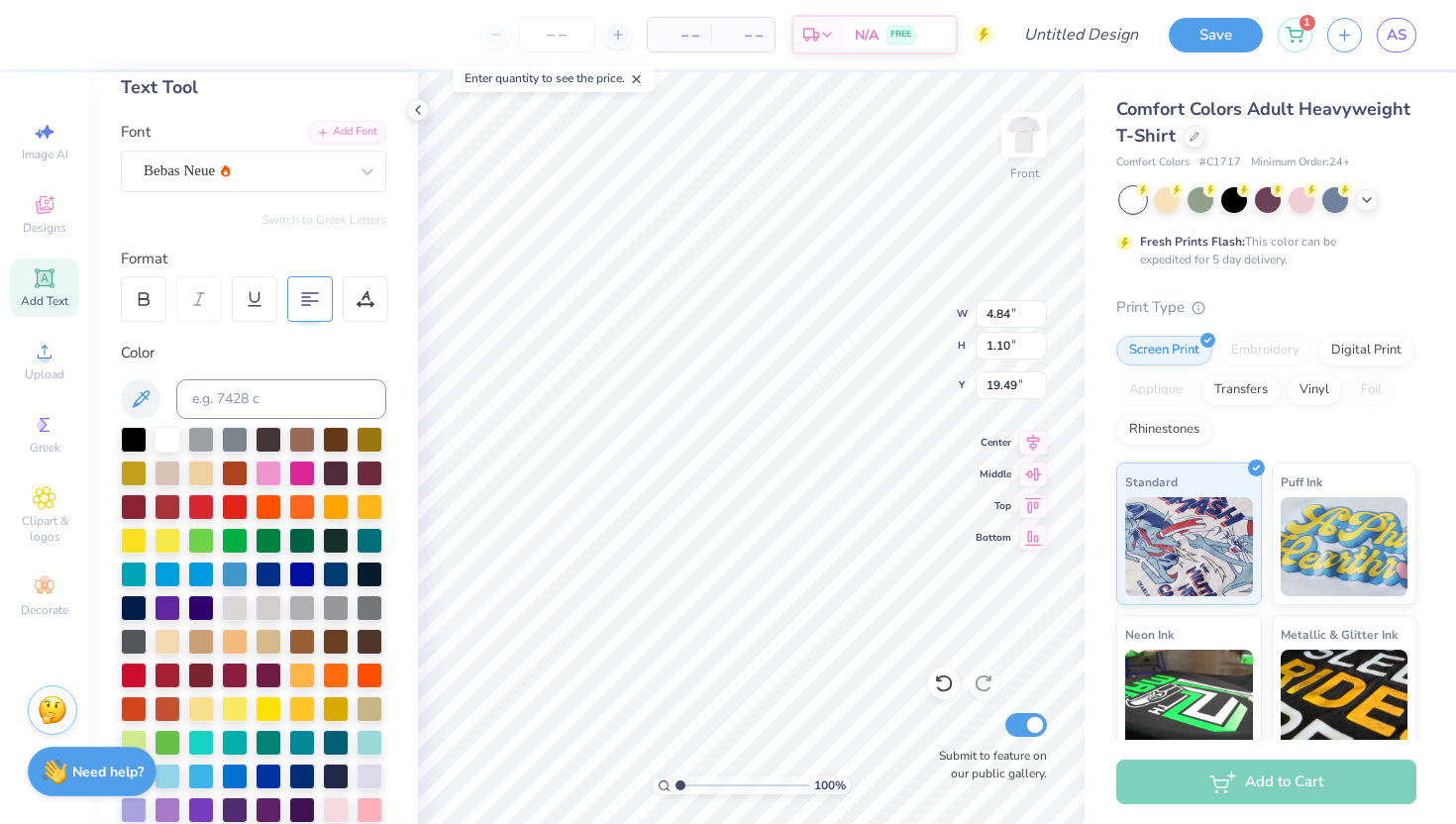 type on "3.77" 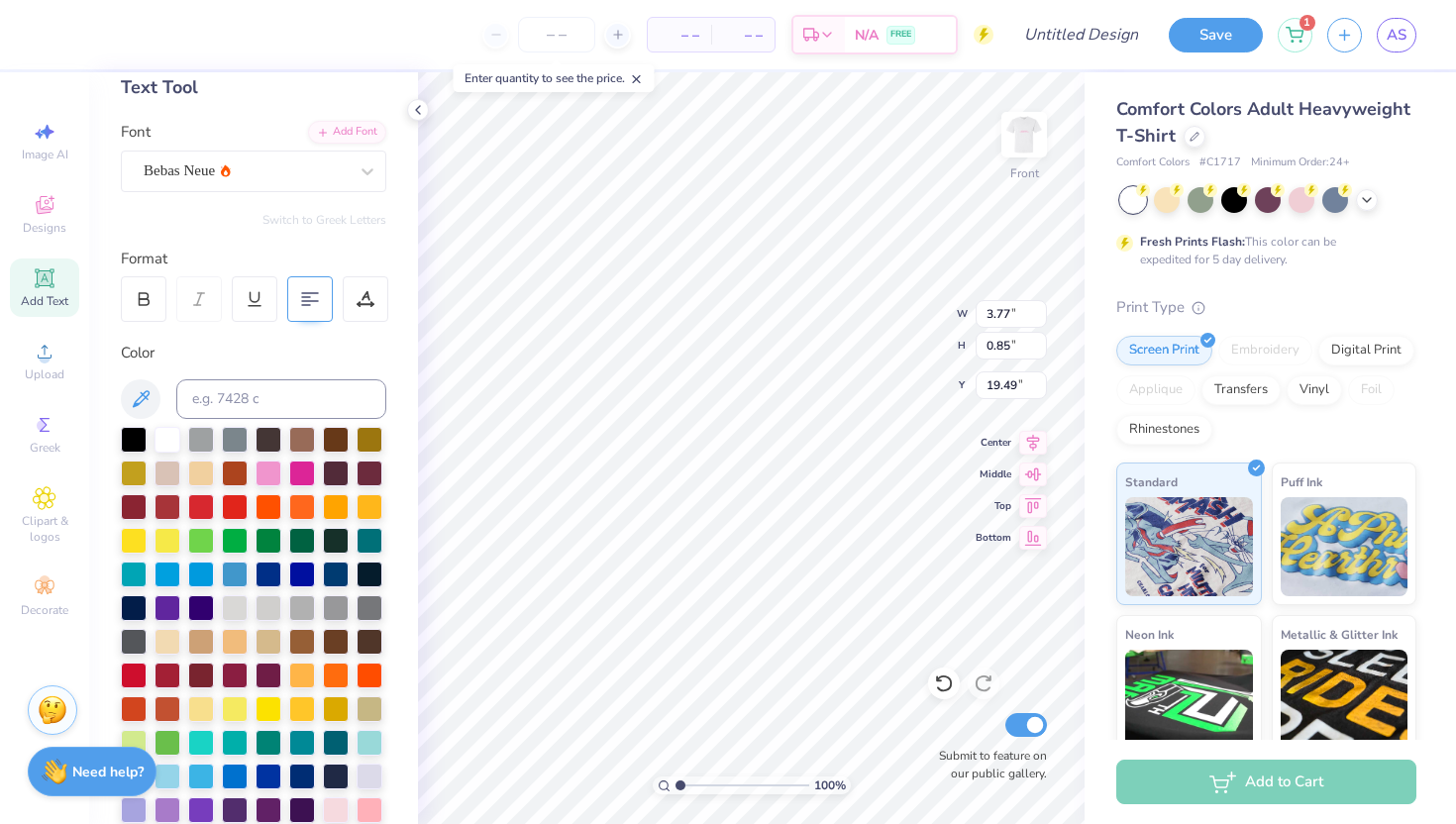 type on "18.78" 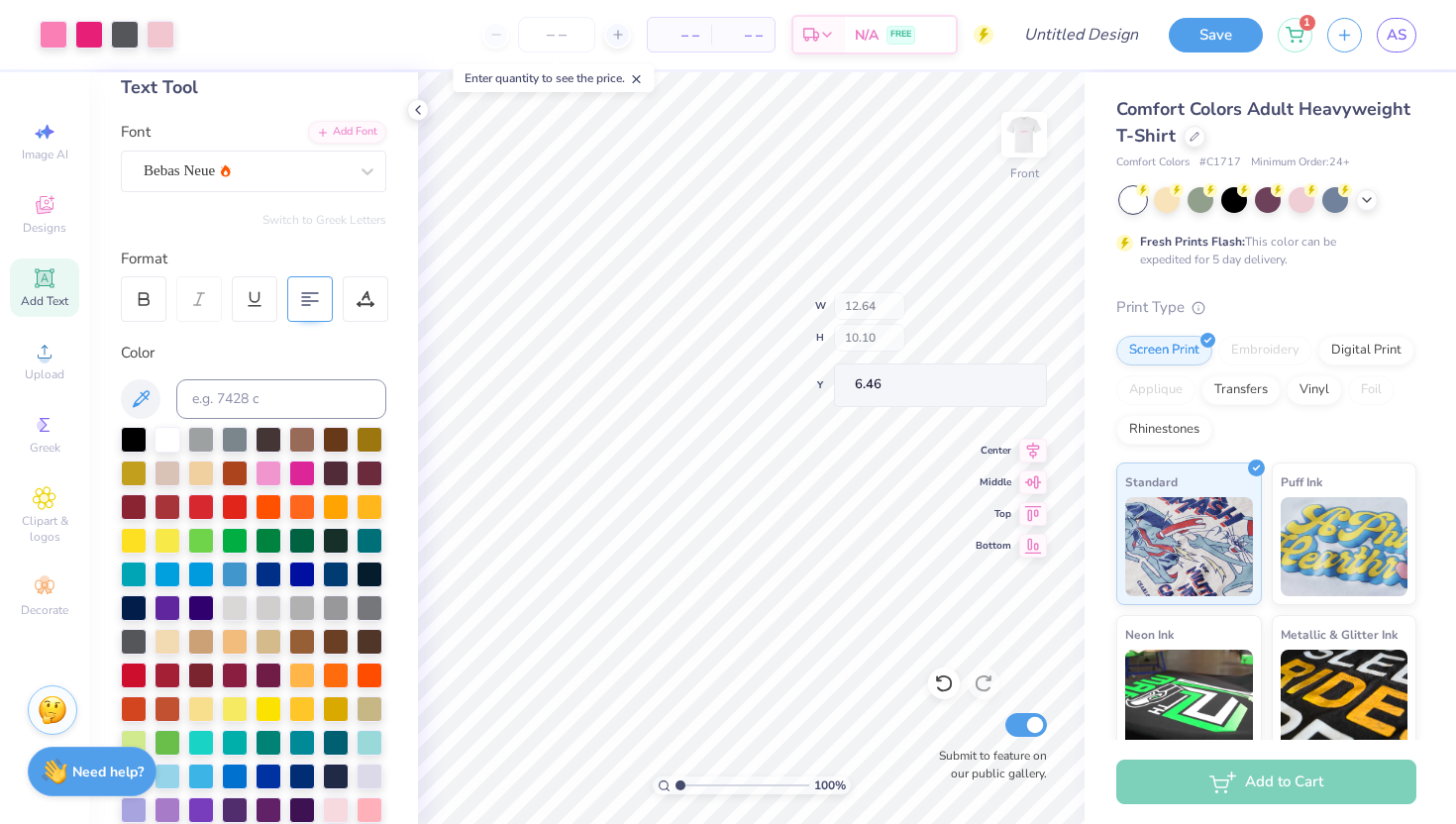 type on "6.46" 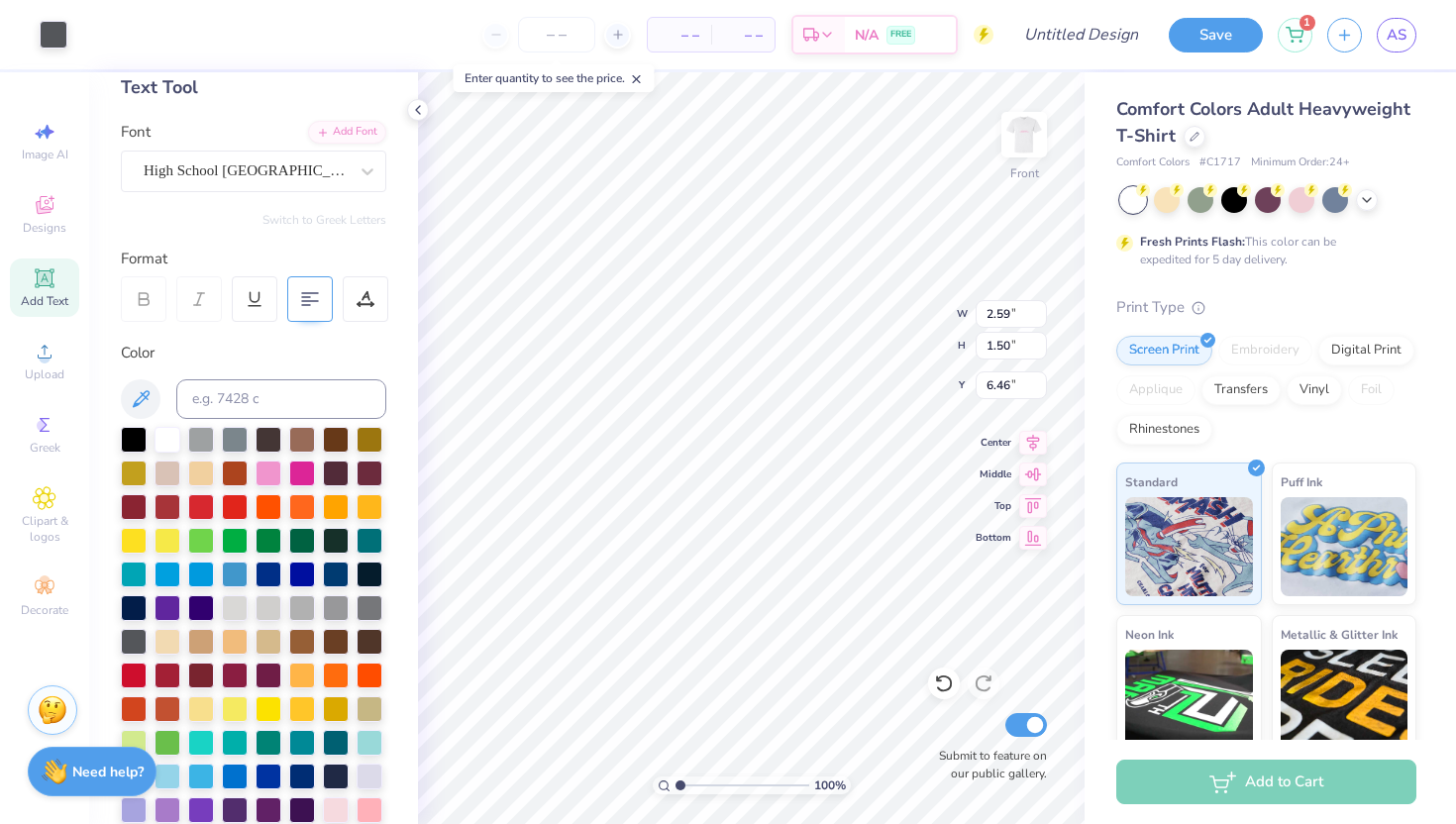 type on "6.55" 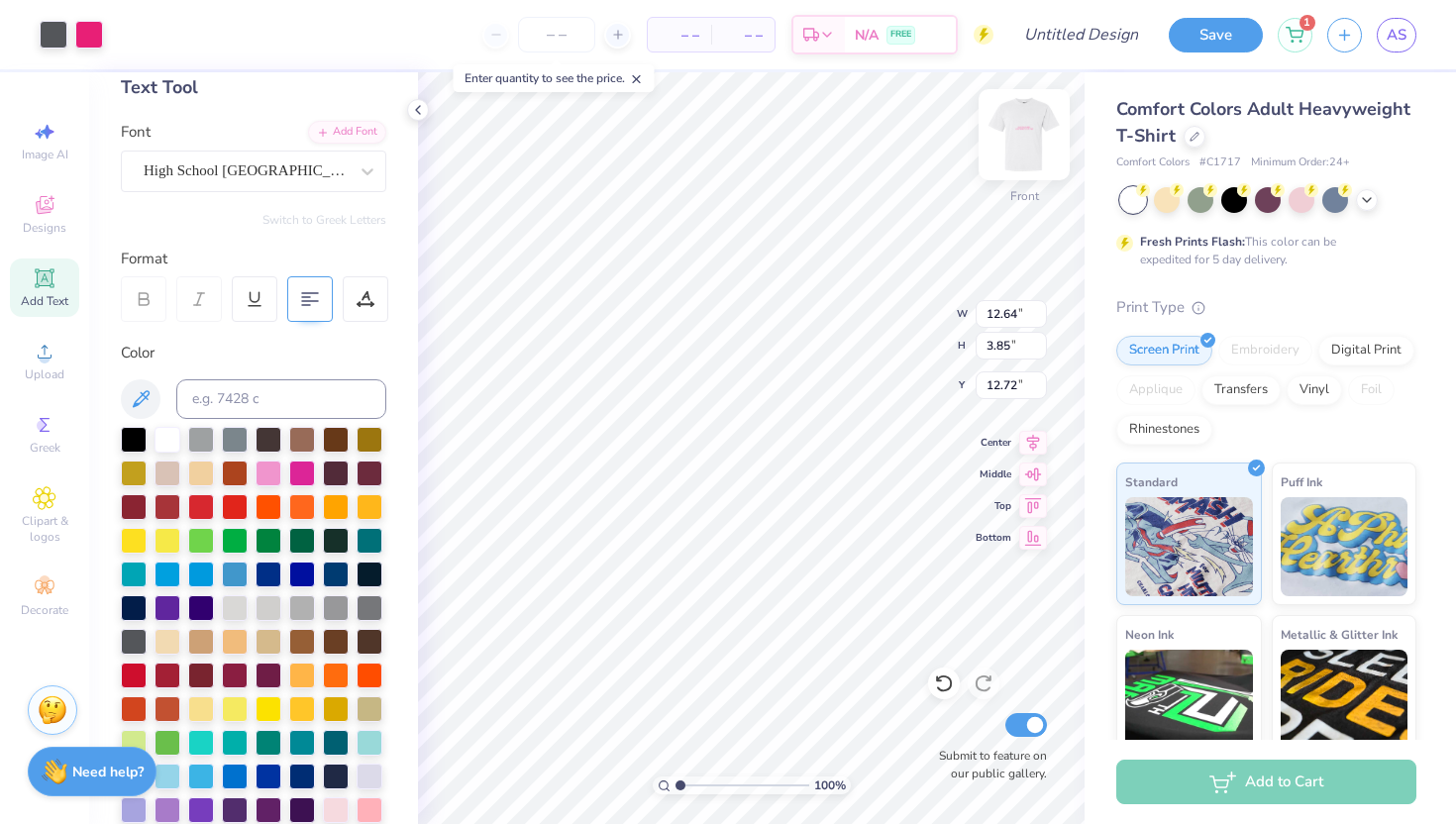 click at bounding box center (1024, 135) 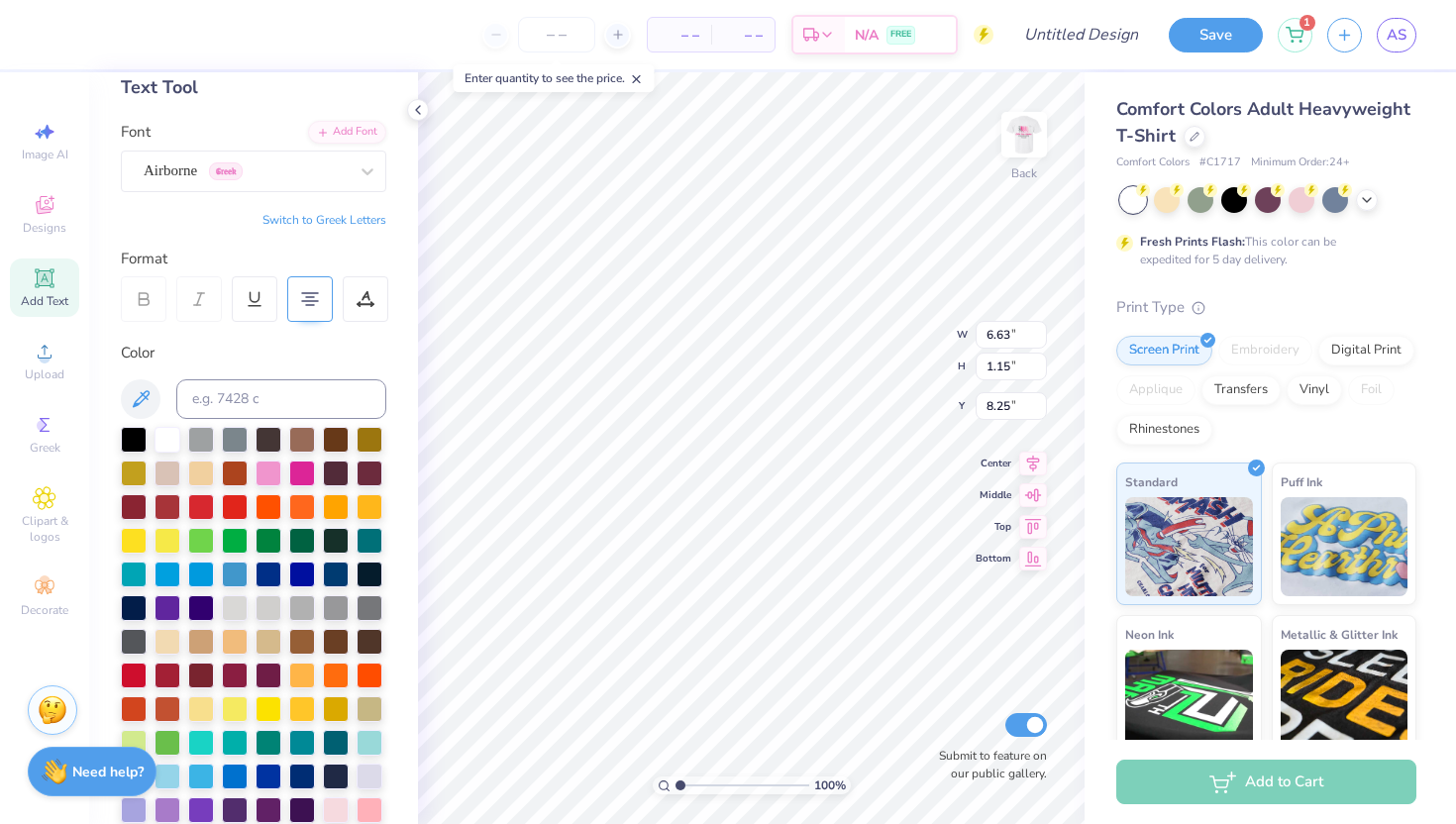 scroll, scrollTop: 1, scrollLeft: 8, axis: both 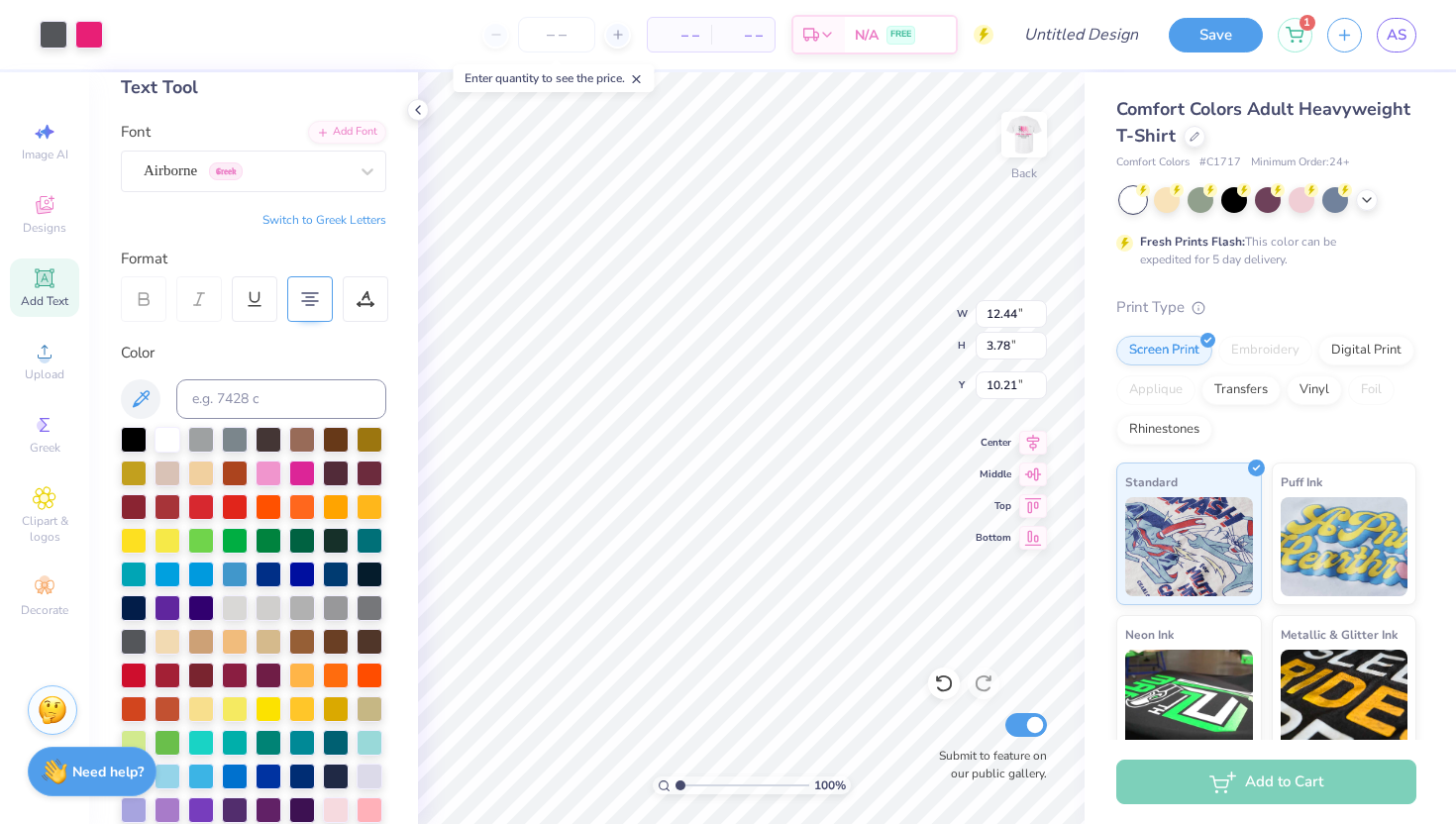 type on "12.44" 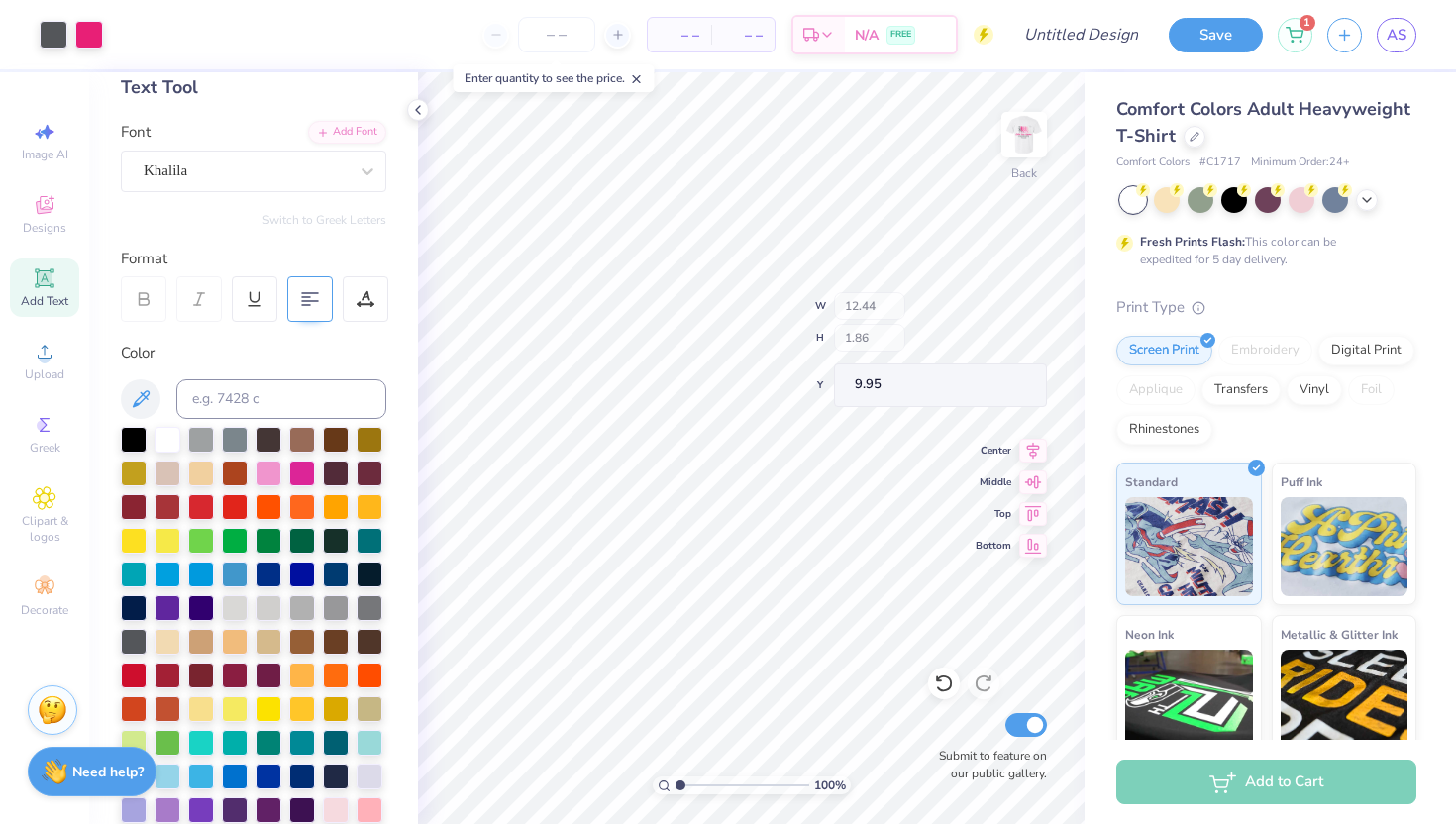 type on "9.95" 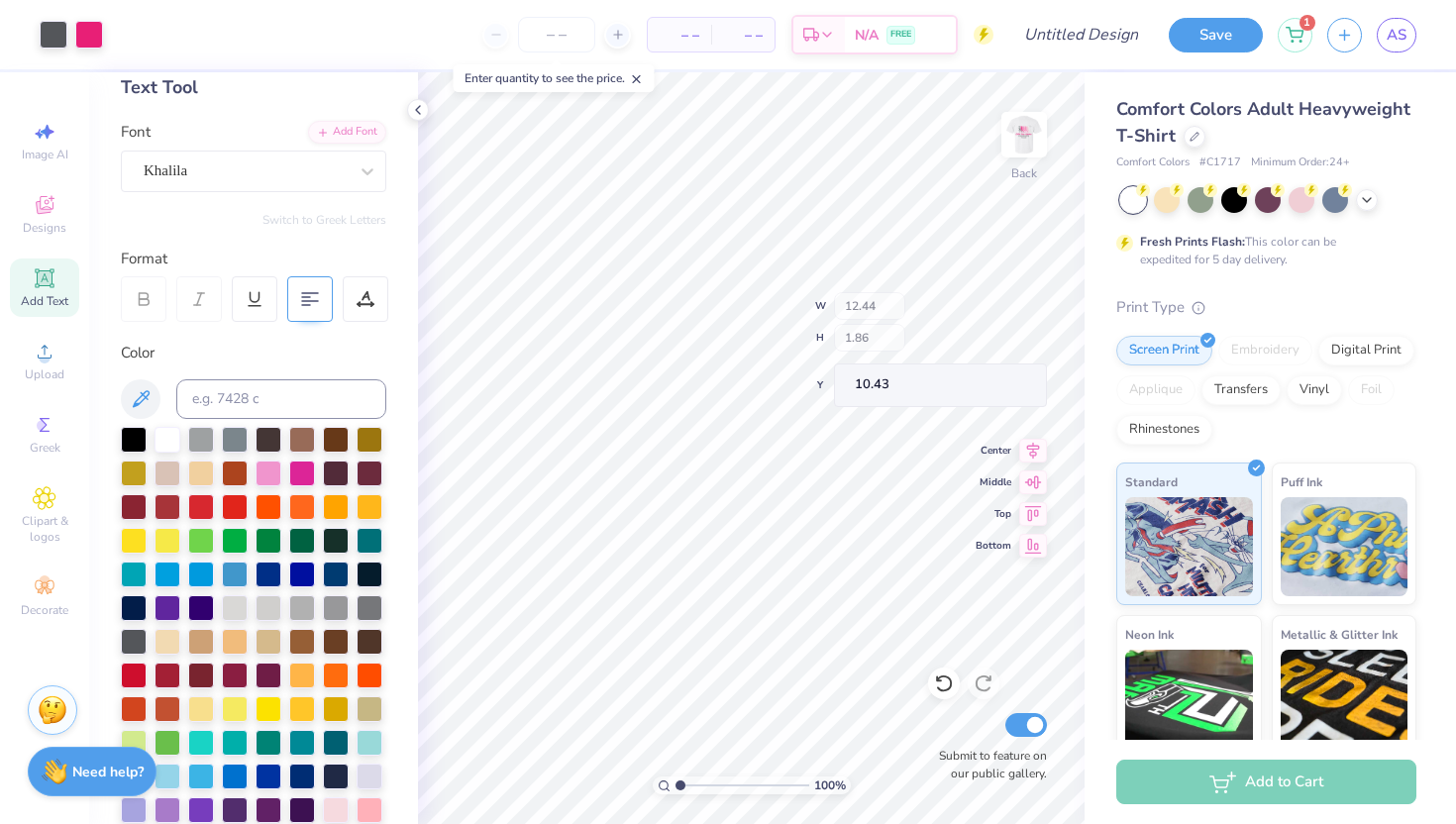 type on "10.43" 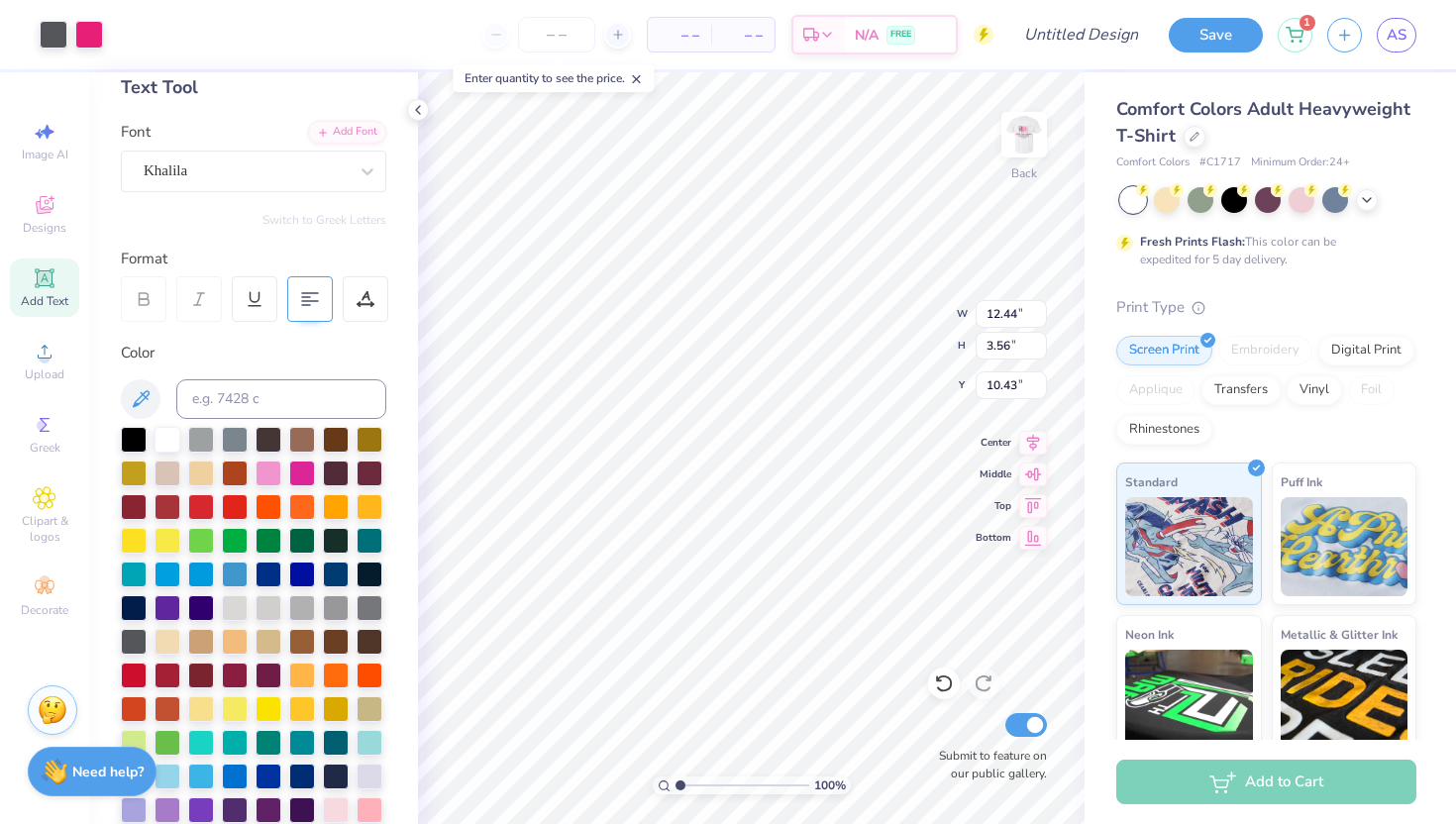 type on "6.25" 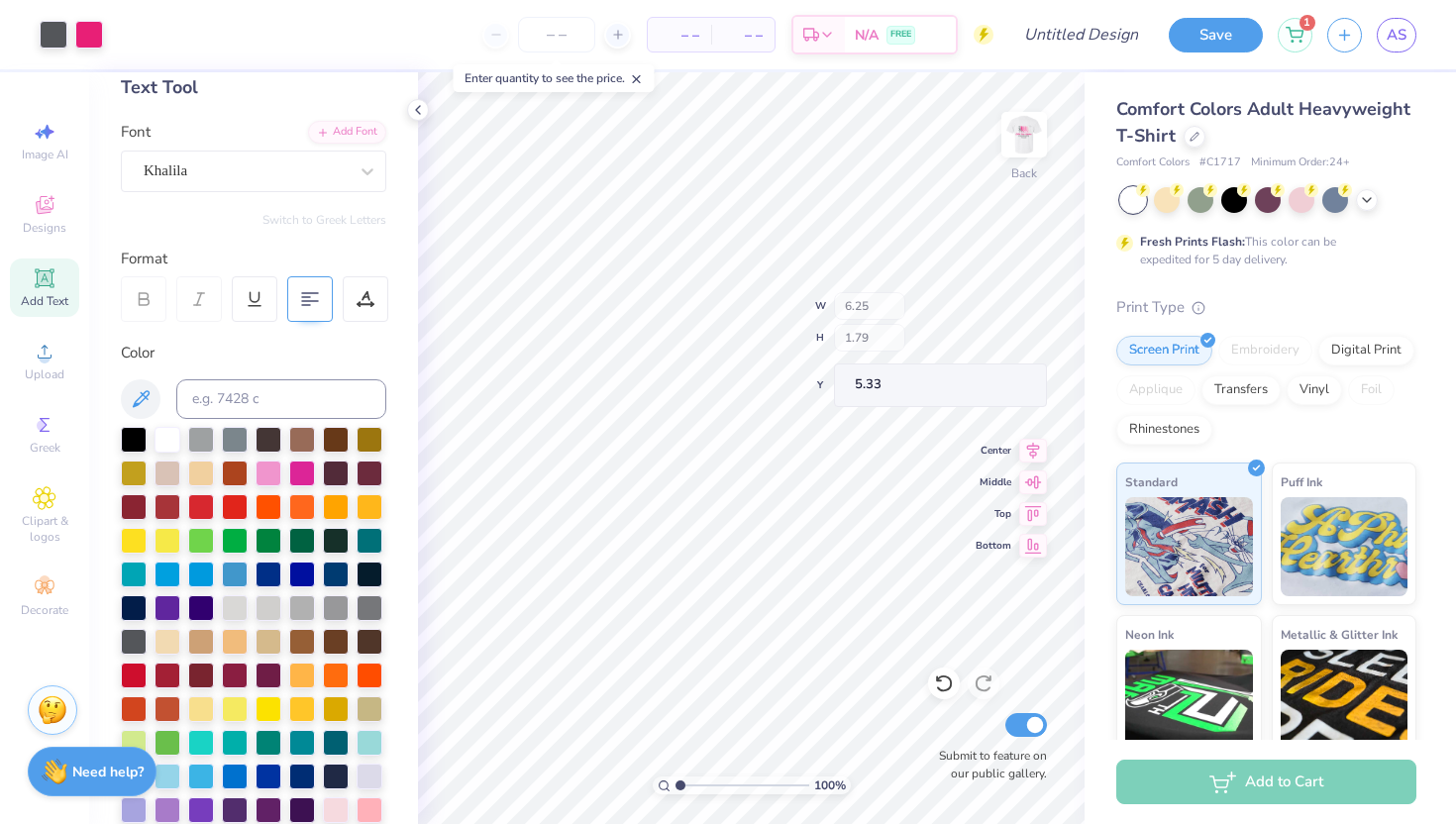 type on "5.33" 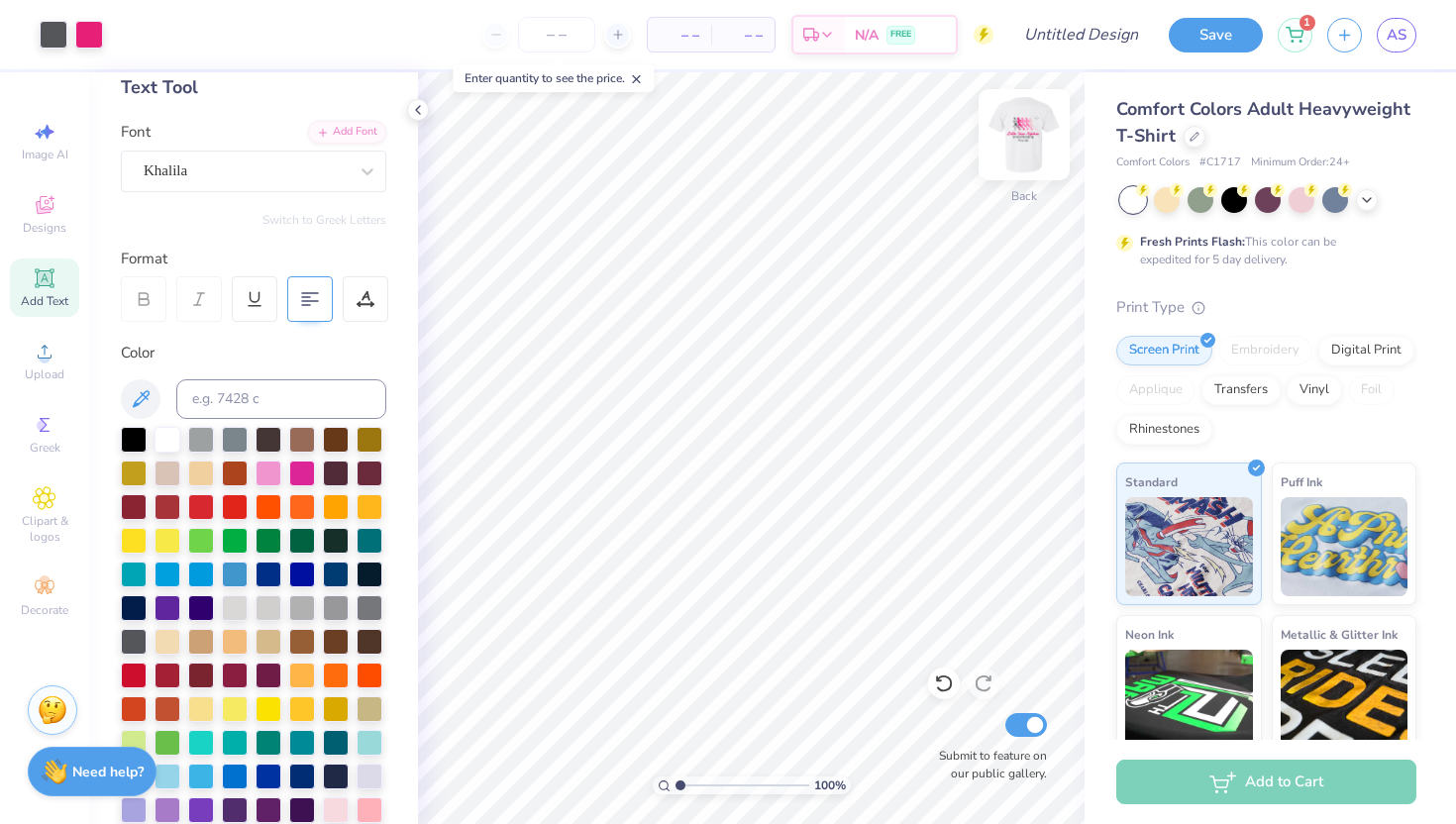 click at bounding box center [1024, 135] 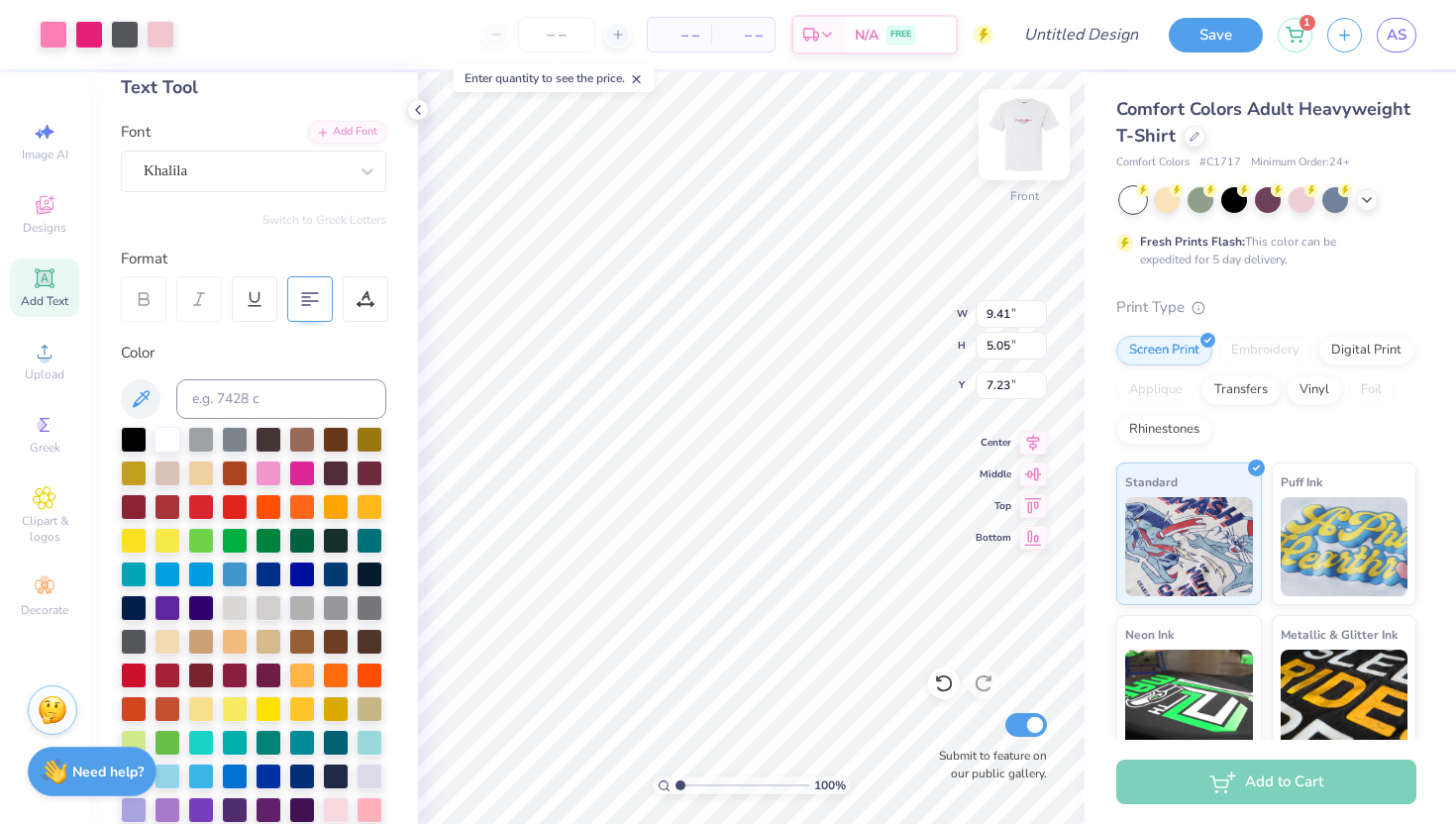 click at bounding box center [1024, 135] 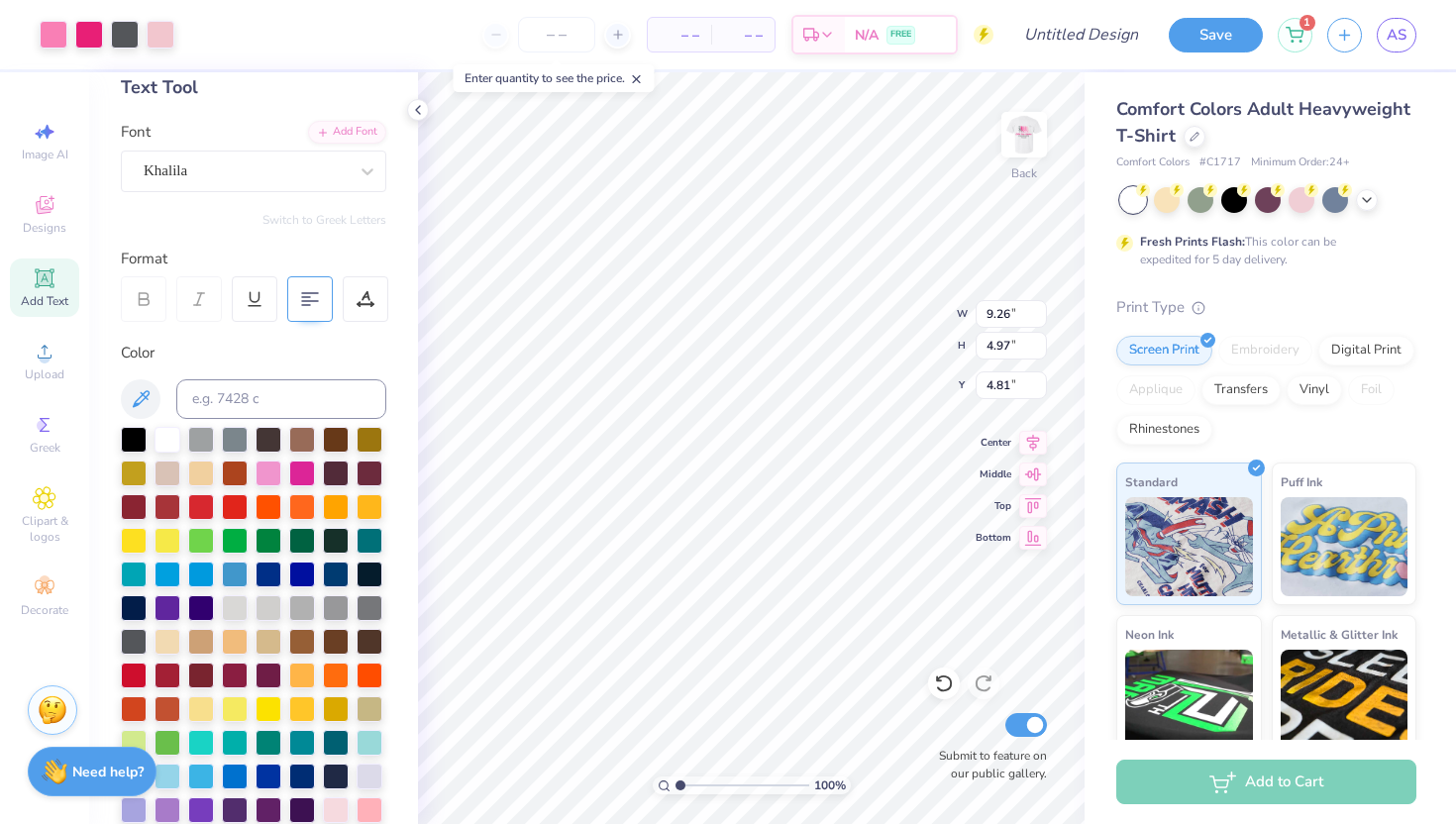type on "4.67" 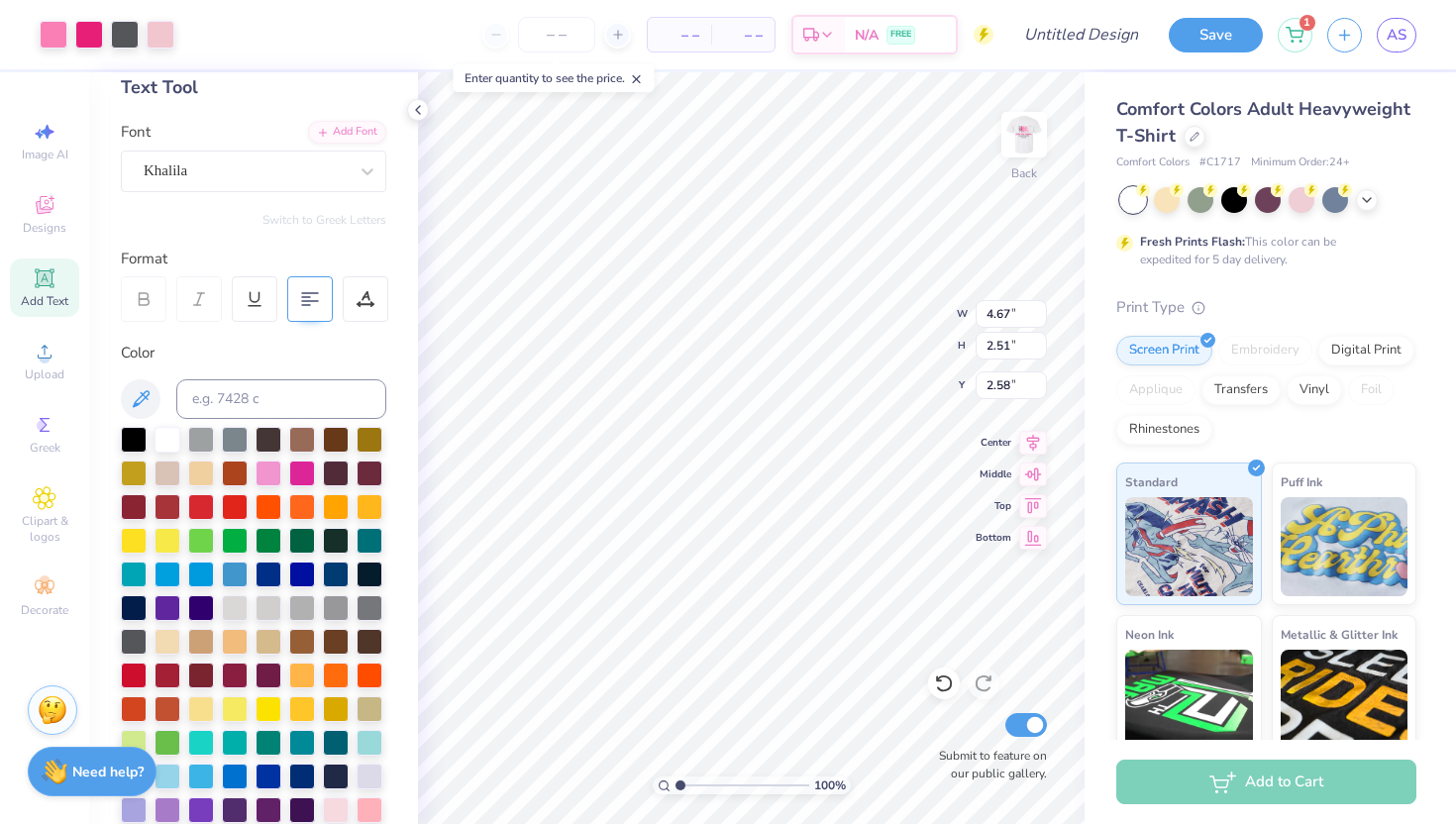 type on "2.58" 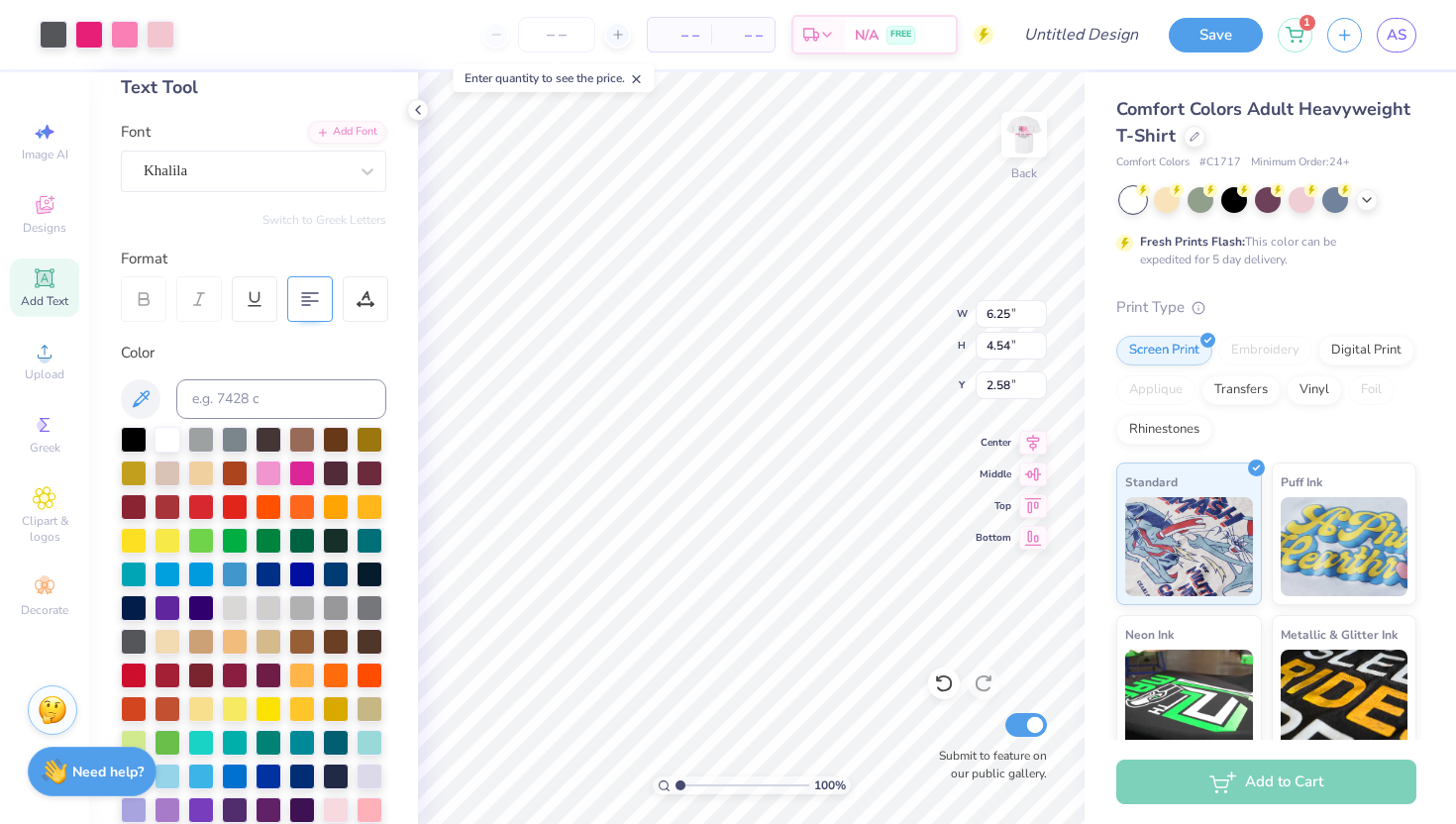 type on "8.92" 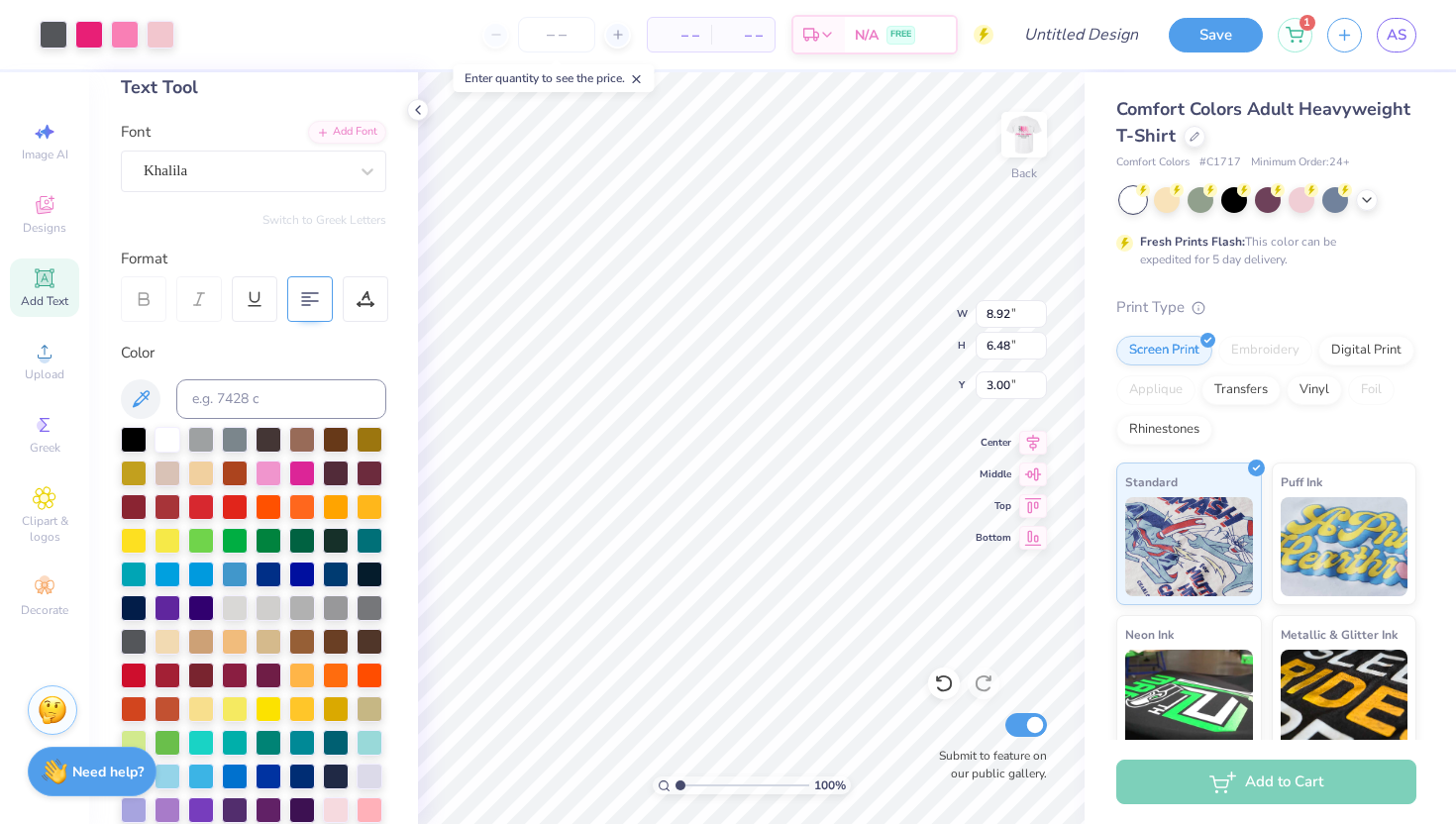 type on "3.00" 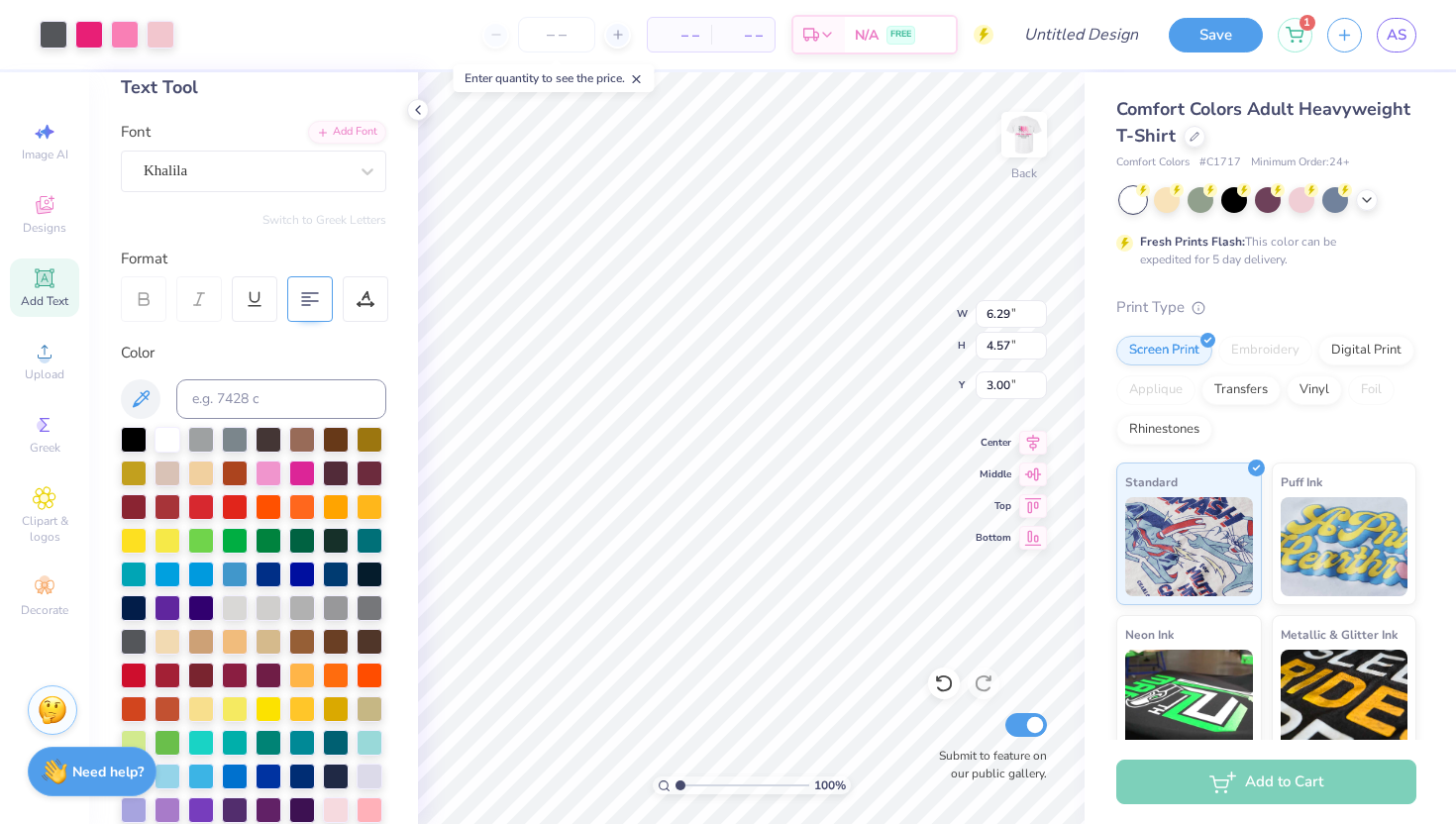 type on "3.47" 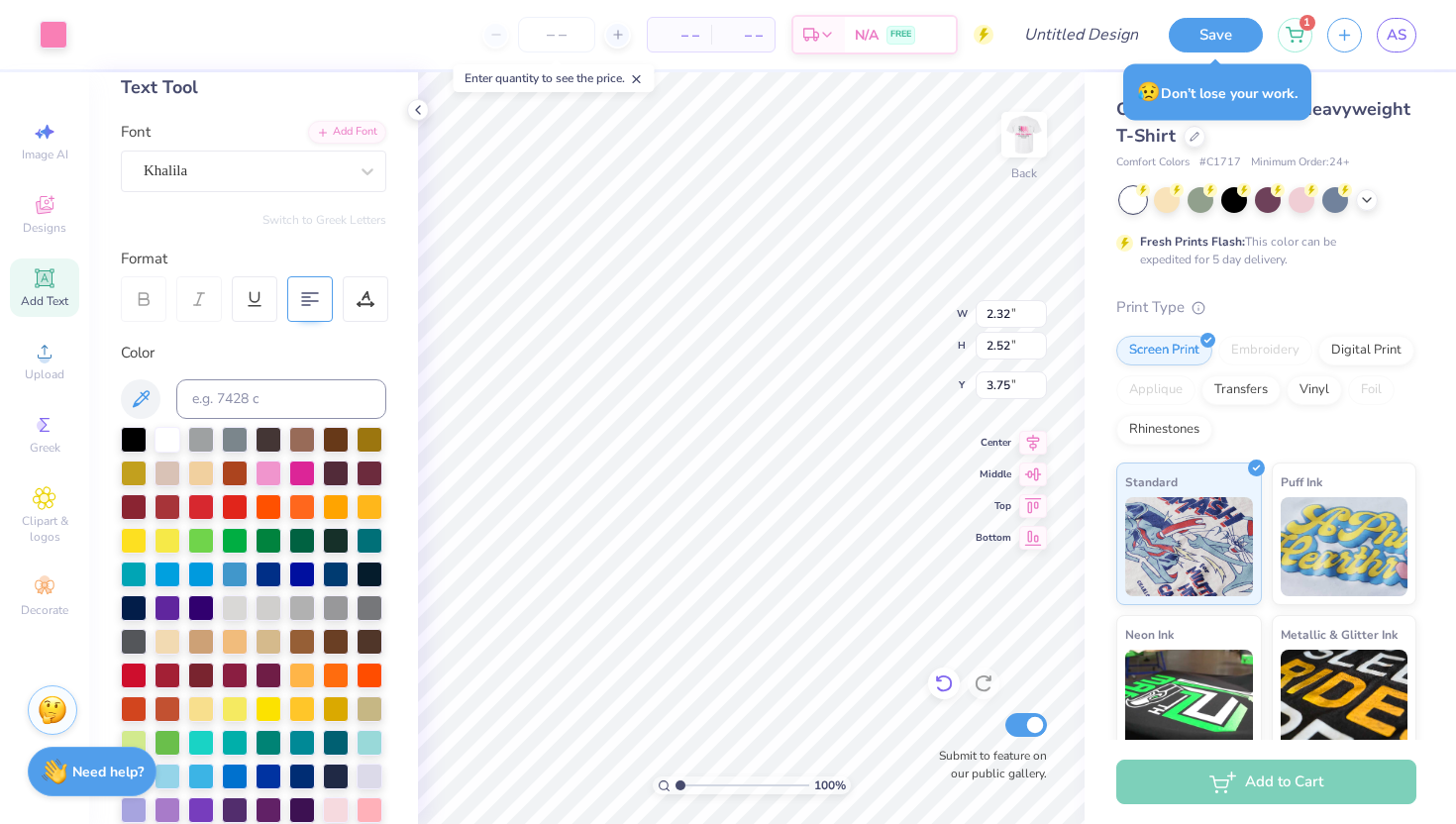 click 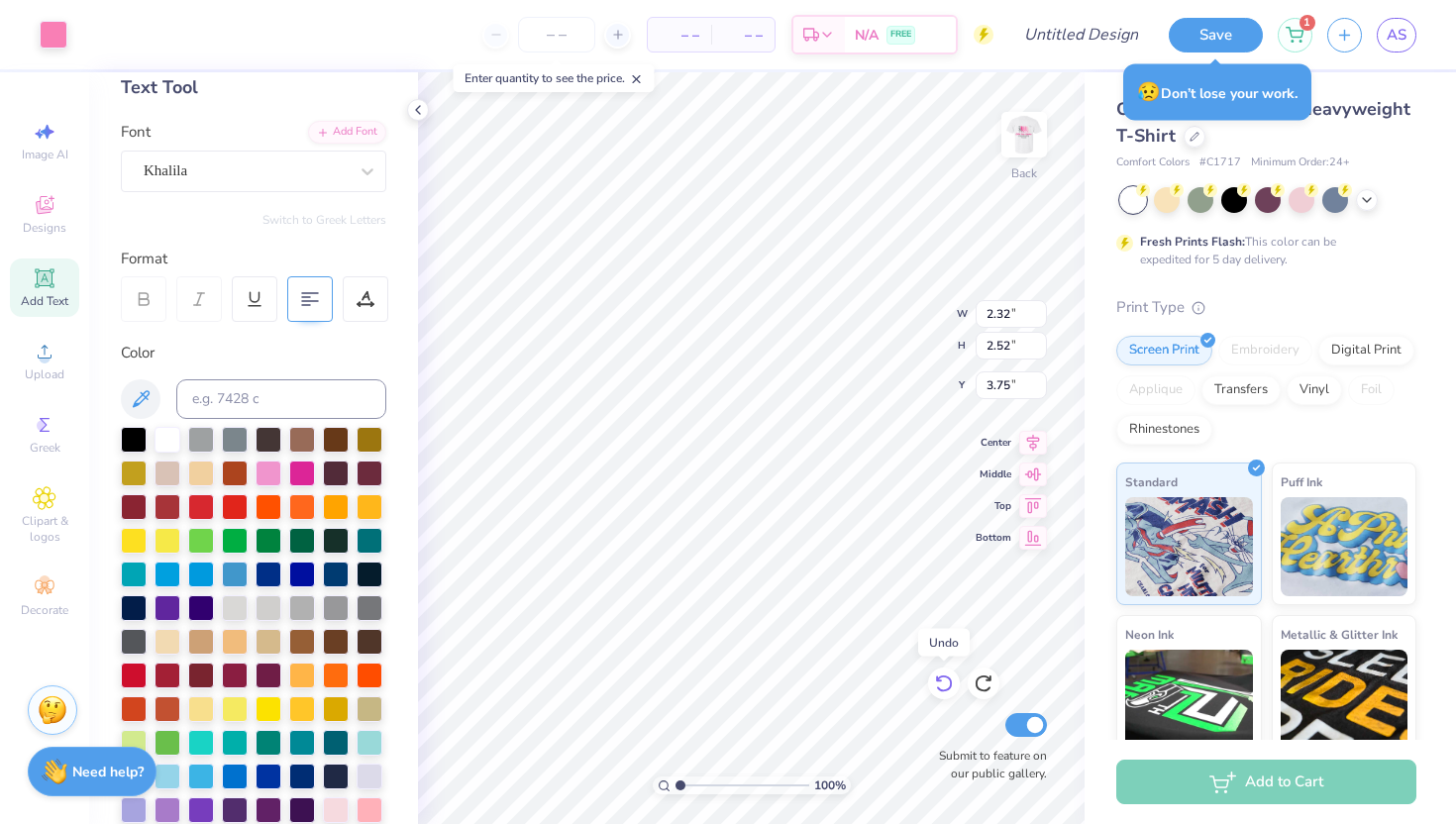type on "3.47" 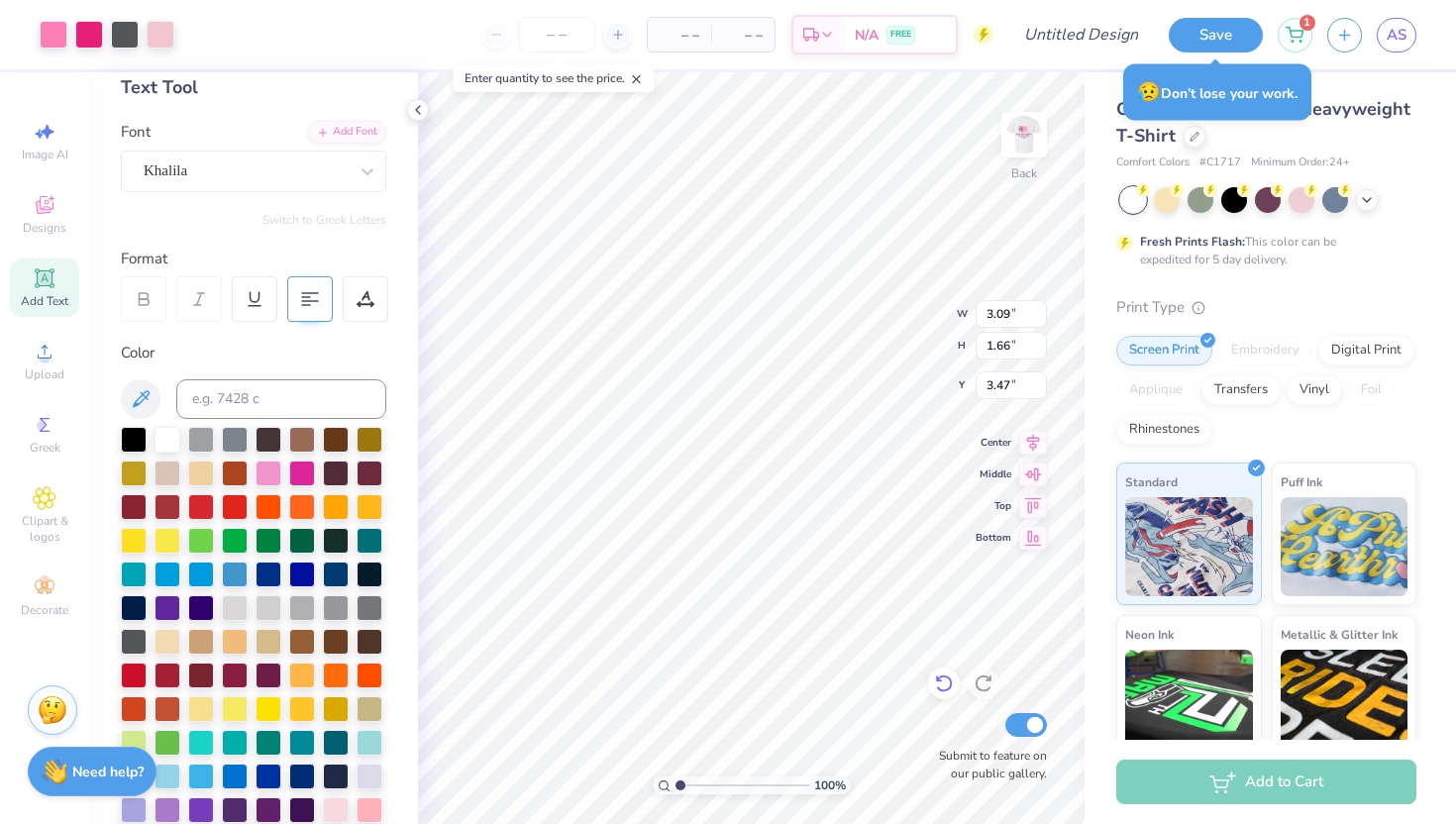type on "3.09" 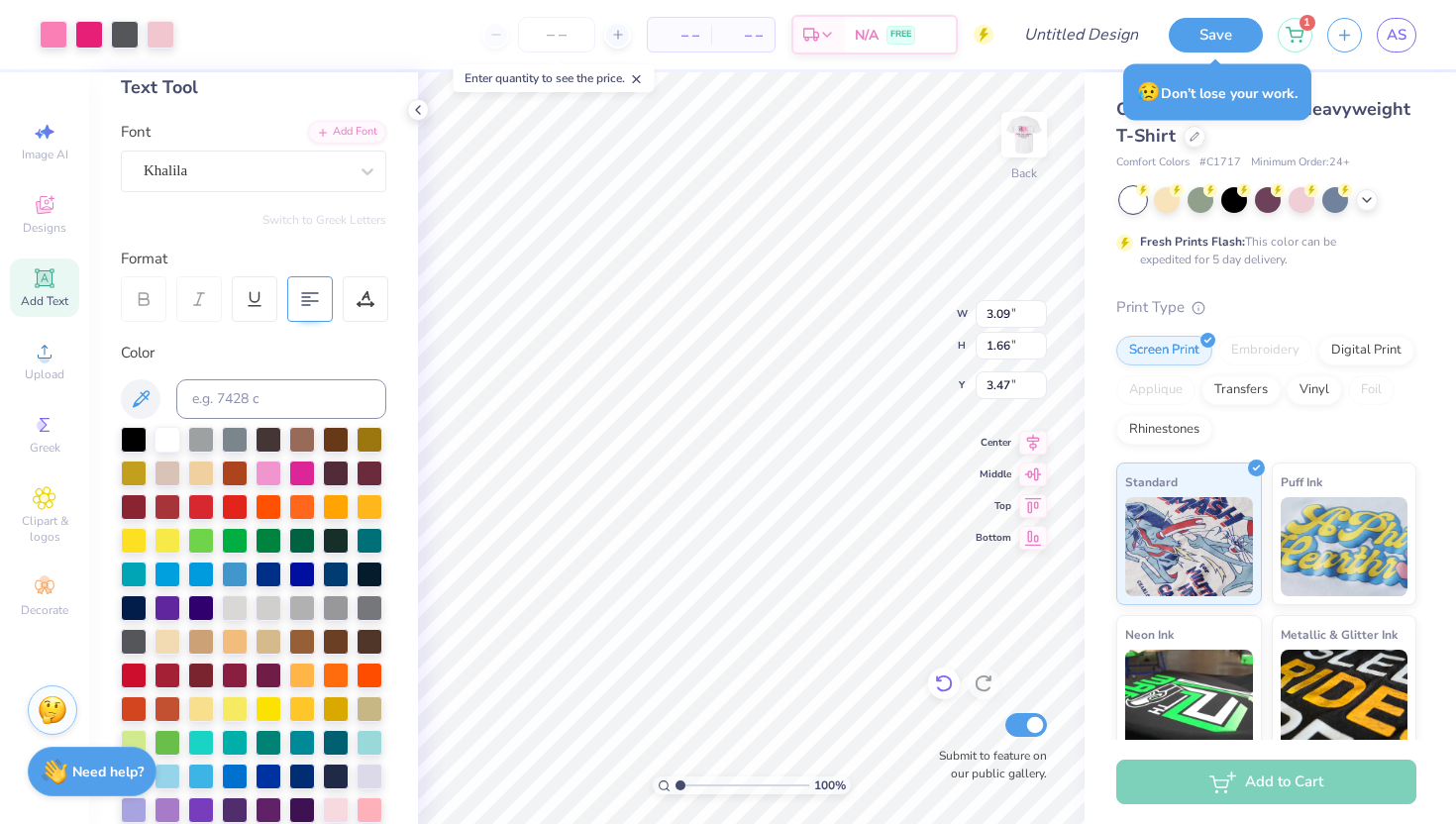 type on "4.43" 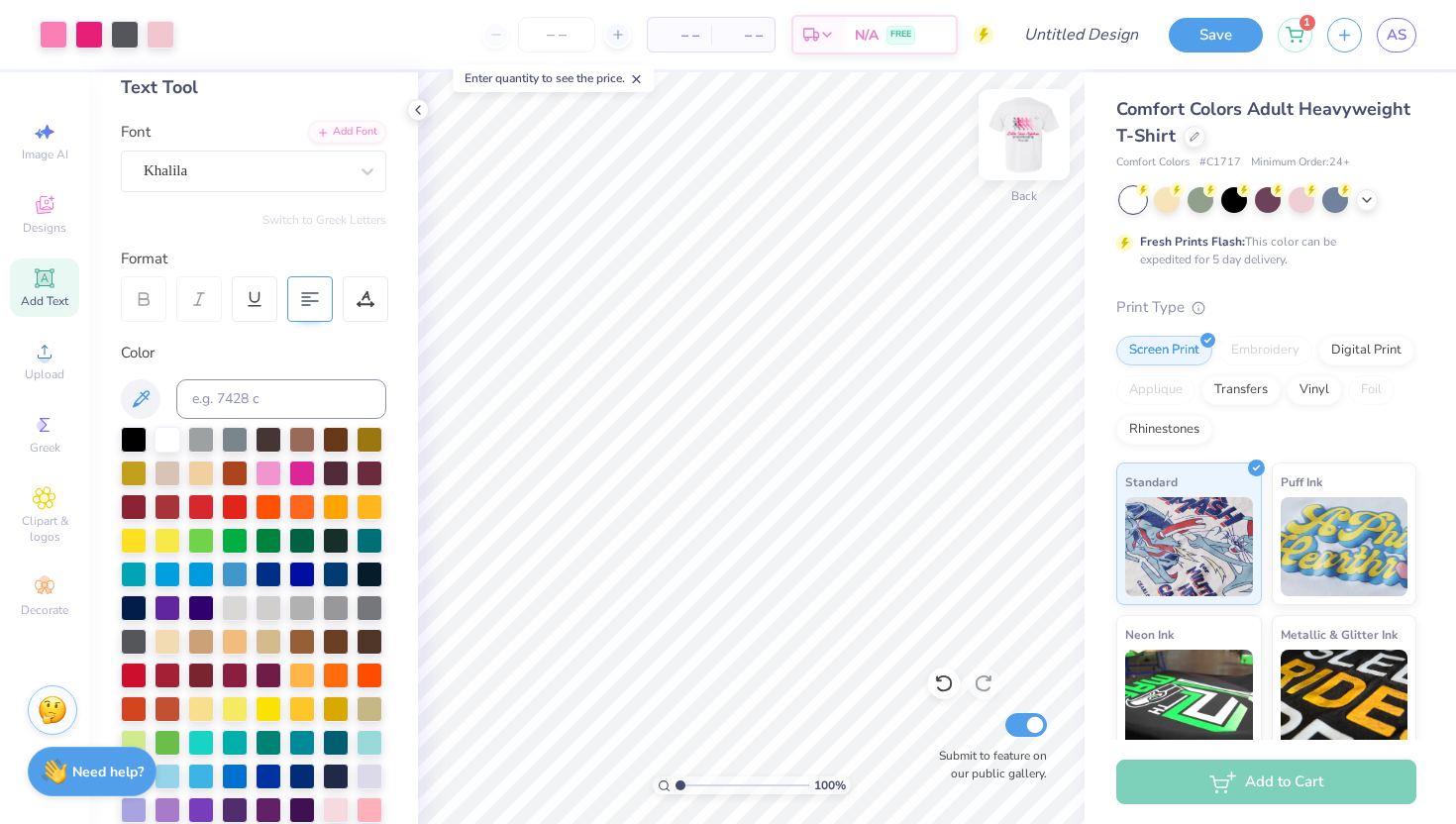 click at bounding box center (1024, 135) 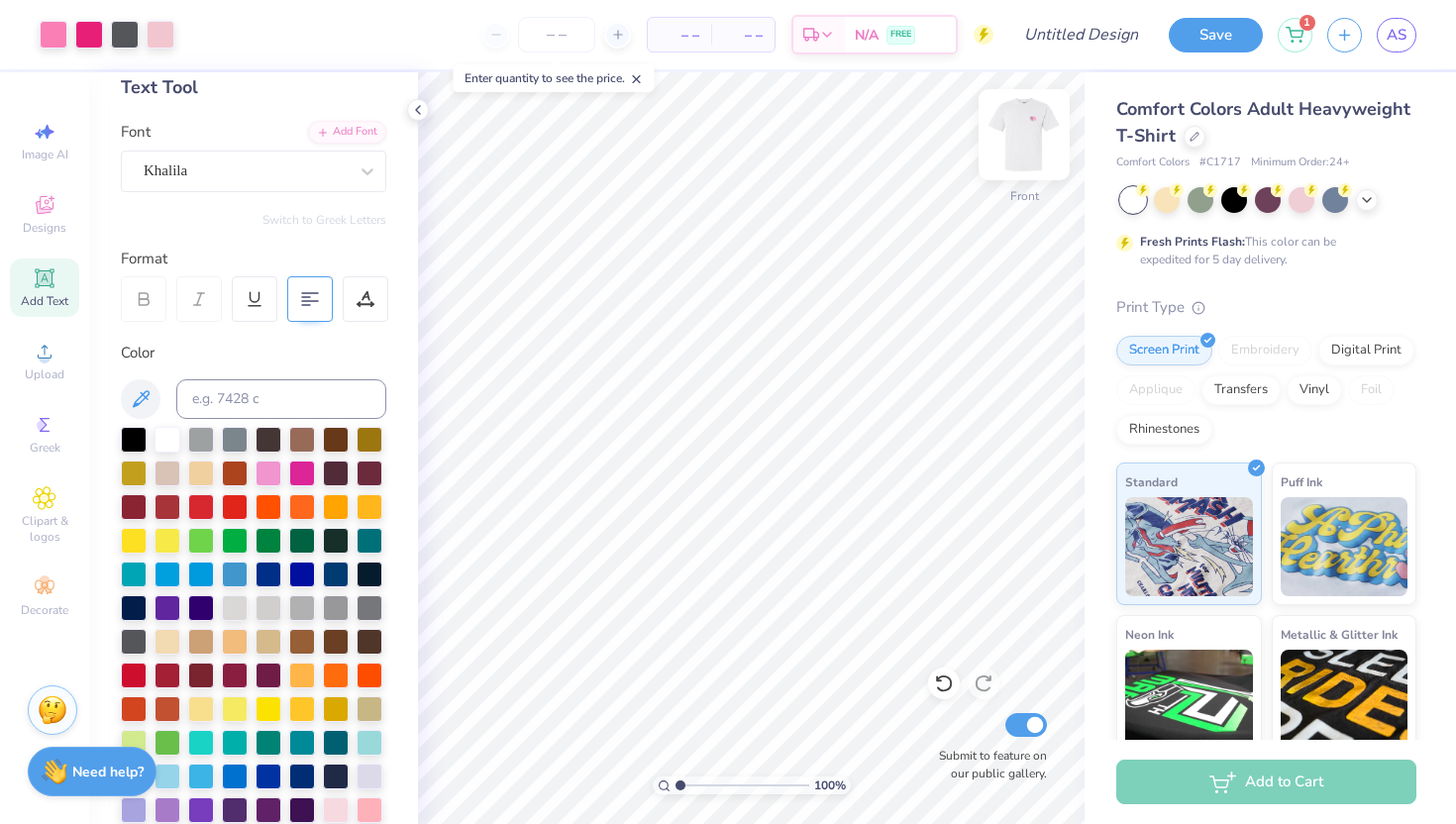 click at bounding box center [1024, 135] 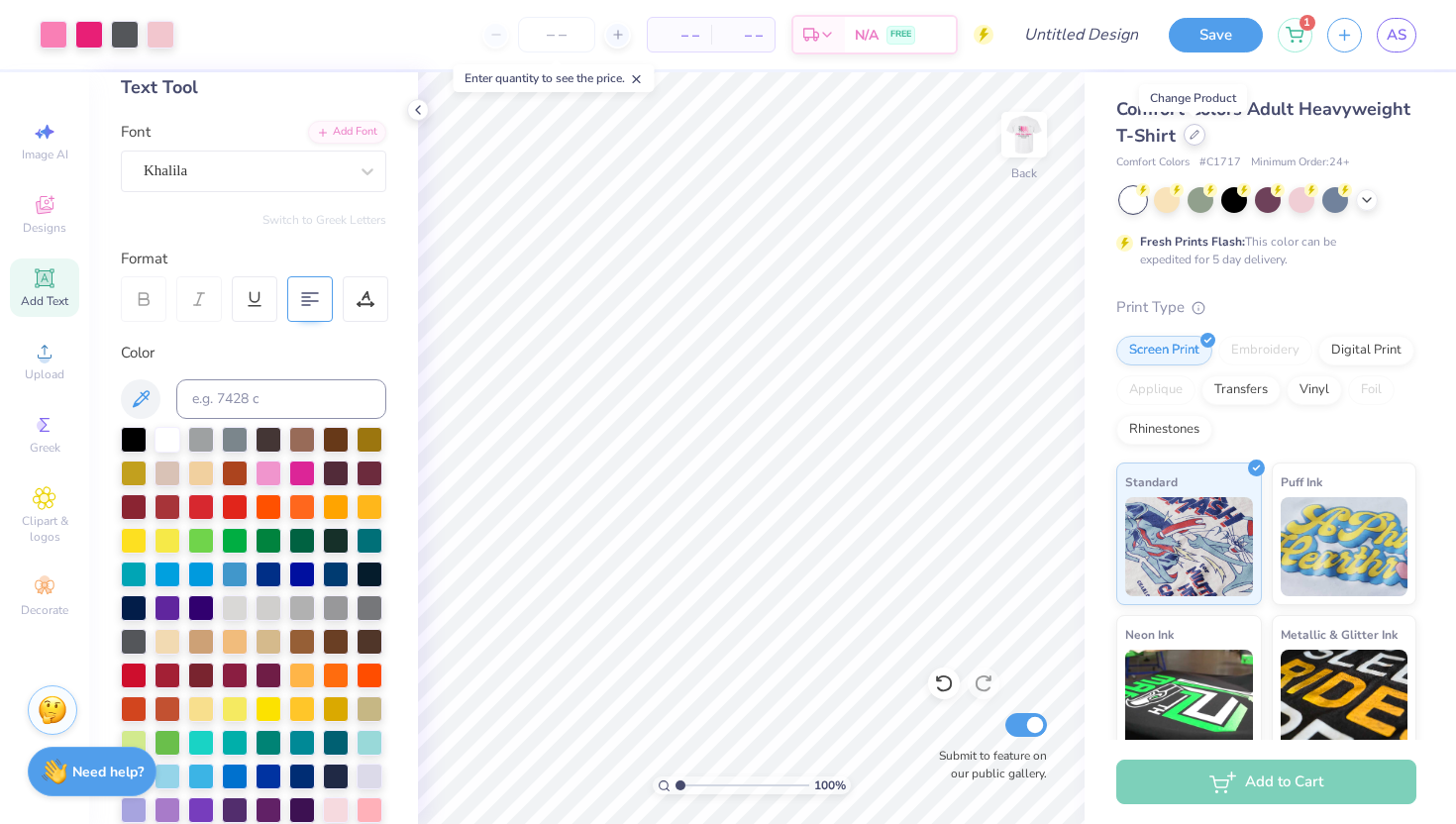 click 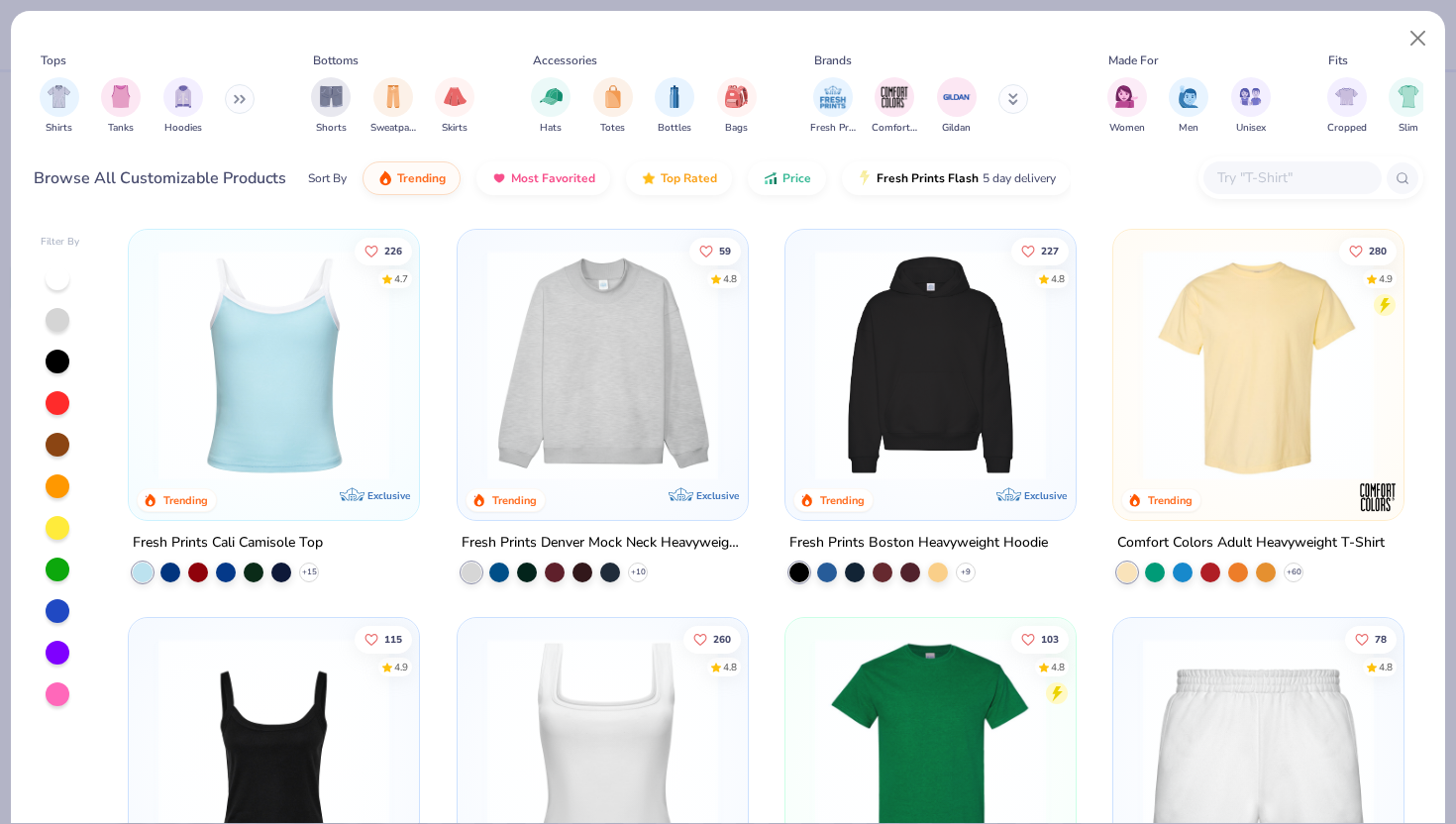 click at bounding box center [273, 364] 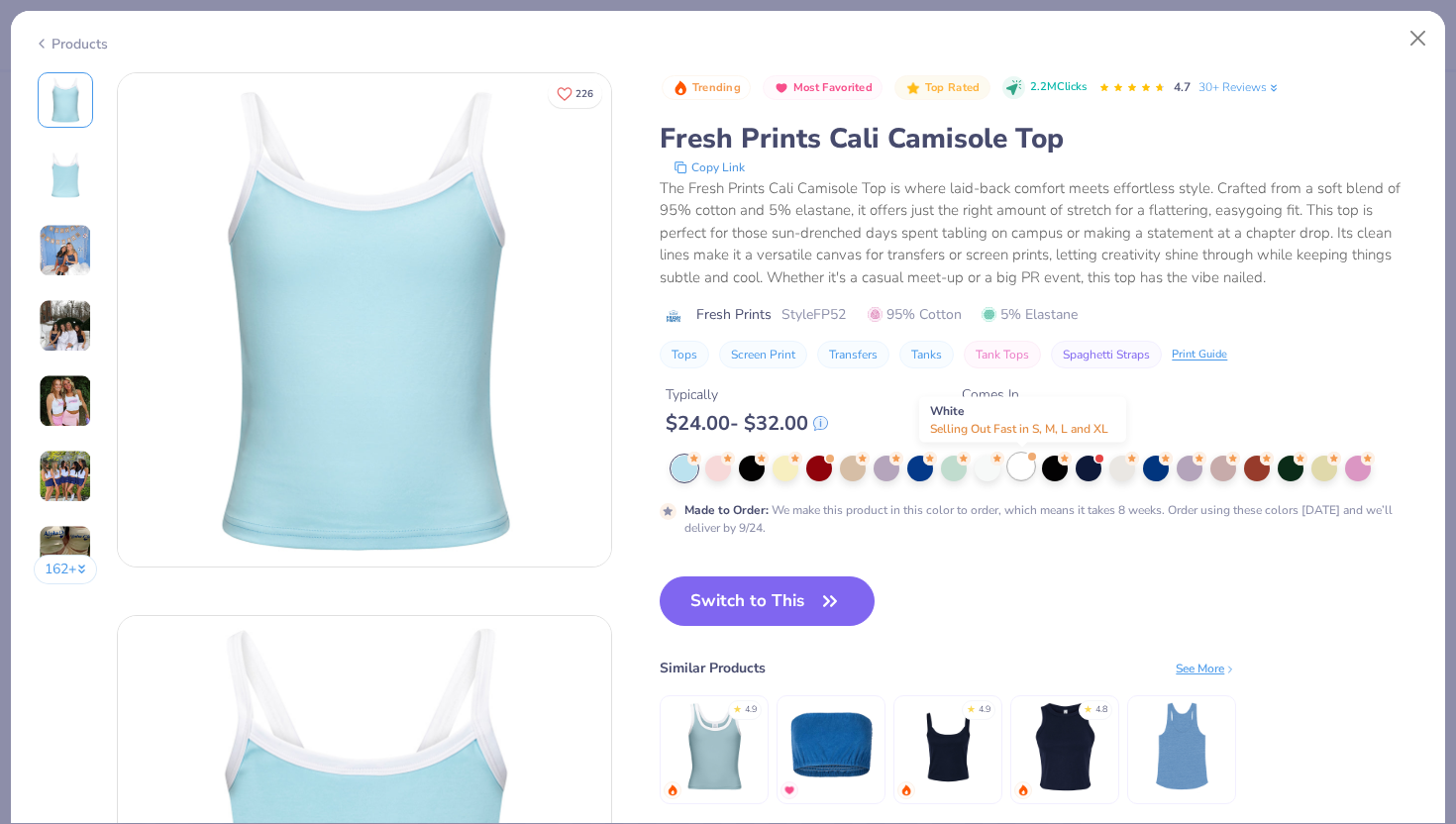 click at bounding box center [1021, 466] 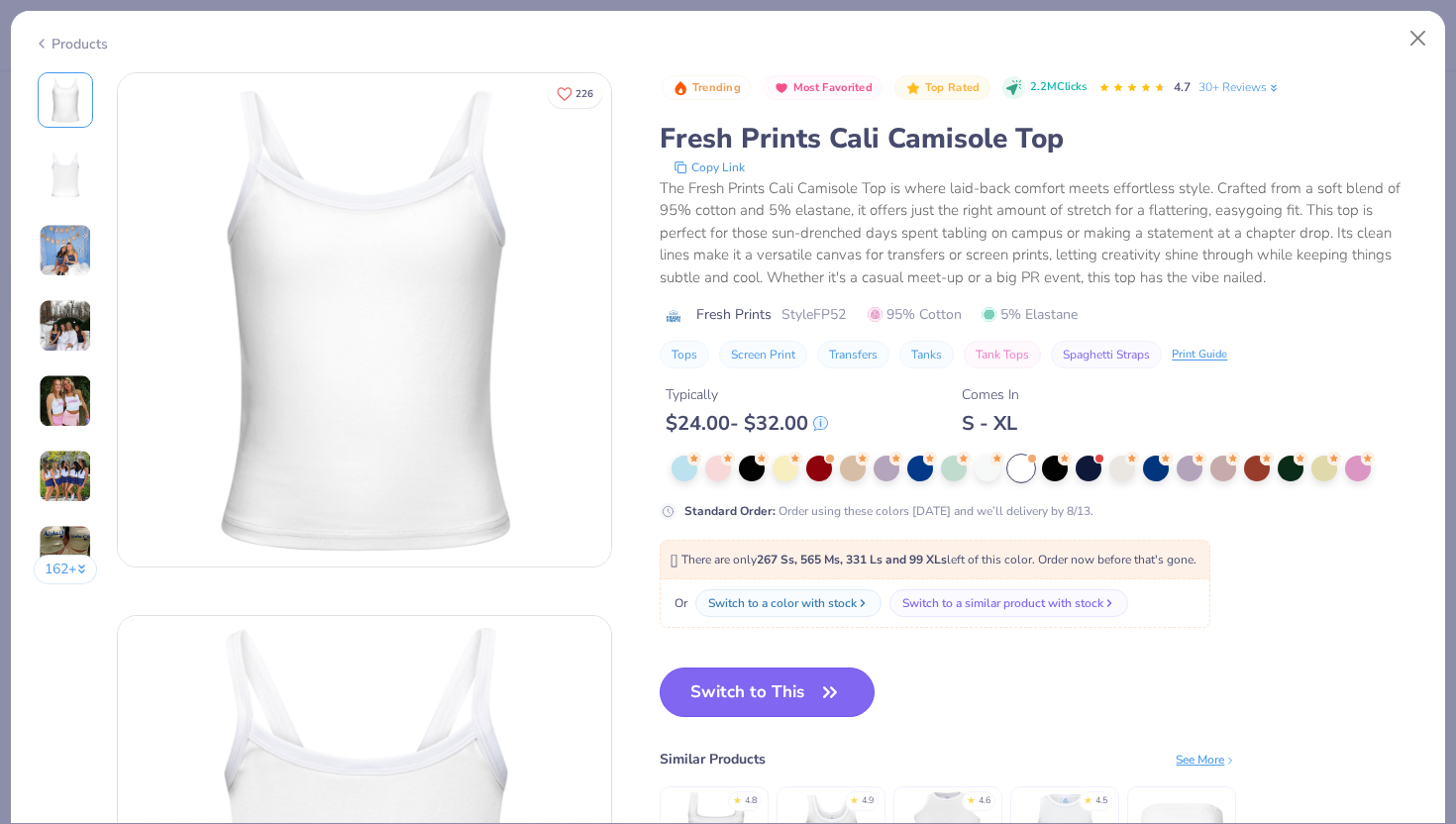 click on "Switch to This" at bounding box center (767, 692) 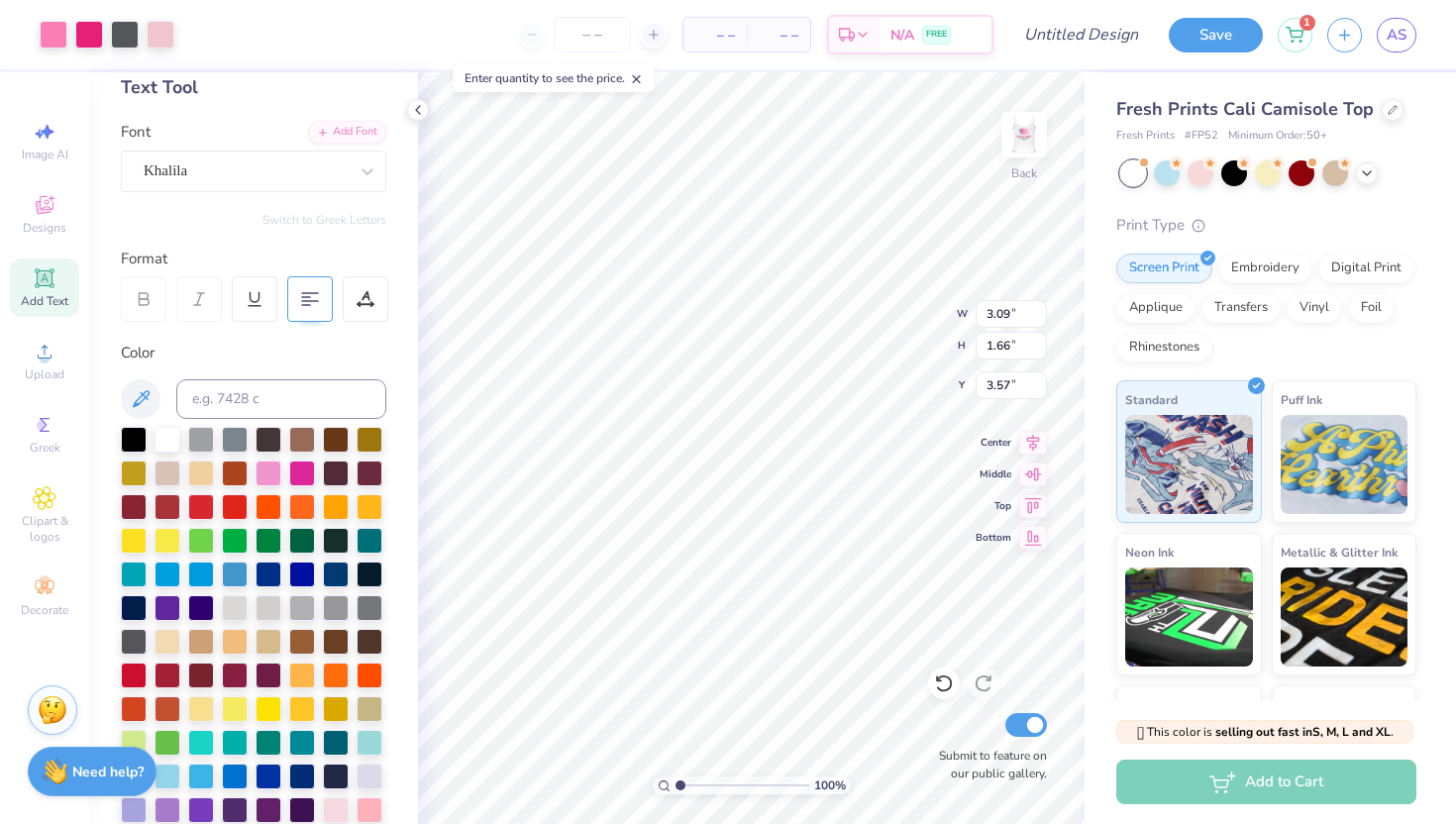 type on "3.57" 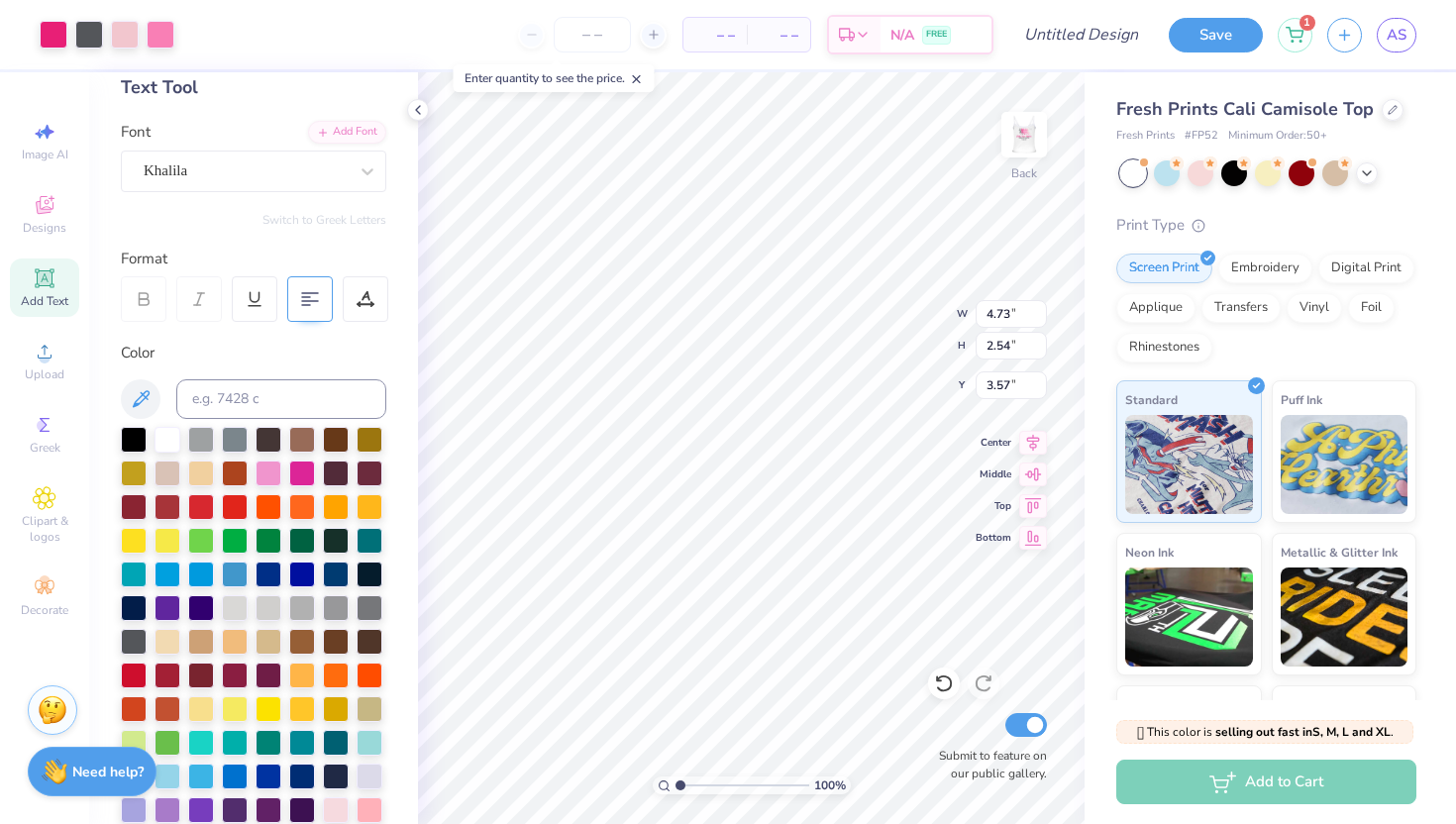 type on "4.73" 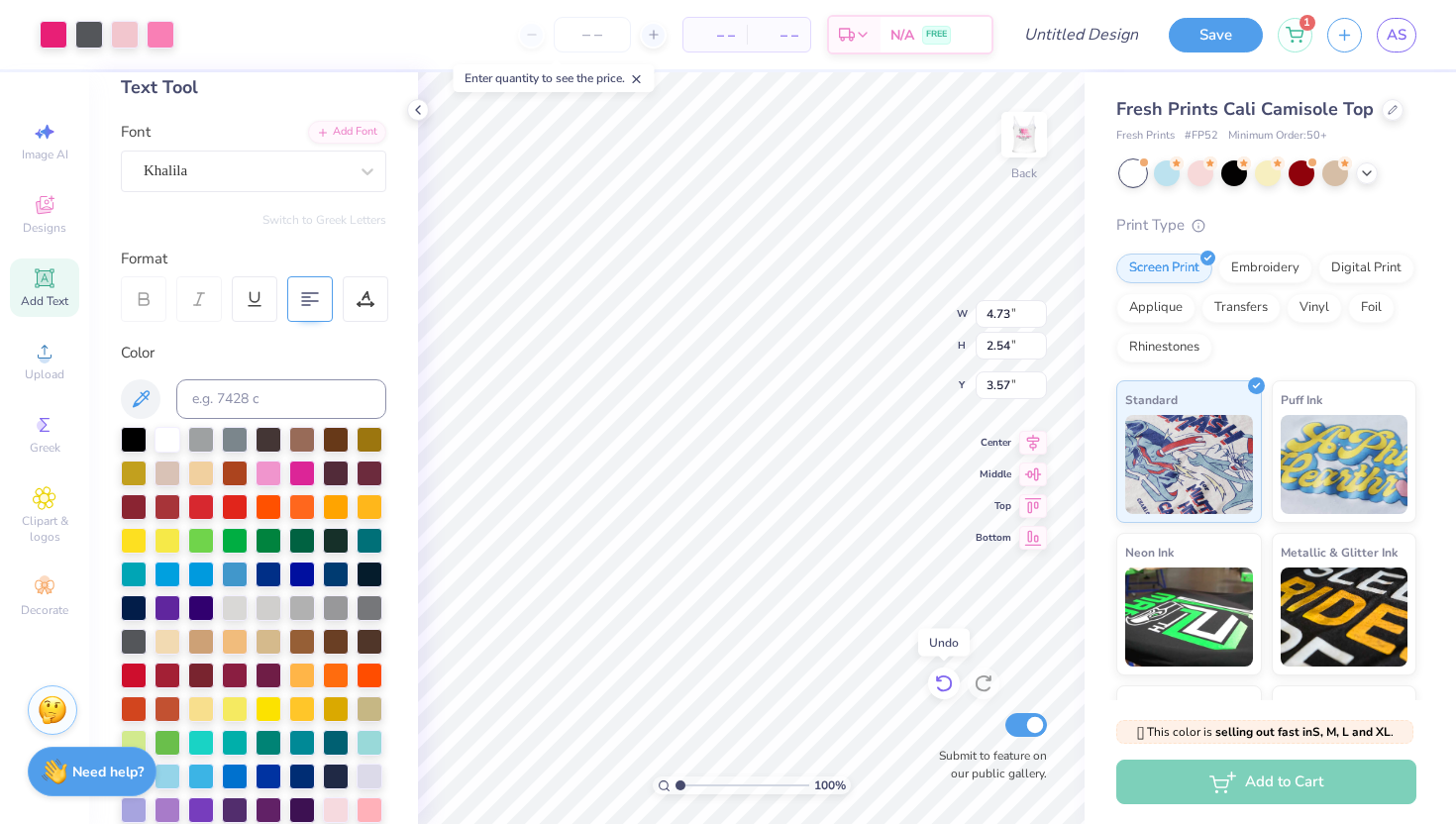 click 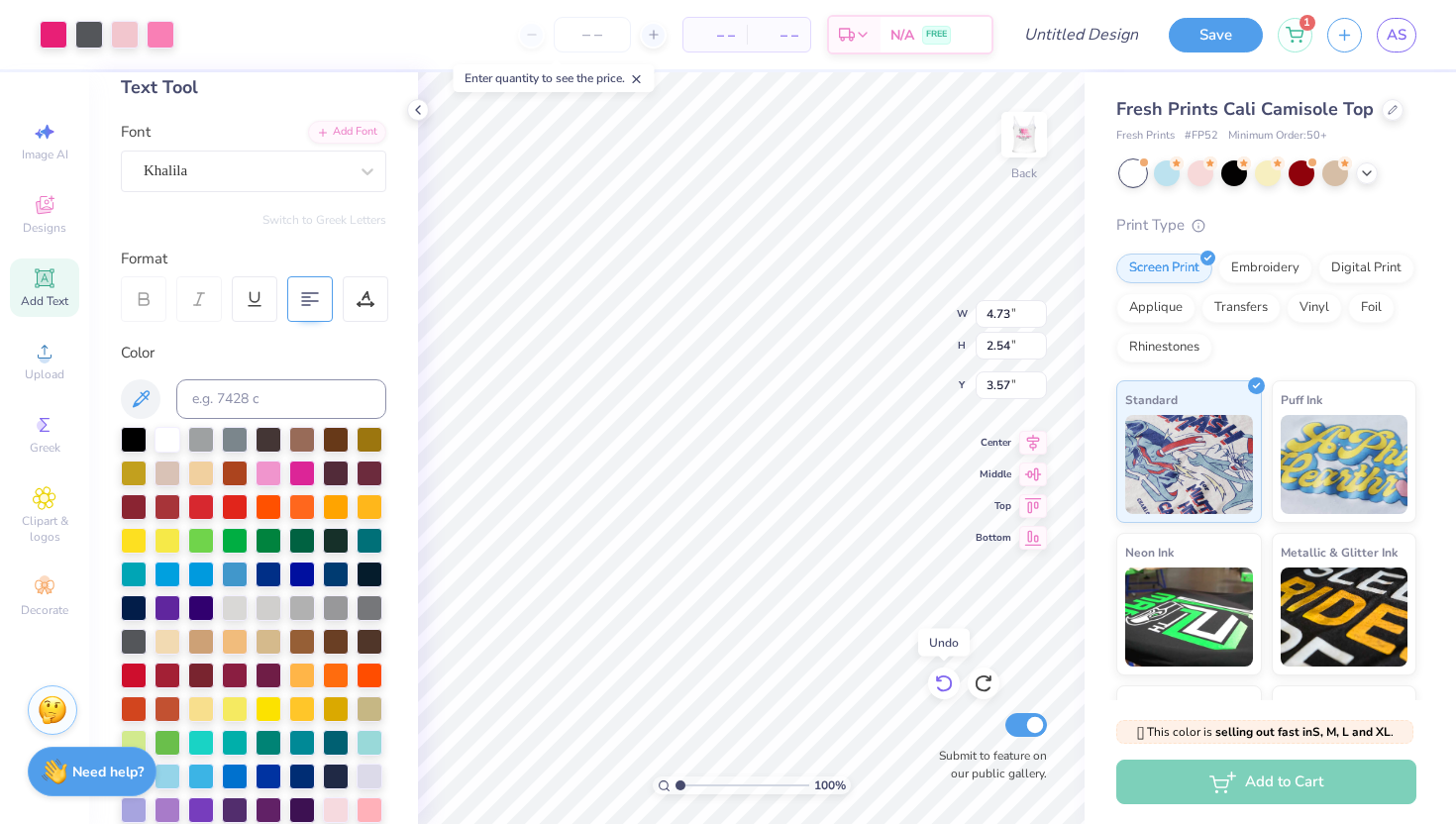 type on "3.09" 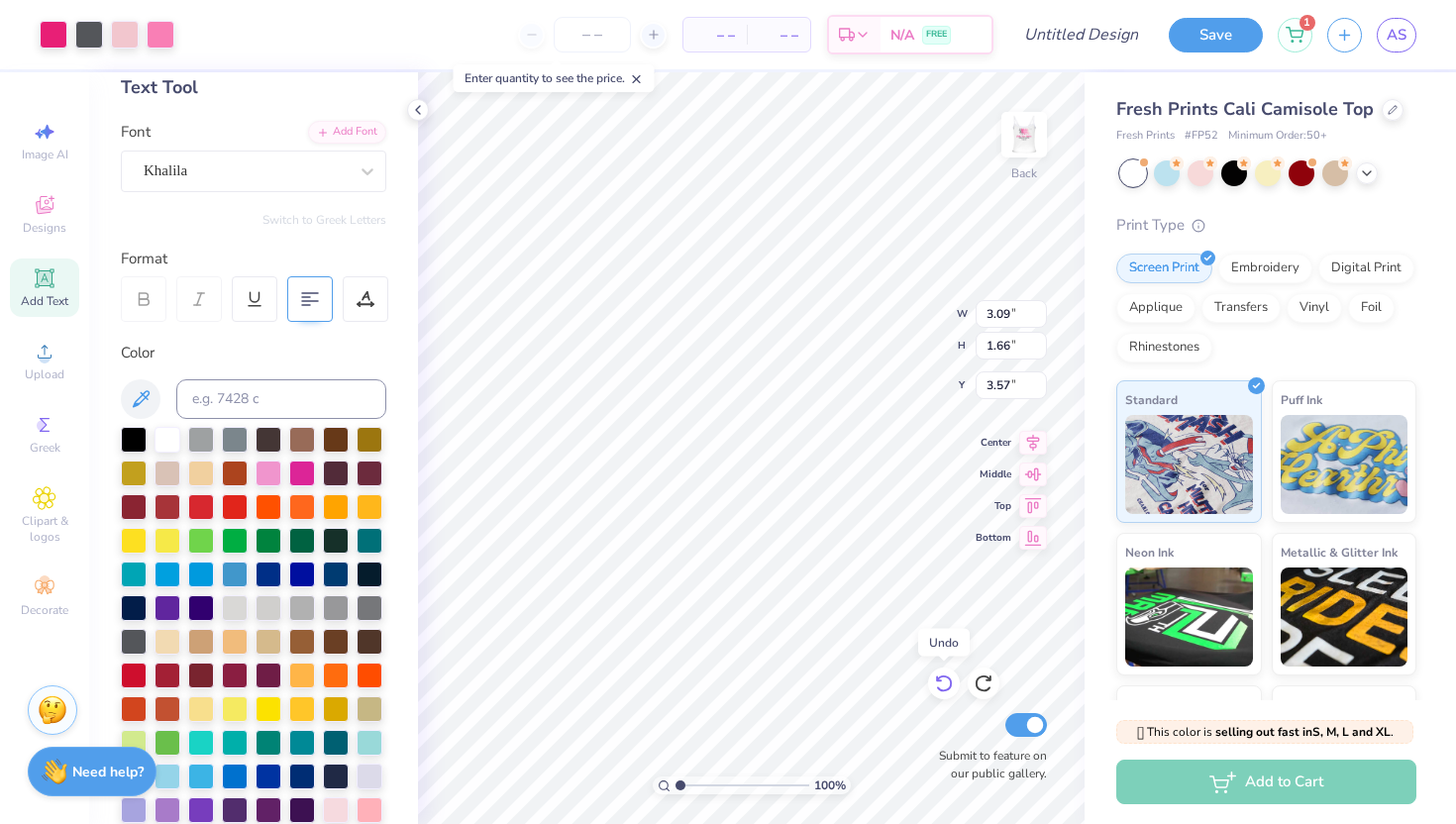 click 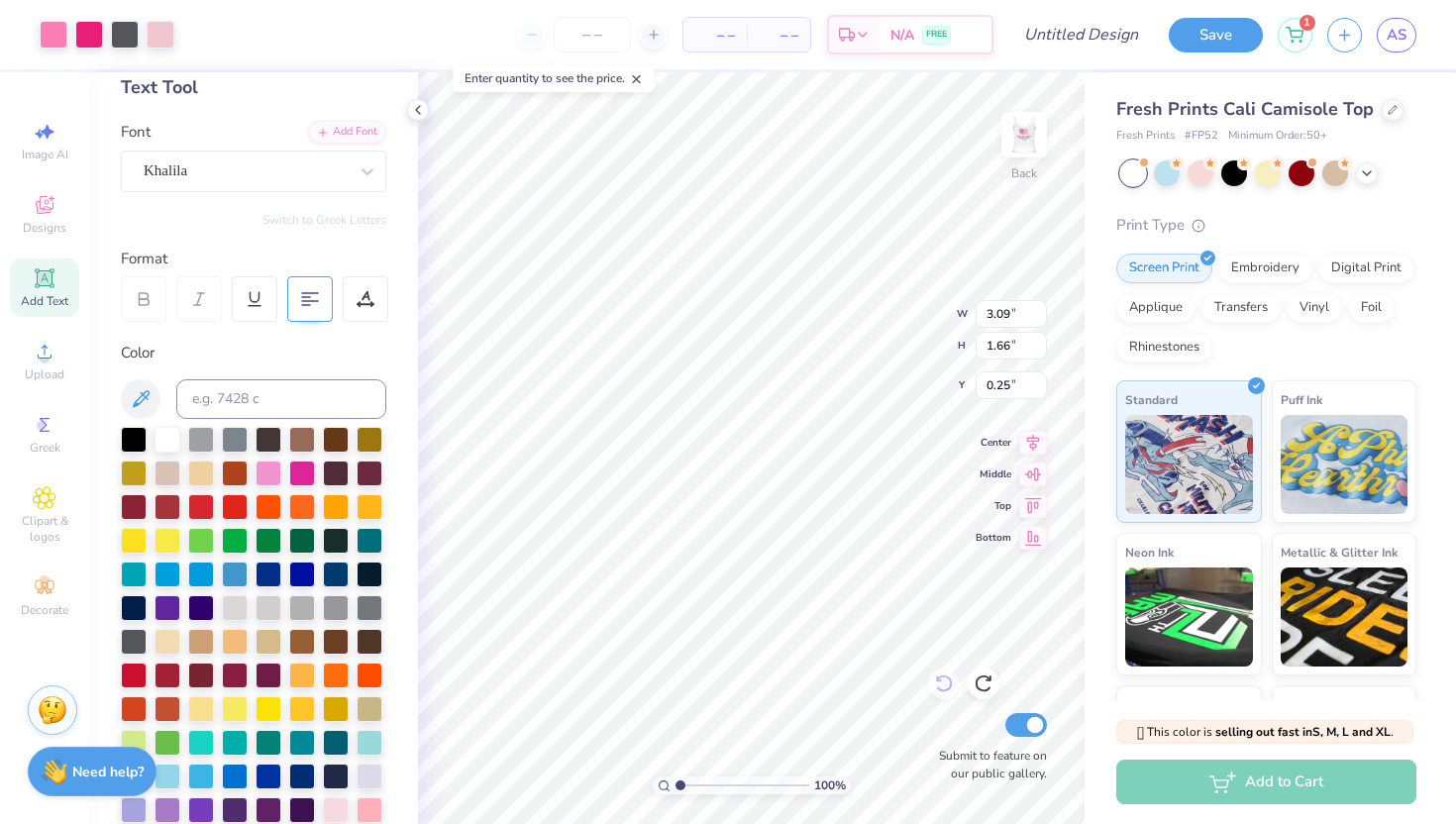 type on "5.34" 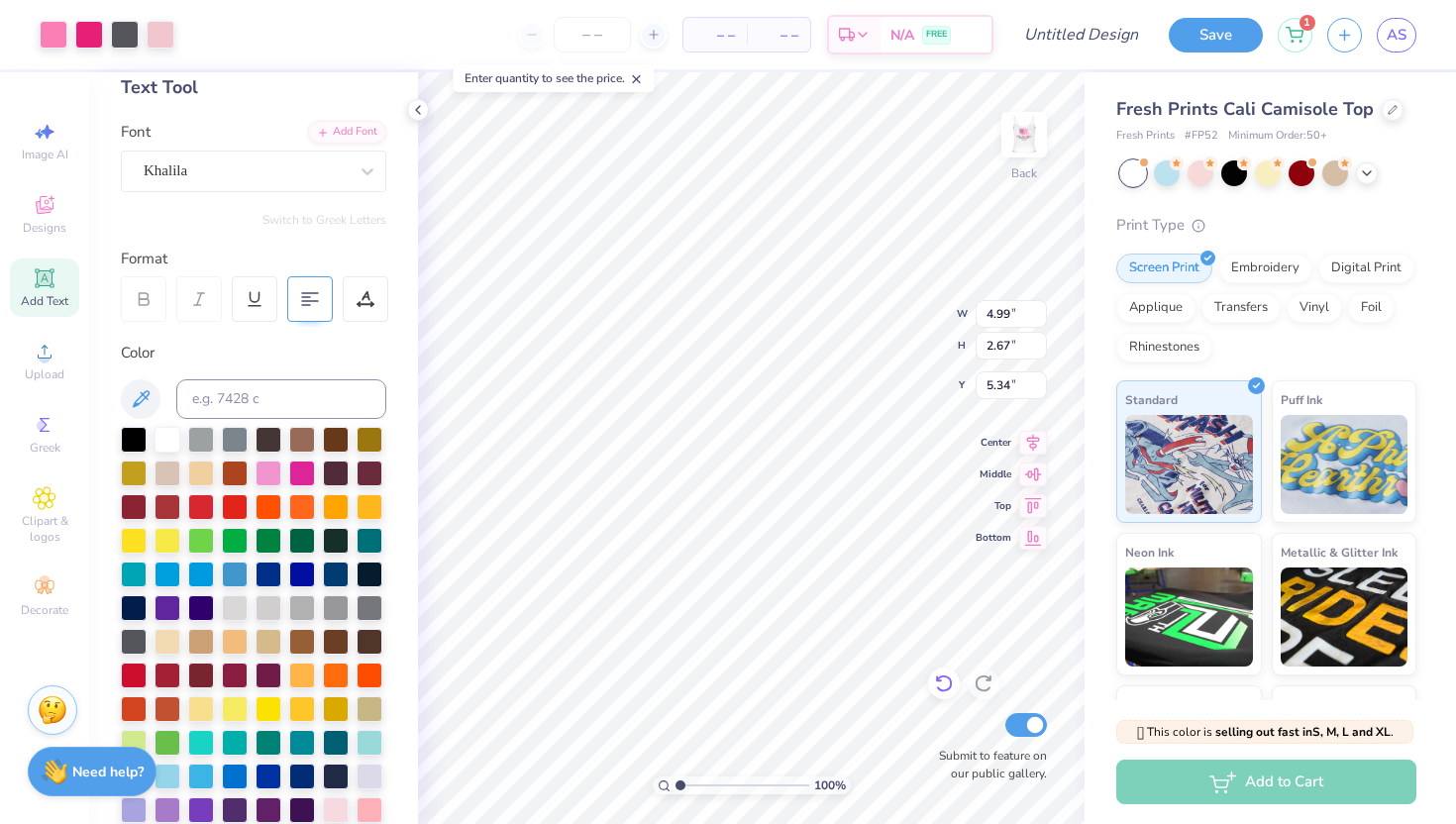 type on "4.99" 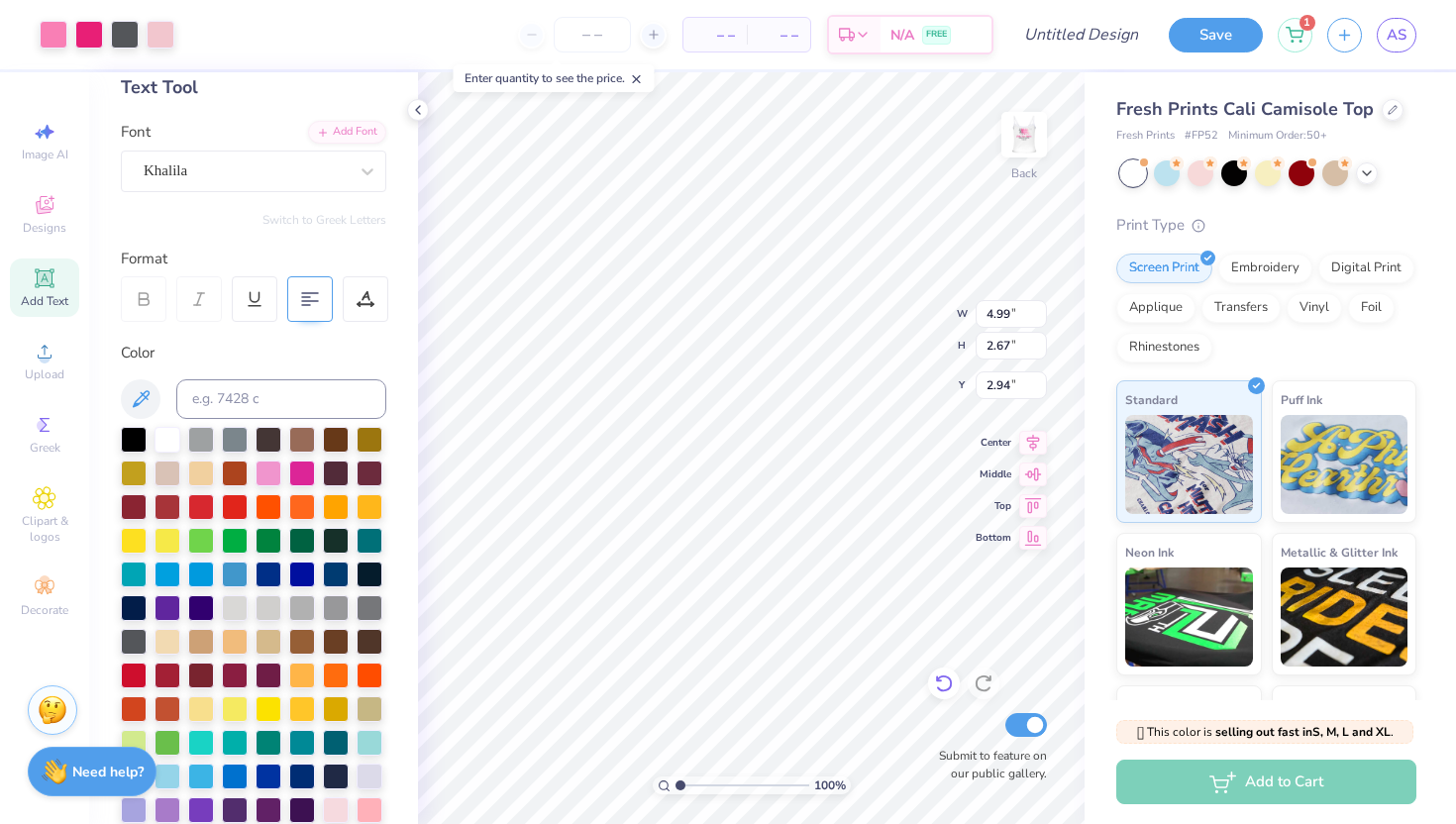 type on "2.94" 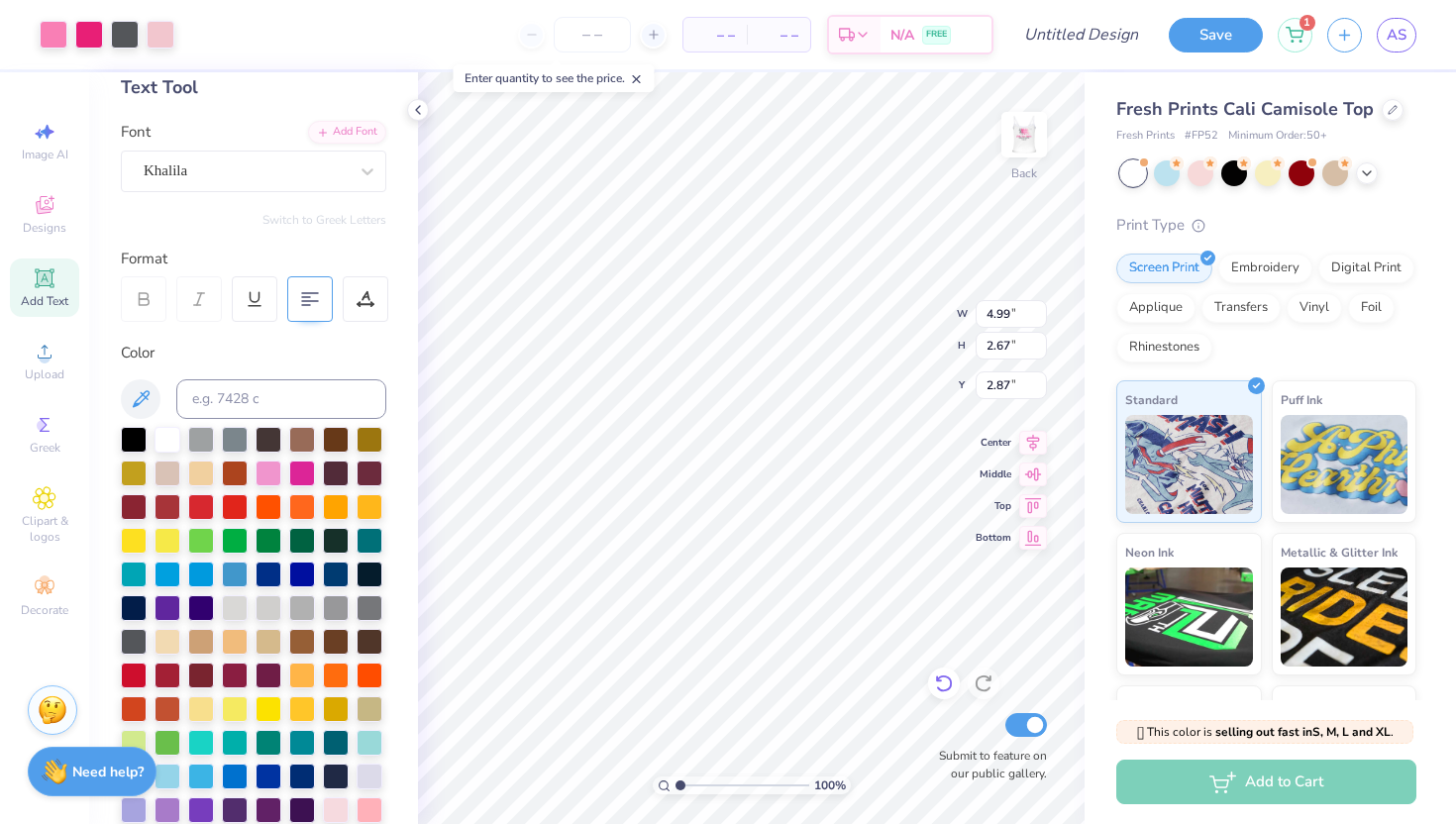 type on "2.87" 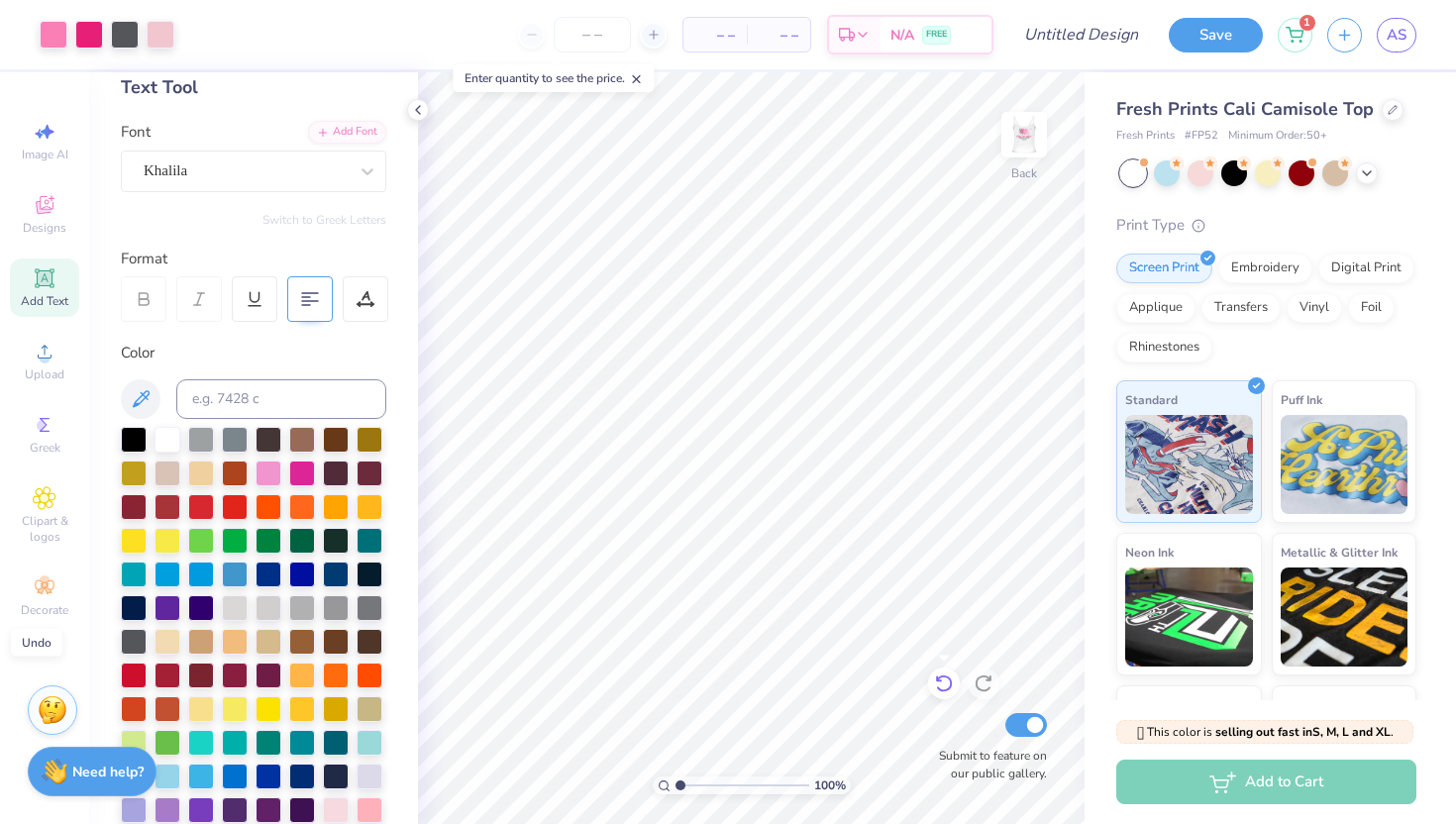click 